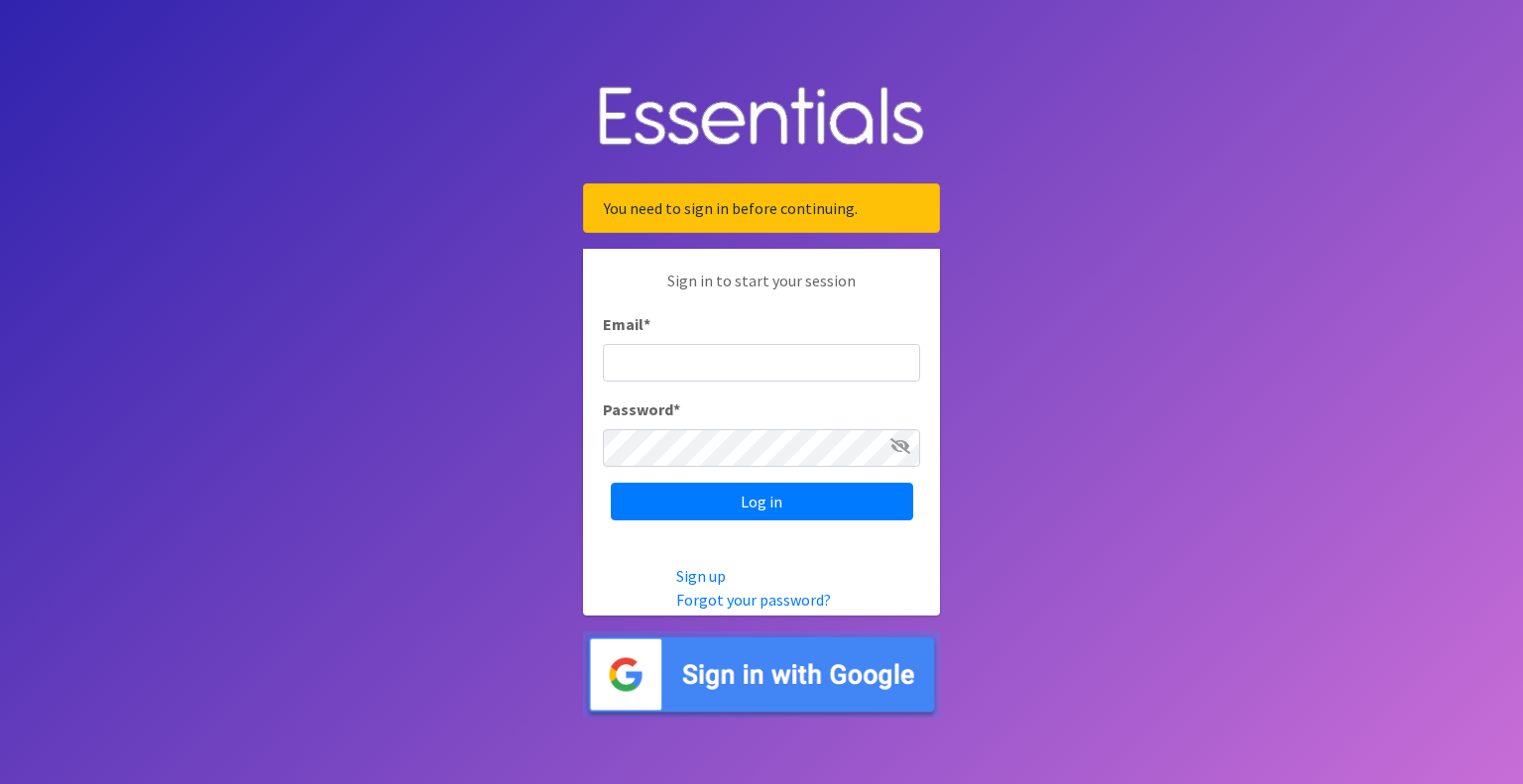 scroll, scrollTop: 0, scrollLeft: 0, axis: both 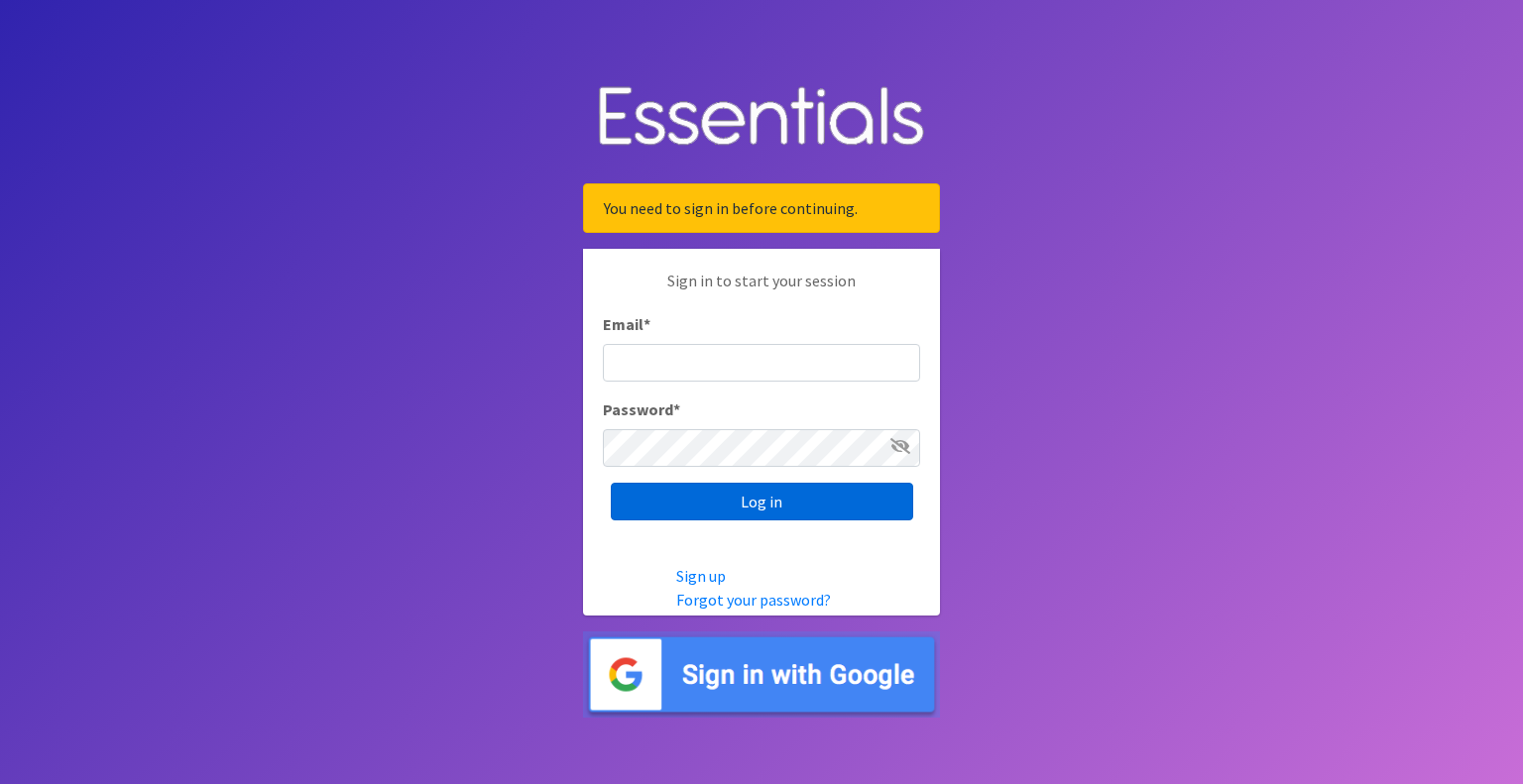 type on "outreach@carecollectiveswmi.org" 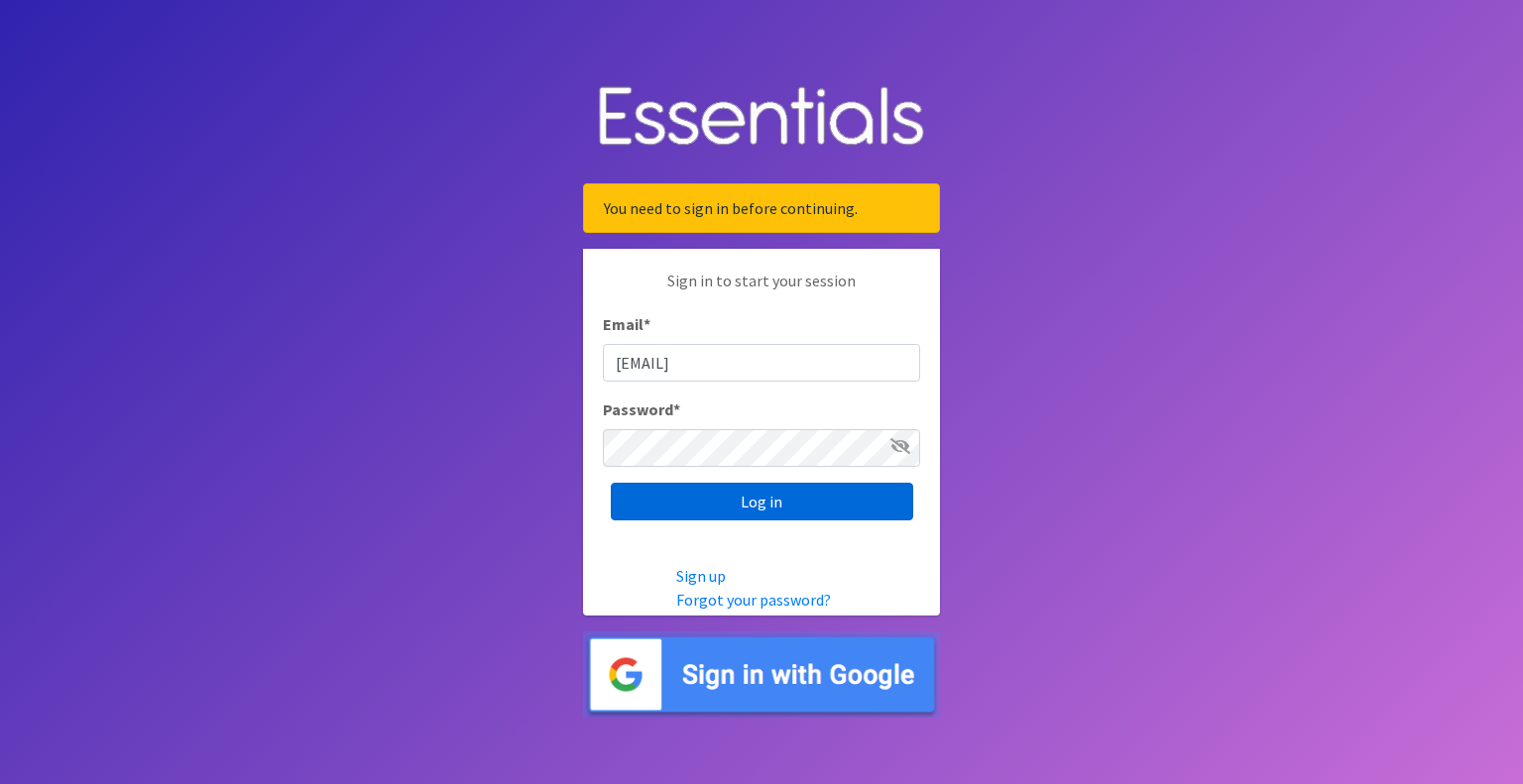 click on "Log in" at bounding box center [762, 502] 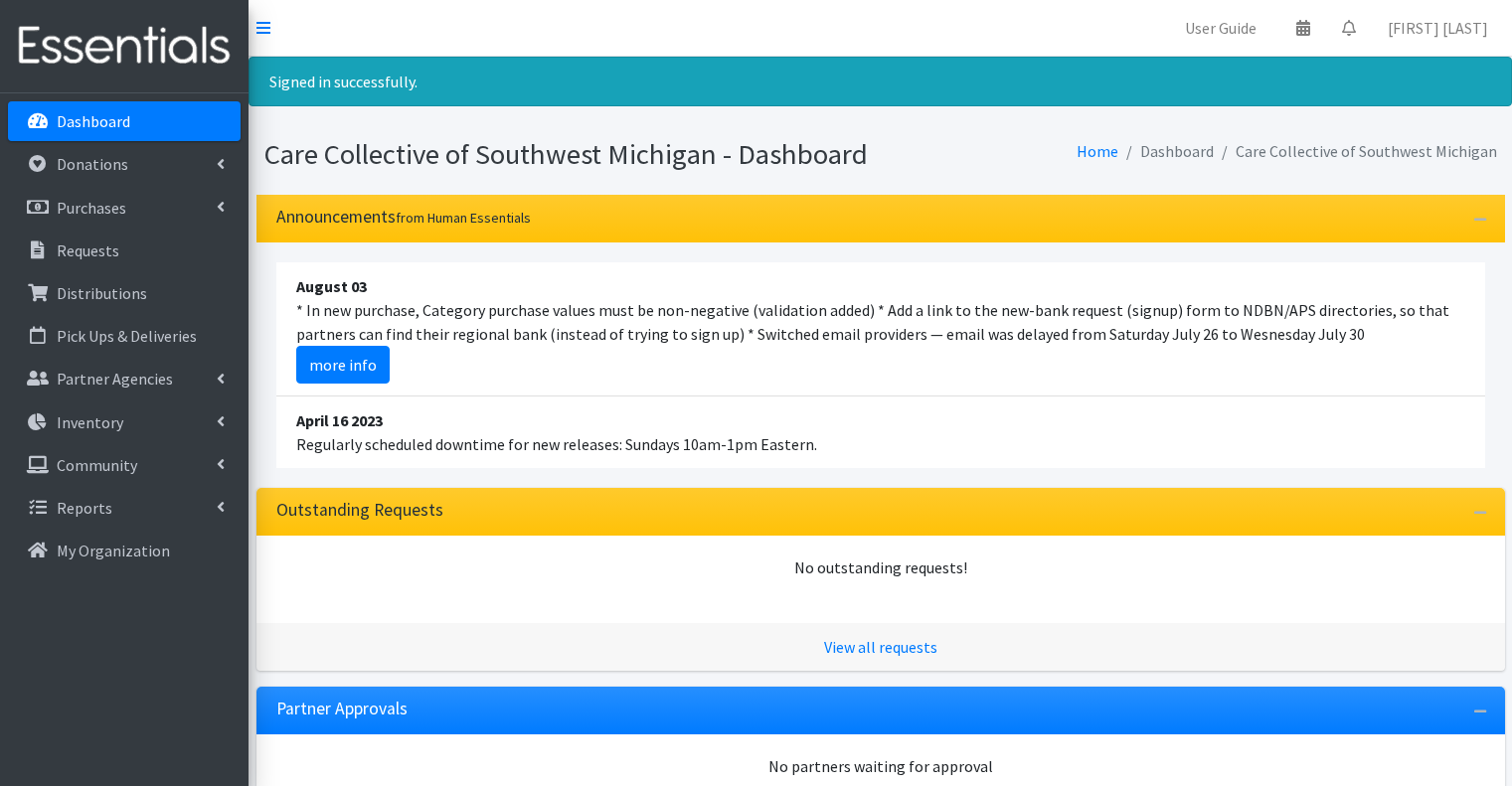 scroll, scrollTop: 0, scrollLeft: 0, axis: both 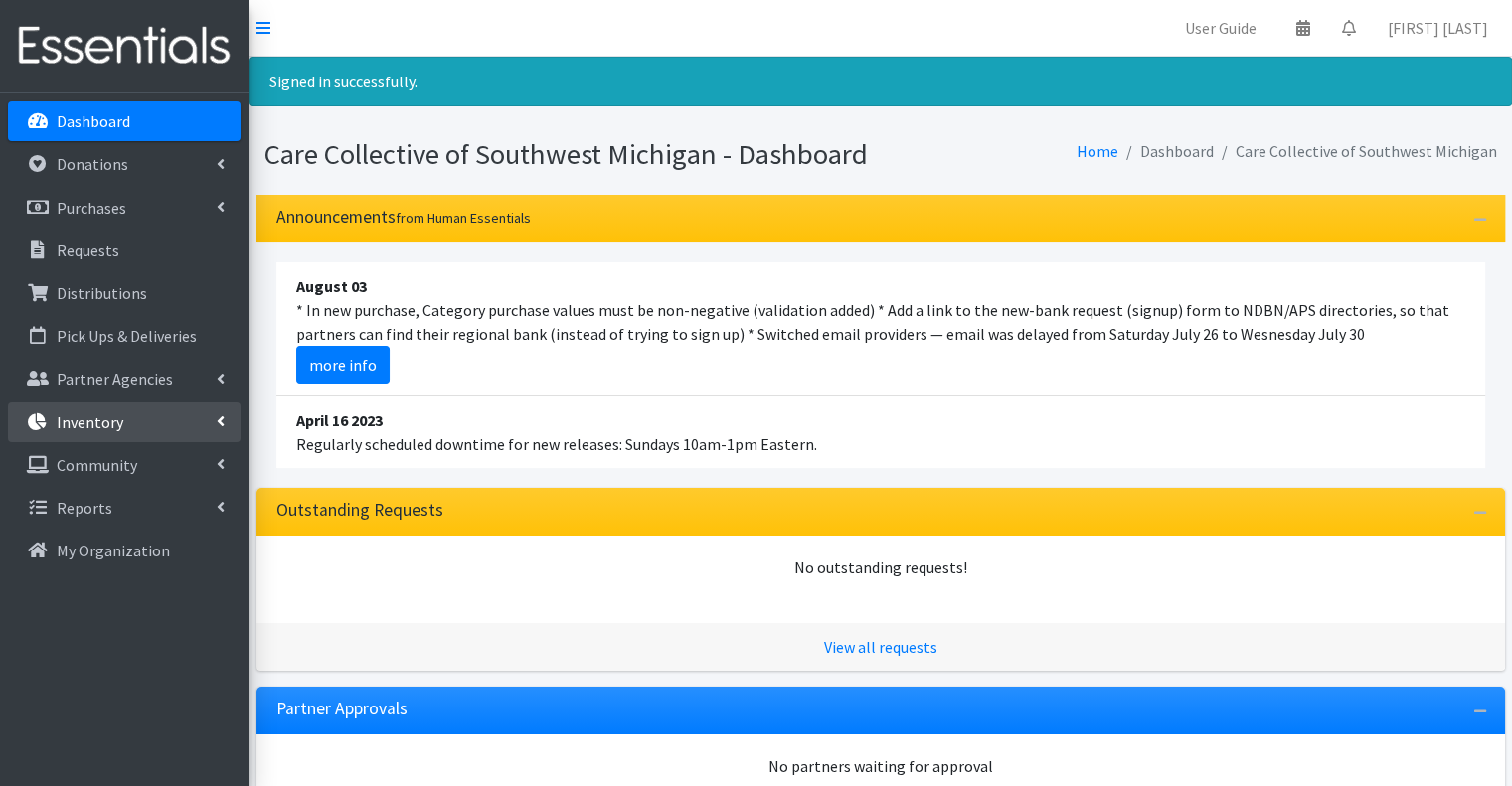 click on "Inventory" at bounding box center [89, 422] 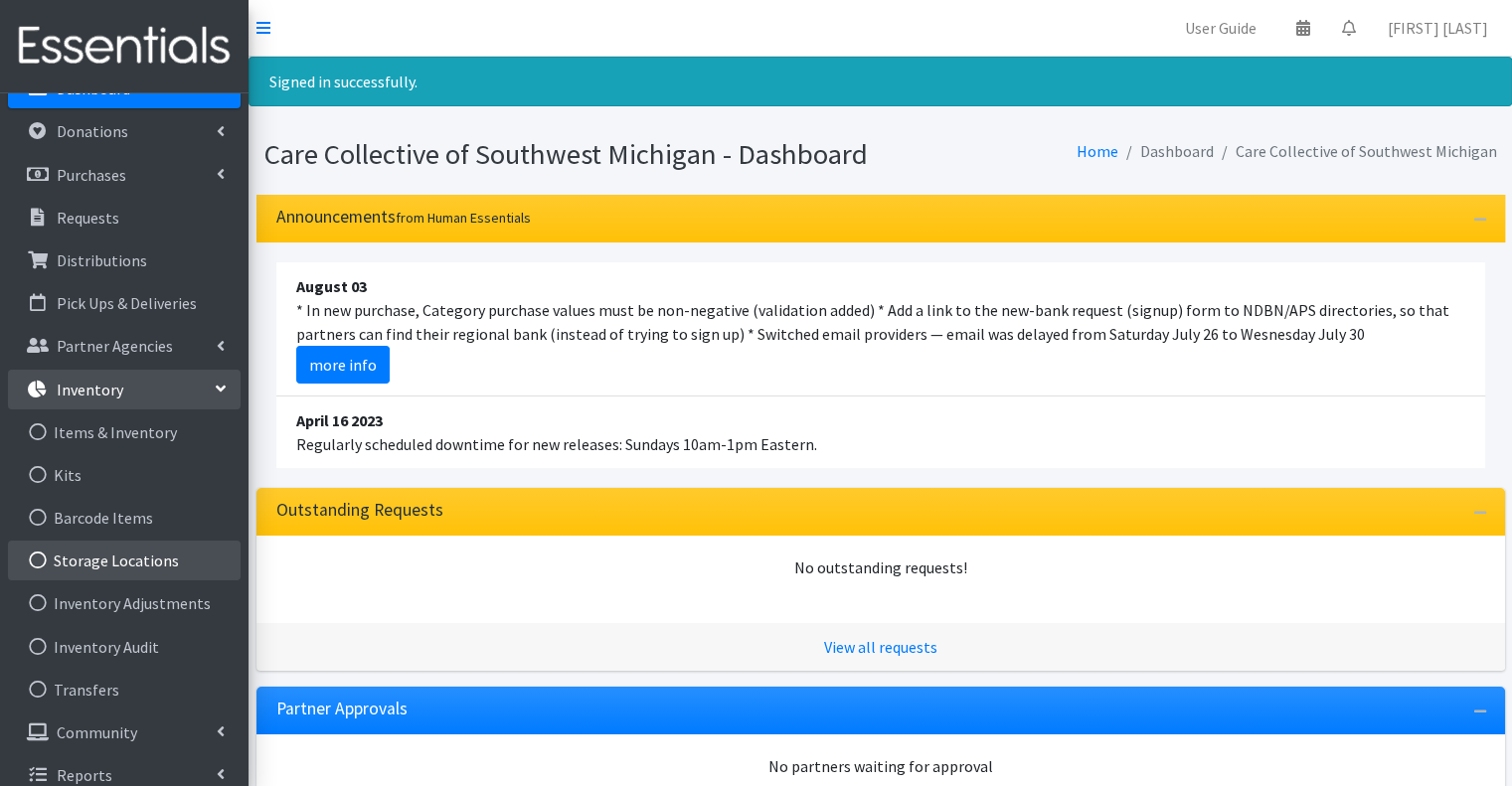 scroll, scrollTop: 51, scrollLeft: 0, axis: vertical 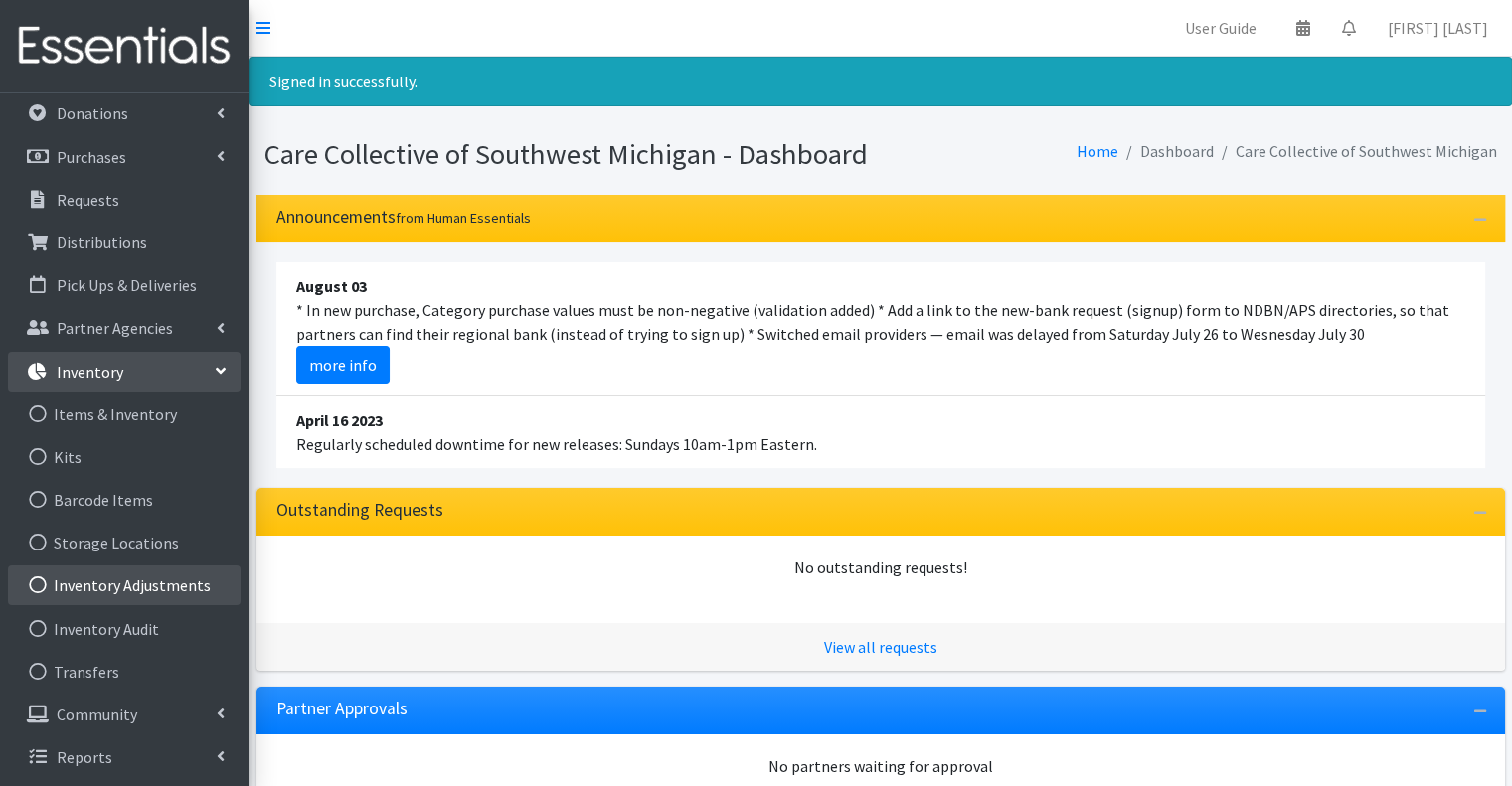 click on "Inventory Adjustments" at bounding box center (124, 585) 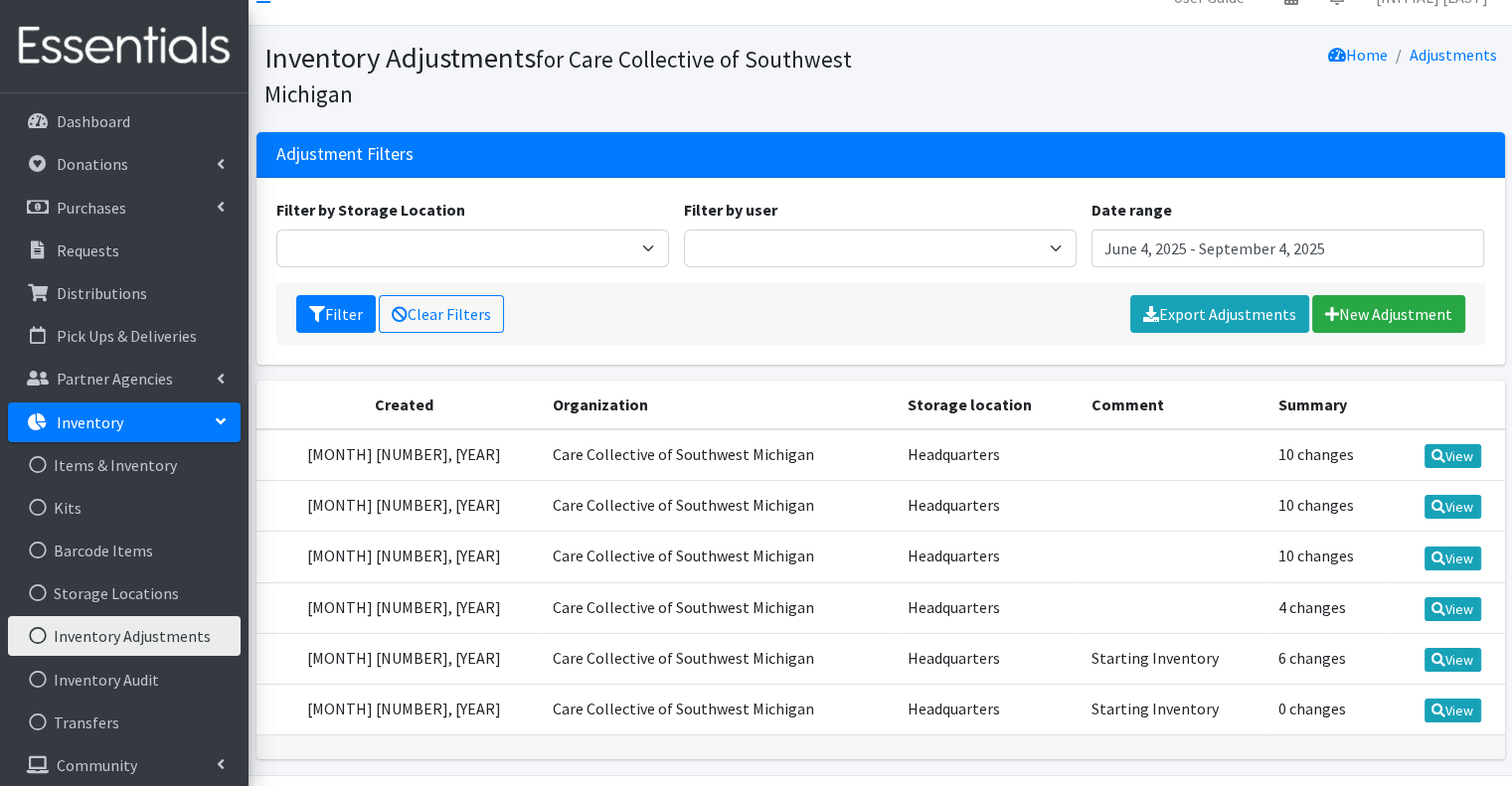 scroll, scrollTop: 0, scrollLeft: 0, axis: both 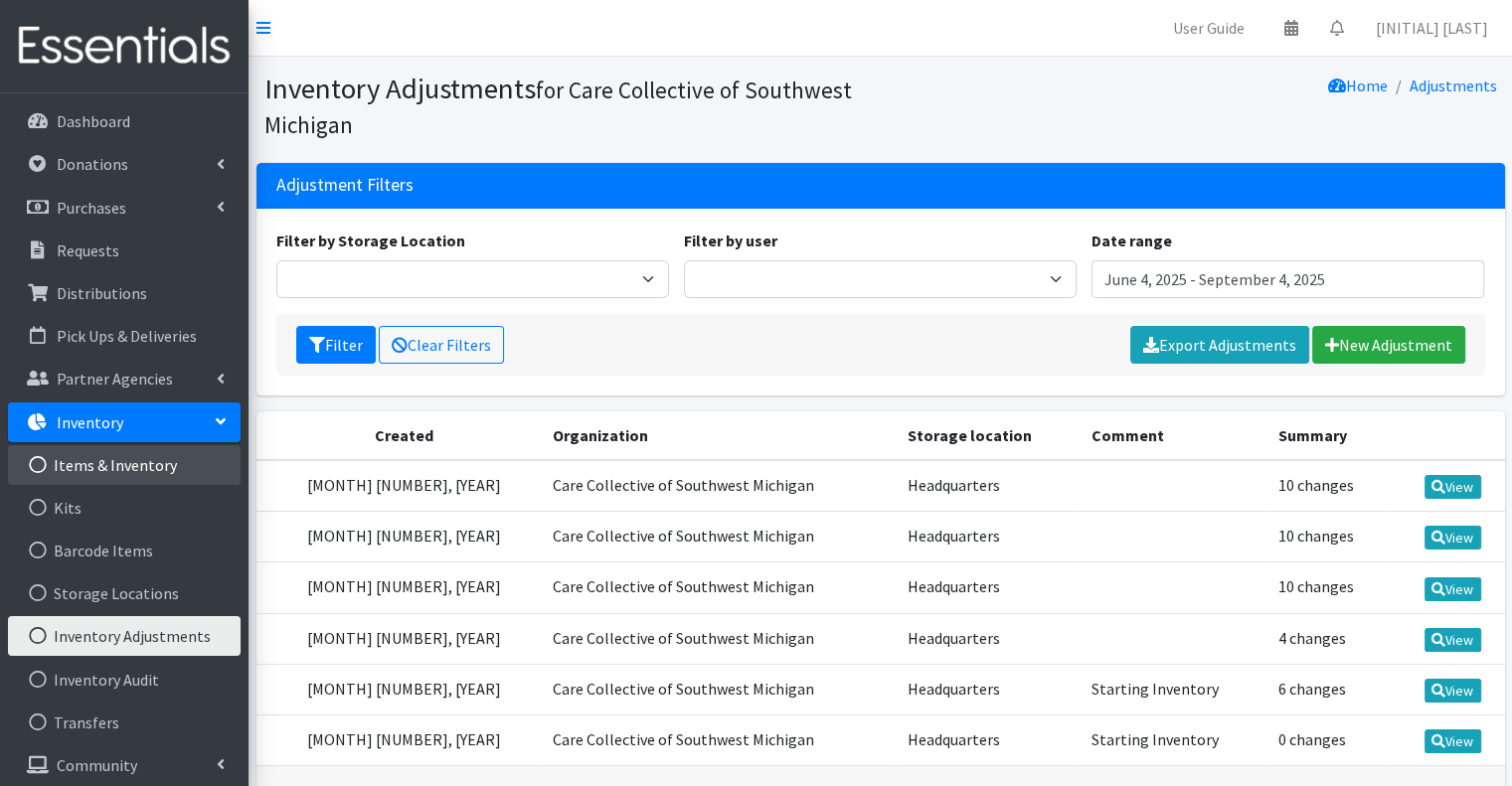 click on "Items & Inventory" at bounding box center [124, 465] 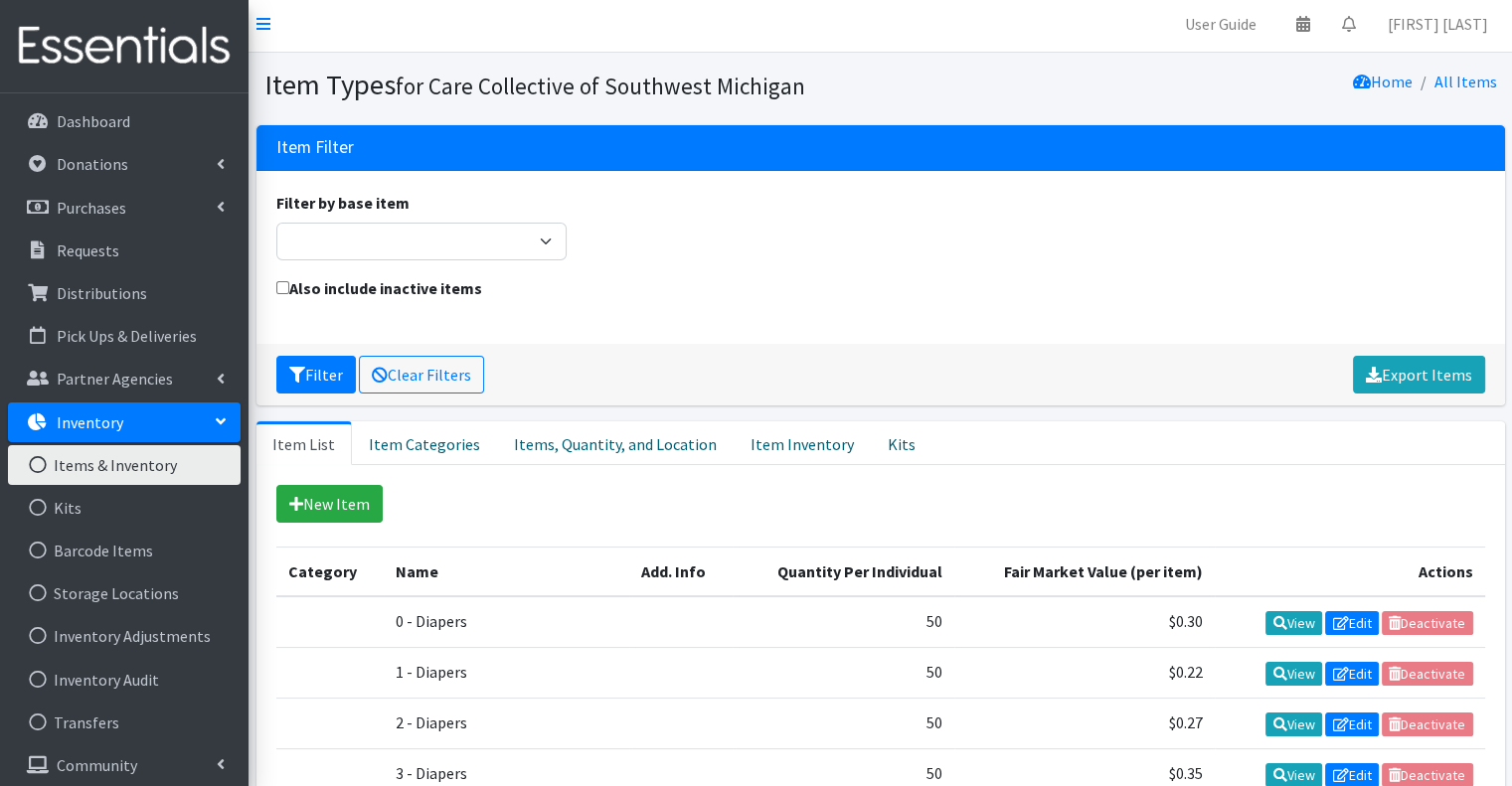 scroll, scrollTop: 0, scrollLeft: 0, axis: both 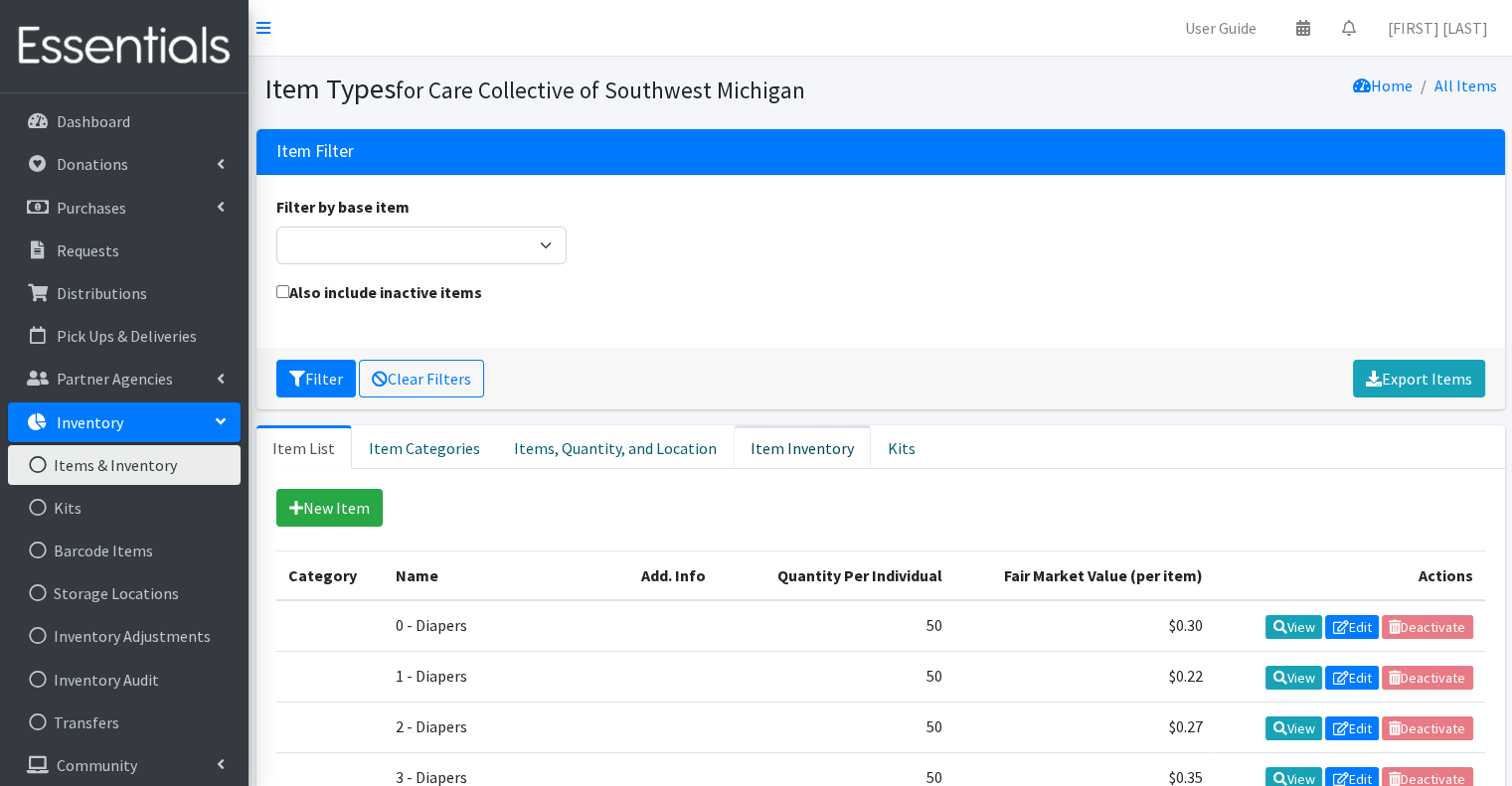 click on "Item Inventory" at bounding box center [802, 447] 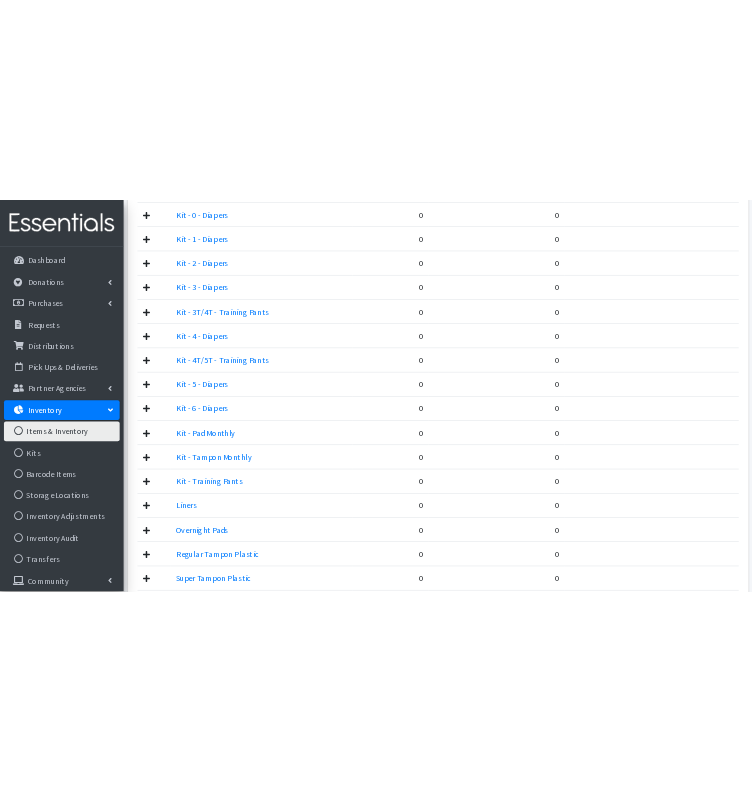 scroll, scrollTop: 1255, scrollLeft: 0, axis: vertical 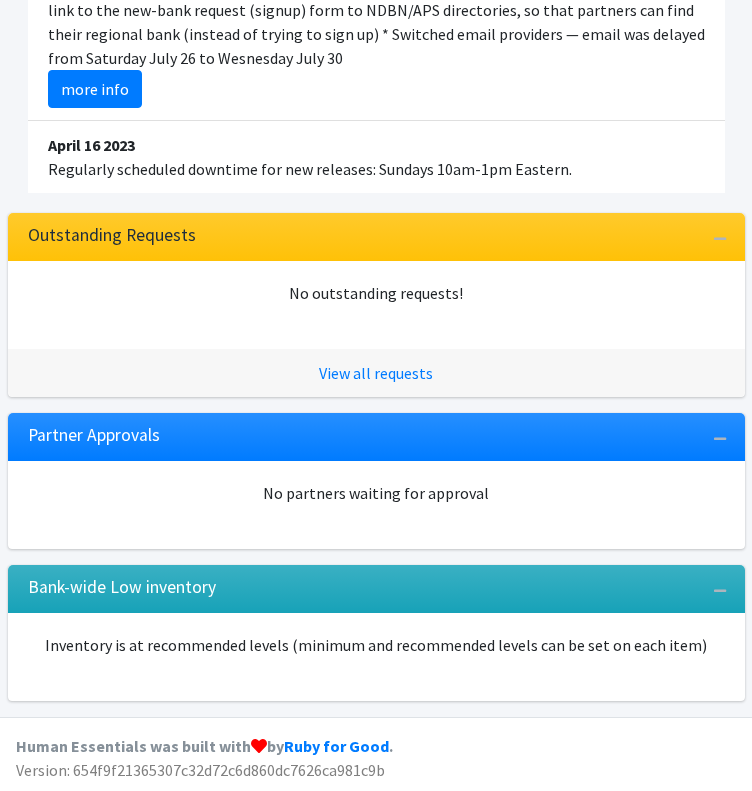 click on "April 16 2023
Regularly scheduled downtime for new releases:  Sundays 10am-1pm Eastern." at bounding box center (376, 157) 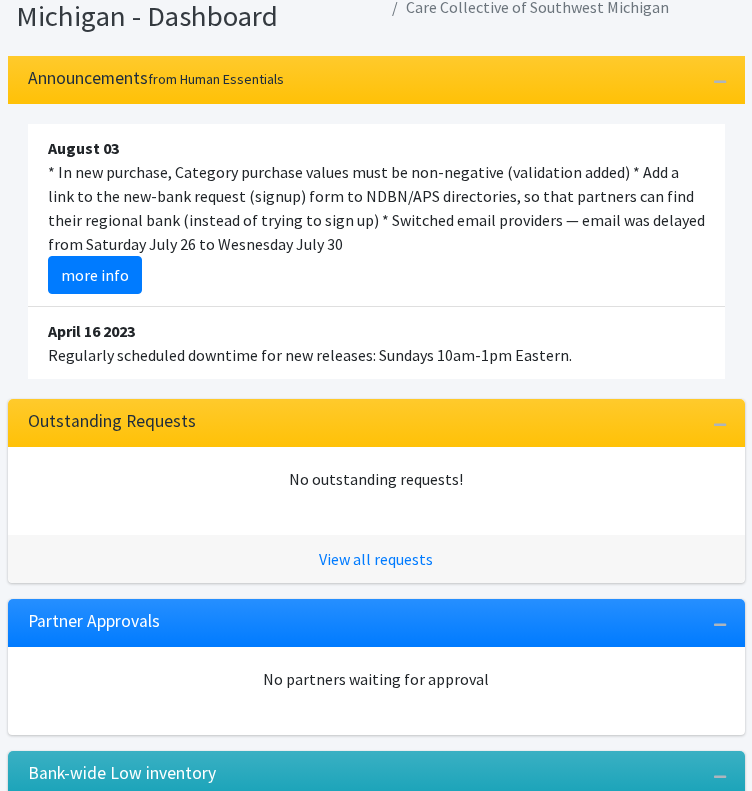scroll, scrollTop: 0, scrollLeft: 0, axis: both 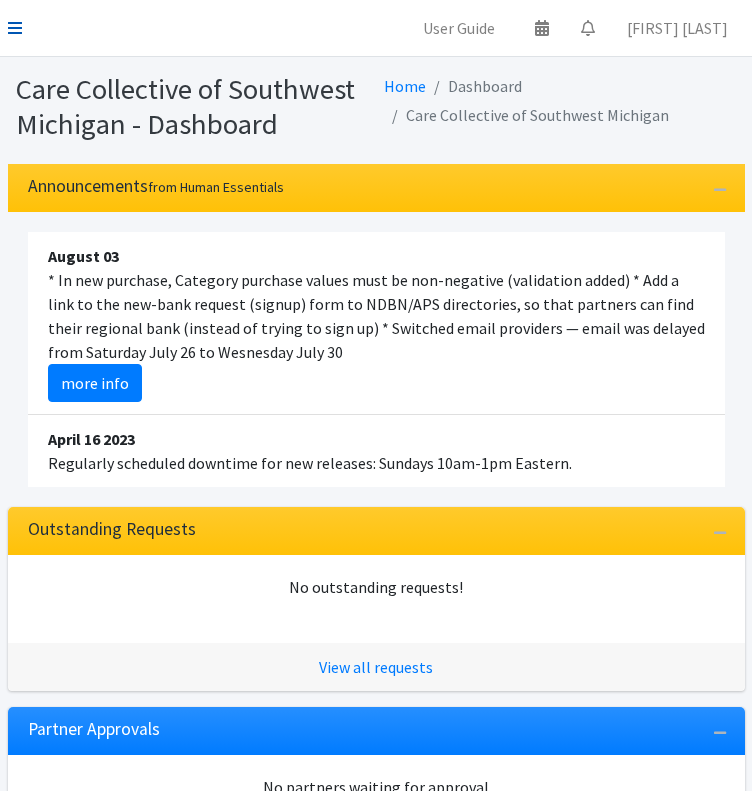 click at bounding box center [15, 28] 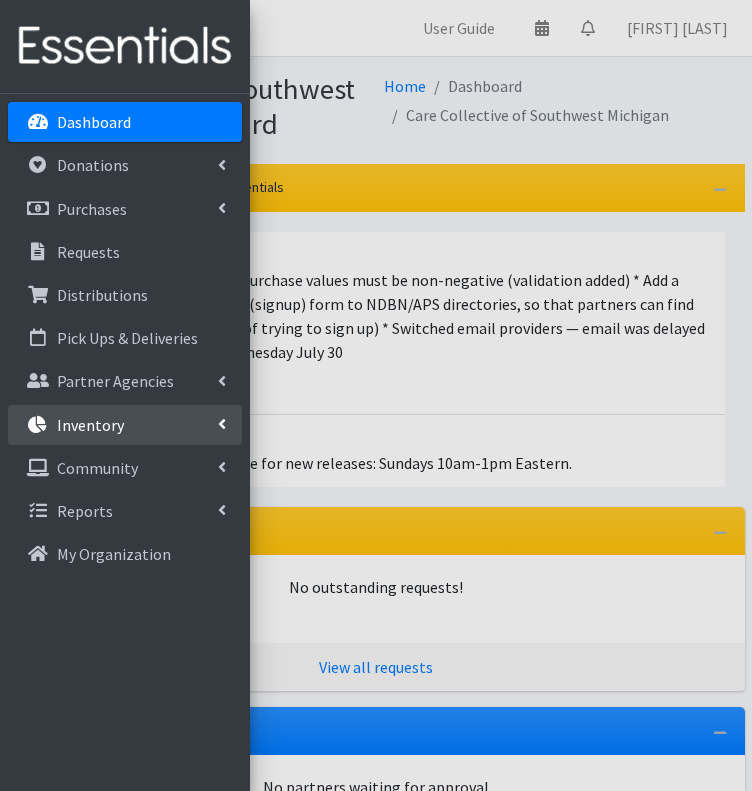 click on "Inventory" at bounding box center (125, 425) 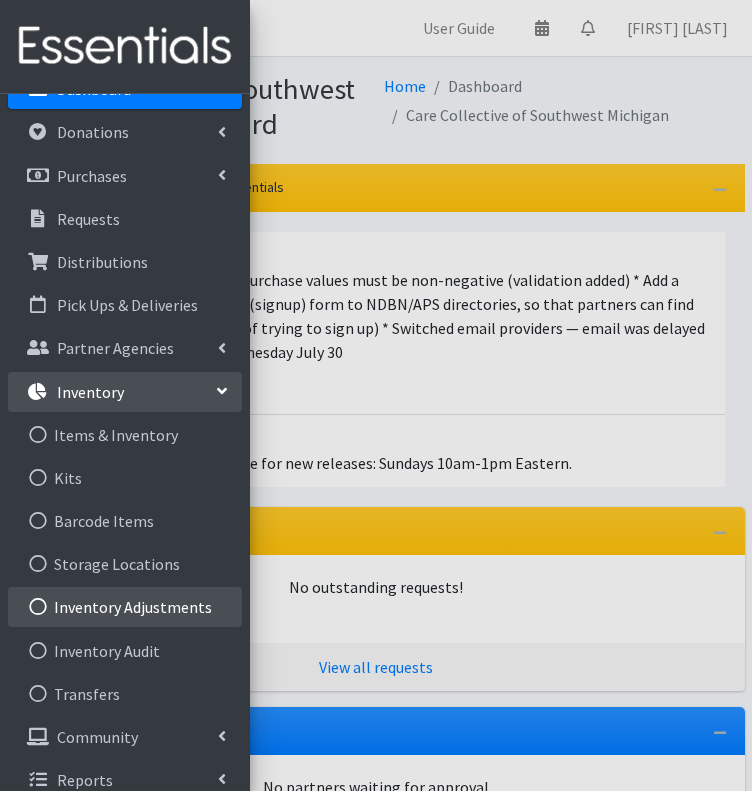 scroll, scrollTop: 51, scrollLeft: 0, axis: vertical 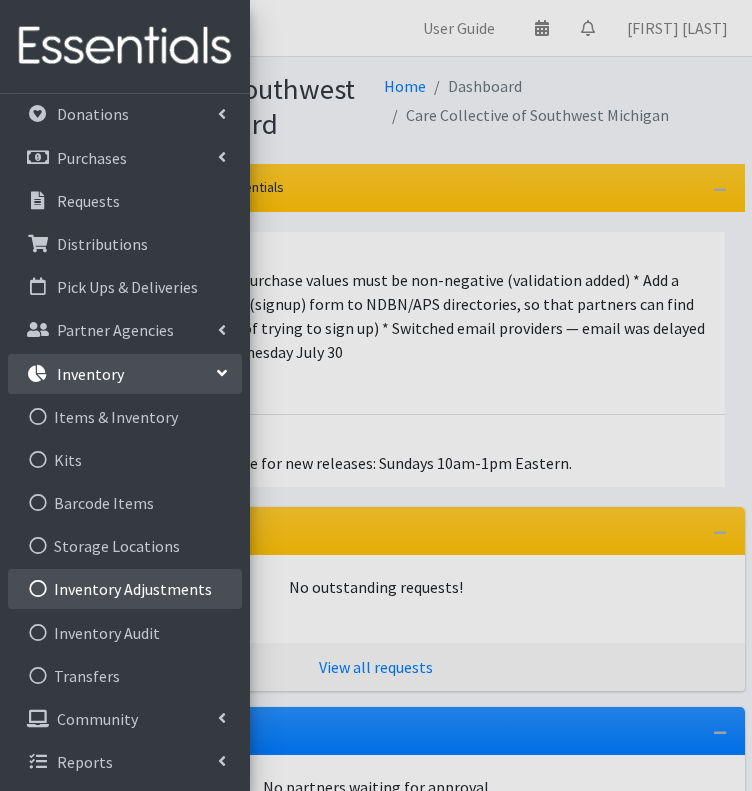 click on "Inventory Adjustments" at bounding box center (125, 589) 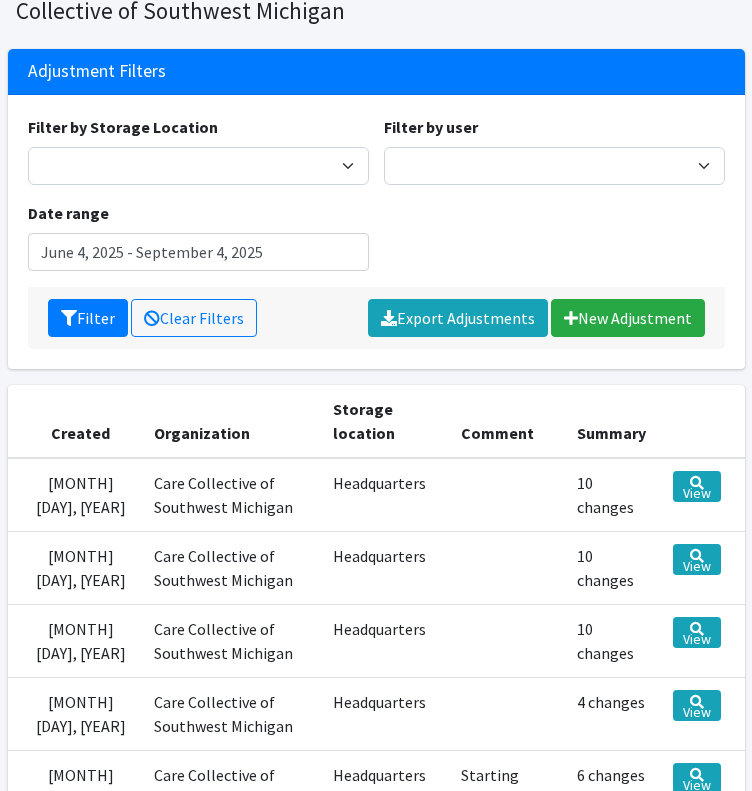 scroll, scrollTop: 300, scrollLeft: 0, axis: vertical 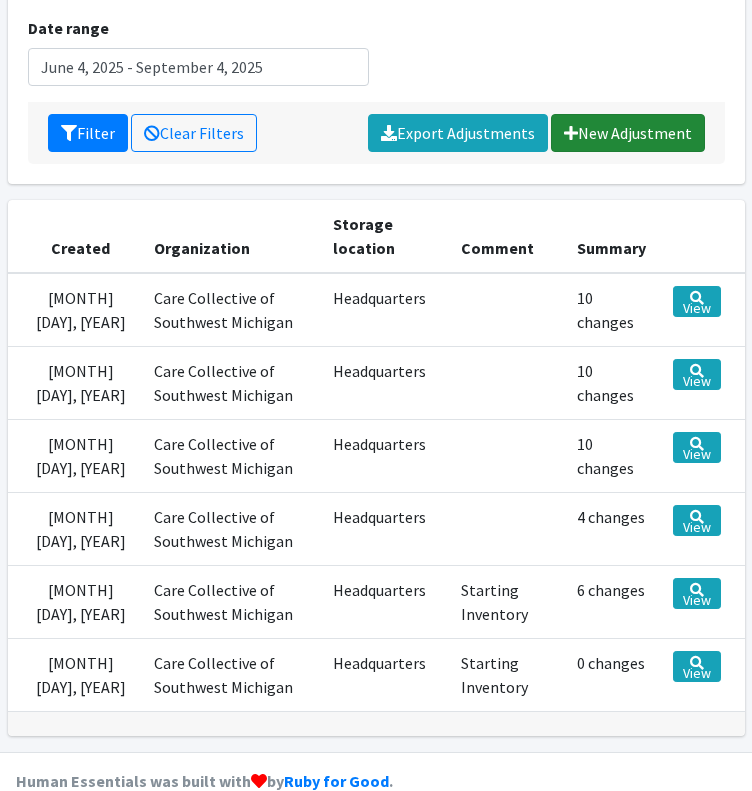 click on "New Adjustment" at bounding box center [628, 133] 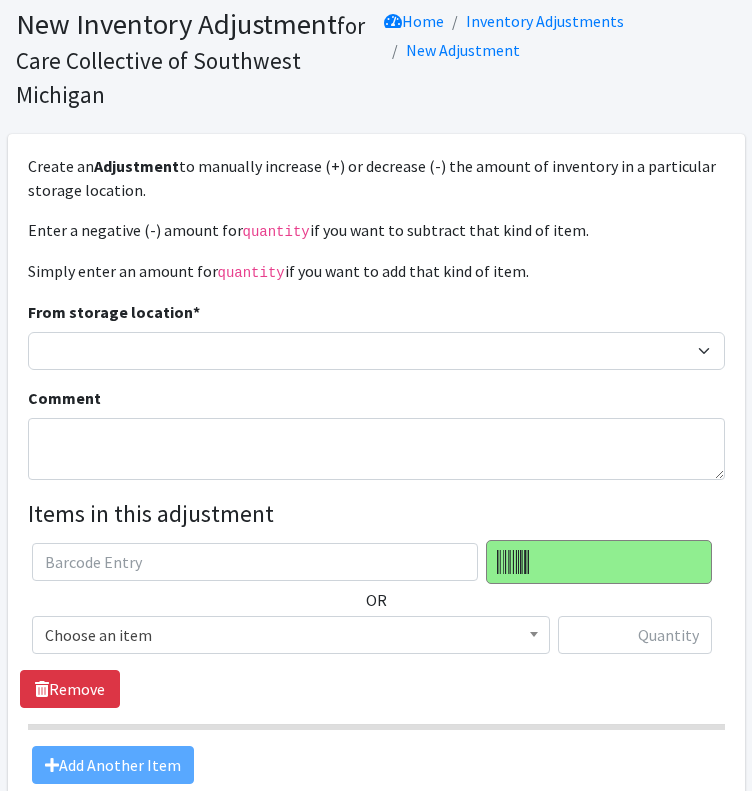 scroll, scrollTop: 100, scrollLeft: 0, axis: vertical 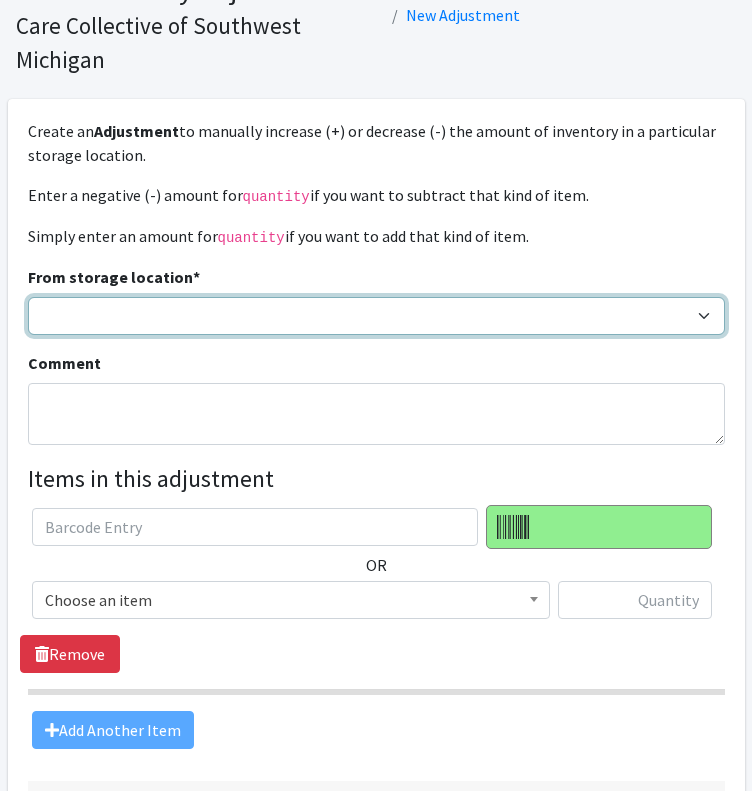 click on "Headquarters" at bounding box center (376, 316) 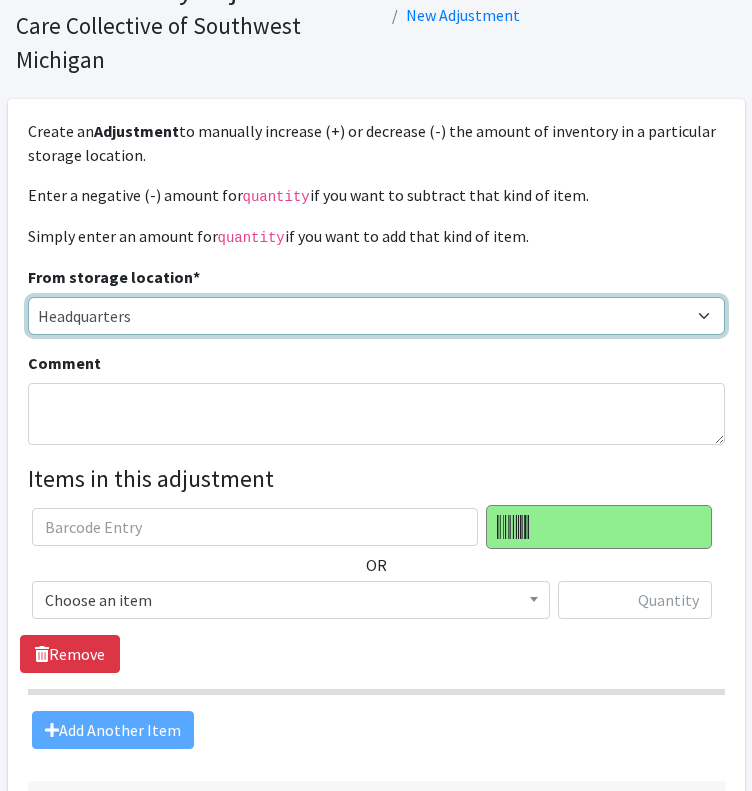 click on "Headquarters" at bounding box center [376, 316] 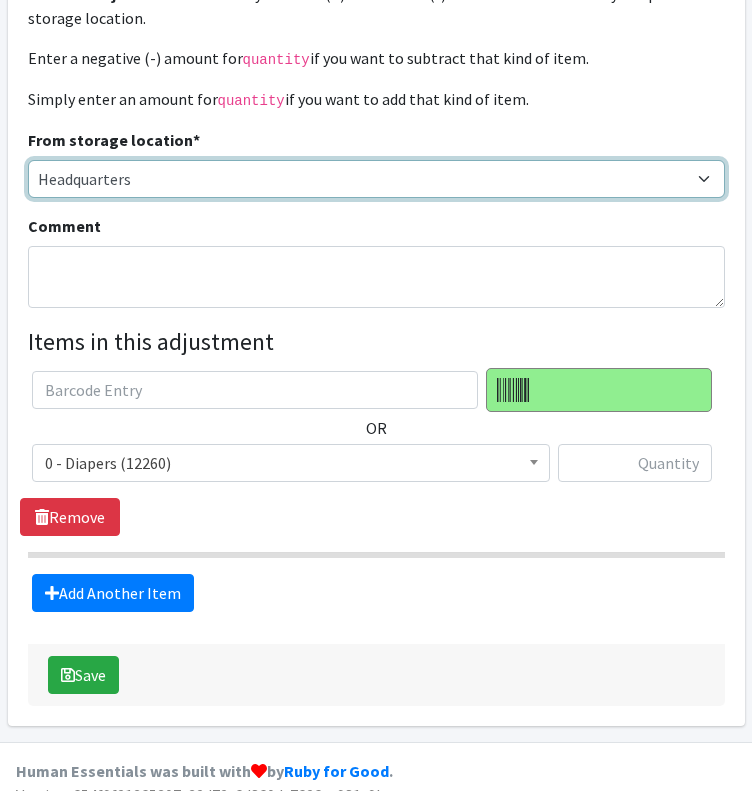 scroll, scrollTop: 258, scrollLeft: 0, axis: vertical 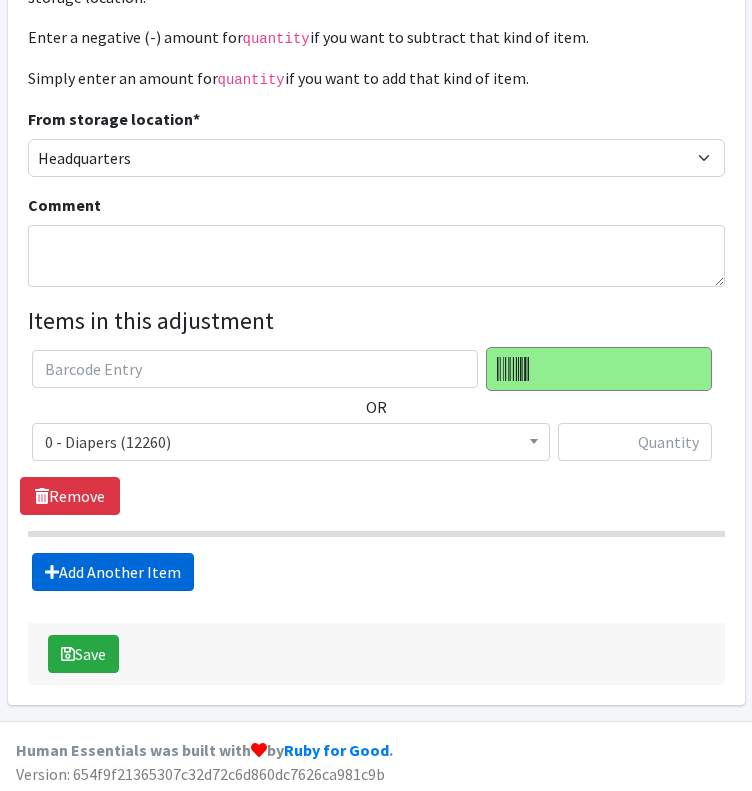 click on "Add Another Item" at bounding box center [113, 572] 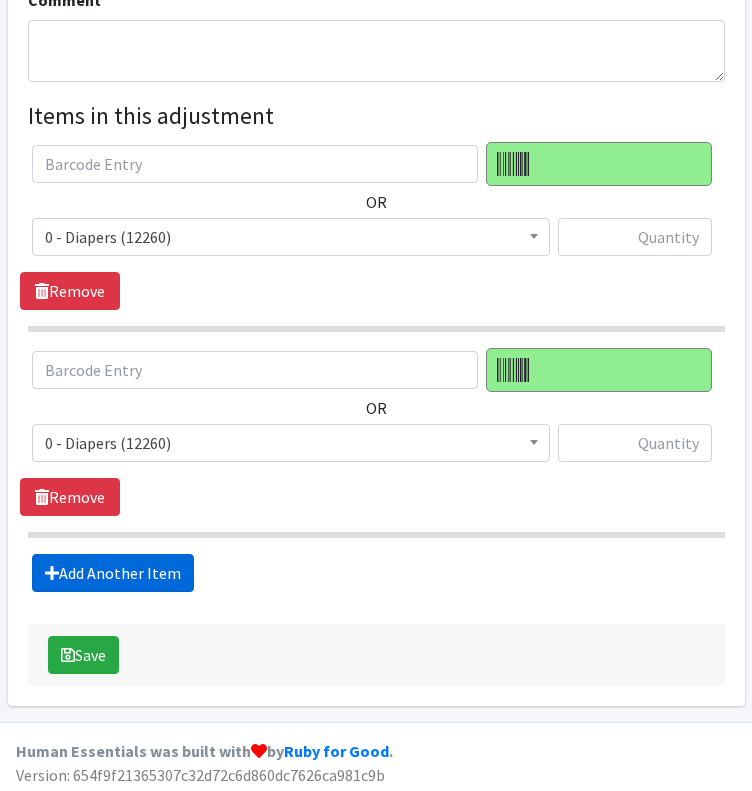 click on "Add Another Item" at bounding box center (113, 573) 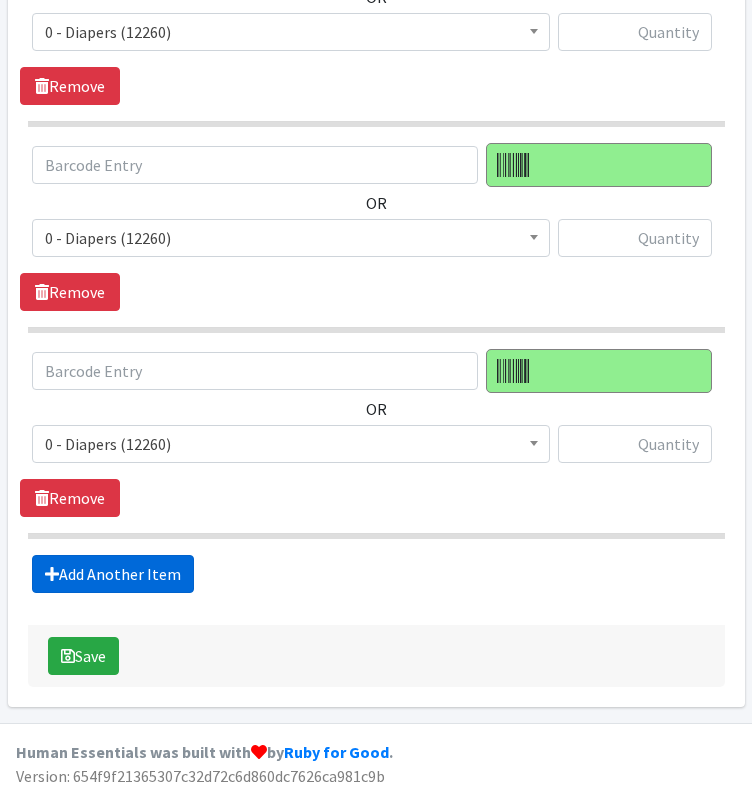 click on "Add Another Item" at bounding box center [113, 574] 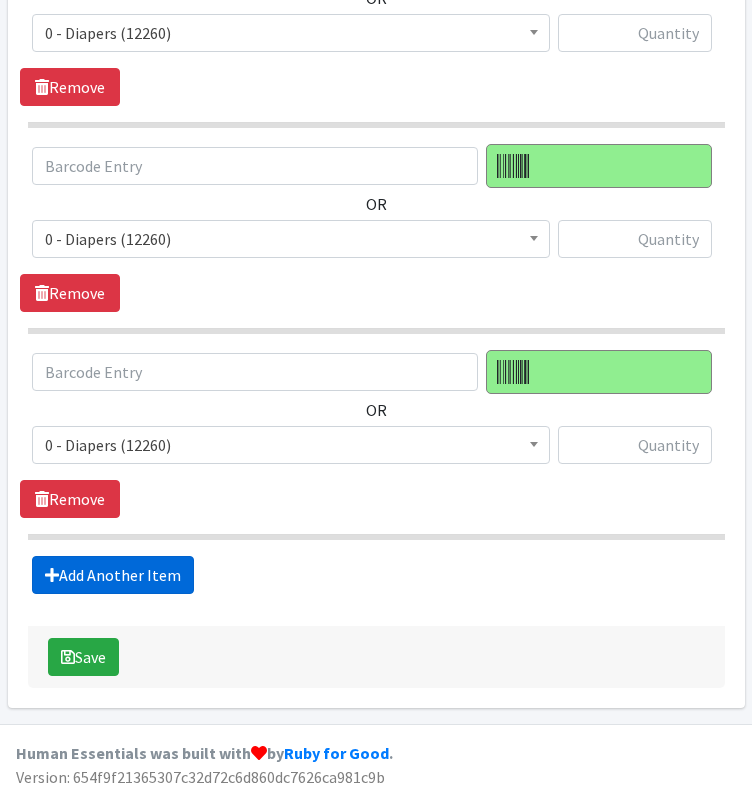 click on "Add Another Item" at bounding box center [113, 575] 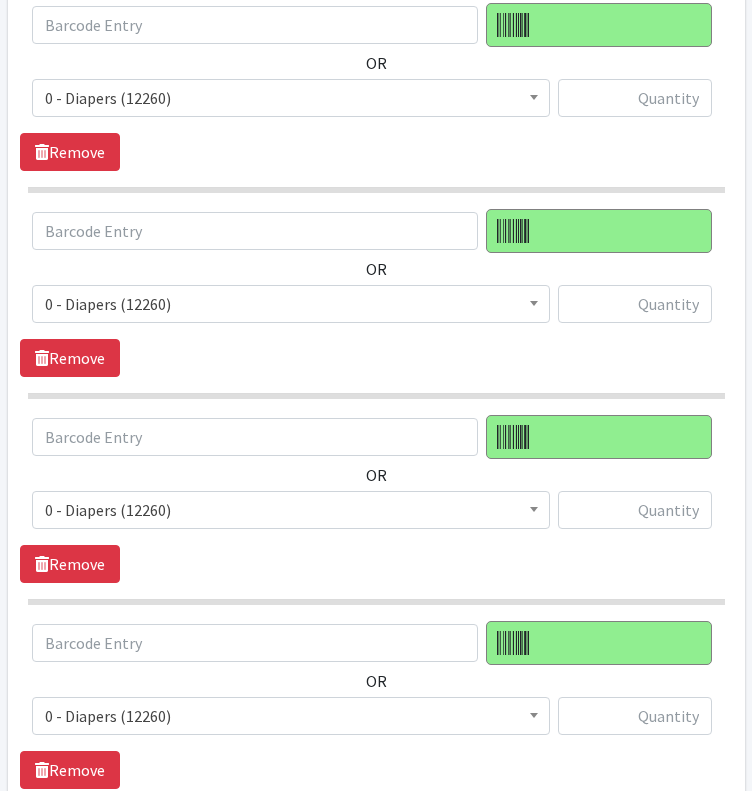 scroll, scrollTop: 678, scrollLeft: 0, axis: vertical 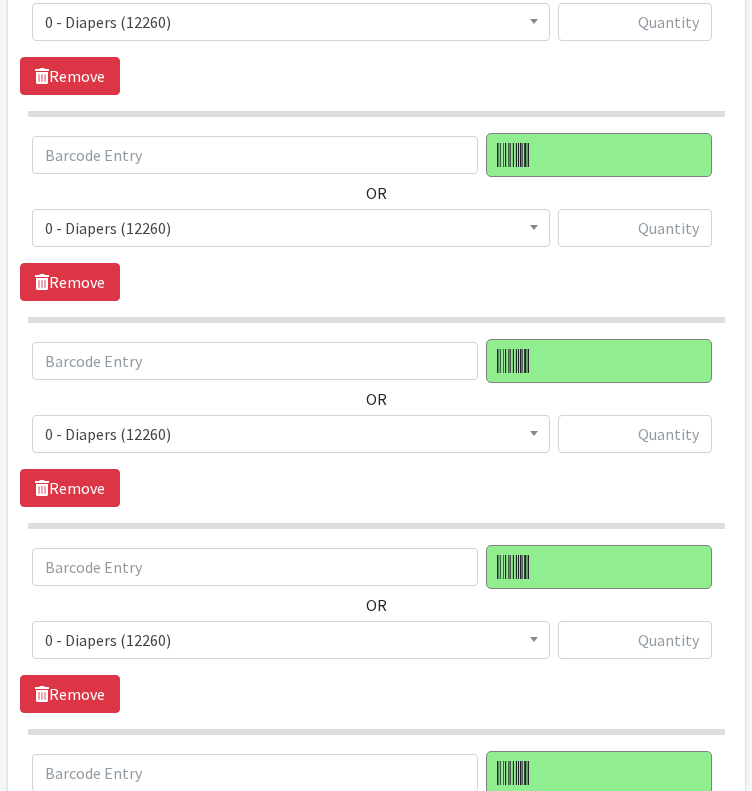 click on "0 - Diapers (12260)" at bounding box center (291, 228) 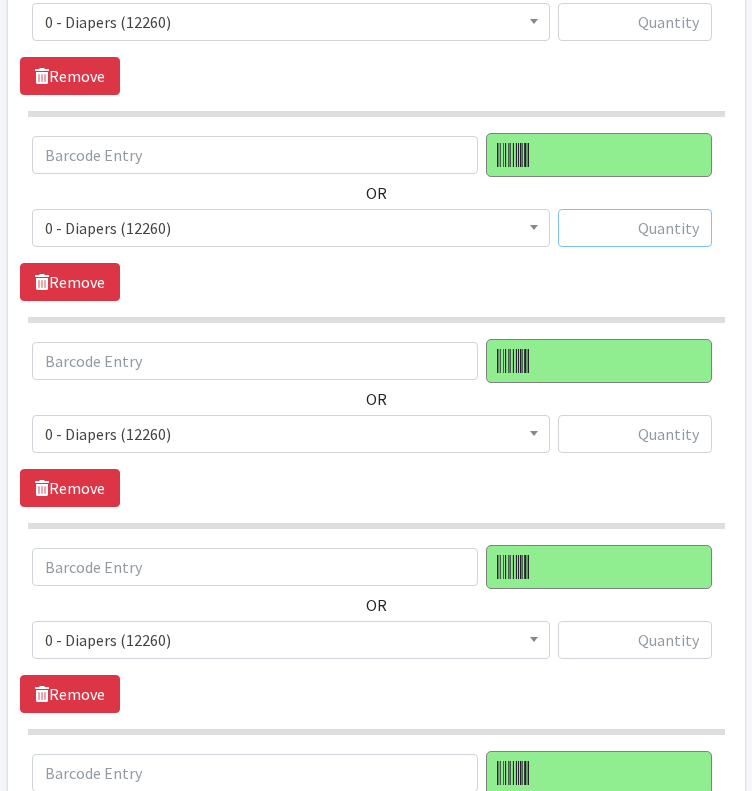 click at bounding box center [635, 228] 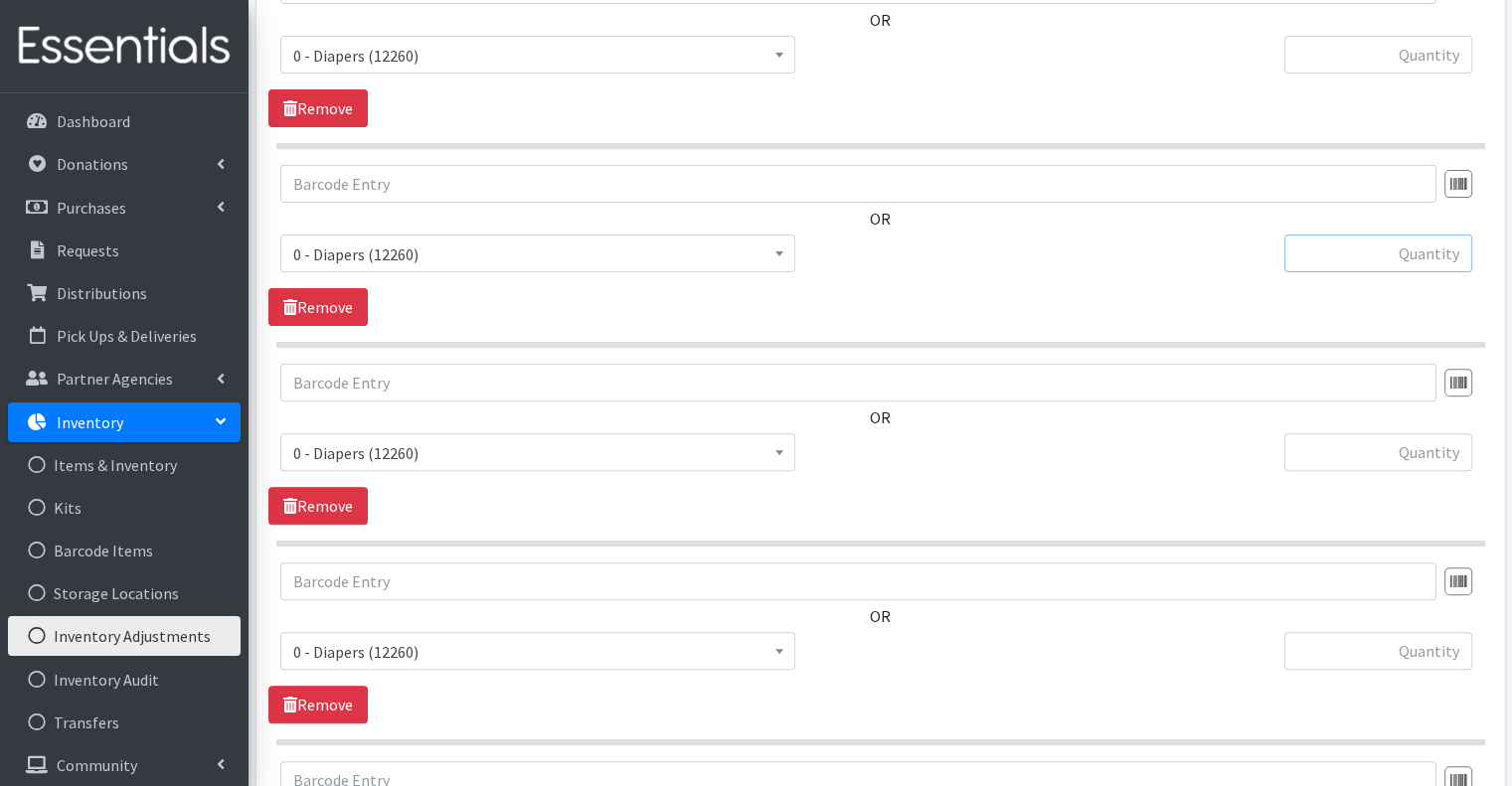 scroll, scrollTop: 378, scrollLeft: 0, axis: vertical 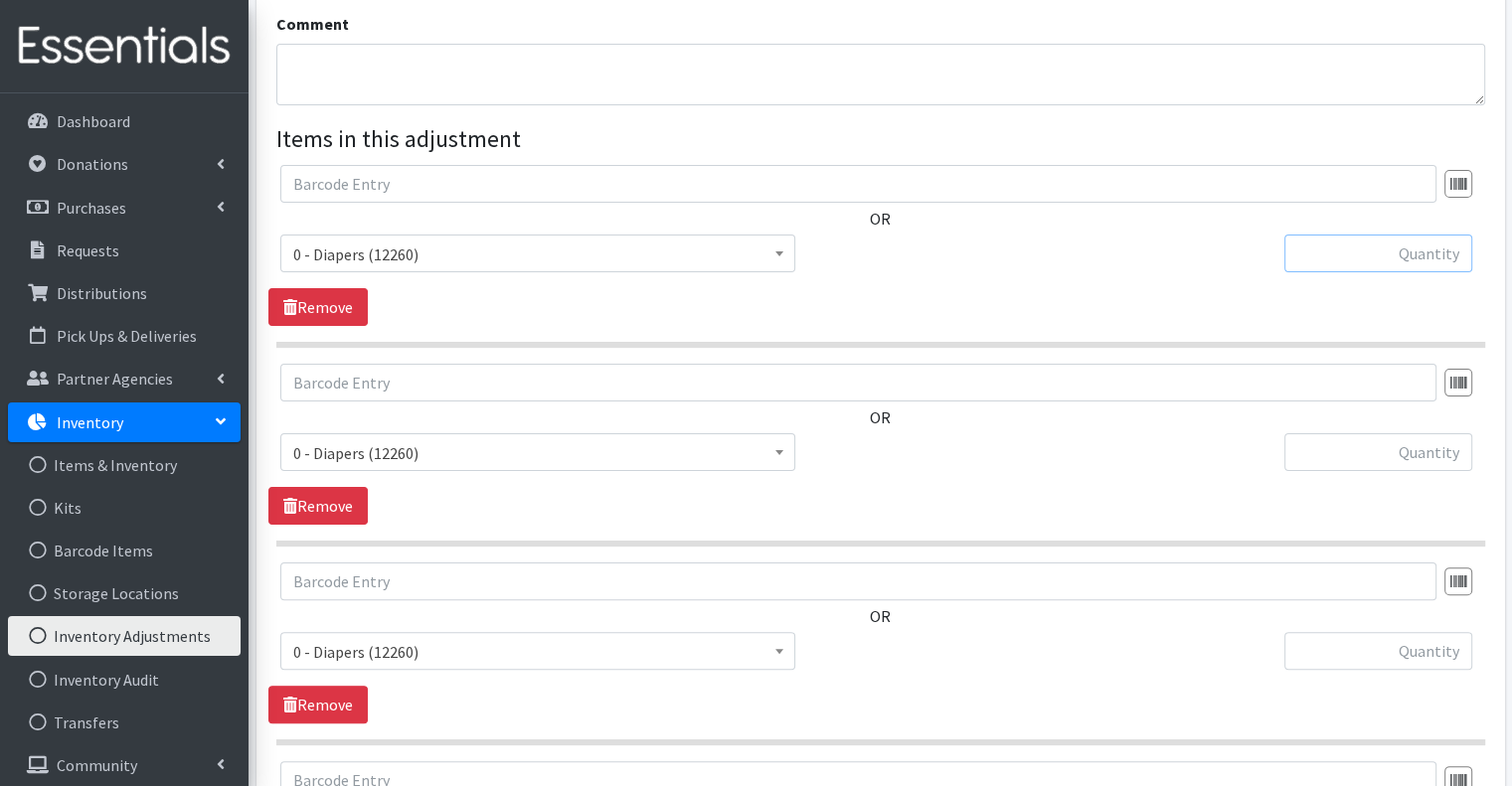 click at bounding box center (1378, 253) 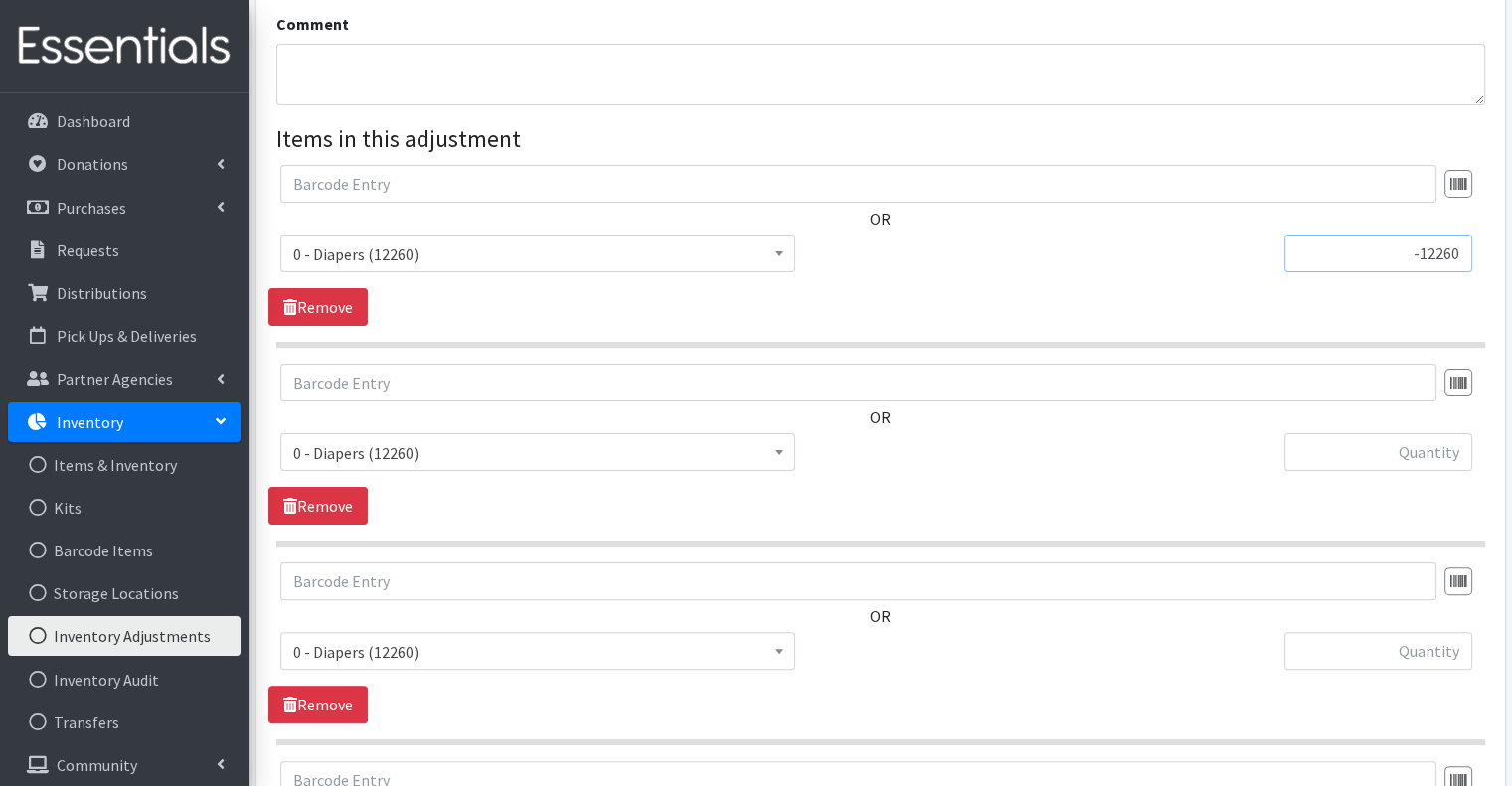 type on "-12260" 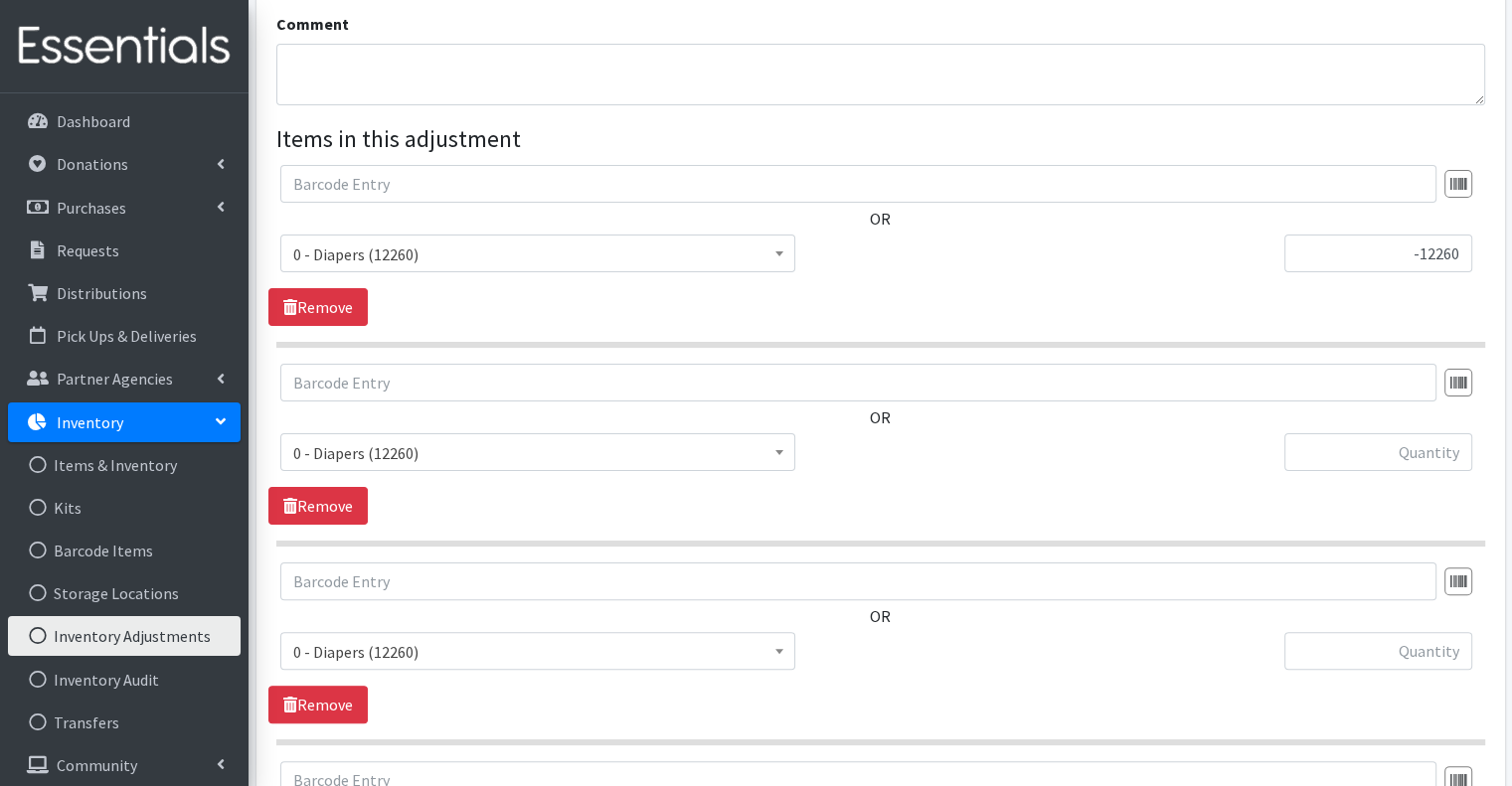 click on "0 - Diapers (12260)" at bounding box center [538, 452] 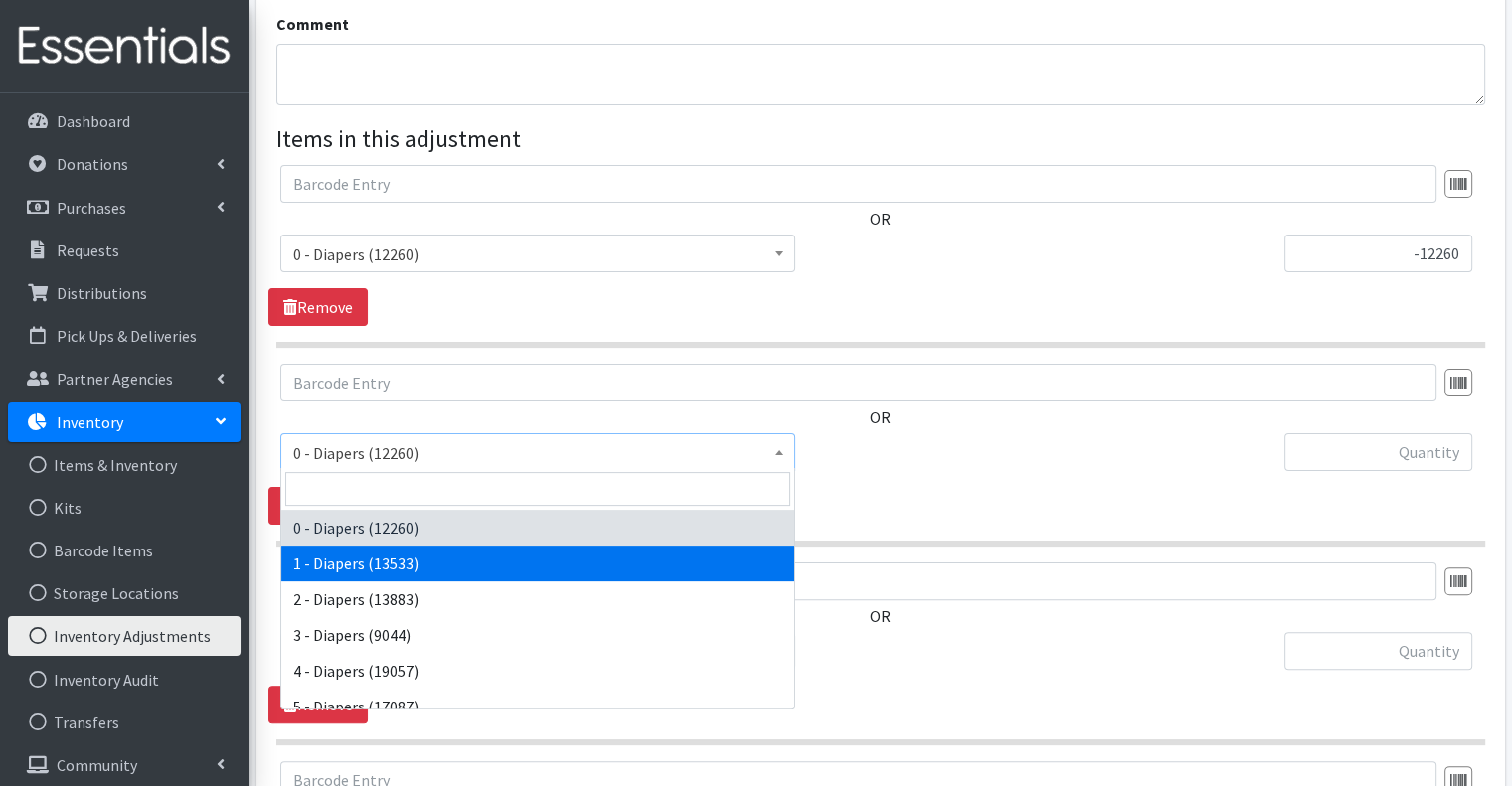 select on "15482" 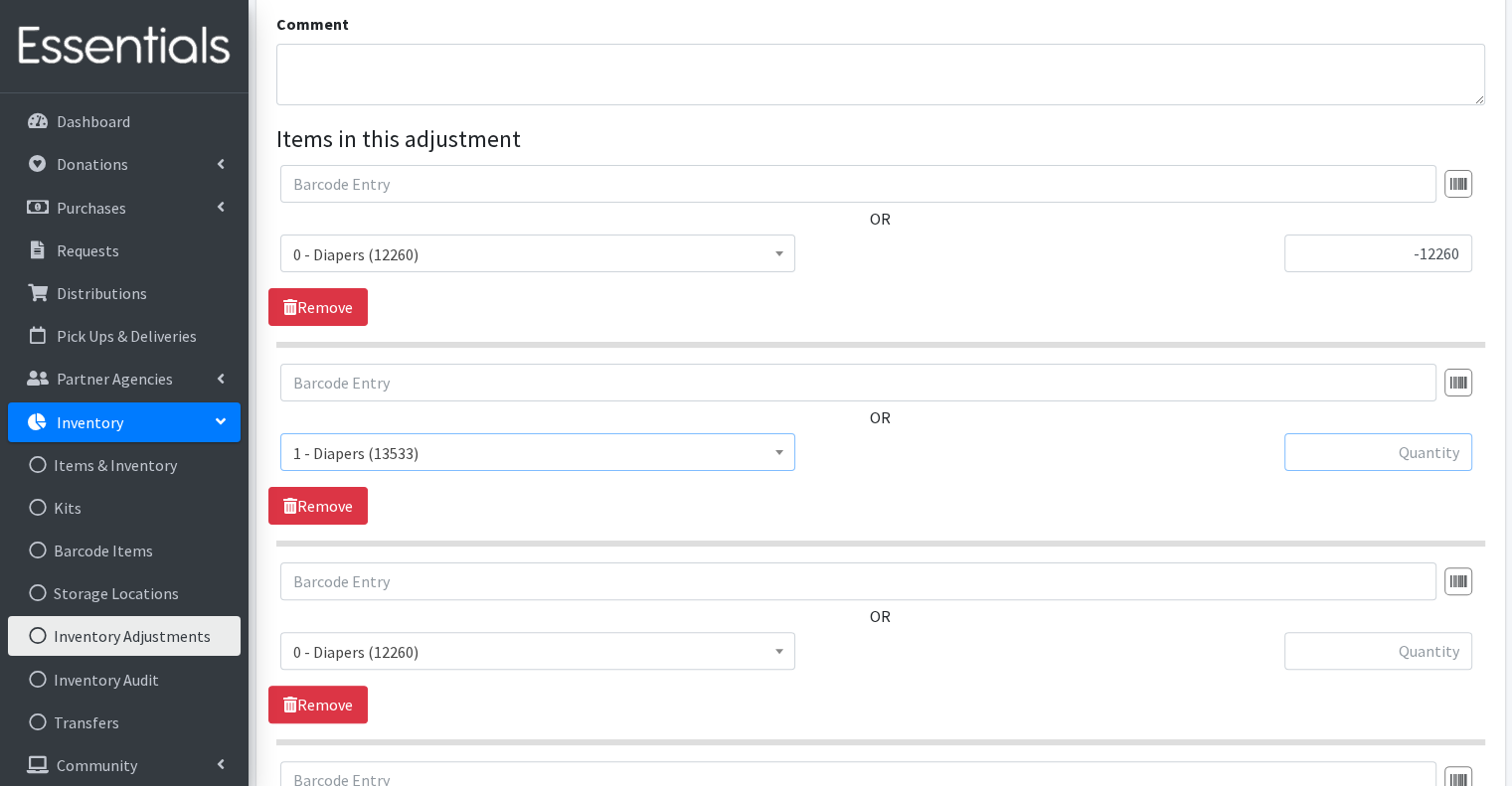 click at bounding box center [1378, 452] 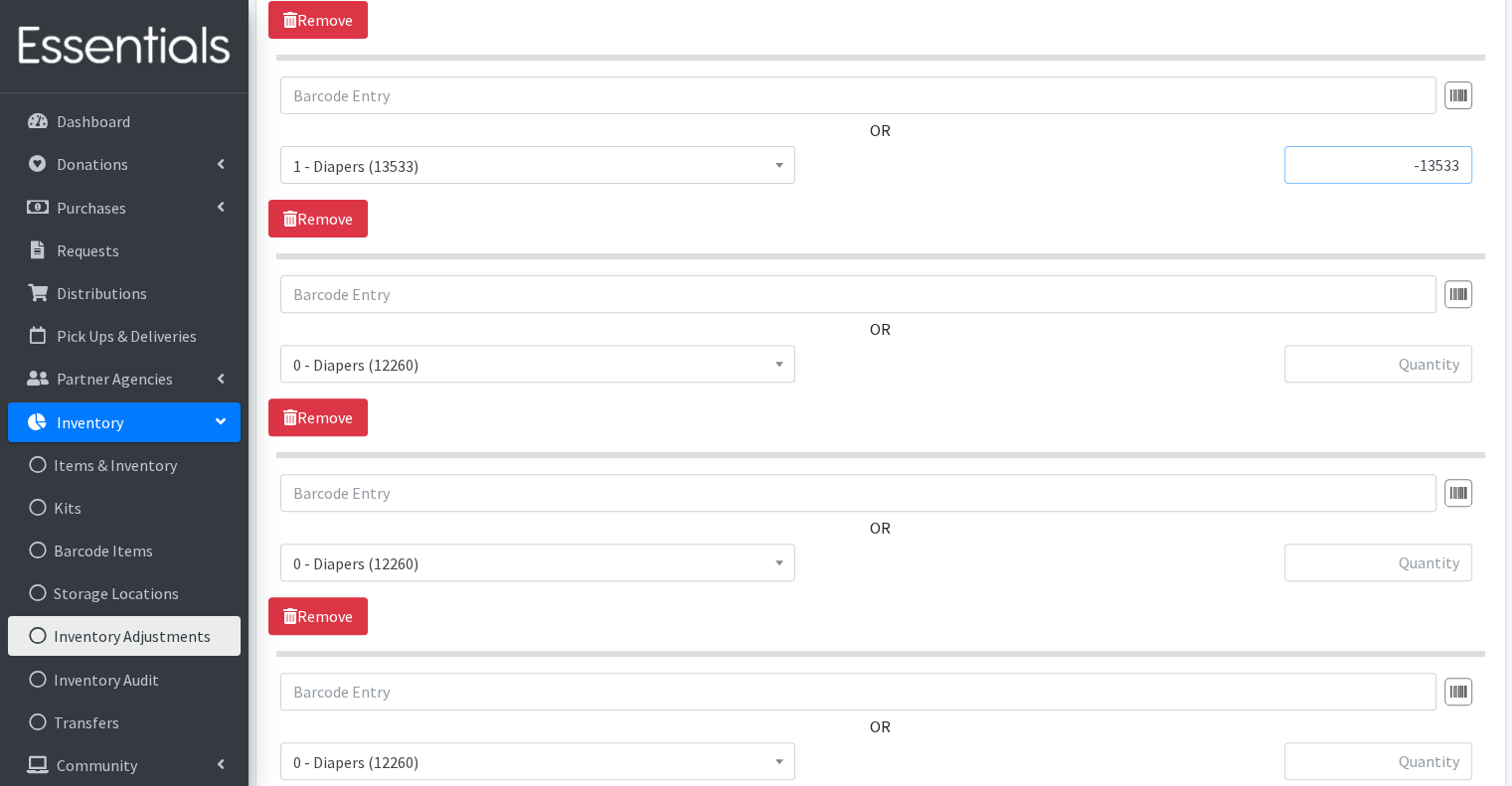 scroll, scrollTop: 676, scrollLeft: 0, axis: vertical 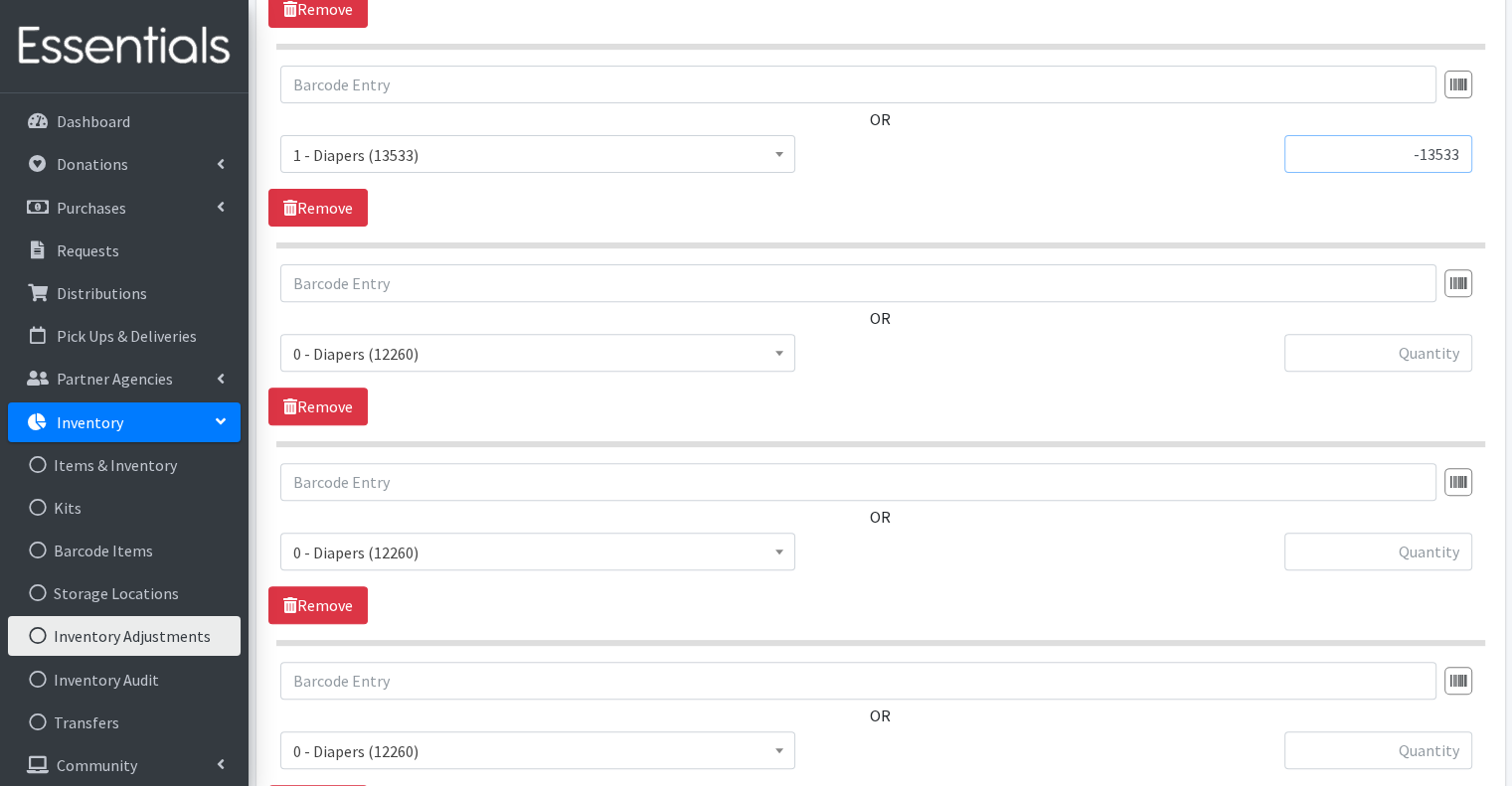 type on "-13533" 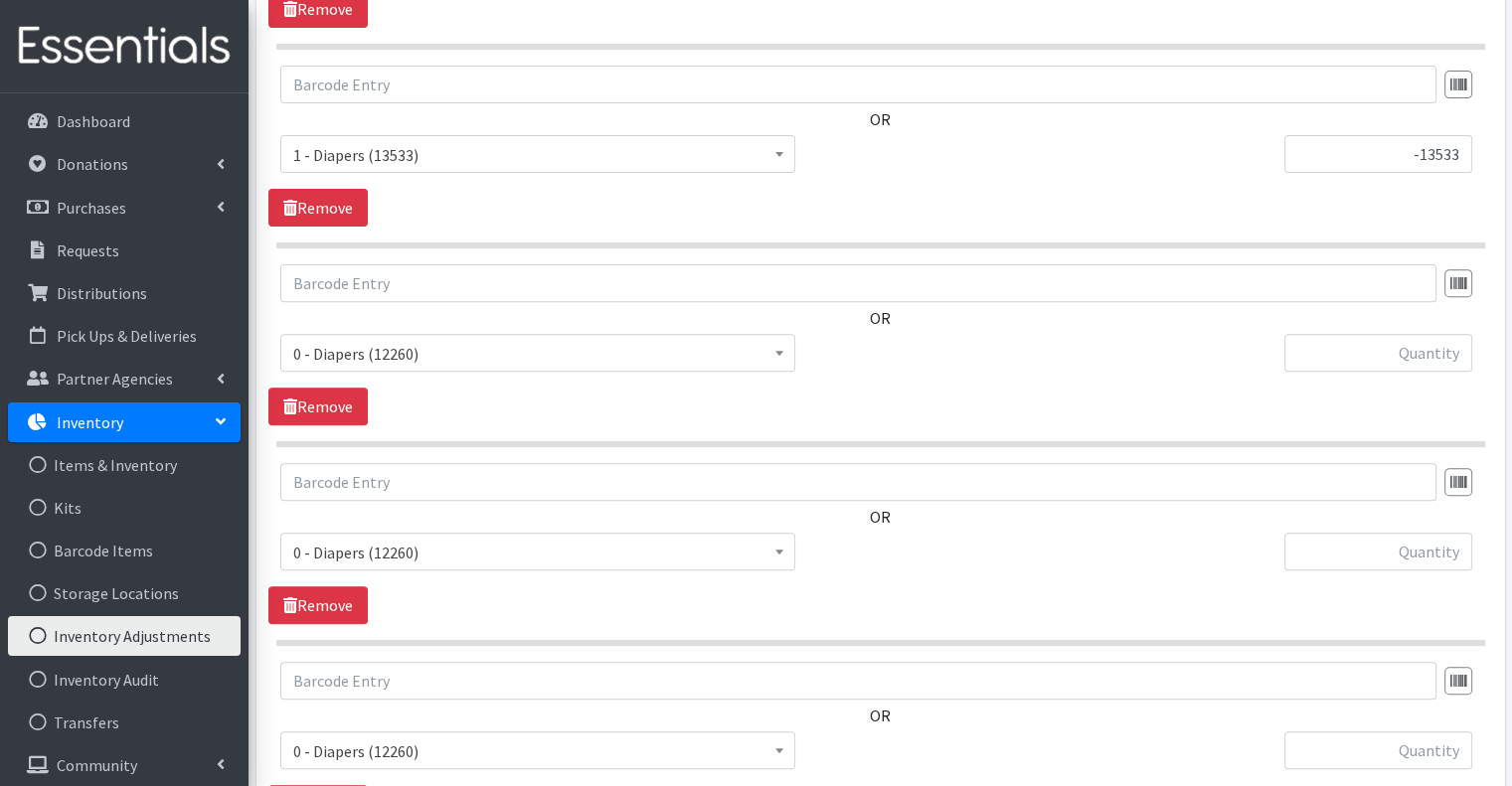 click on "0 - Diapers (12260)" at bounding box center (538, 354) 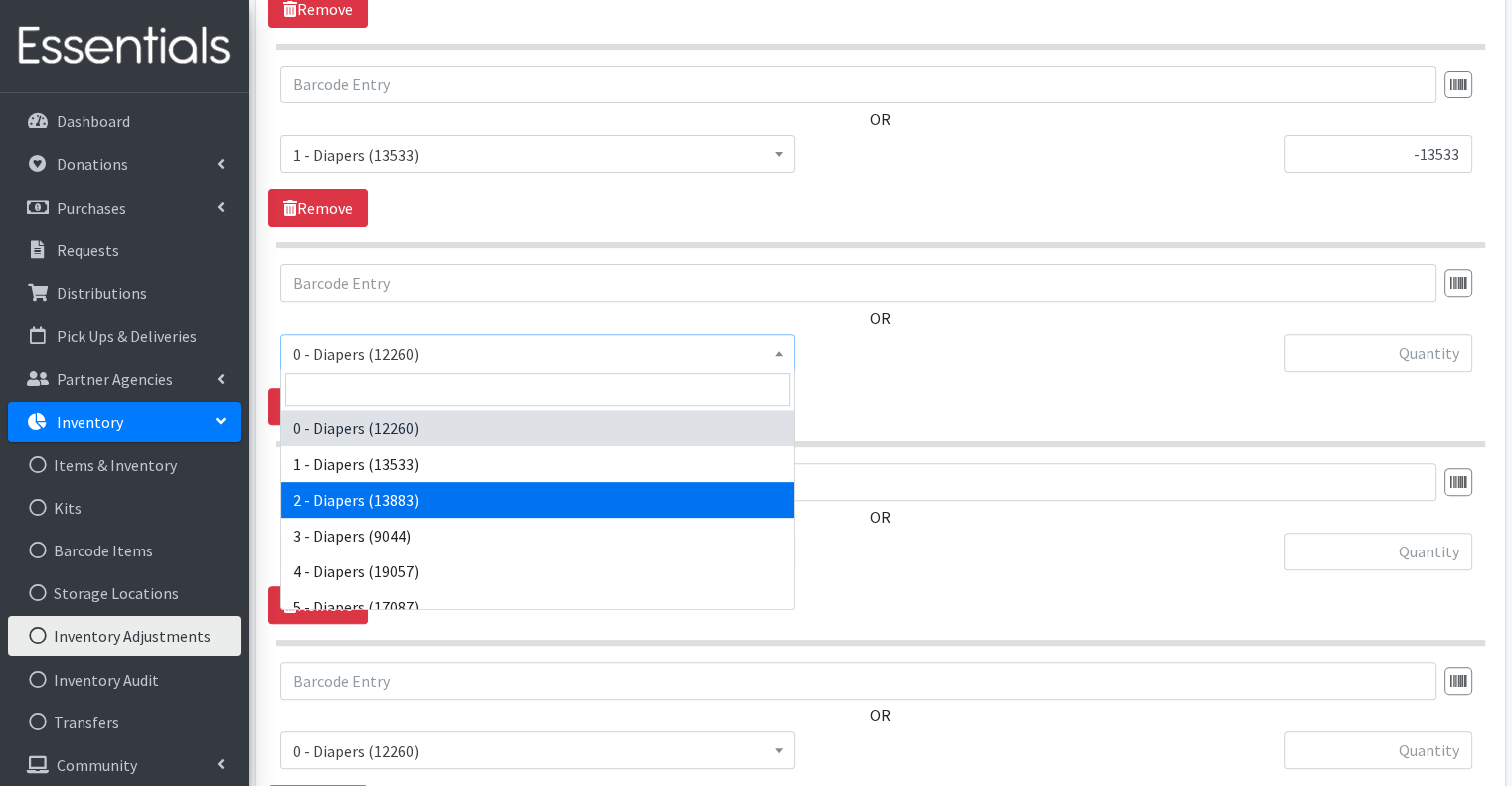drag, startPoint x: 521, startPoint y: 486, endPoint x: 541, endPoint y: 488, distance: 20.09975 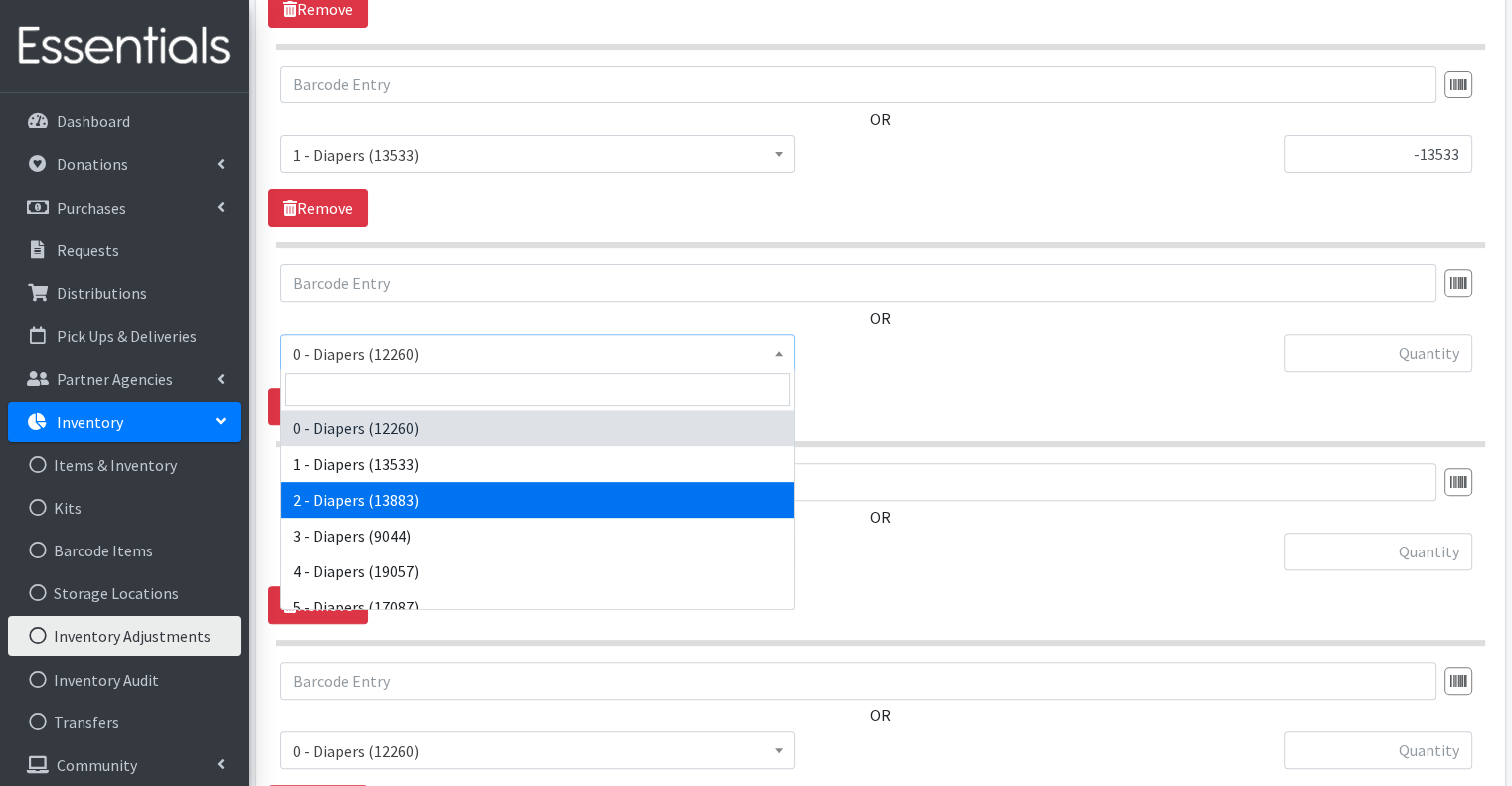 select on "15483" 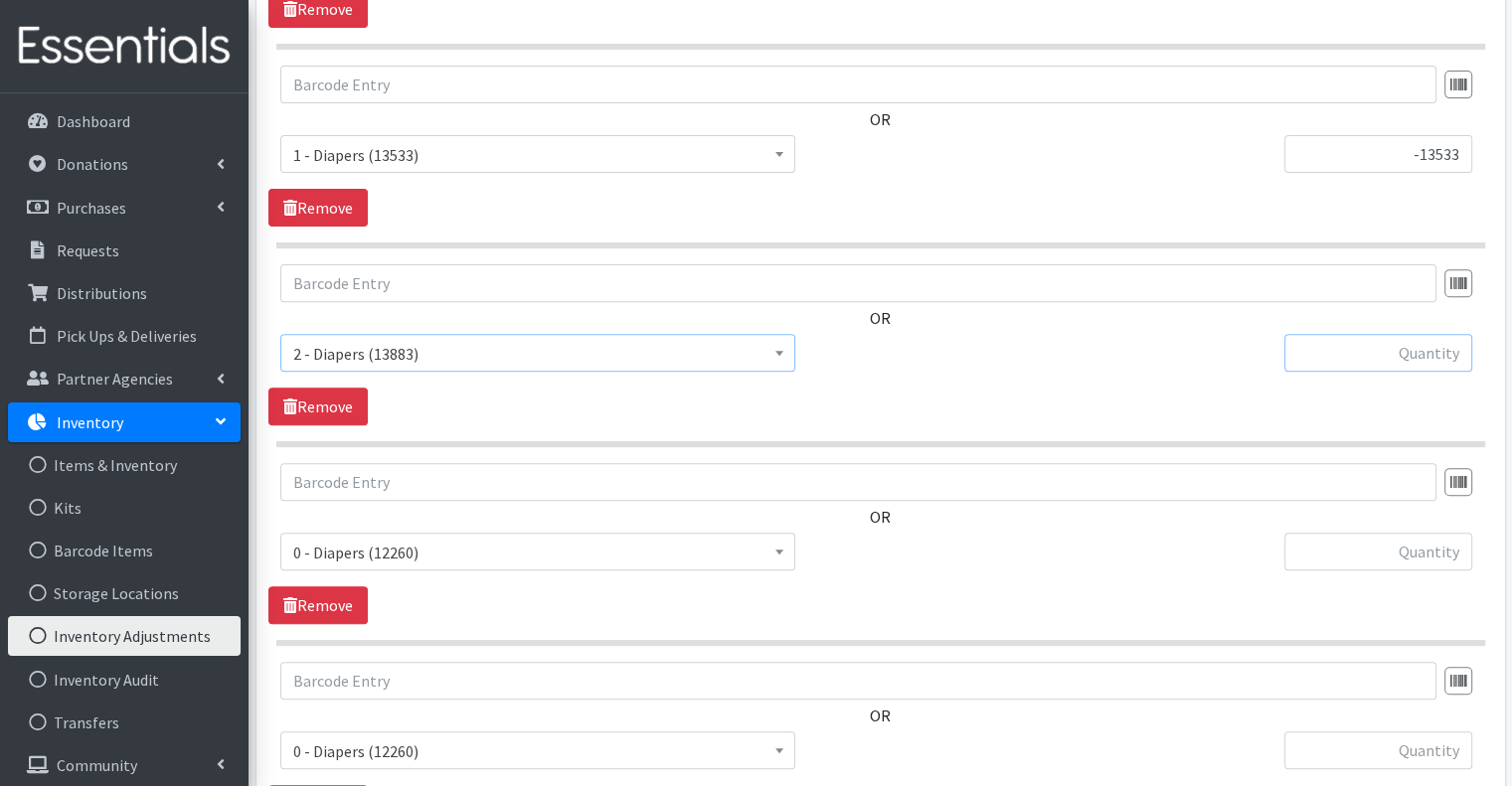 click at bounding box center [1378, 353] 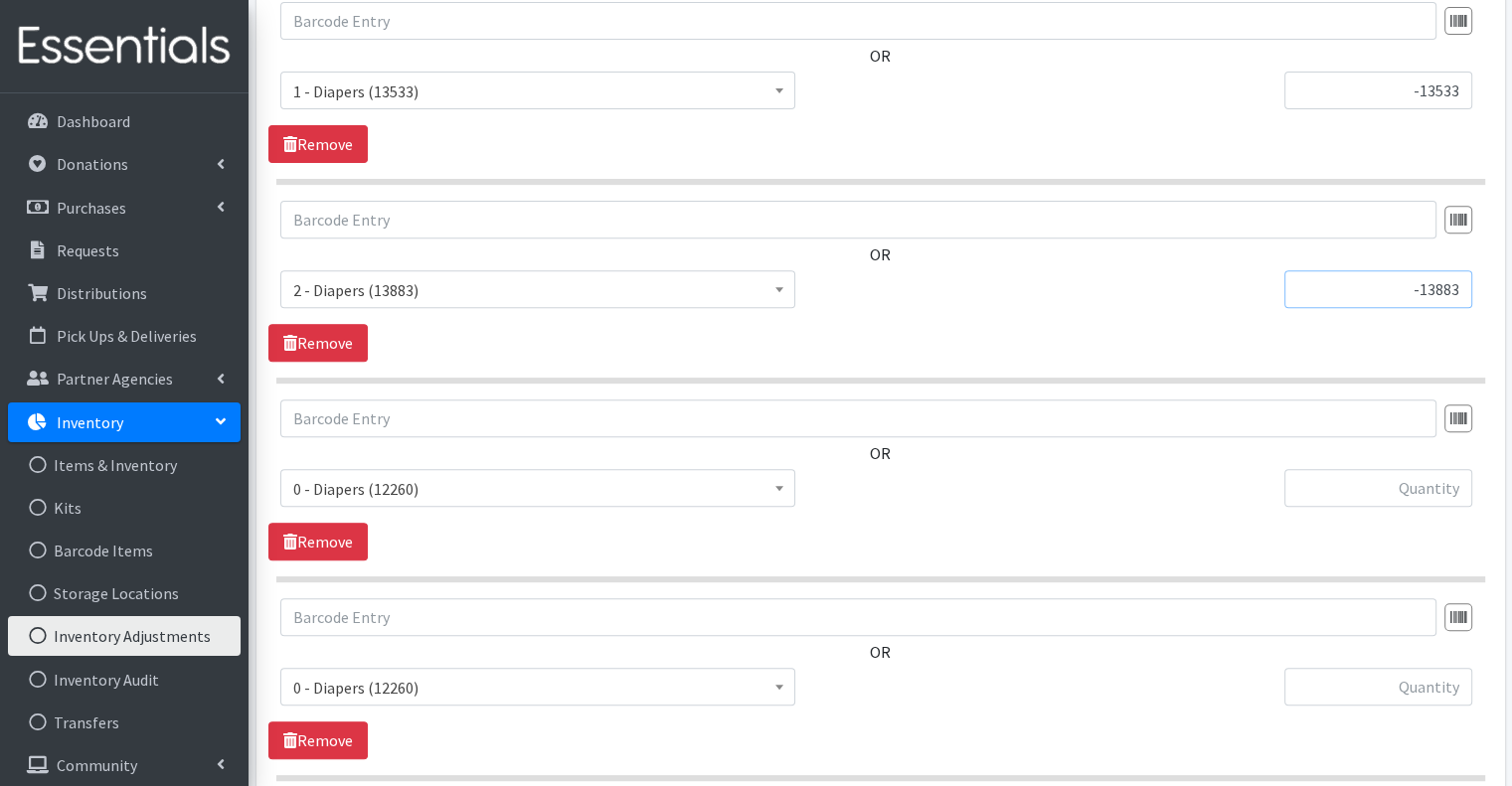 scroll, scrollTop: 775, scrollLeft: 0, axis: vertical 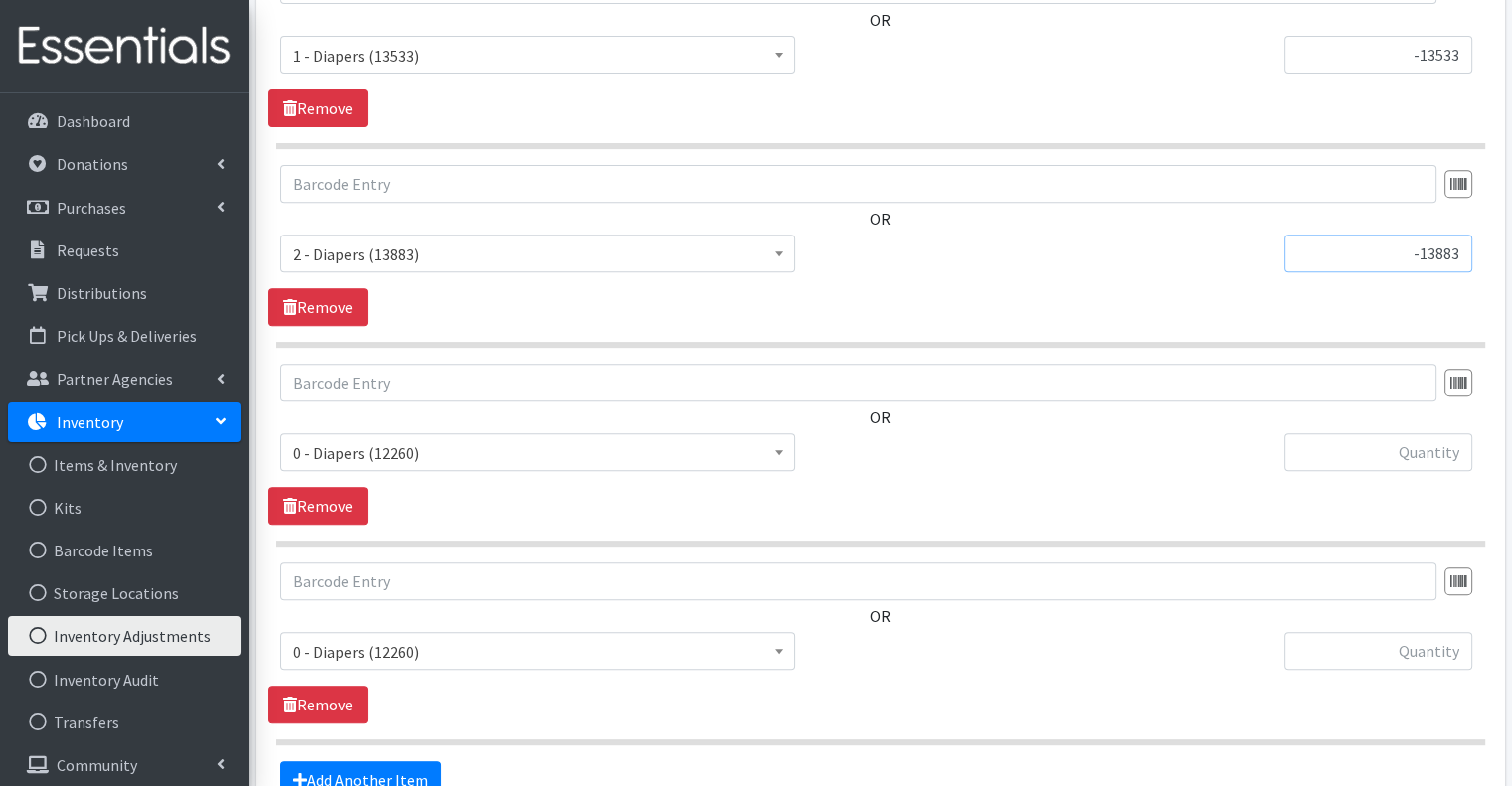type on "-13883" 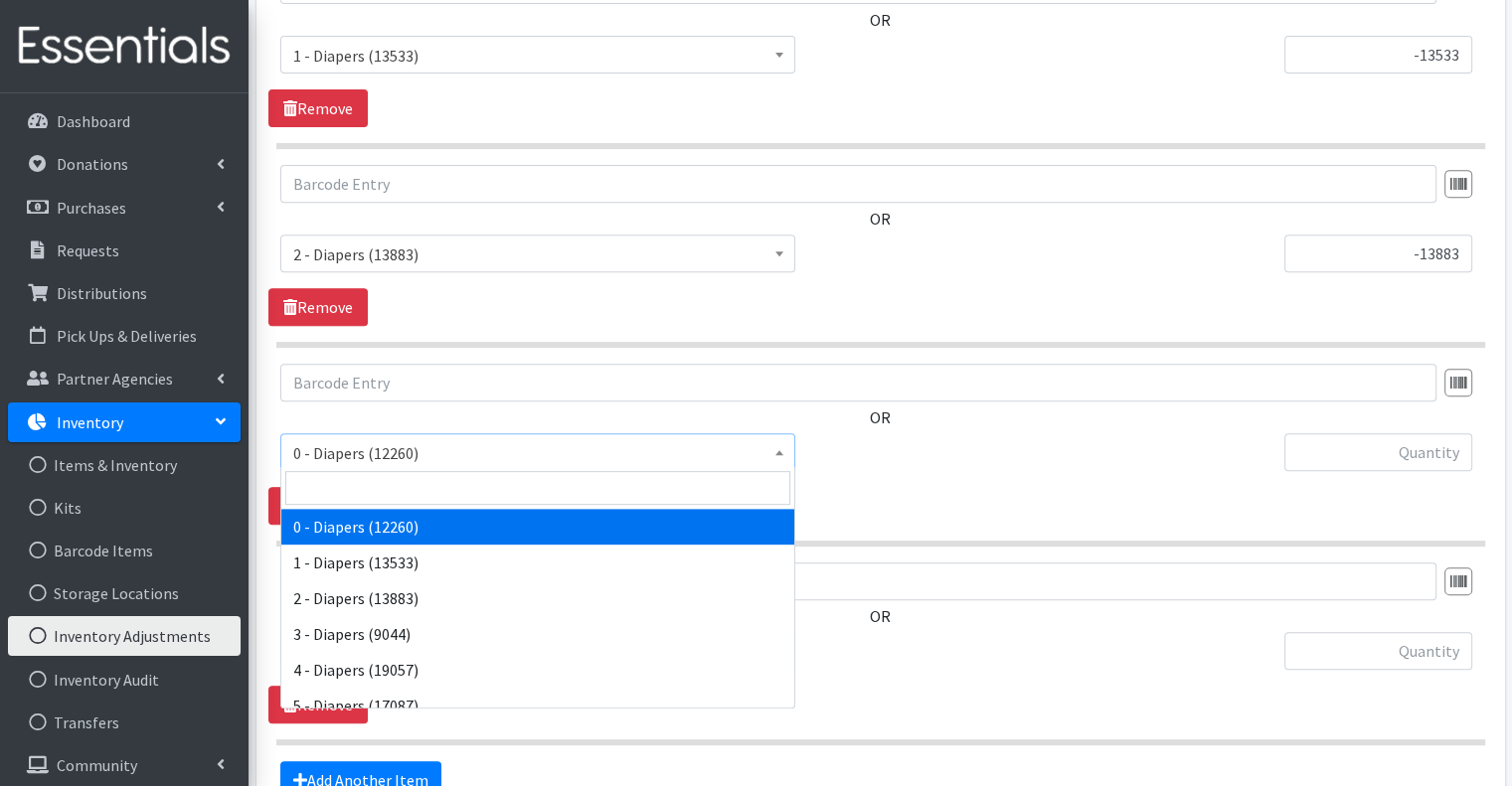 click on "0 - Diapers (12260)" at bounding box center [538, 453] 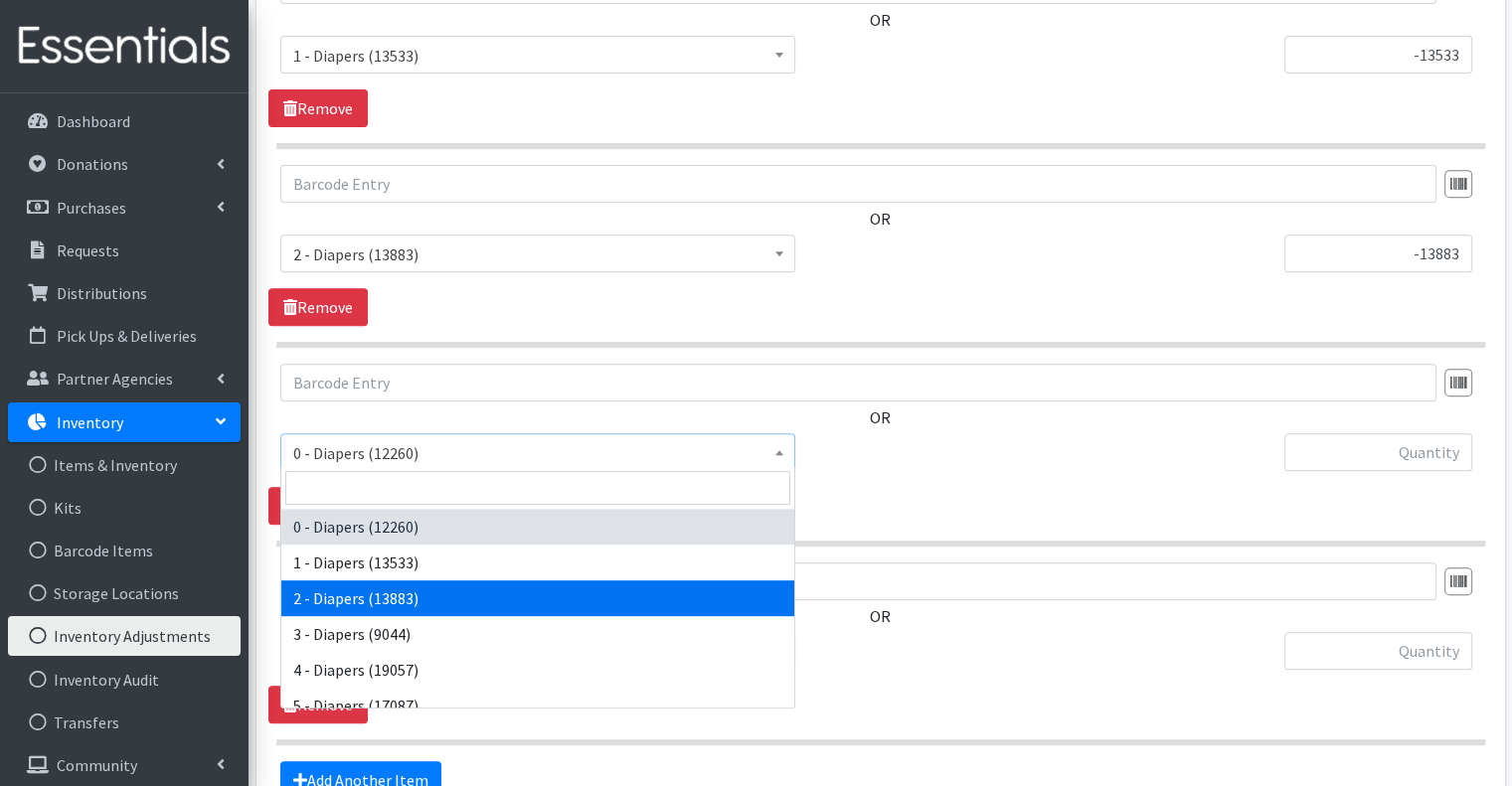 scroll, scrollTop: 99, scrollLeft: 0, axis: vertical 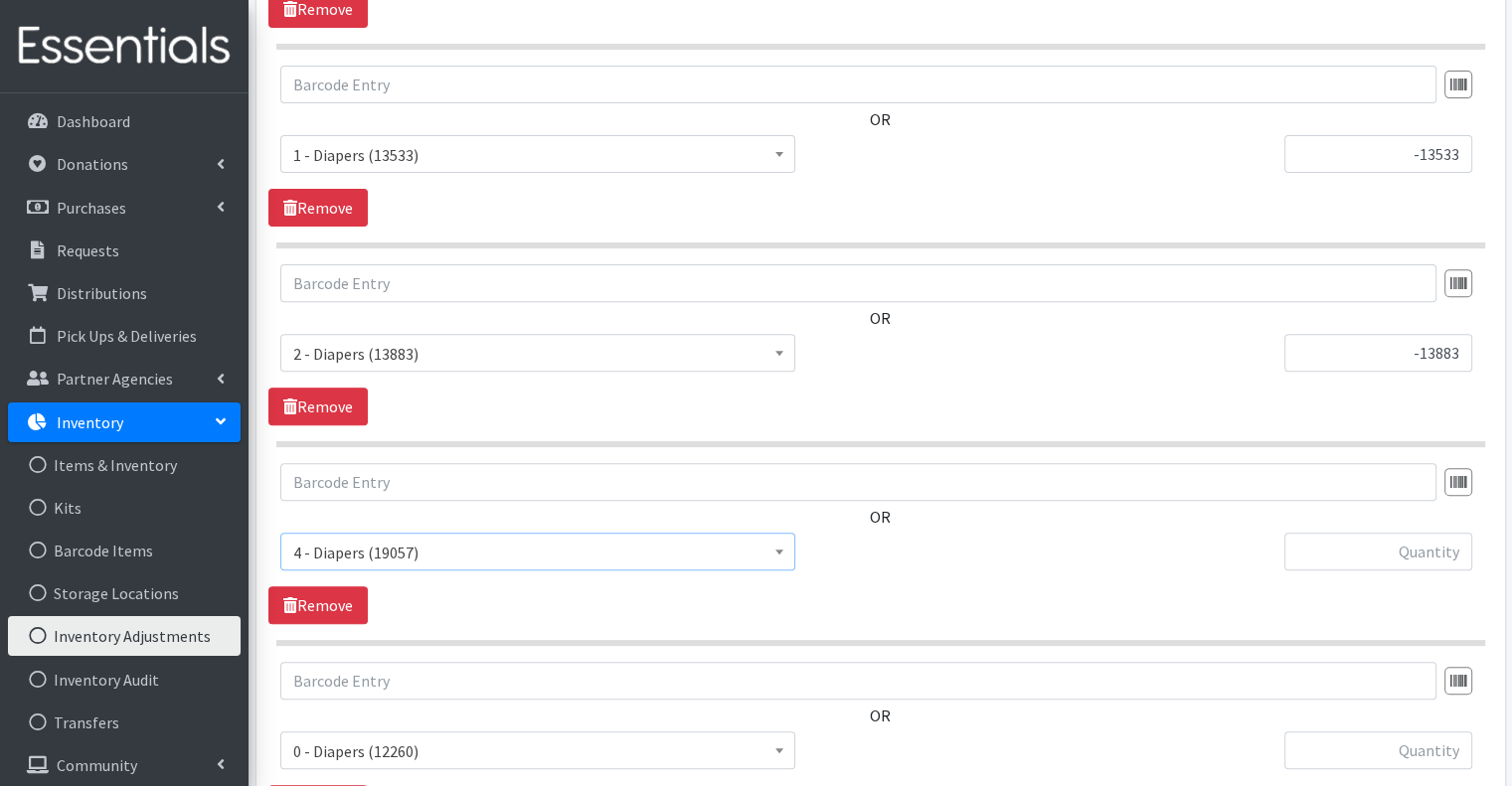 click on "4 - Diapers (19057)" at bounding box center (538, 552) 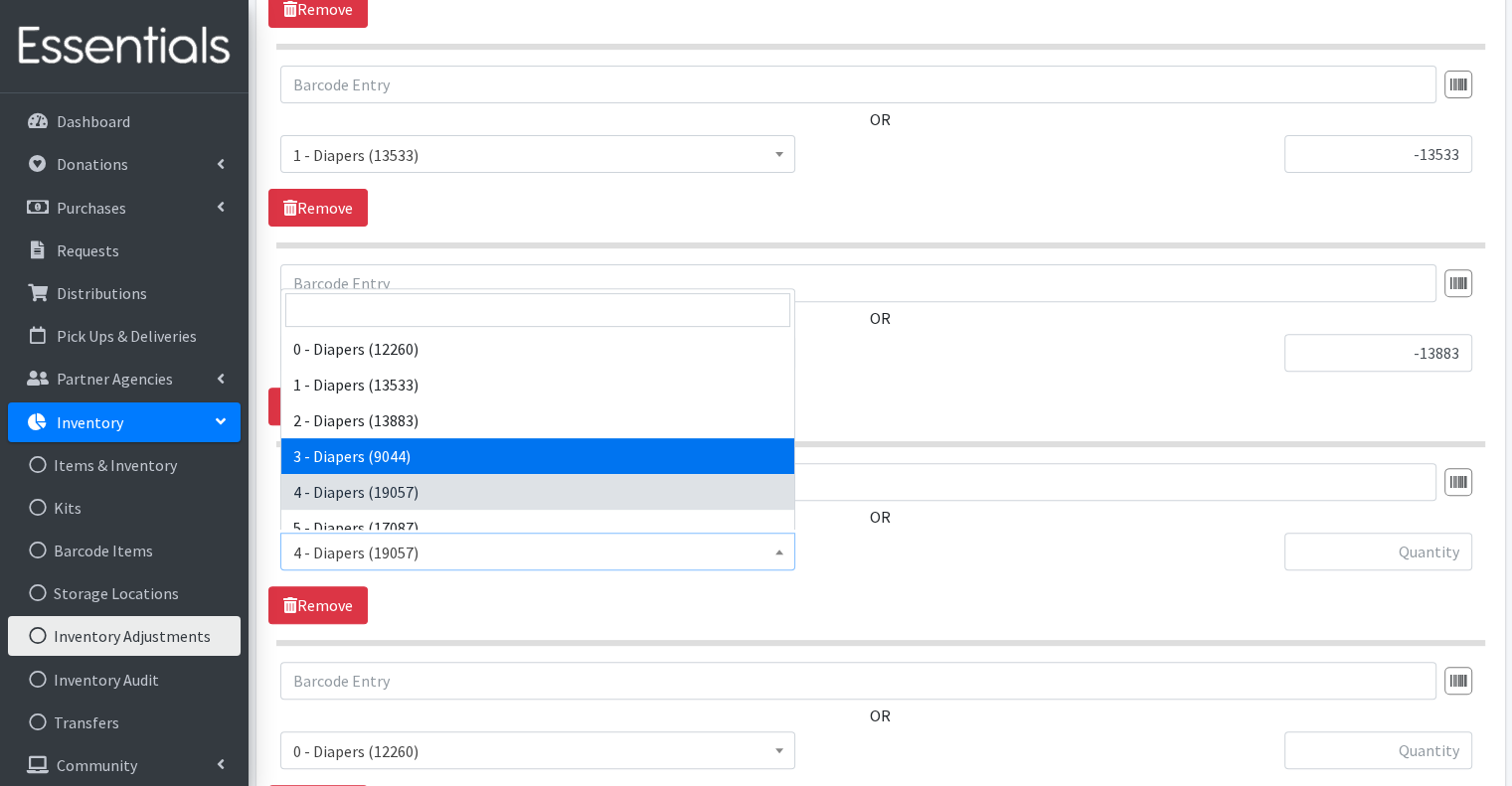 select on "15484" 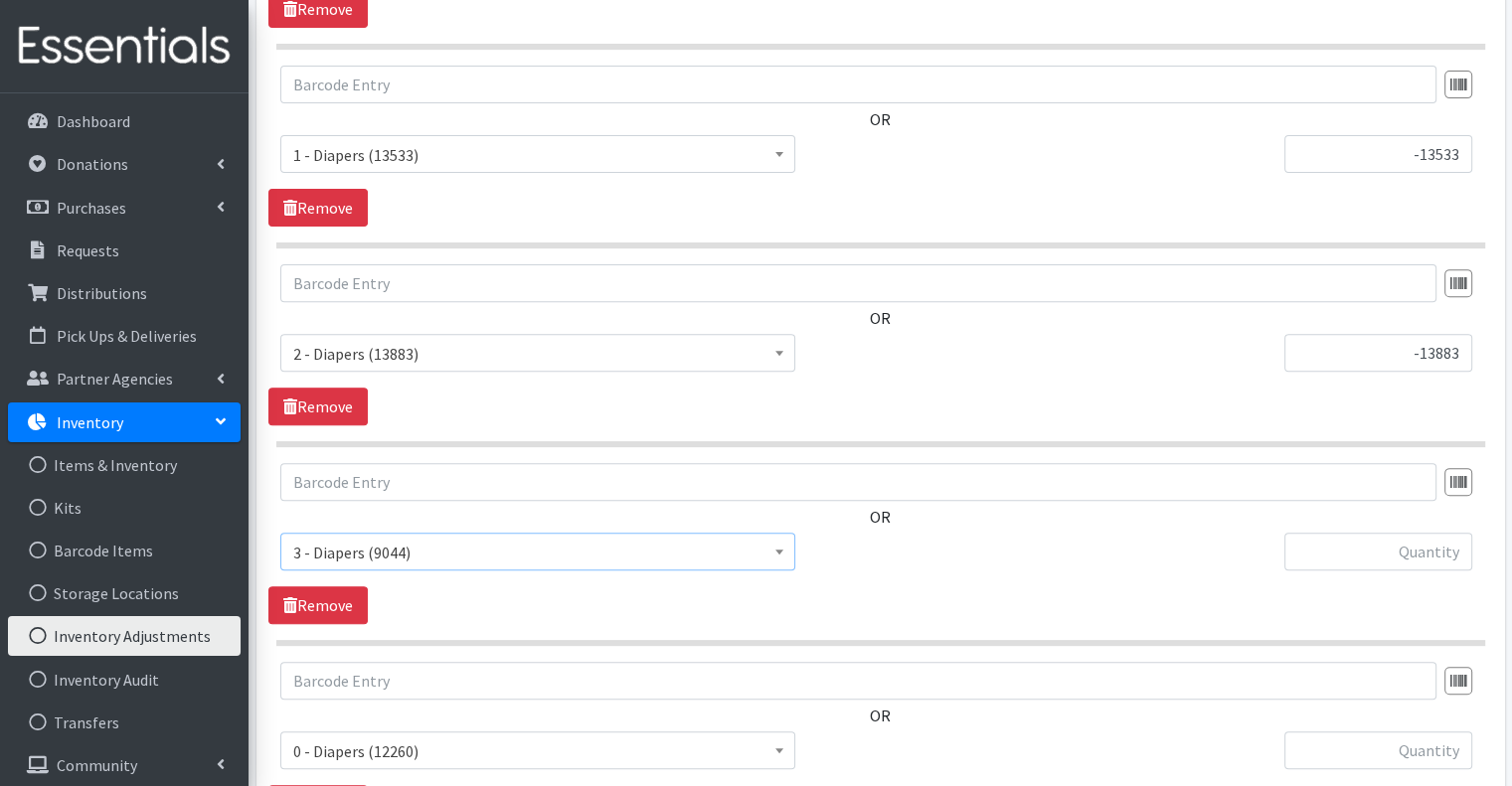 scroll, scrollTop: 775, scrollLeft: 0, axis: vertical 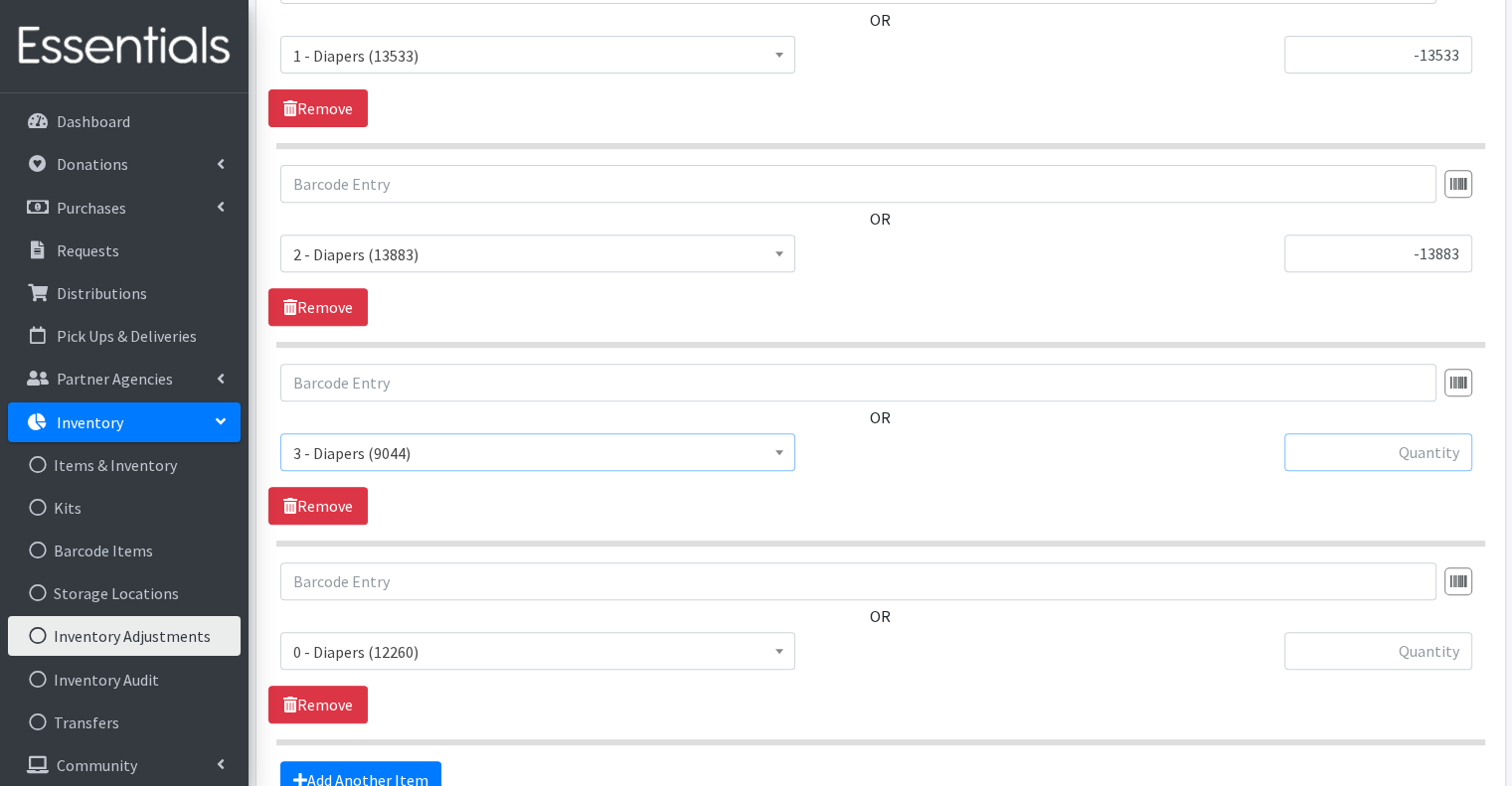 click at bounding box center [1378, 452] 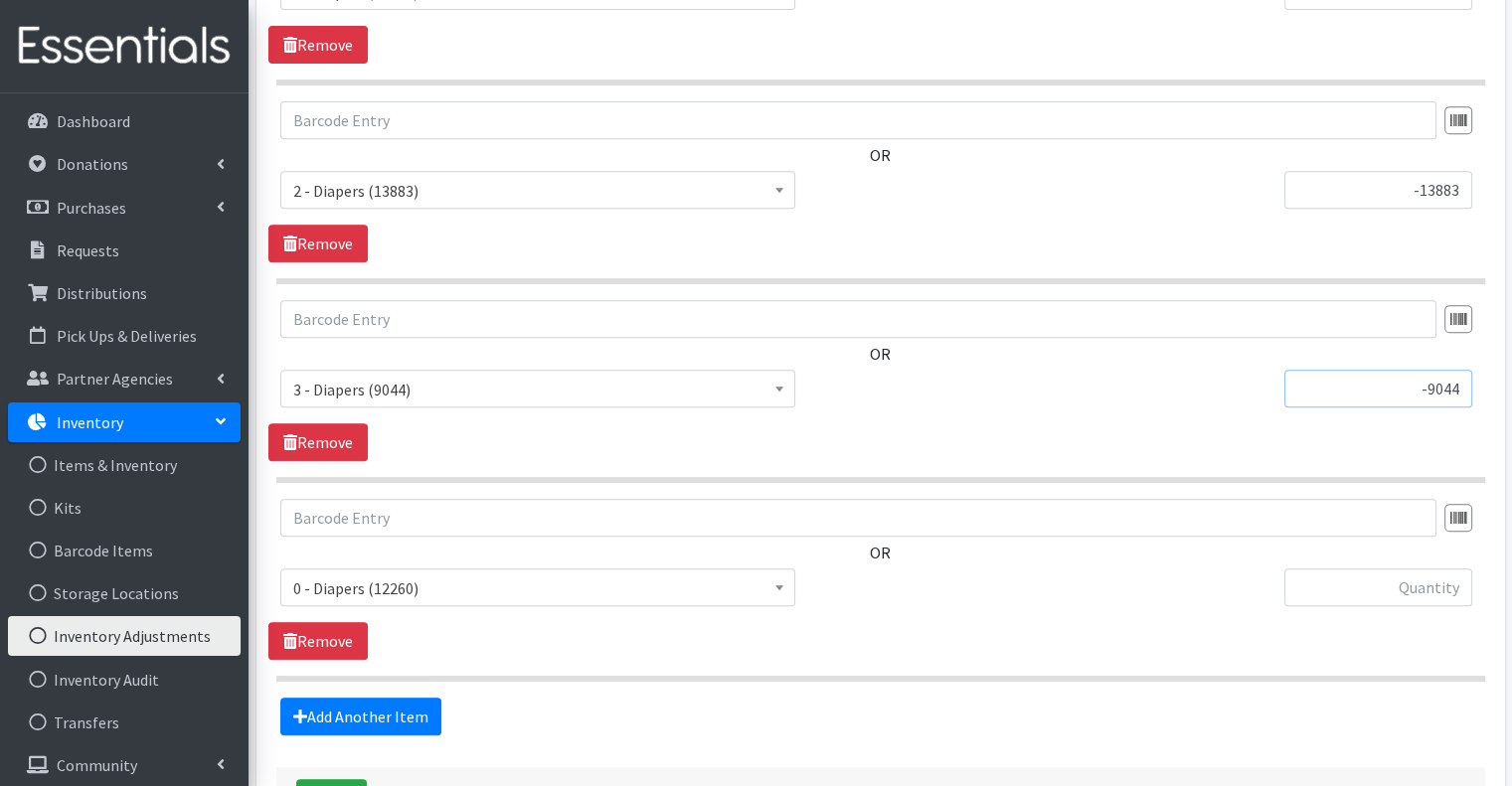 scroll, scrollTop: 874, scrollLeft: 0, axis: vertical 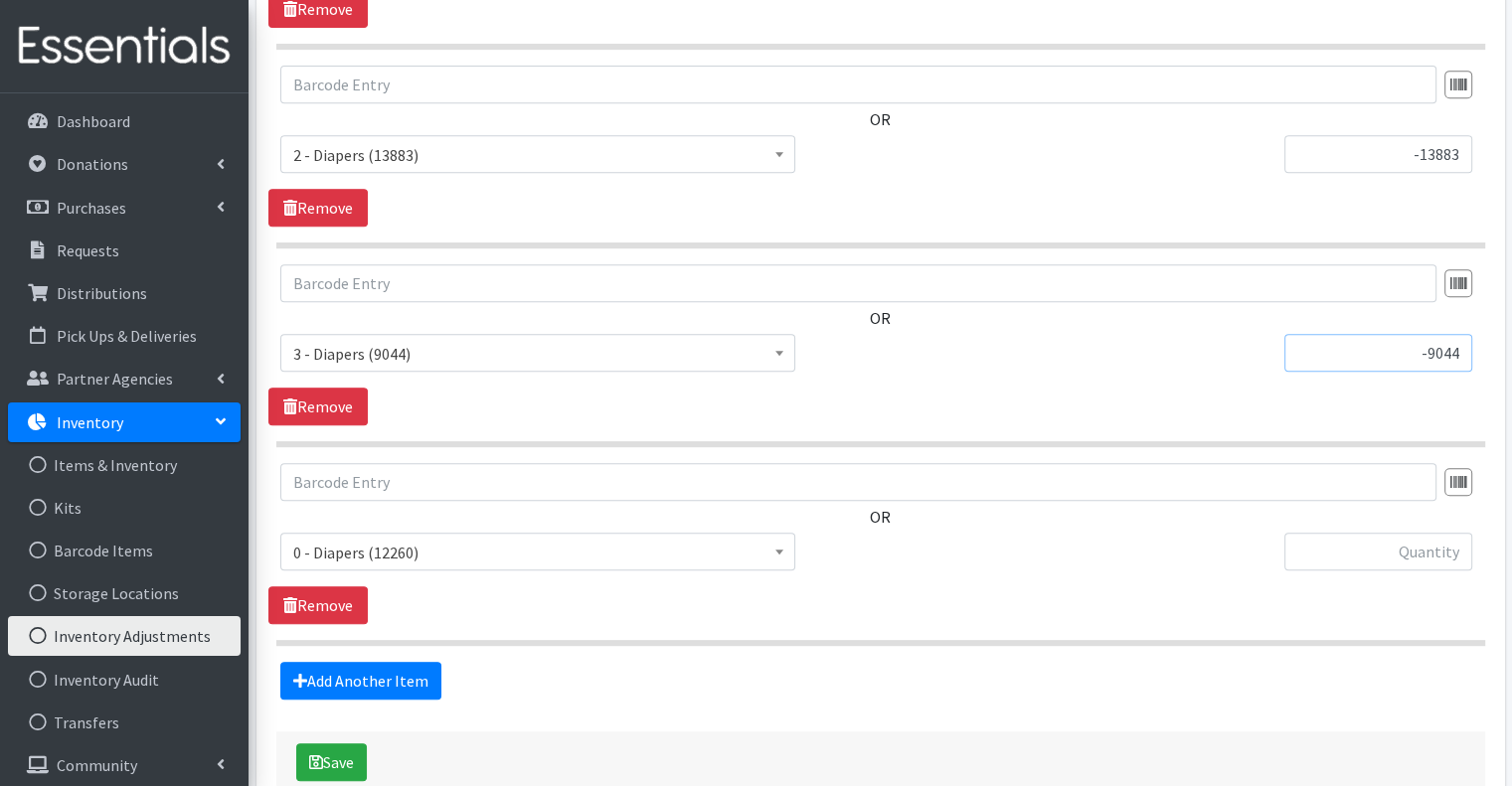 type on "-9044" 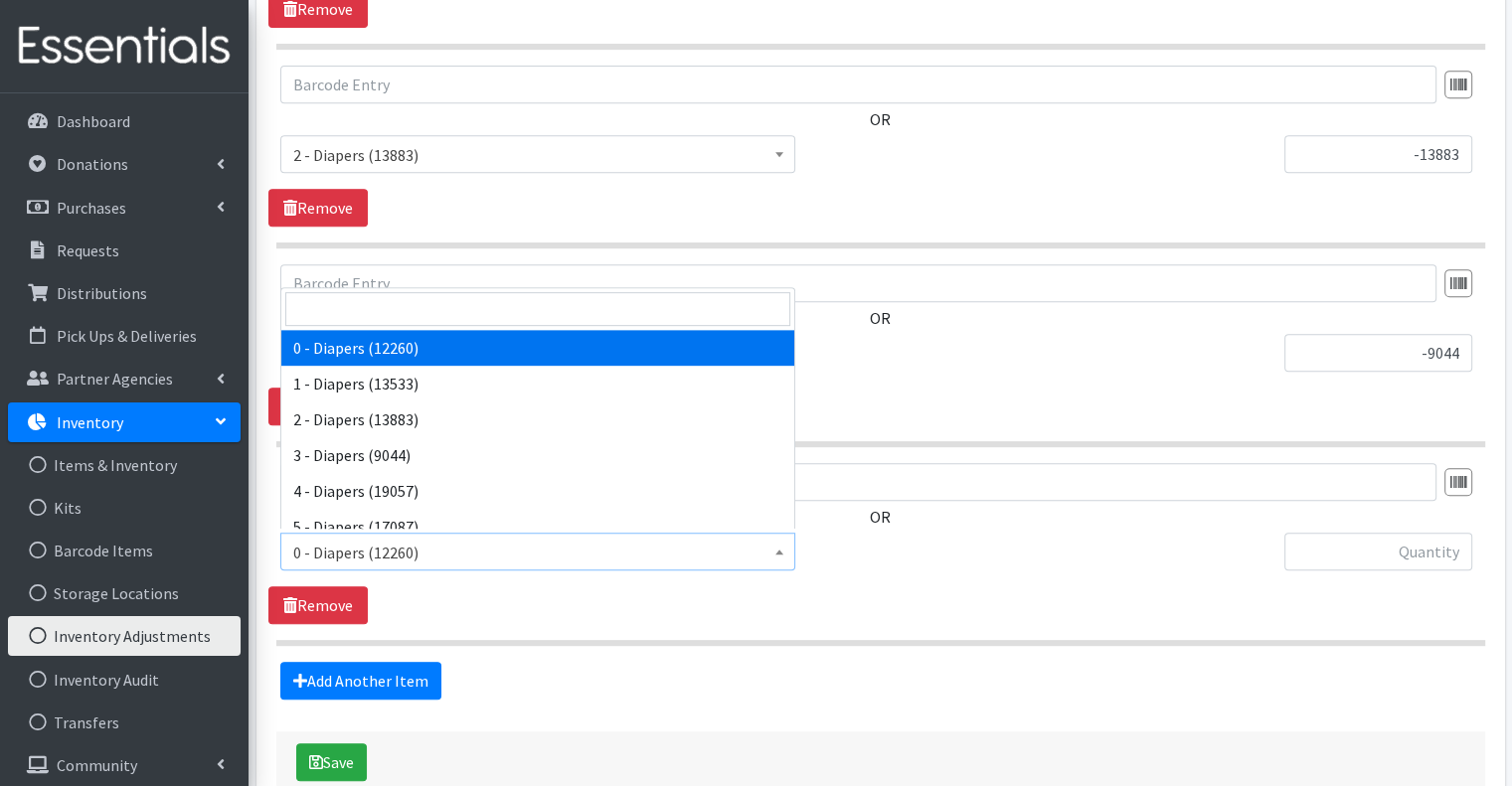 click on "0 - Diapers (12260)" at bounding box center [538, 552] 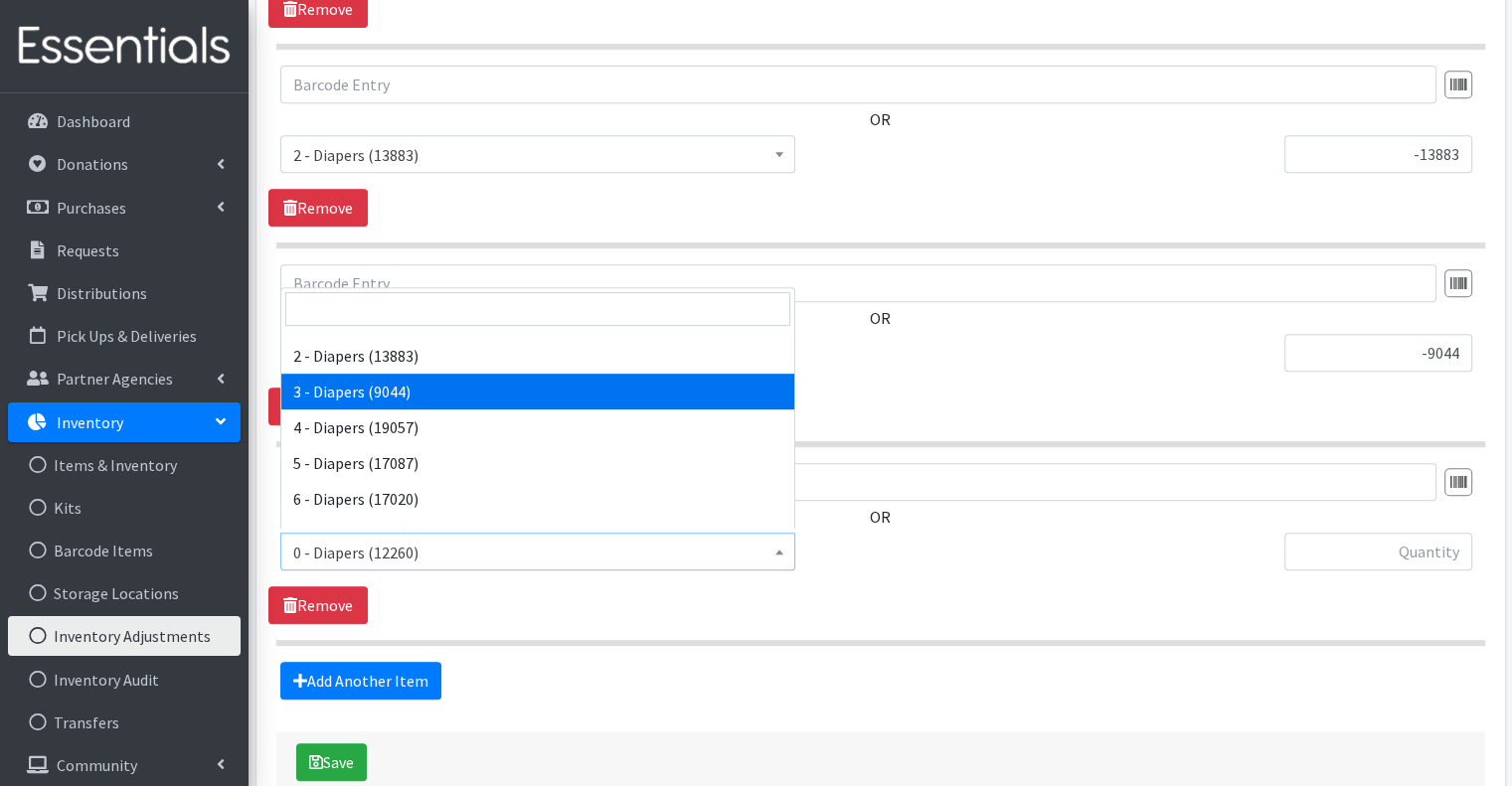 scroll, scrollTop: 99, scrollLeft: 0, axis: vertical 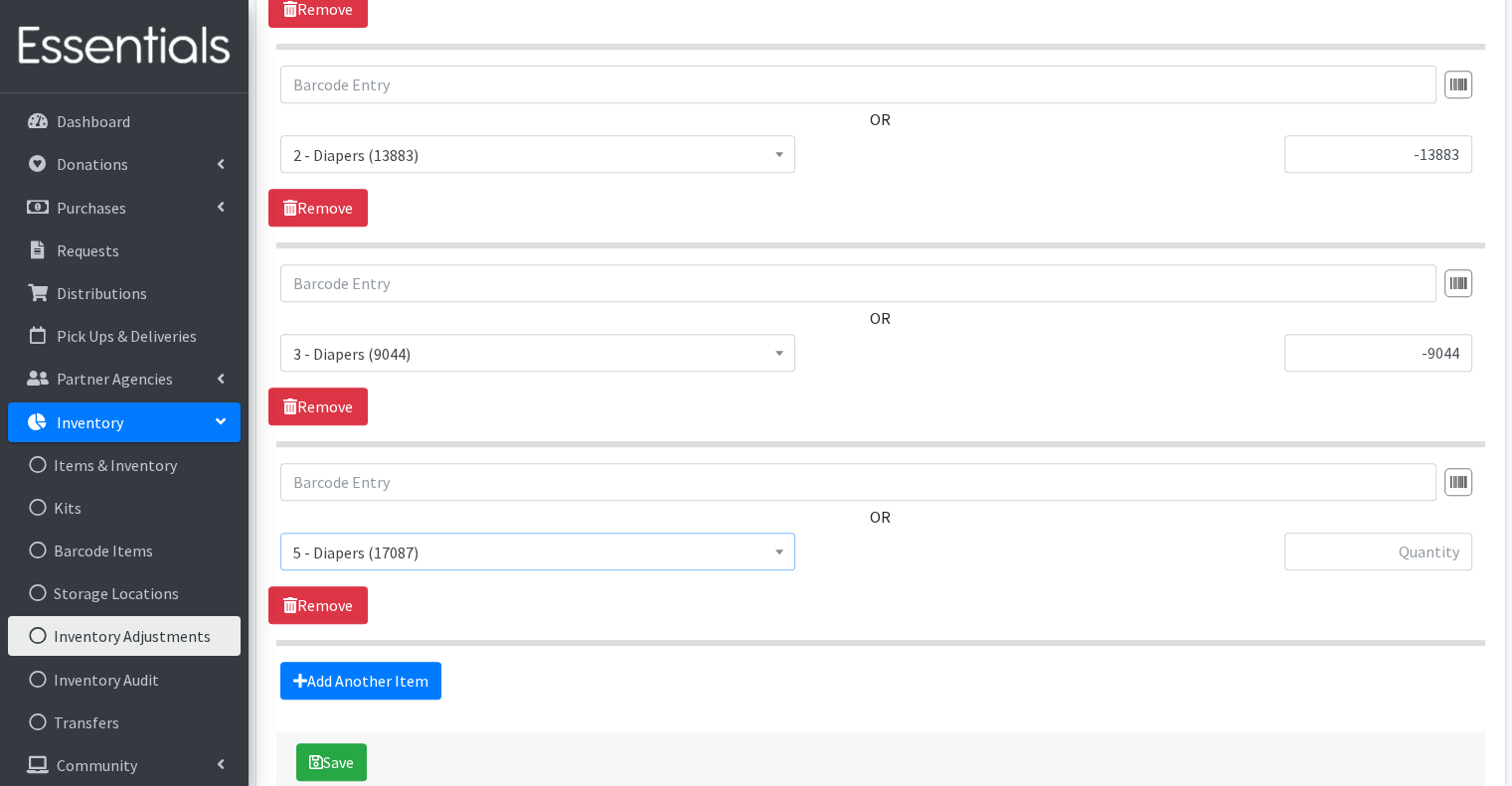 click on "5 - Diapers (17087)" at bounding box center (538, 551) 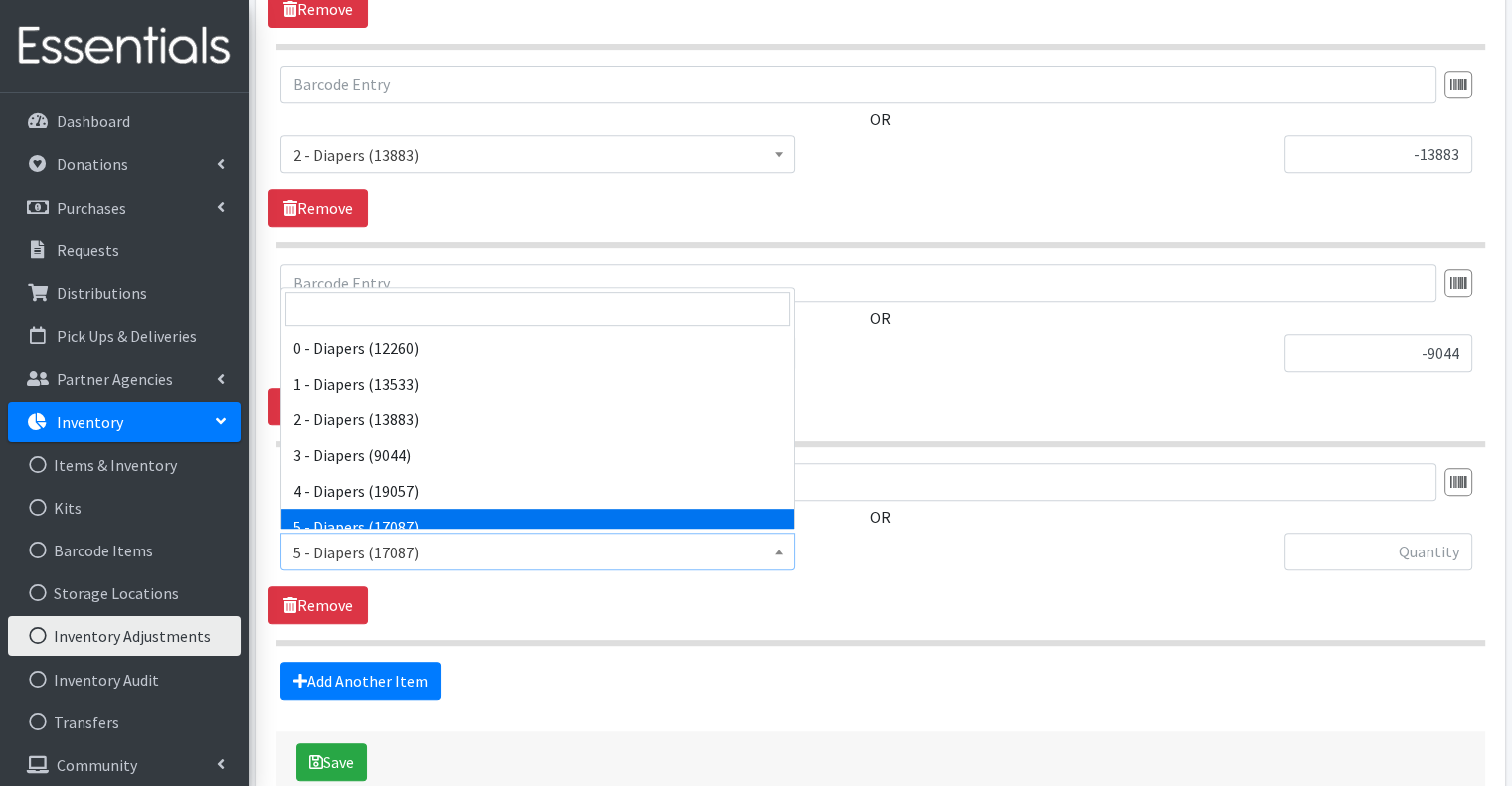 scroll, scrollTop: 143, scrollLeft: 0, axis: vertical 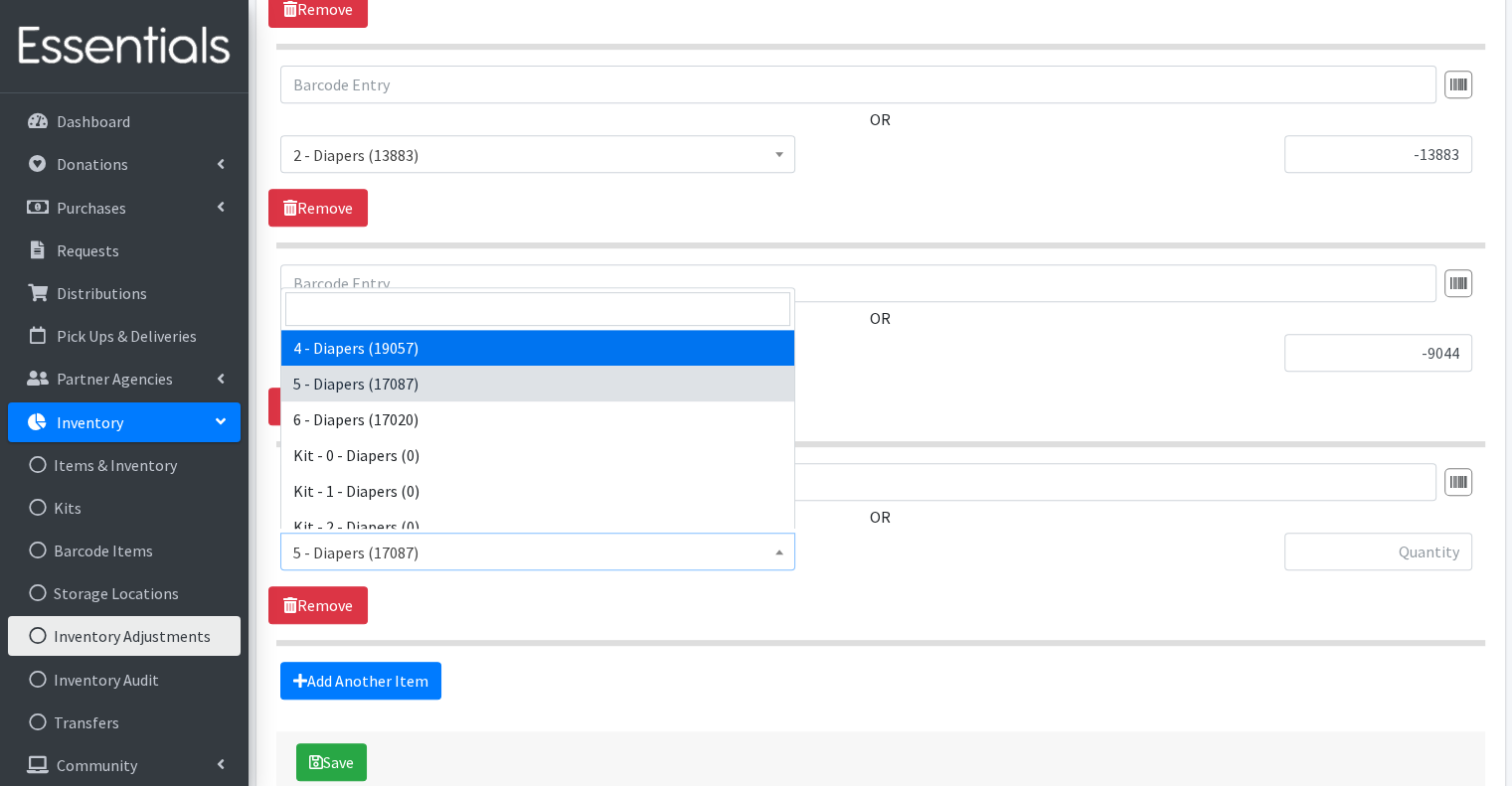 select on "15485" 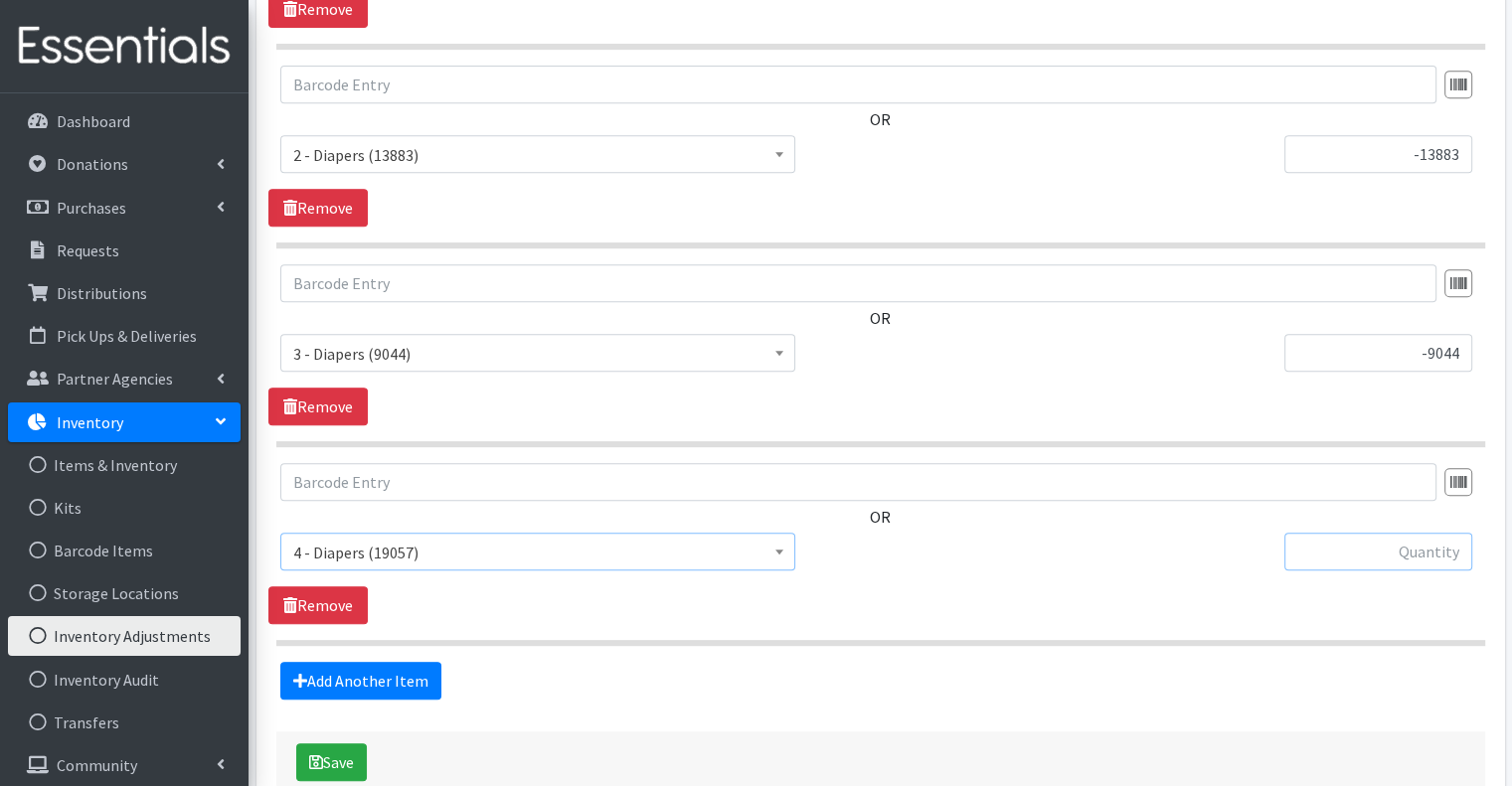 click at bounding box center (1378, 551) 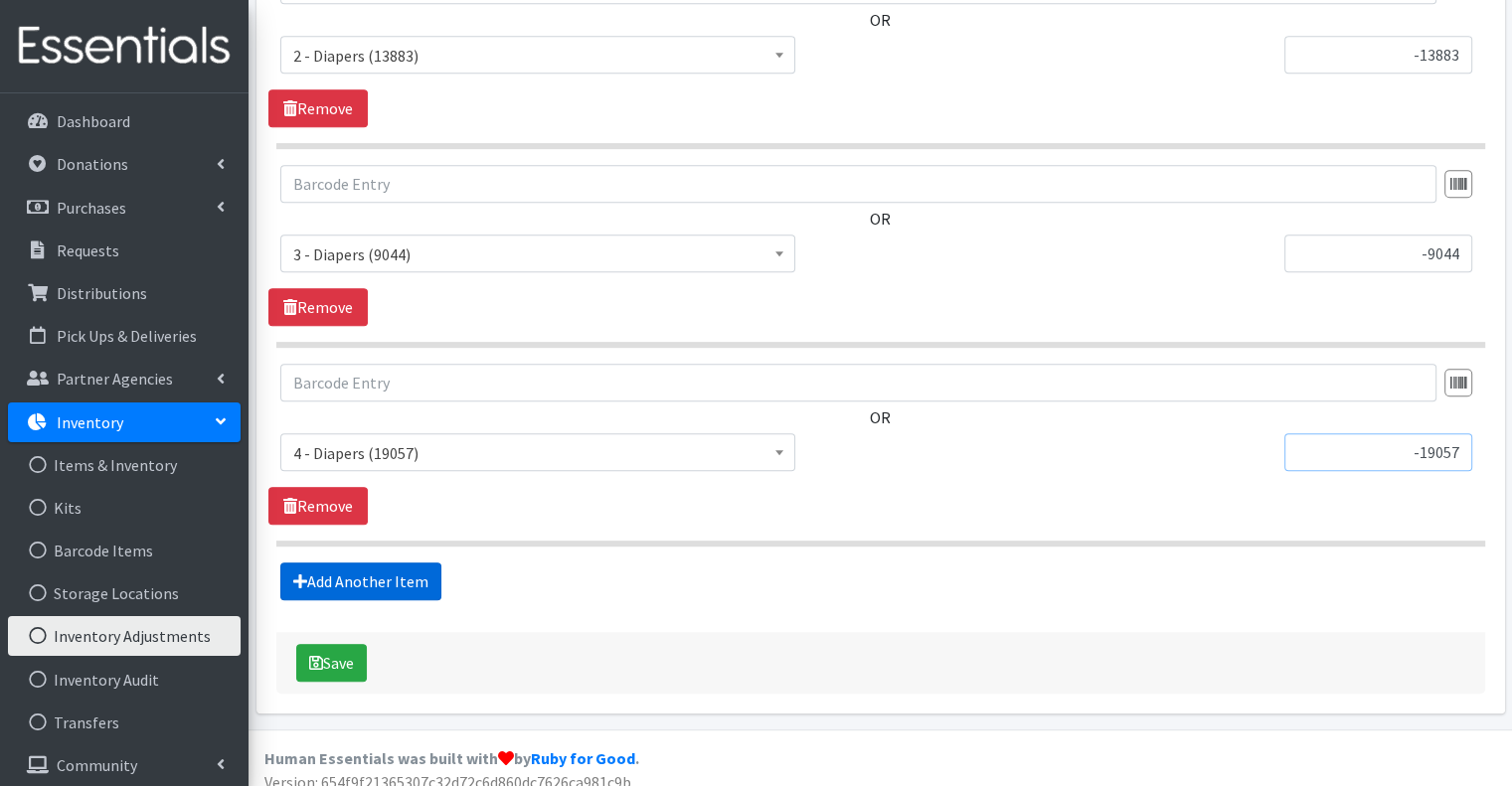 type on "-19057" 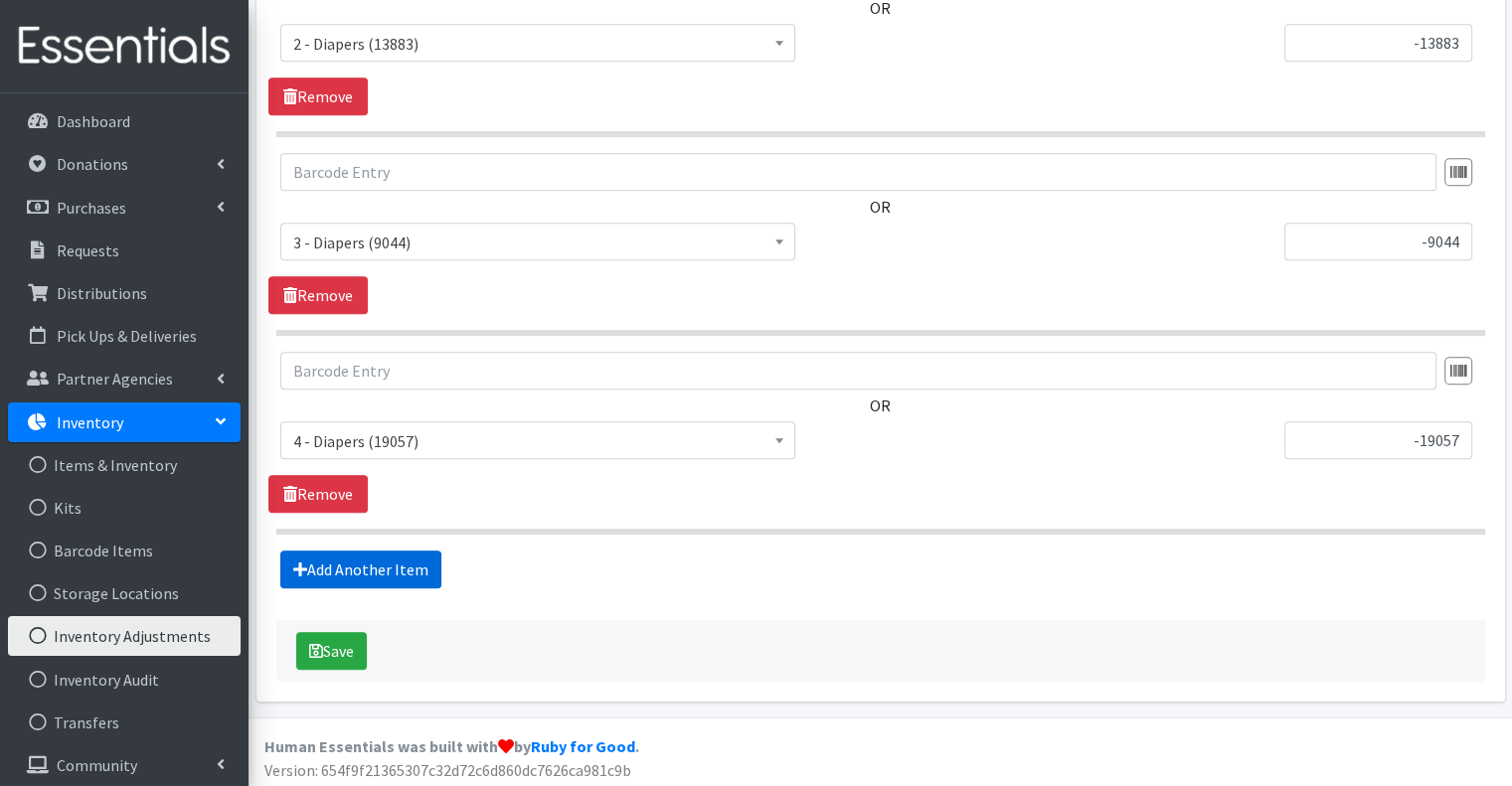 click on "Add Another Item" at bounding box center [361, 569] 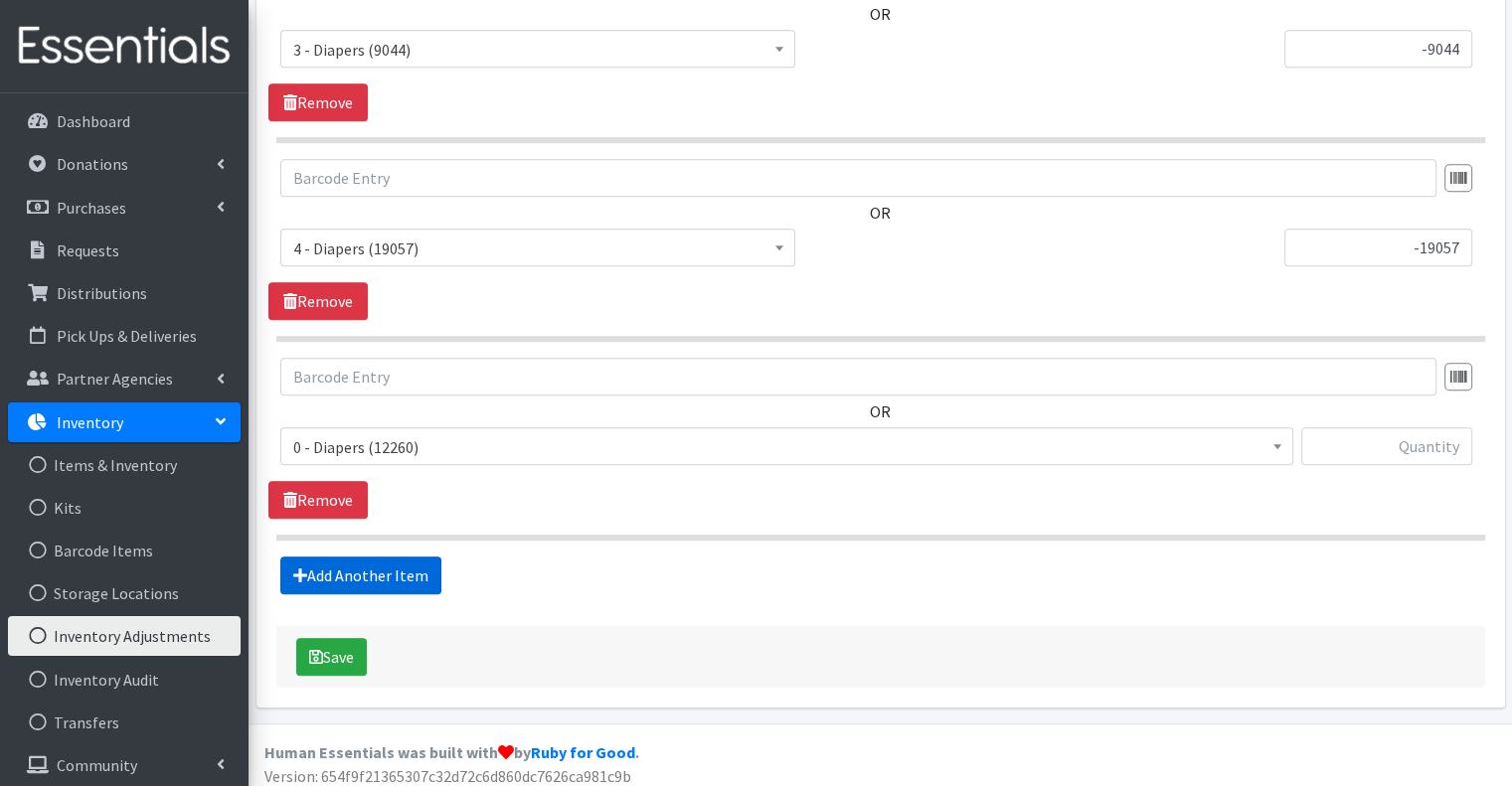 scroll, scrollTop: 1183, scrollLeft: 0, axis: vertical 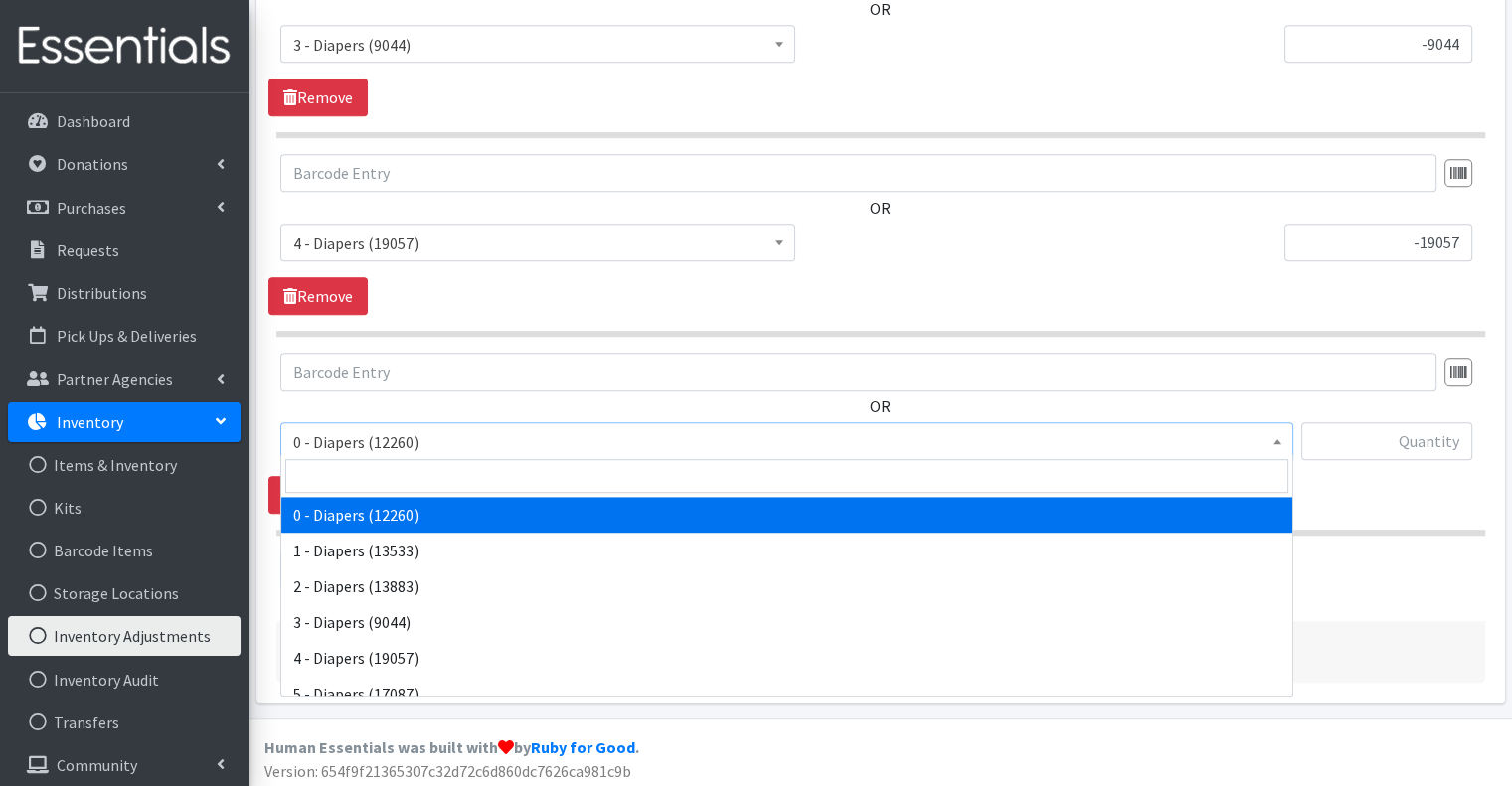 click on "0 - Diapers (12260)" at bounding box center [786, 442] 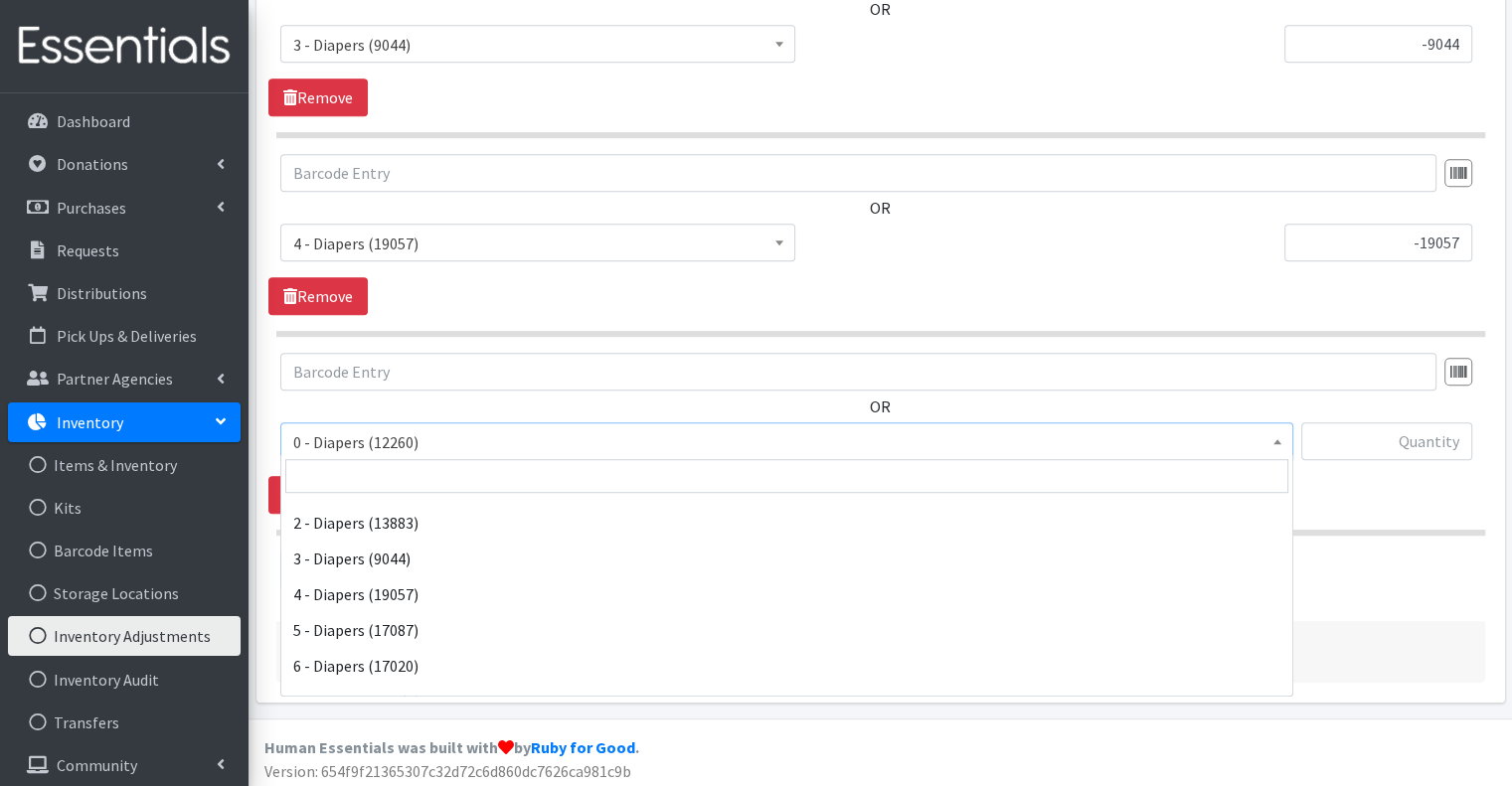 scroll, scrollTop: 99, scrollLeft: 0, axis: vertical 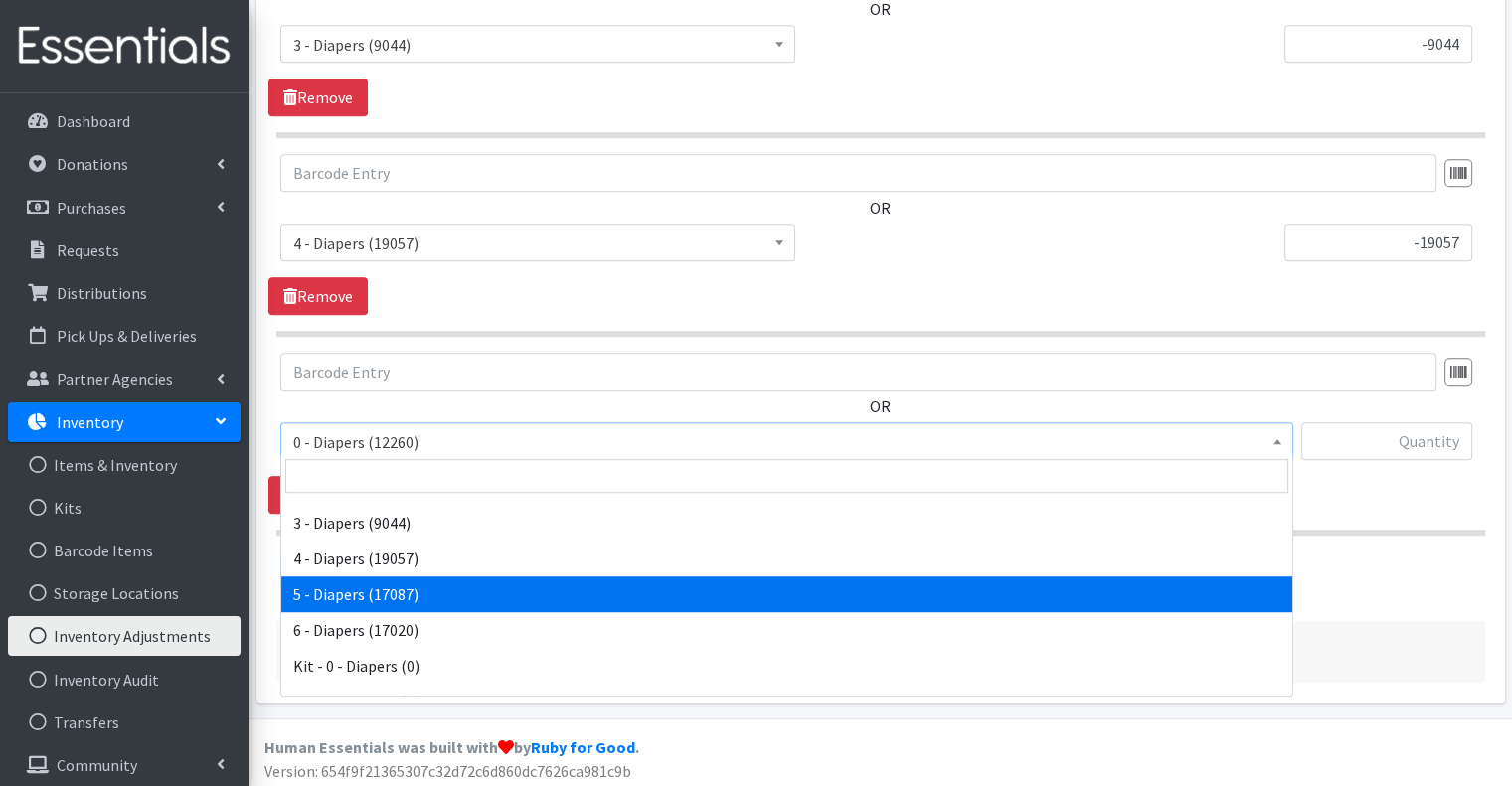 select on "15486" 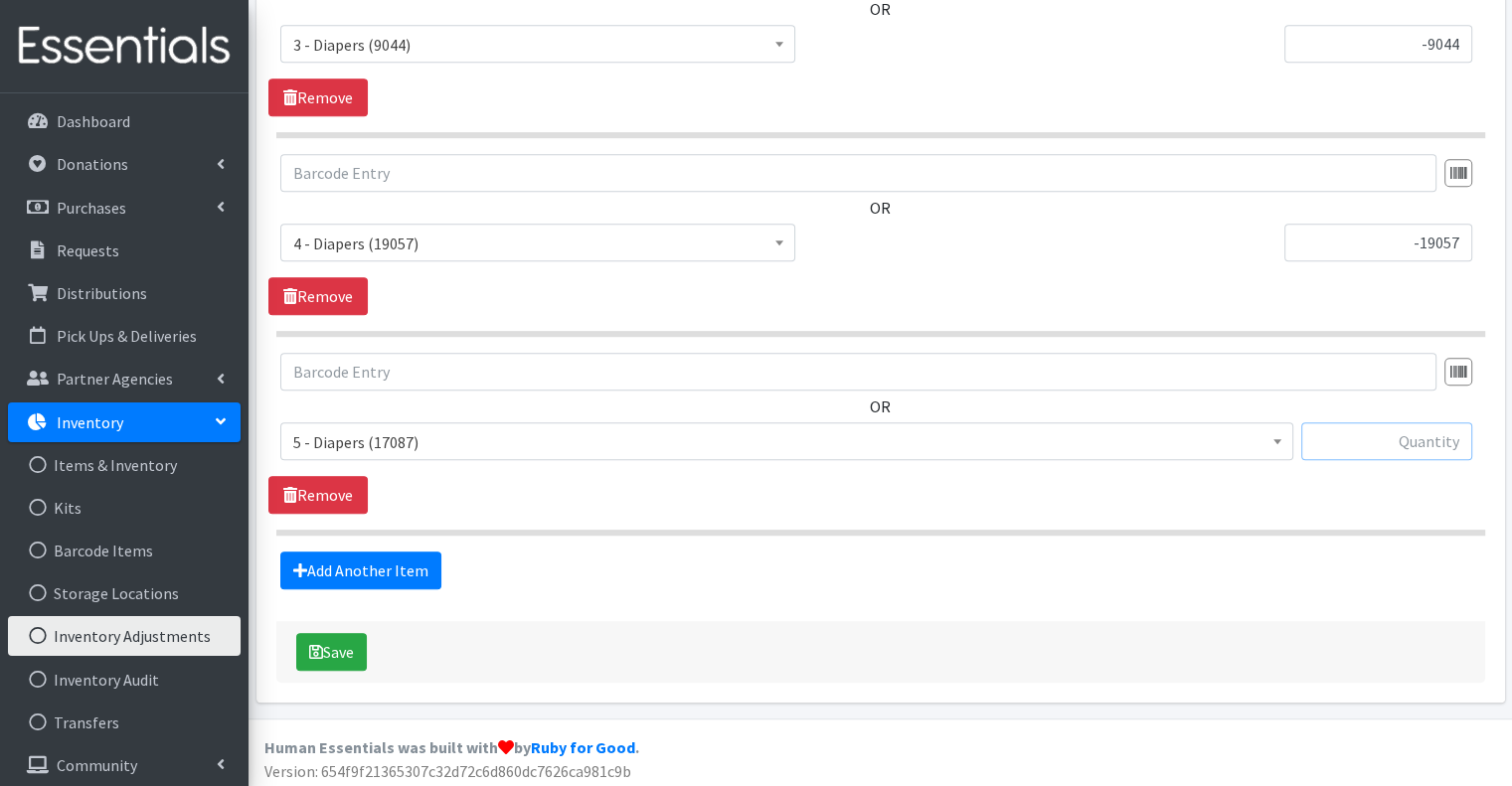 click at bounding box center [1387, 441] 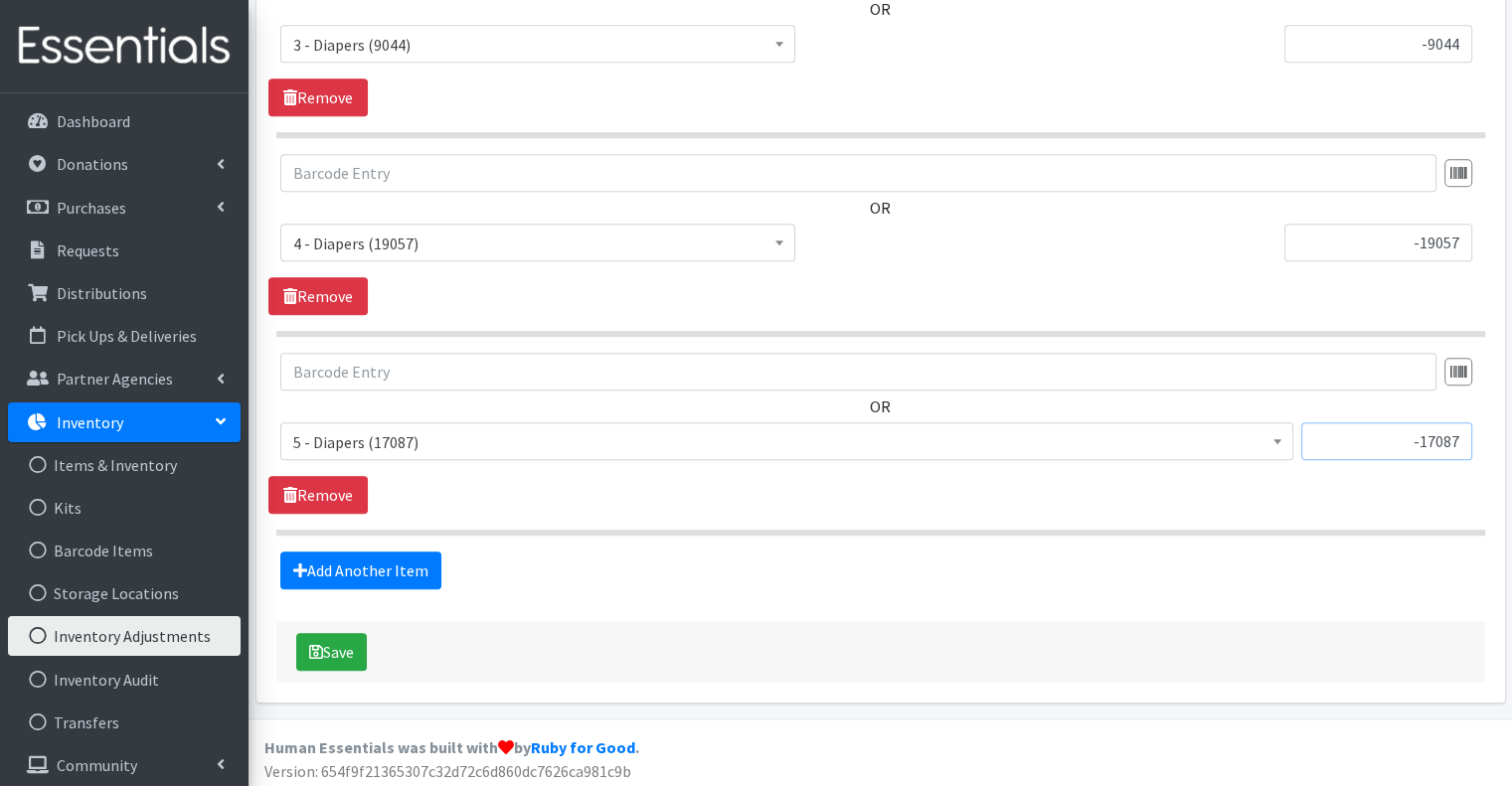 type on "-17087" 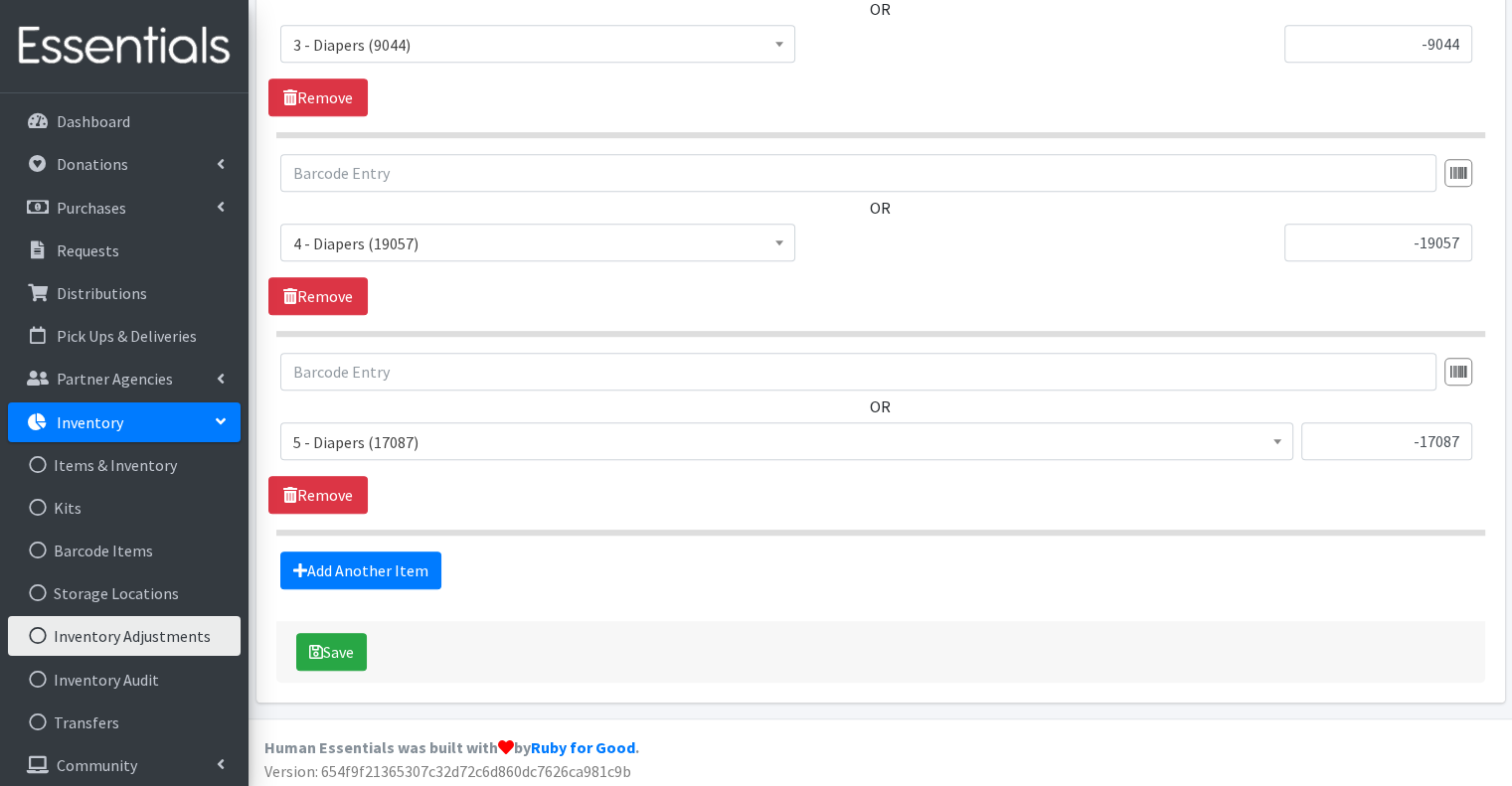 click on "OR
0 - Diapers (12260)
1 - Diapers  (13533)
2 - Diapers  (13883)
3 - Diapers (9044)
4 - Diapers (19057)
5 - Diapers (17087)
6 - Diapers (17020)
Kit - 0 - Diapers  (0)
Kit - 1 - Diapers  (0)
Kit - 2 - Diapers  (0)
Kit - 3 - Diapers  (0)
Kit - 3T/4T - Training Pants  (0)
Kit - 4 - Diapers  (0)
Kit - 4T/5T - Training Pants  (0)
Kit - 5 - Diapers  (0)
Kit - 6 - Diapers  (0)
Kit - Pad Monthly  (0)
Kit - Tampon Monthly  (0)
Kit - Training Pants  (0)
Liners (0)
Overnight Pads (0)
Regular Tampon Plastic  (0)
Super Tampon Plastic  (0)
TP -  4T/5T - Training Pants  (8952)
TP - 3T/4T - Training Pants  (11261)
Thin Pads (0)
Wipes (3618)
5 - Diapers (17087)
-17087
Remove" at bounding box center [881, 444] 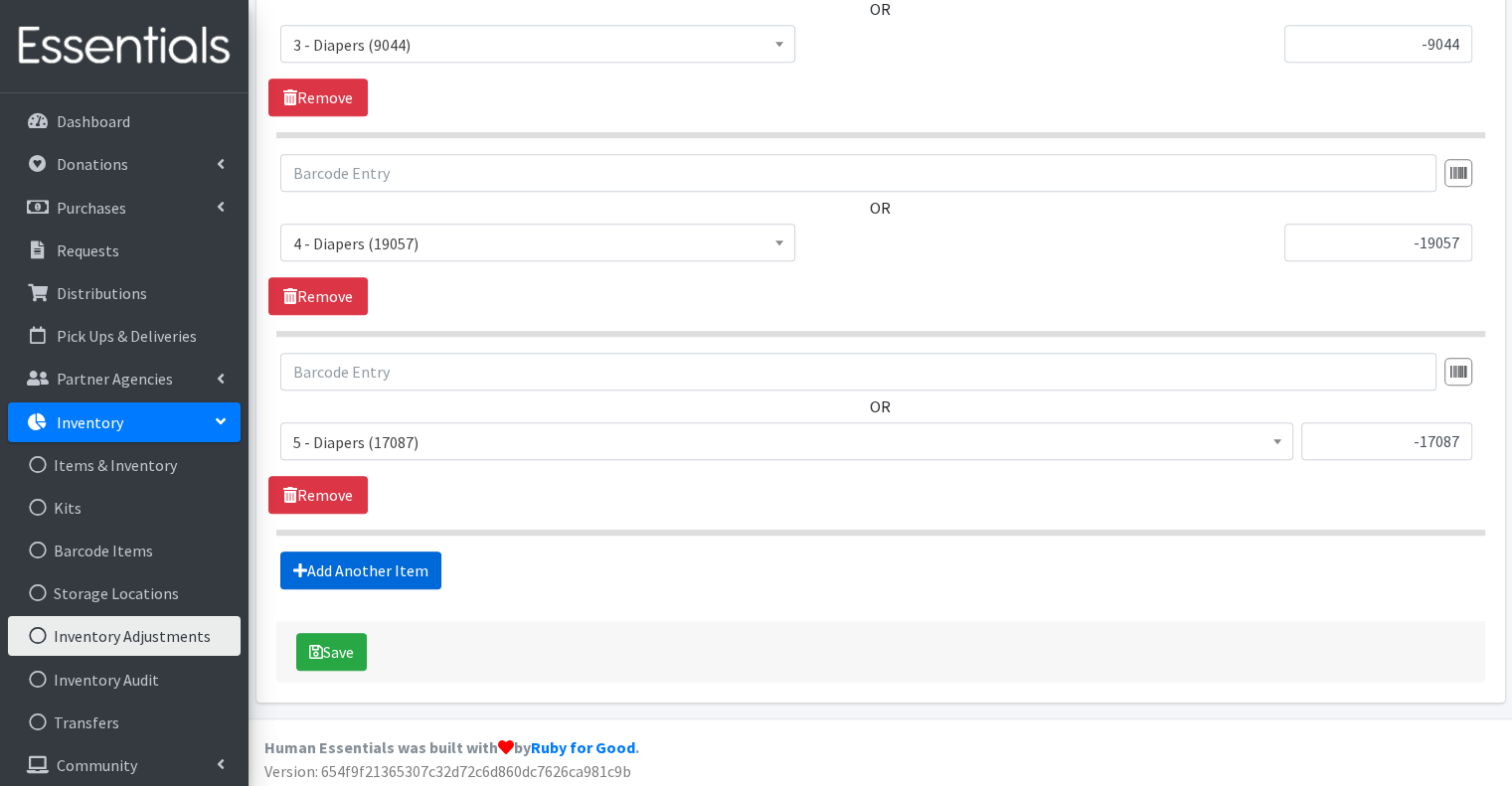 click on "Add Another Item" at bounding box center (361, 570) 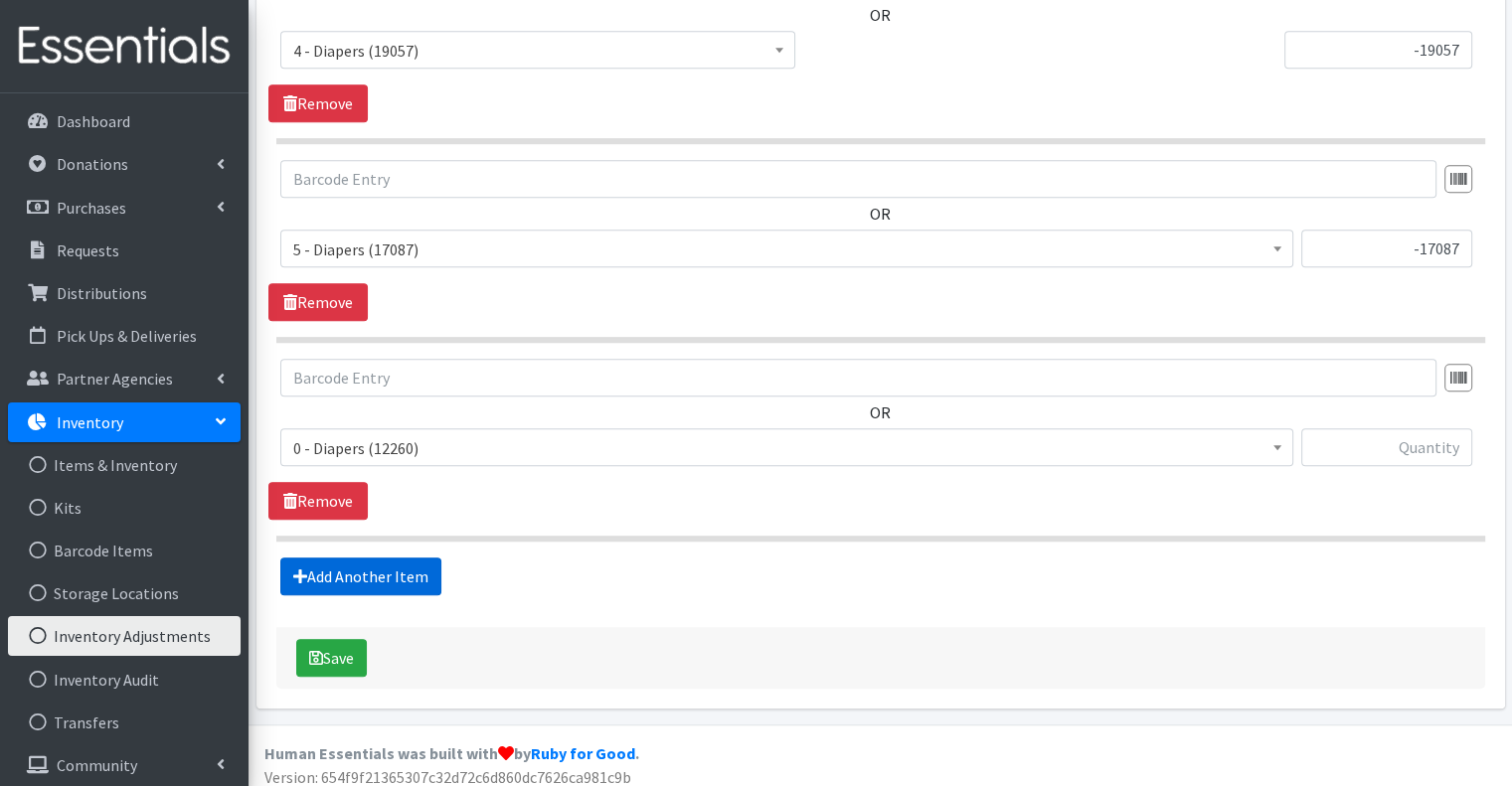 scroll, scrollTop: 1381, scrollLeft: 0, axis: vertical 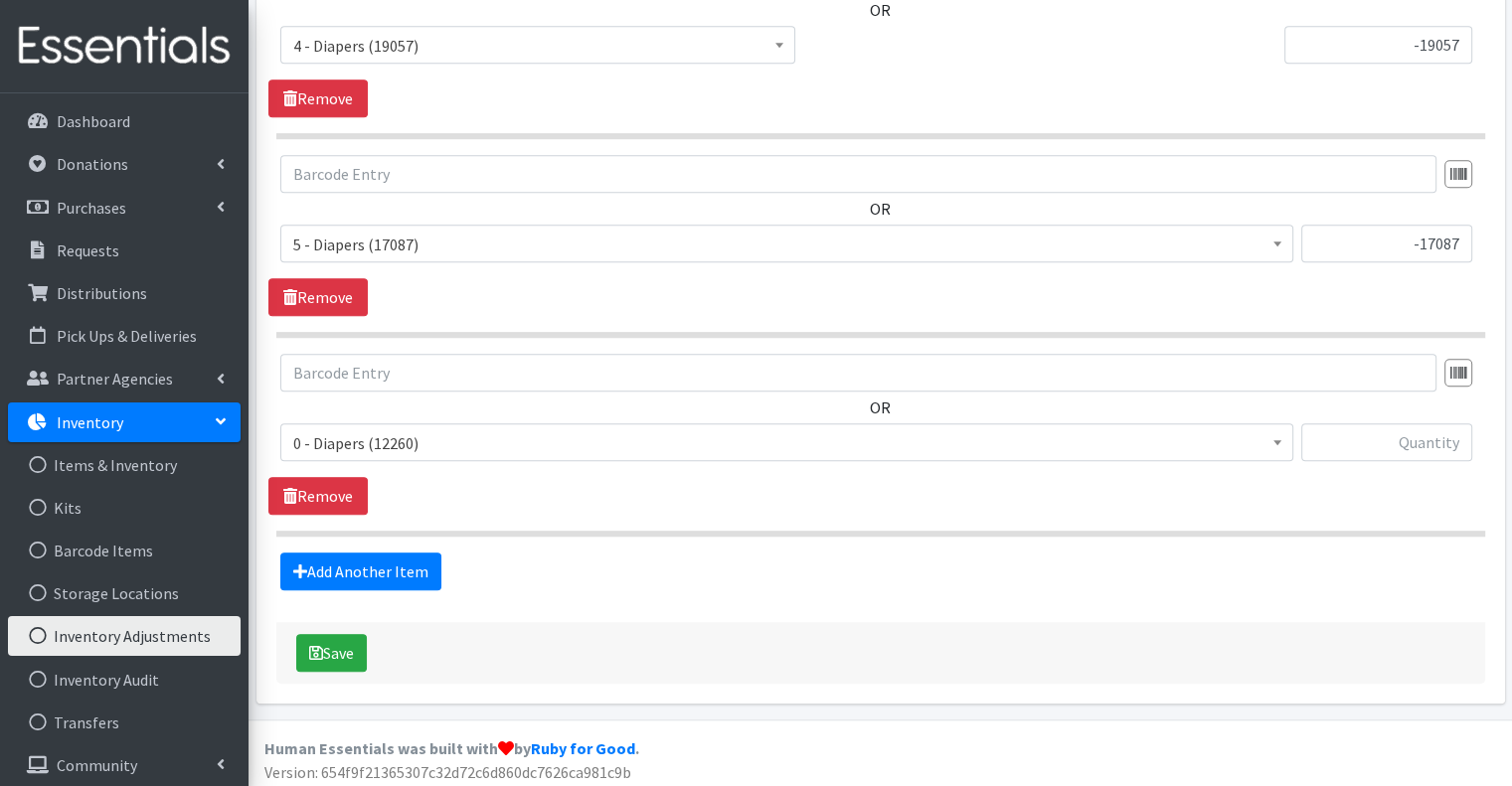 click on "0 - Diapers (12260)" at bounding box center [786, 443] 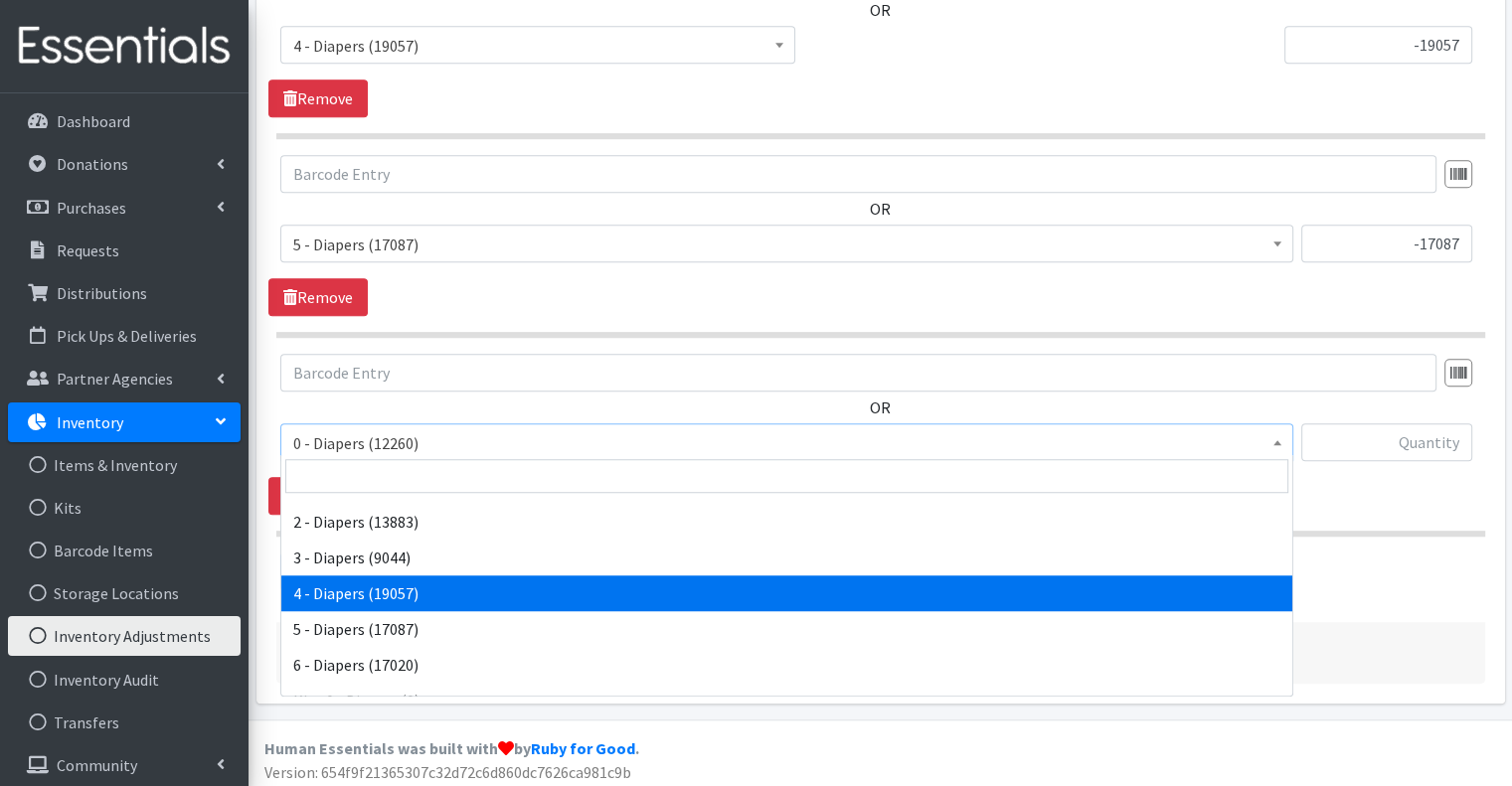 scroll, scrollTop: 99, scrollLeft: 0, axis: vertical 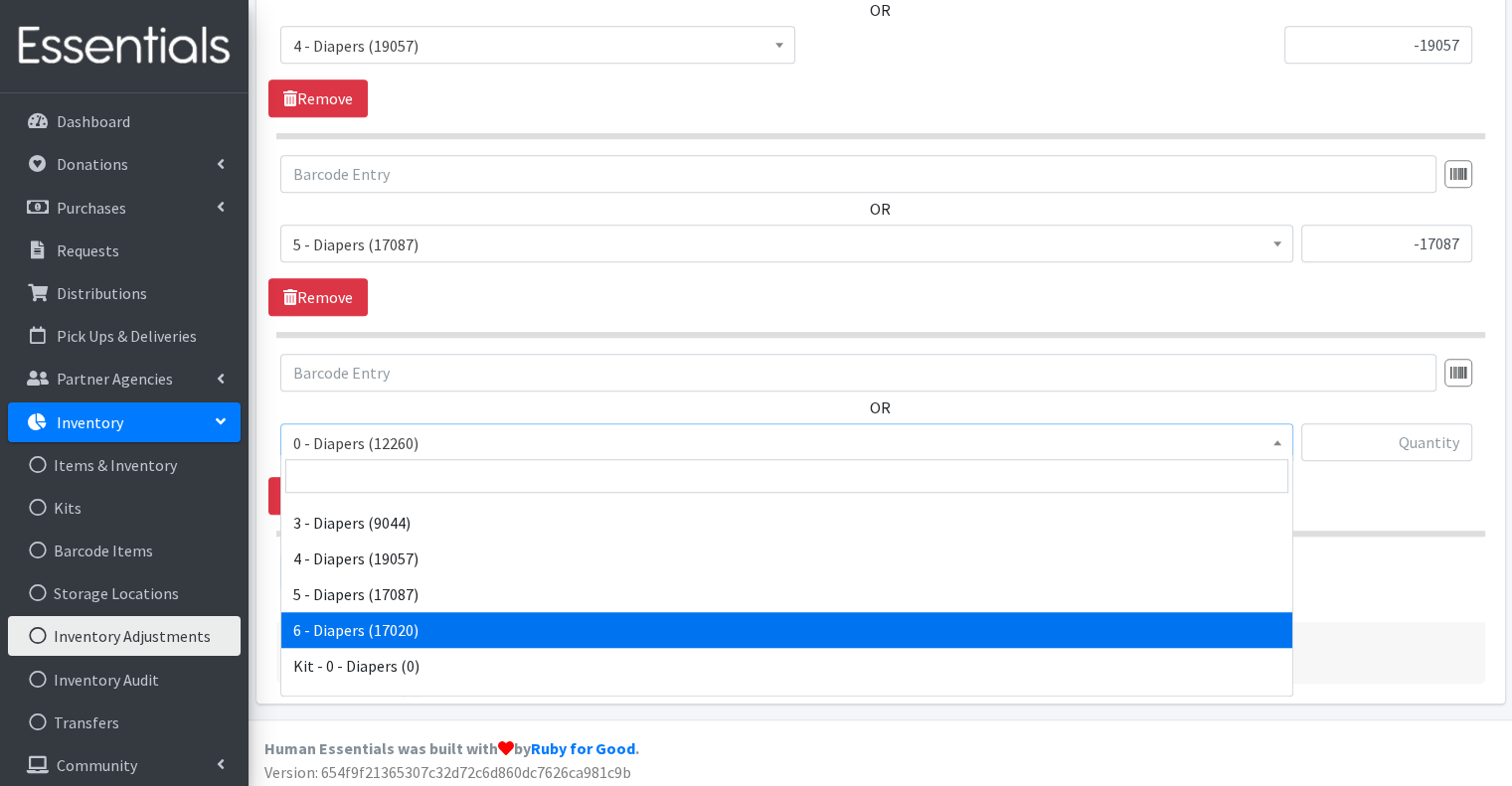 select on "15487" 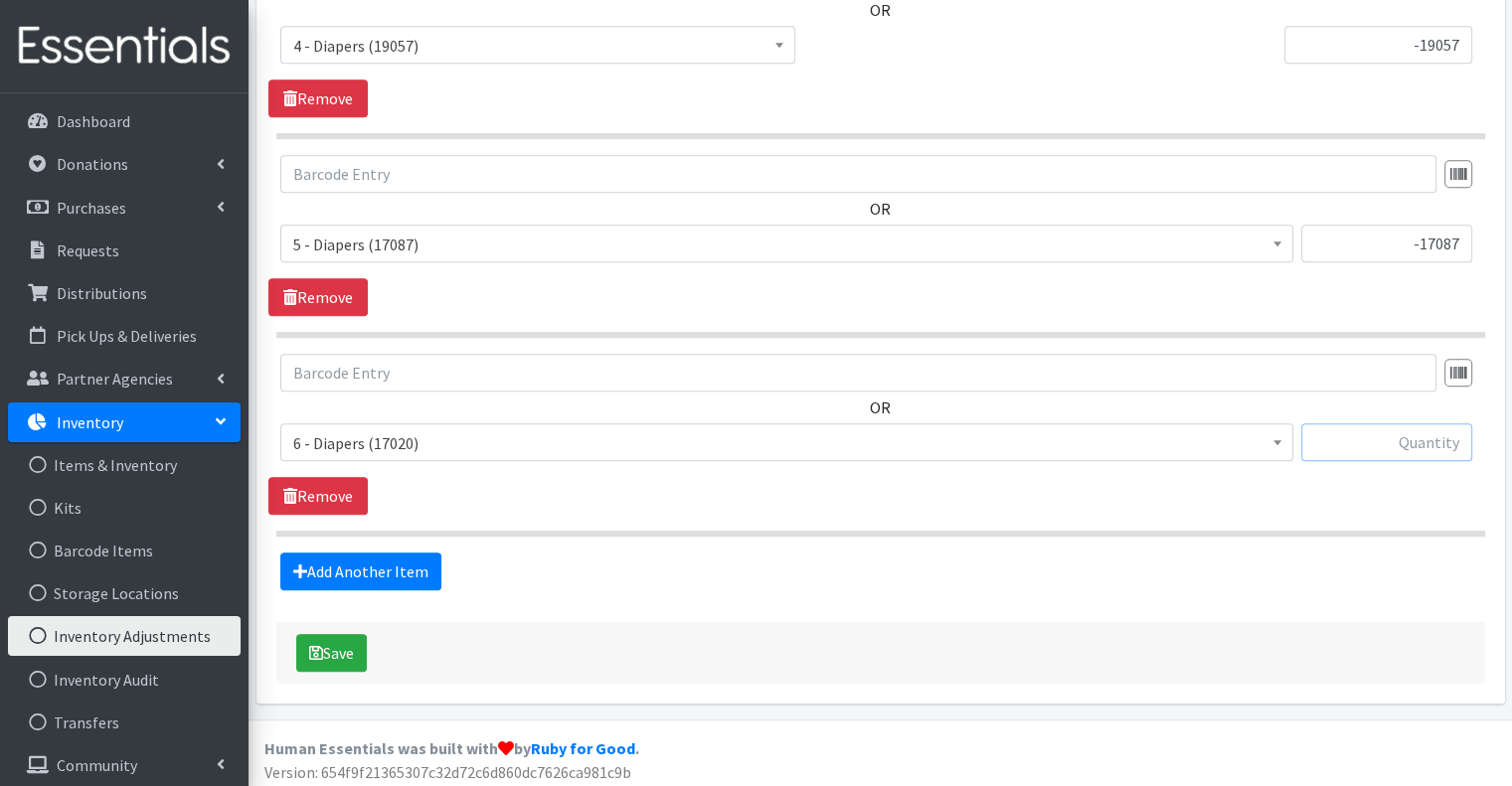 click at bounding box center [1387, 442] 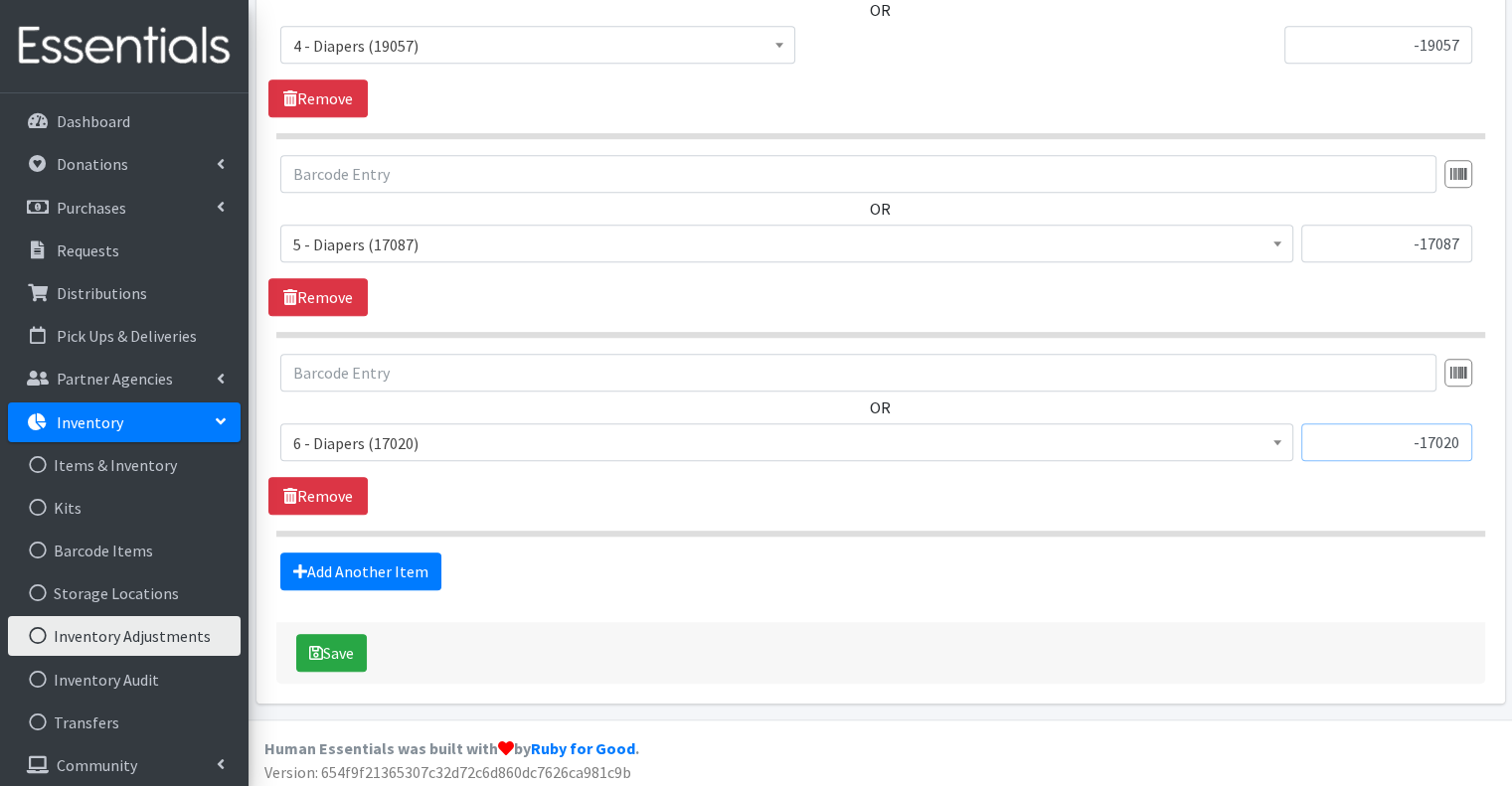 type on "-17020" 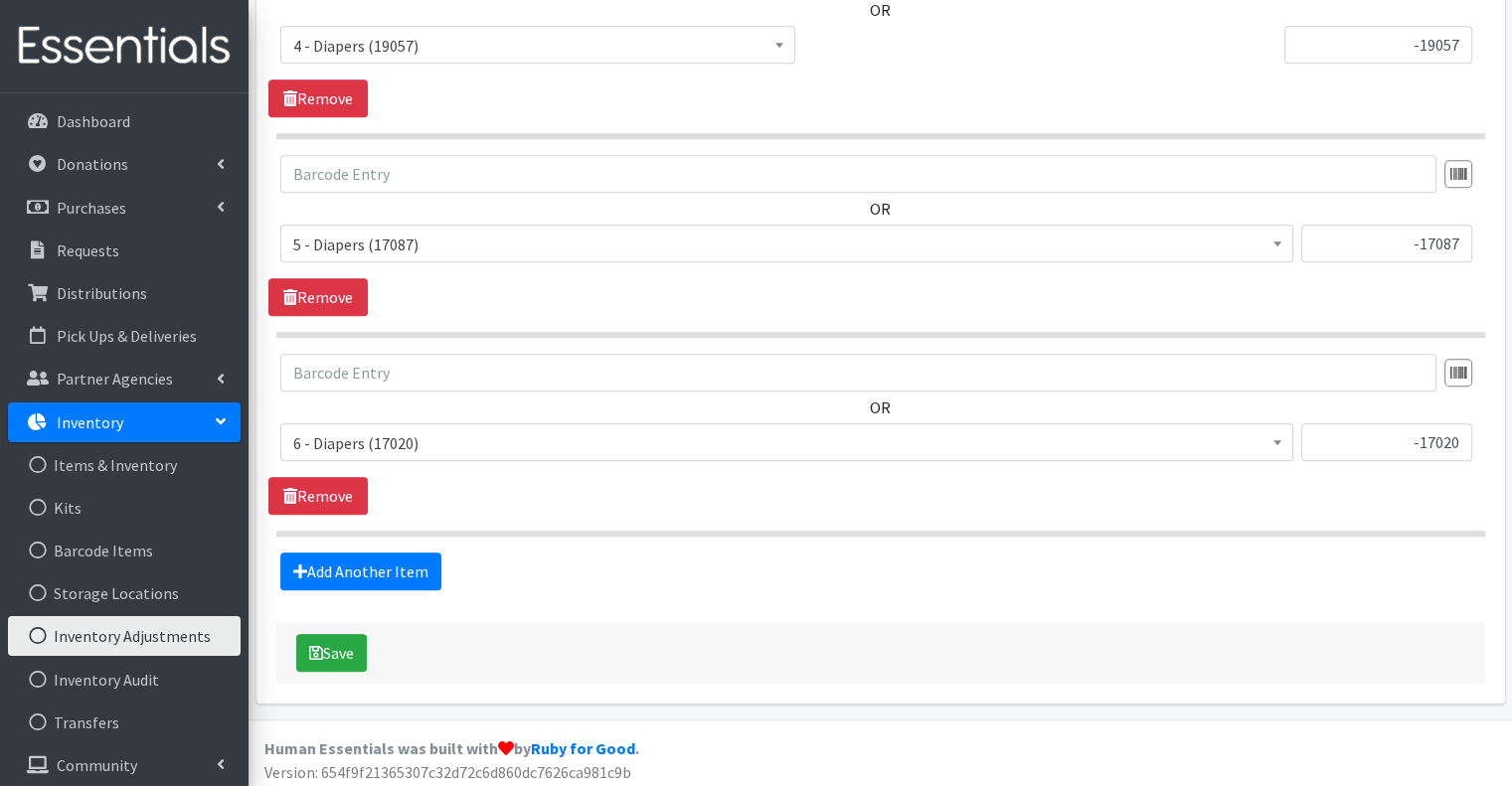 drag, startPoint x: 945, startPoint y: 565, endPoint x: 497, endPoint y: 556, distance: 448.09039 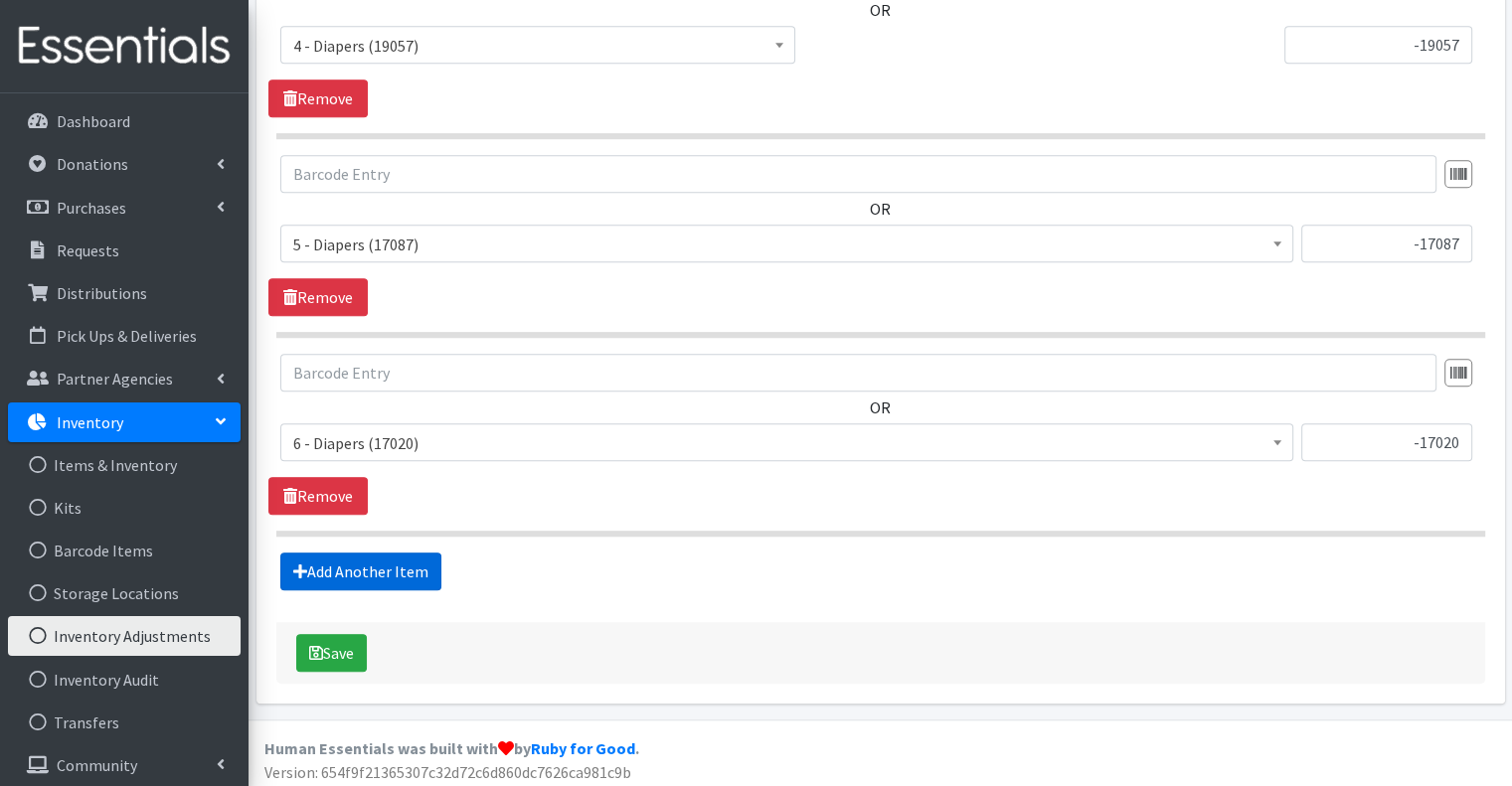 click on "Add Another Item" at bounding box center (361, 571) 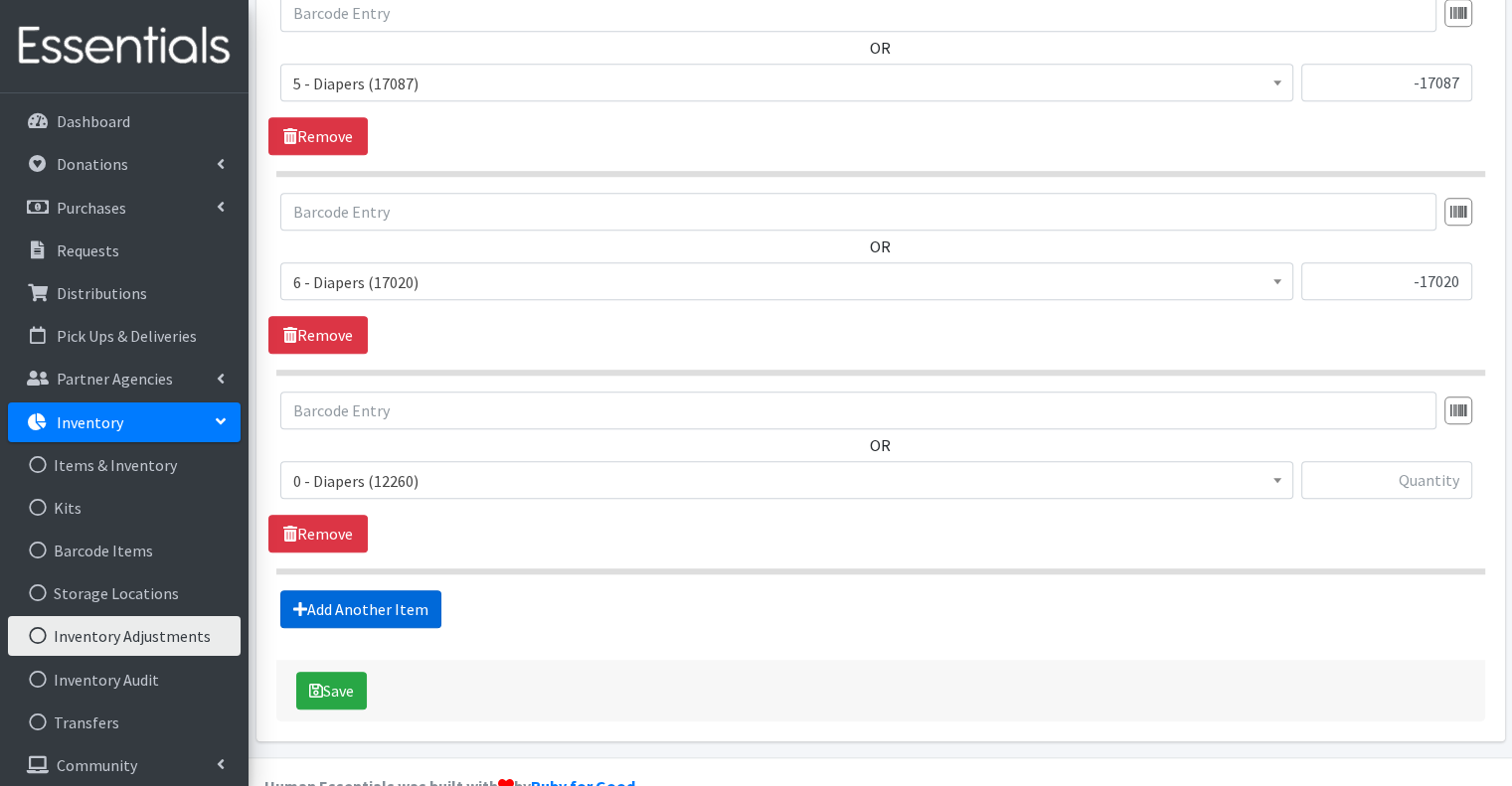 scroll, scrollTop: 1579, scrollLeft: 0, axis: vertical 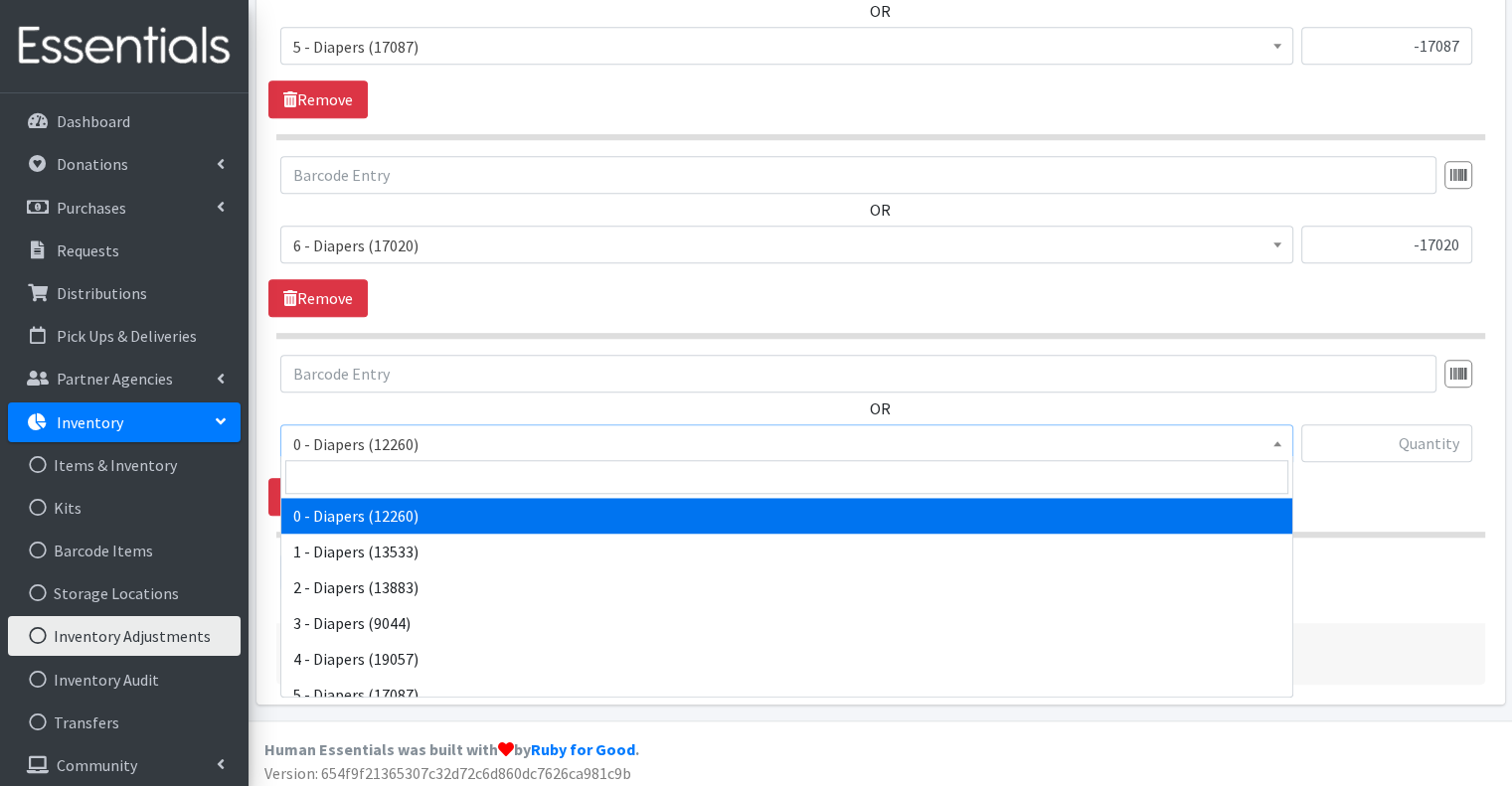 click on "0 - Diapers (12260)" at bounding box center (786, 444) 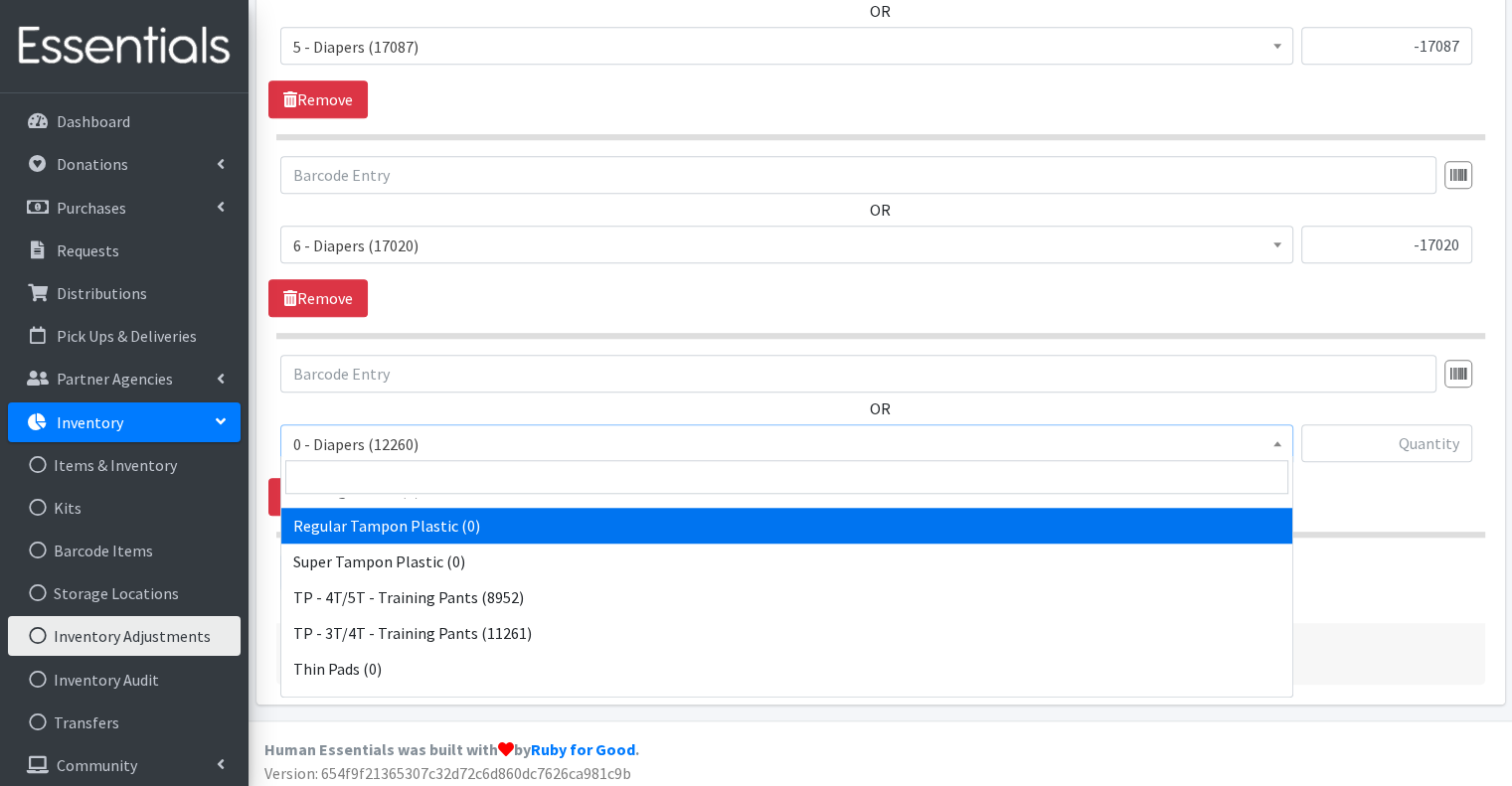 scroll, scrollTop: 767, scrollLeft: 0, axis: vertical 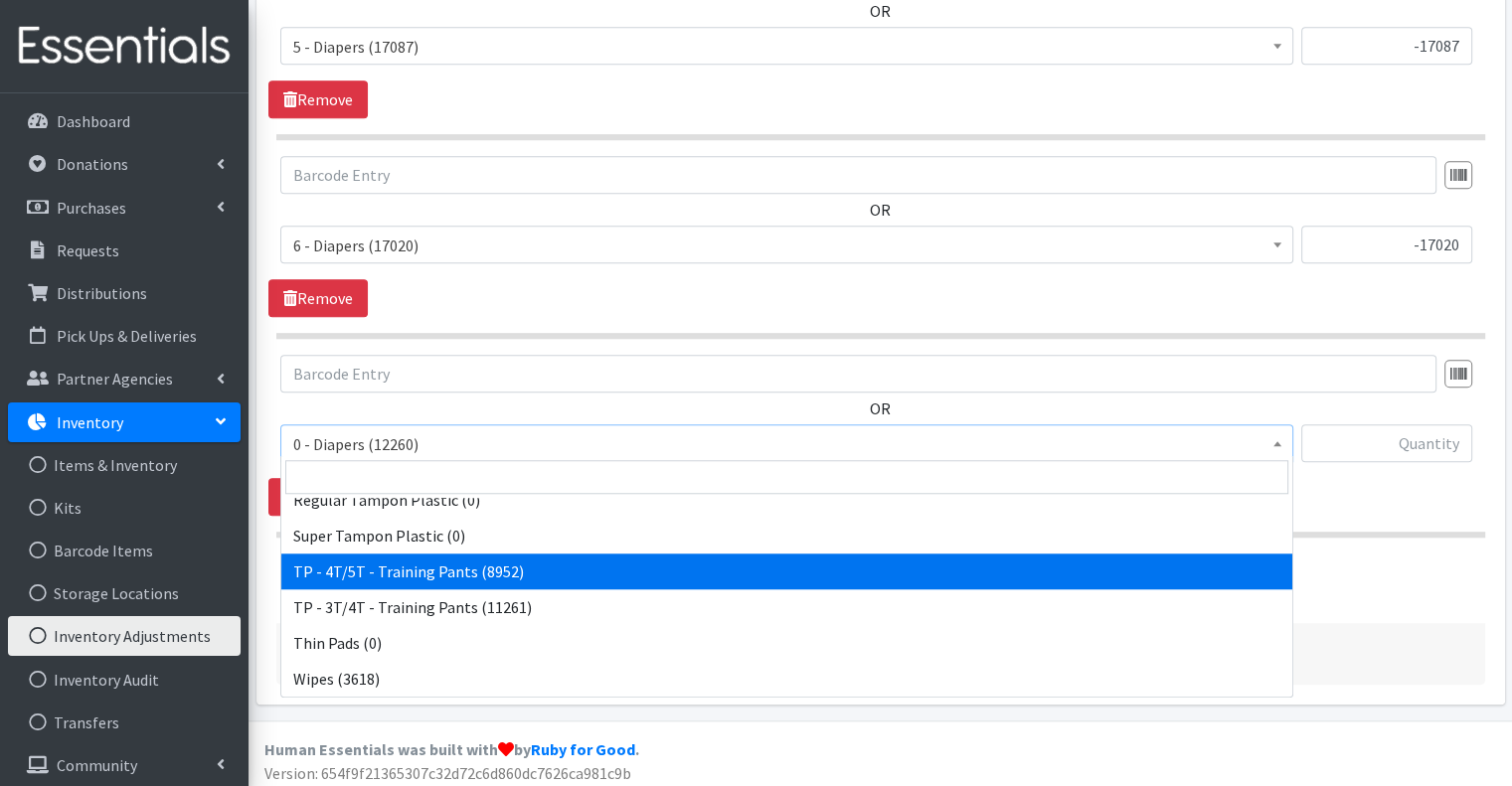 select on "15489" 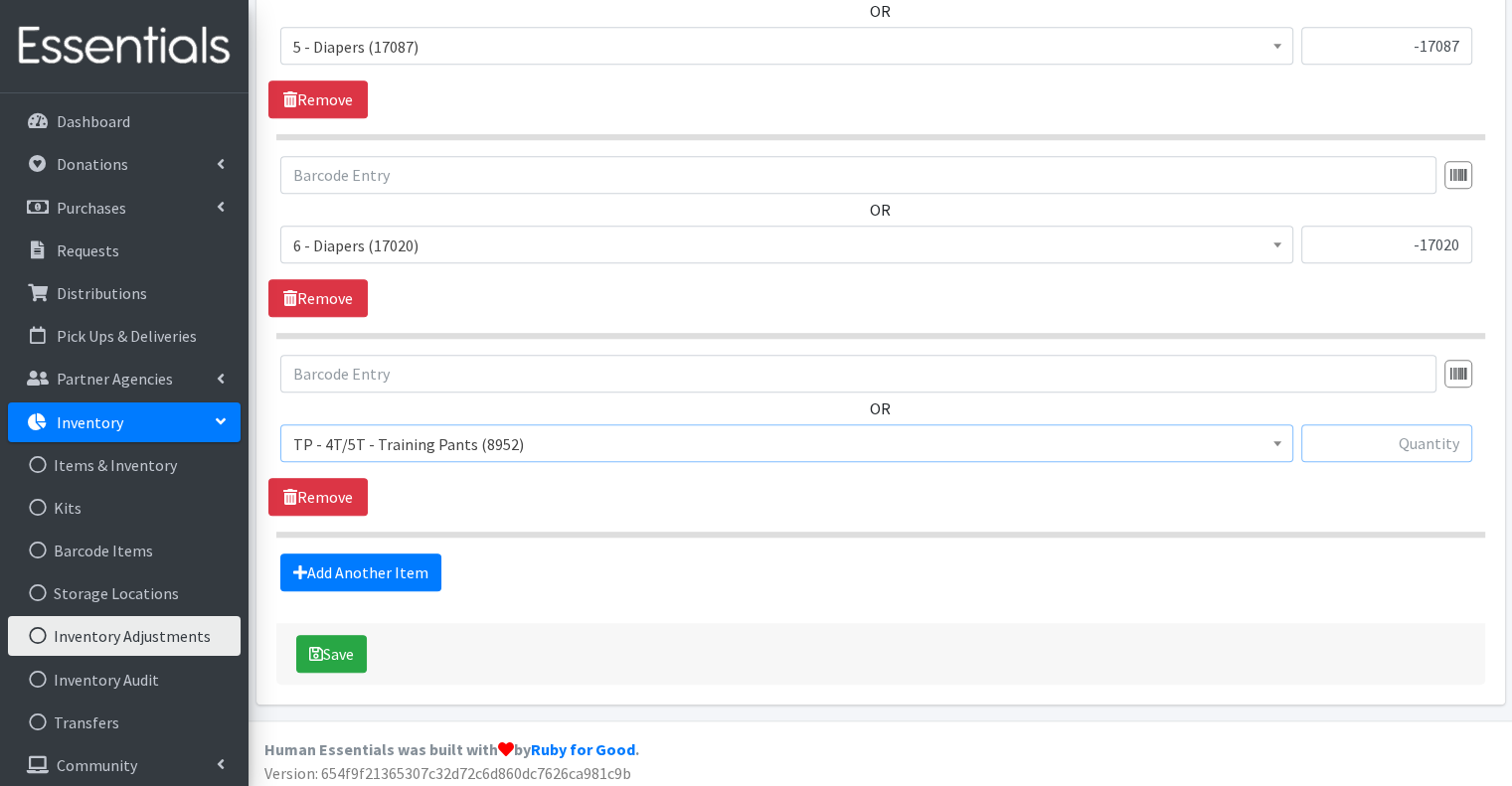 click at bounding box center [1387, 443] 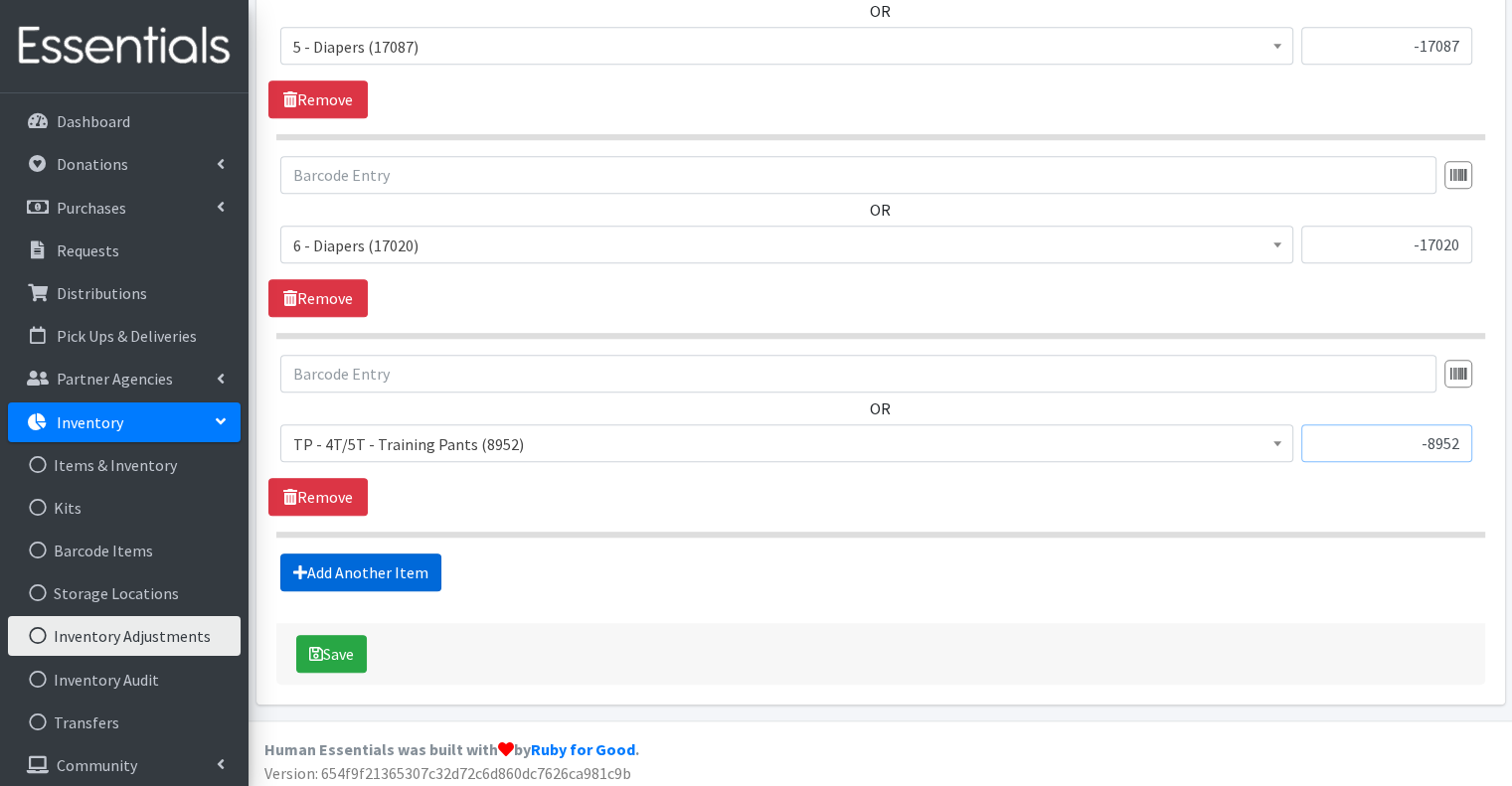 type on "-8952" 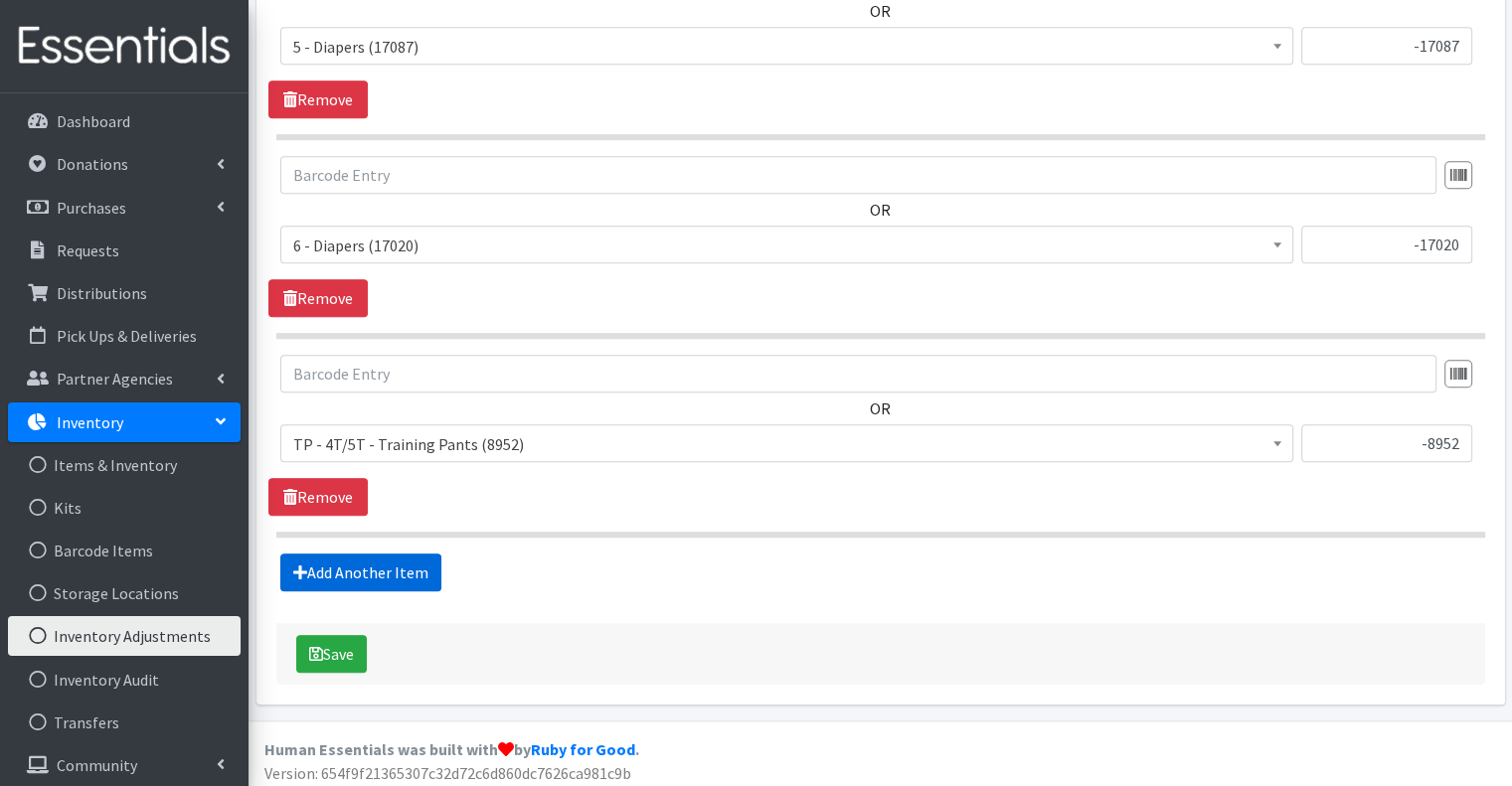 click on "Add Another Item" at bounding box center (361, 572) 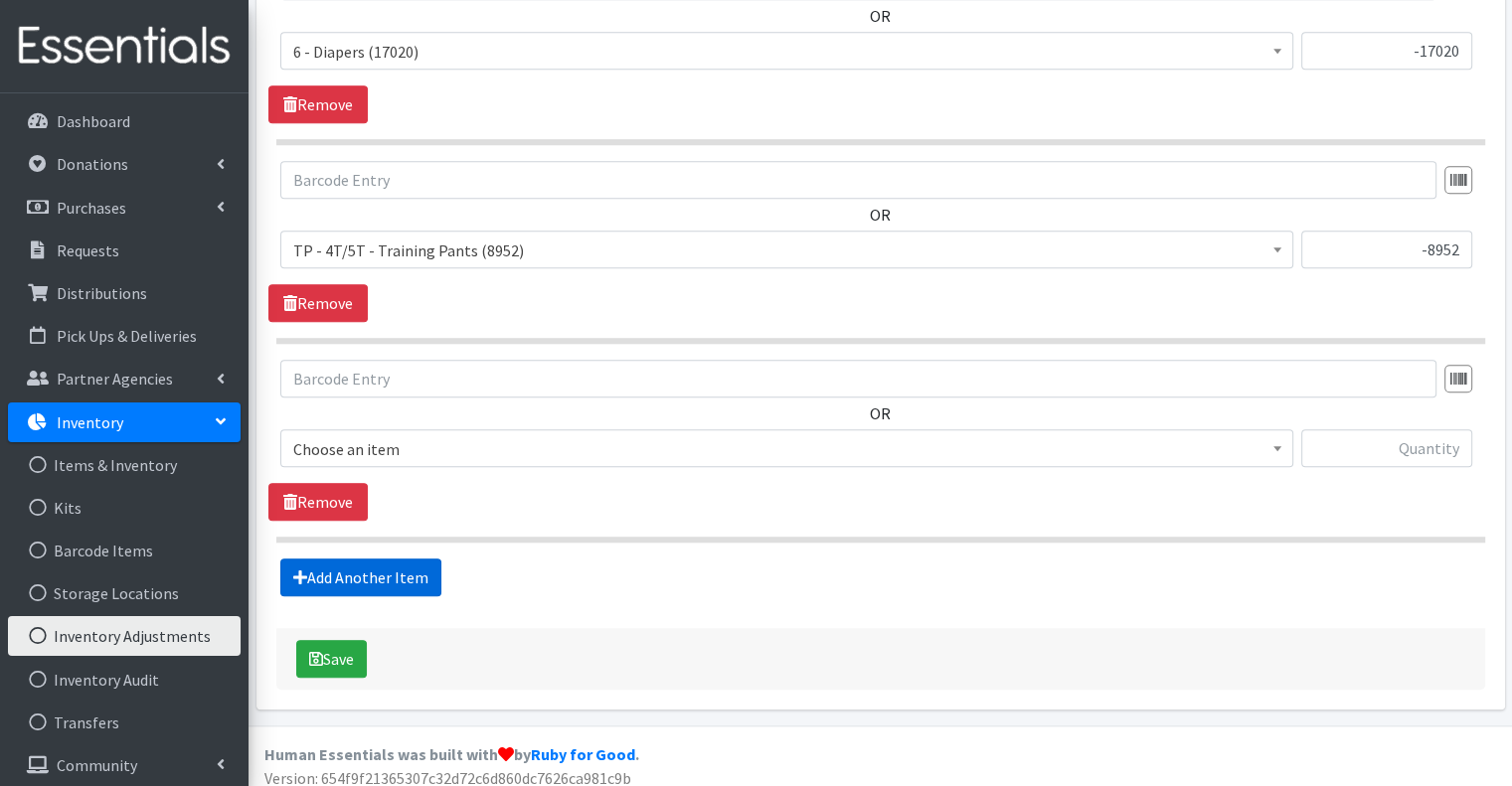 scroll, scrollTop: 1778, scrollLeft: 0, axis: vertical 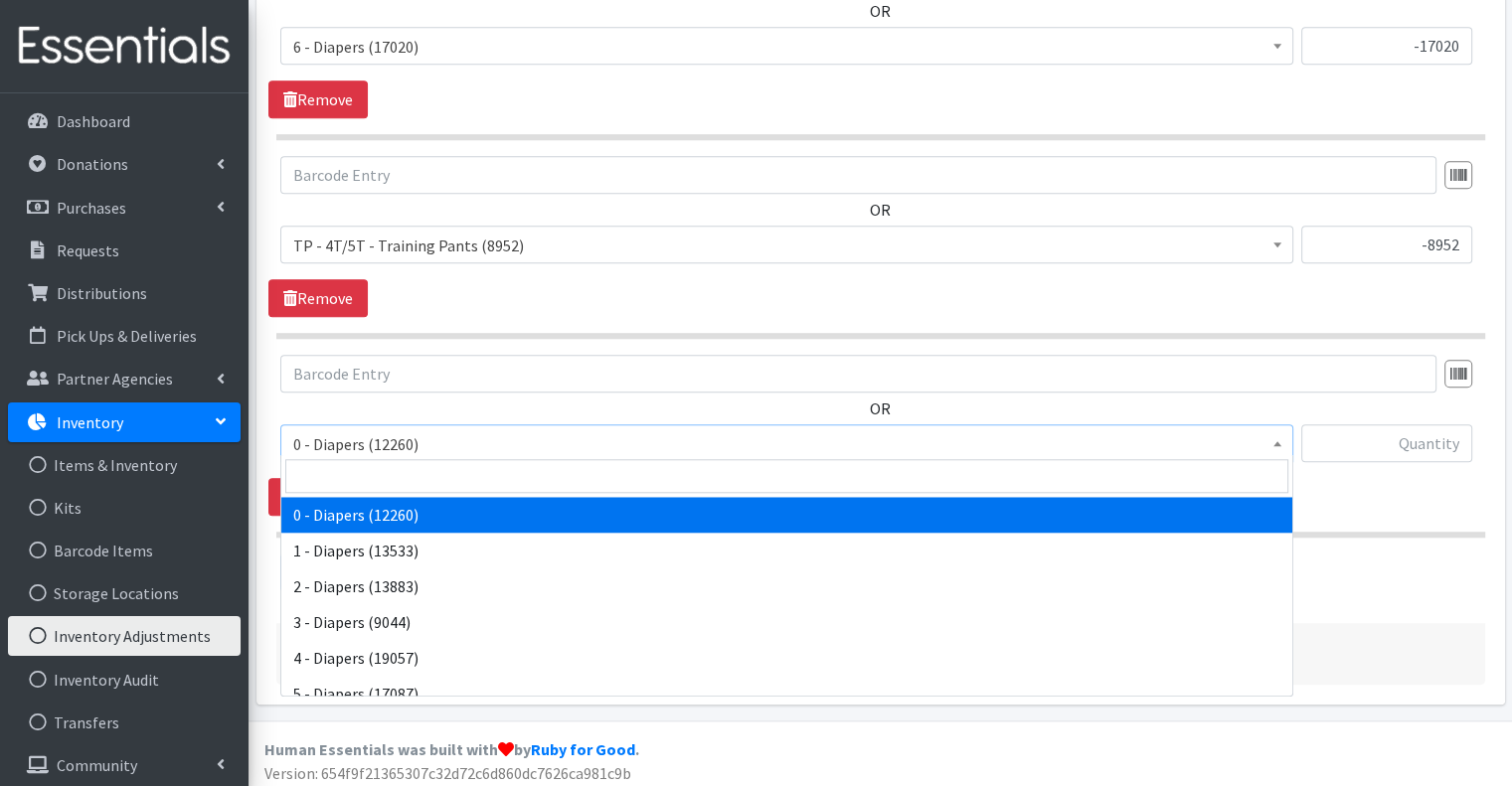 click on "0 - Diapers (12260)" at bounding box center [786, 444] 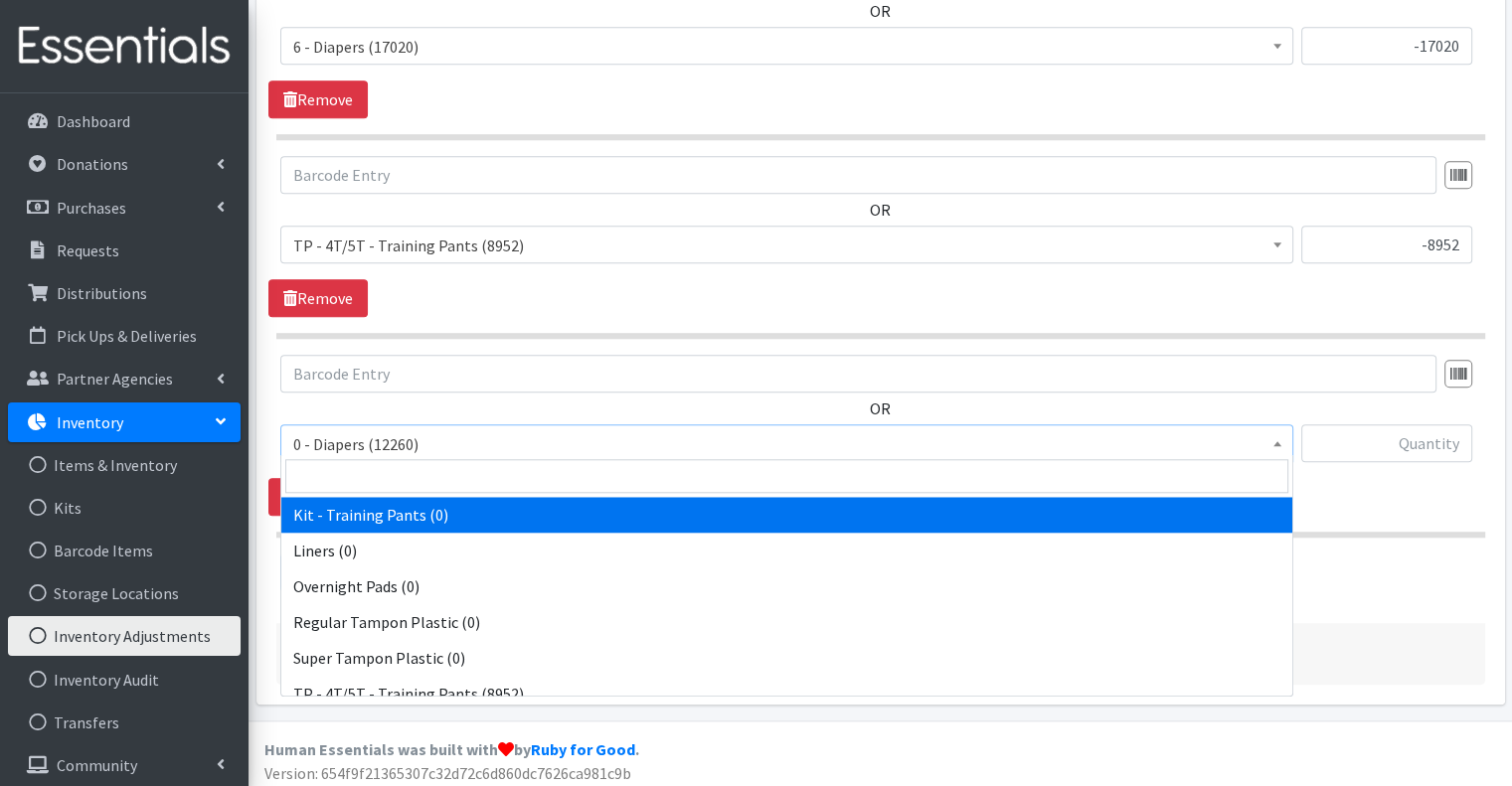 scroll, scrollTop: 767, scrollLeft: 0, axis: vertical 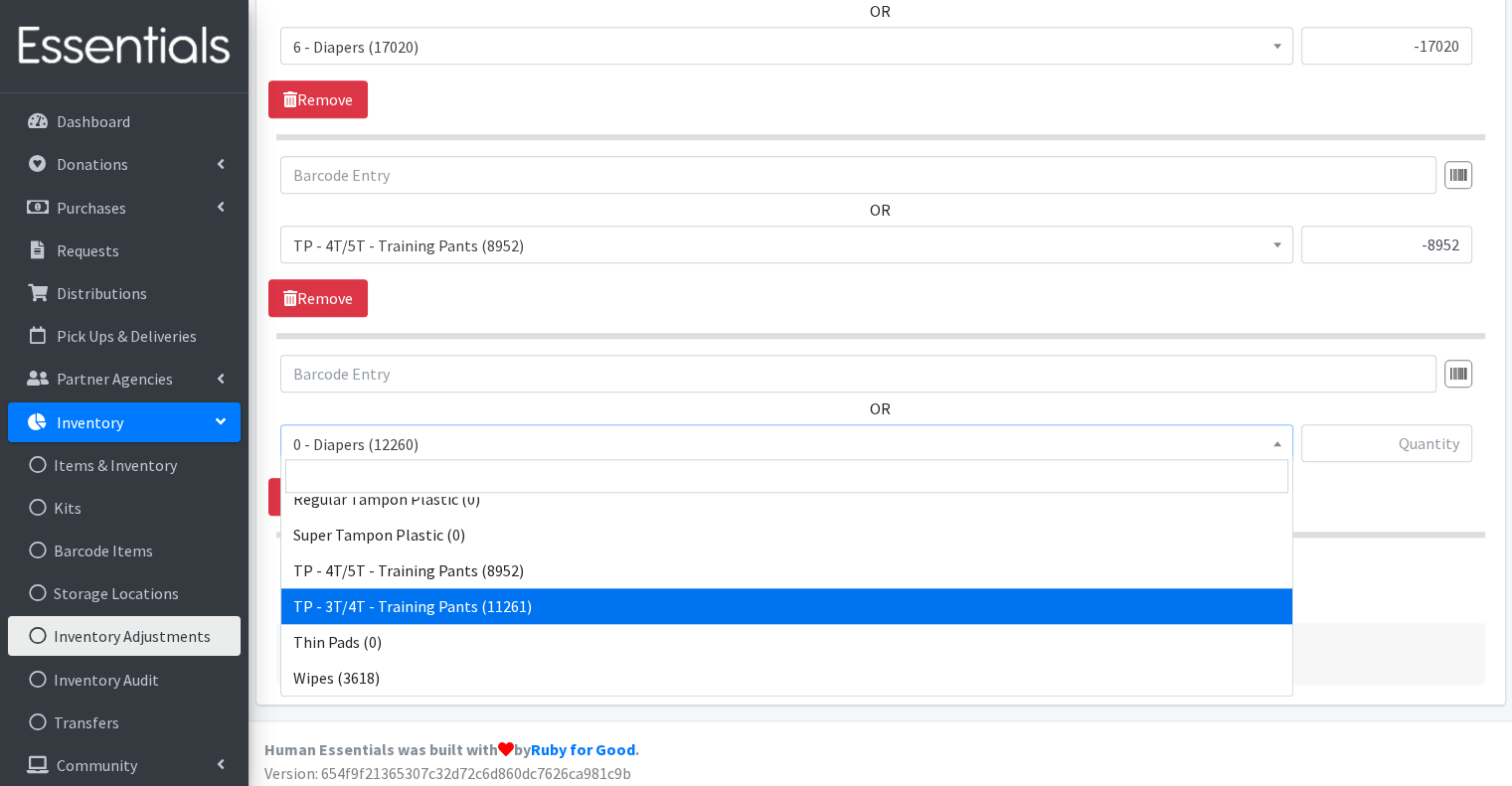 select on "15488" 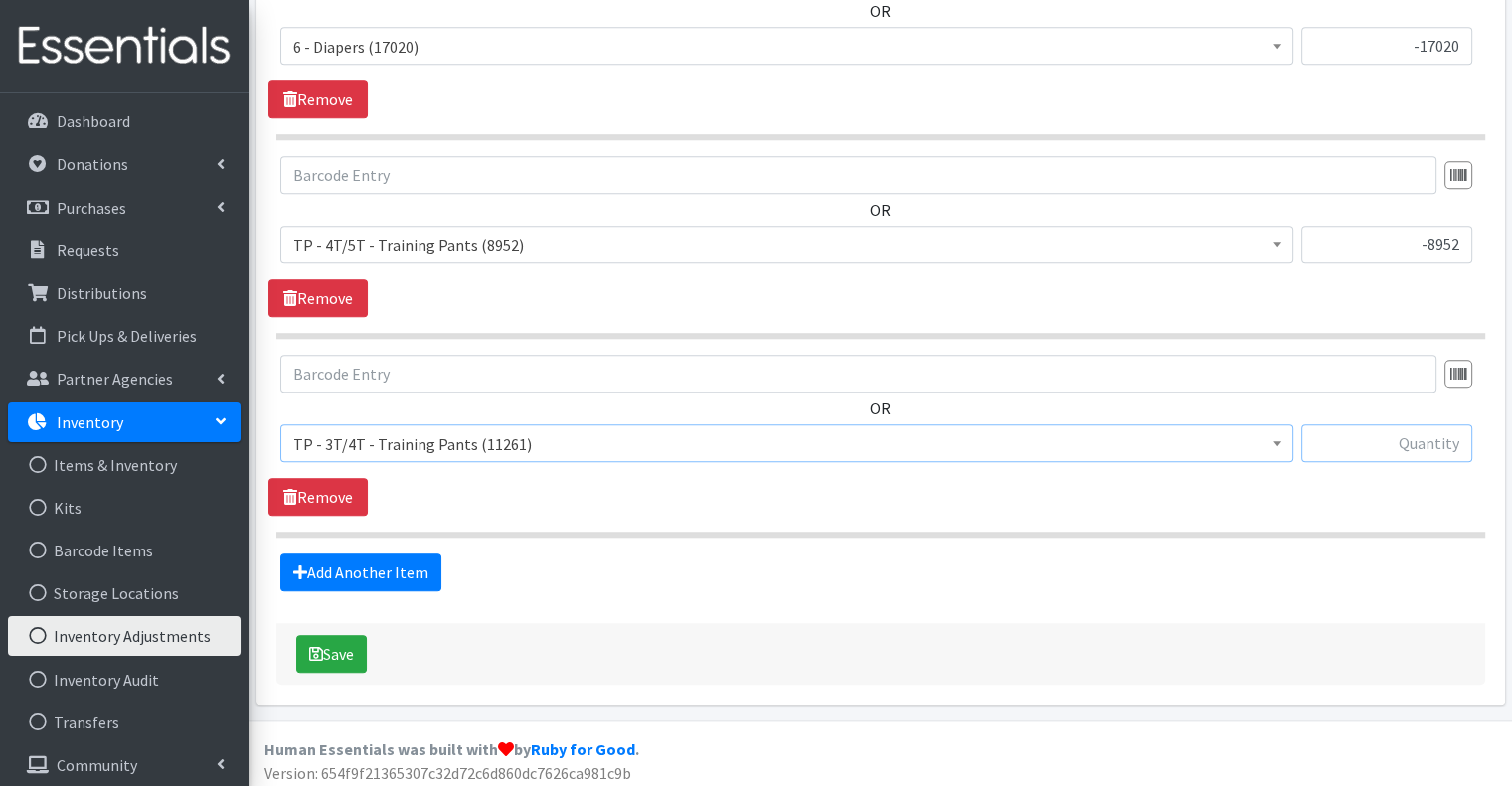 click at bounding box center (1387, 443) 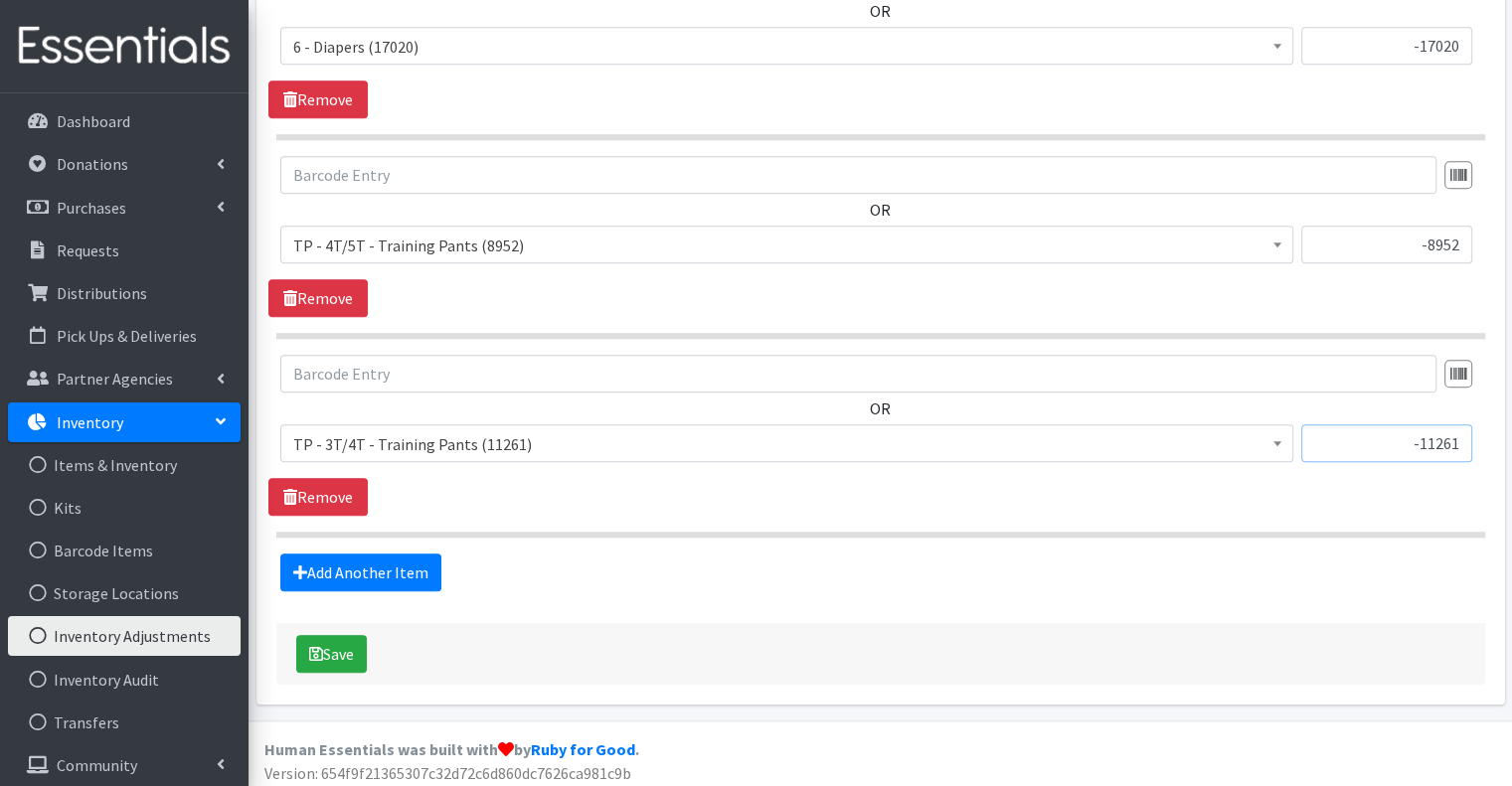 type on "-11261" 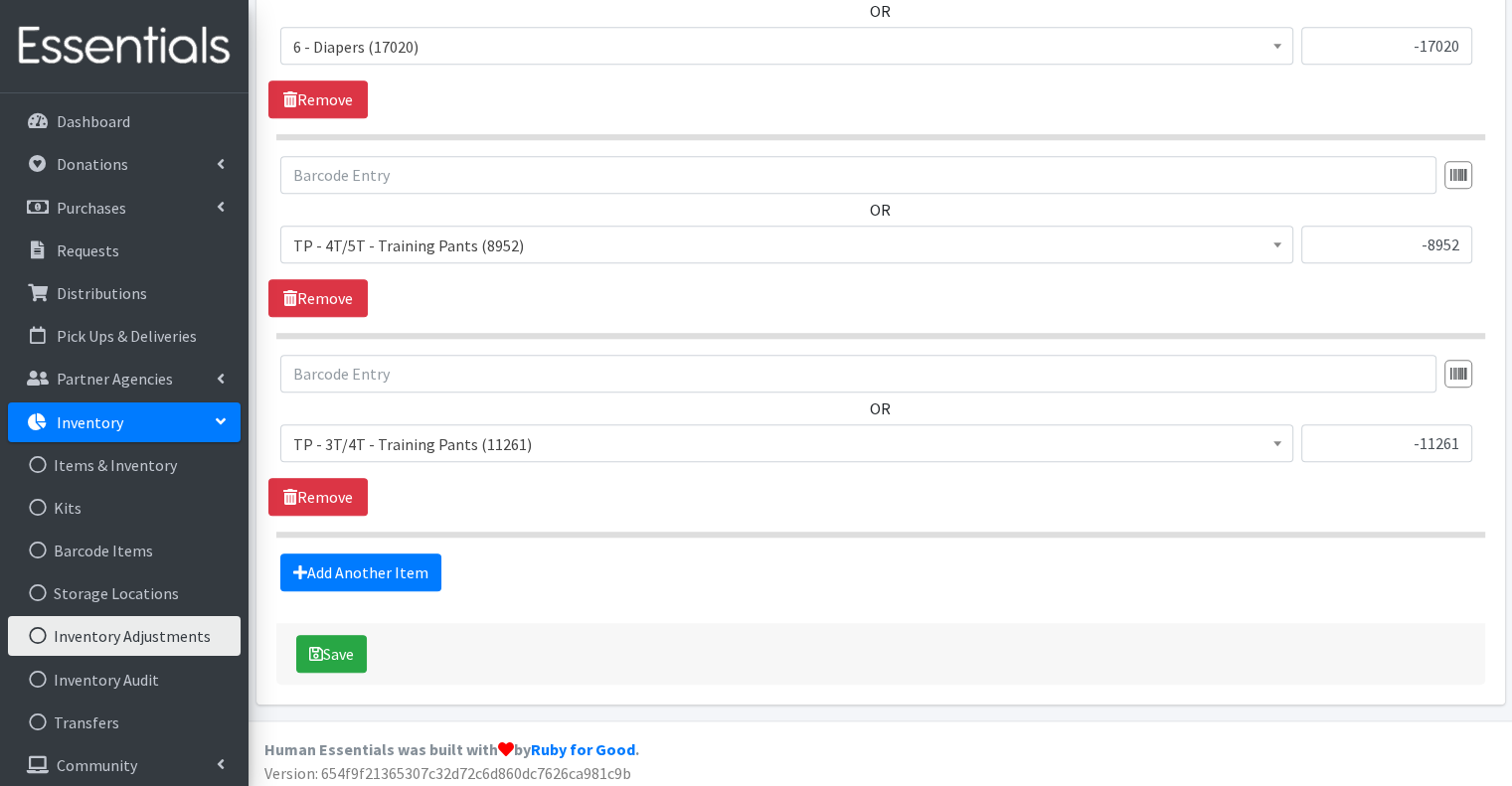 click on "OR
0 - Diapers (12260)
1 - Diapers  (13533)
2 - Diapers  (13883)
3 - Diapers (9044)
4 - Diapers (19057)
5 - Diapers (17087)
6 - Diapers (17020)
Kit - 0 - Diapers  (0)
Kit - 1 - Diapers  (0)
Kit - 2 - Diapers  (0)
Kit - 3 - Diapers  (0)
Kit - 3T/4T - Training Pants  (0)
Kit - 4 - Diapers  (0)
Kit - 4T/5T - Training Pants  (0)
Kit - 5 - Diapers  (0)
Kit - 6 - Diapers  (0)
Kit - Pad Monthly  (0)
Kit - Tampon Monthly  (0)
Kit - Training Pants  (0)
Liners (0)
Overnight Pads (0)
Regular Tampon Plastic  (0)
Super Tampon Plastic  (0)
TP -  4T/5T - Training Pants  (8952)
TP - 3T/4T - Training Pants  (11261)
Thin Pads (0)
Wipes (3618)
TP - 3T/4T - Training Pants  (11261)
-11261
Remove" at bounding box center (880, 435) 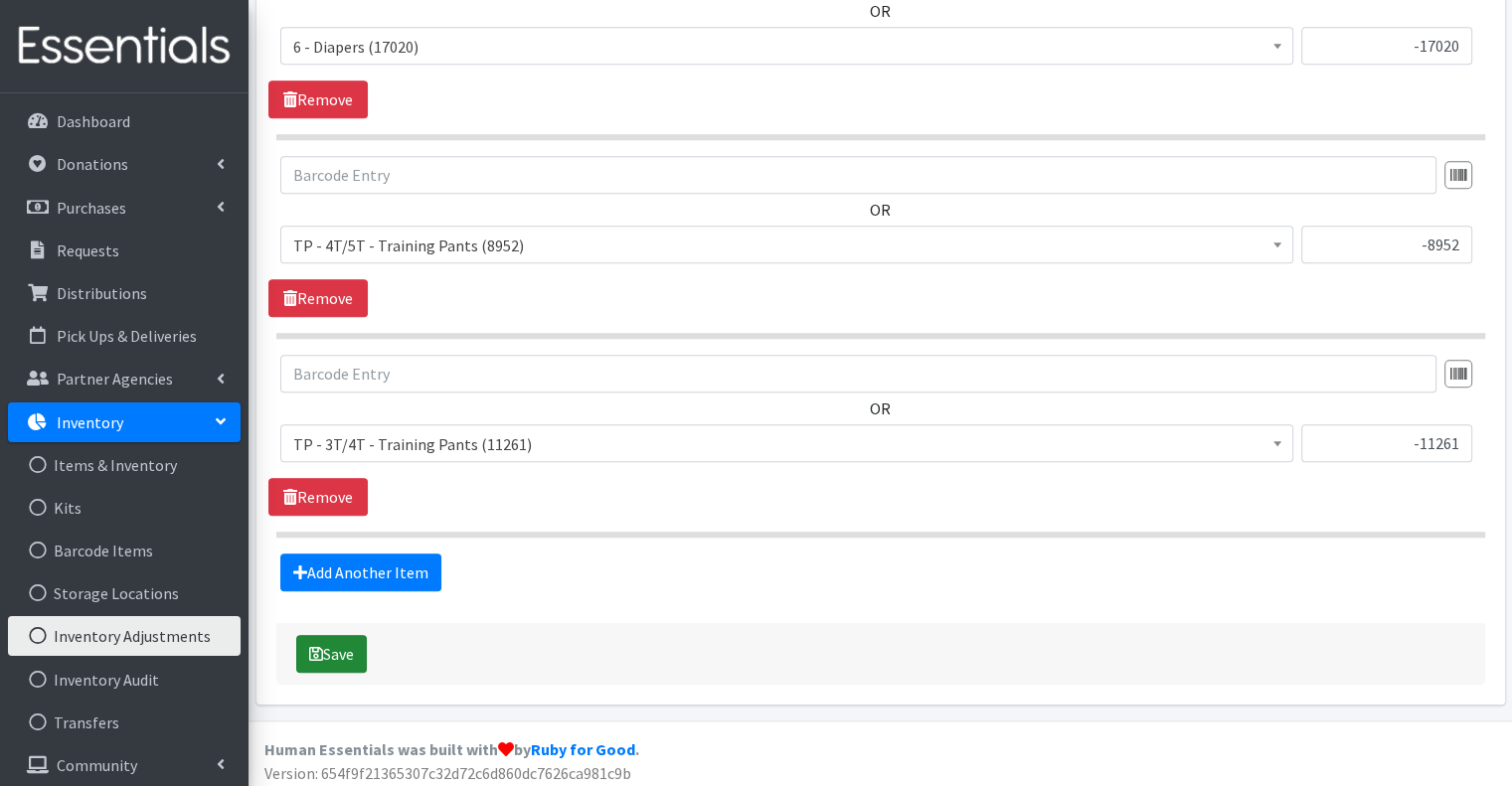 click at bounding box center (316, 654) 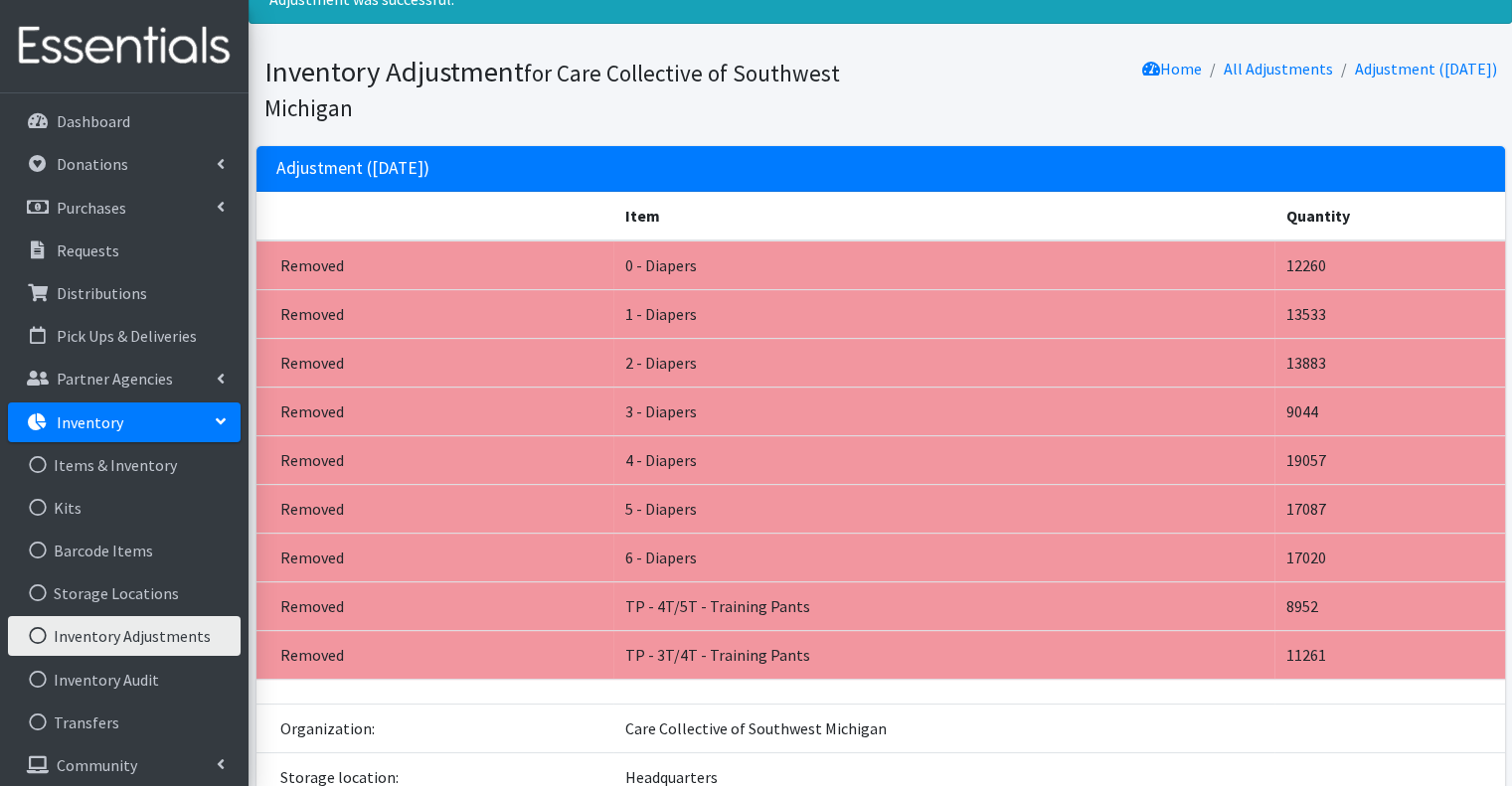 scroll, scrollTop: 0, scrollLeft: 0, axis: both 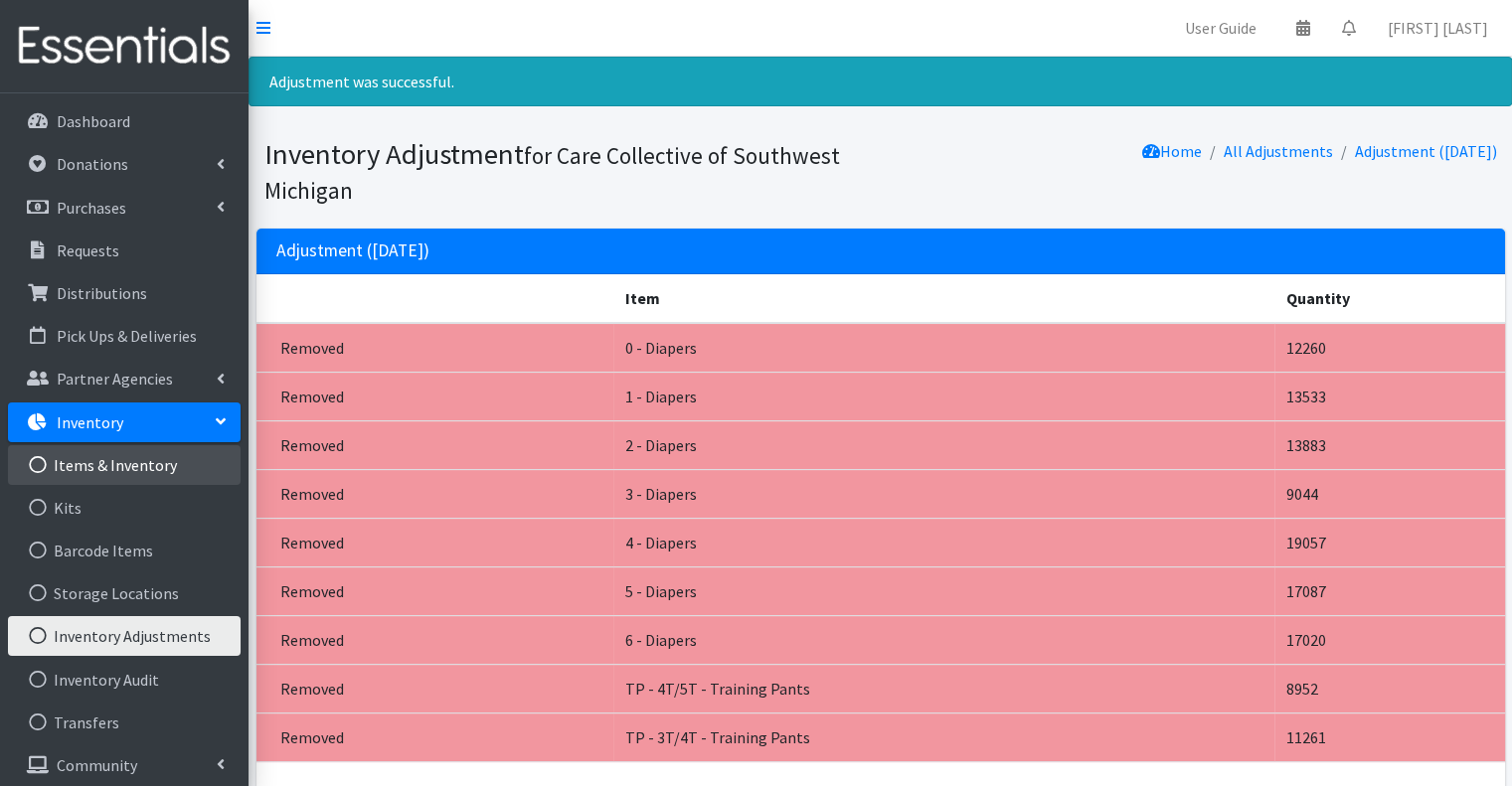 click on "Items & Inventory" at bounding box center (124, 465) 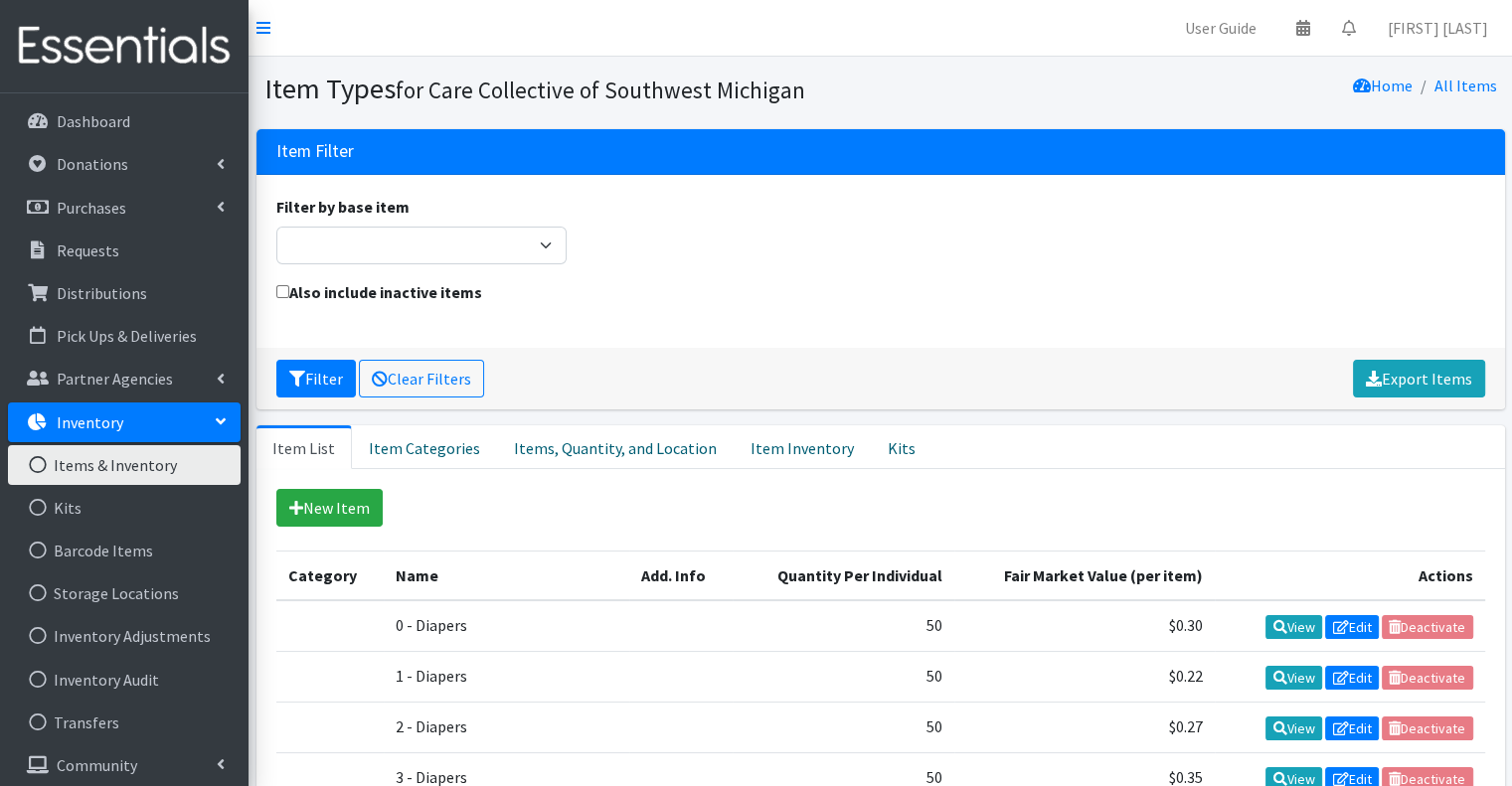 scroll, scrollTop: 298, scrollLeft: 0, axis: vertical 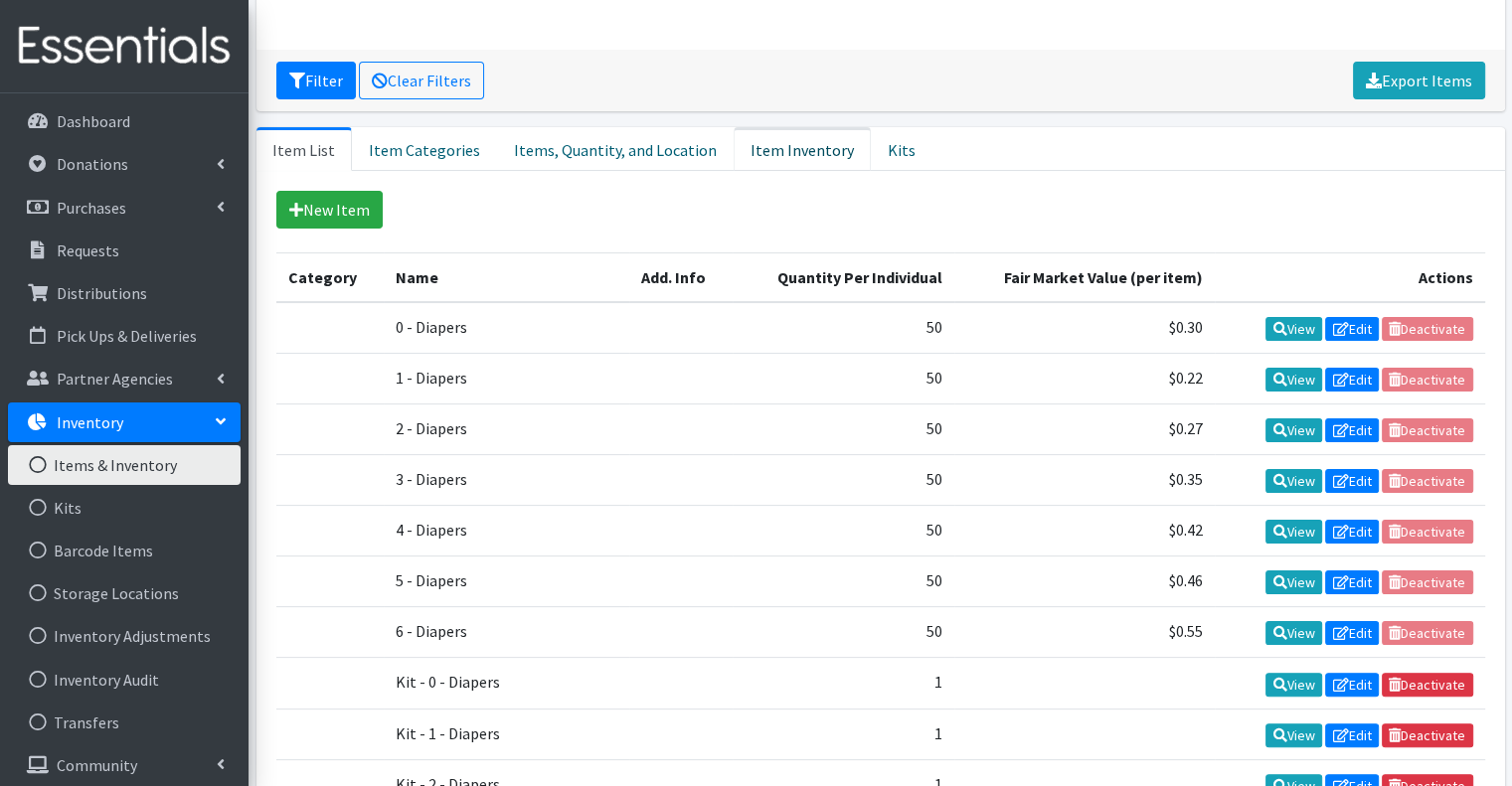 click on "Item Inventory" at bounding box center [802, 149] 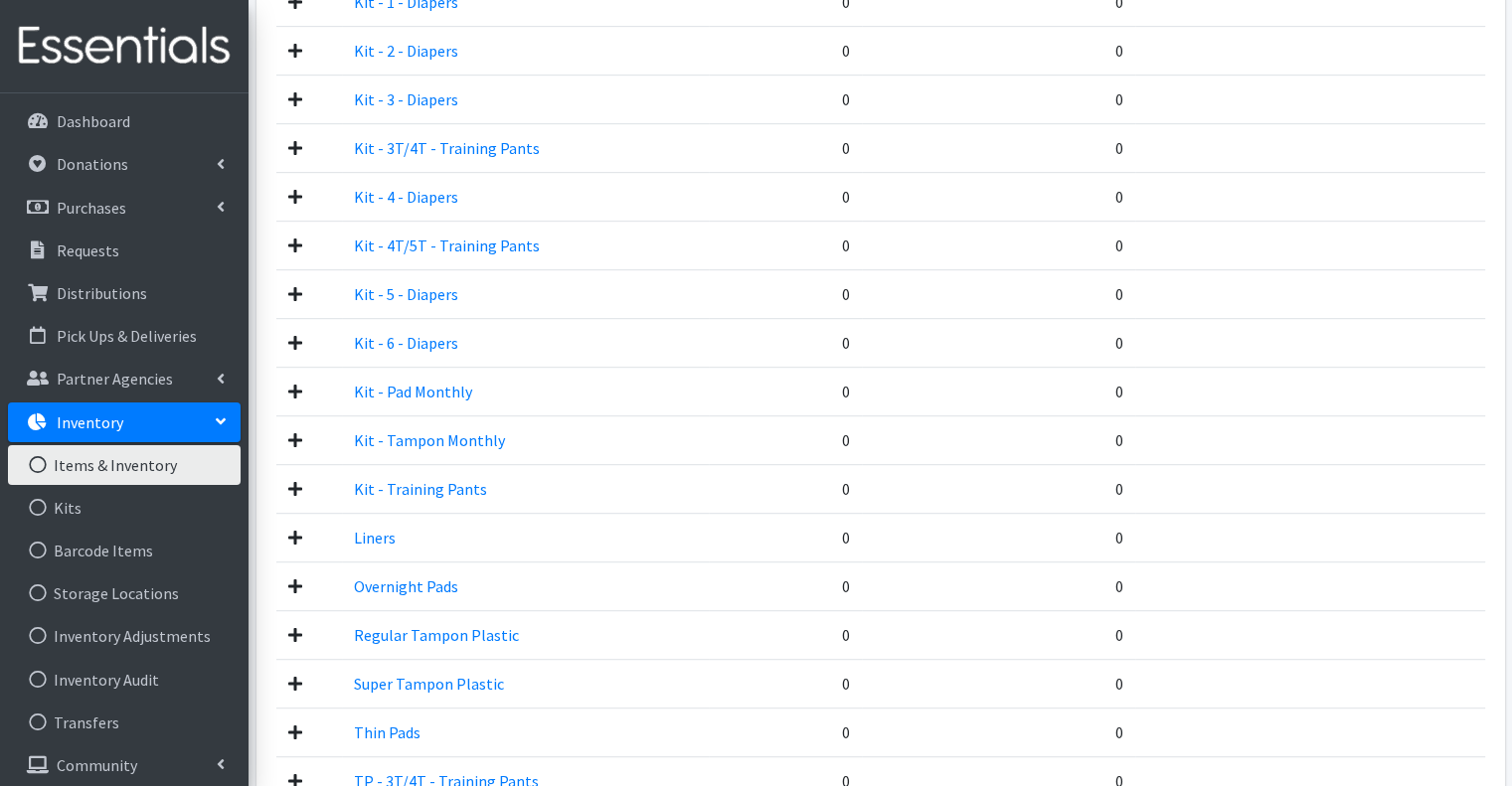 scroll, scrollTop: 1247, scrollLeft: 0, axis: vertical 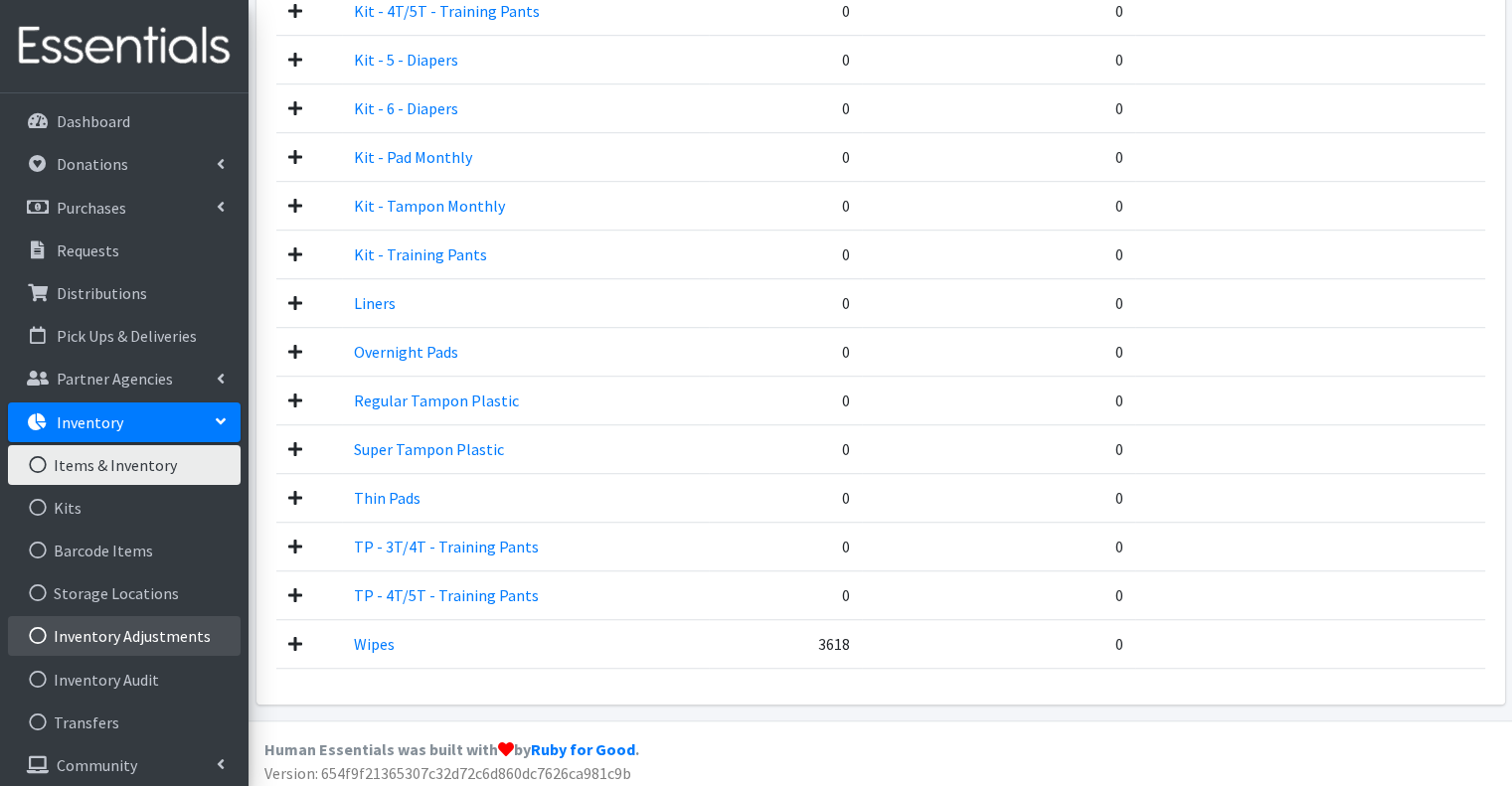 click on "Inventory Adjustments" at bounding box center [124, 636] 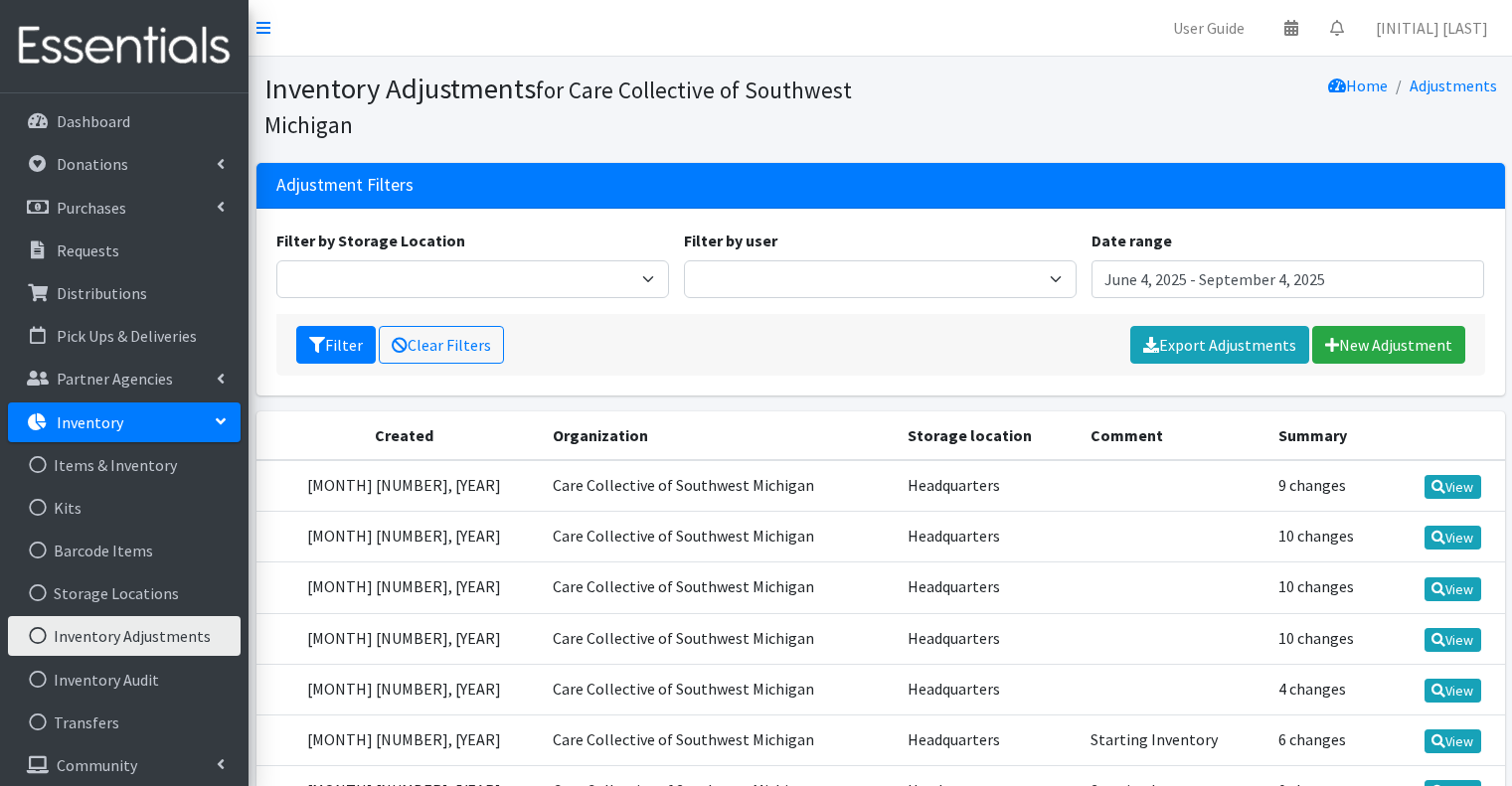 scroll, scrollTop: 0, scrollLeft: 0, axis: both 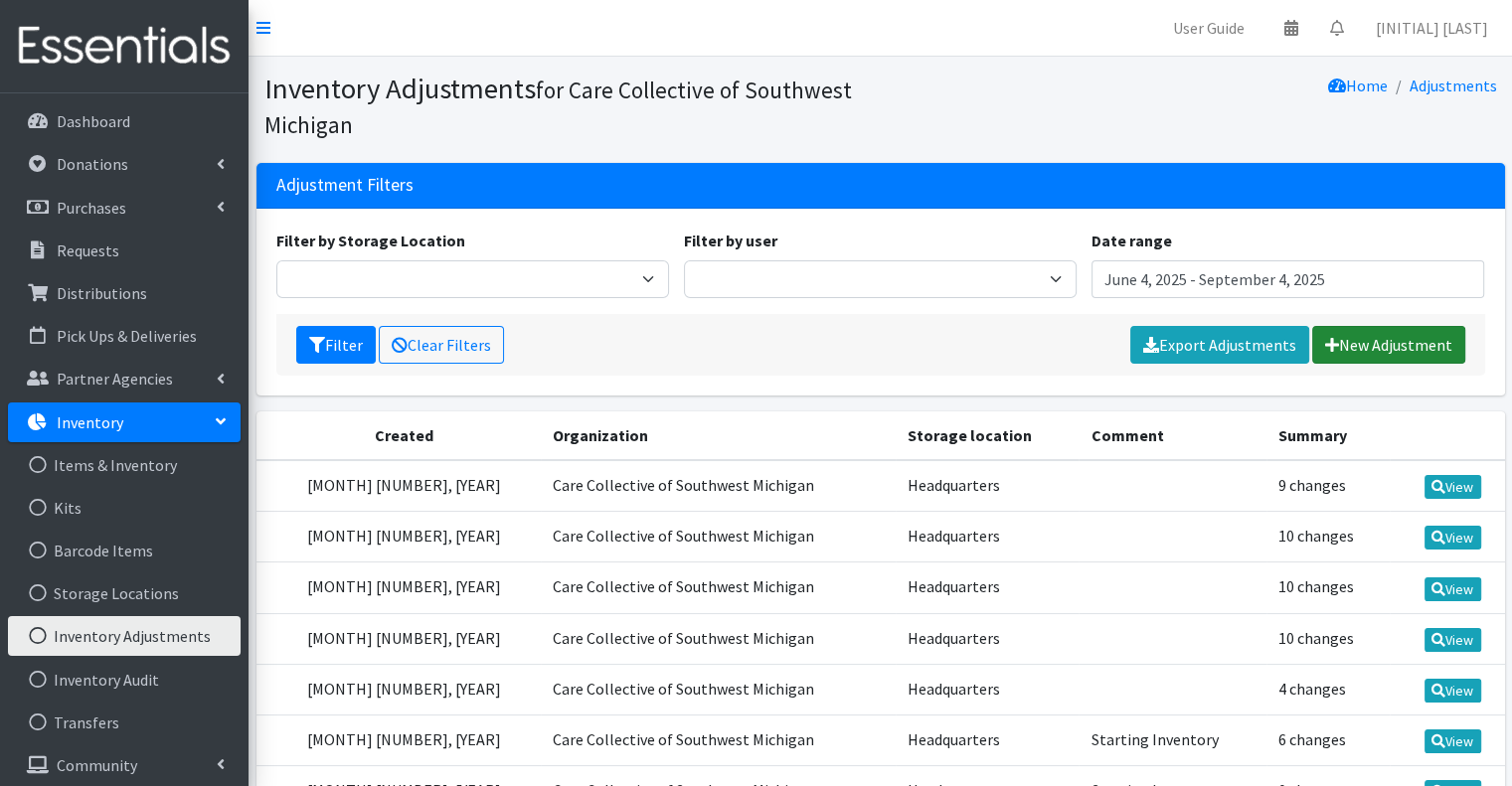click on "New Adjustment" at bounding box center [1389, 345] 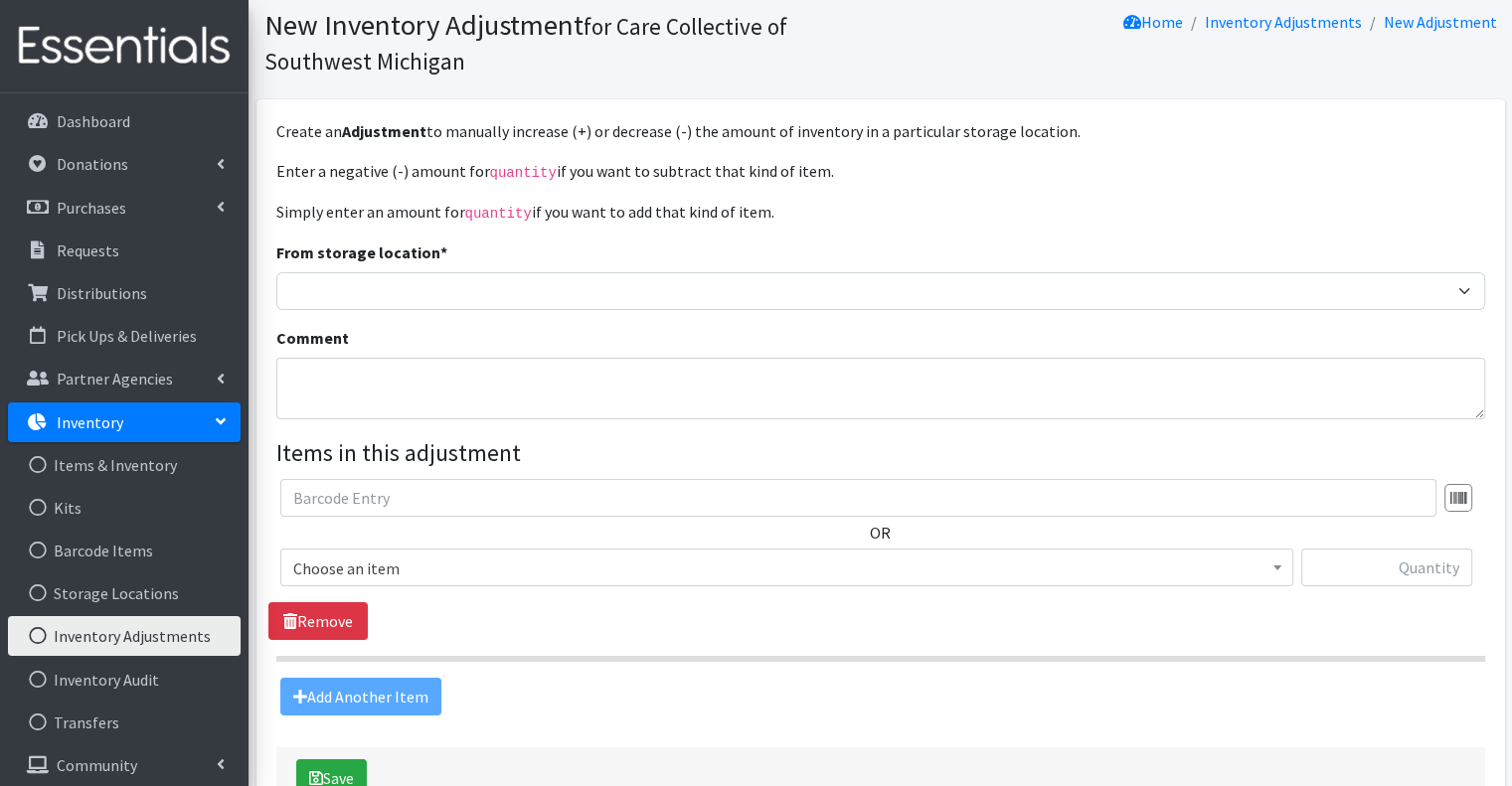 scroll, scrollTop: 99, scrollLeft: 0, axis: vertical 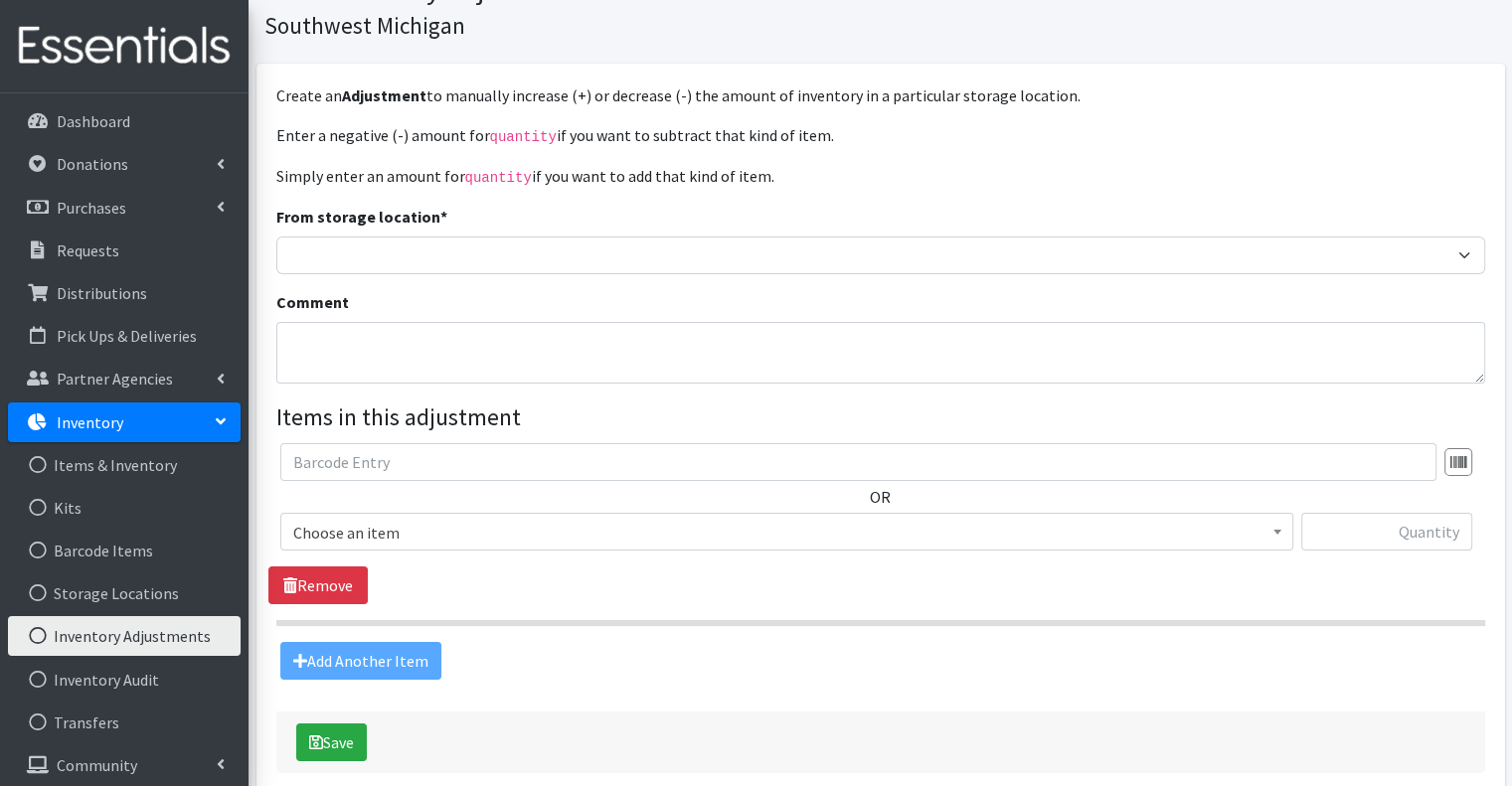 click on "Choose an item" at bounding box center (786, 533) 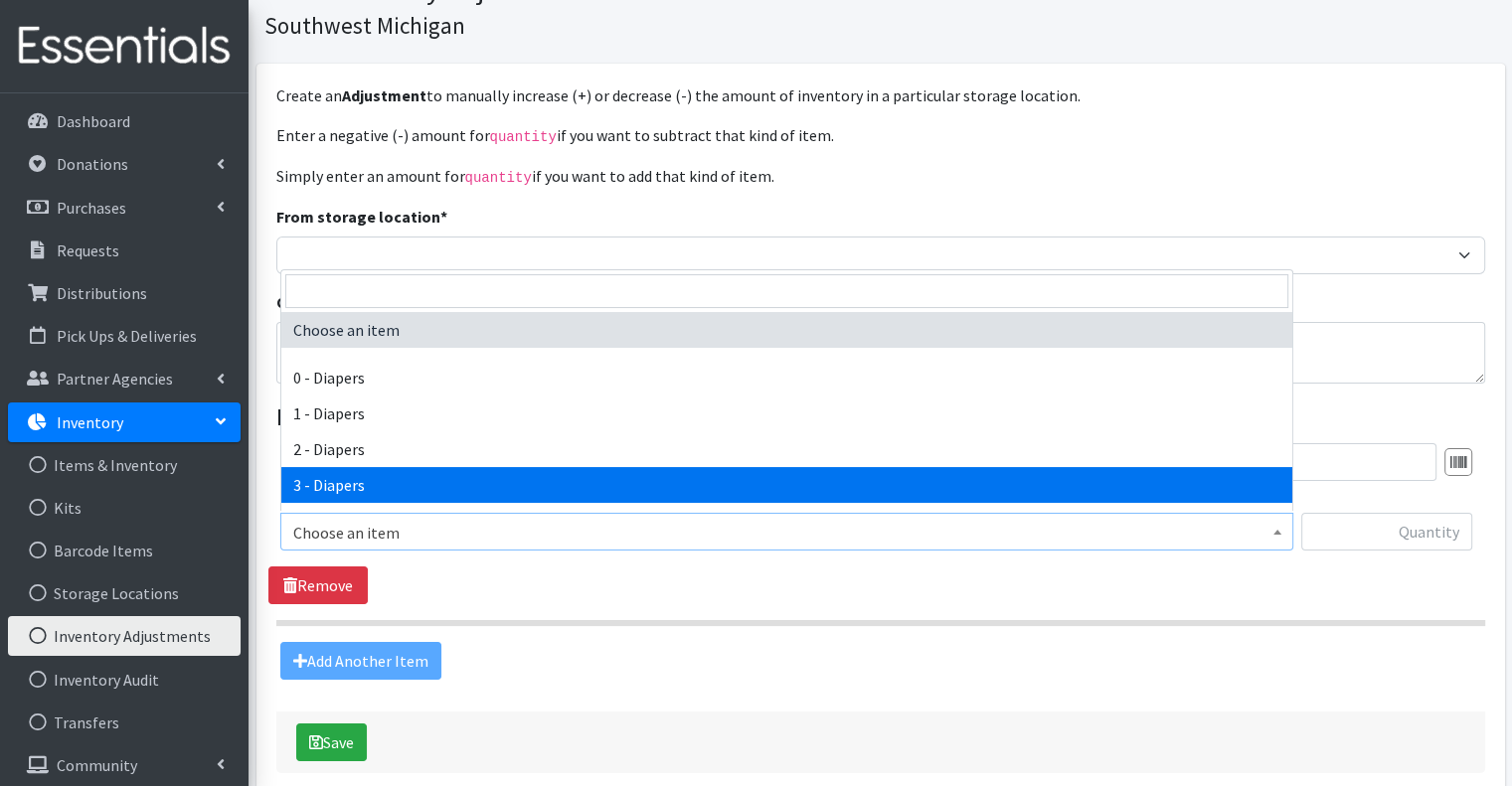 scroll, scrollTop: 386, scrollLeft: 0, axis: vertical 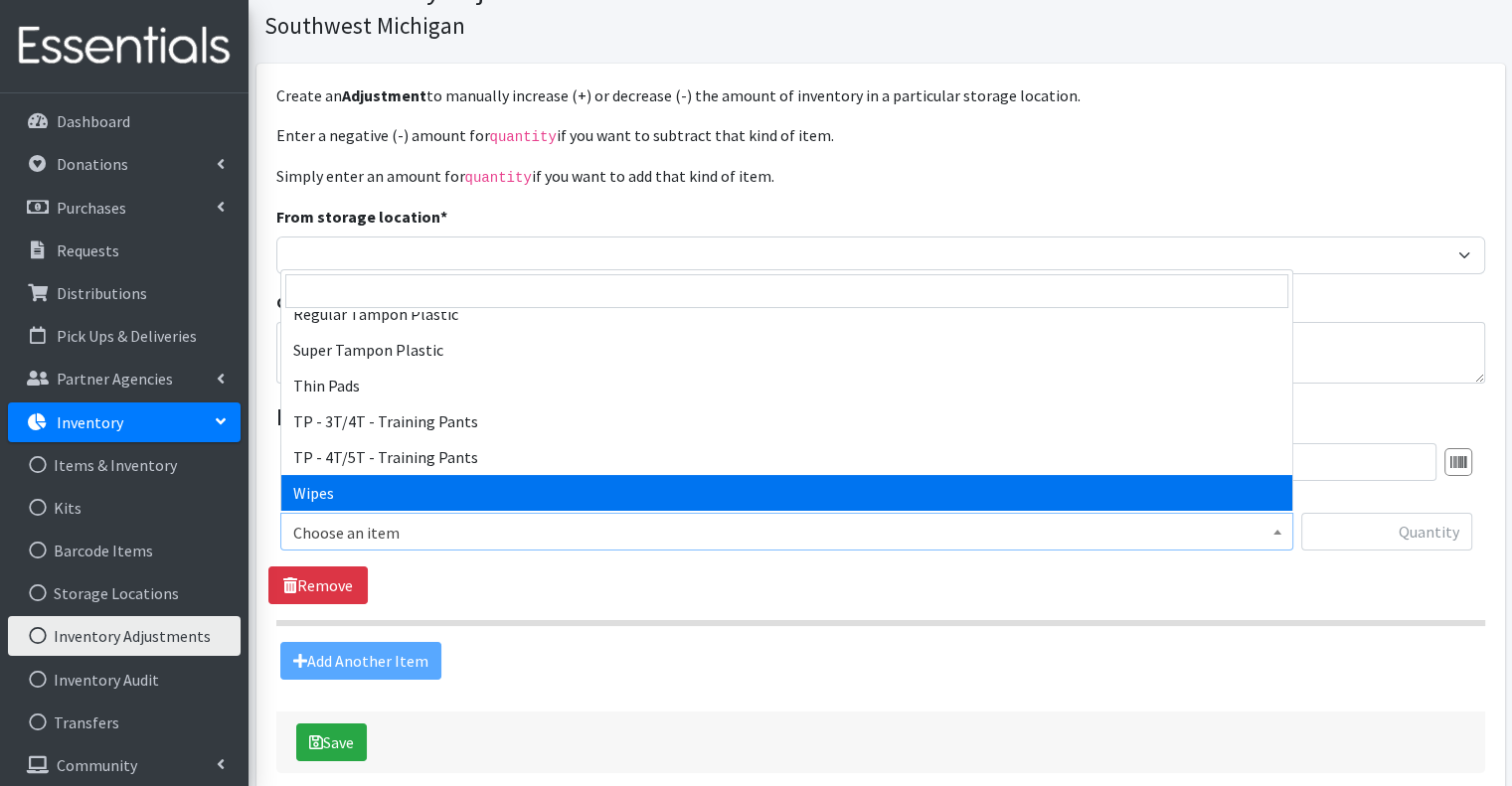 select on "15495" 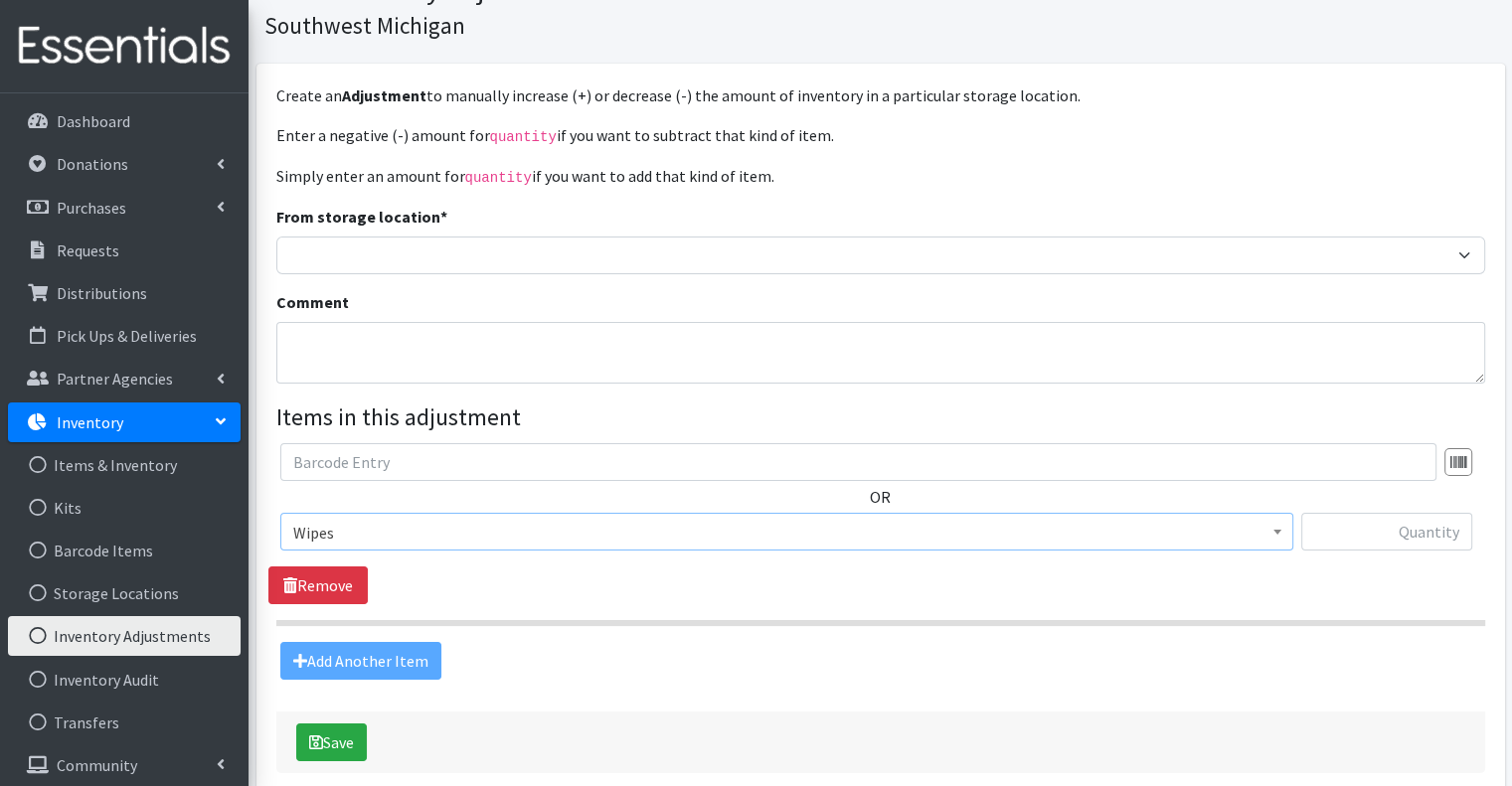 click on "OR
Choose an item
0 - Diapers
1 - Diapers
2 - Diapers
3 - Diapers
4 - Diapers
5 - Diapers
6 - Diapers
Liners
Overnight Pads
Regular Tampon Plastic
Super Tampon Plastic
Thin Pads
TP - 3T/4T - Training Pants
TP -  4T/5T - Training Pants
Wipes Wipes
Remove" at bounding box center (881, 535) 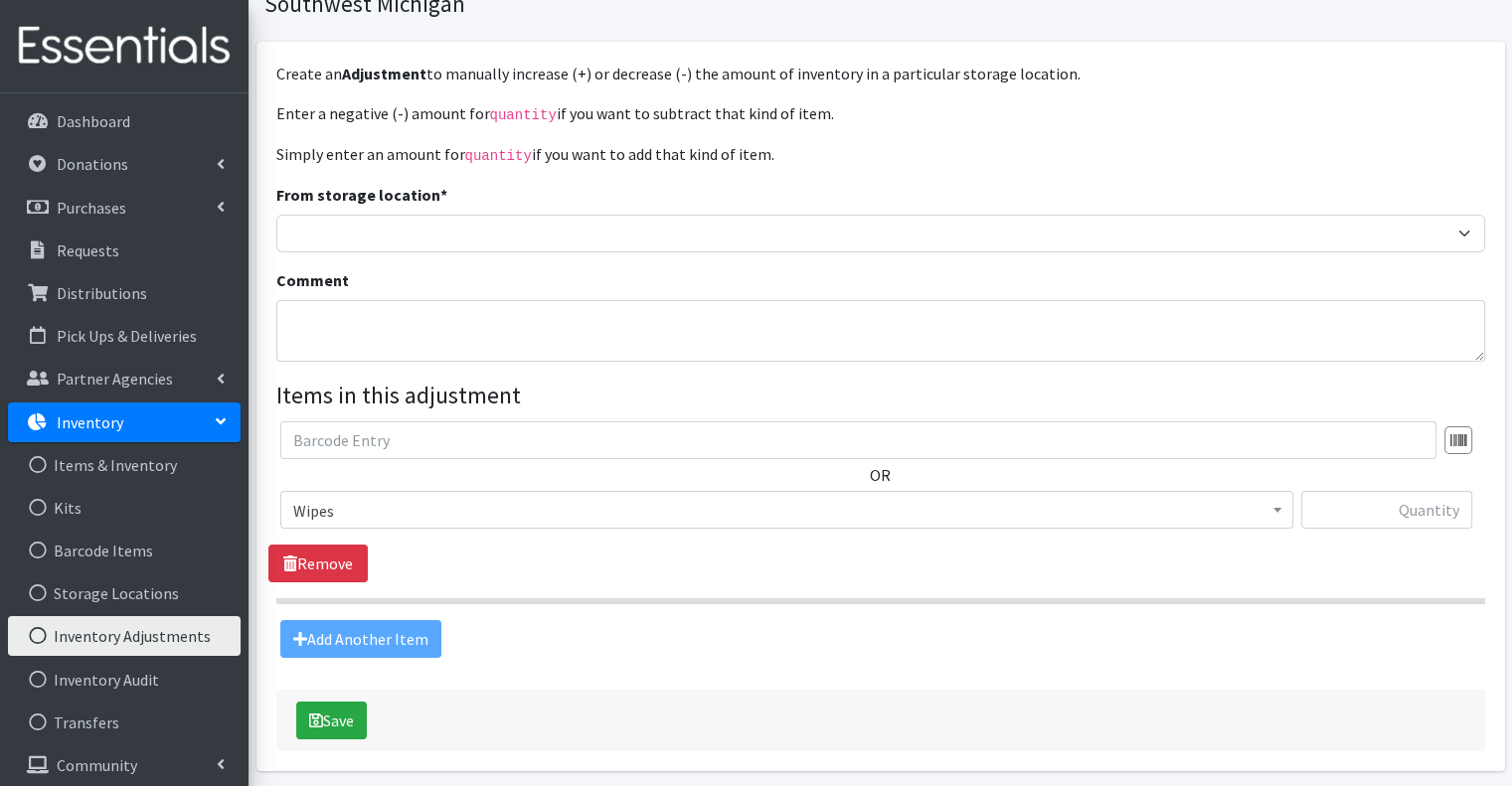scroll, scrollTop: 193, scrollLeft: 0, axis: vertical 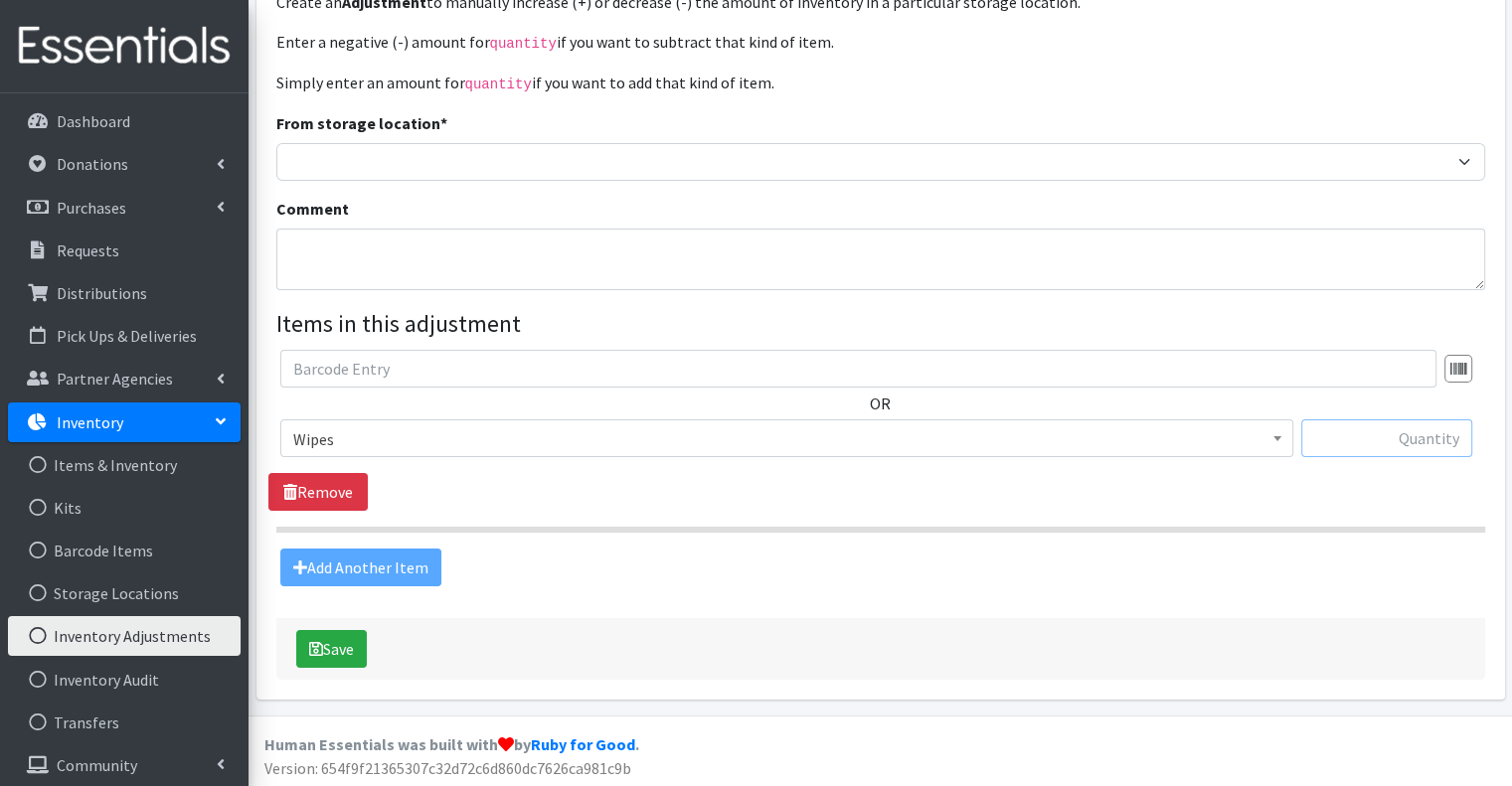 click at bounding box center (1387, 438) 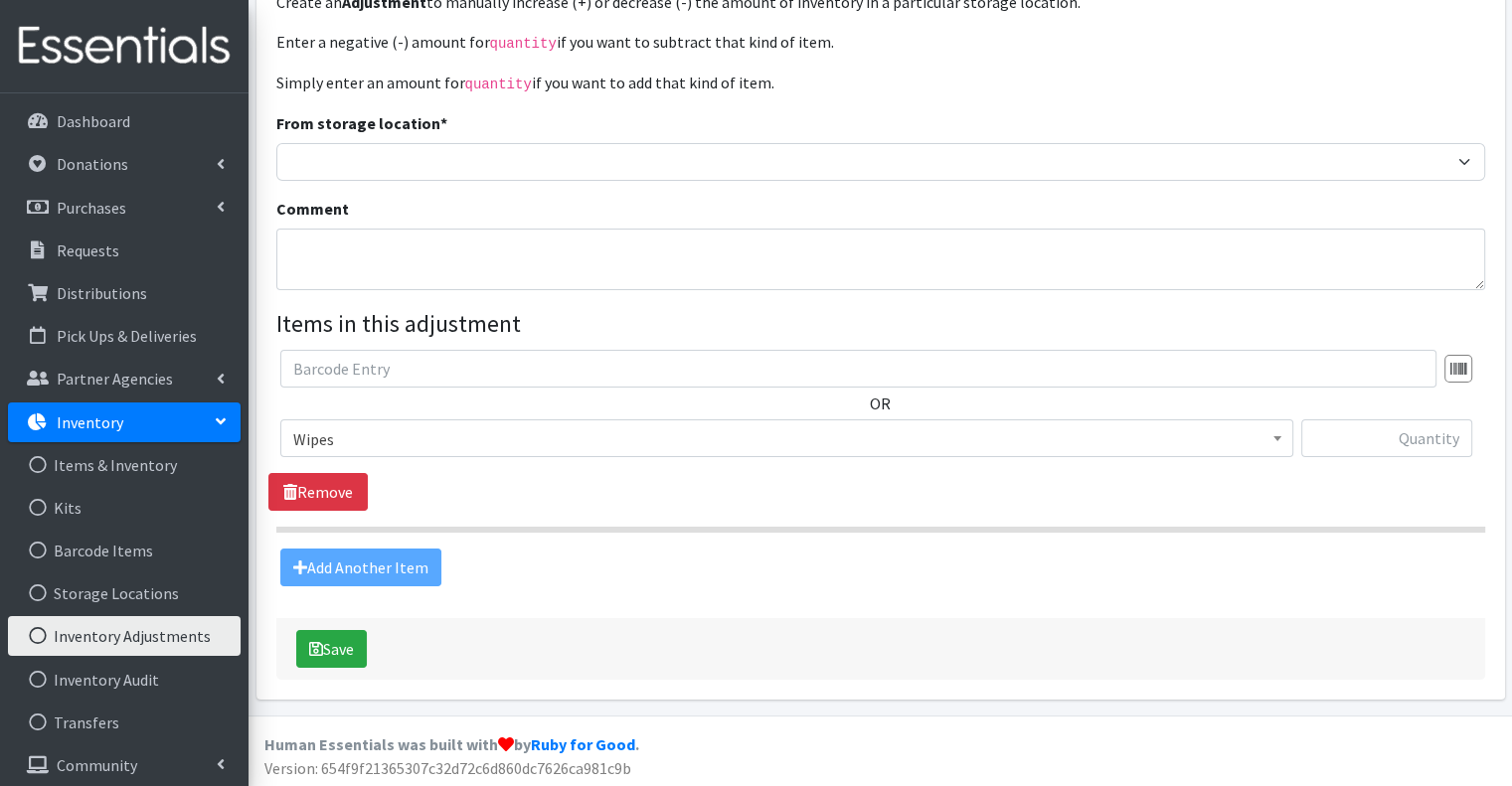 click on "Wipes" at bounding box center (786, 439) 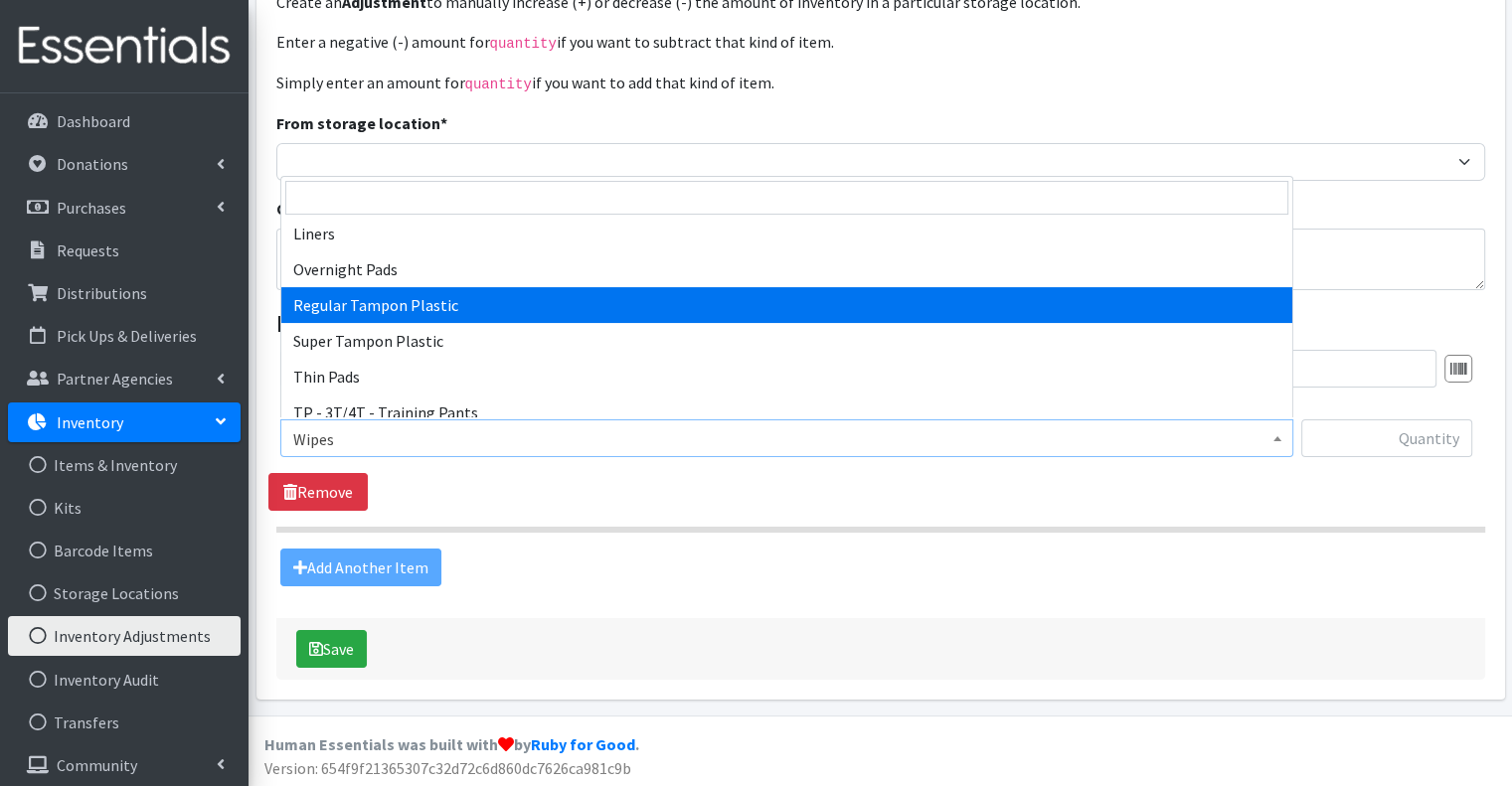 scroll, scrollTop: 386, scrollLeft: 0, axis: vertical 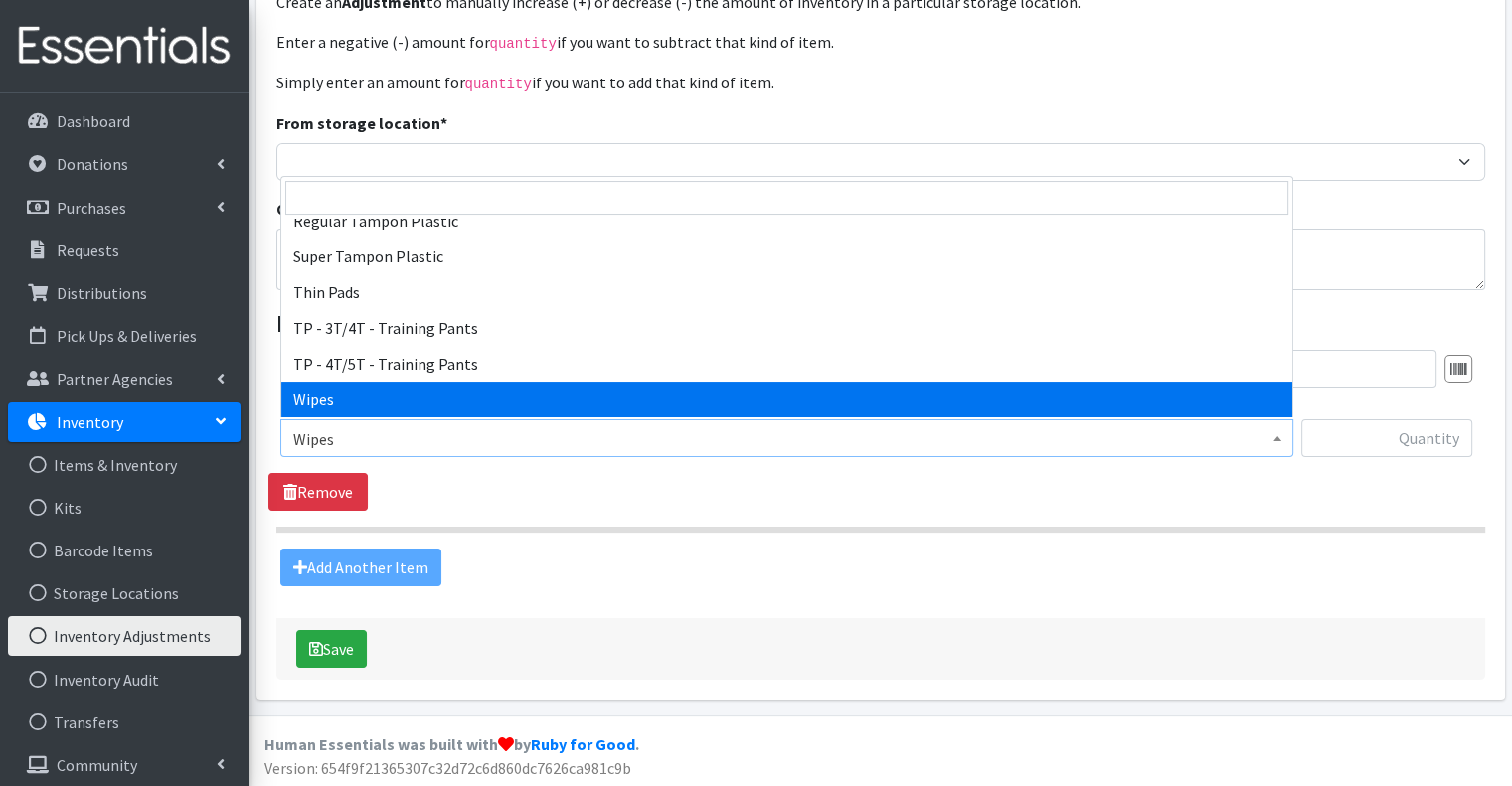 click on "Add Another Item" at bounding box center [880, 567] 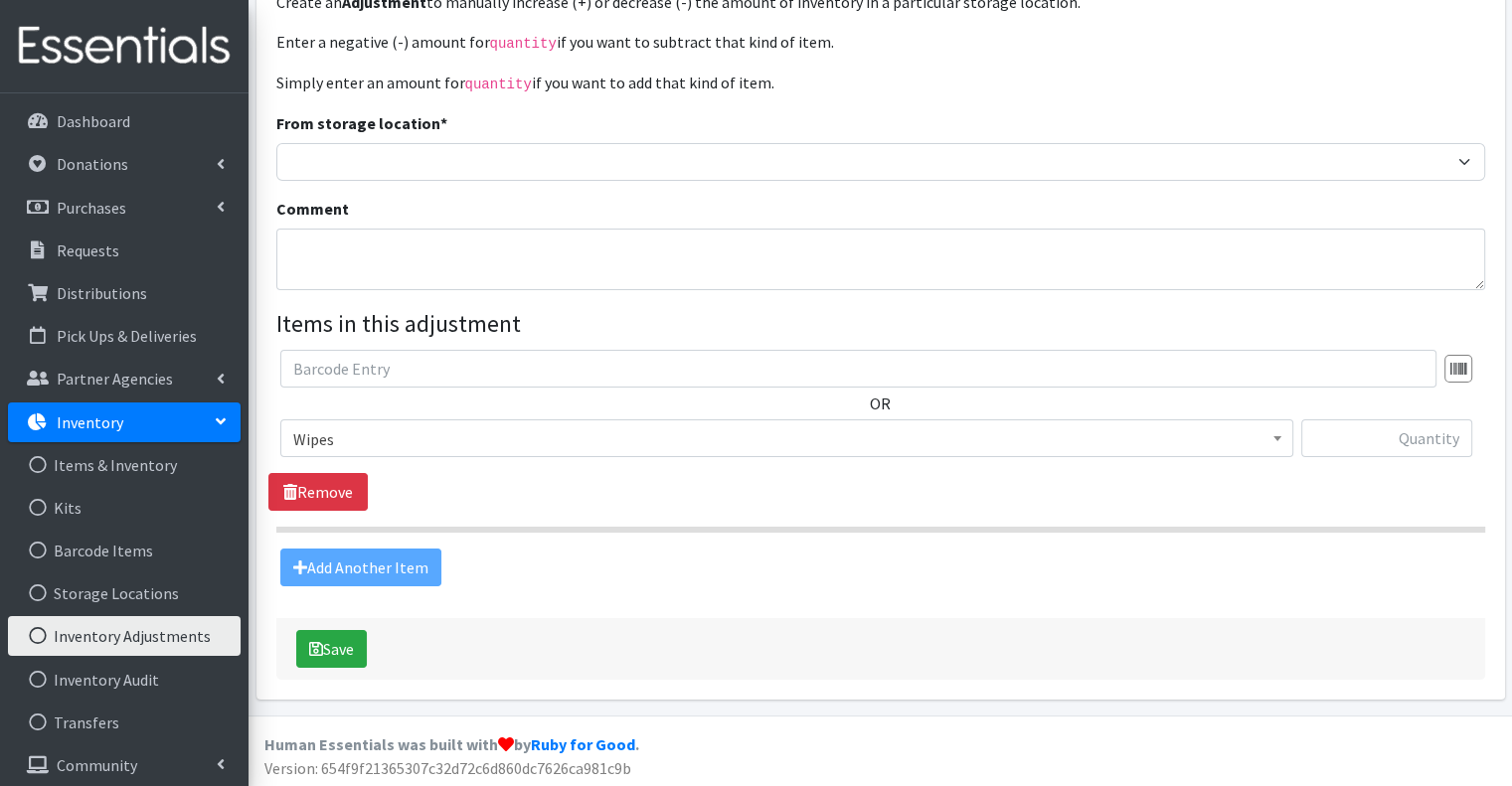 scroll, scrollTop: 0, scrollLeft: 0, axis: both 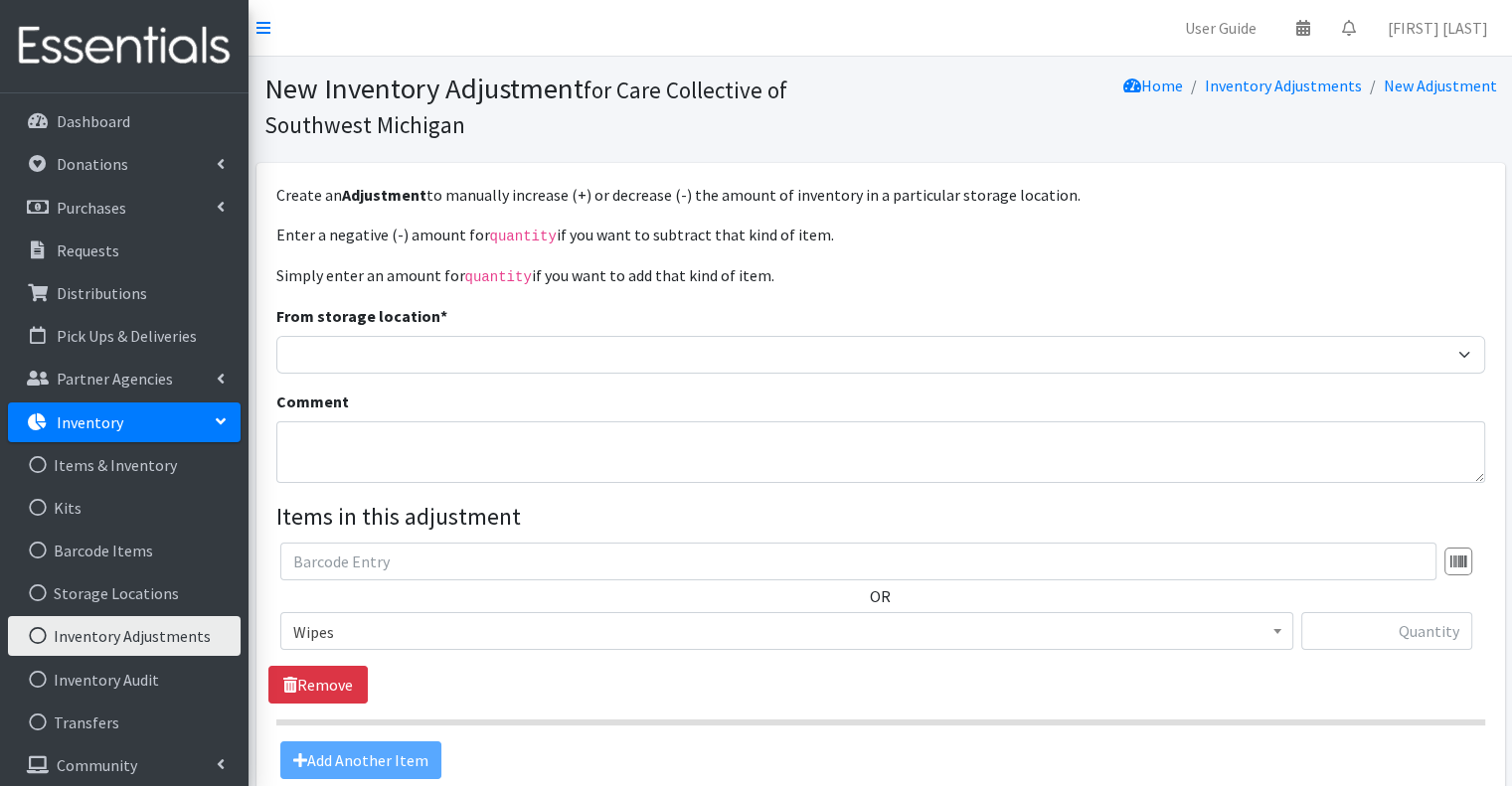 click on "Inventory Adjustments" at bounding box center [124, 636] 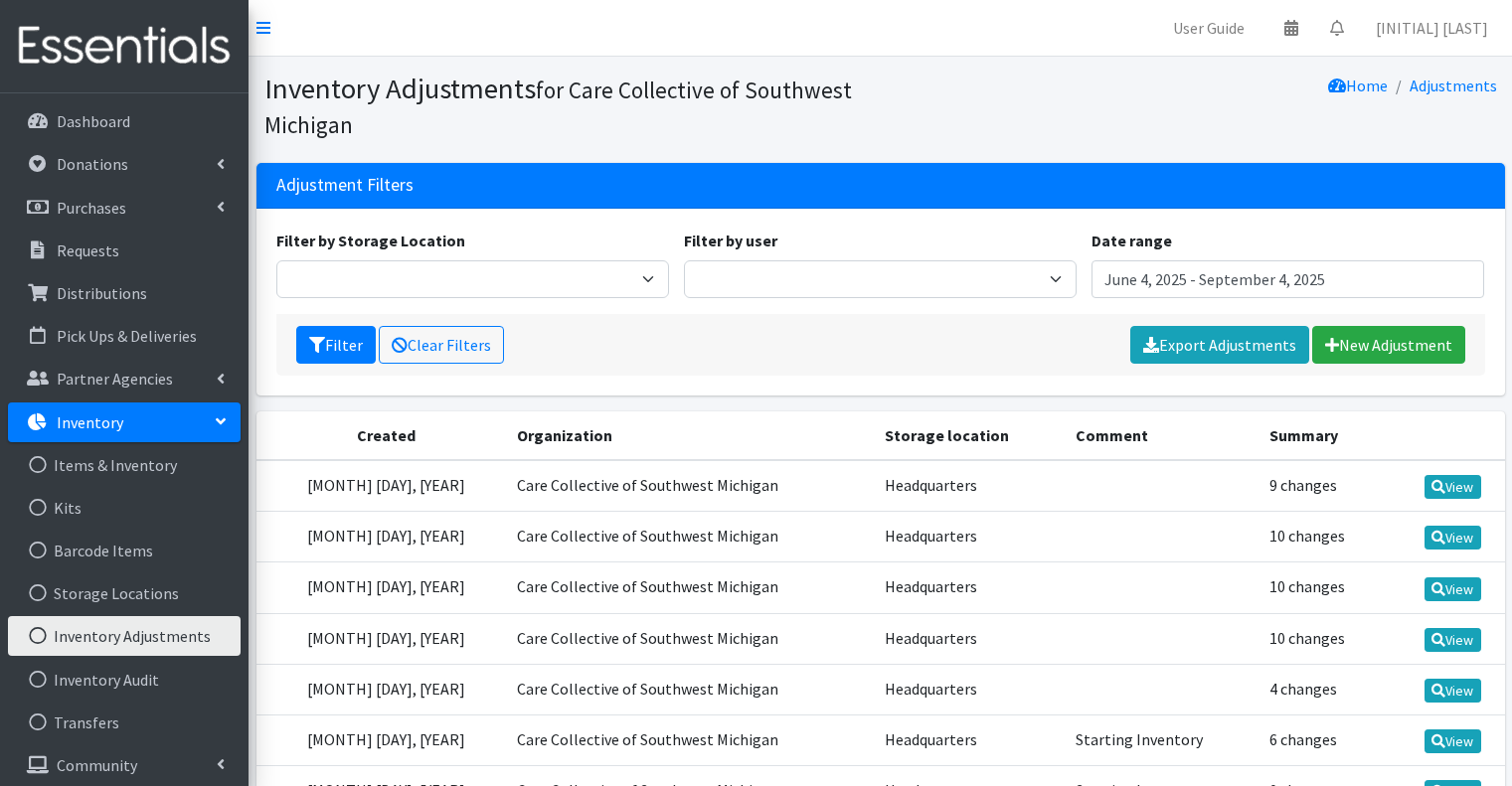 scroll, scrollTop: 0, scrollLeft: 0, axis: both 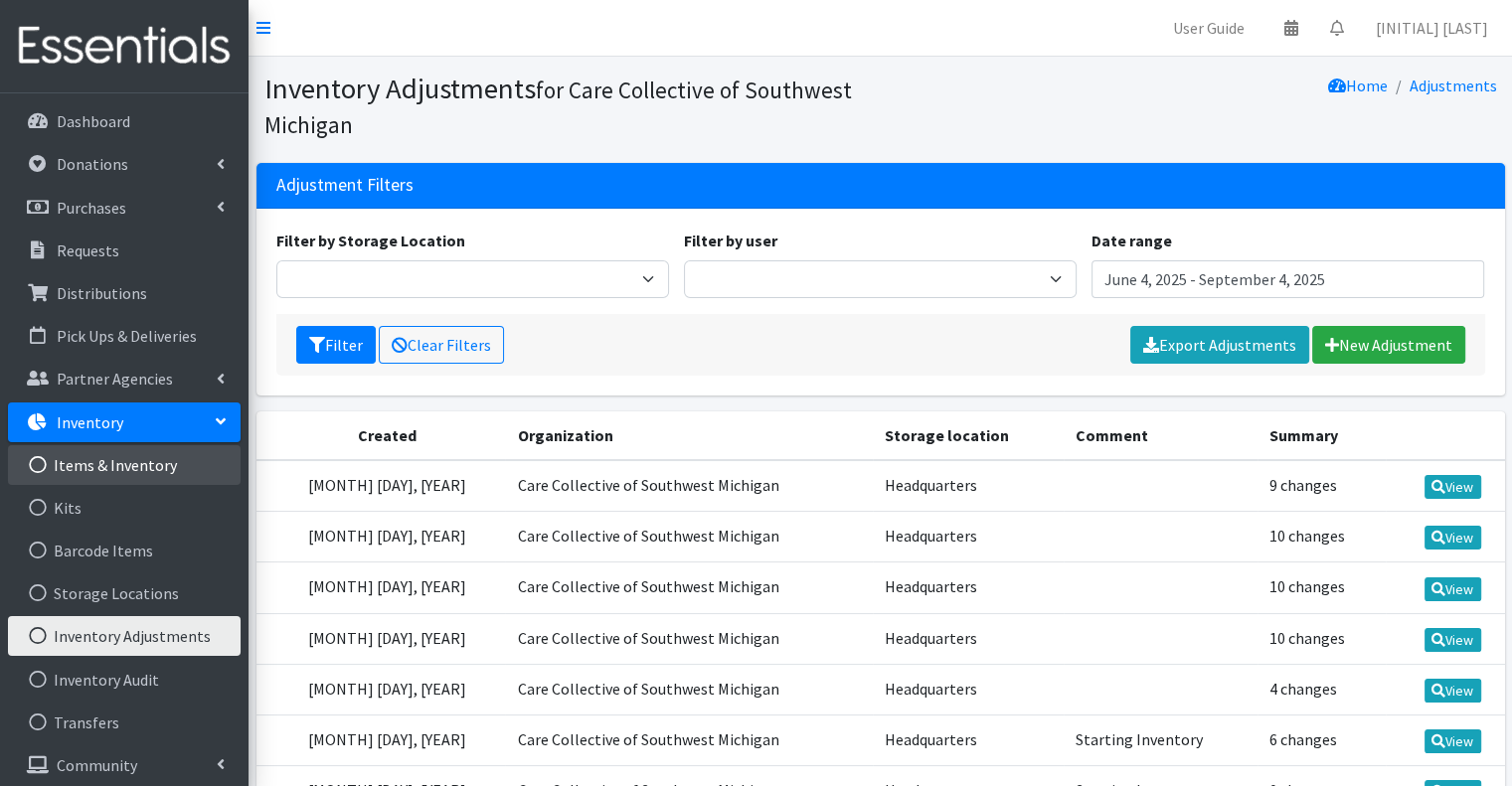 click on "Items & Inventory" at bounding box center [124, 465] 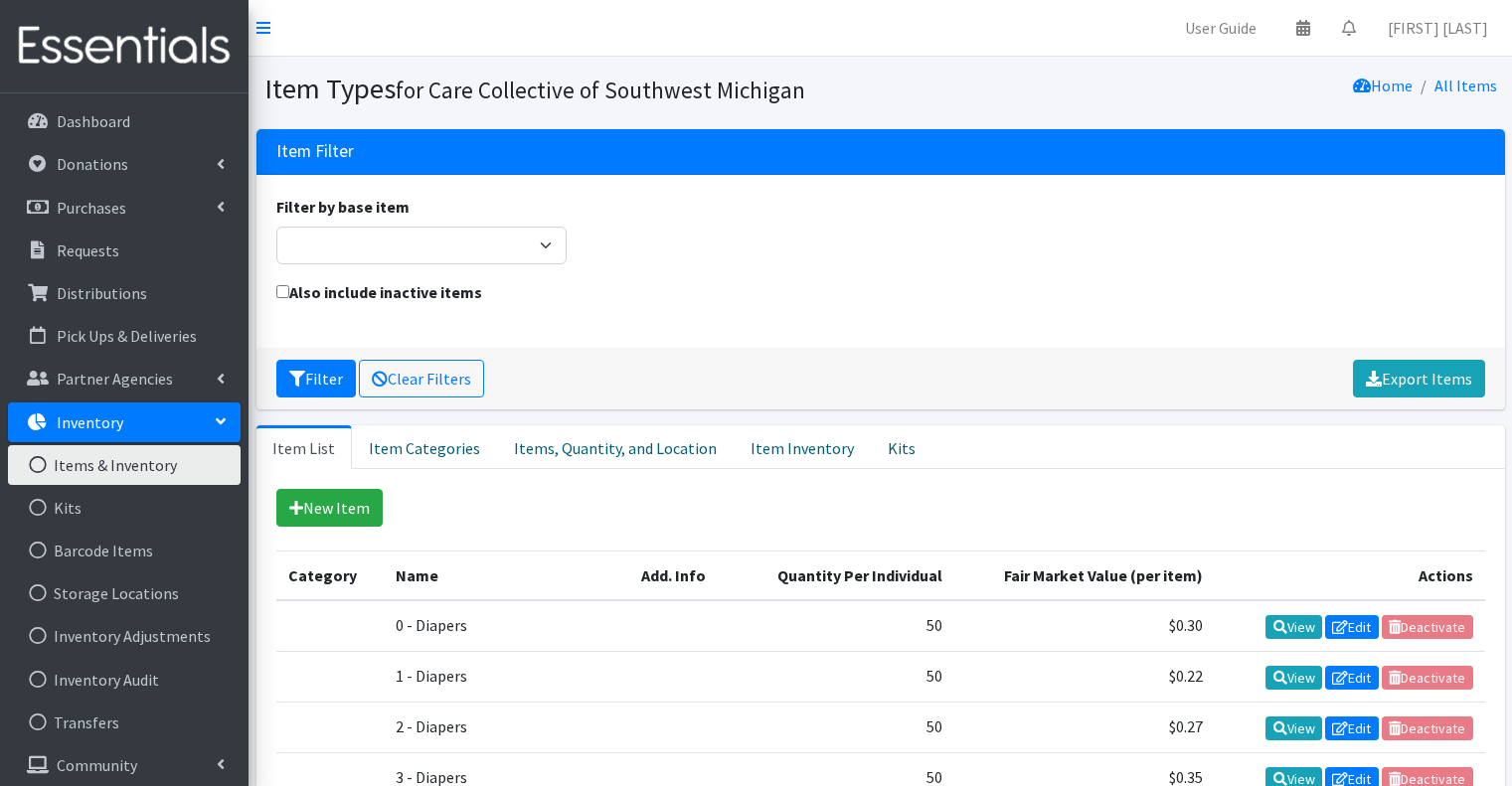 scroll, scrollTop: 0, scrollLeft: 0, axis: both 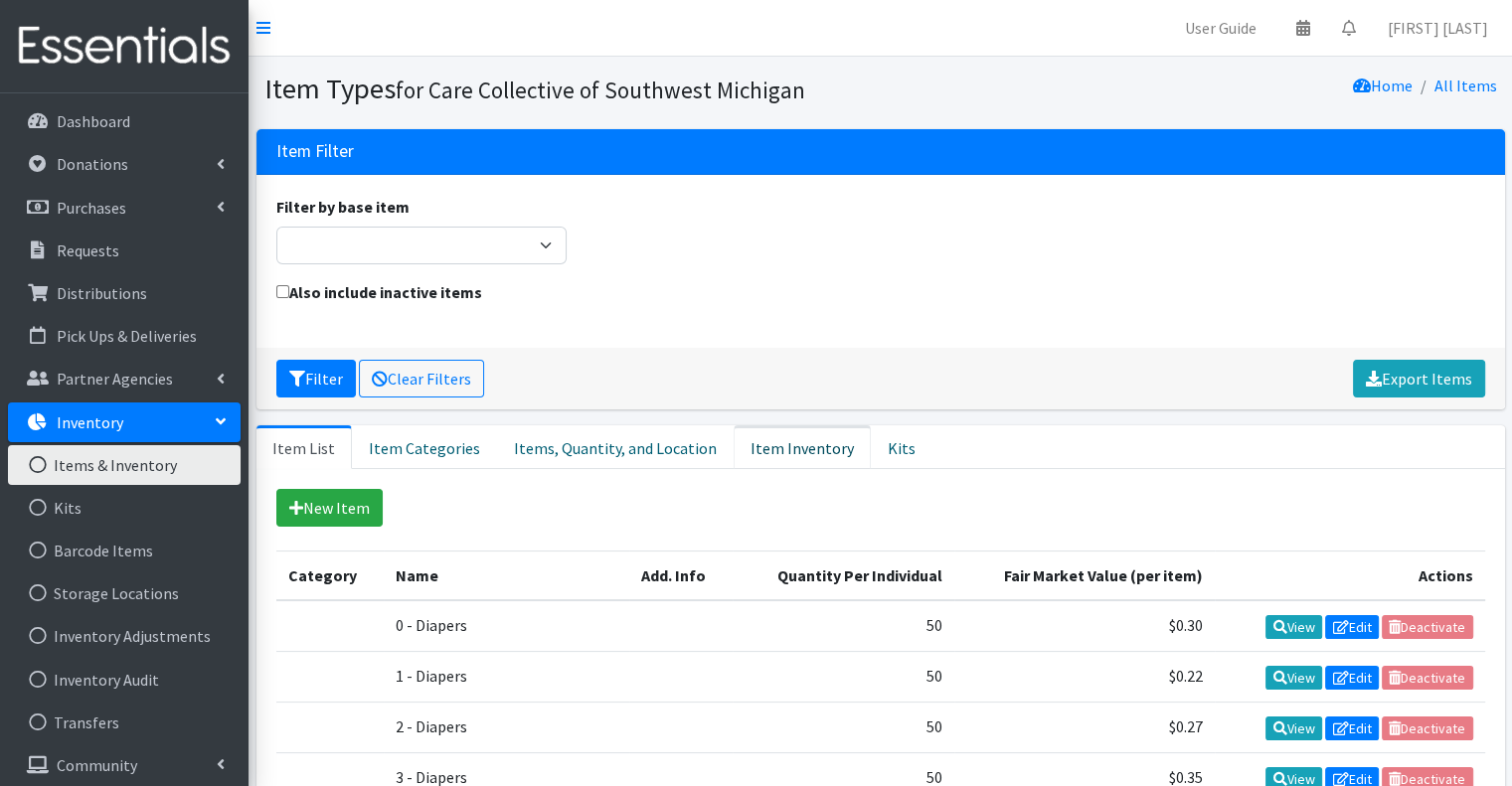 click on "Item Inventory" at bounding box center [802, 447] 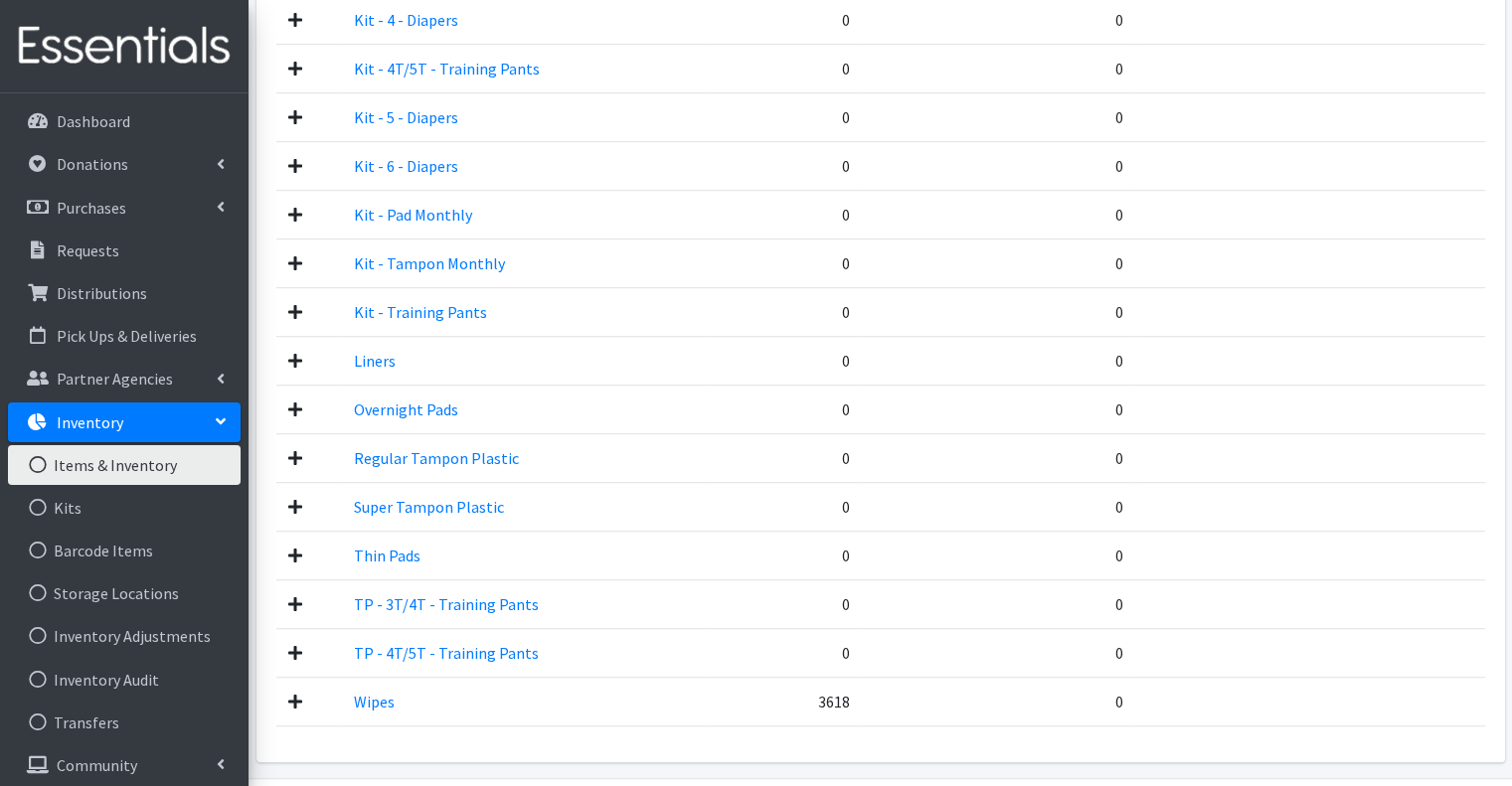 scroll, scrollTop: 1247, scrollLeft: 0, axis: vertical 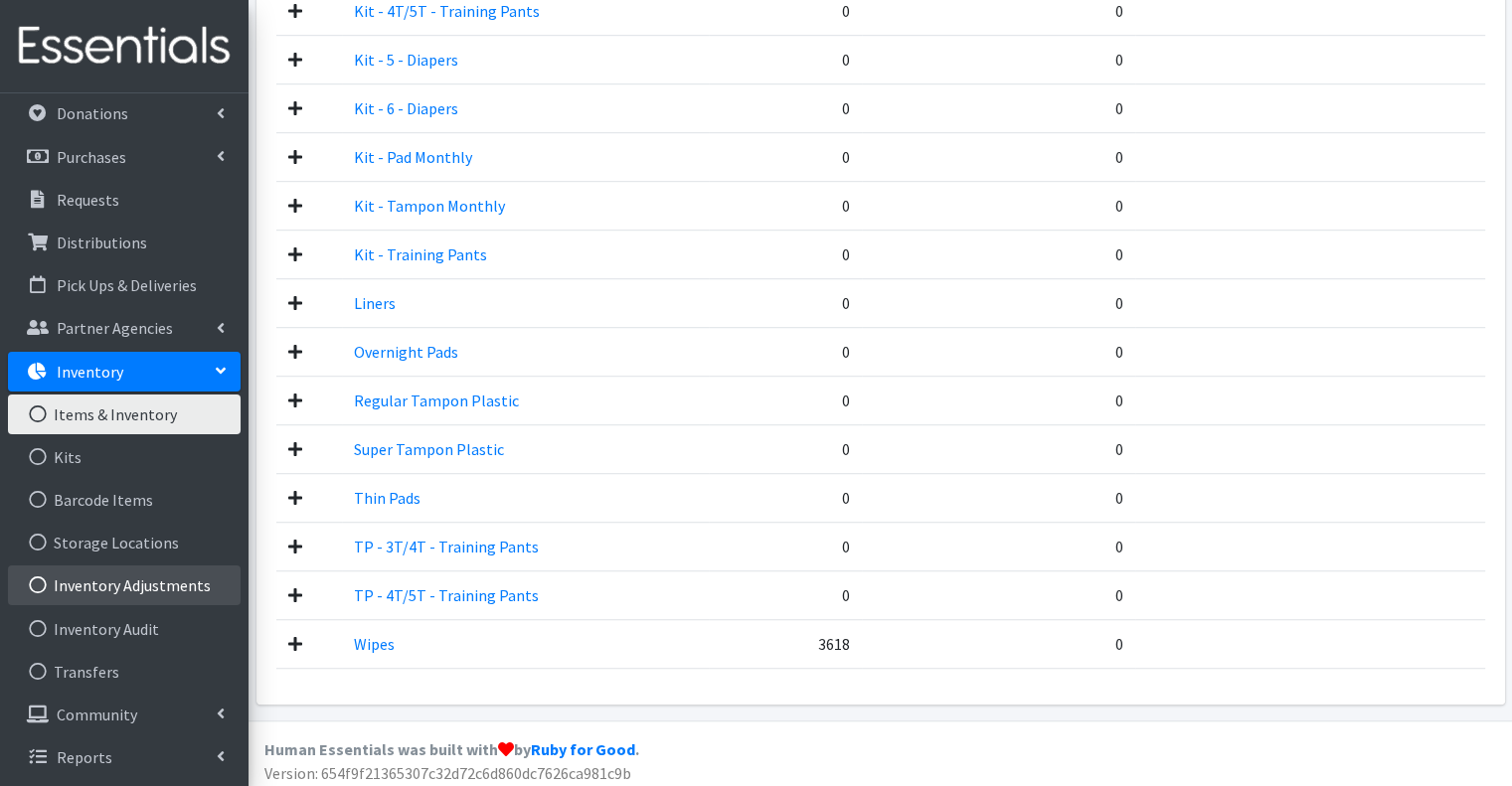 click on "Inventory Adjustments" at bounding box center [124, 585] 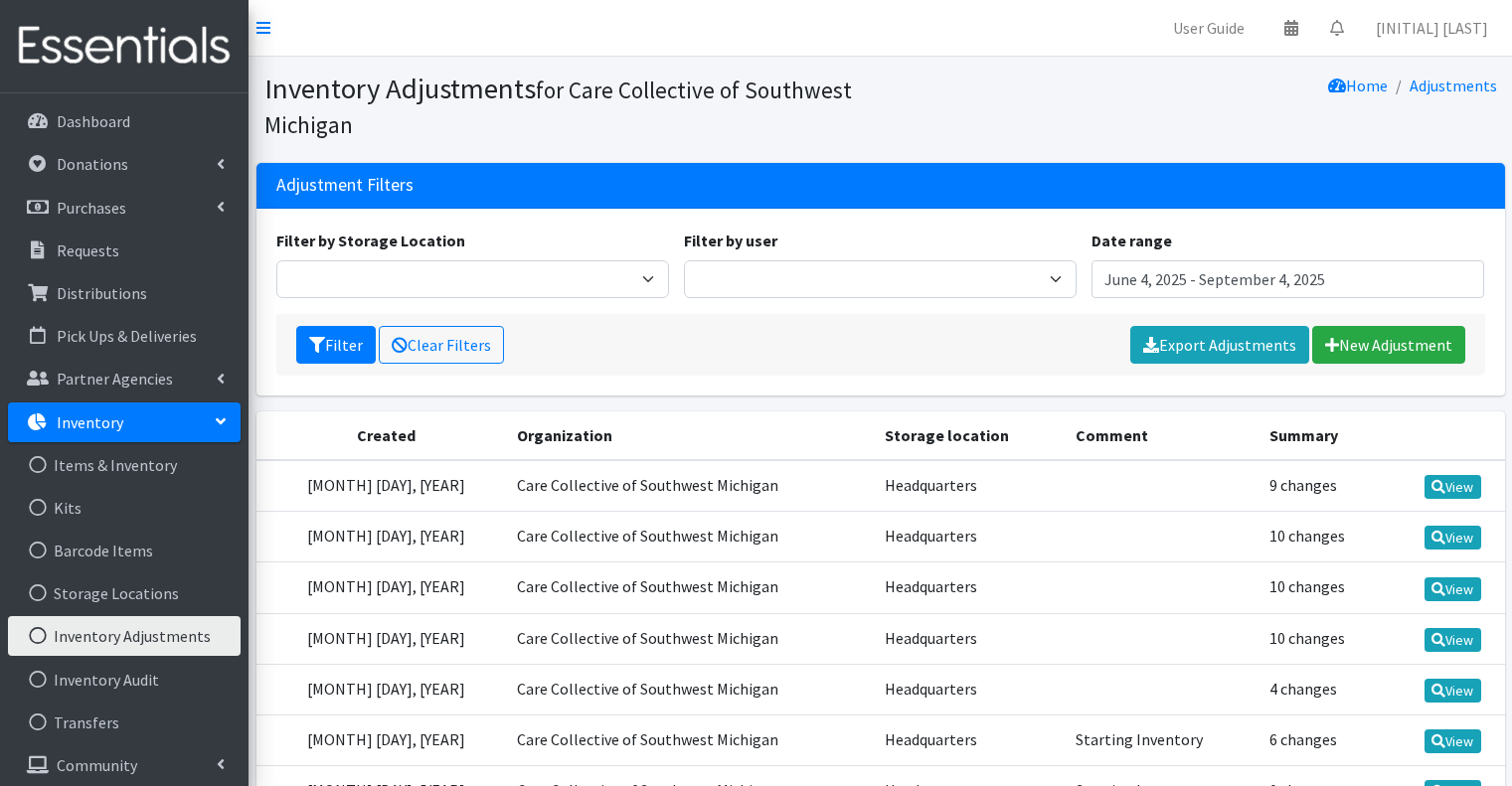 scroll, scrollTop: 0, scrollLeft: 0, axis: both 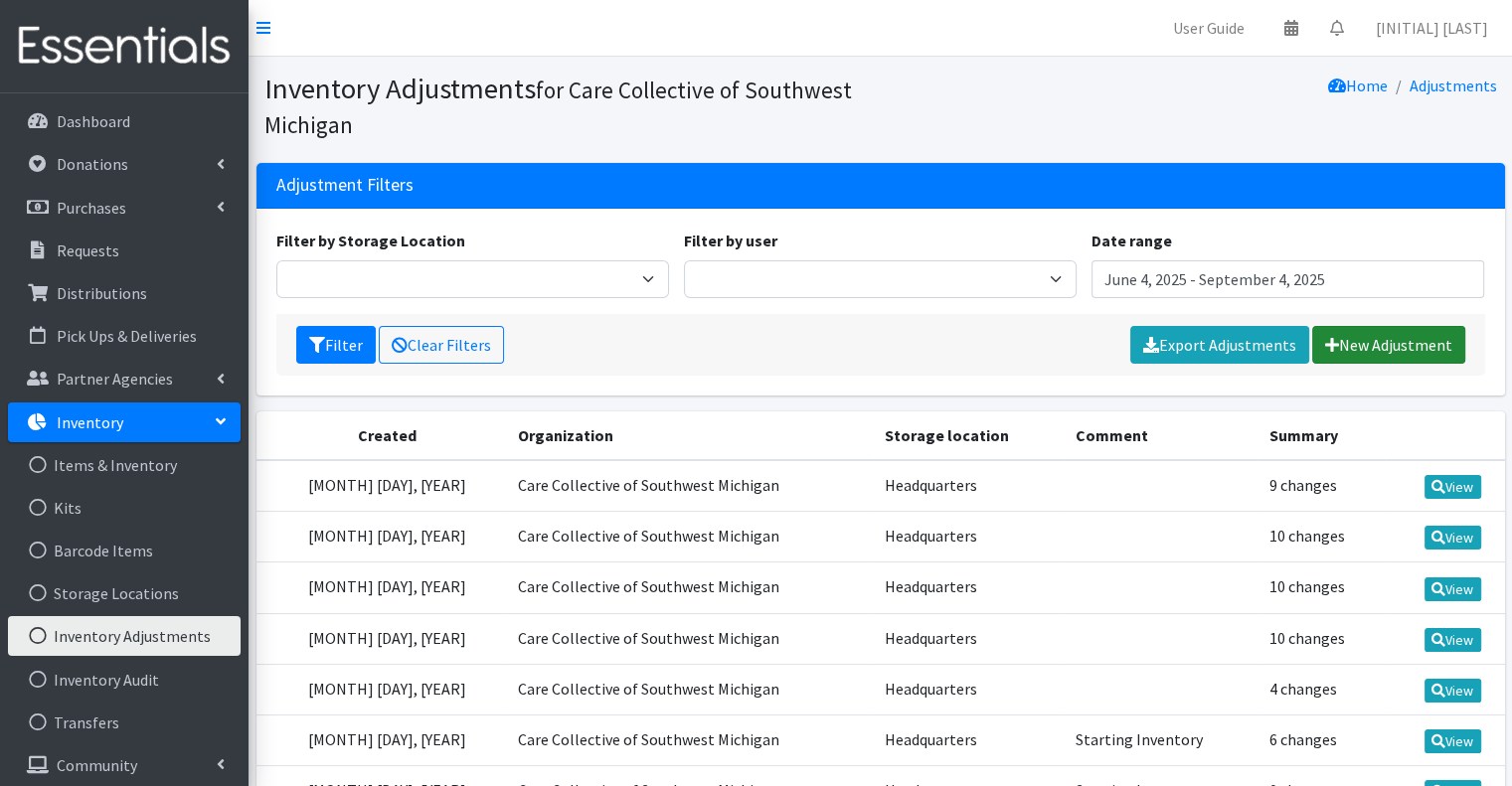 click on "New Adjustment" at bounding box center (1389, 345) 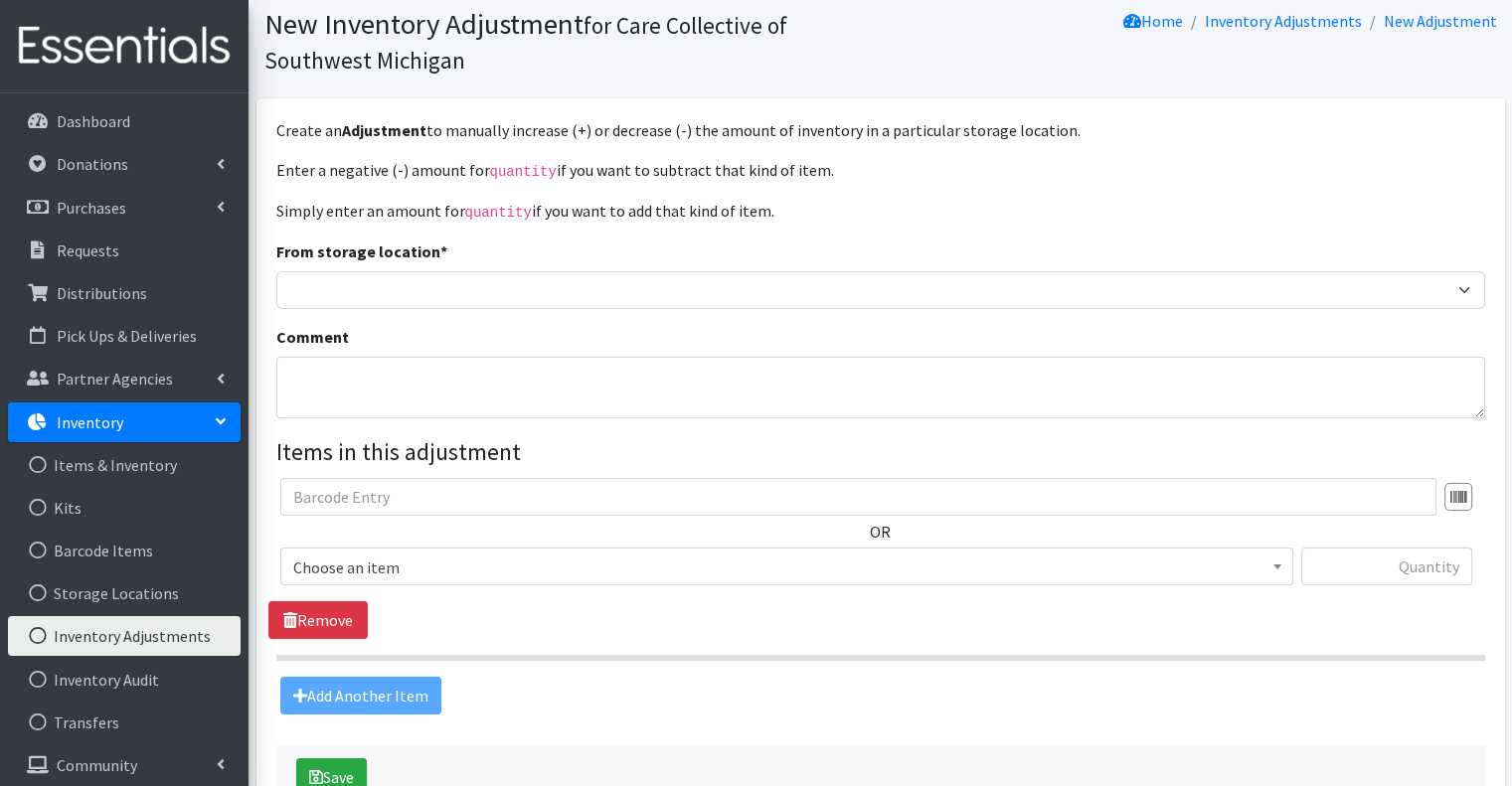 scroll, scrollTop: 99, scrollLeft: 0, axis: vertical 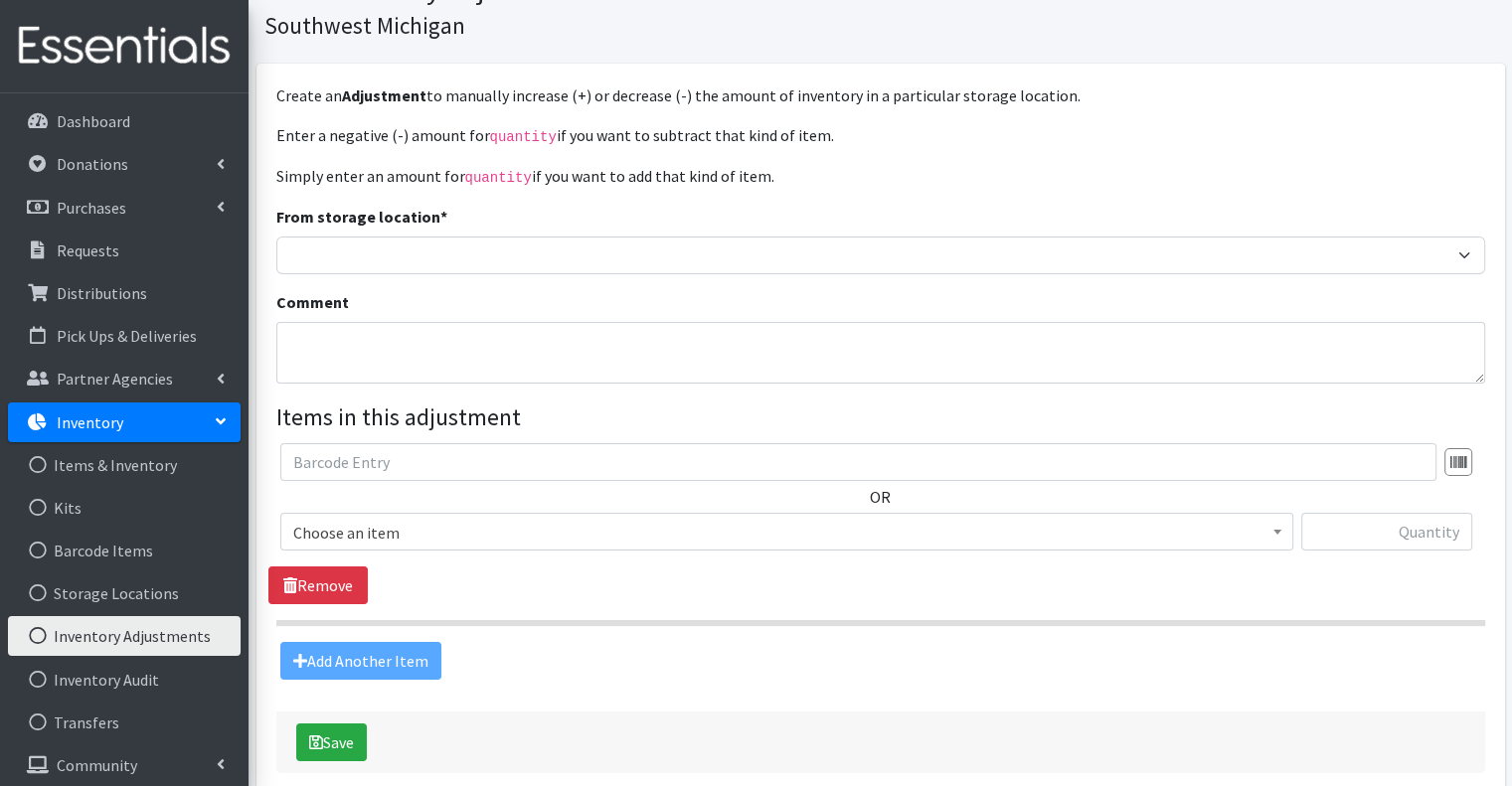 click on "Choose an item" at bounding box center (786, 533) 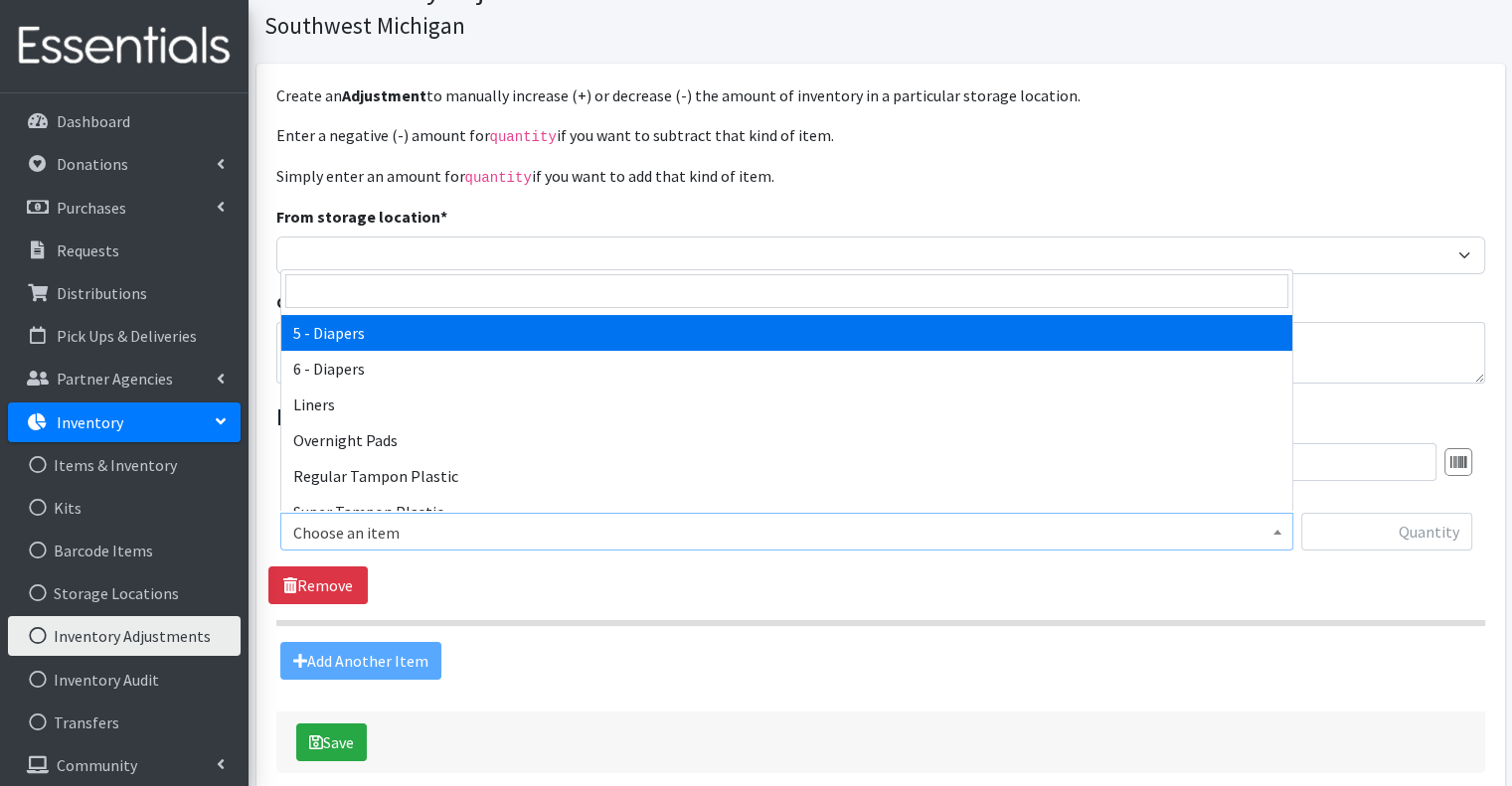 scroll, scrollTop: 386, scrollLeft: 0, axis: vertical 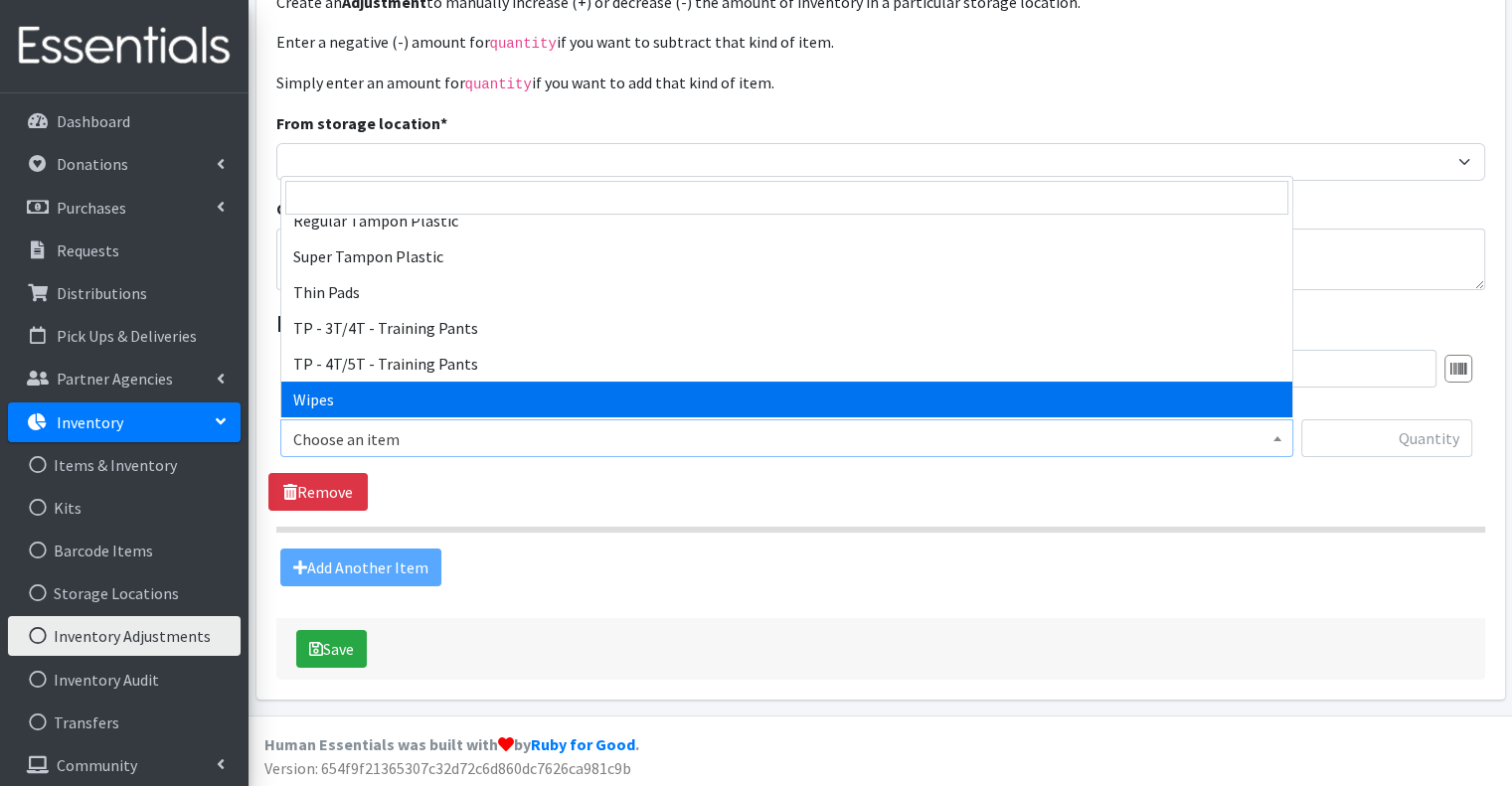 select on "15495" 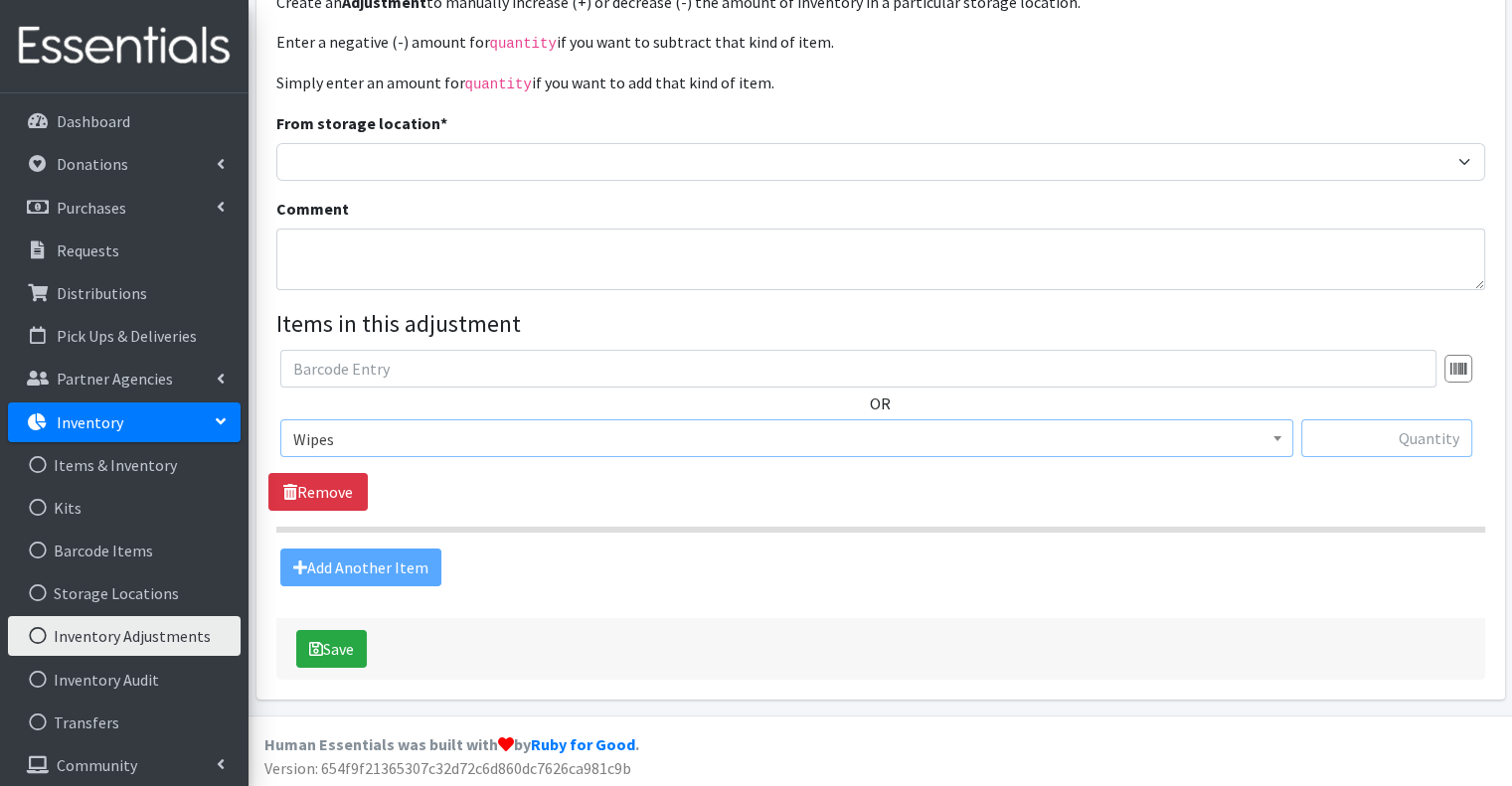 click at bounding box center [1387, 438] 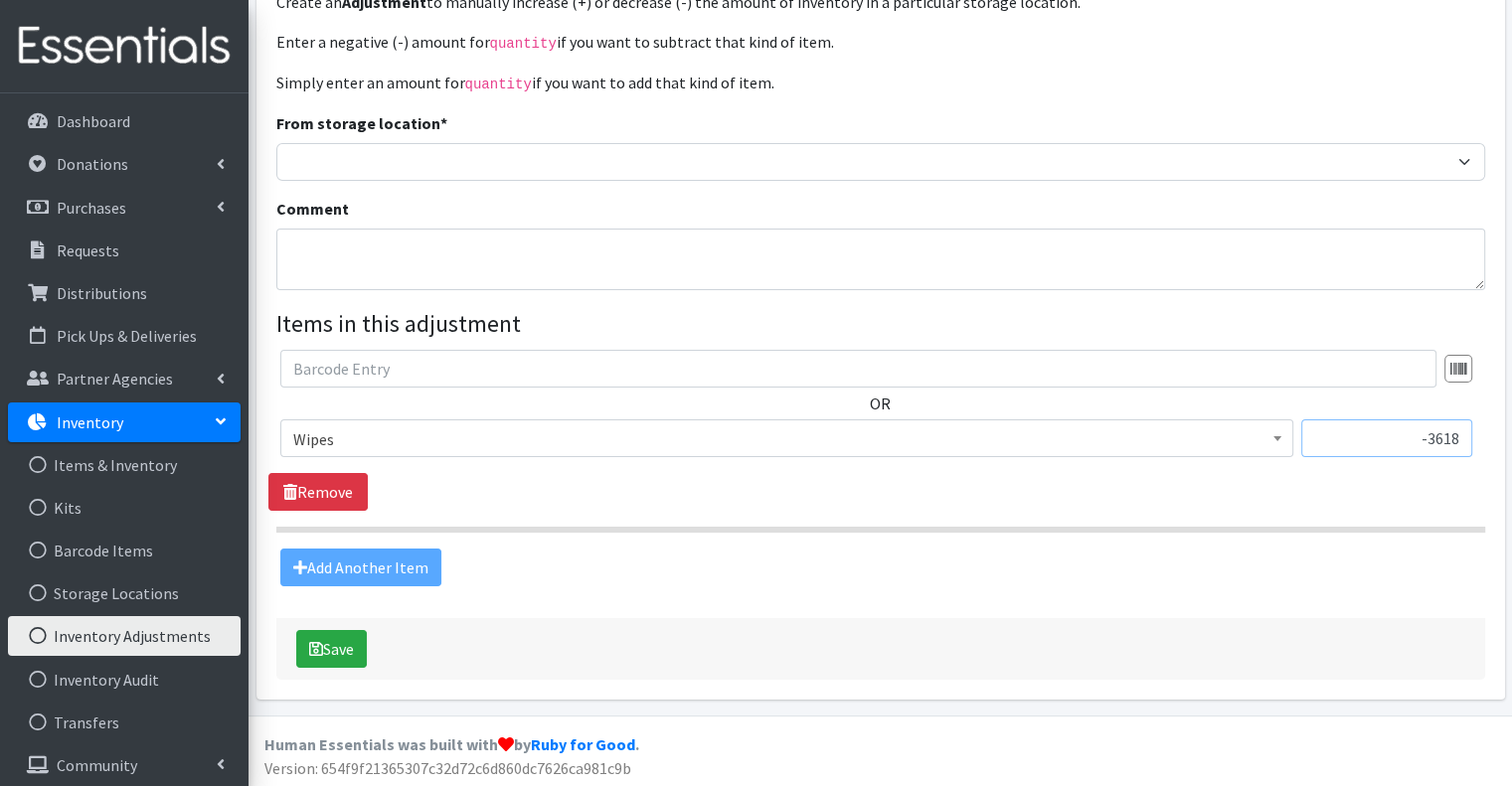 type on "-3618" 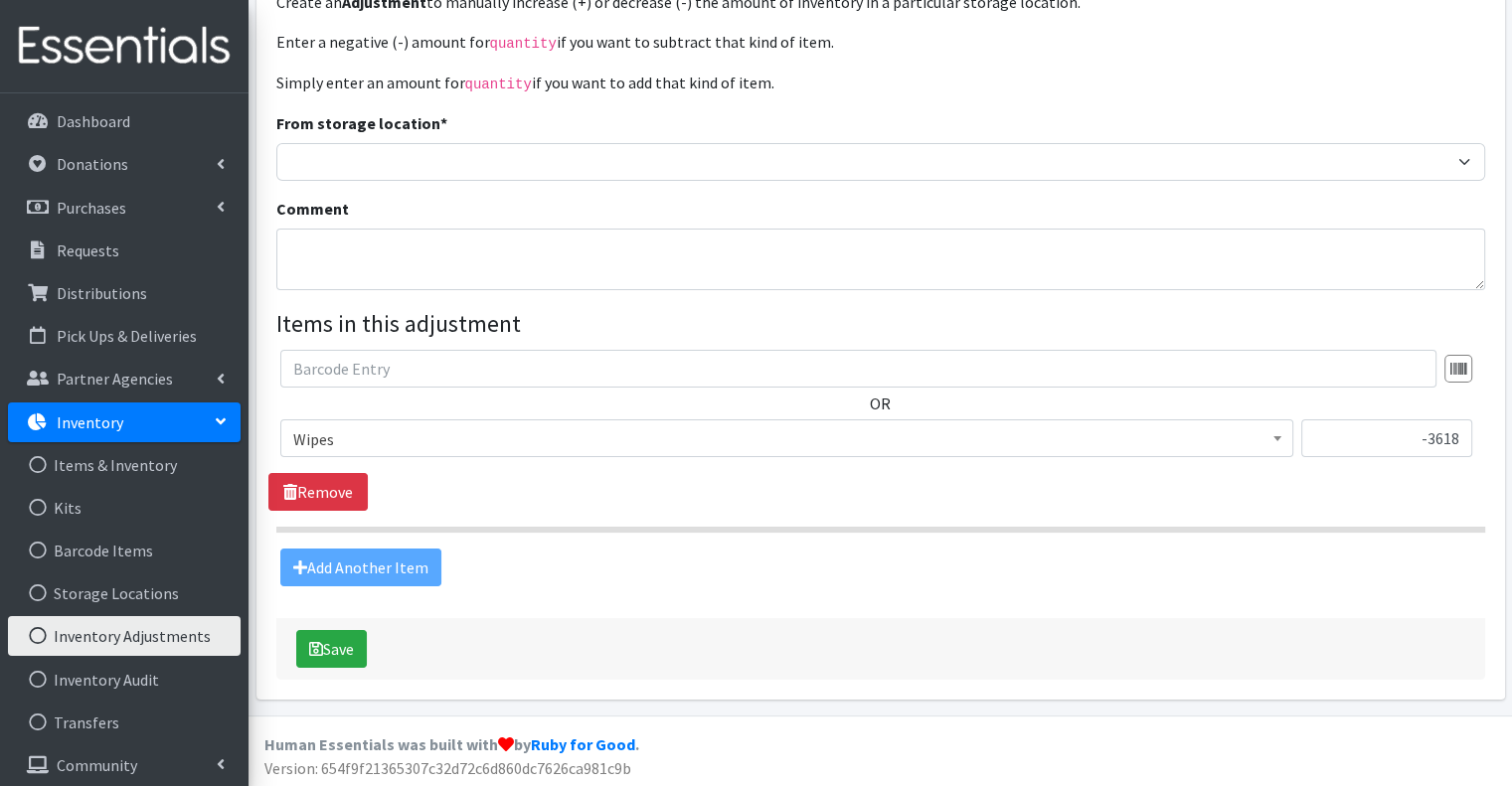 click on "OR
Choose an item
0 - Diapers
1 - Diapers
2 - Diapers
3 - Diapers
4 - Diapers
5 - Diapers
6 - Diapers
Liners
Overnight Pads
Regular Tampon Plastic
Super Tampon Plastic
Thin Pads
TP - 3T/4T - Training Pants
TP -  4T/5T - Training Pants
Wipes Wipes
-3618
Remove" at bounding box center (880, 430) 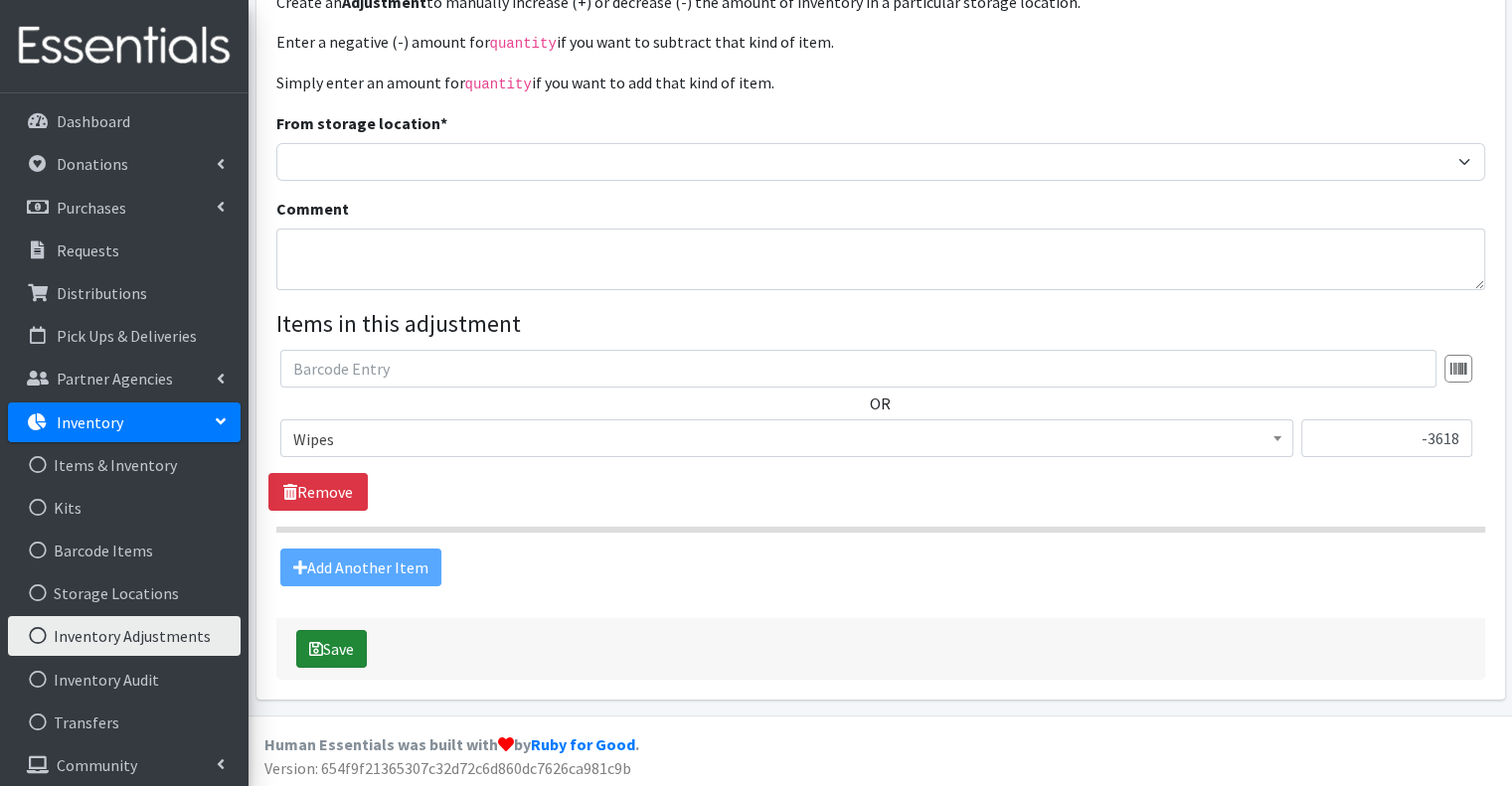 click on "Save" at bounding box center [331, 649] 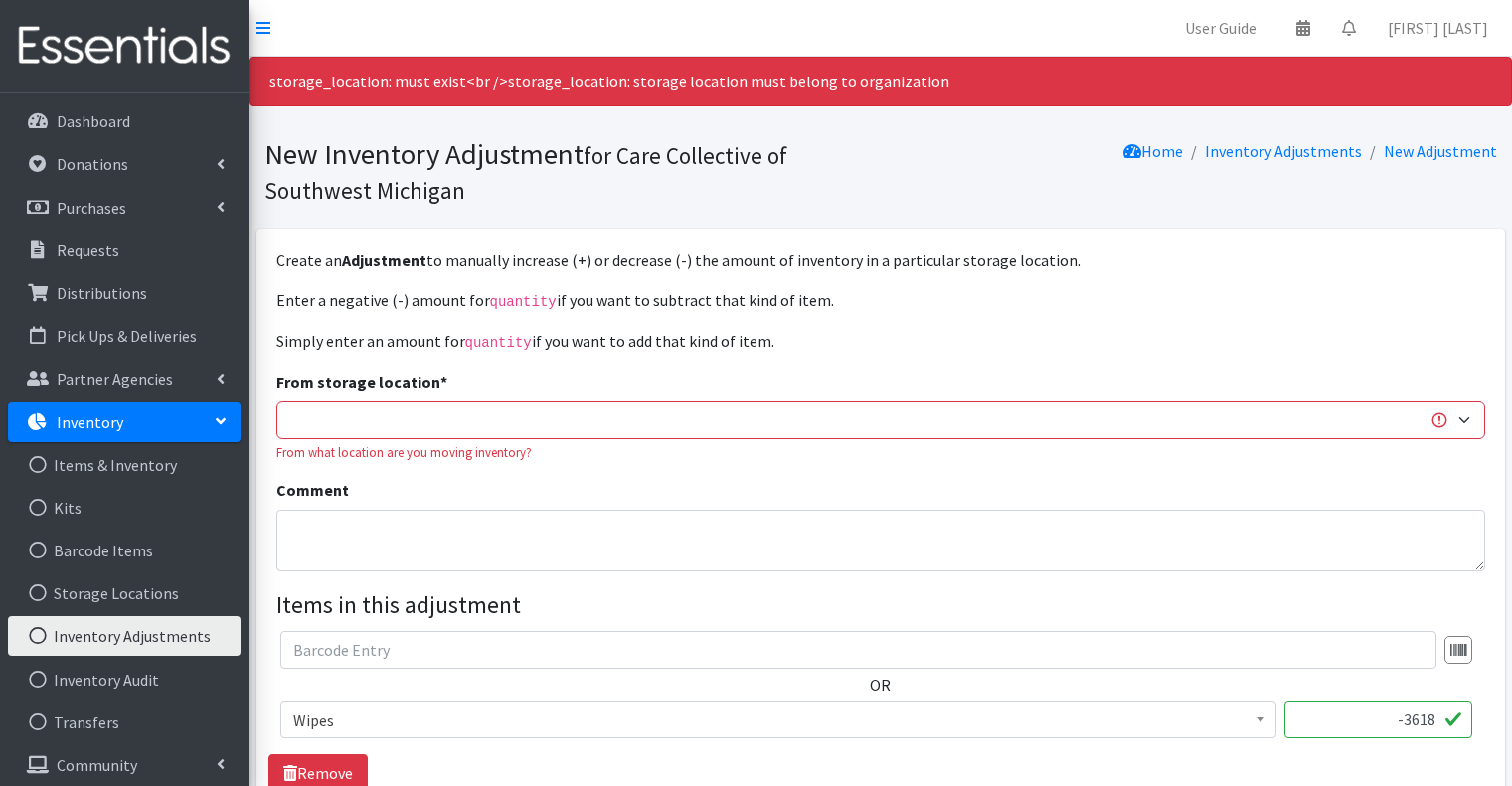 scroll, scrollTop: 0, scrollLeft: 0, axis: both 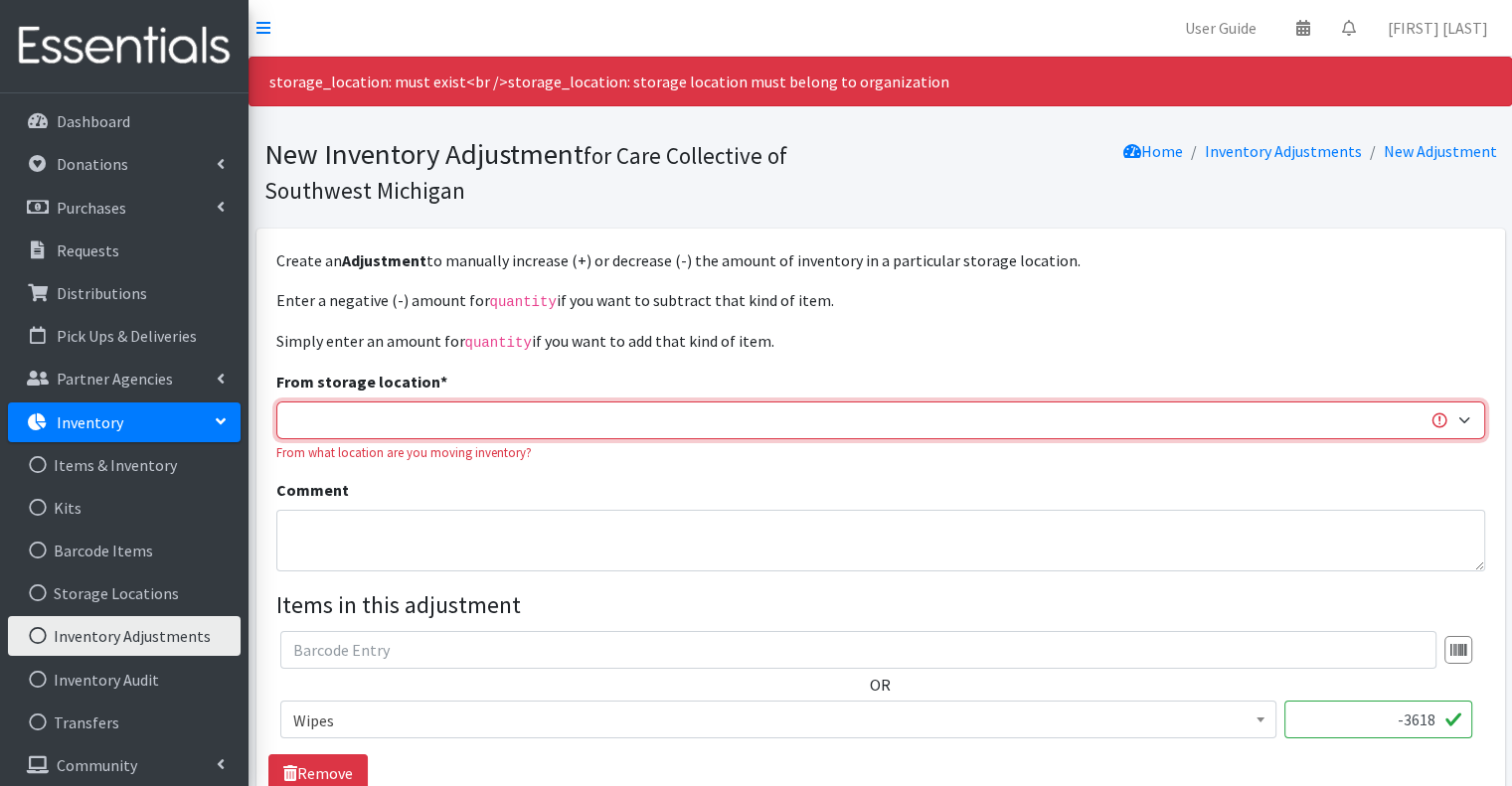 click on "Headquarters" at bounding box center (881, 420) 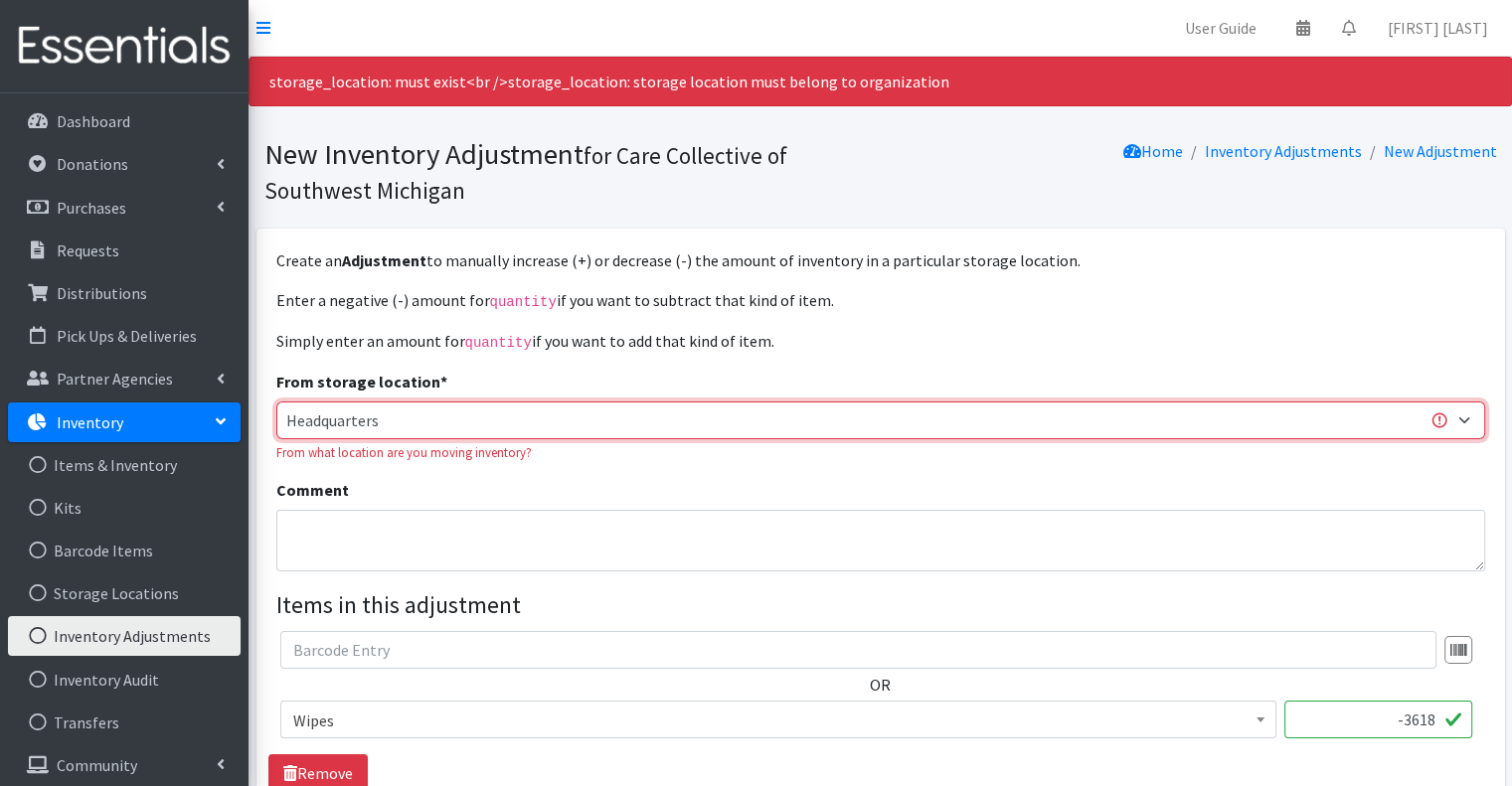 click on "Headquarters" at bounding box center (881, 420) 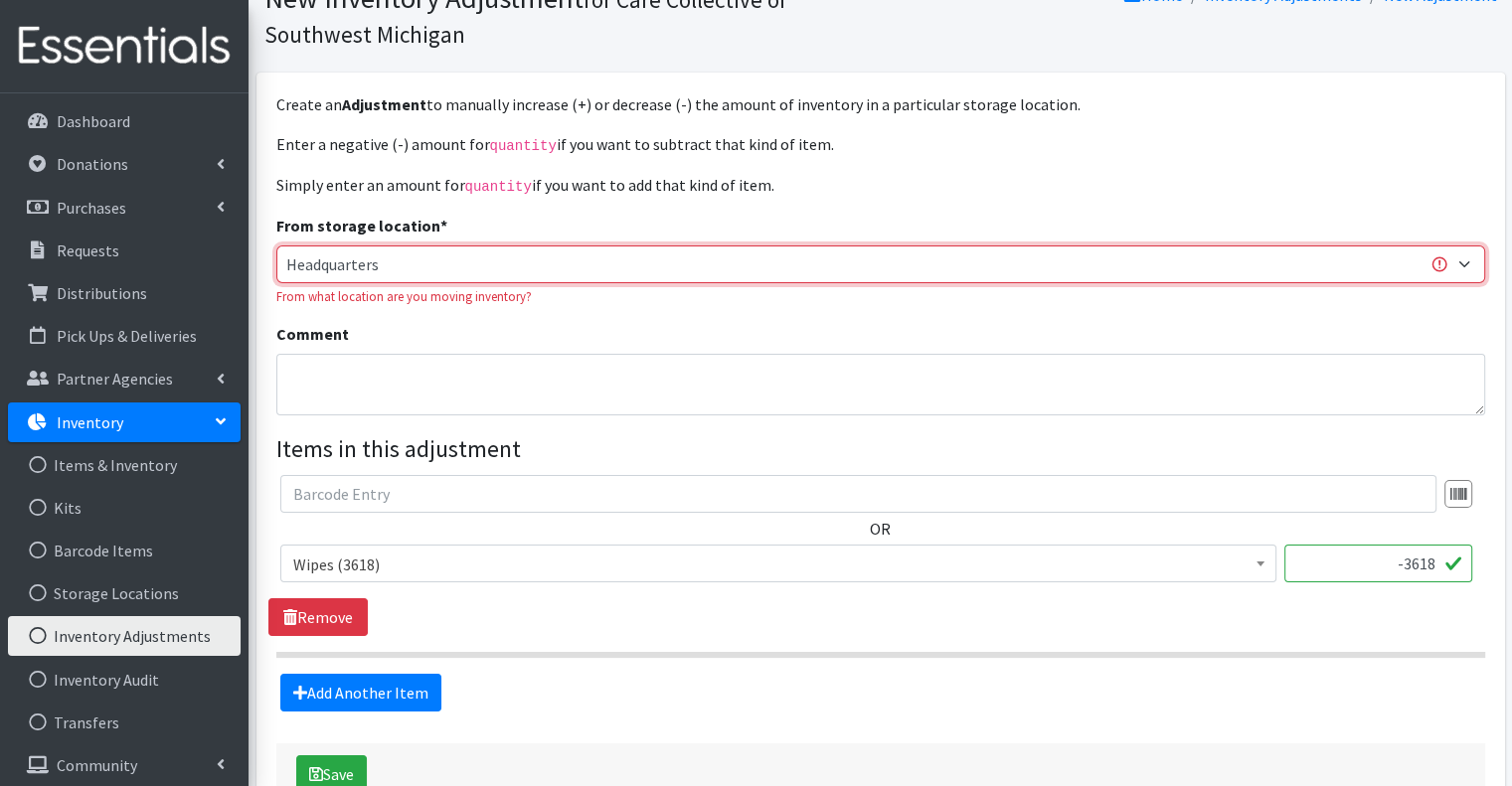 scroll, scrollTop: 281, scrollLeft: 0, axis: vertical 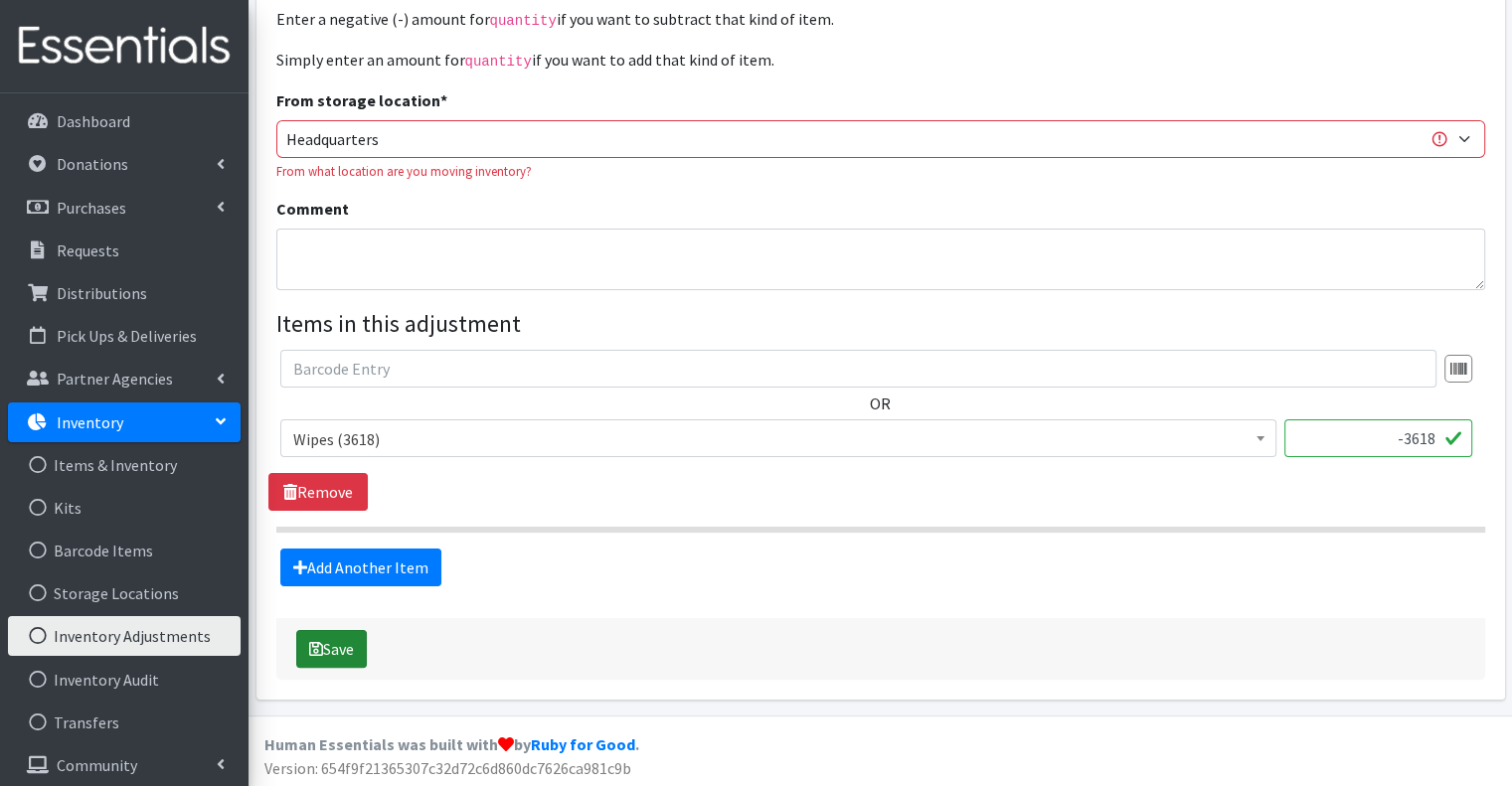 click on "Save" at bounding box center [331, 649] 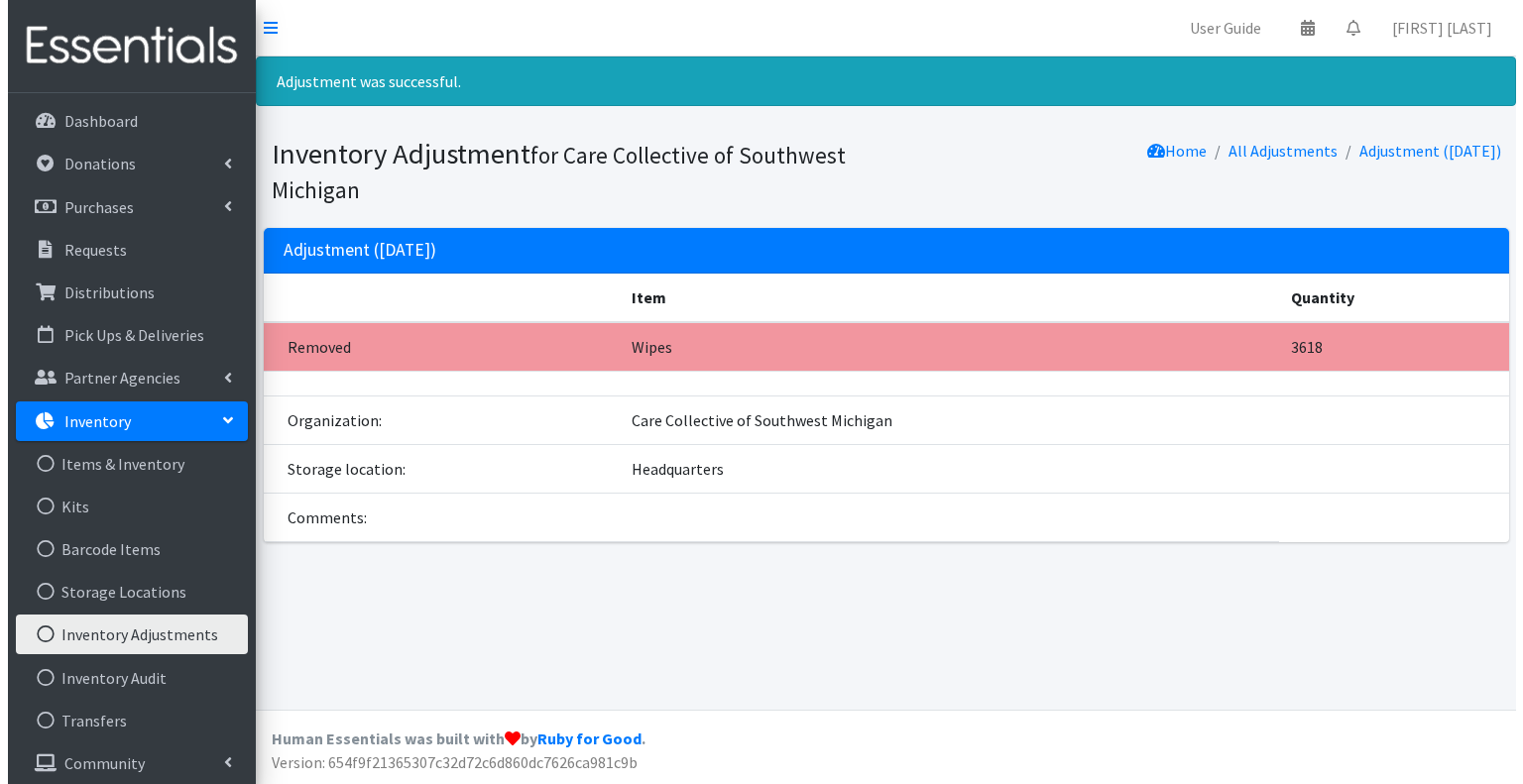 scroll, scrollTop: 0, scrollLeft: 0, axis: both 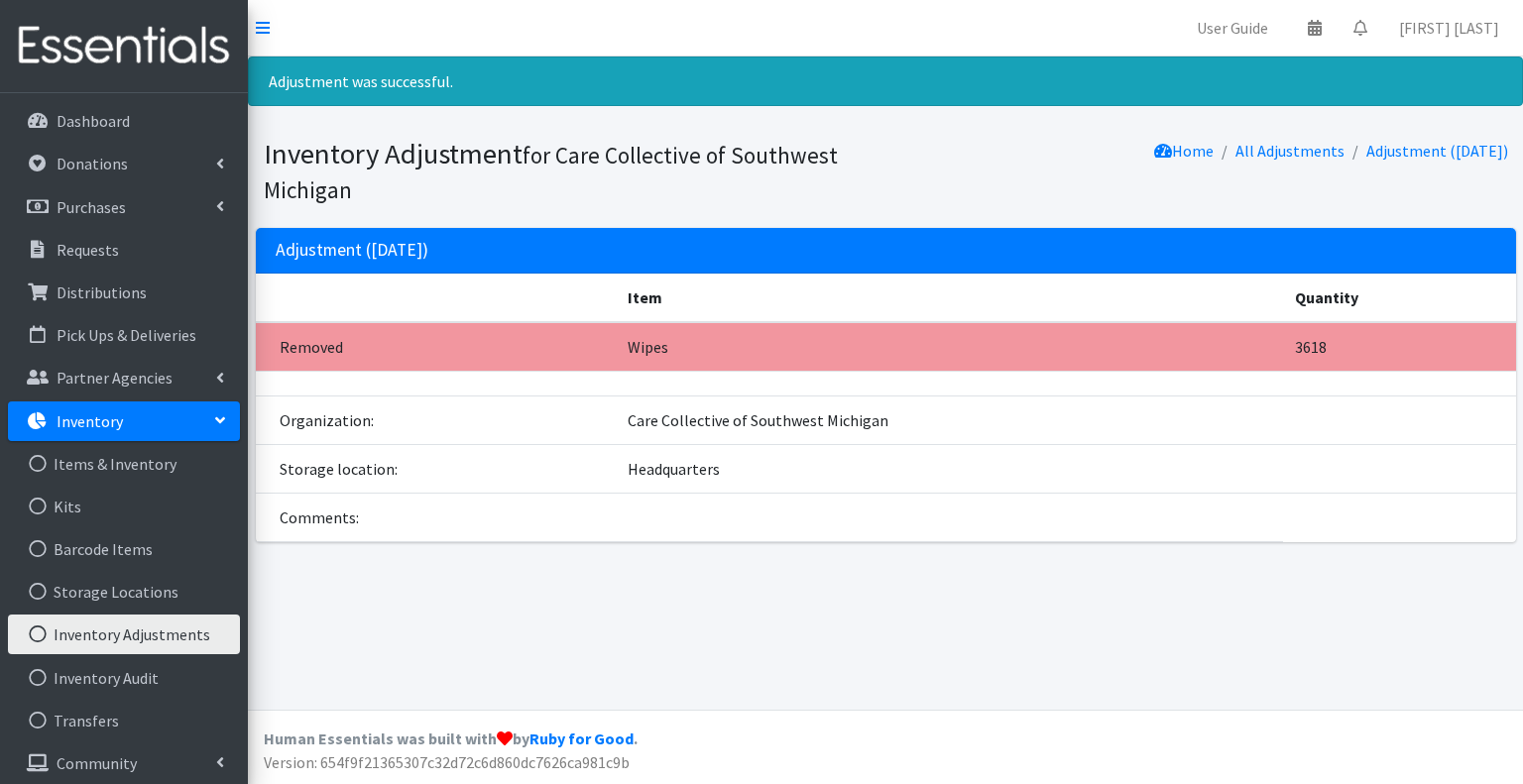 click on "Inventory" at bounding box center (89, 421) 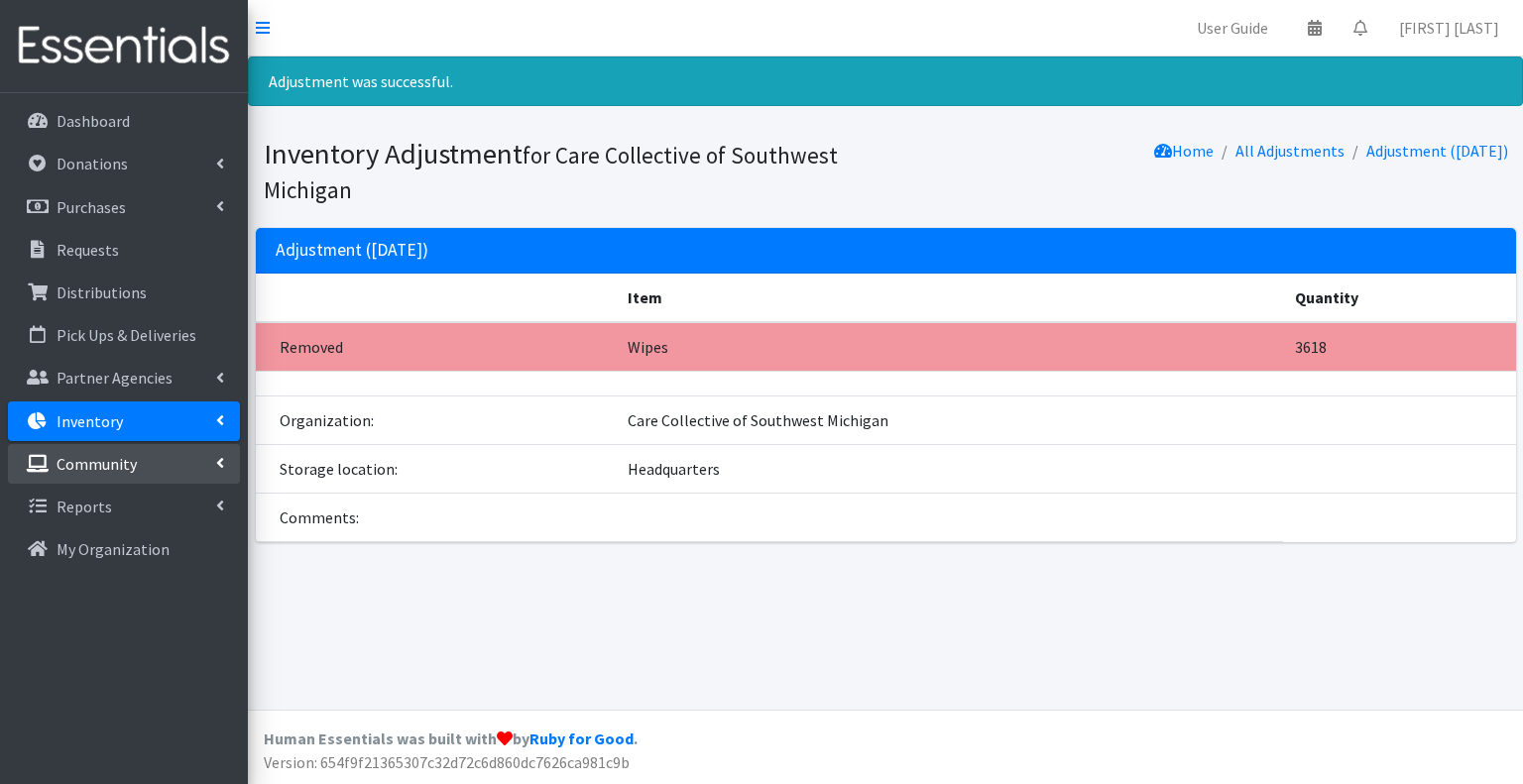 click on "Community" at bounding box center (124, 464) 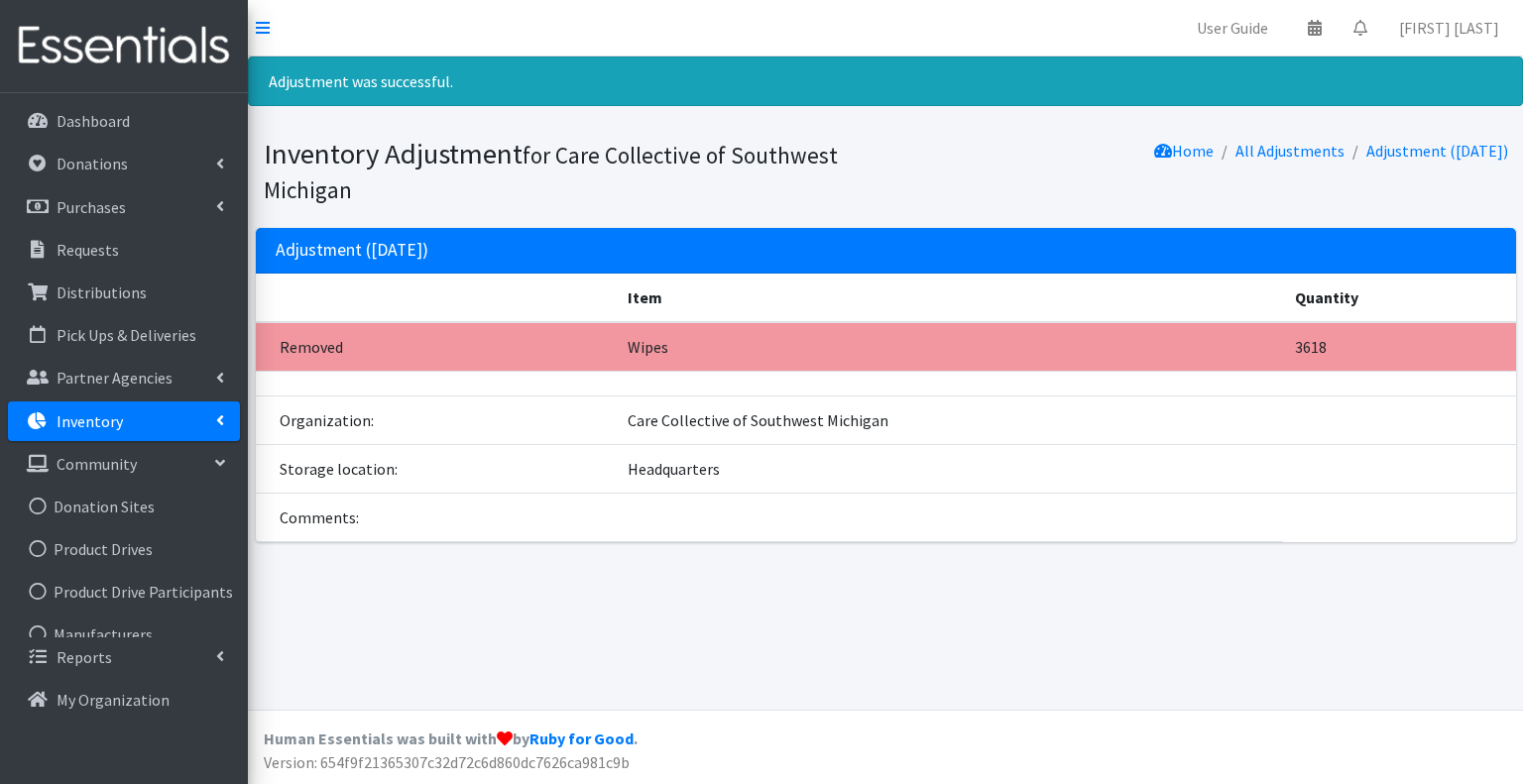 click on "Inventory" at bounding box center (89, 421) 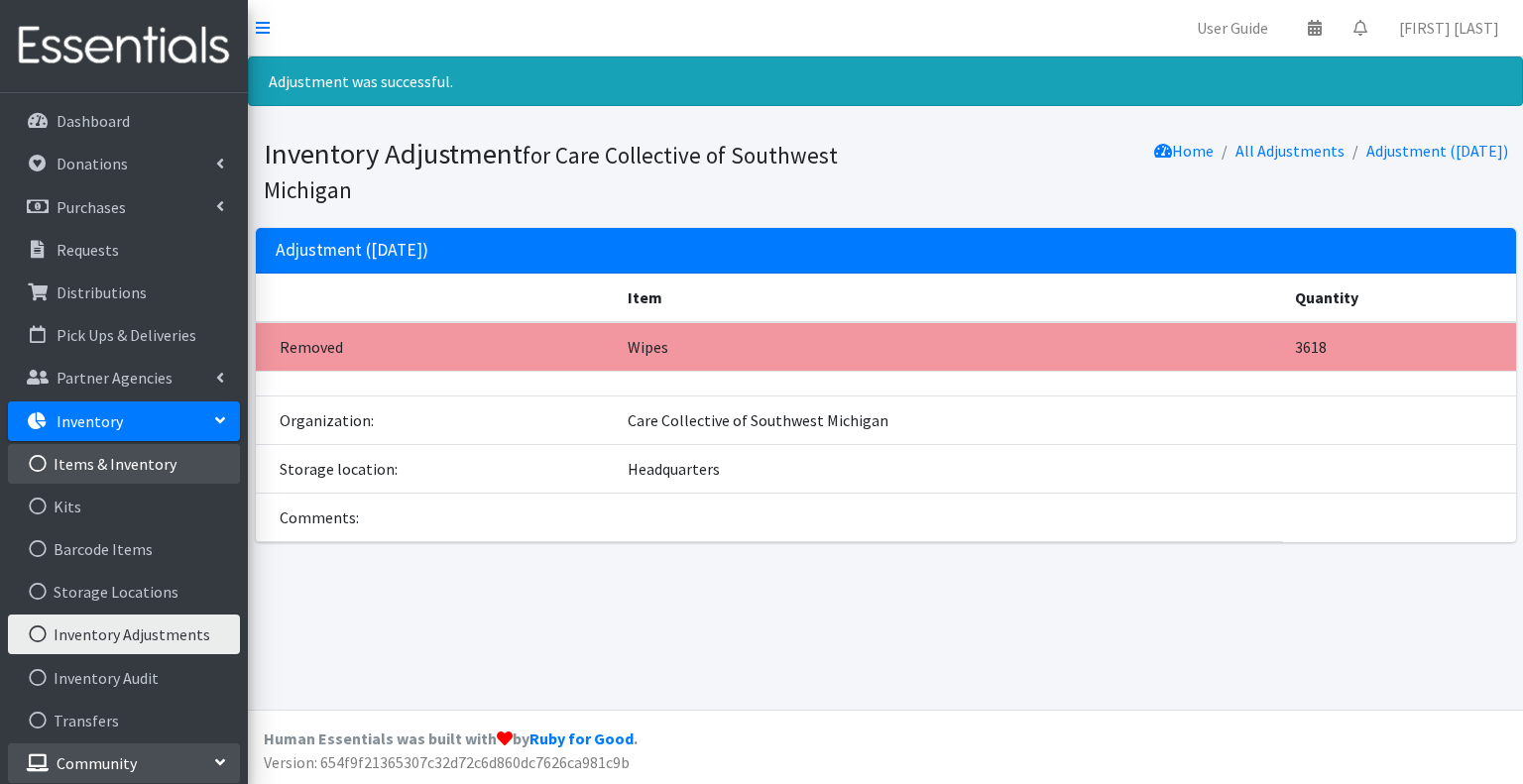 click on "Items & Inventory" at bounding box center (124, 464) 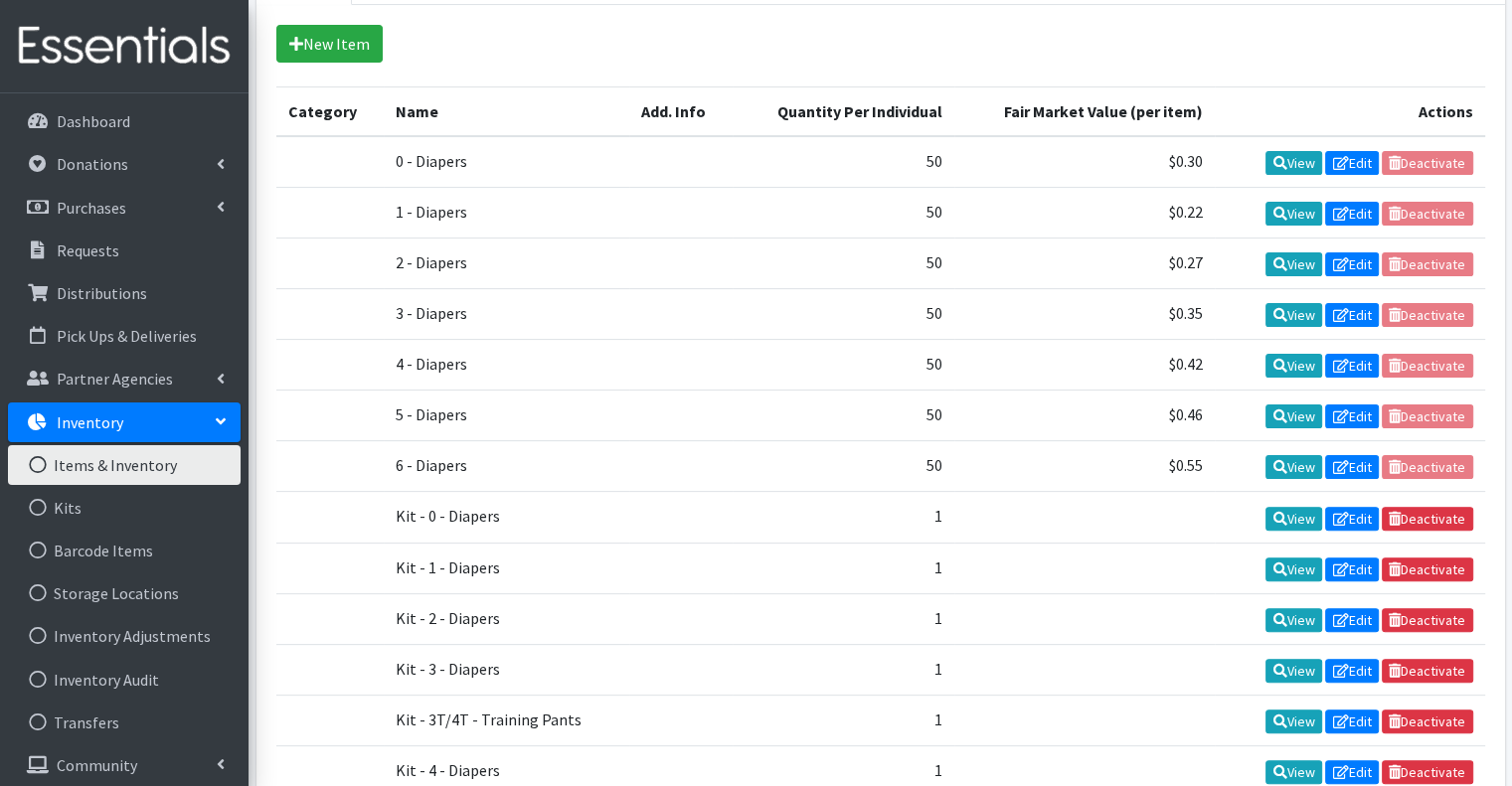 scroll, scrollTop: 294, scrollLeft: 0, axis: vertical 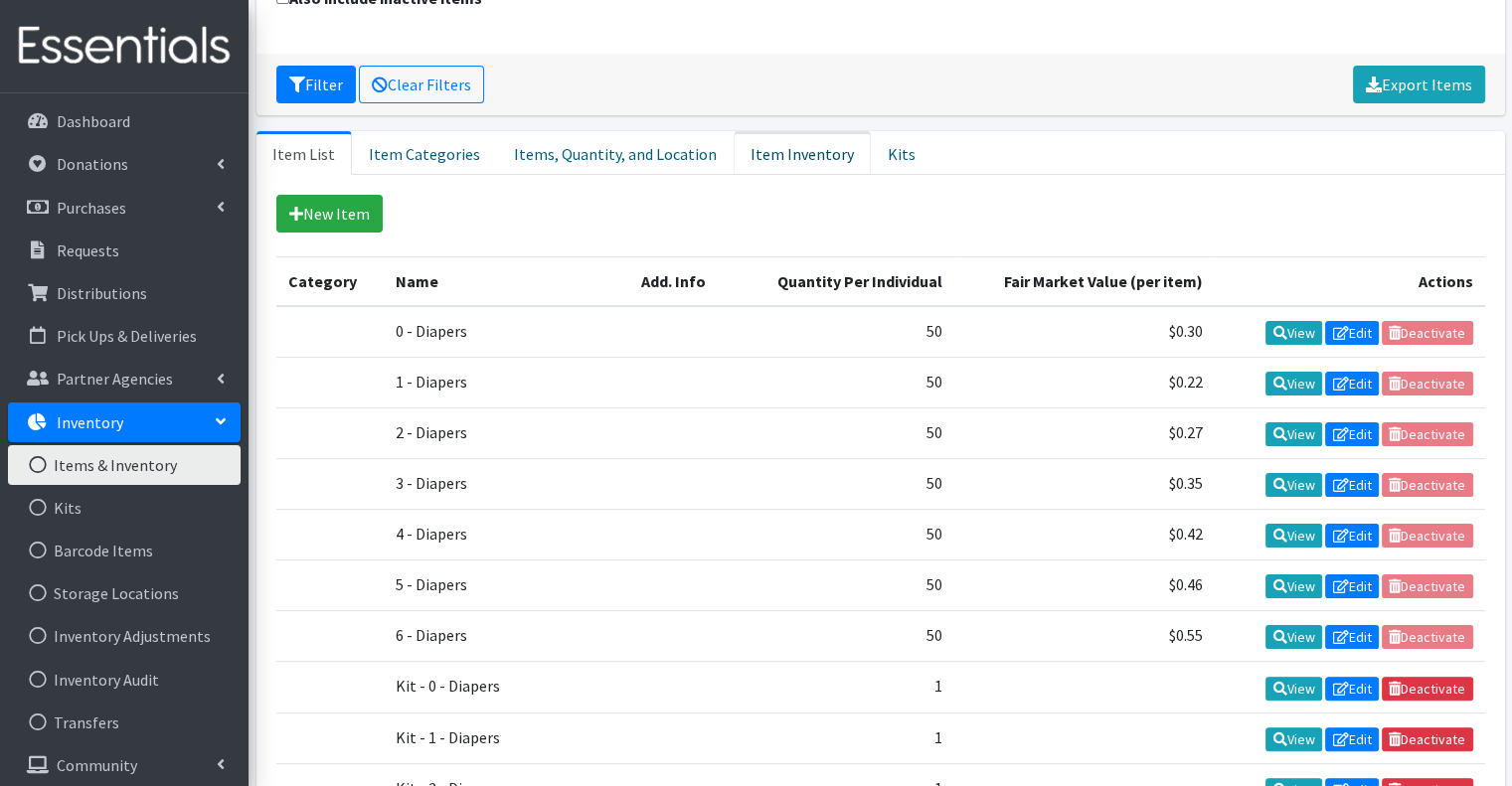 click on "Item Inventory" at bounding box center [802, 153] 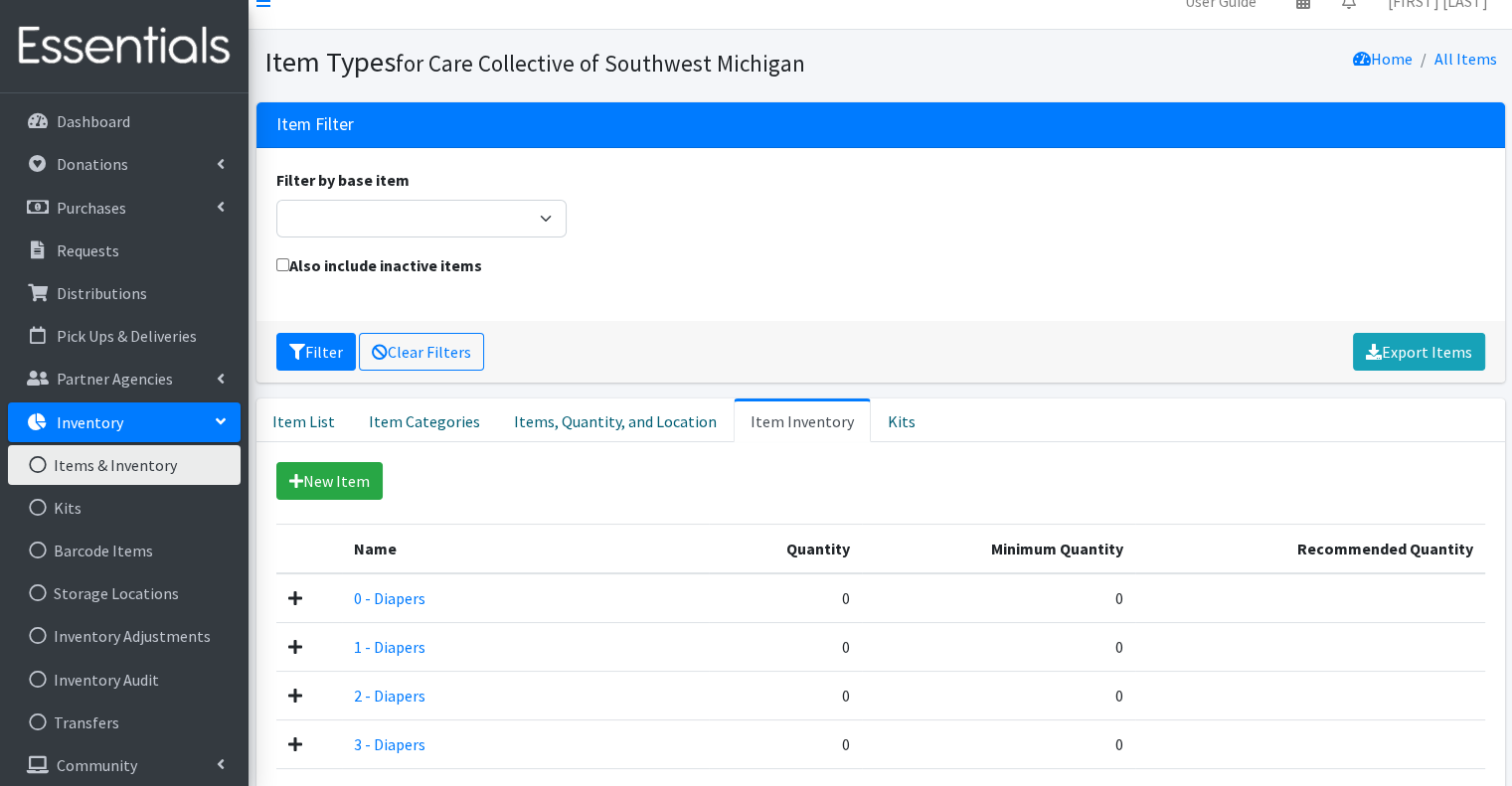 scroll, scrollTop: 0, scrollLeft: 0, axis: both 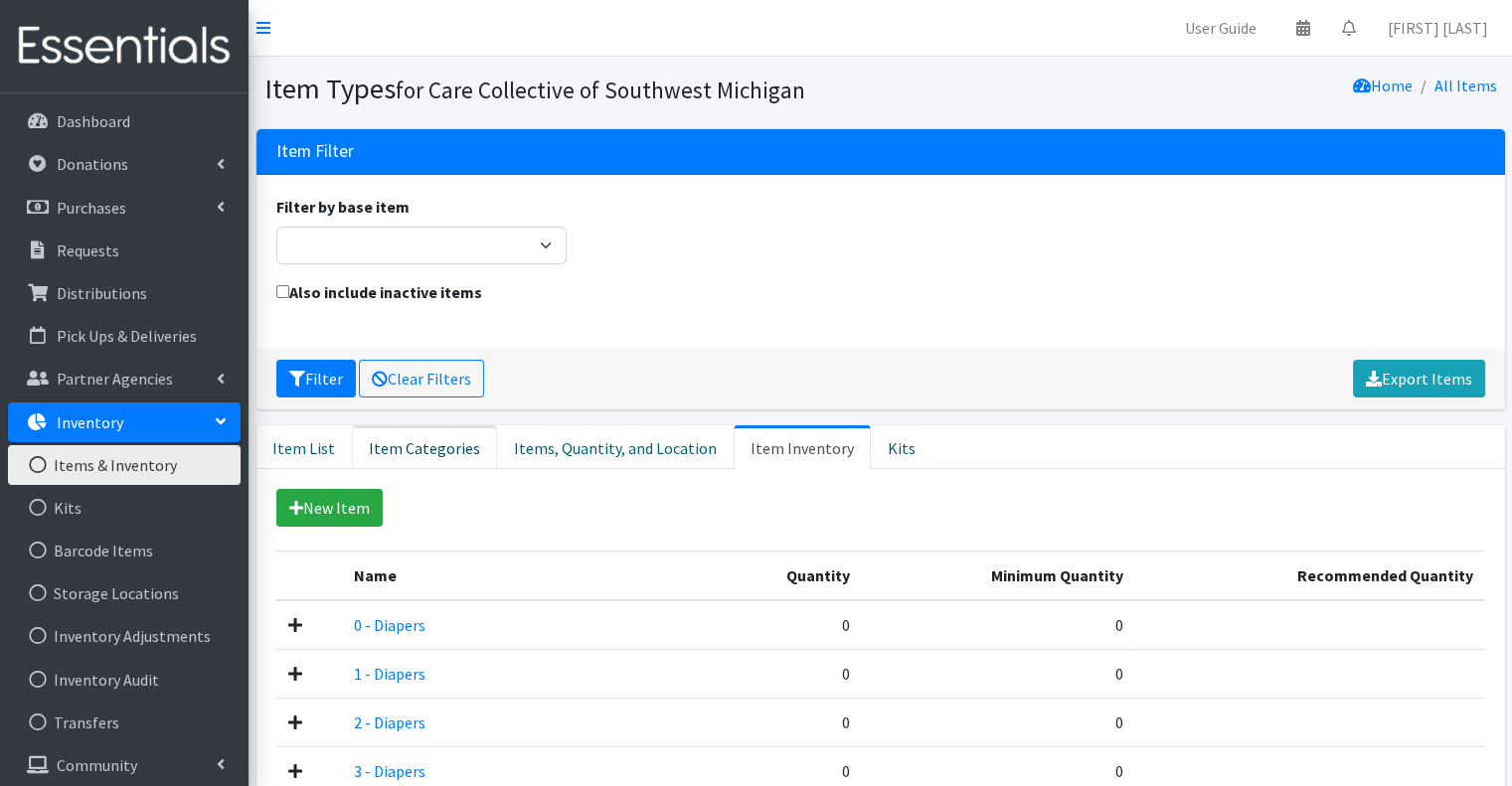 click on "Item Categories" at bounding box center (424, 447) 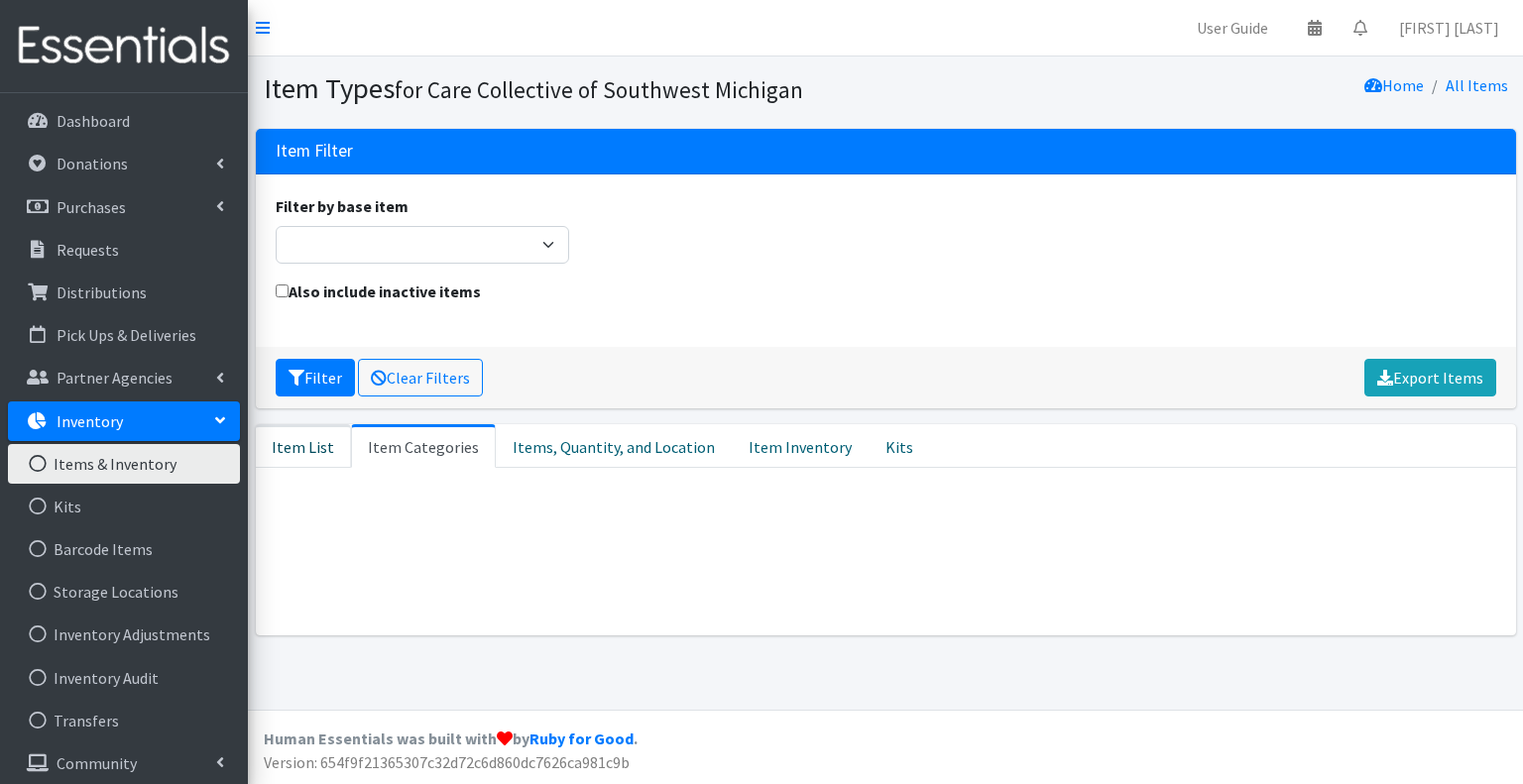 click on "Item
List" at bounding box center [303, 446] 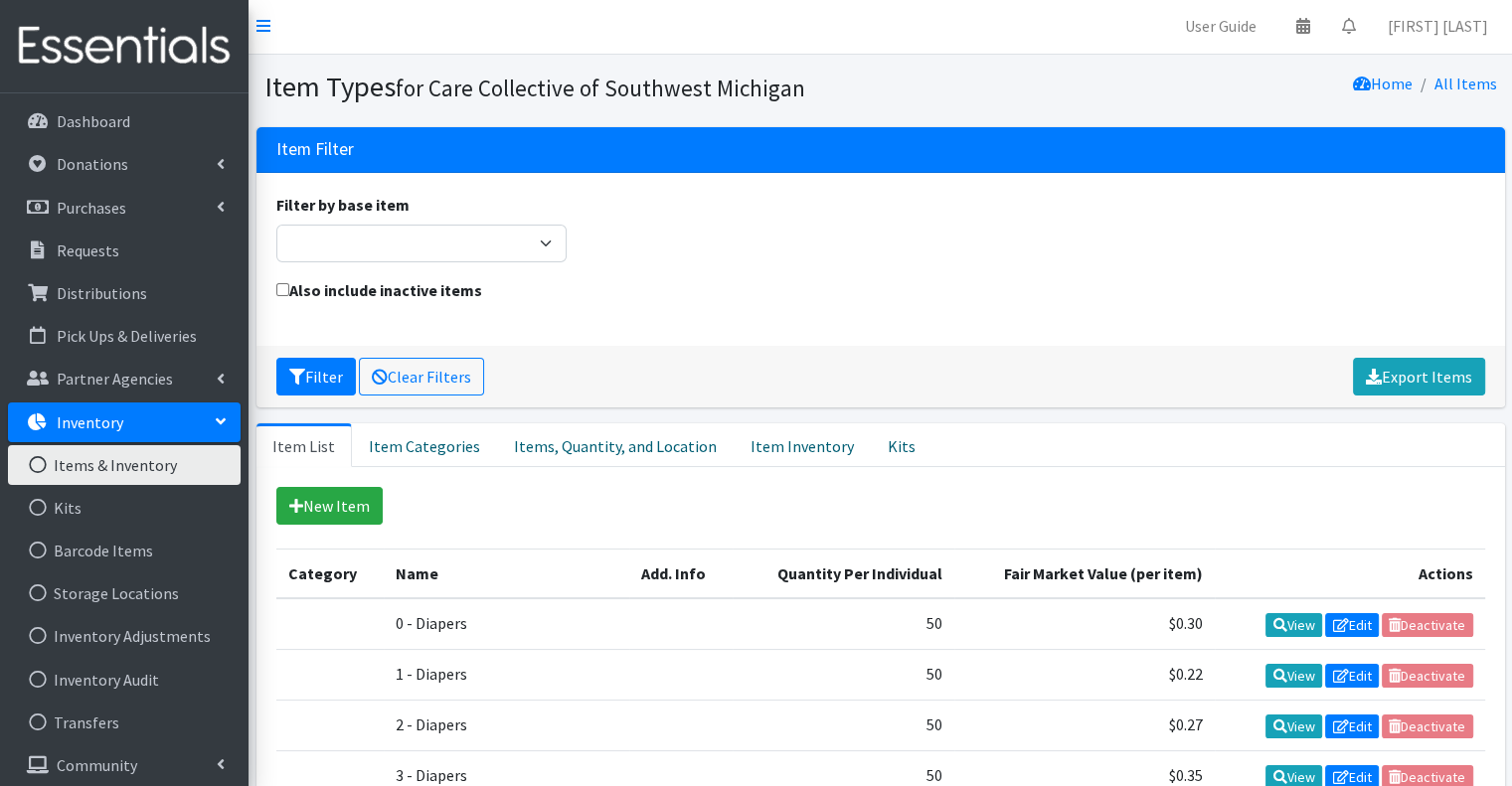 scroll, scrollTop: 0, scrollLeft: 0, axis: both 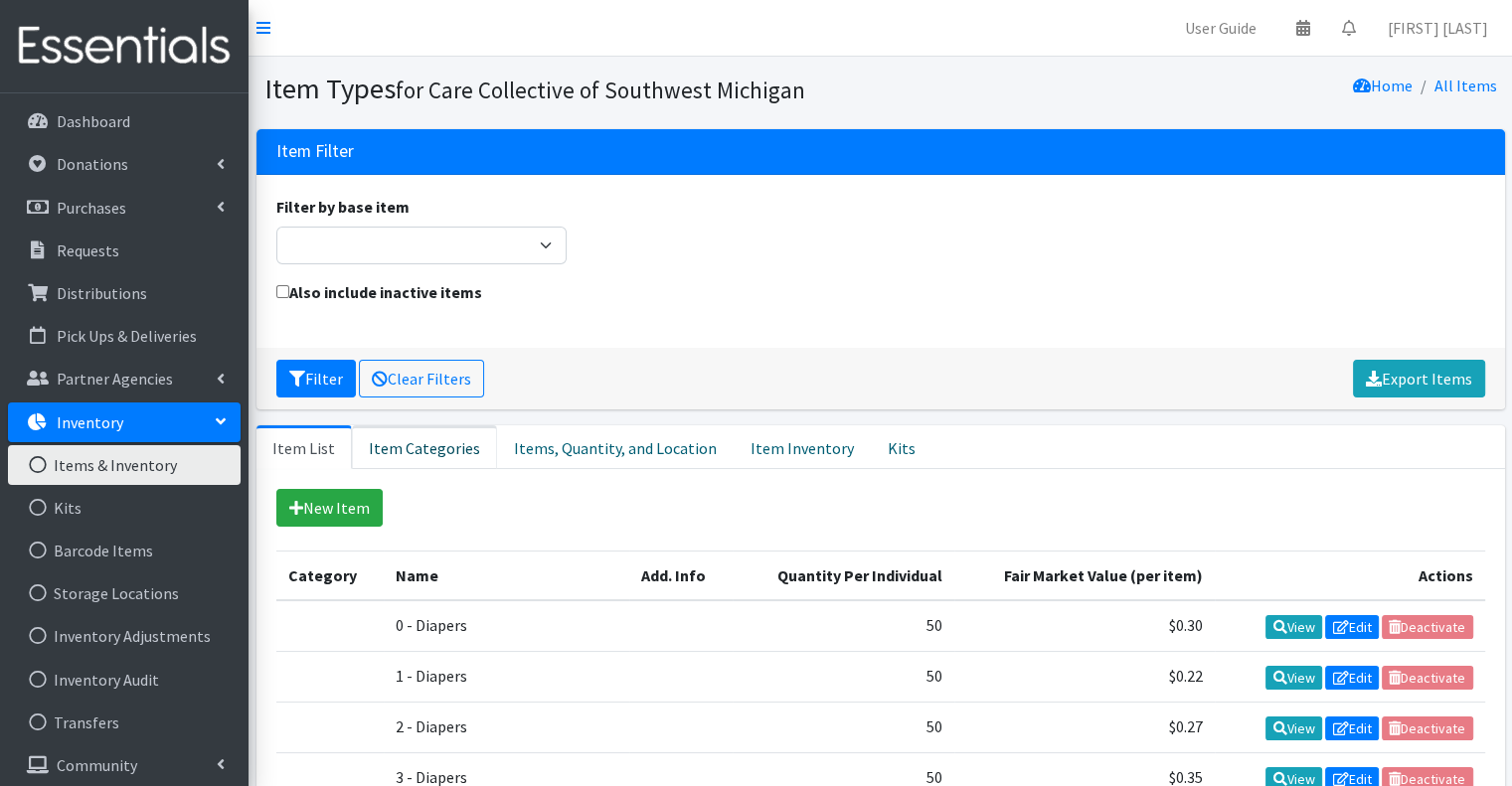 click on "Item Categories" at bounding box center [424, 447] 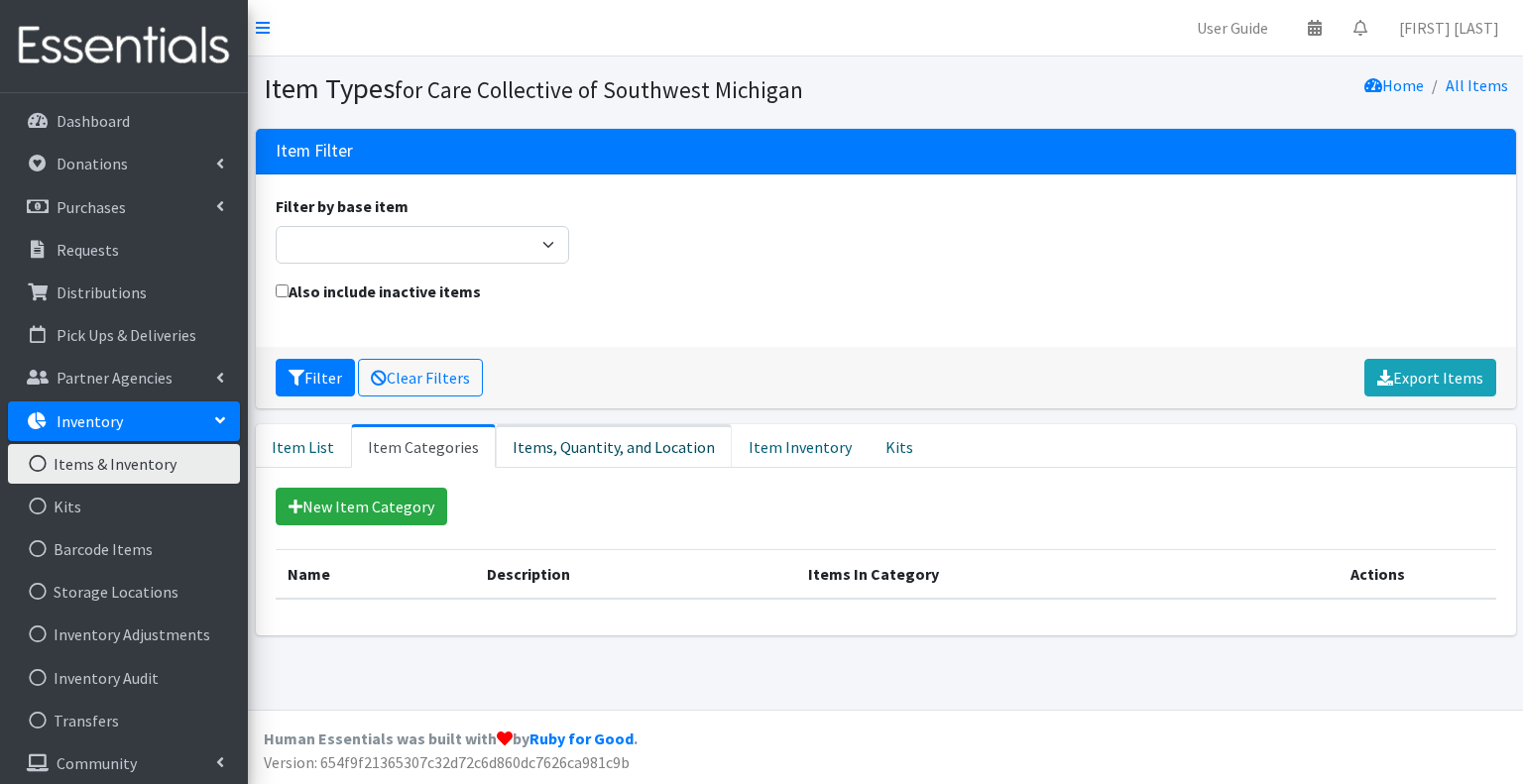 click on "Items,
Quantity, and Location" at bounding box center (614, 446) 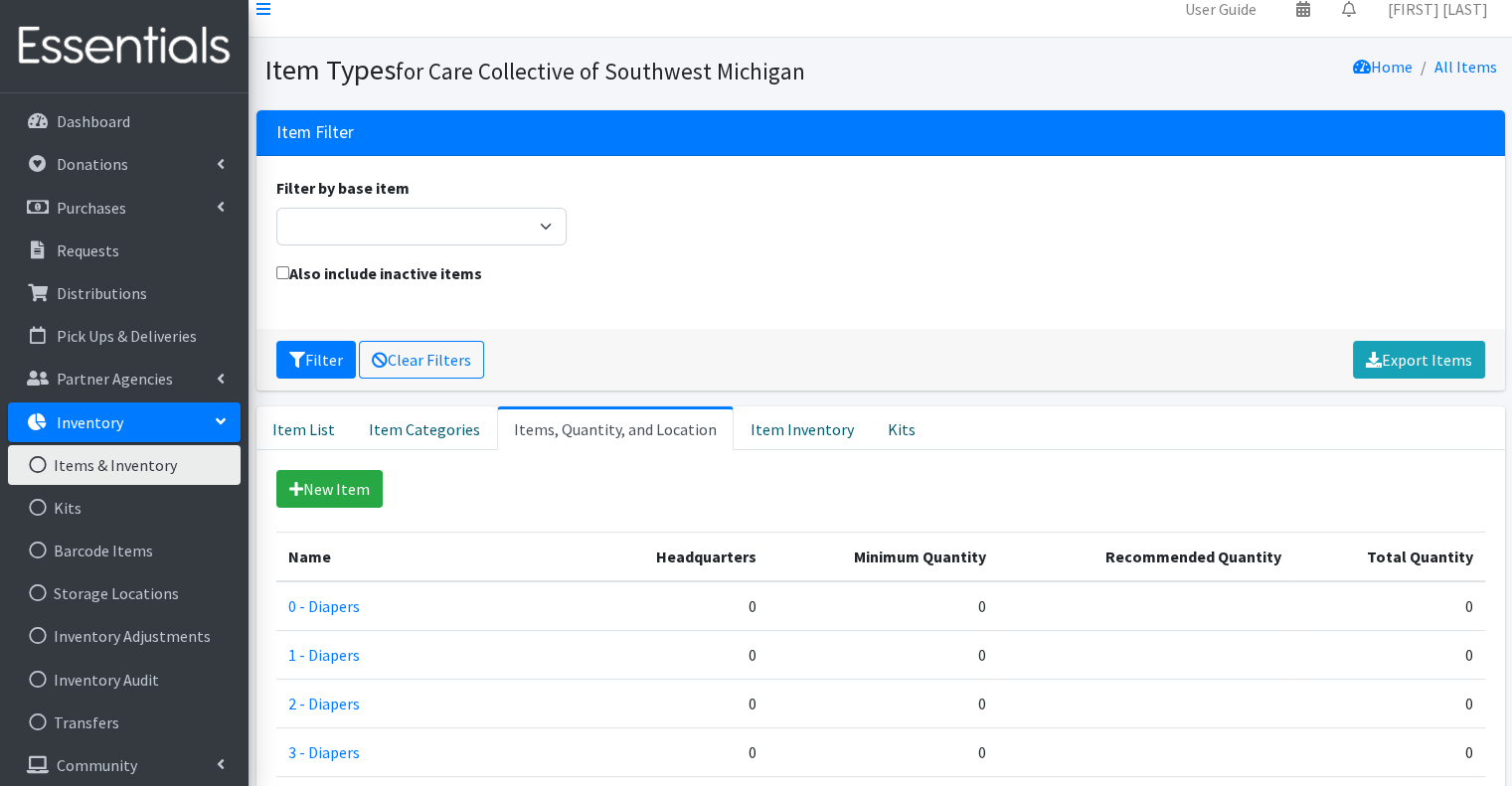 scroll, scrollTop: 0, scrollLeft: 0, axis: both 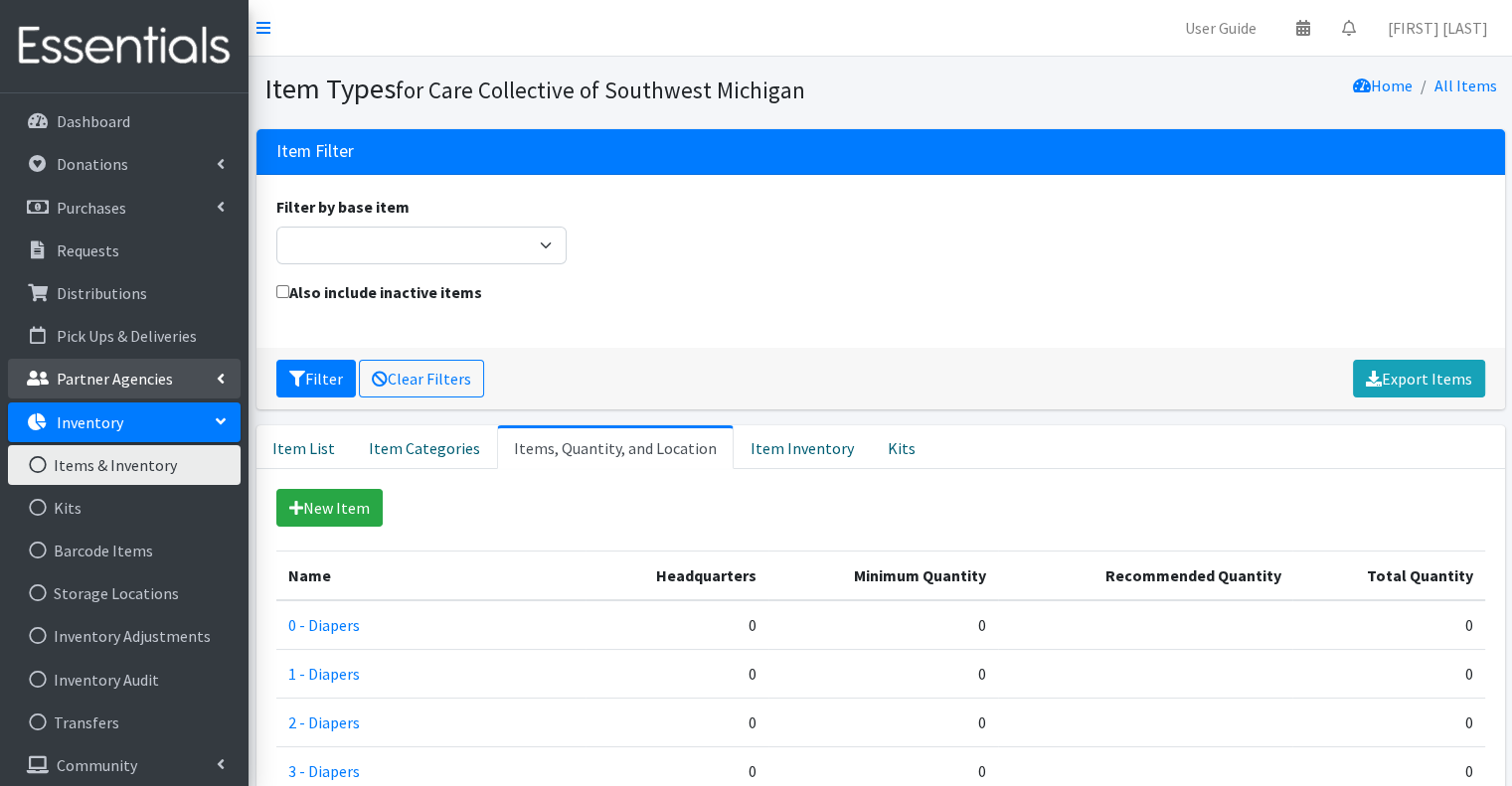 click on "Partner Agencies" at bounding box center [114, 379] 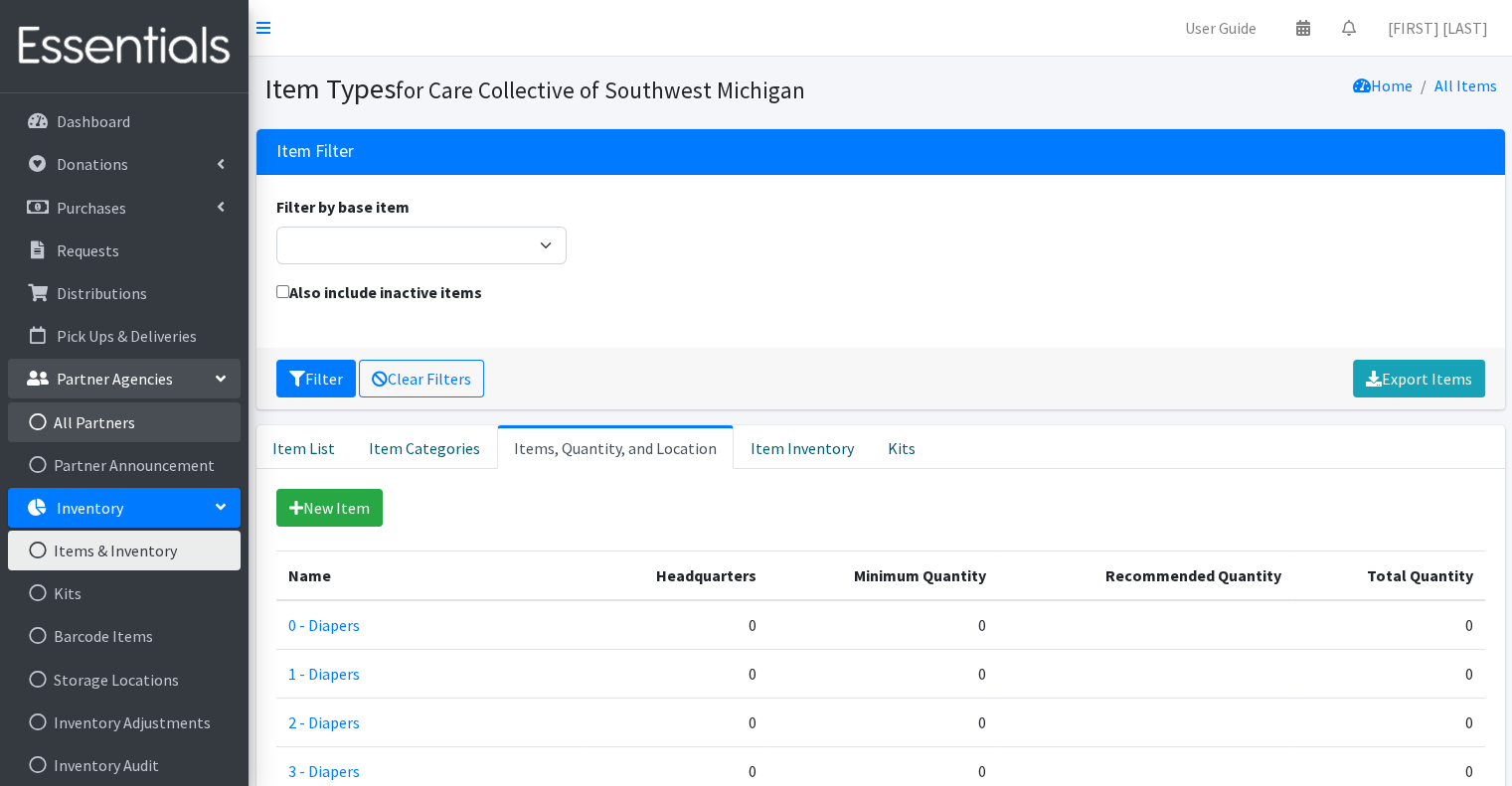 click on "All Partners" at bounding box center (124, 422) 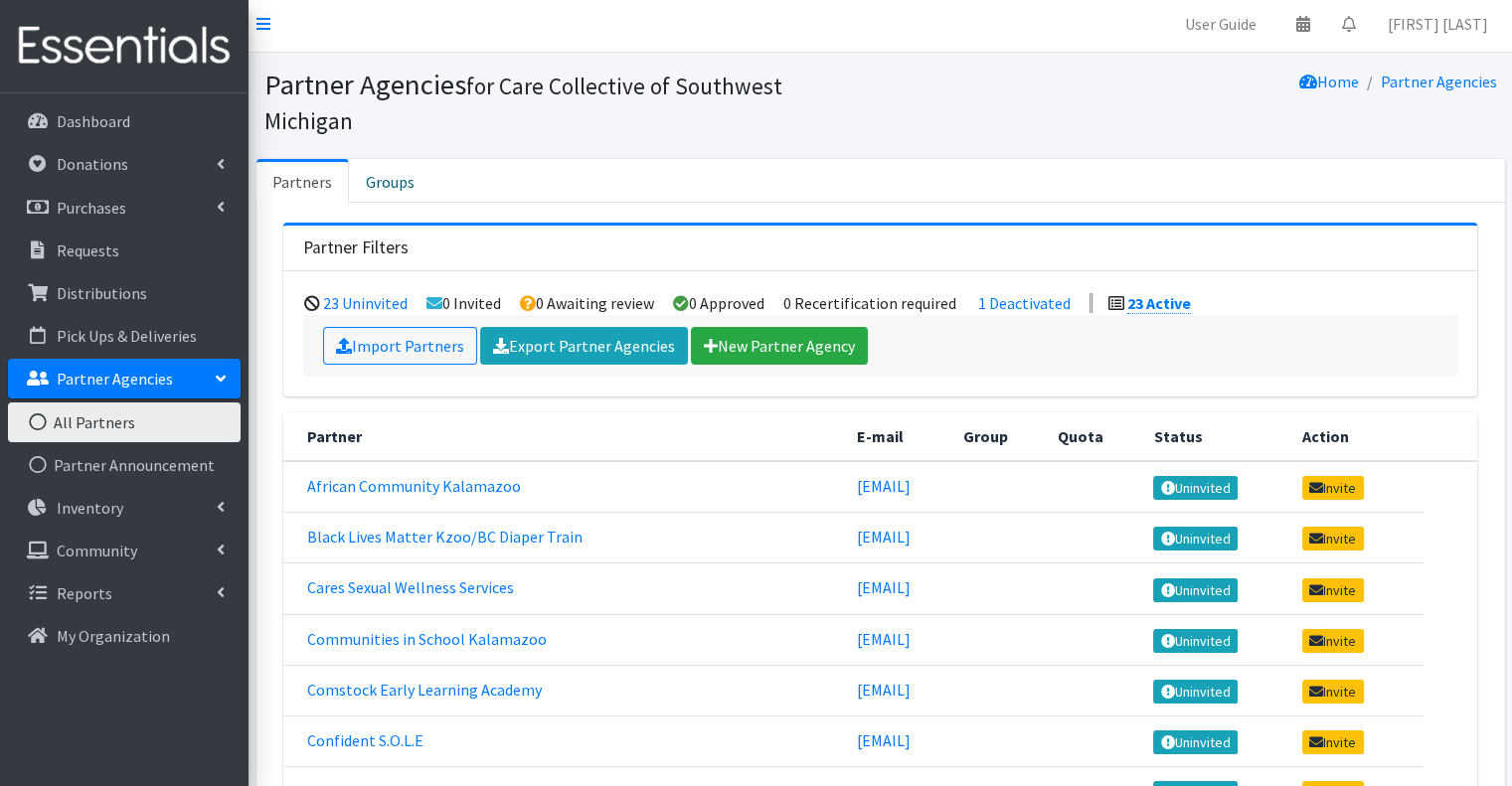 scroll, scrollTop: 0, scrollLeft: 0, axis: both 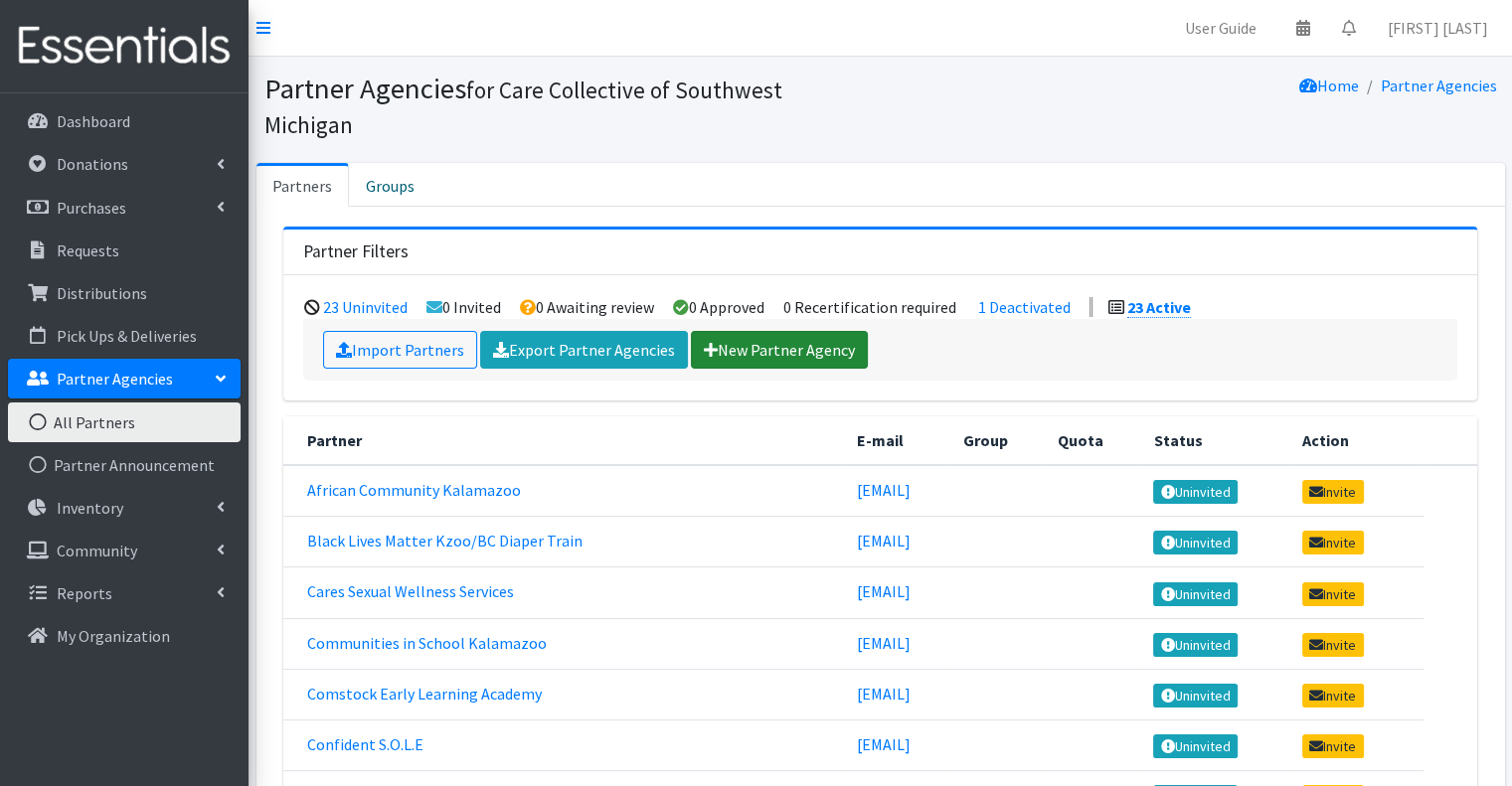 click on "New Partner Agency" at bounding box center (779, 350) 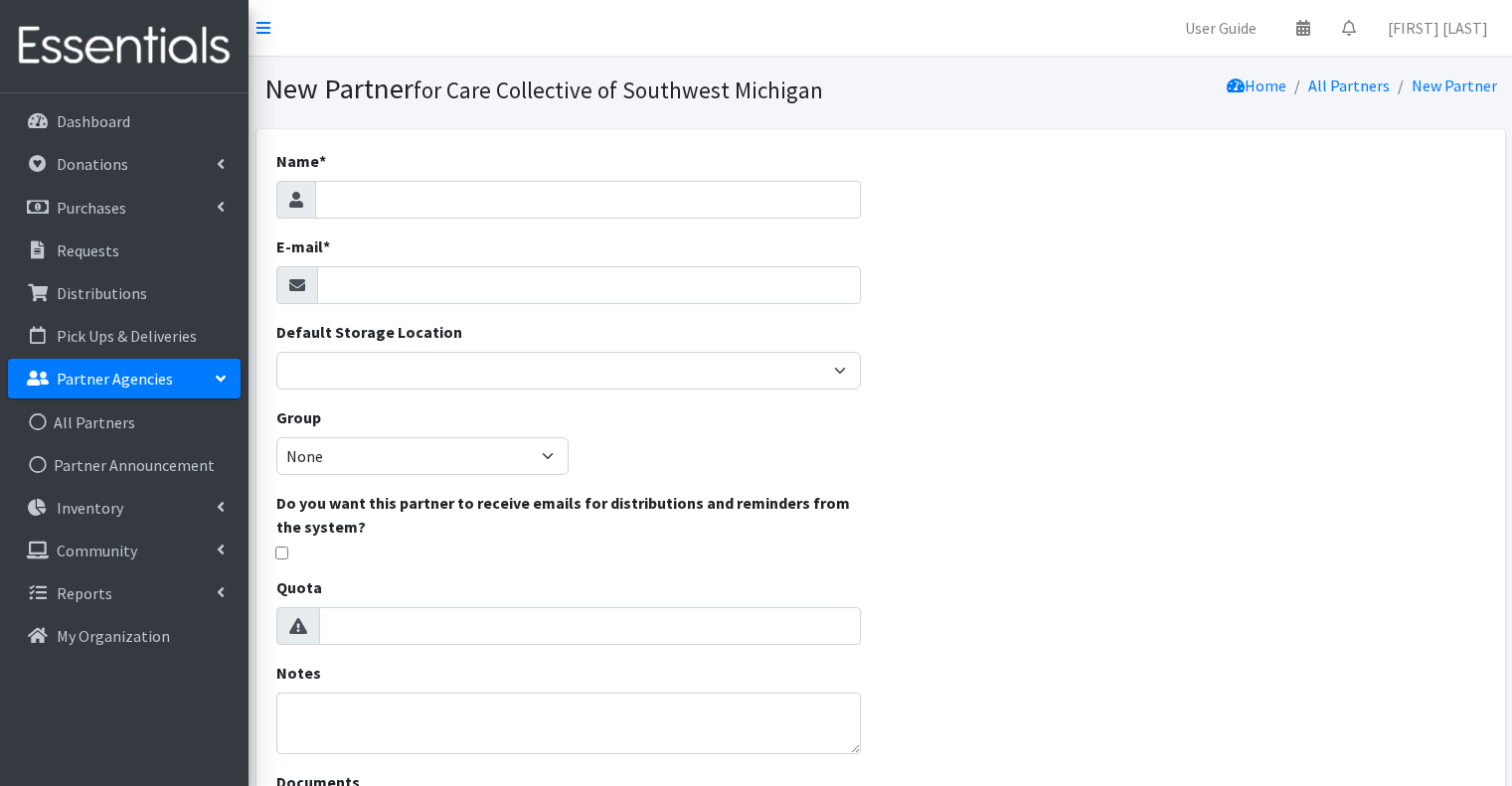 scroll, scrollTop: 0, scrollLeft: 0, axis: both 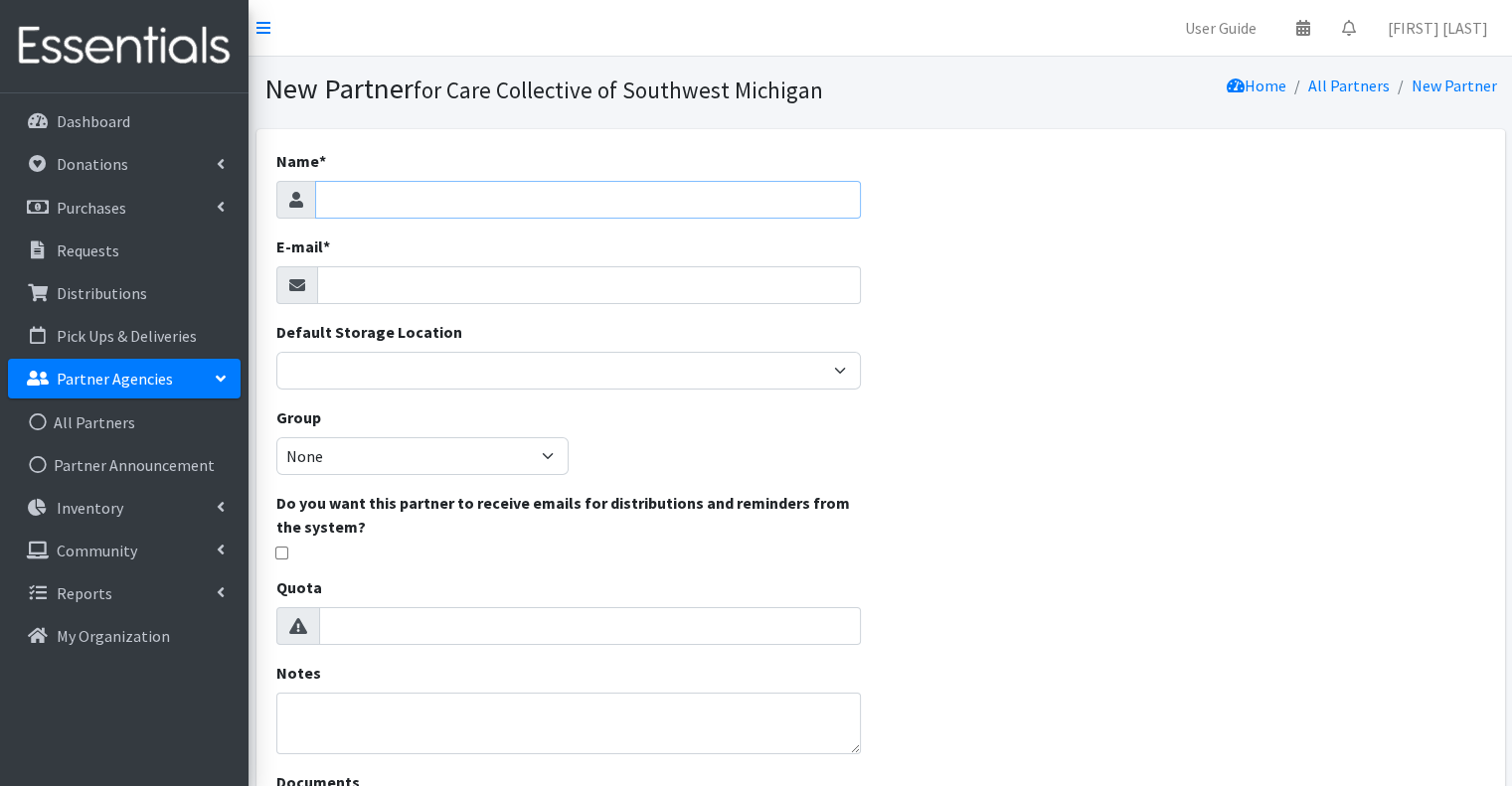 click on "Name  *" at bounding box center [588, 200] 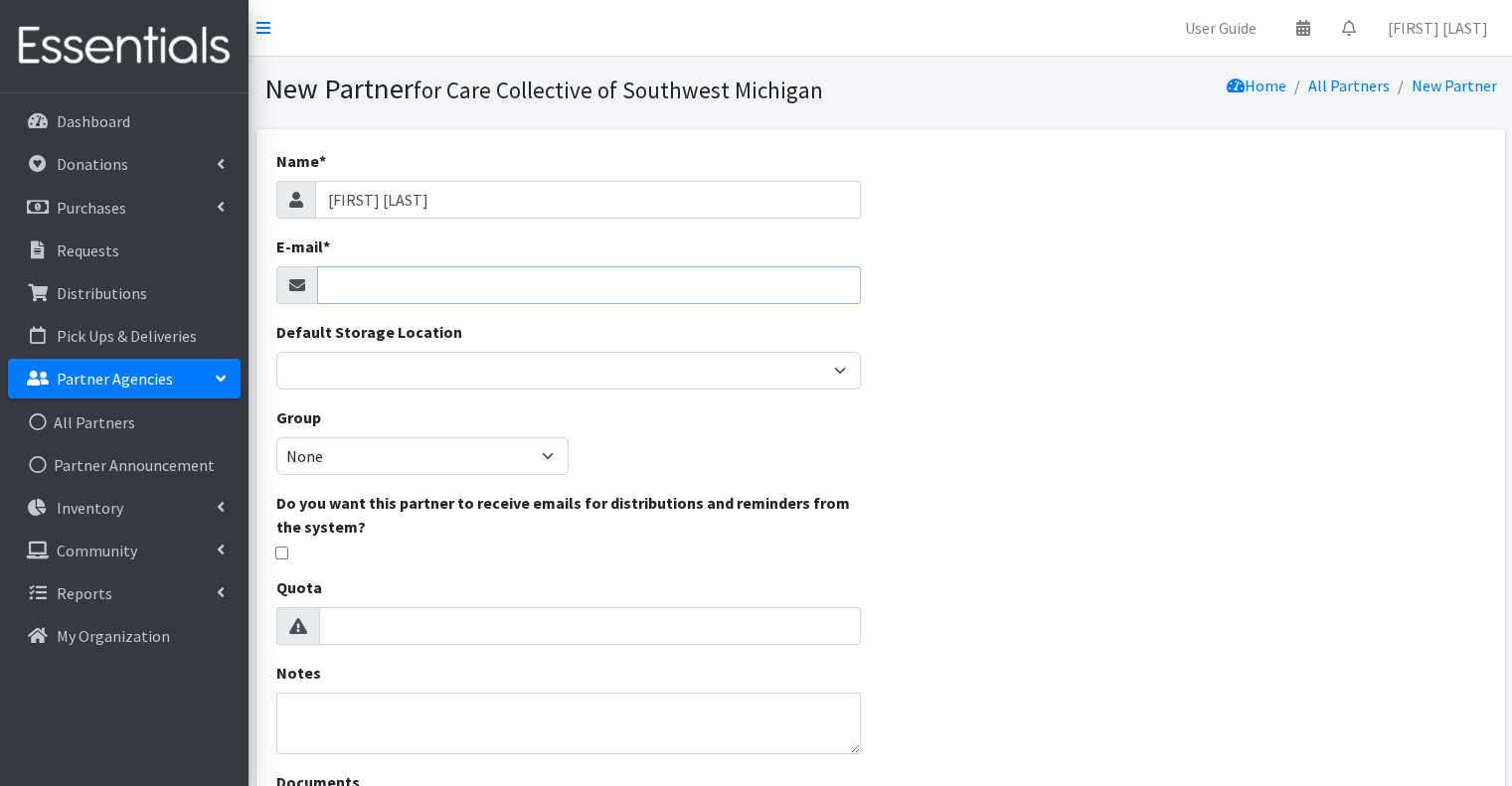 type on "[EMAIL]" 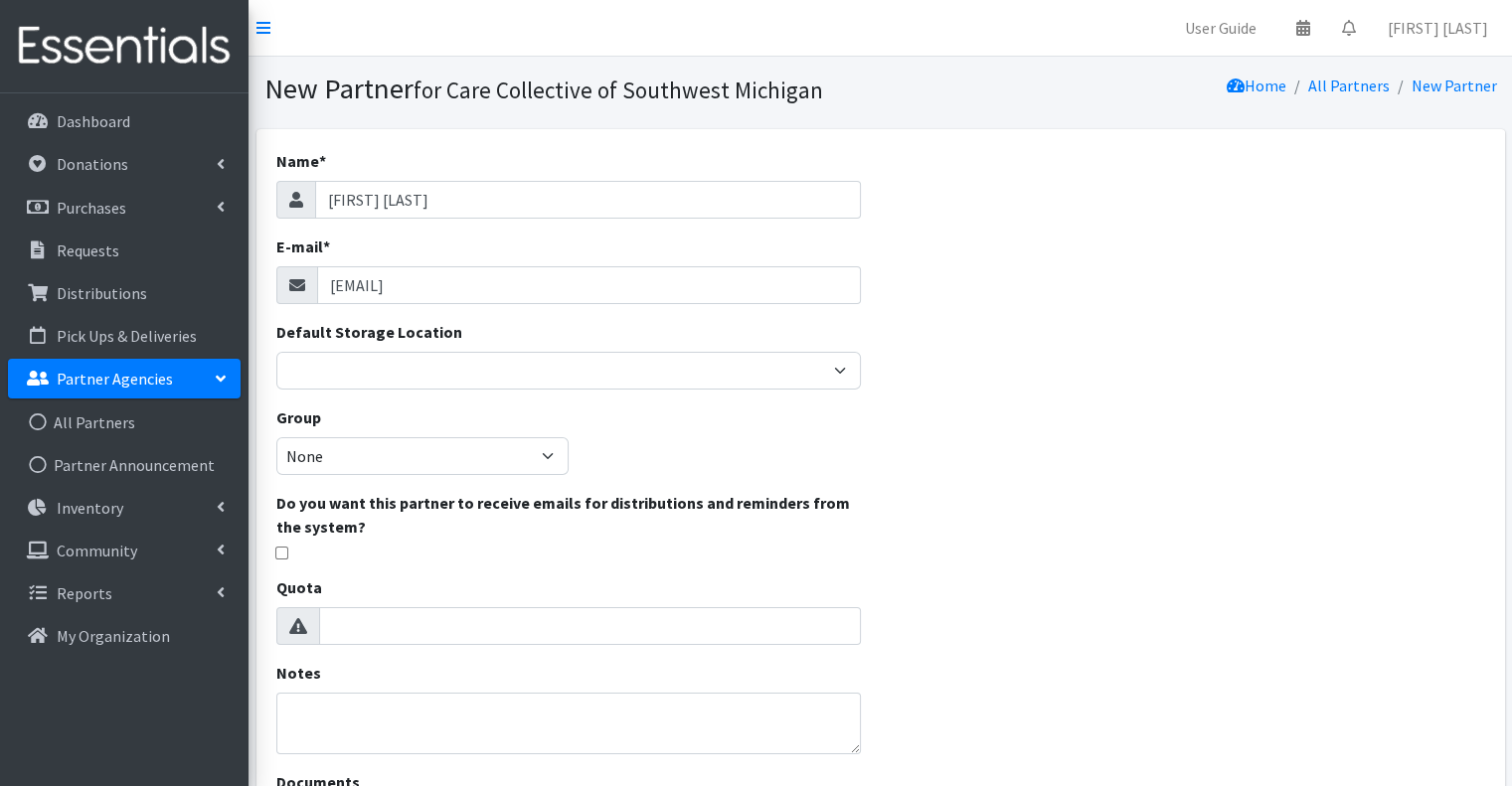 click on "Name  *
J Ludeker
E-mail  *
outreach@carecollectiveswmi.org
Default Storage Location
Headquarters
Group
None
Do you want this partner to receive emails for distributions and reminders from the system?
Reminder
Please note that reminders will be sent out according to the settings of their partner group OR organization. This won't work unless you've set up at least one.
Quota
Notes
Documents
Add Partner Agency" at bounding box center [881, 529] 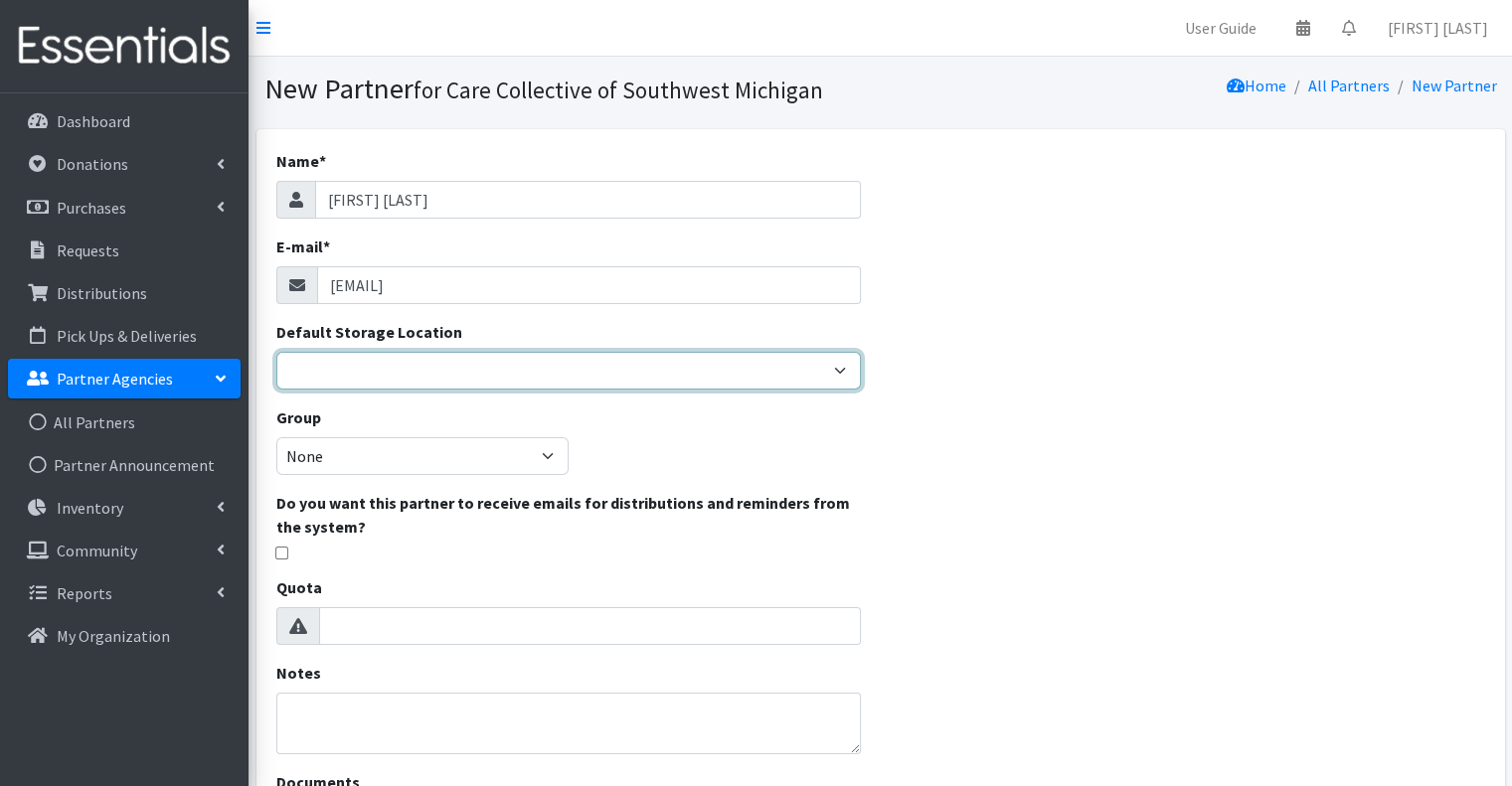 click on "Headquarters" at bounding box center [569, 371] 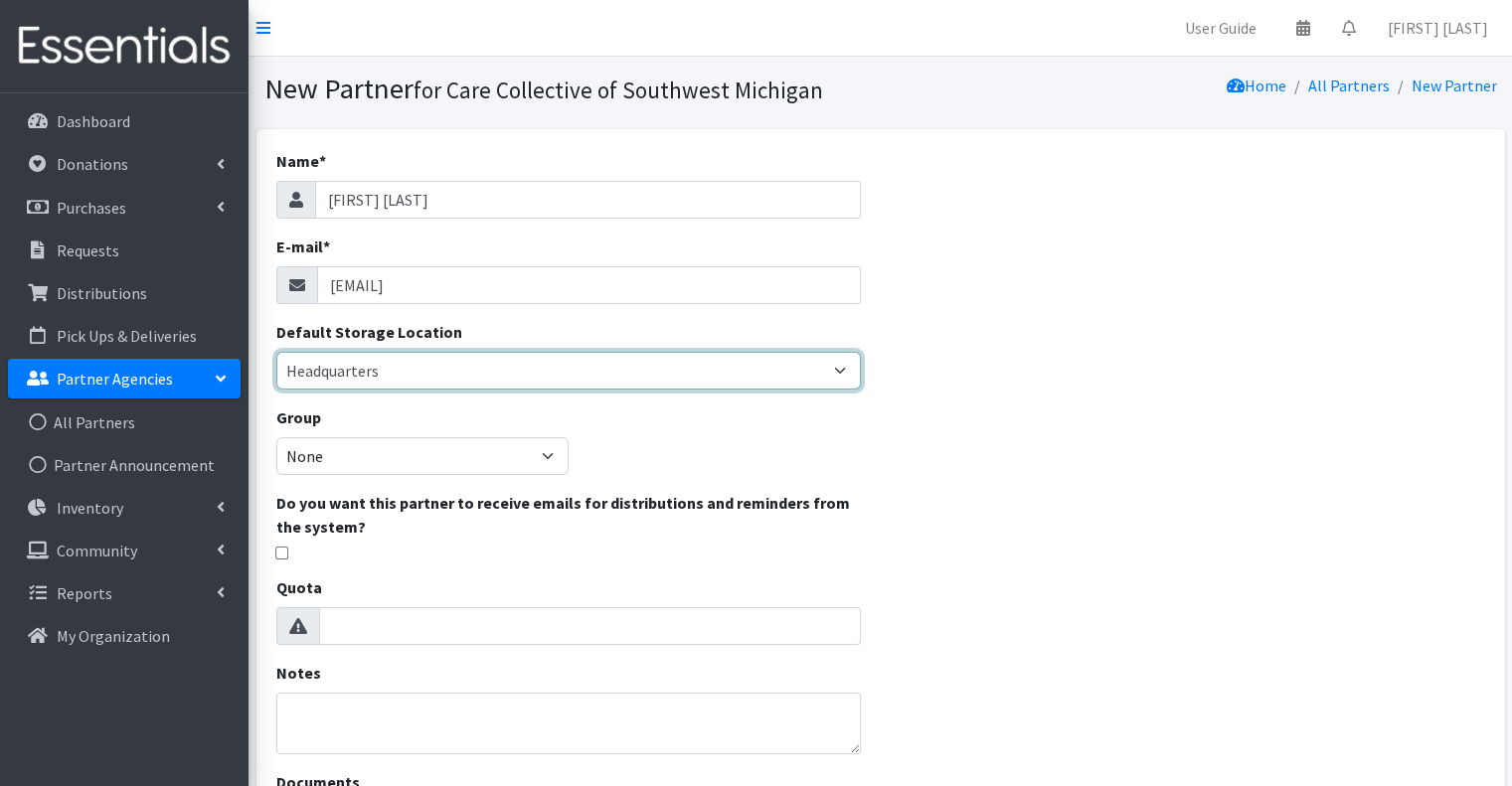 scroll, scrollTop: 99, scrollLeft: 0, axis: vertical 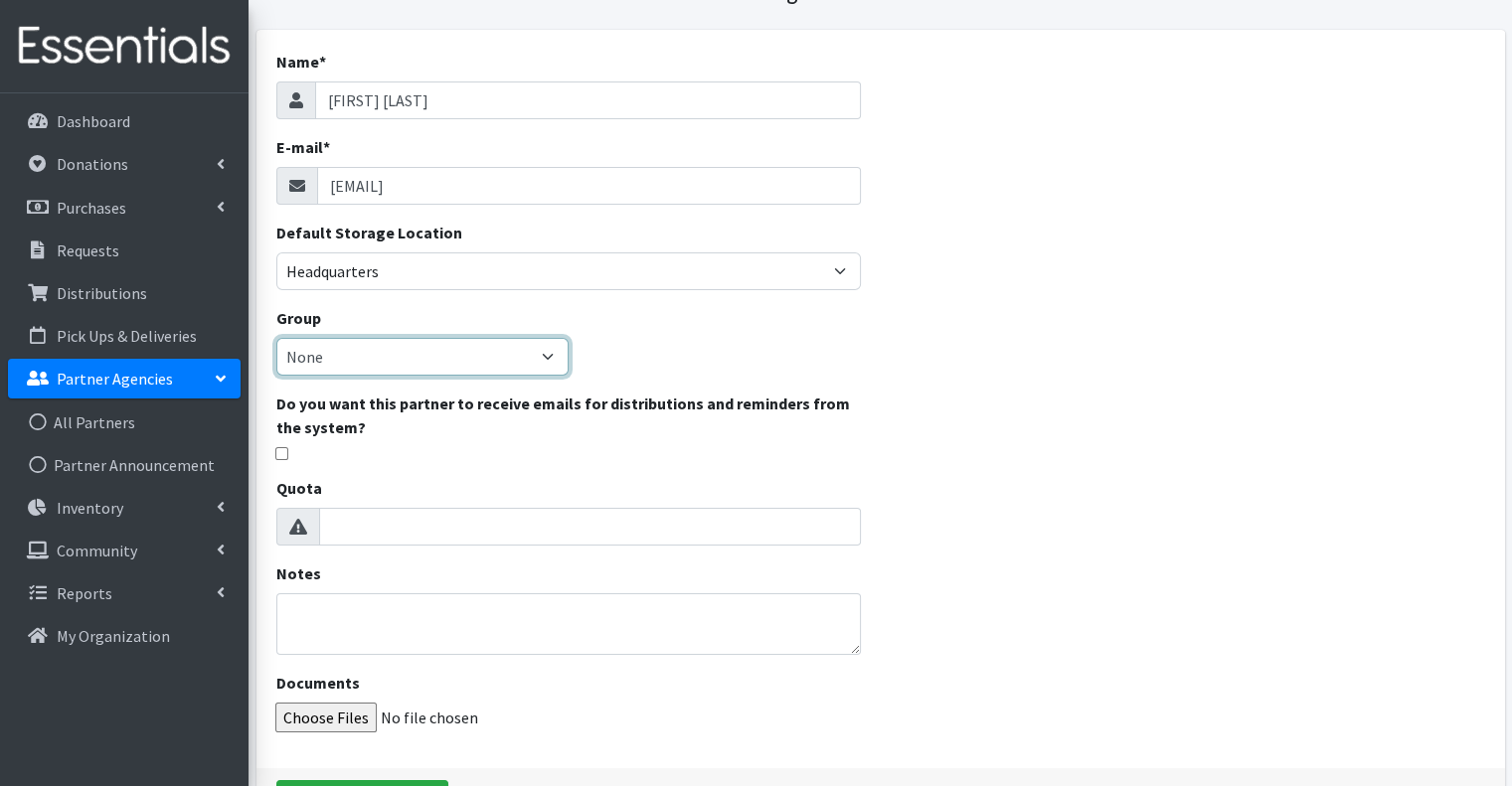 click on "None" at bounding box center (422, 357) 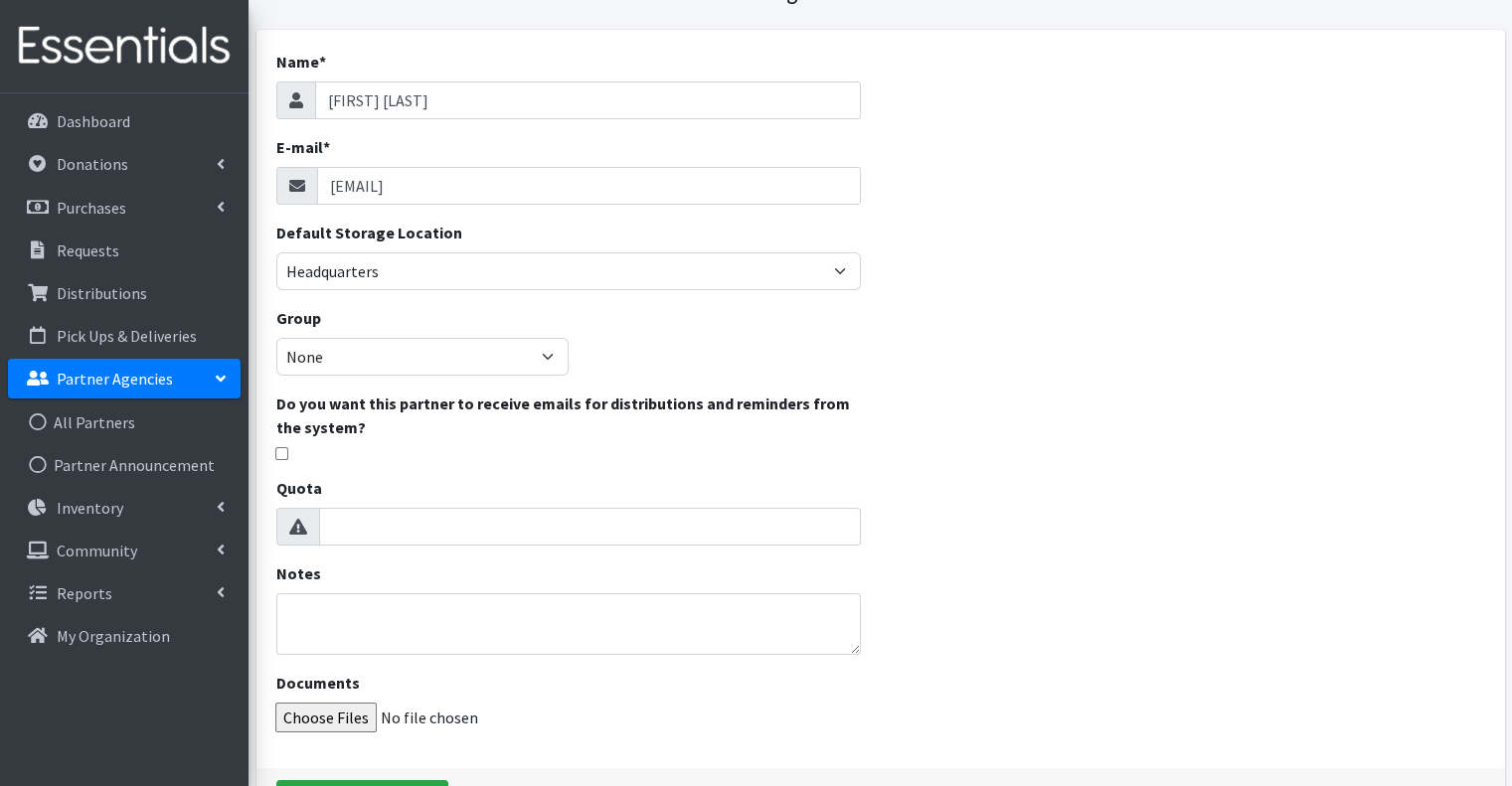 click on "Name  *
J Ludeker
E-mail  *
outreach@carecollectiveswmi.org
Default Storage Location
Headquarters
Group
None
Do you want this partner to receive emails for distributions and reminders from the system?
Reminder
Please note that reminders will be sent out according to the settings of their partner group OR organization. This won't work unless you've set up at least one.
Quota
Notes
Documents" at bounding box center (569, 398) 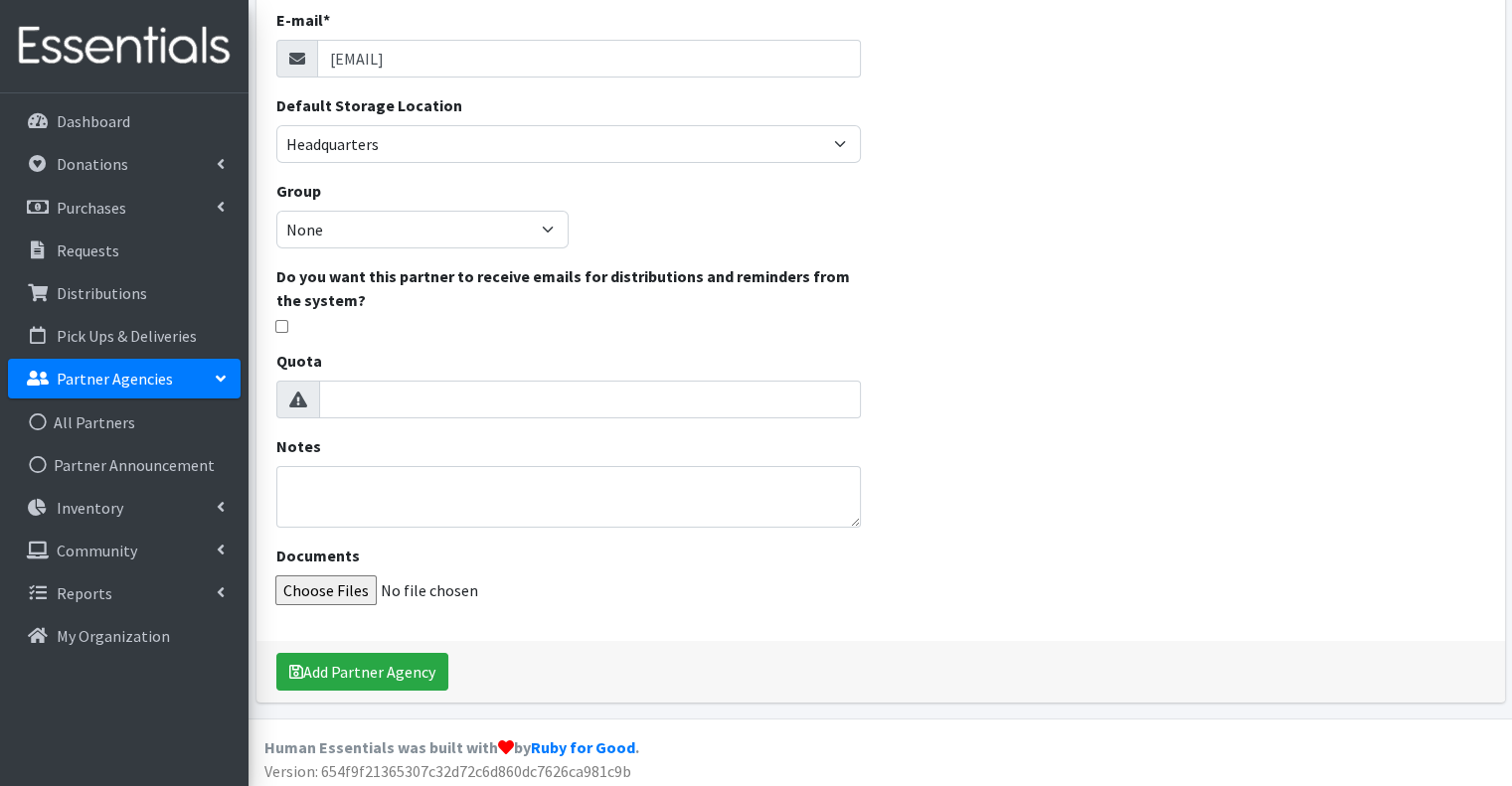 scroll, scrollTop: 231, scrollLeft: 0, axis: vertical 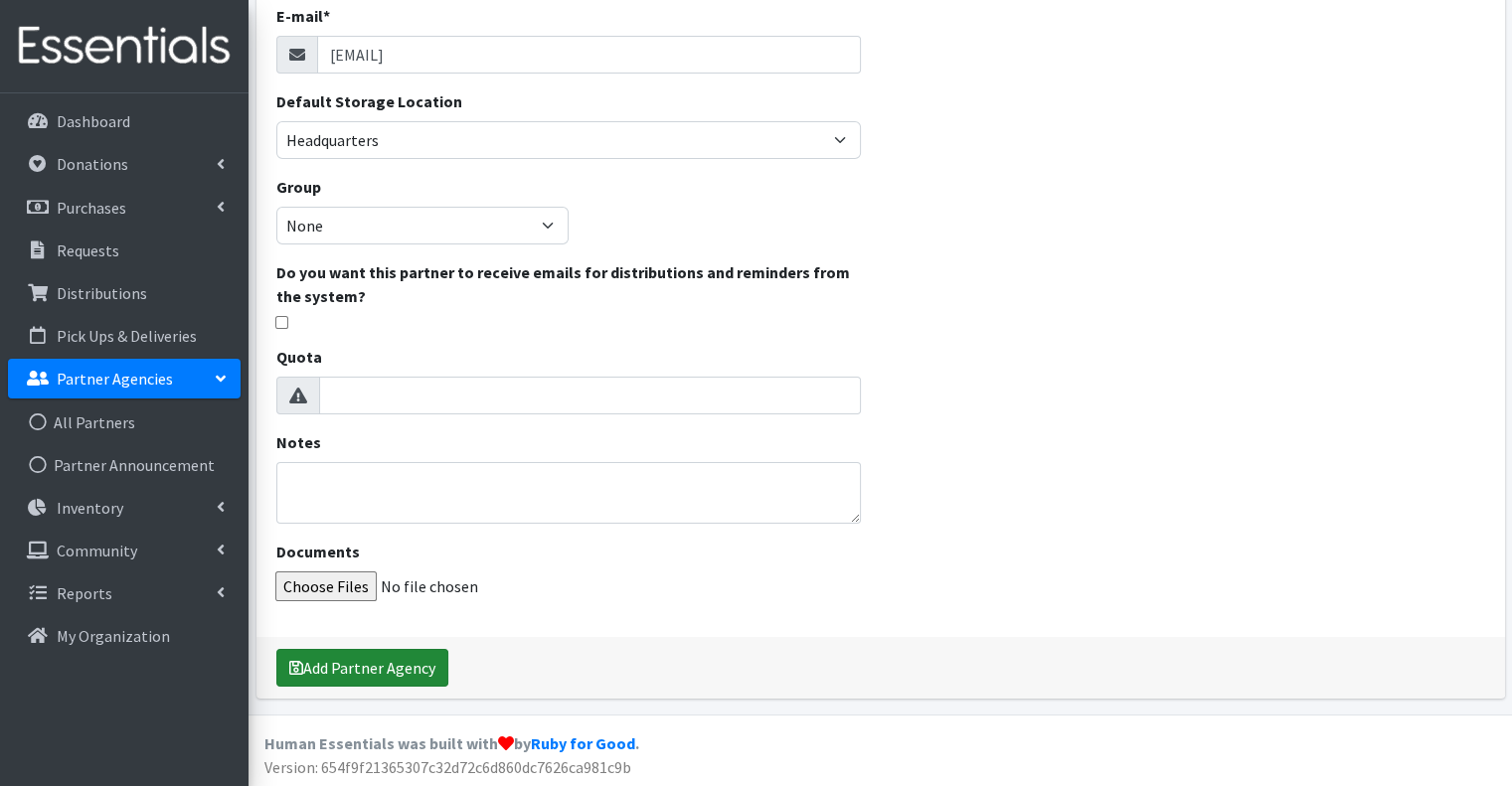 click on "Add Partner Agency" at bounding box center (362, 668) 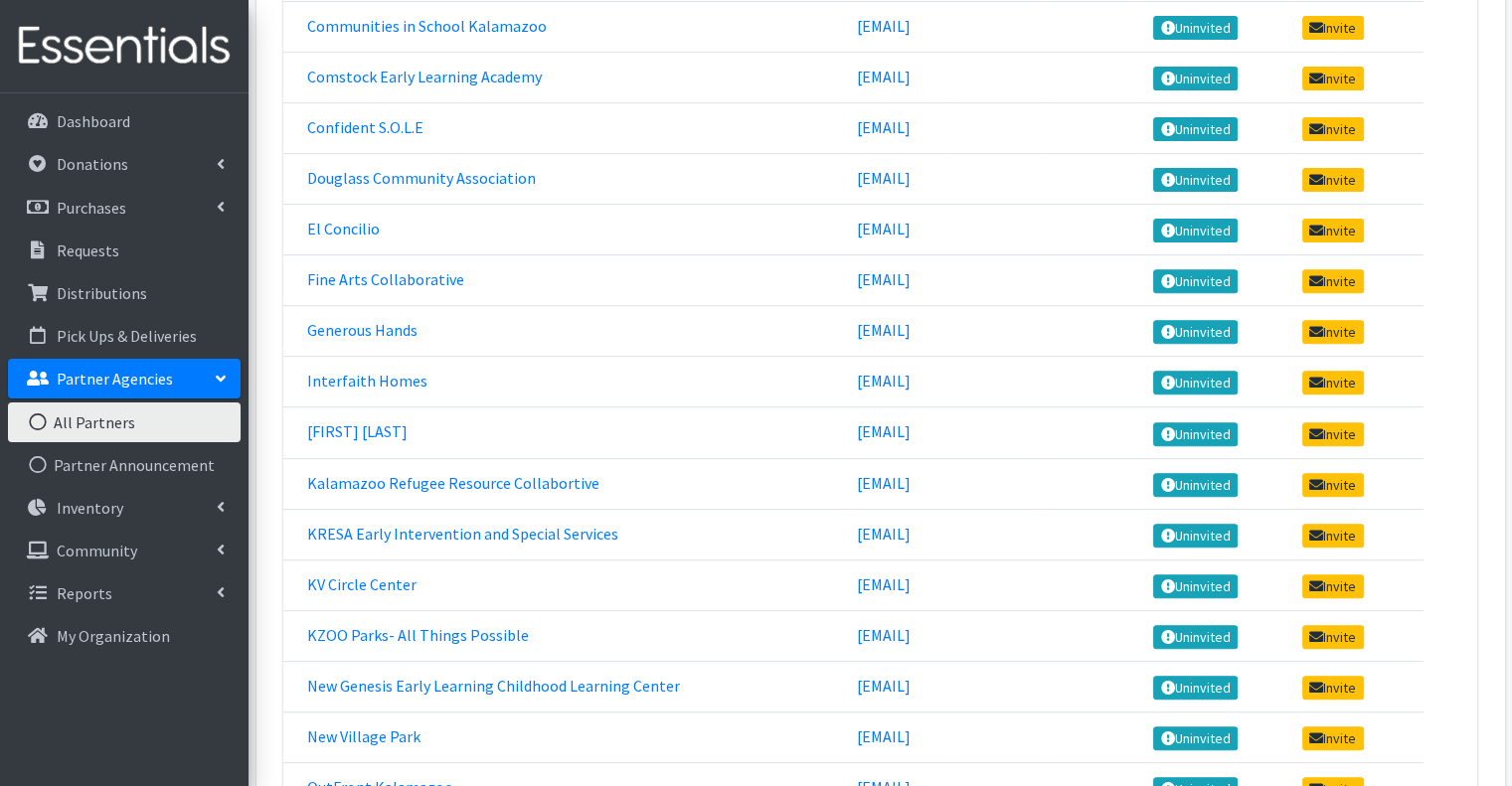 scroll, scrollTop: 648, scrollLeft: 0, axis: vertical 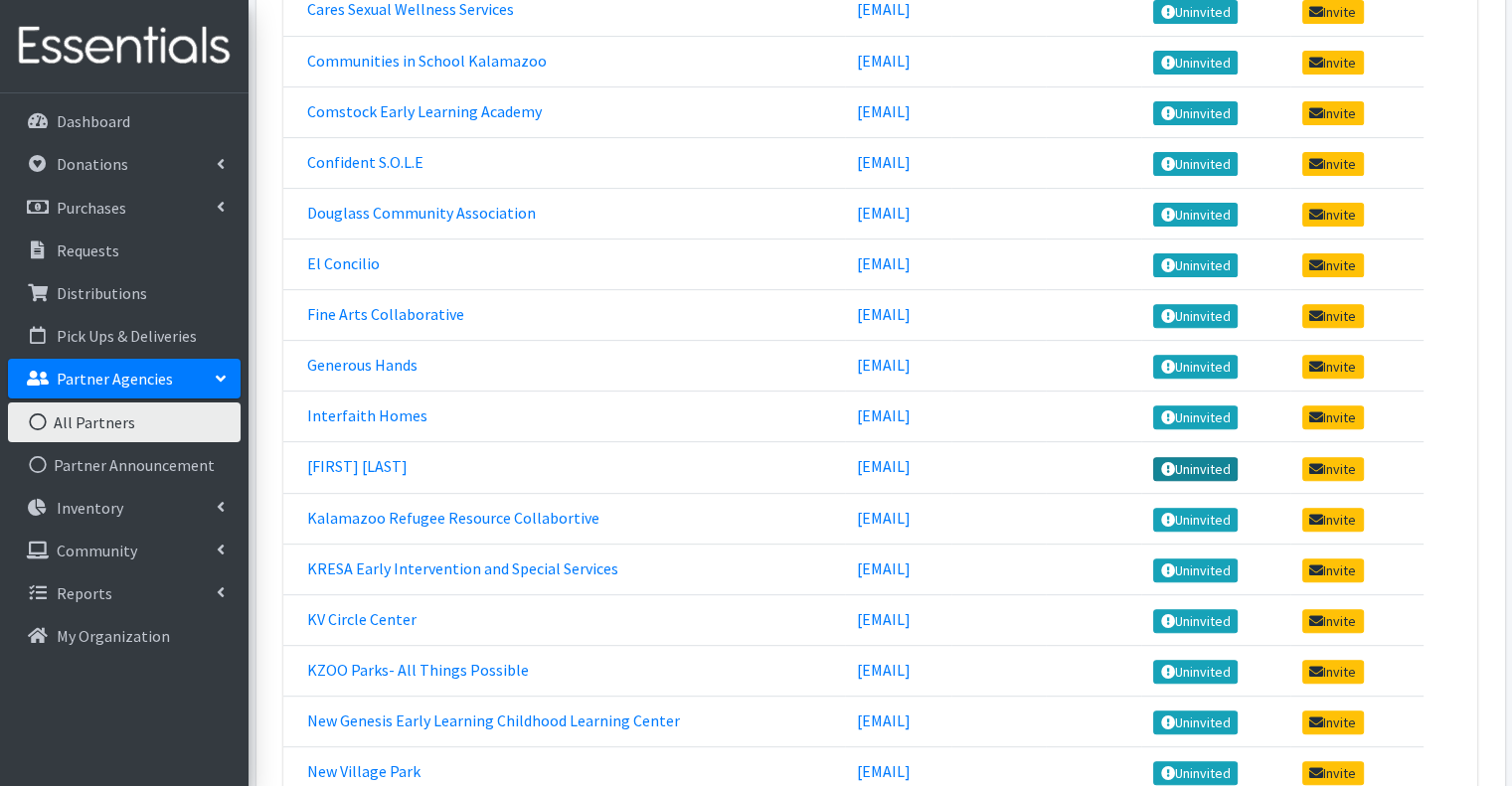 click on "Uninvited" at bounding box center (1195, 469) 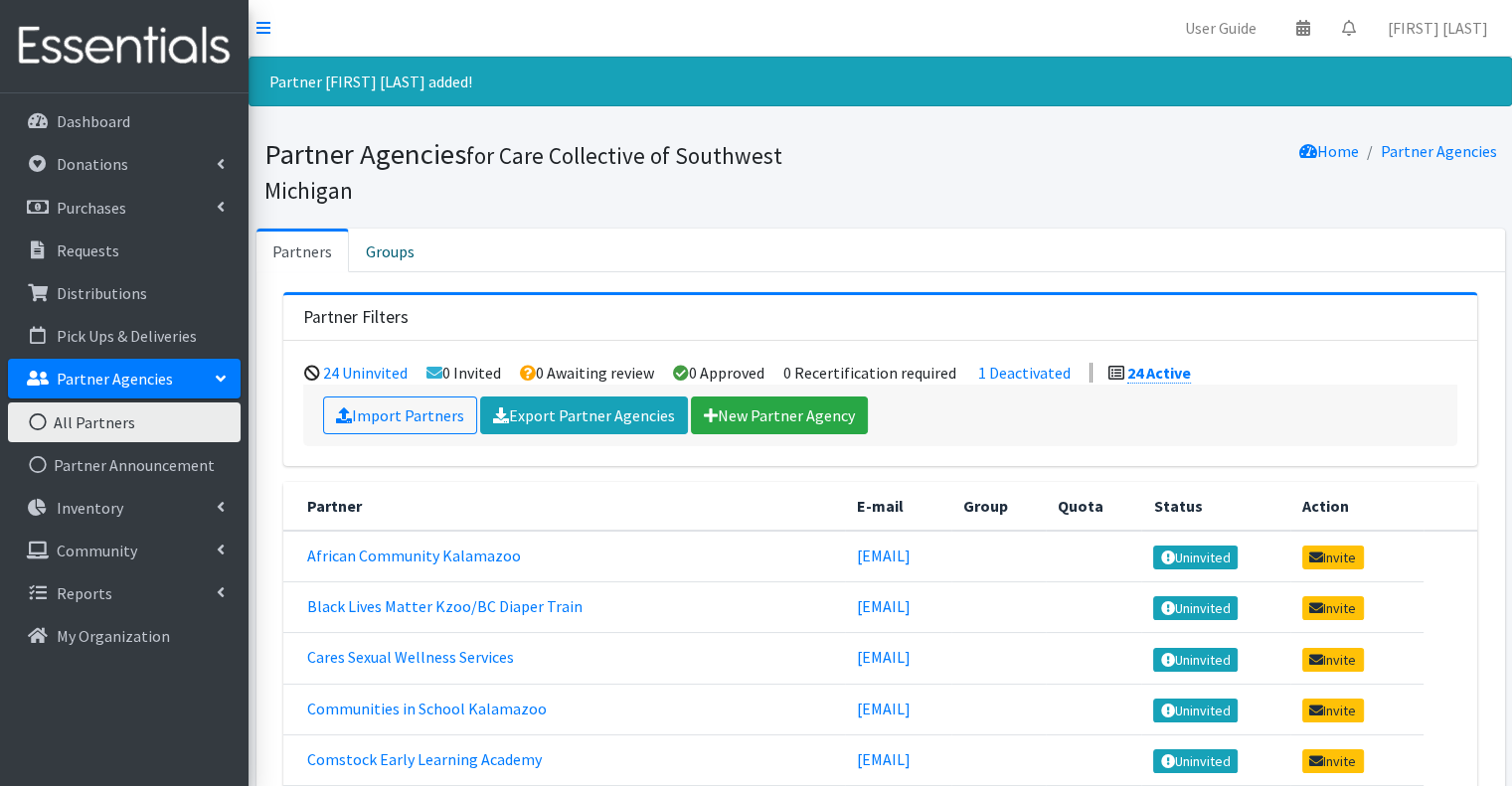 scroll, scrollTop: 0, scrollLeft: 0, axis: both 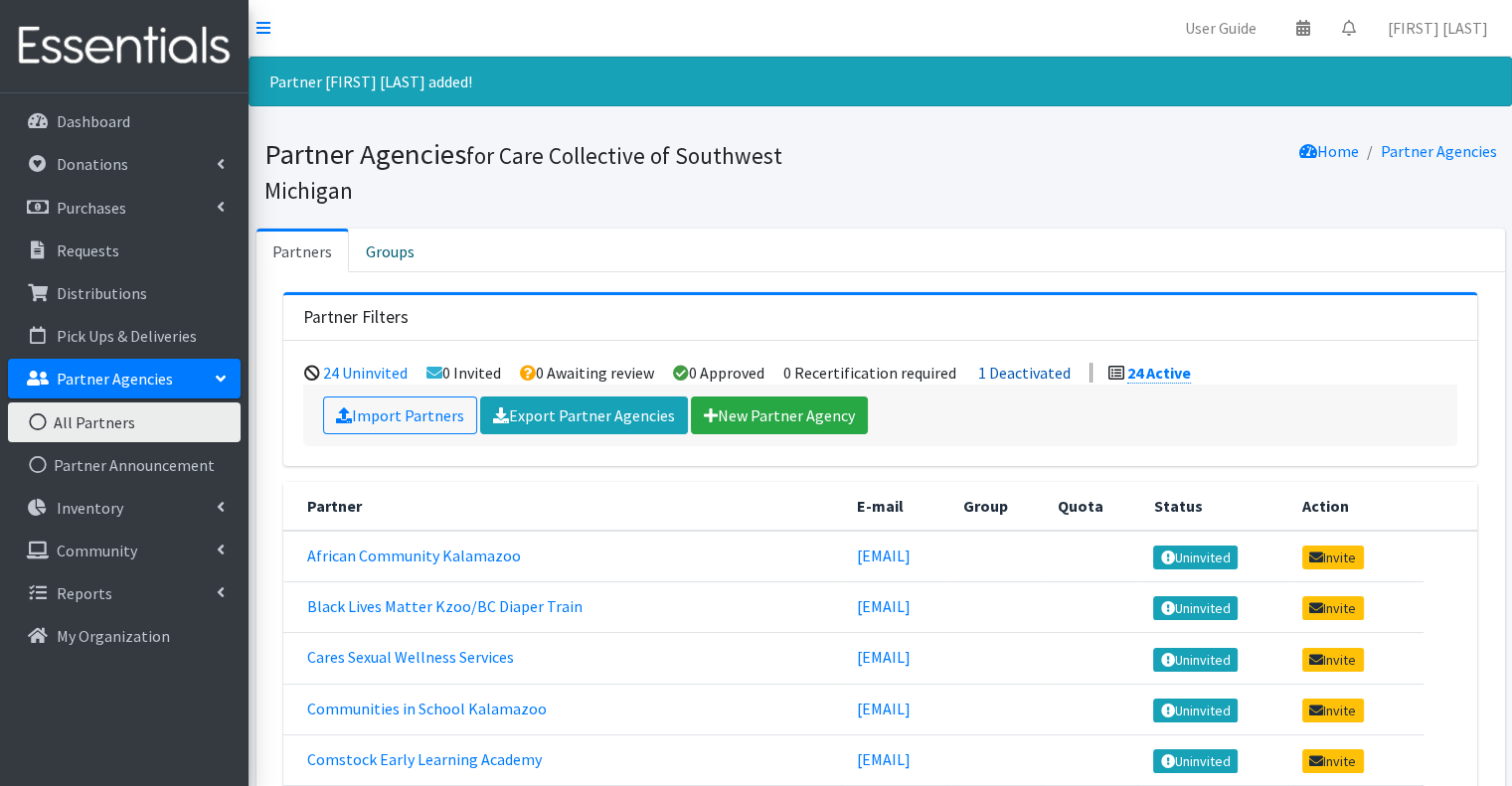 click on "1 Deactivated" at bounding box center (1024, 373) 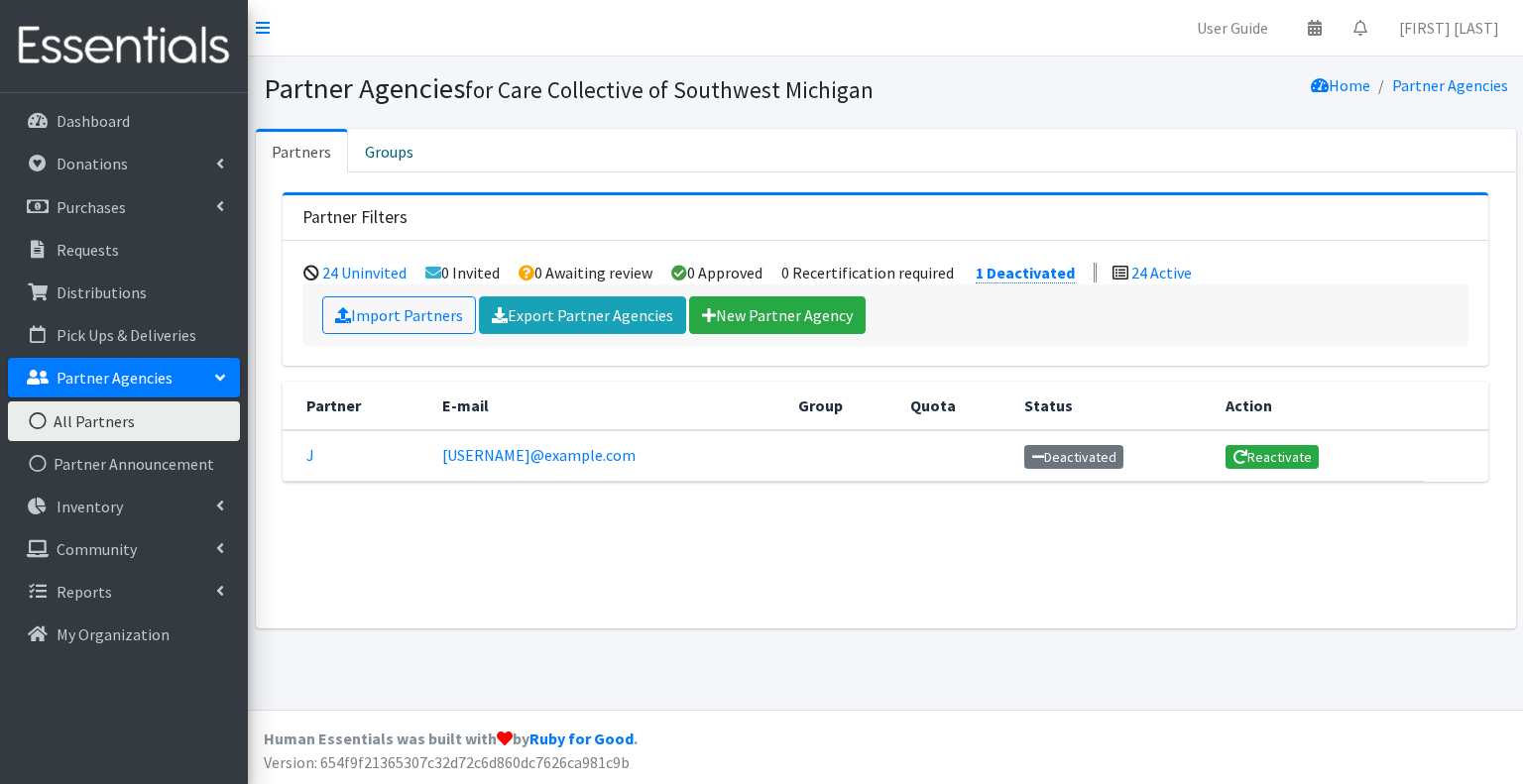 scroll, scrollTop: 0, scrollLeft: 0, axis: both 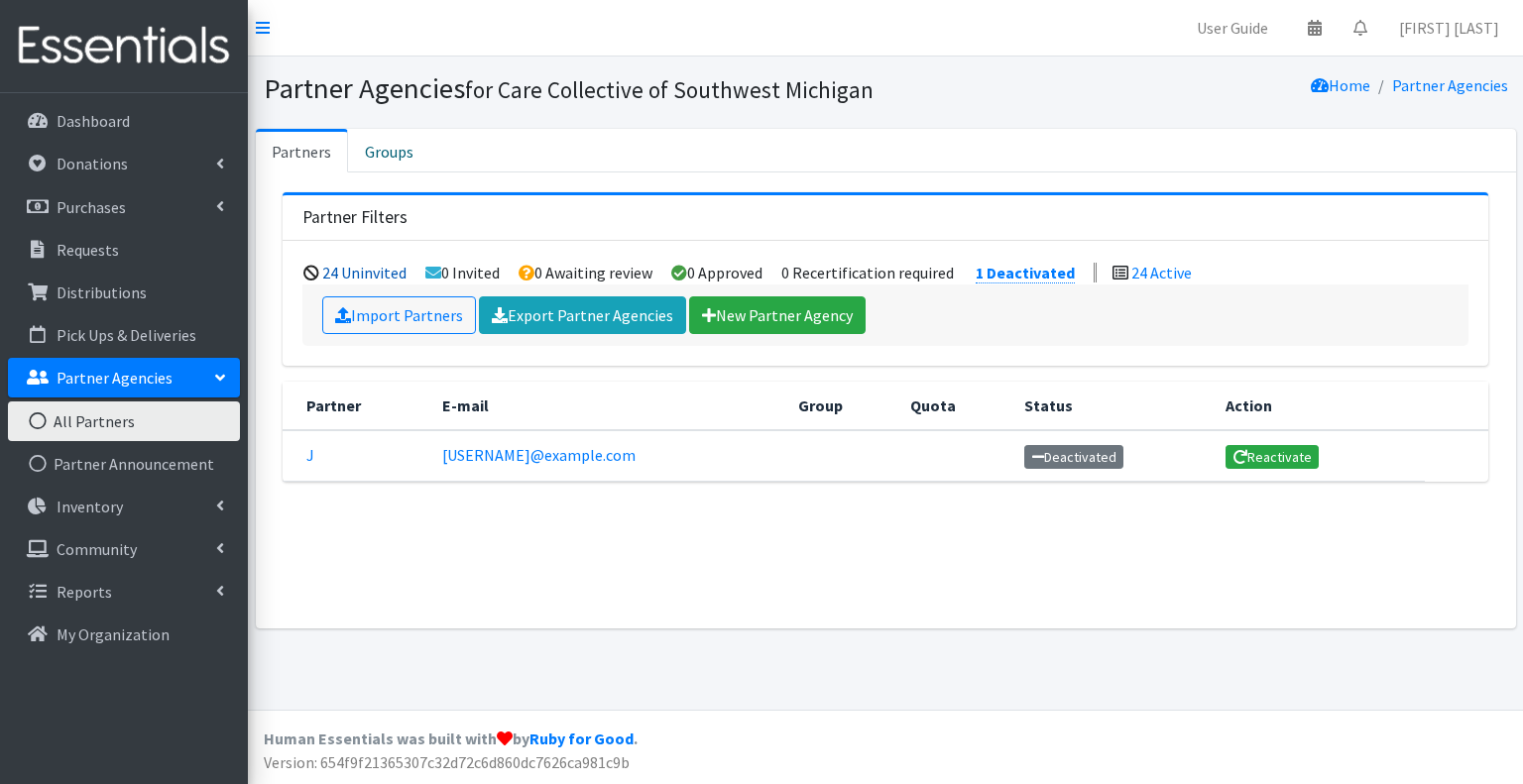 click on "24 Uninvited" at bounding box center [364, 273] 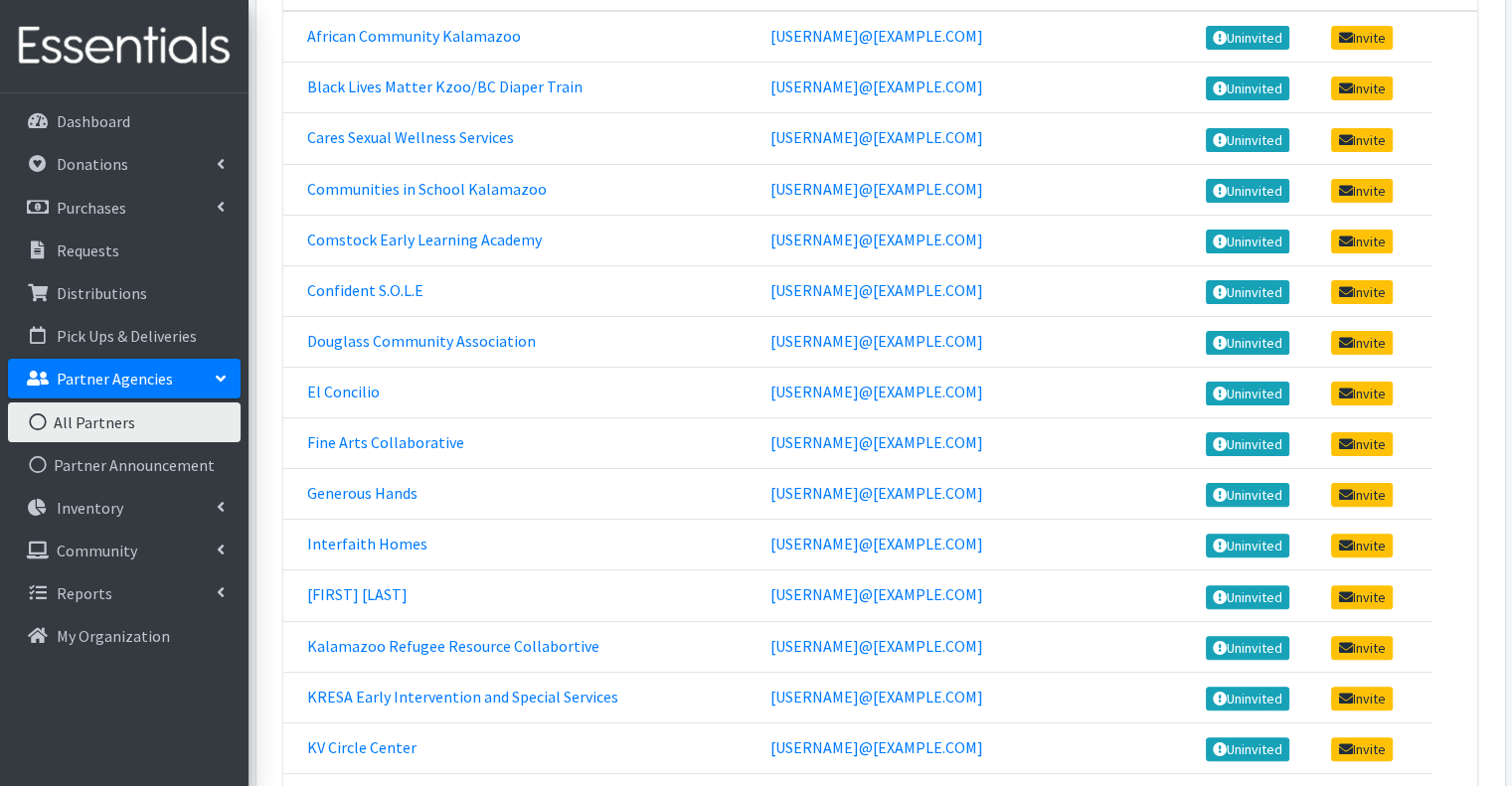scroll, scrollTop: 497, scrollLeft: 0, axis: vertical 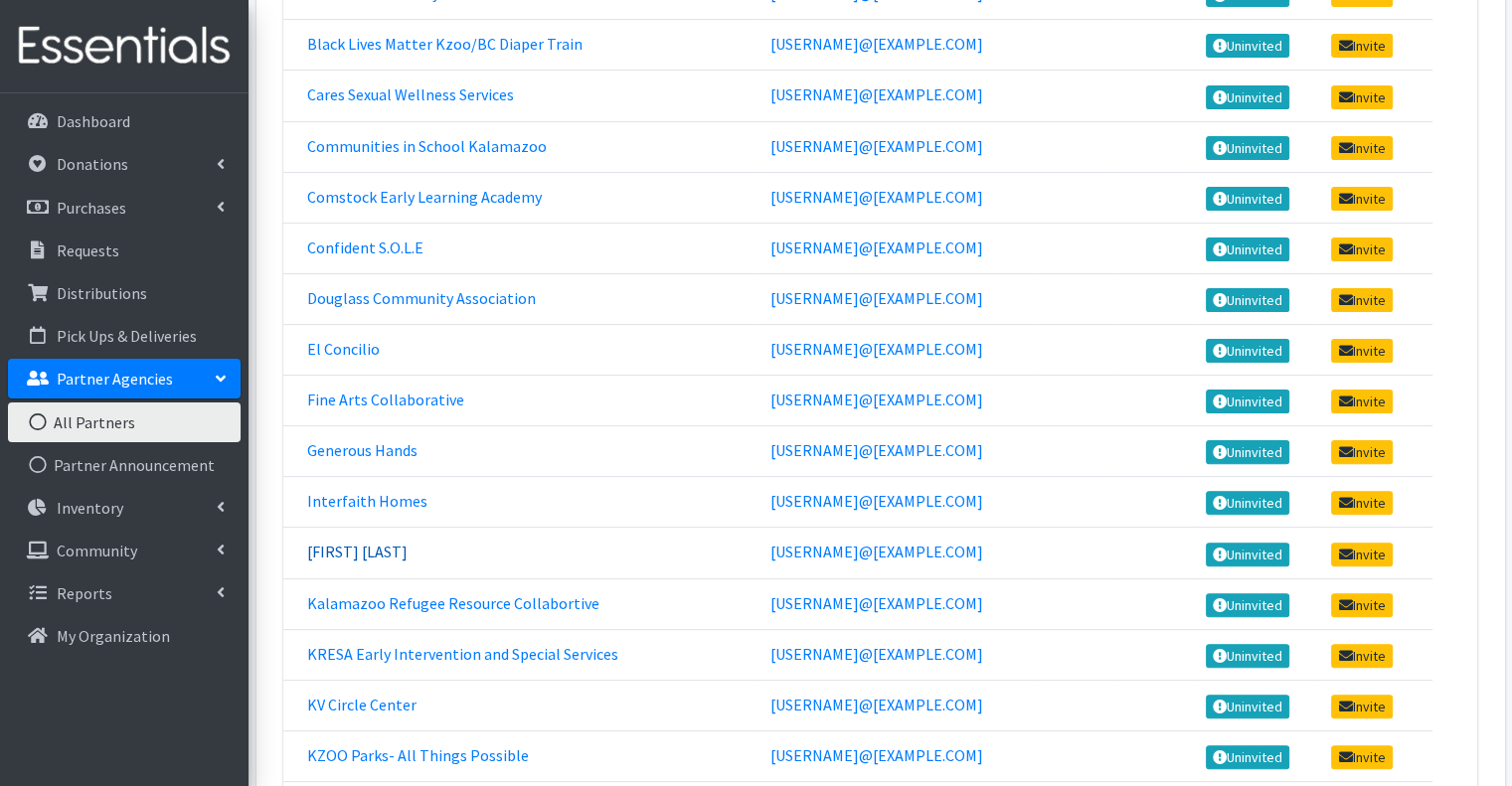 click on "[FIRST] [LAST]" at bounding box center [357, 551] 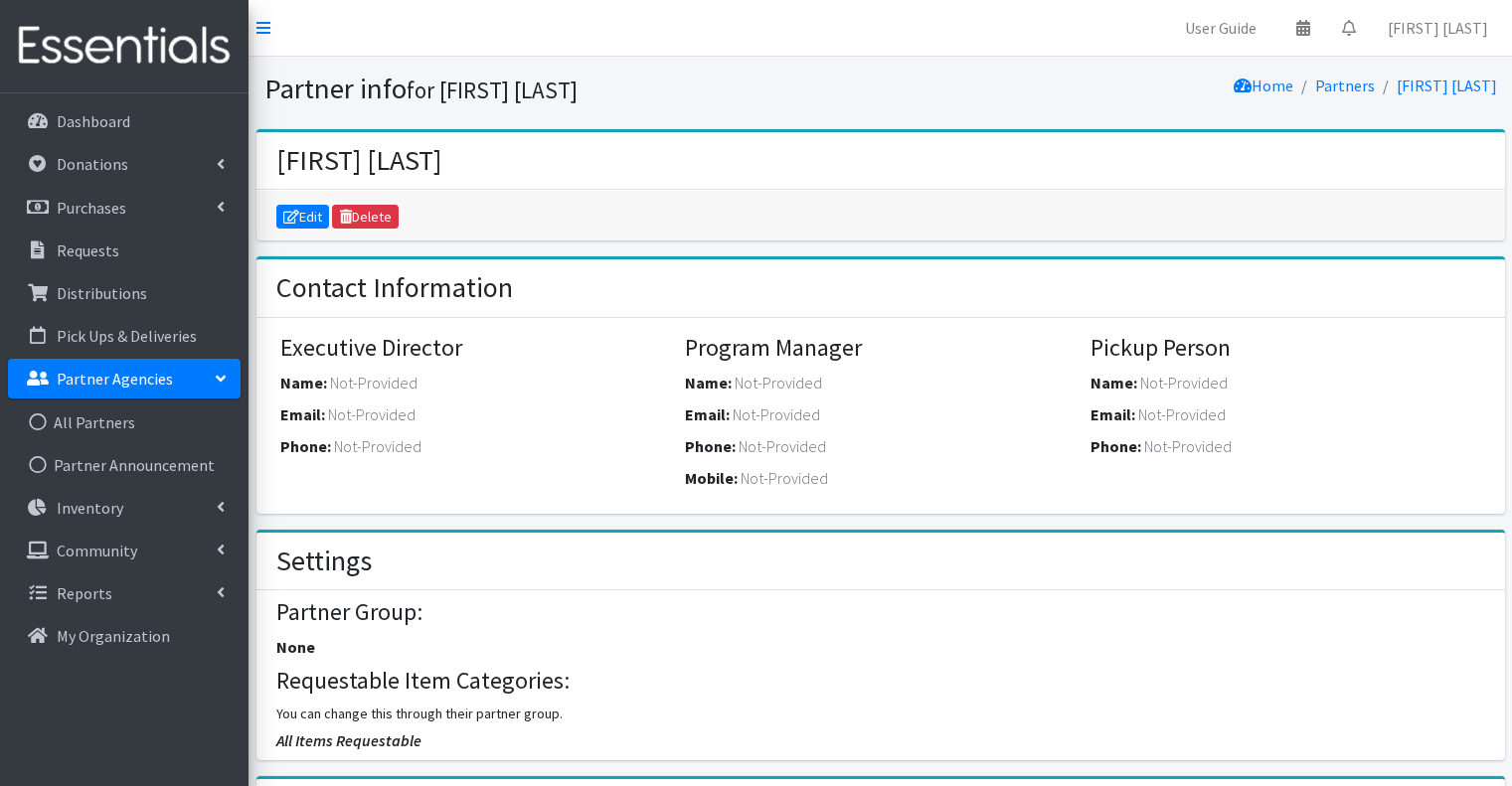 scroll, scrollTop: 0, scrollLeft: 0, axis: both 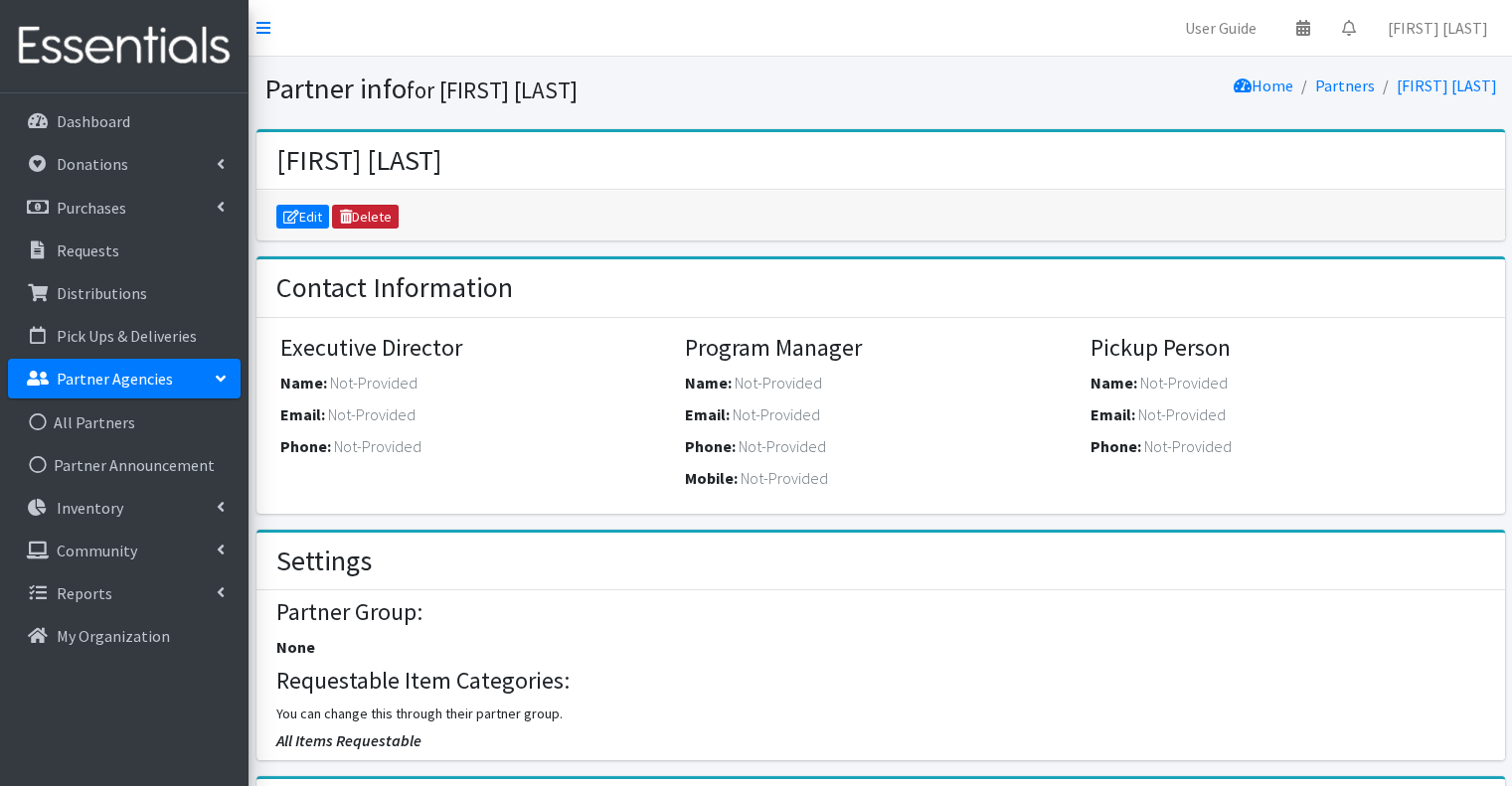 click on "Delete" at bounding box center [365, 217] 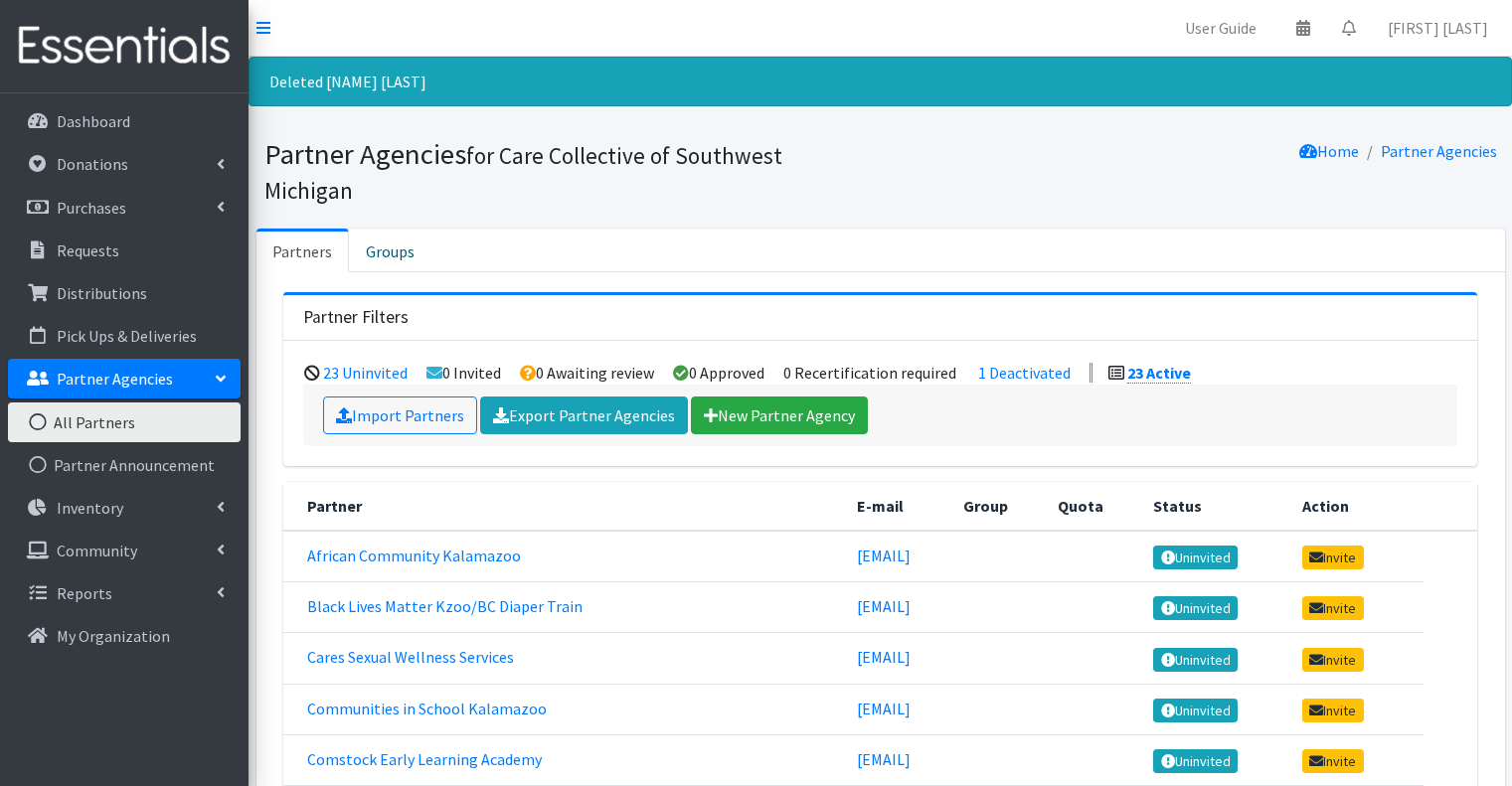 scroll, scrollTop: 0, scrollLeft: 0, axis: both 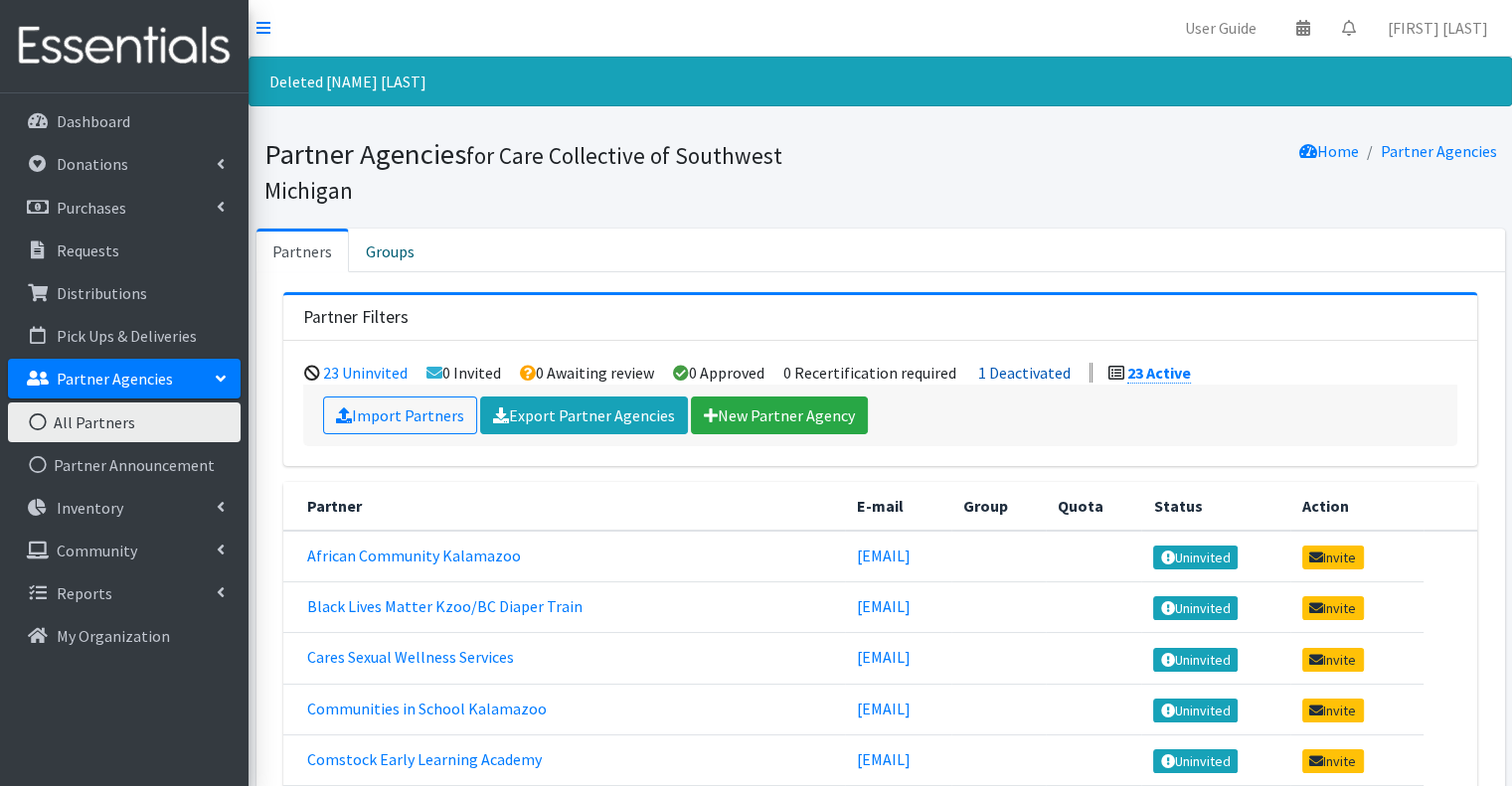 click on "1 Deactivated" at bounding box center [1024, 373] 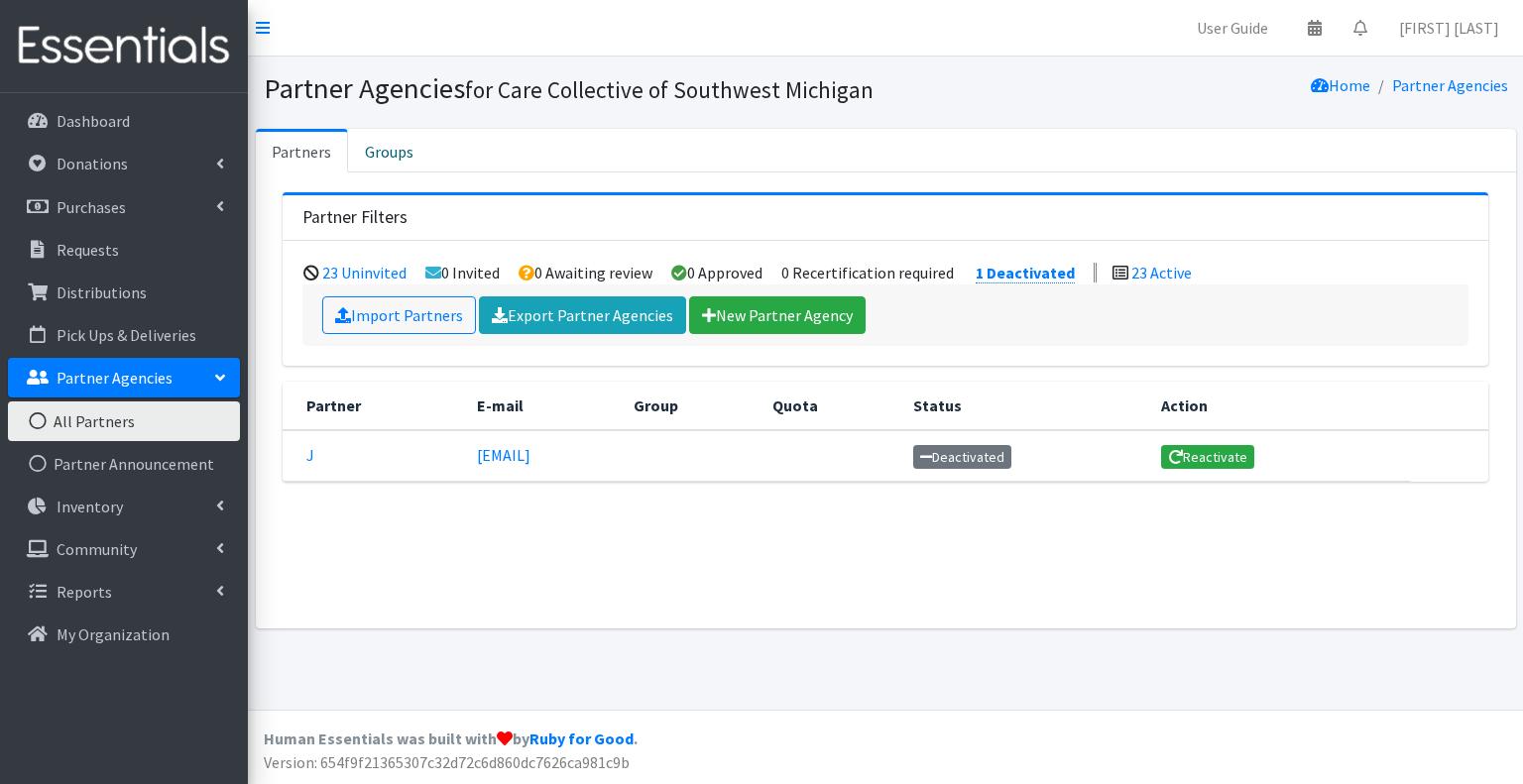scroll, scrollTop: 0, scrollLeft: 0, axis: both 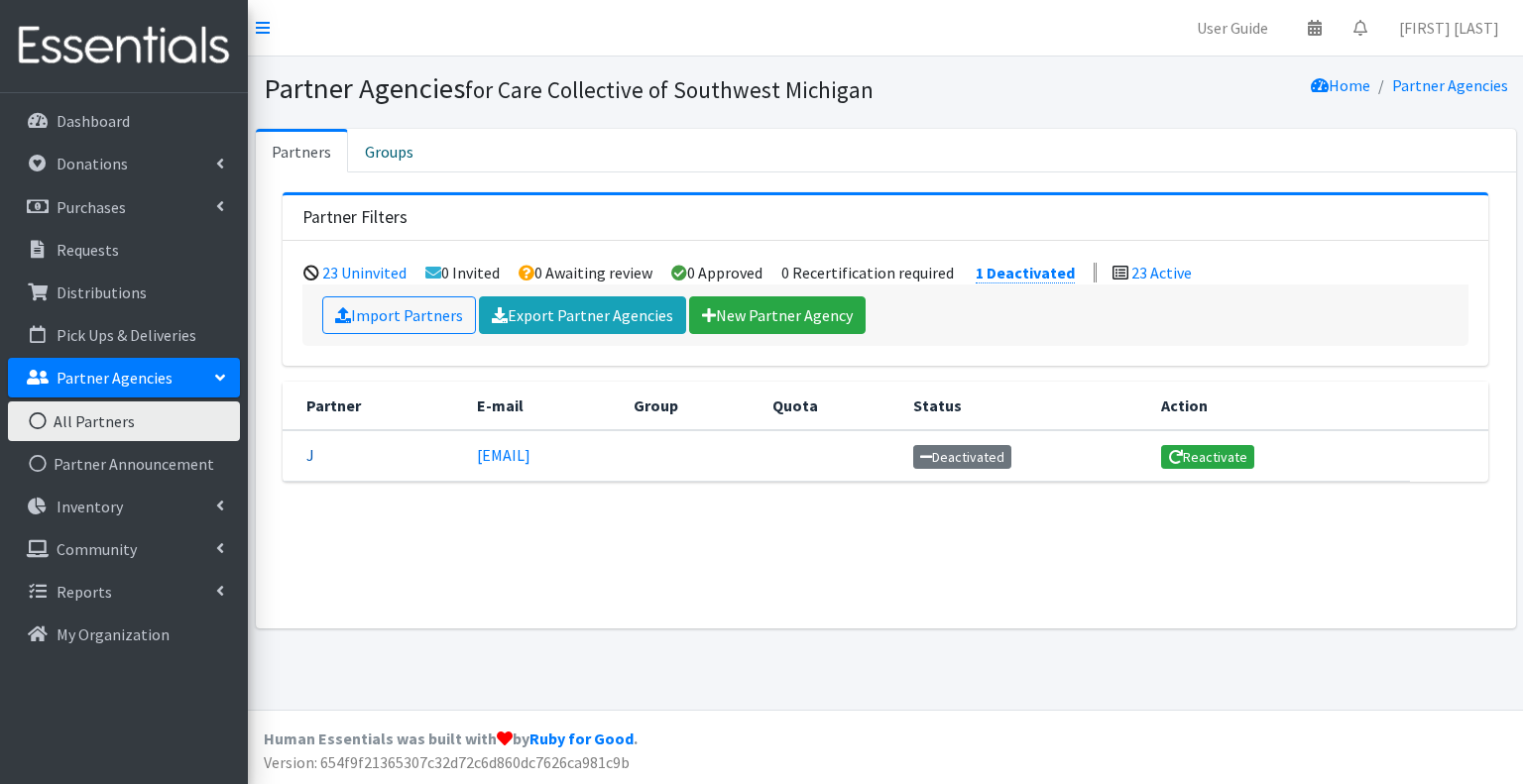 click on "J" at bounding box center [310, 455] 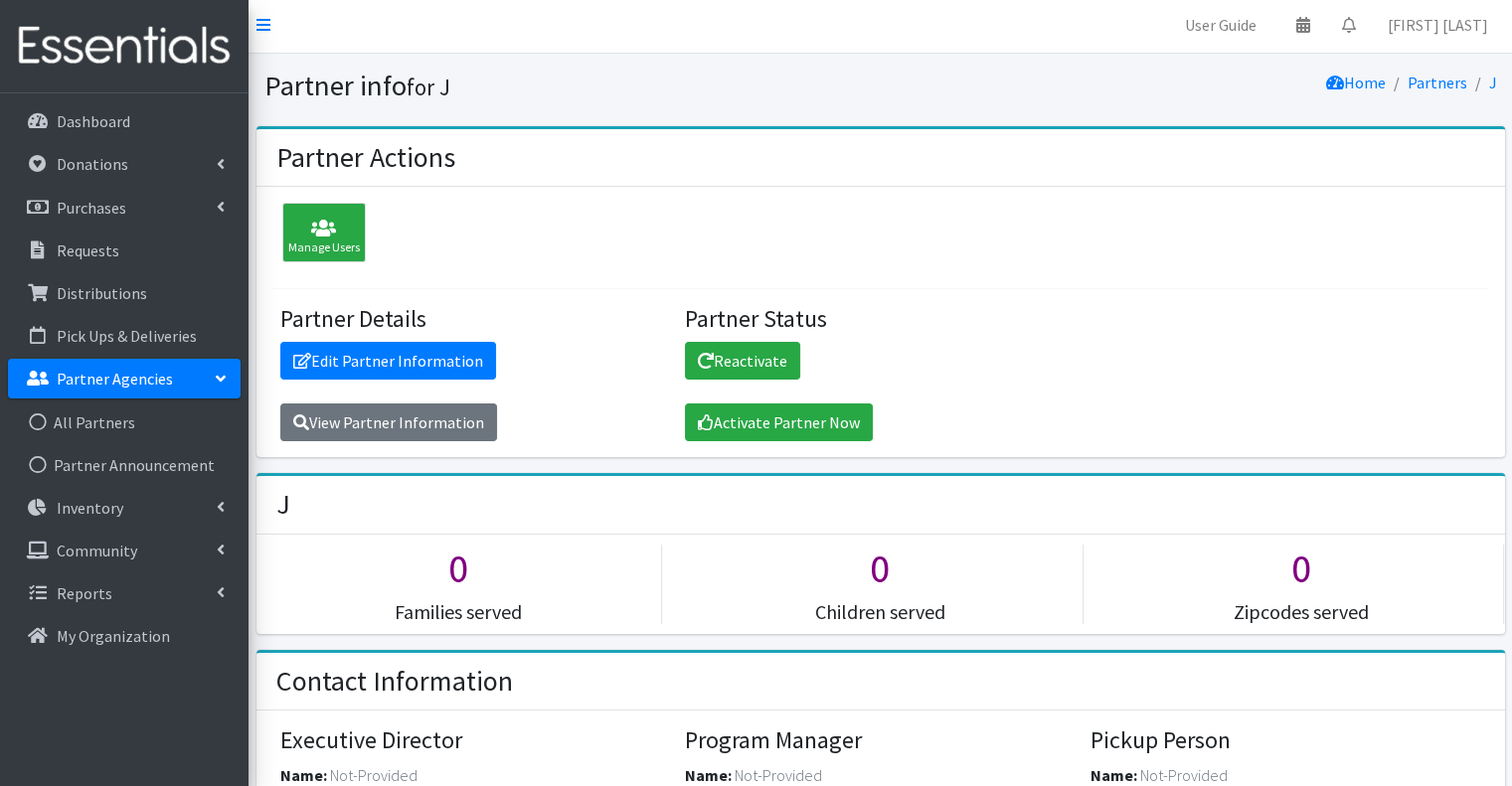 scroll, scrollTop: 0, scrollLeft: 0, axis: both 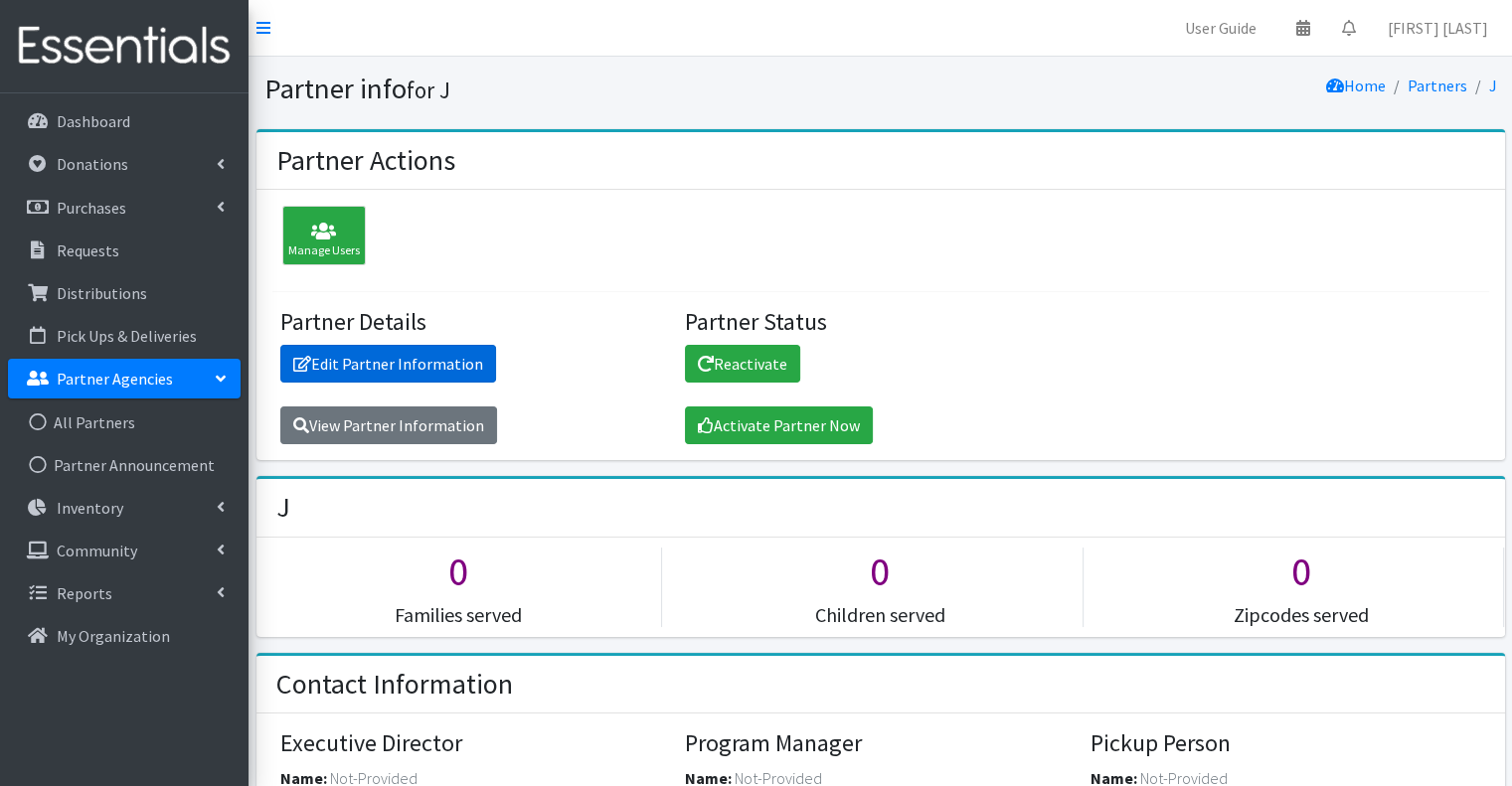 click on "Edit Partner Information" at bounding box center (388, 364) 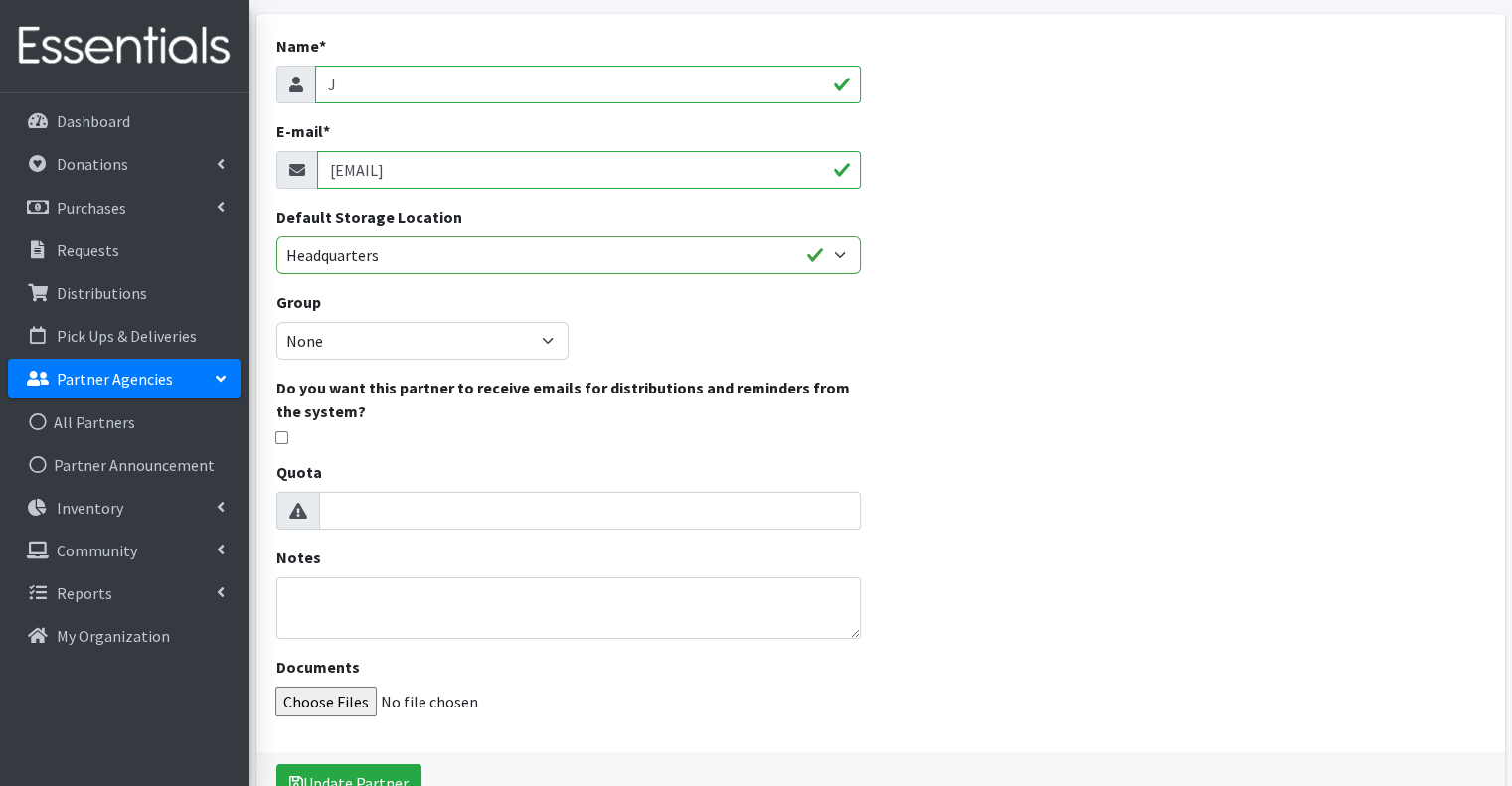 scroll, scrollTop: 265, scrollLeft: 0, axis: vertical 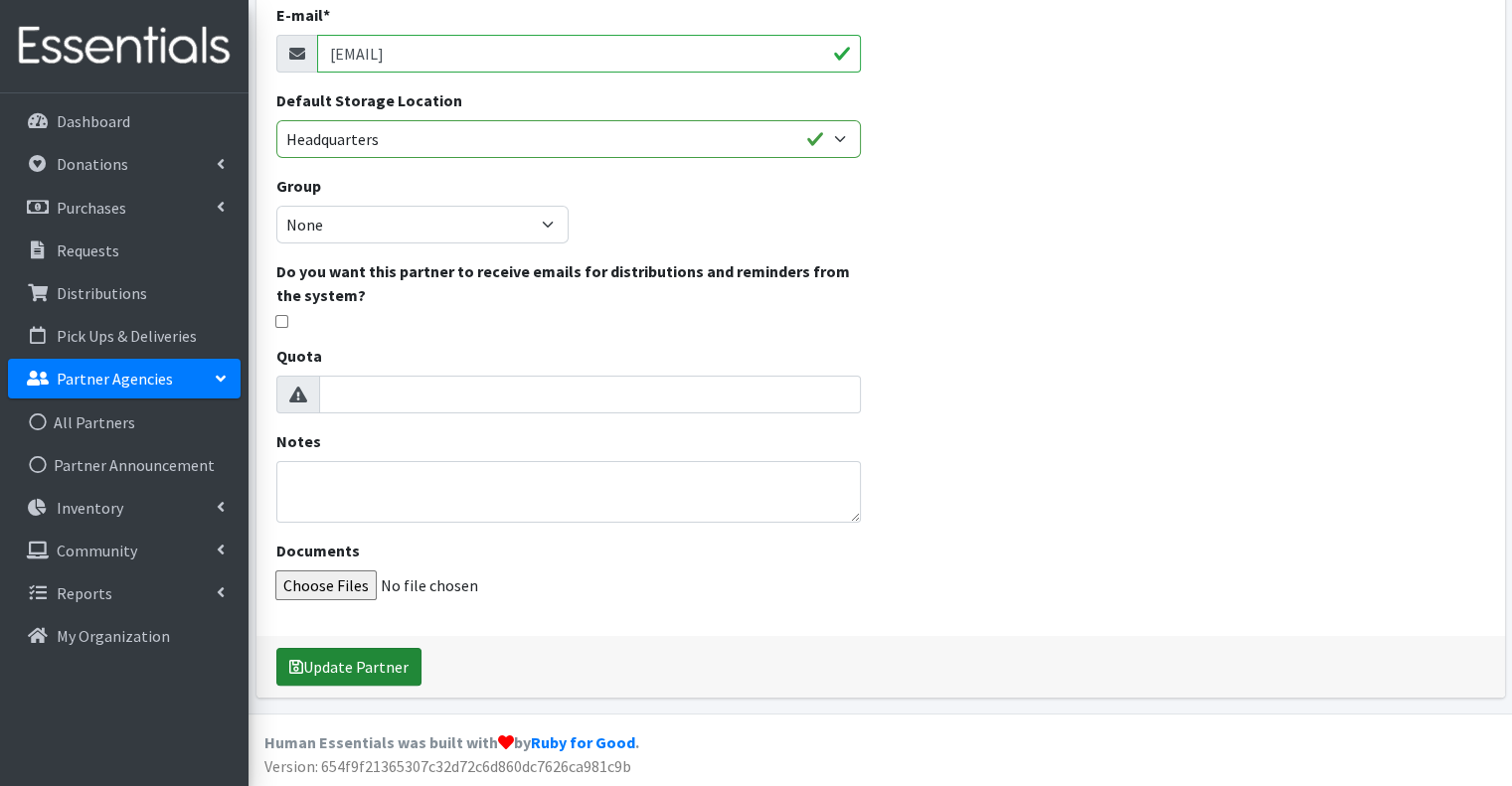 click on "Update Partner" at bounding box center [349, 667] 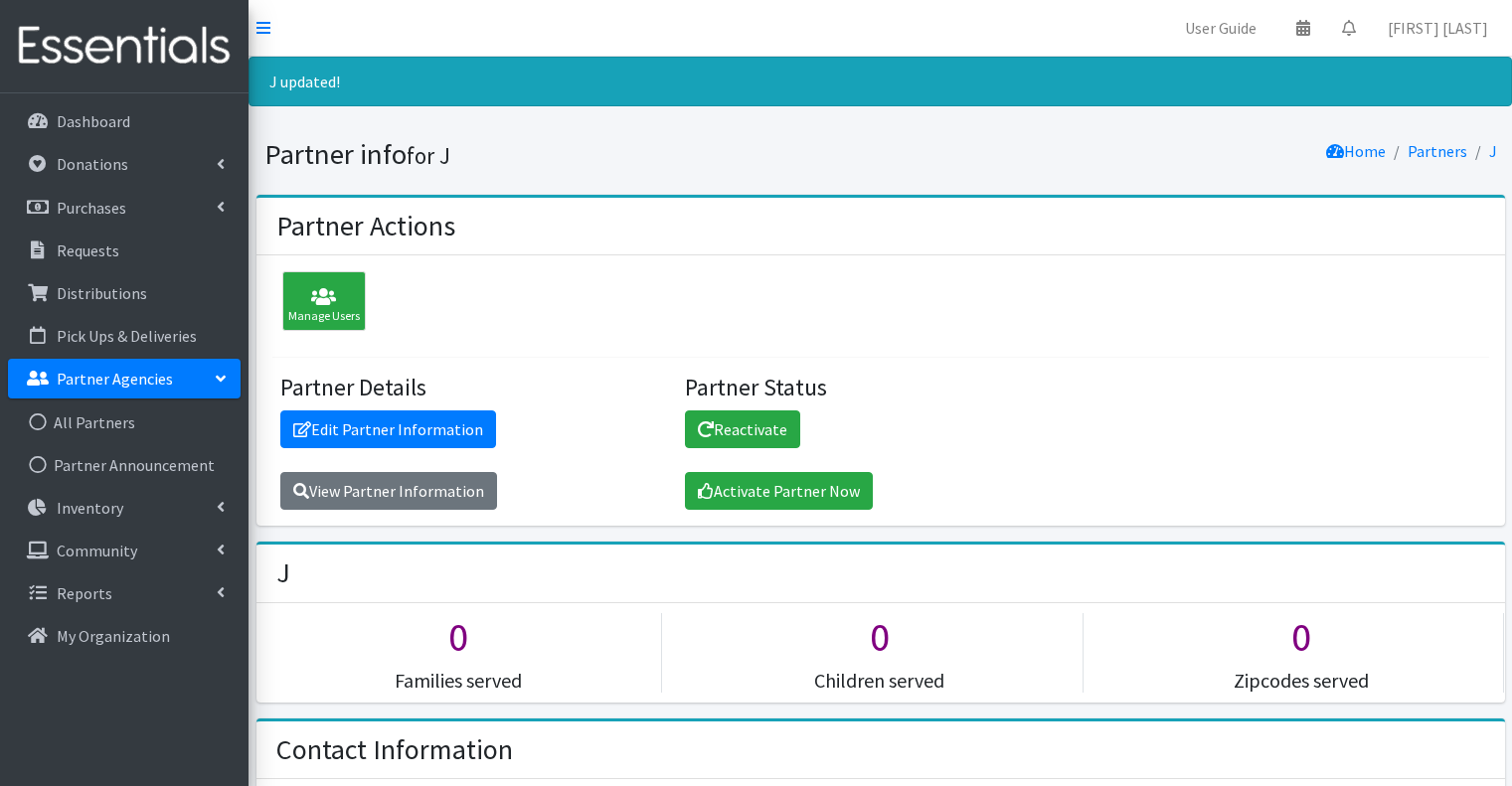 scroll, scrollTop: 0, scrollLeft: 0, axis: both 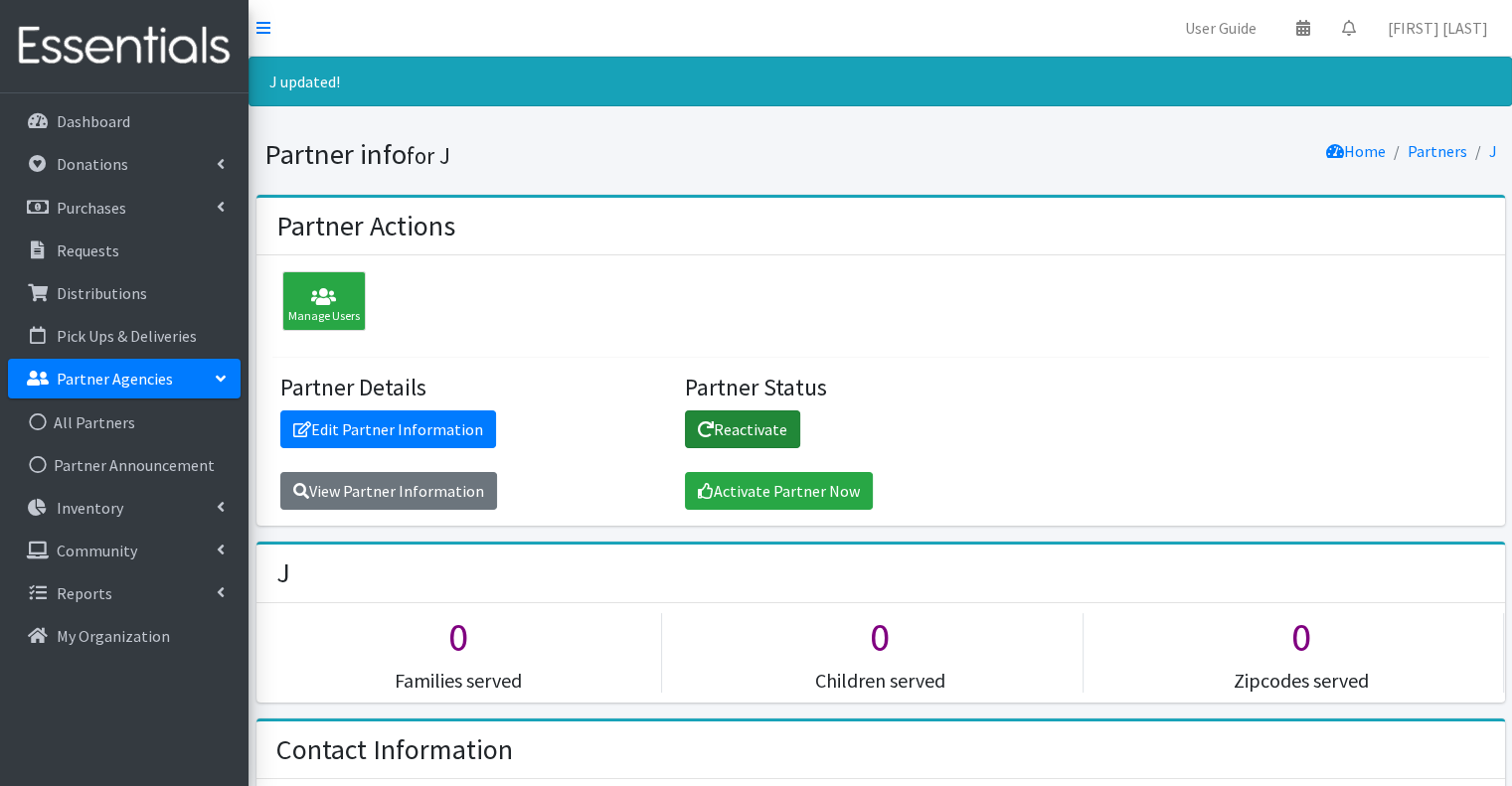 click on "Reactivate" at bounding box center (743, 429) 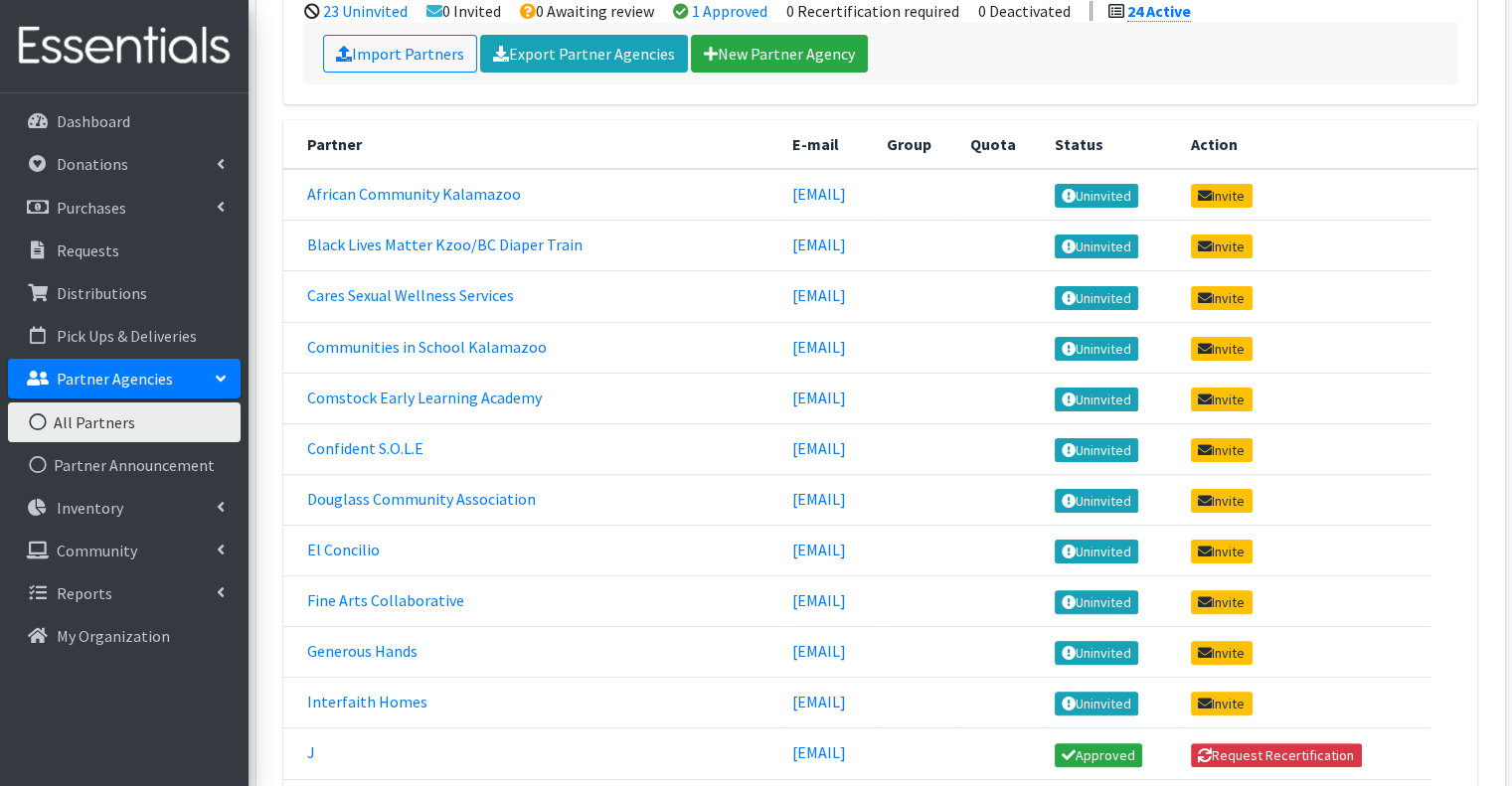 scroll, scrollTop: 497, scrollLeft: 0, axis: vertical 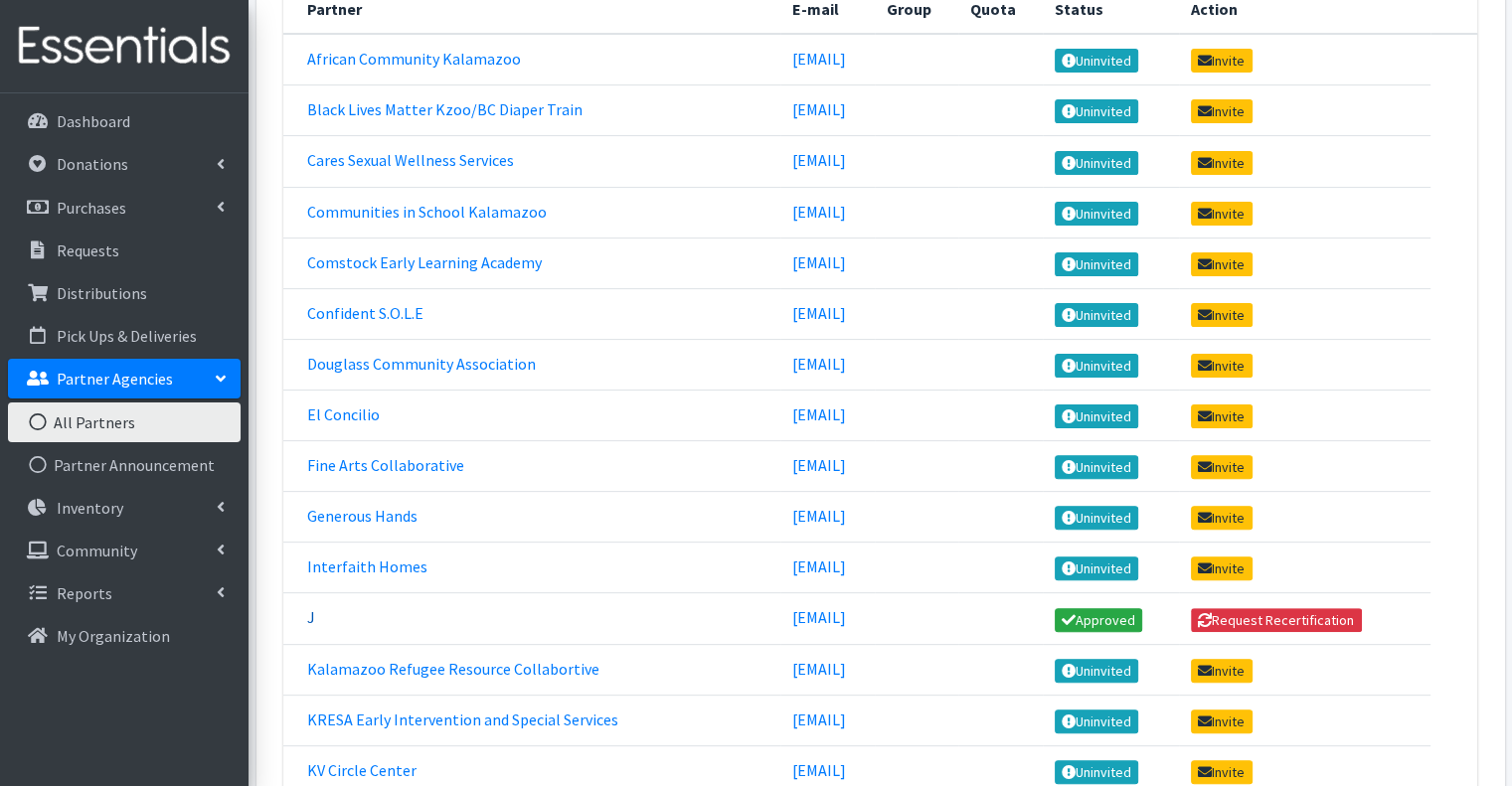 click on "J" at bounding box center [311, 617] 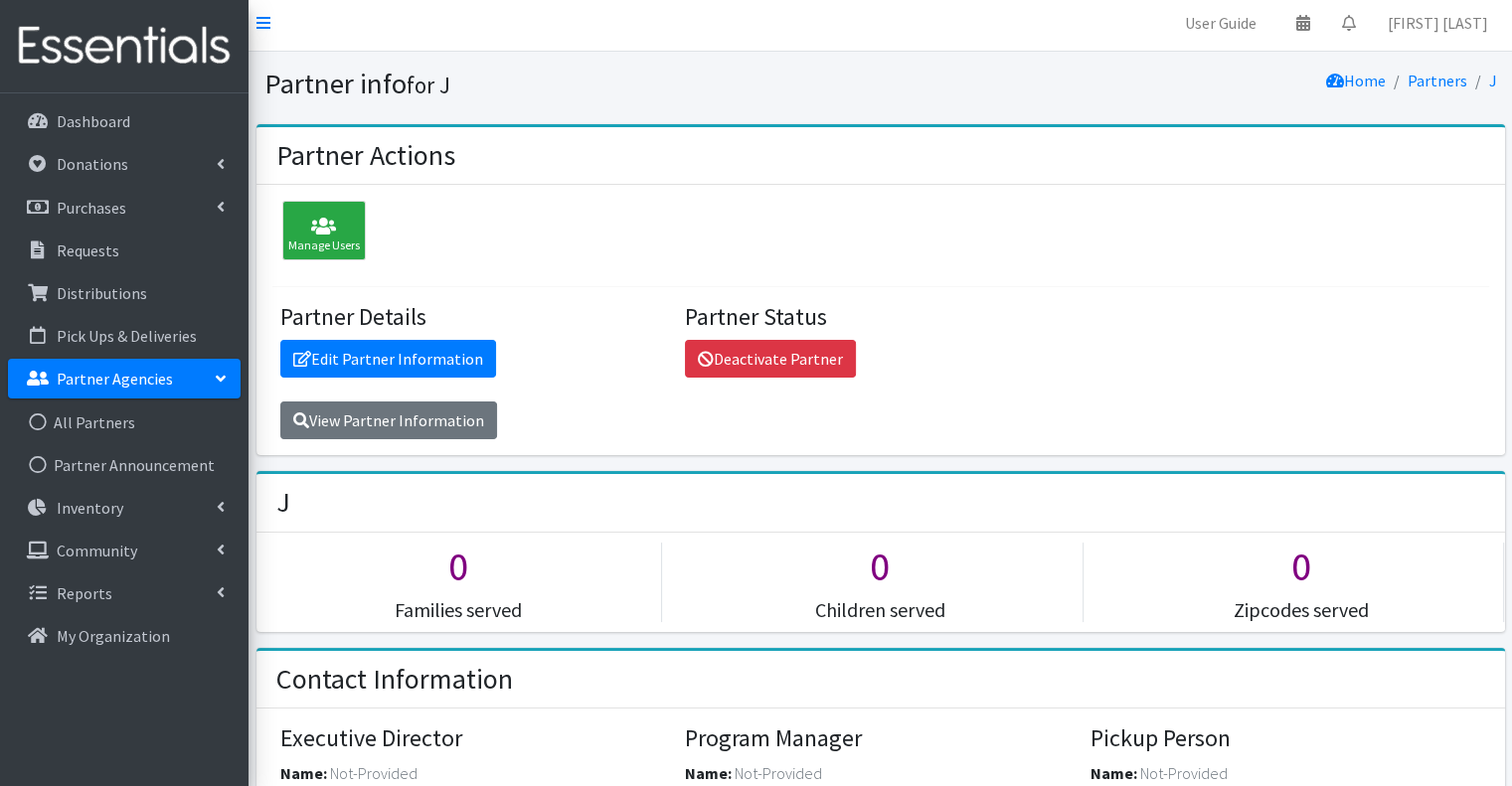 scroll, scrollTop: 0, scrollLeft: 0, axis: both 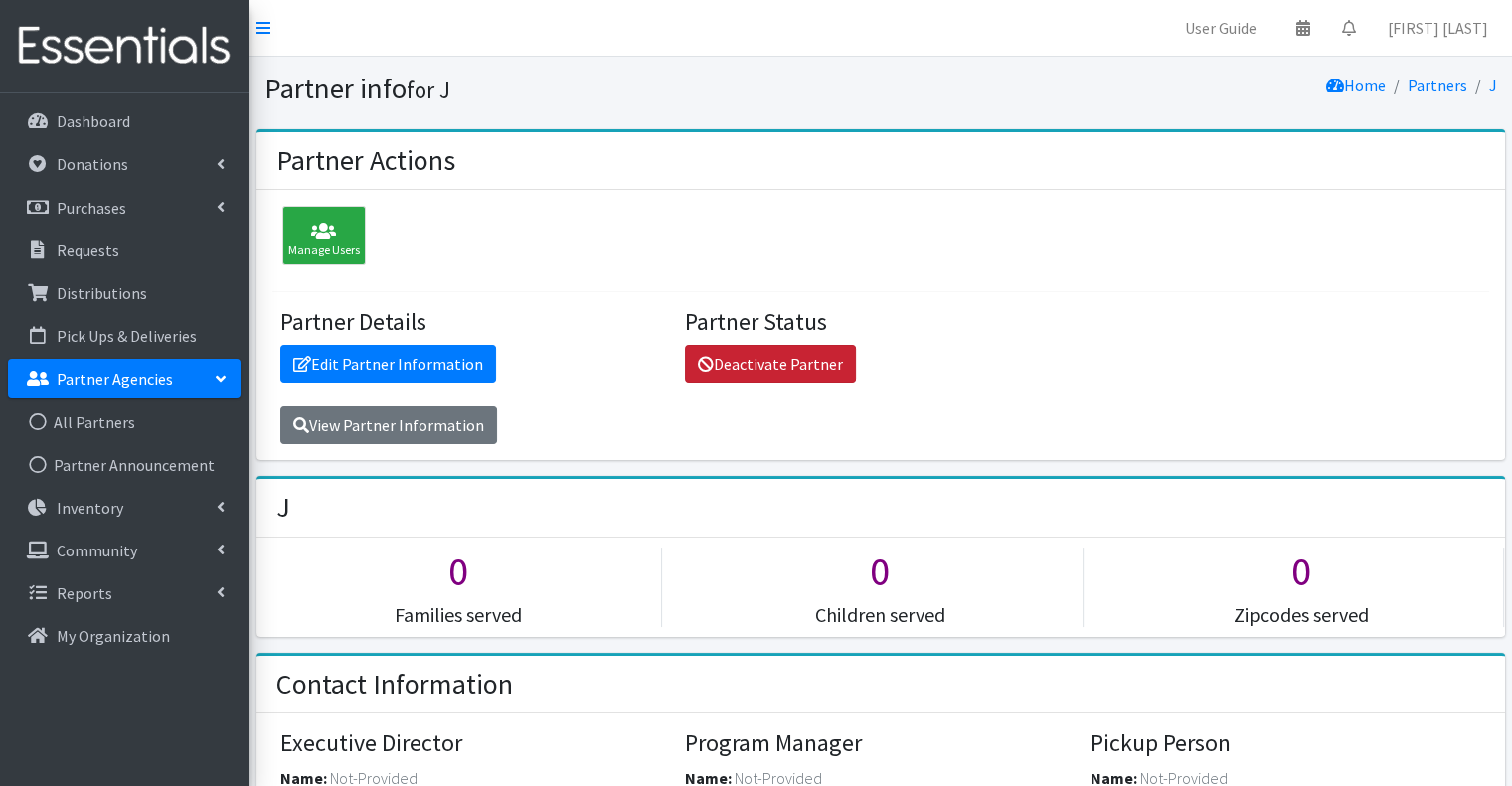 click on "Deactivate Partner" at bounding box center [770, 364] 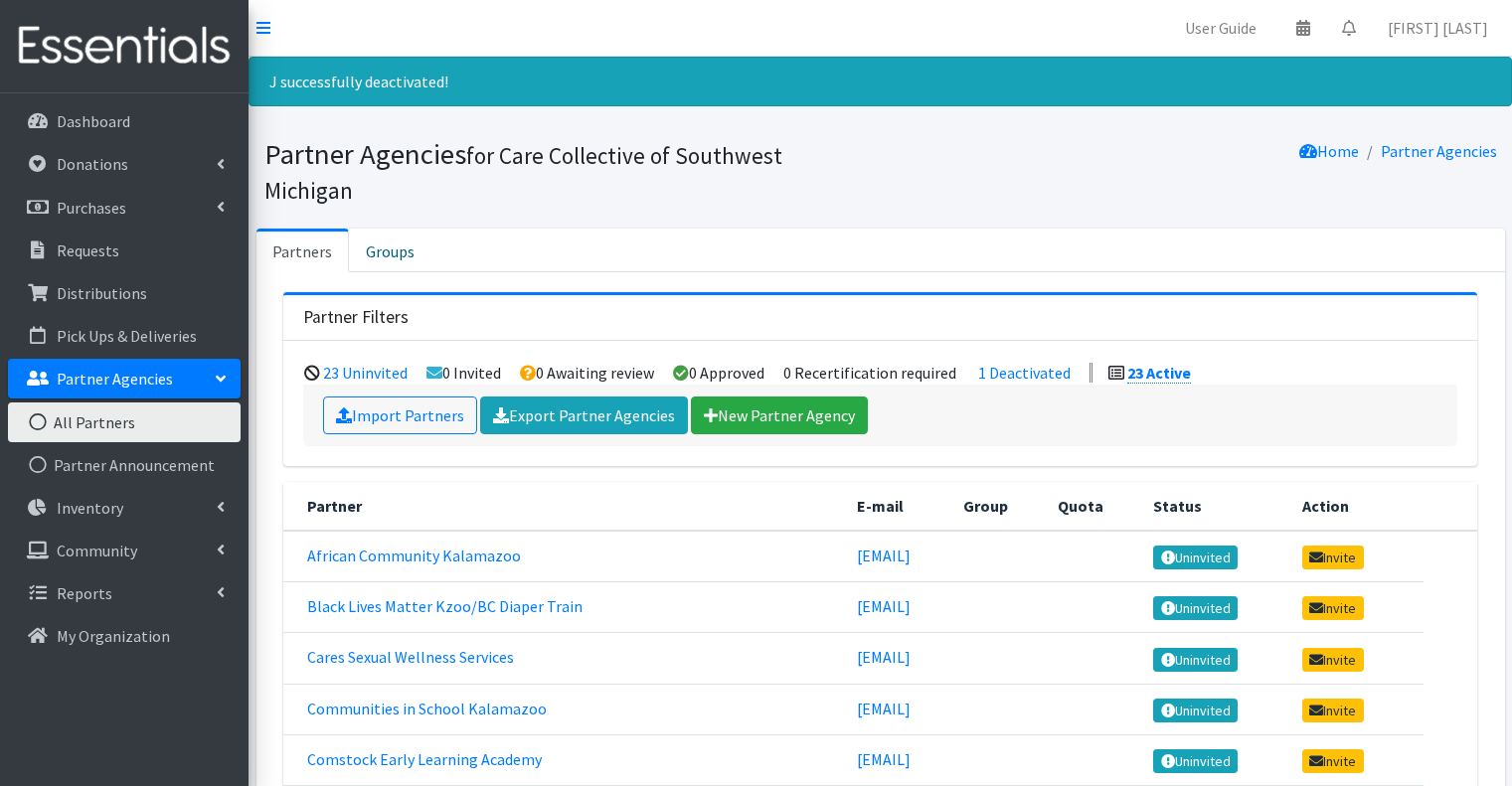 scroll, scrollTop: 0, scrollLeft: 0, axis: both 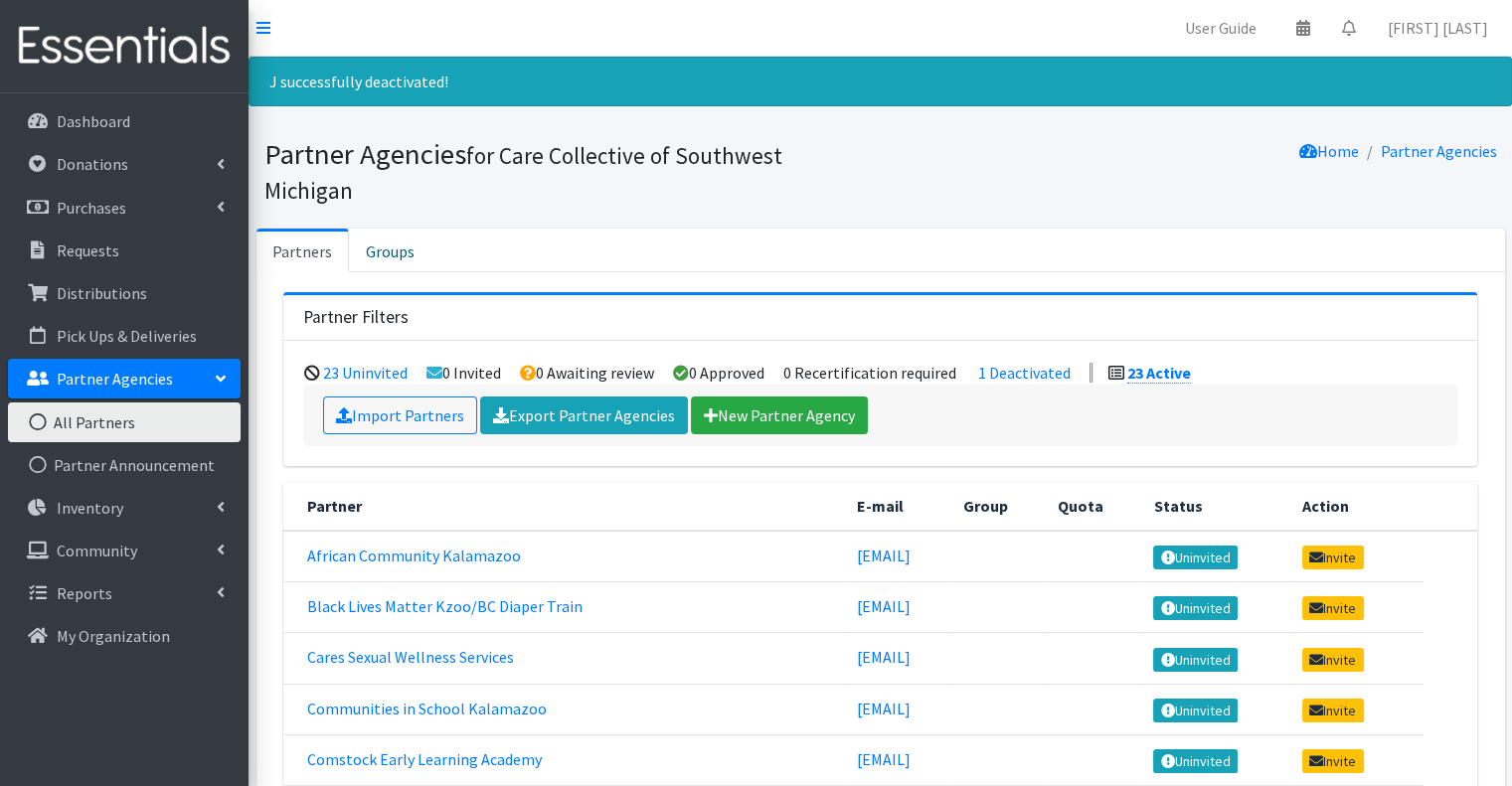 click on "Partners
Groups" at bounding box center (881, 250) 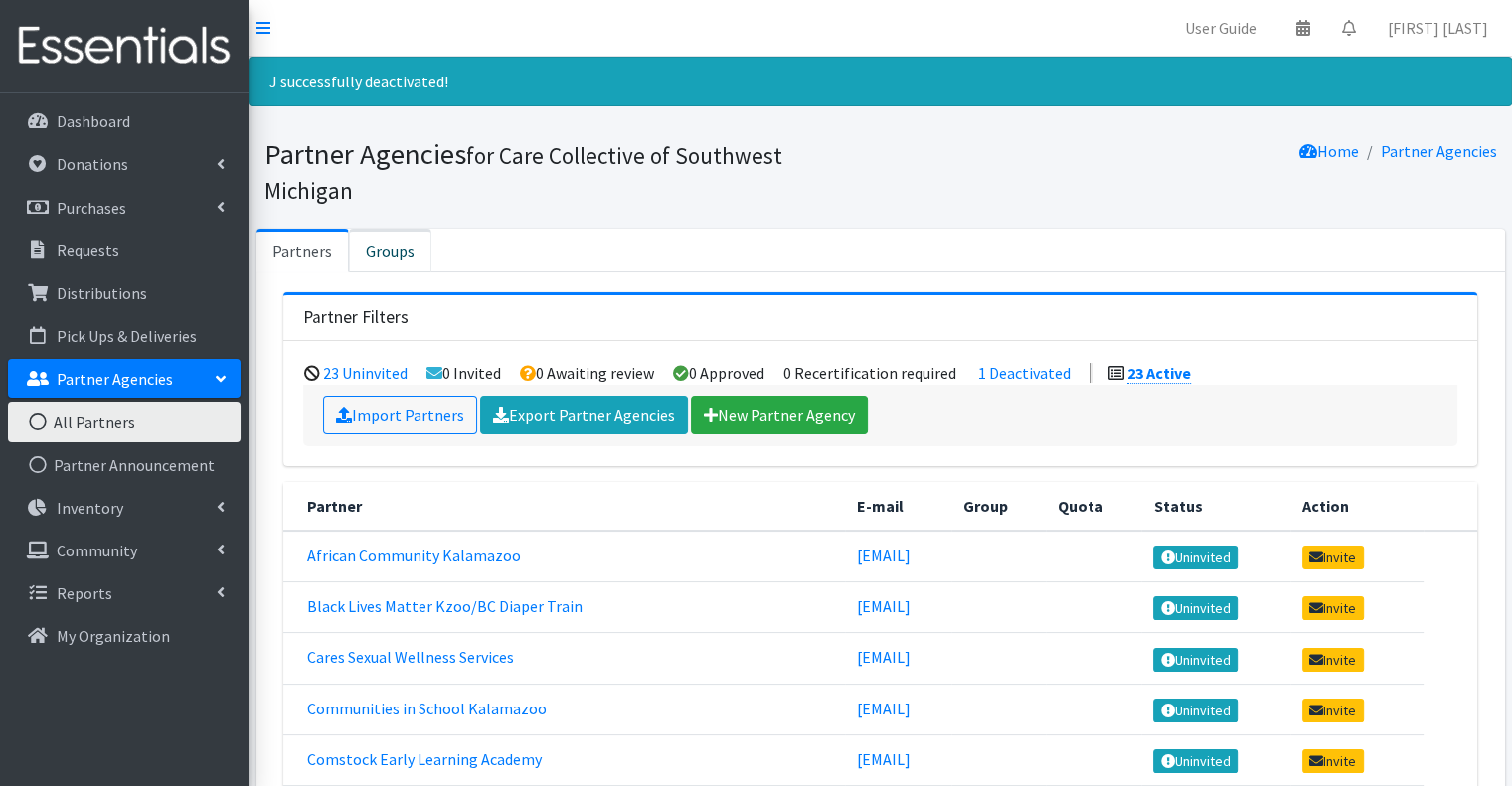 click on "Groups" at bounding box center [390, 250] 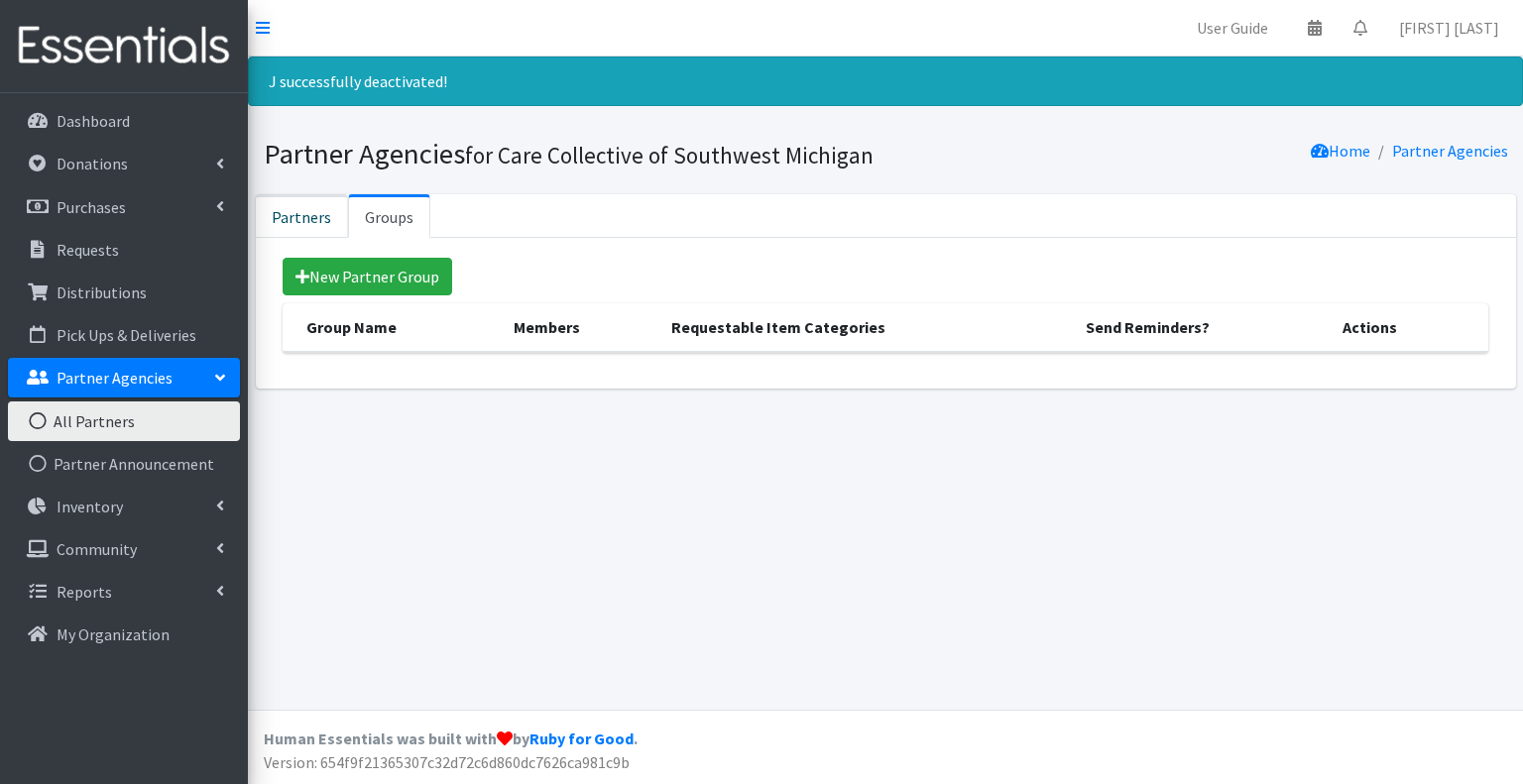 click on "Partners" at bounding box center [301, 216] 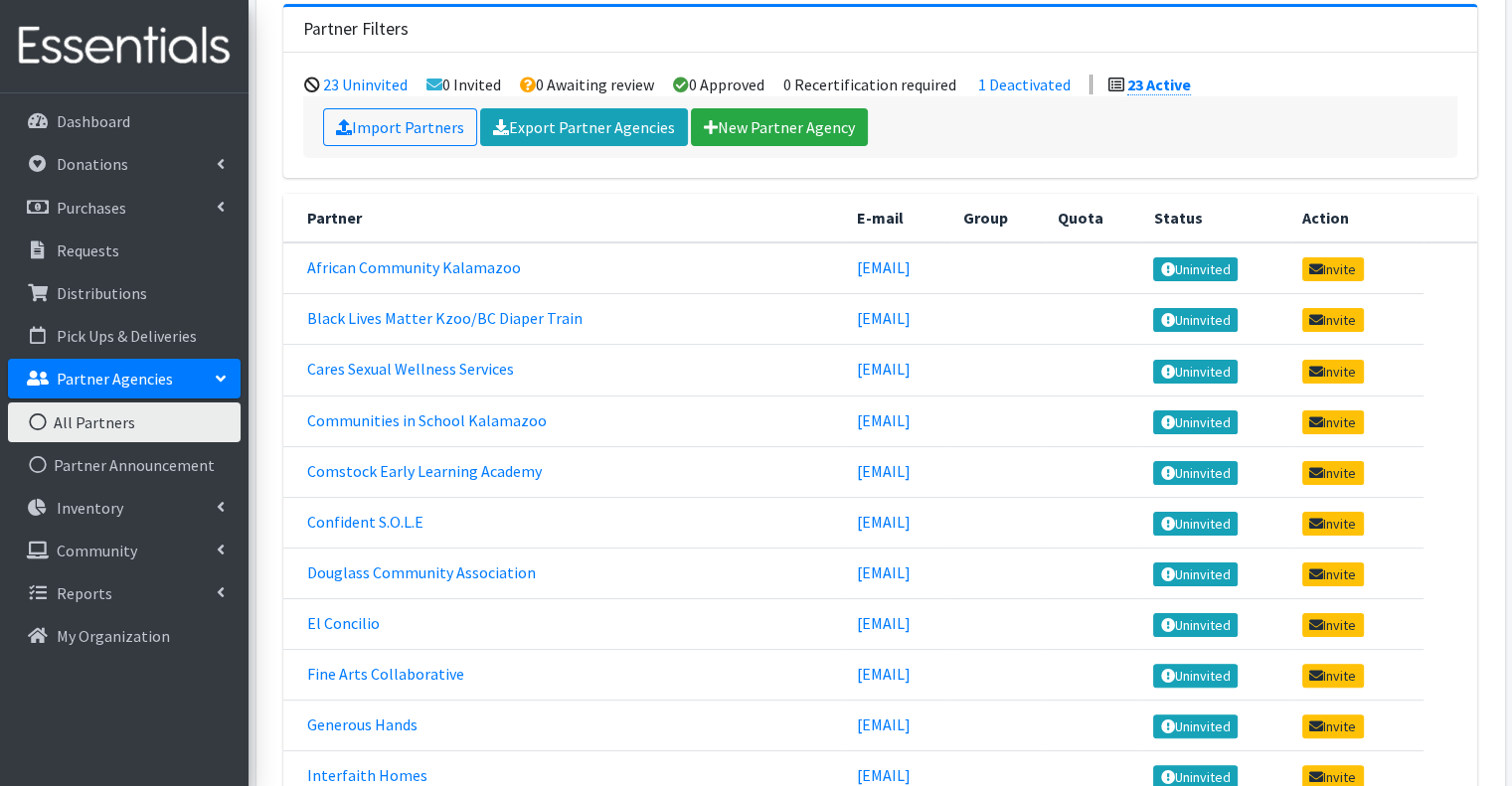 scroll, scrollTop: 0, scrollLeft: 0, axis: both 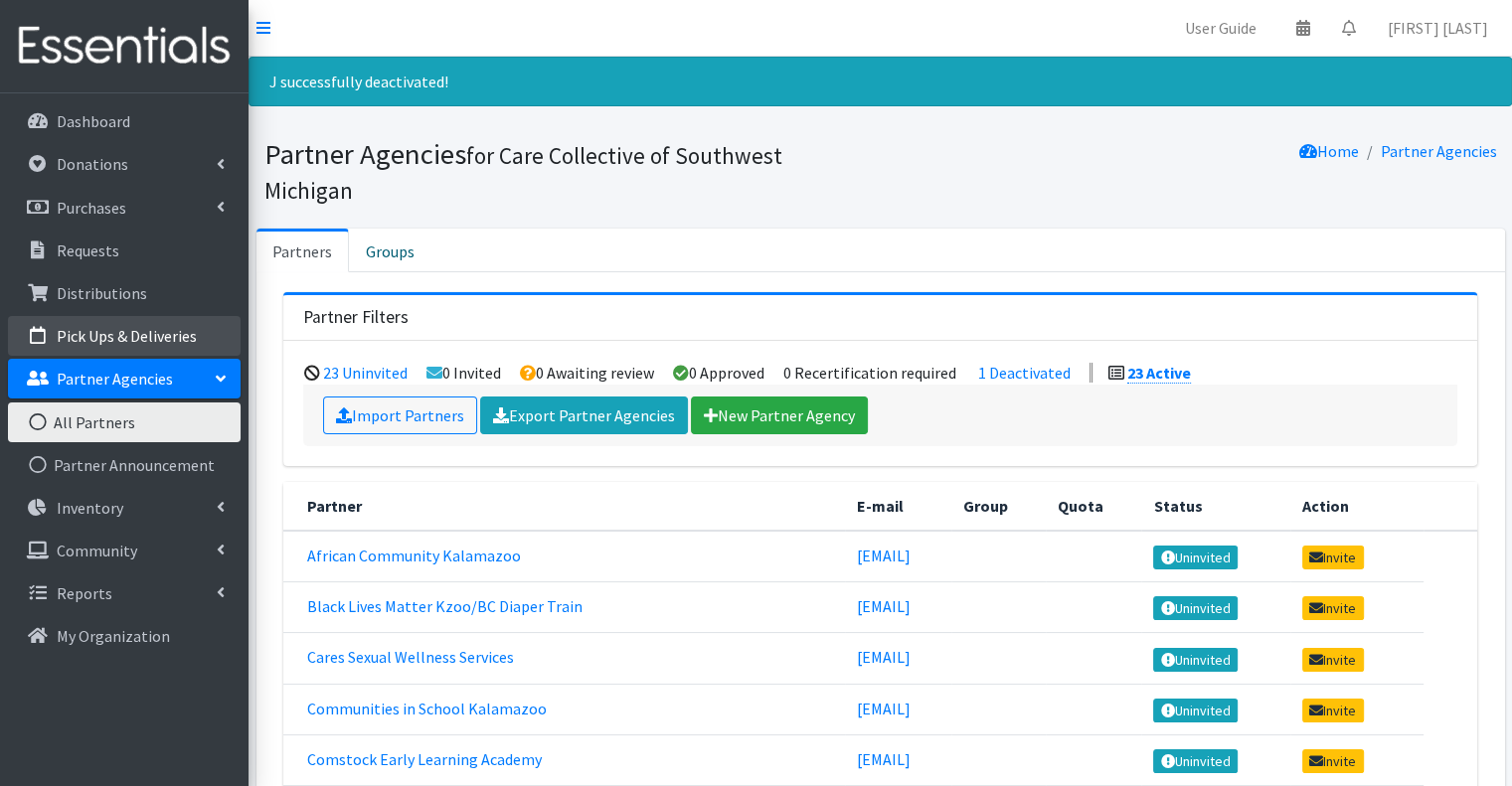 click on "Pick Ups & Deliveries" at bounding box center [126, 336] 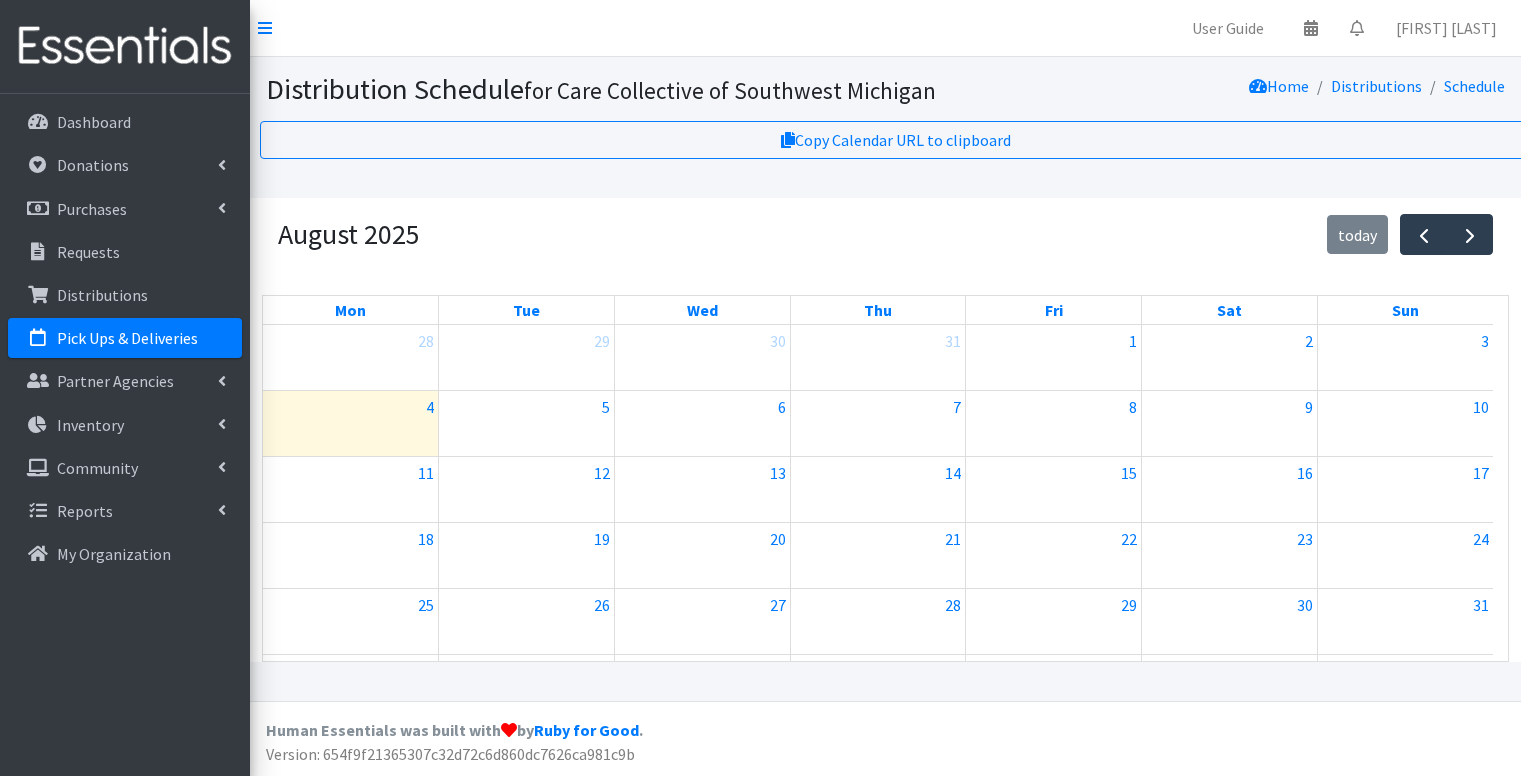 scroll, scrollTop: 0, scrollLeft: 0, axis: both 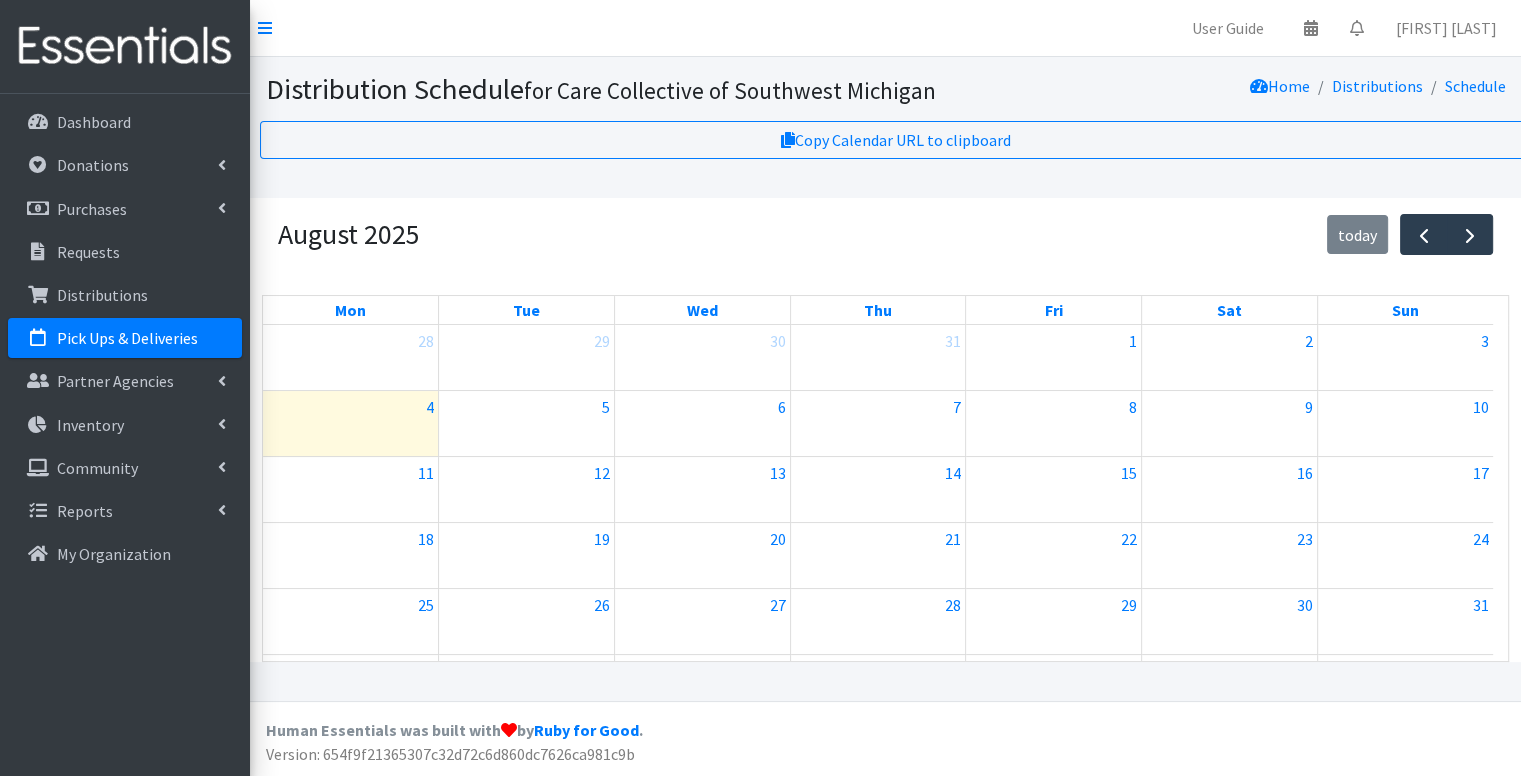 click at bounding box center [350, 440] 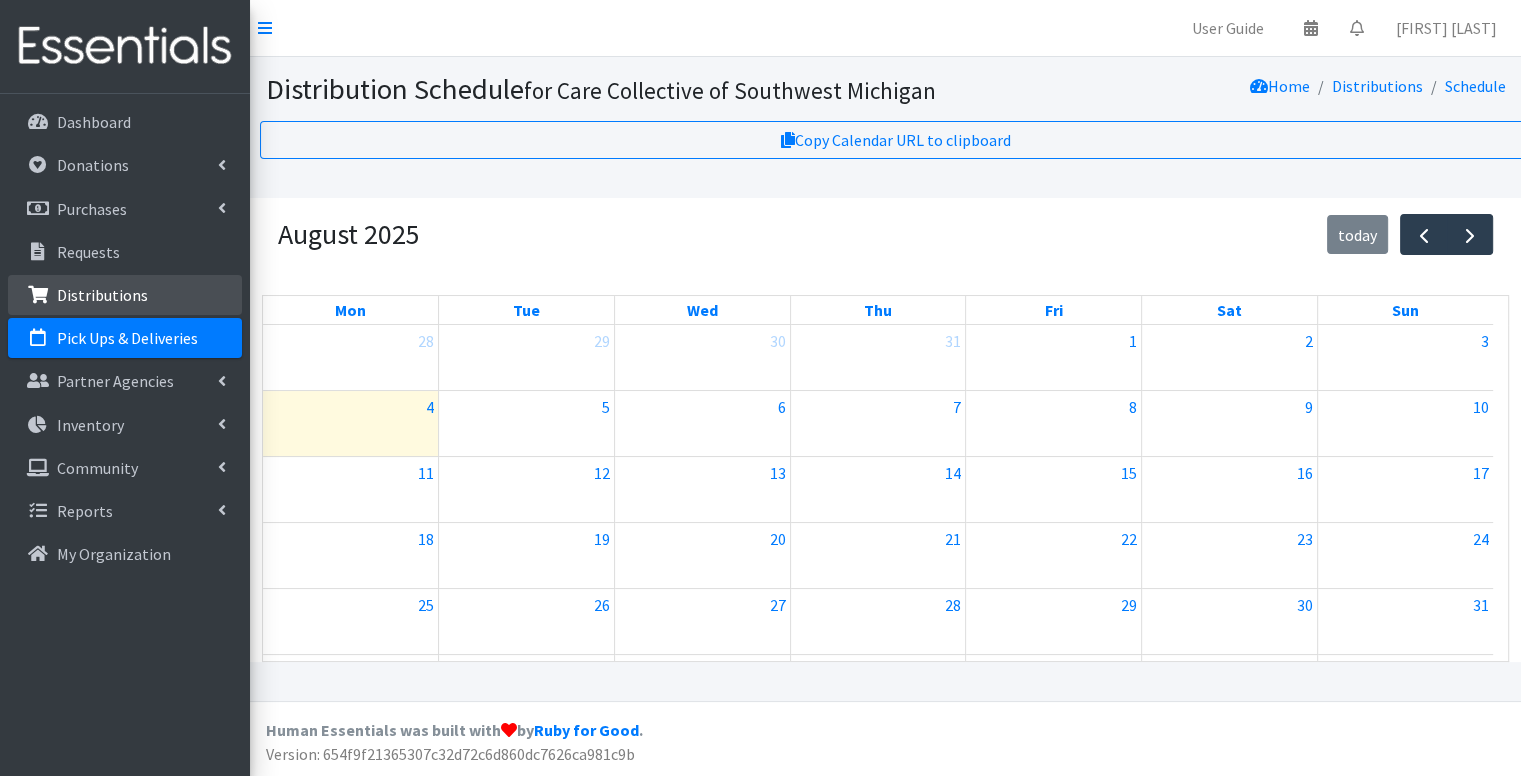 click on "Distributions" at bounding box center [125, 295] 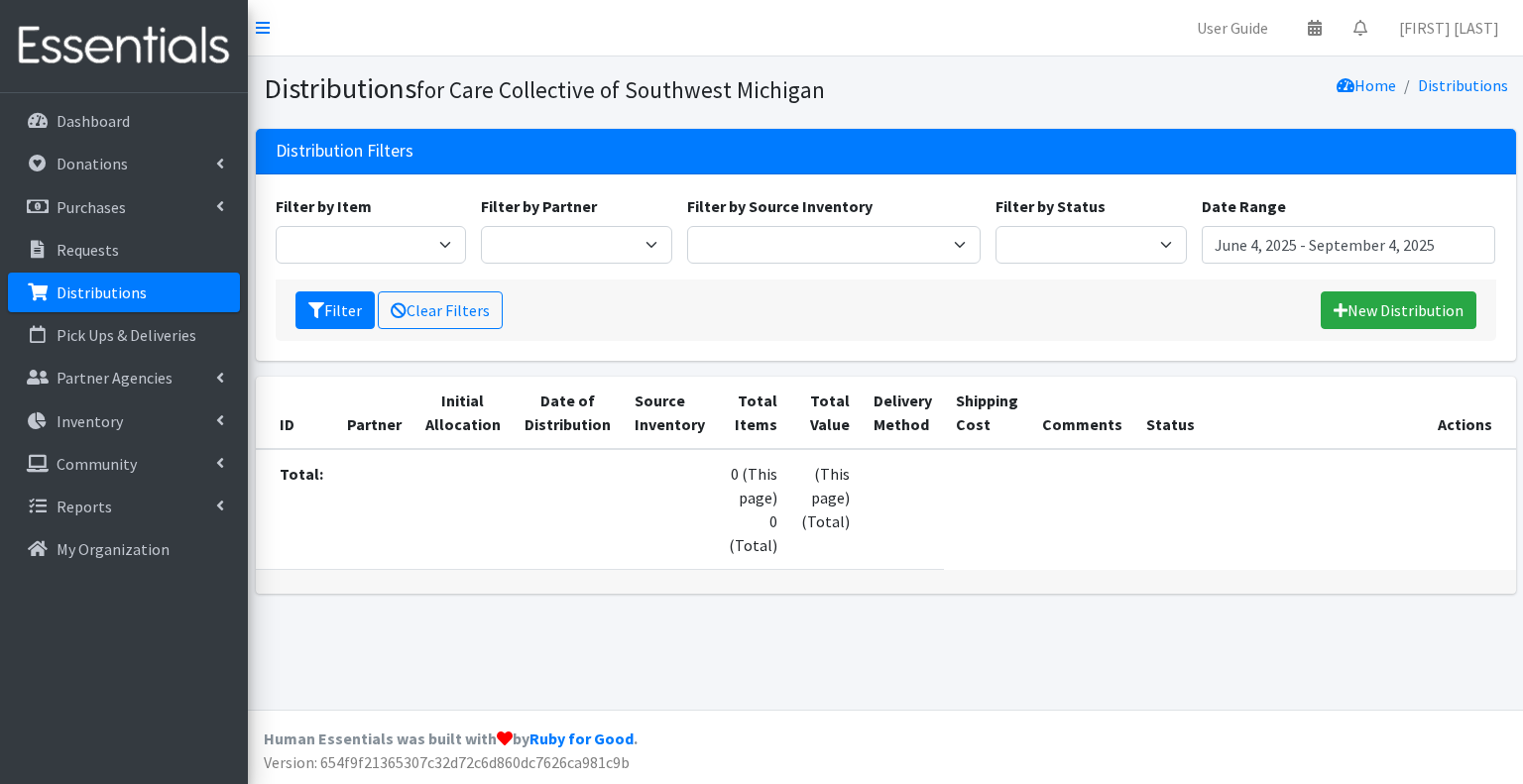 scroll, scrollTop: 0, scrollLeft: 0, axis: both 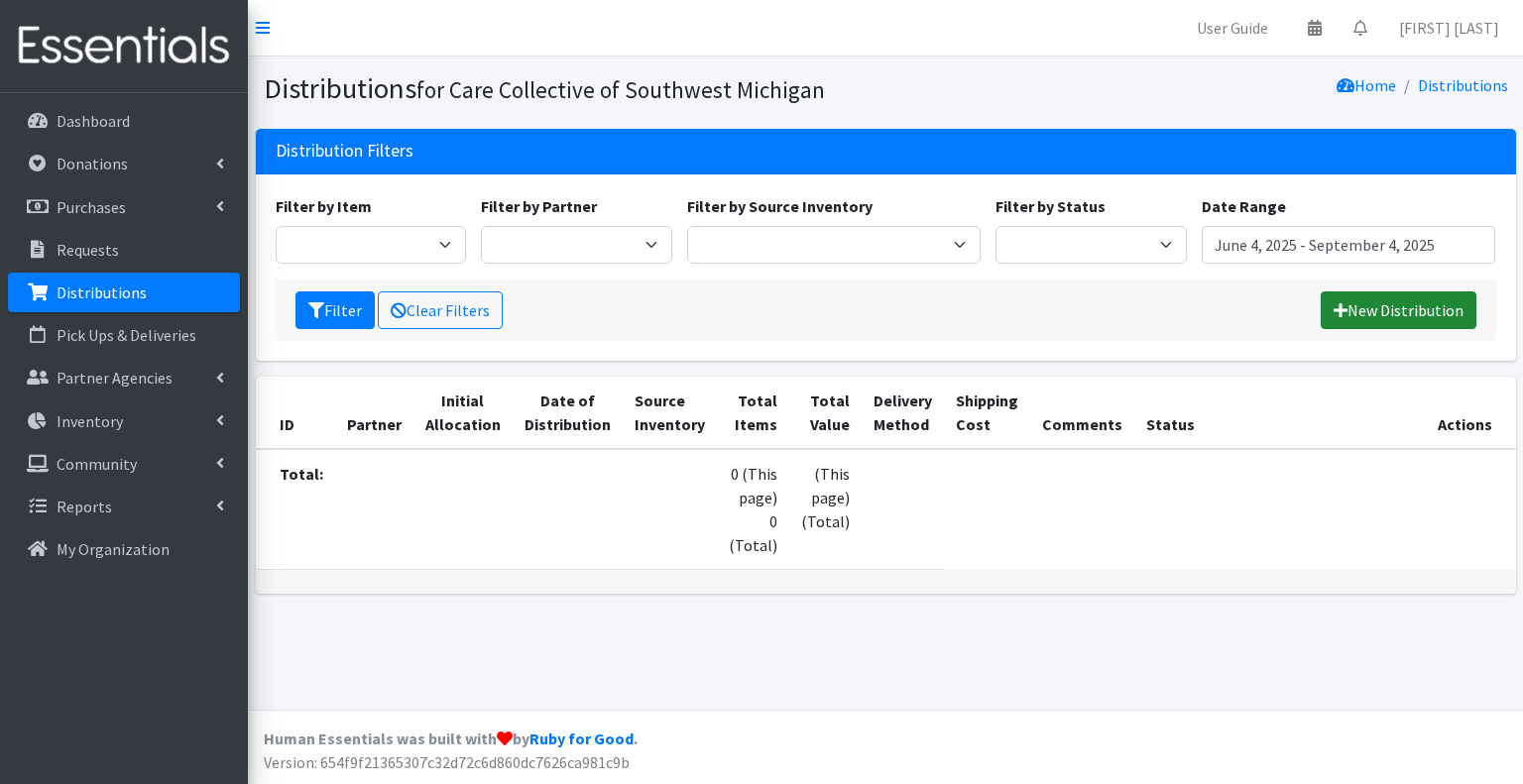 click on "New Distribution" at bounding box center [1398, 310] 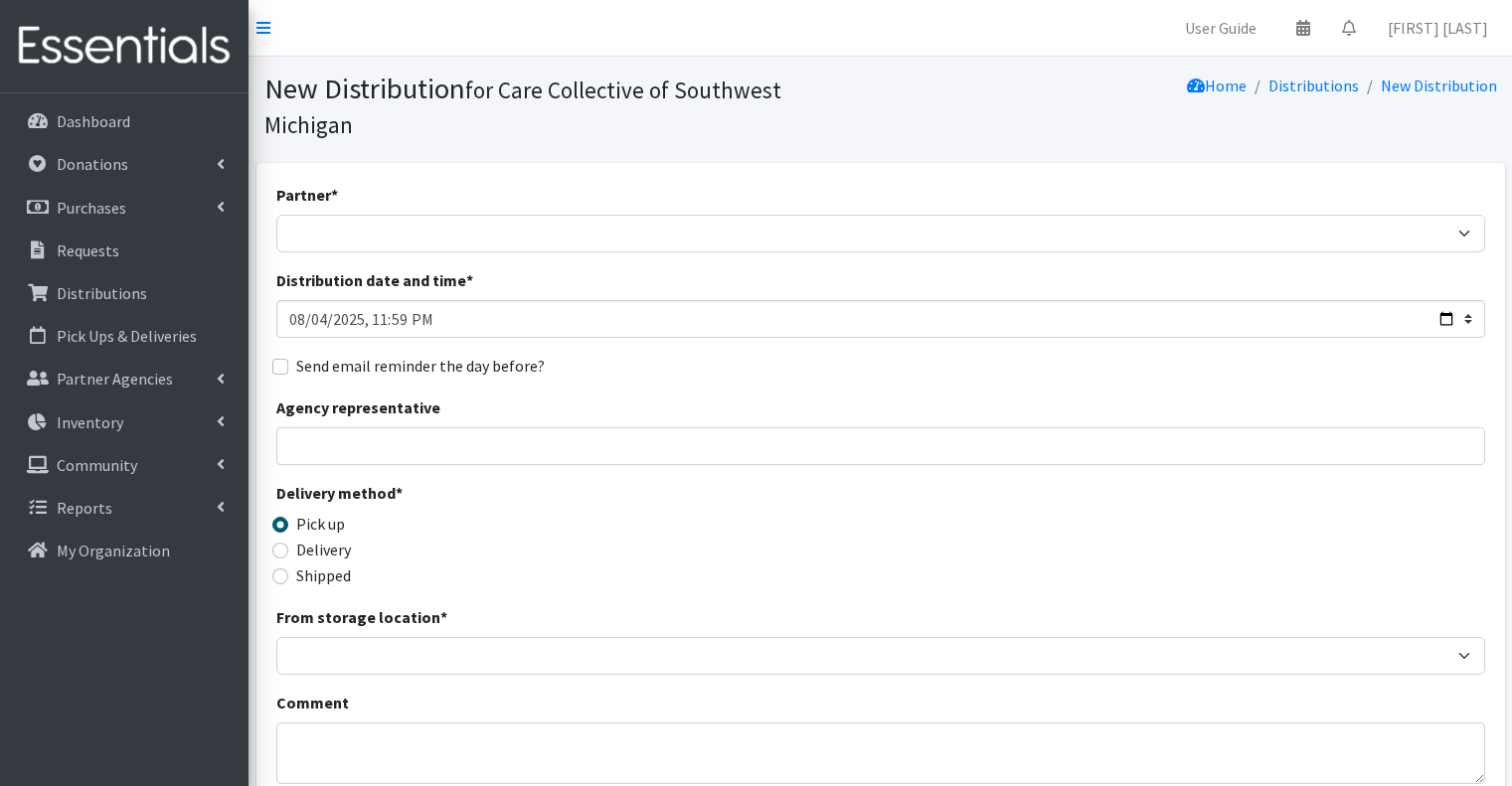 scroll, scrollTop: 0, scrollLeft: 0, axis: both 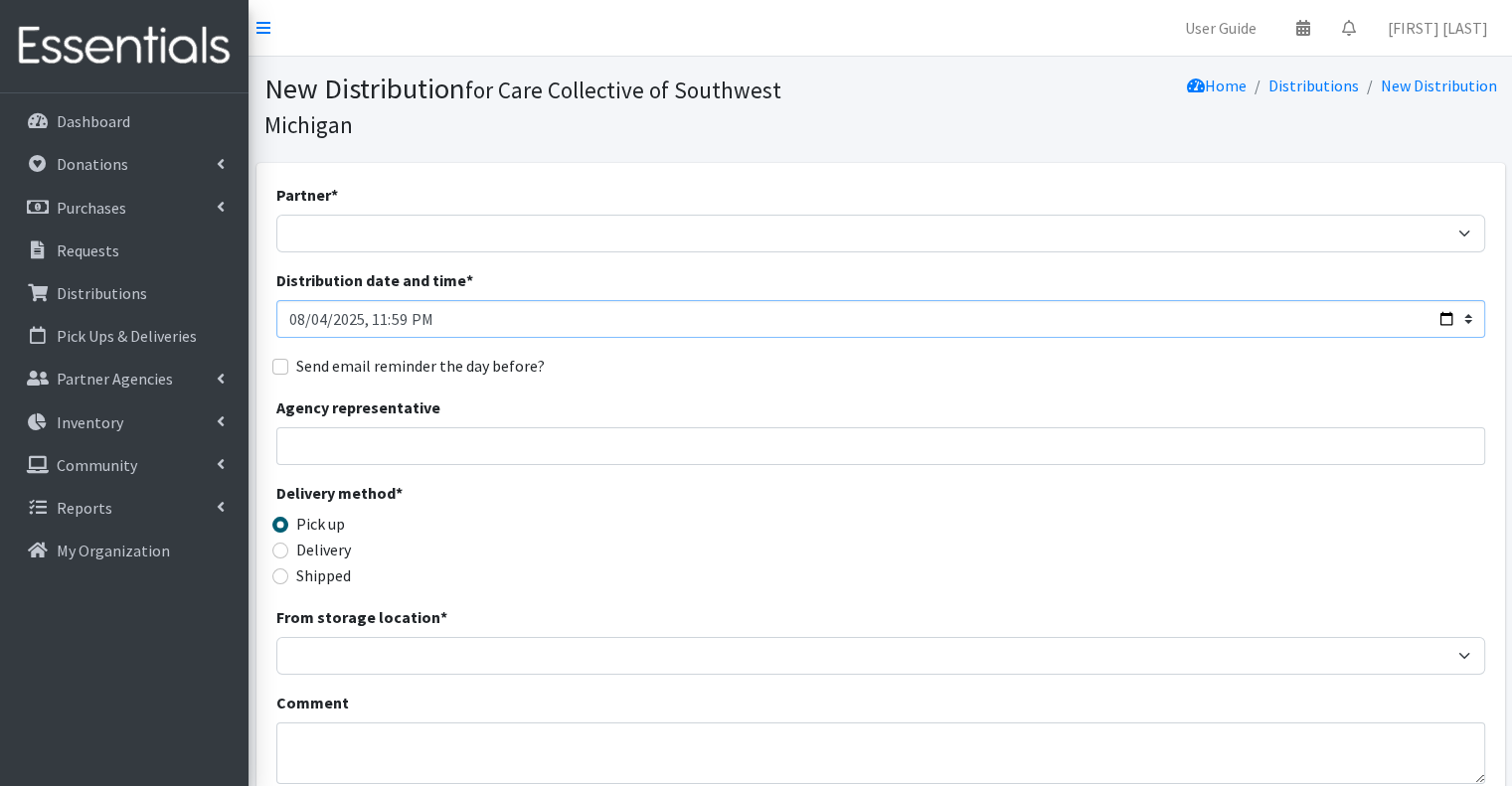 click on "Distribution date and time  *" at bounding box center [881, 319] 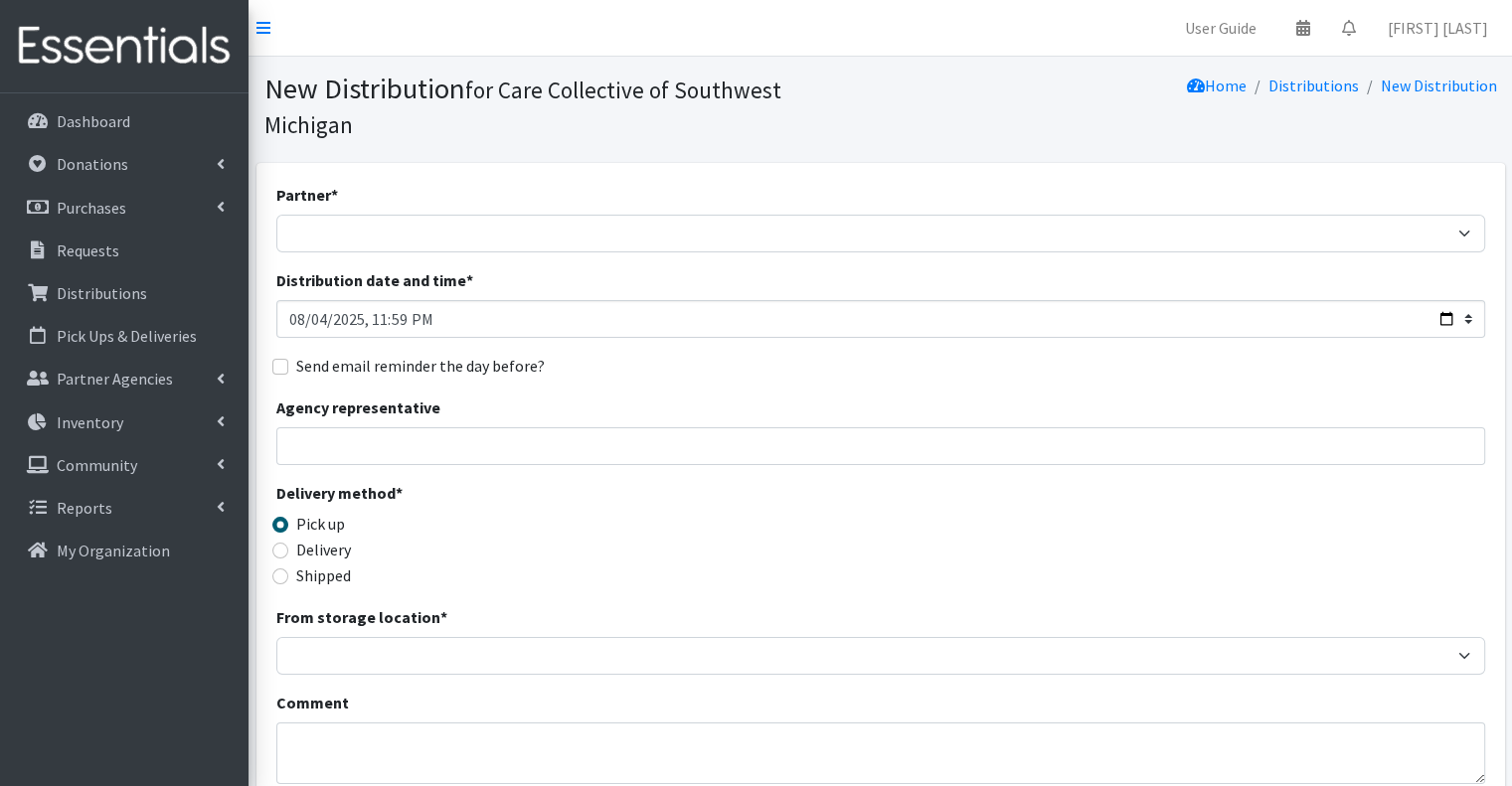 click on "Send email reminder the day before?" at bounding box center (881, 366) 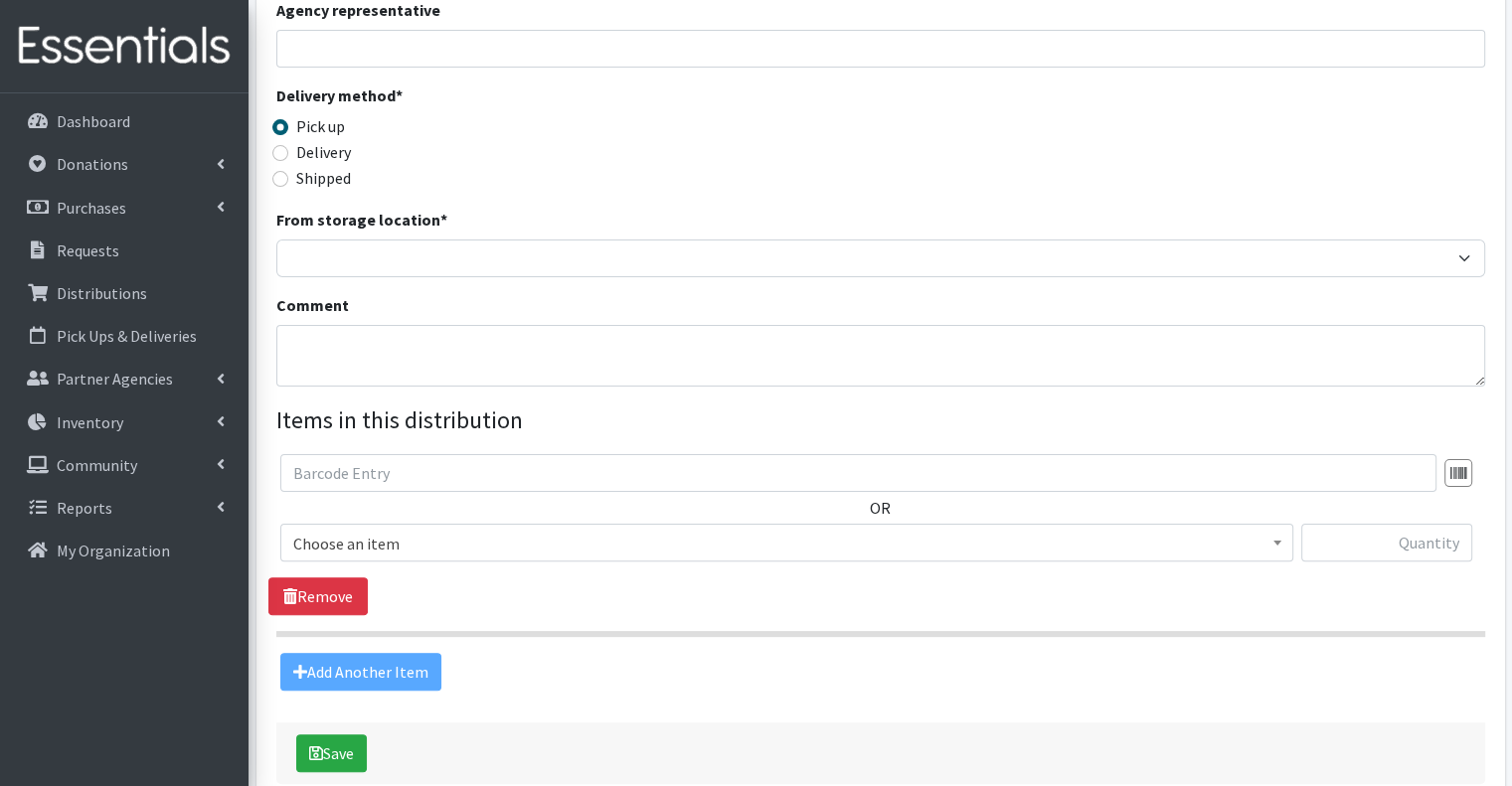 scroll, scrollTop: 199, scrollLeft: 0, axis: vertical 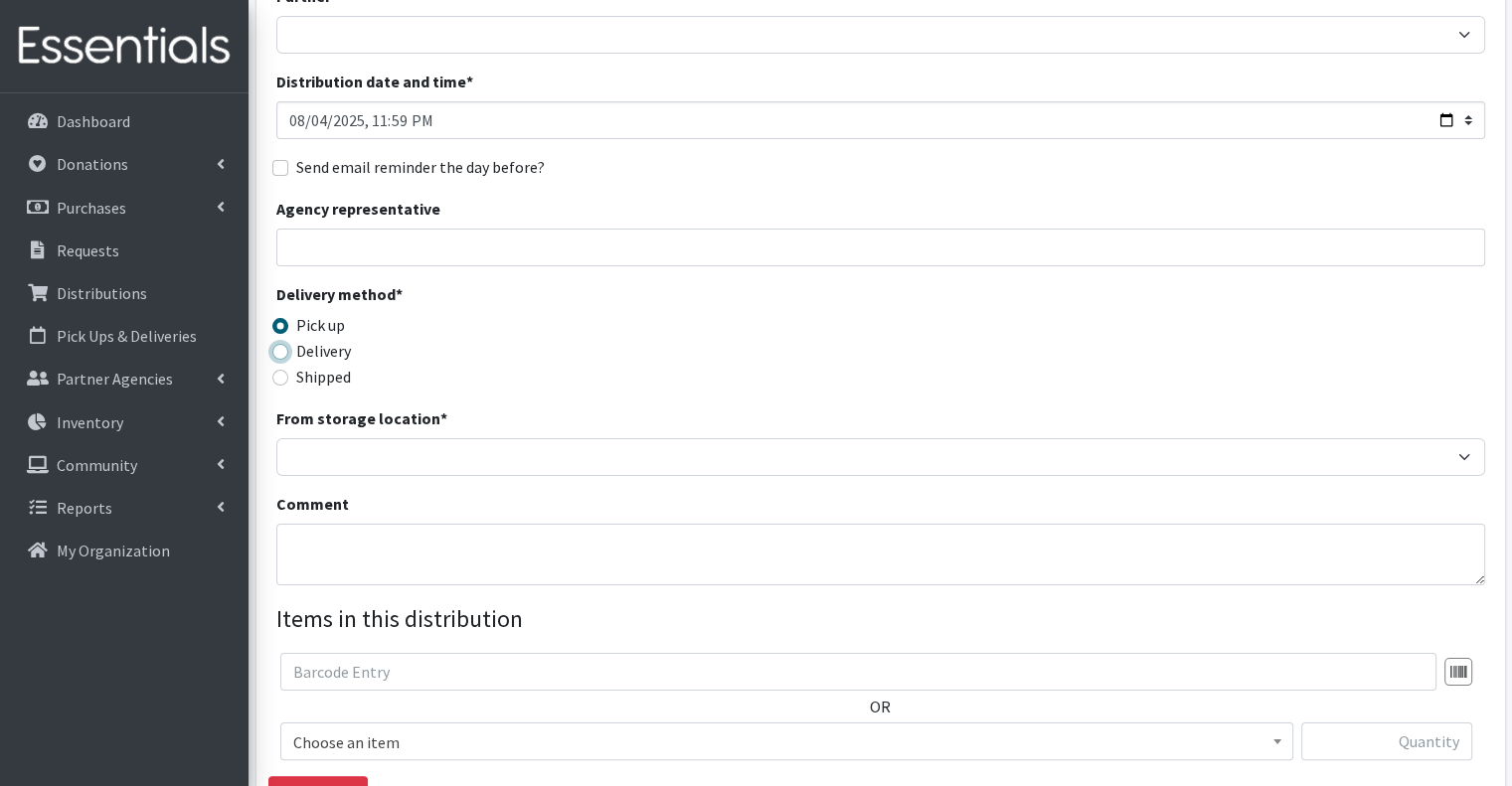 click on "Delivery" at bounding box center (280, 352) 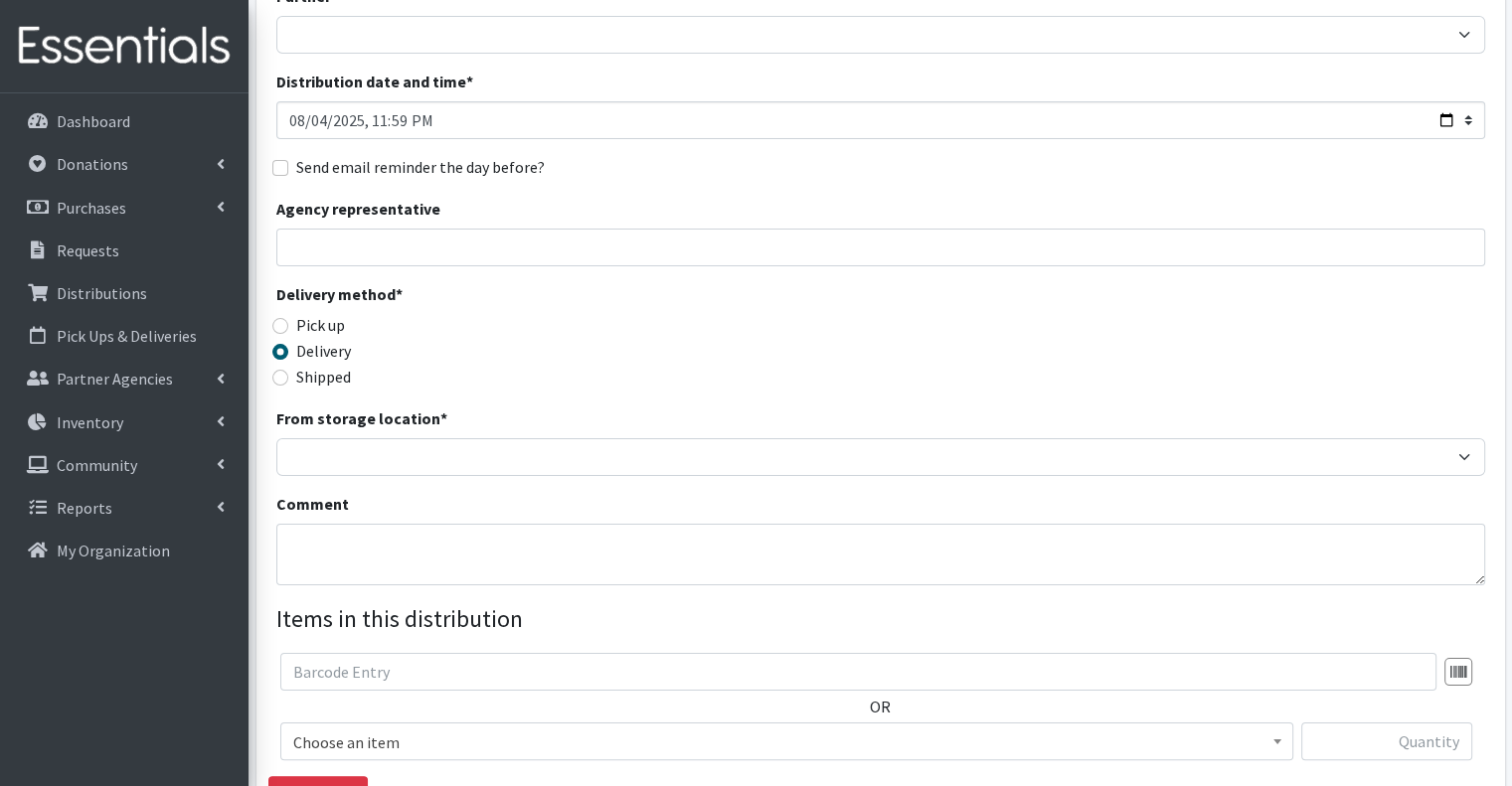 click on "Delivery method  * Pick up Delivery Shipped
Shipping cost" at bounding box center (881, 344) 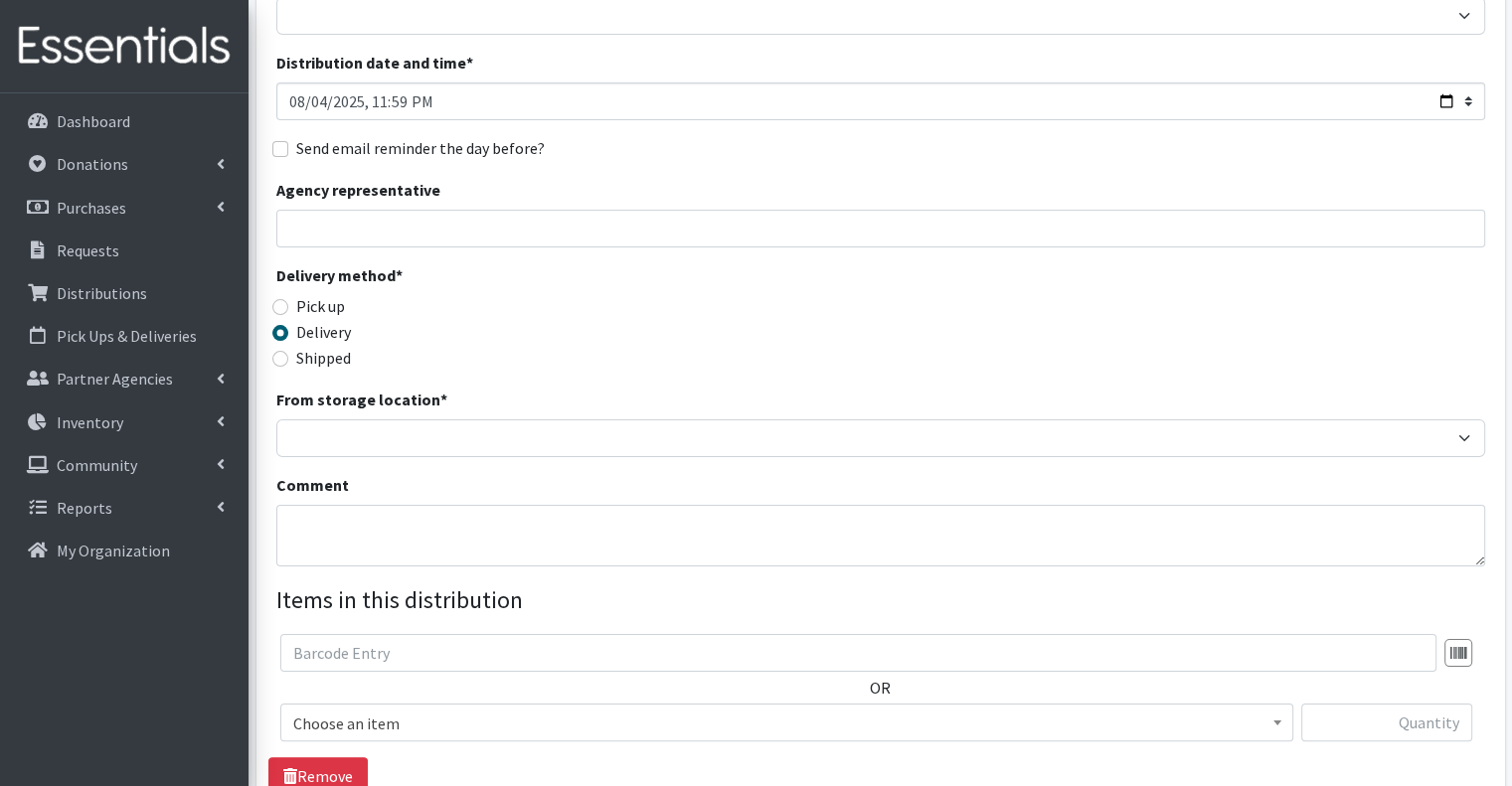 scroll, scrollTop: 0, scrollLeft: 0, axis: both 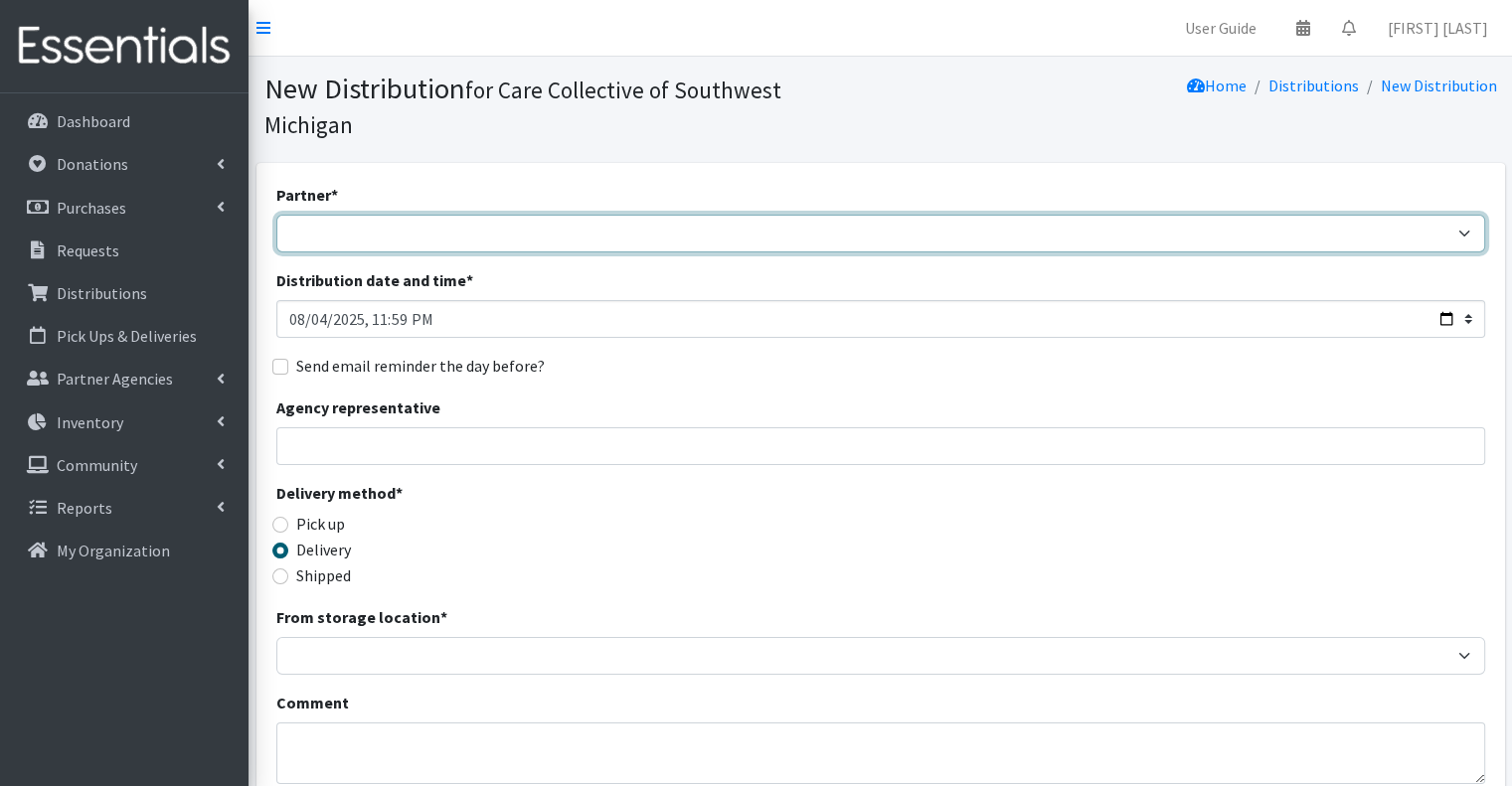 click on "African Community Kalamazoo
Black Lives Matter Kzoo/BC Diaper Train
Cares Sexual Wellness Services
Communities in School Kalamazoo
Comstock Early Learning Academy
Confident S.O.L.E
Douglass Community Association
El Concilio
Fine Arts Collaborative
Generous Hands
Interfaith Homes
Kalamazoo Refugee Resource Collabortive
KRESA Early Intervention and Special Services
KV Circle Center
KZOO Parks- All Things Possible
New Genesis Early Learning Childhood Learning Center
New Village Park
OutFront Kalamazoo
Pre-K International
The Kalamazoo Promise
WMed Family Medicine Home Visiting
WMU essential needs
YWCA WISH Home Visiting Program" at bounding box center [881, 234] 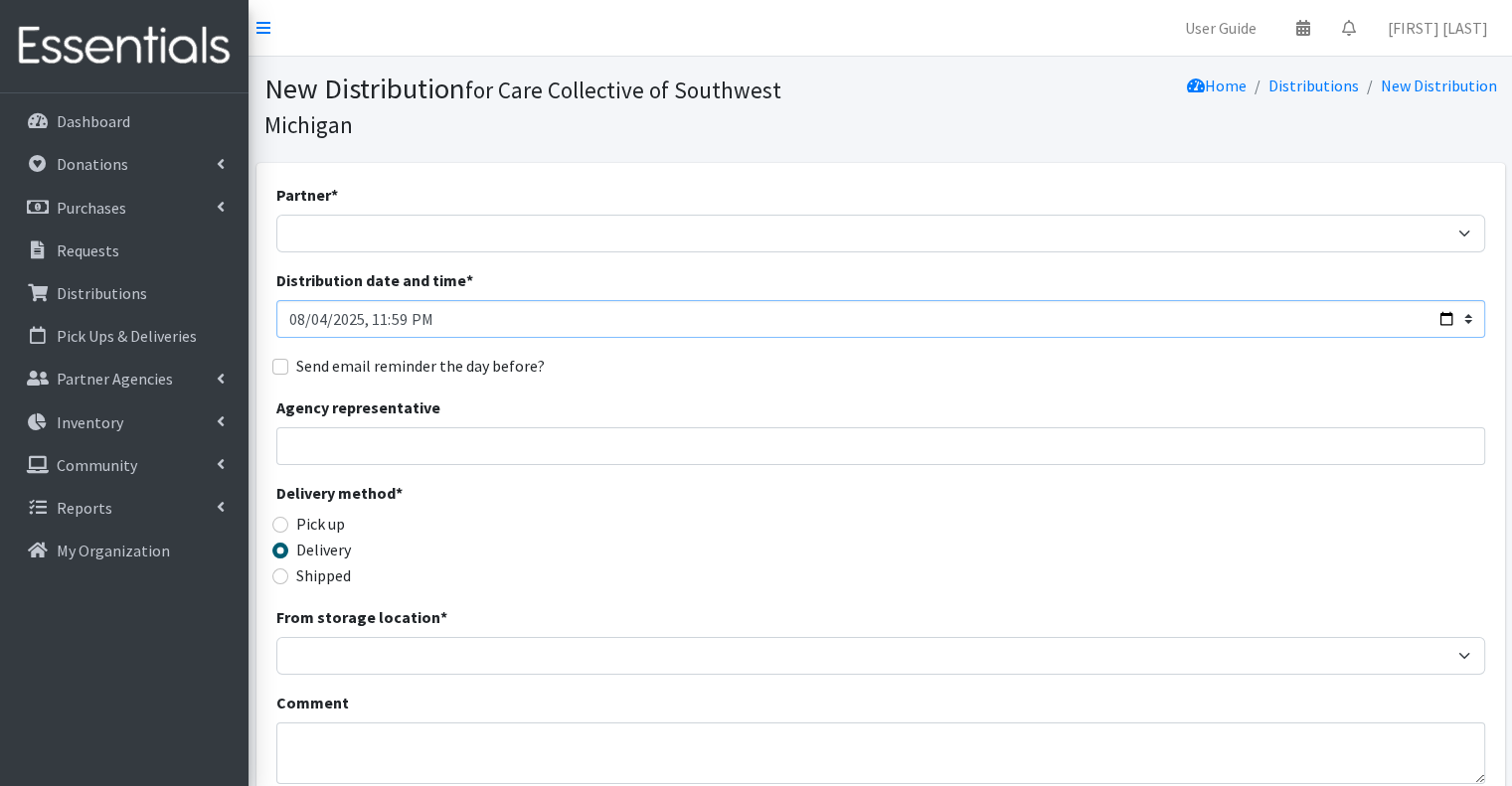 click on "Distribution date and time  *" at bounding box center [881, 319] 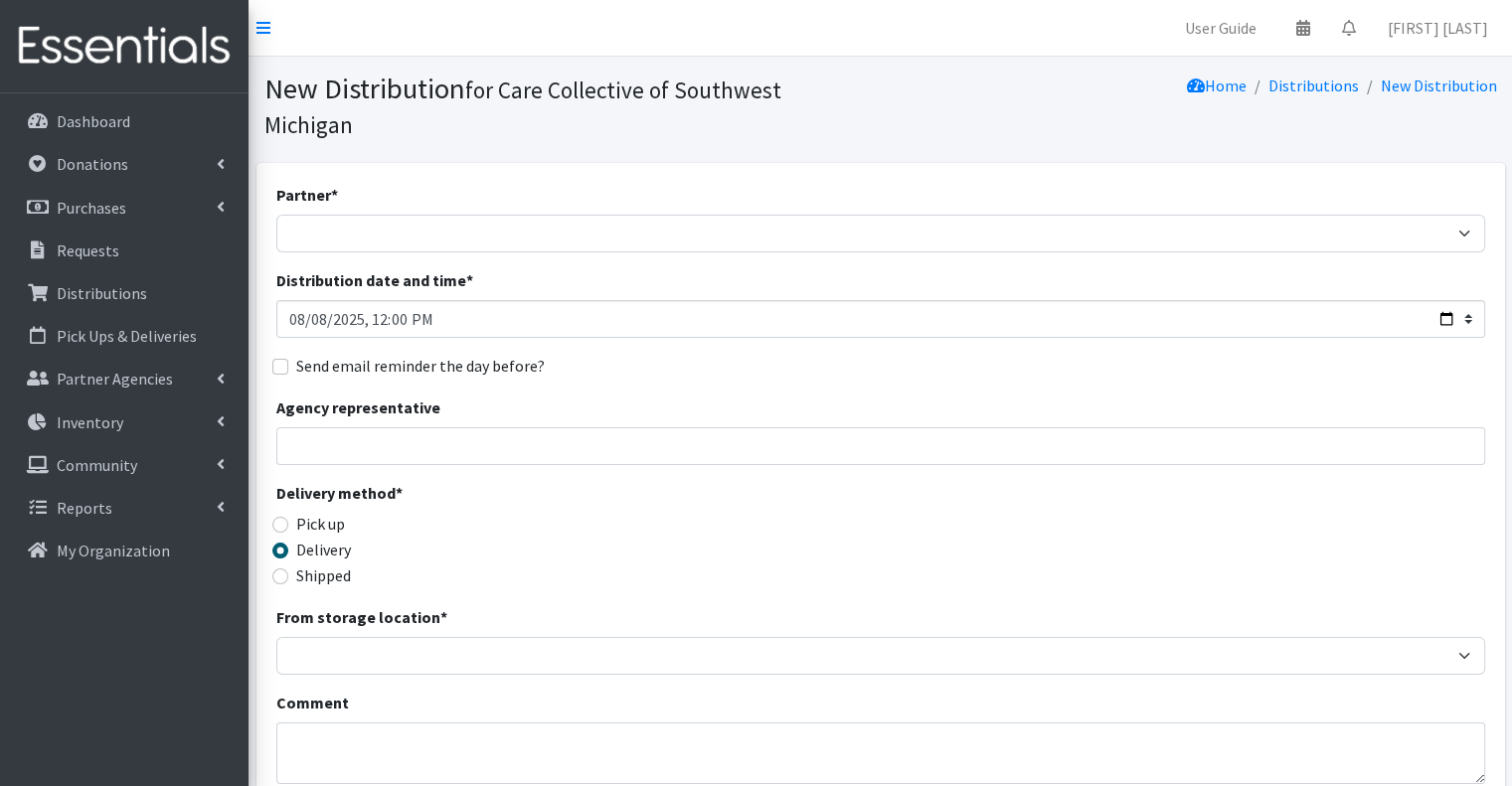 type on "2025-08-08T12:00" 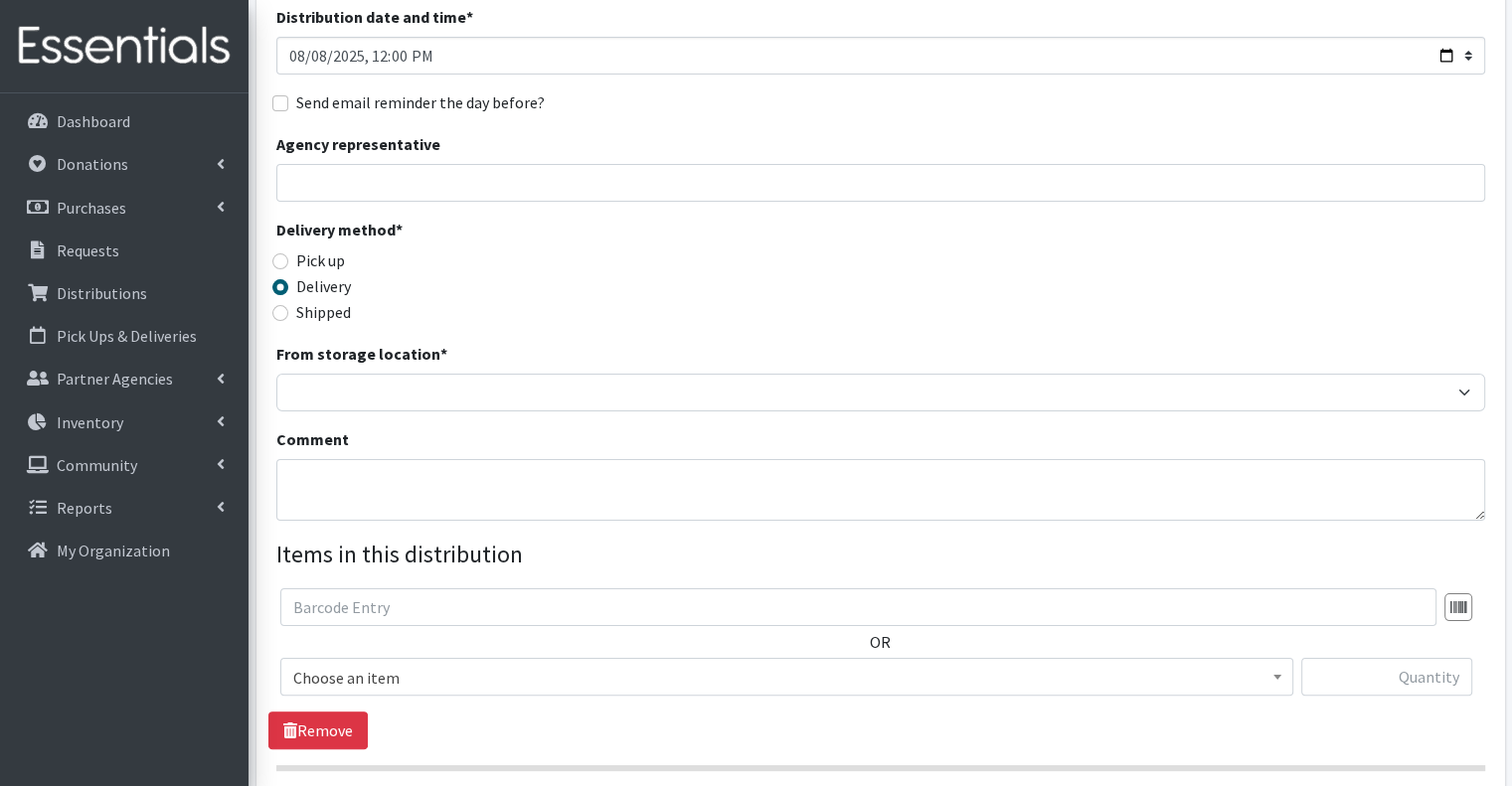 scroll, scrollTop: 298, scrollLeft: 0, axis: vertical 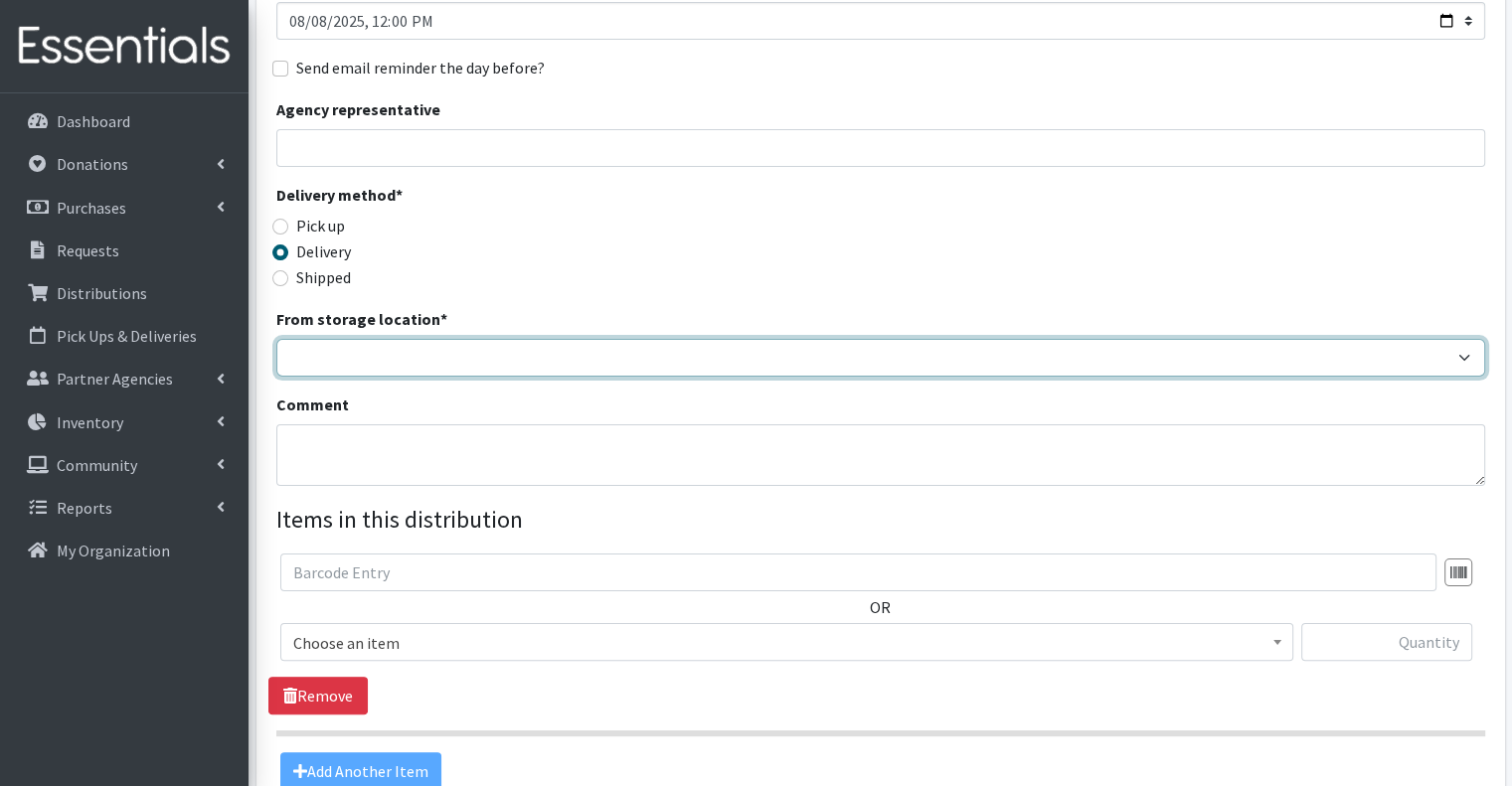 click on "From storage location  *" at bounding box center (881, 358) 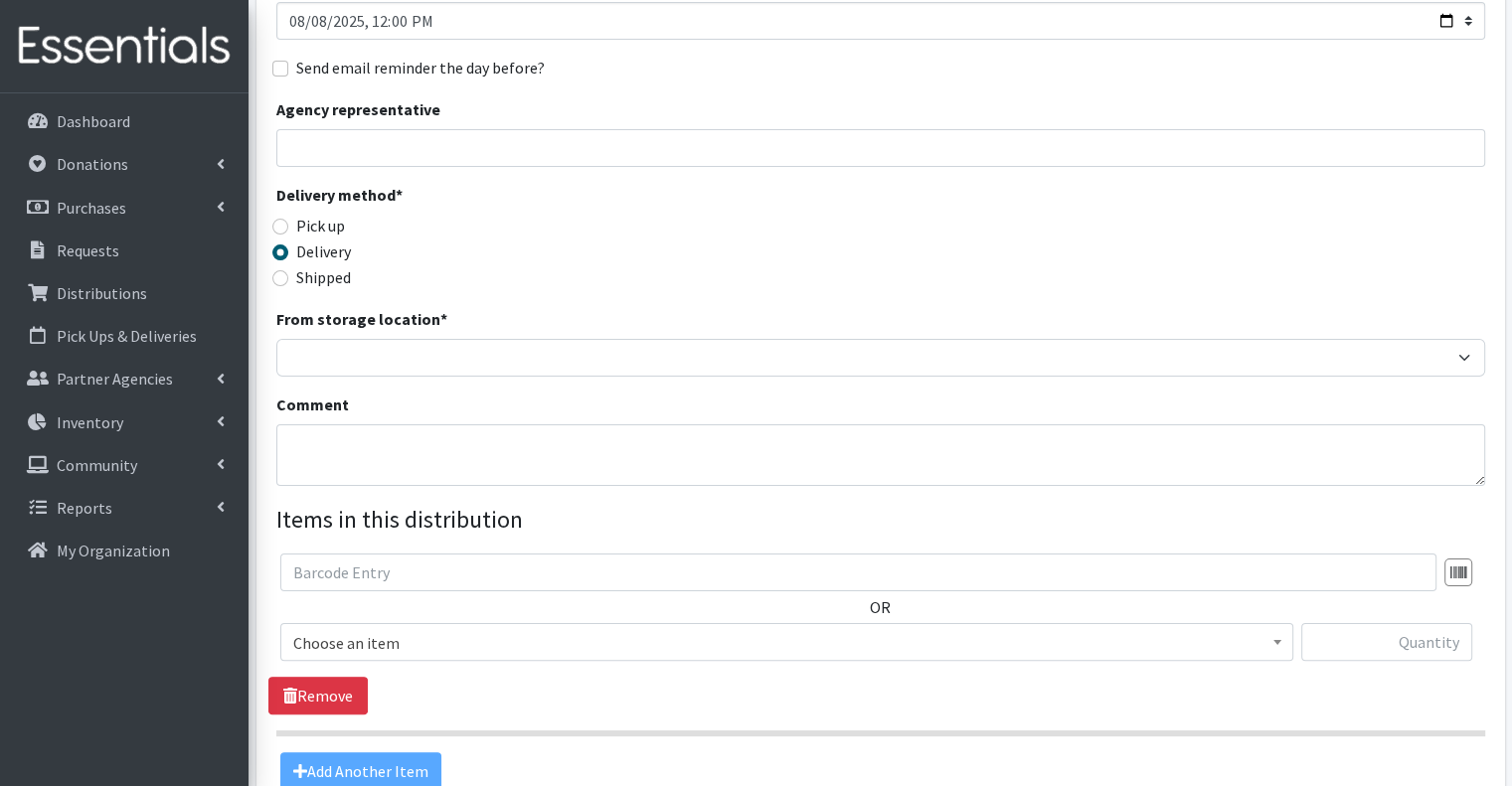 drag, startPoint x: 581, startPoint y: 250, endPoint x: 557, endPoint y: 299, distance: 54.56189 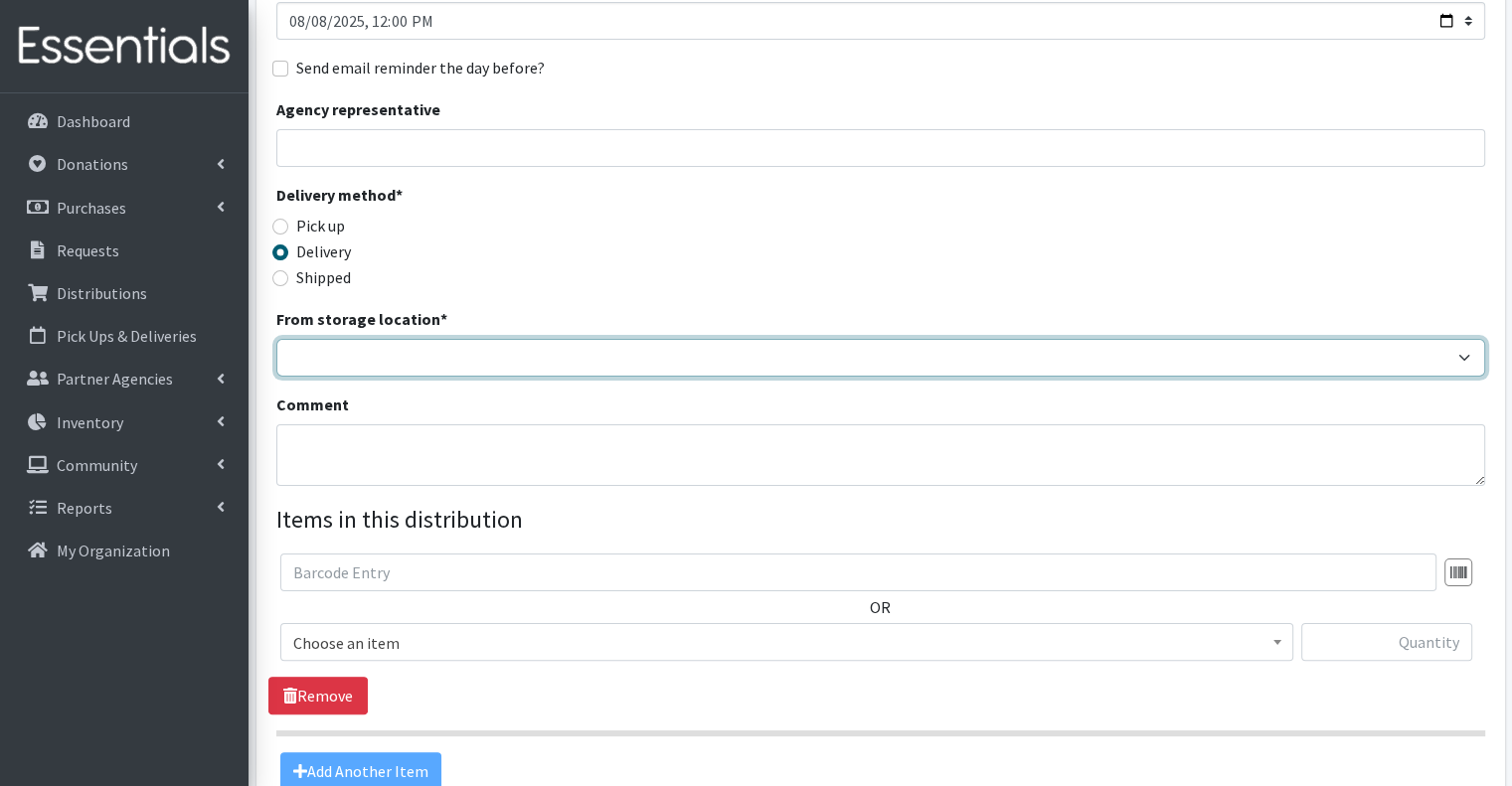 click on "From storage location  *" at bounding box center [881, 358] 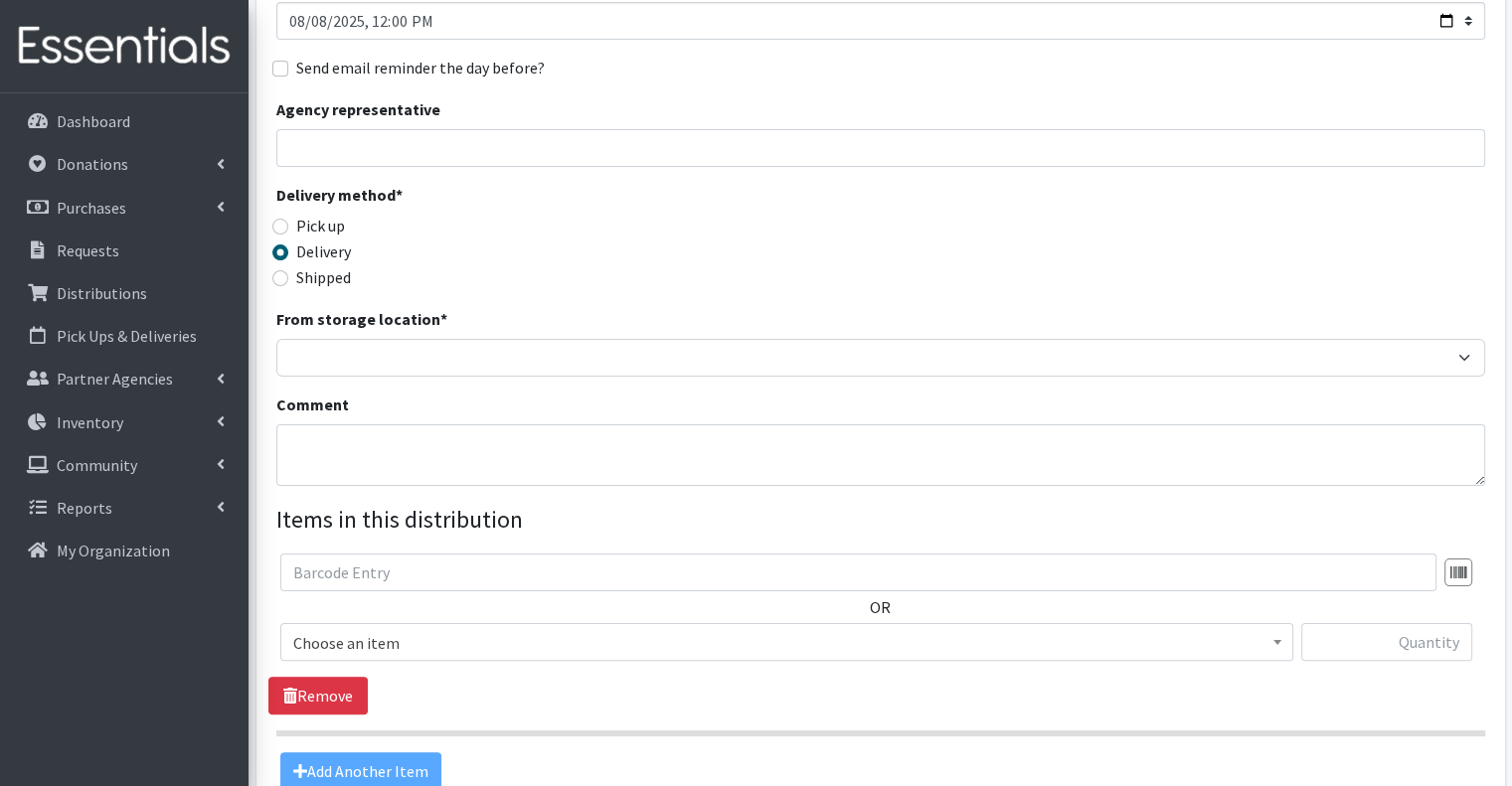 click on "Comment" at bounding box center [881, 439] 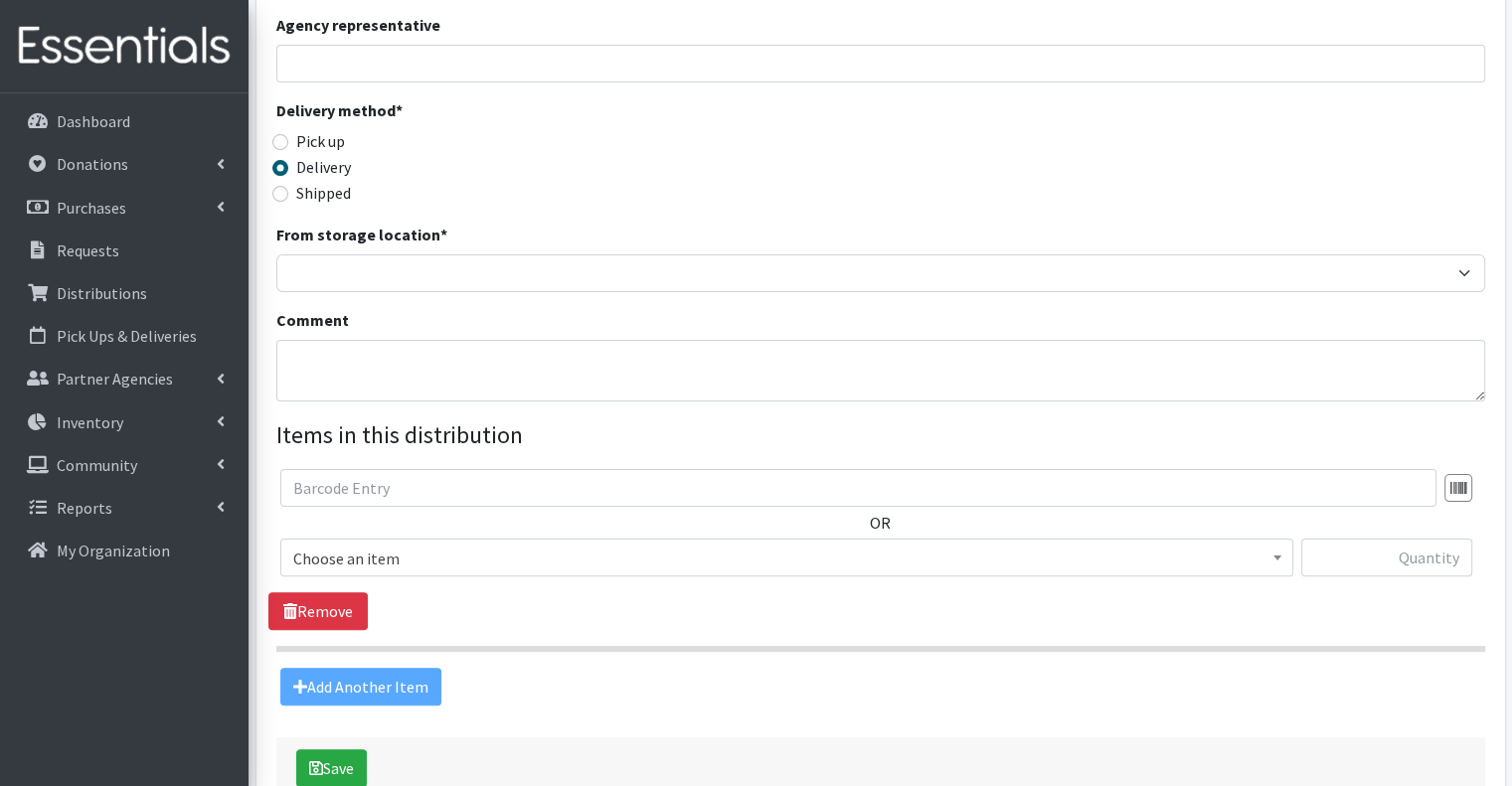 scroll, scrollTop: 469, scrollLeft: 0, axis: vertical 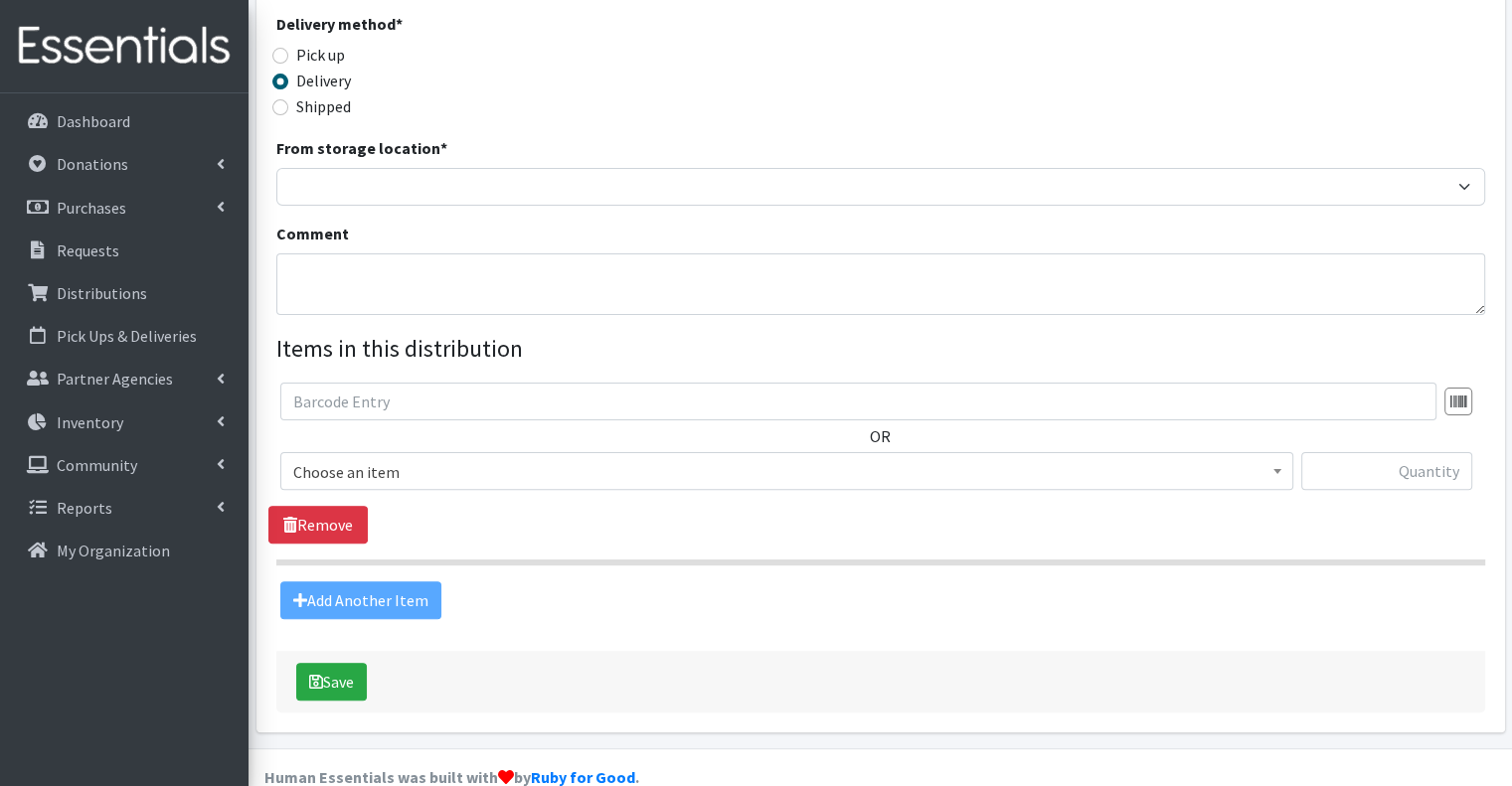 click on "Choose an item" at bounding box center (786, 472) 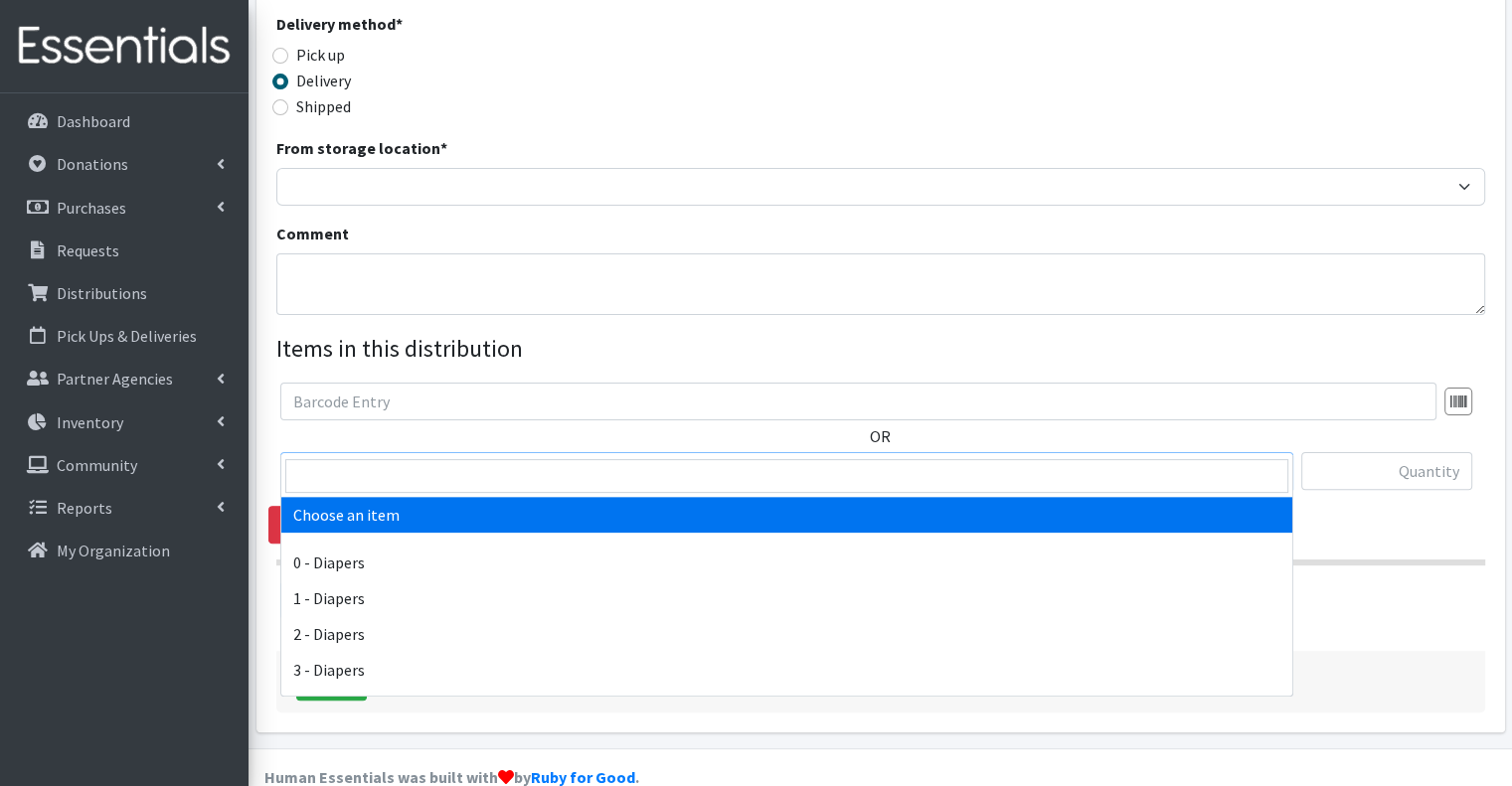 click on "OR
Choose an item
0 - Diapers
1 - Diapers
2 - Diapers
3 - Diapers
4 - Diapers
5 - Diapers
6 - Diapers
Kit - 0 - Diapers
Kit - 1 - Diapers
Kit - 2 - Diapers
Kit - 3 - Diapers
Kit - 3T/4T - Training Pants
Kit - 4 - Diapers
Kit - 4T/5T - Training Pants
Kit - 5 - Diapers
Kit - 6 - Diapers
Kit - Pad Monthly
Kit - Tampon Monthly
Kit - Training Pants
Liners
Overnight Pads
Regular Tampon Plastic
Super Tampon Plastic
Thin Pads
TP - 3T/4T - Training Pants
TP -  4T/5T - Training Pants
Wipes Choose an item" at bounding box center (880, 444) 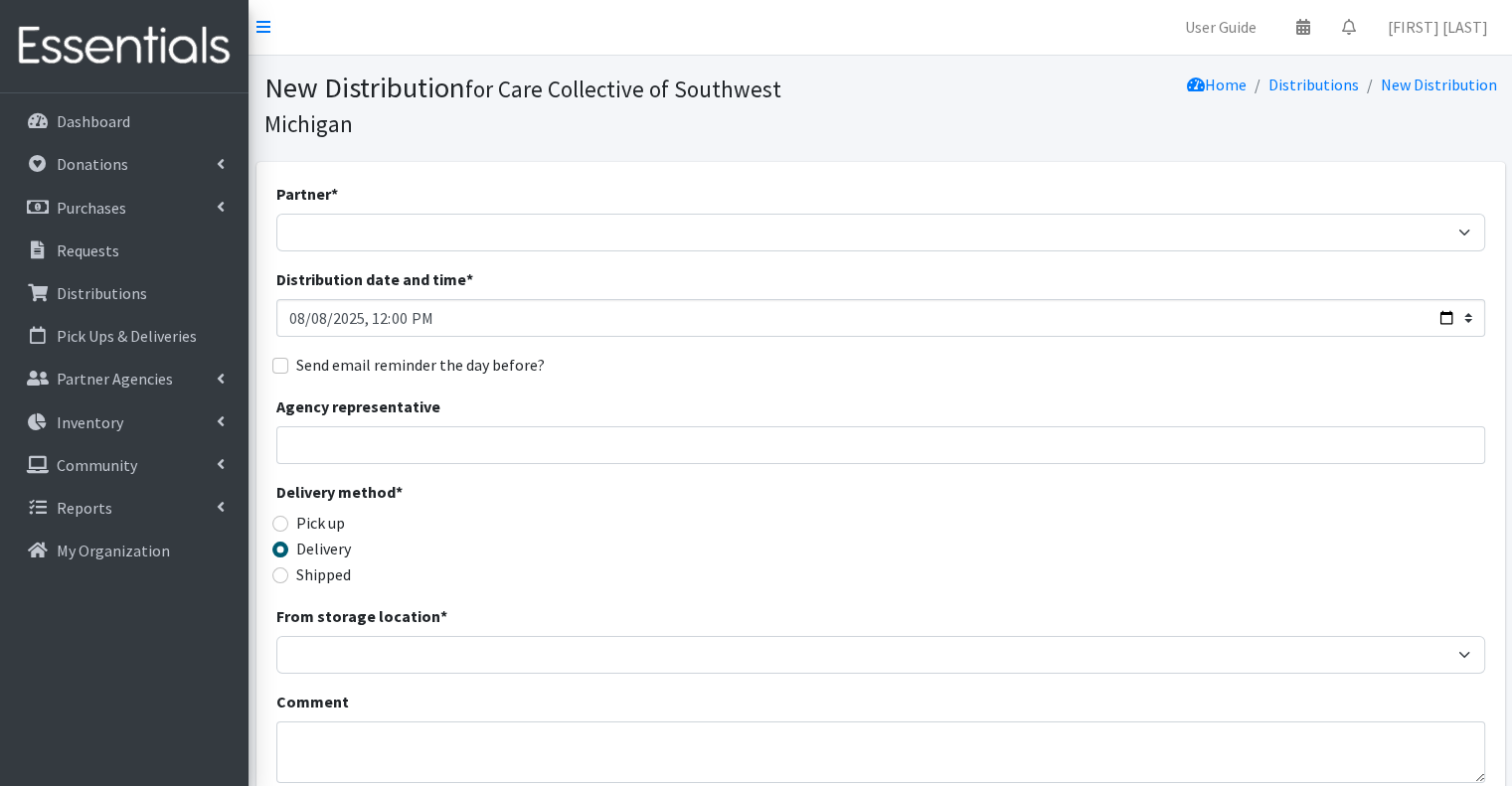 scroll, scrollTop: 469, scrollLeft: 0, axis: vertical 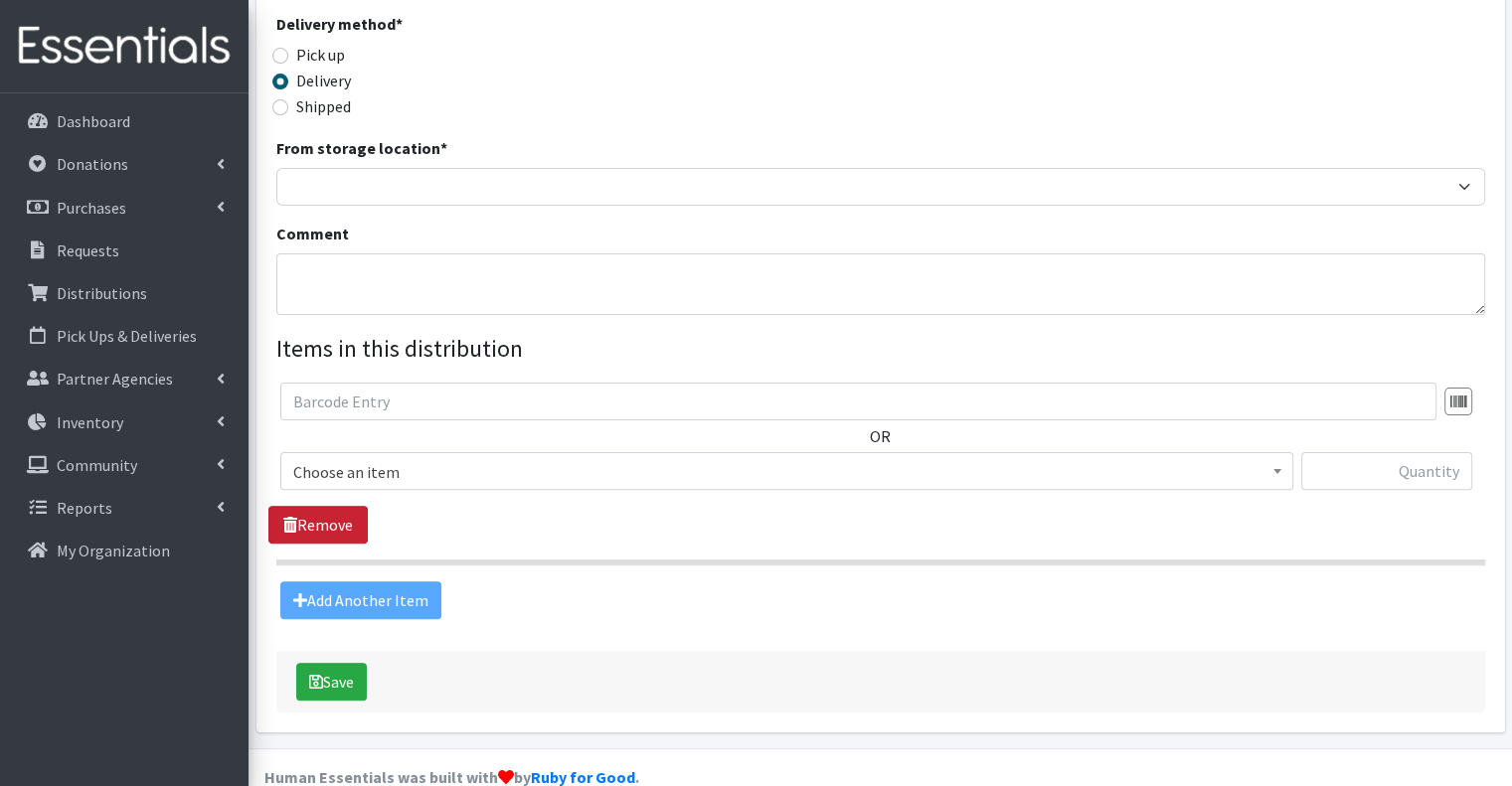click on "Remove" at bounding box center (318, 525) 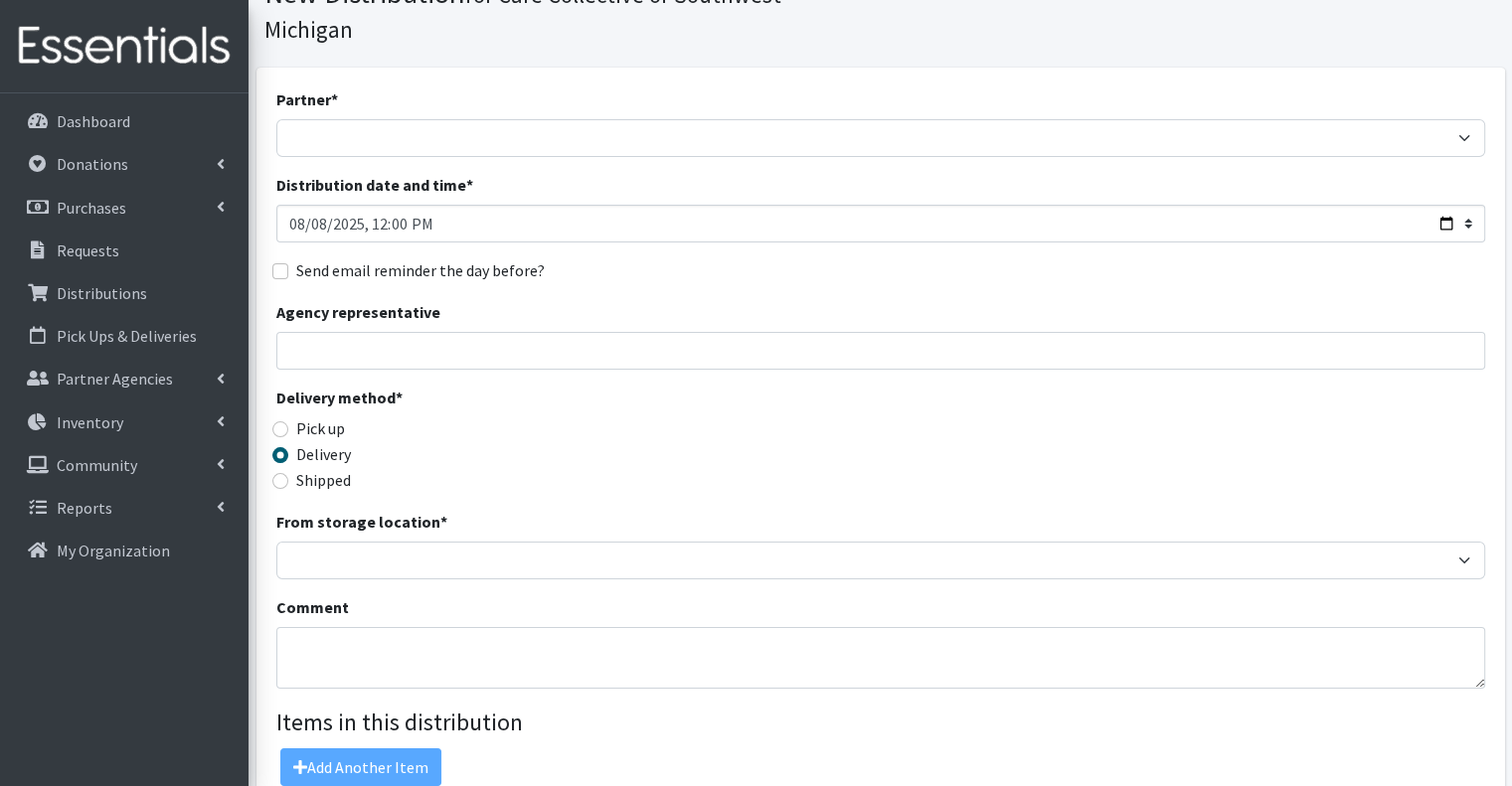 scroll, scrollTop: 0, scrollLeft: 0, axis: both 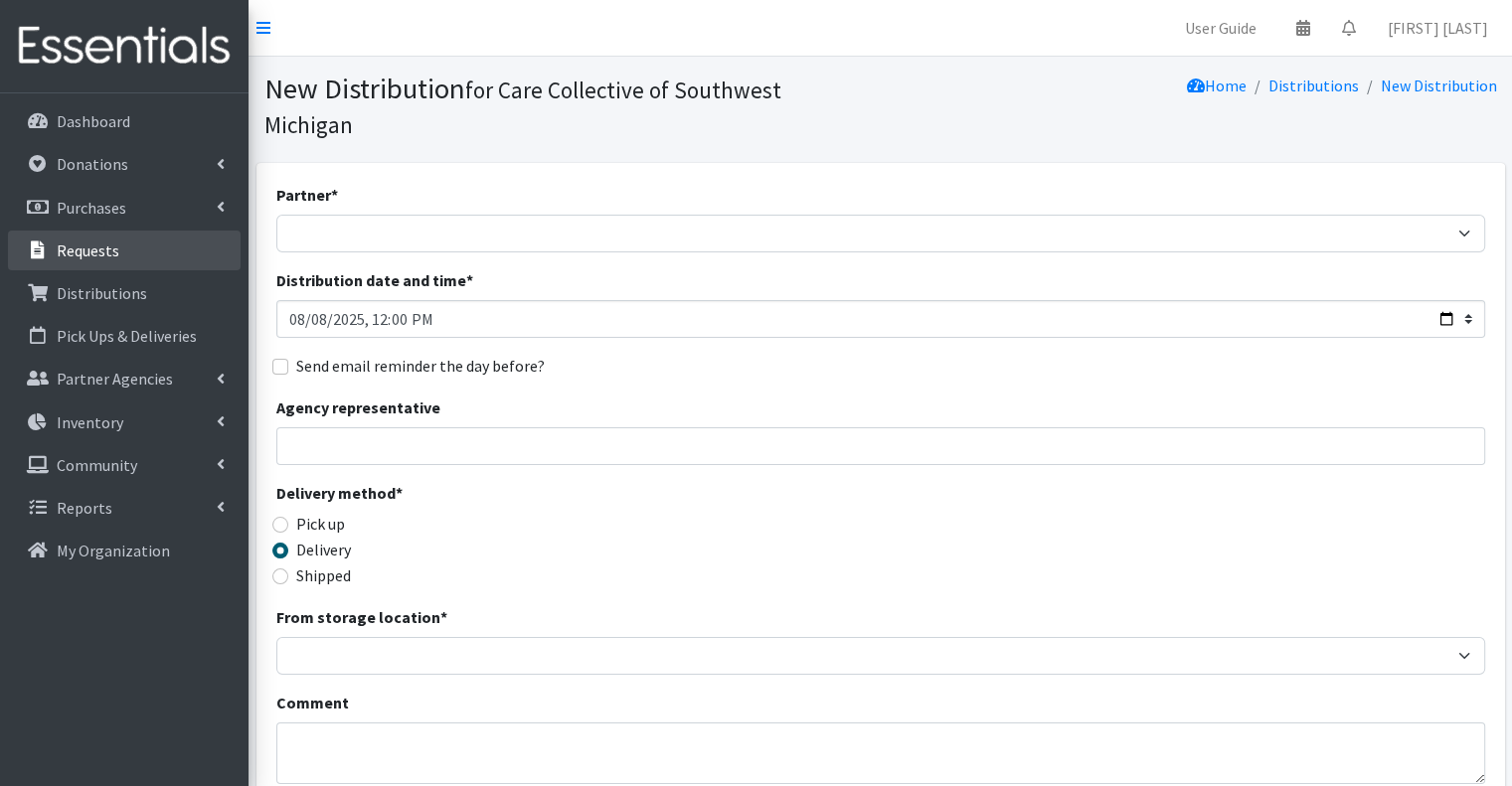 click on "Requests" at bounding box center (124, 250) 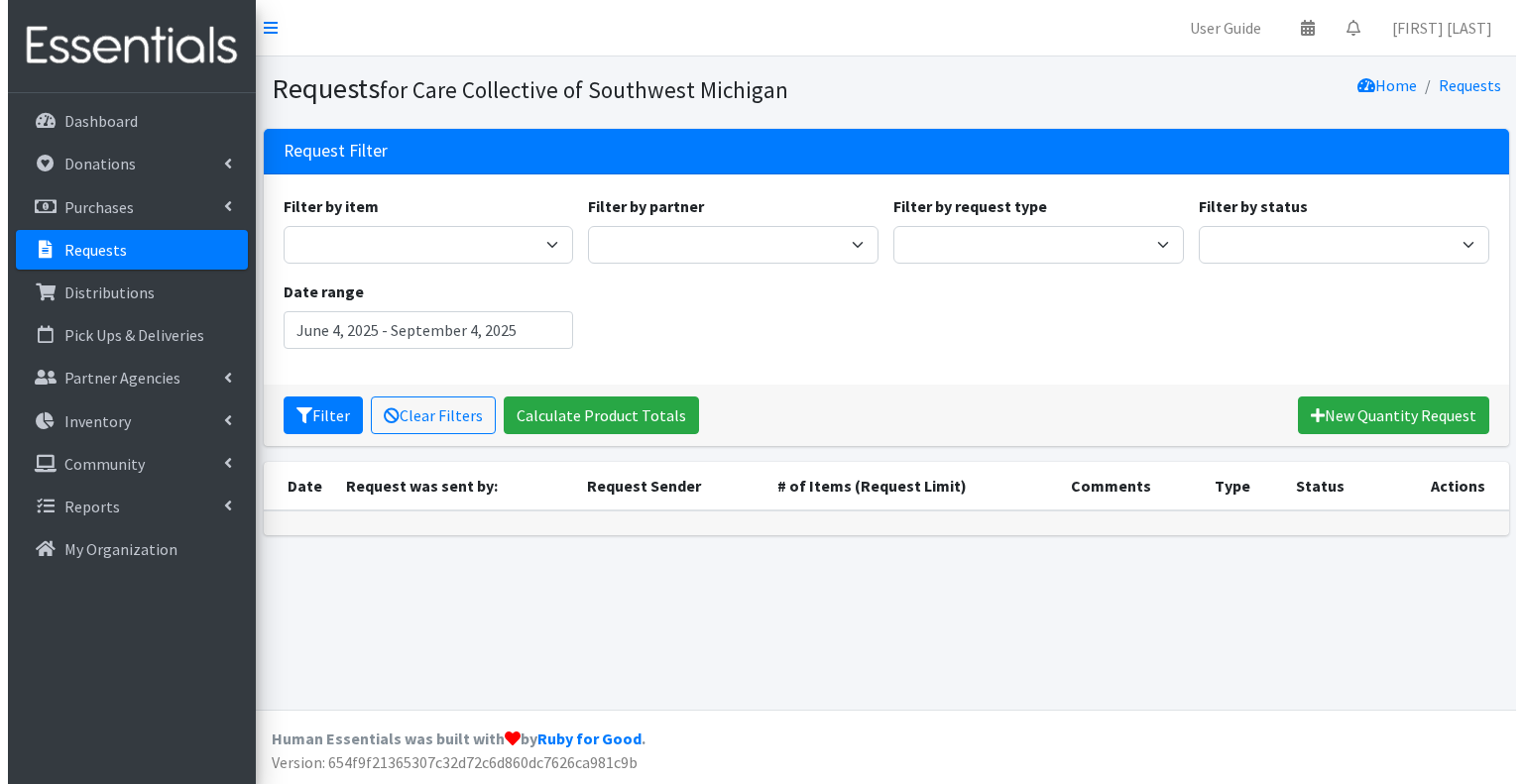 scroll, scrollTop: 0, scrollLeft: 0, axis: both 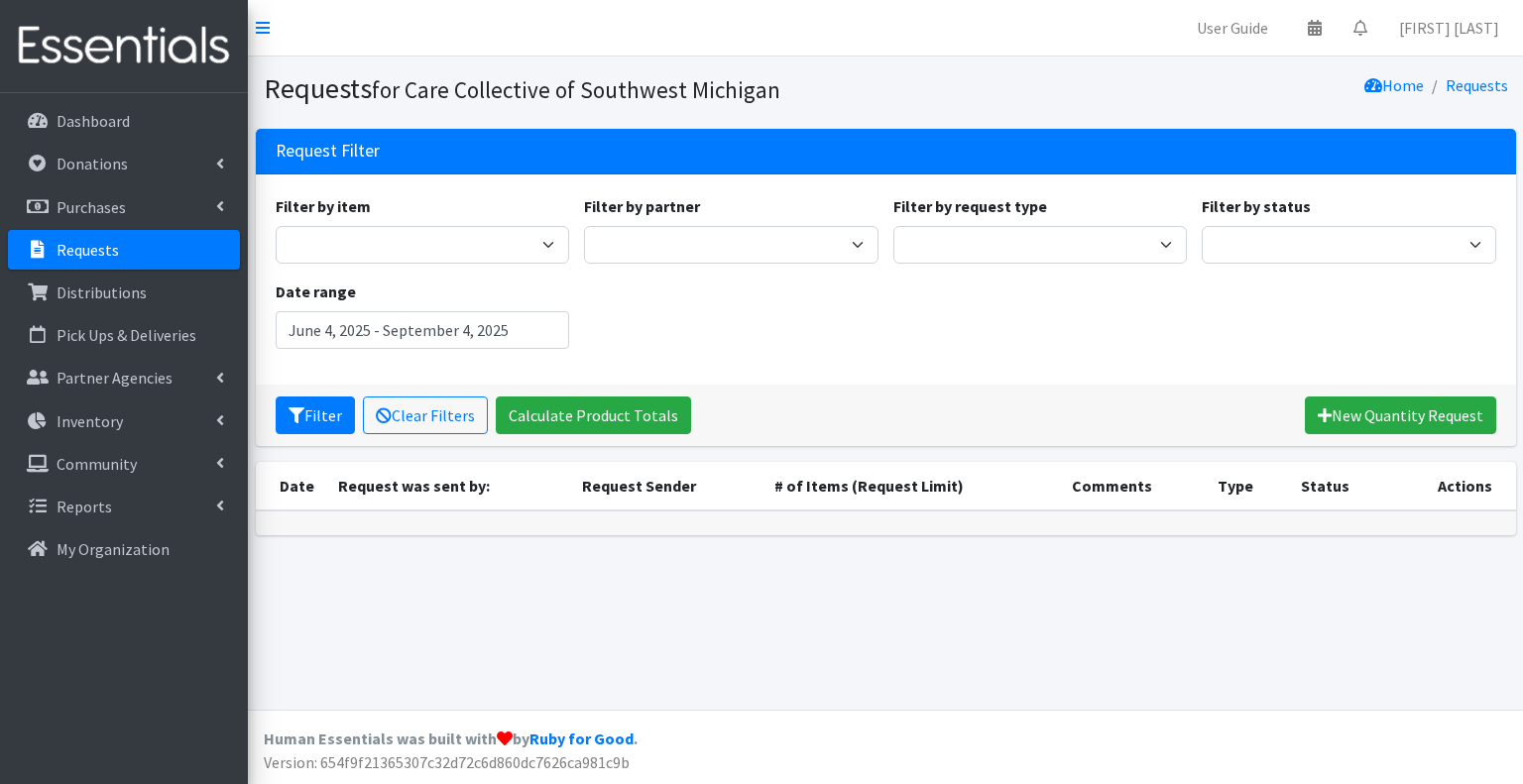 click on "Filter by item
0 - Diapers
0 - Diapers 2.0
1 - Diapers
2 - Diapers
3 - Diapers
4 - Diapers
5 - Diapers
6 - Diapers
Kit - 0 - Diapers
Kit - 1 - Diapers
Kit - 2 - Diapers
Kit - 3 - Diapers
Kit - 3T/4T - Training Pants
Kit - 4 - Diapers
Kit - 4T/5T - Training Pants
Kit - 5 - Diapers
Kit - 6 - Diapers
Kit - Pad Monthly
Kit - Tampon Monthly
Kit - Training Pants
Liners
Overnight Pads
Regular Tampon Plastic
Super Tampon Plastic
Thin Pads
TP - 3T/4T - Training Pants
TP -  4T/5T - Training Pants
Wipes
Filter by partner
African Community Kalamazoo
Black Lives Matter Kzoo/BC Diaper Train
Cares Sexual Wellness Services
Communities in School Kalamazoo
Comstock Early Learning Academy
Confident S.O.L.E
Douglass Community Association
El Concilio
Fine Arts Collaborative
Generous Hands
Interfaith Homes
J" at bounding box center [885, 280] 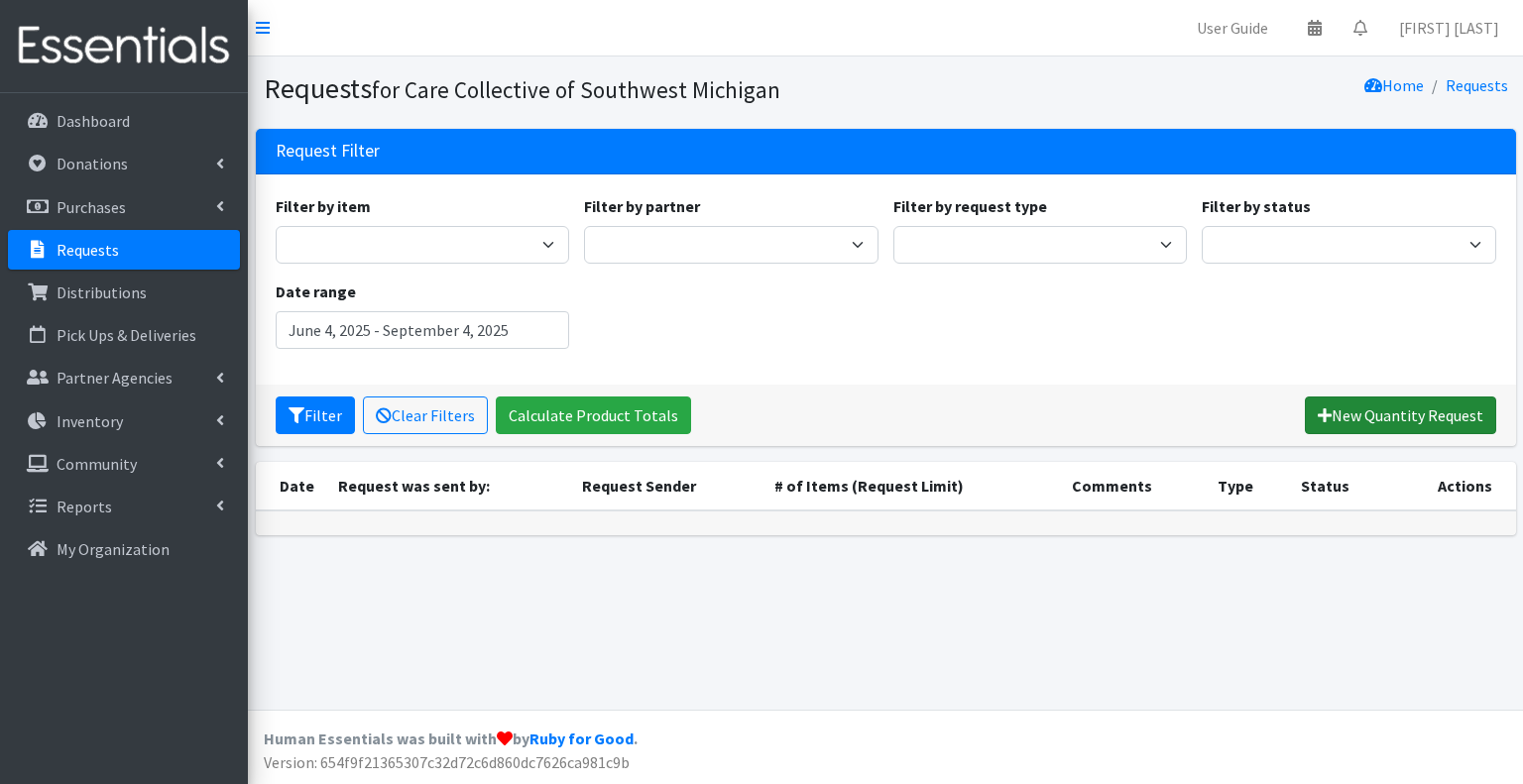 click on "New Quantity Request" at bounding box center (1400, 415) 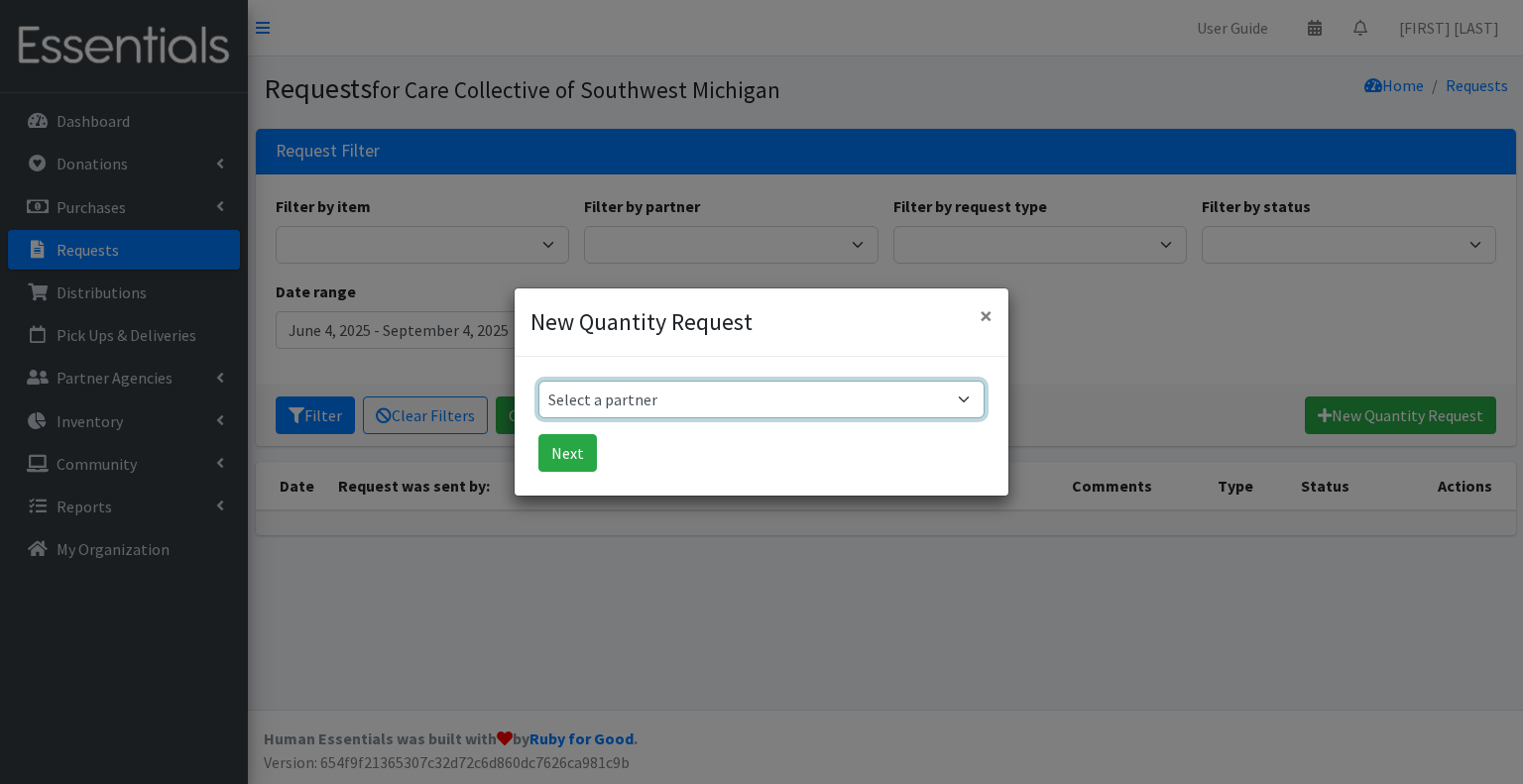 click on "Select a partner
African Community Kalamazoo
Black Lives Matter Kzoo/BC Diaper Train
Cares Sexual Wellness Services
Communities in School Kalamazoo
Comstock Early Learning Academy
Confident S.O.L.E
Douglass Community Association
El Concilio
Fine Arts Collaborative
Generous Hands
Interfaith Homes
Kalamazoo Refugee Resource Collabortive
KRESA Early Intervention and Special Services
KV Circle Center
KZOO Parks- All Things Possible
New Genesis Early Learning Childhood Learning Center
New Village Park
OutFront Kalamazoo
Pre-K International
The Kalamazoo Promise
WMed Family Medicine Home Visiting
WMU essential needs
YWCA WISH Home Visiting Program" at bounding box center [762, 399] 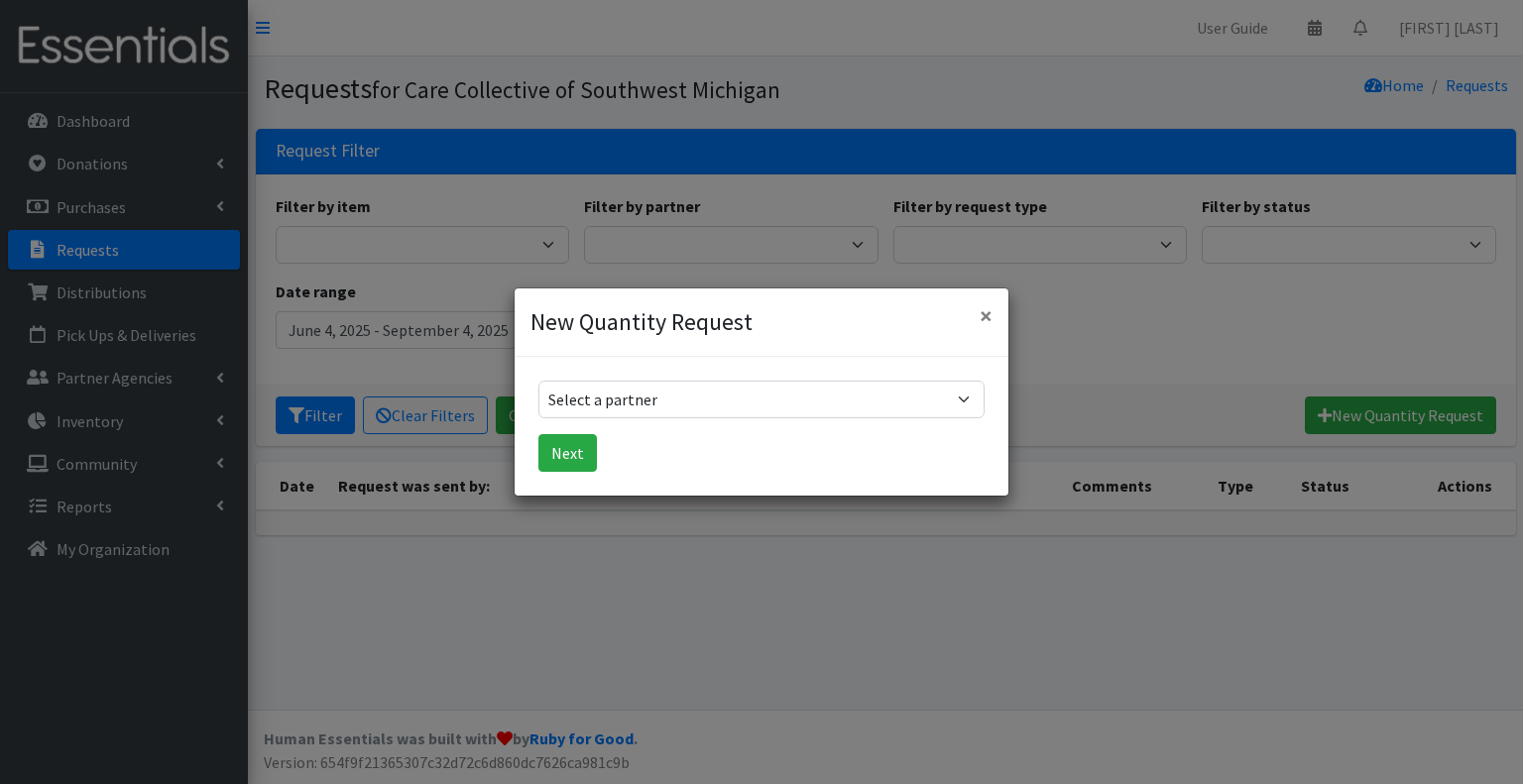 click on "New Quantity Request
×
Select a partner
African Community [CITY]
Black Lives Matter [CITY]/BC Diaper Train
Cares Sexual Wellness Services
Communities in School [CITY]
Comstock Early Learning Academy
Confident S.O.L.E
Douglass Community Association
El Concilio
Fine Arts Collaborative
Generous Hands
Interfaith Homes
[CITY] Refugee Resource Collabortive
KRESA Early Intervention and Special Services
KV Circle Center
KZOO Parks- All Things Possible
New Genesis Early Learning Childhood Learning Center
New Village Park
OutFront [CITY]
Pre-K International
The [CITY] Promise
WMed Family Medicine Home Visiting
WMU essential needs
YWCA WISH Home Visiting Program
Next" at bounding box center (762, 392) 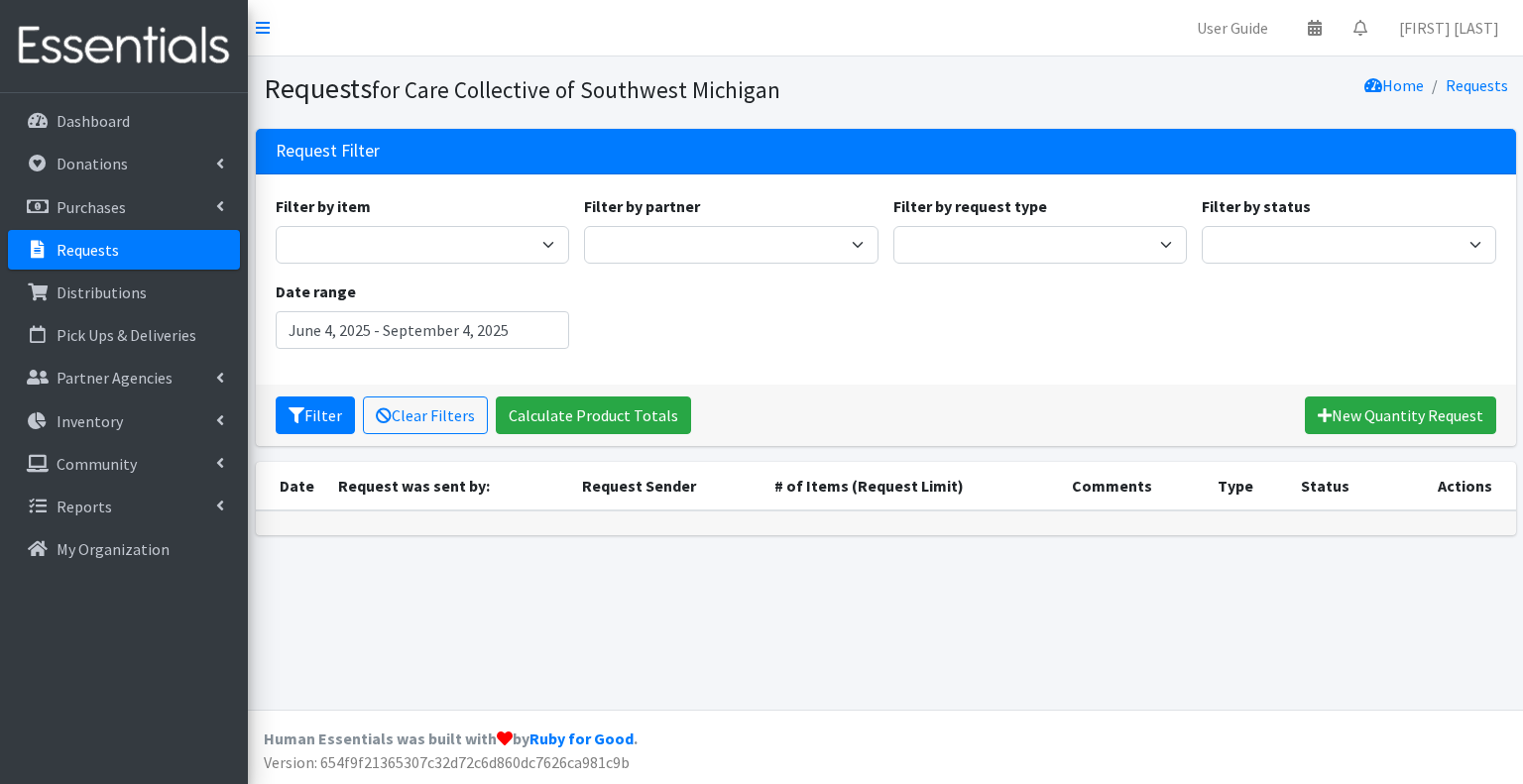 click on "Filter by item
0 - Diapers
0 - Diapers 2.0
1 - Diapers
2 - Diapers
3 - Diapers
4 - Diapers
5 - Diapers
6 - Diapers
Kit - 0 - Diapers
Kit - 1 - Diapers
Kit - 2 - Diapers
Kit - 3 - Diapers
Kit - 3T/4T - Training Pants
Kit - 4 - Diapers
Kit - 4T/5T - Training Pants
Kit - 5 - Diapers
Kit - 6 - Diapers
Kit - Pad Monthly
Kit - Tampon Monthly
Kit - Training Pants
Liners
Overnight Pads
Regular Tampon Plastic
Super Tampon Plastic
Thin Pads
TP - 3T/4T - Training Pants
TP -  4T/5T - Training Pants
Wipes
Filter by partner
African Community Kalamazoo
Black Lives Matter Kzoo/BC Diaper Train
Cares Sexual Wellness Services
Communities in School Kalamazoo
Comstock Early Learning Academy
Confident S.O.L.E
Douglass Community Association
El Concilio
Fine Arts Collaborative
Generous Hands
Interfaith Homes
J" at bounding box center (885, 280) 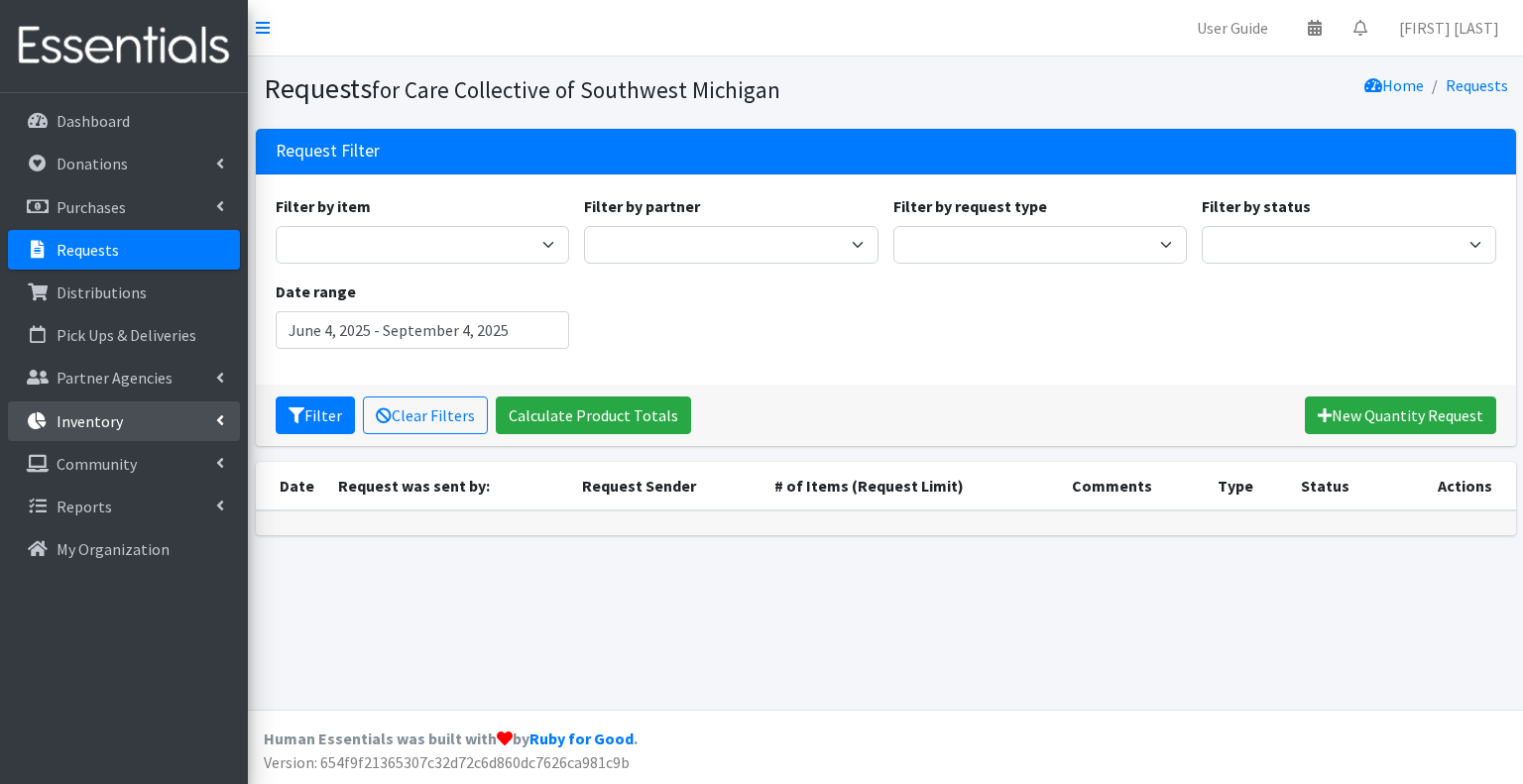 click on "Inventory" at bounding box center [124, 421] 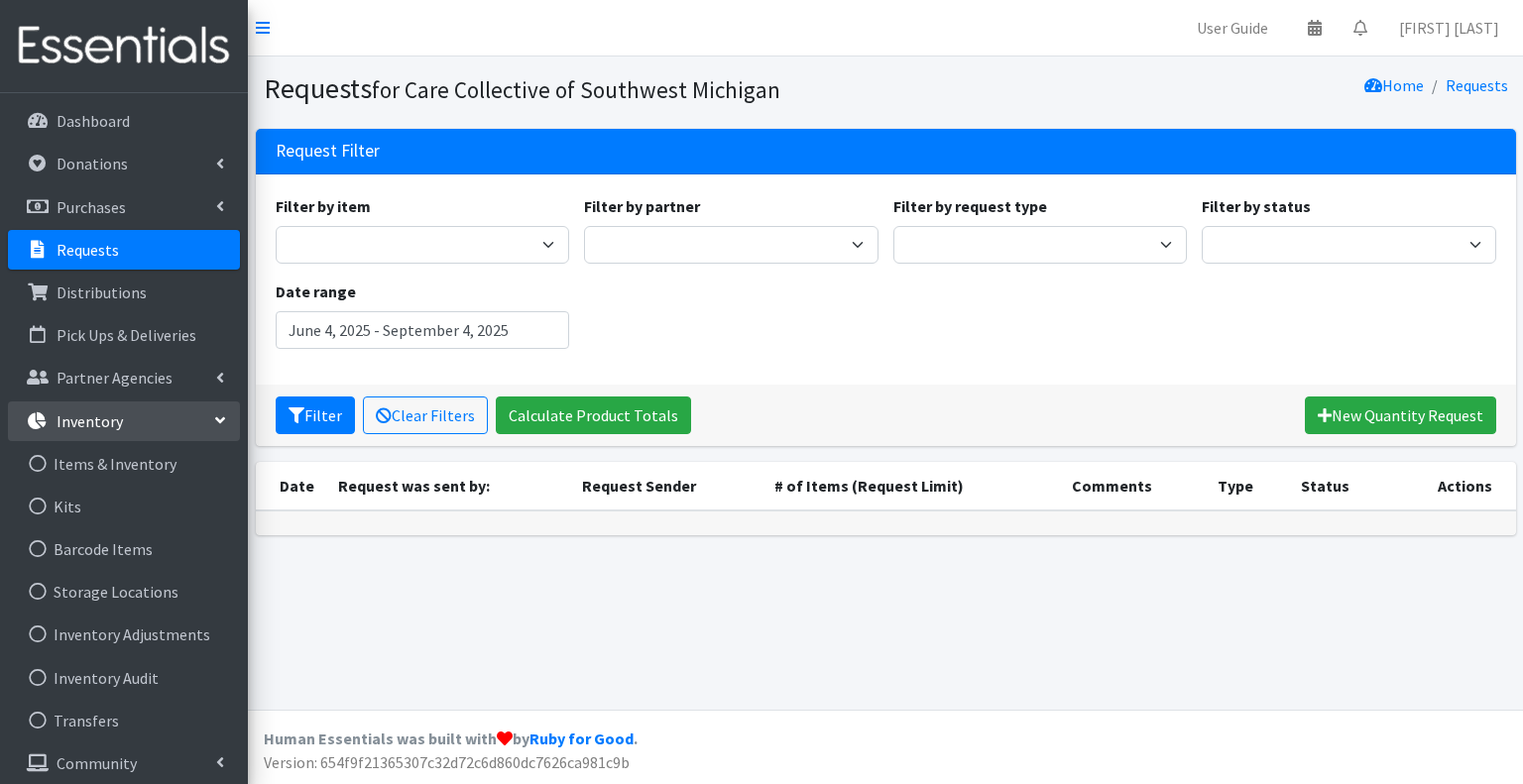 click on "Inventory" at bounding box center [124, 421] 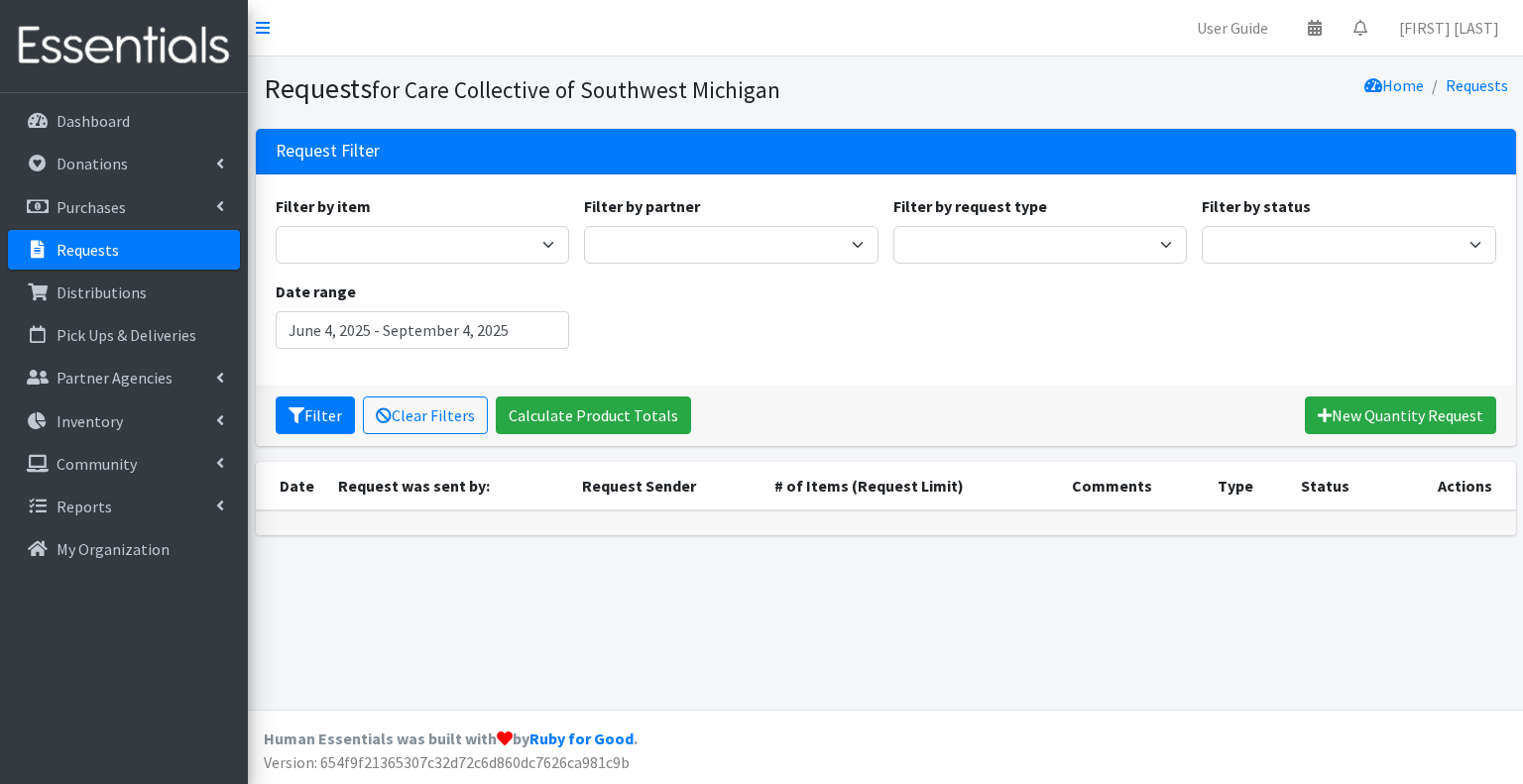 click on "Filter by item
0 - Diapers
0 - Diapers 2.0
1 - Diapers
2 - Diapers
3 - Diapers
4 - Diapers
5 - Diapers
6 - Diapers
Kit - 0 - Diapers
Kit - 1 - Diapers
Kit - 2 - Diapers
Kit - 3 - Diapers
Kit - 3T/4T - Training Pants
Kit - 4 - Diapers
Kit - 4T/5T - Training Pants
Kit - 5 - Diapers
Kit - 6 - Diapers
Kit - Pad Monthly
Kit - Tampon Monthly
Kit - Training Pants
Liners
Overnight Pads
Regular Tampon Plastic
Super Tampon Plastic
Thin Pads
TP - 3T/4T - Training Pants
TP -  4T/5T - Training Pants
Wipes
Filter by partner
African Community Kalamazoo
Black Lives Matter Kzoo/BC Diaper Train
Cares Sexual Wellness Services
Communities in School Kalamazoo
Comstock Early Learning Academy
Confident S.O.L.E
Douglass Community Association
El Concilio
Fine Arts Collaborative
Generous Hands
Interfaith Homes
J" at bounding box center (885, 280) 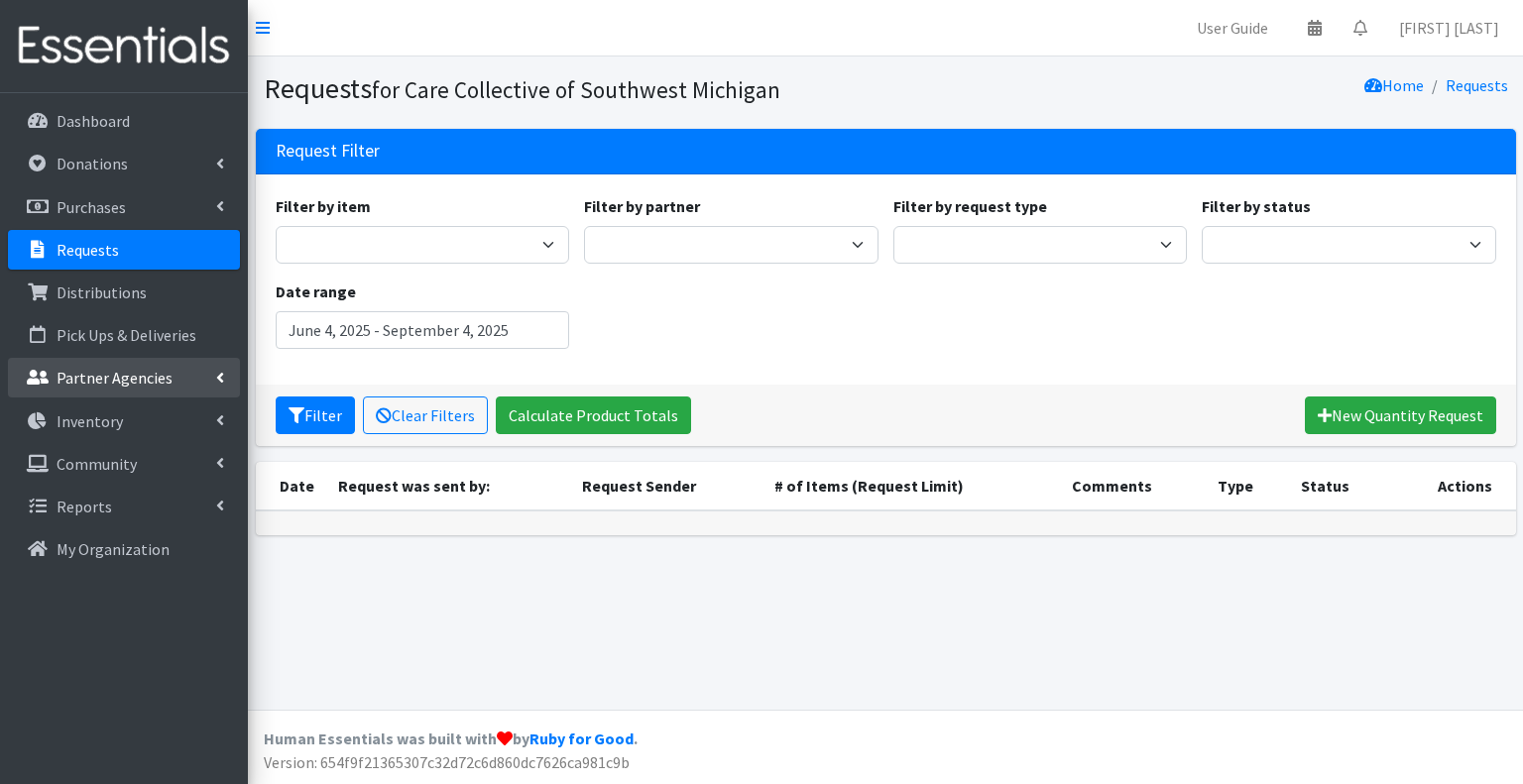 click on "Partner Agencies" at bounding box center [114, 378] 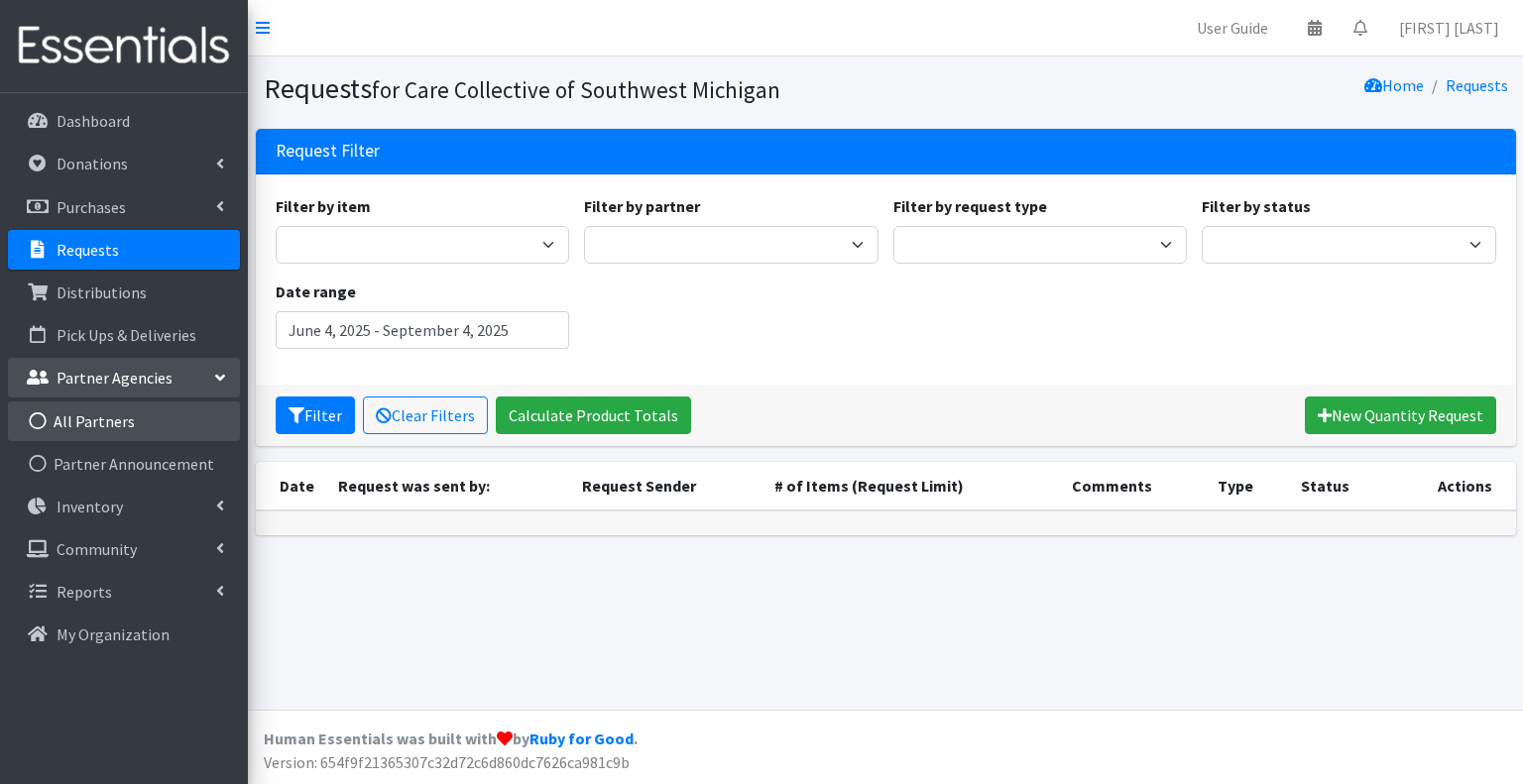click on "All Partners" at bounding box center (124, 421) 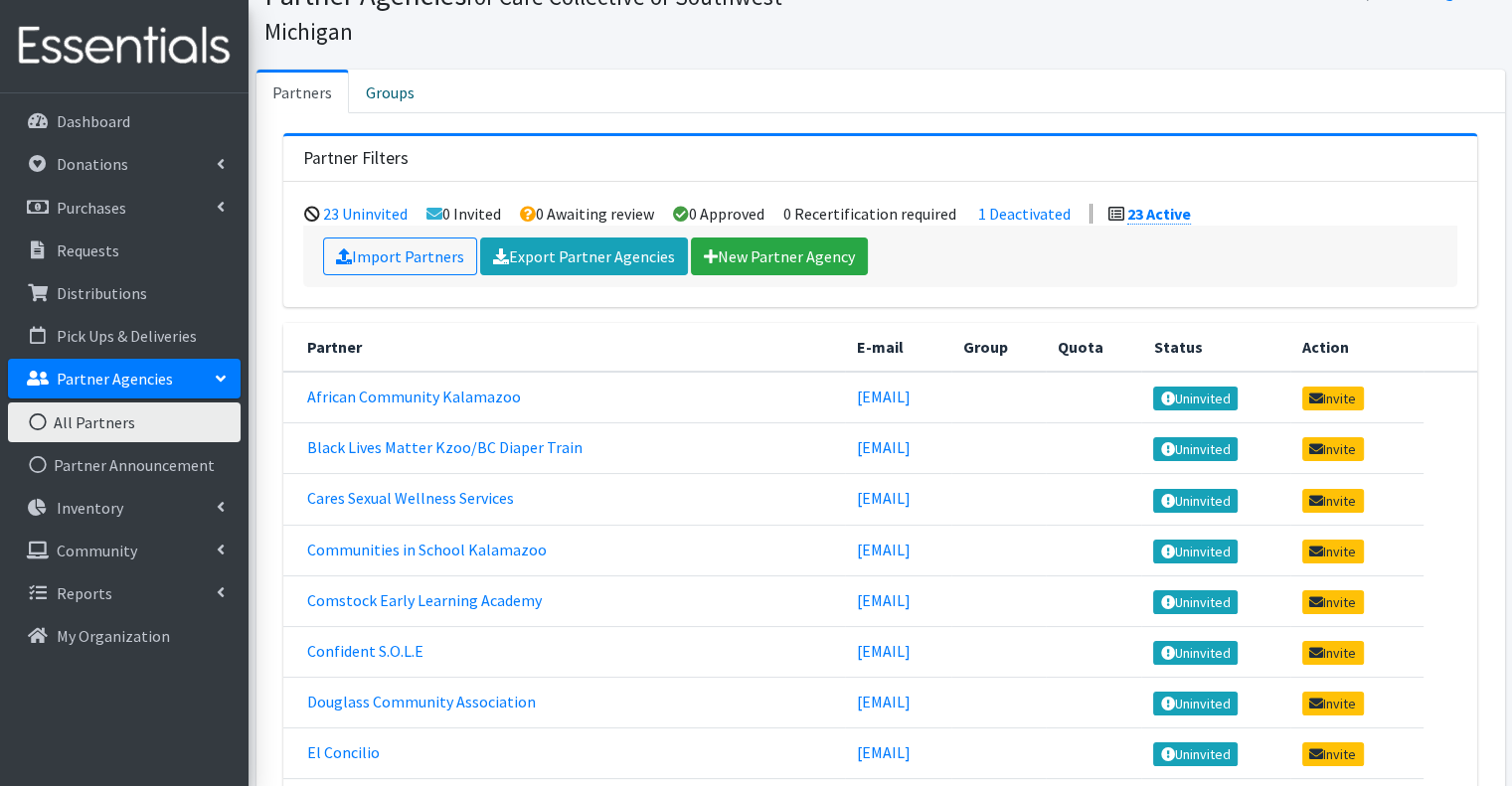 scroll, scrollTop: 0, scrollLeft: 0, axis: both 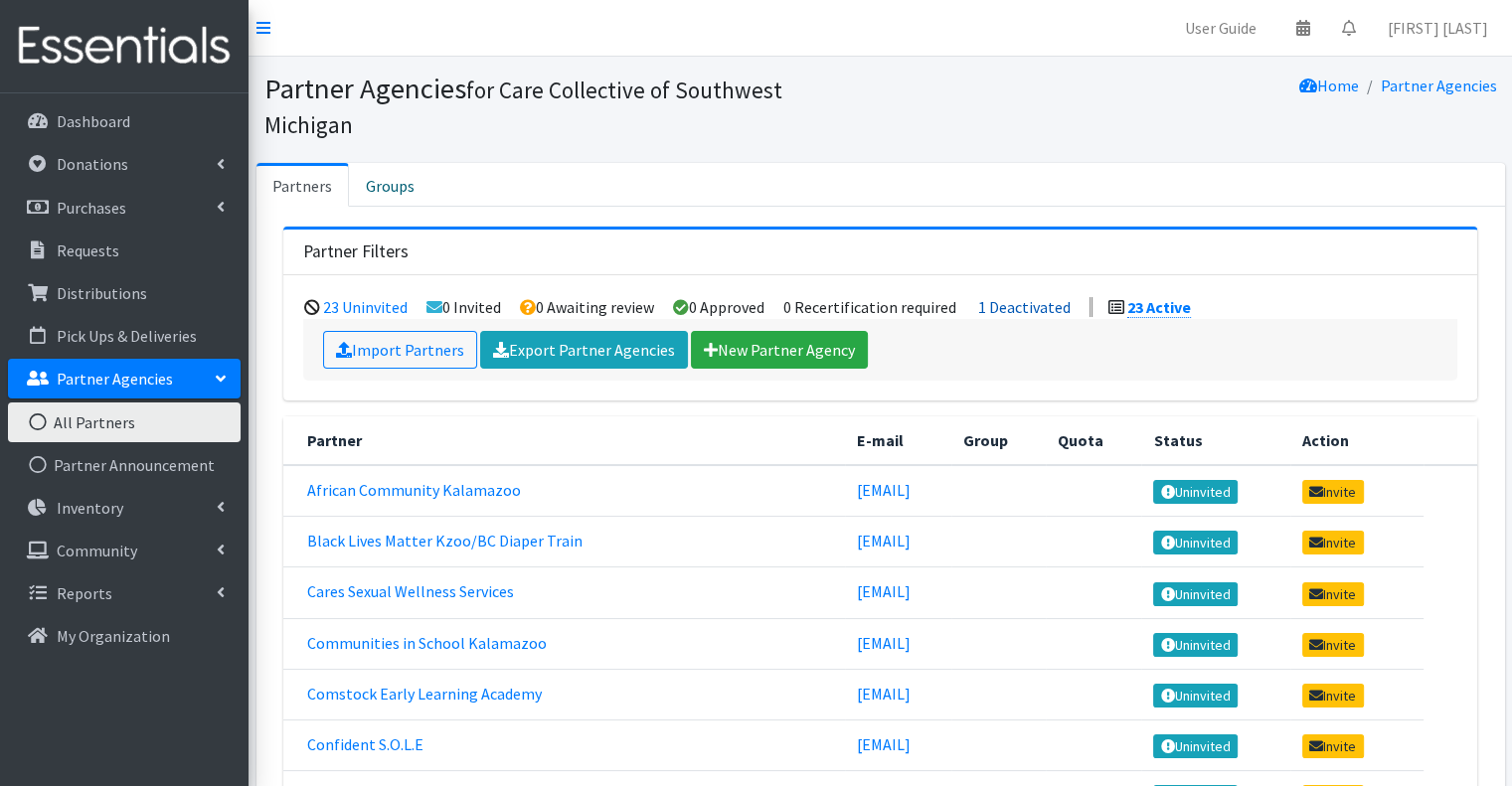 click on "1 Deactivated" at bounding box center (1024, 307) 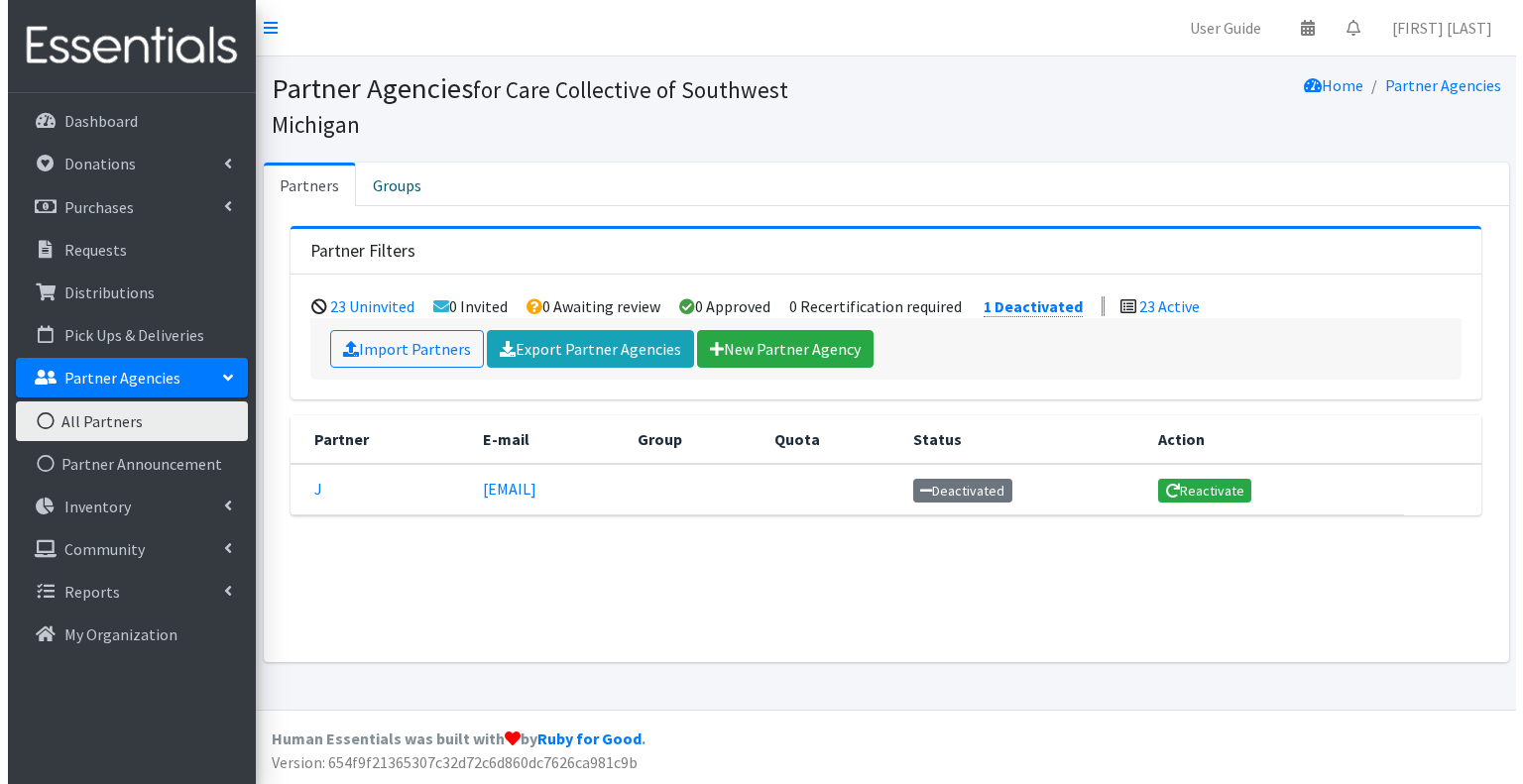 scroll, scrollTop: 0, scrollLeft: 0, axis: both 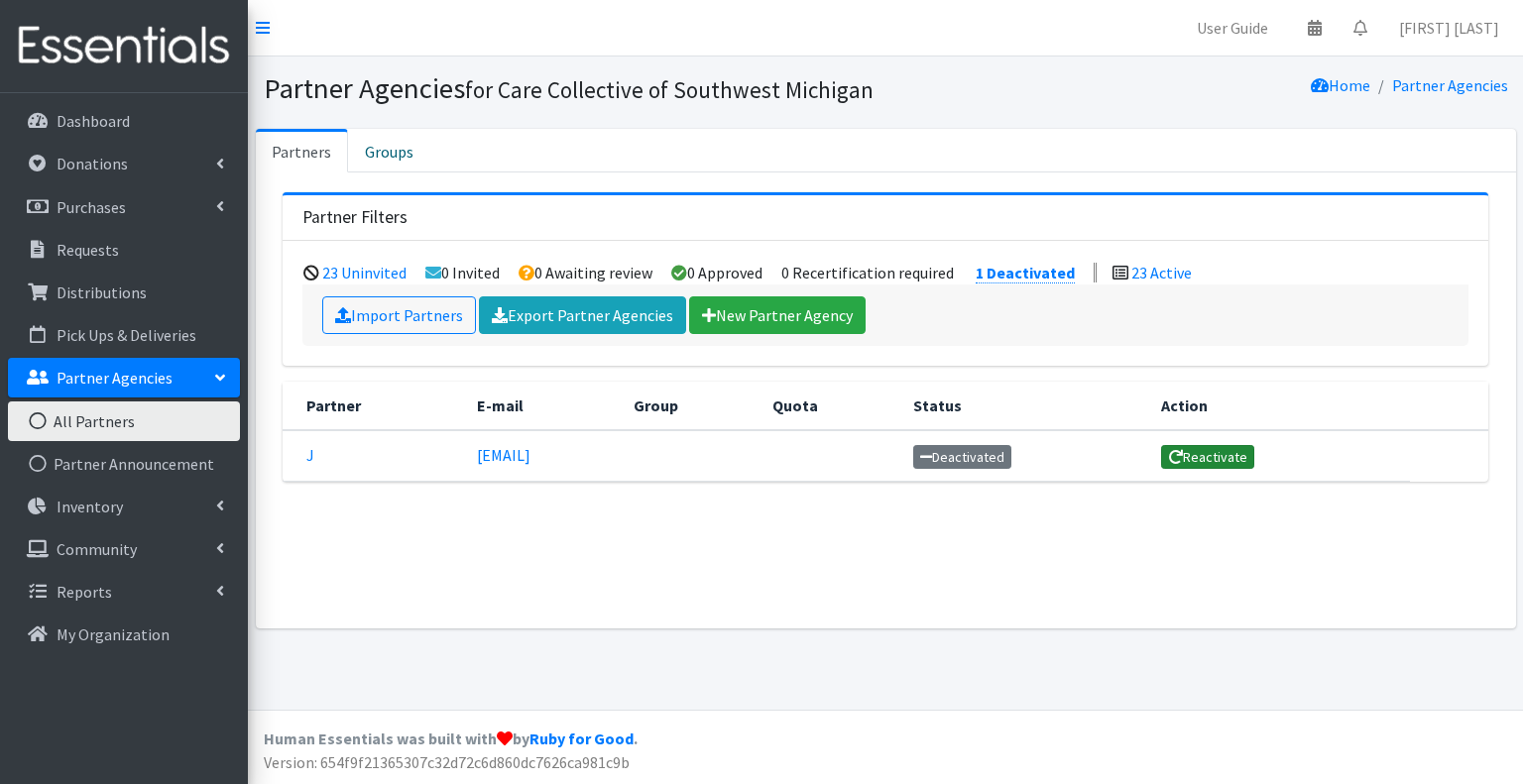 click on "Reactivate" at bounding box center (1208, 457) 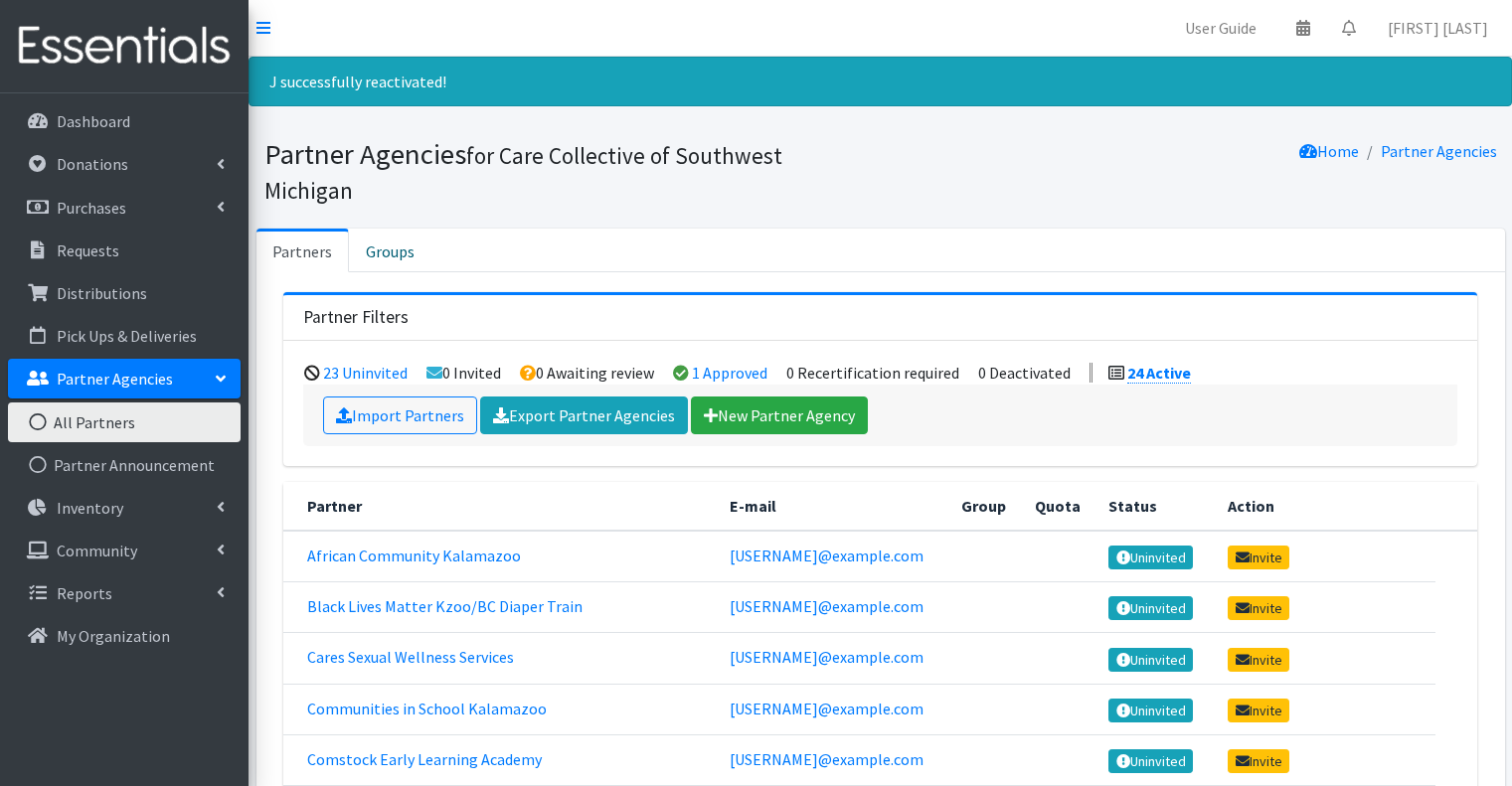 scroll, scrollTop: 0, scrollLeft: 0, axis: both 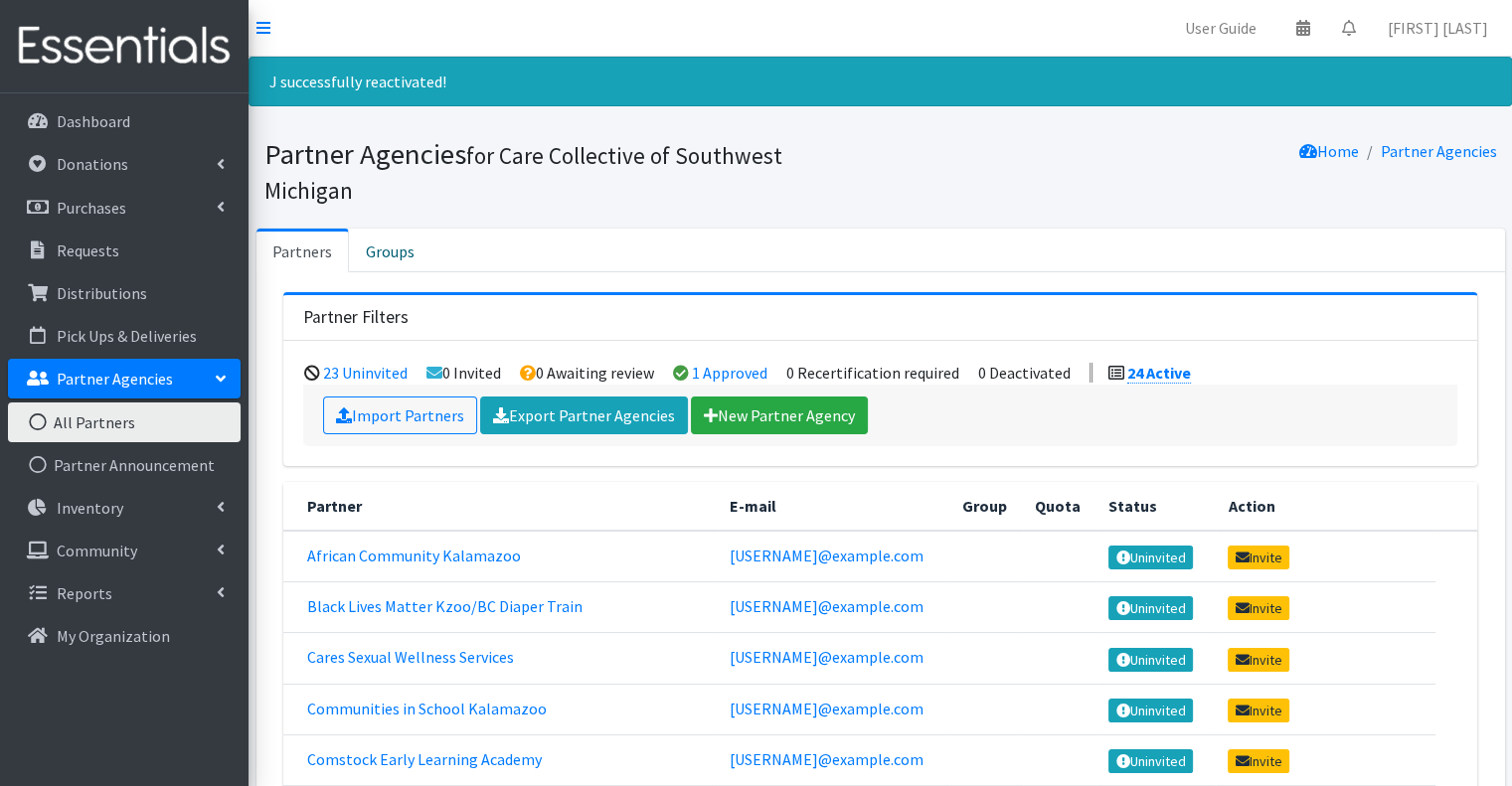 click on "Partner Agencies
for Care Collective of Southwest Michigan
Home
Partner Agencies" at bounding box center (880, 175) 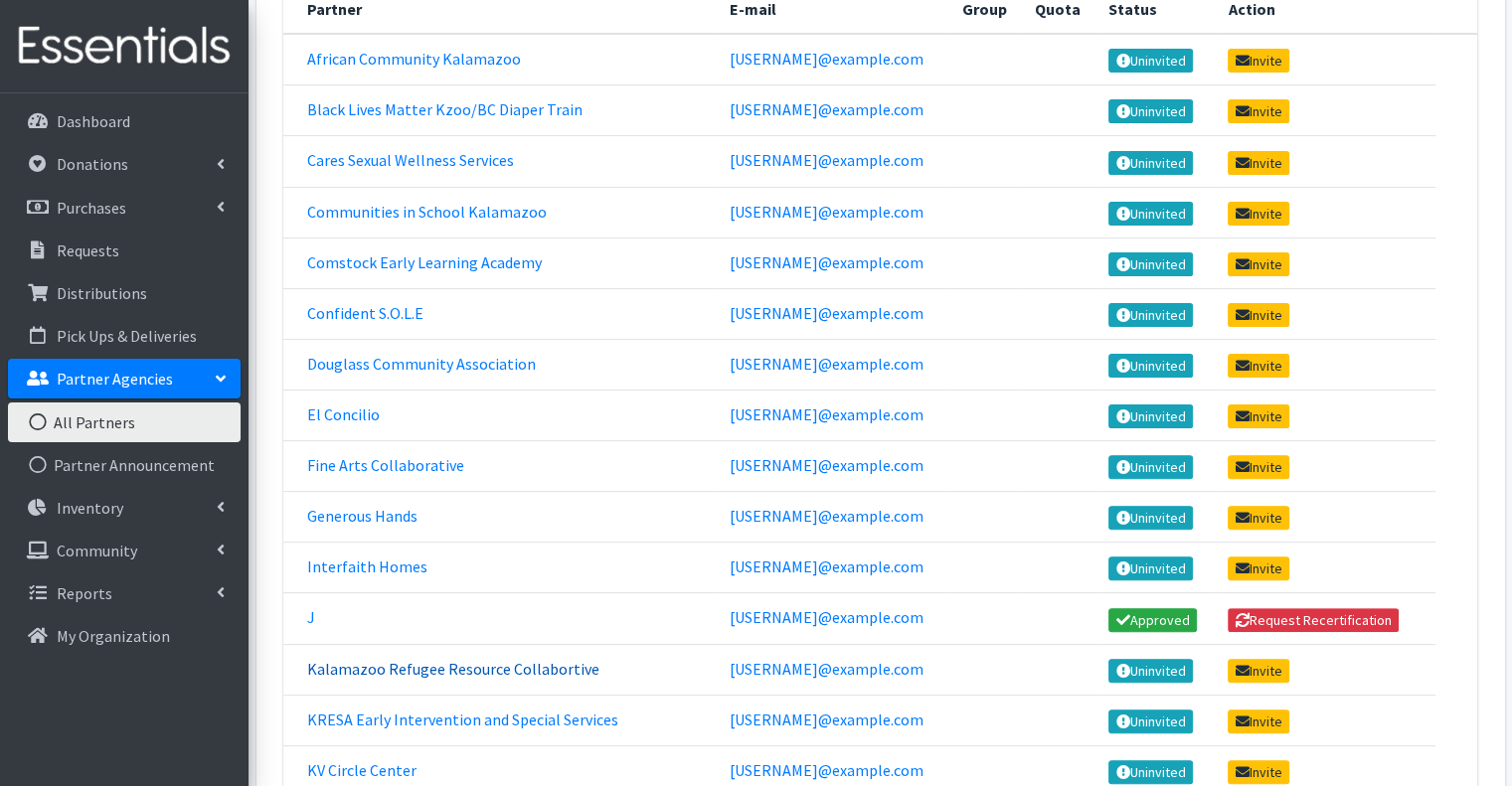 scroll, scrollTop: 894, scrollLeft: 0, axis: vertical 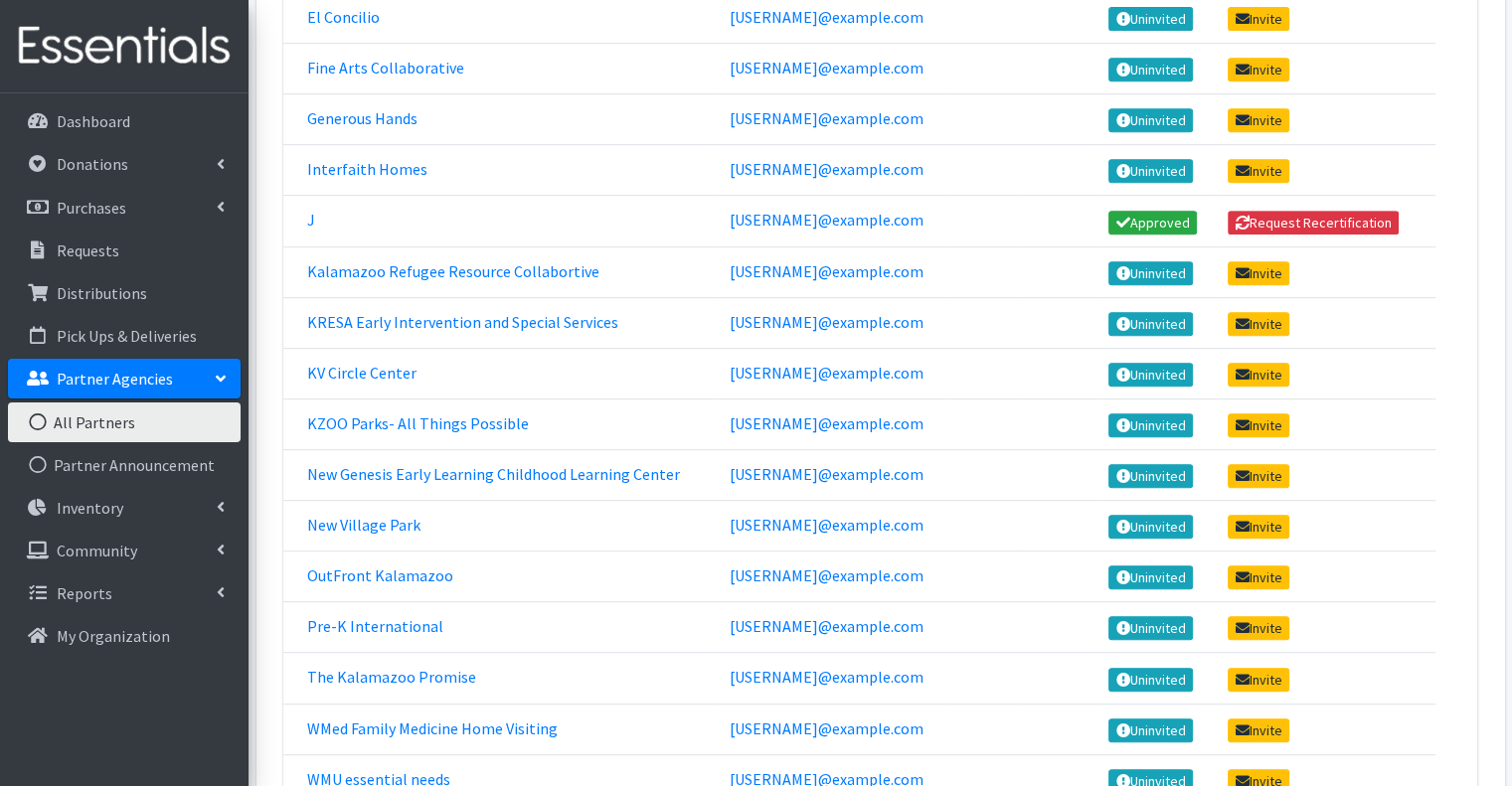 click on "J" at bounding box center [500, 221] 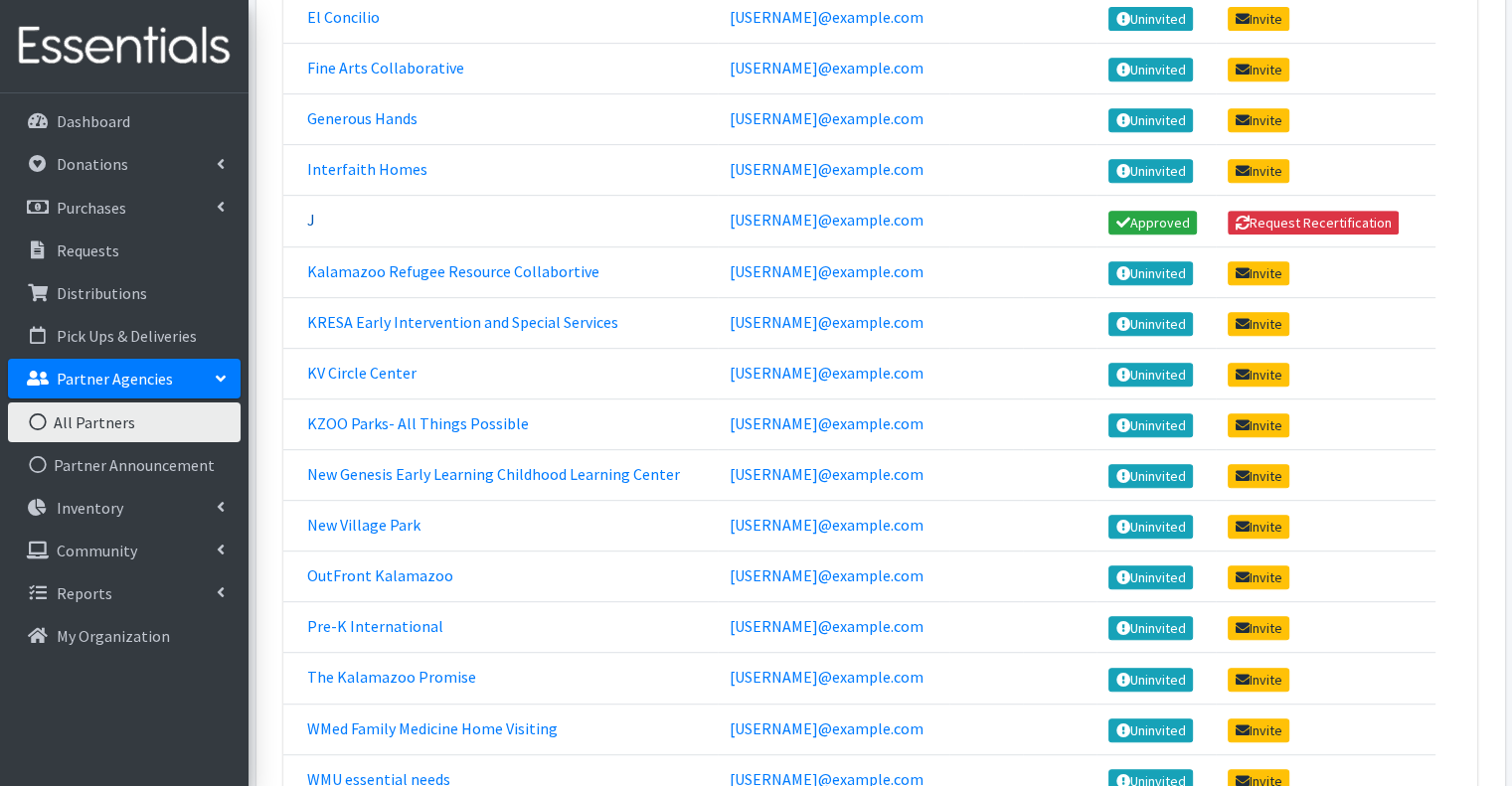 click on "J" at bounding box center [311, 220] 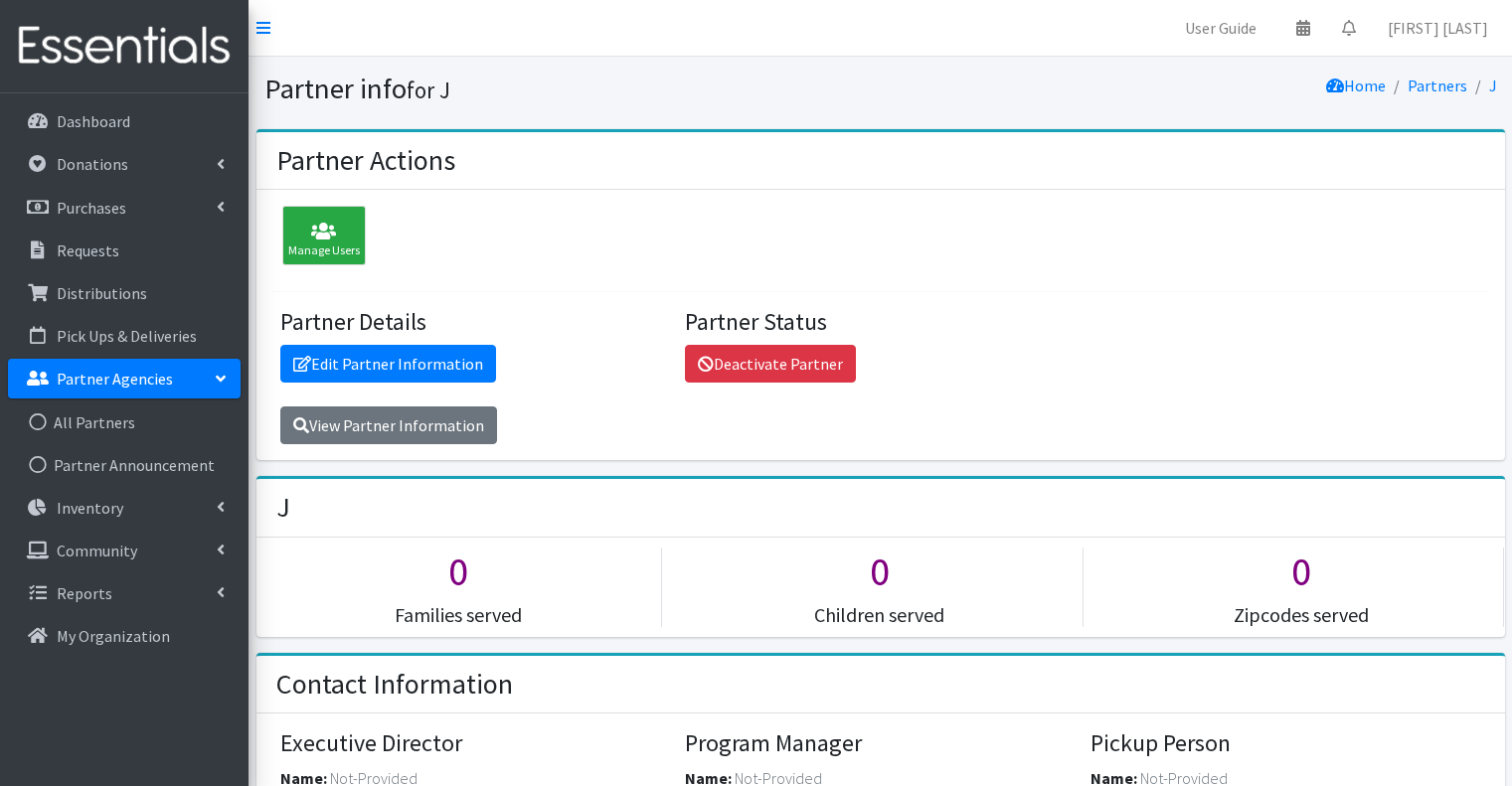 scroll, scrollTop: 0, scrollLeft: 0, axis: both 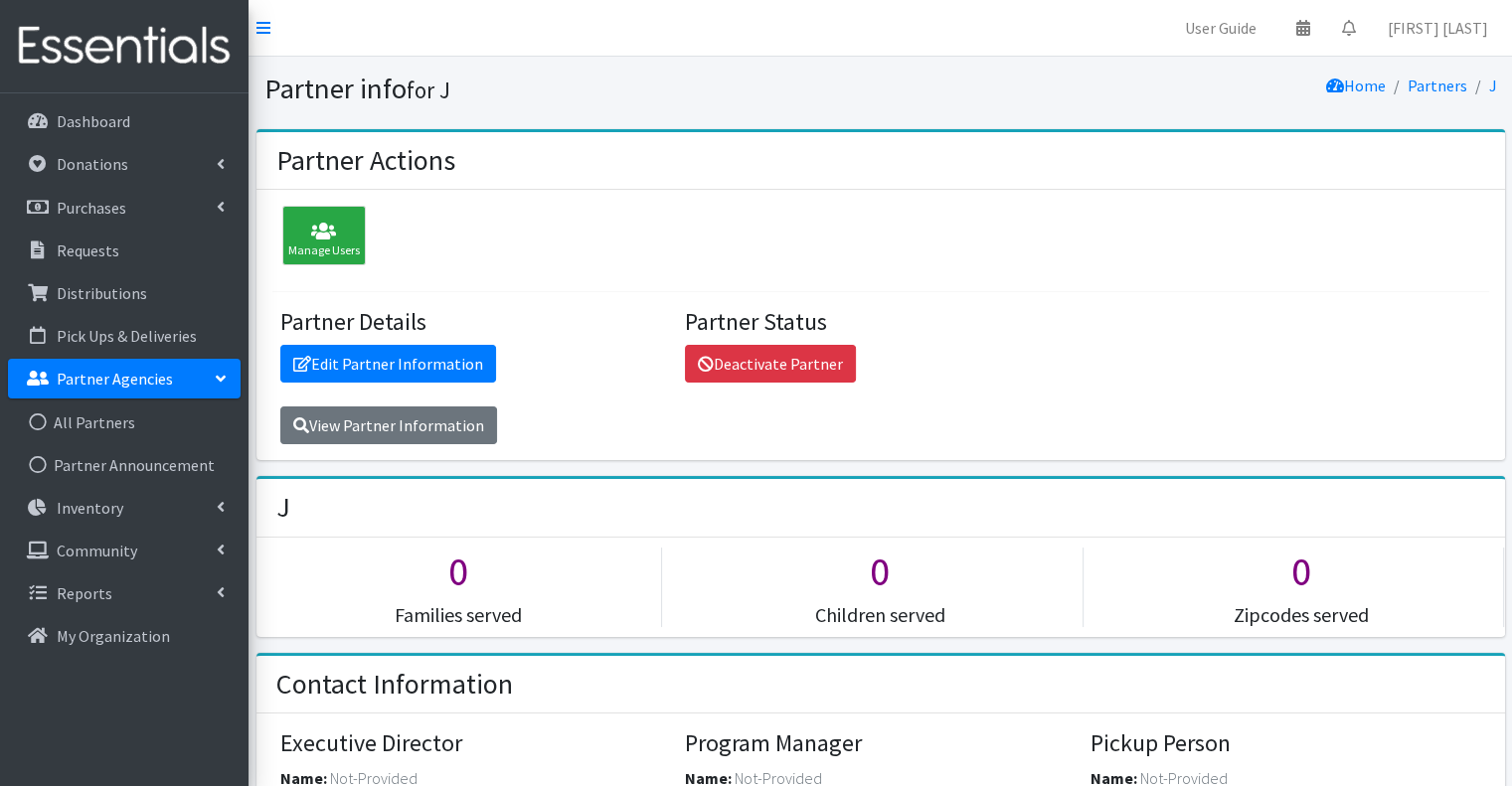 click on "Manage Users
Partner Details
Edit Partner Information
View Partner Information
Partner Status
Deactivate Partner" at bounding box center (881, 325) 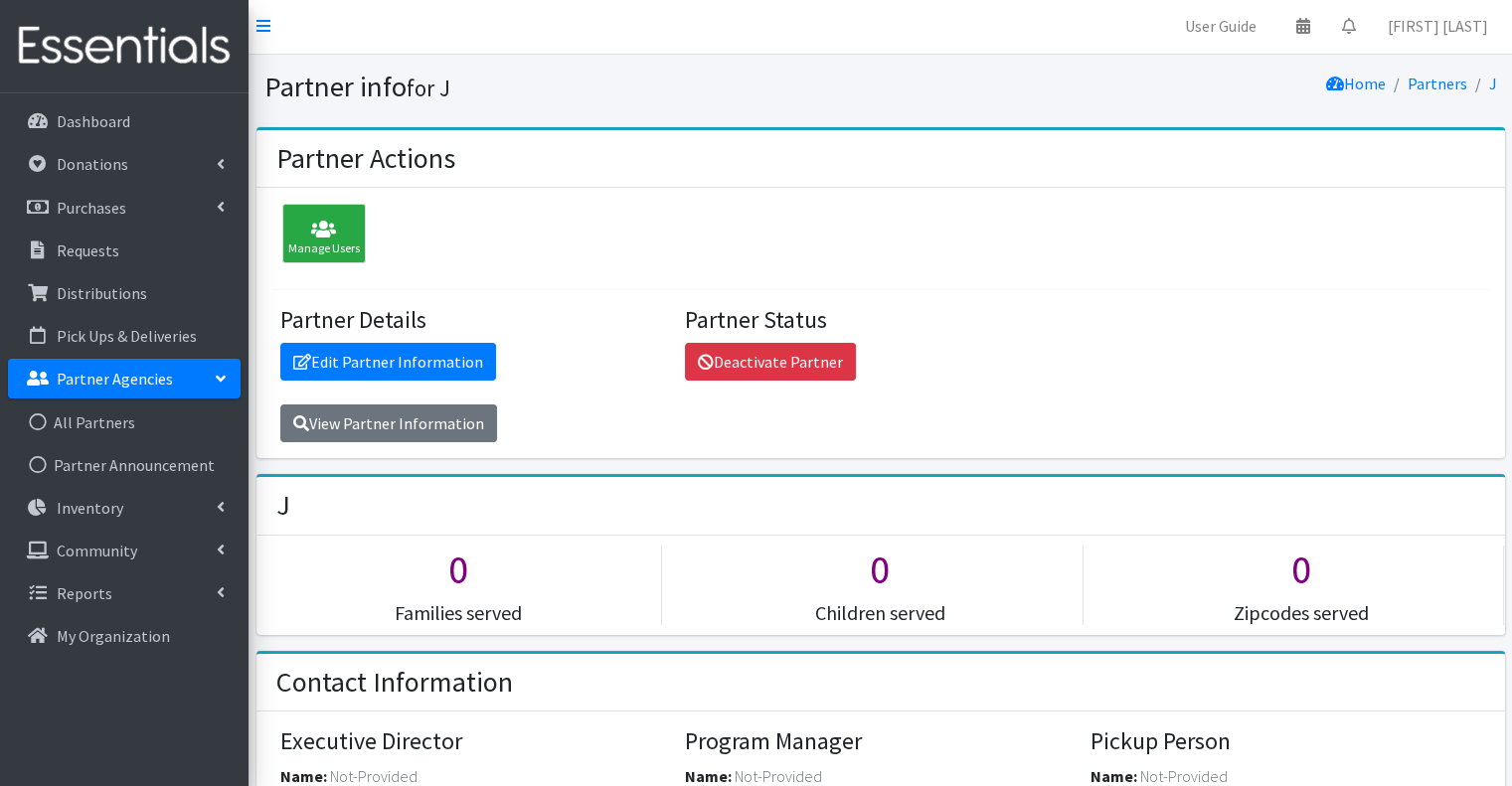 scroll, scrollTop: 0, scrollLeft: 0, axis: both 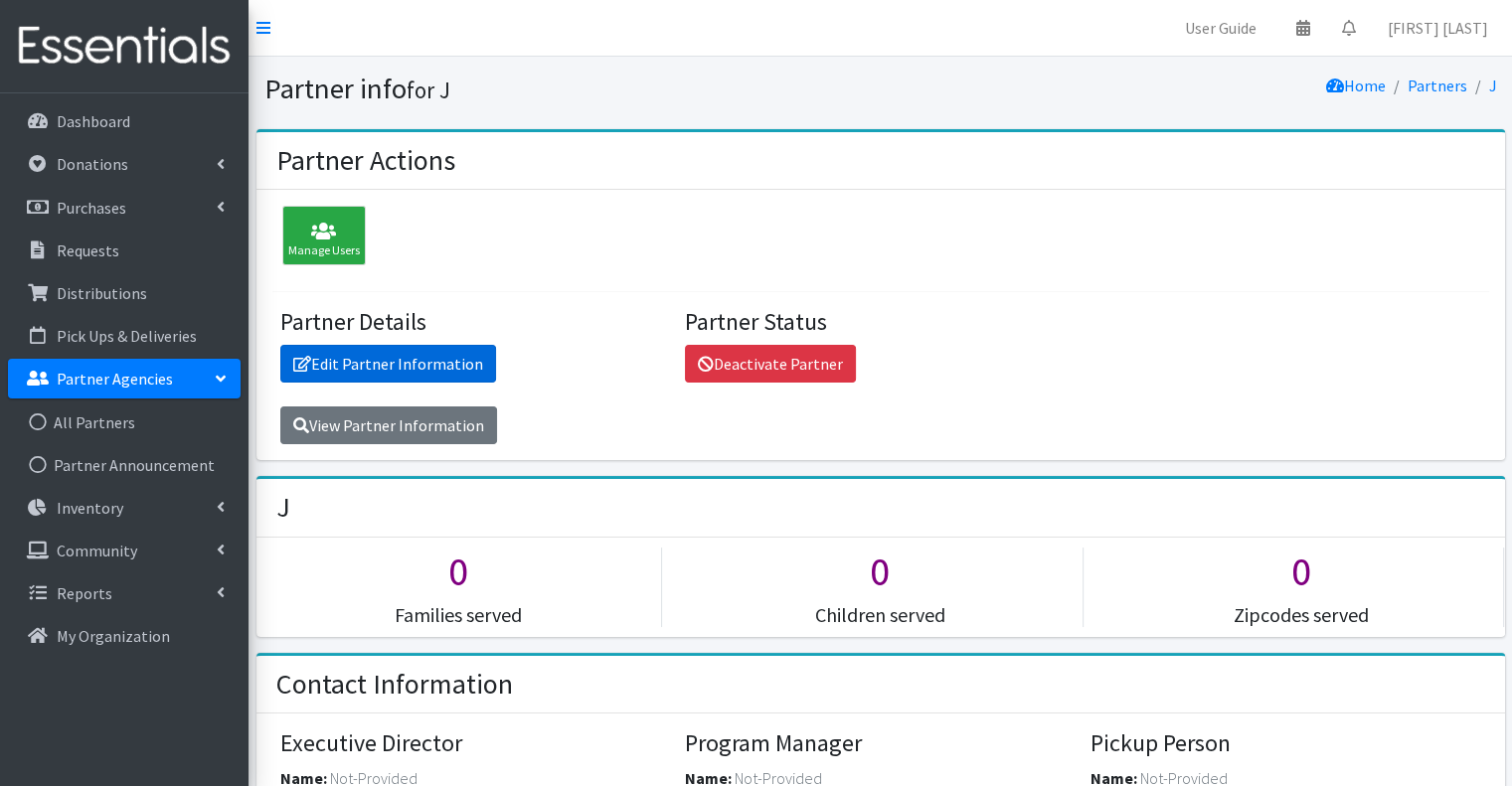 click on "Edit Partner Information" at bounding box center [388, 364] 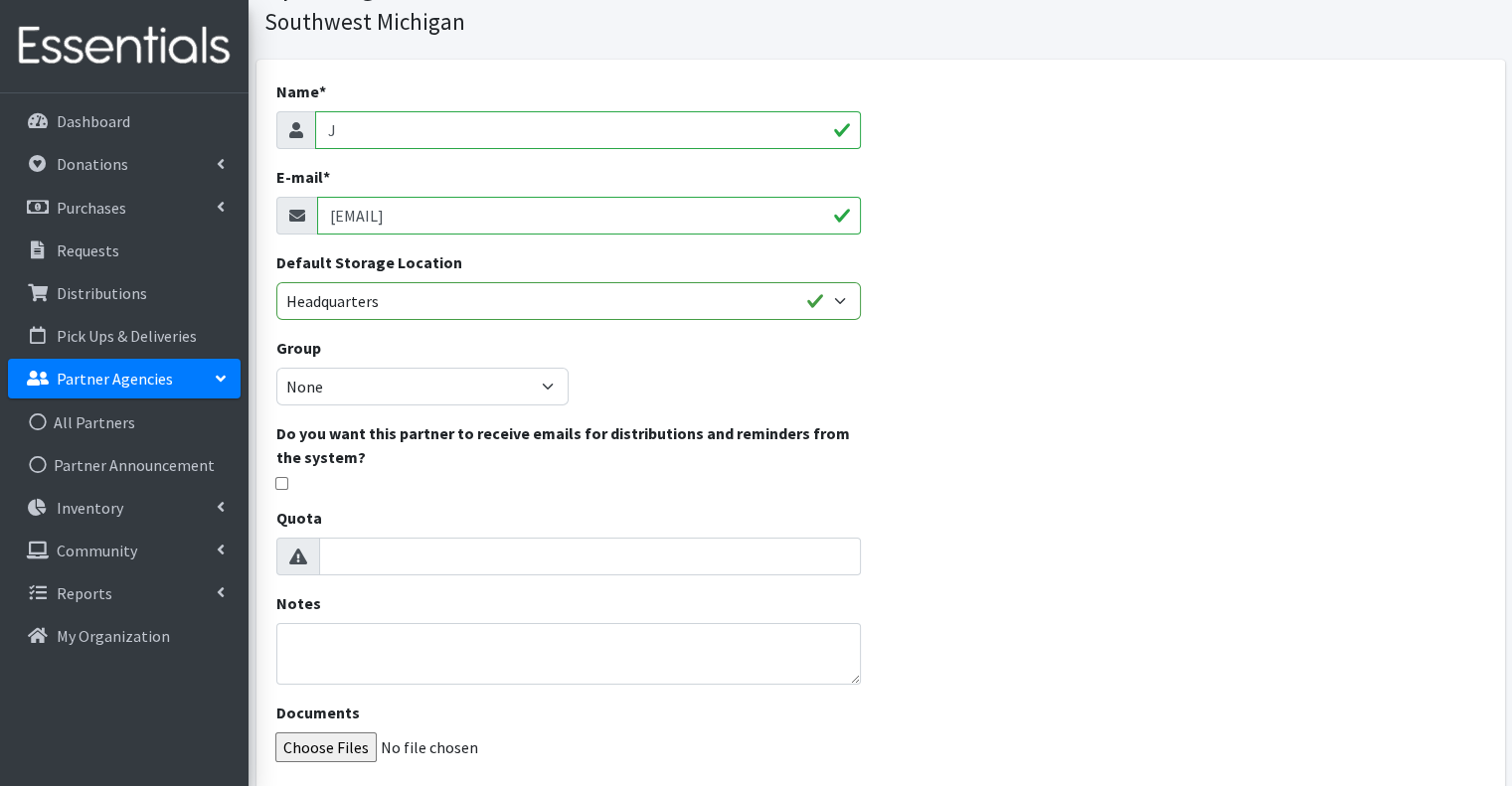 scroll, scrollTop: 265, scrollLeft: 0, axis: vertical 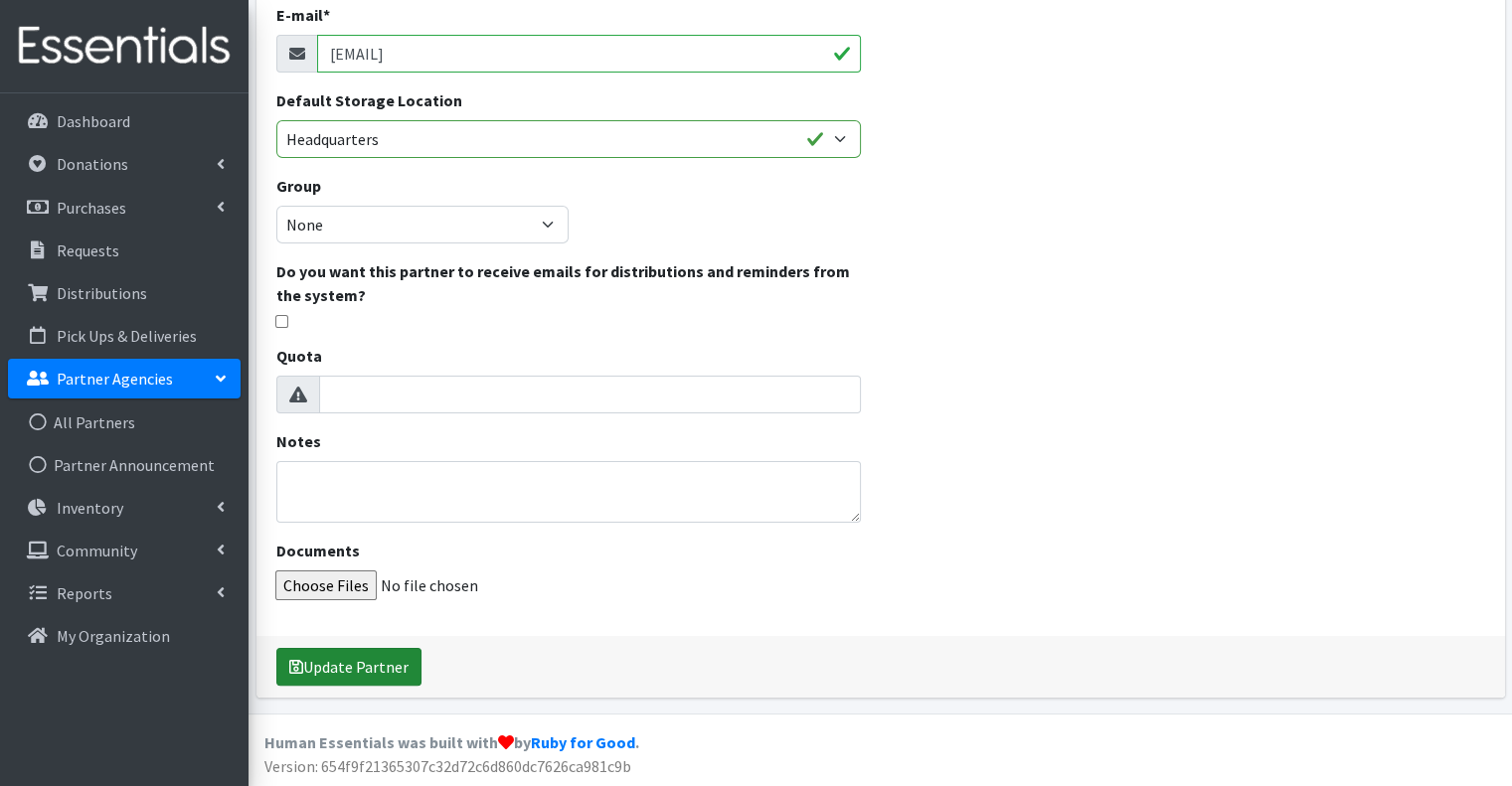 click on "Update Partner" at bounding box center (349, 667) 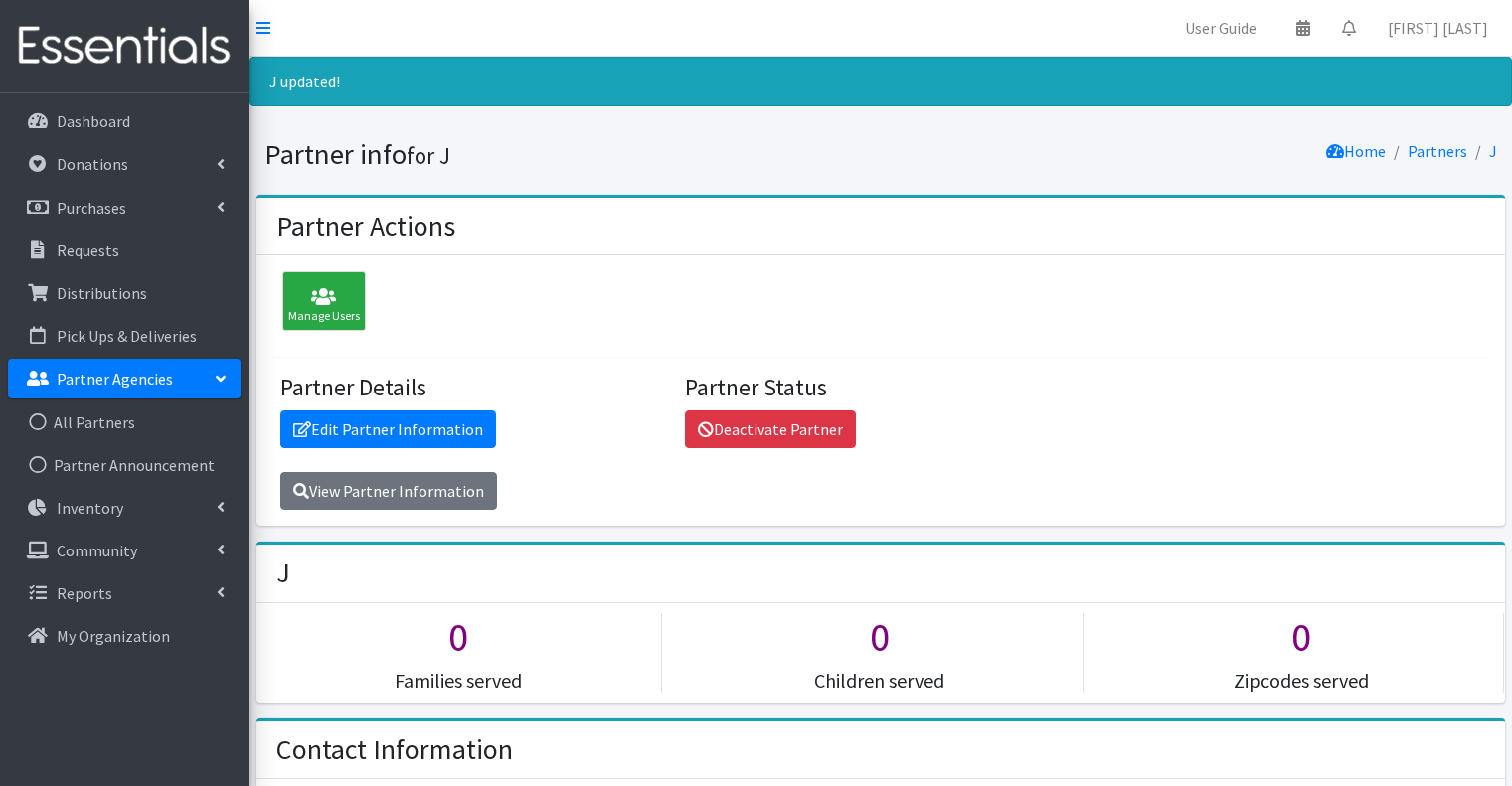 scroll, scrollTop: 0, scrollLeft: 0, axis: both 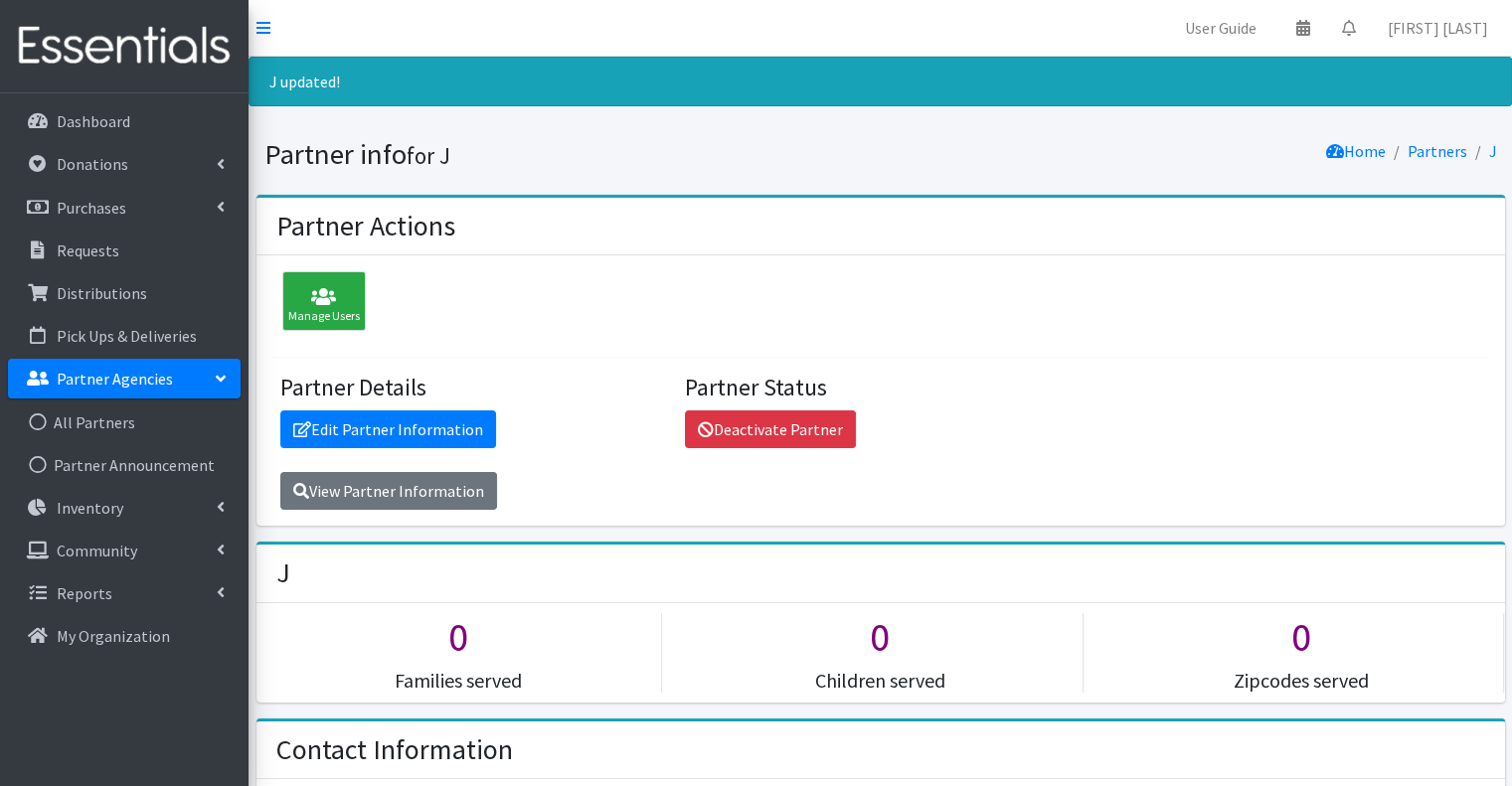 click on "Partner Status" at bounding box center [880, 388] 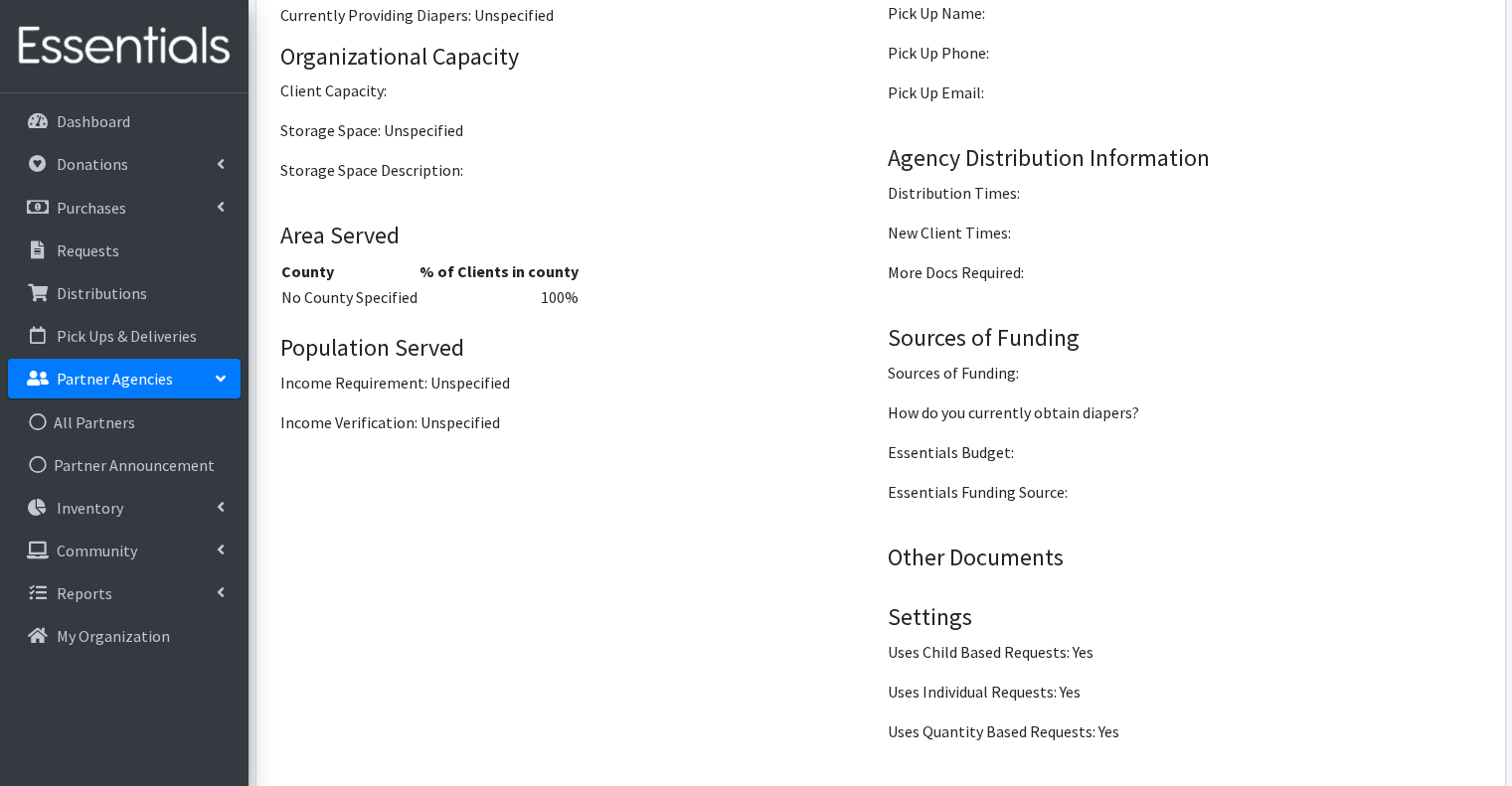 scroll, scrollTop: 2864, scrollLeft: 0, axis: vertical 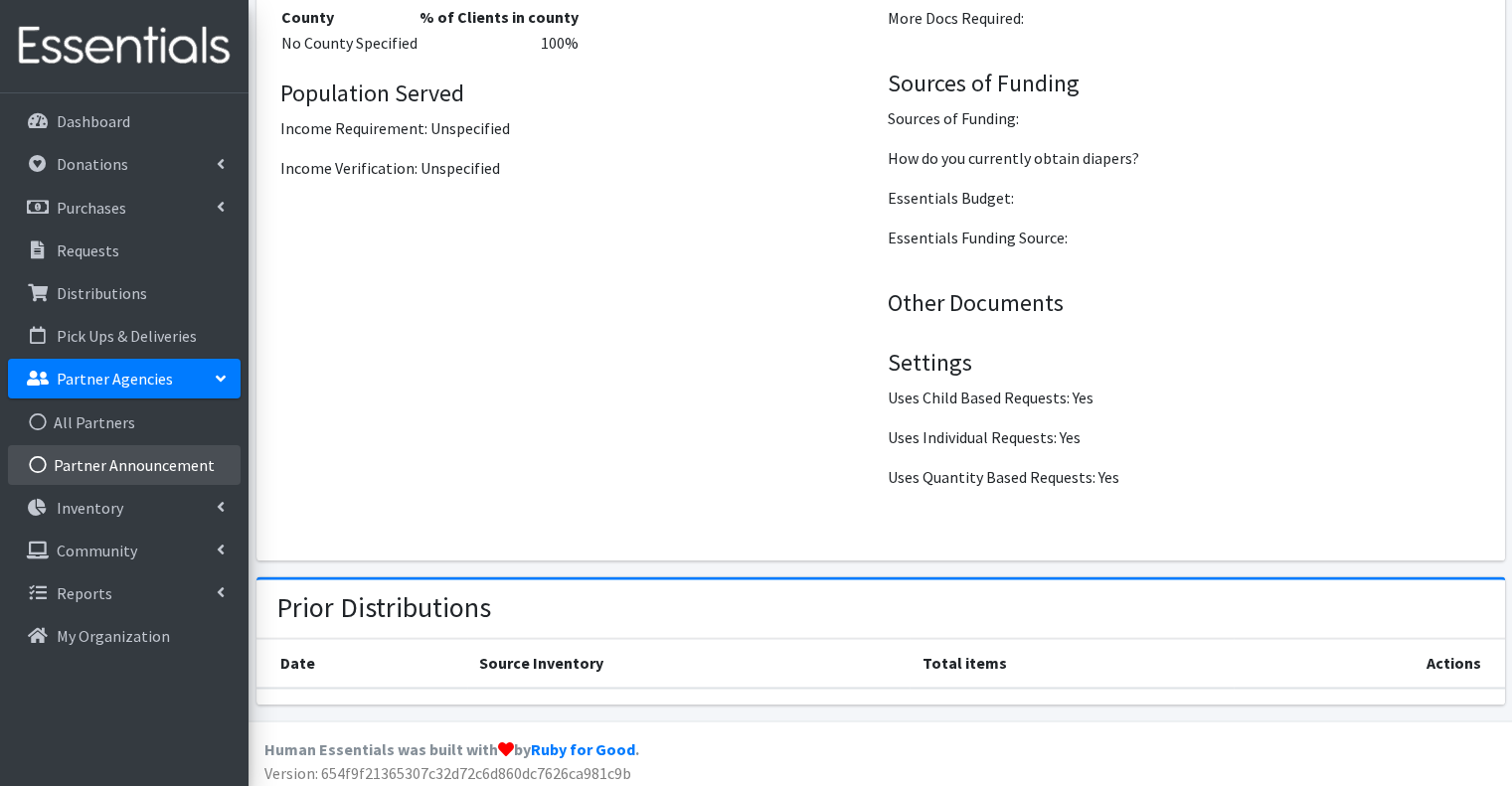click on "Partner Announcement" at bounding box center (124, 465) 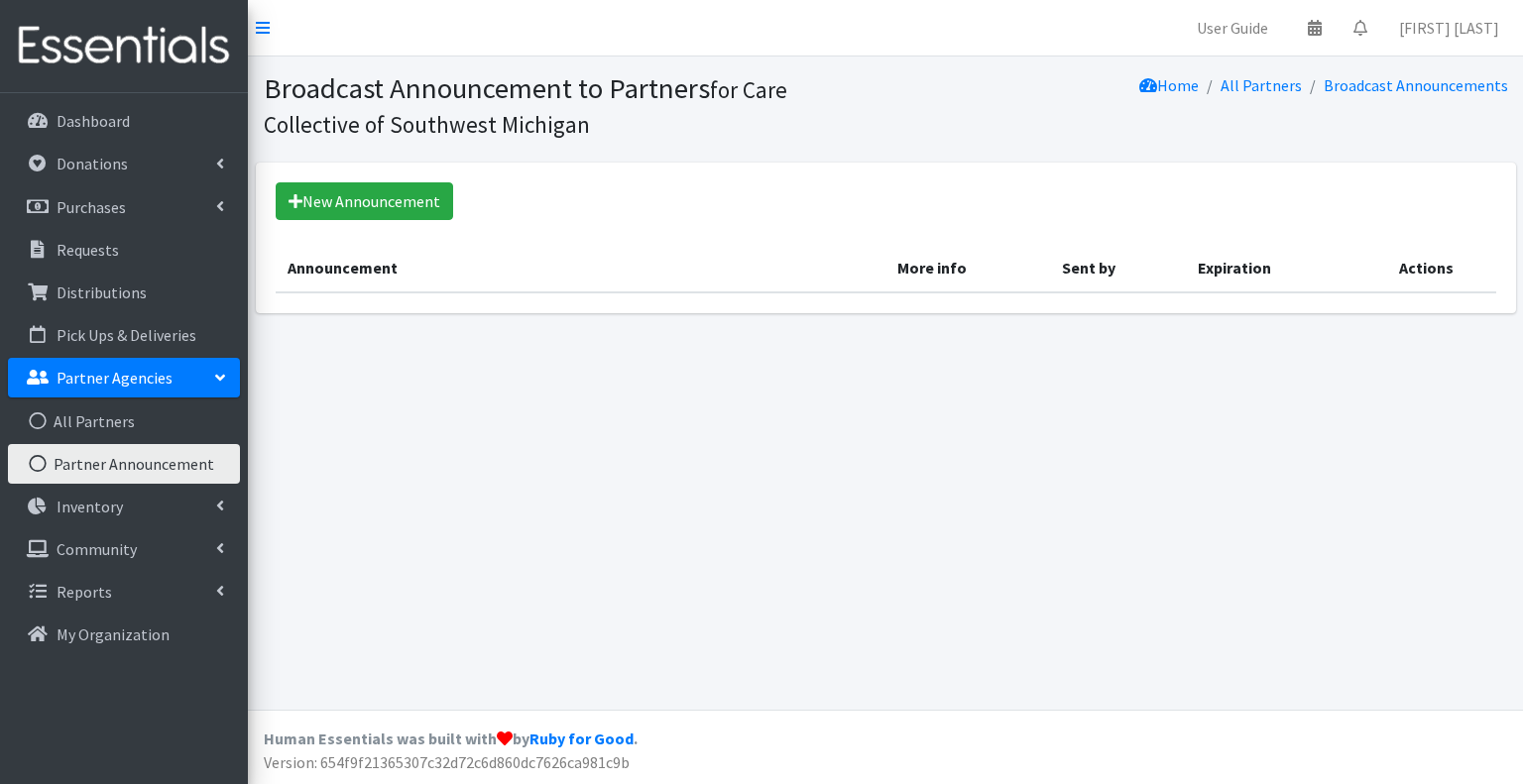 scroll, scrollTop: 0, scrollLeft: 0, axis: both 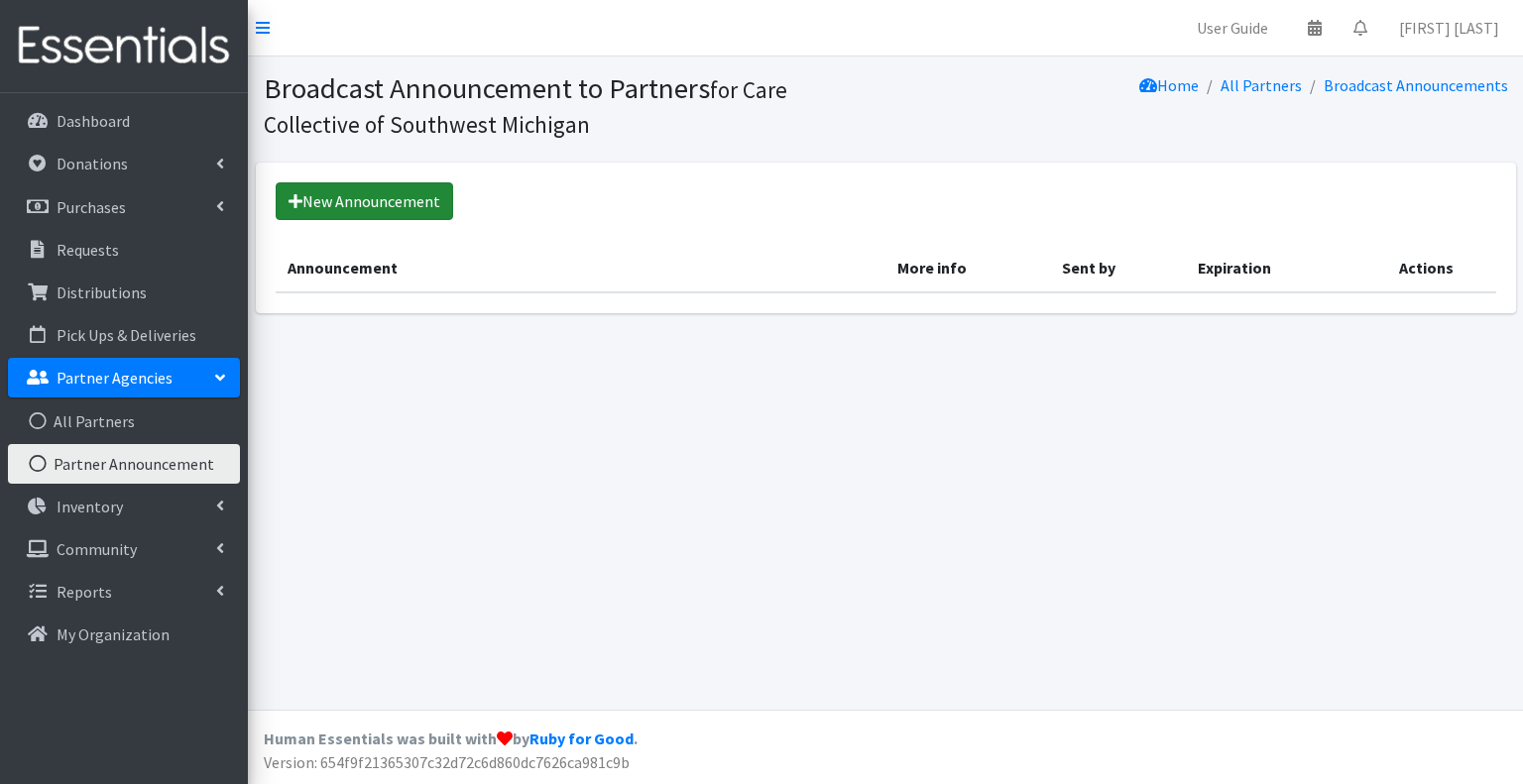 click on "New Announcement" at bounding box center [364, 201] 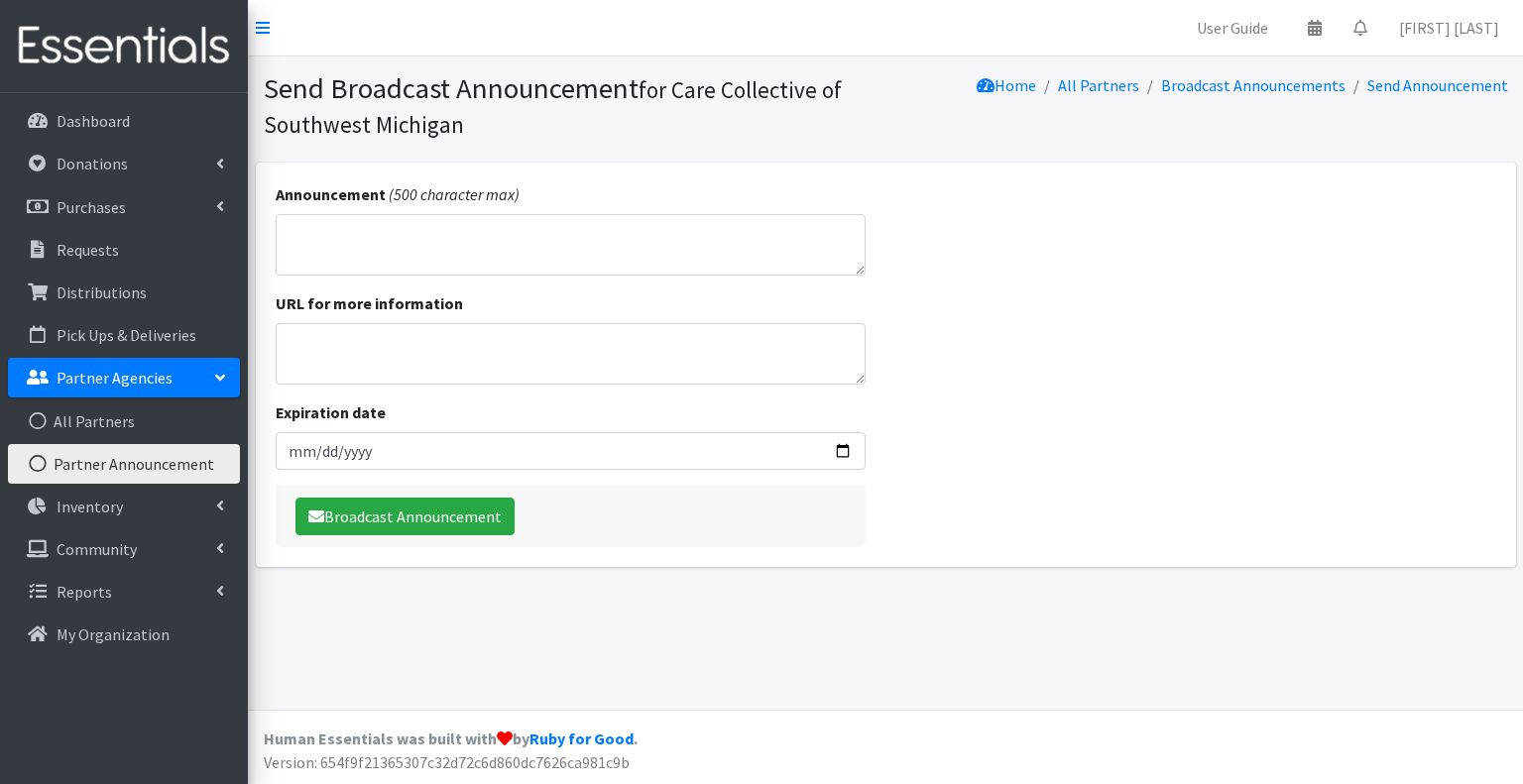 scroll, scrollTop: 0, scrollLeft: 0, axis: both 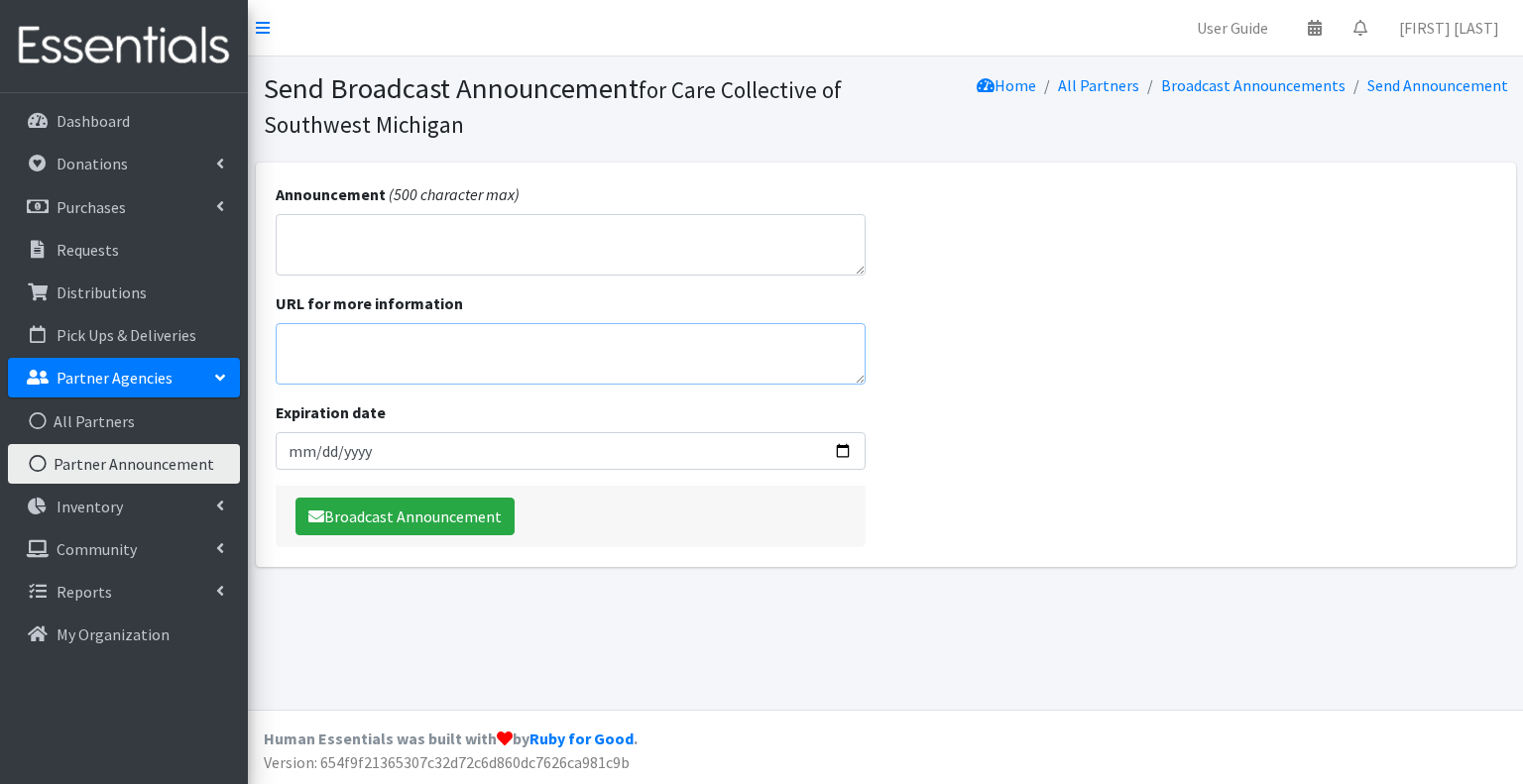 click on "URL for more information" at bounding box center [571, 354] 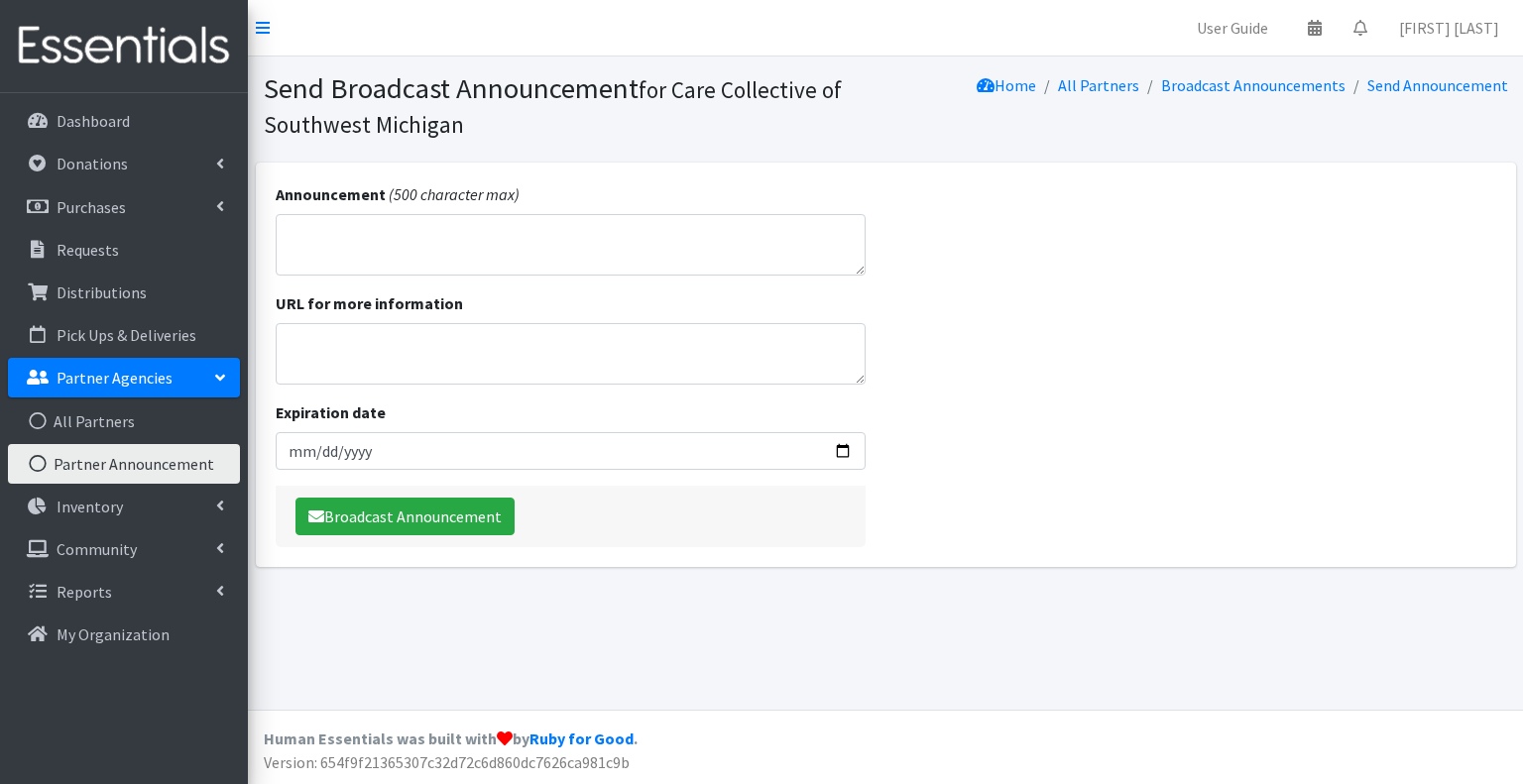 click on "Announcement    (500 character max)
URL for more information
Expiration date
Broadcast Announcement" at bounding box center [885, 365] 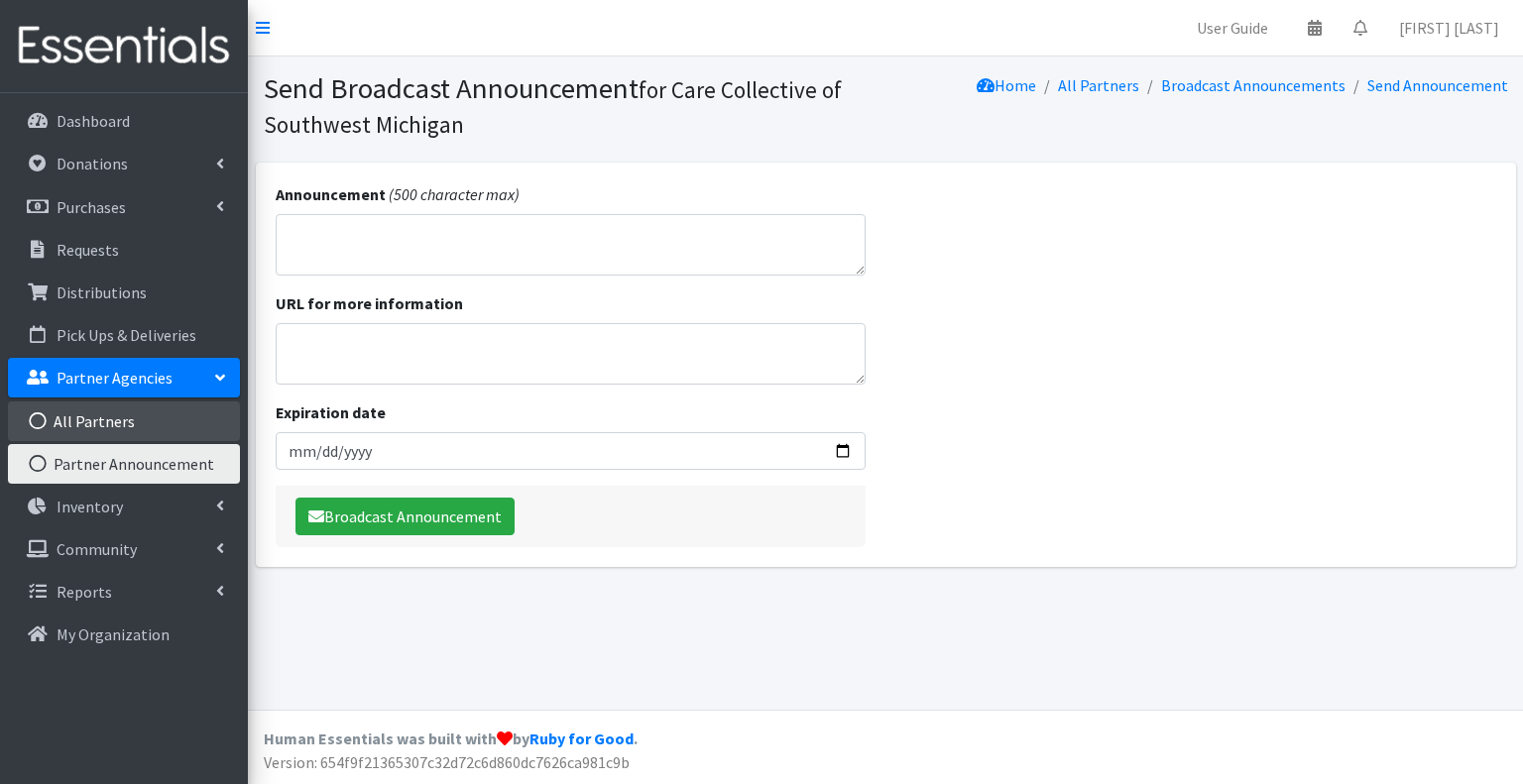 click on "All Partners" at bounding box center (124, 421) 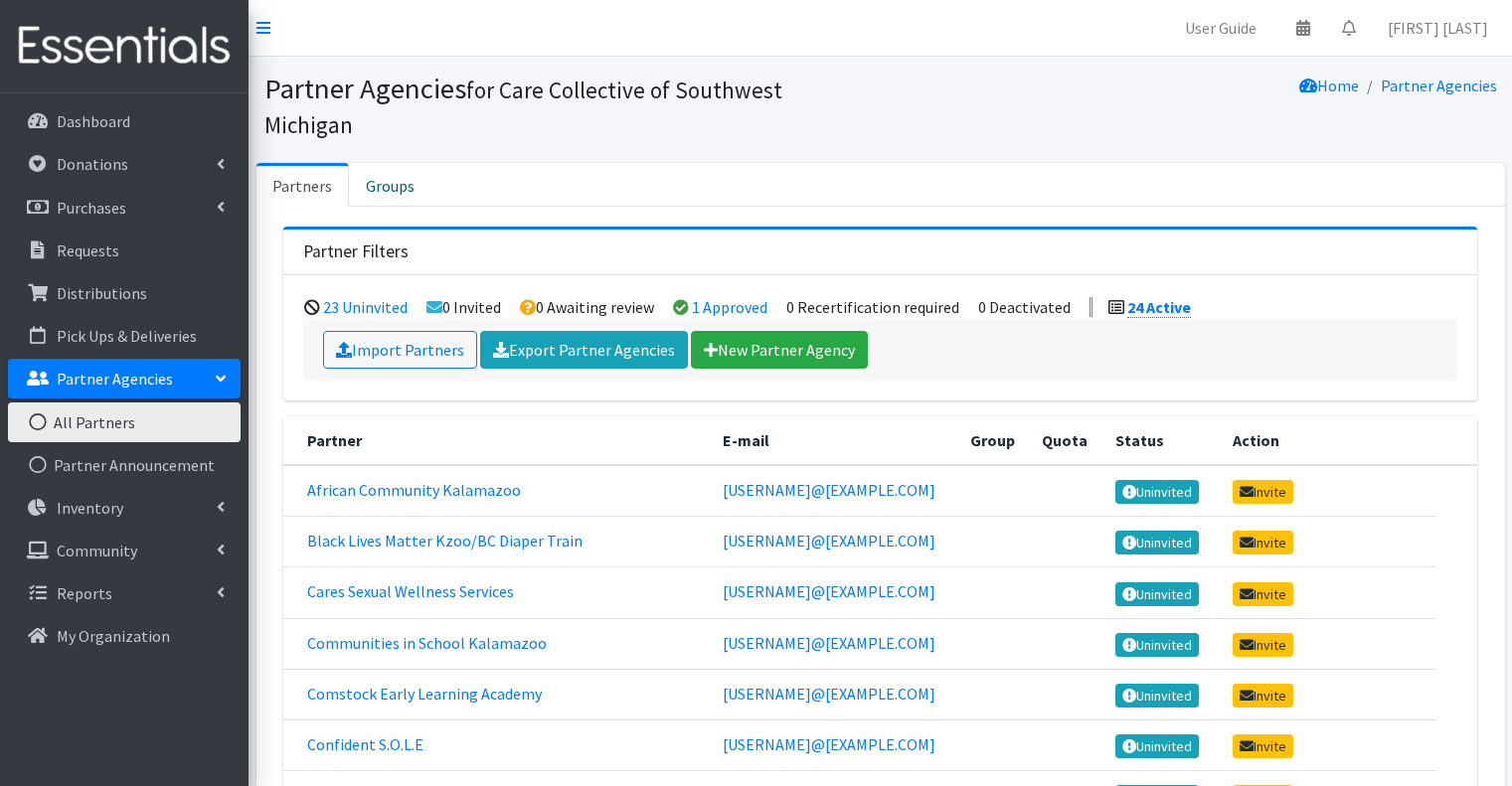 scroll, scrollTop: 0, scrollLeft: 0, axis: both 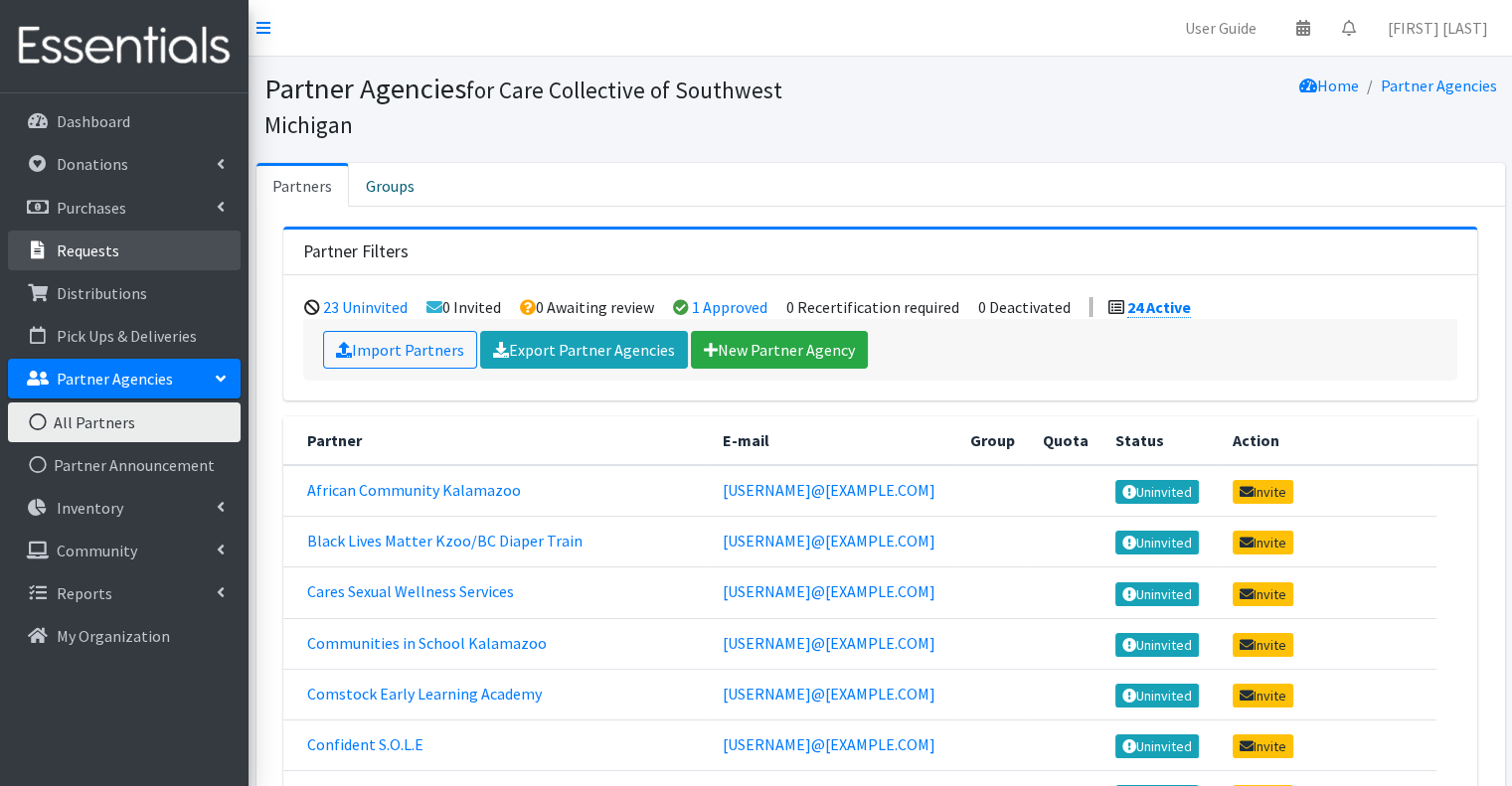 click on "Requests" at bounding box center (124, 250) 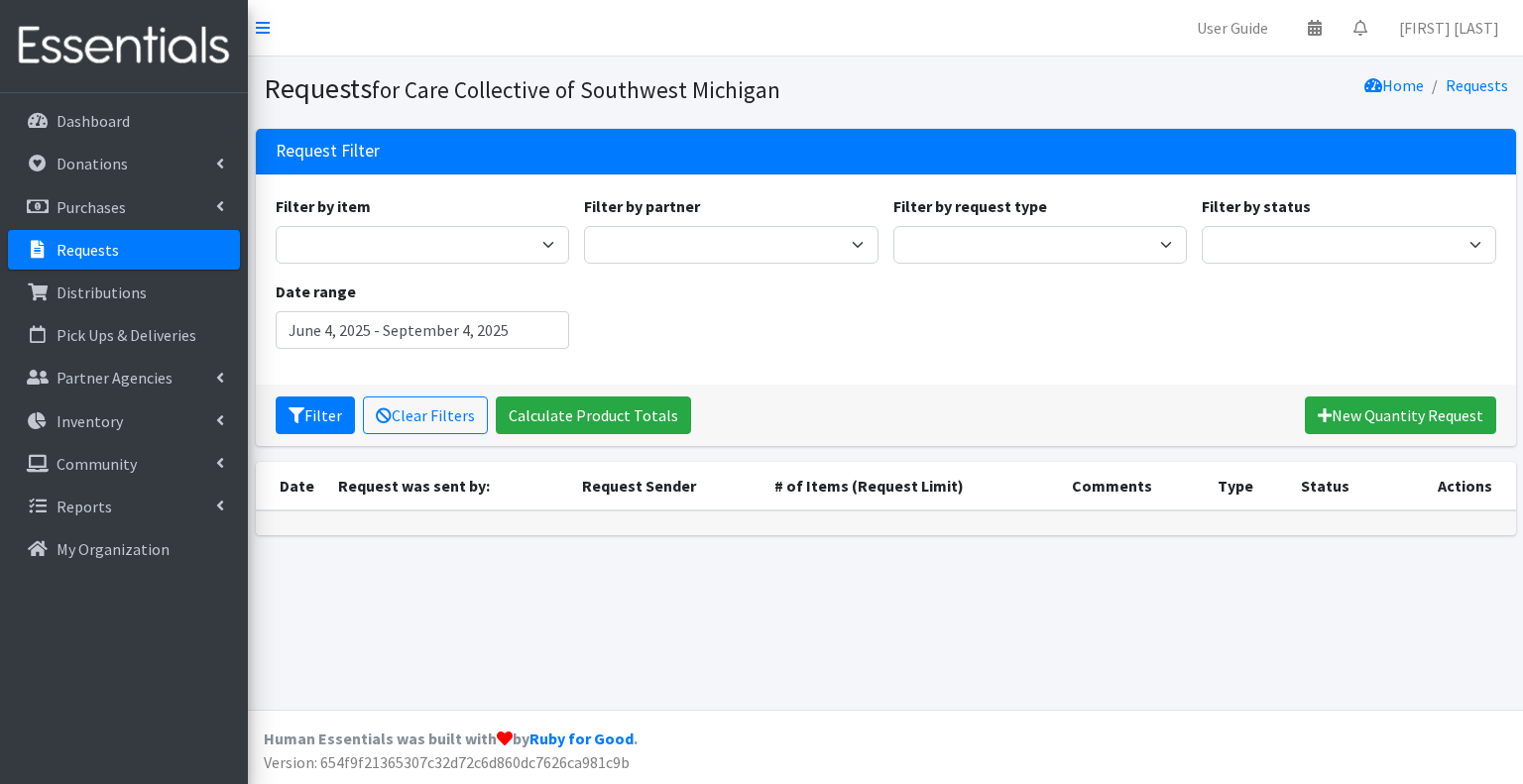 scroll, scrollTop: 0, scrollLeft: 0, axis: both 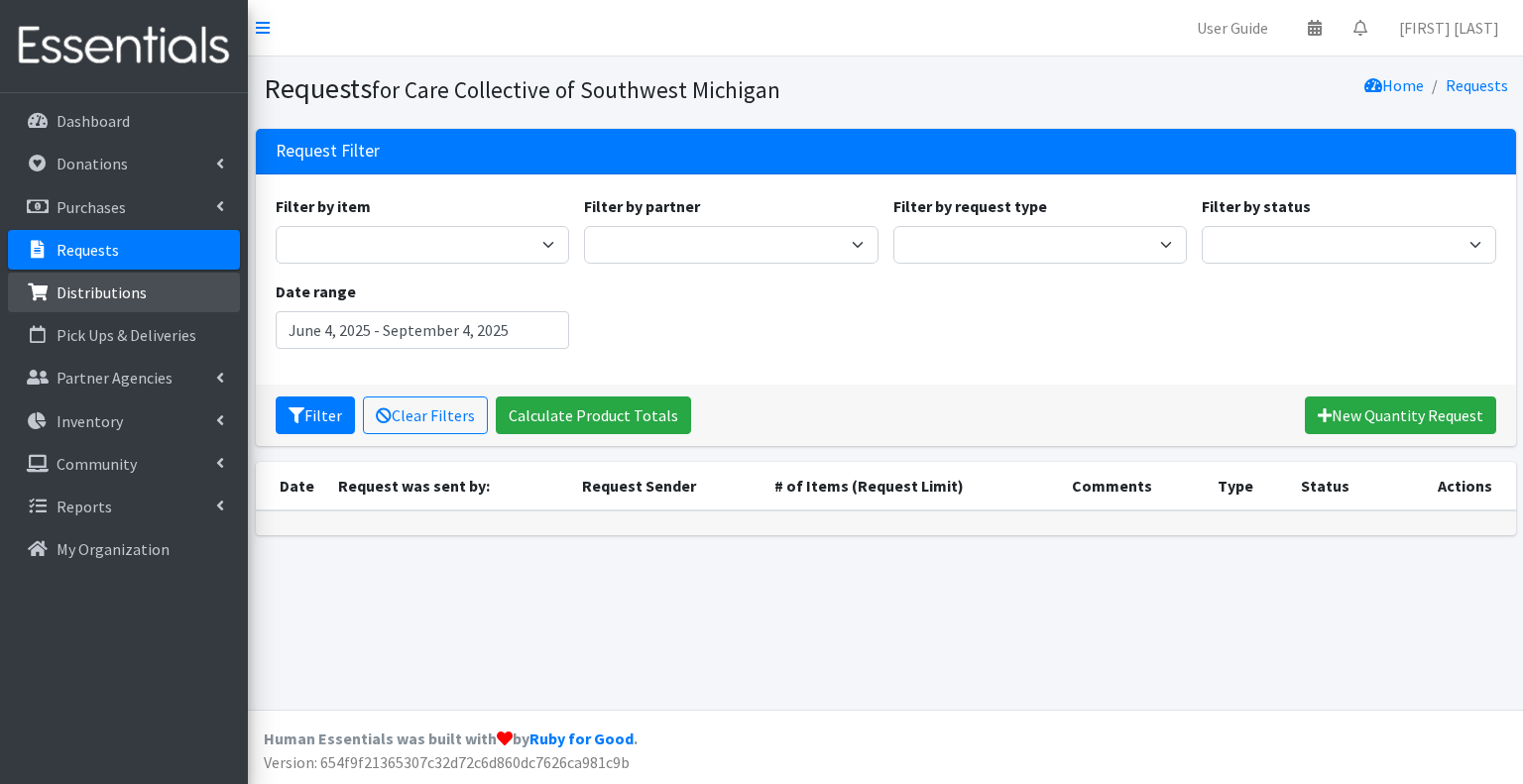 click on "Distributions" at bounding box center (124, 292) 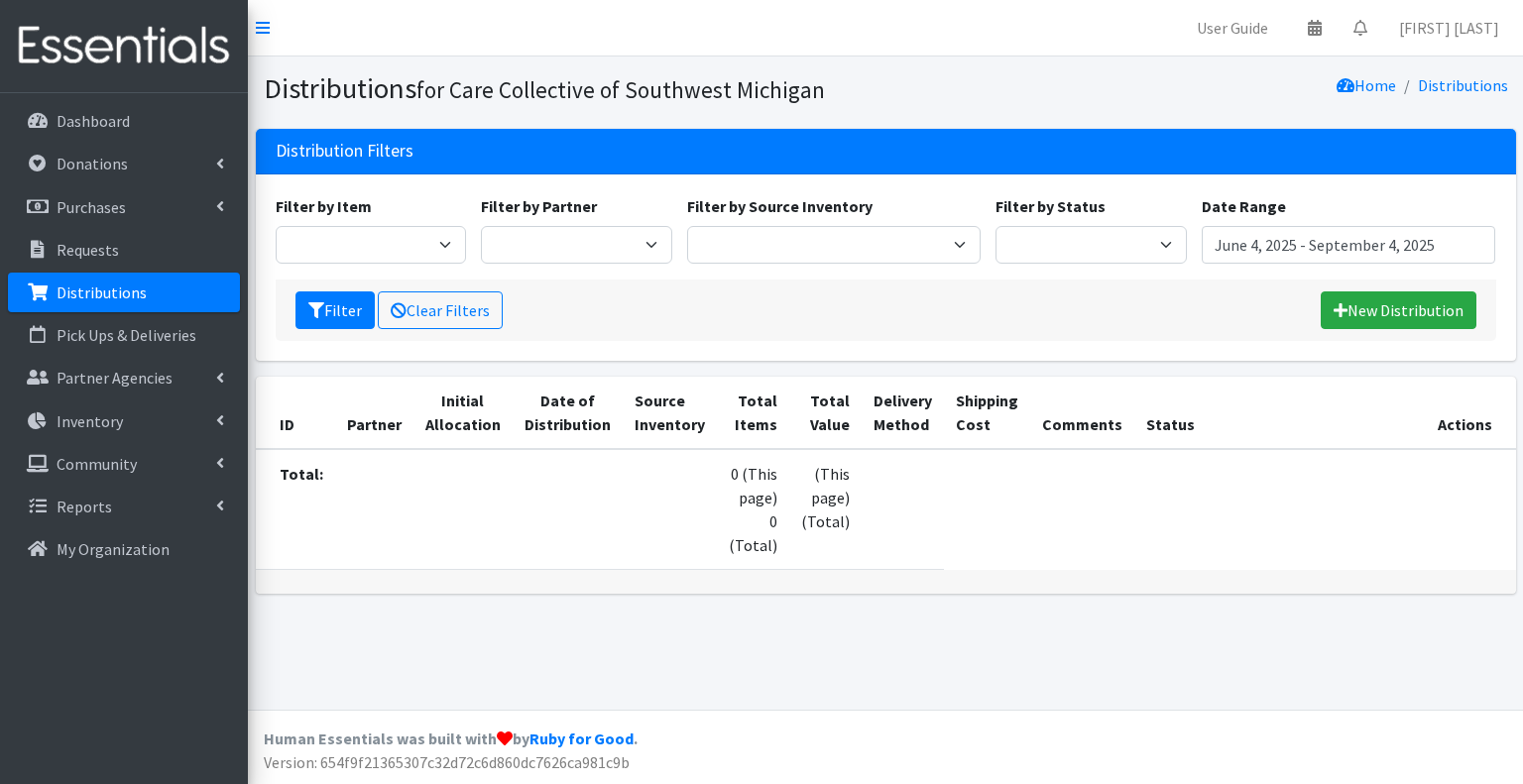 scroll, scrollTop: 0, scrollLeft: 0, axis: both 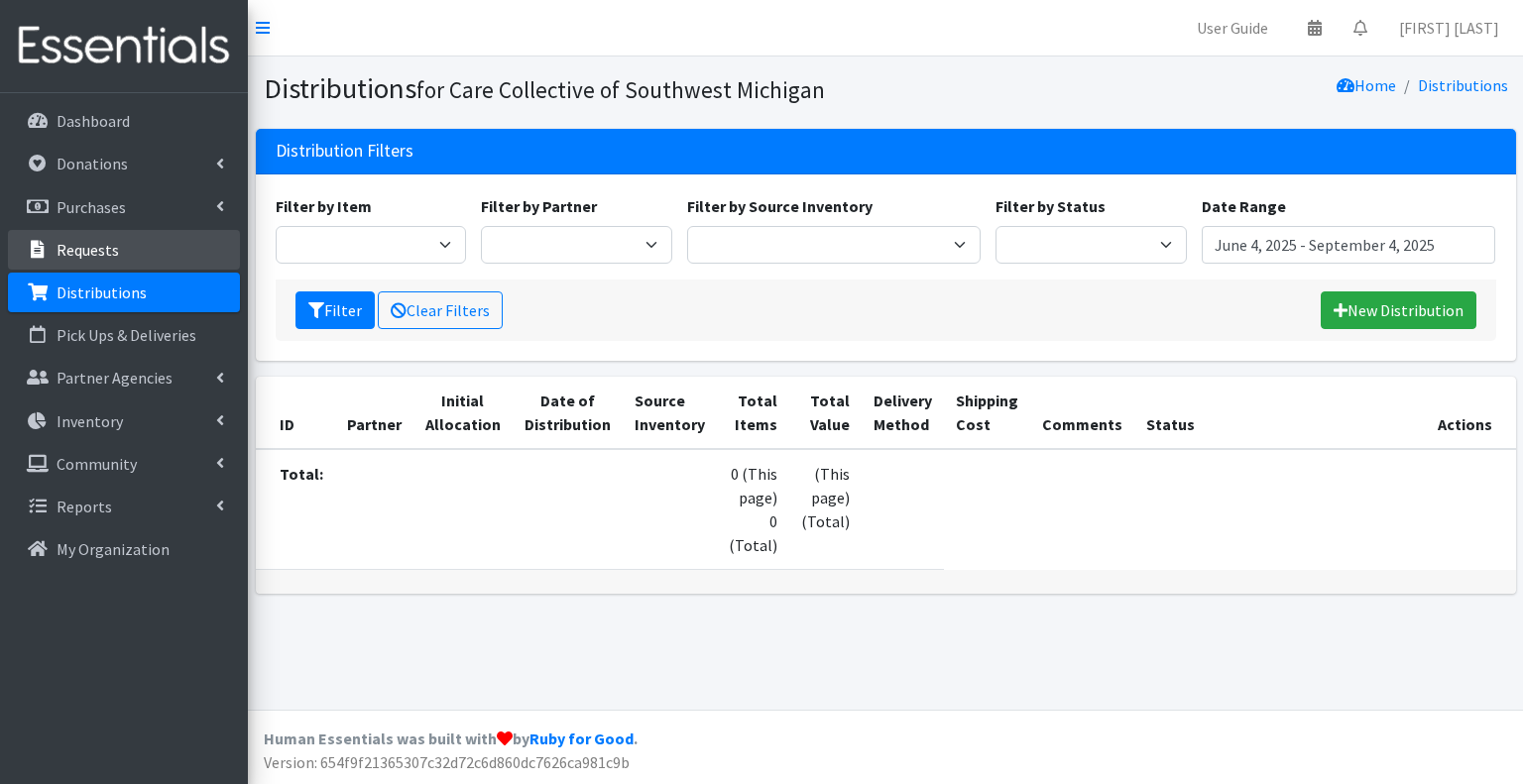 click on "Requests" at bounding box center [124, 250] 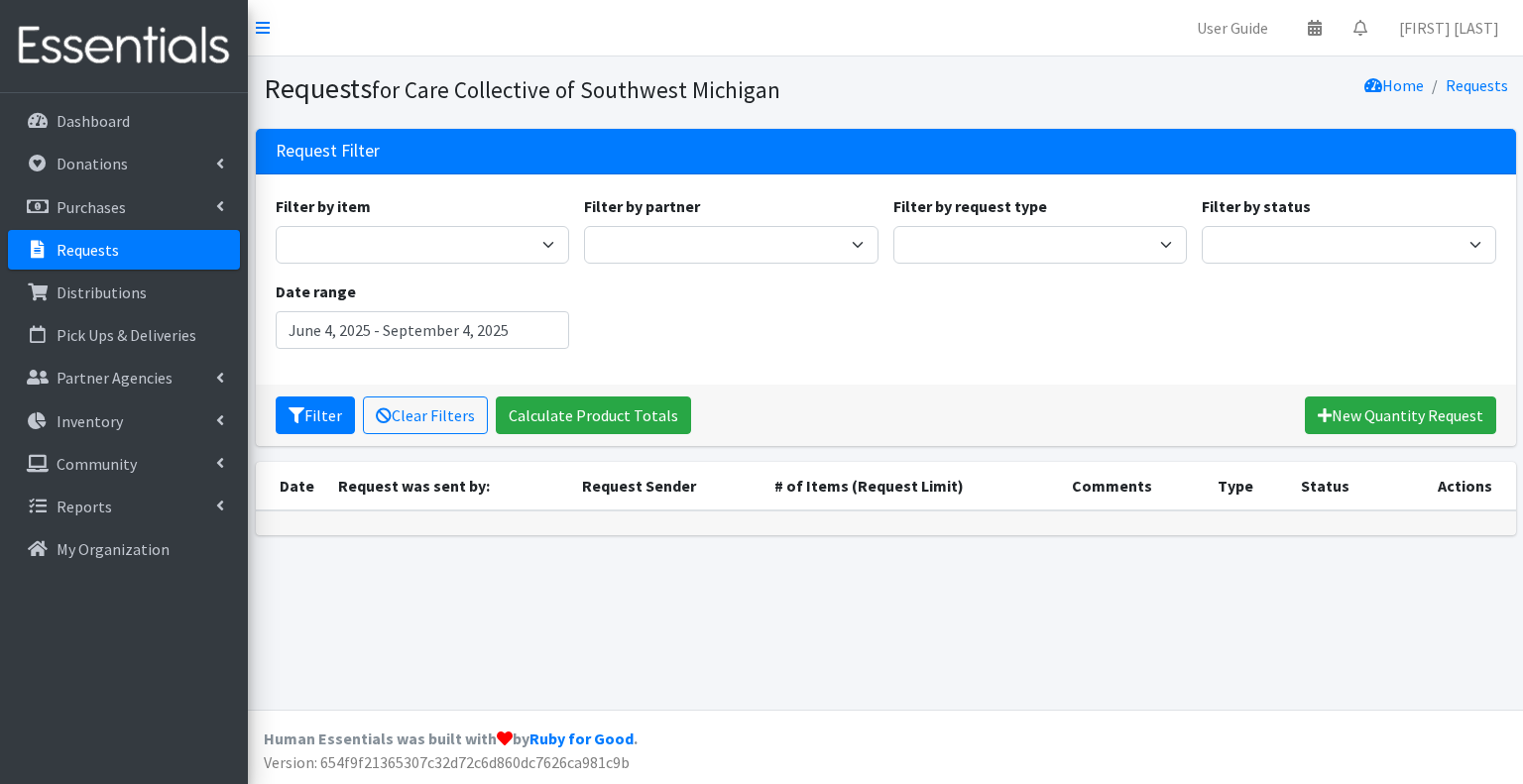 scroll, scrollTop: 0, scrollLeft: 0, axis: both 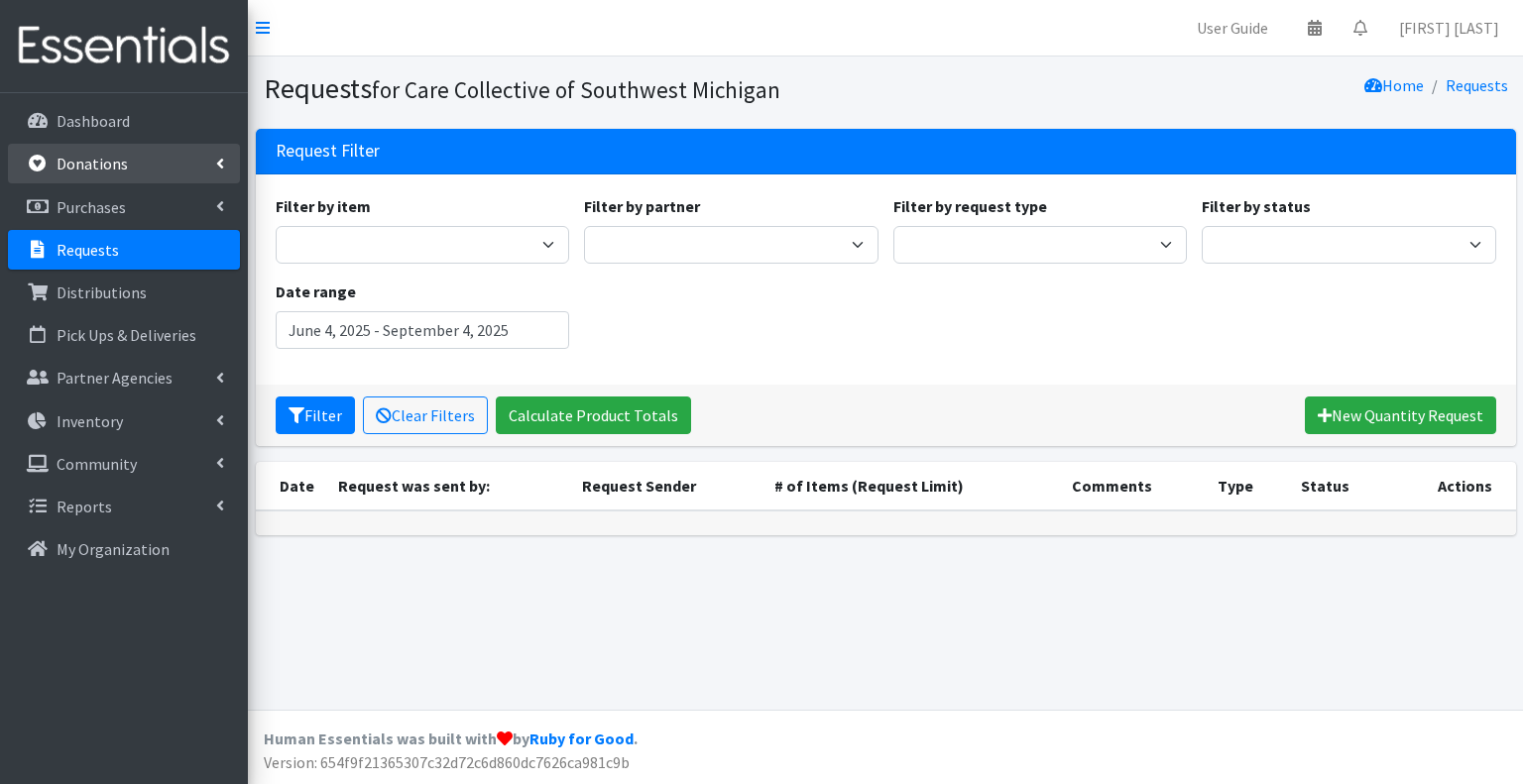 click on "Donations" at bounding box center [124, 164] 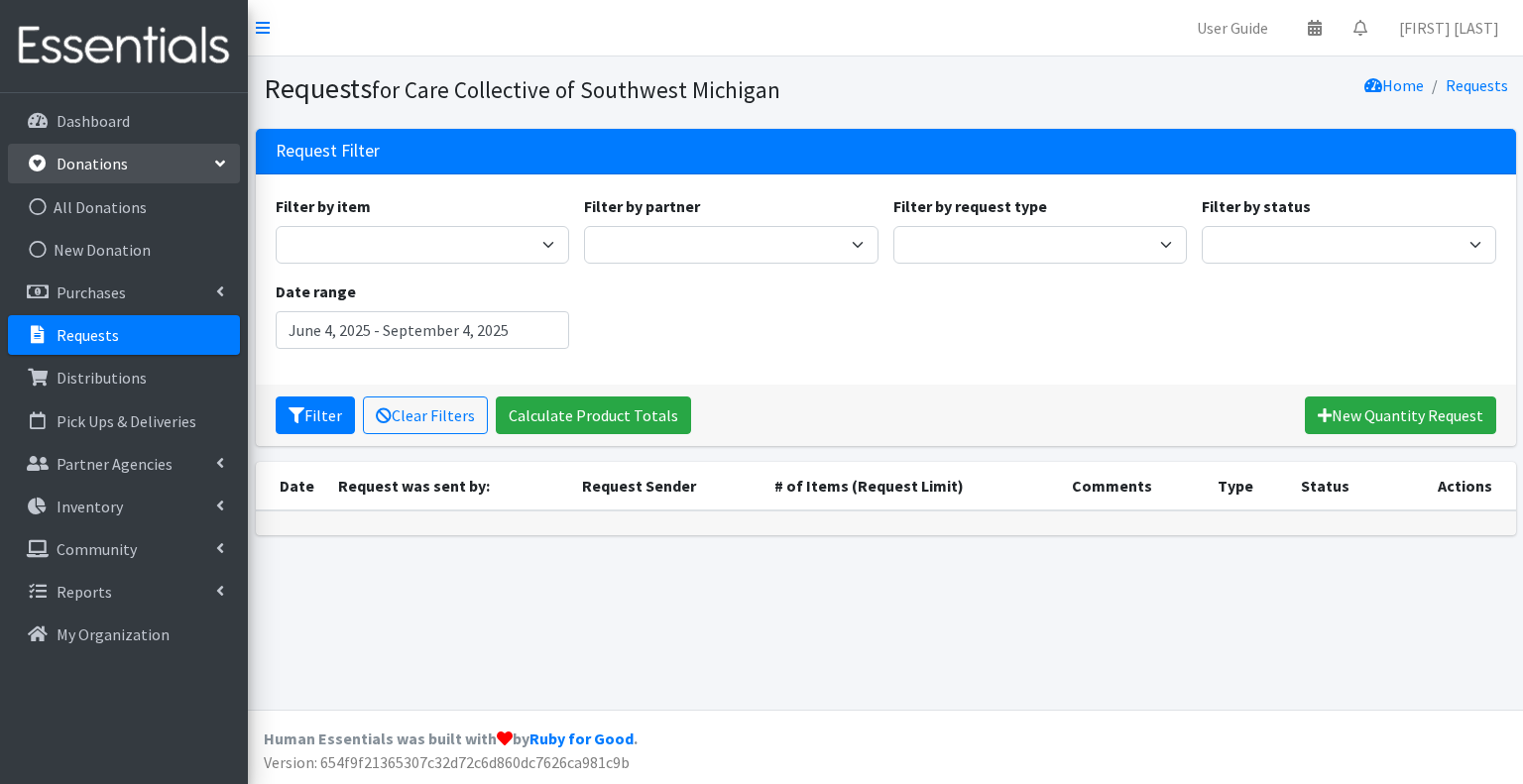 click at bounding box center (220, 164) 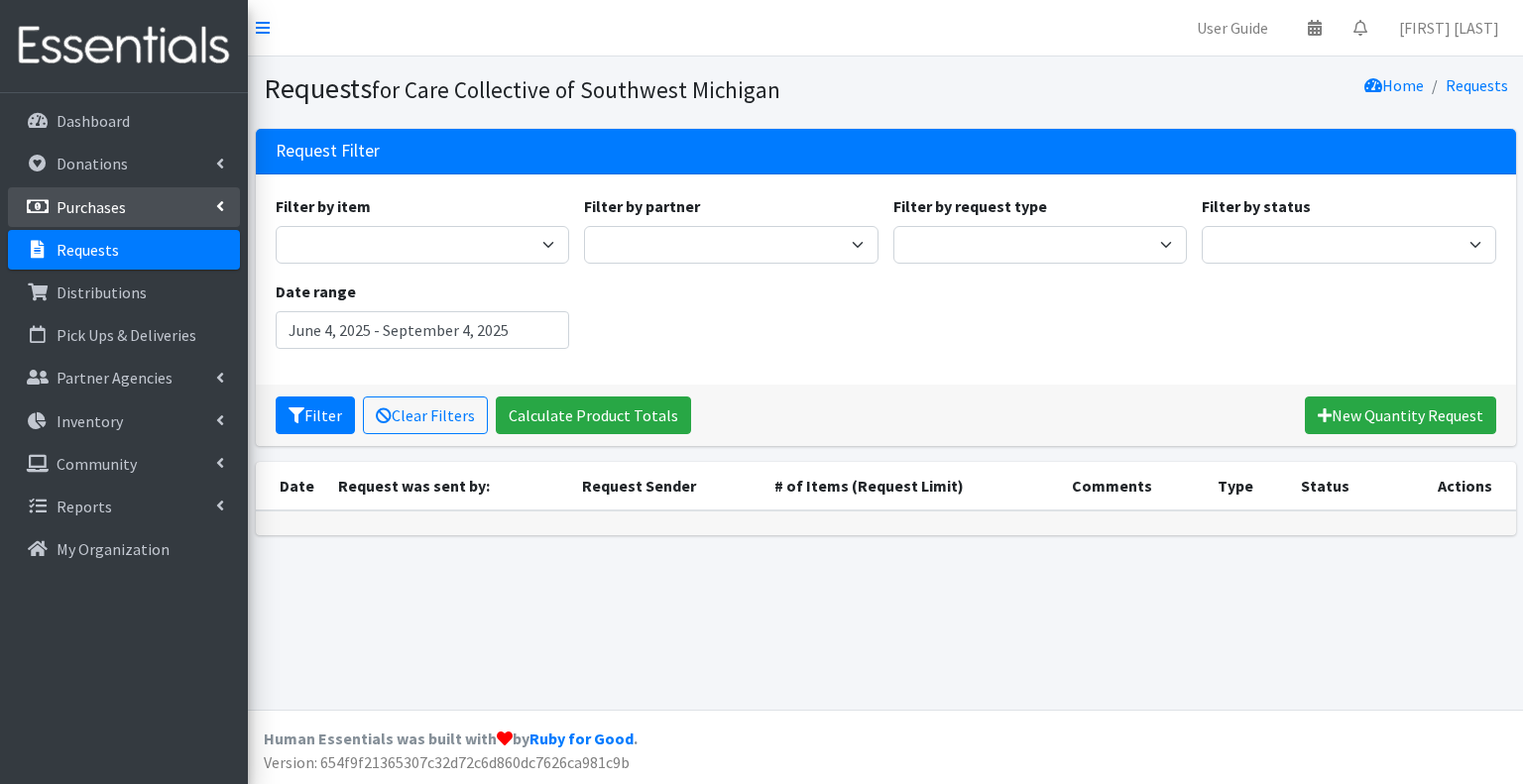 click at bounding box center [220, 206] 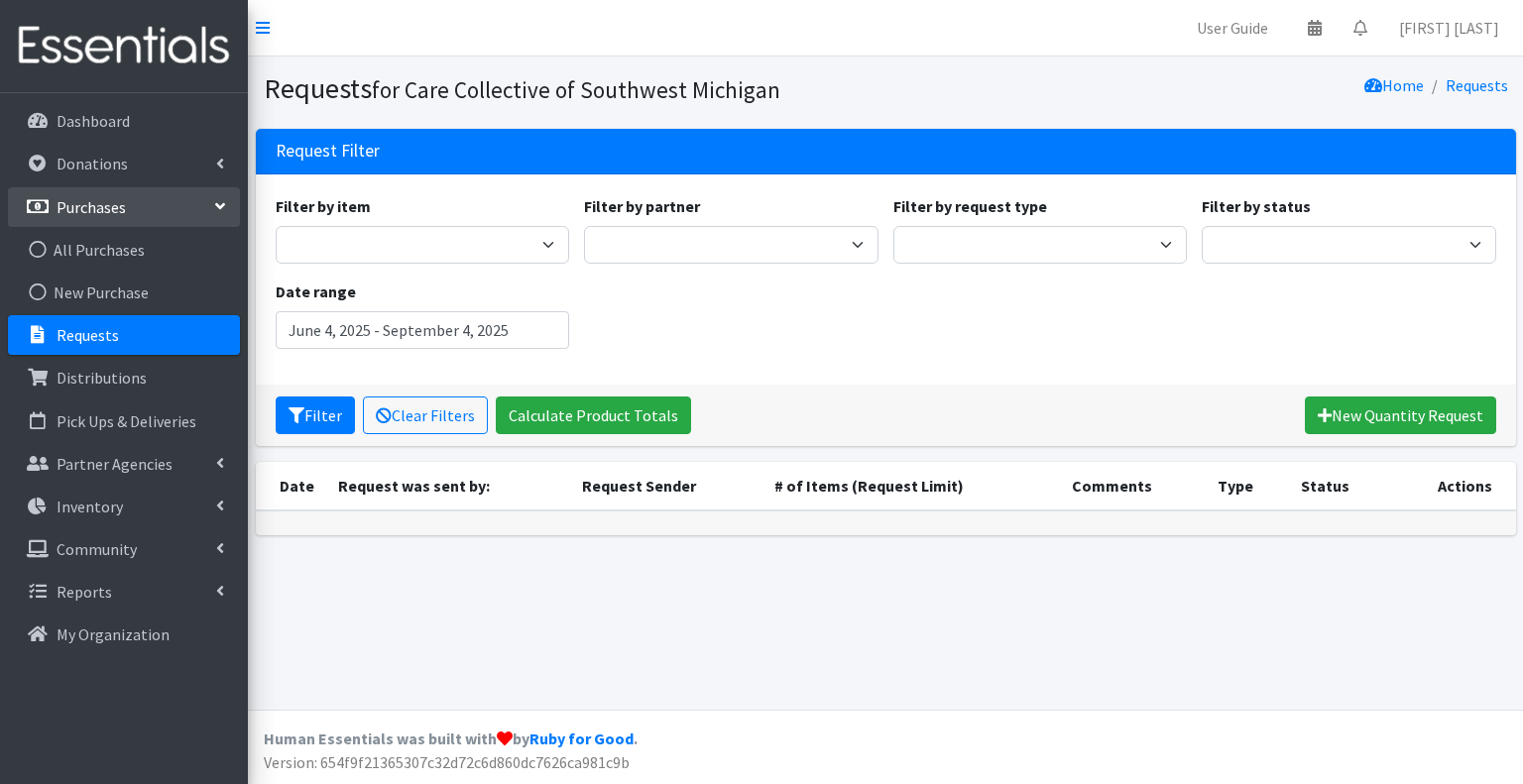 click at bounding box center (220, 206) 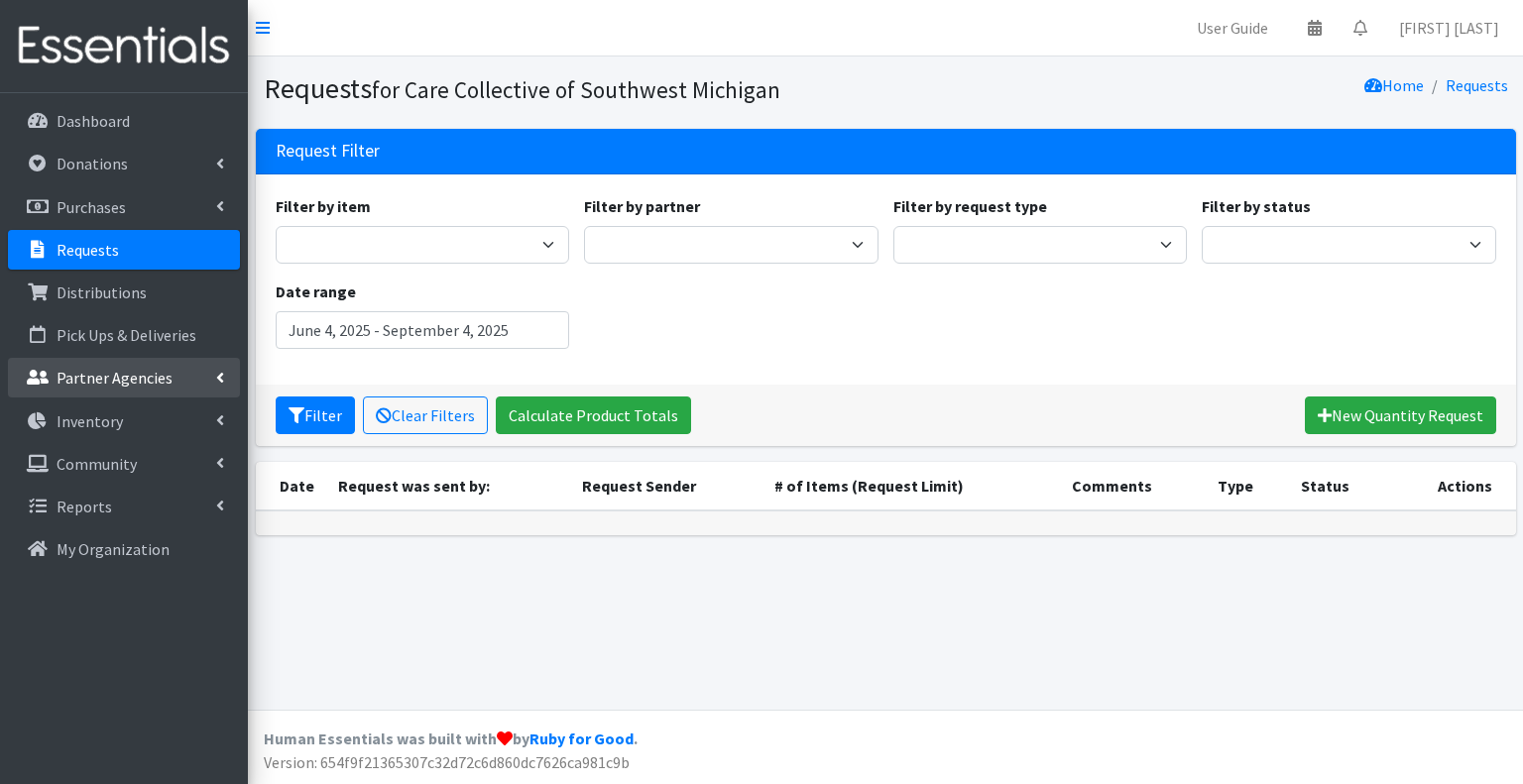 click at bounding box center (220, 378) 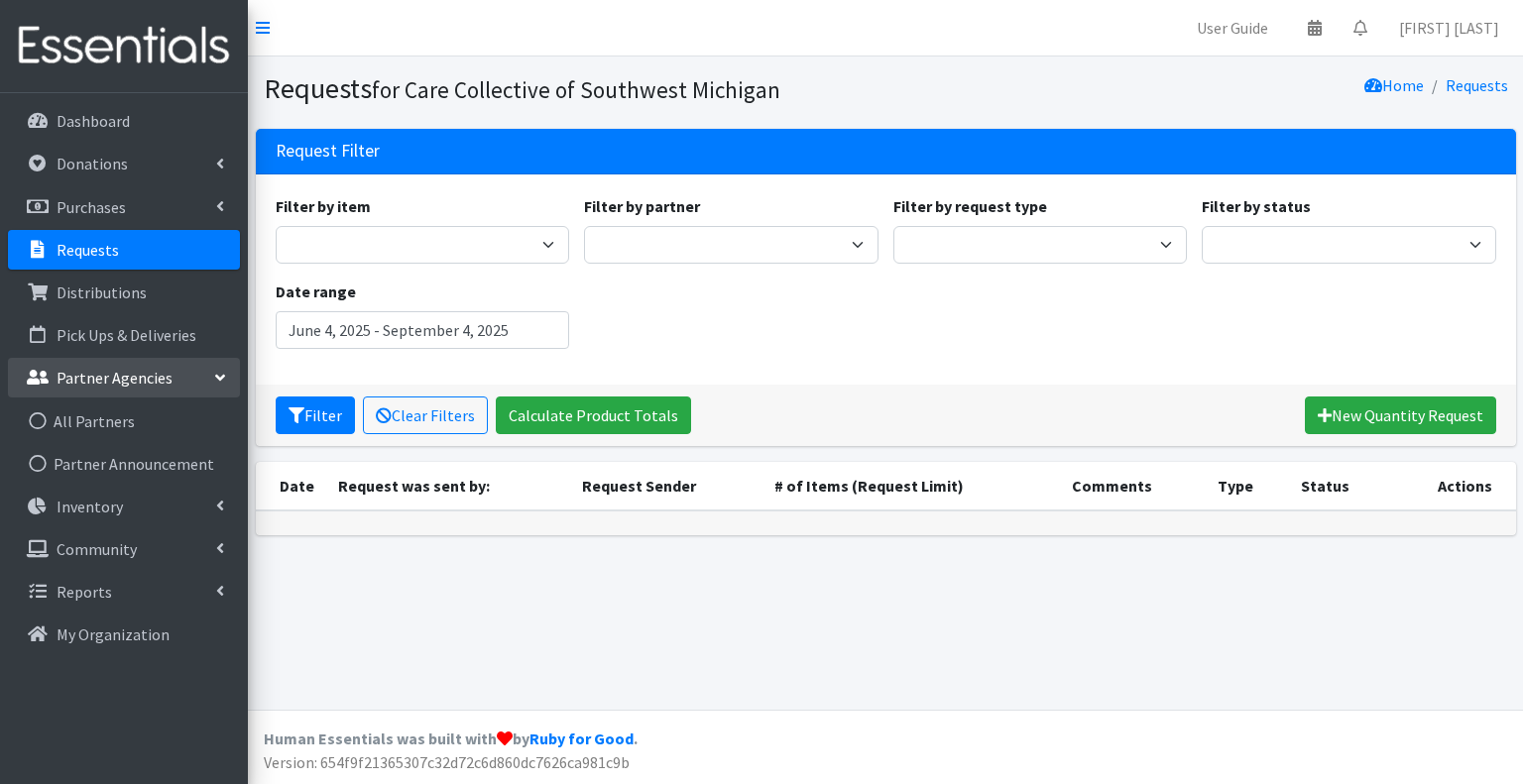 click at bounding box center [220, 378] 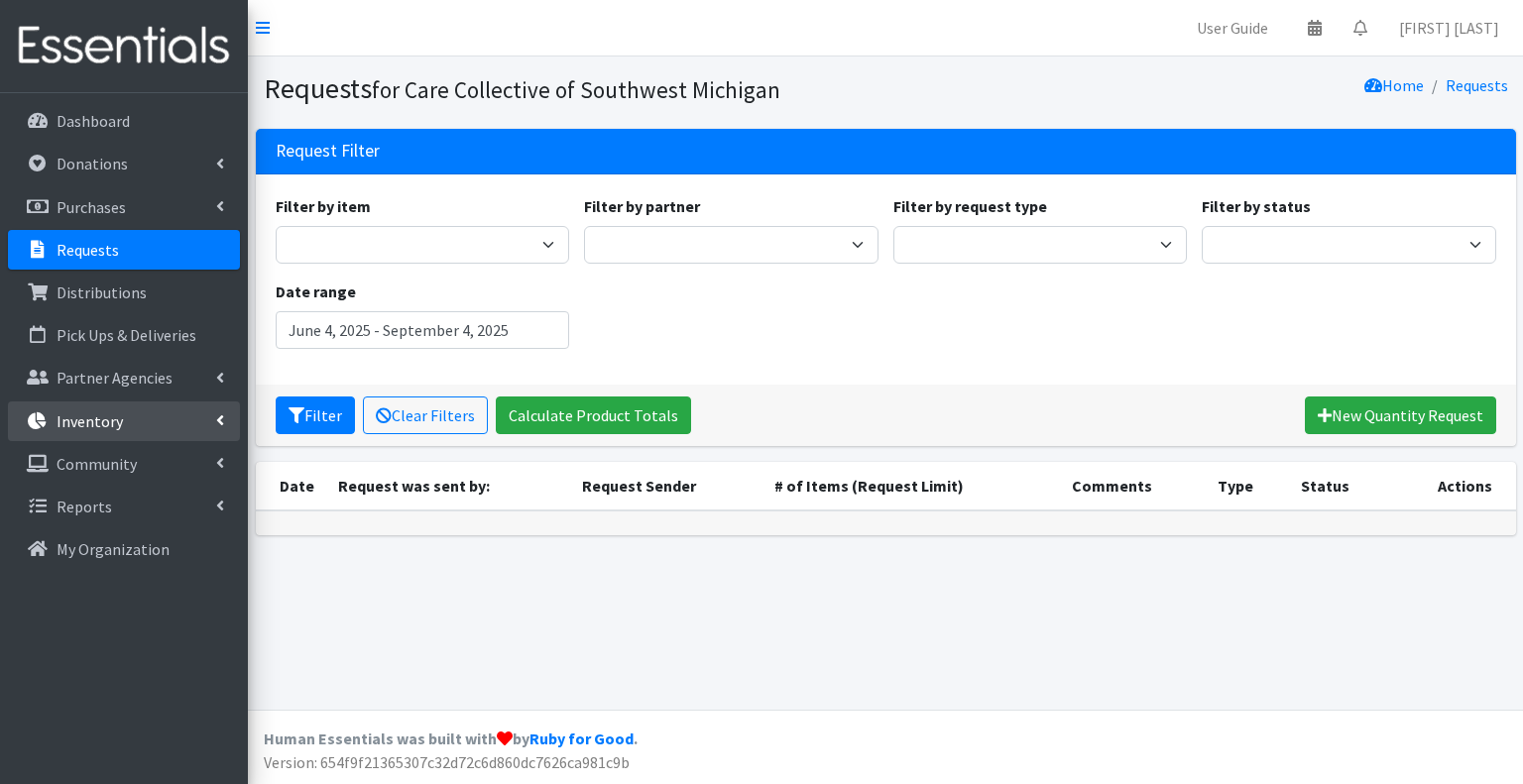 click at bounding box center (220, 420) 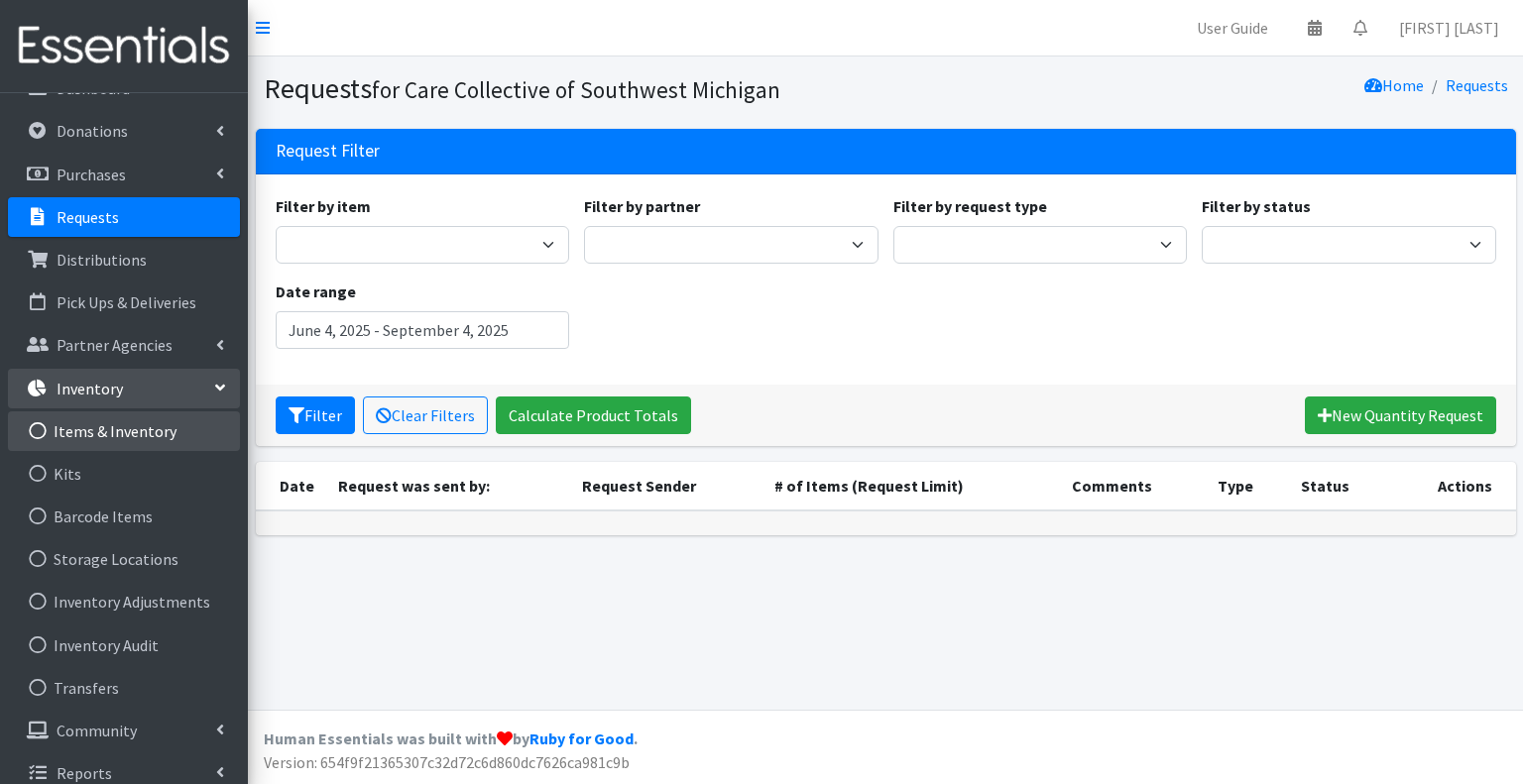 scroll, scrollTop: 51, scrollLeft: 0, axis: vertical 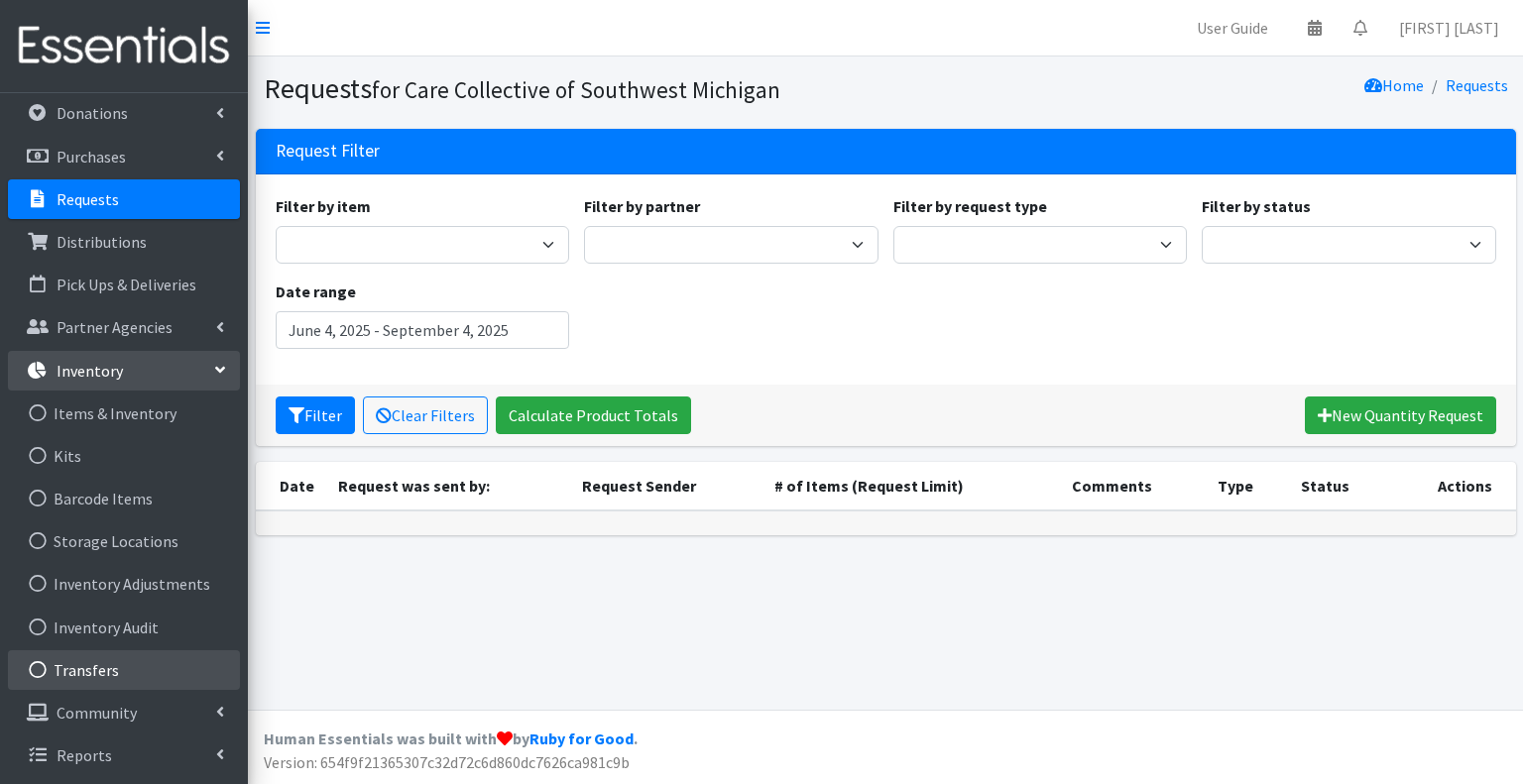 click on "Transfers" at bounding box center (124, 670) 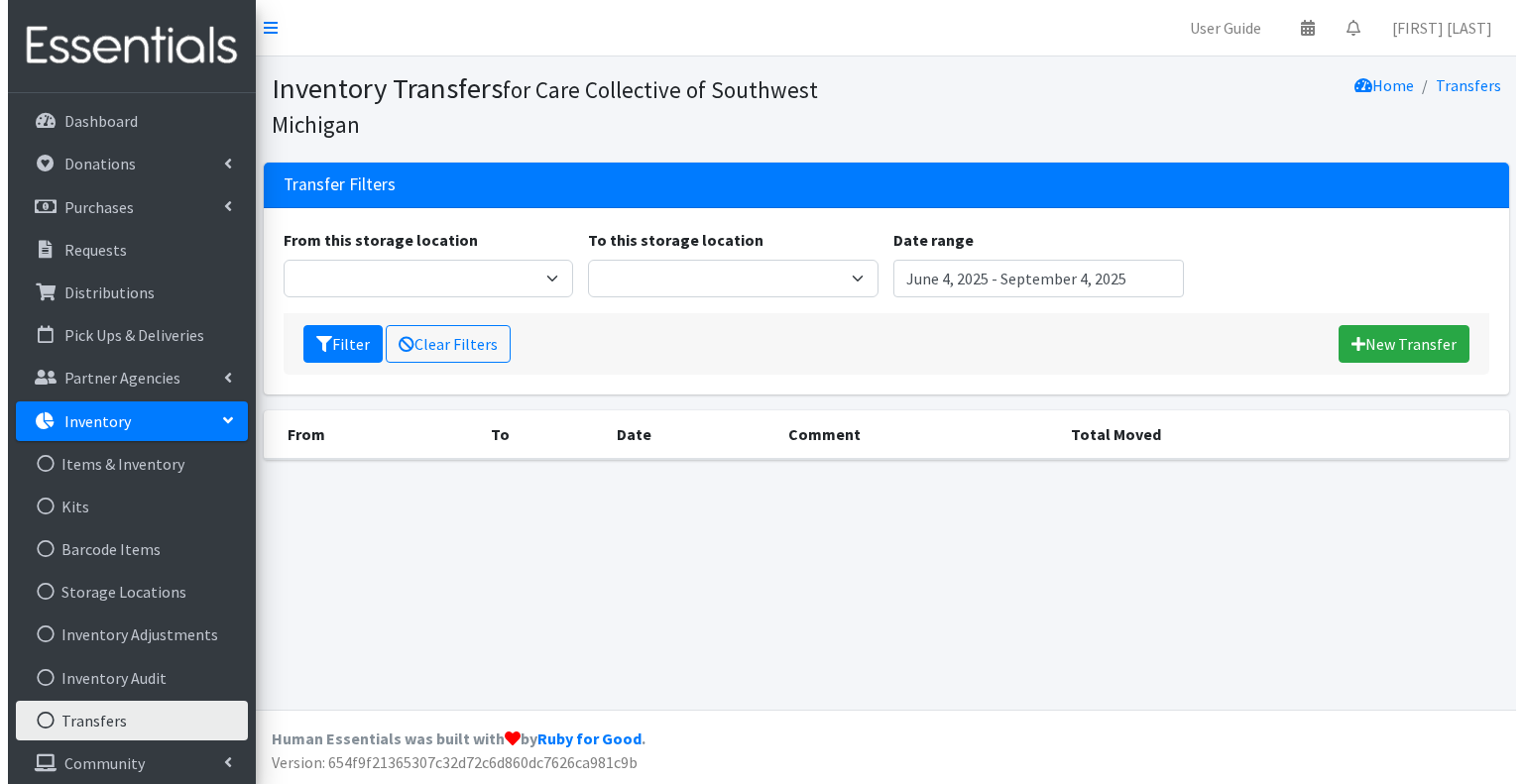 scroll, scrollTop: 0, scrollLeft: 0, axis: both 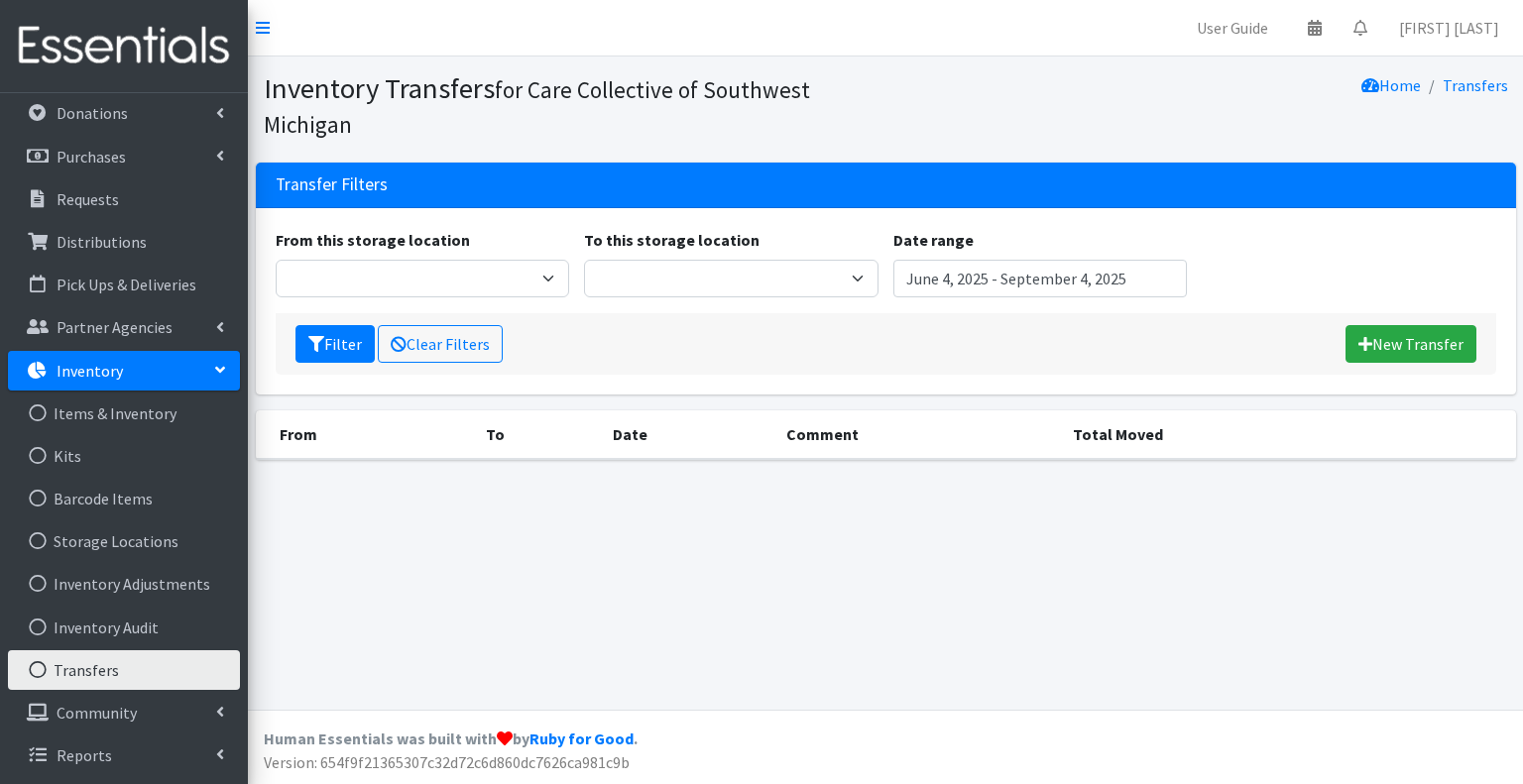 click on "Inventory" at bounding box center (124, 371) 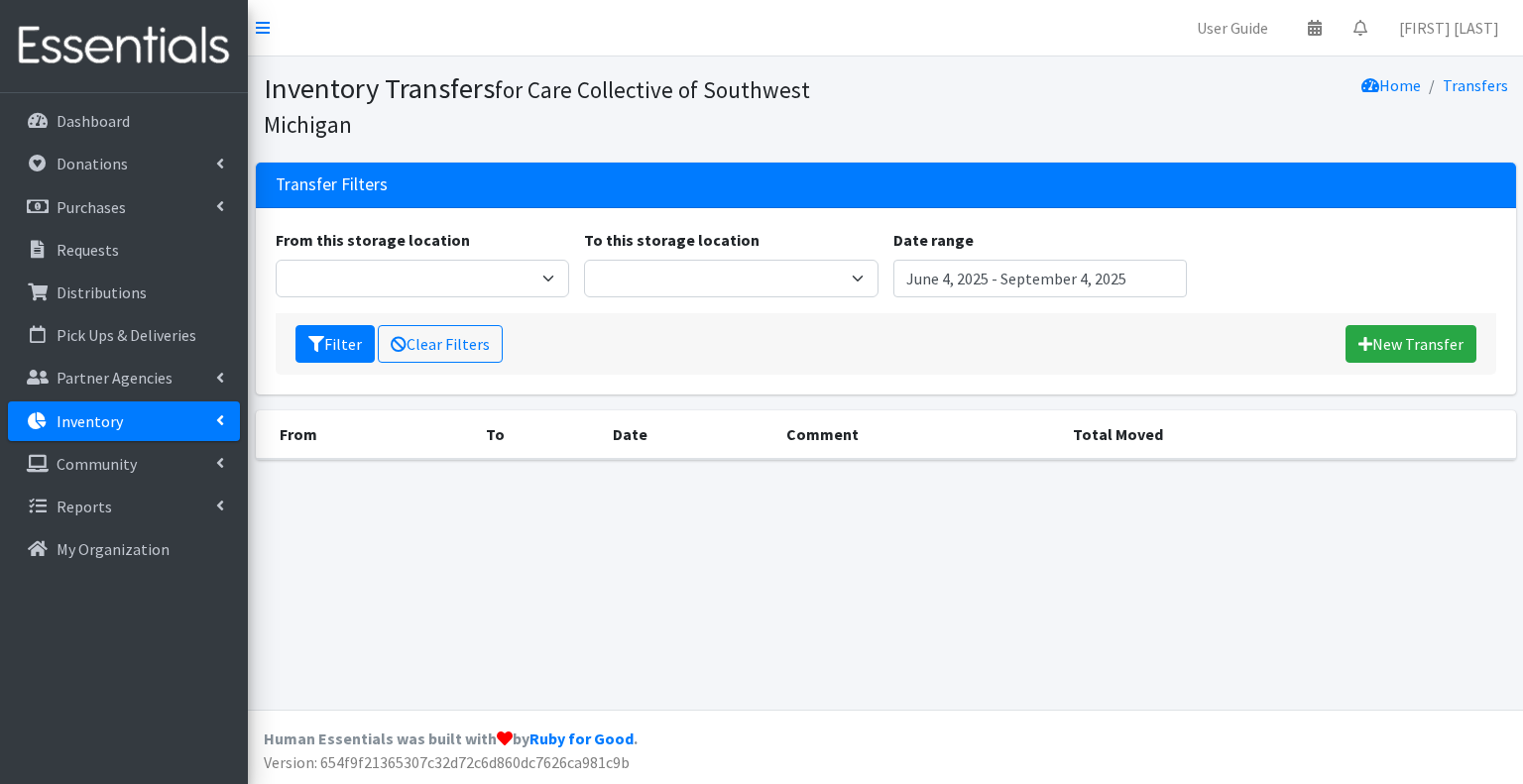 scroll, scrollTop: 0, scrollLeft: 0, axis: both 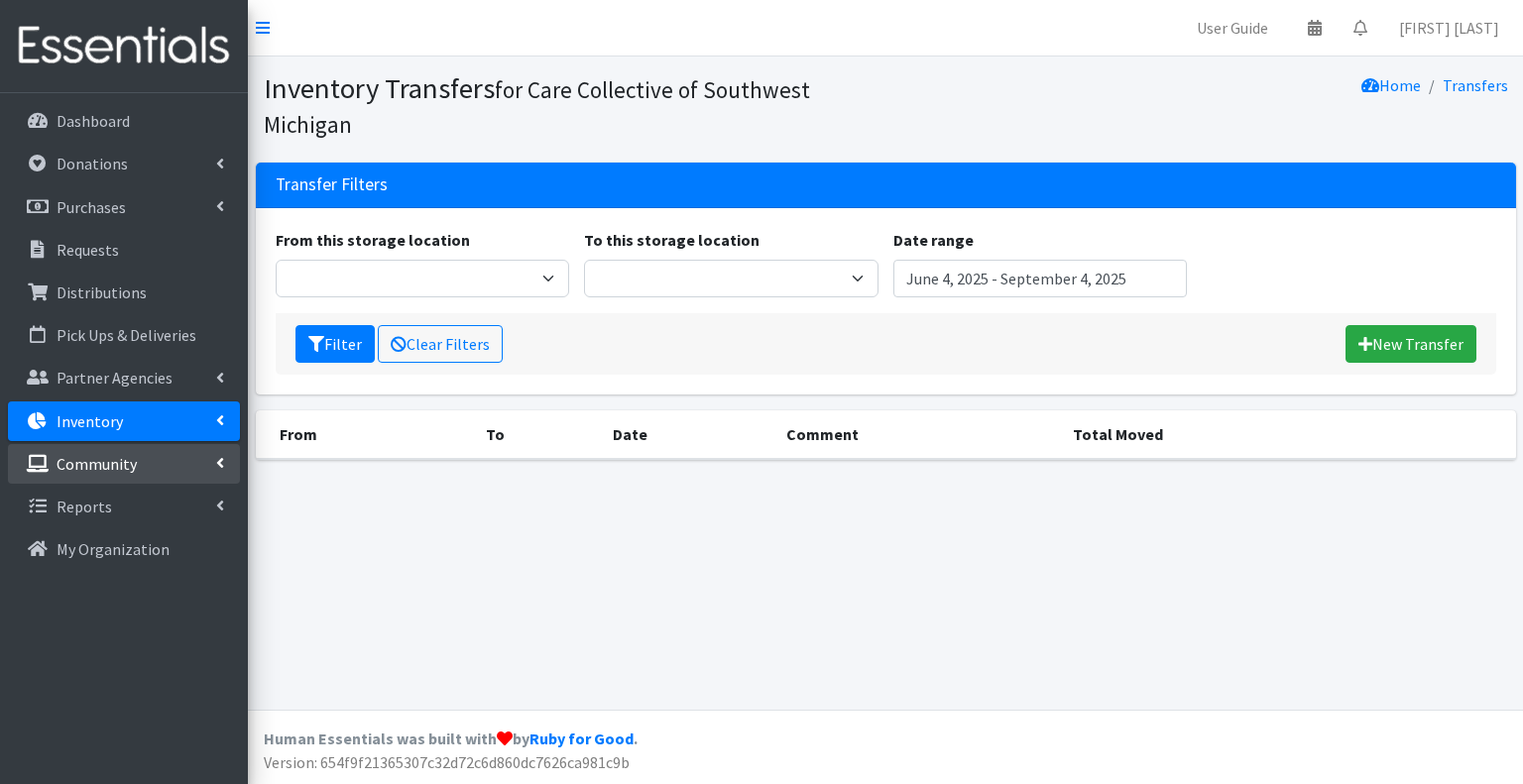 click on "Community" at bounding box center [124, 464] 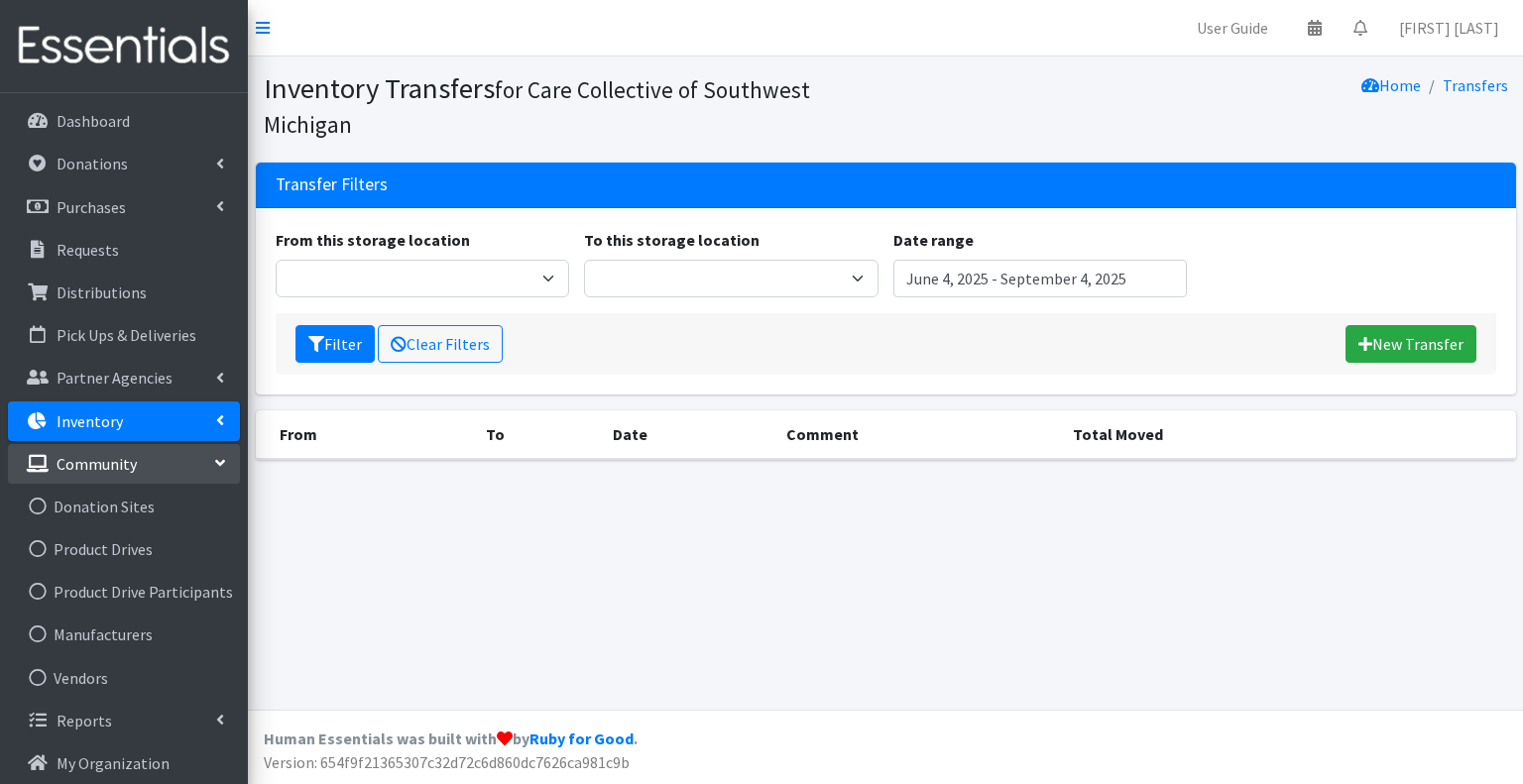 click on "Community" at bounding box center (124, 464) 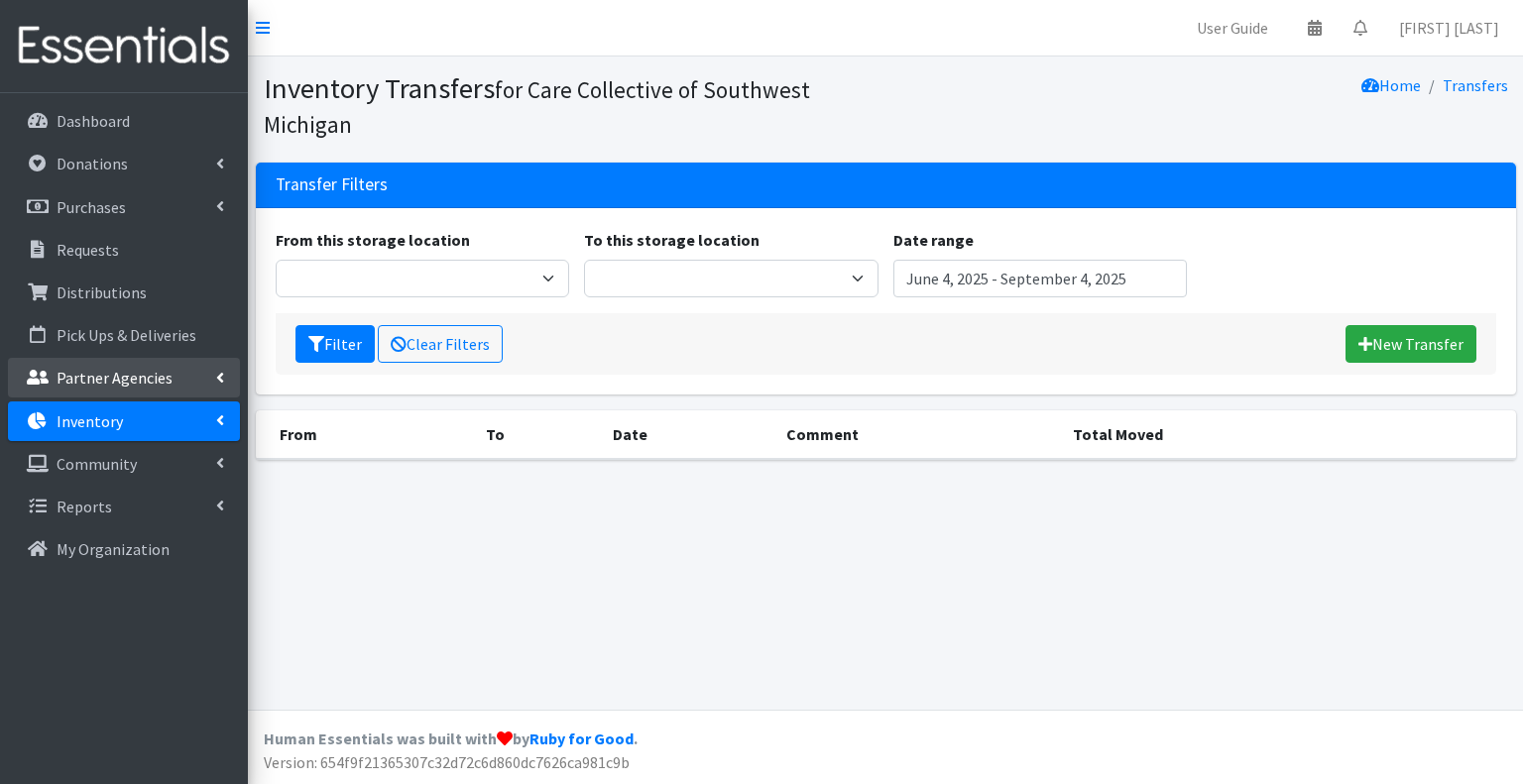 click at bounding box center (220, 378) 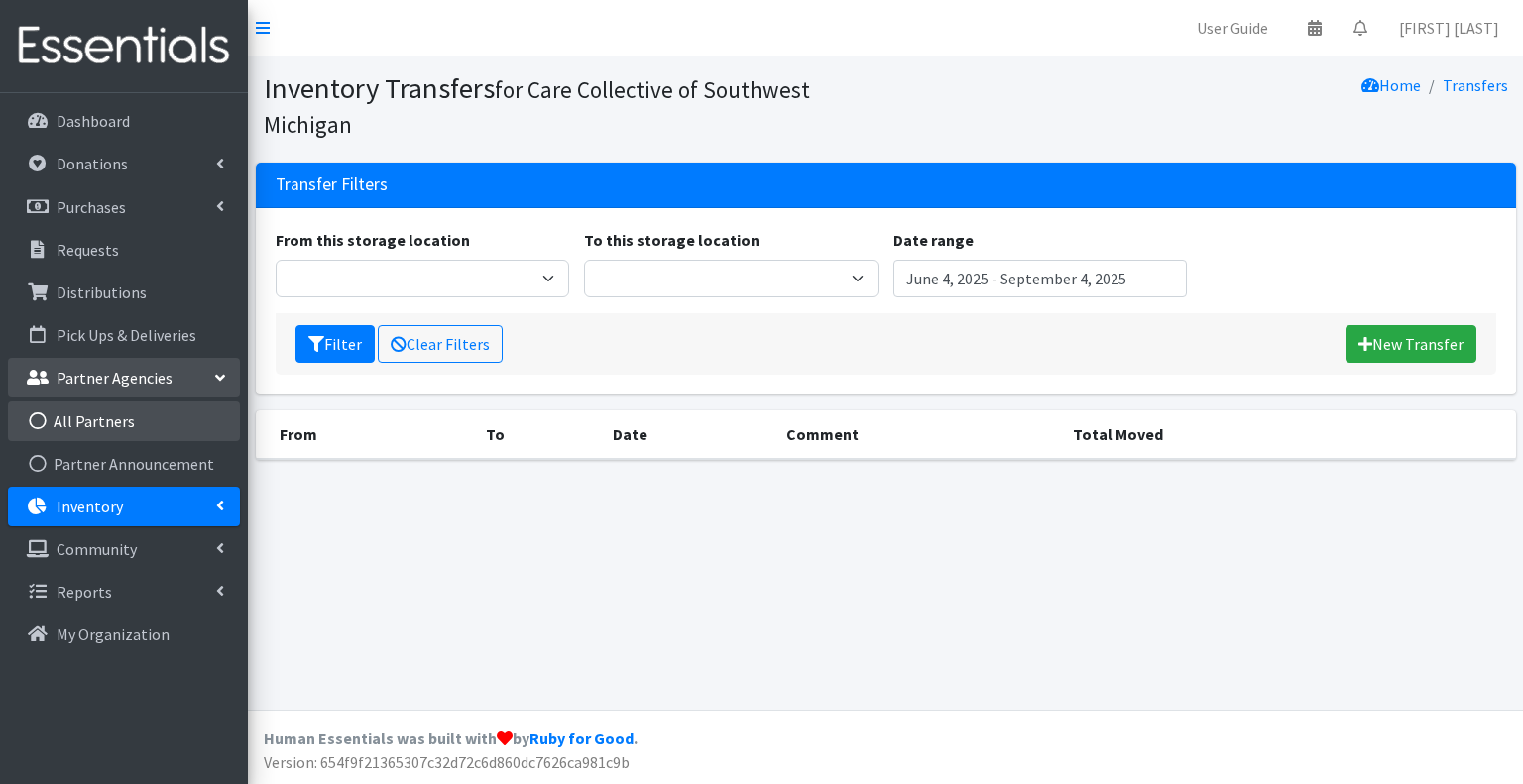 click on "All Partners" at bounding box center [124, 421] 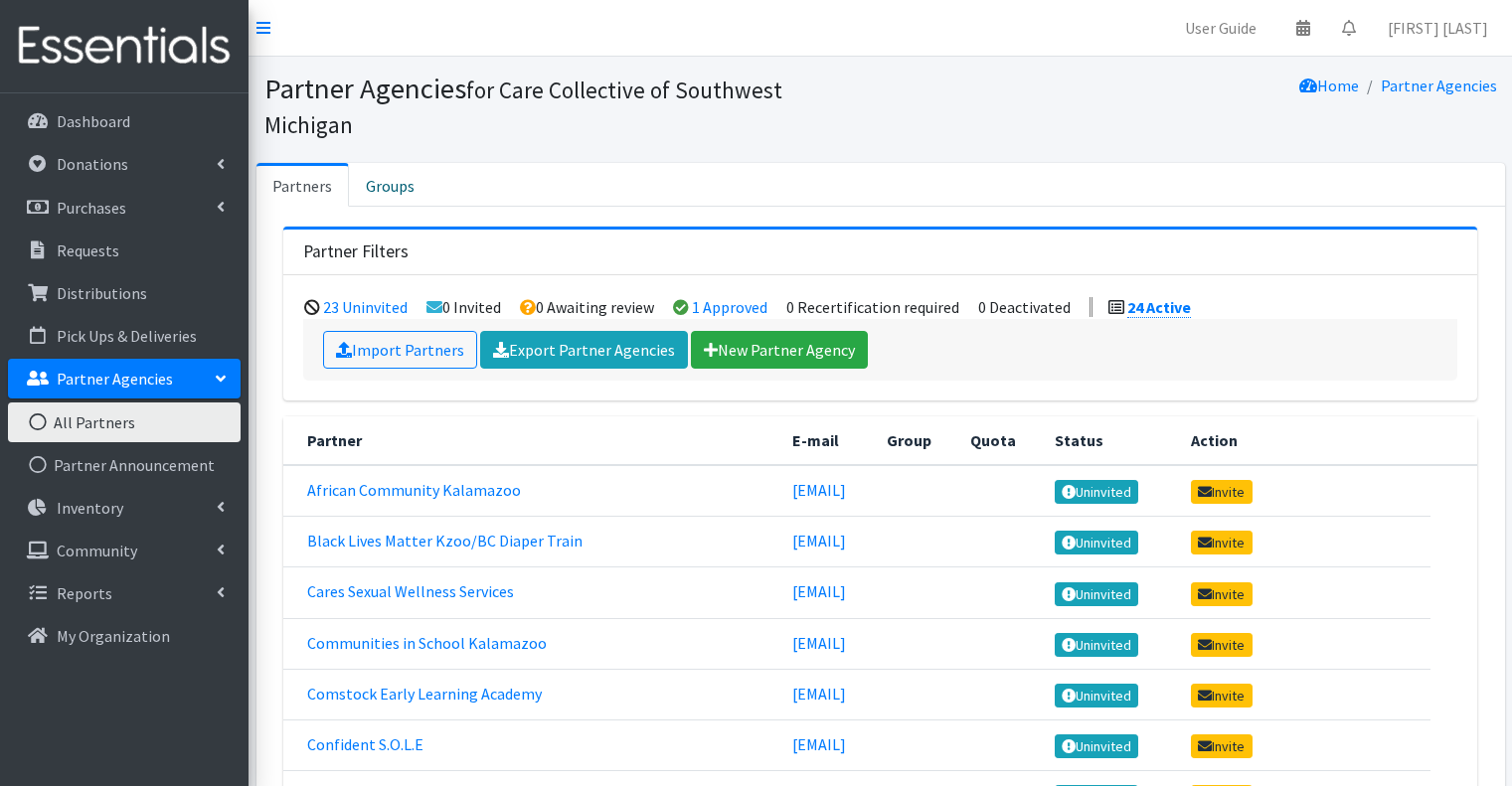 scroll, scrollTop: 0, scrollLeft: 0, axis: both 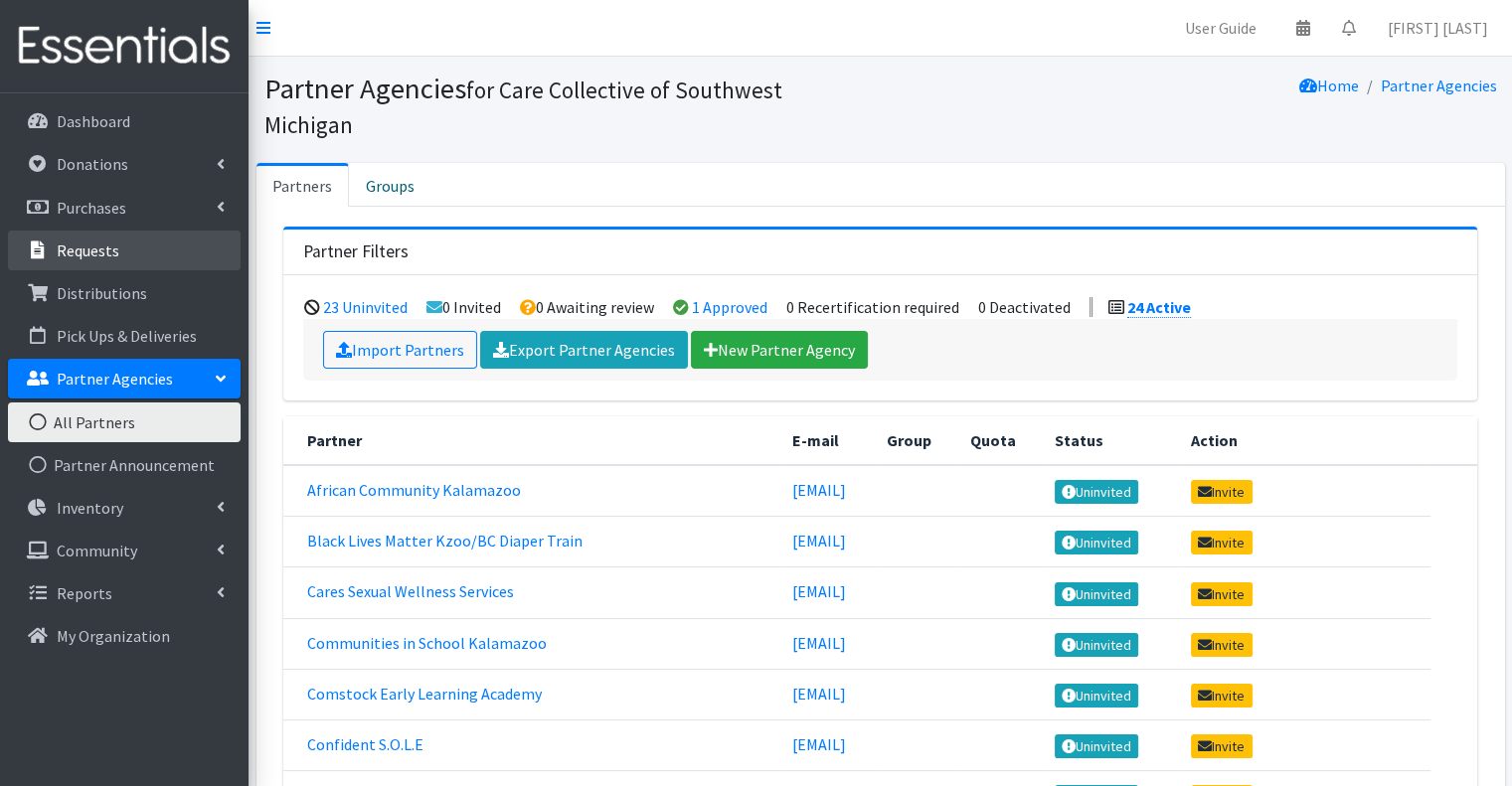click on "Requests" at bounding box center (124, 250) 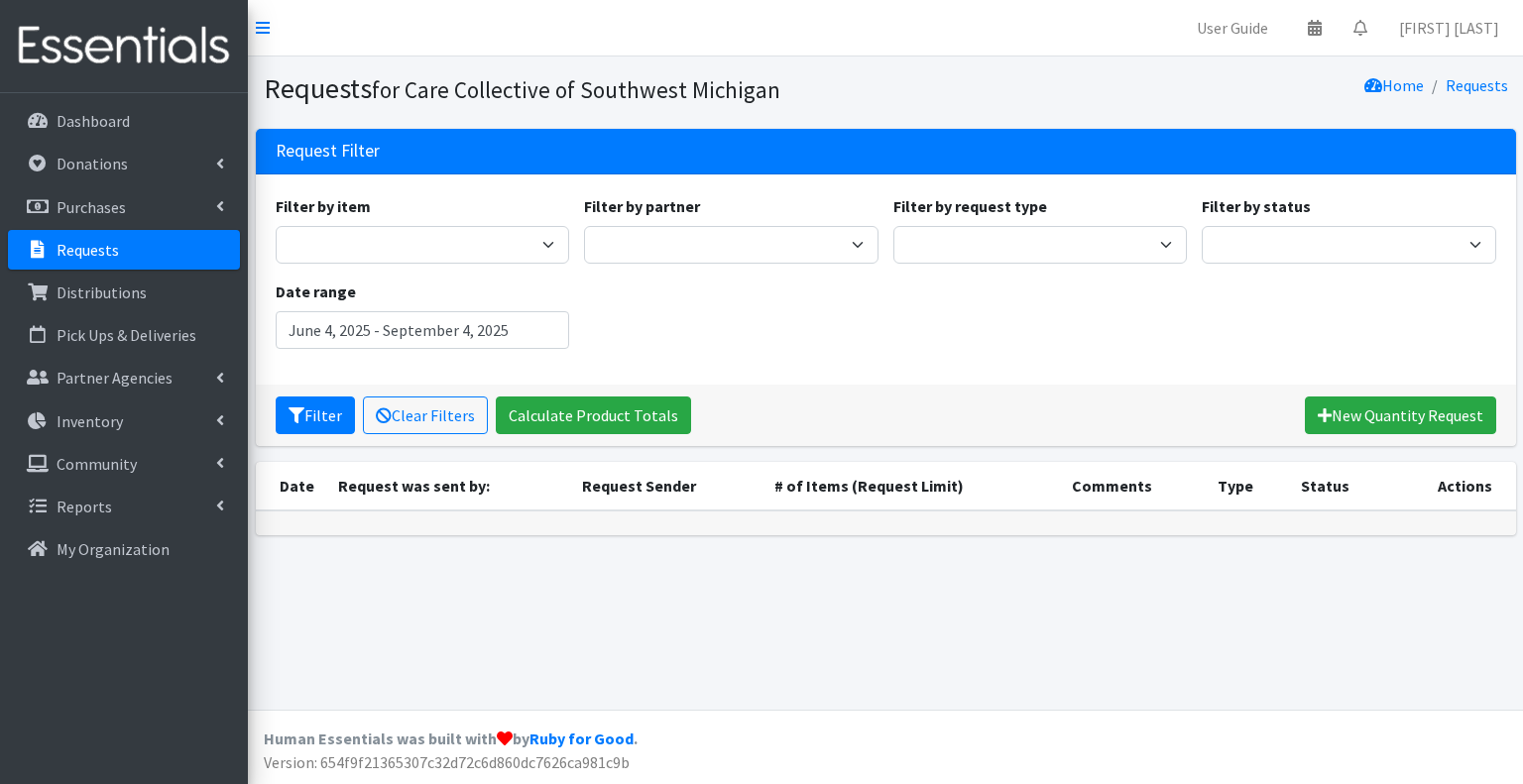 scroll, scrollTop: 0, scrollLeft: 0, axis: both 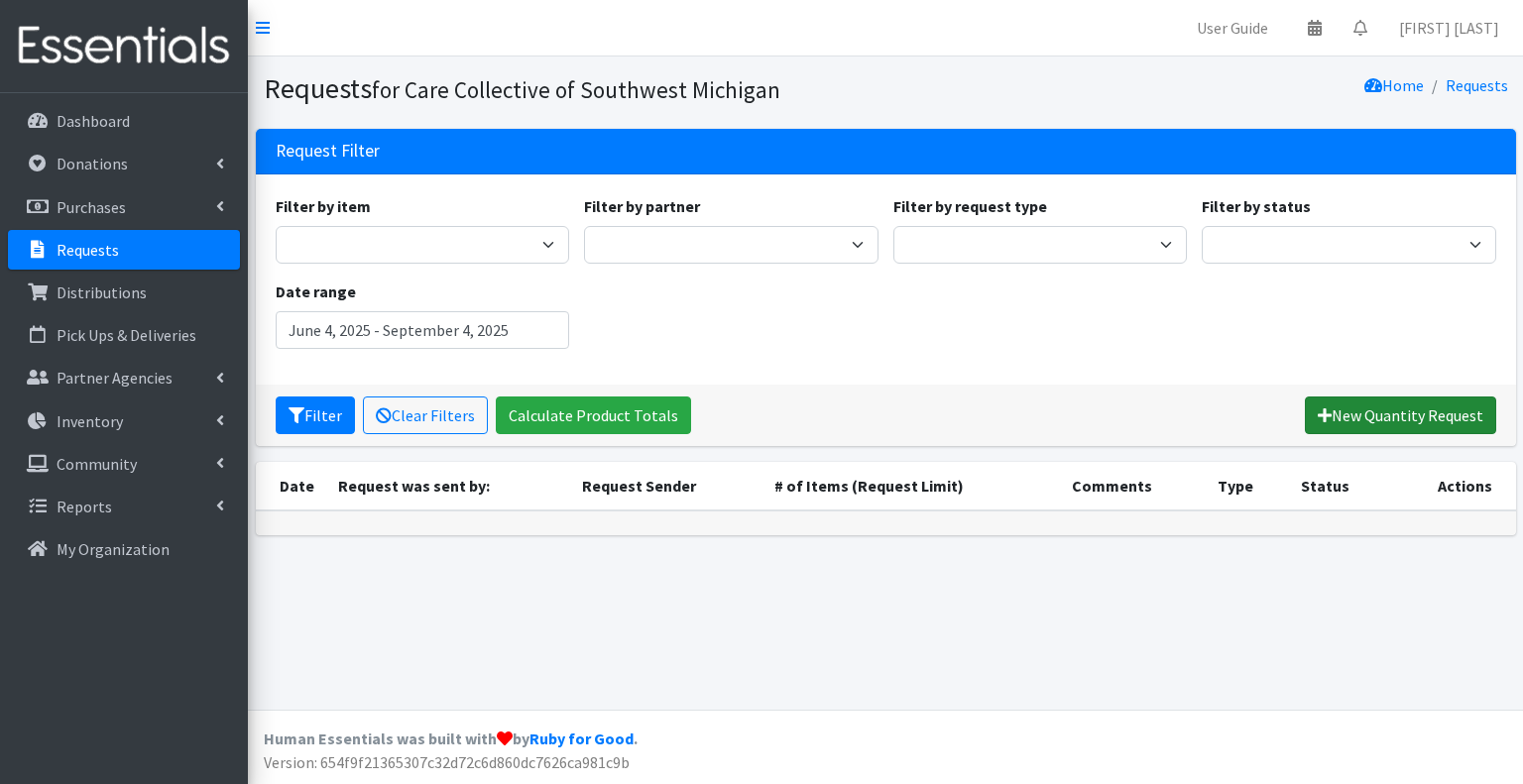 click on "New Quantity Request" at bounding box center (1400, 415) 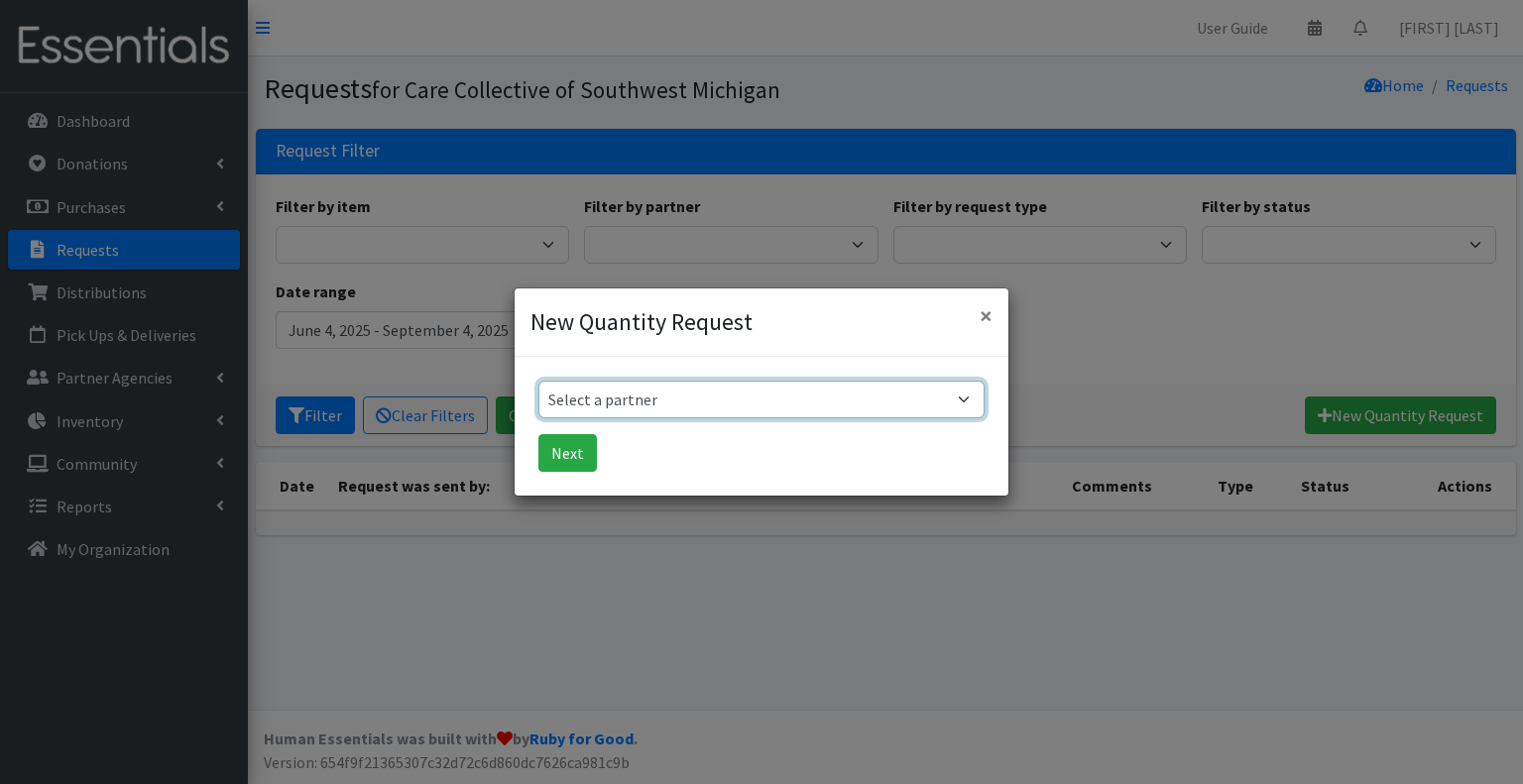 click on "Select a partner
African Community Kalamazoo
Black Lives Matter Kzoo/BC Diaper Train
Cares Sexual Wellness Services
Communities in School Kalamazoo
Comstock Early Learning Academy
Confident S.O.L.E
Douglass Community Association
El Concilio
Fine Arts Collaborative
Generous Hands
Interfaith Homes
J
Kalamazoo Refugee Resource Collabortive
KRESA Early Intervention and Special Services
KV Circle Center
KZOO Parks- All Things Possible
New Genesis Early Learning Childhood Learning Center
New Village Park
OutFront Kalamazoo
Pre-K International
The Kalamazoo Promise
WMed Family Medicine Home Visiting
WMU essential needs
YWCA WISH Home Visiting Program" at bounding box center (762, 399) 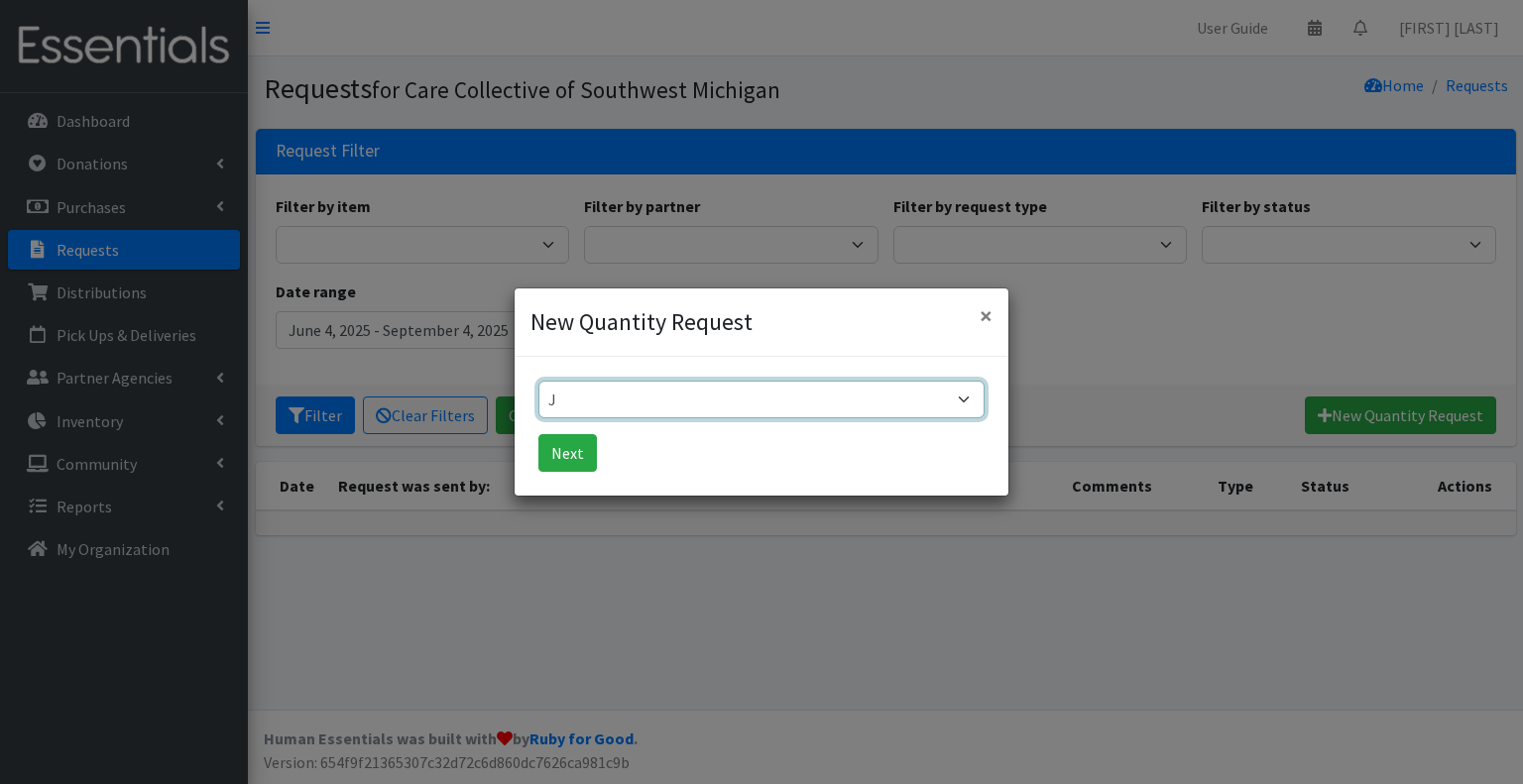 click on "Select a partner
African Community Kalamazoo
Black Lives Matter Kzoo/BC Diaper Train
Cares Sexual Wellness Services
Communities in School Kalamazoo
Comstock Early Learning Academy
Confident S.O.L.E
Douglass Community Association
El Concilio
Fine Arts Collaborative
Generous Hands
Interfaith Homes
J
Kalamazoo Refugee Resource Collabortive
KRESA Early Intervention and Special Services
KV Circle Center
KZOO Parks- All Things Possible
New Genesis Early Learning Childhood Learning Center
New Village Park
OutFront Kalamazoo
Pre-K International
The Kalamazoo Promise
WMed Family Medicine Home Visiting
WMU essential needs
YWCA WISH Home Visiting Program" at bounding box center [762, 399] 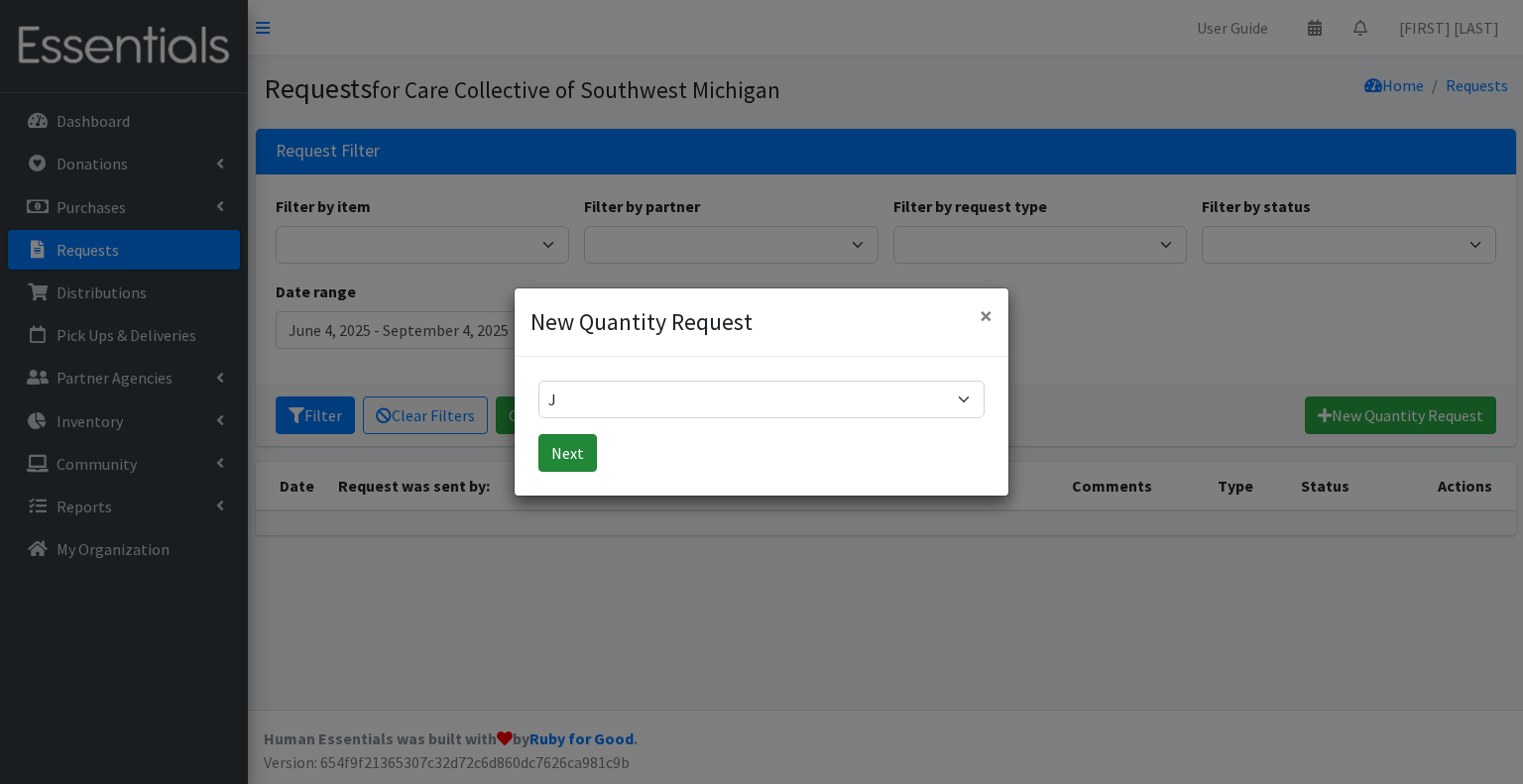 click on "Next" at bounding box center (567, 453) 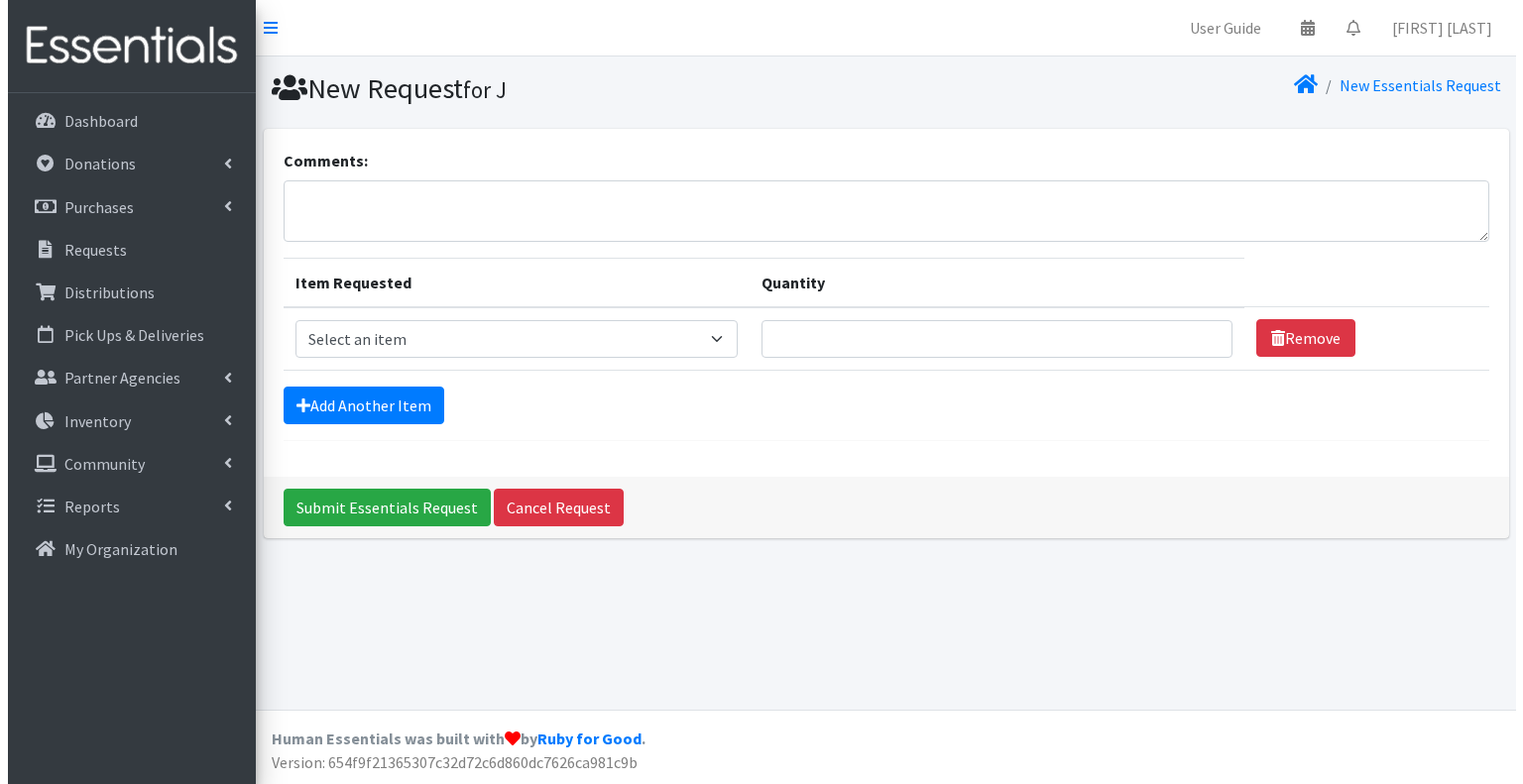 scroll, scrollTop: 0, scrollLeft: 0, axis: both 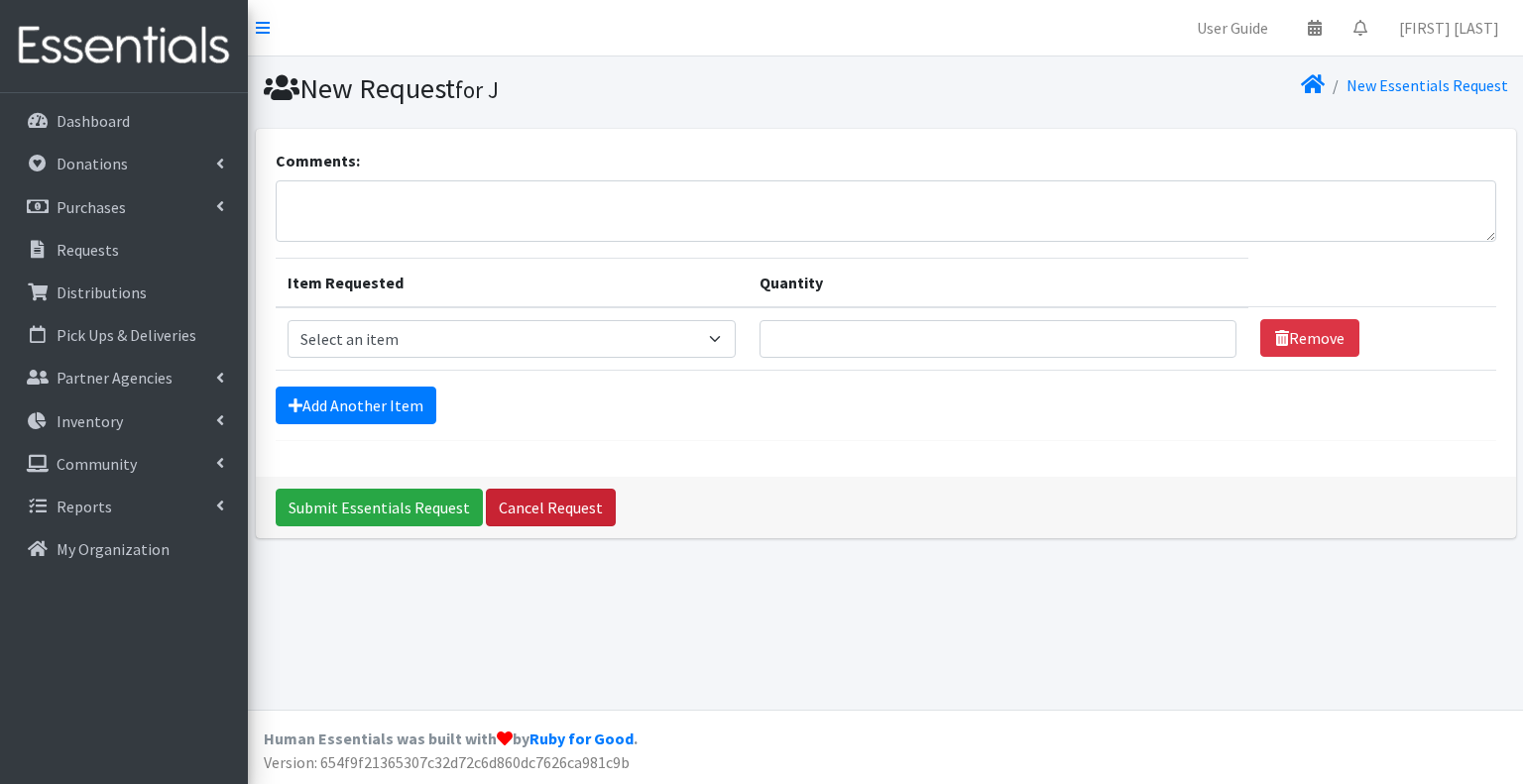 click on "Cancel Request" at bounding box center [550, 507] 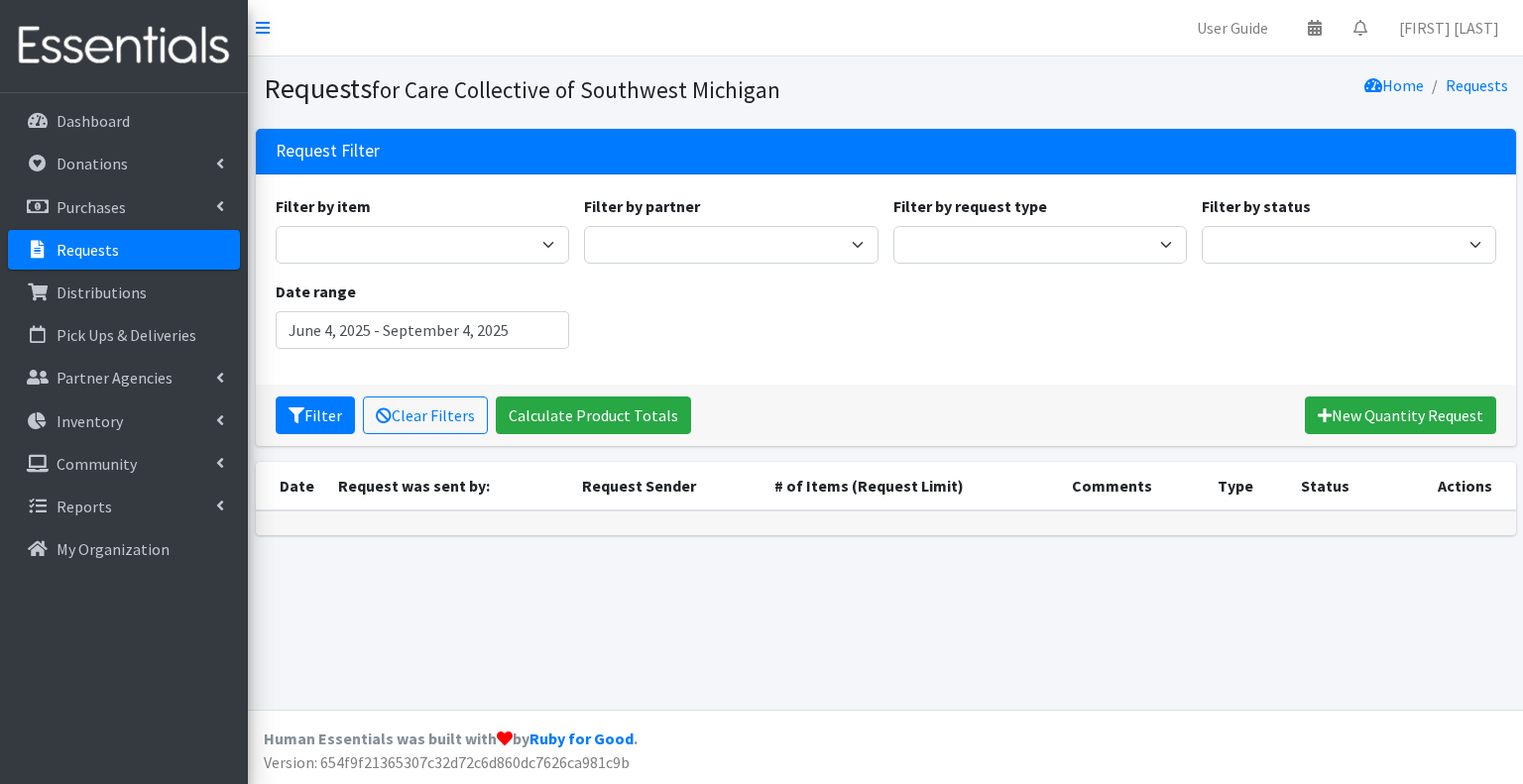 scroll, scrollTop: 0, scrollLeft: 0, axis: both 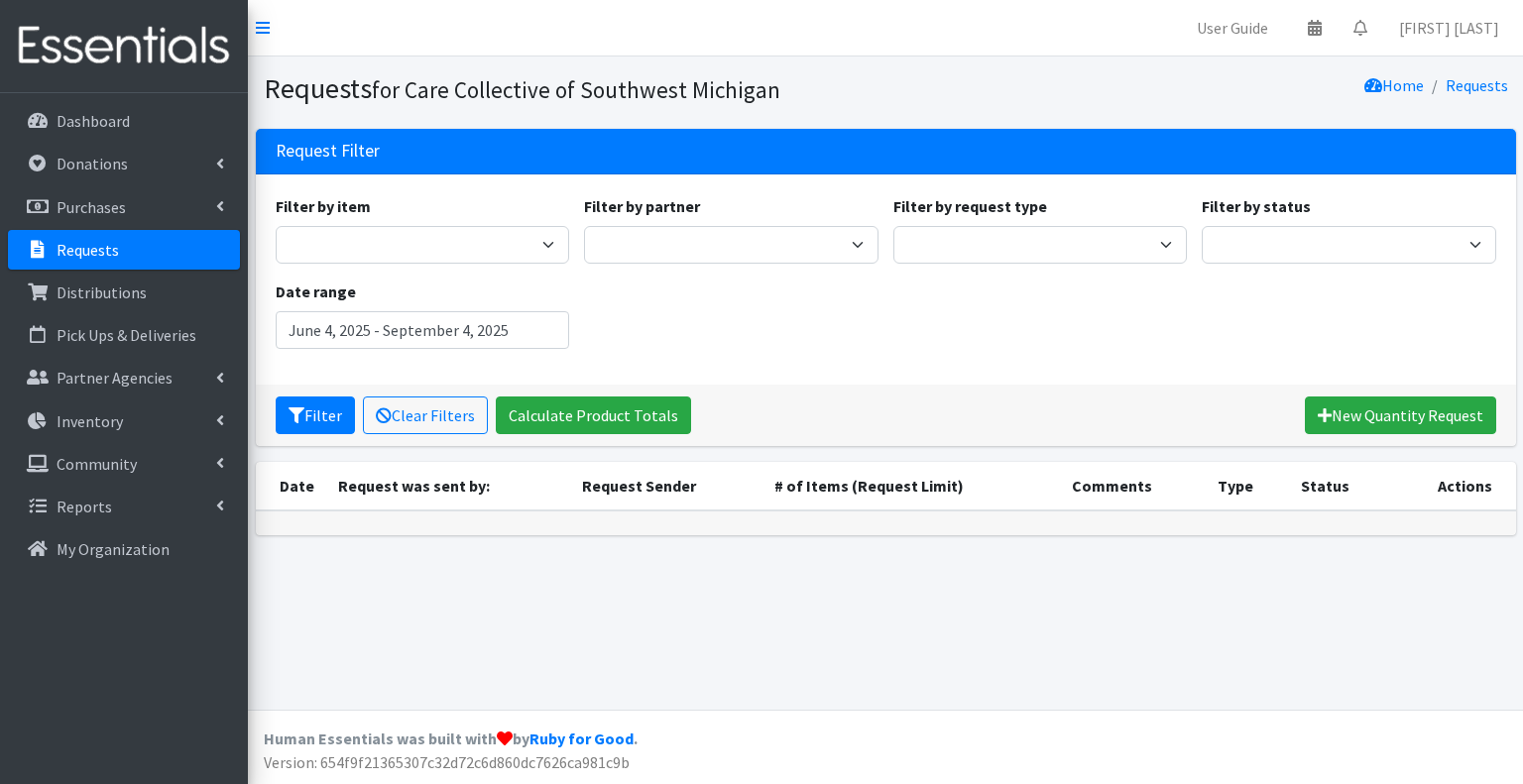 click on "Filter by item
0 - Diapers
0 - Diapers 2.0
1 - Diapers
2 - Diapers
3 - Diapers
4 - Diapers
5 - Diapers
6 - Diapers
Kit - 0 - Diapers
Kit - 1 - Diapers
Kit - 2 - Diapers
Kit - 3 - Diapers
Kit - 3T/4T - Training Pants
Kit - 4 - Diapers
Kit - 4T/5T - Training Pants
Kit - 5 - Diapers
Kit - 6 - Diapers
Kit - Pad Monthly
Kit - Tampon Monthly
Kit - Training Pants
Liners
Overnight Pads
Regular Tampon Plastic
Super Tampon Plastic
Thin Pads
TP - 3T/4T - Training Pants
TP -  4T/5T - Training Pants
Wipes
Filter by partner
African Community Kalamazoo
Black Lives Matter Kzoo/BC Diaper Train
Cares Sexual Wellness Services
Communities in School Kalamazoo
Comstock Early Learning Academy
Confident S.O.L.E
Douglass Community Association
El Concilio
Fine Arts Collaborative
Generous Hands
Interfaith Homes
J" at bounding box center [885, 280] 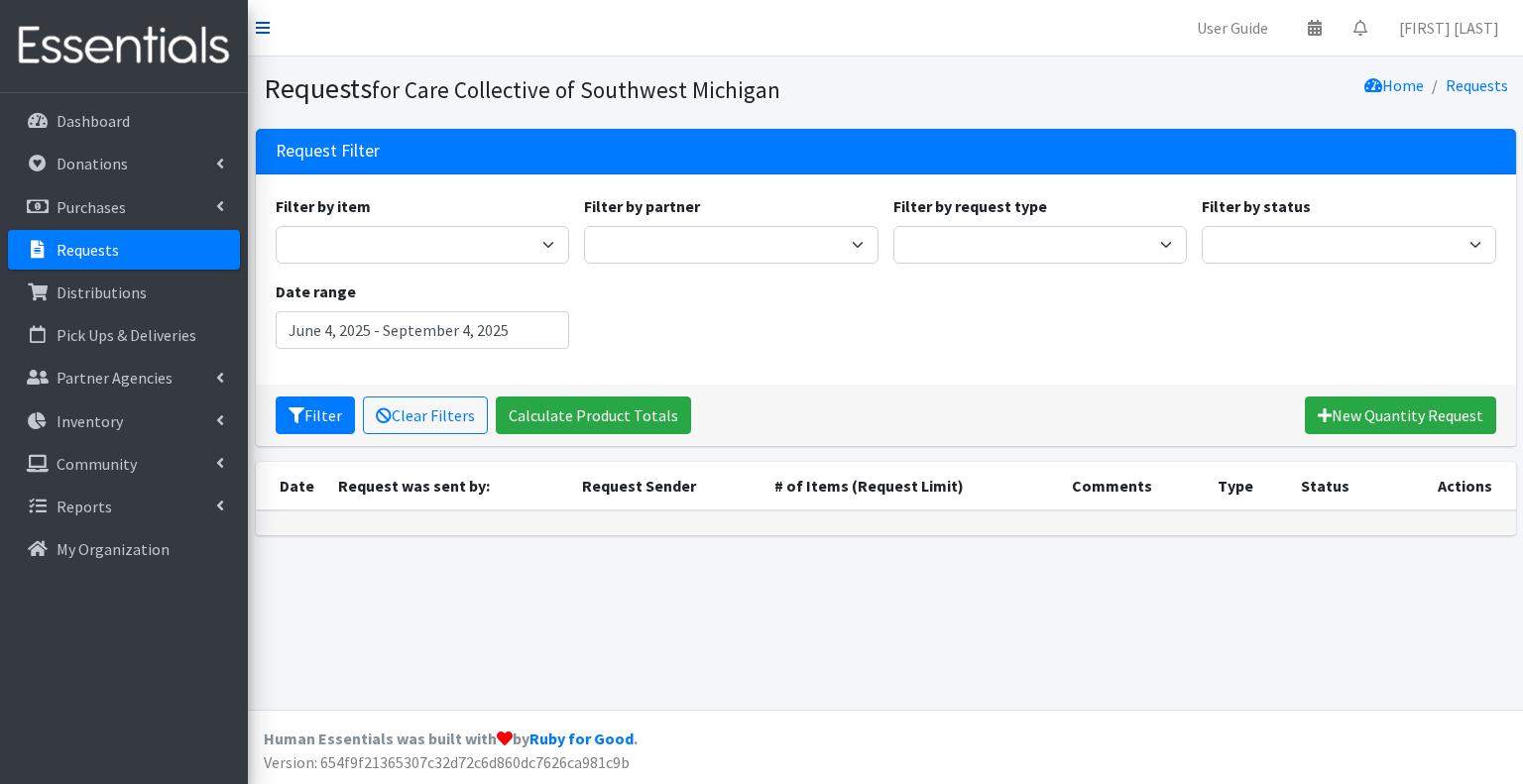 click at bounding box center [263, 28] 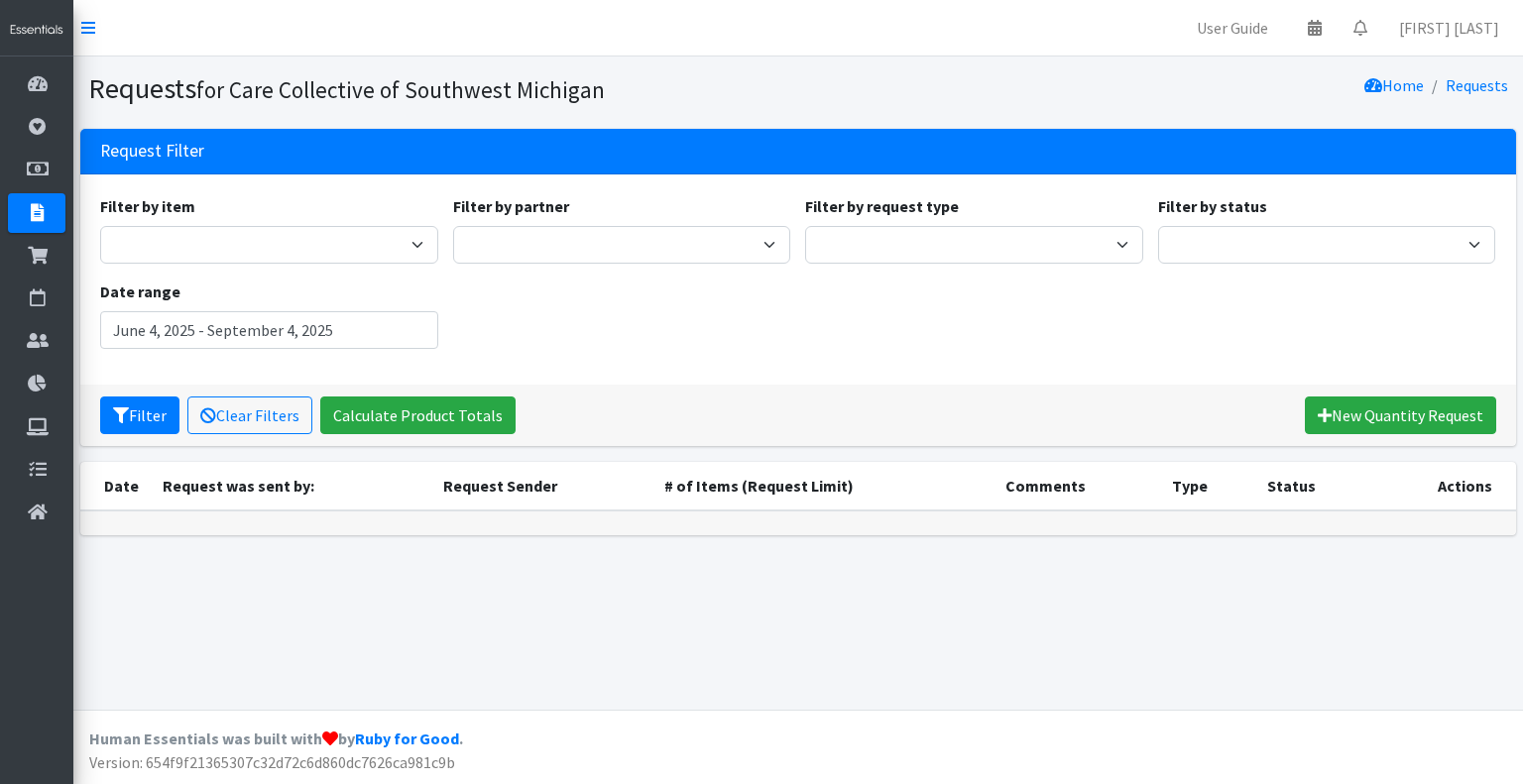 click on "User Guide
0 Pick-ups
remaining this week
View Calendar
0
Requests
0
Partner Agencies Pending Review
[FIRST] [LAST]
Account Settings
My Organization
Log Out" at bounding box center (798, 28) 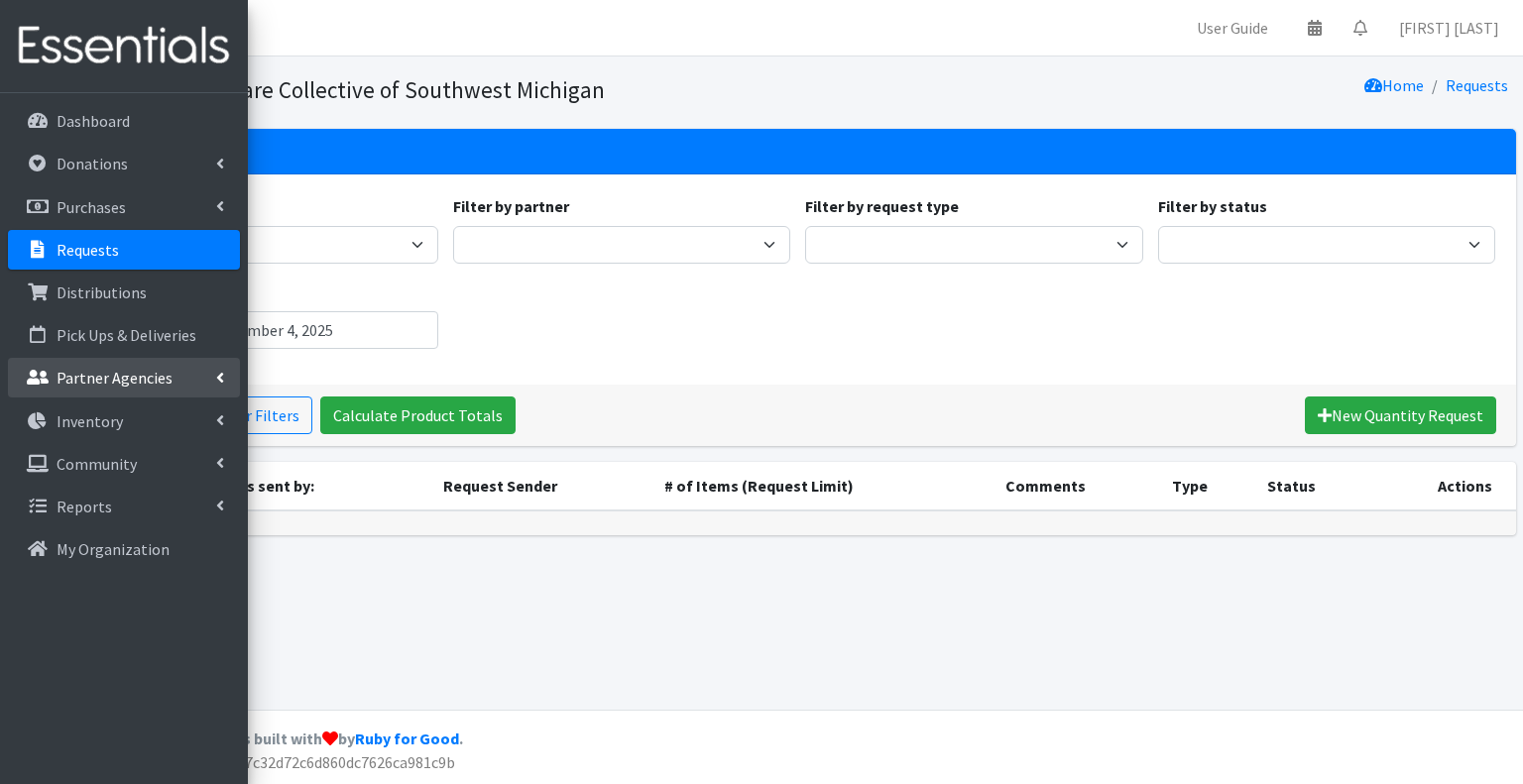 click on "Partner Agencies" at bounding box center [57, 378] 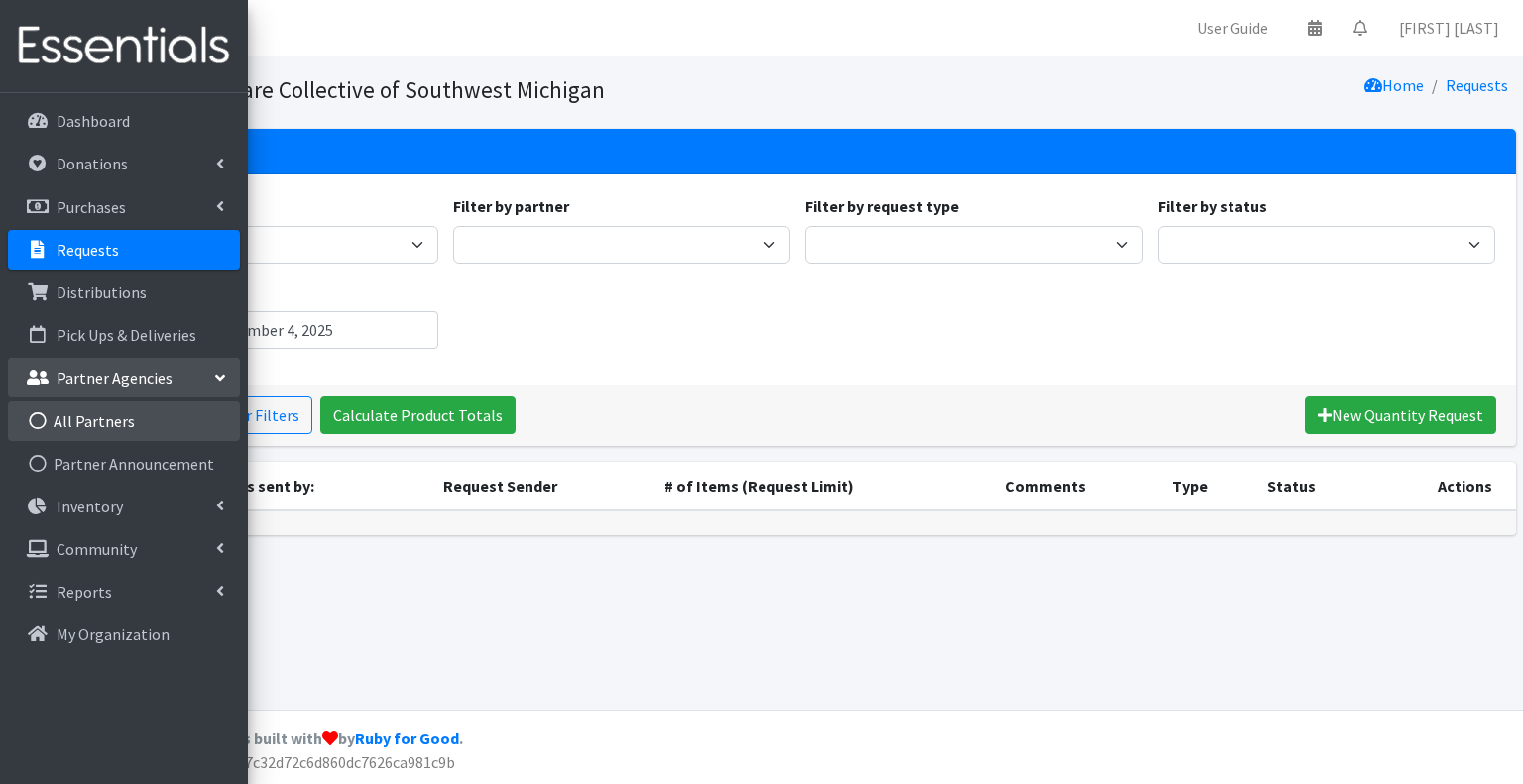 click on "All Partners" at bounding box center (124, 421) 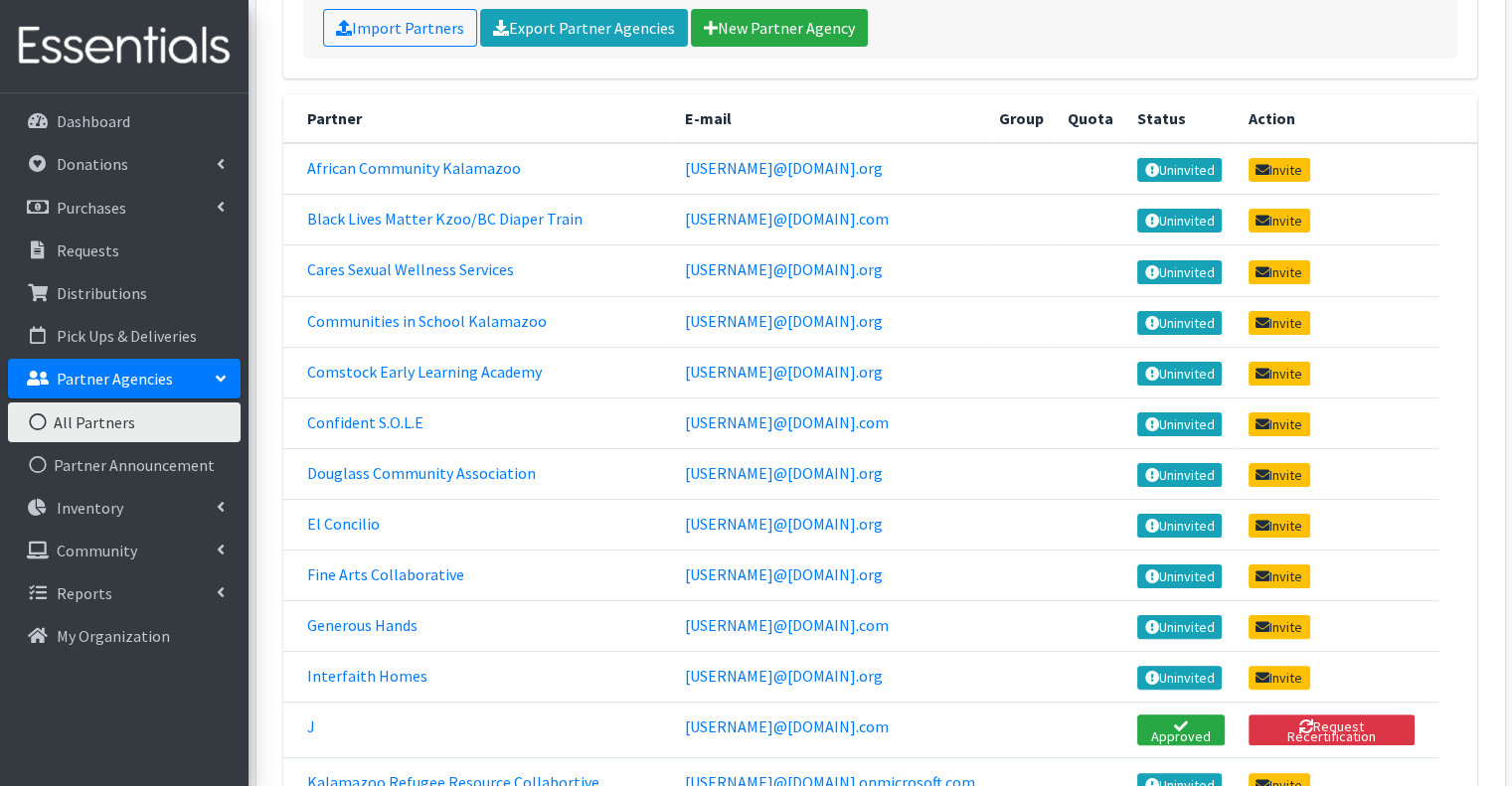 scroll, scrollTop: 497, scrollLeft: 0, axis: vertical 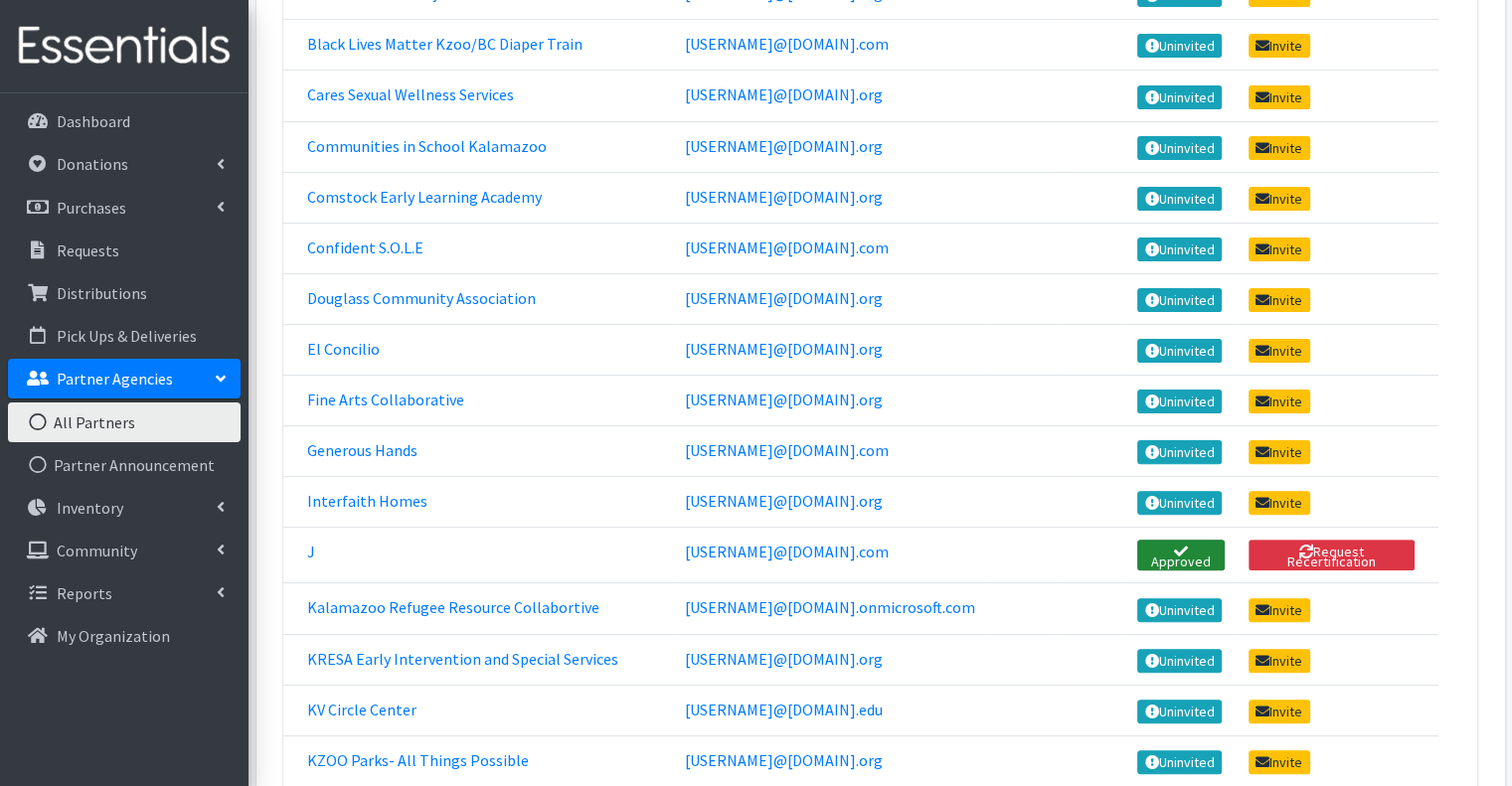 click on "Approved" at bounding box center (1181, 554) 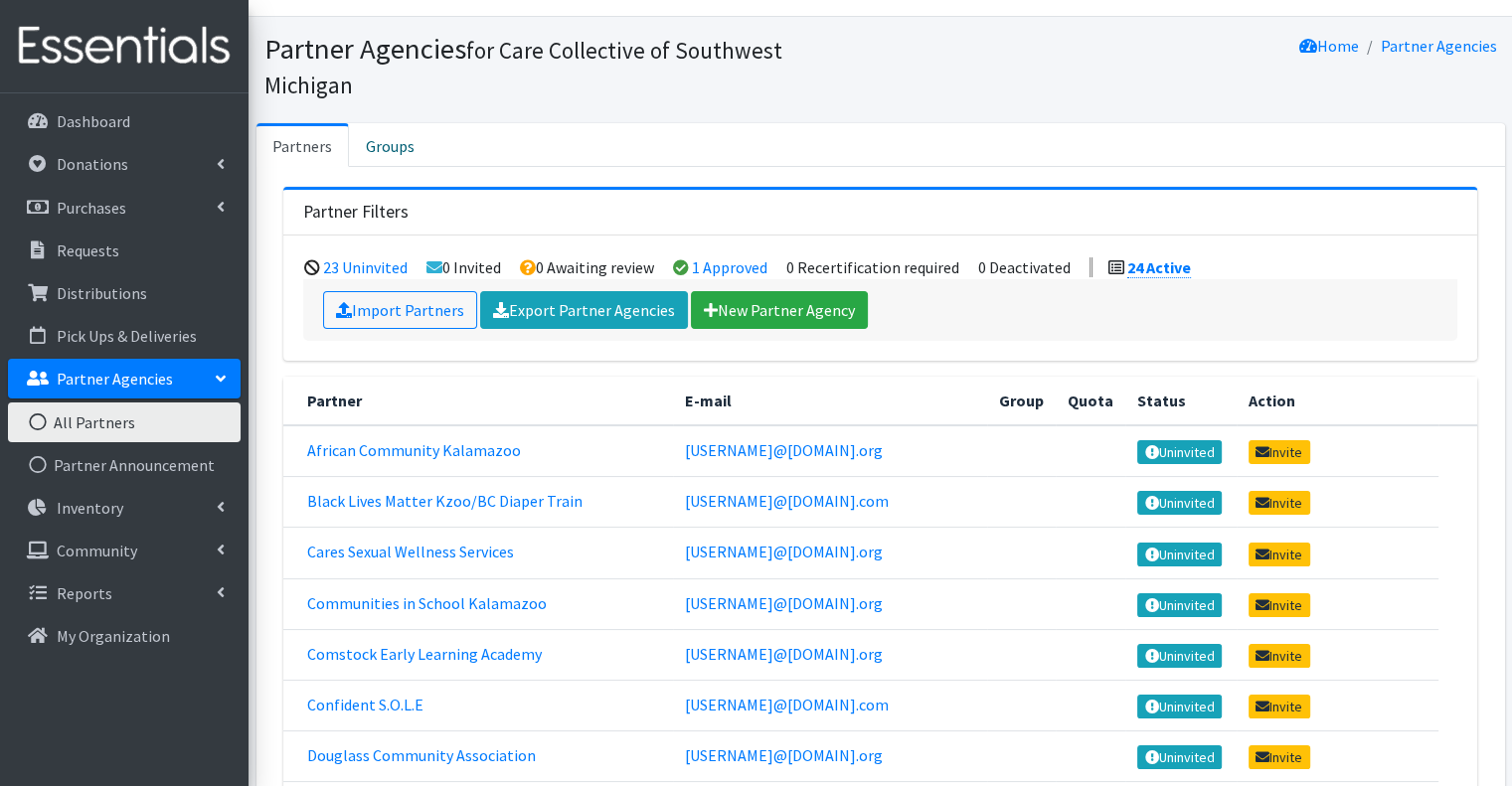 scroll, scrollTop: 0, scrollLeft: 0, axis: both 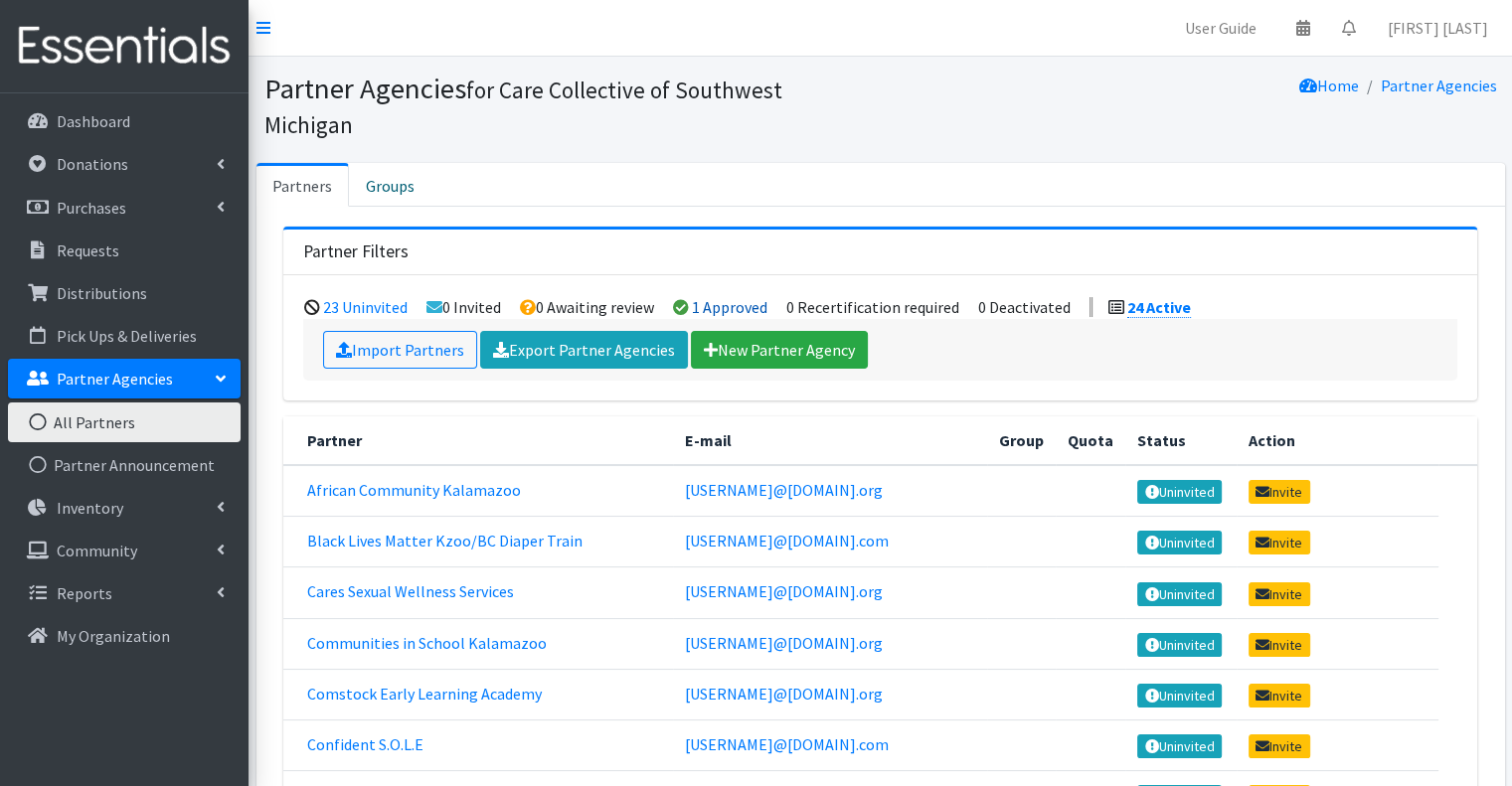 click on "1 Approved" at bounding box center [730, 307] 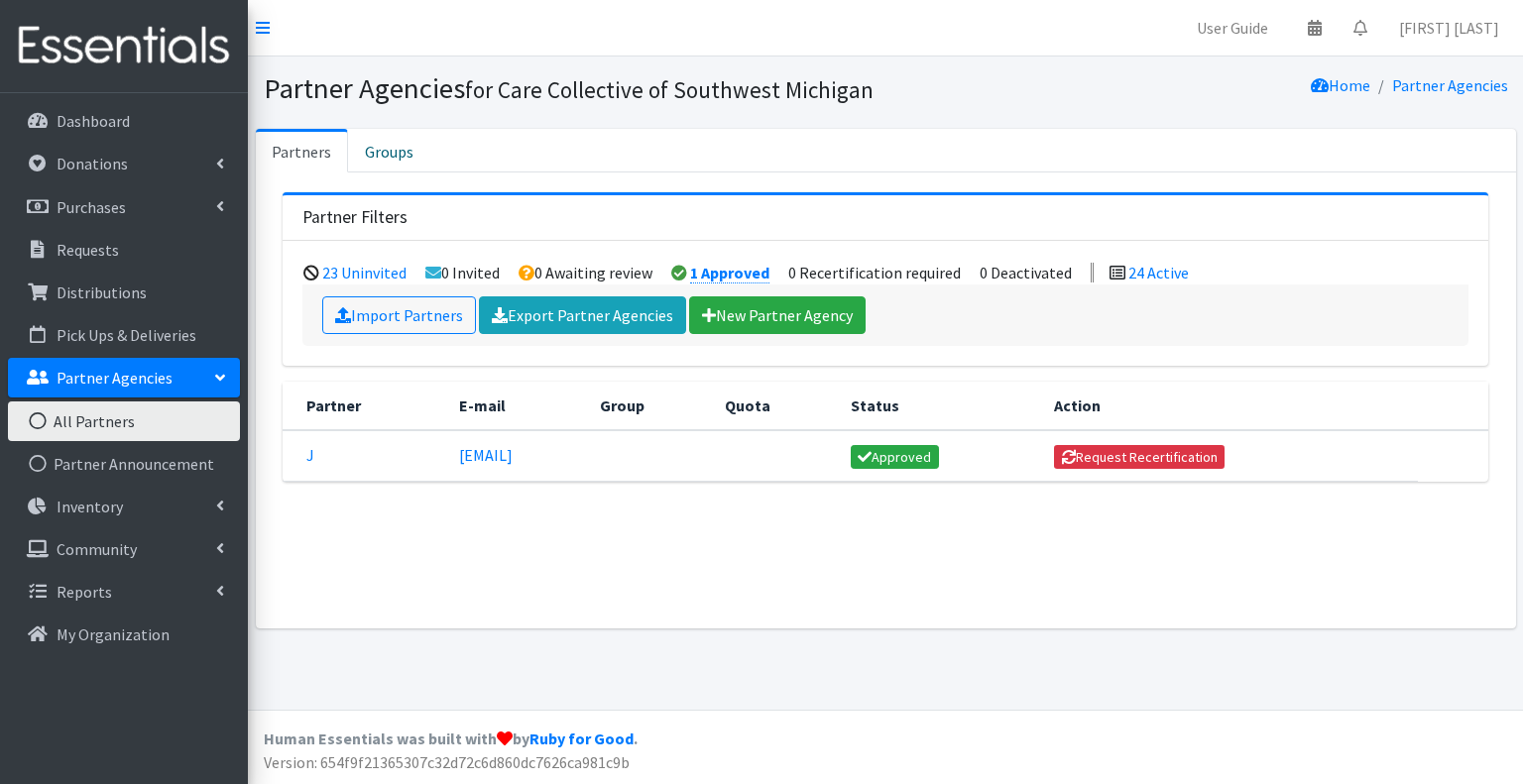 scroll, scrollTop: 0, scrollLeft: 0, axis: both 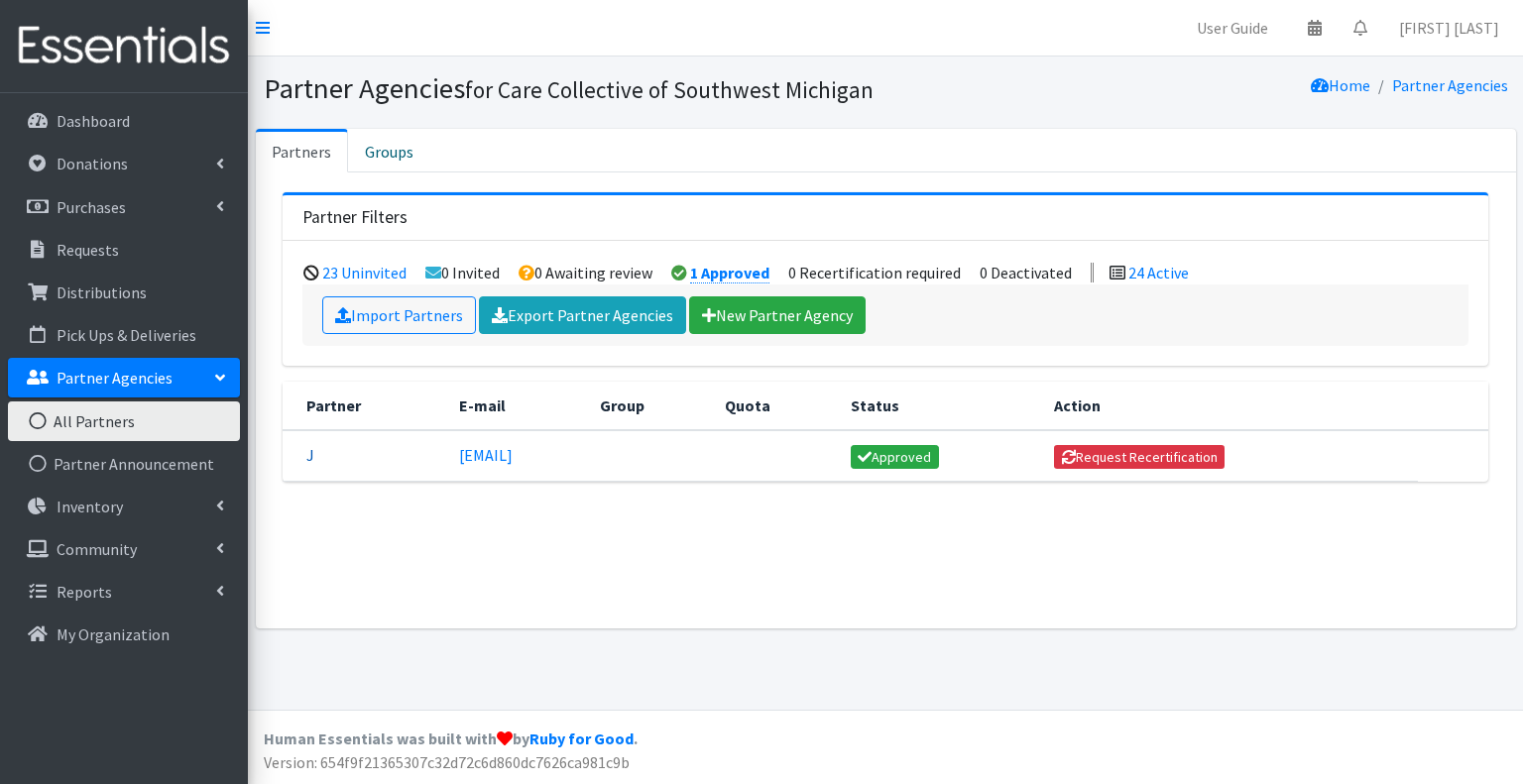 click on "J" at bounding box center (310, 455) 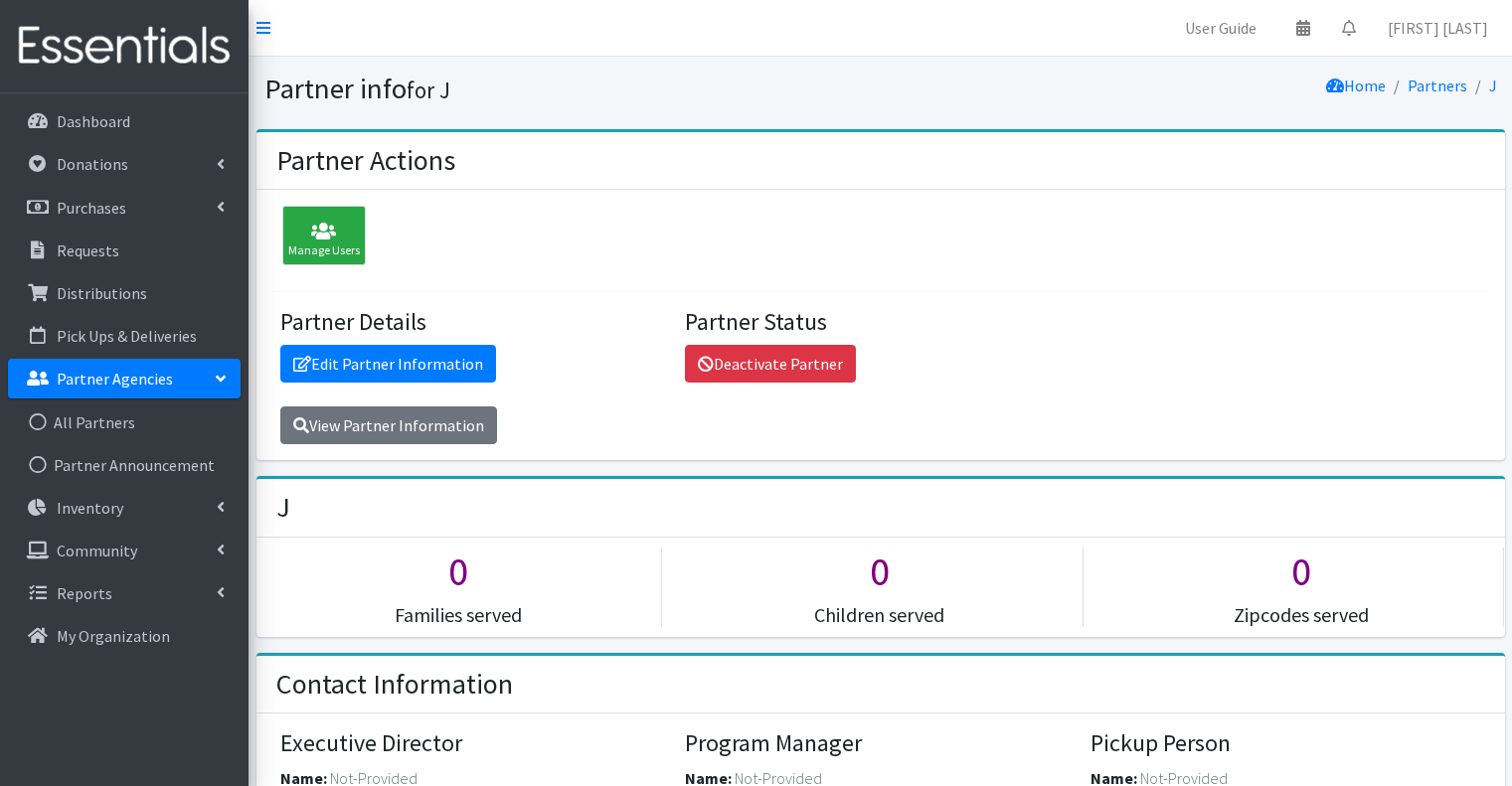 scroll, scrollTop: 0, scrollLeft: 0, axis: both 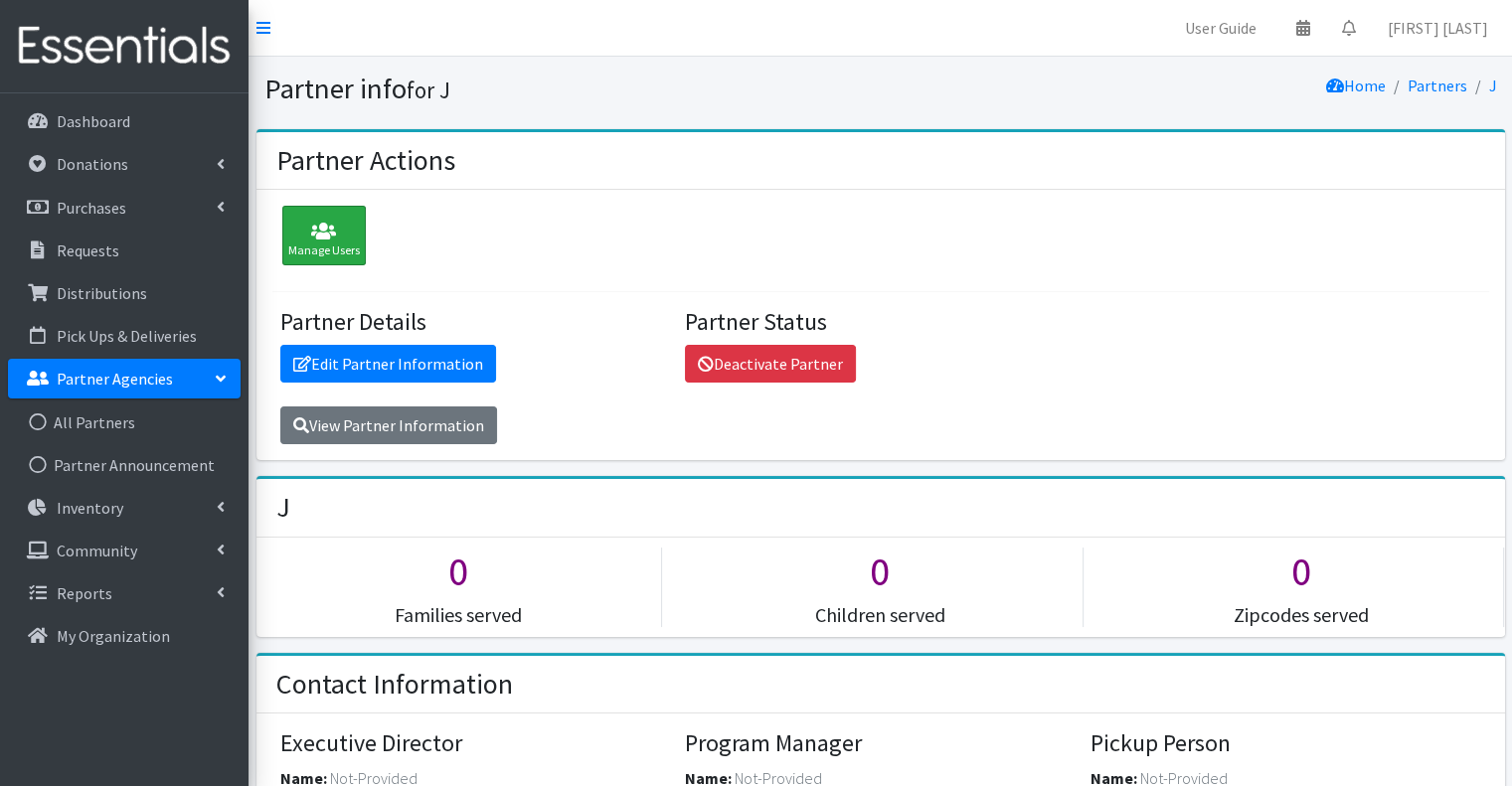 click at bounding box center (324, 232) 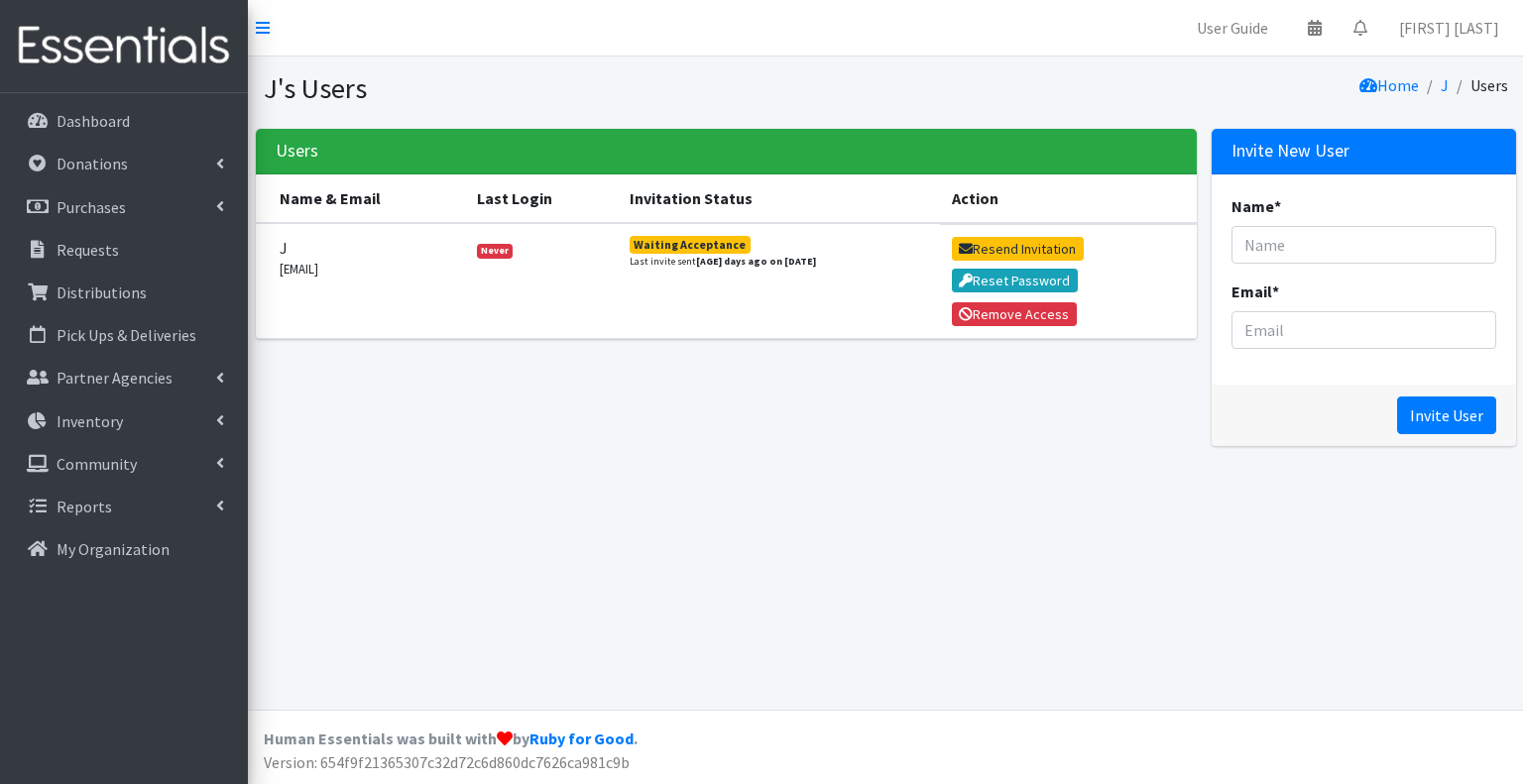scroll, scrollTop: 0, scrollLeft: 0, axis: both 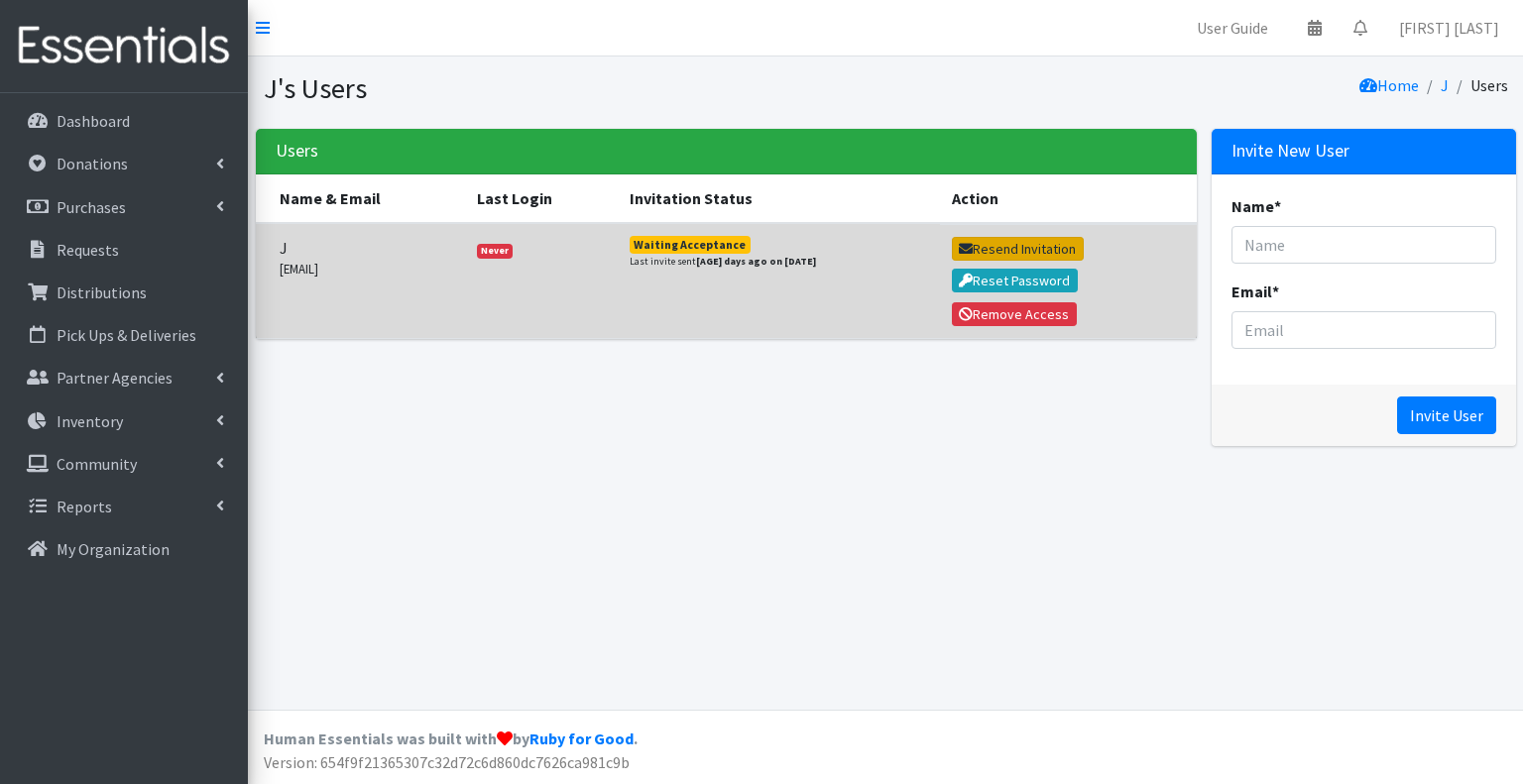 click on "Resend Invitation" at bounding box center [1017, 249] 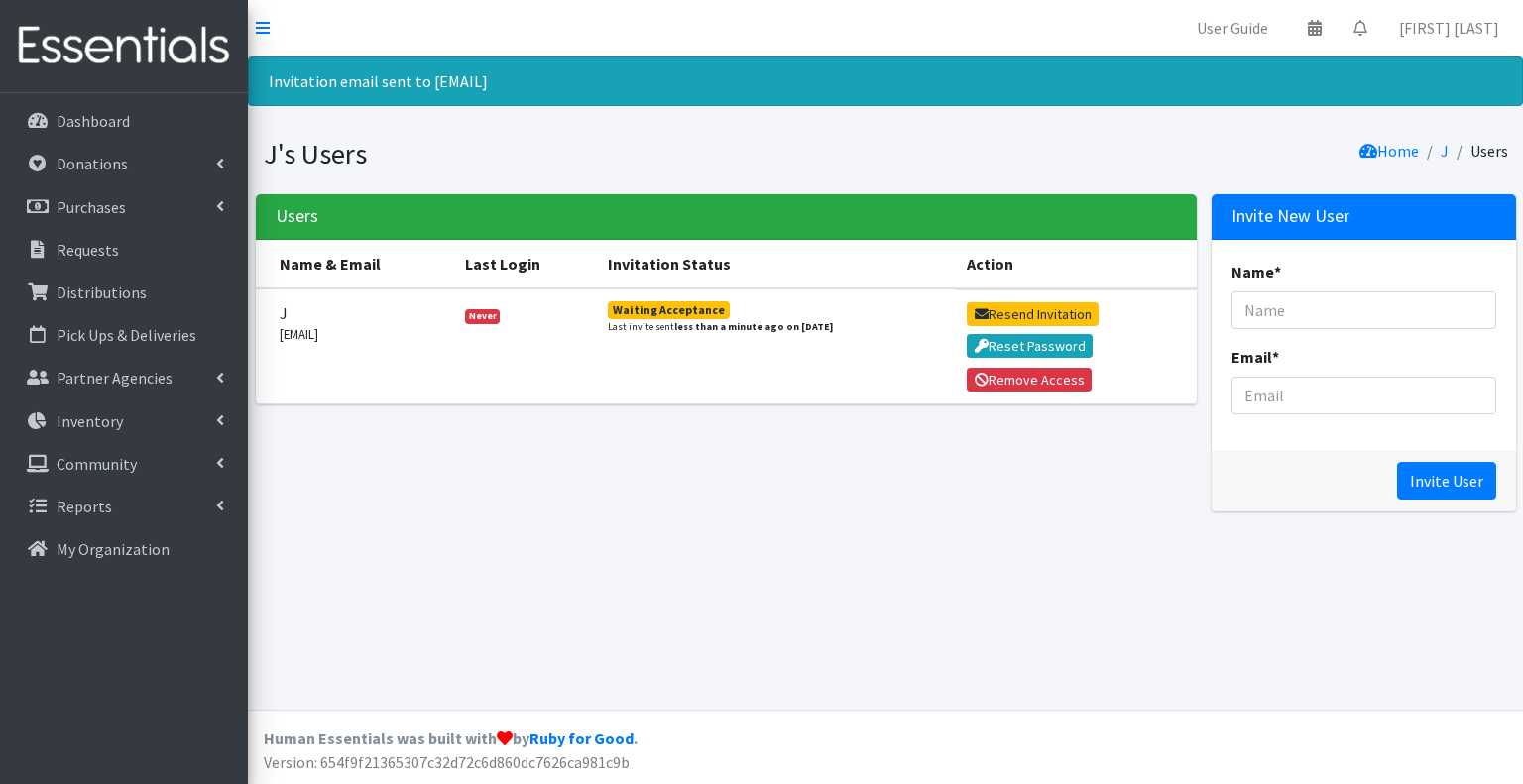 scroll, scrollTop: 0, scrollLeft: 0, axis: both 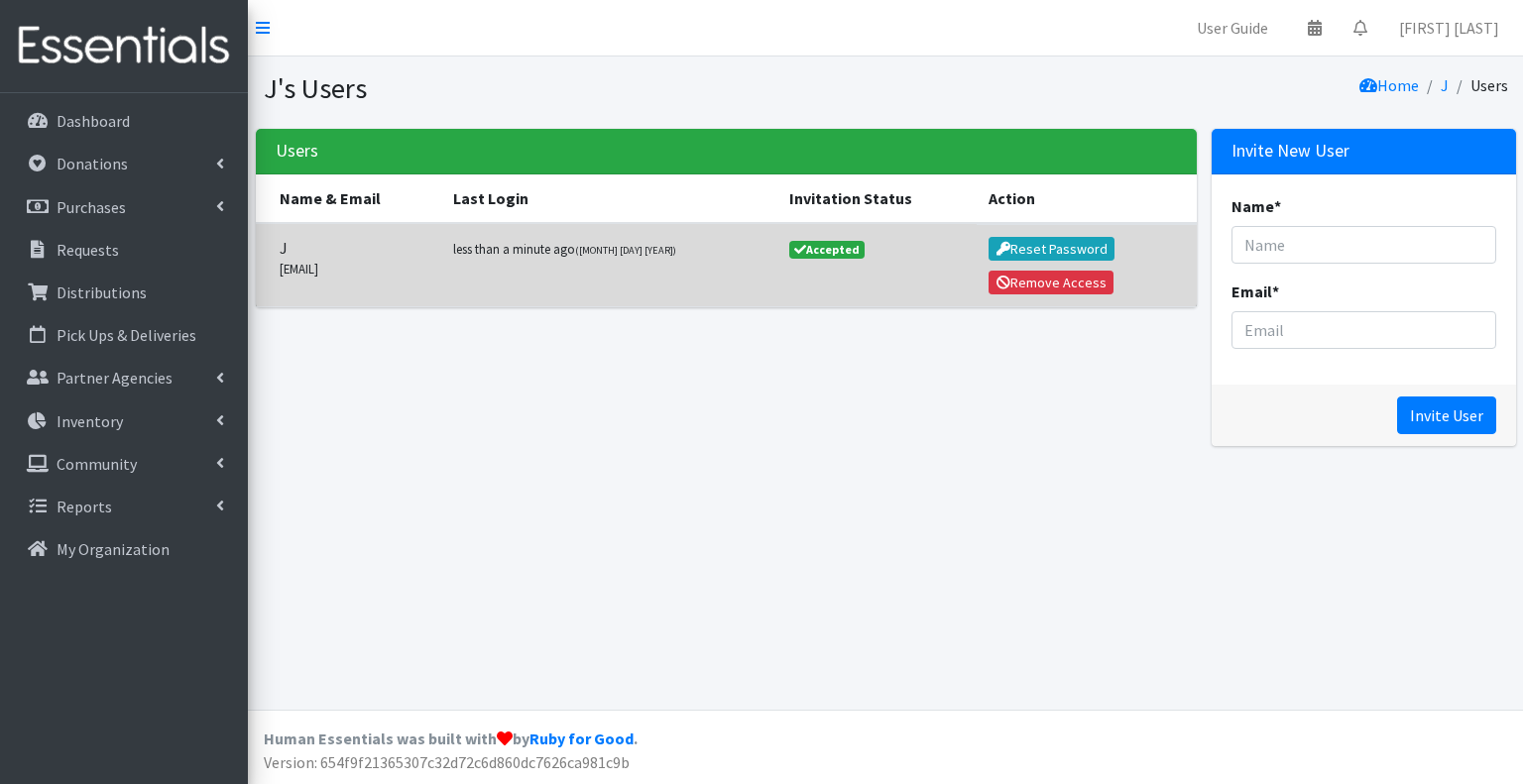 drag, startPoint x: 619, startPoint y: 429, endPoint x: 619, endPoint y: 288, distance: 141 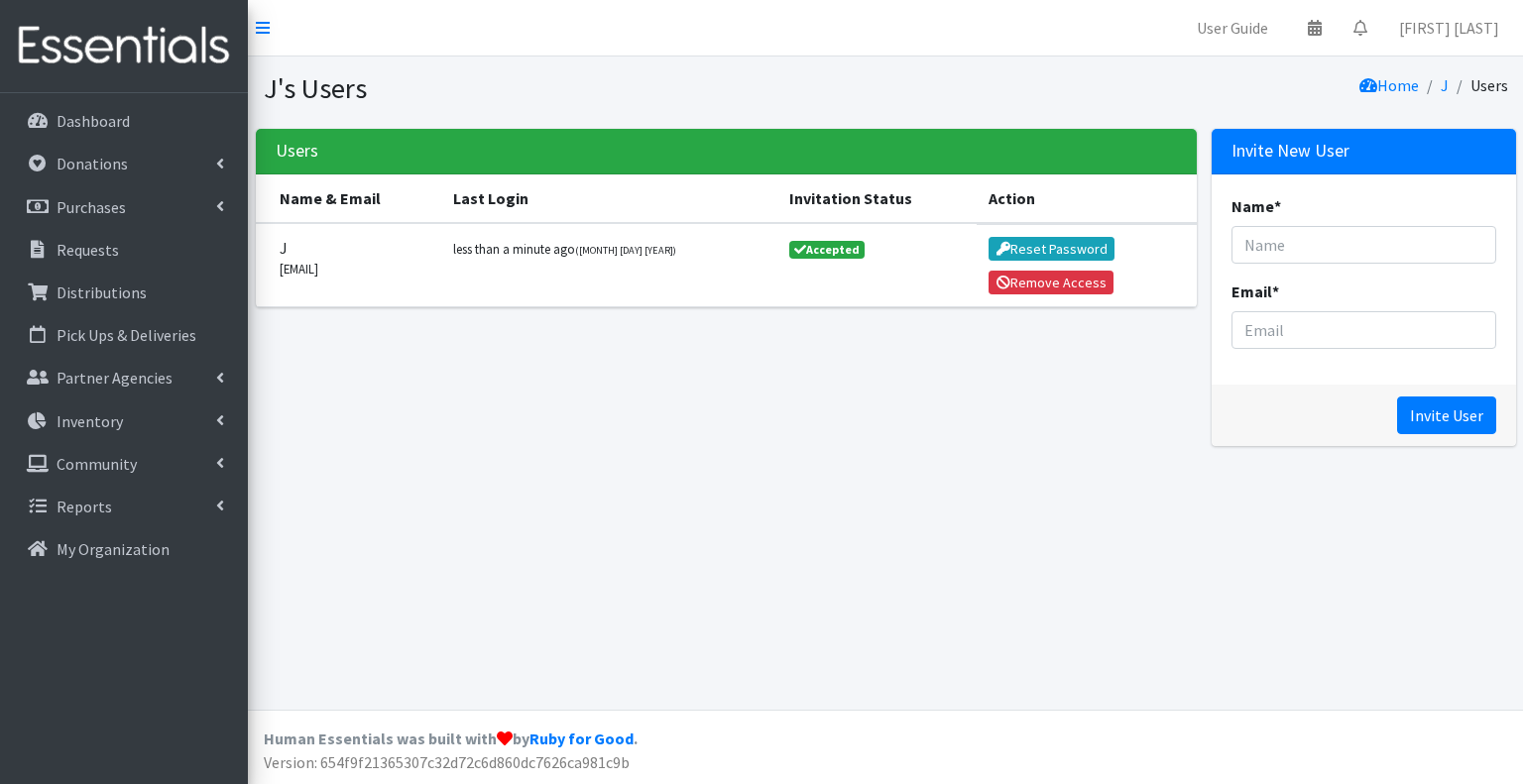 click on "Users
Name & Email
Last Login
Invitation Status
Action
J
jludeker@gmail.com
less than a minute ago  (Aug 04 2025)
Accepted
Reset Password
Remove Access" at bounding box center (726, 295) 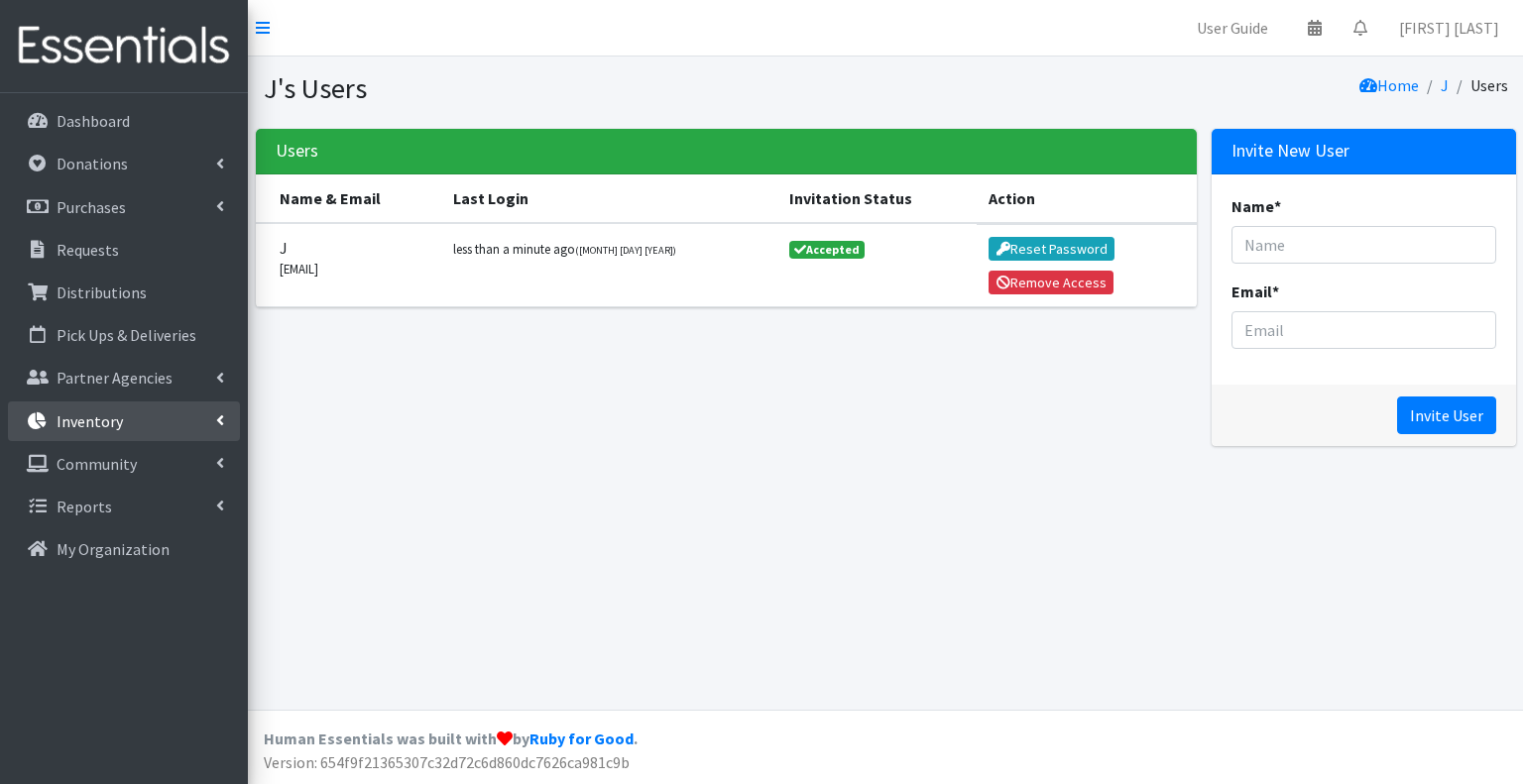click on "Inventory" at bounding box center [124, 421] 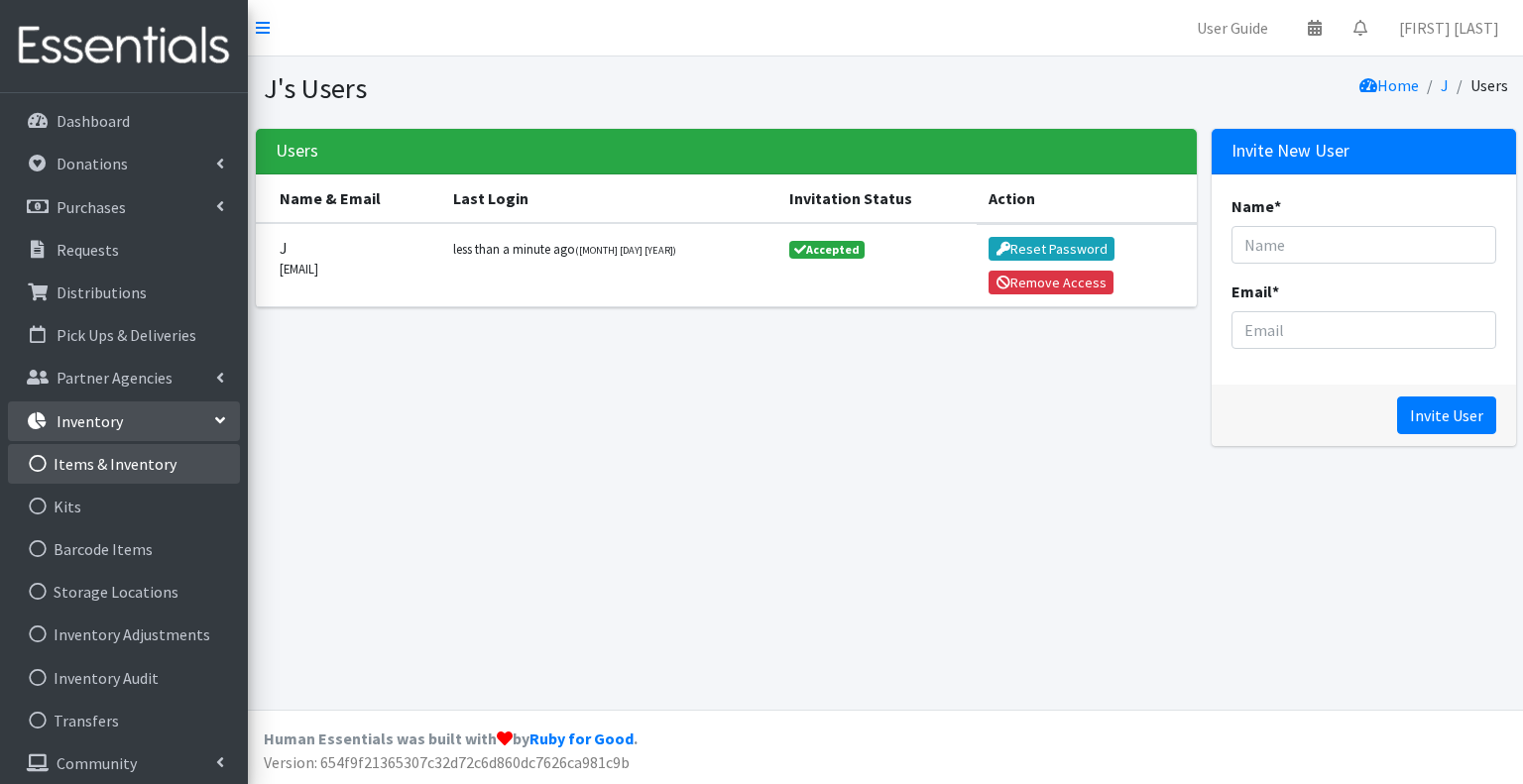 click on "Items & Inventory" at bounding box center [124, 464] 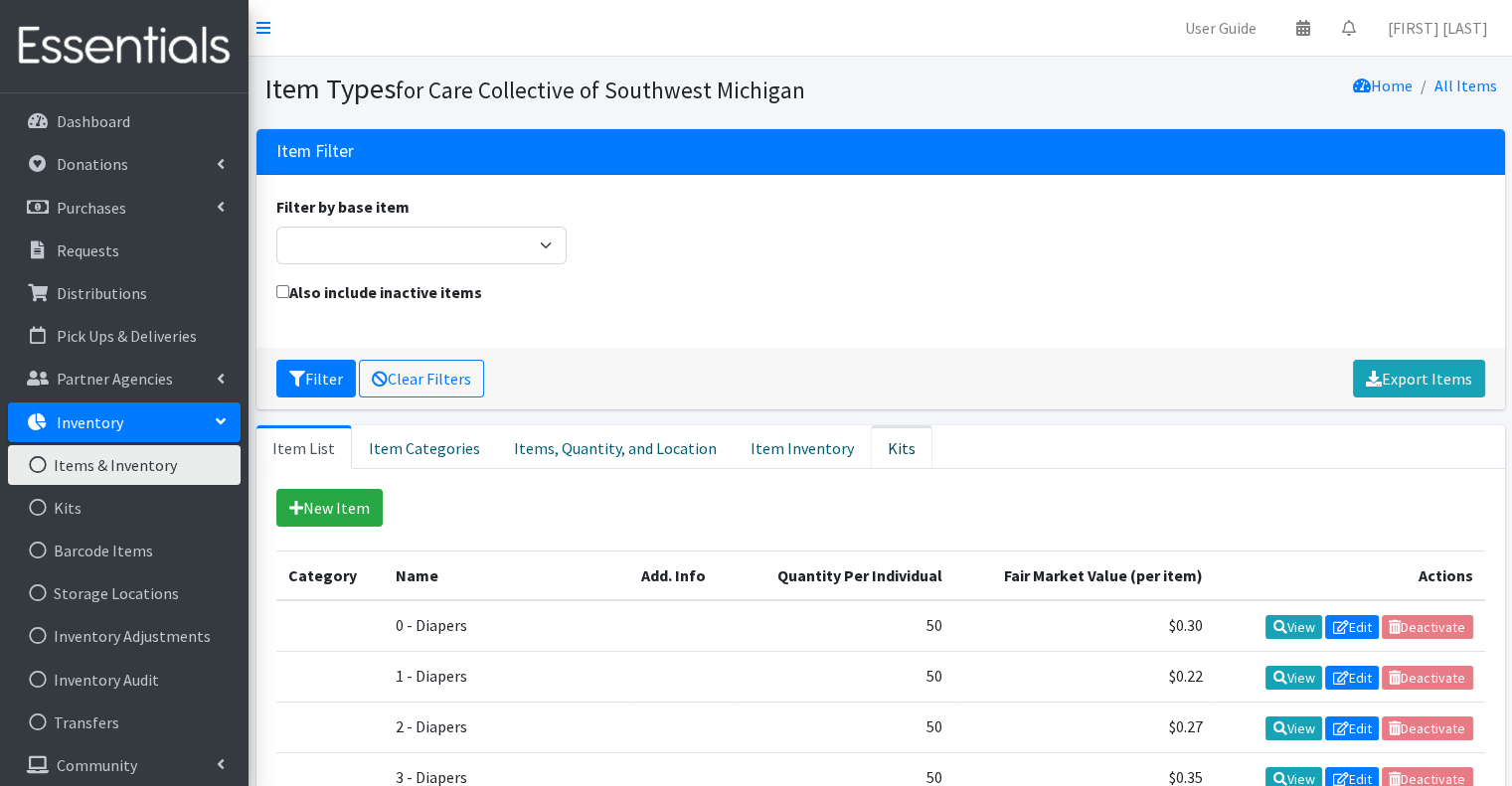 scroll, scrollTop: 298, scrollLeft: 0, axis: vertical 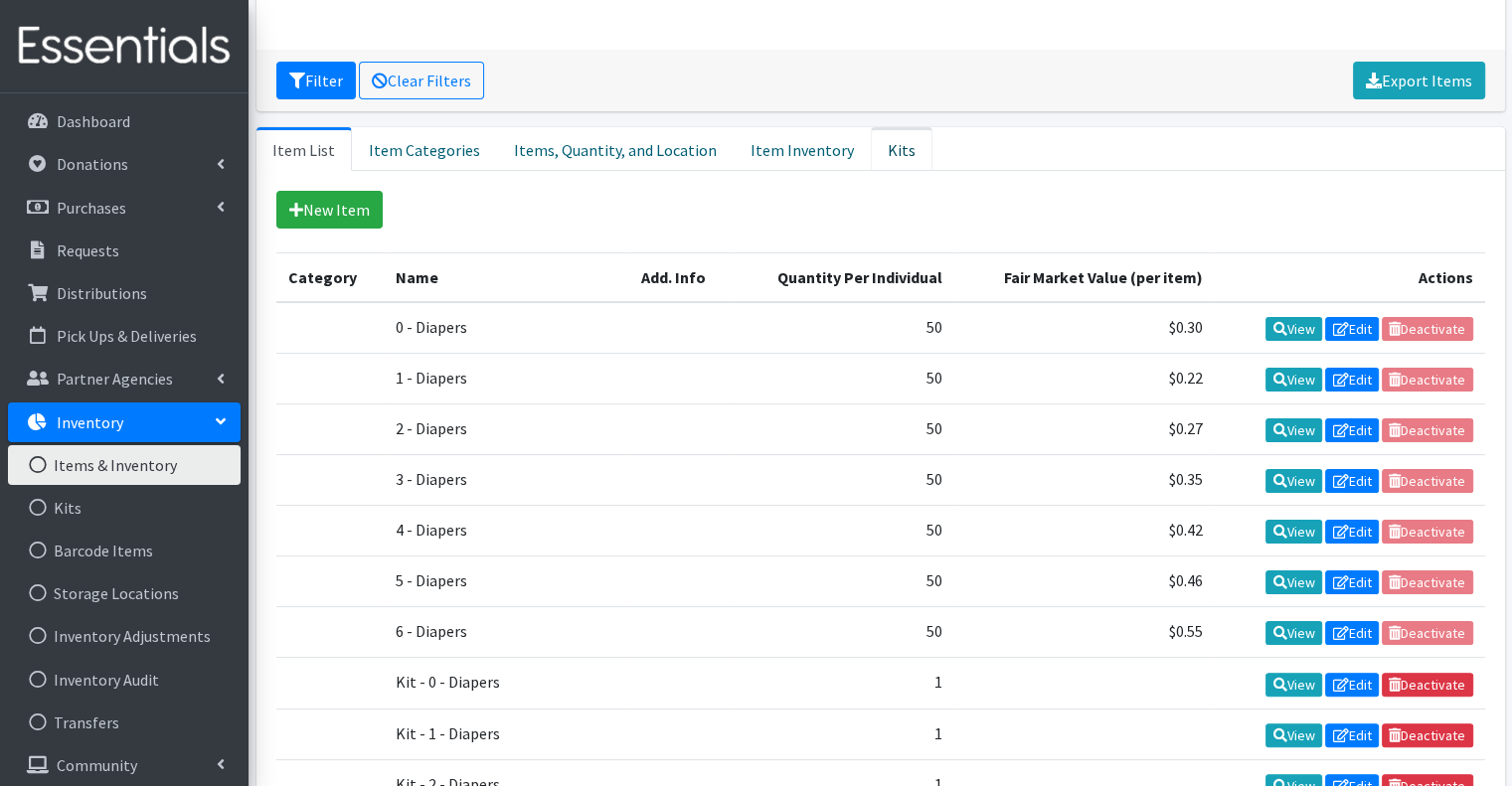 click on "Kits" at bounding box center (902, 149) 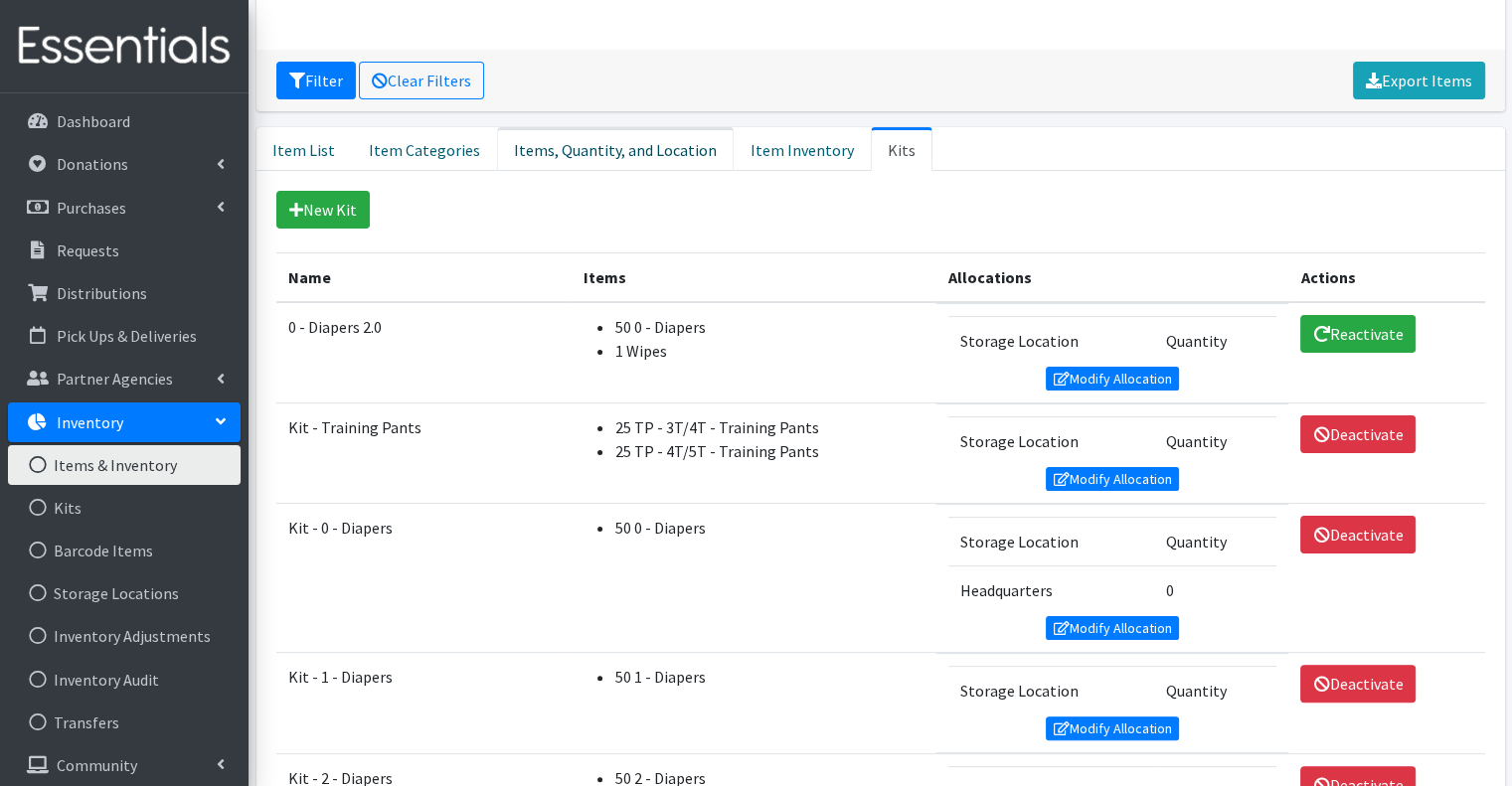 click on "Items,
Quantity, and Location" at bounding box center (615, 149) 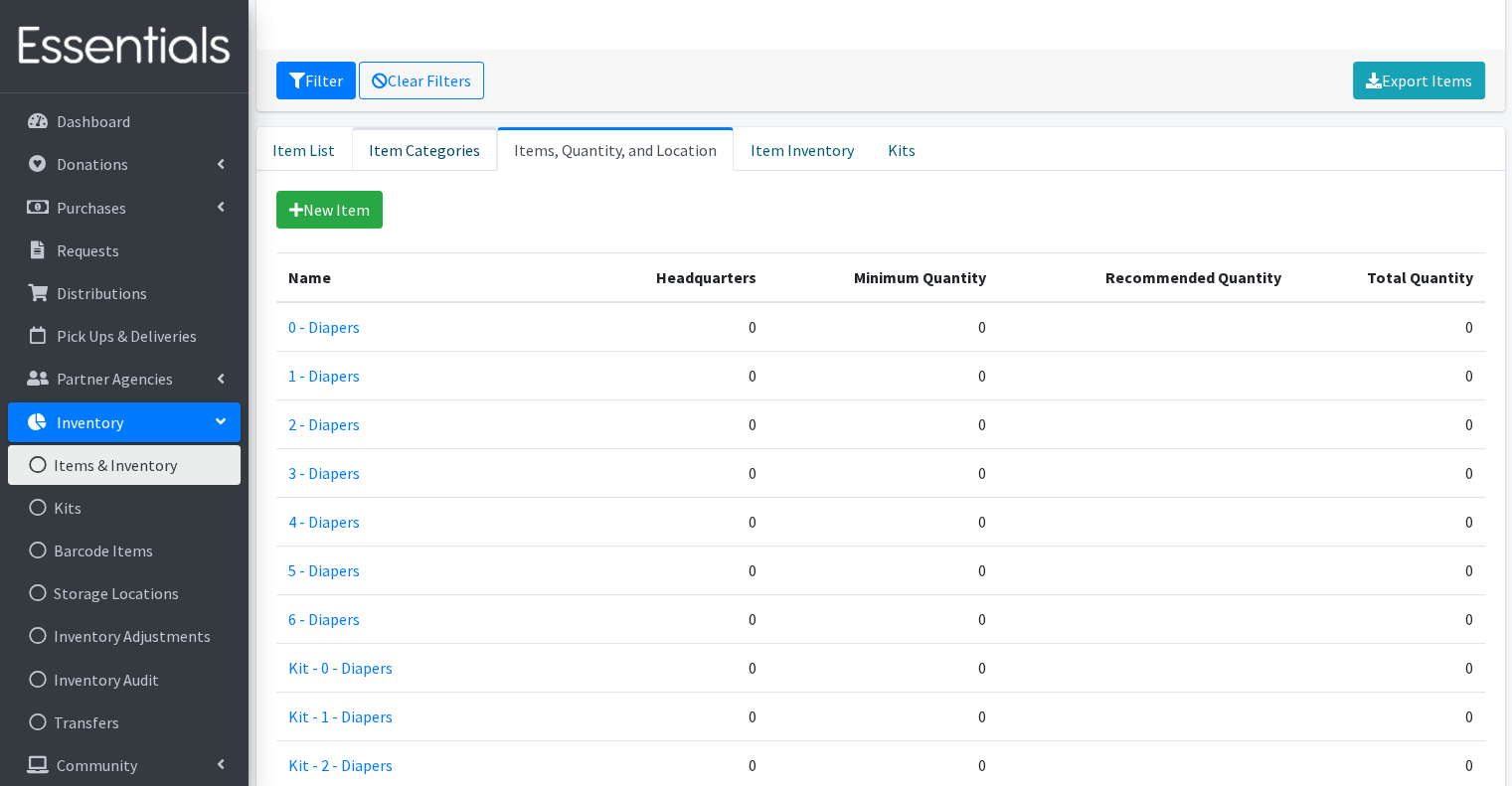 click on "Item Categories" at bounding box center (424, 149) 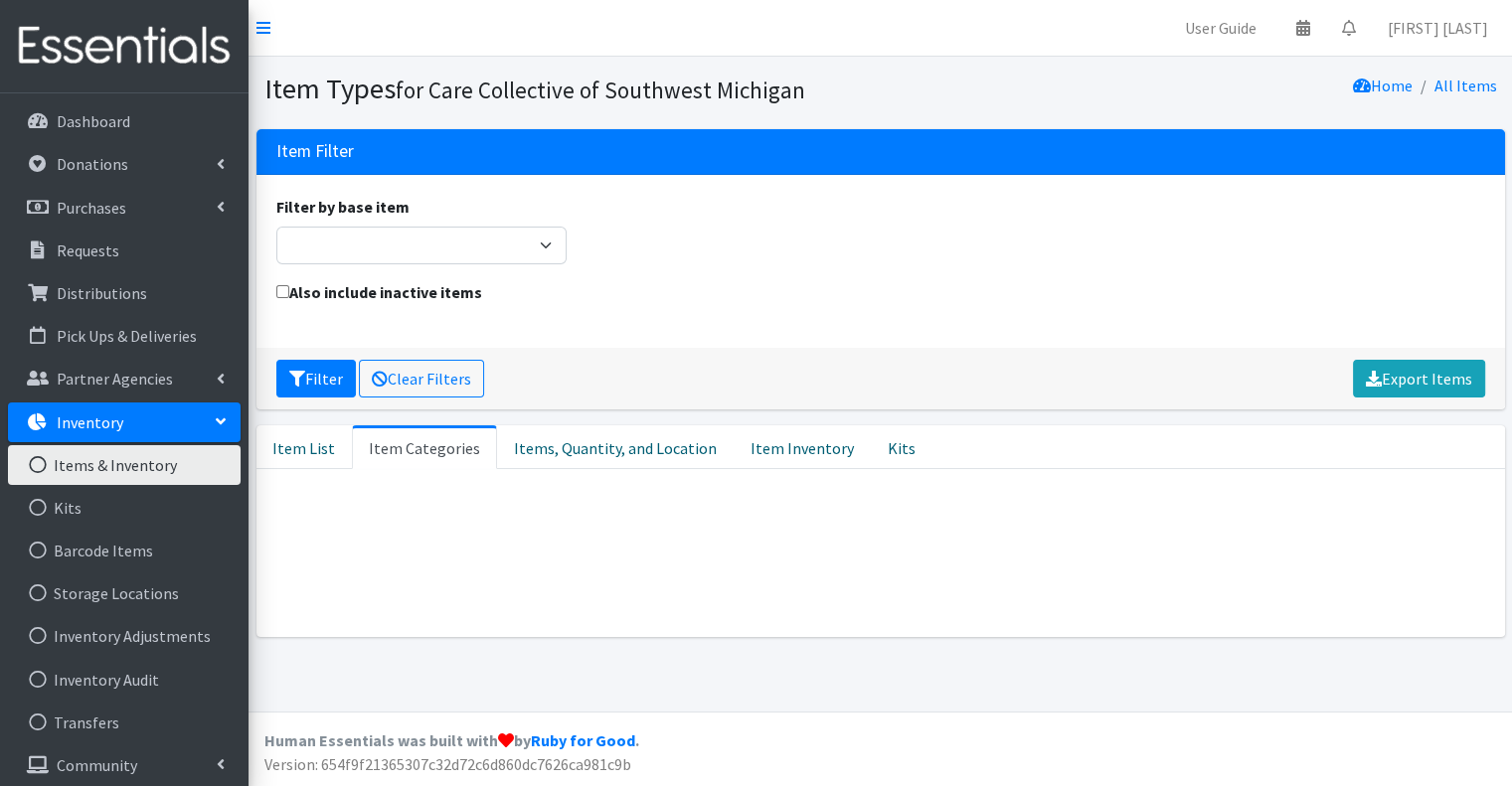 scroll, scrollTop: 0, scrollLeft: 0, axis: both 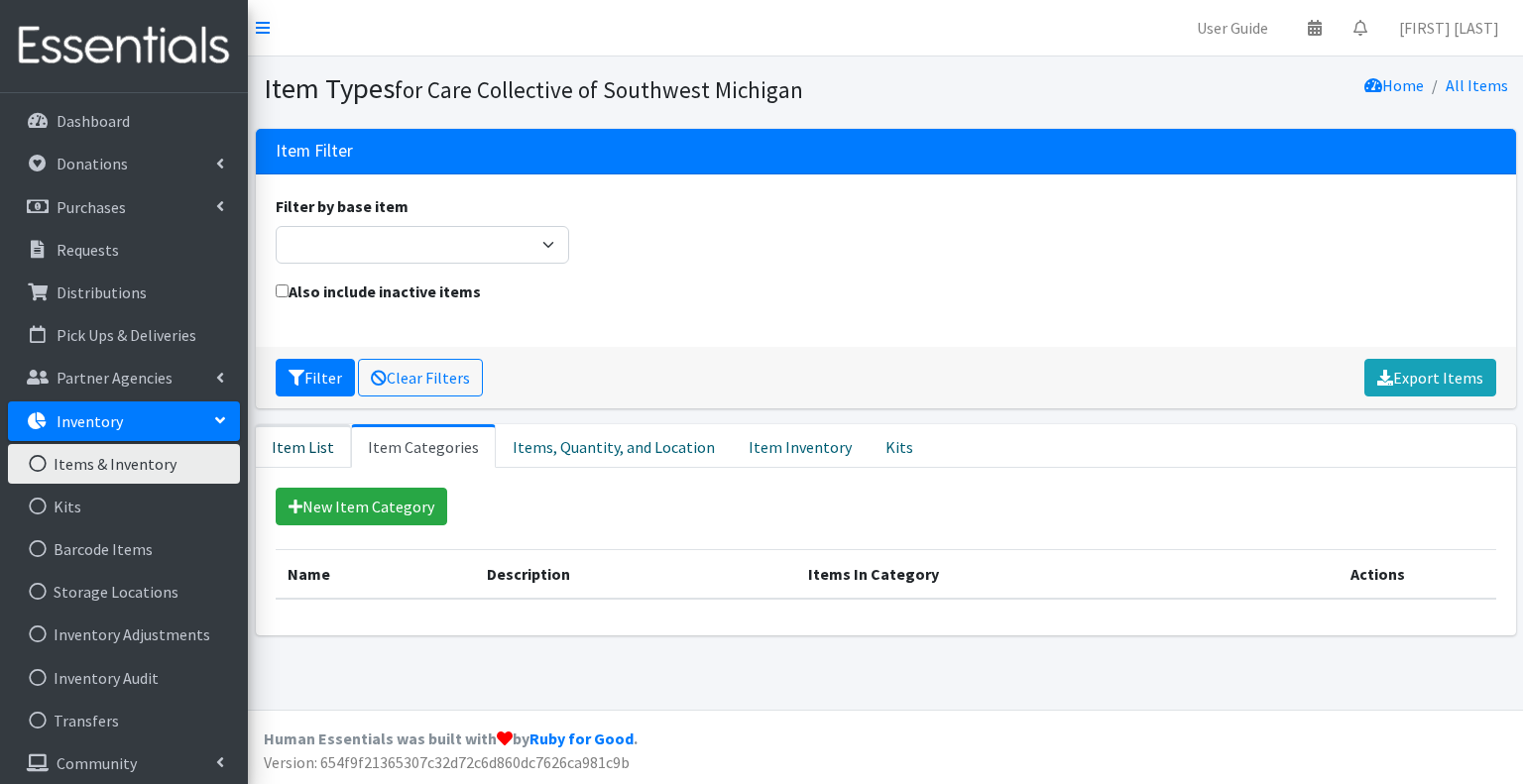 click on "Item
List" at bounding box center [303, 446] 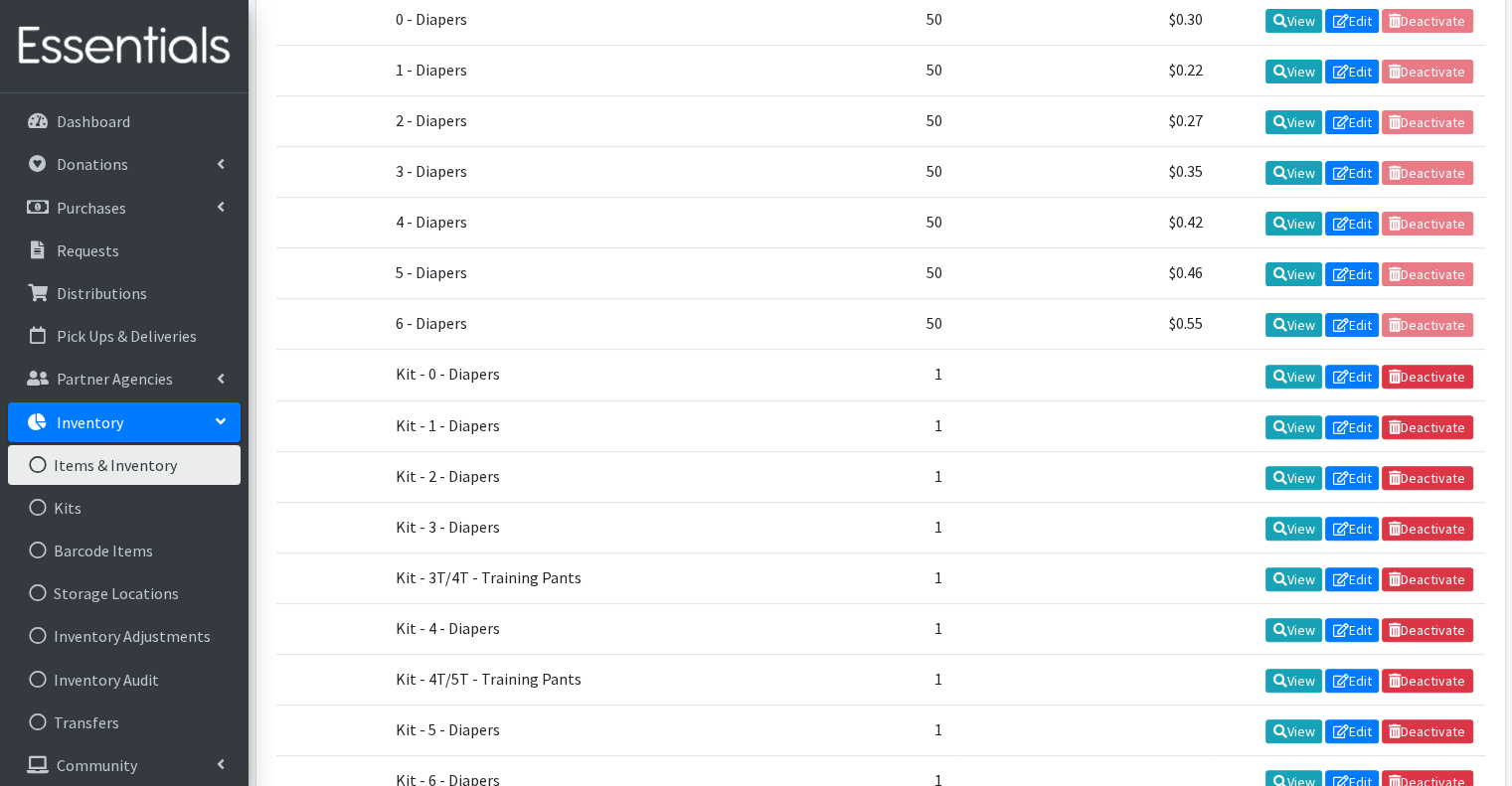 scroll, scrollTop: 894, scrollLeft: 0, axis: vertical 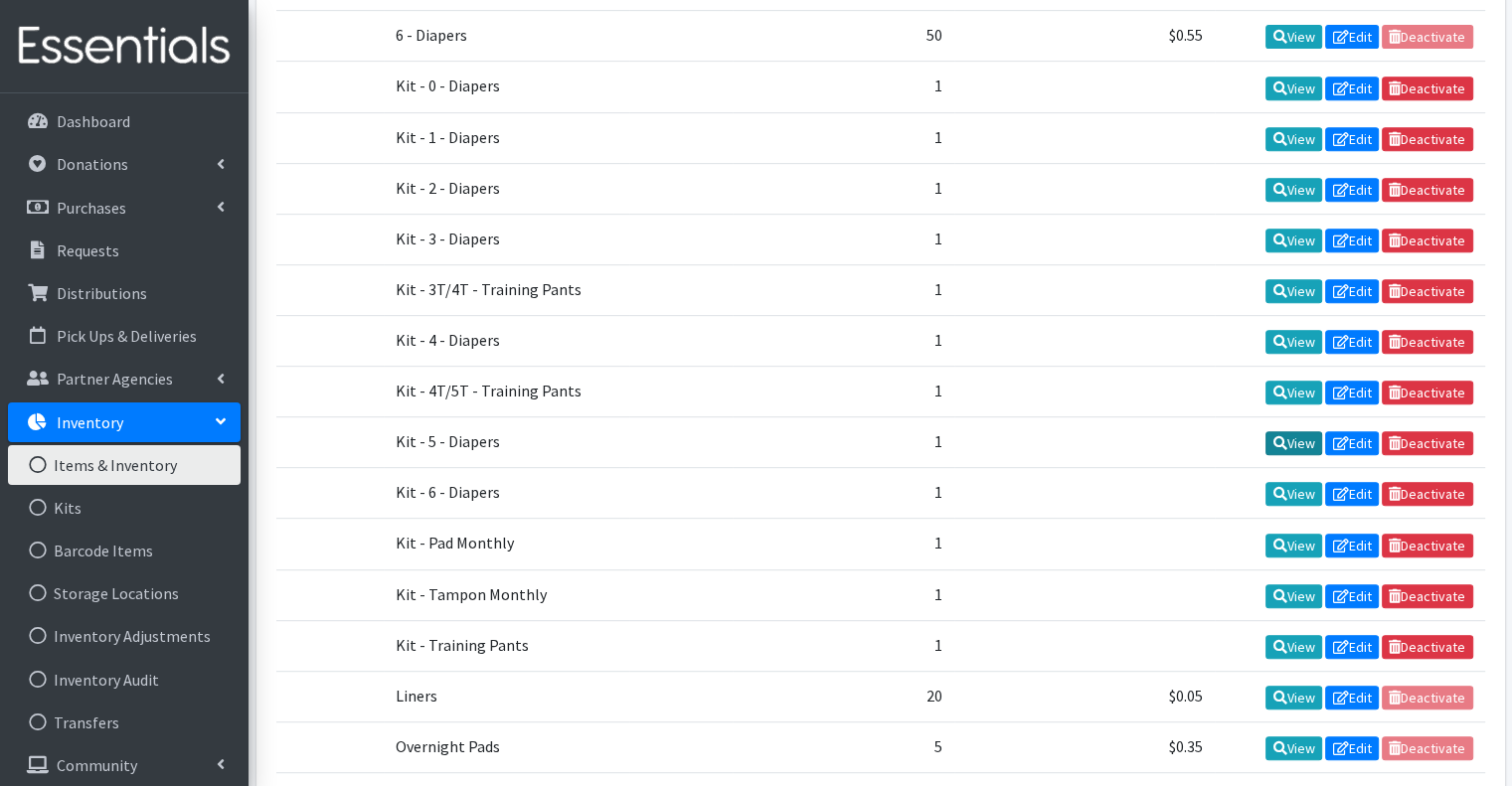 click at bounding box center (1280, 443) 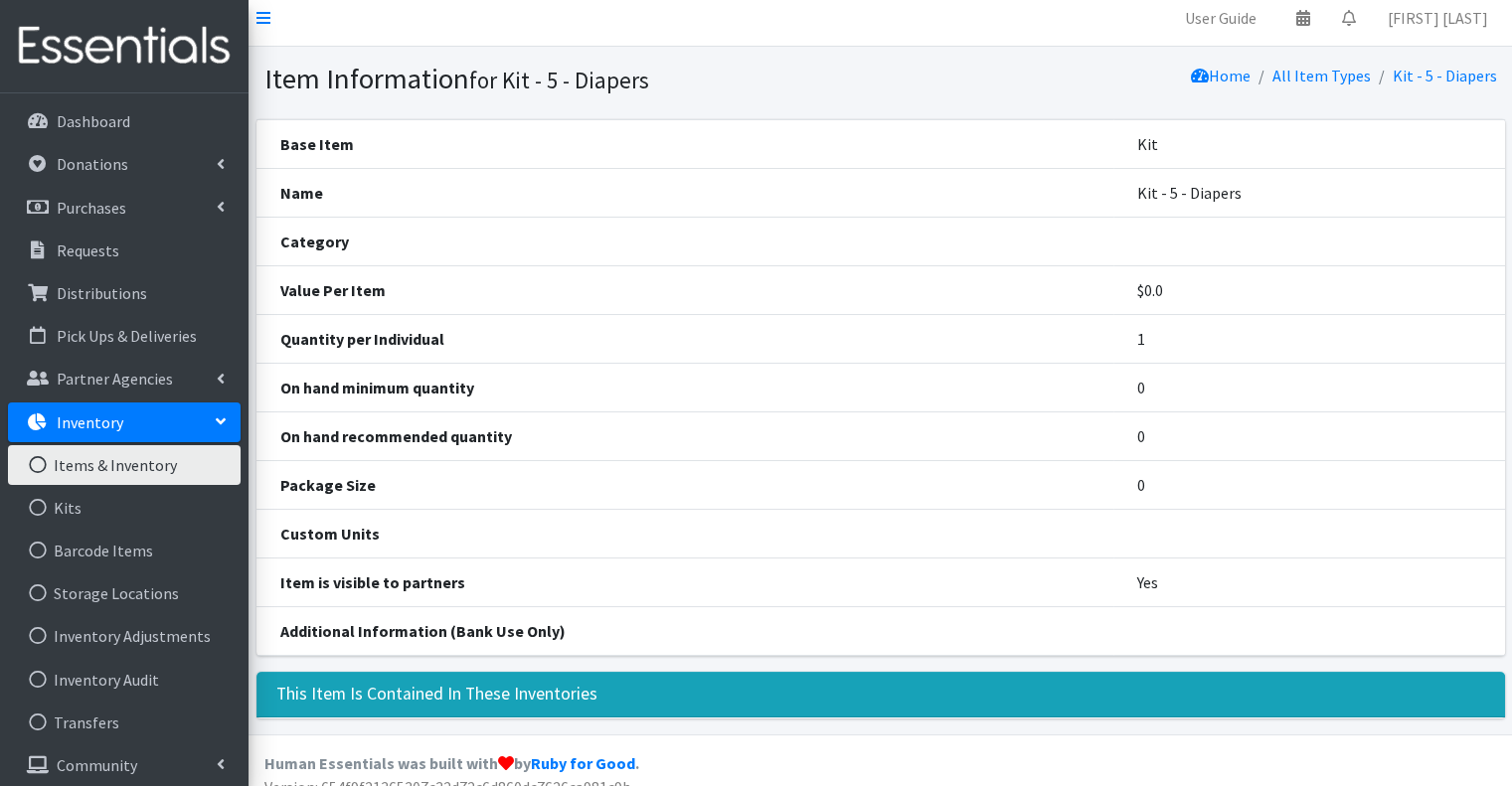 scroll, scrollTop: 29, scrollLeft: 0, axis: vertical 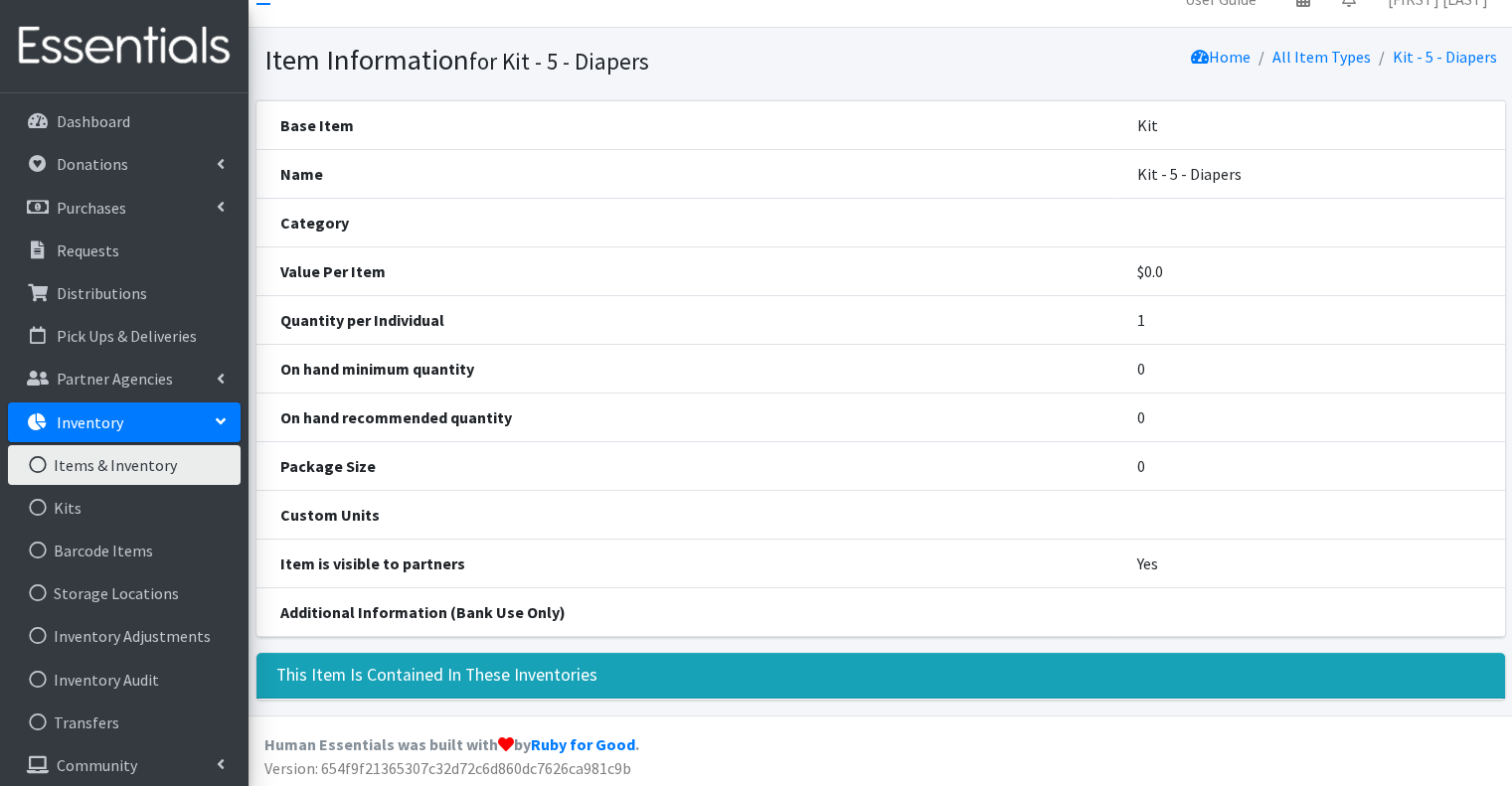 click on "Items & Inventory" at bounding box center [124, 465] 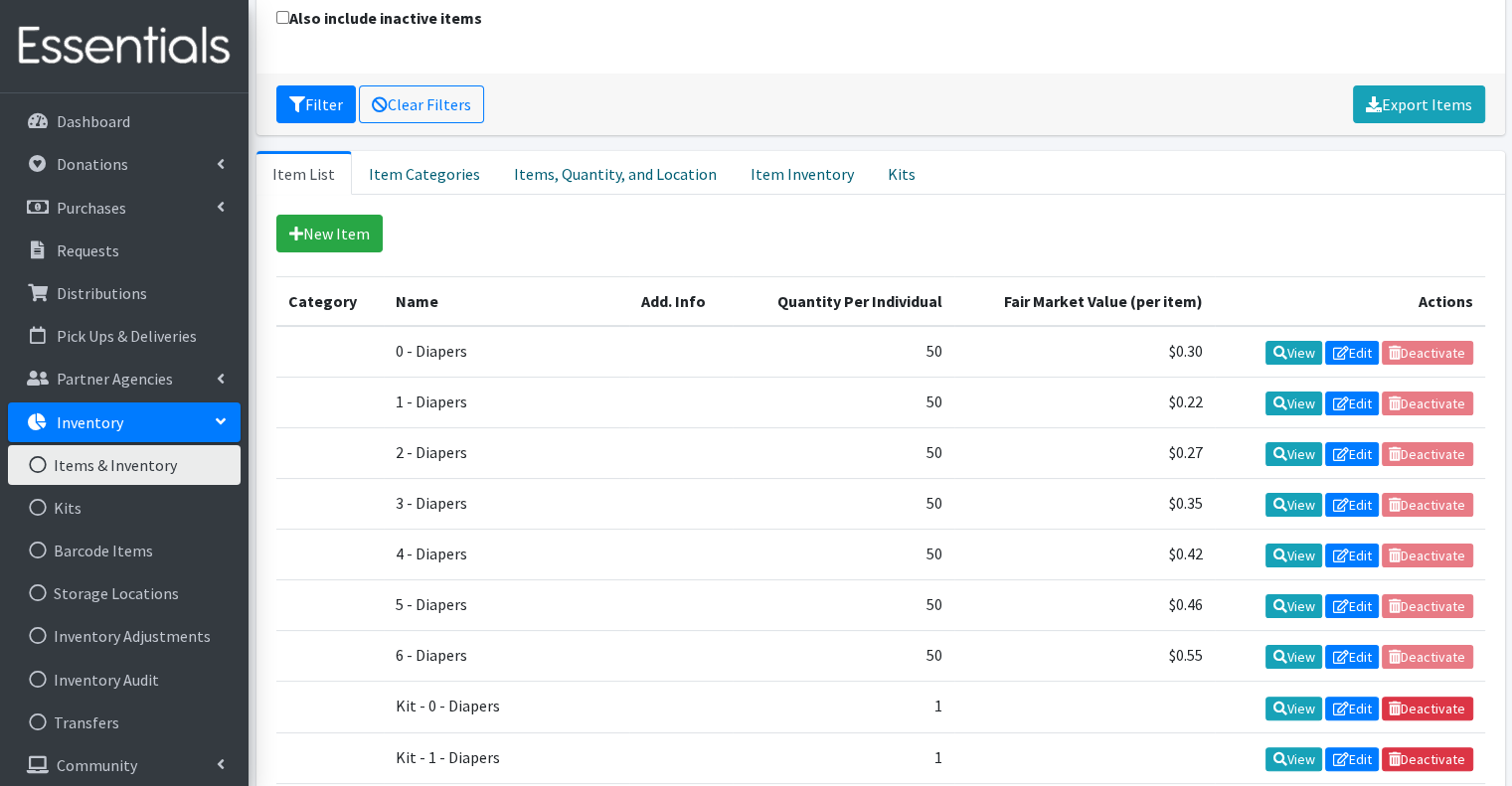 scroll, scrollTop: 397, scrollLeft: 0, axis: vertical 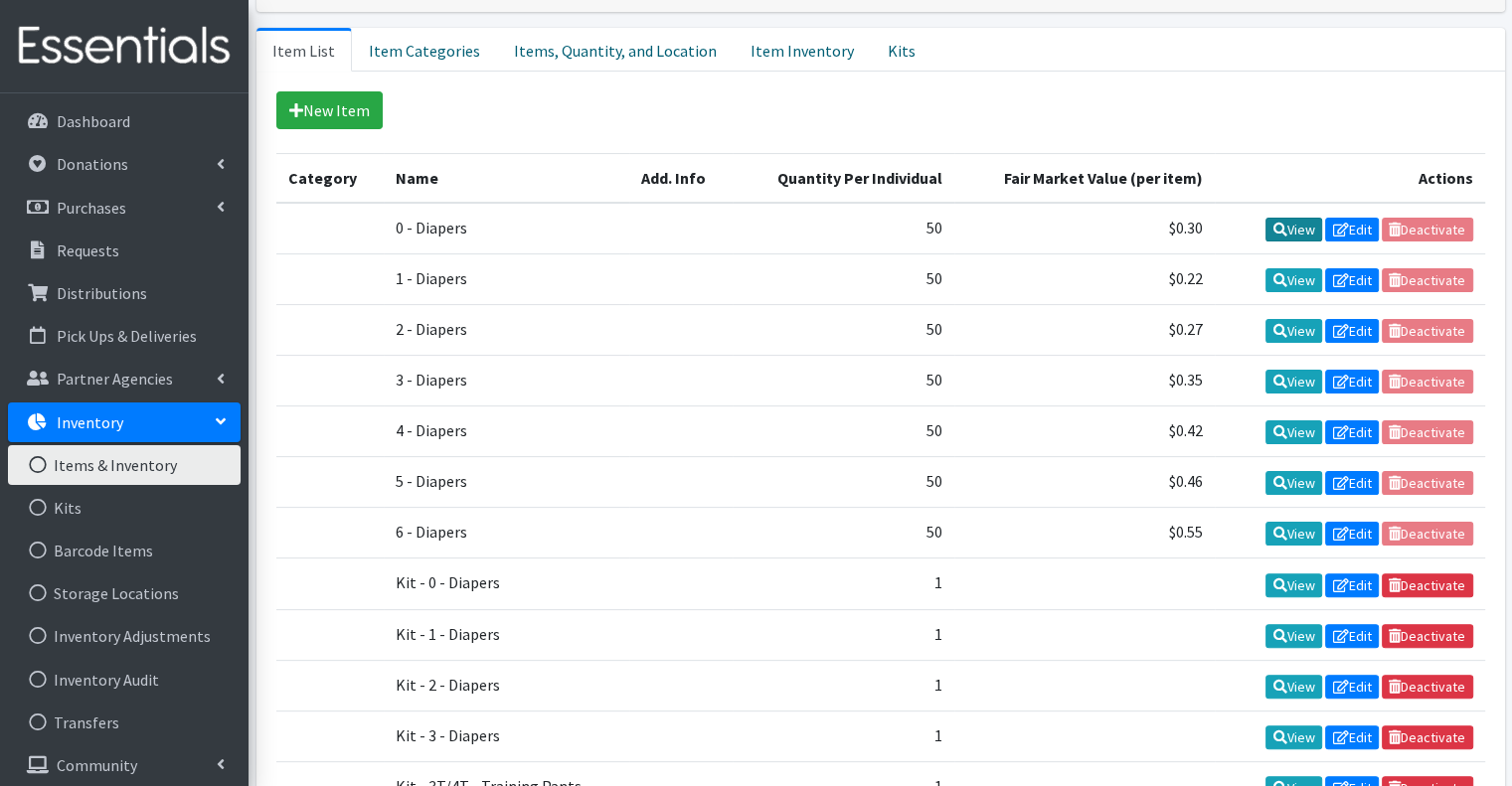 click at bounding box center (1280, 230) 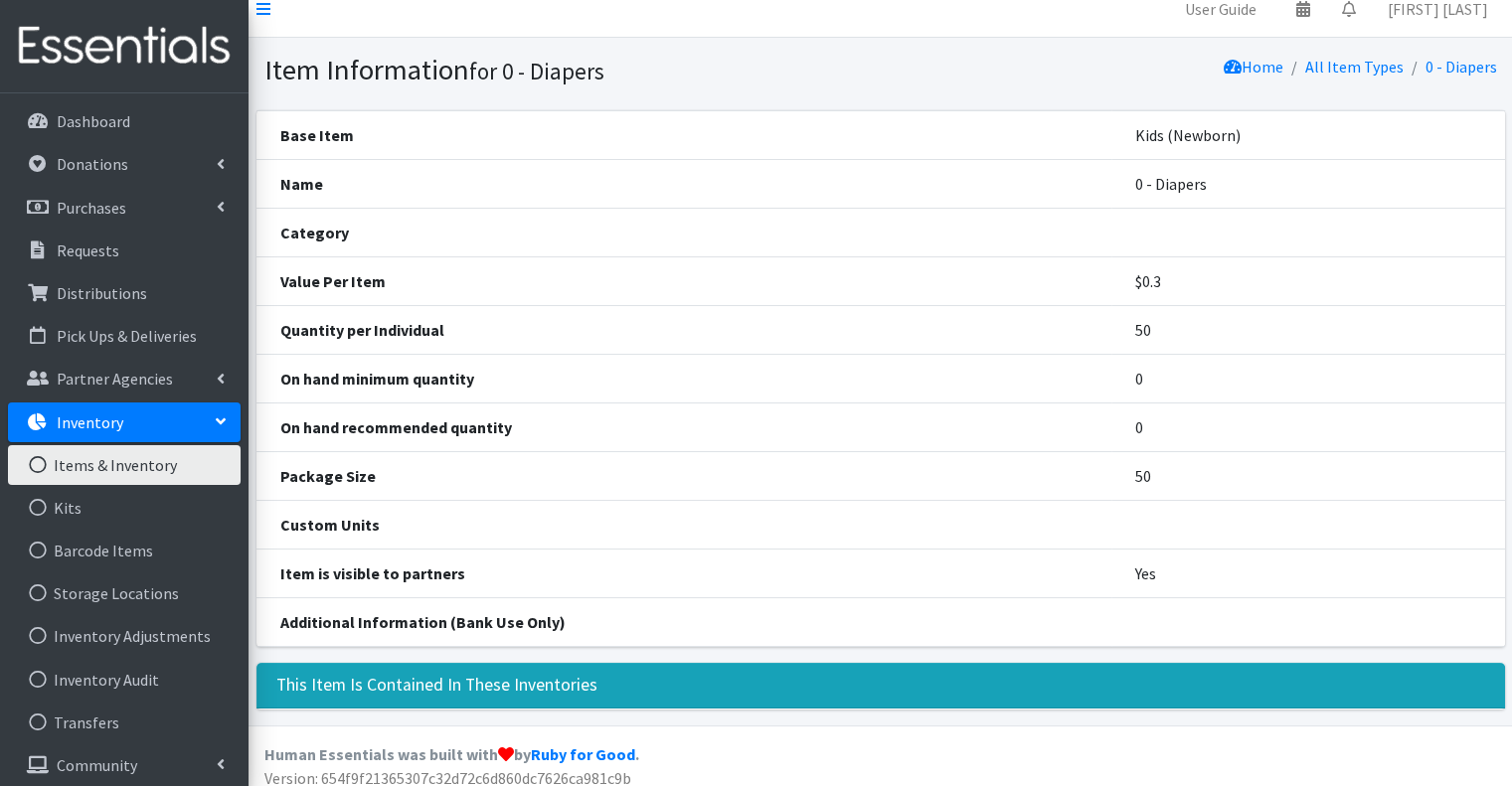 scroll, scrollTop: 0, scrollLeft: 0, axis: both 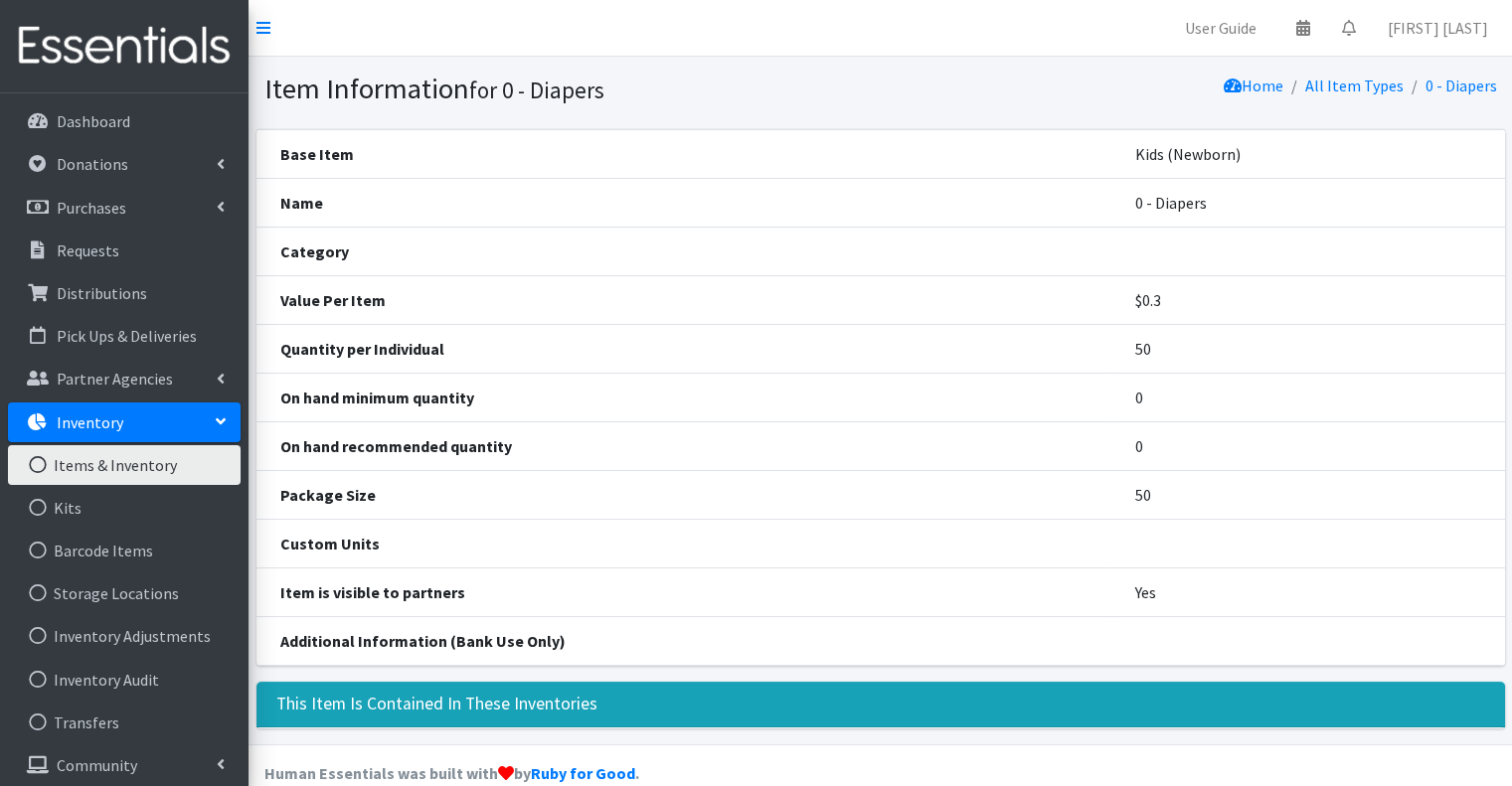 click on "Items & Inventory" at bounding box center (124, 465) 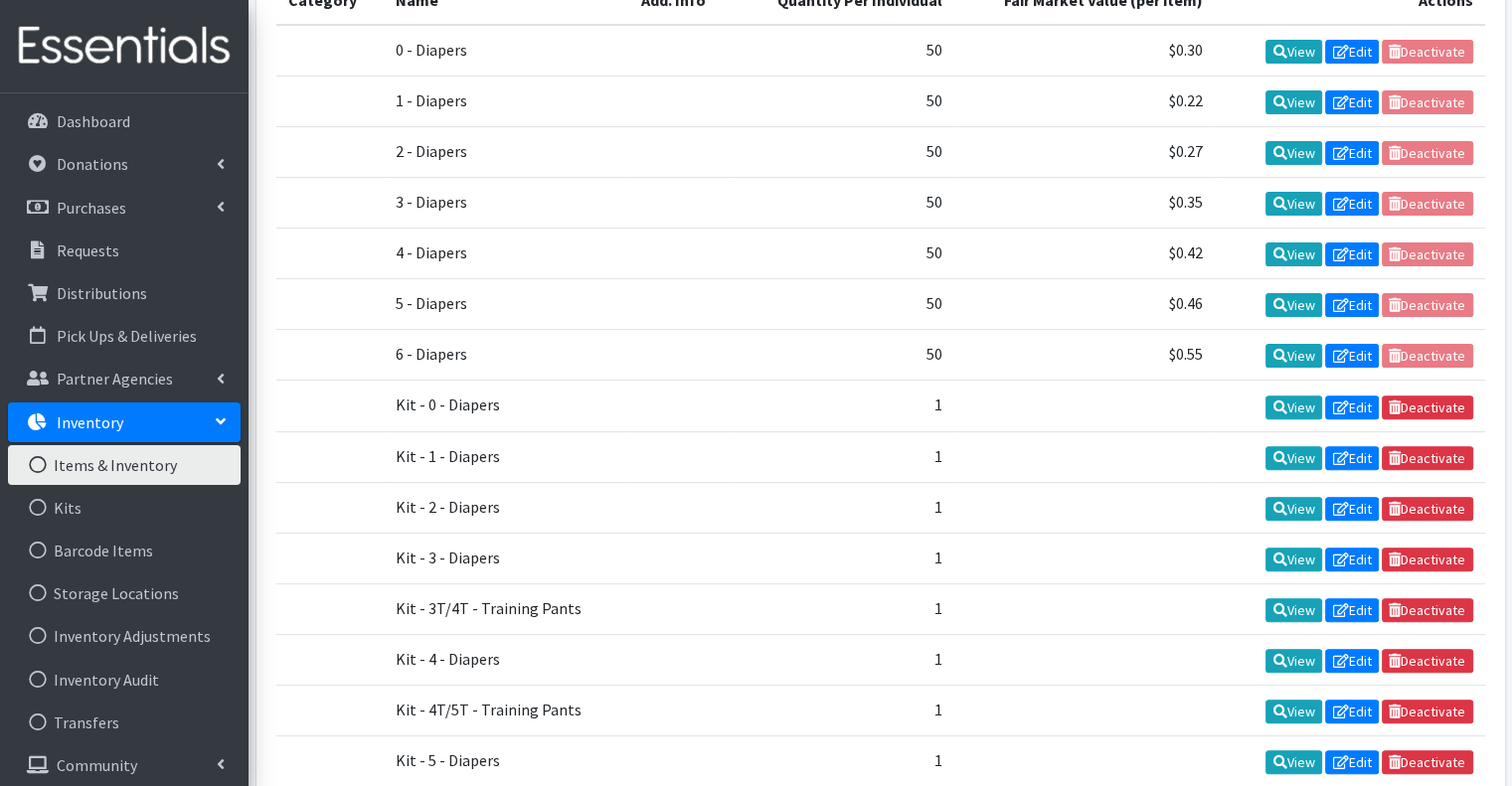 scroll, scrollTop: 795, scrollLeft: 0, axis: vertical 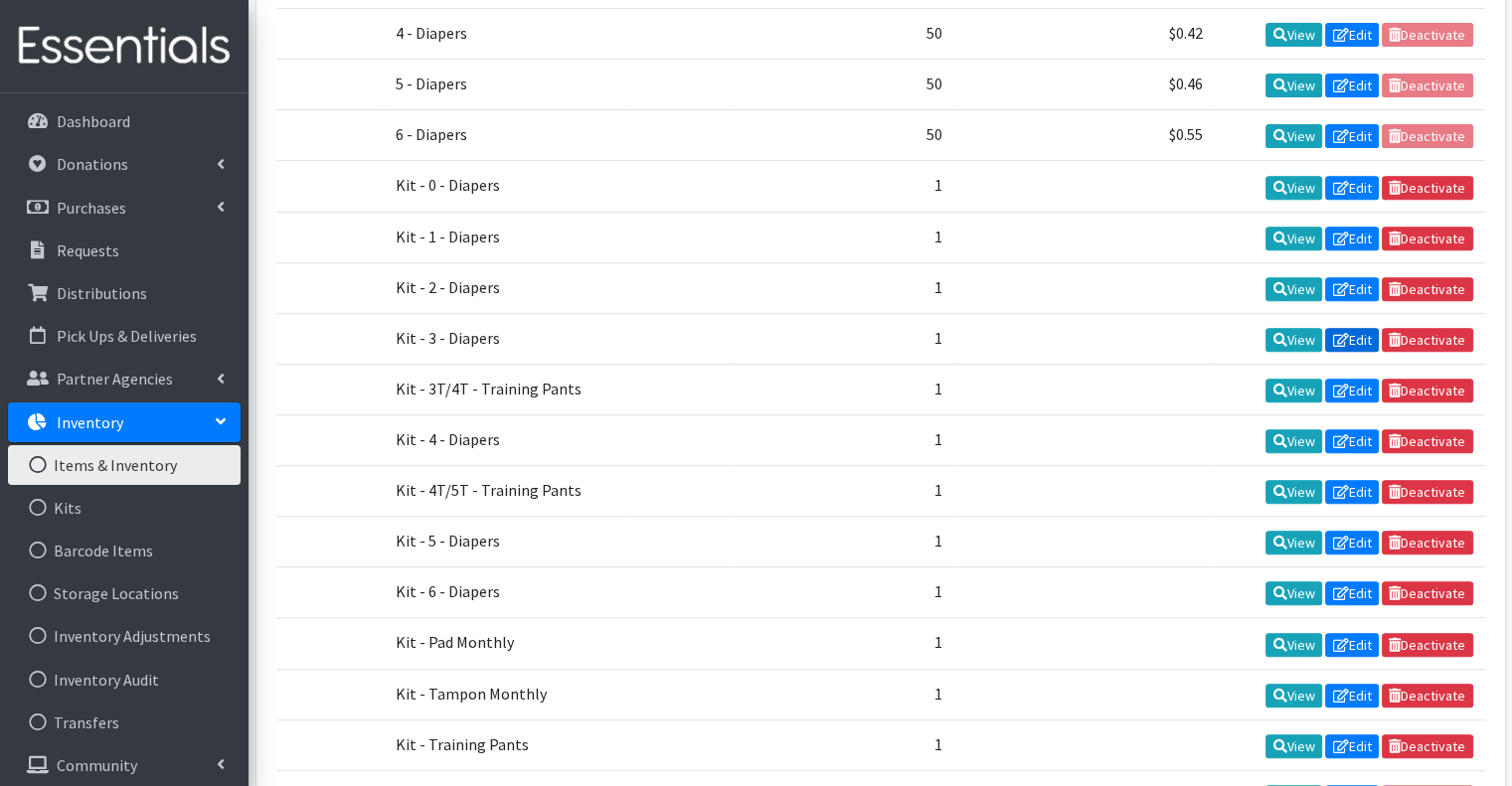 click on "Edit" at bounding box center [1352, 340] 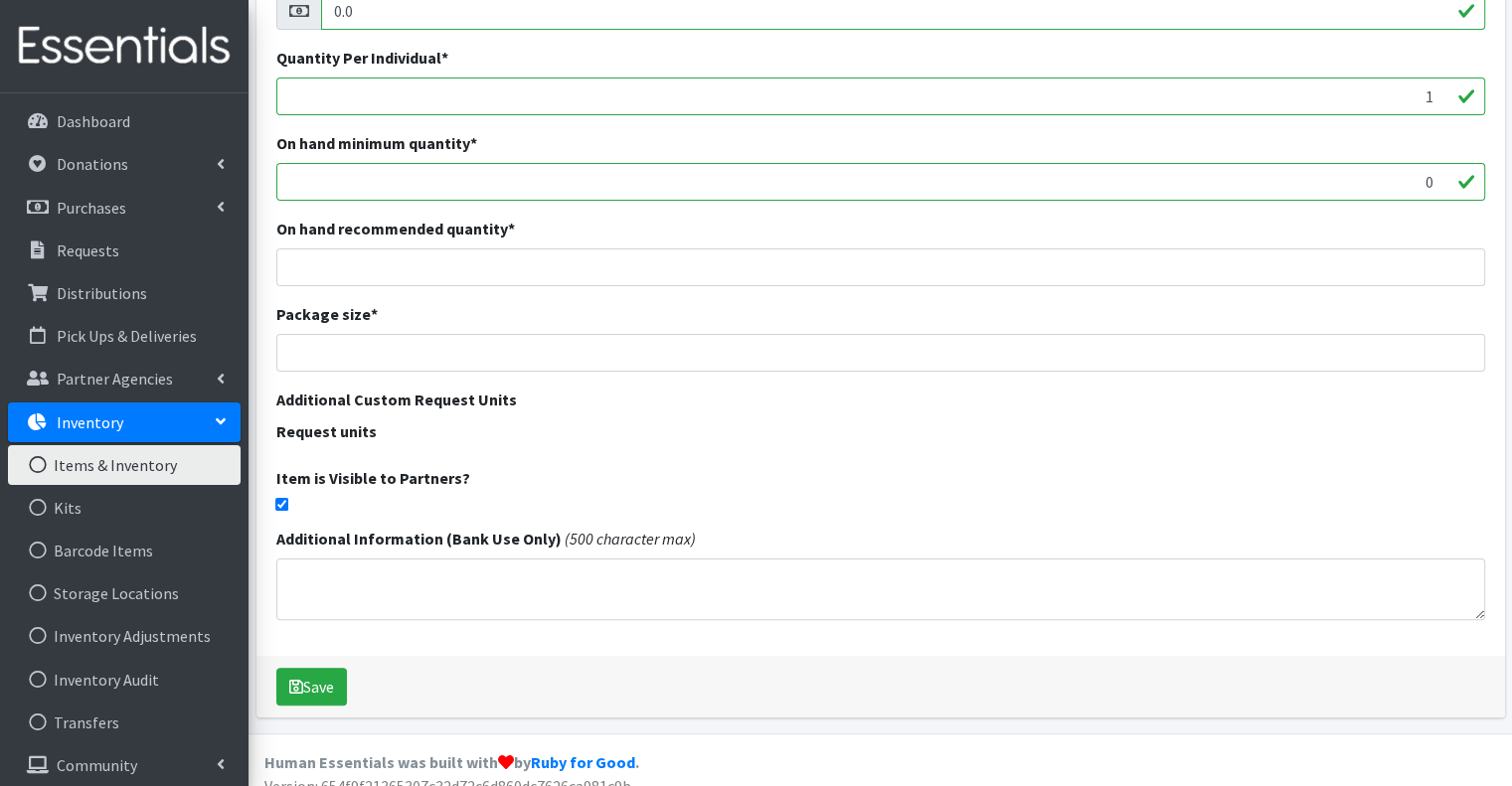 scroll, scrollTop: 397, scrollLeft: 0, axis: vertical 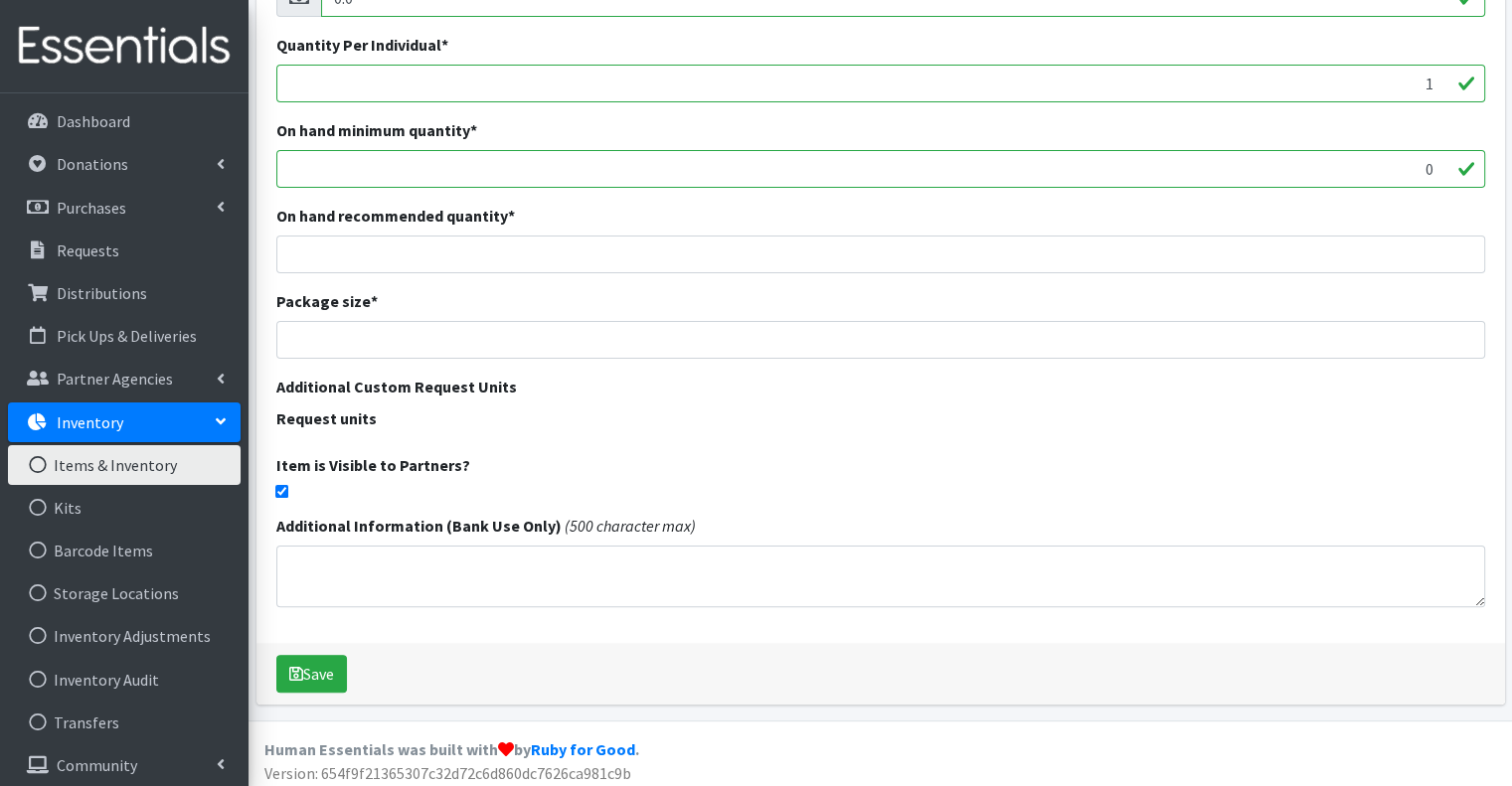 click on "Items & Inventory" at bounding box center [124, 465] 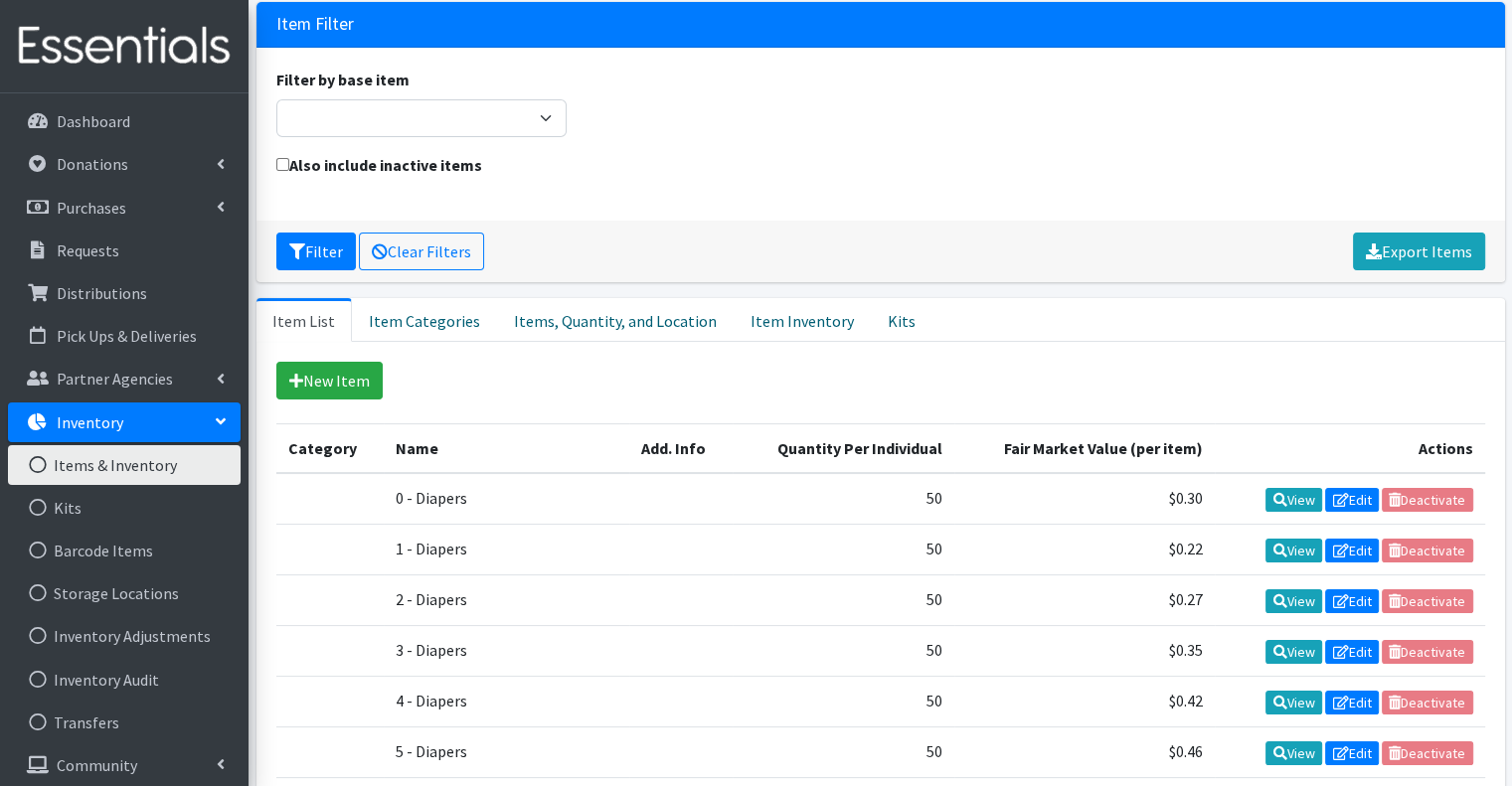 scroll, scrollTop: 298, scrollLeft: 0, axis: vertical 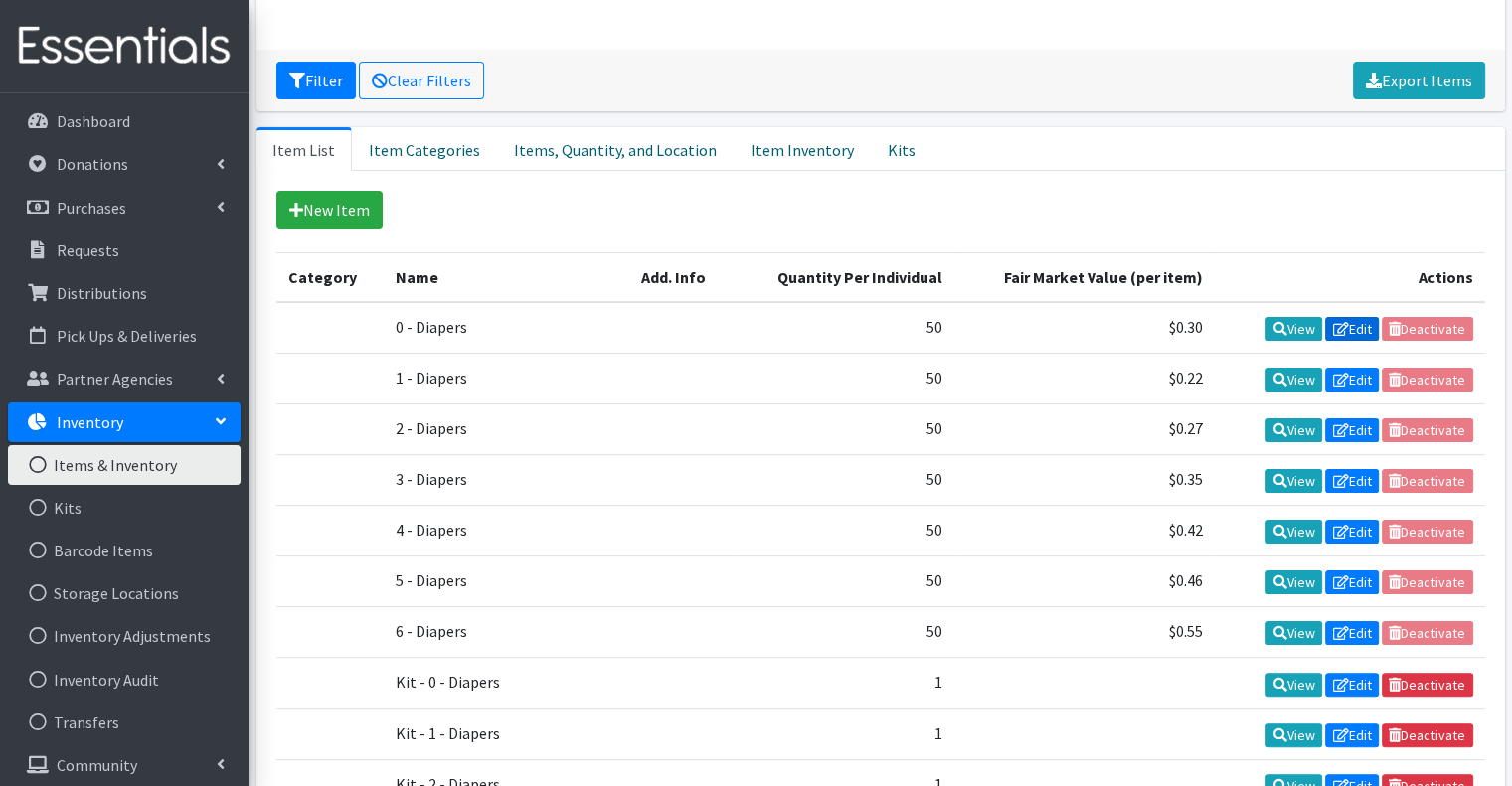 click on "Edit" at bounding box center (1352, 329) 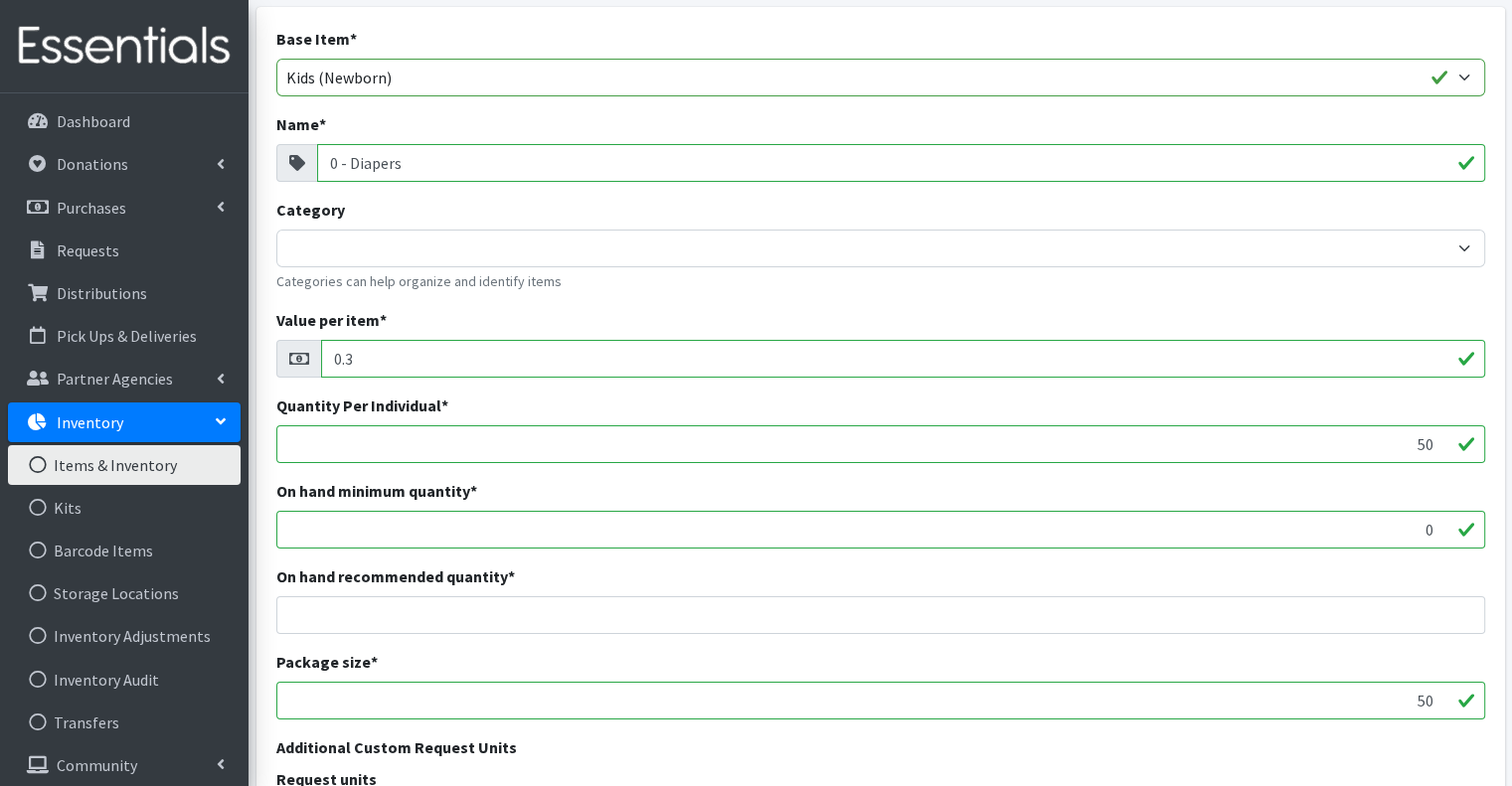 scroll, scrollTop: 397, scrollLeft: 0, axis: vertical 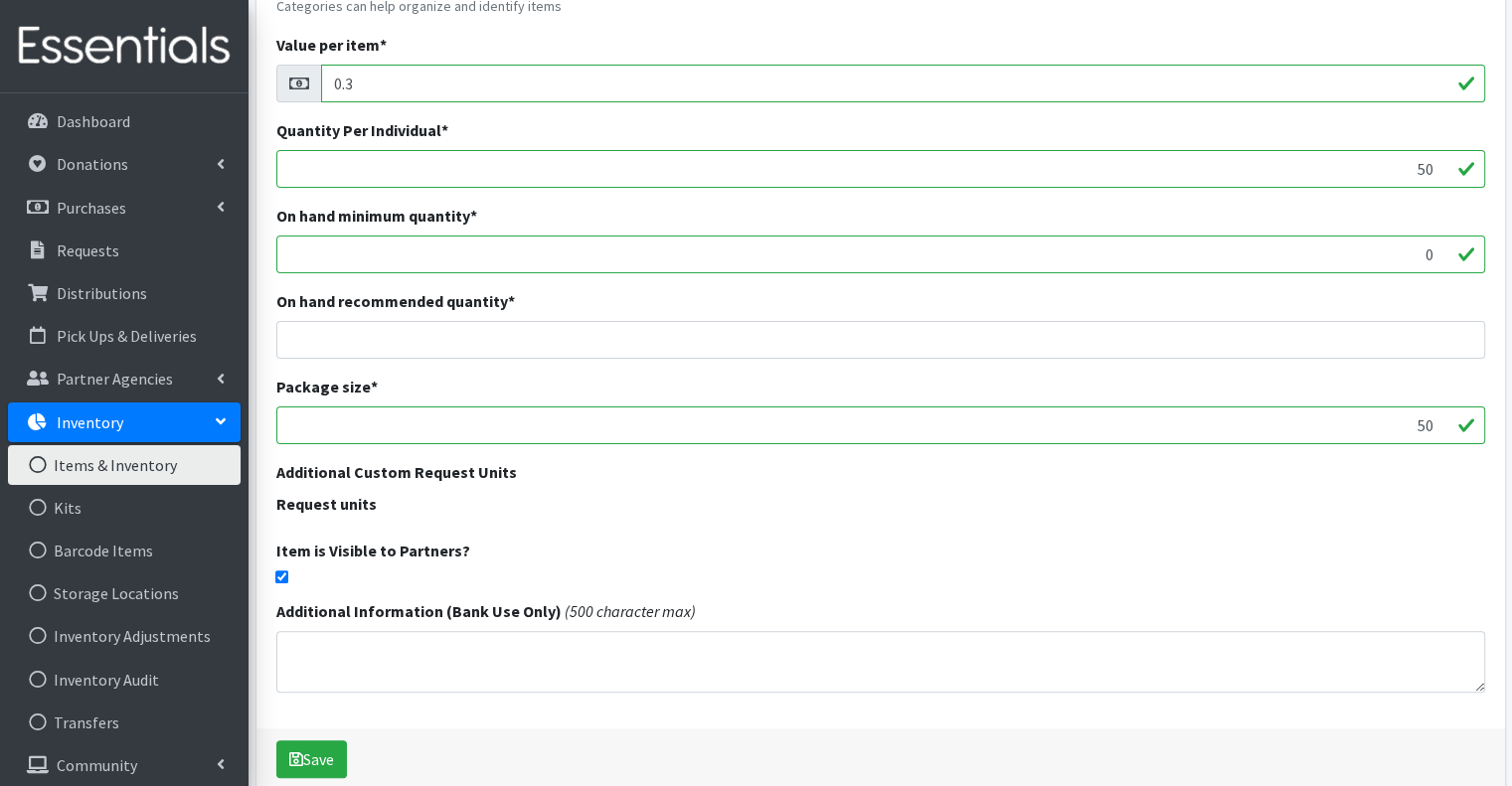 click at bounding box center [281, 576] 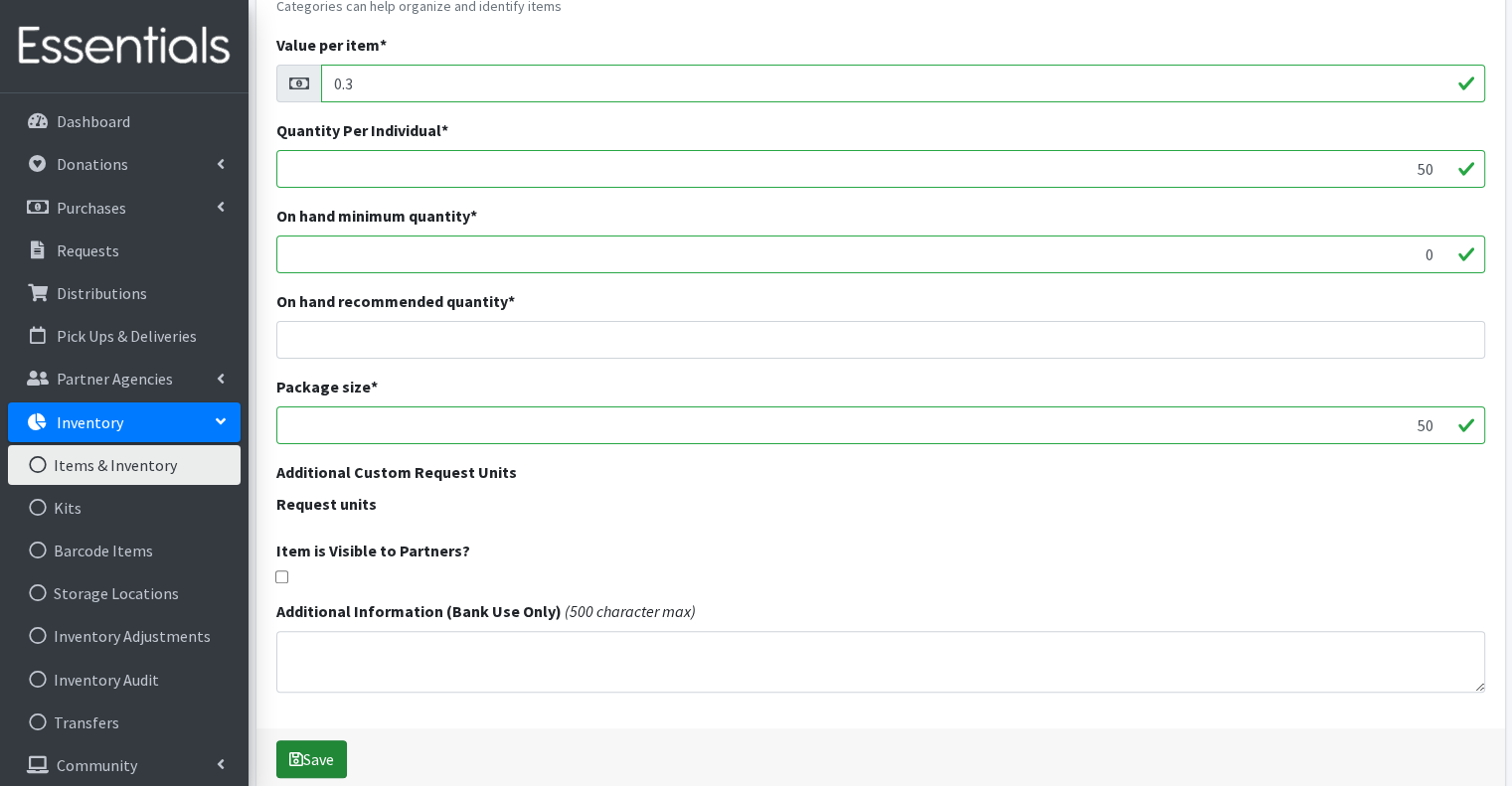 click on "Save" at bounding box center [311, 759] 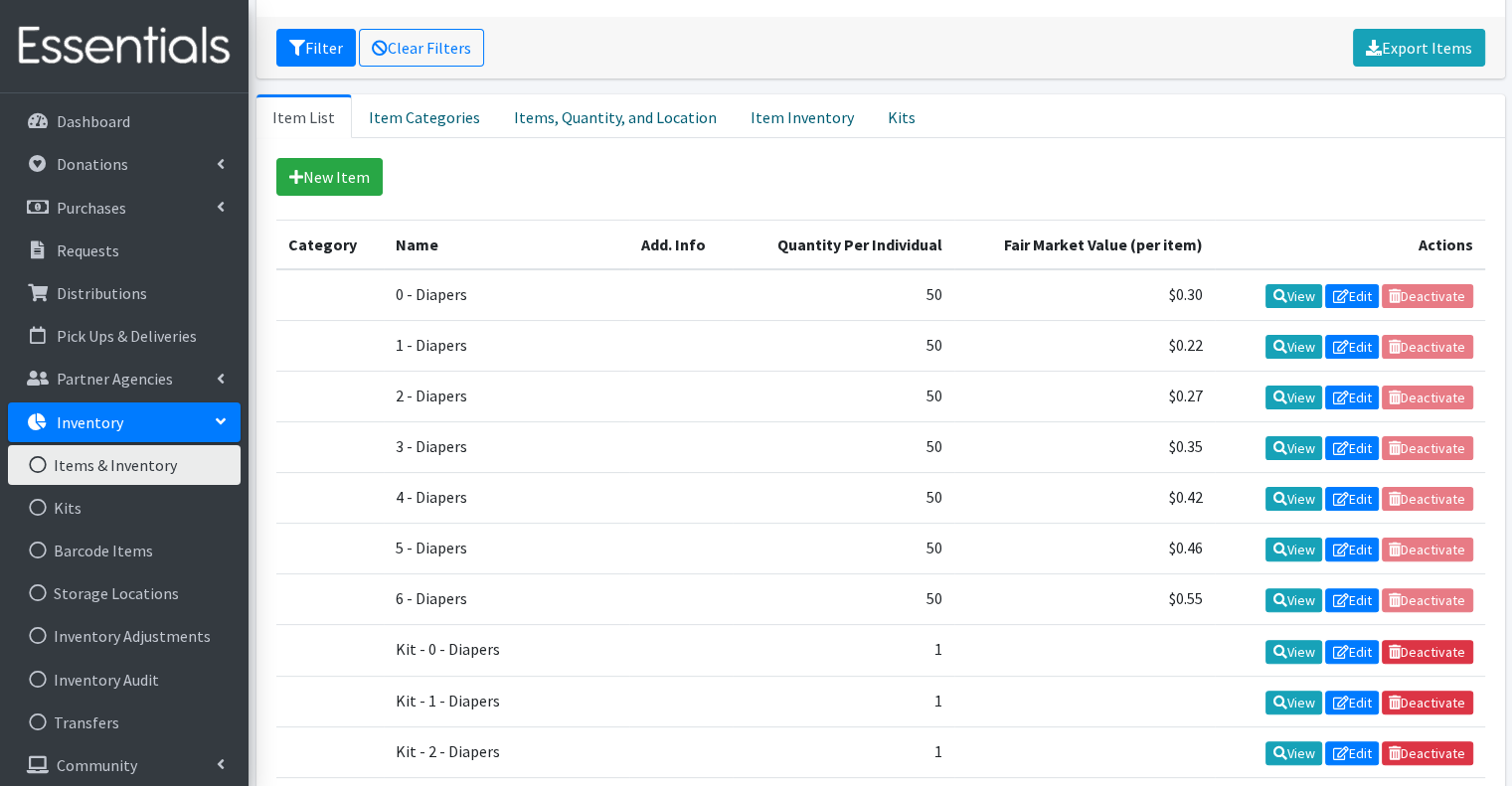 scroll, scrollTop: 397, scrollLeft: 0, axis: vertical 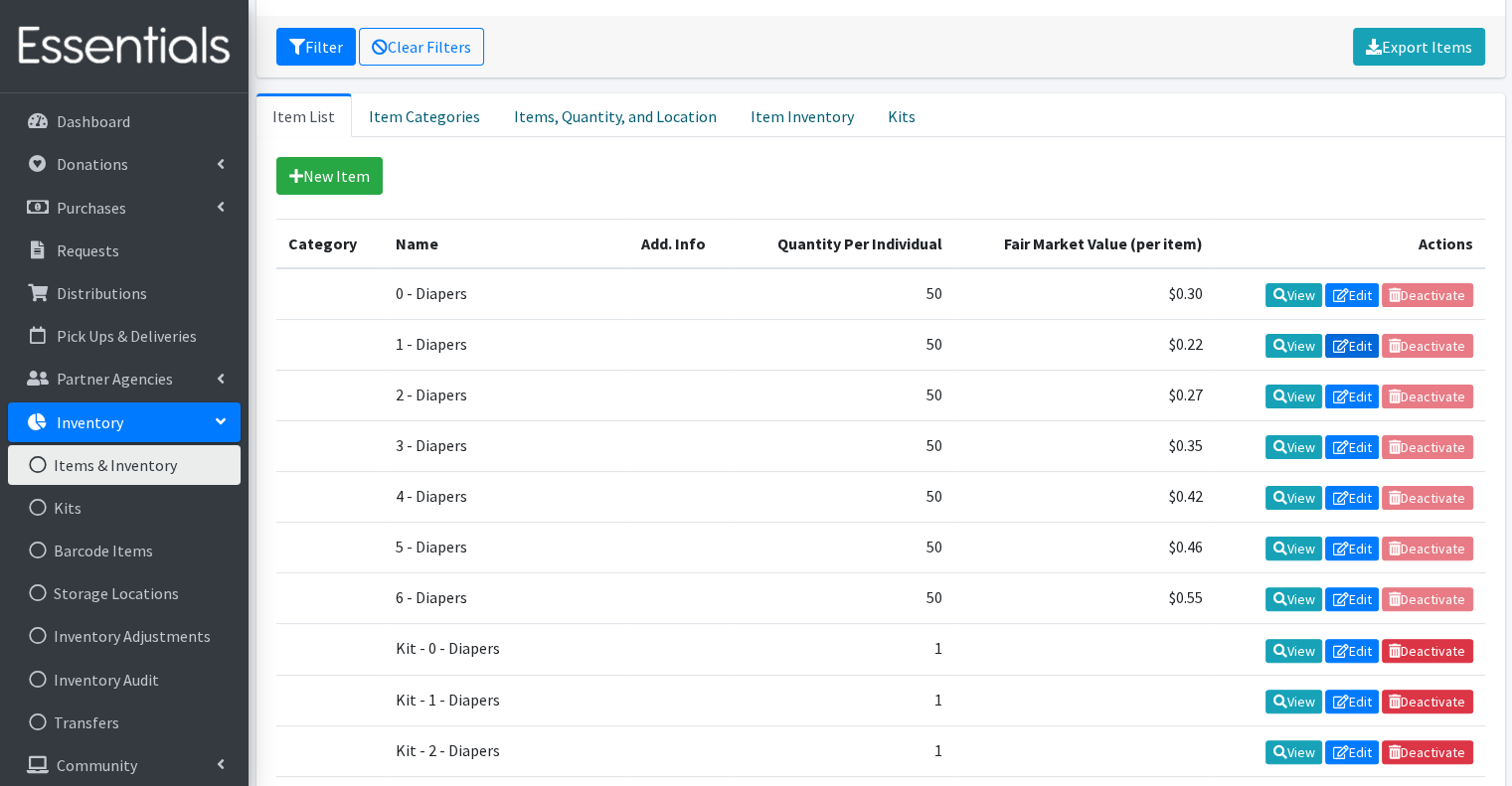 click on "Edit" at bounding box center [1352, 346] 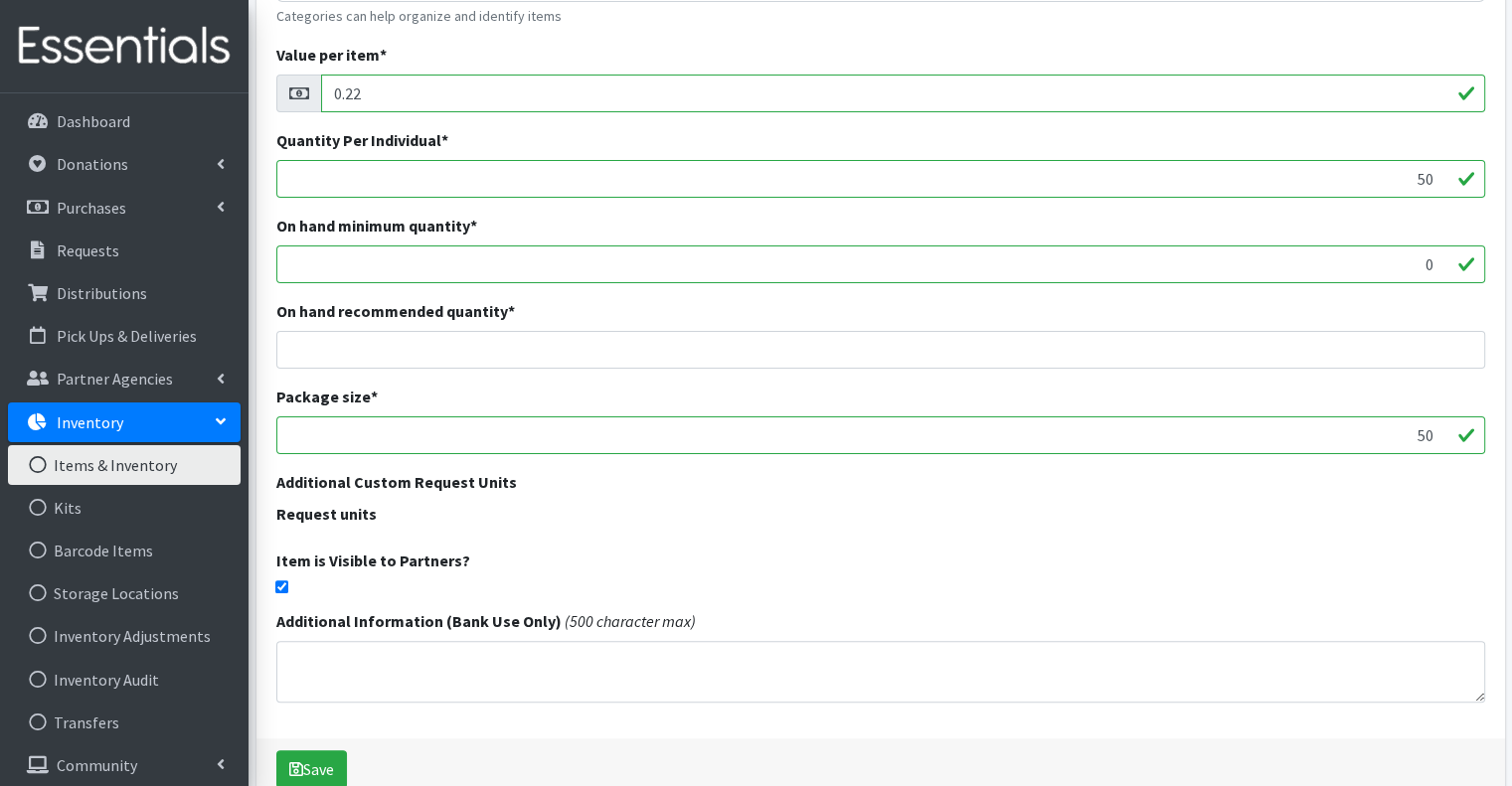 scroll, scrollTop: 397, scrollLeft: 0, axis: vertical 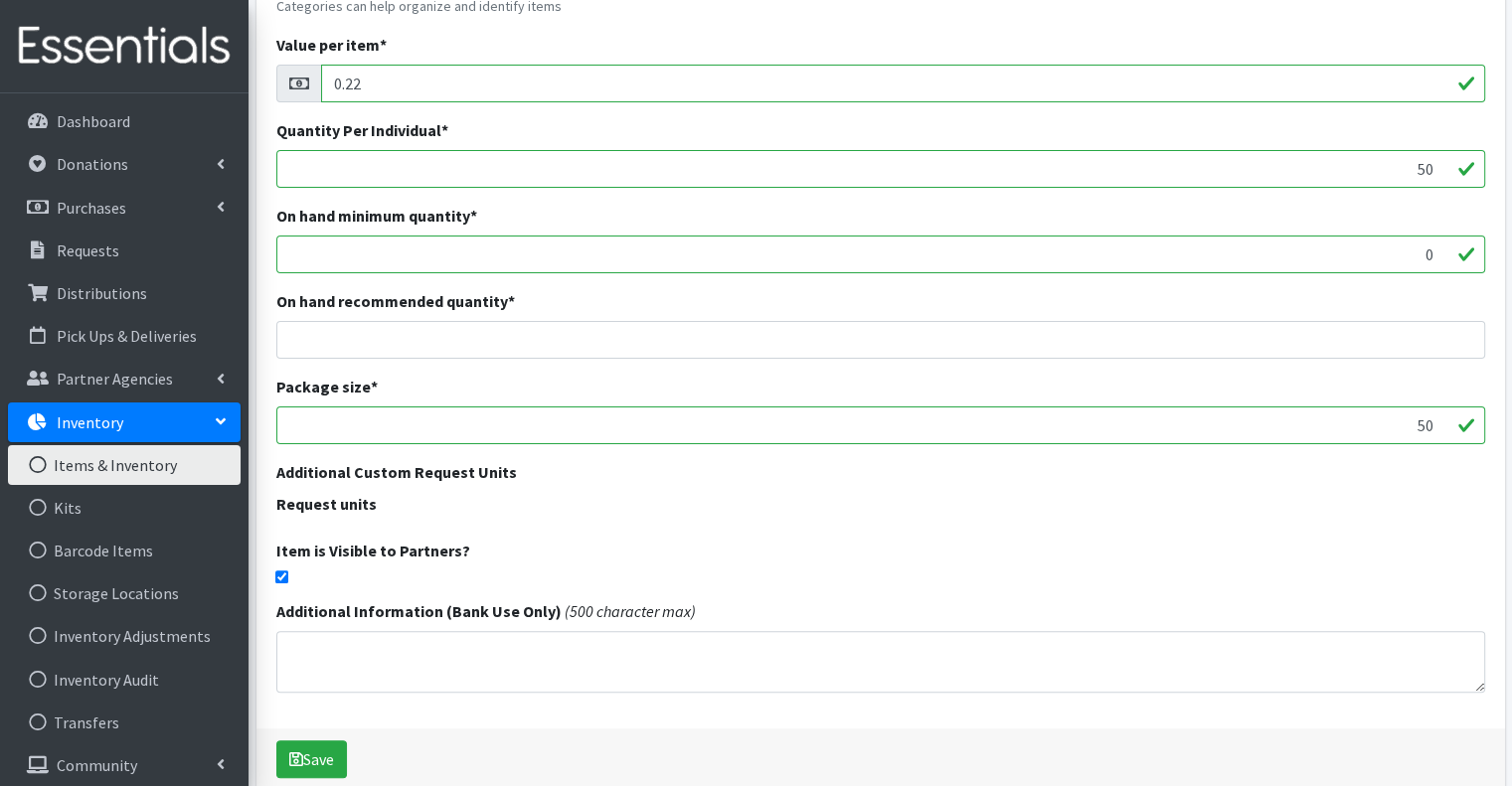 click at bounding box center [281, 576] 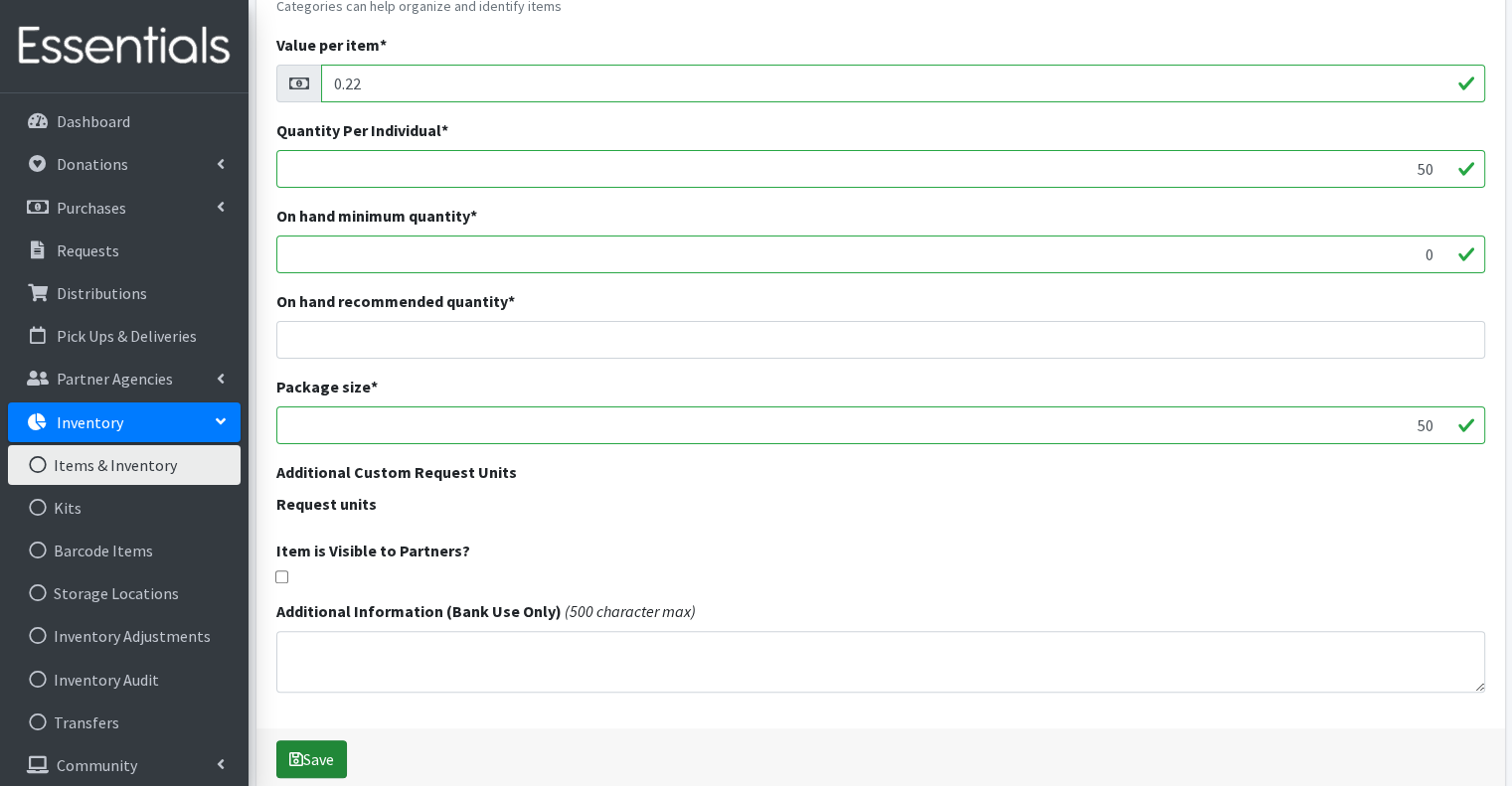click at bounding box center [296, 759] 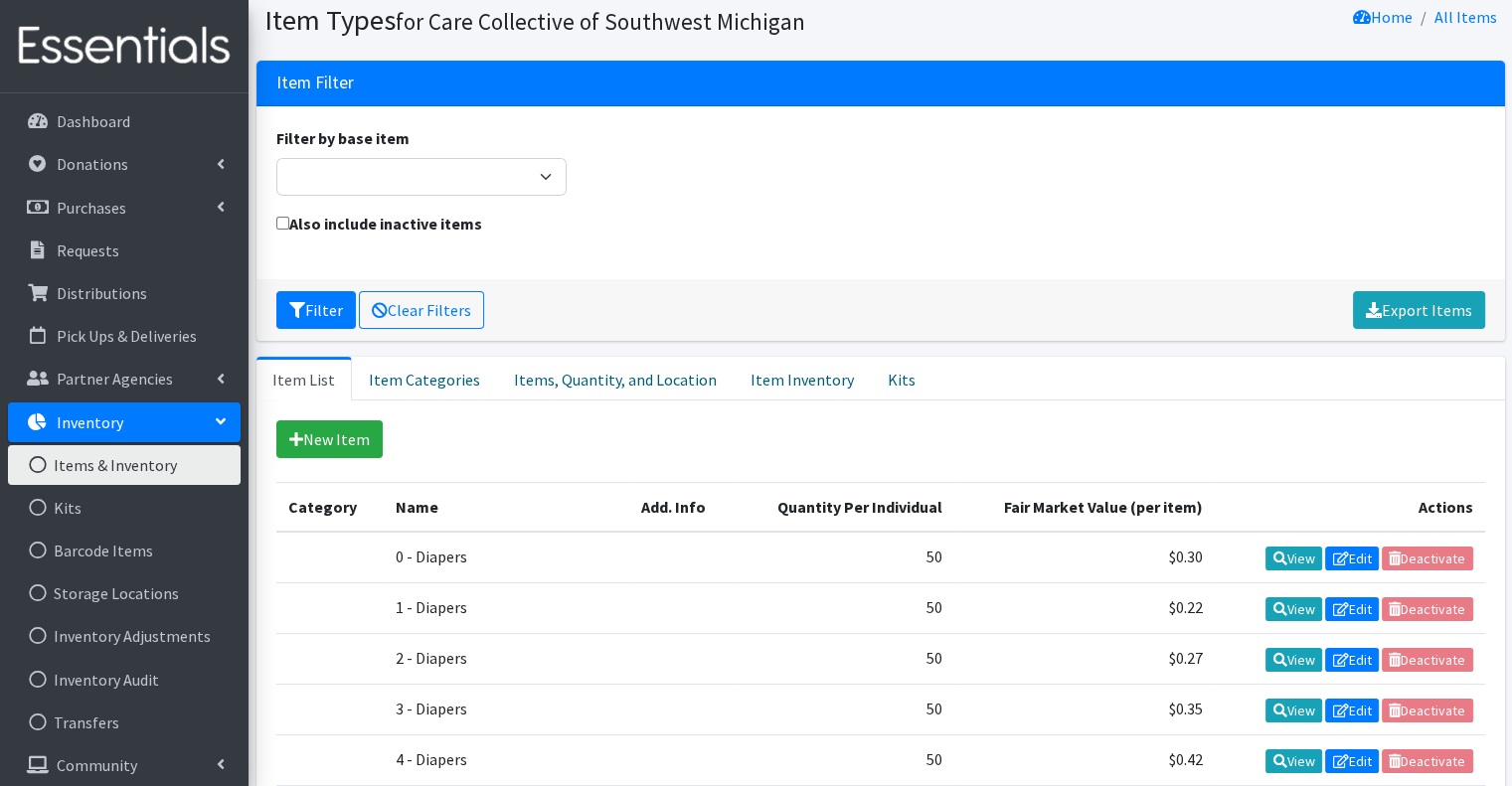 scroll, scrollTop: 298, scrollLeft: 0, axis: vertical 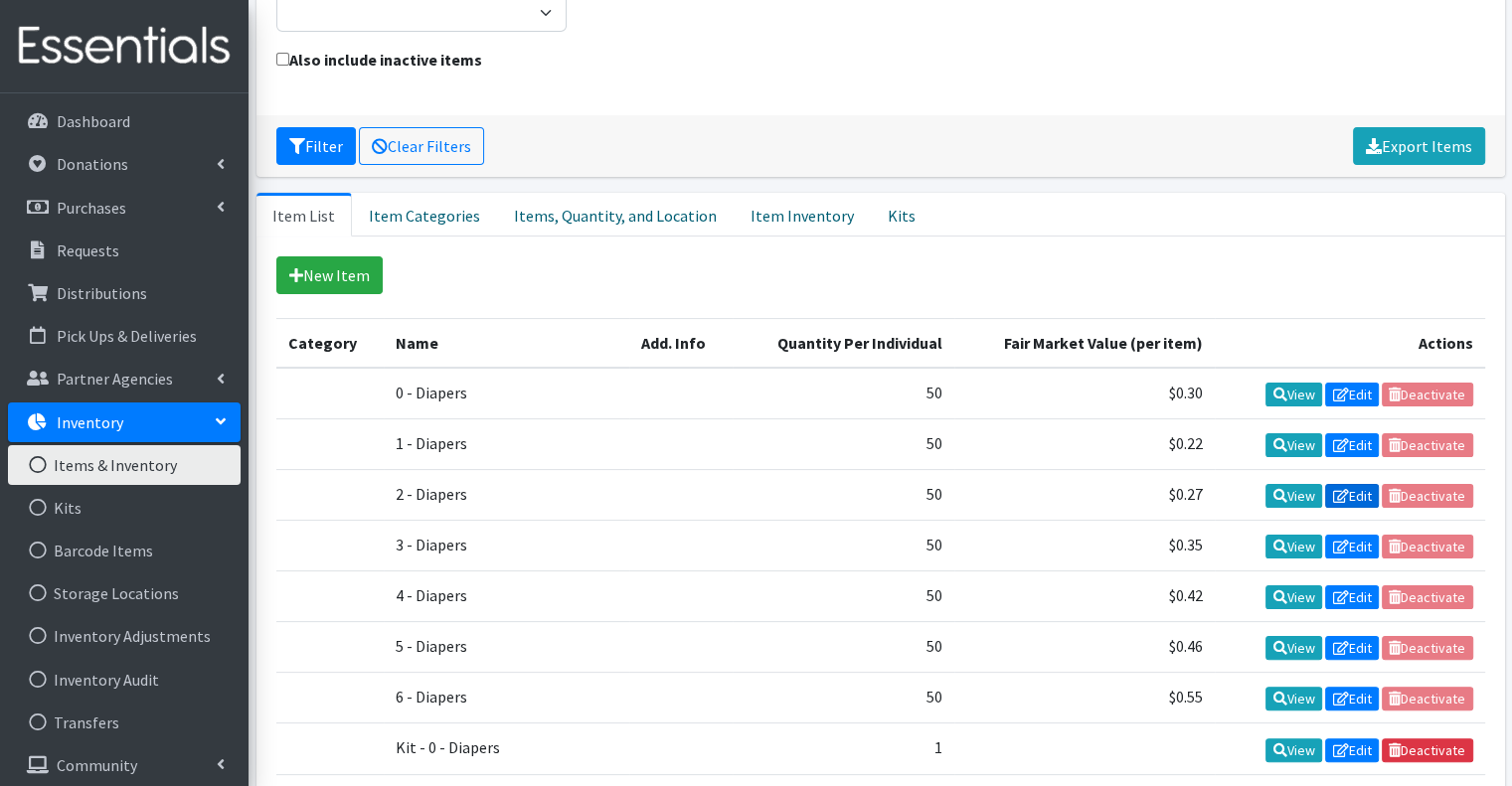 click on "Edit" at bounding box center (1352, 496) 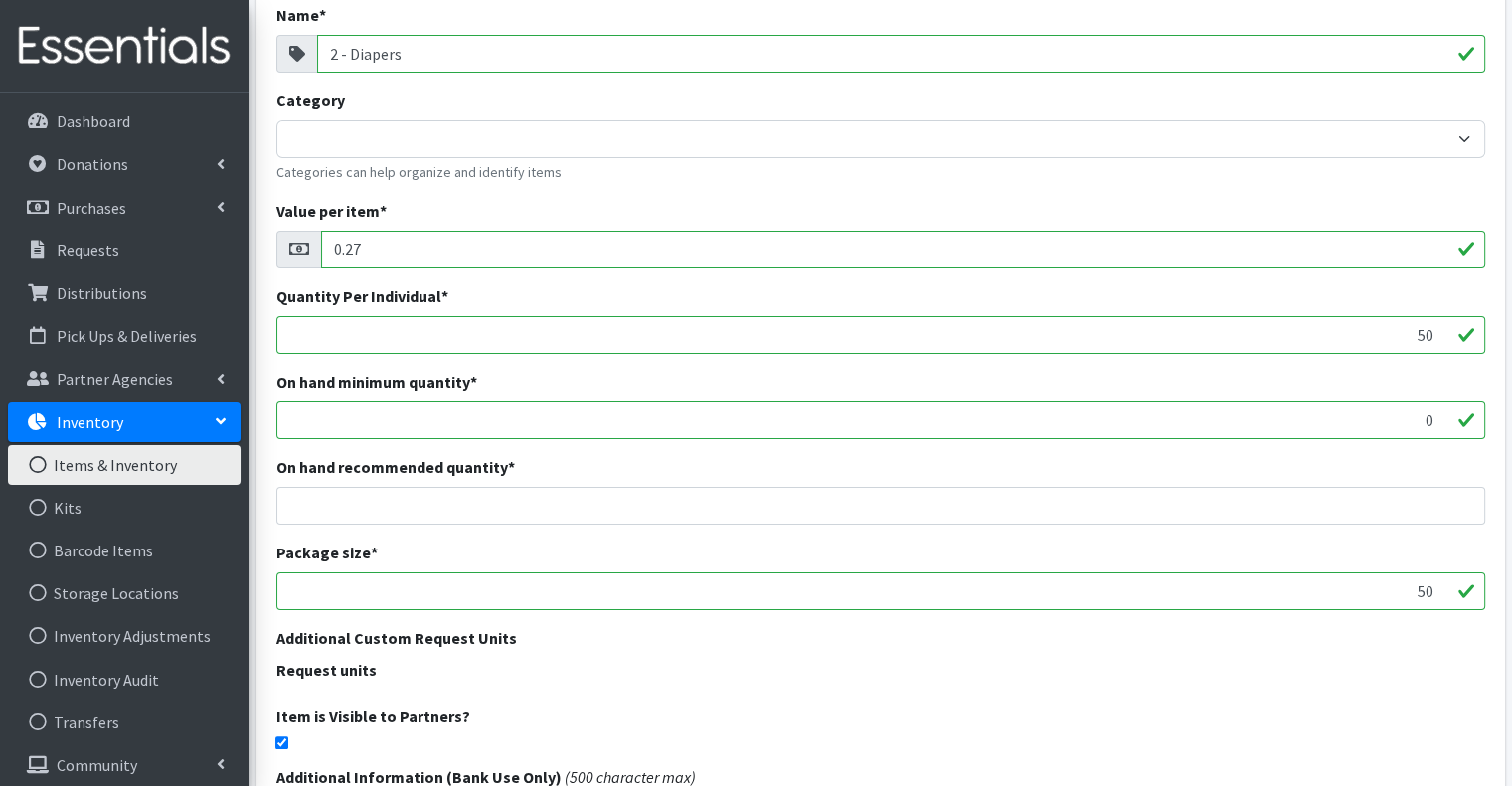 scroll, scrollTop: 397, scrollLeft: 0, axis: vertical 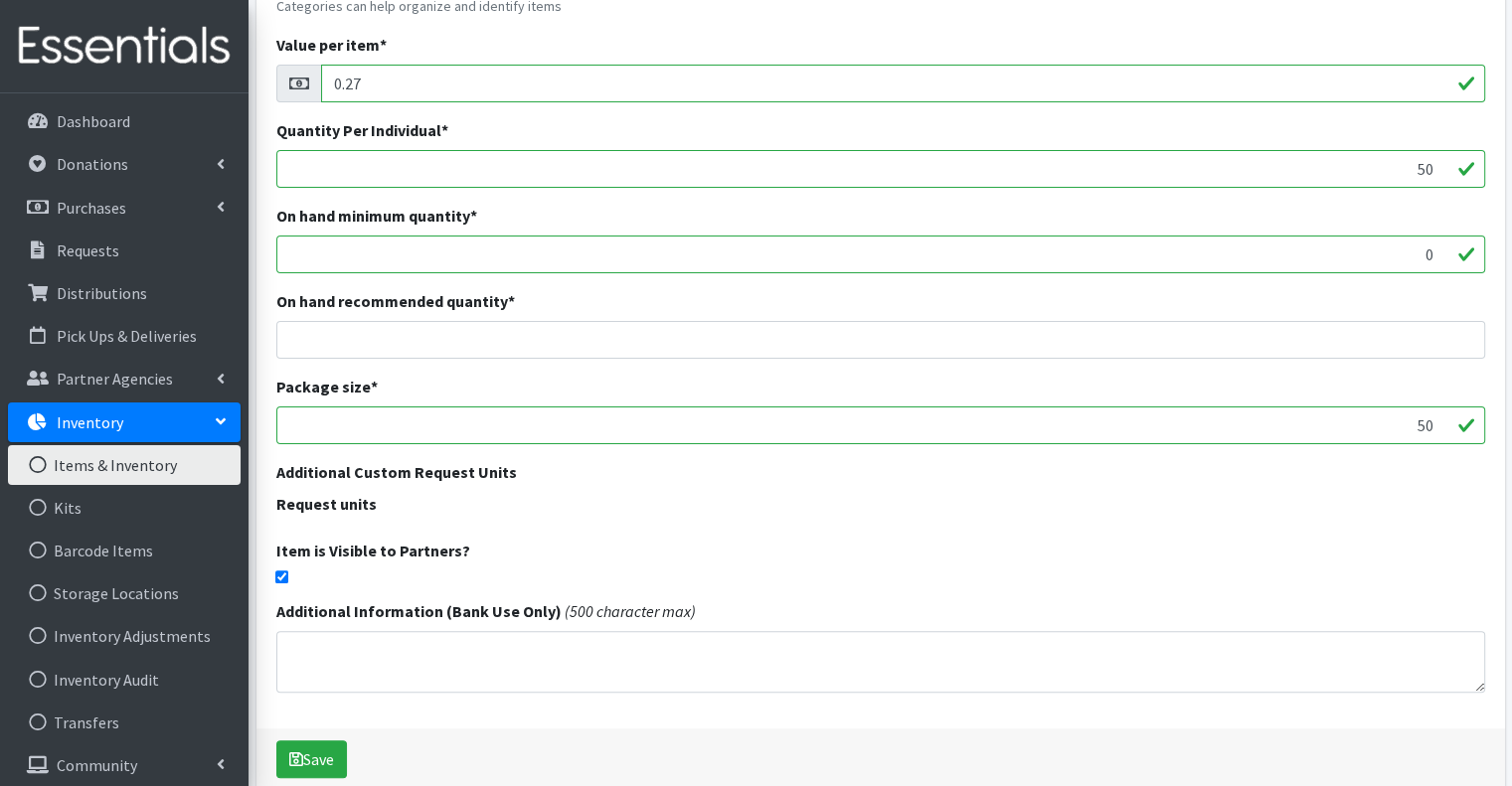 click at bounding box center [281, 576] 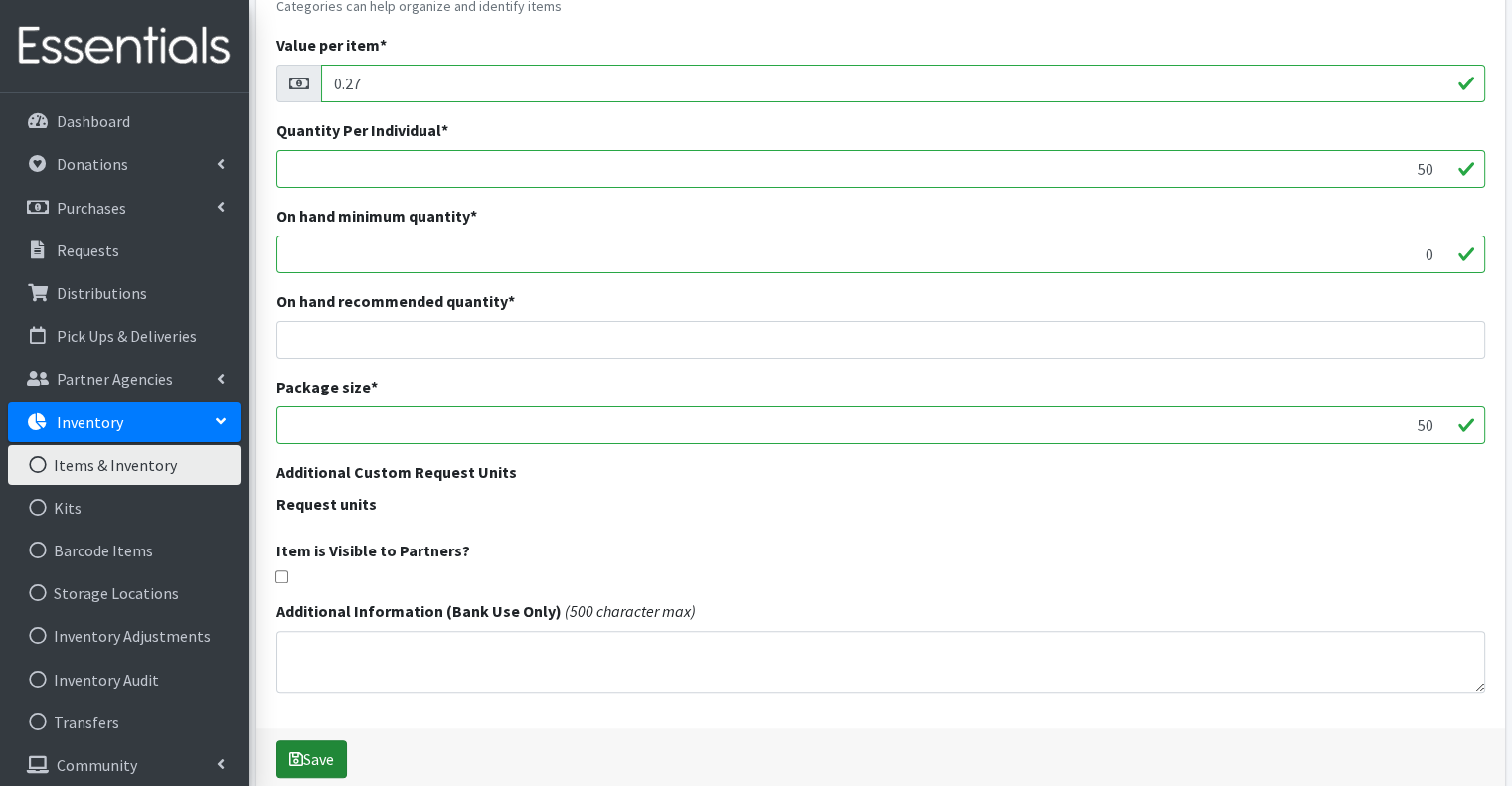 click on "Save" at bounding box center (311, 759) 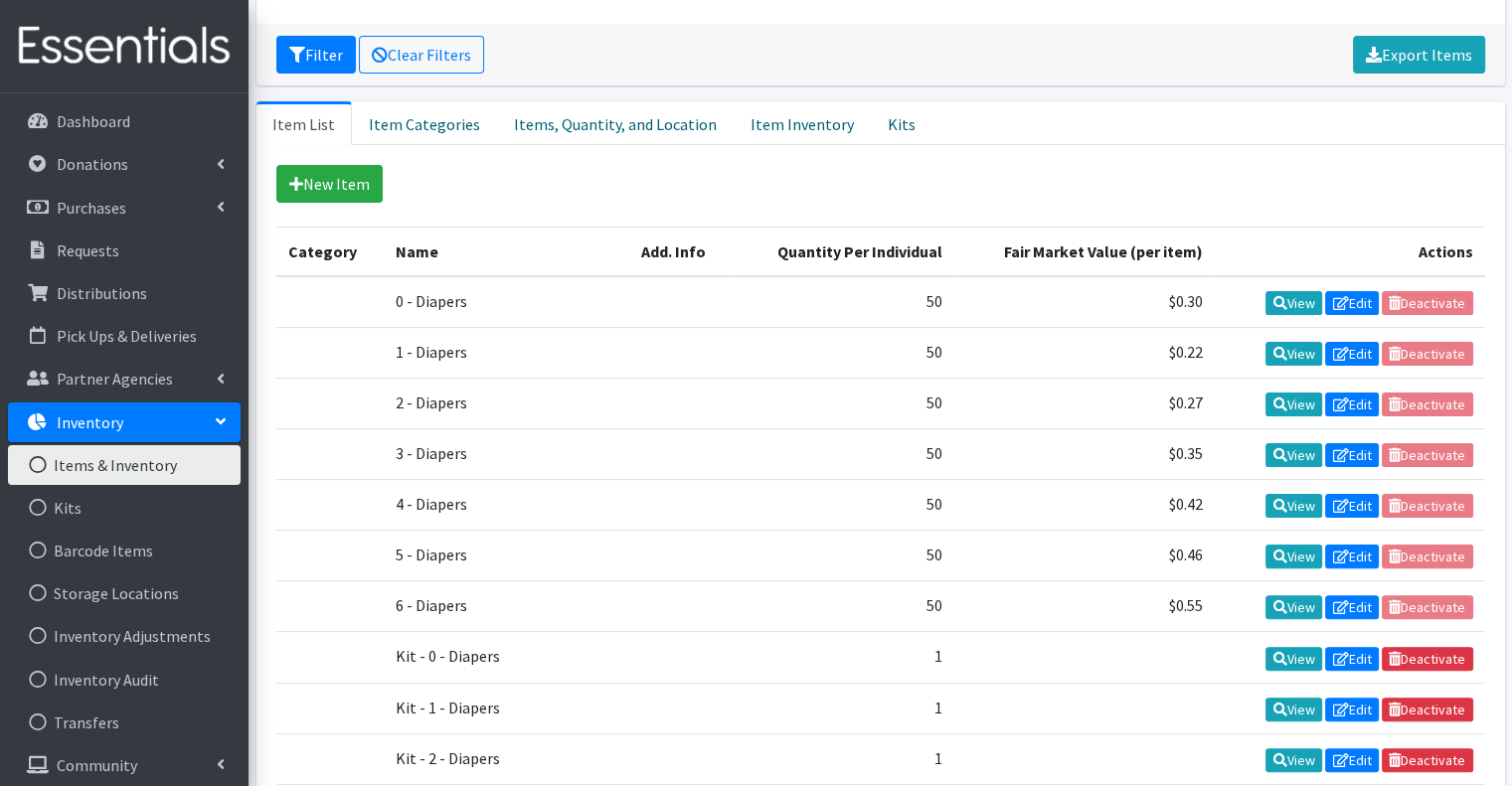 scroll, scrollTop: 497, scrollLeft: 0, axis: vertical 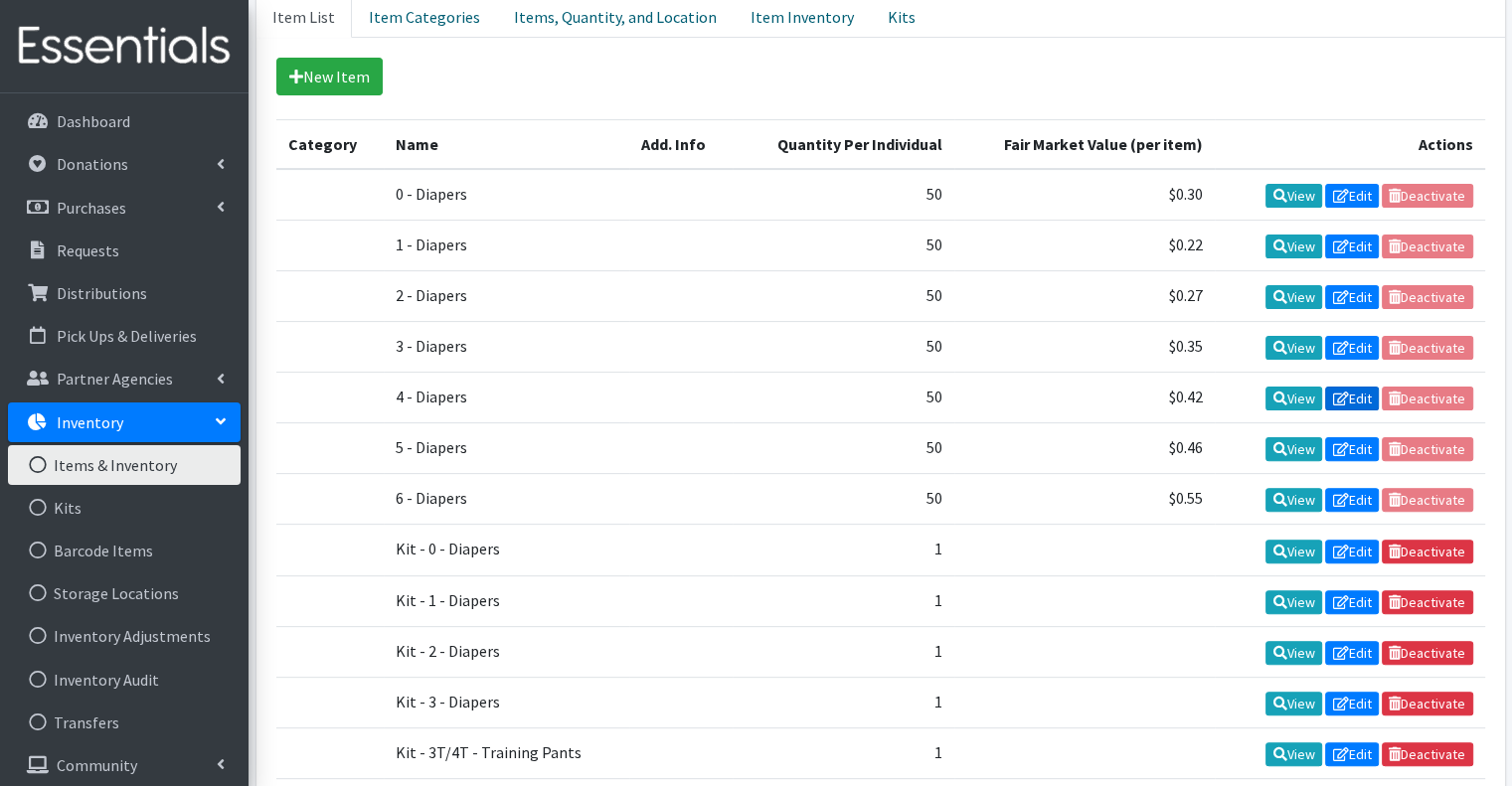 click on "Edit" at bounding box center [1352, 398] 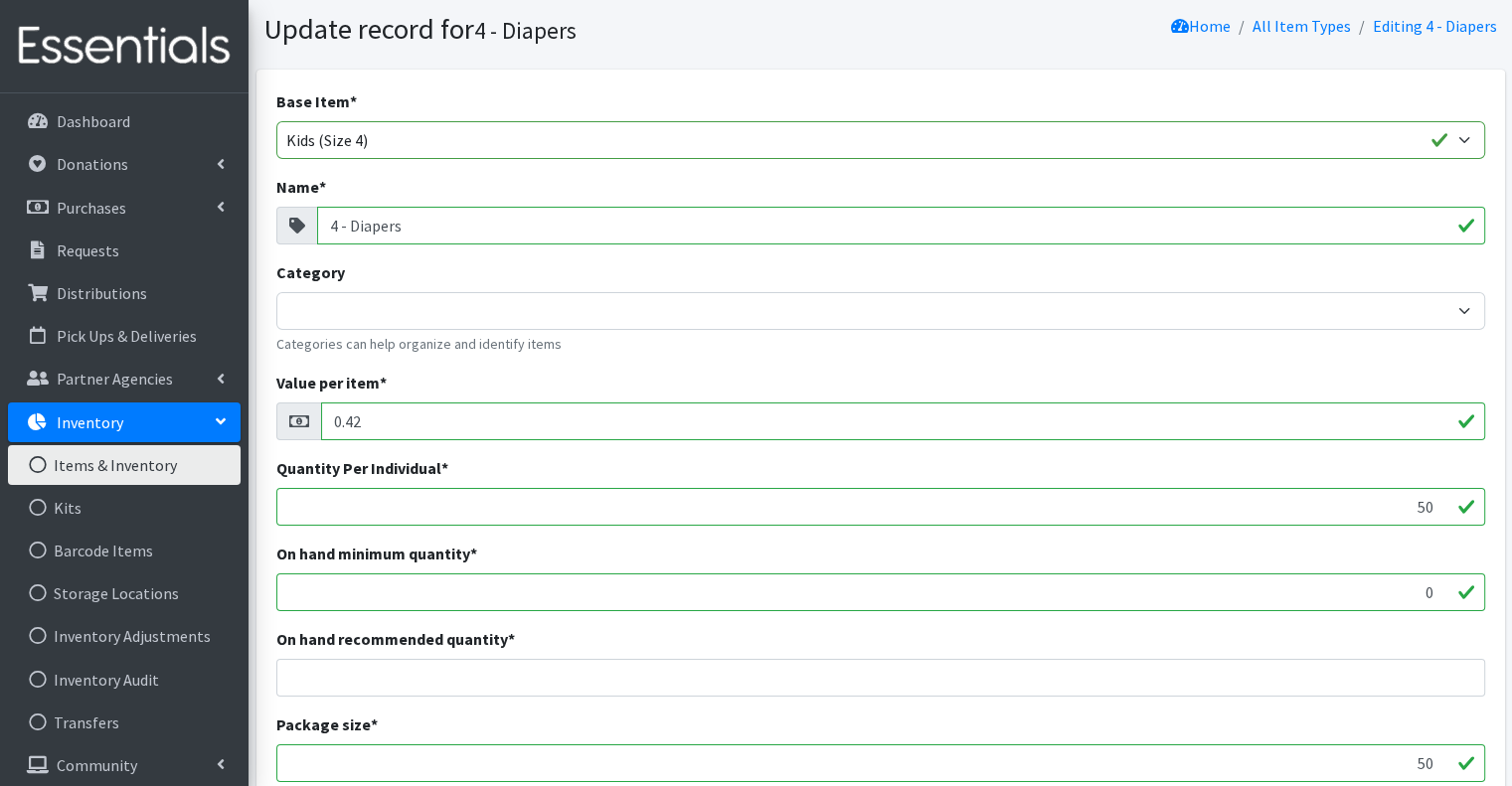 scroll, scrollTop: 298, scrollLeft: 0, axis: vertical 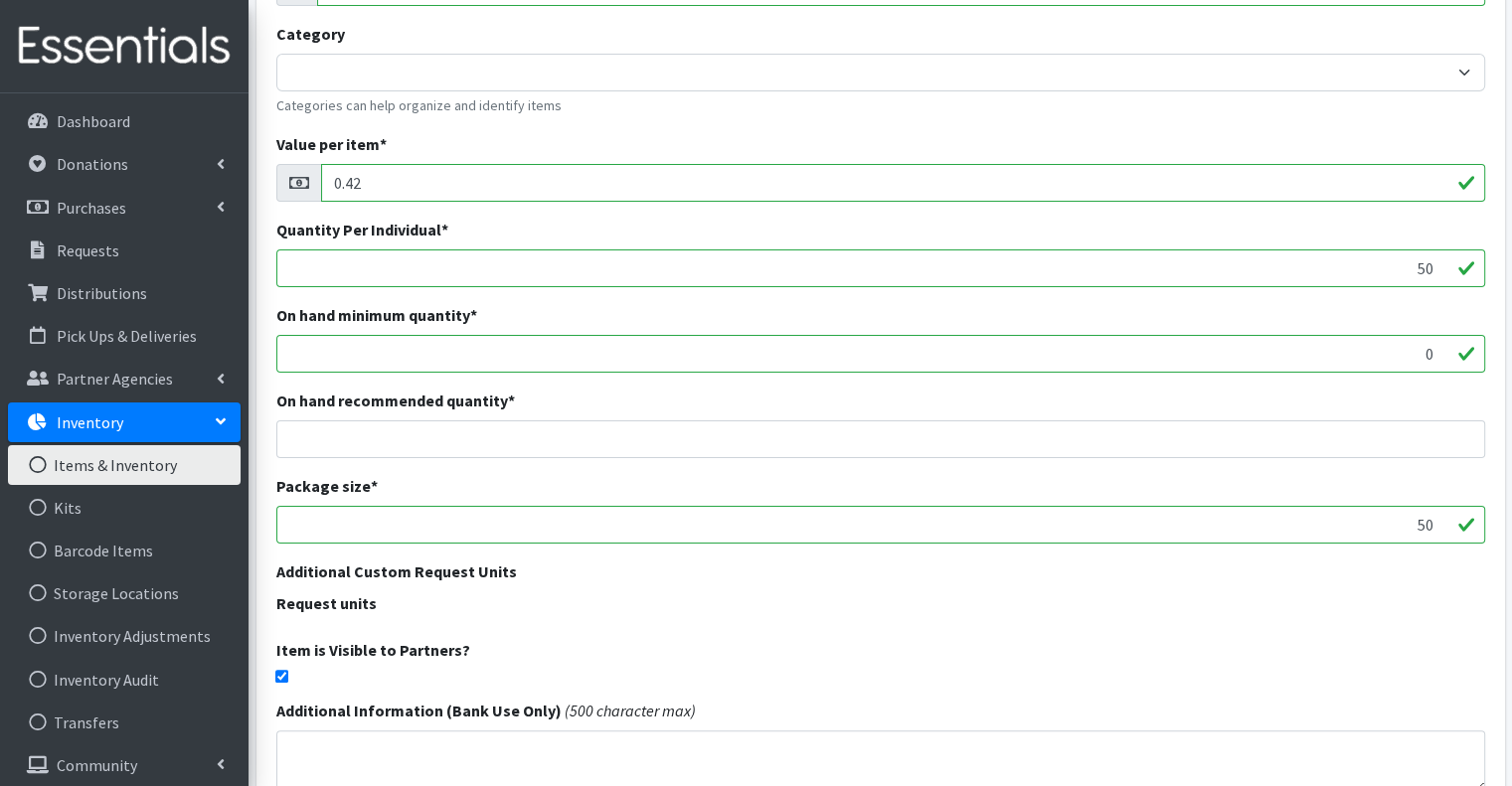 click at bounding box center [281, 676] 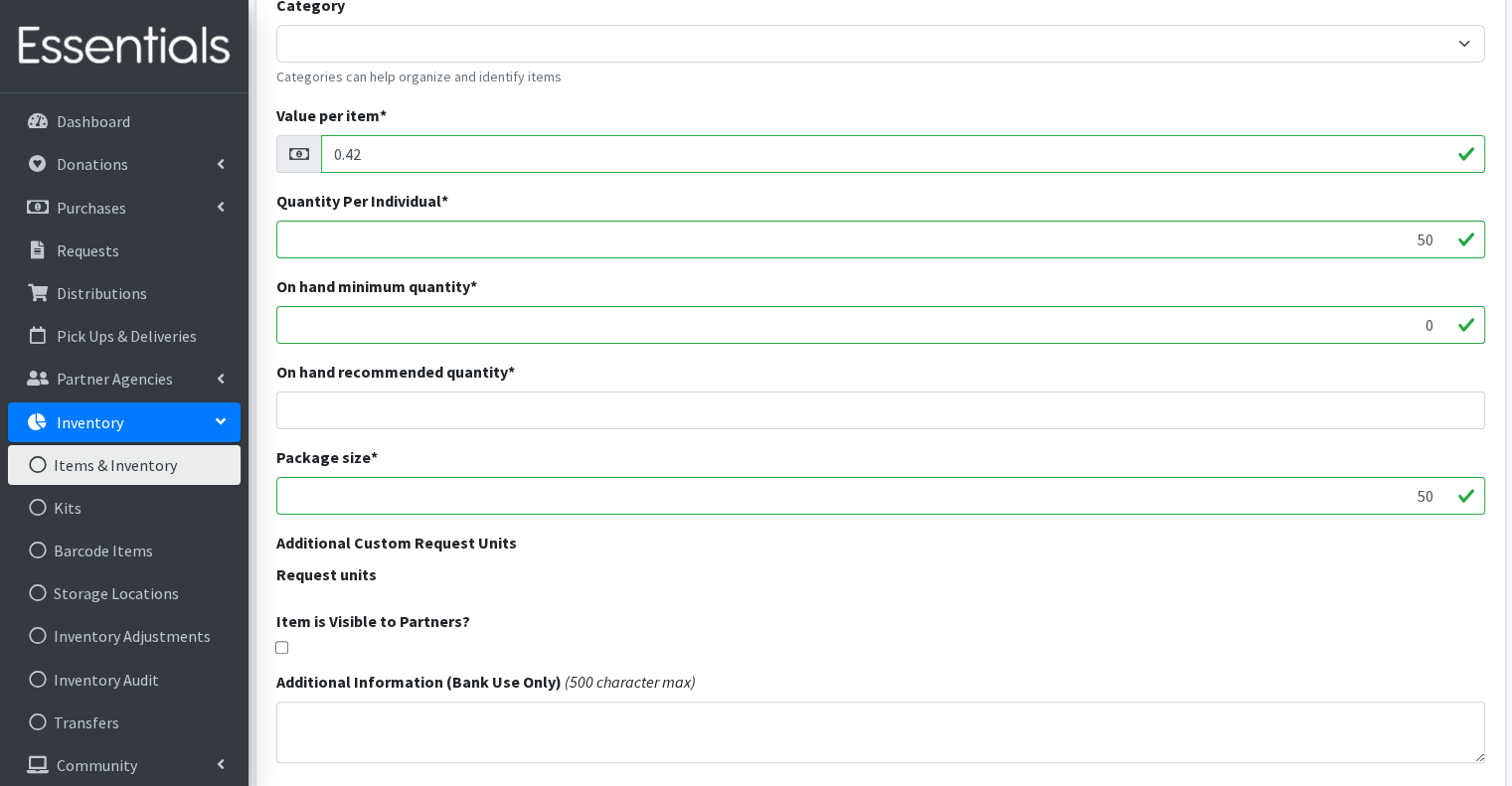 scroll, scrollTop: 490, scrollLeft: 0, axis: vertical 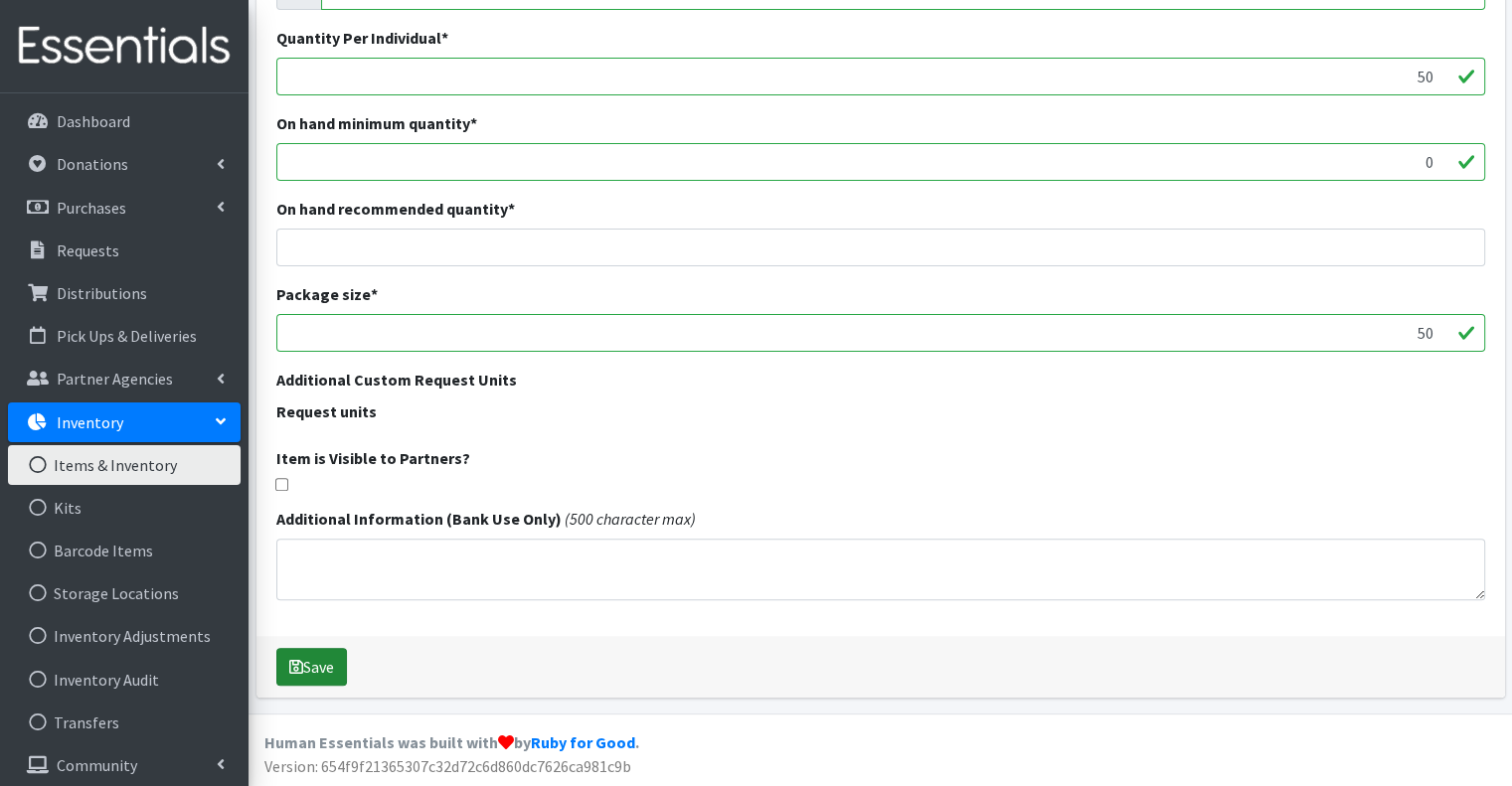 click on "Save" at bounding box center (311, 667) 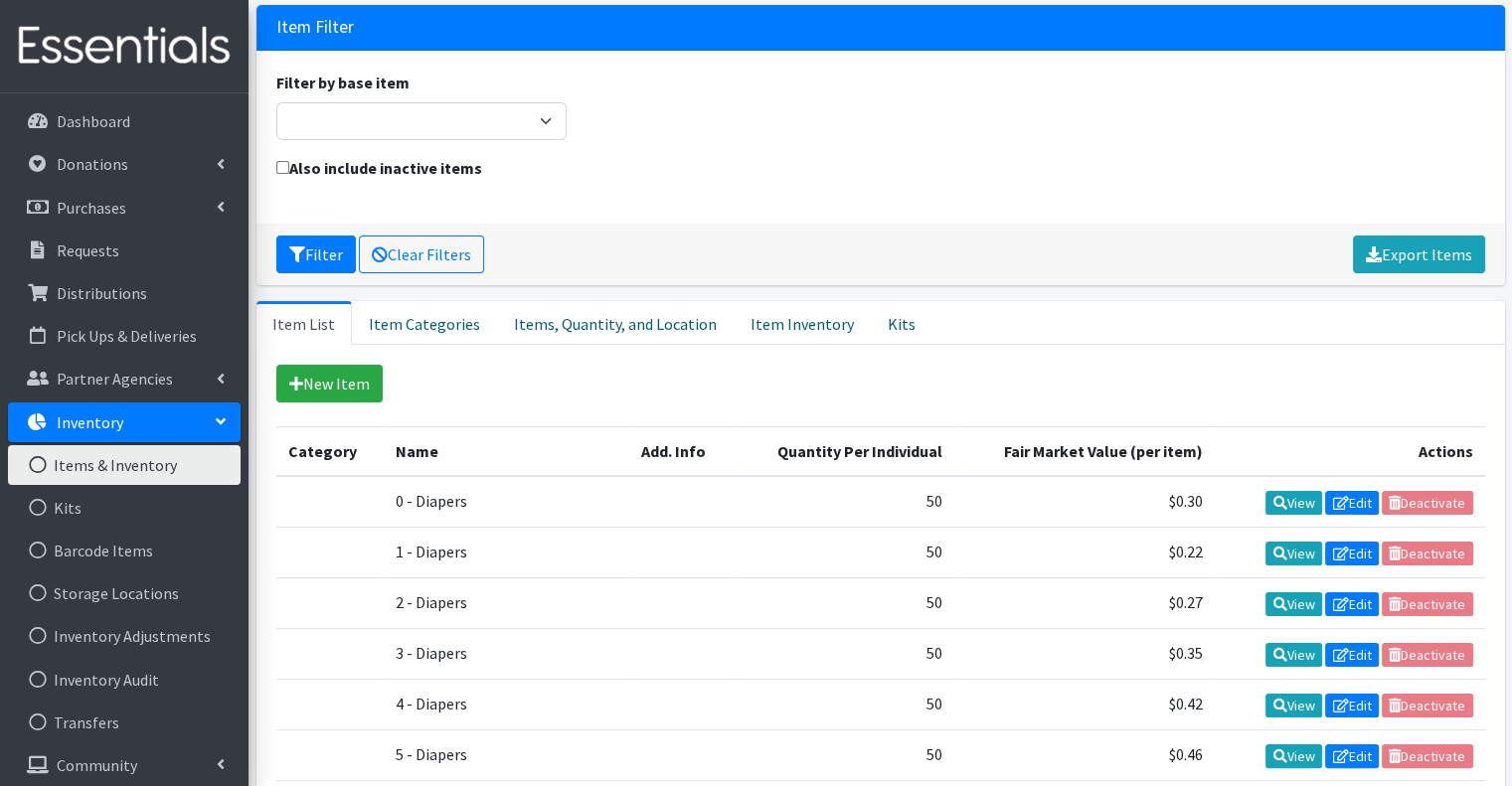 scroll, scrollTop: 397, scrollLeft: 0, axis: vertical 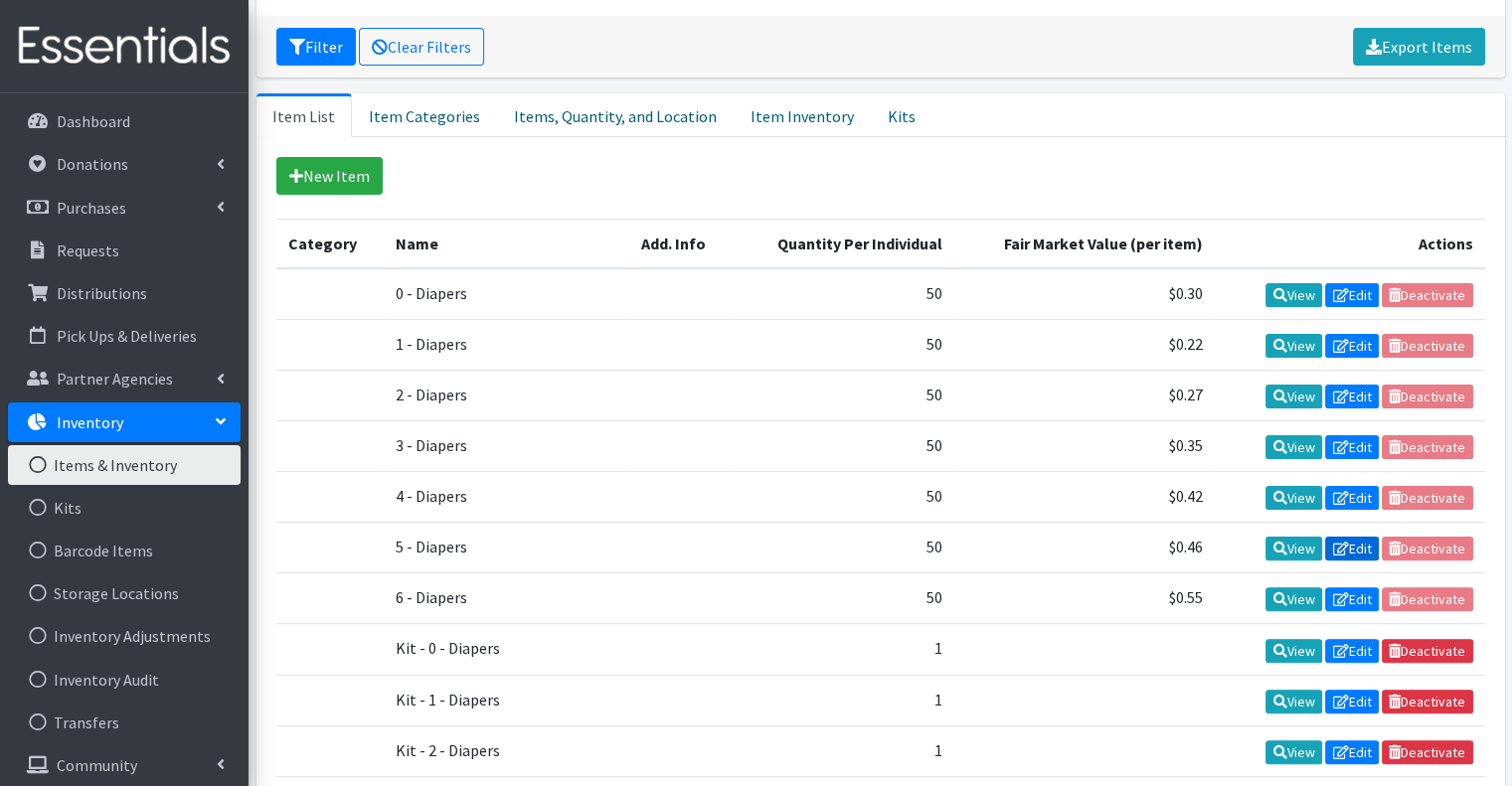 click at bounding box center [1340, 549] 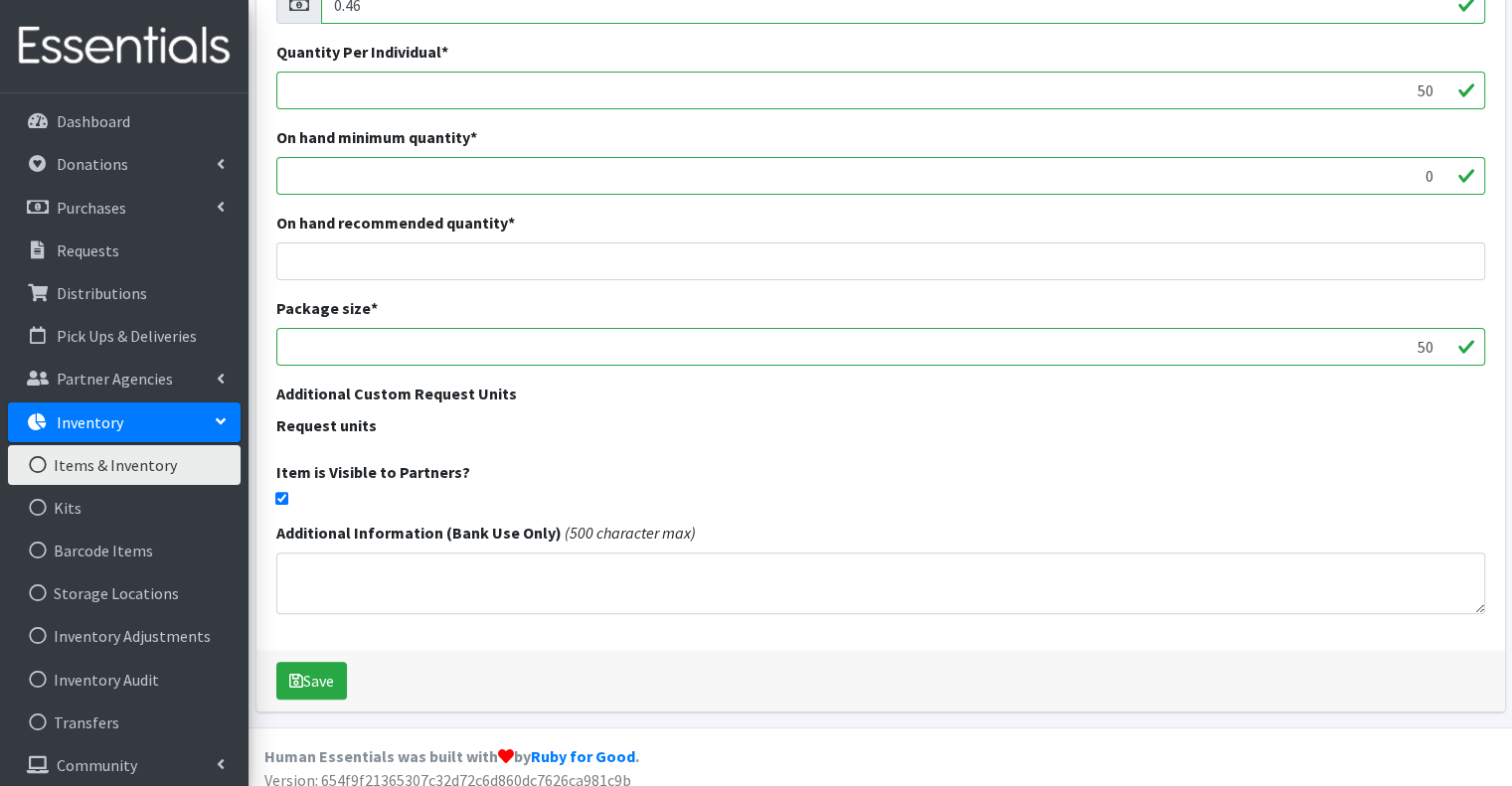 scroll, scrollTop: 490, scrollLeft: 0, axis: vertical 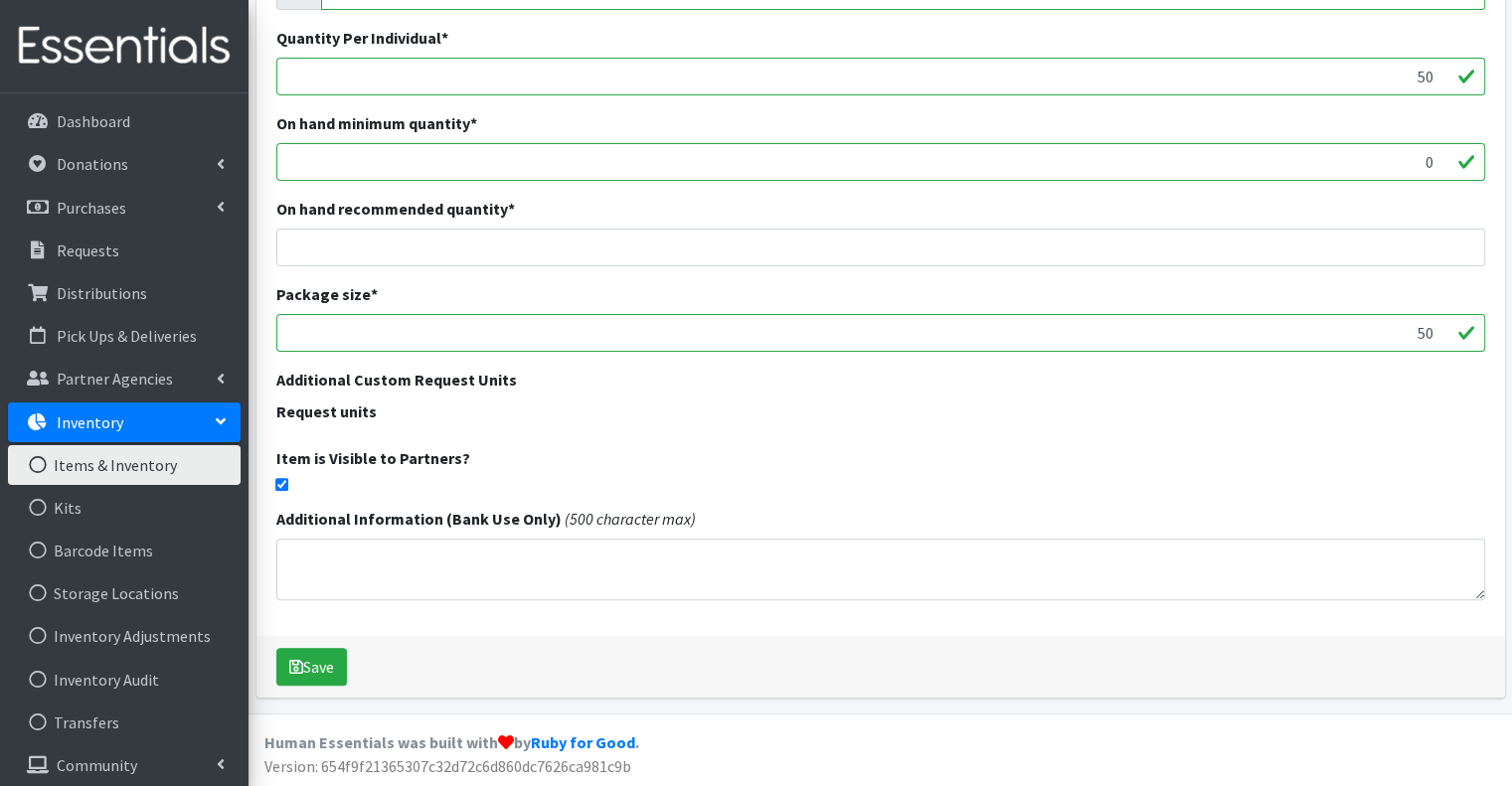 click at bounding box center [281, 484] 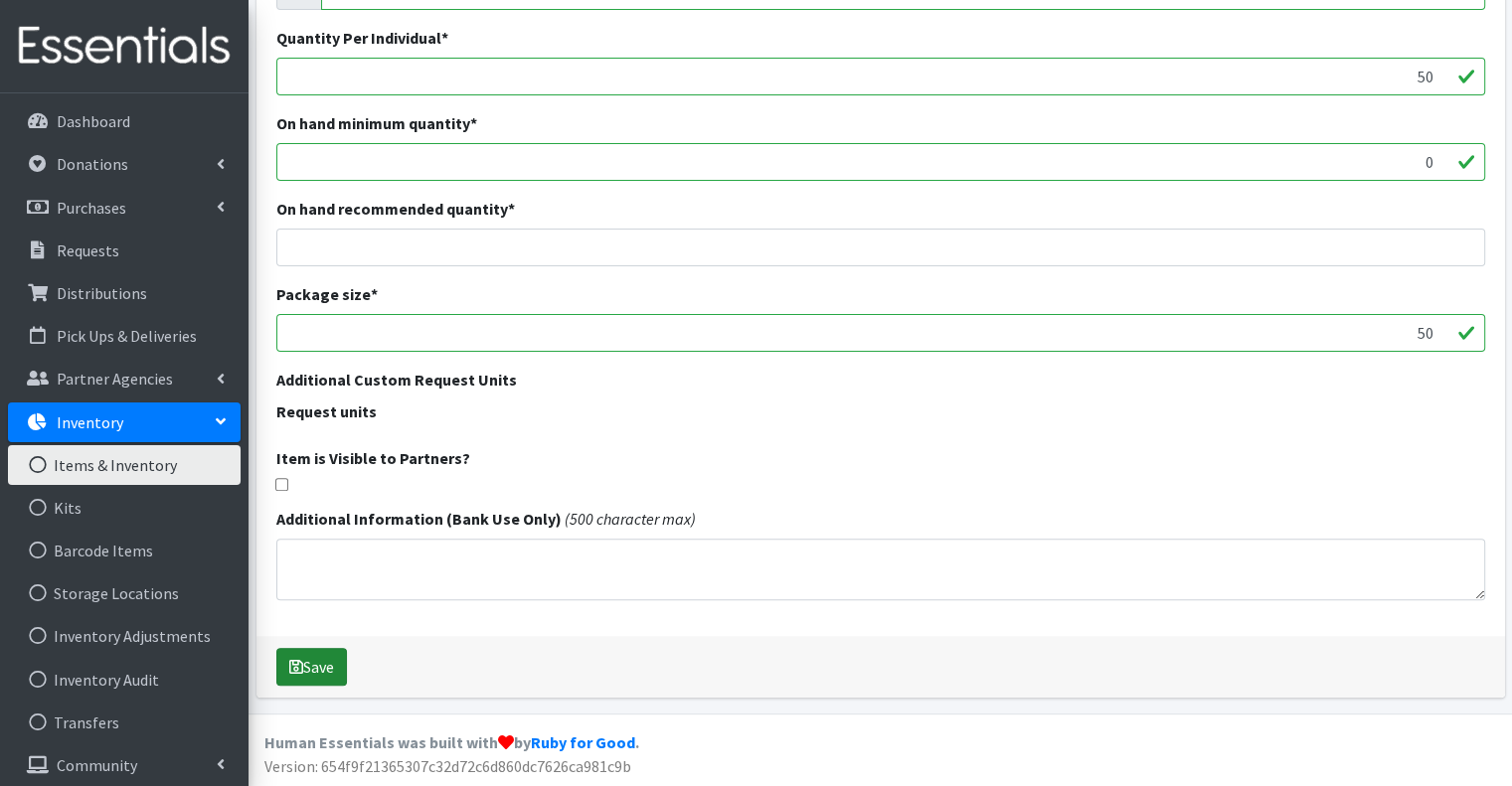 click at bounding box center (296, 667) 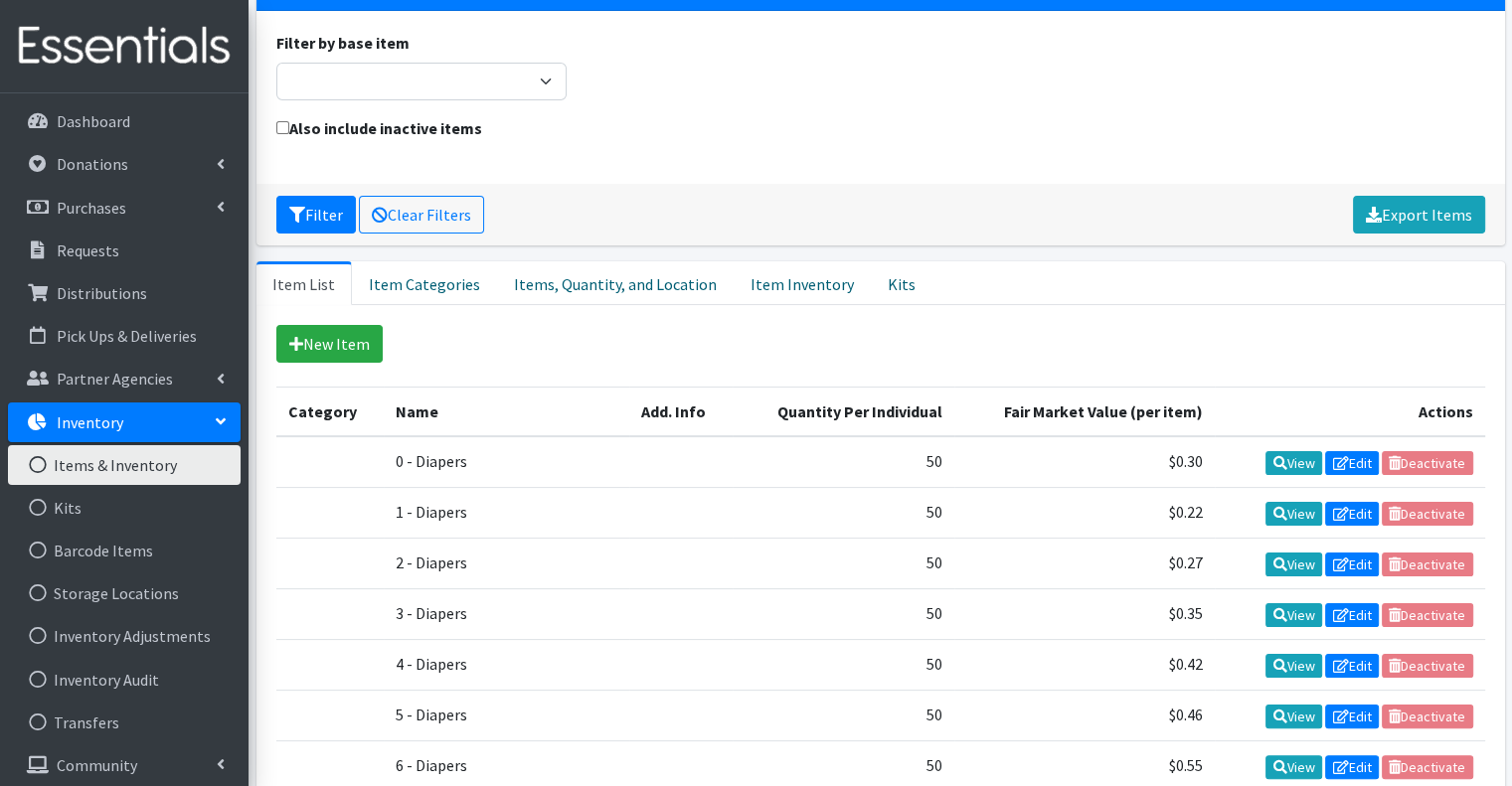 scroll, scrollTop: 497, scrollLeft: 0, axis: vertical 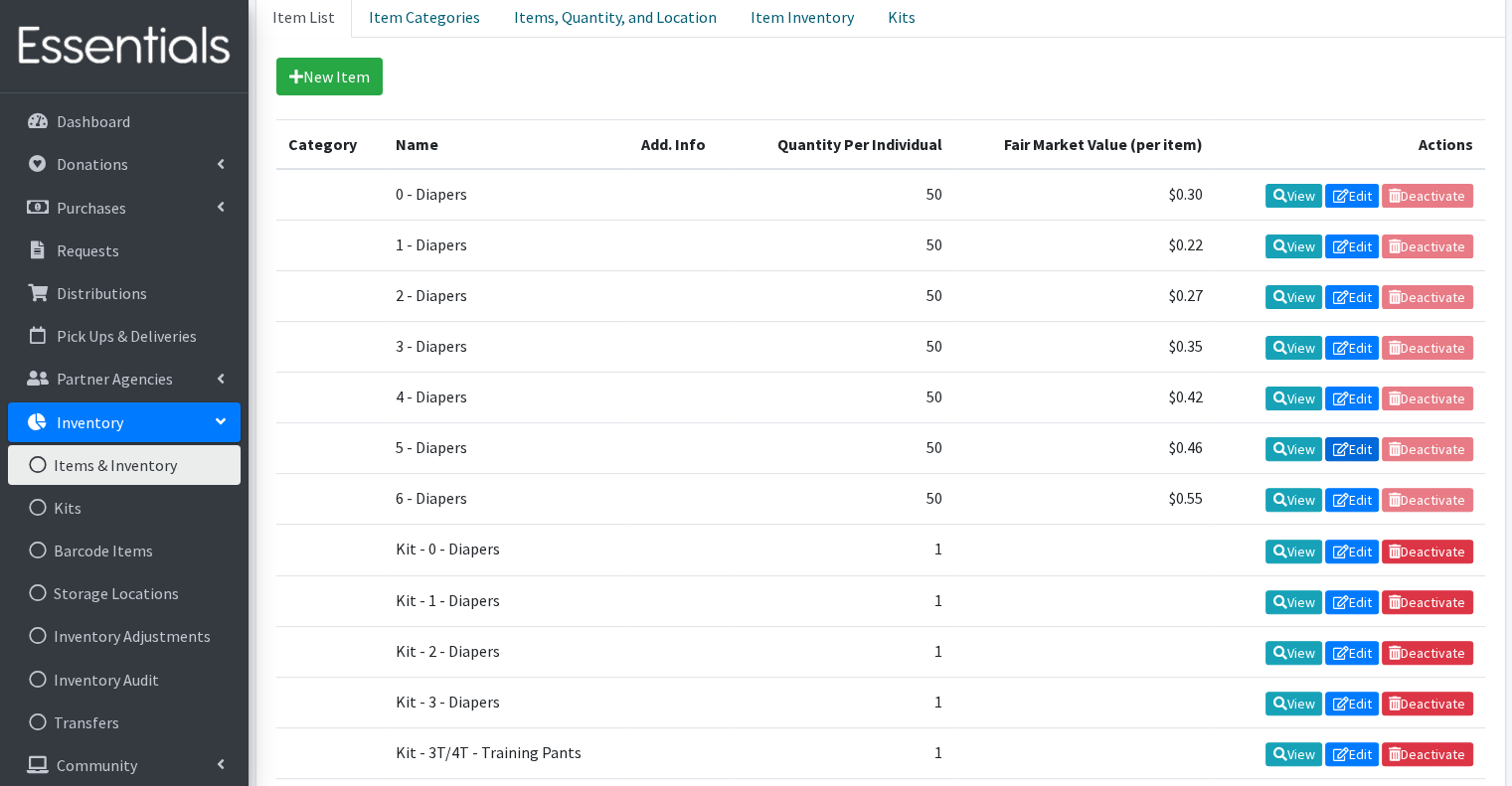click on "Edit" at bounding box center [1352, 449] 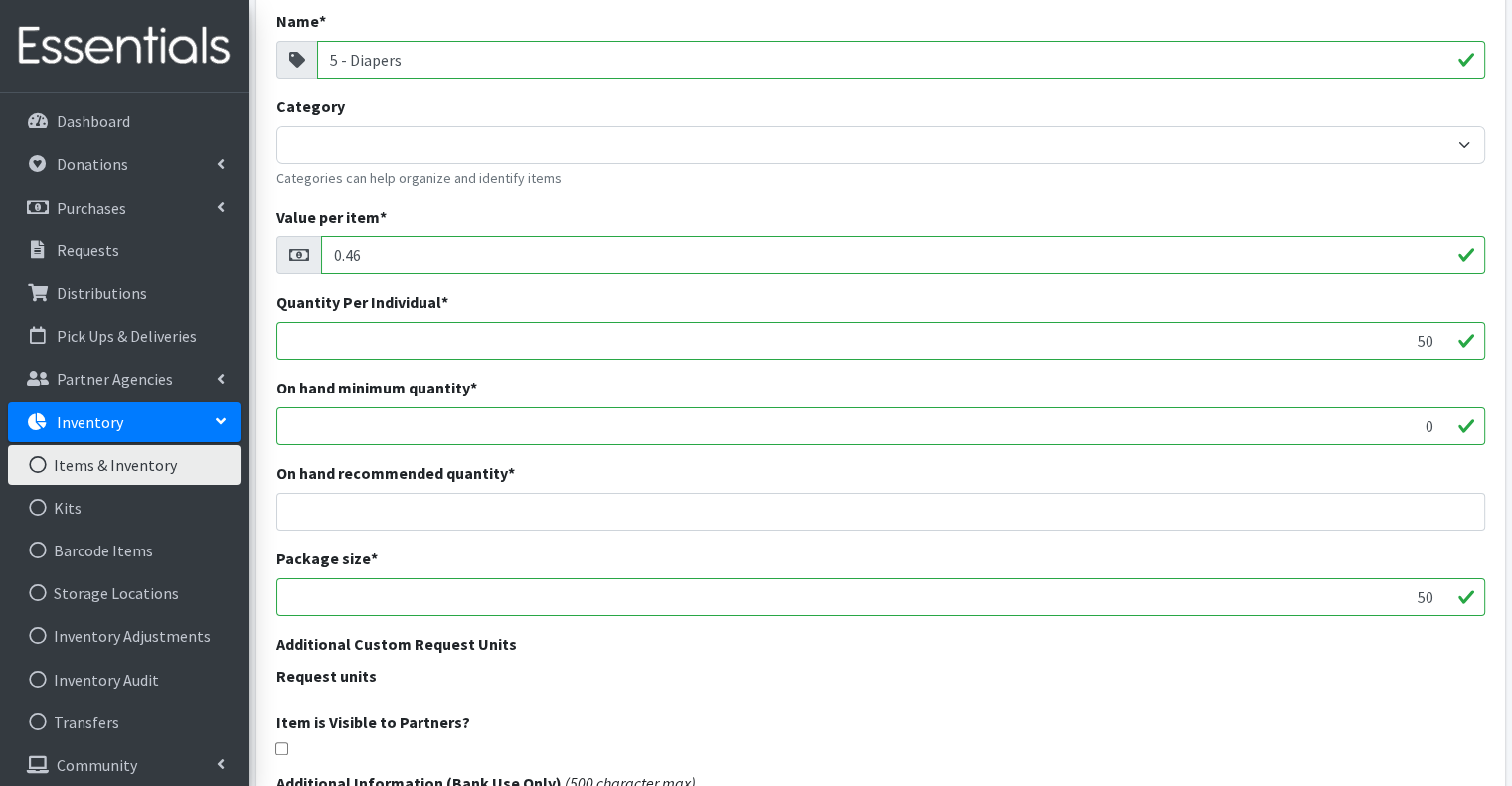 scroll, scrollTop: 490, scrollLeft: 0, axis: vertical 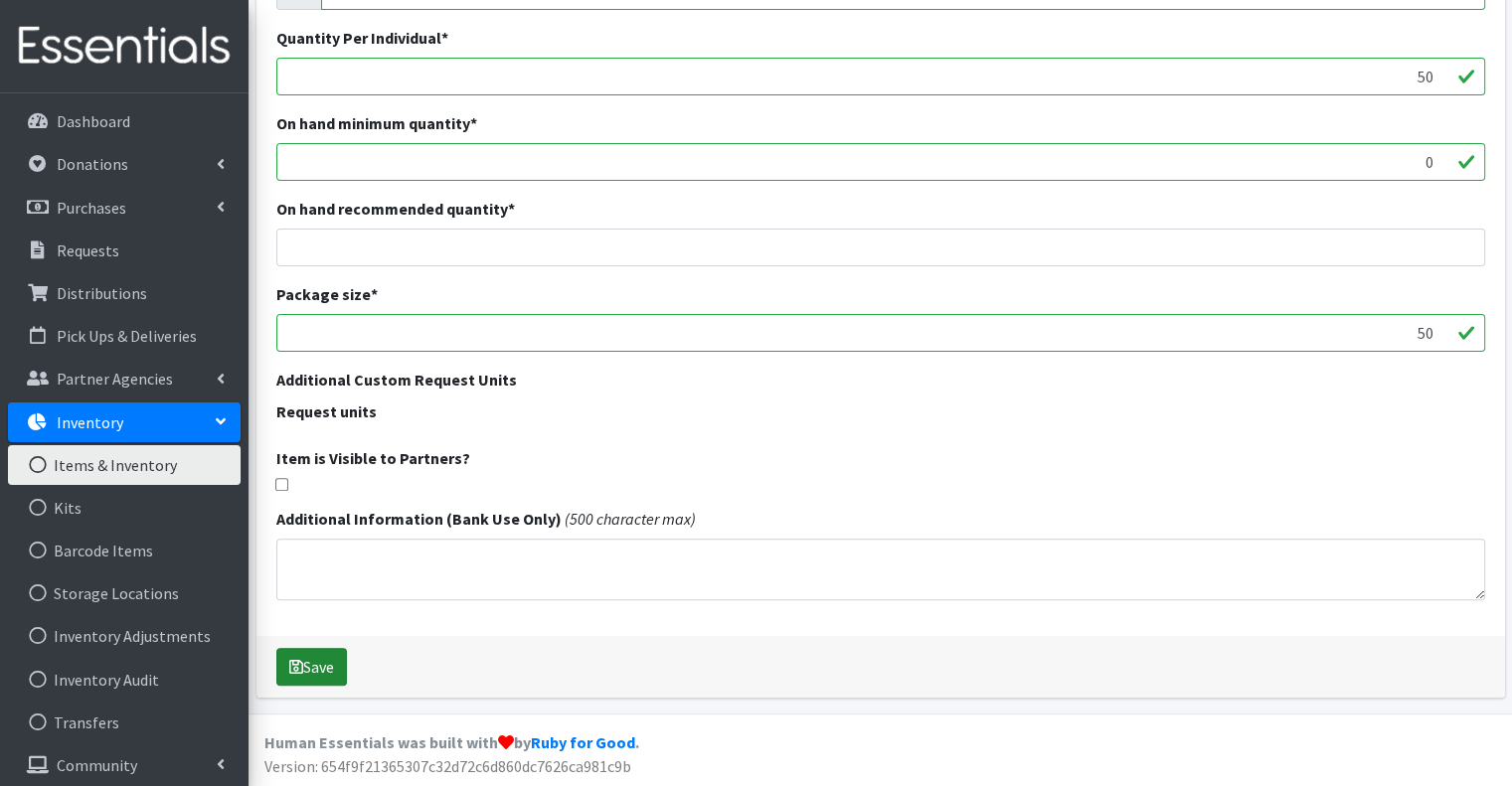 click on "Save" at bounding box center (311, 667) 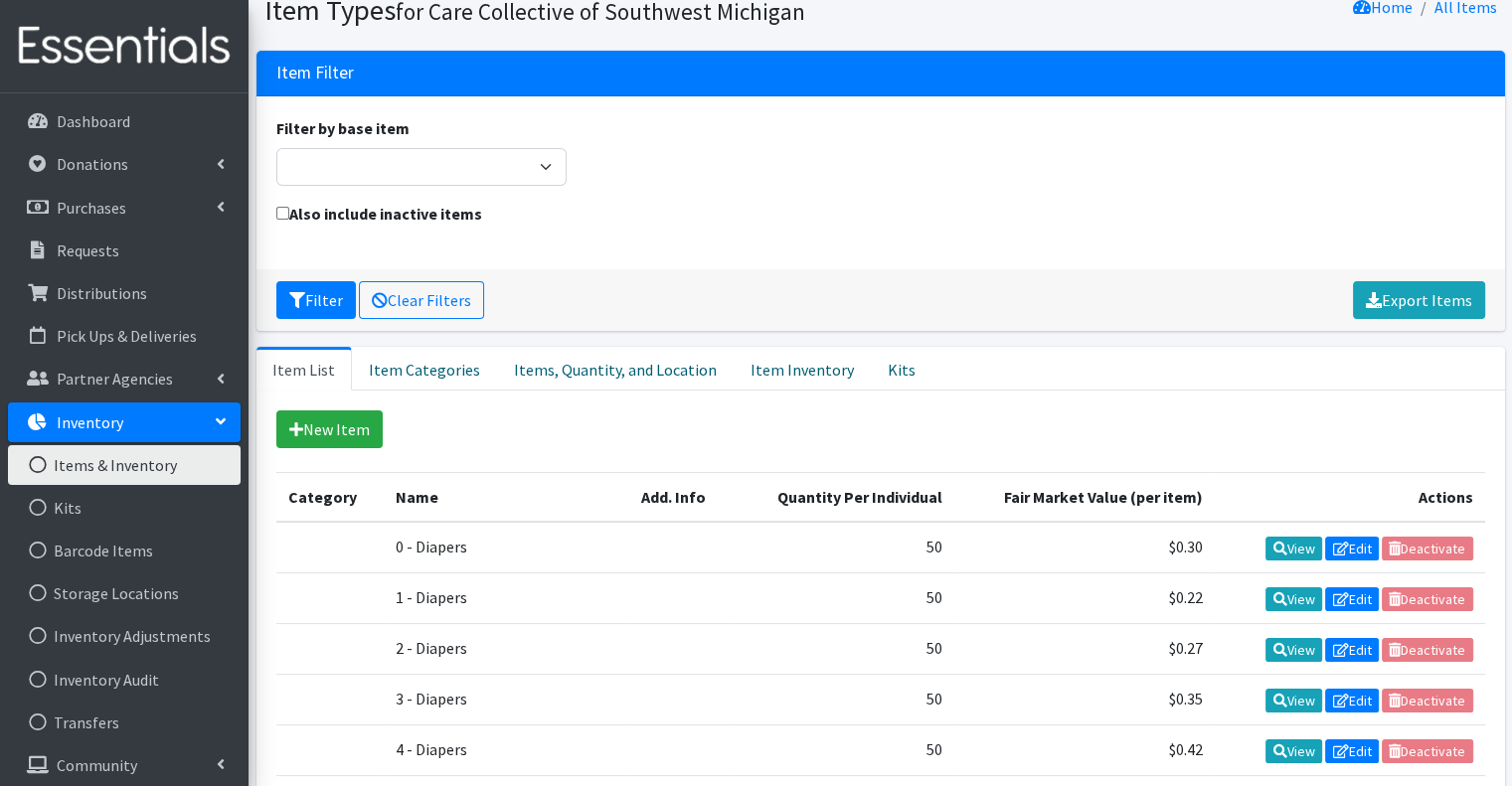 scroll, scrollTop: 497, scrollLeft: 0, axis: vertical 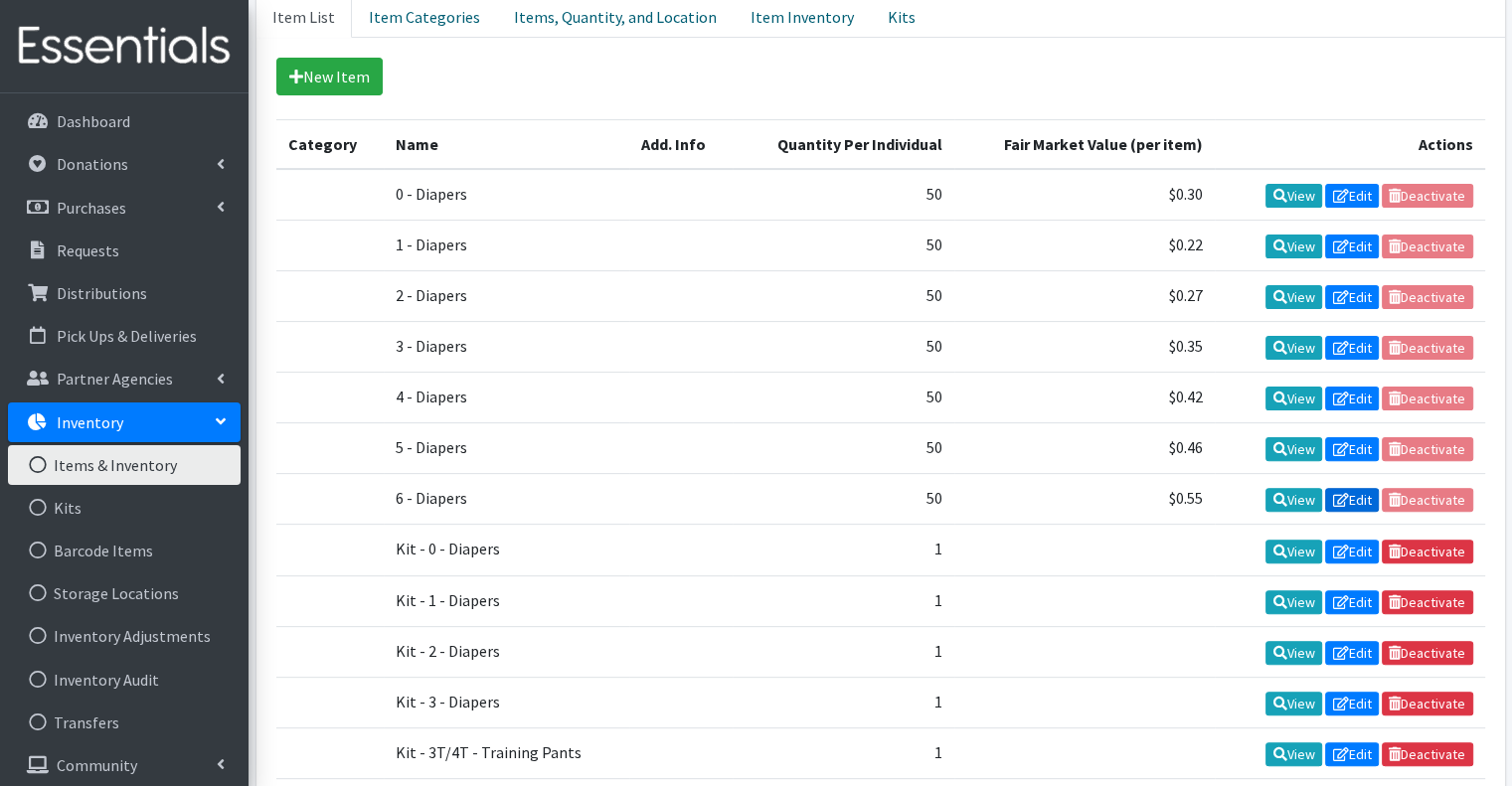 click on "Edit" at bounding box center (1352, 500) 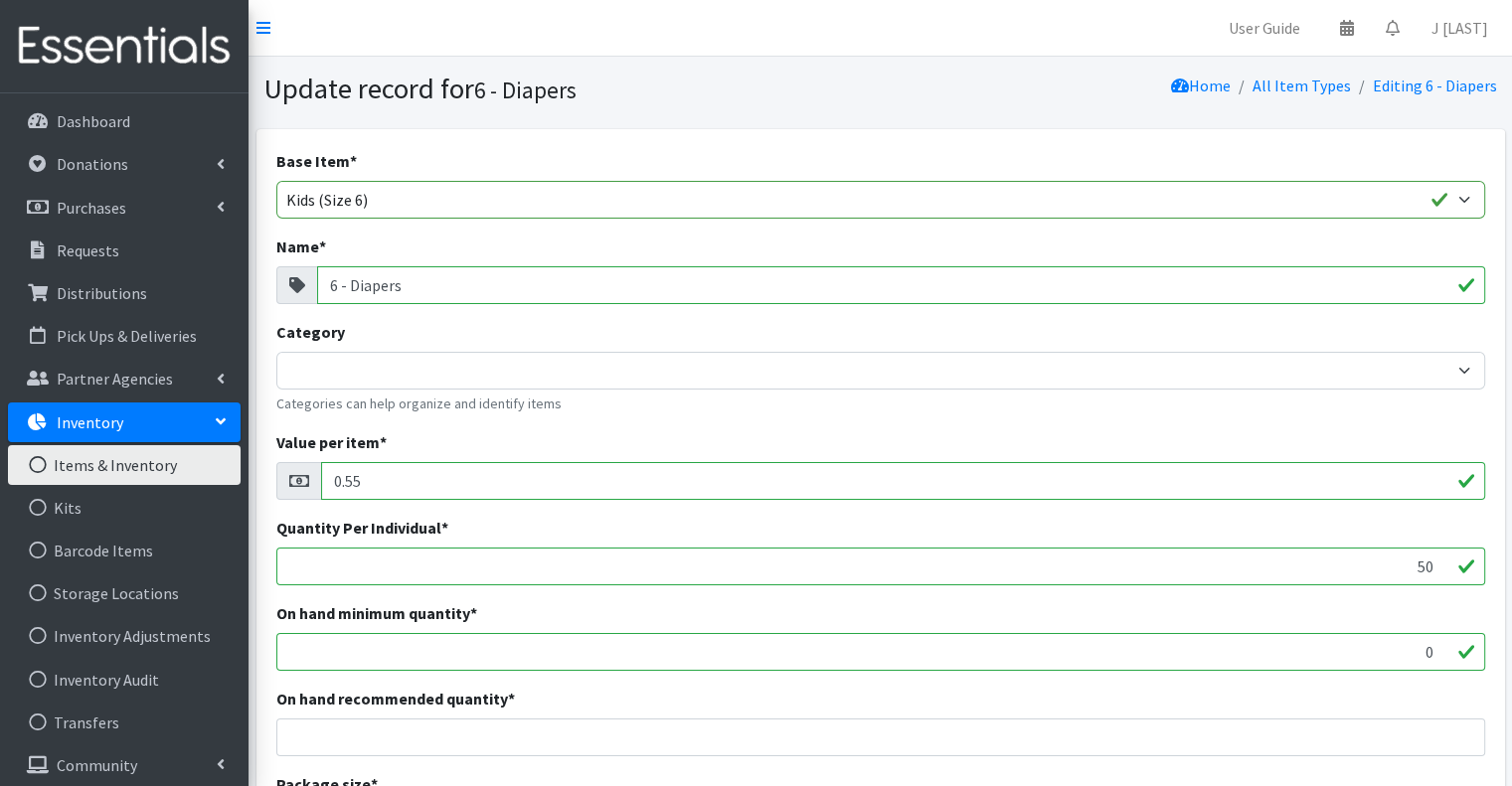 scroll, scrollTop: 397, scrollLeft: 0, axis: vertical 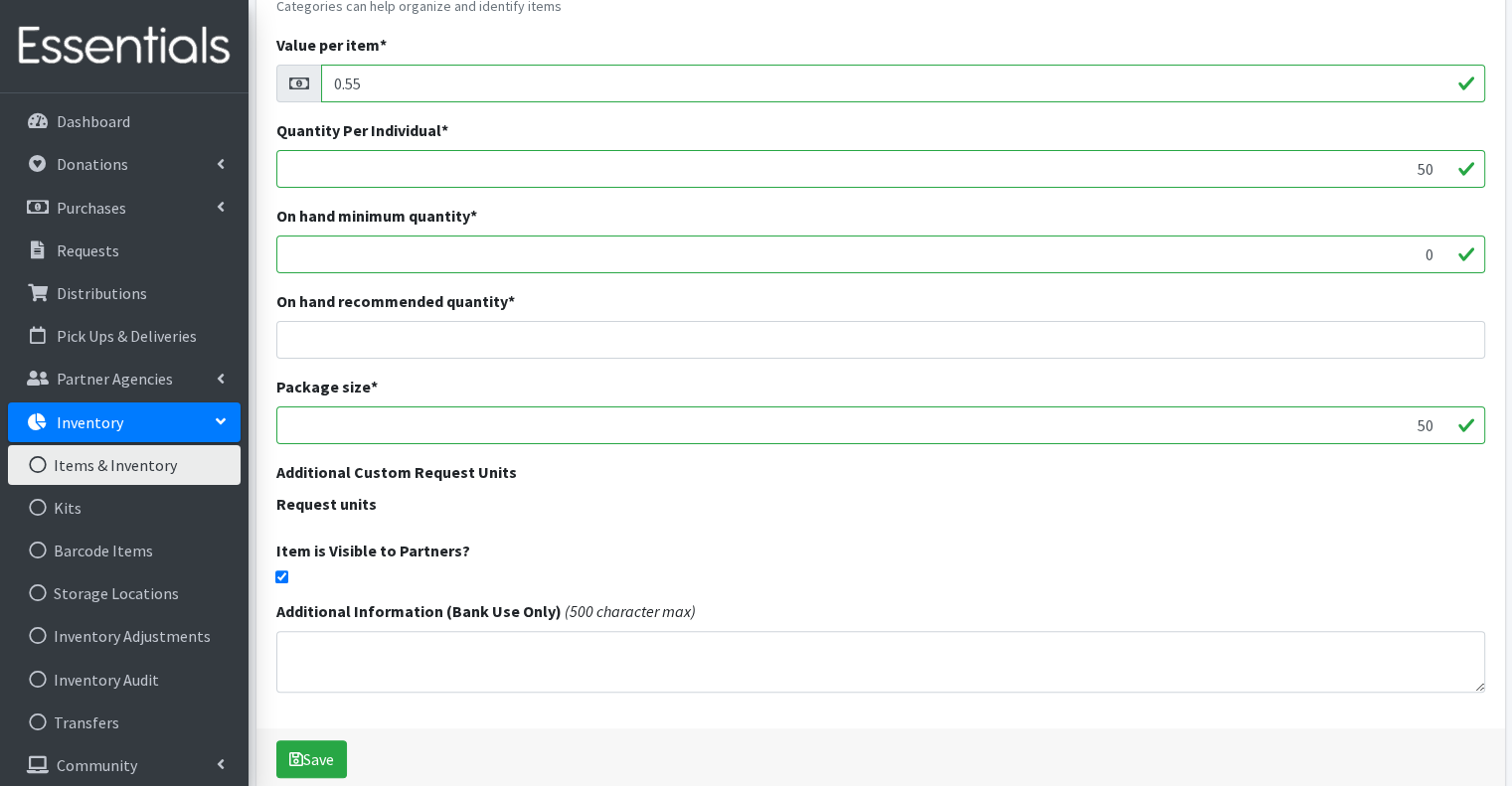 click at bounding box center (281, 576) 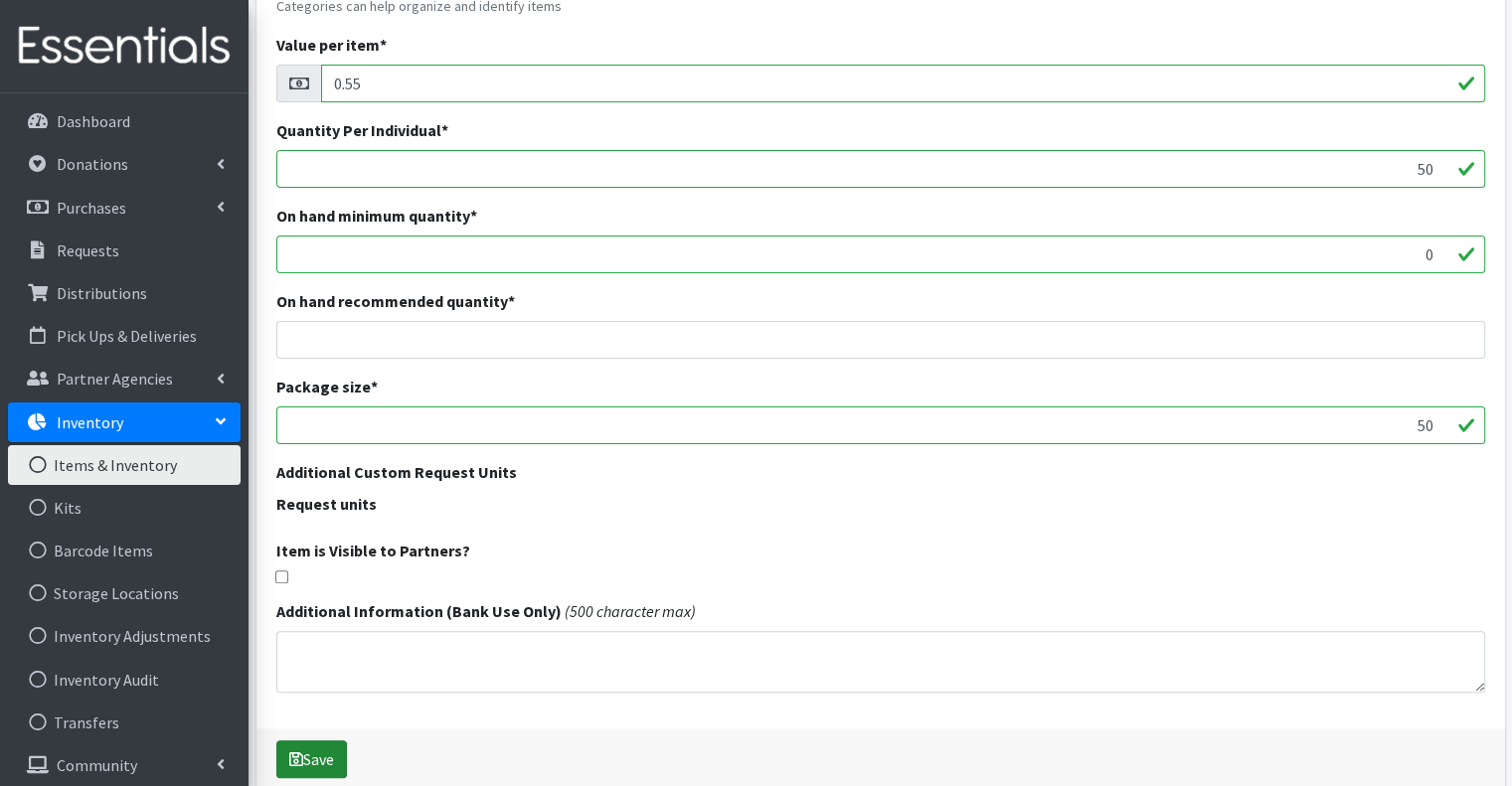 click on "Save" at bounding box center (311, 759) 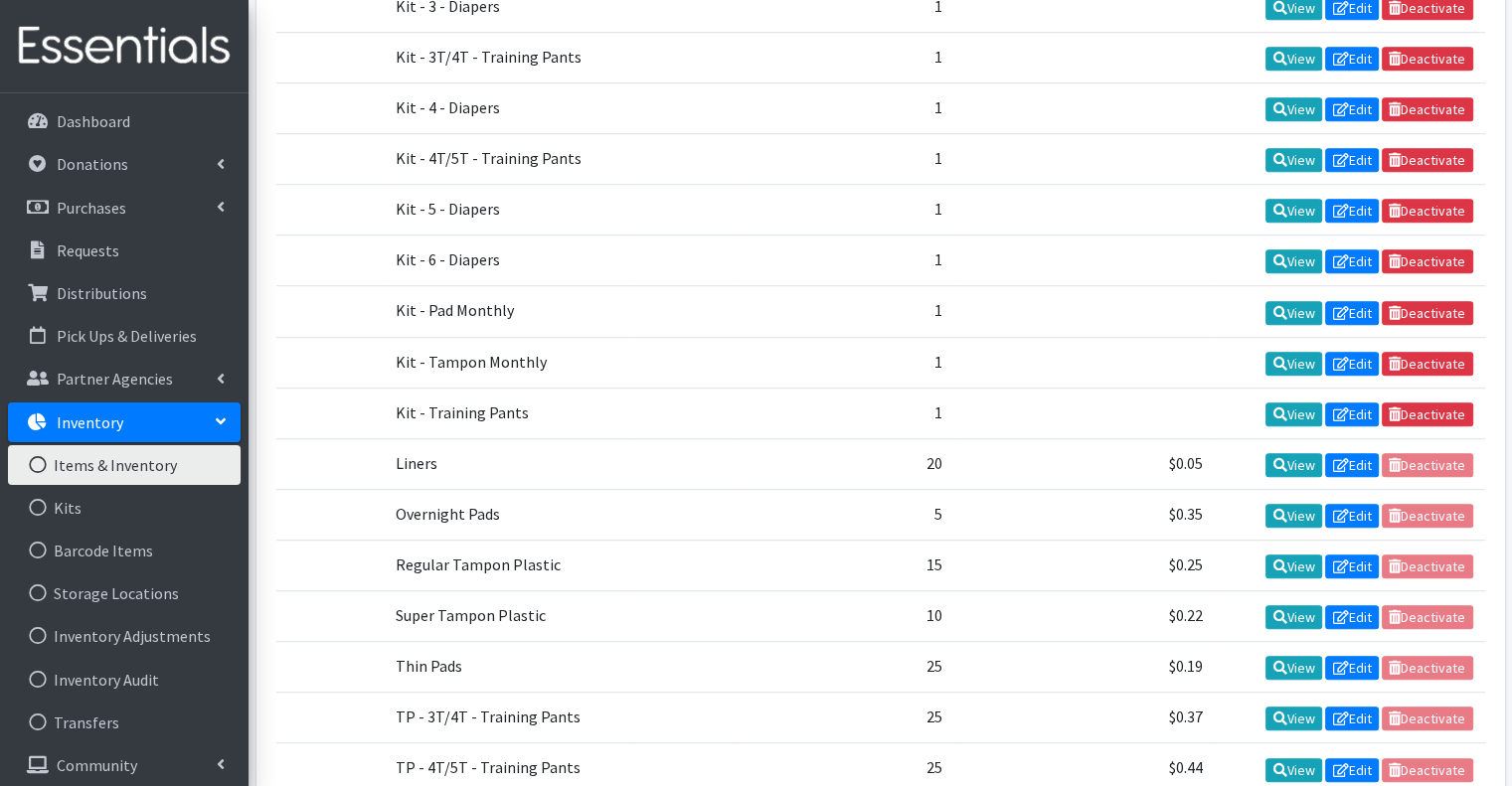 scroll, scrollTop: 1292, scrollLeft: 0, axis: vertical 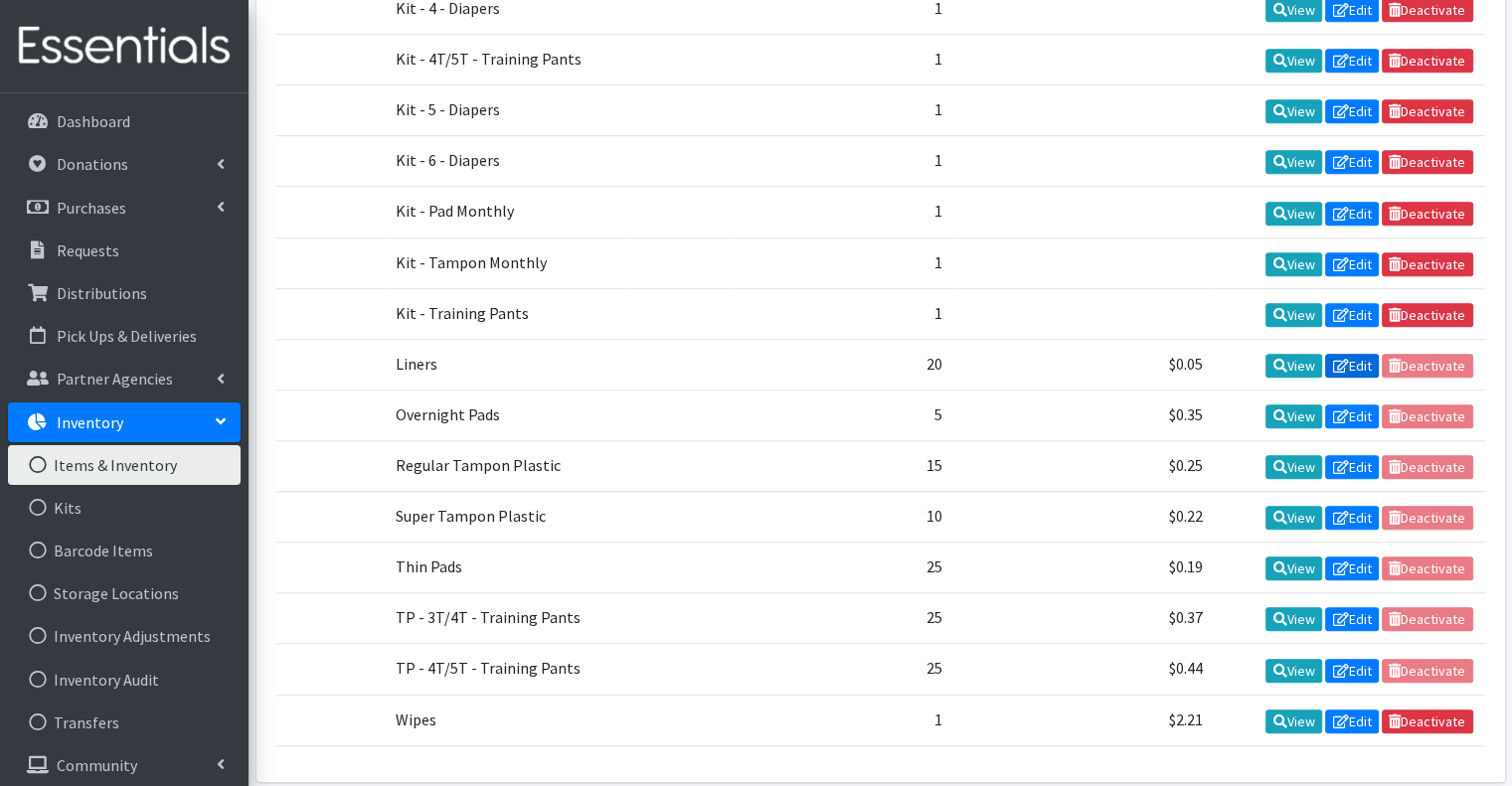 click on "Edit" at bounding box center (1352, 366) 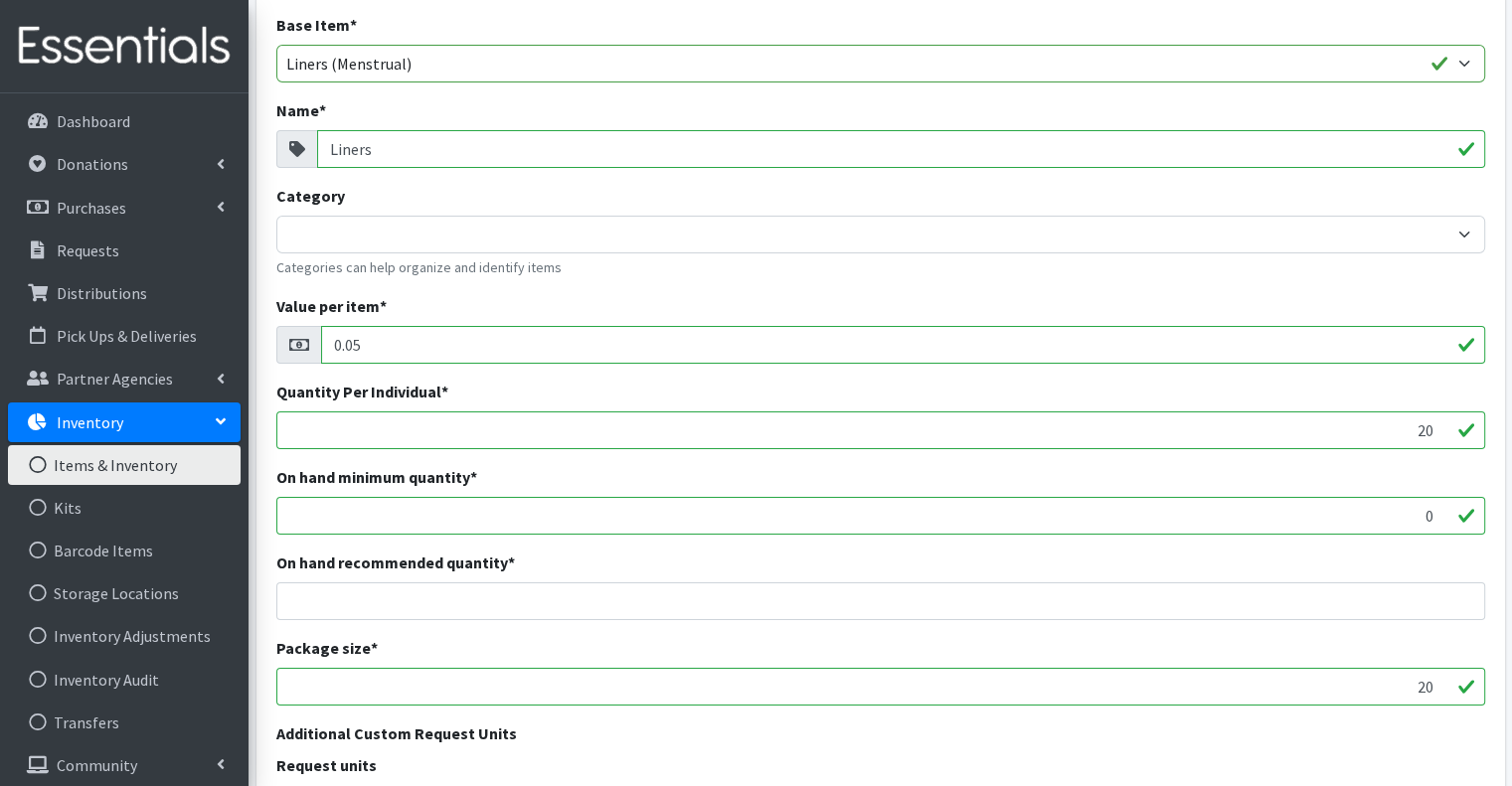 scroll, scrollTop: 298, scrollLeft: 0, axis: vertical 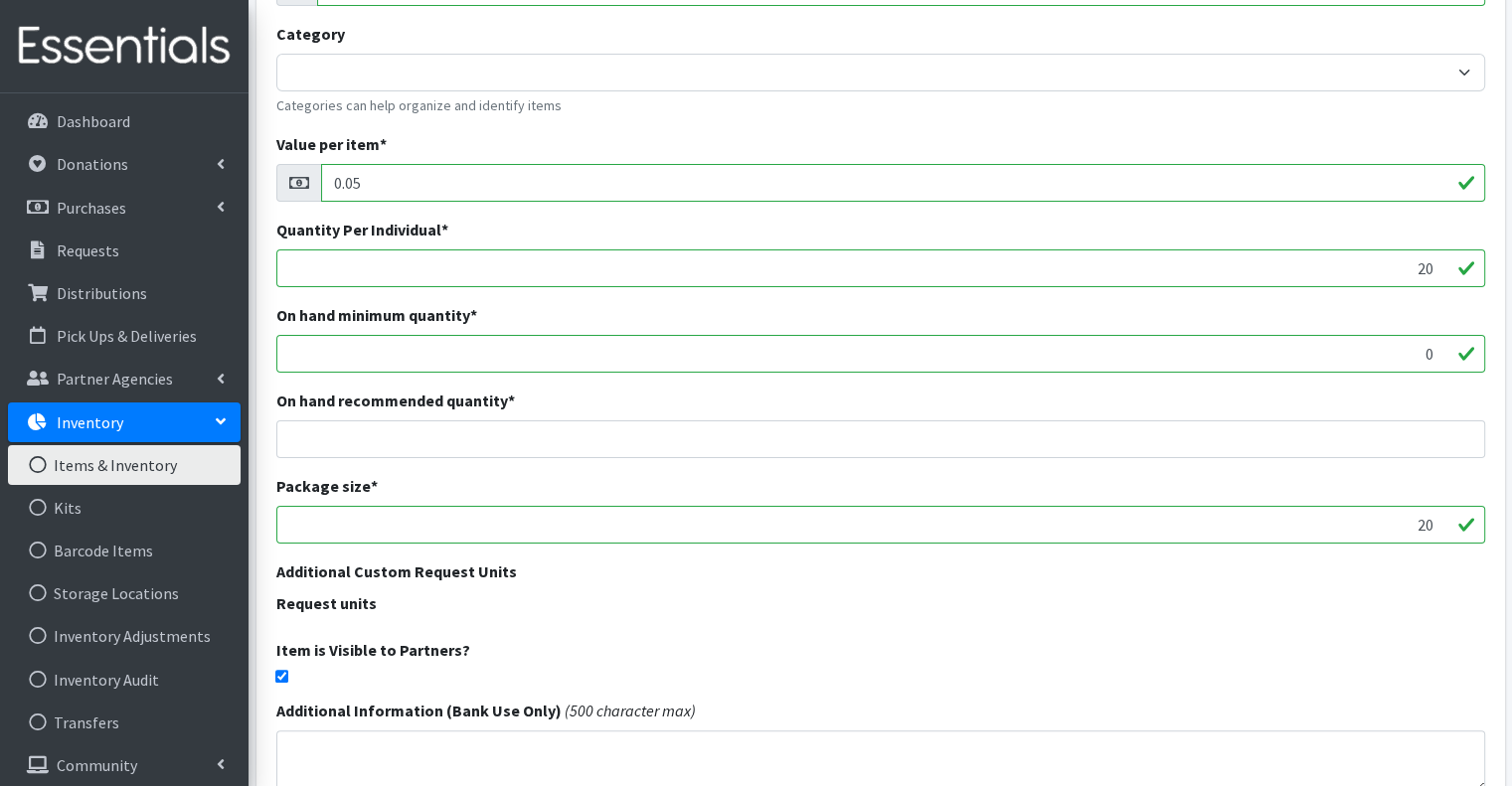 click at bounding box center [281, 676] 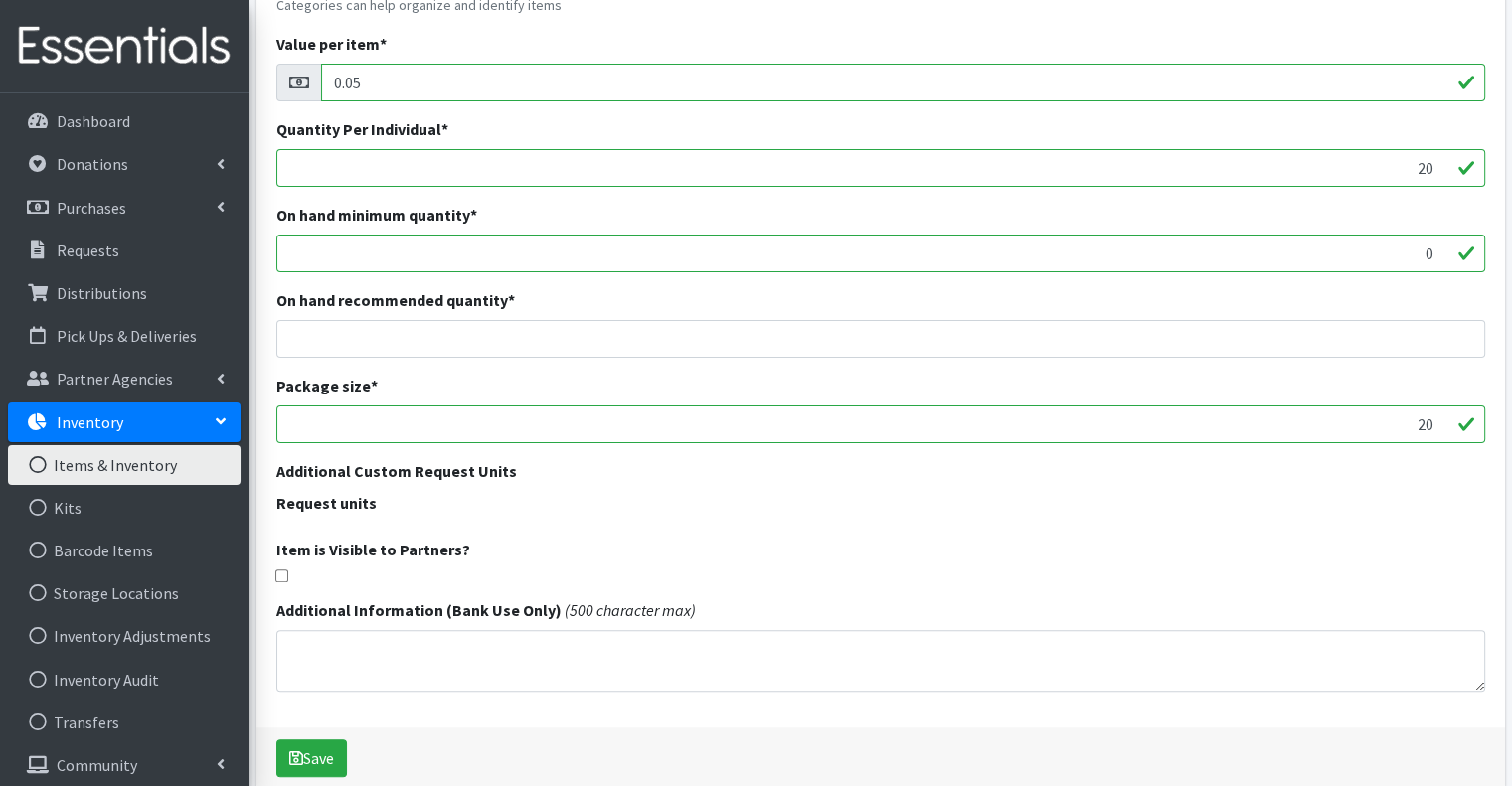 scroll, scrollTop: 490, scrollLeft: 0, axis: vertical 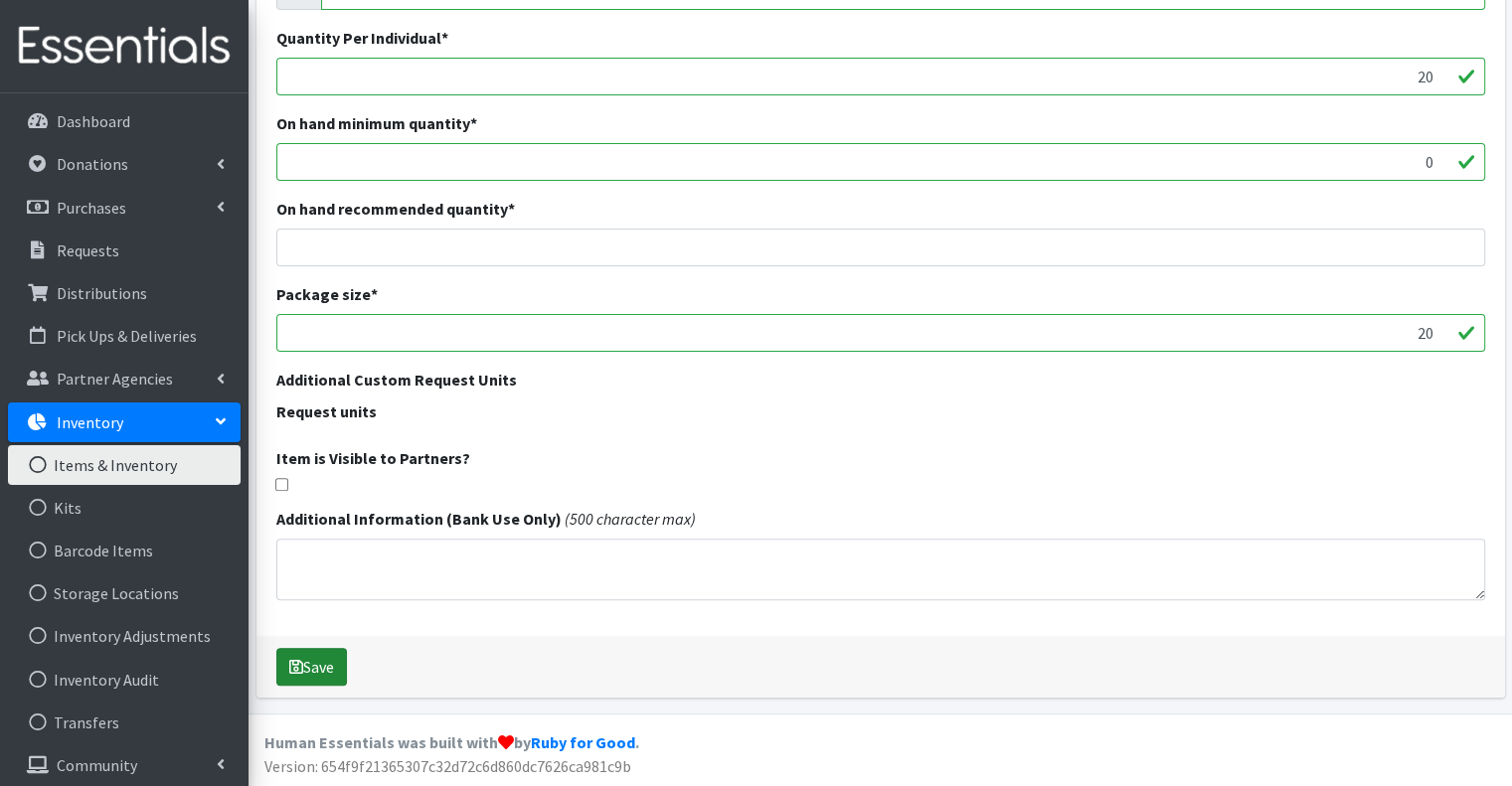 click on "Save" at bounding box center (311, 667) 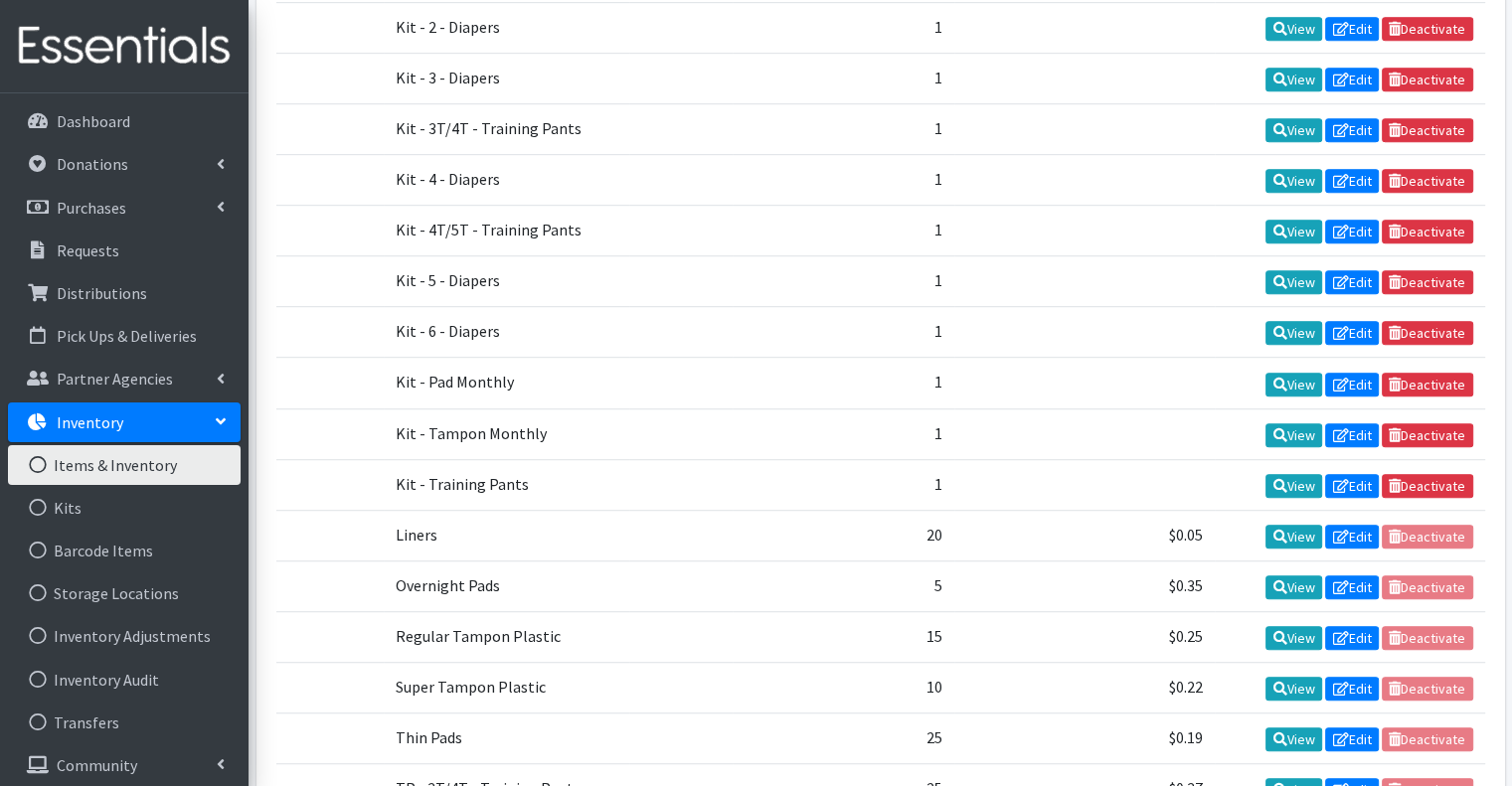 scroll, scrollTop: 1292, scrollLeft: 0, axis: vertical 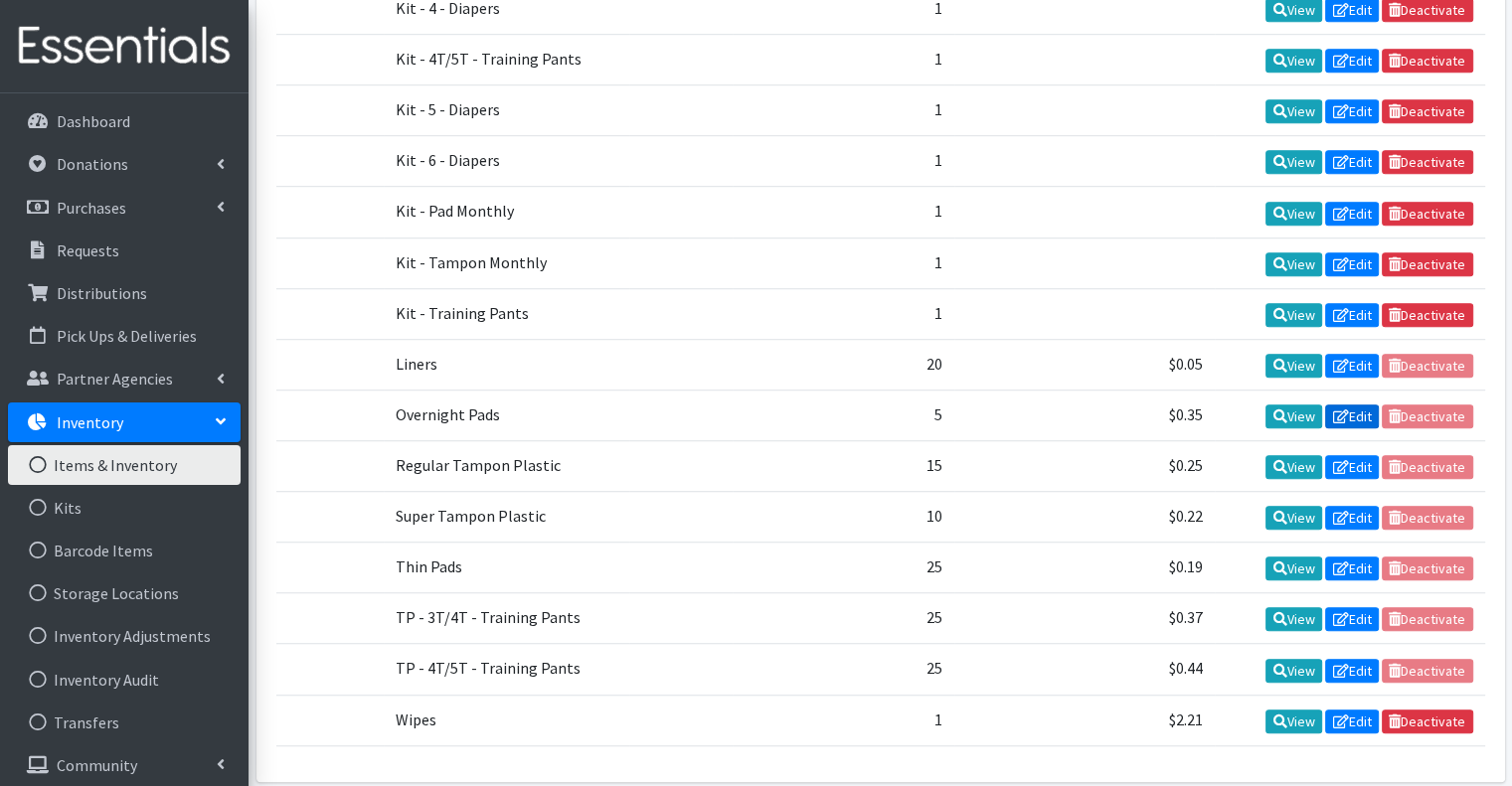 click on "Edit" at bounding box center (1352, 416) 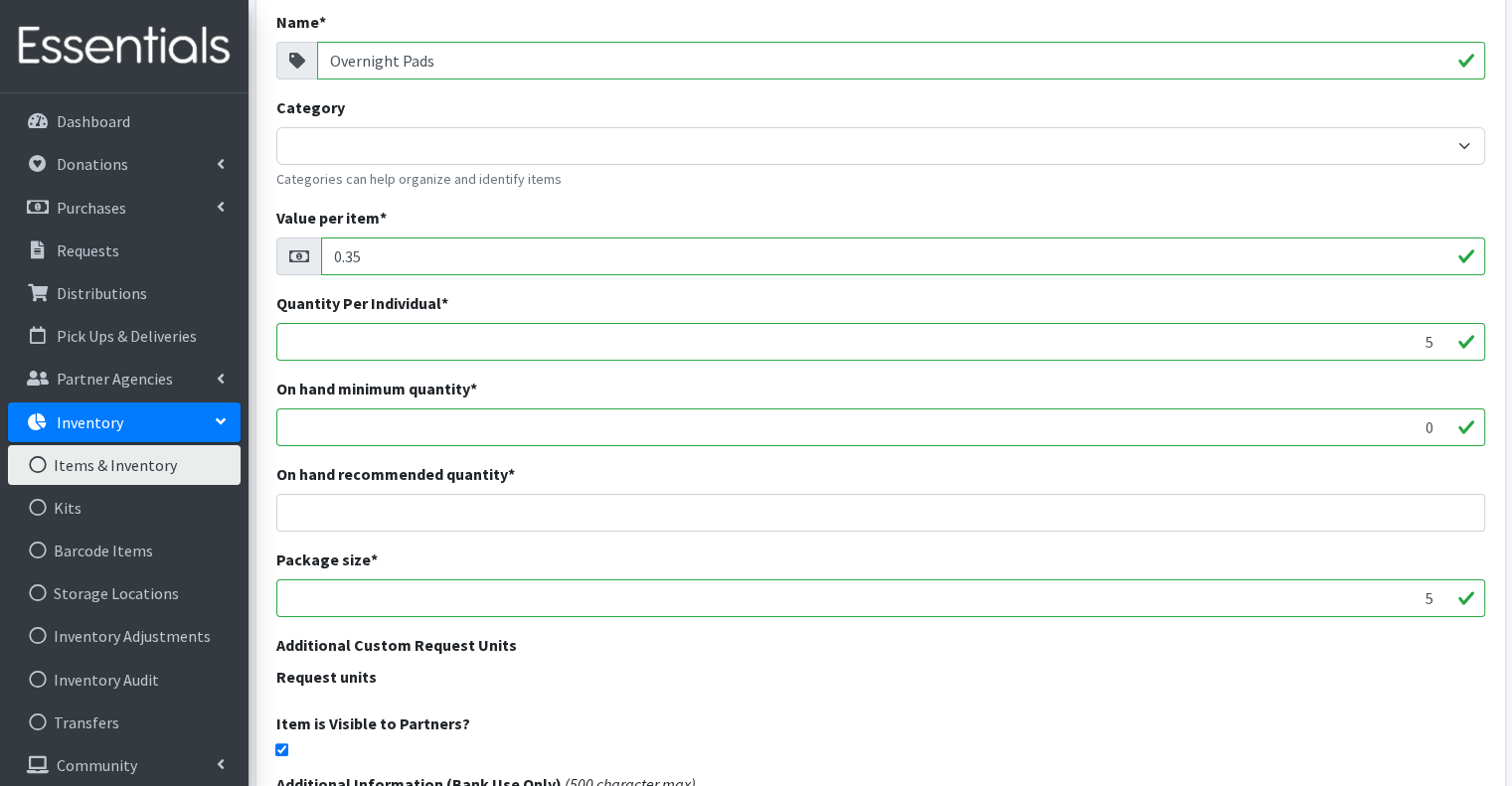 scroll, scrollTop: 490, scrollLeft: 0, axis: vertical 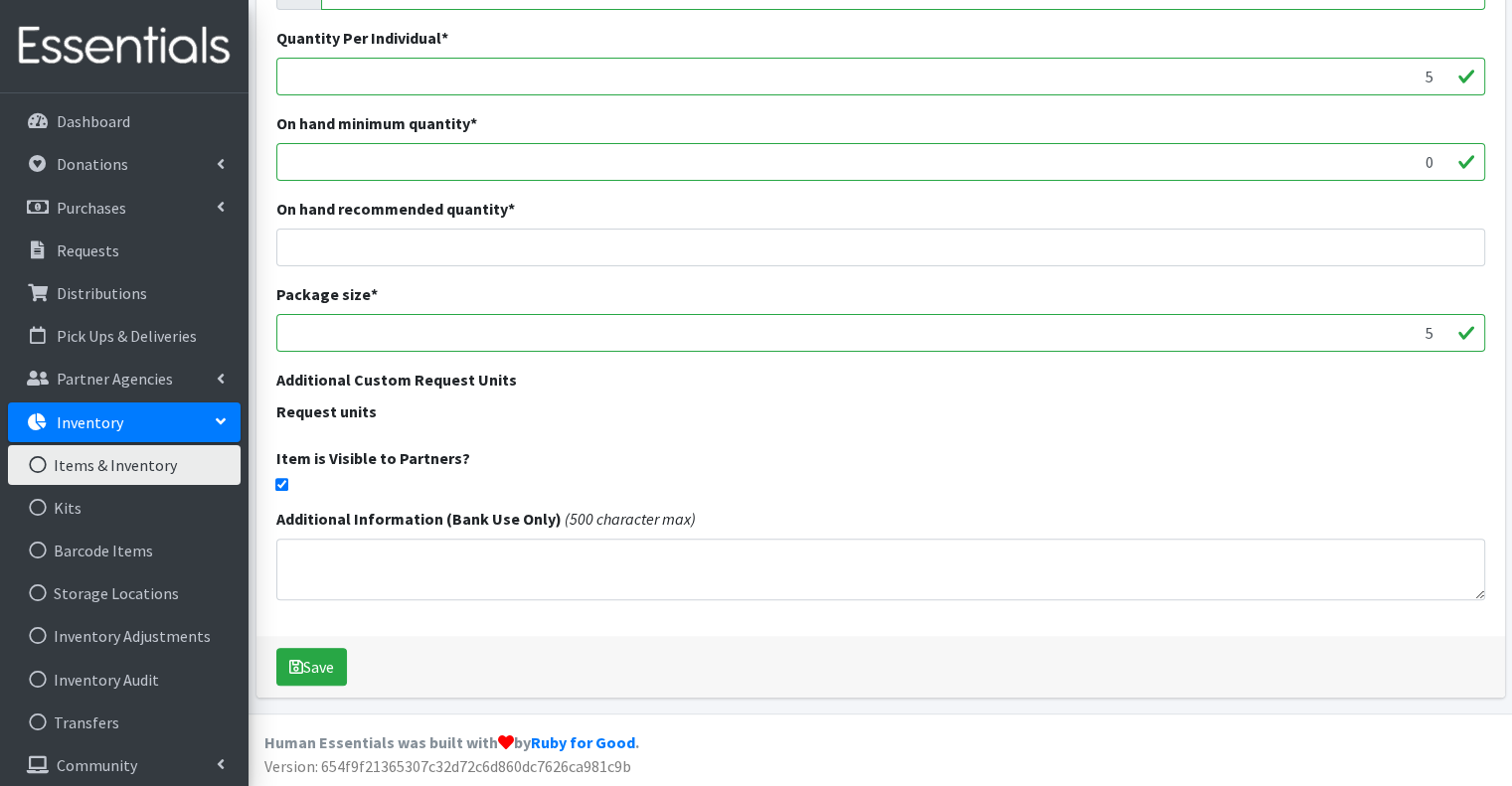drag, startPoint x: 287, startPoint y: 481, endPoint x: 298, endPoint y: 487, distance: 12.529964 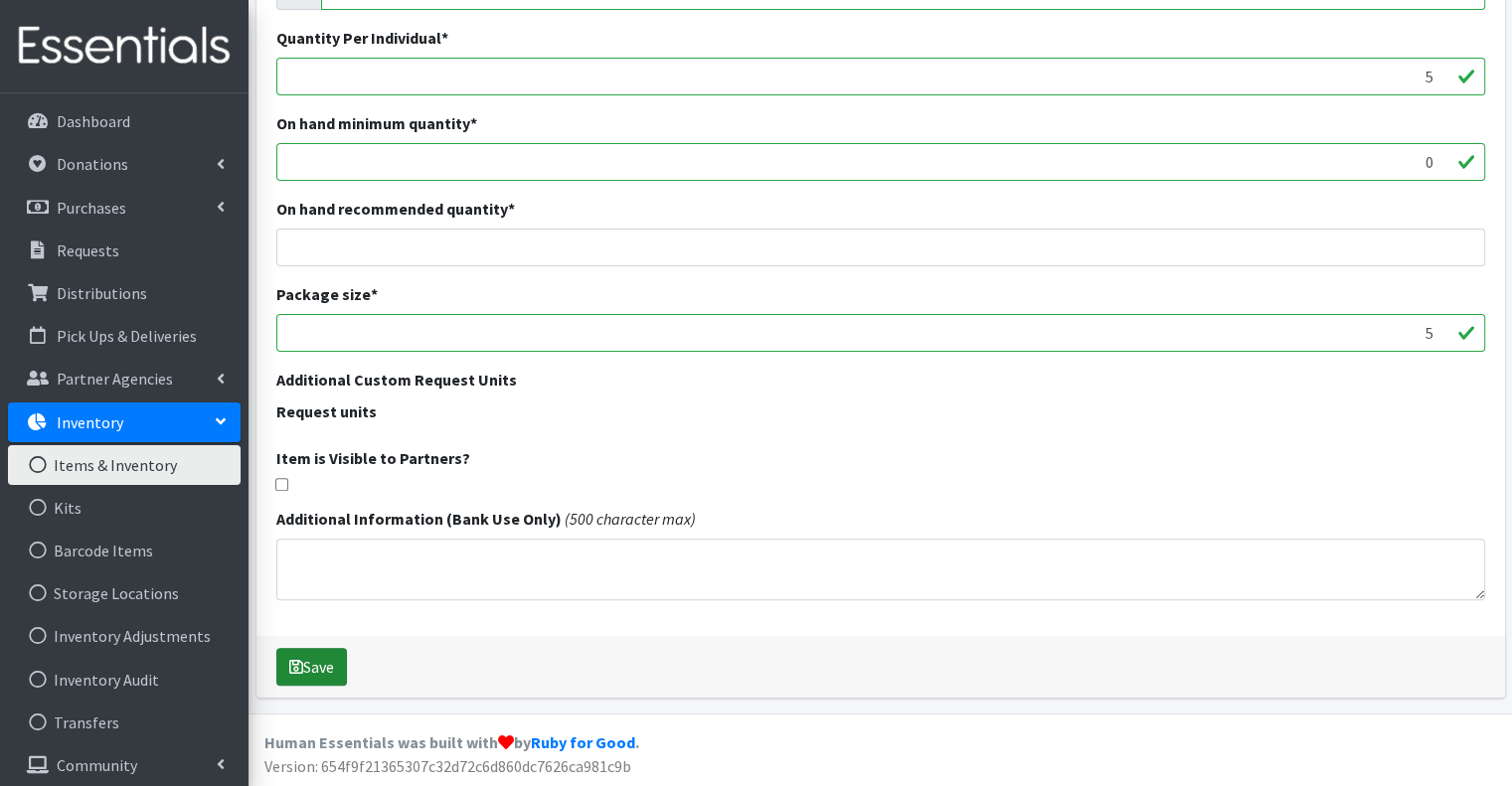 click on "Save" at bounding box center (311, 667) 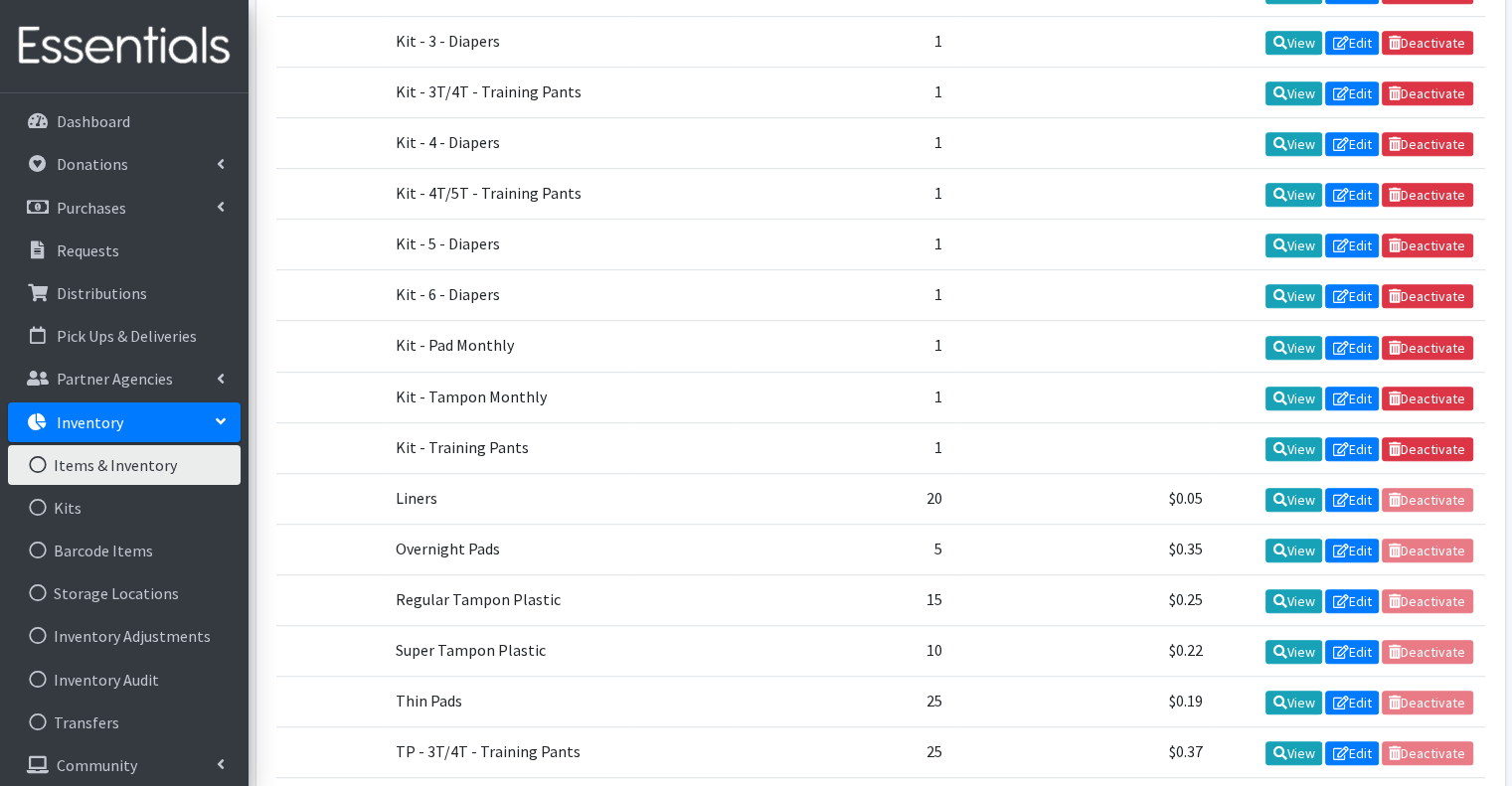 scroll, scrollTop: 1192, scrollLeft: 0, axis: vertical 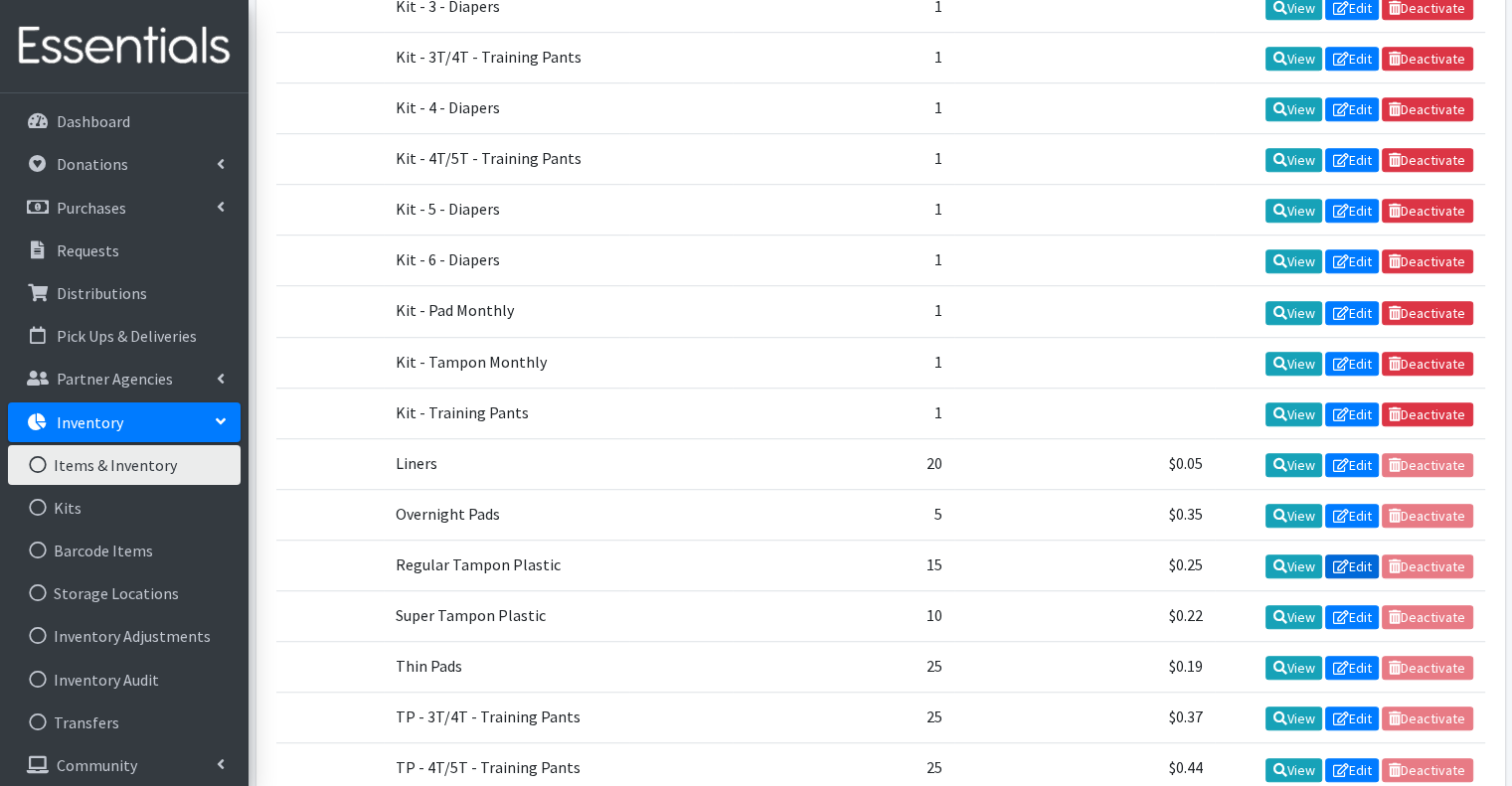 click on "Edit" at bounding box center [1352, 566] 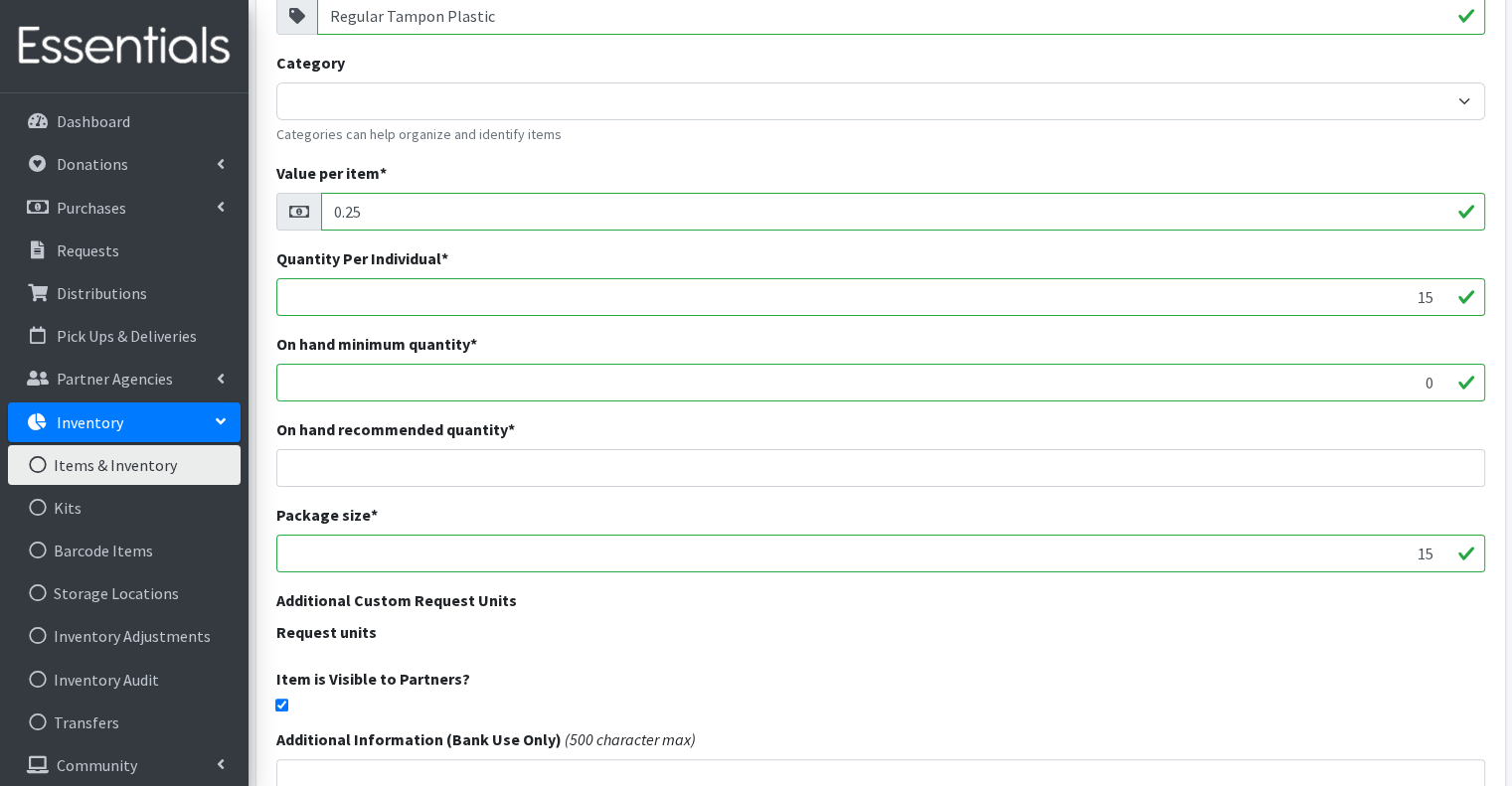 scroll, scrollTop: 397, scrollLeft: 0, axis: vertical 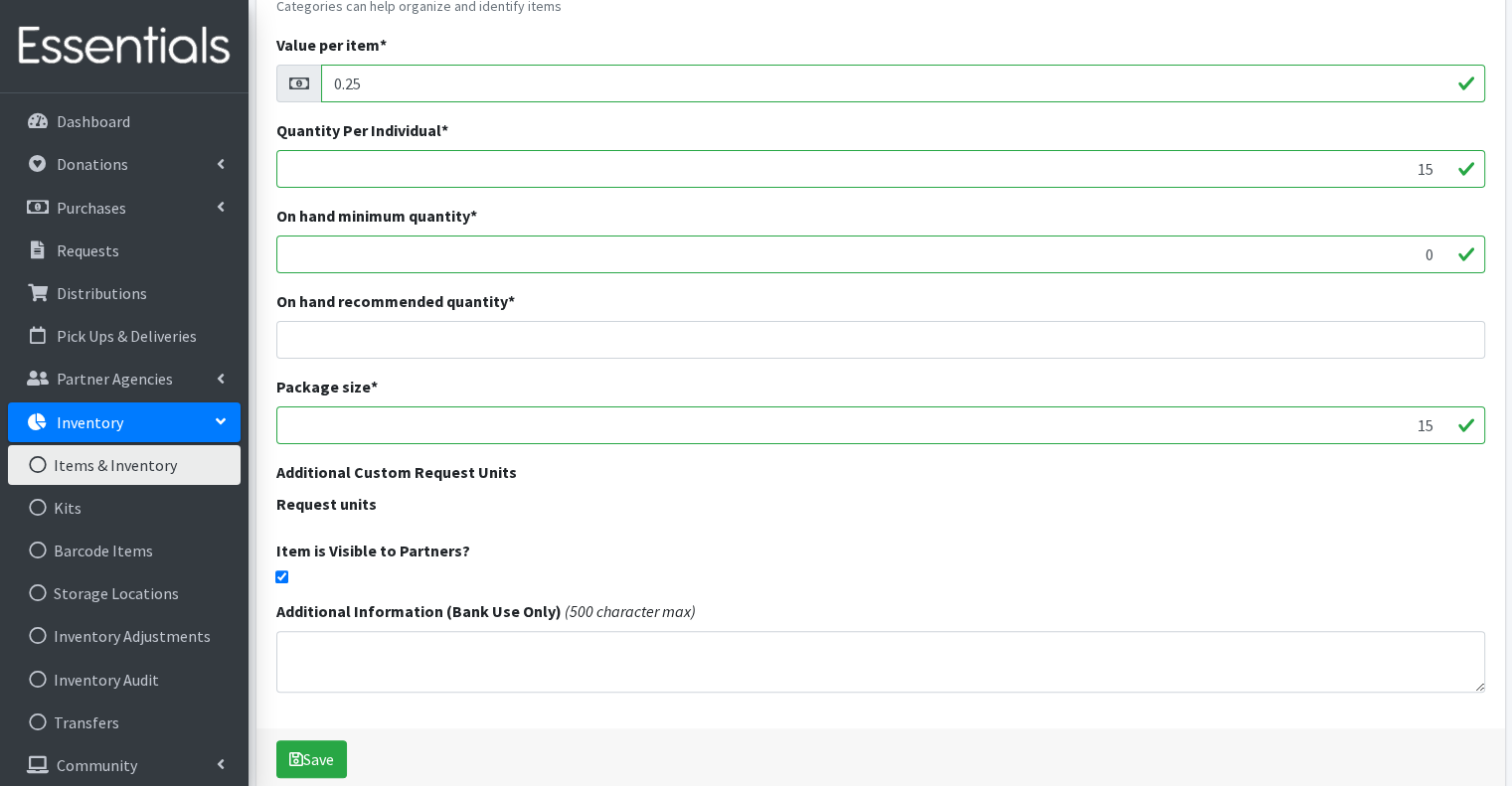 click on "Item is Visible to Partners?" at bounding box center [881, 560] 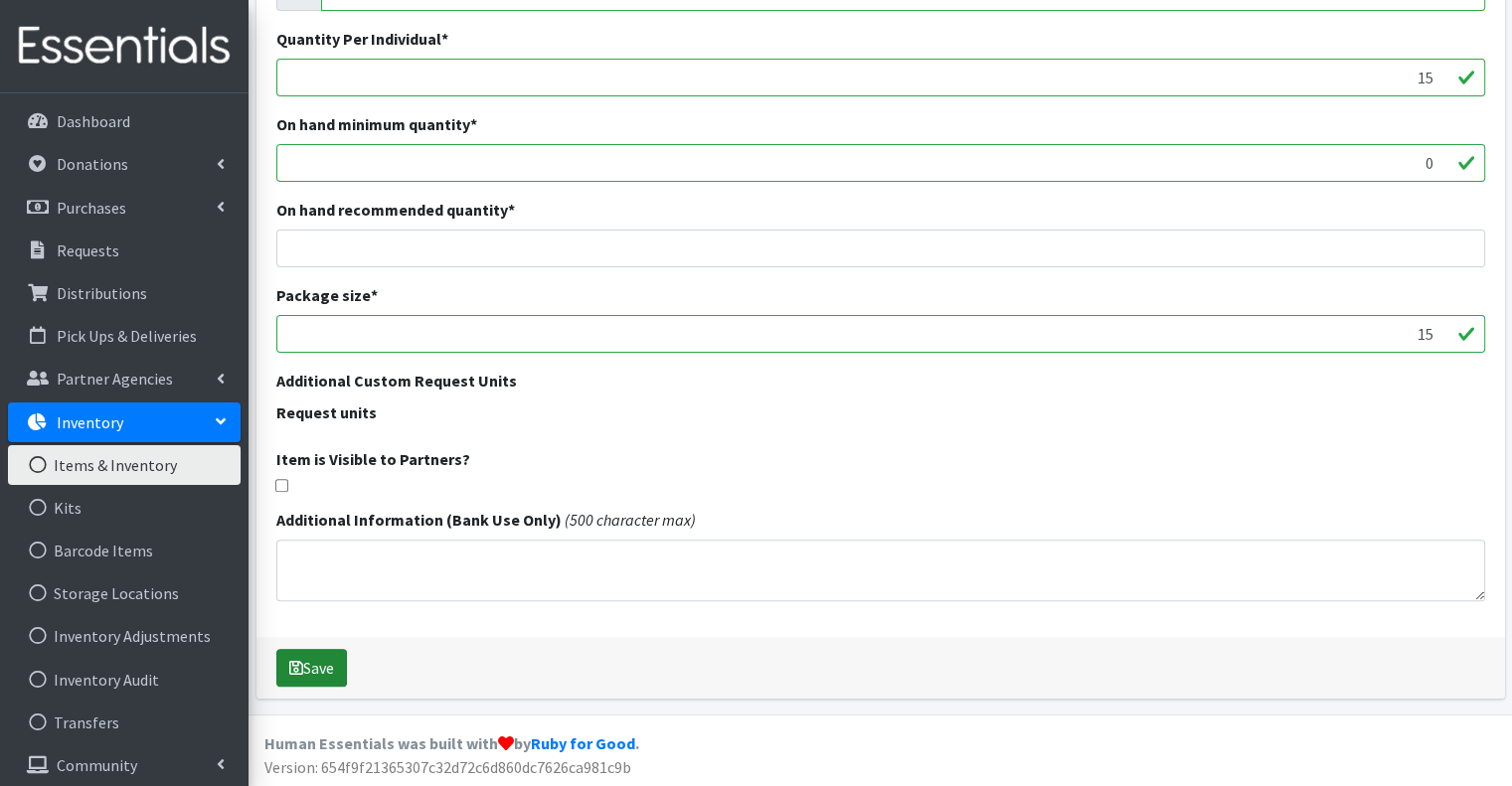 scroll, scrollTop: 490, scrollLeft: 0, axis: vertical 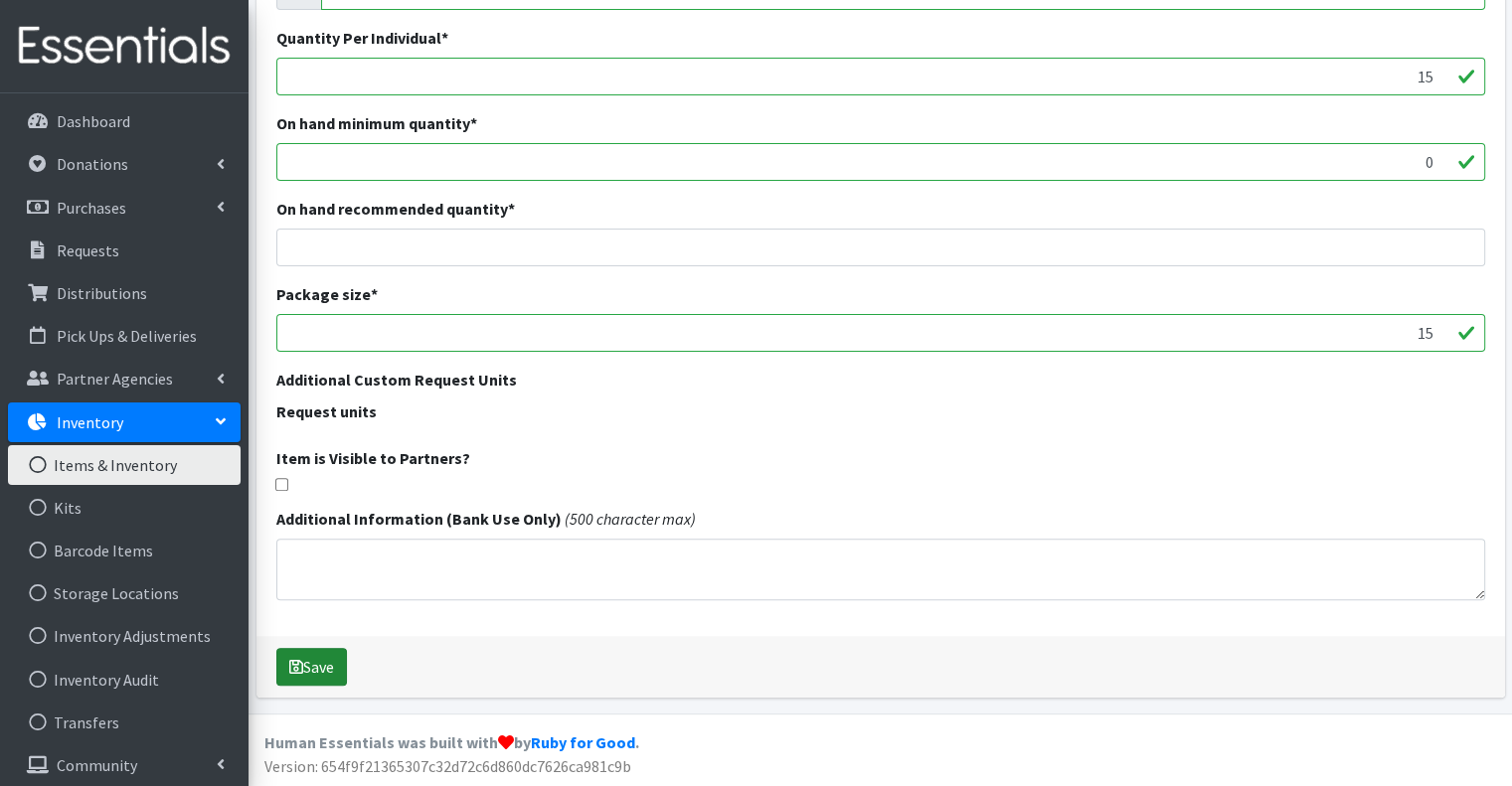 click on "Save" at bounding box center (311, 667) 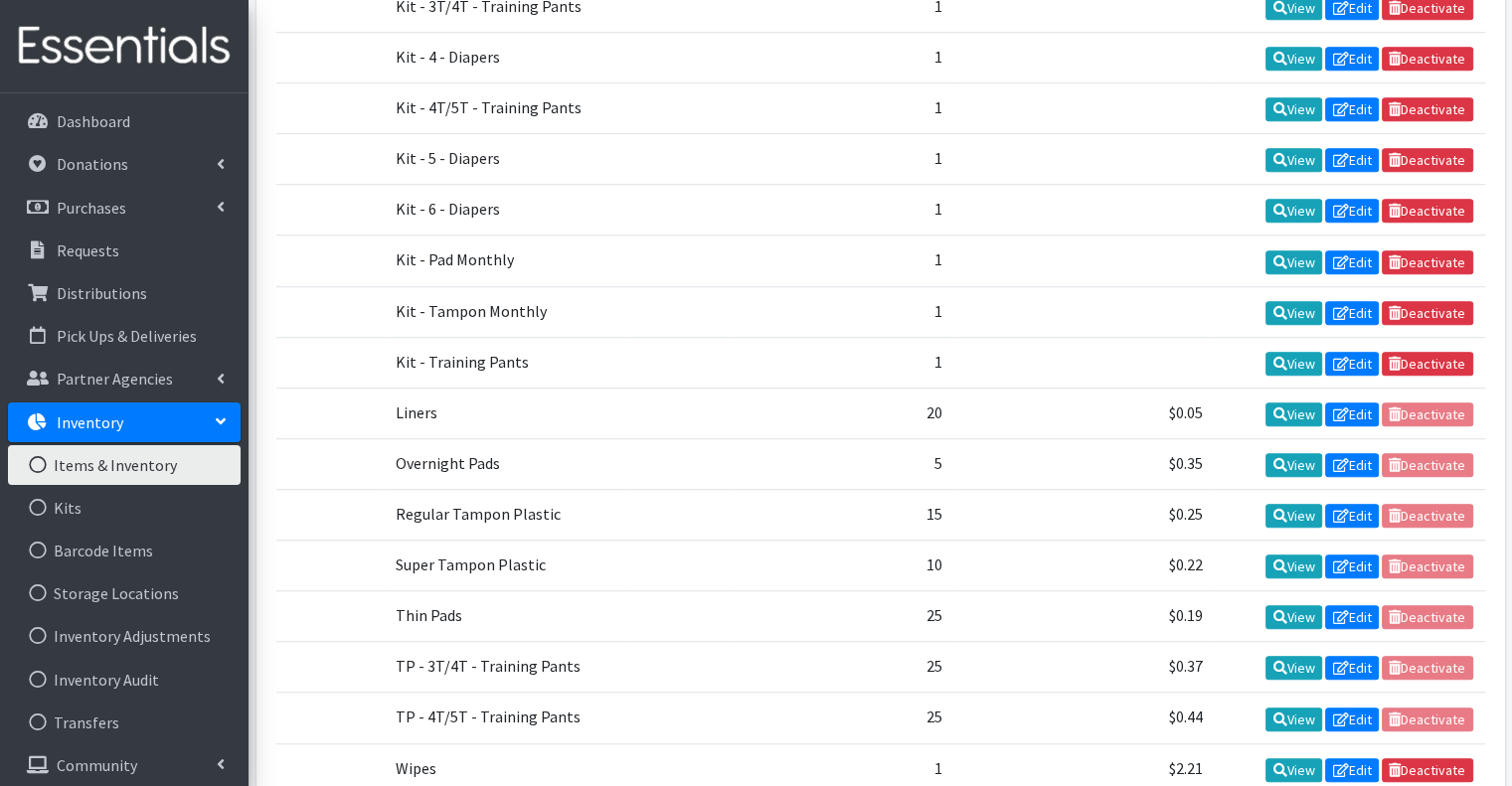 scroll, scrollTop: 1292, scrollLeft: 0, axis: vertical 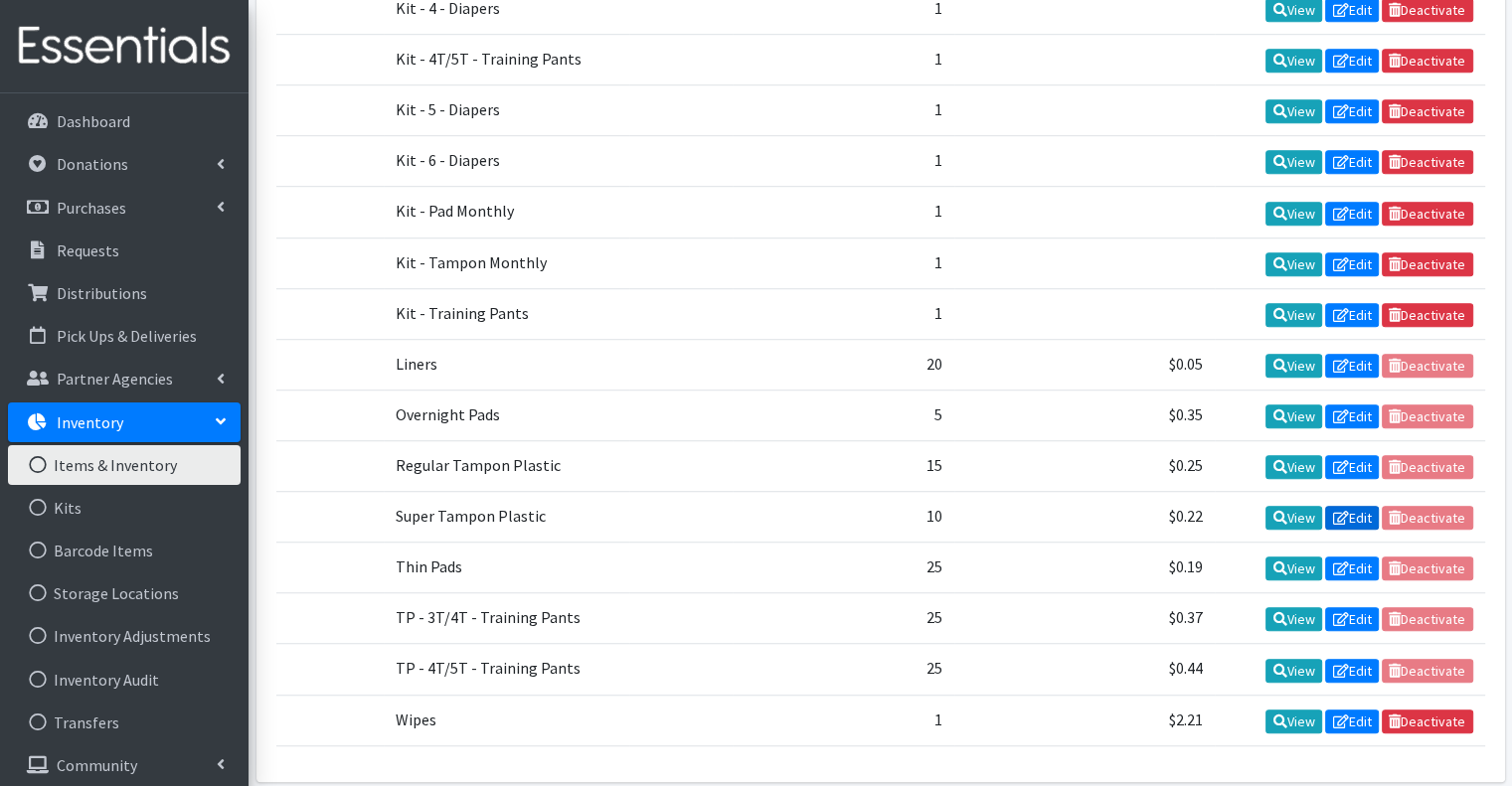 click at bounding box center [1340, 518] 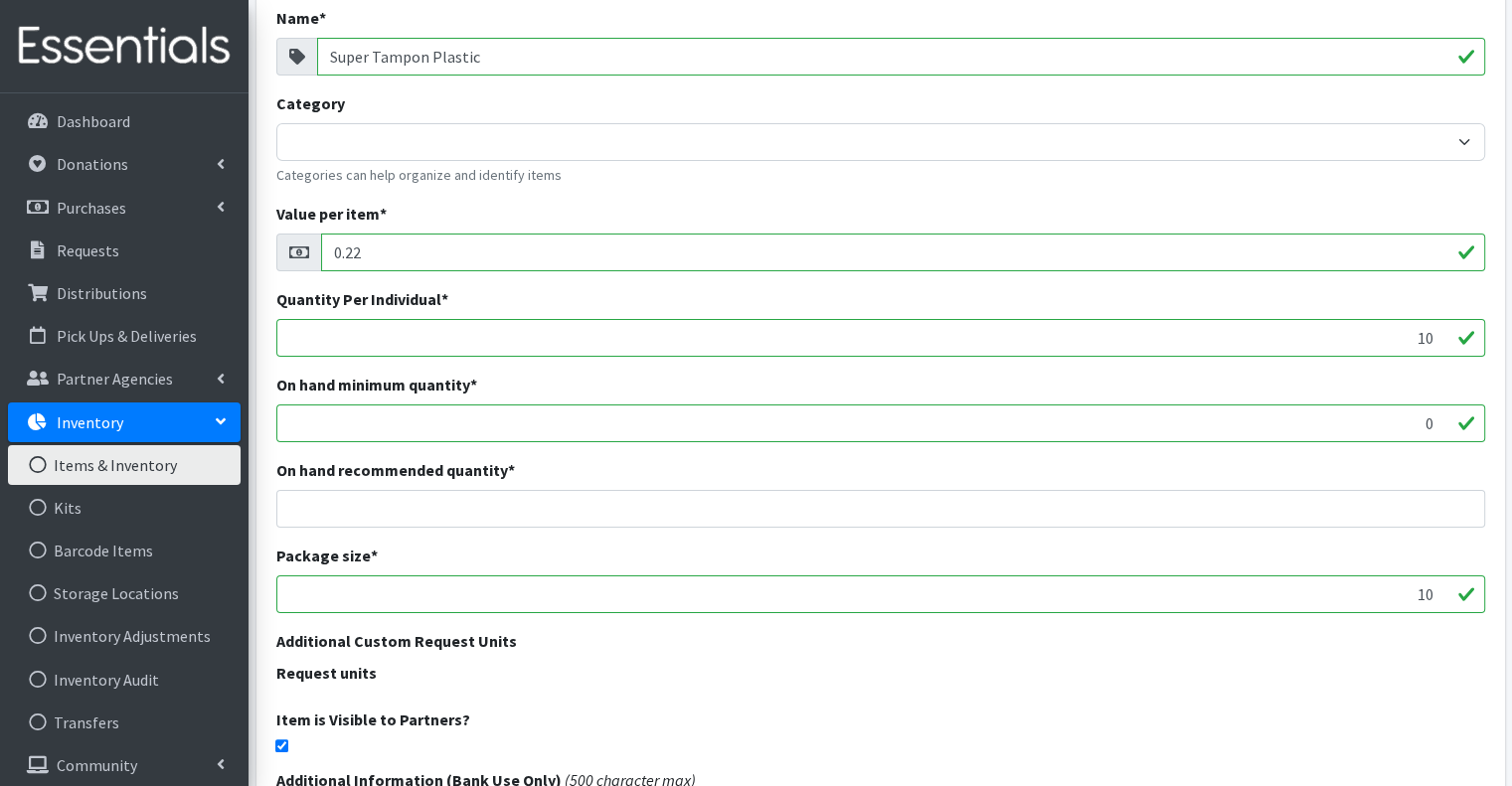 scroll, scrollTop: 397, scrollLeft: 0, axis: vertical 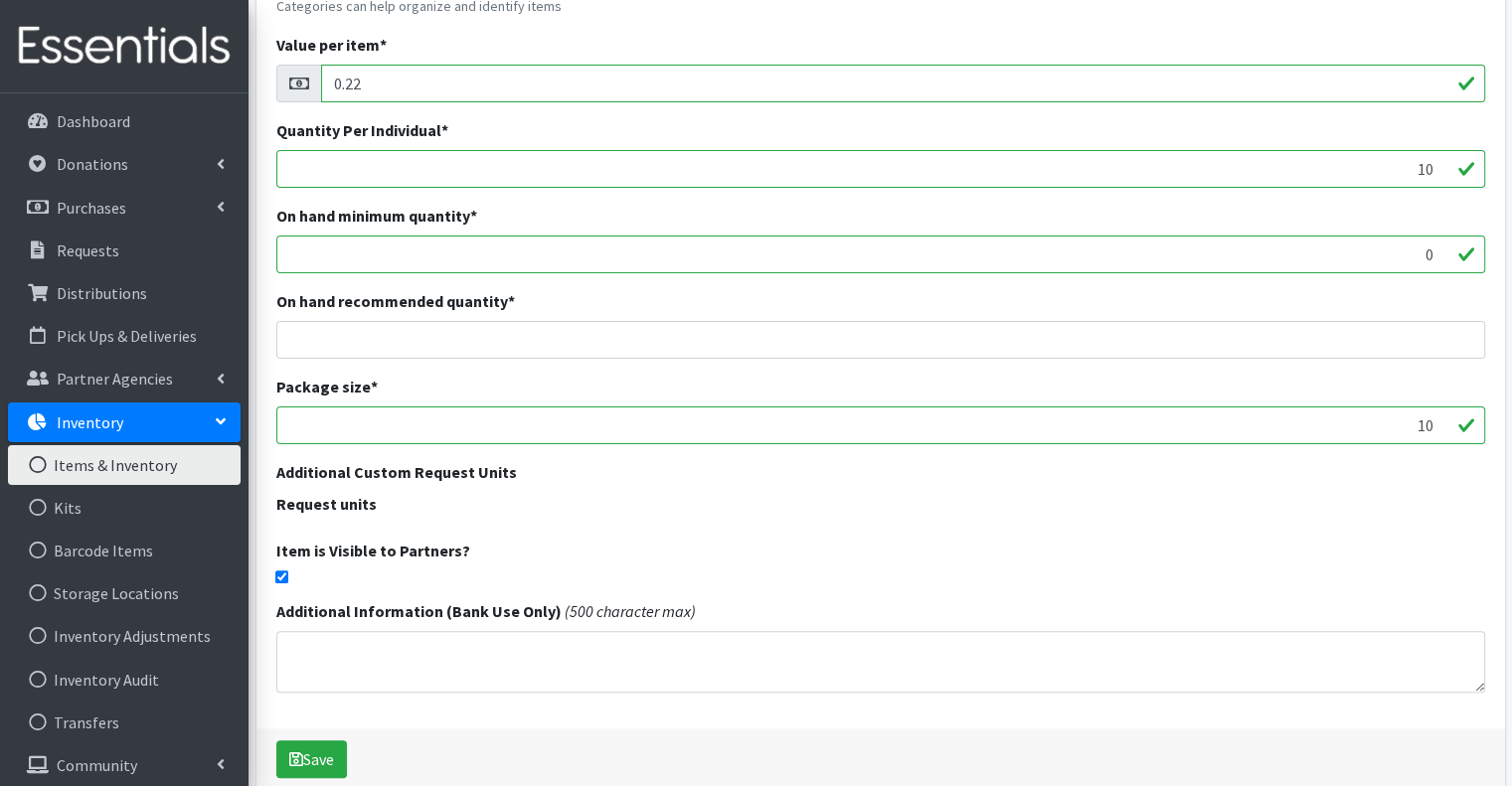 click at bounding box center [281, 576] 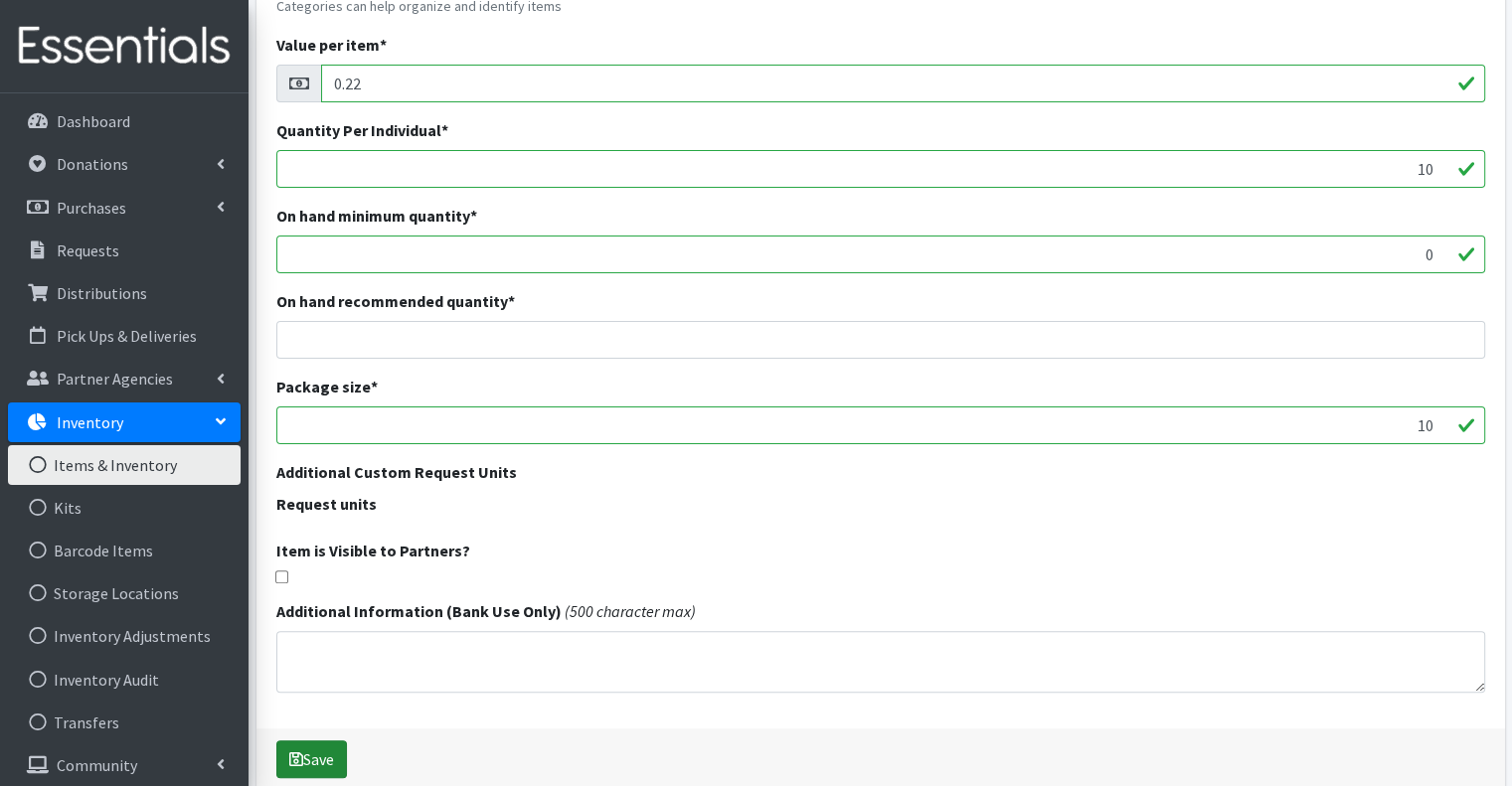 click on "Save" at bounding box center [311, 759] 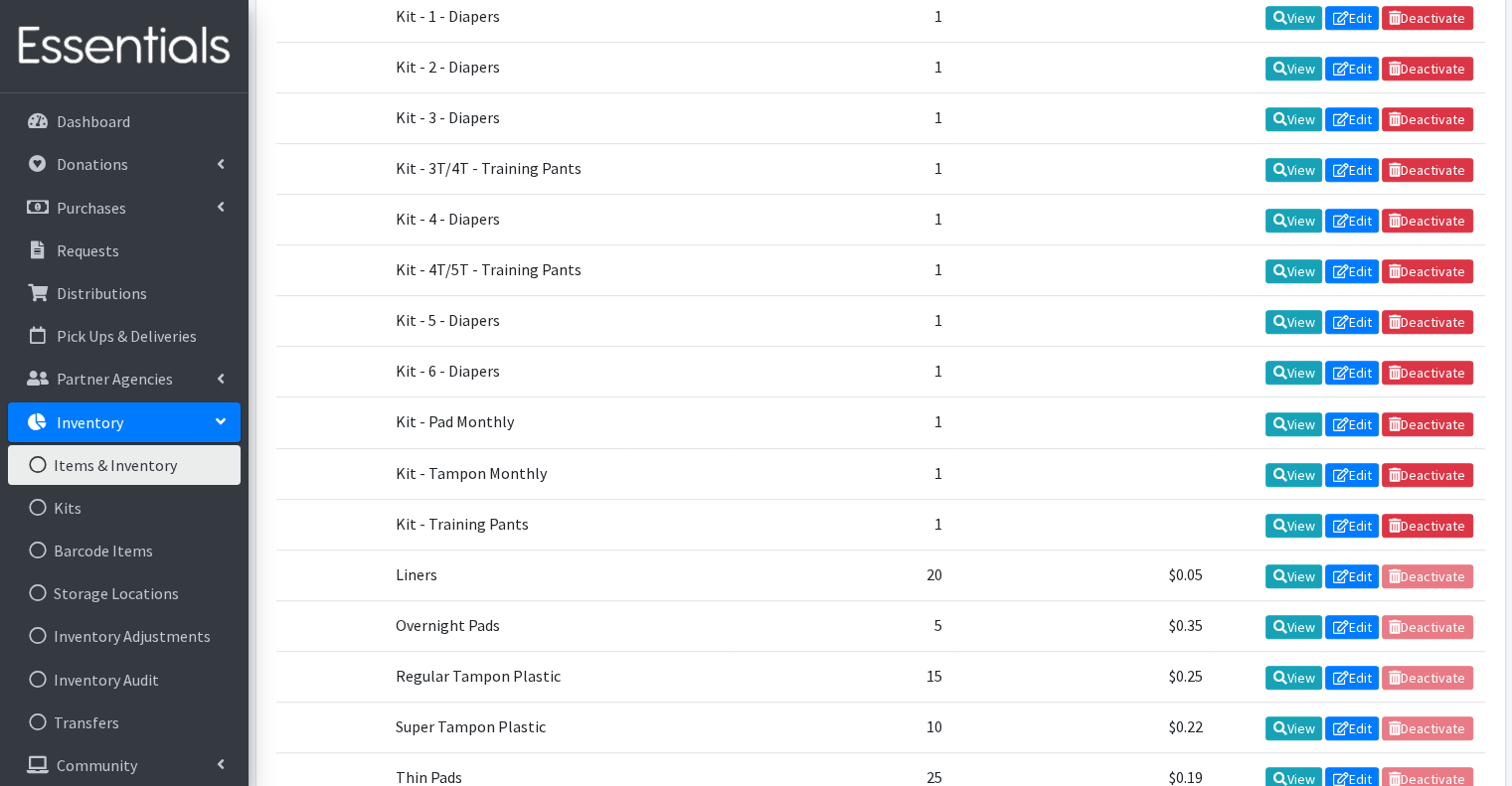 scroll, scrollTop: 1352, scrollLeft: 0, axis: vertical 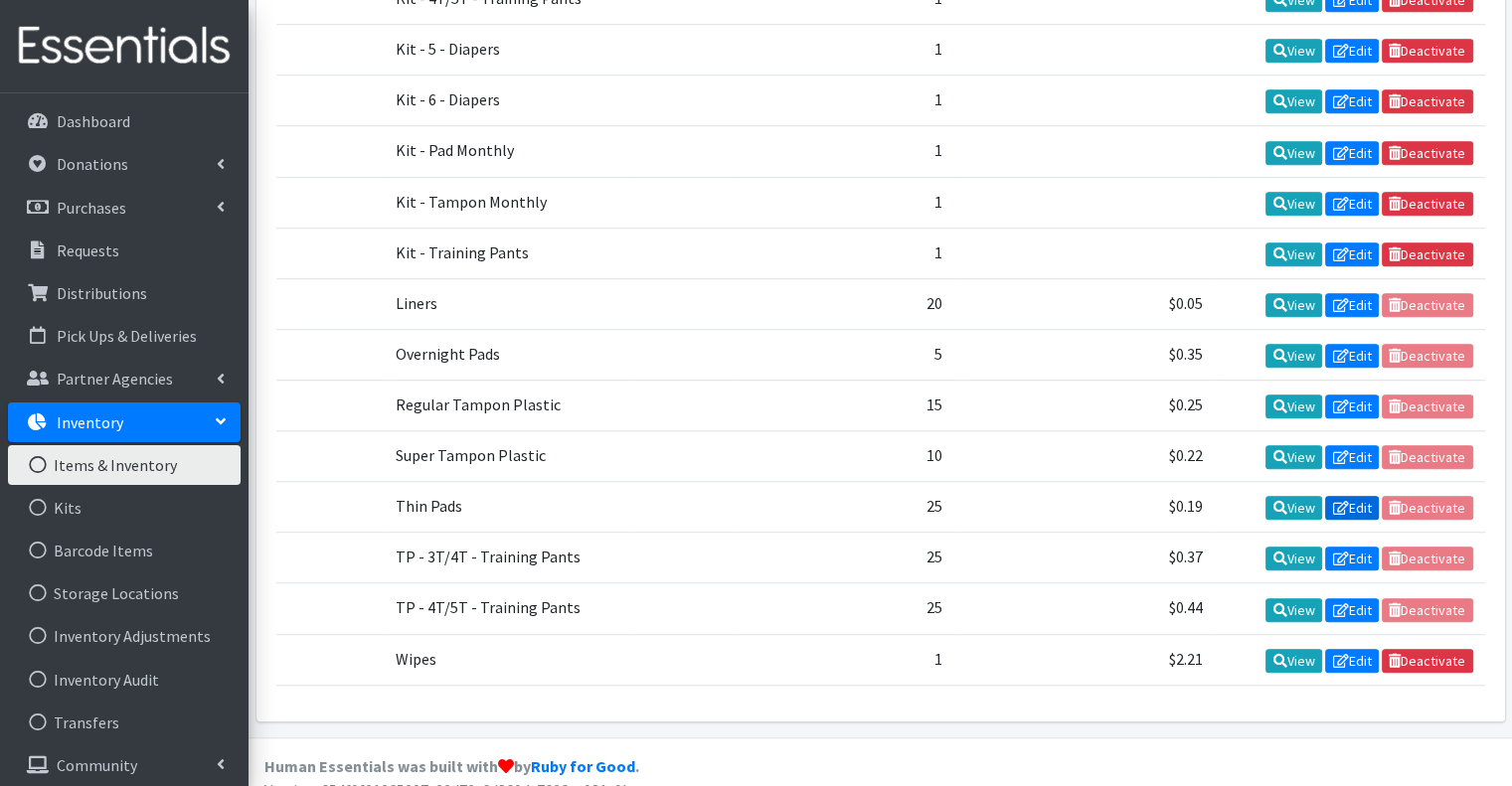 click at bounding box center [1340, 508] 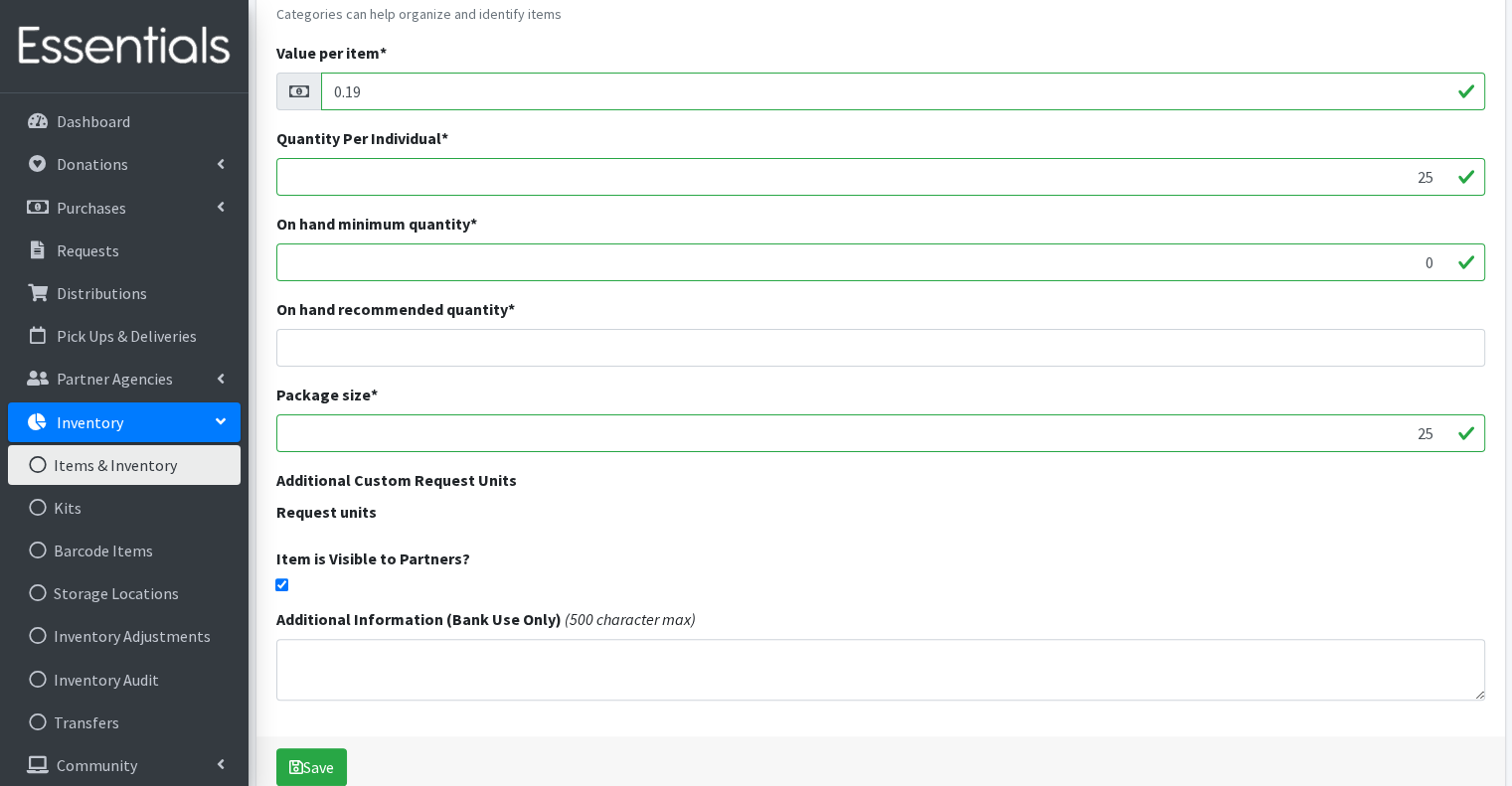 scroll, scrollTop: 490, scrollLeft: 0, axis: vertical 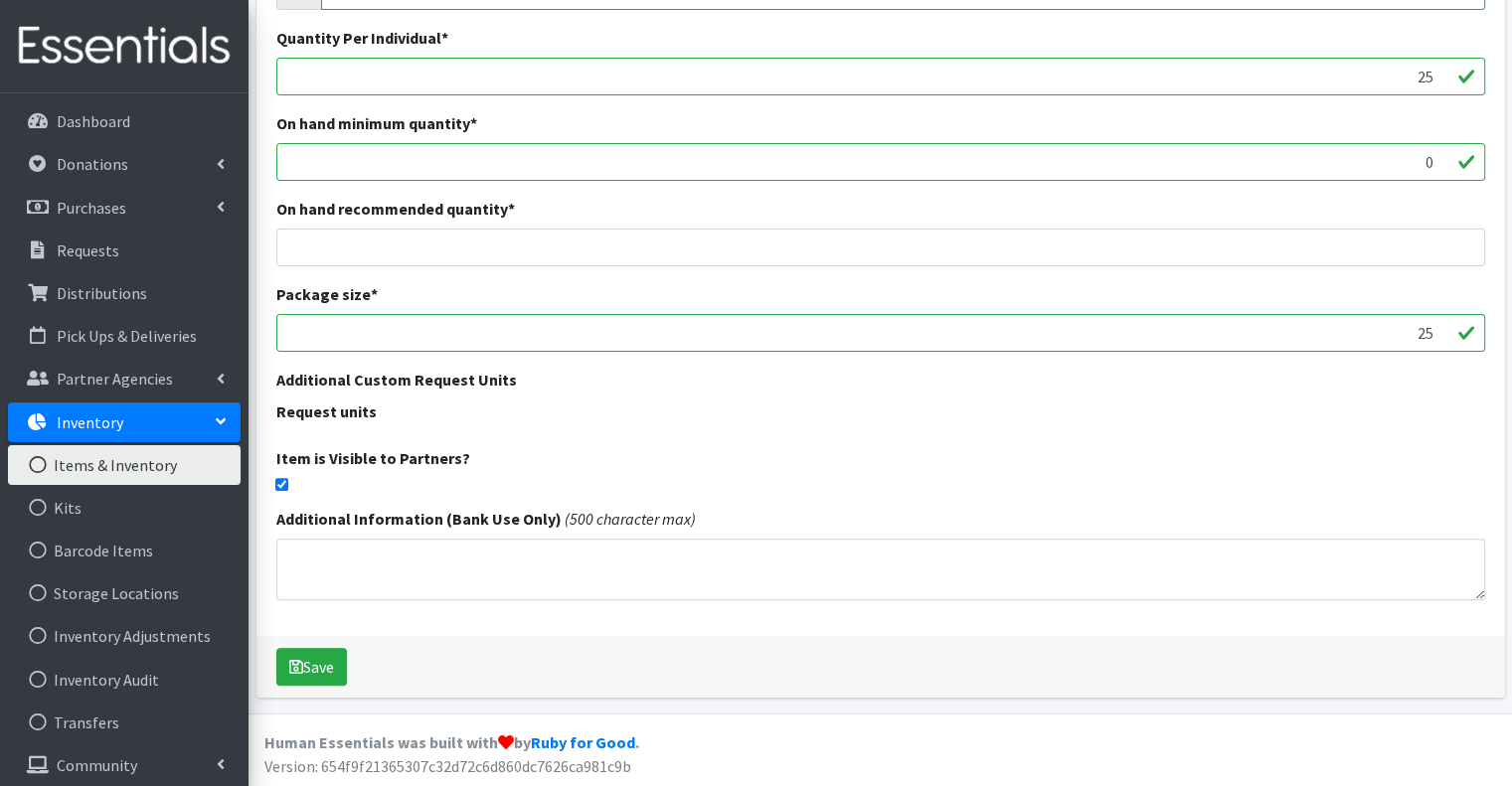click at bounding box center [281, 484] 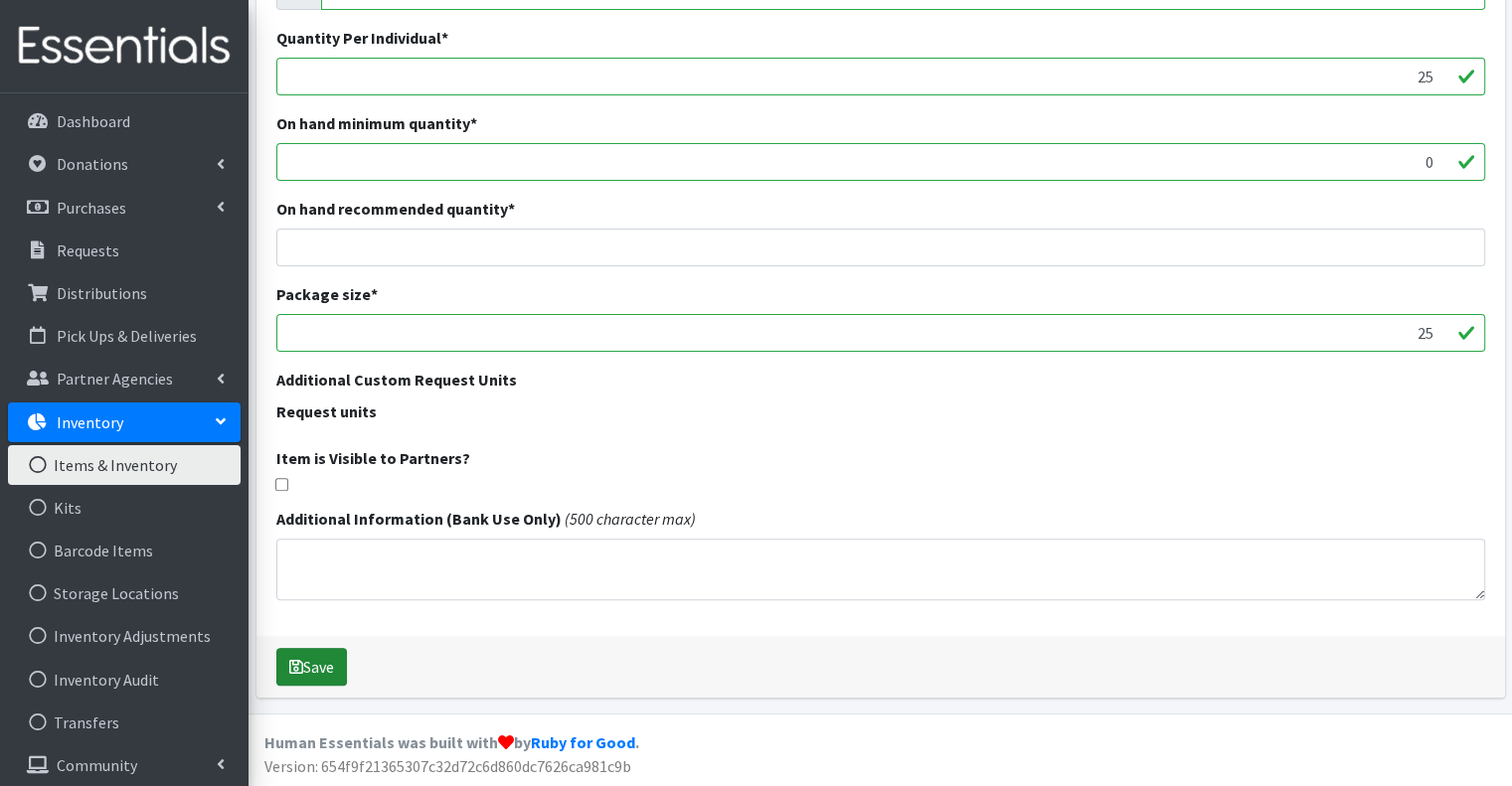 click on "Save" at bounding box center [311, 667] 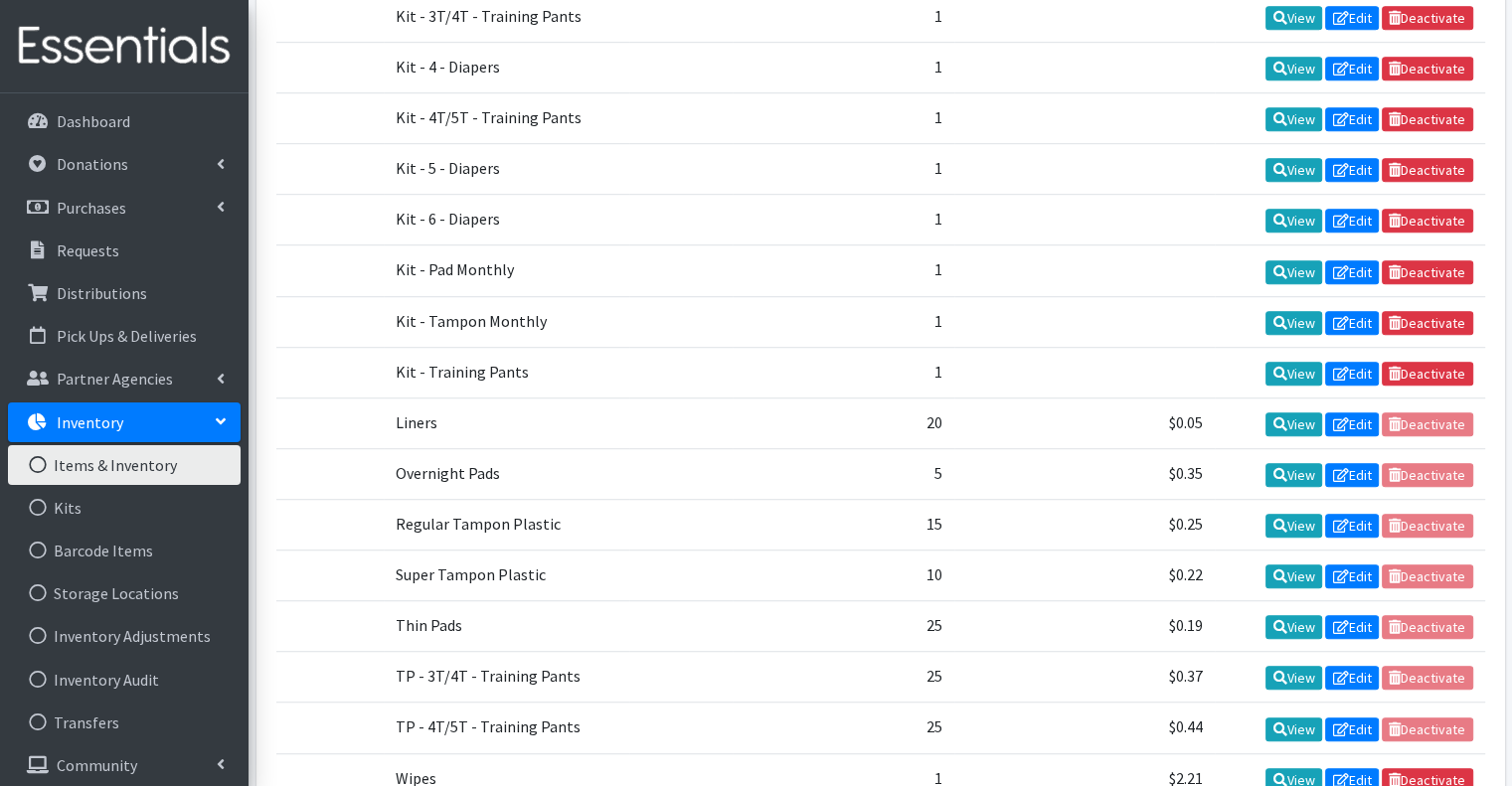 scroll, scrollTop: 1352, scrollLeft: 0, axis: vertical 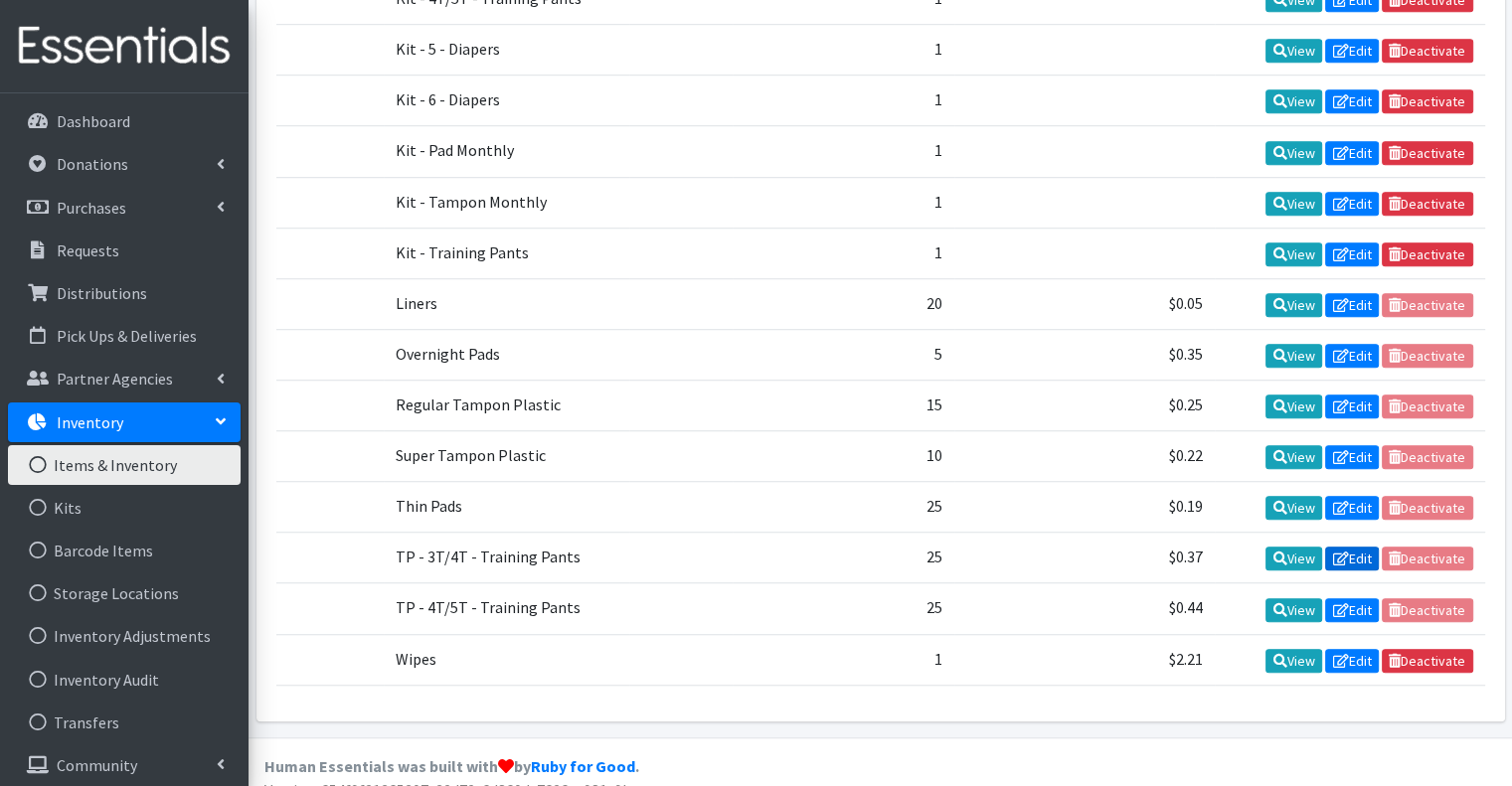 click on "Edit" at bounding box center [1352, 558] 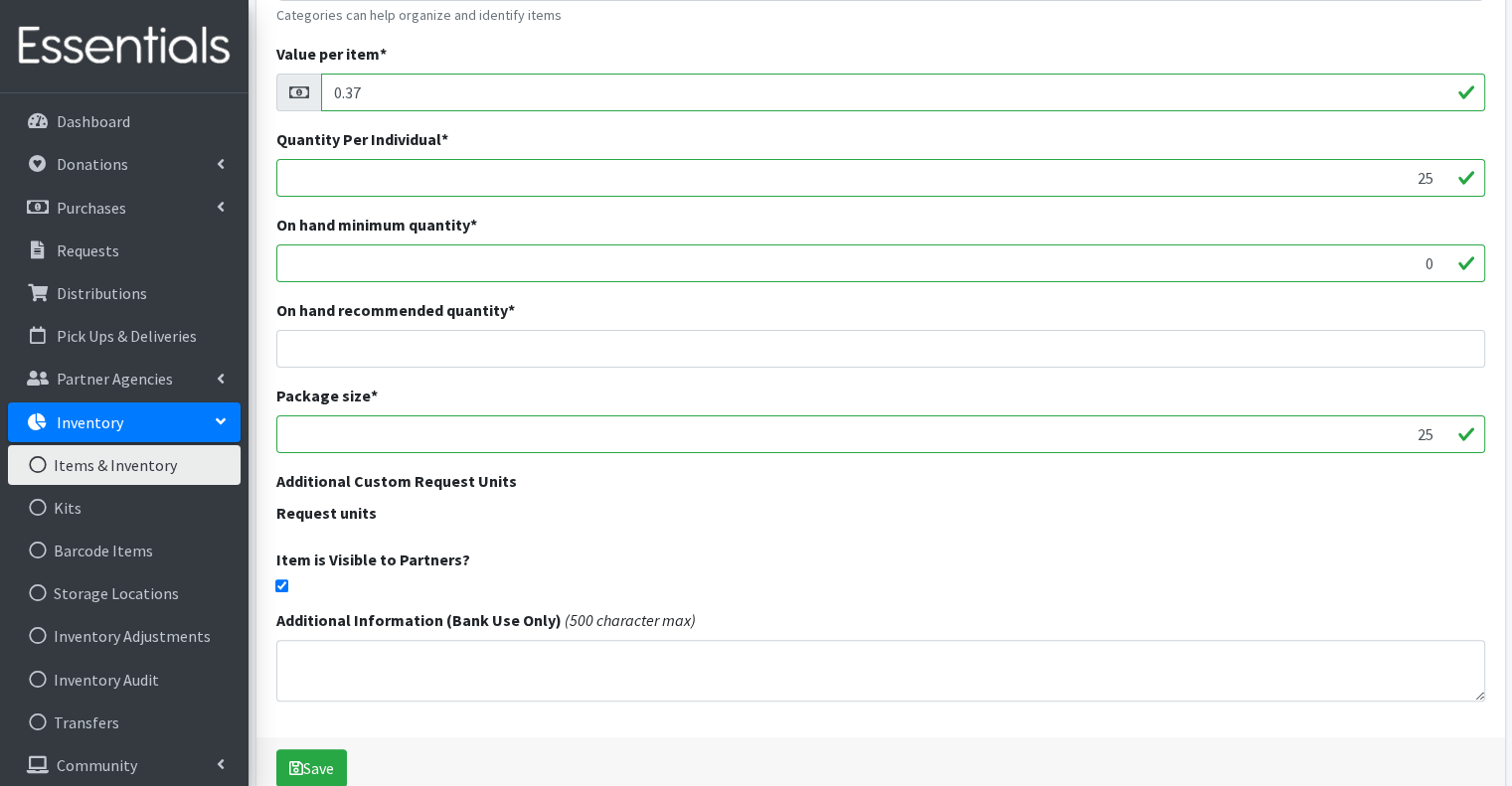 scroll, scrollTop: 490, scrollLeft: 0, axis: vertical 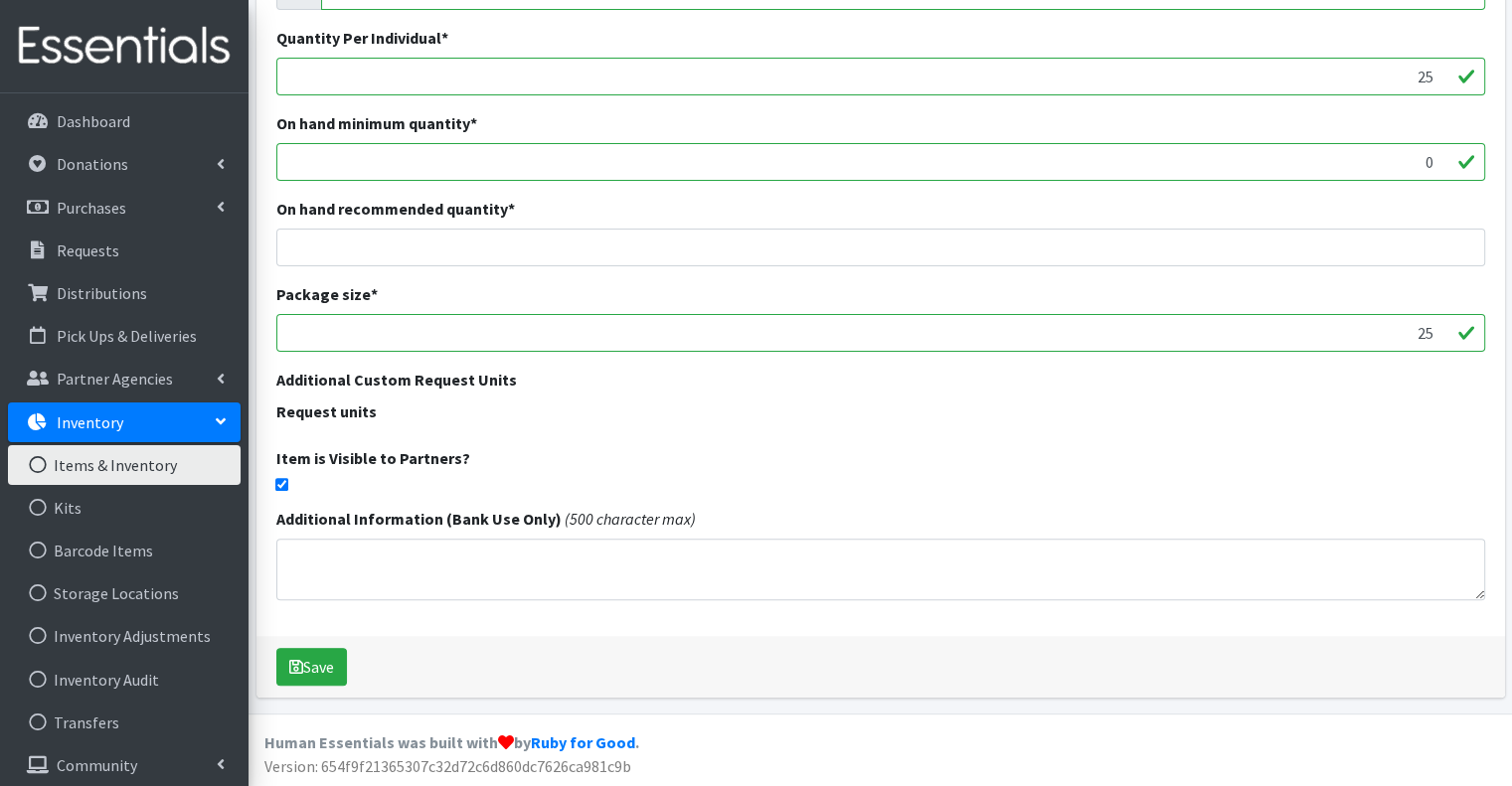 click at bounding box center (281, 484) 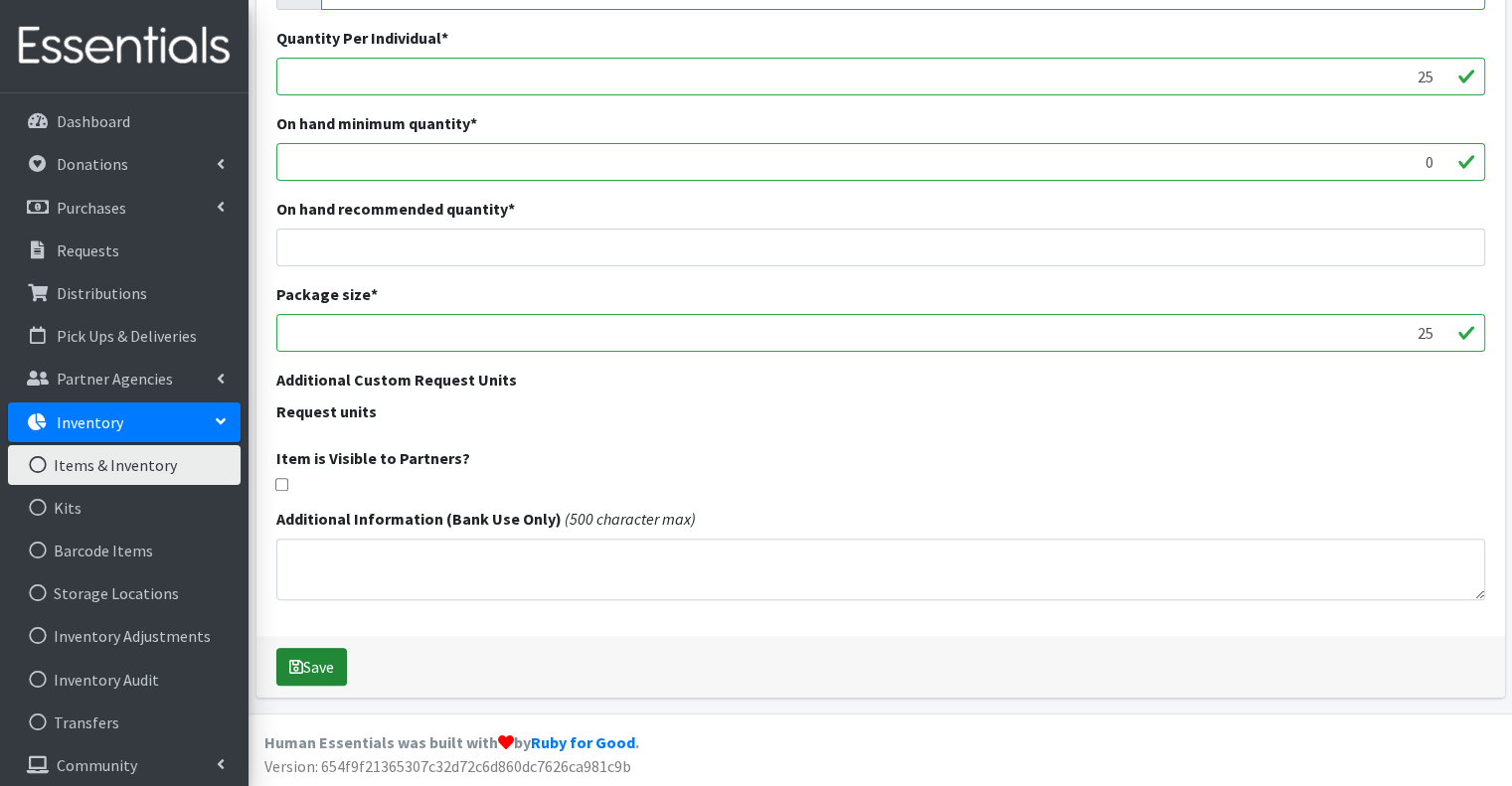 click at bounding box center [296, 667] 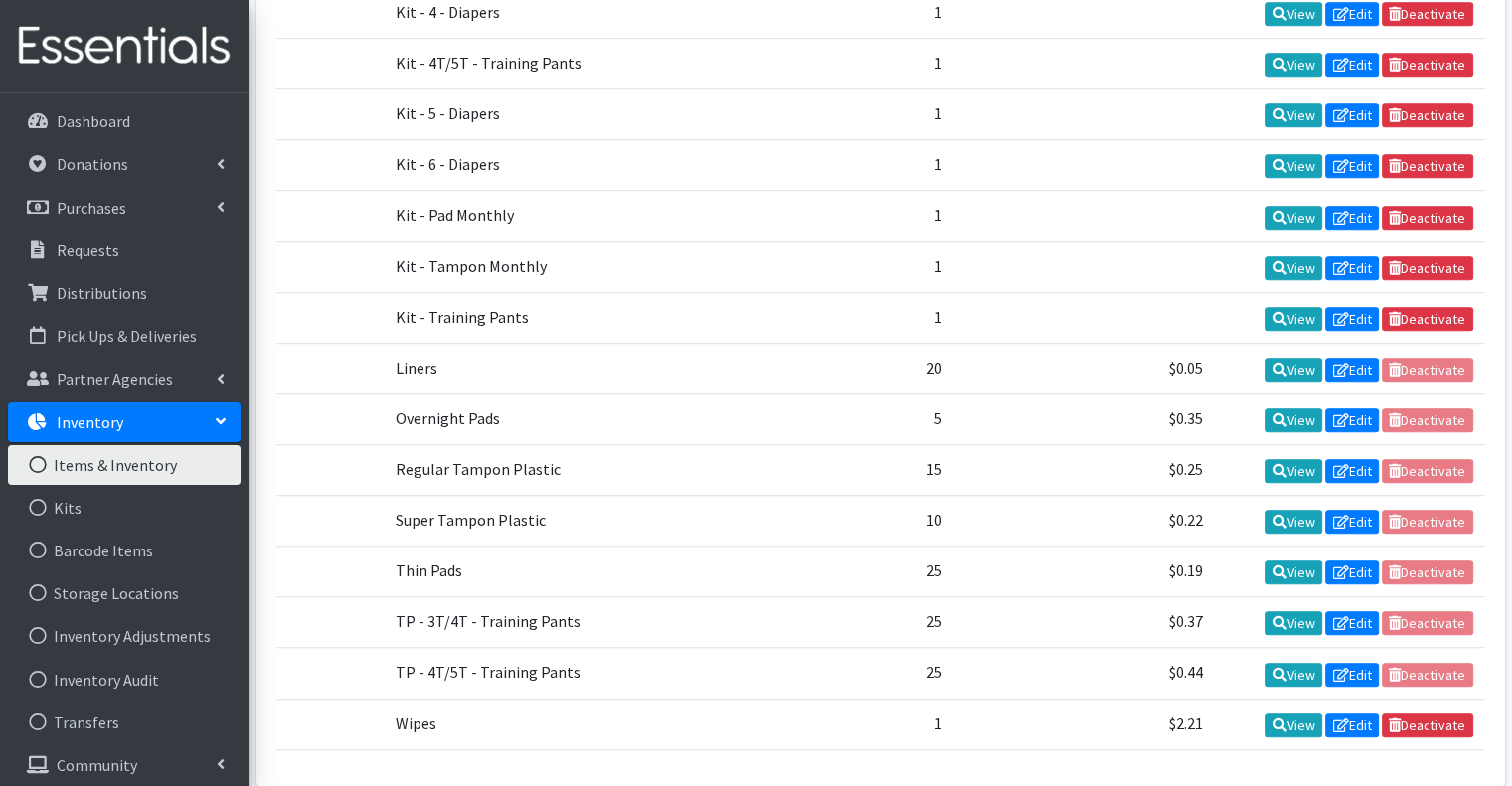 scroll, scrollTop: 1352, scrollLeft: 0, axis: vertical 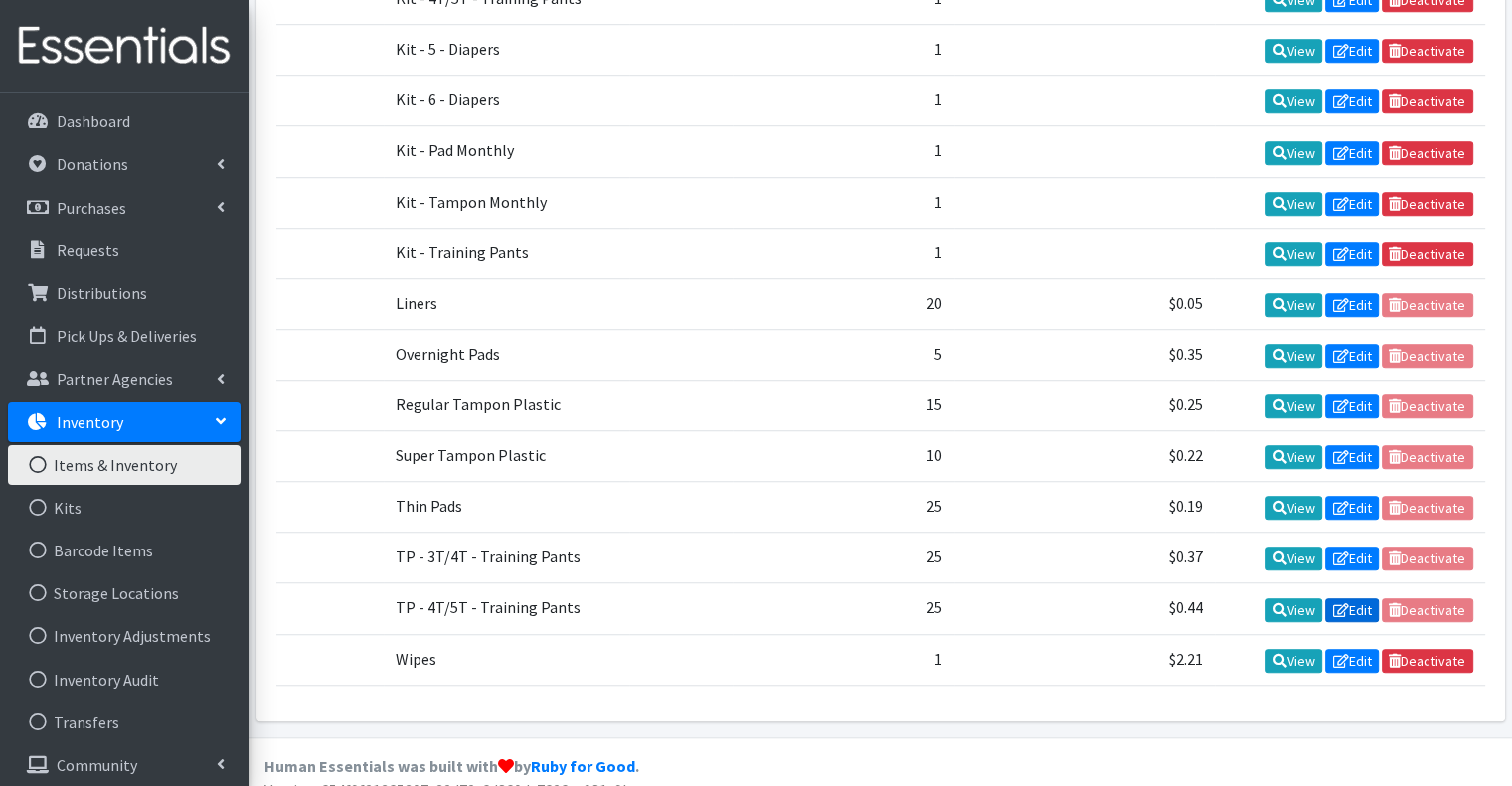 click at bounding box center (1340, 610) 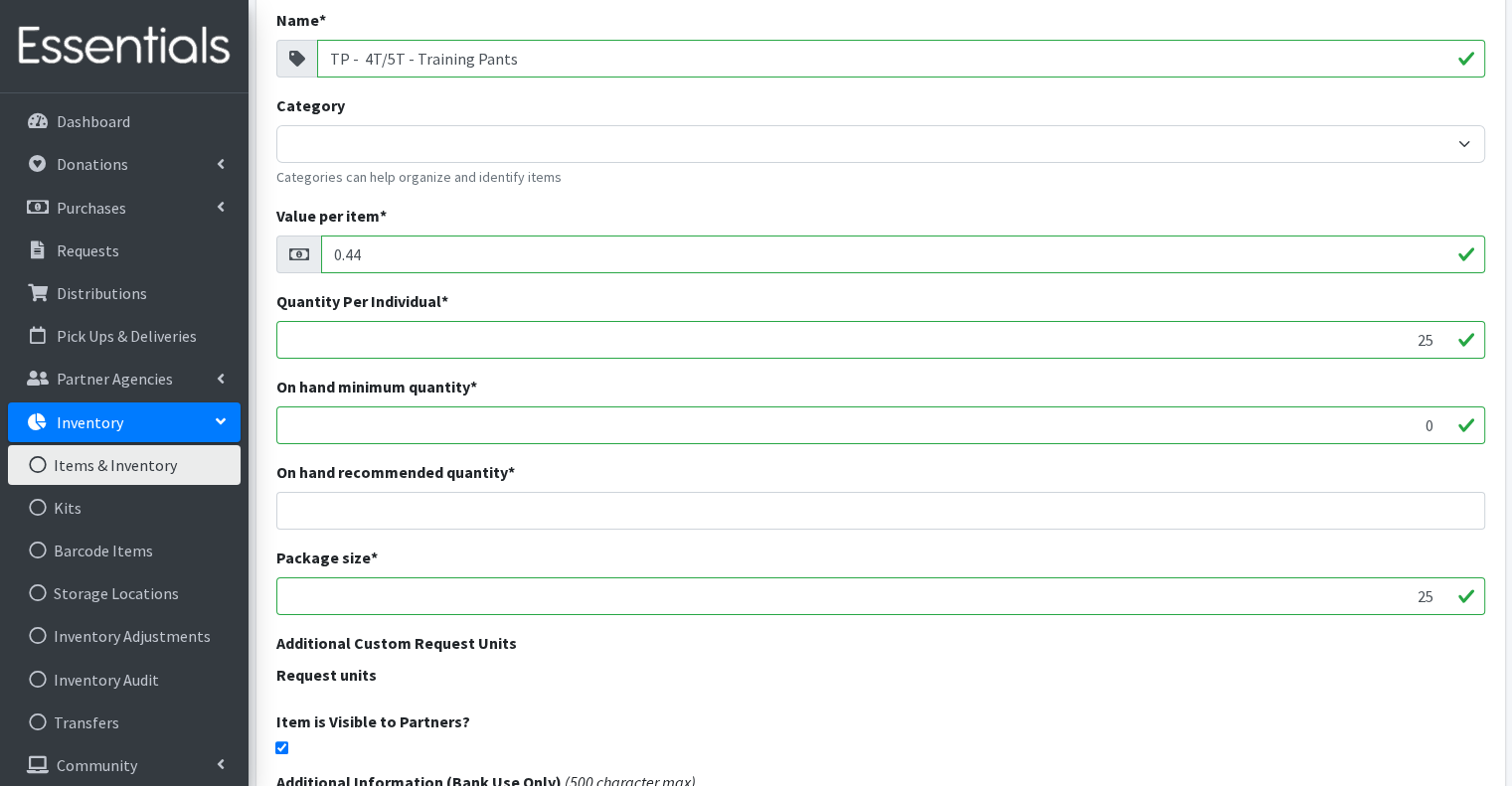 scroll, scrollTop: 490, scrollLeft: 0, axis: vertical 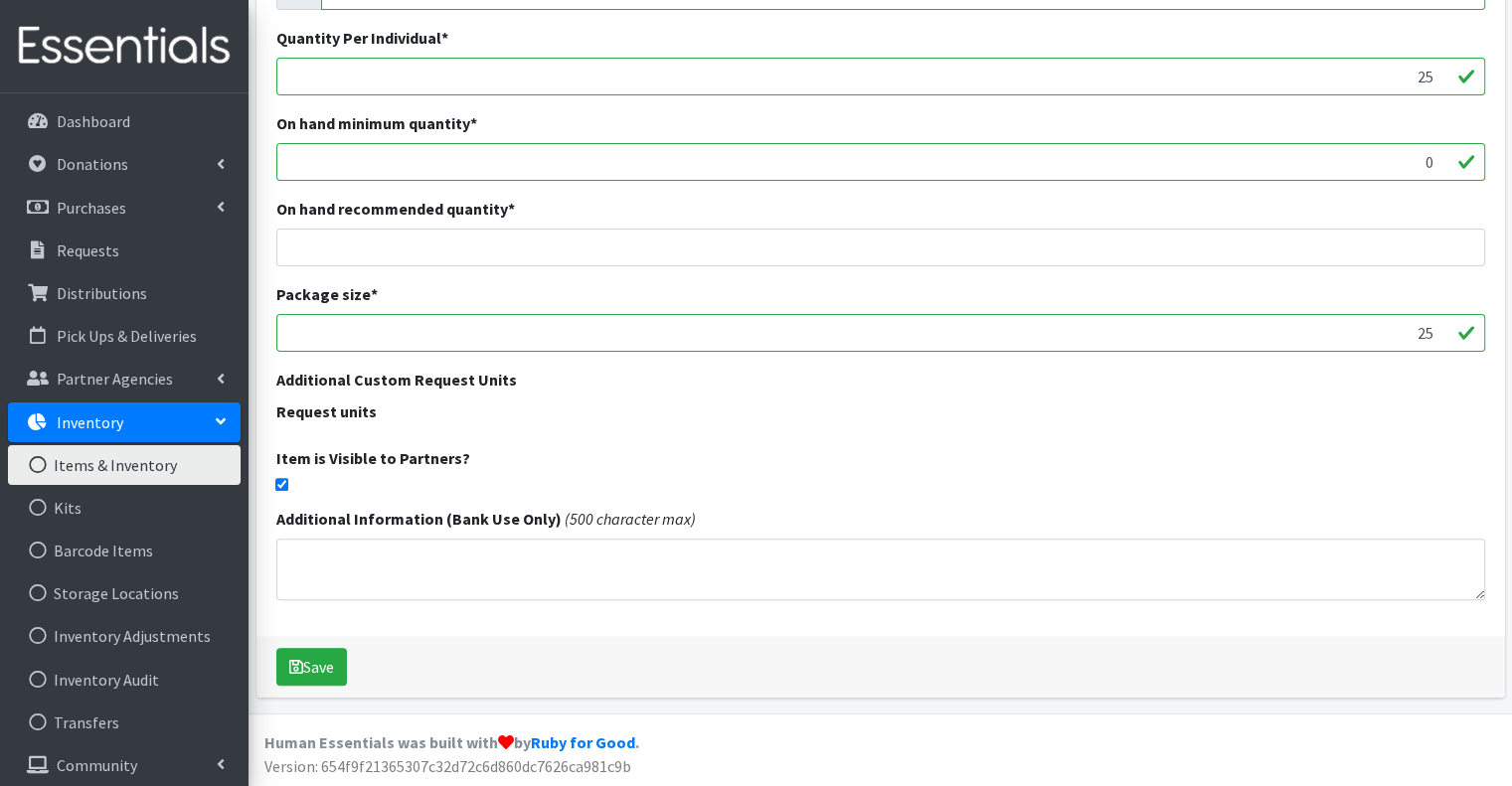 click at bounding box center [281, 484] 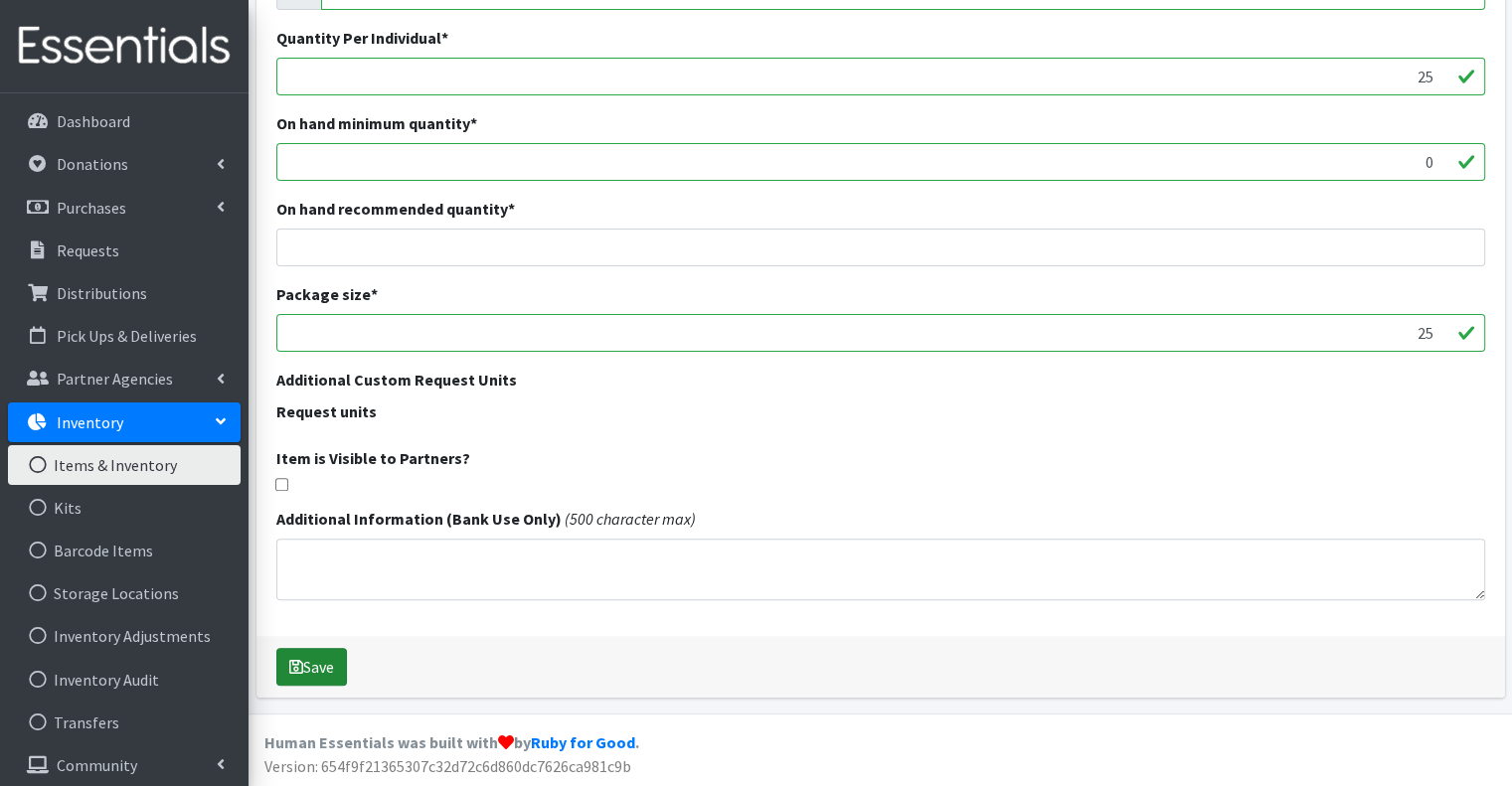 click at bounding box center [296, 667] 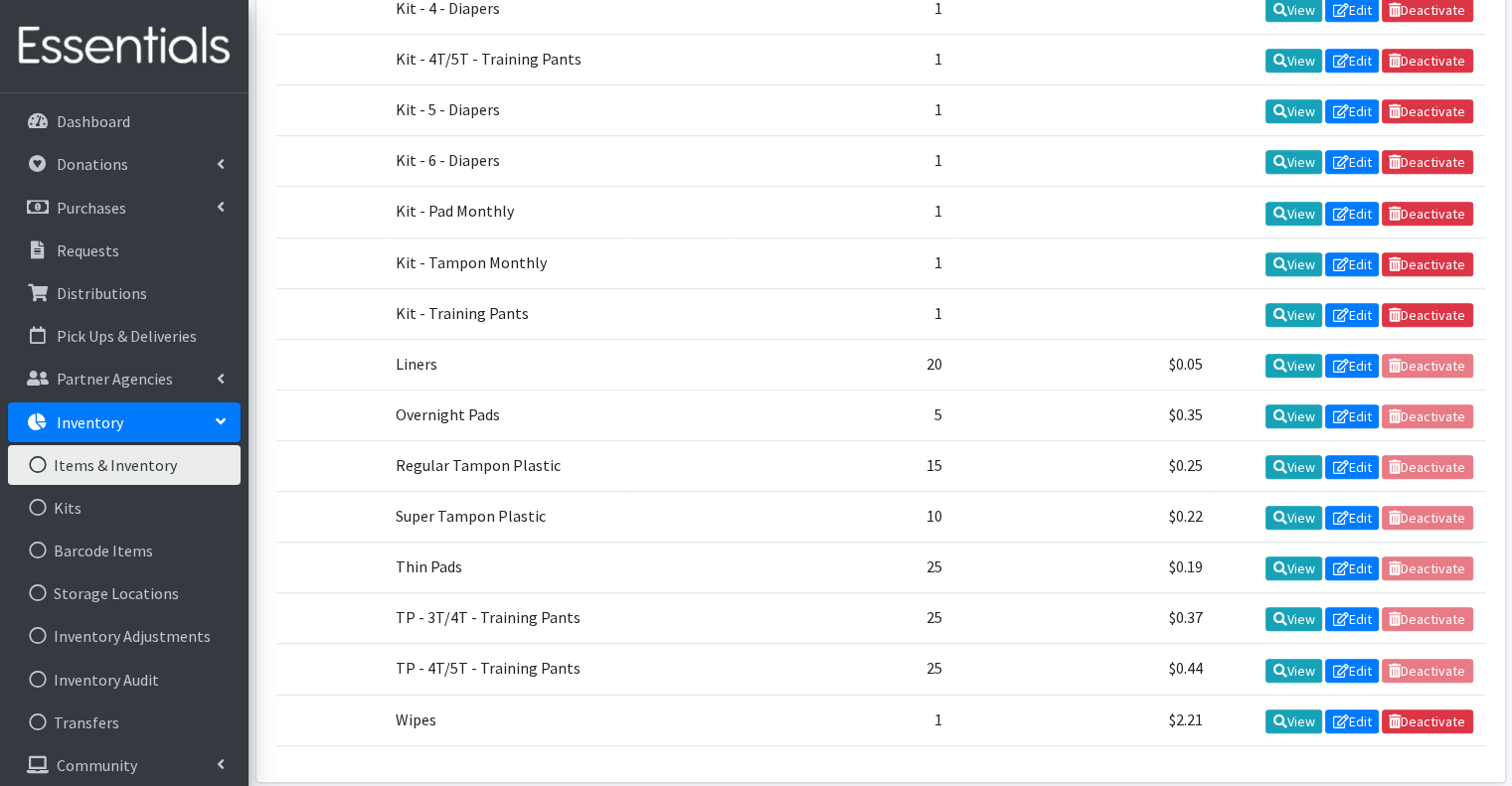 scroll, scrollTop: 1352, scrollLeft: 0, axis: vertical 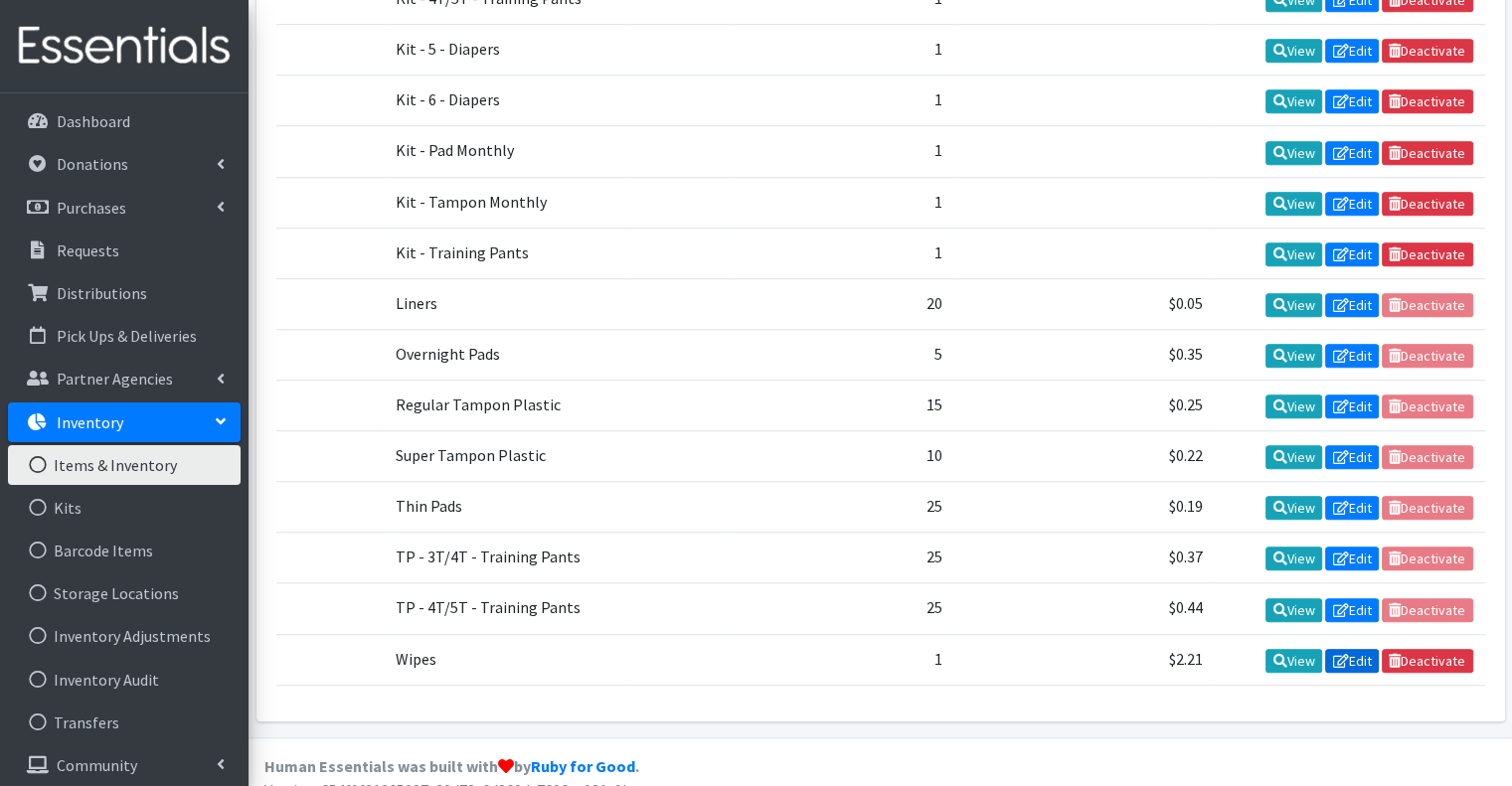click on "Edit" at bounding box center [1352, 661] 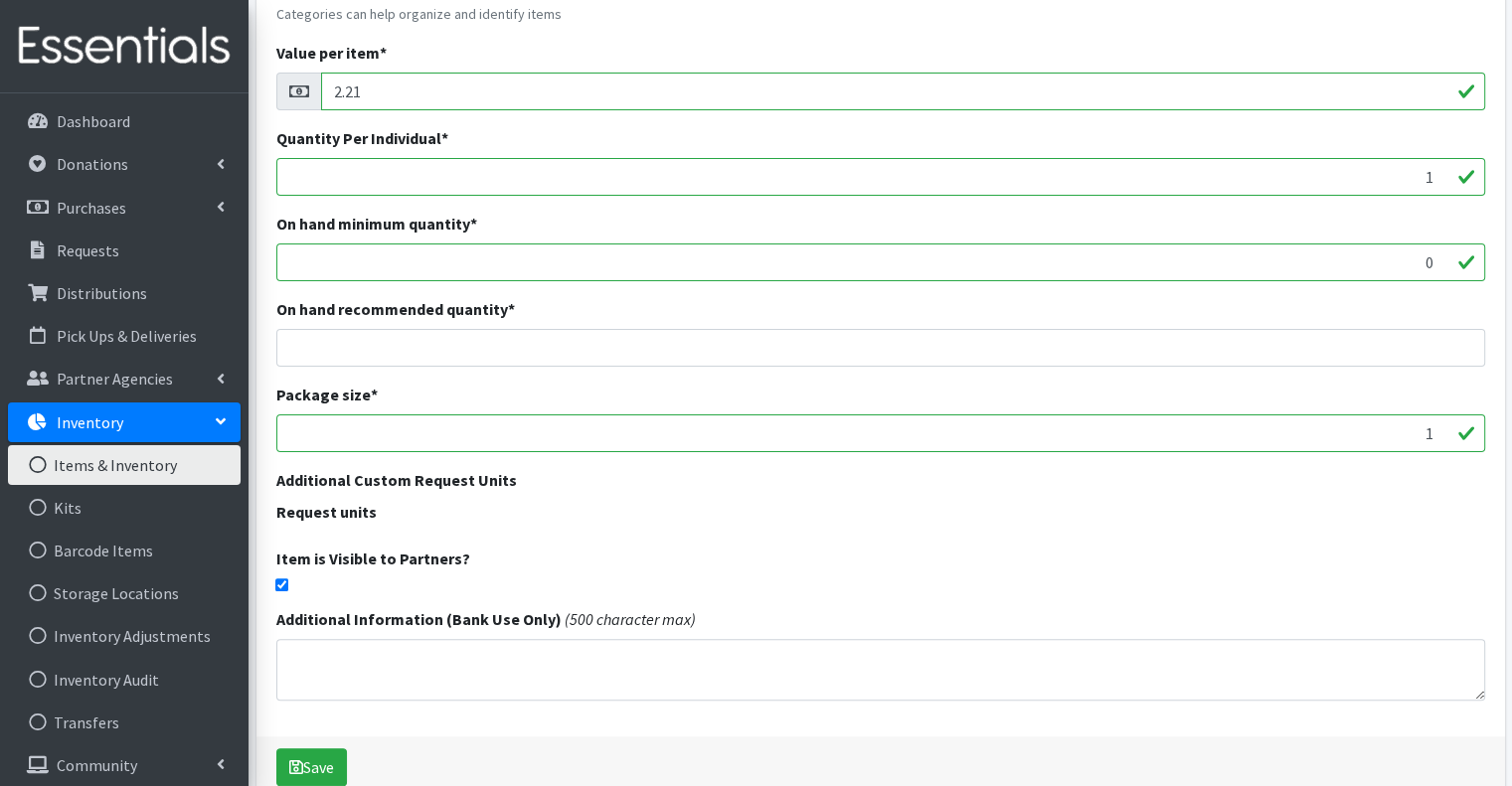 scroll, scrollTop: 490, scrollLeft: 0, axis: vertical 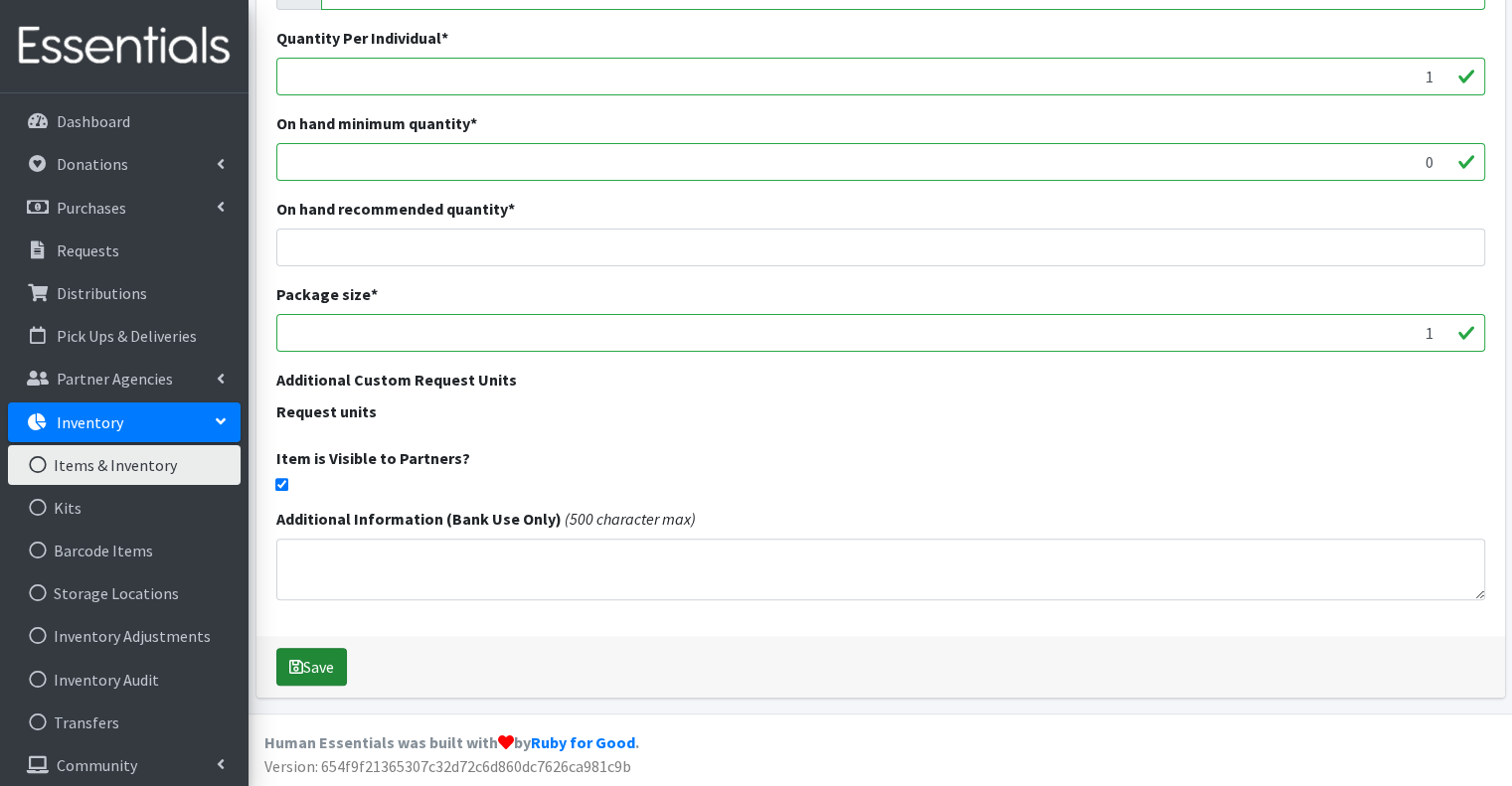 click on "Save" at bounding box center [311, 667] 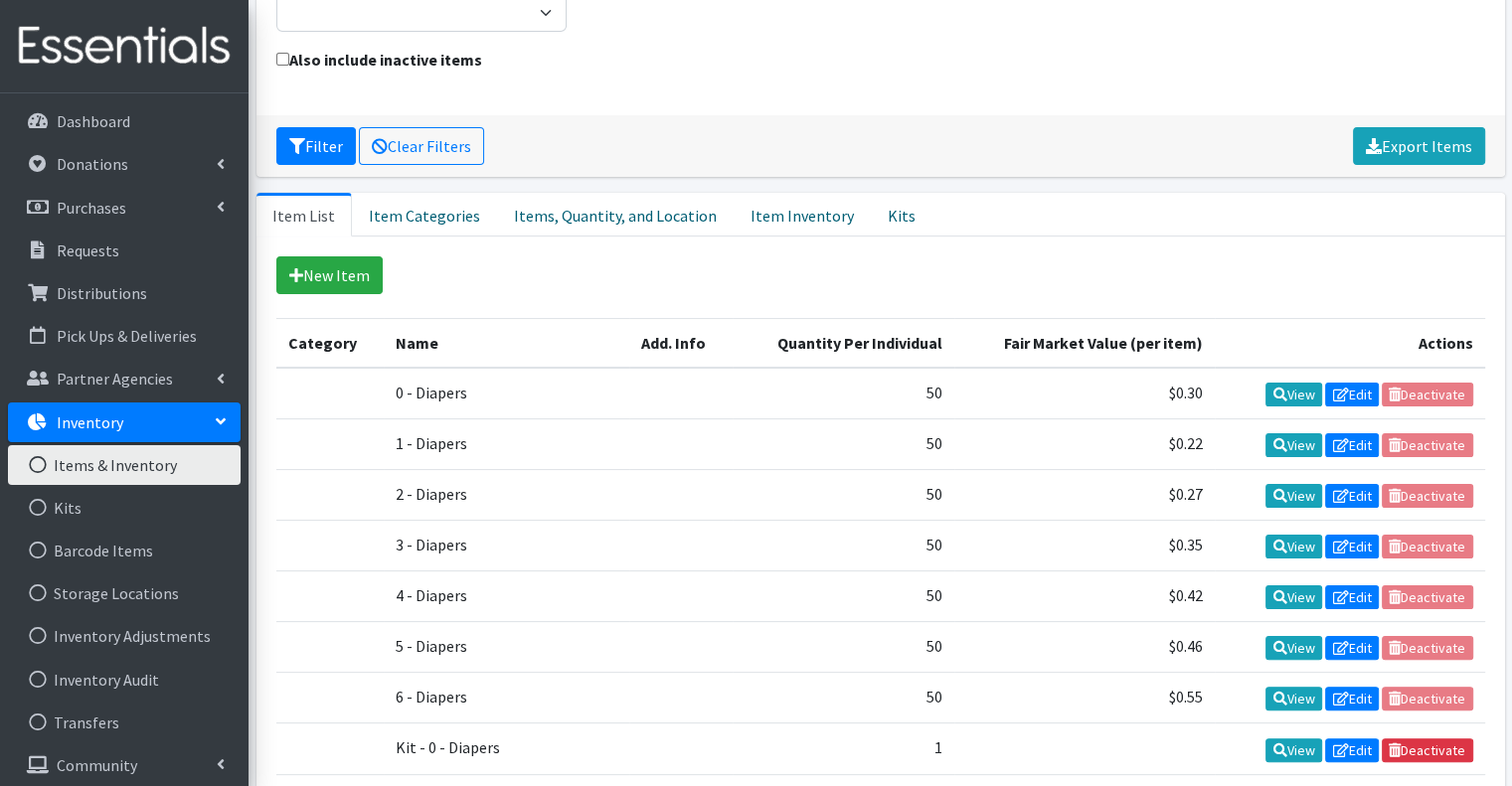 scroll, scrollTop: 397, scrollLeft: 0, axis: vertical 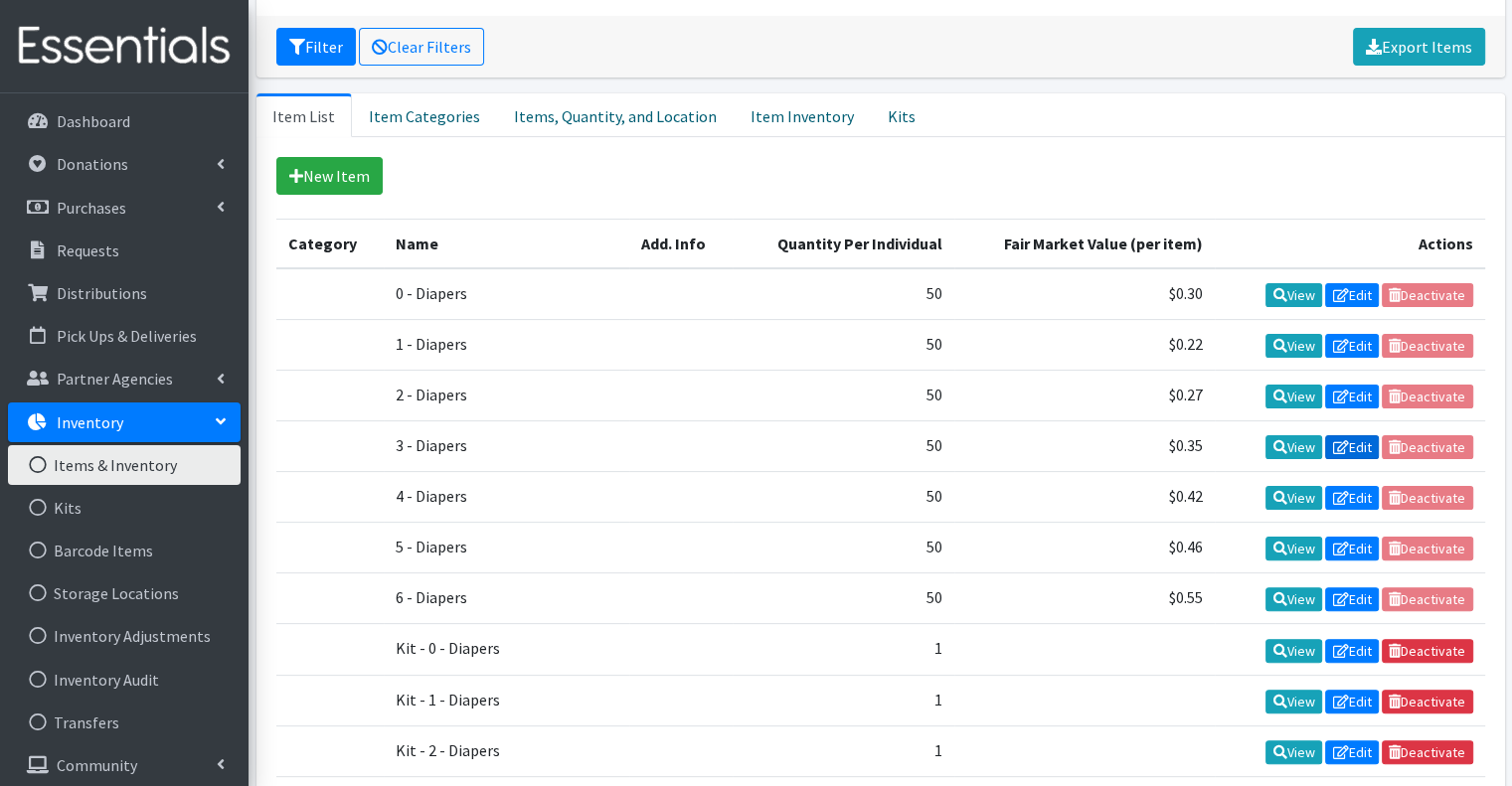 click on "Edit" at bounding box center [1352, 447] 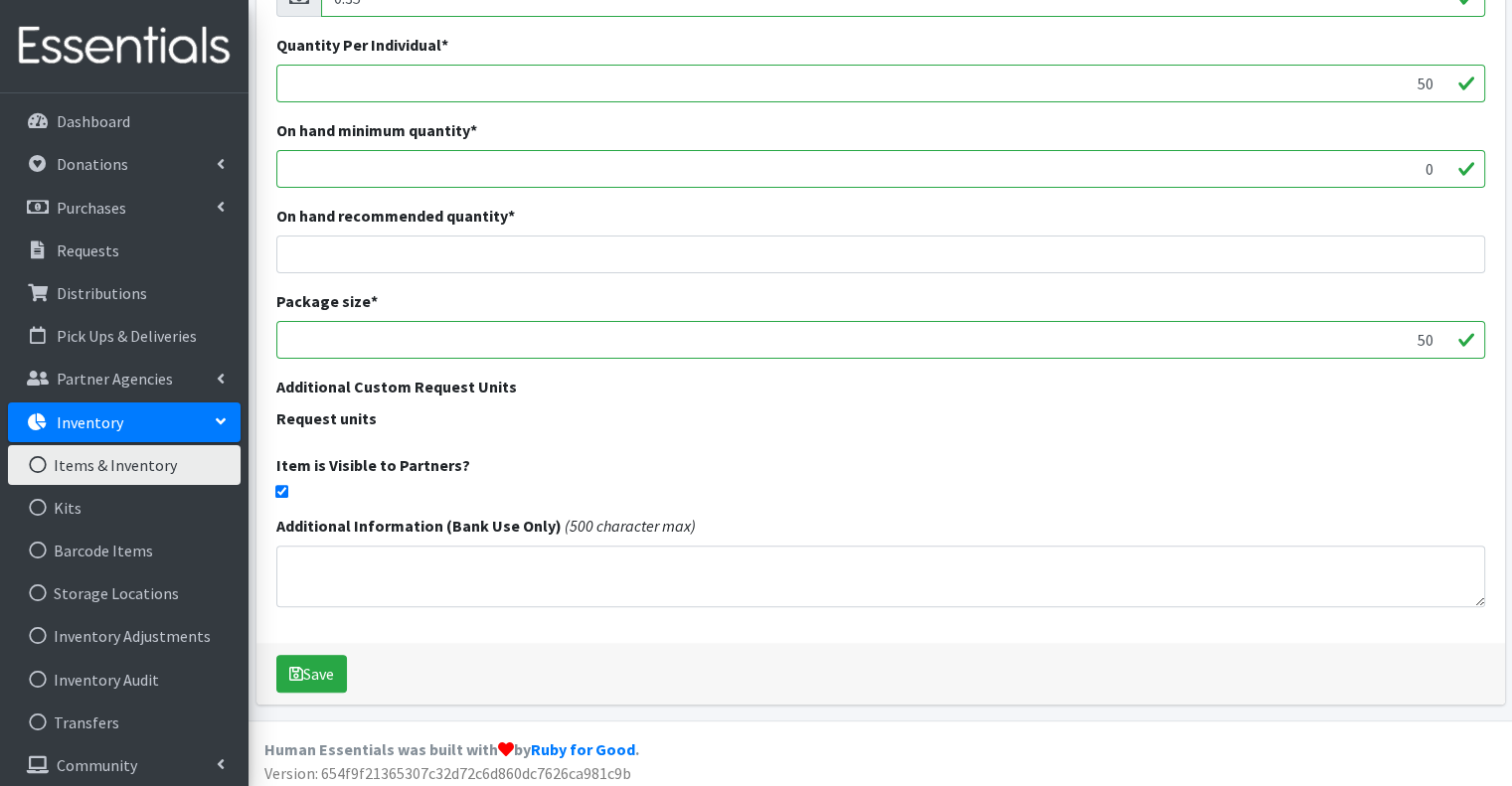scroll, scrollTop: 490, scrollLeft: 0, axis: vertical 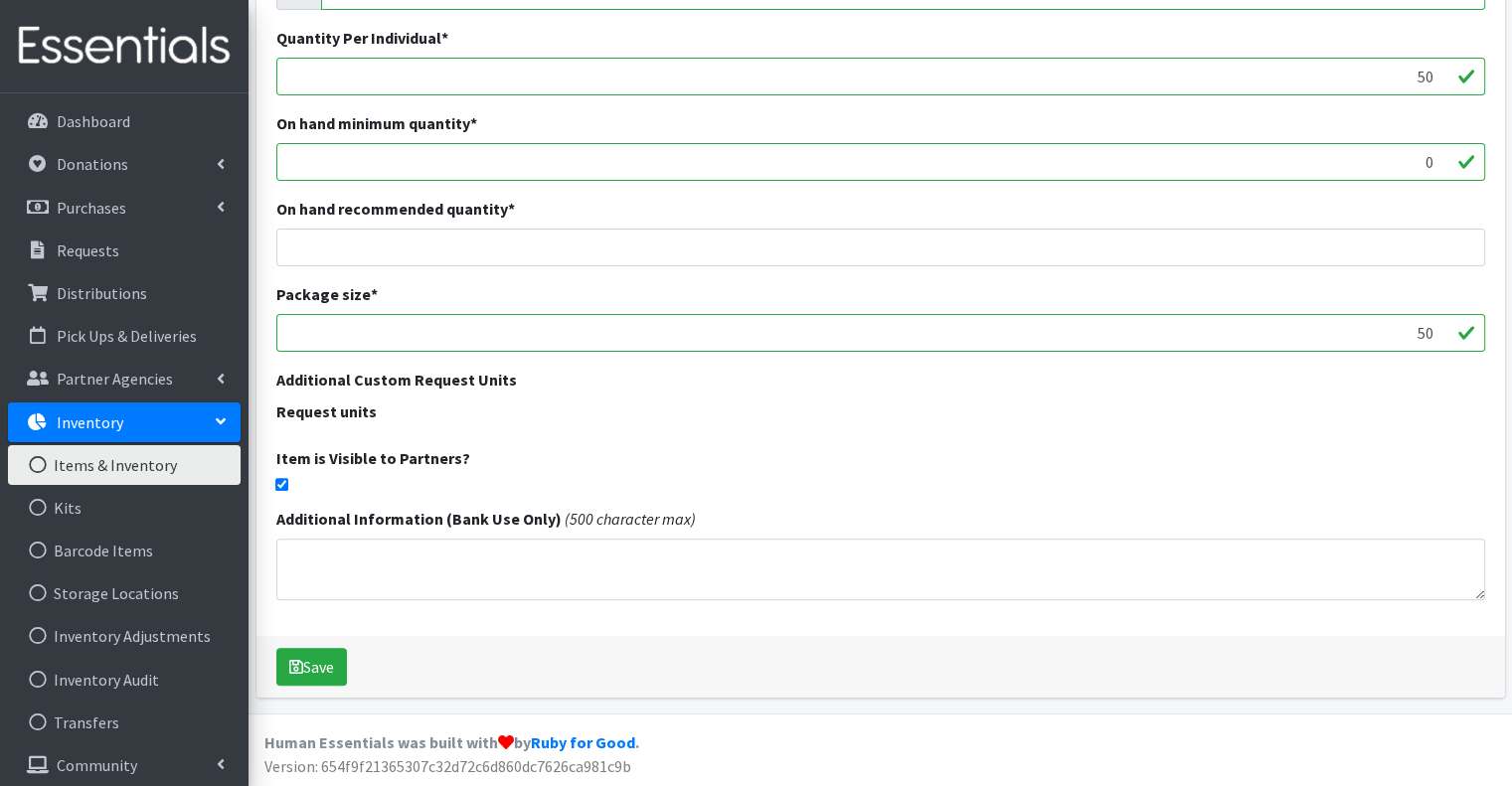 click at bounding box center [281, 484] 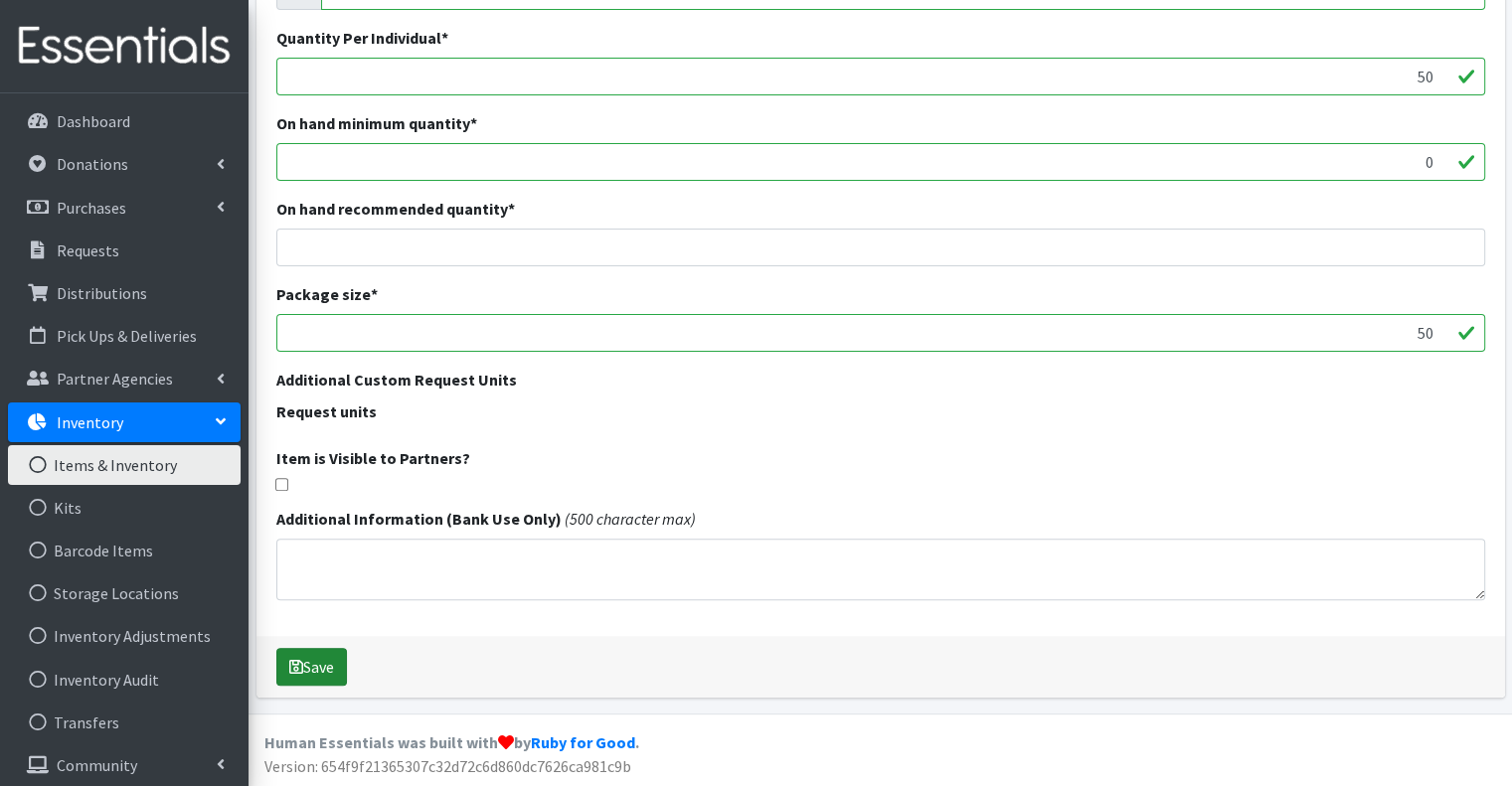 click on "Save" at bounding box center (311, 667) 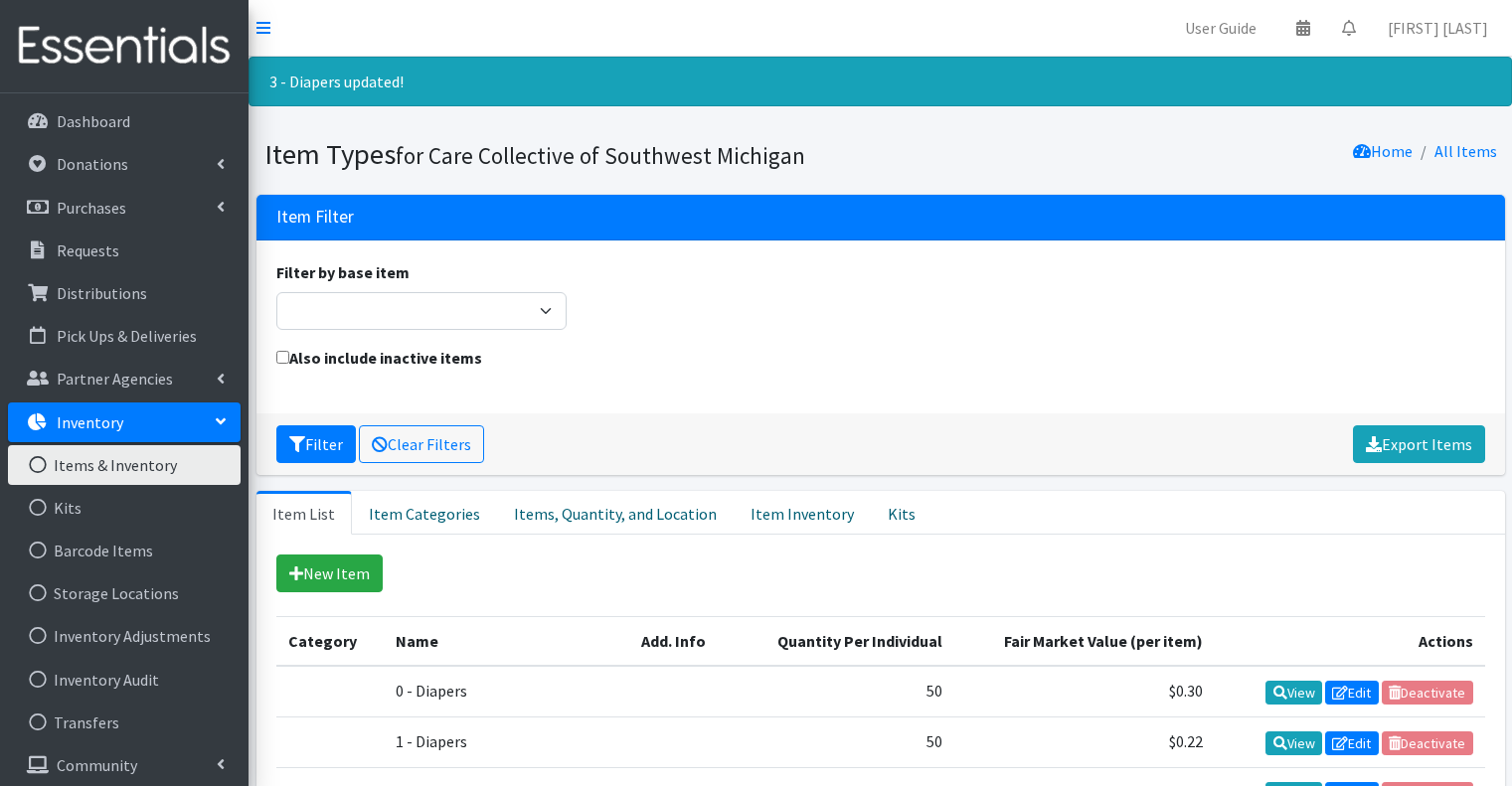 scroll, scrollTop: 0, scrollLeft: 0, axis: both 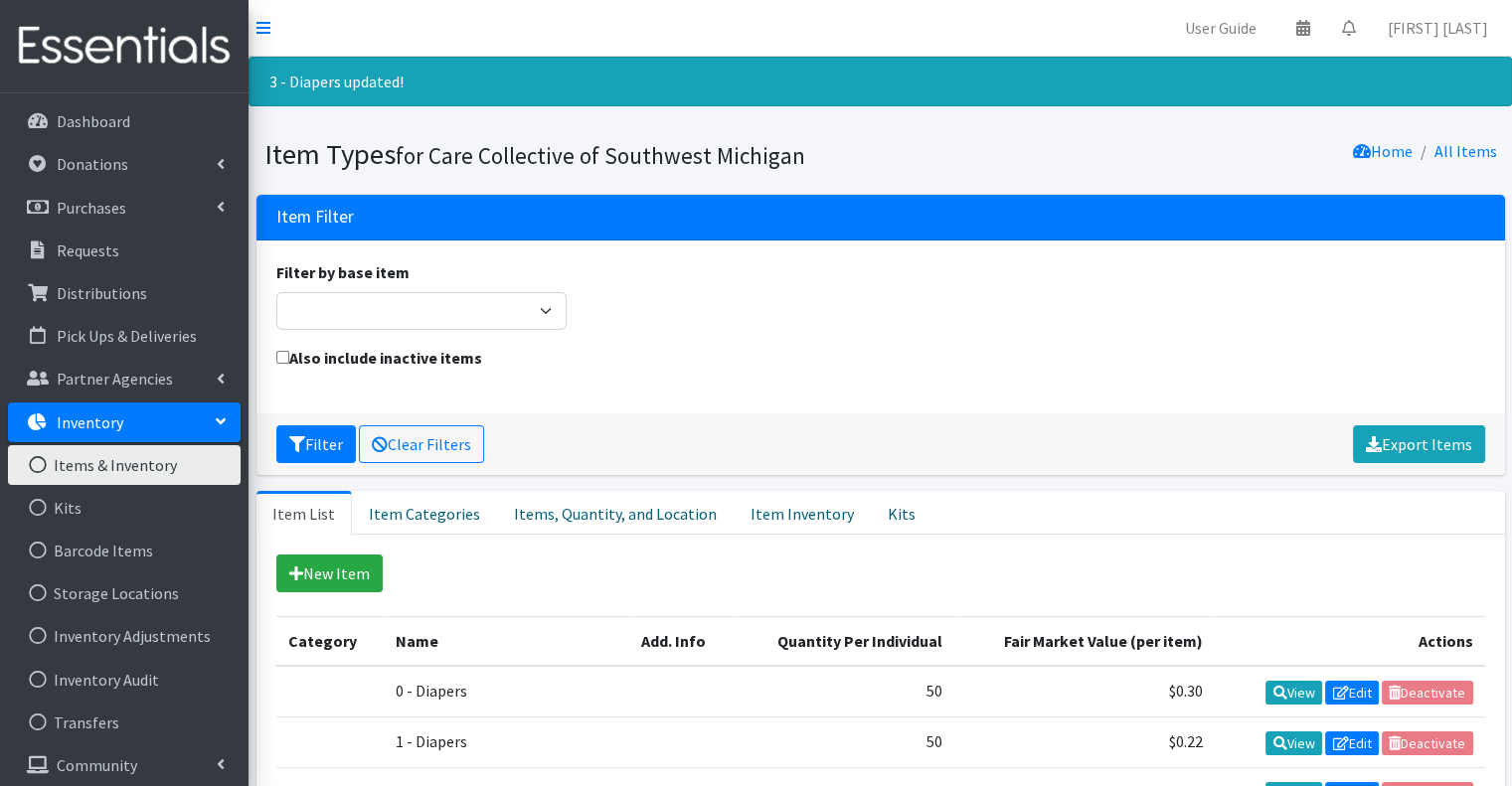 click on "Filter by base item
Adult Briefs (Large/X-Large)
Adult Briefs (Medium/Large)
Adult Briefs (Small/Medium)
Adult Briefs (XXL)
Adult Cloth Diapers (Large/XL/XXL)
Adult Cloth Diapers (Small/Medium)
Adult Incontinence Pads
Bed Pads (Cloth)
Bed Pads (Disposable)
Bibs (Adult & Child)
Cloth Diapers (AIO's/Pocket)
Cloth Diapers (Covers)
Cloth Diapers (Plastic Cover Pants)
Cloth Diapers (Prefolds & Fitted)
Cloth Inserts (For Cloth Diapers)
Cloth Potty Training Pants/Underwear
Cloth Swimmers (Kids)
Diaper Rash Cream/Powder
Disposable Inserts
Kids L/XL (60-125 lbs)
Kids (Newborn)
Kids (Preemie)
Kids Pull-Ups (2T-3T)
Kids Pull-Ups (3T-4T)
Kids Pull-Ups (4T-5T)
Kids Pull-Ups (5T-6T)
Kids (Size 1)
Kids (Size 2)
Kids (Size 3)
Kids (Size 4)
Kids (Size 5)
Kids (Size 6)
Kids S/M (38-65 lbs)
Kit
Liners (Incontinence)
Liners (Menstrual)
Other
Pads
Swimmers
Tampons
Underpads (Pack)
Wipes (Adult)
Wipes (Baby)" at bounding box center (880, 303) 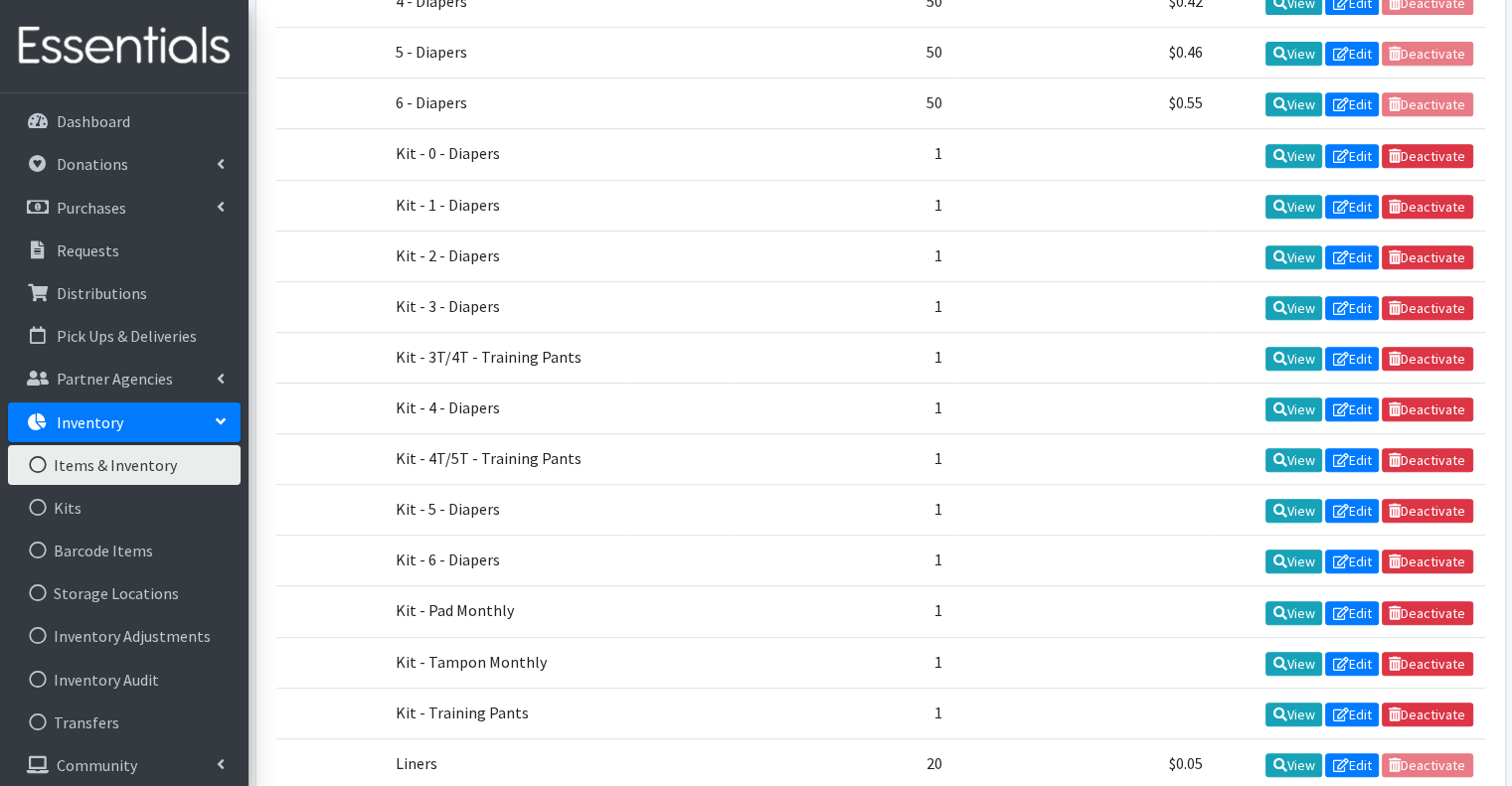 scroll, scrollTop: 894, scrollLeft: 0, axis: vertical 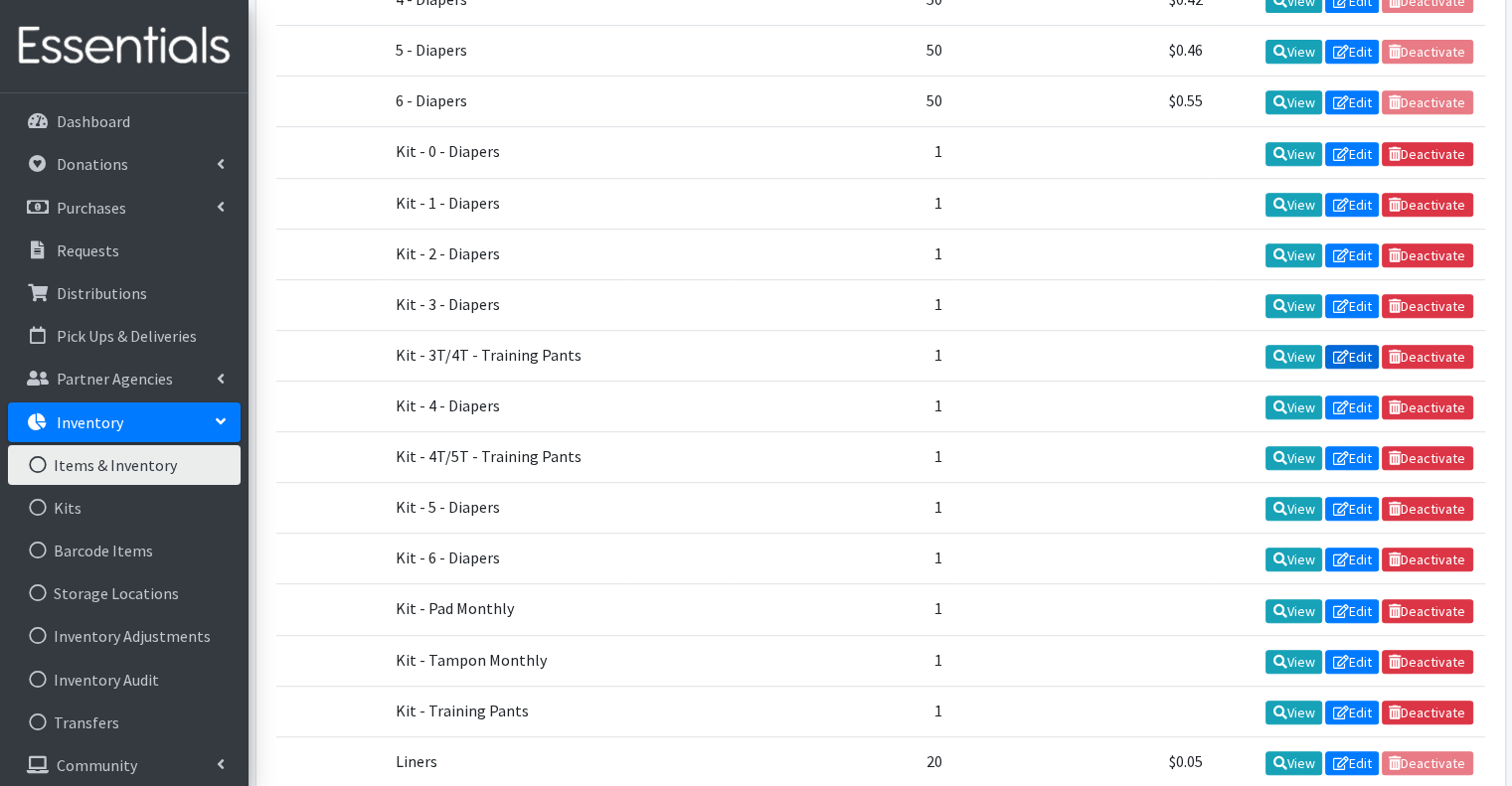 click on "Edit" at bounding box center [1352, 357] 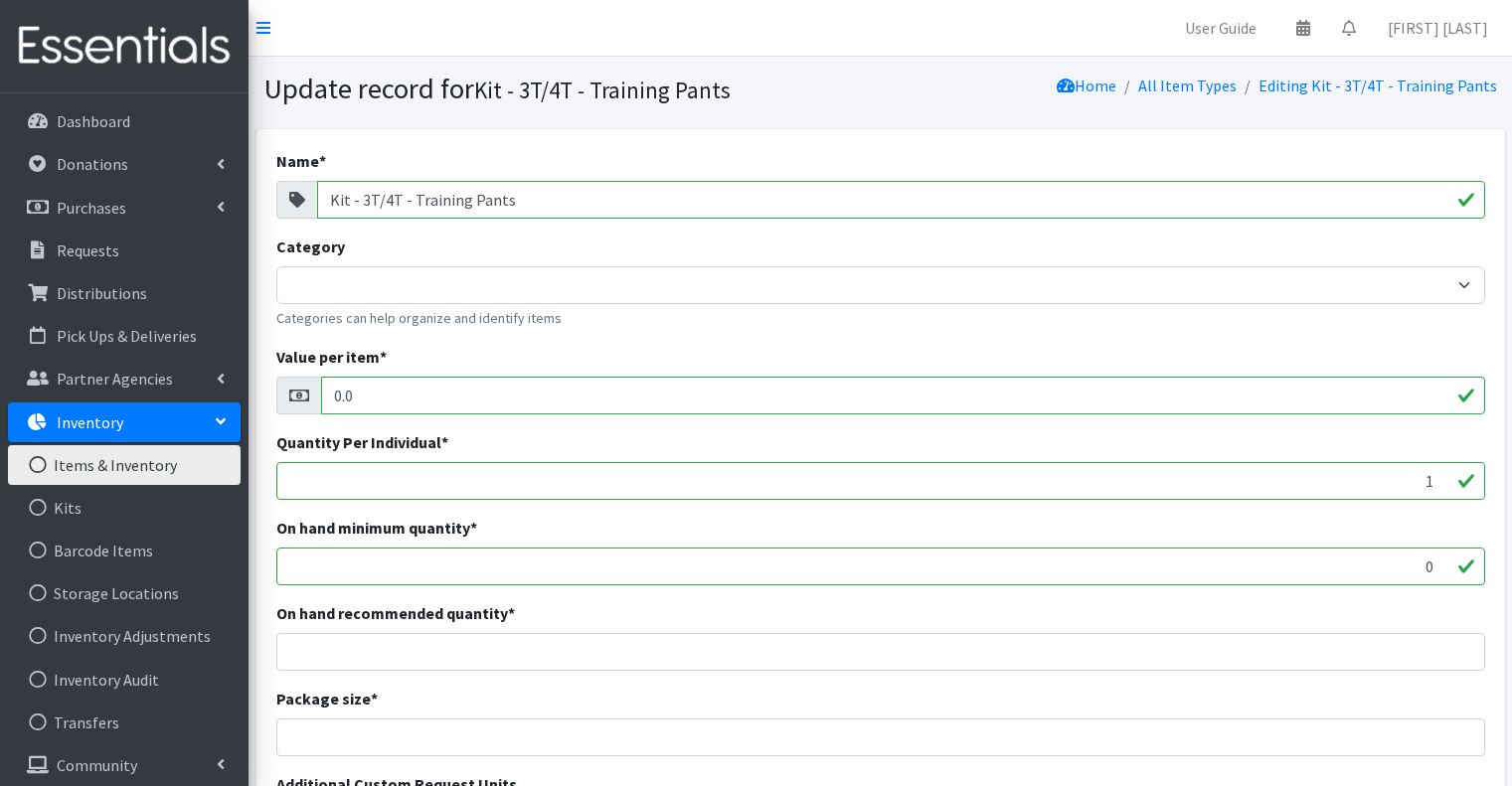 scroll, scrollTop: 0, scrollLeft: 0, axis: both 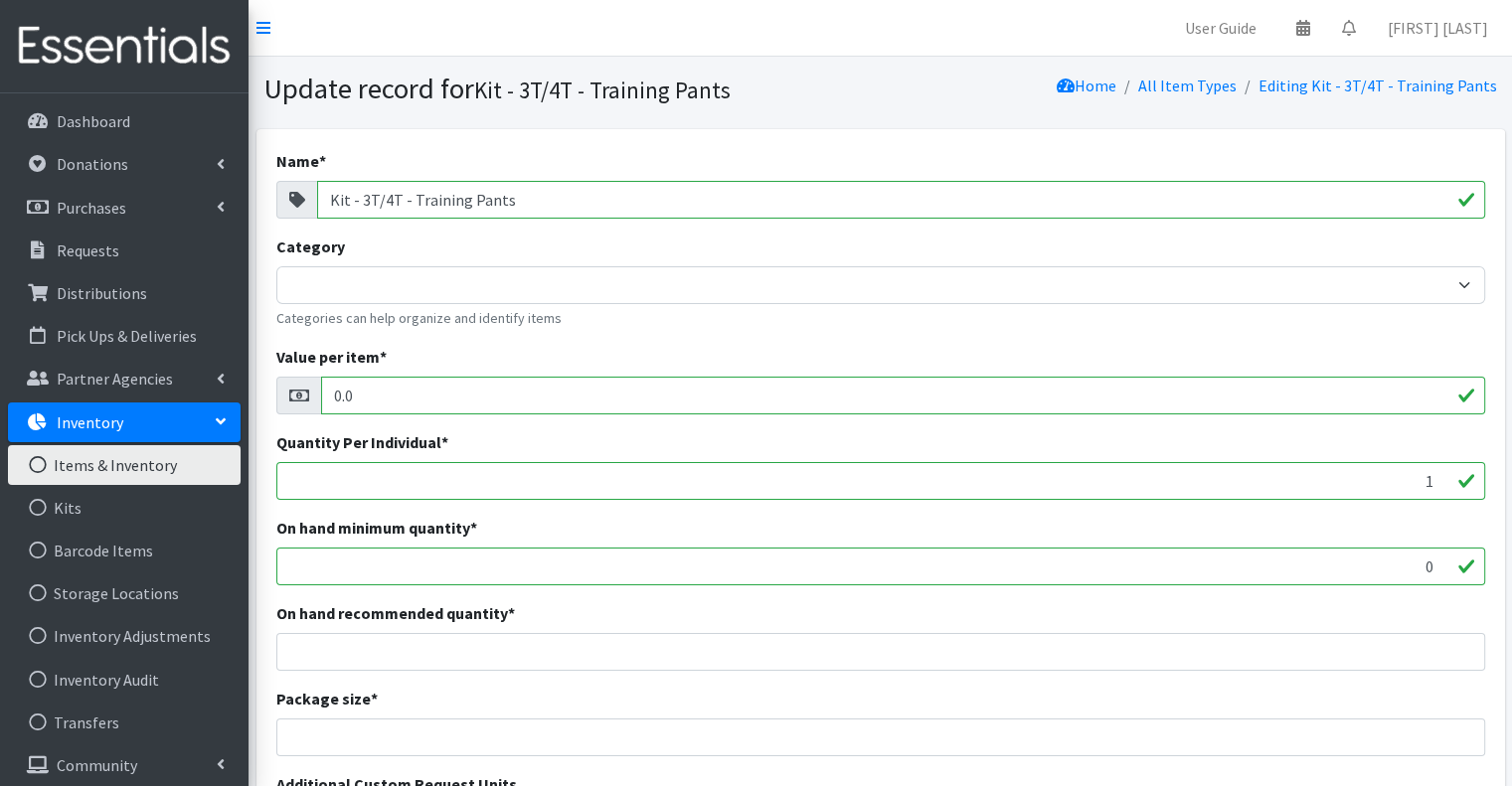 click on "Kit - 3T/4T - Training Pants" at bounding box center (901, 200) 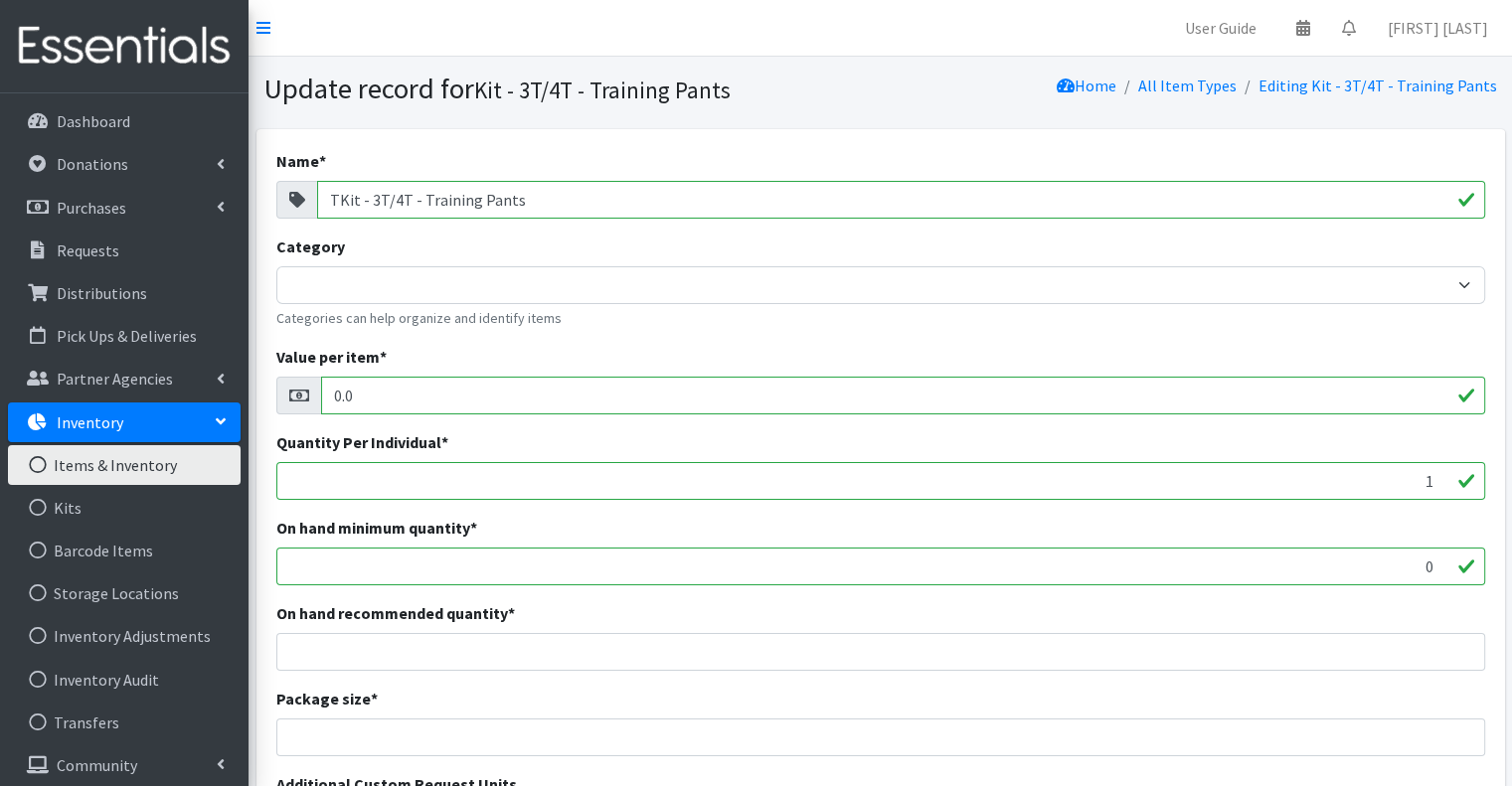 type on "TKit - 3T/4T - Training Pants" 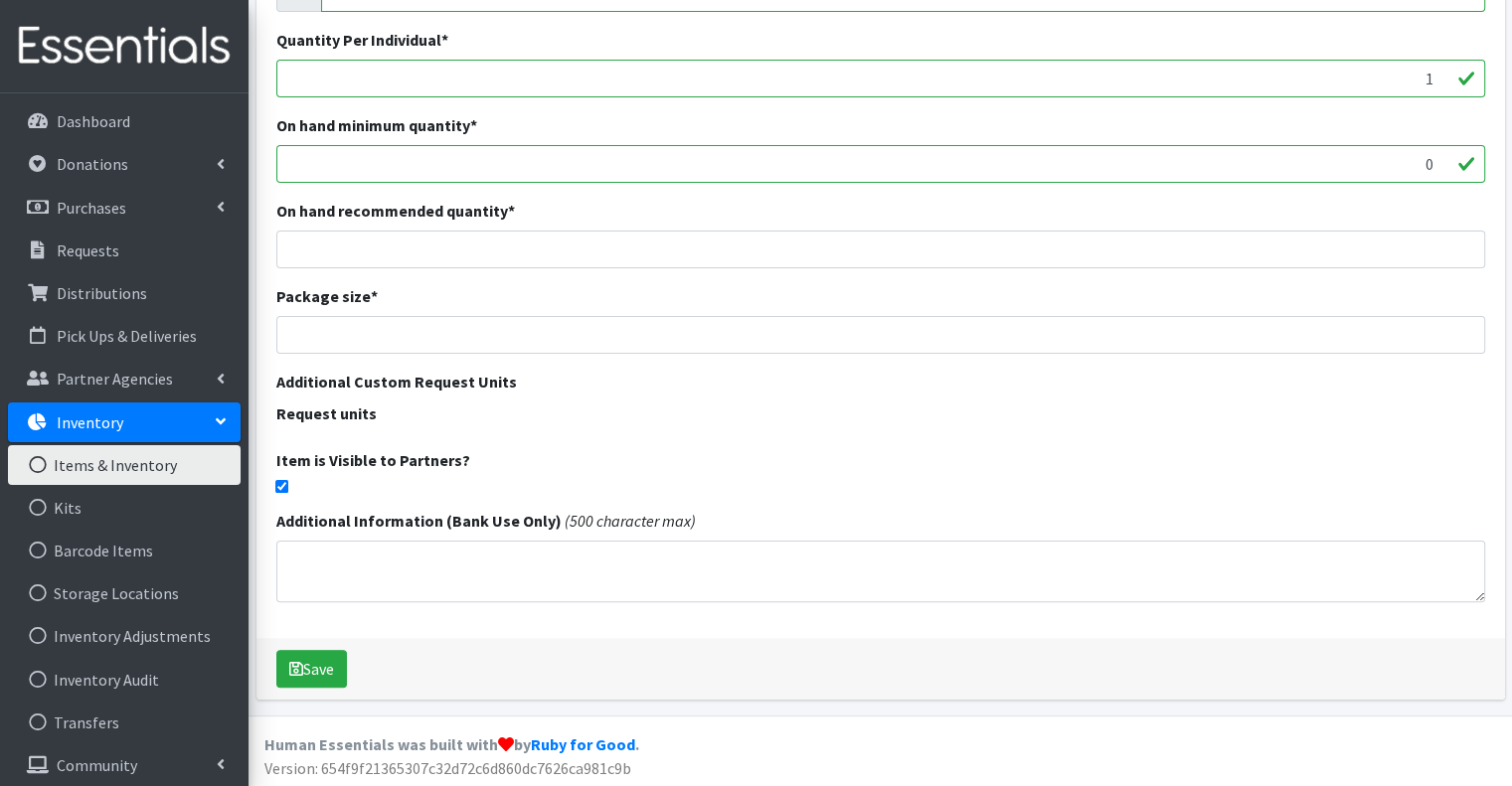 scroll, scrollTop: 404, scrollLeft: 0, axis: vertical 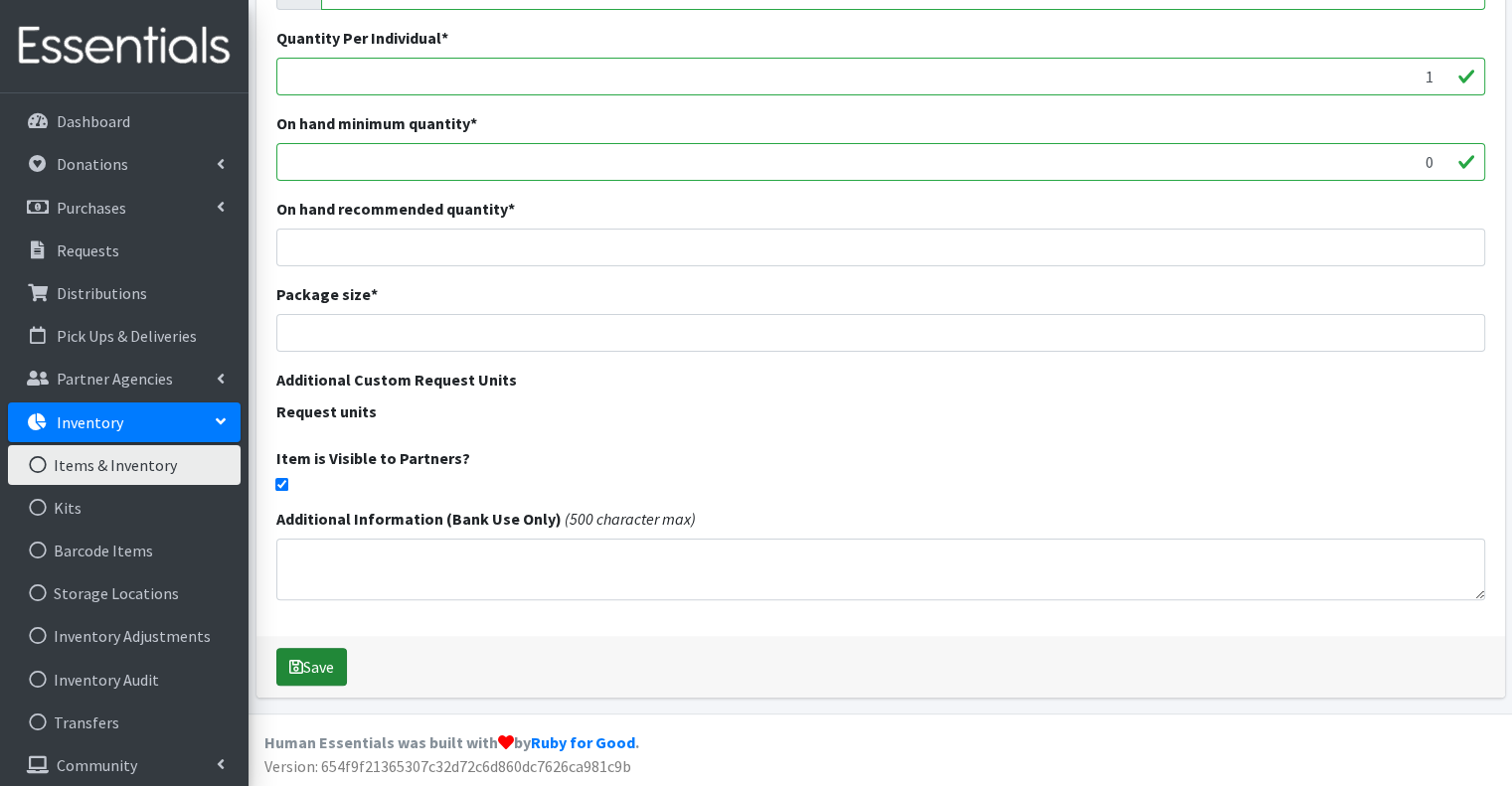 click on "Save" at bounding box center (311, 667) 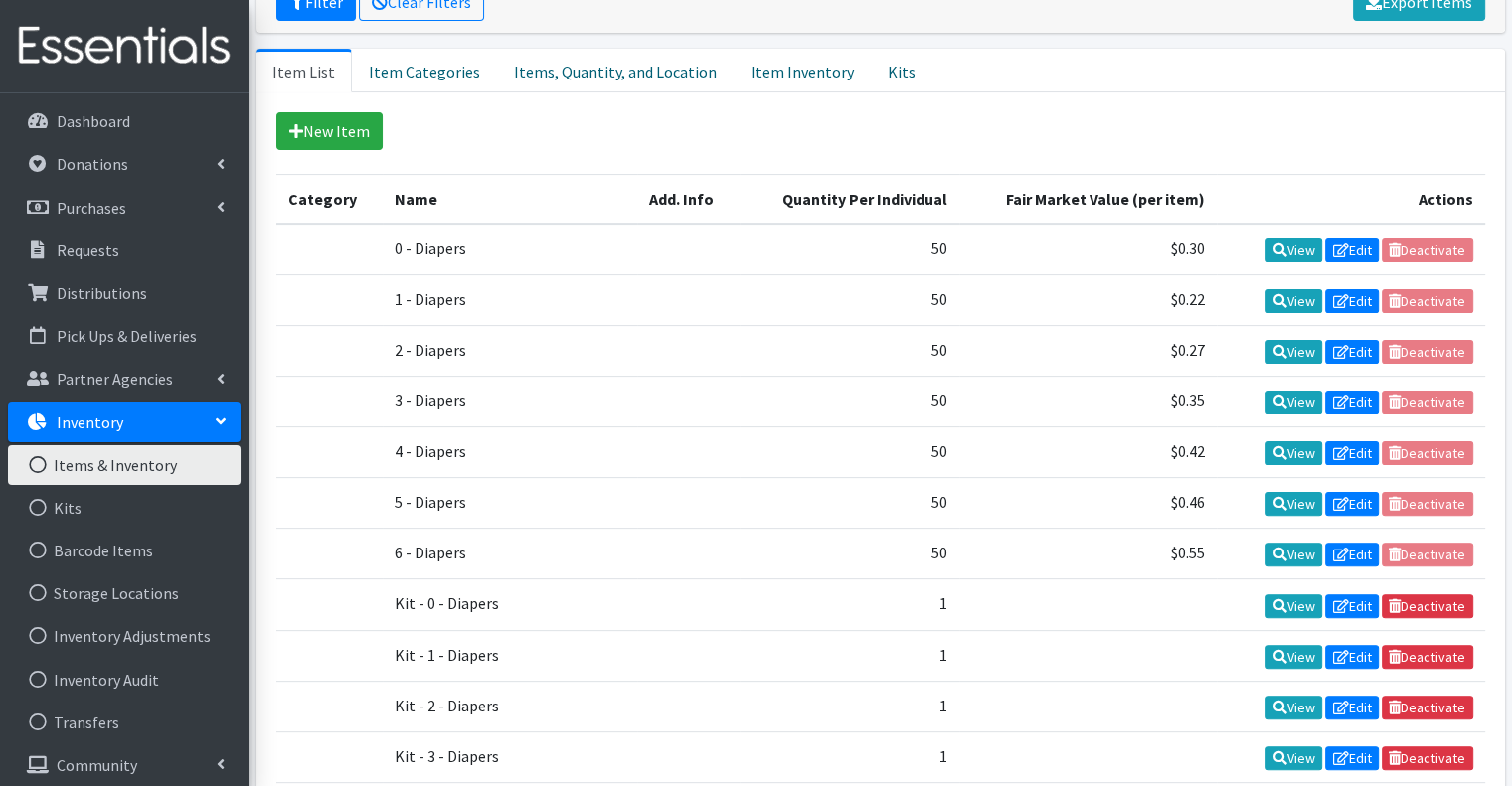 scroll, scrollTop: 359, scrollLeft: 0, axis: vertical 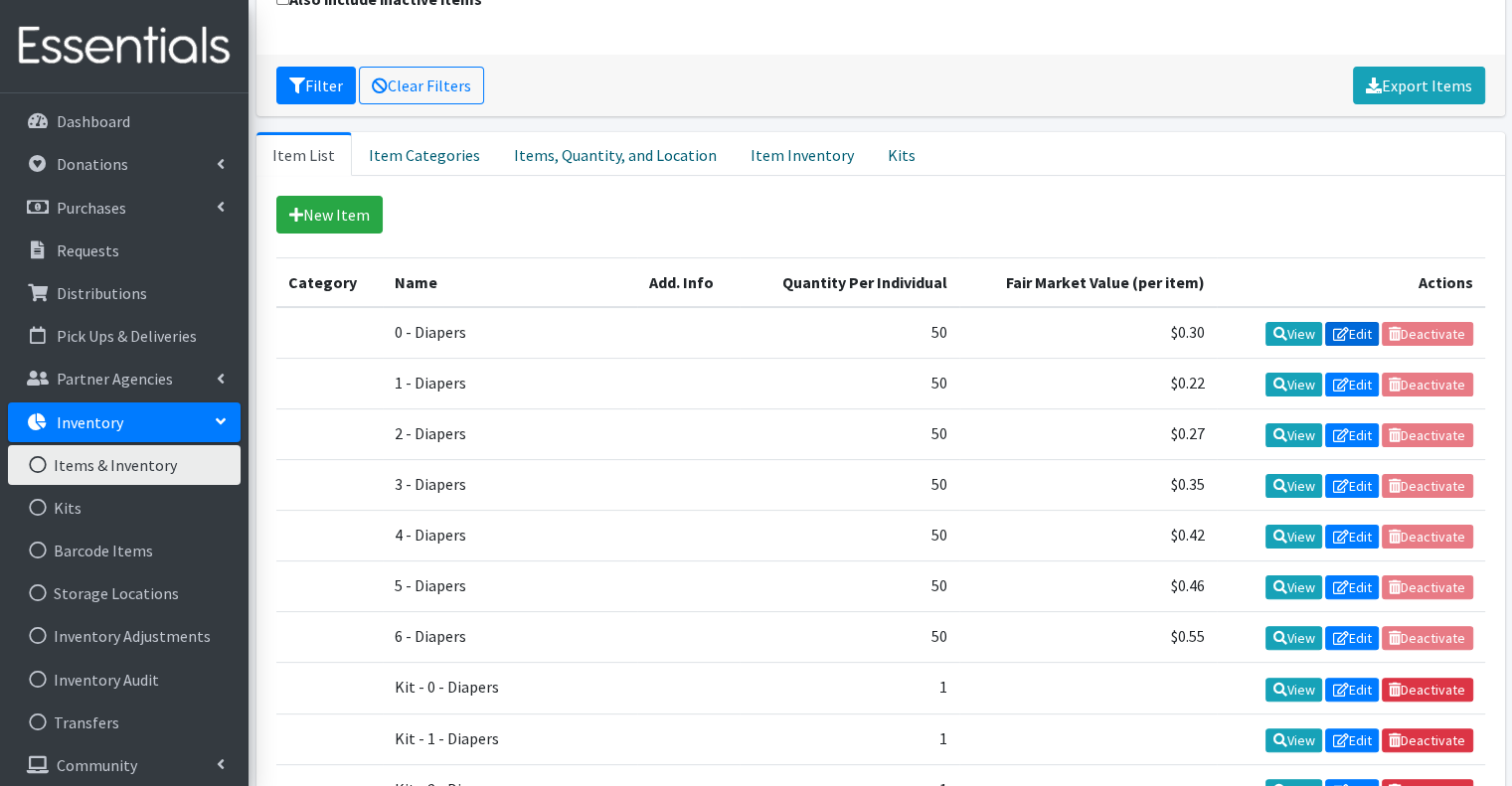 click at bounding box center [1340, 334] 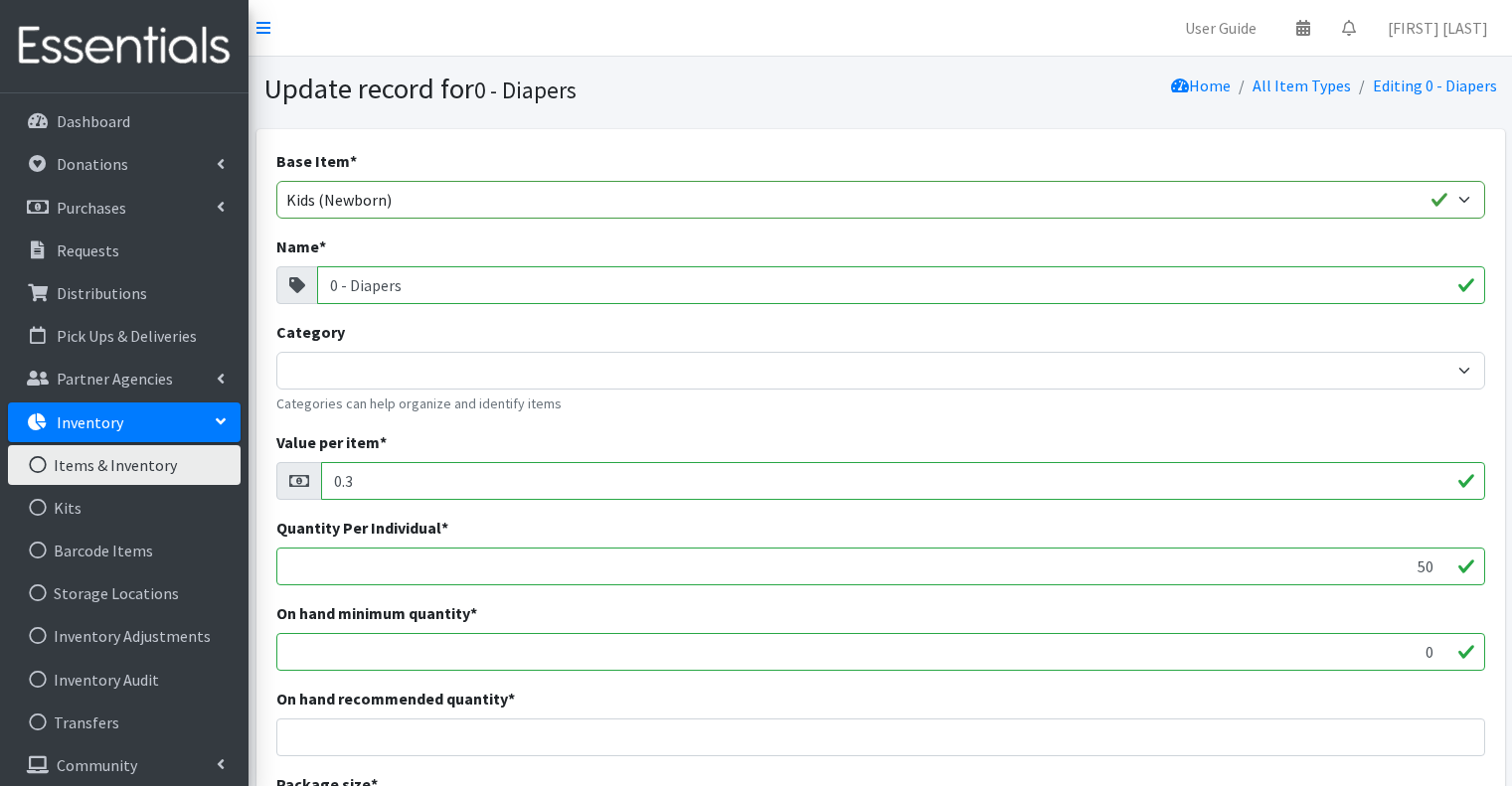 scroll, scrollTop: 0, scrollLeft: 0, axis: both 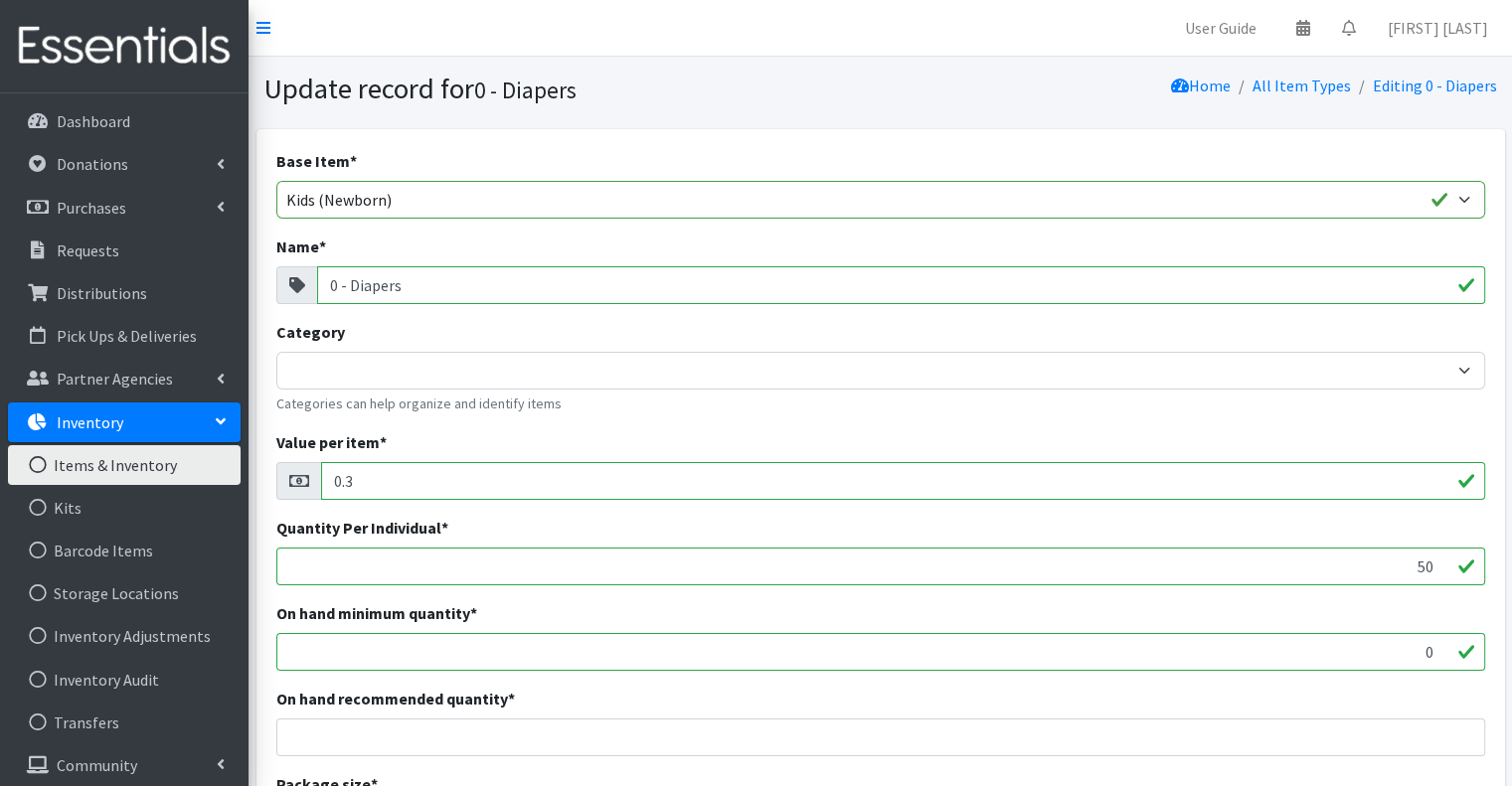 click on "0 - Diapers" at bounding box center (901, 285) 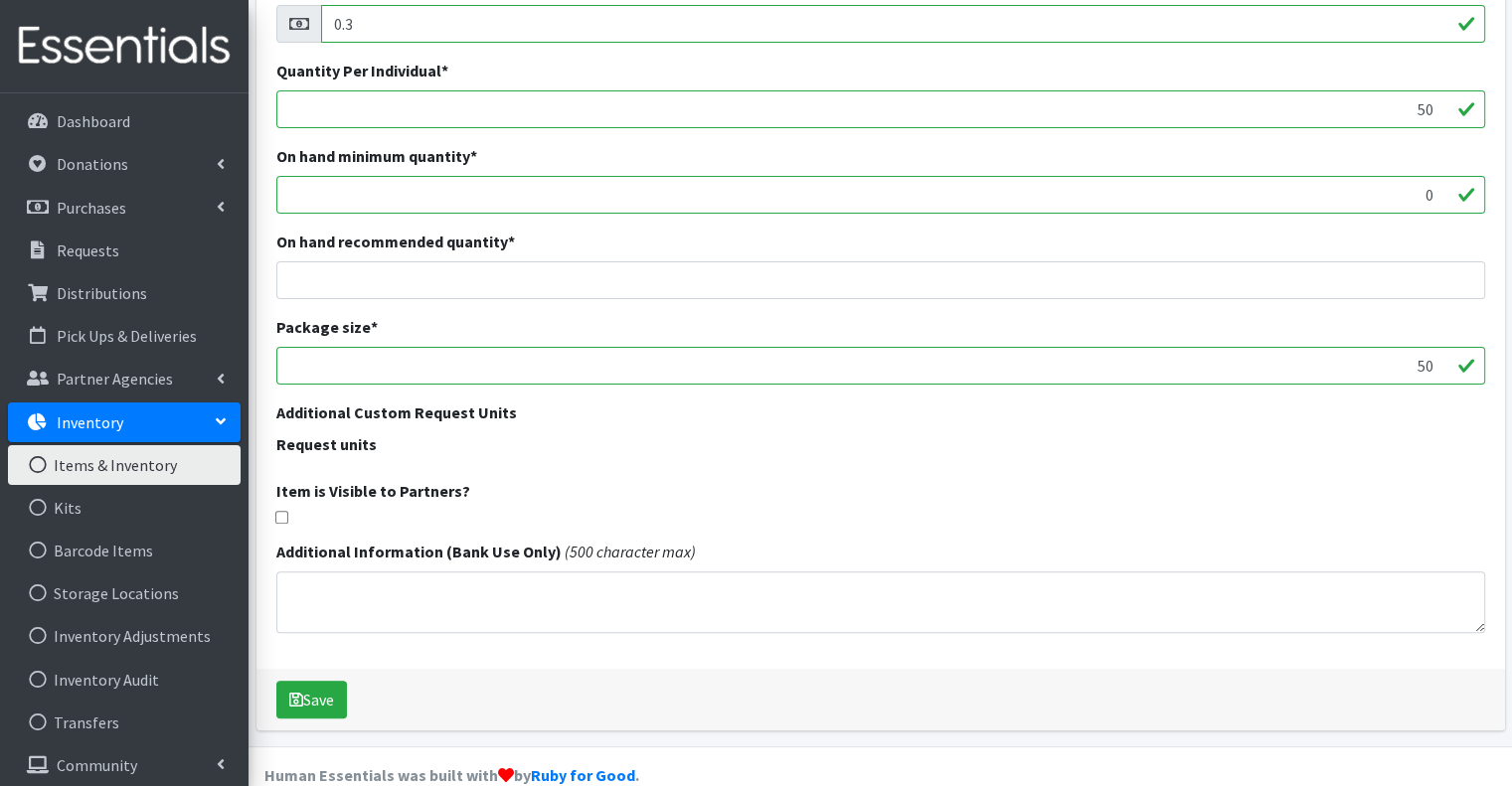scroll, scrollTop: 490, scrollLeft: 0, axis: vertical 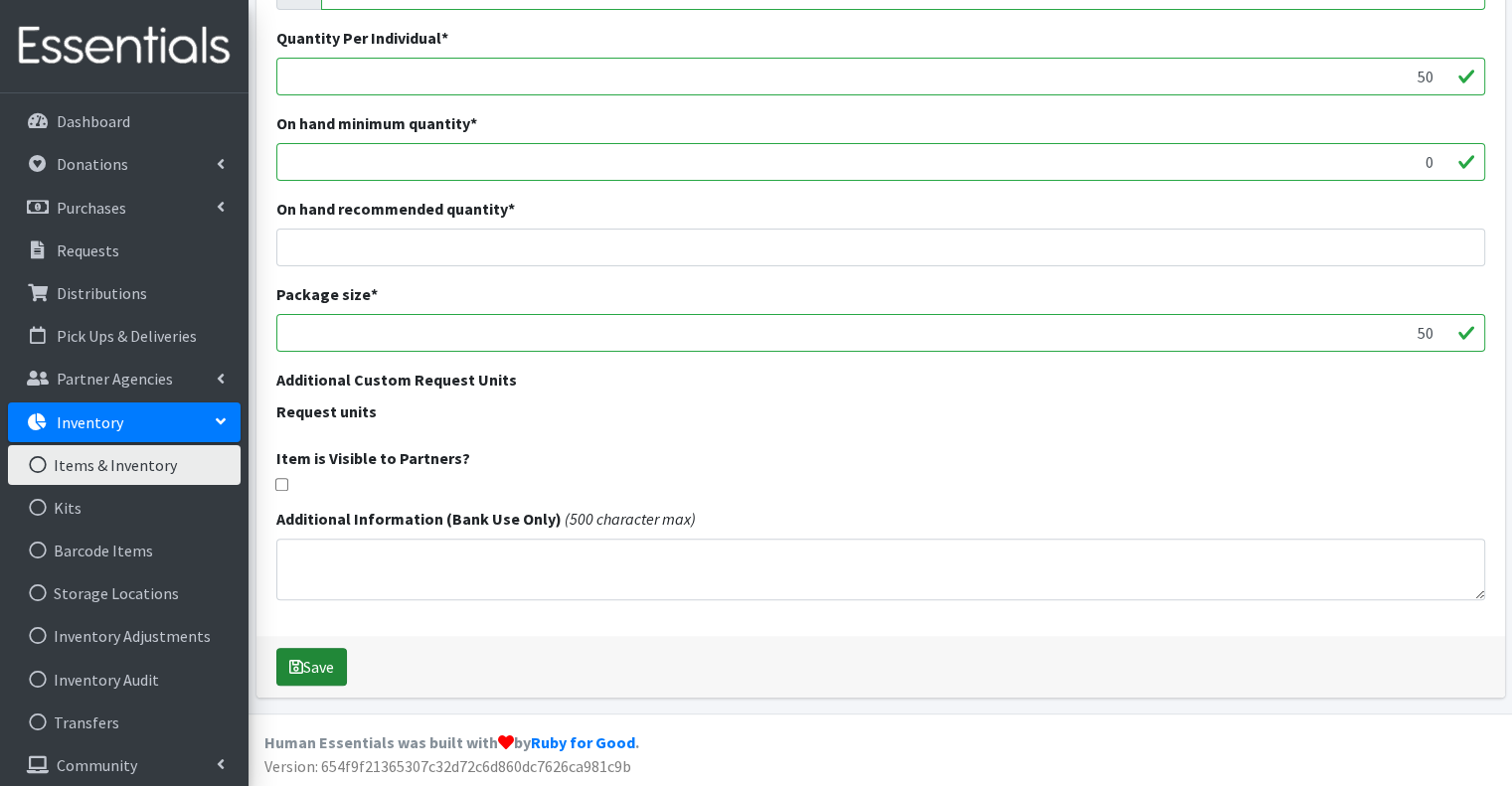 type on "D - 0 - Diapers" 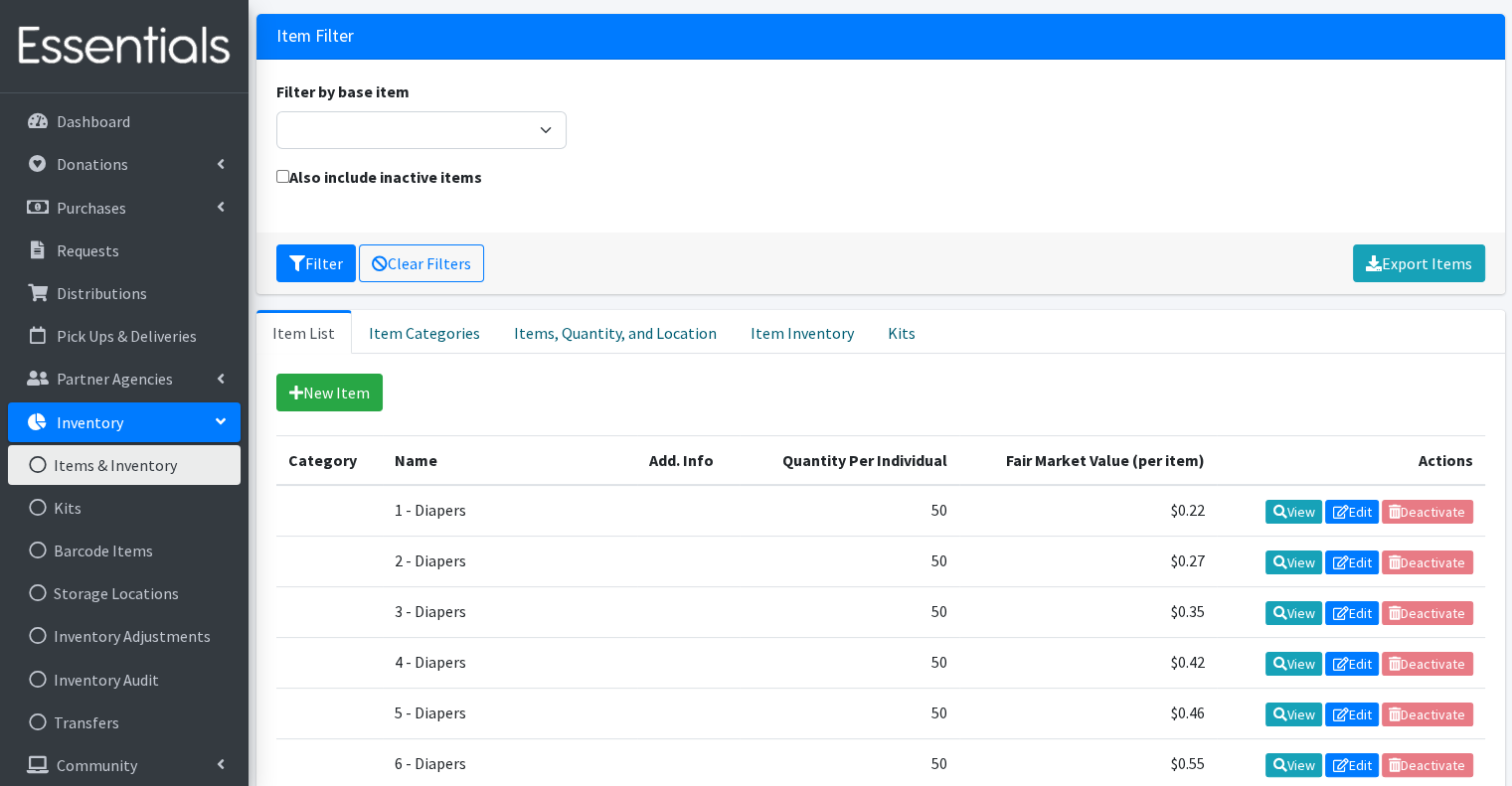 scroll, scrollTop: 298, scrollLeft: 0, axis: vertical 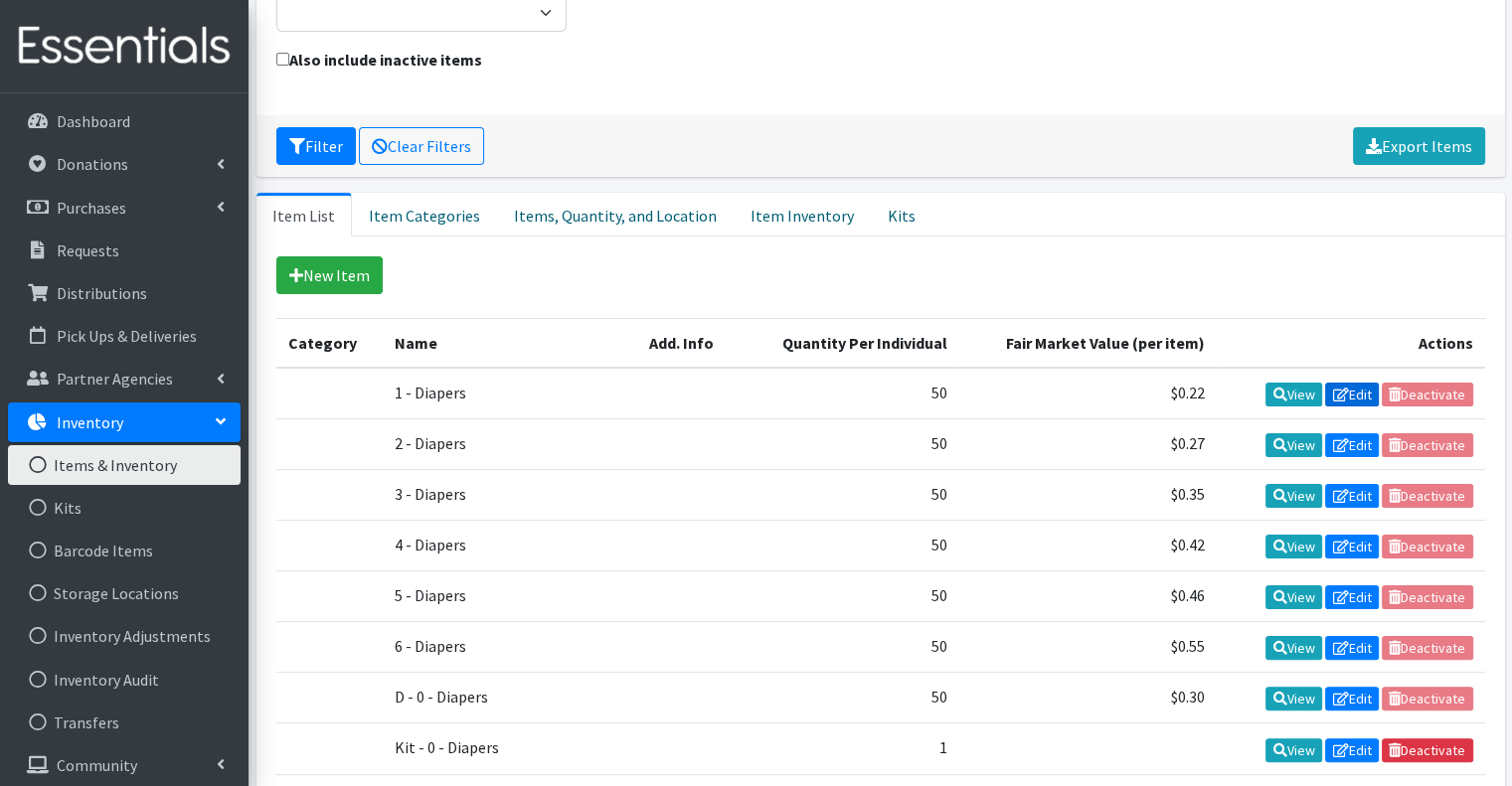 click at bounding box center [1340, 394] 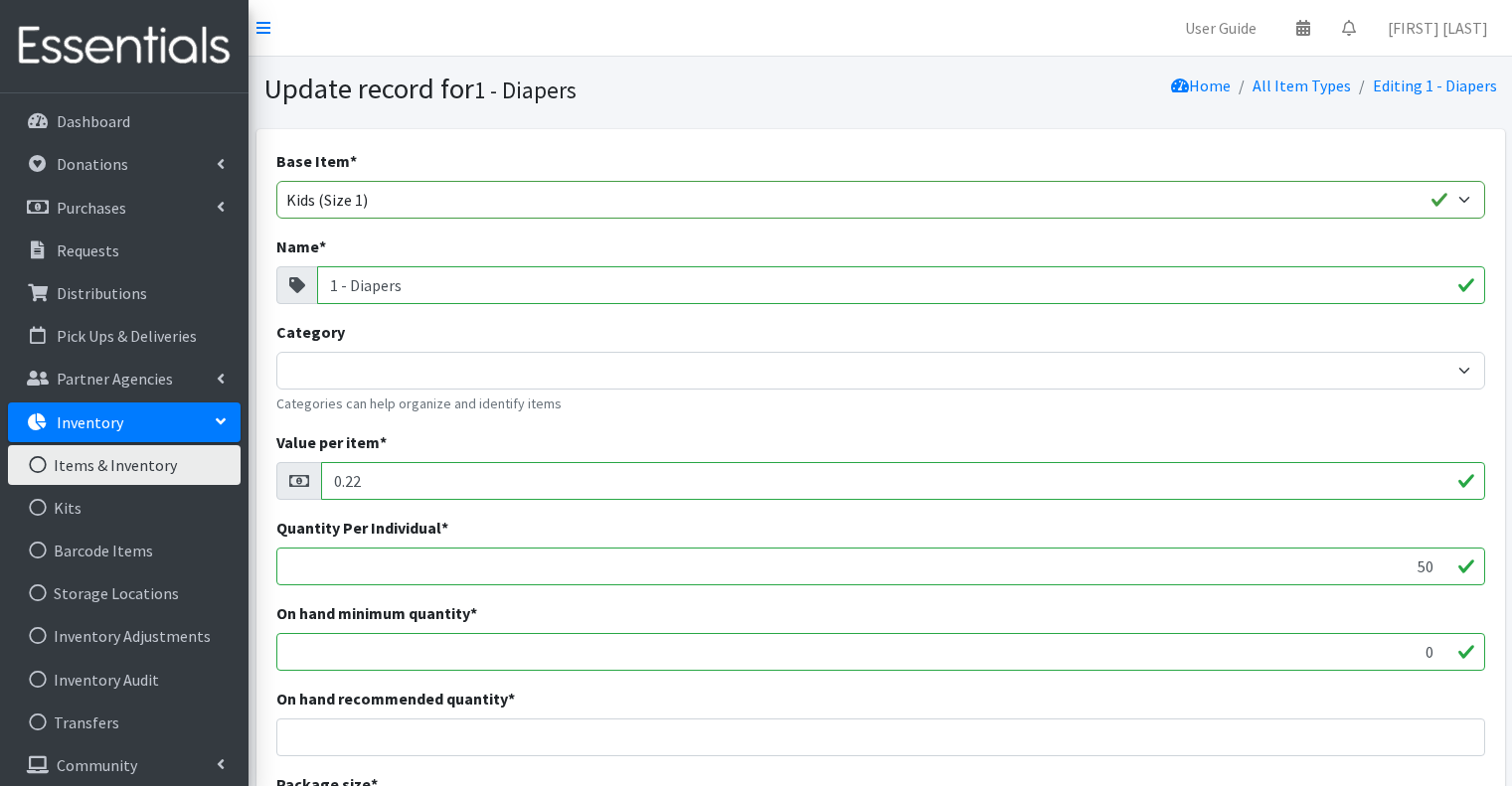 scroll, scrollTop: 0, scrollLeft: 0, axis: both 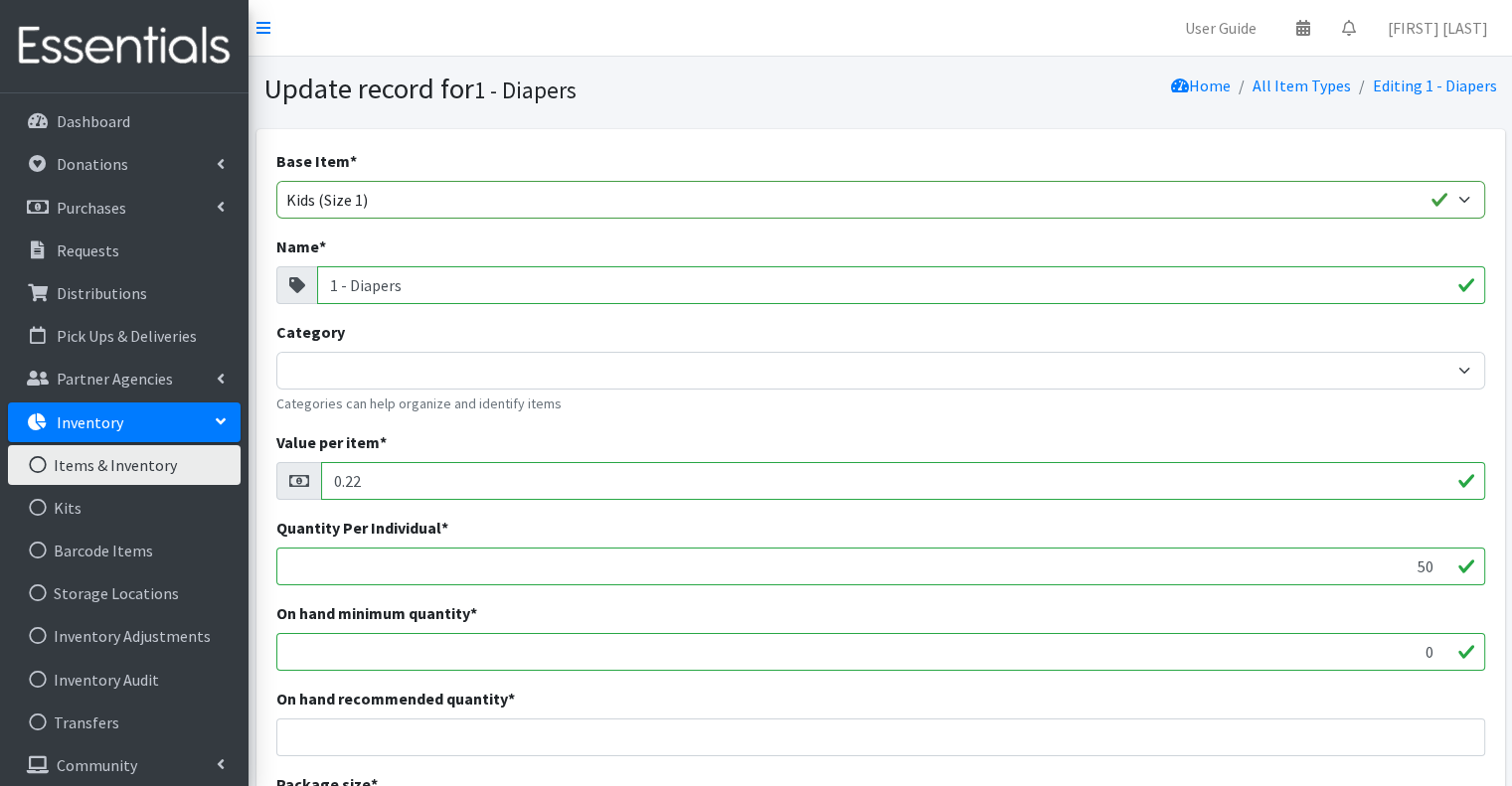 click on "1 - Diapers" at bounding box center (901, 285) 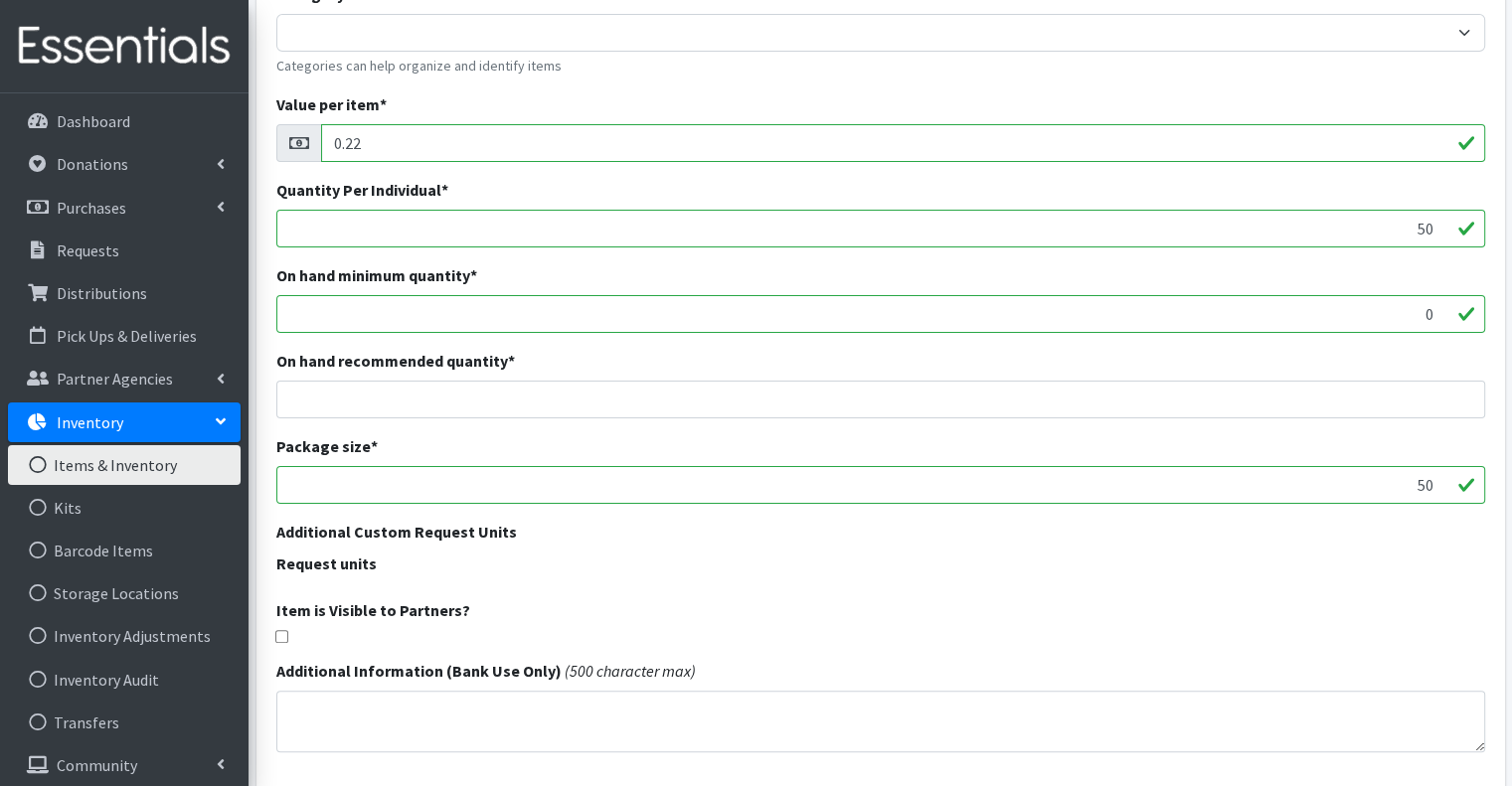 scroll, scrollTop: 490, scrollLeft: 0, axis: vertical 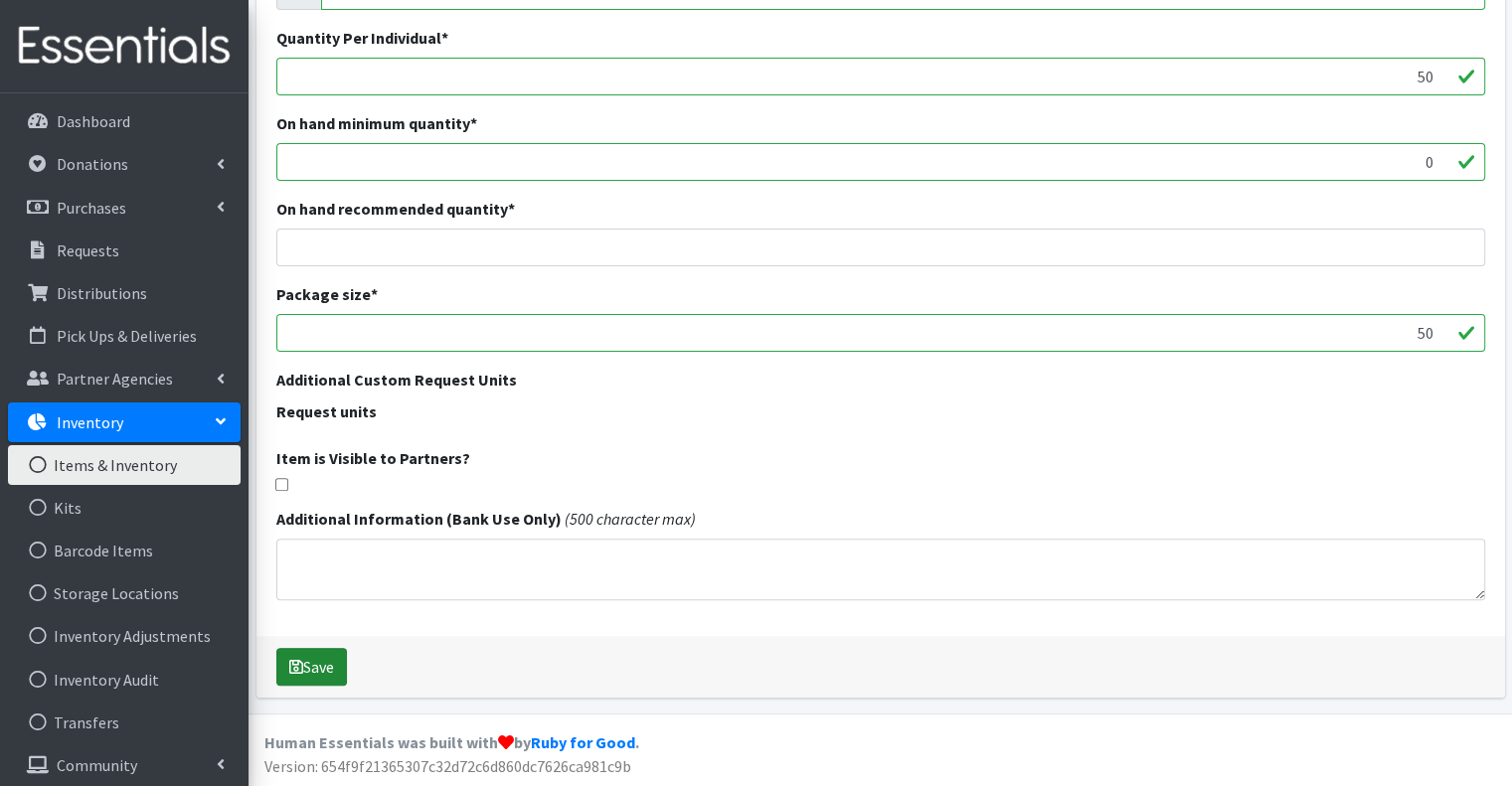 type on "D- 1 - Diapers" 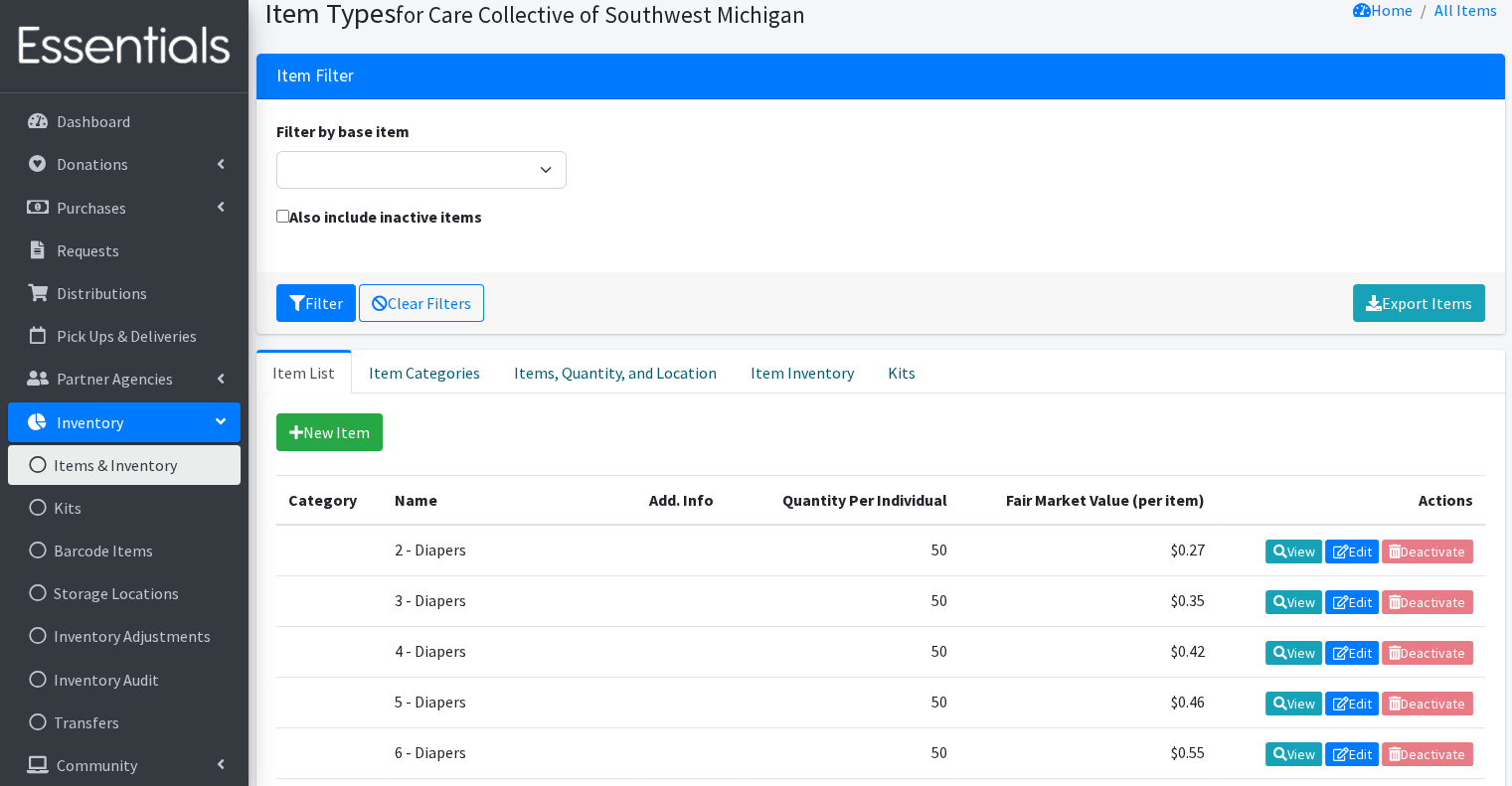 scroll, scrollTop: 298, scrollLeft: 0, axis: vertical 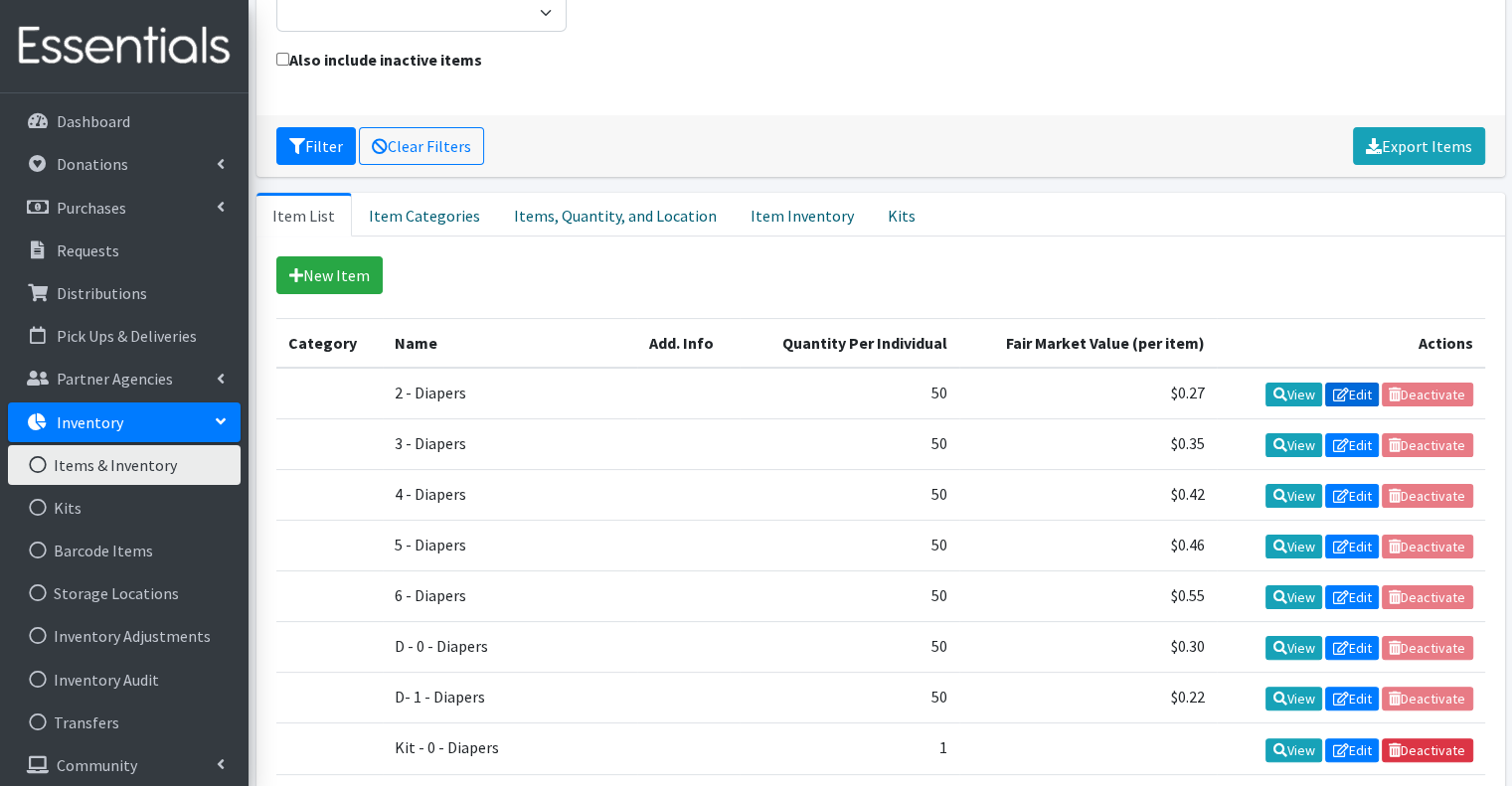 click on "Edit" at bounding box center (1352, 394) 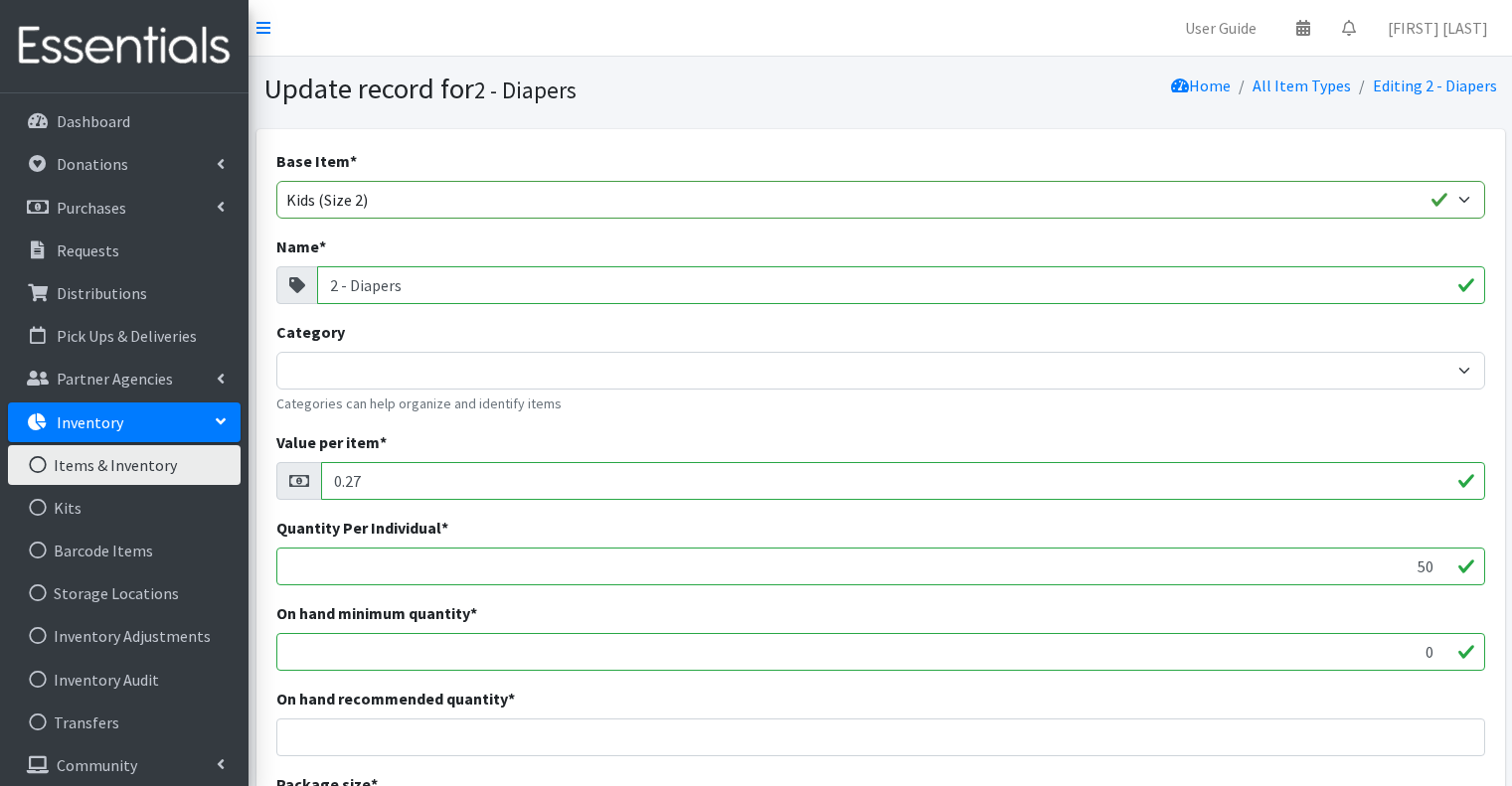 scroll, scrollTop: 0, scrollLeft: 0, axis: both 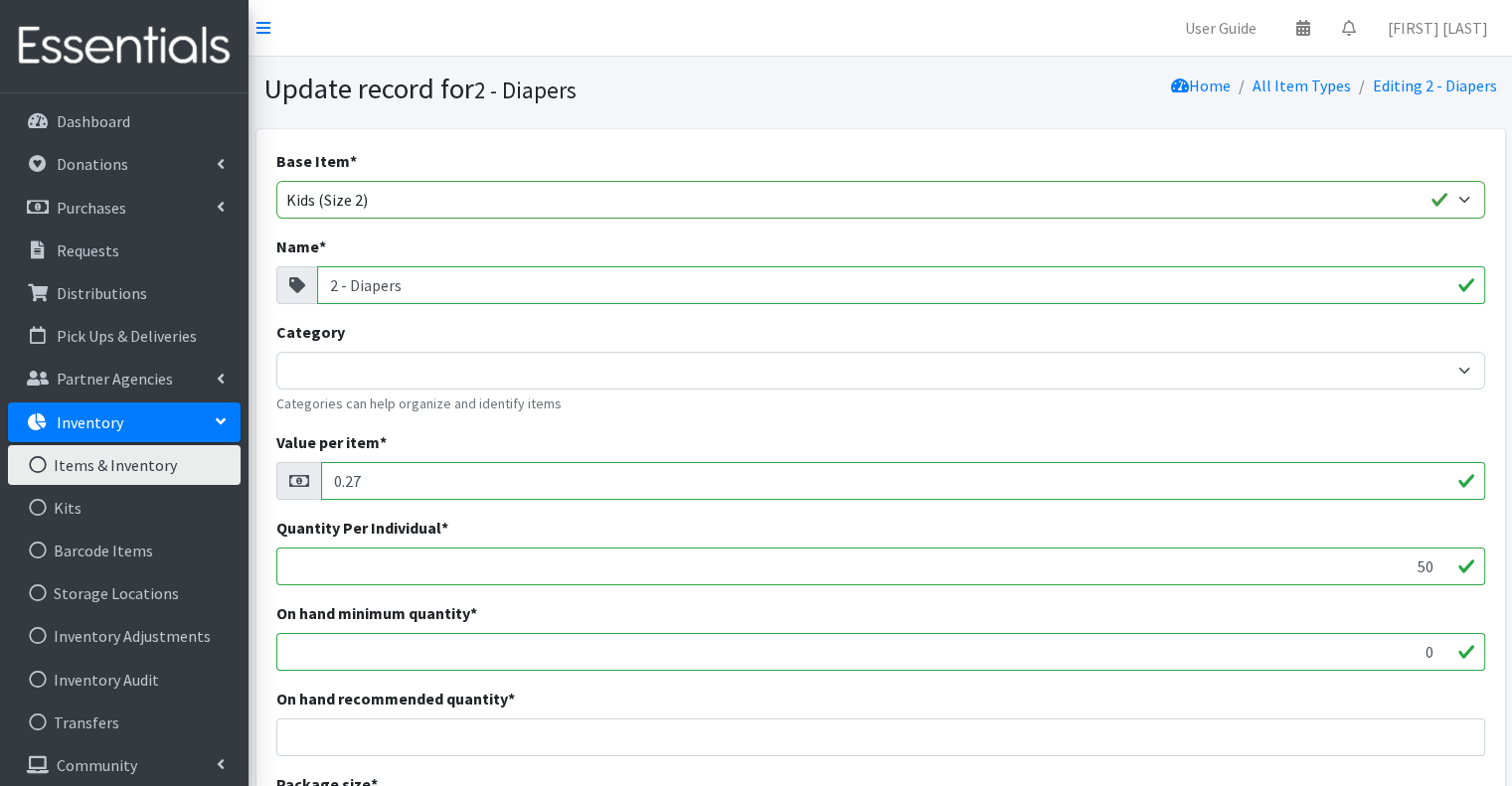 click on "2 - Diapers" at bounding box center (901, 285) 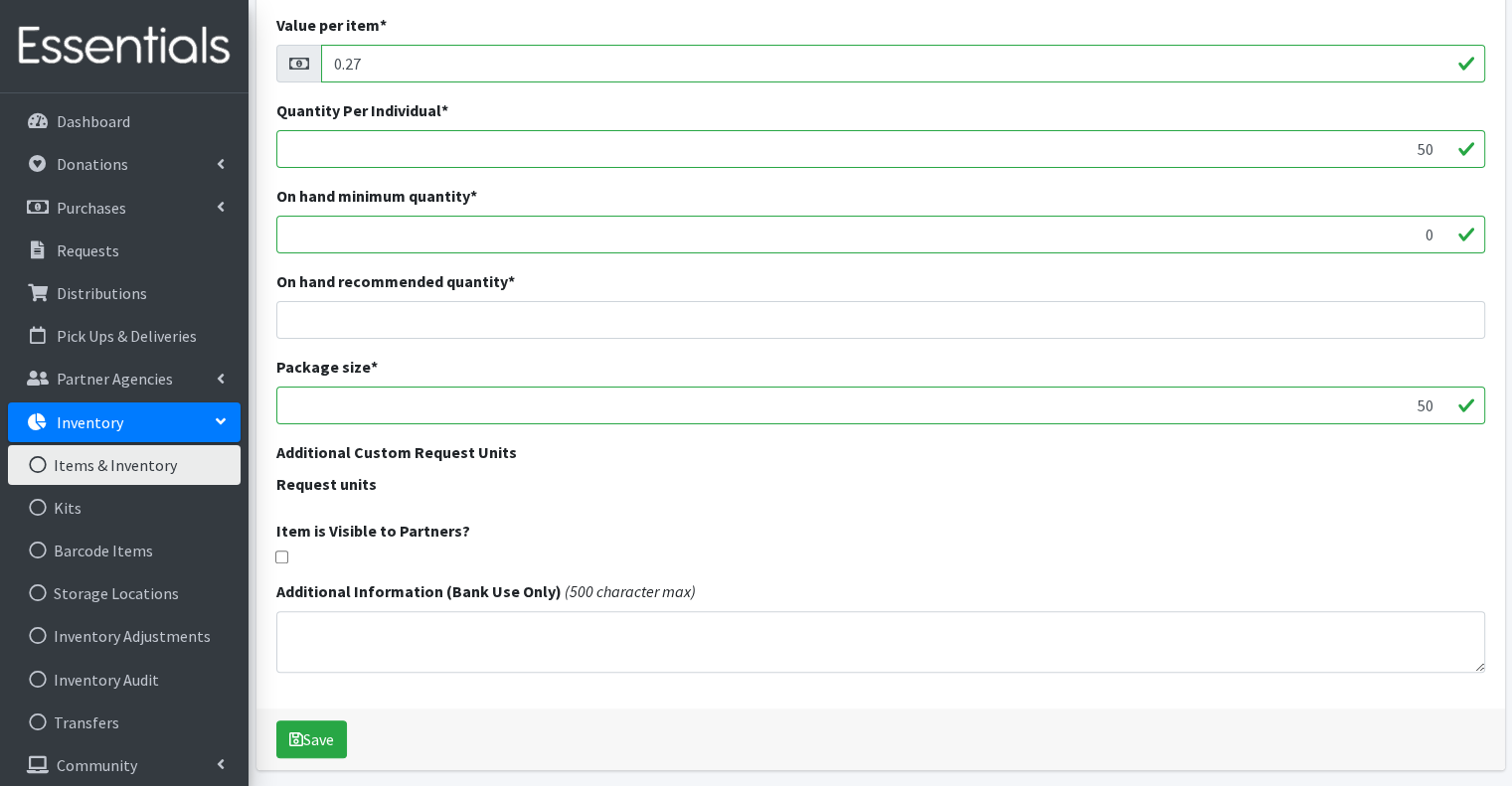 scroll, scrollTop: 490, scrollLeft: 0, axis: vertical 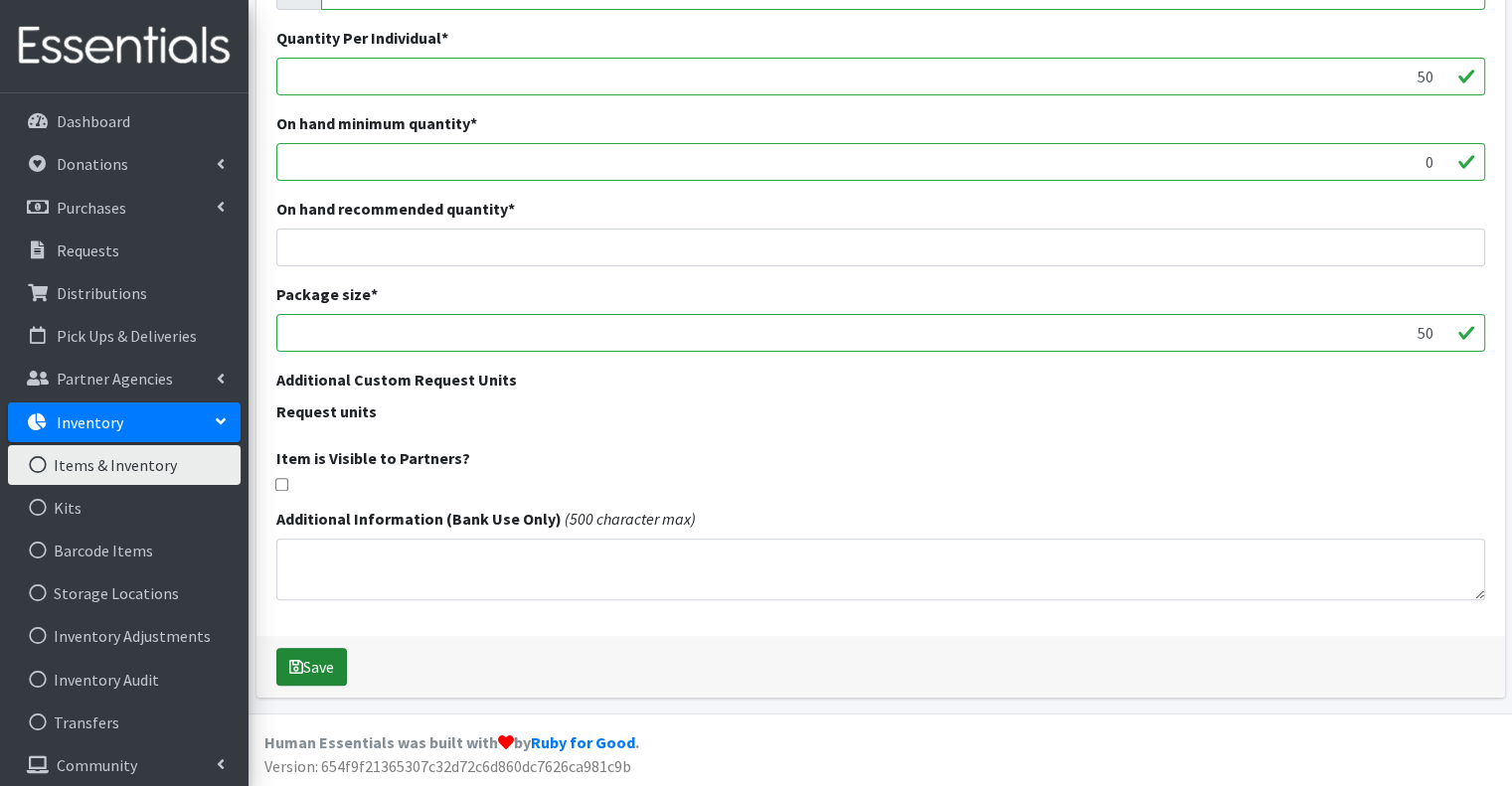 type on "D- 2 - Diapers" 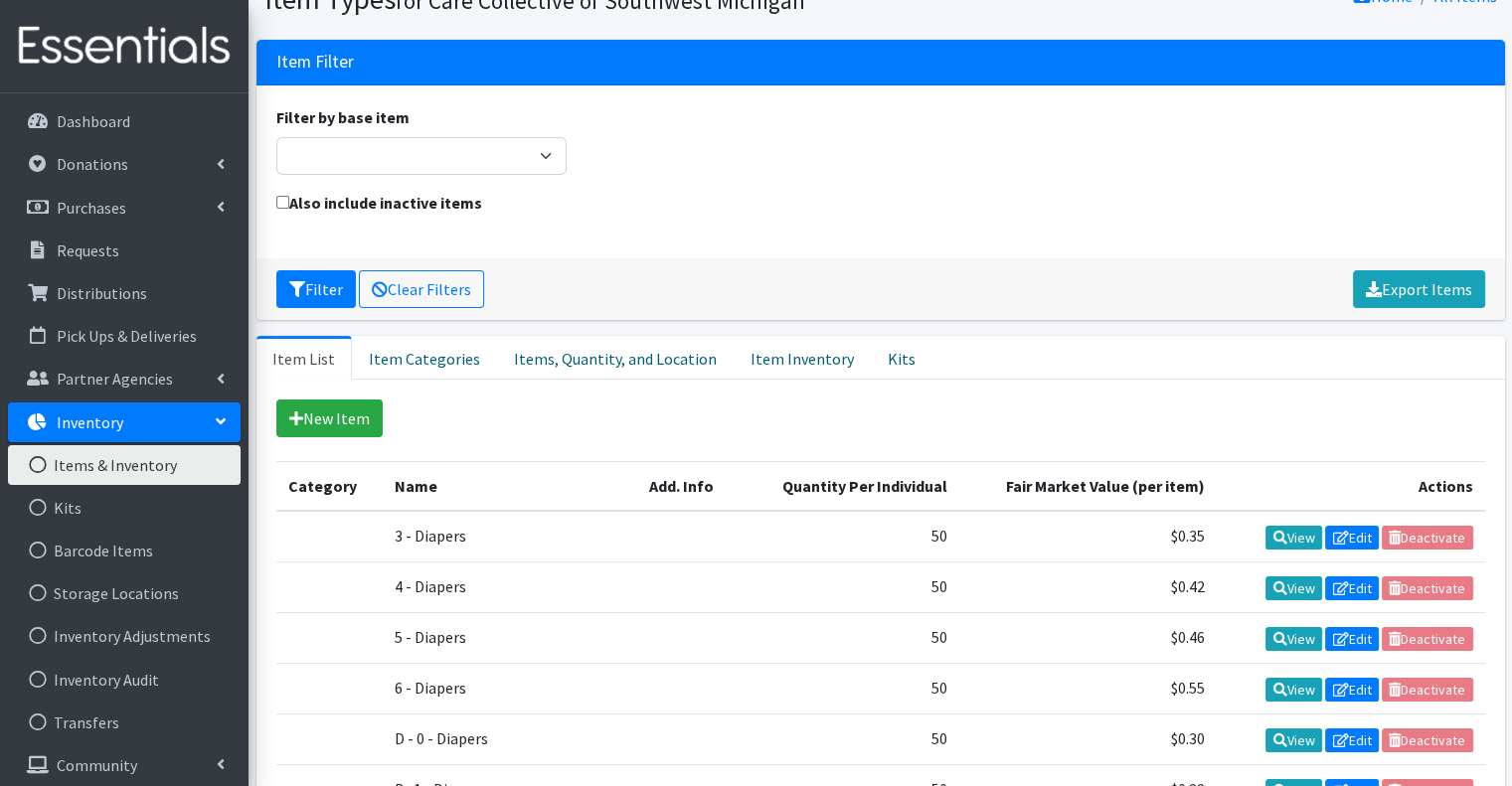 scroll, scrollTop: 298, scrollLeft: 0, axis: vertical 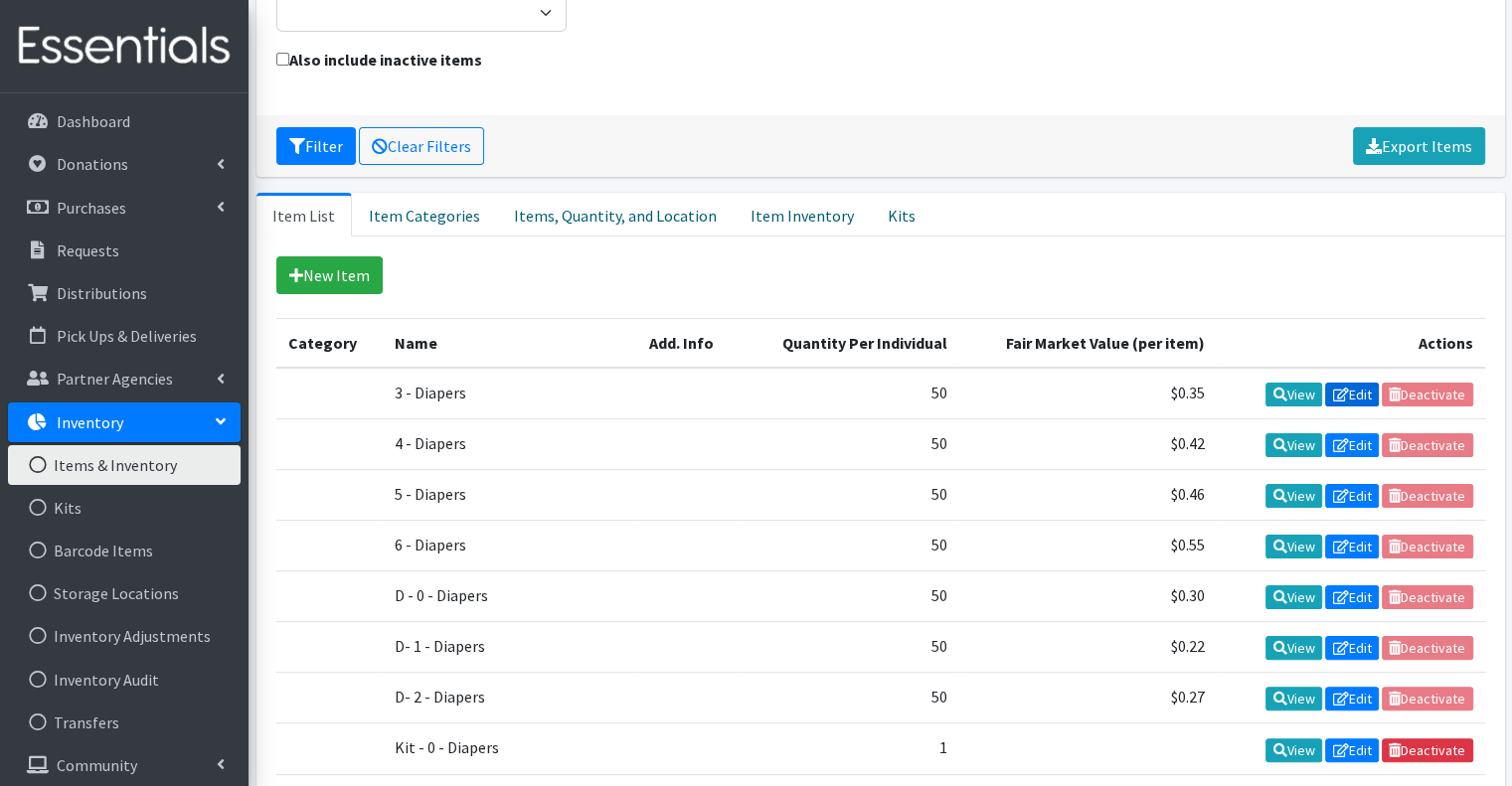 click on "Edit" at bounding box center [1352, 394] 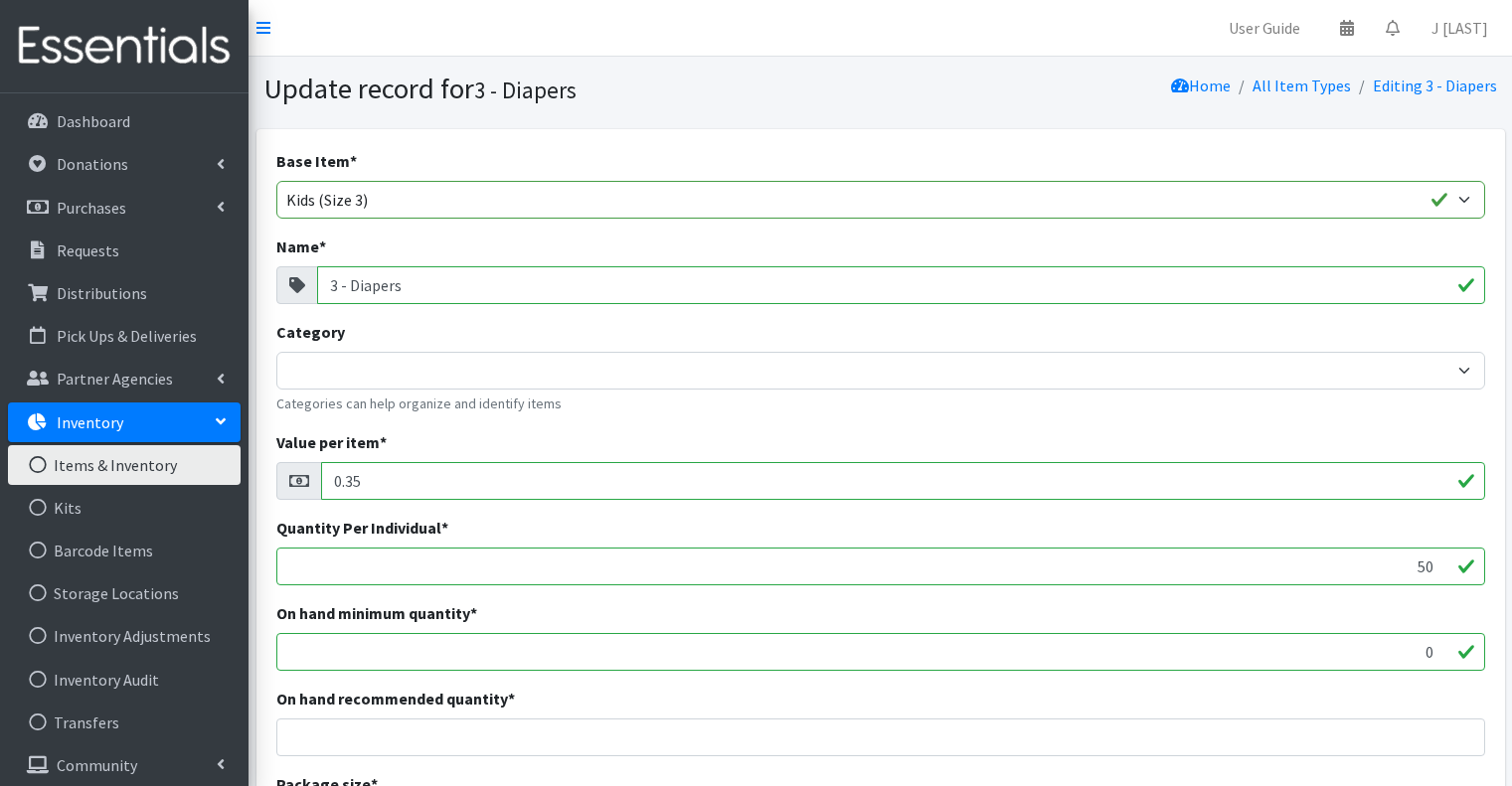 scroll, scrollTop: 0, scrollLeft: 0, axis: both 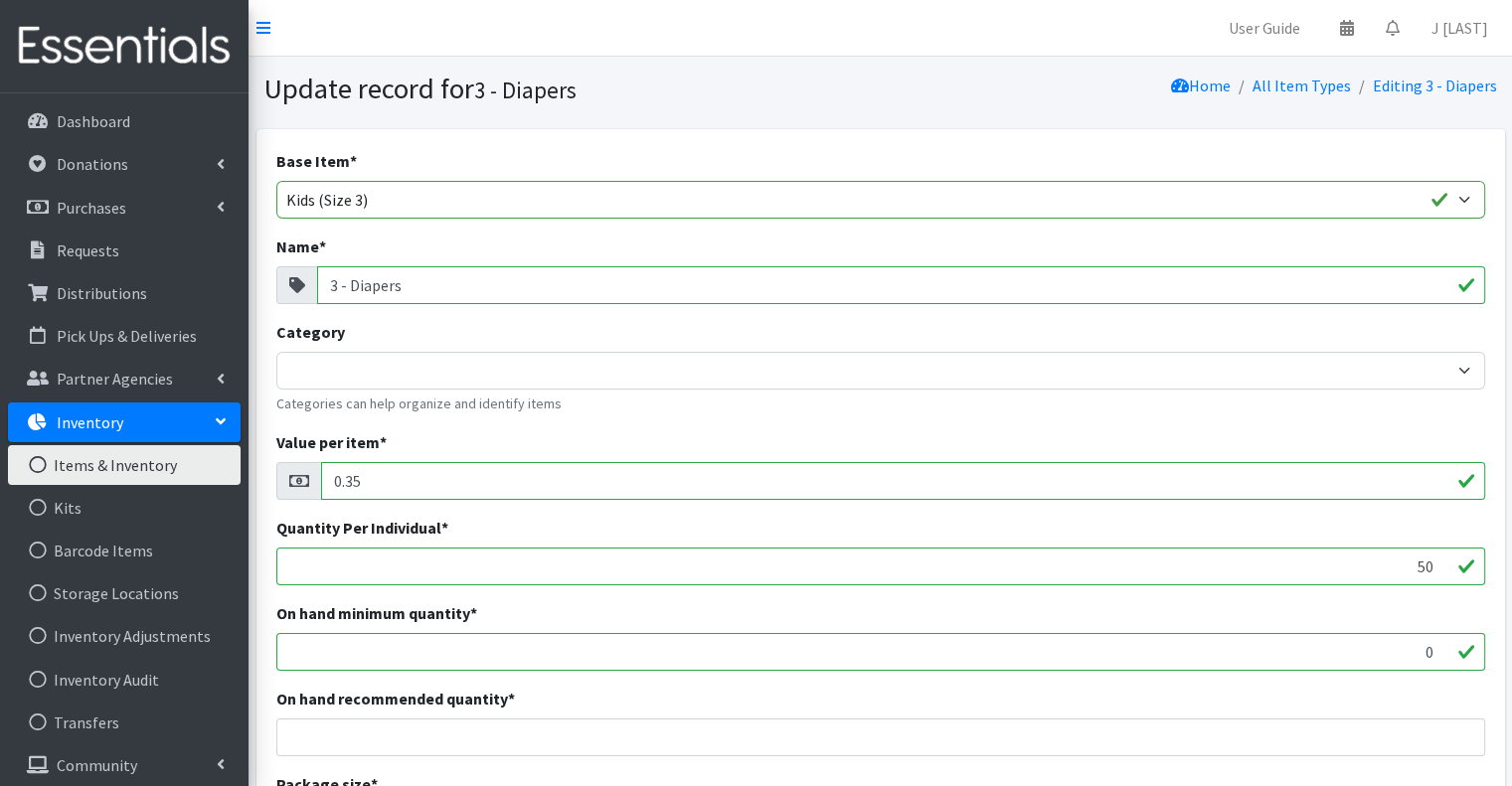 click on "3 - Diapers" at bounding box center [901, 285] 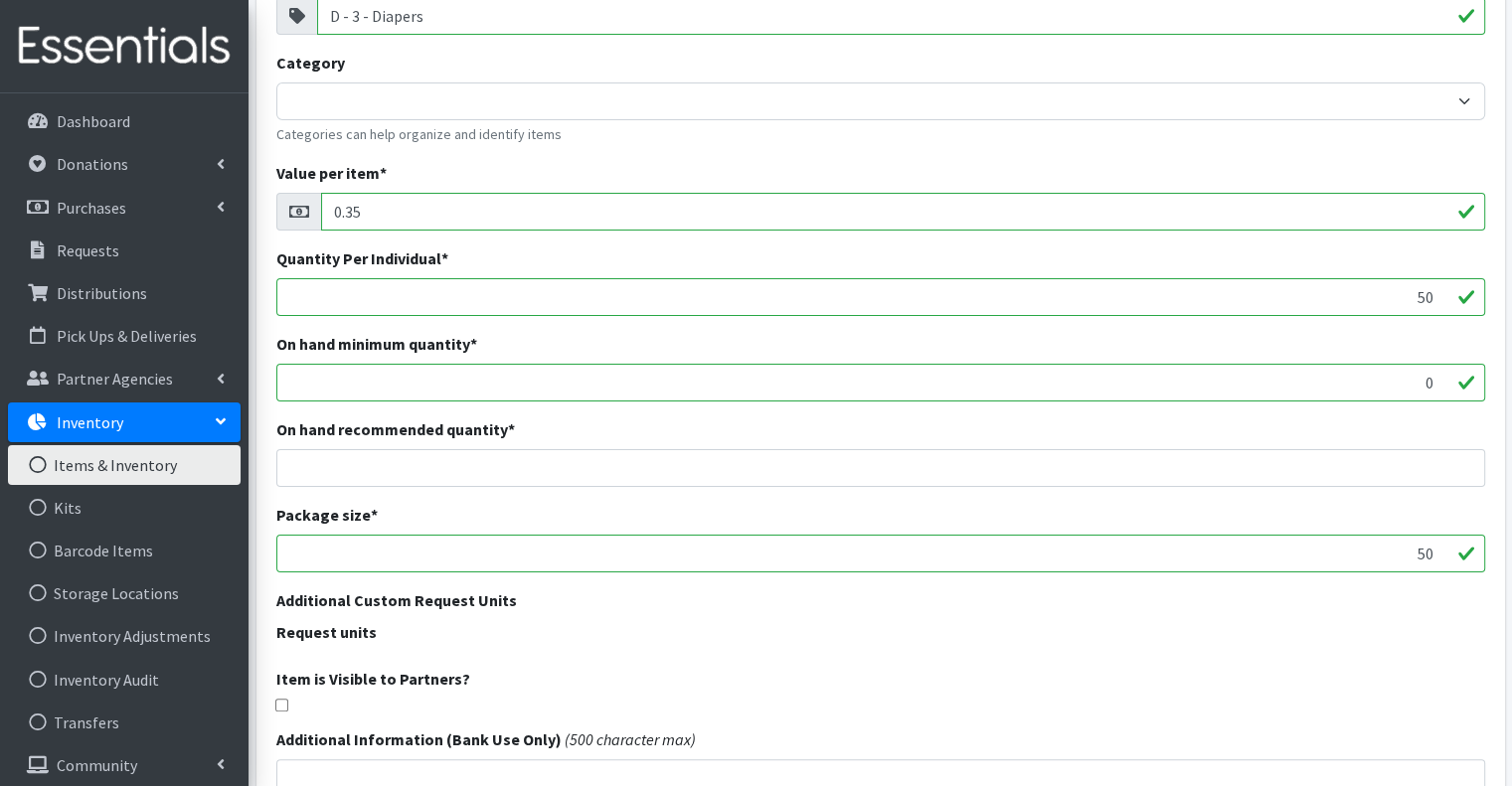 scroll, scrollTop: 490, scrollLeft: 0, axis: vertical 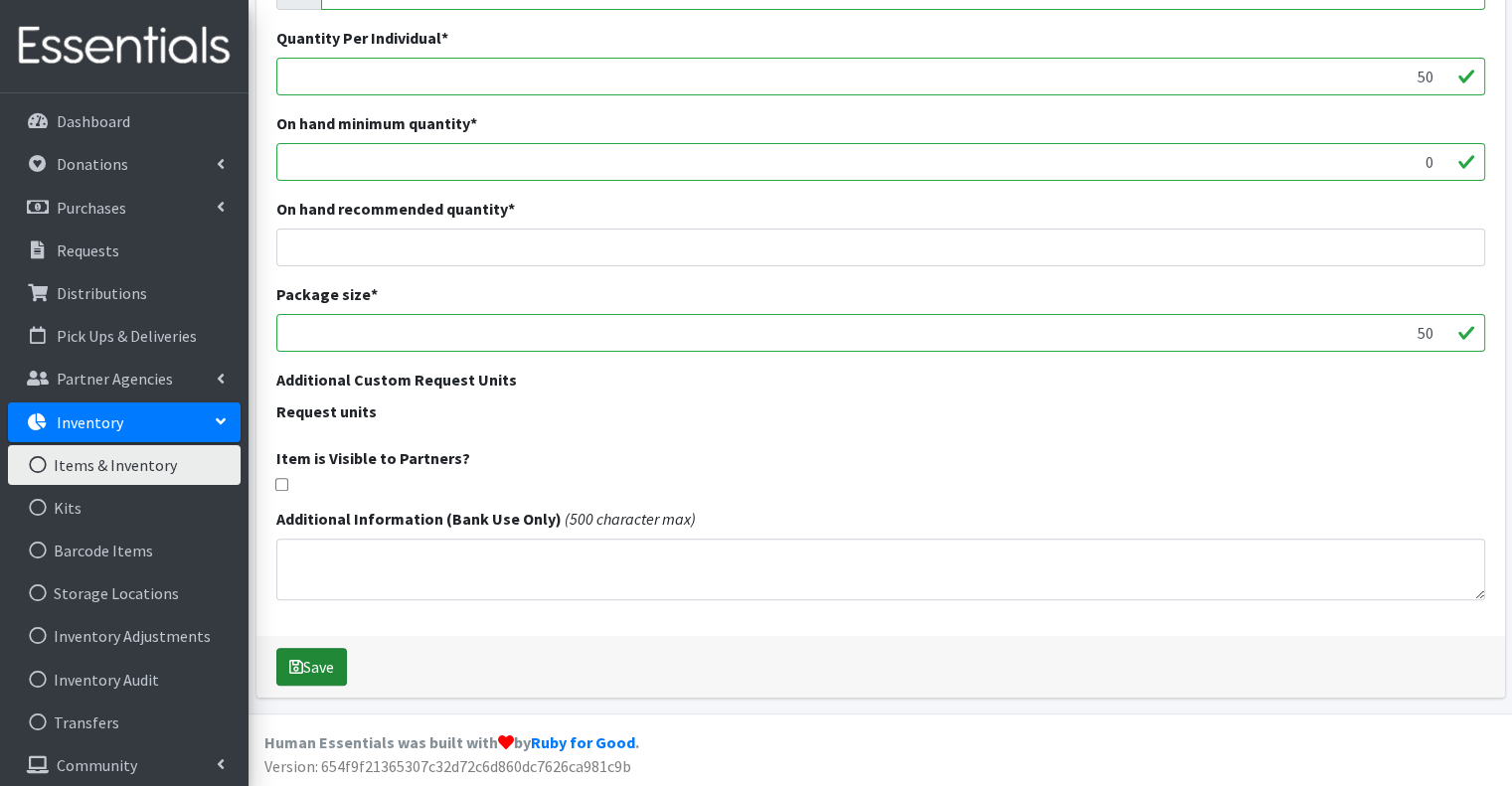type on "D - 3 - Diapers" 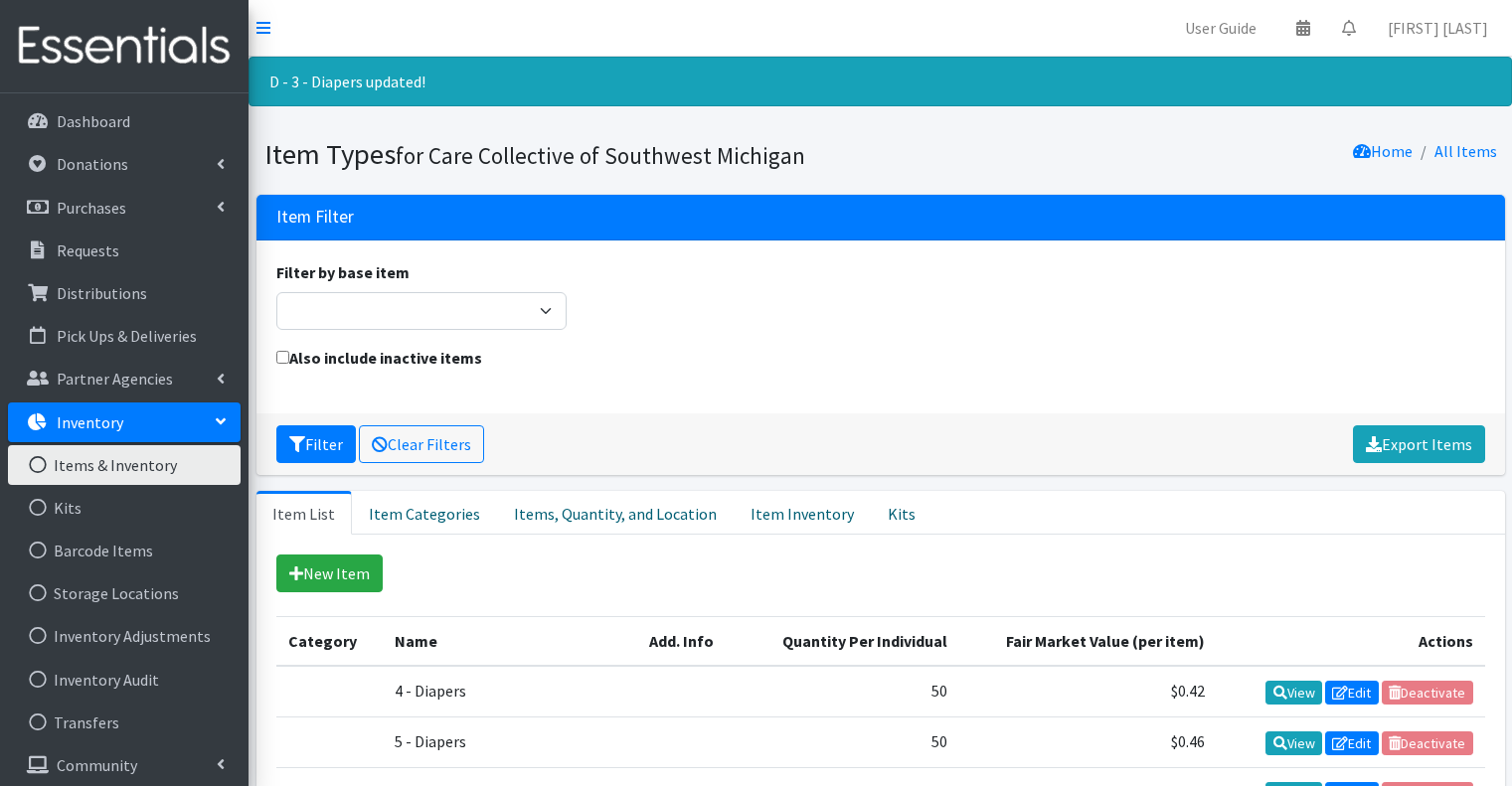 scroll, scrollTop: 0, scrollLeft: 0, axis: both 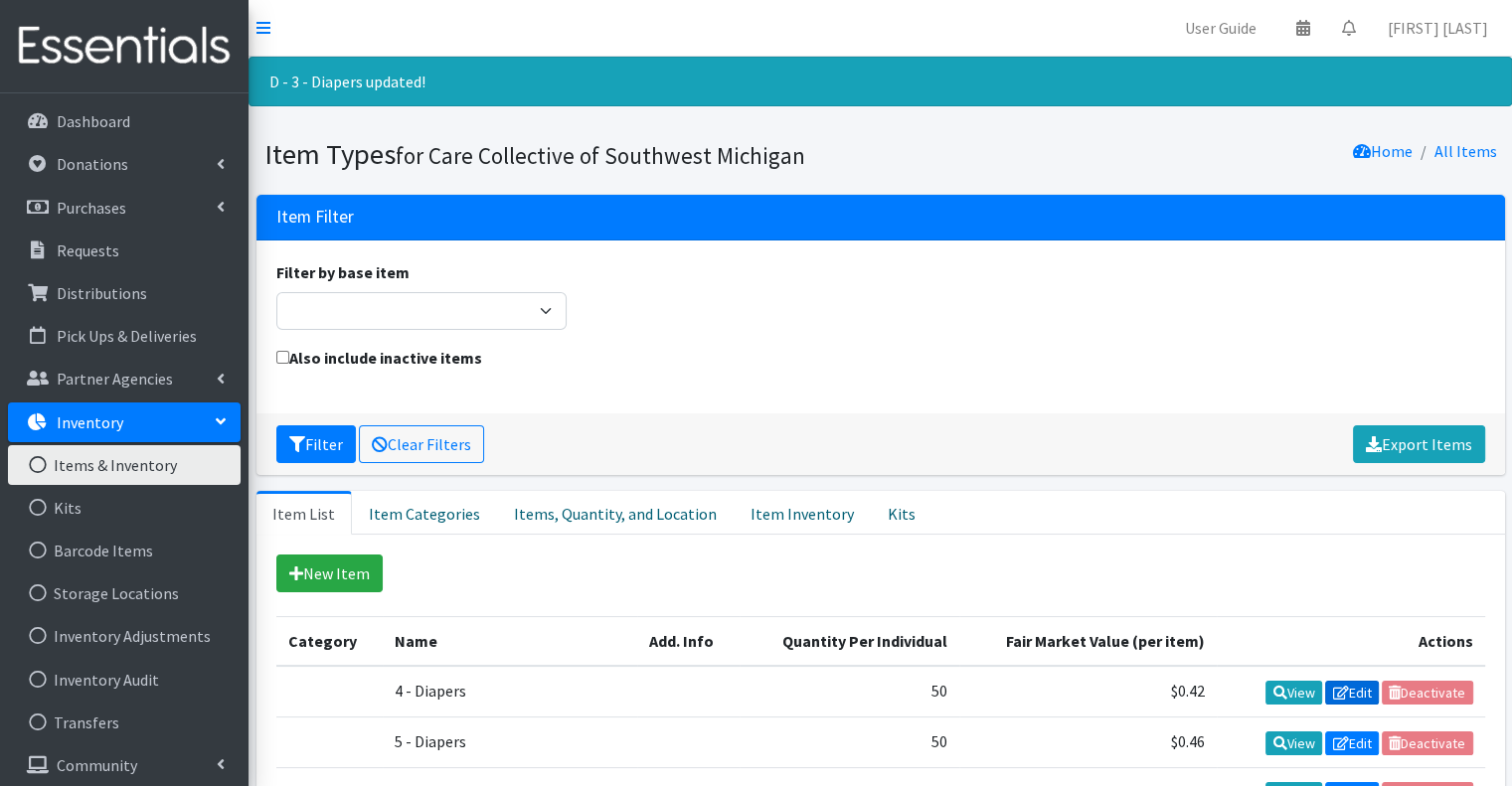 click on "Edit" at bounding box center [1352, 693] 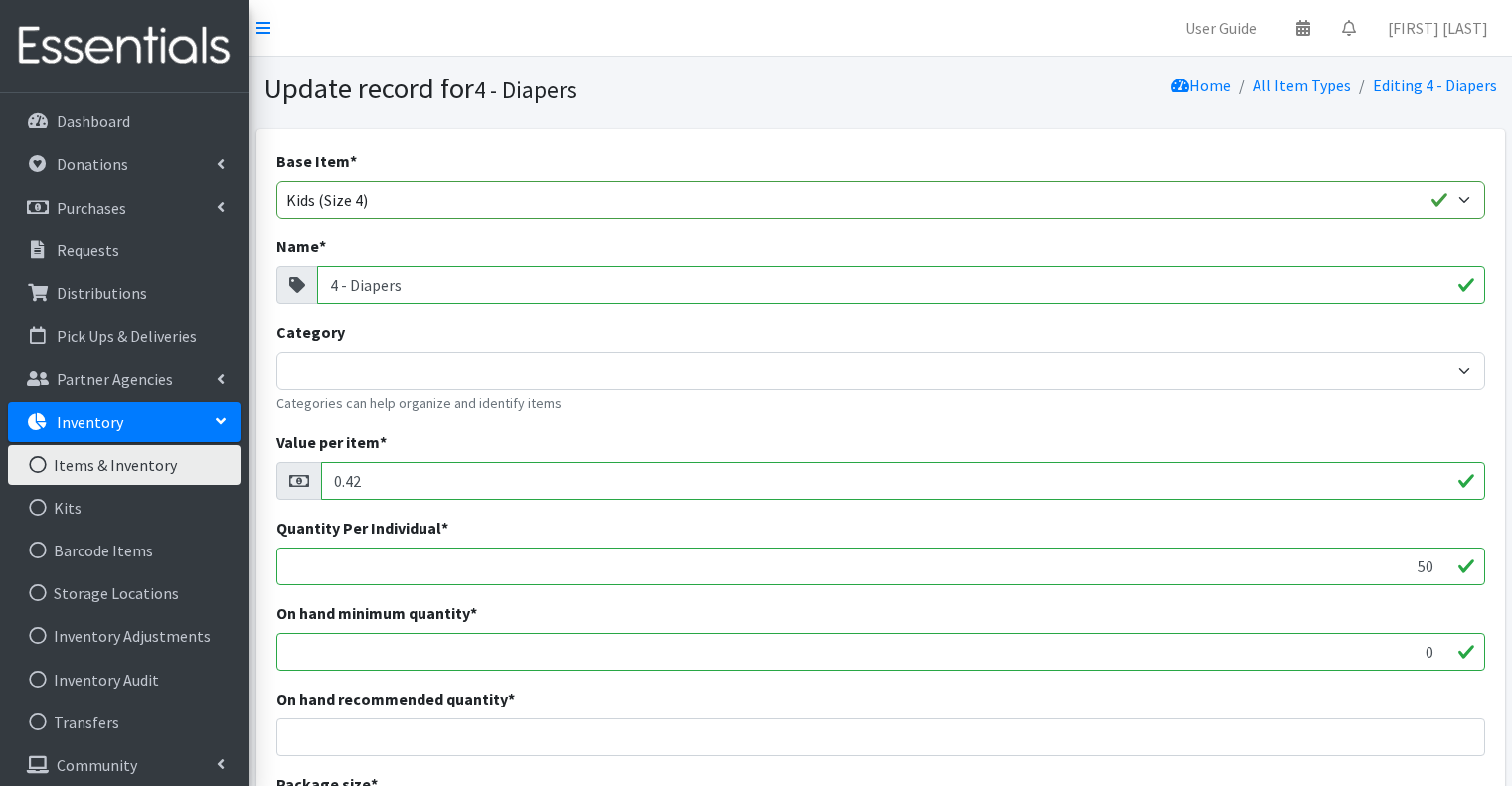 scroll, scrollTop: 0, scrollLeft: 0, axis: both 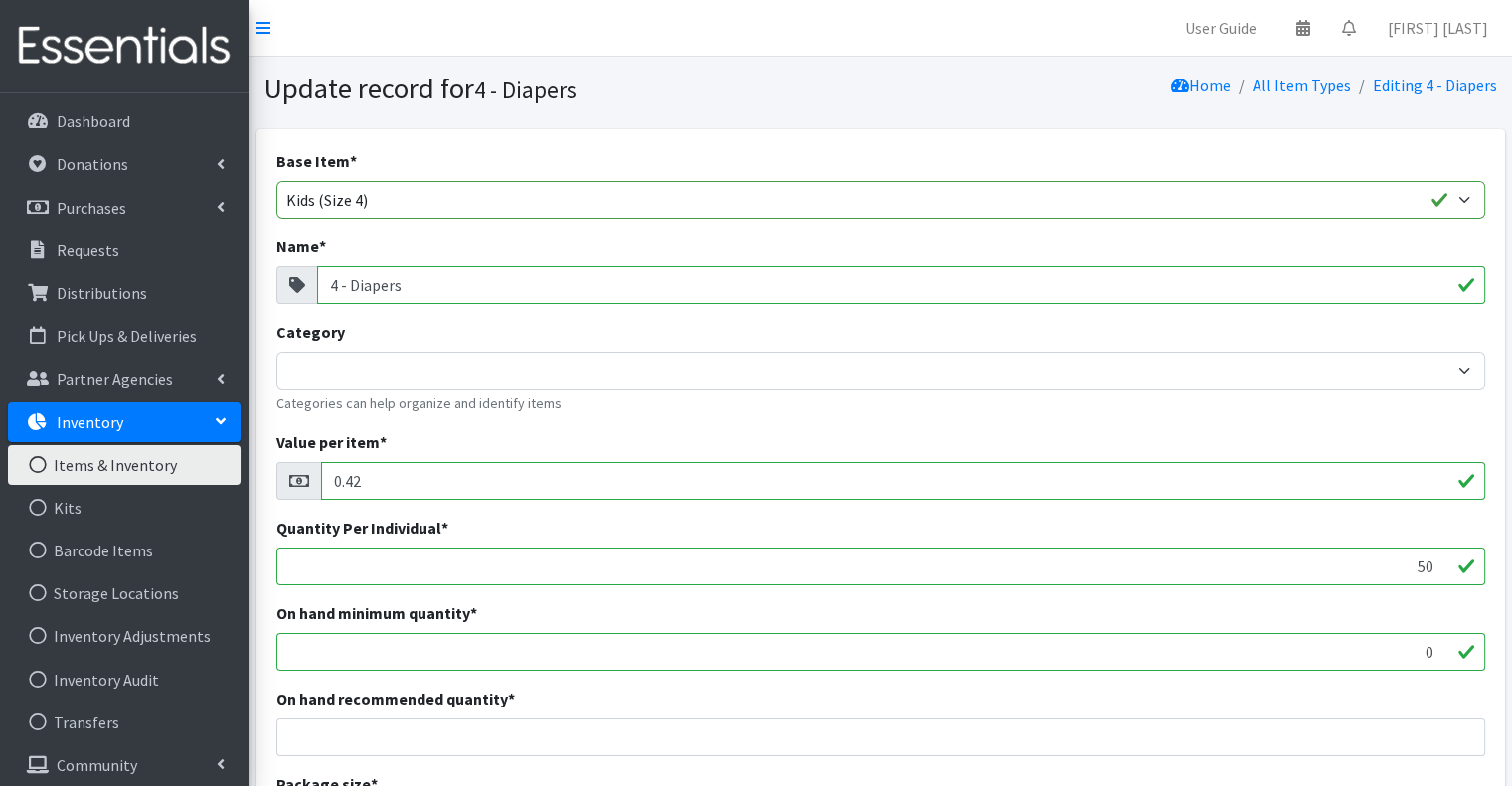 click on "4 - Diapers" at bounding box center (901, 285) 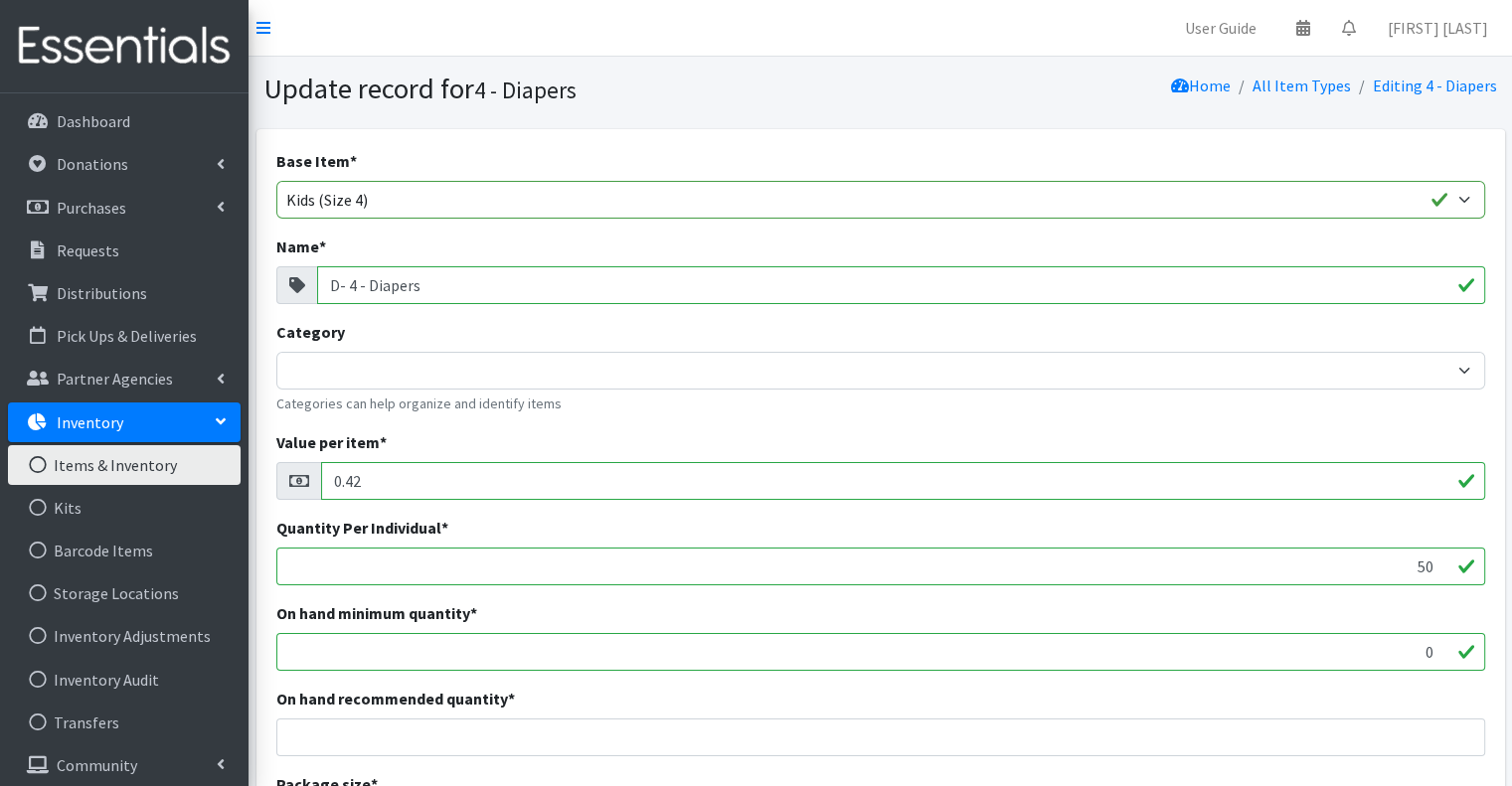 click on "D- 4 - Diapers" at bounding box center (901, 285) 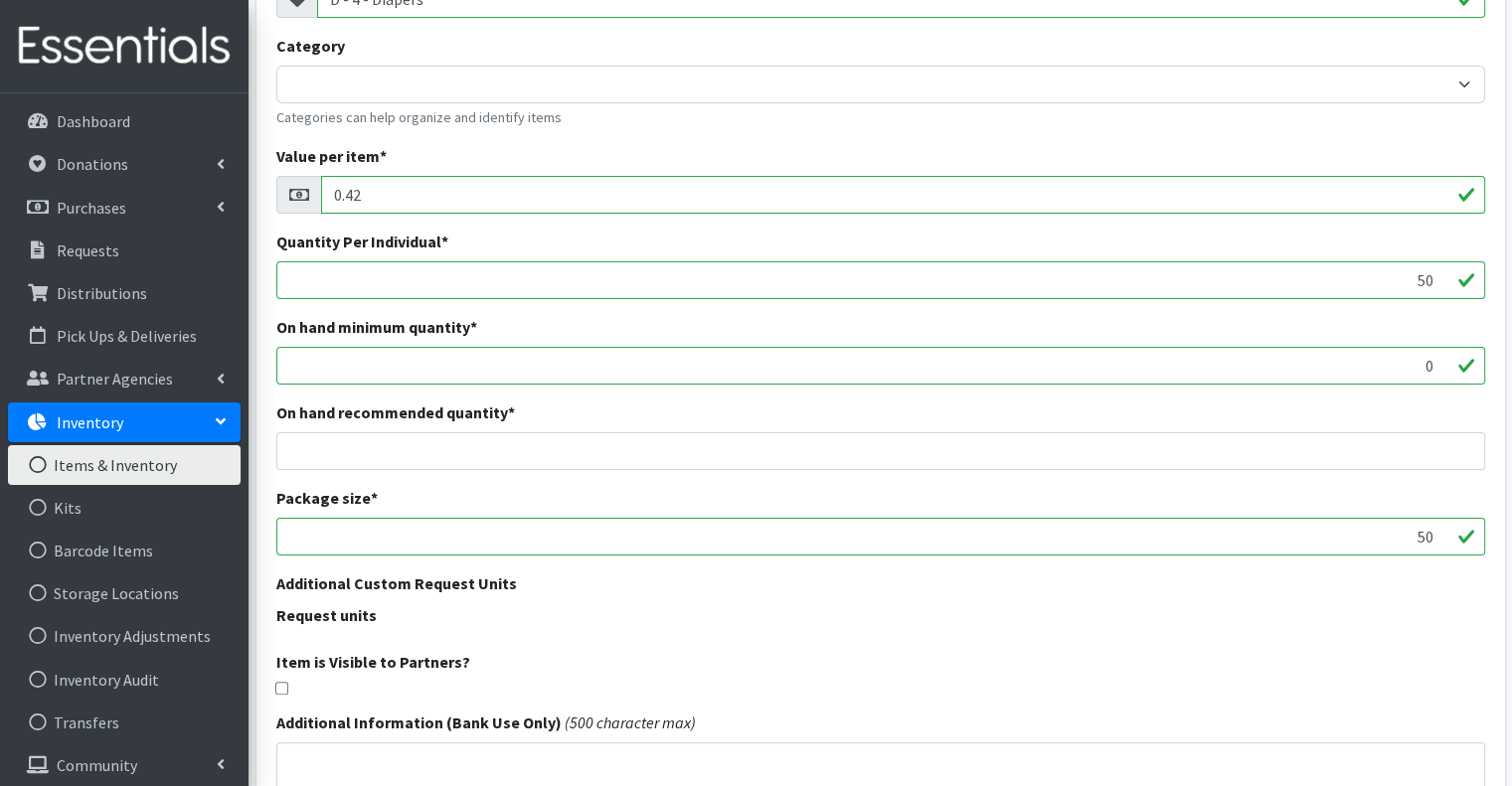 scroll, scrollTop: 490, scrollLeft: 0, axis: vertical 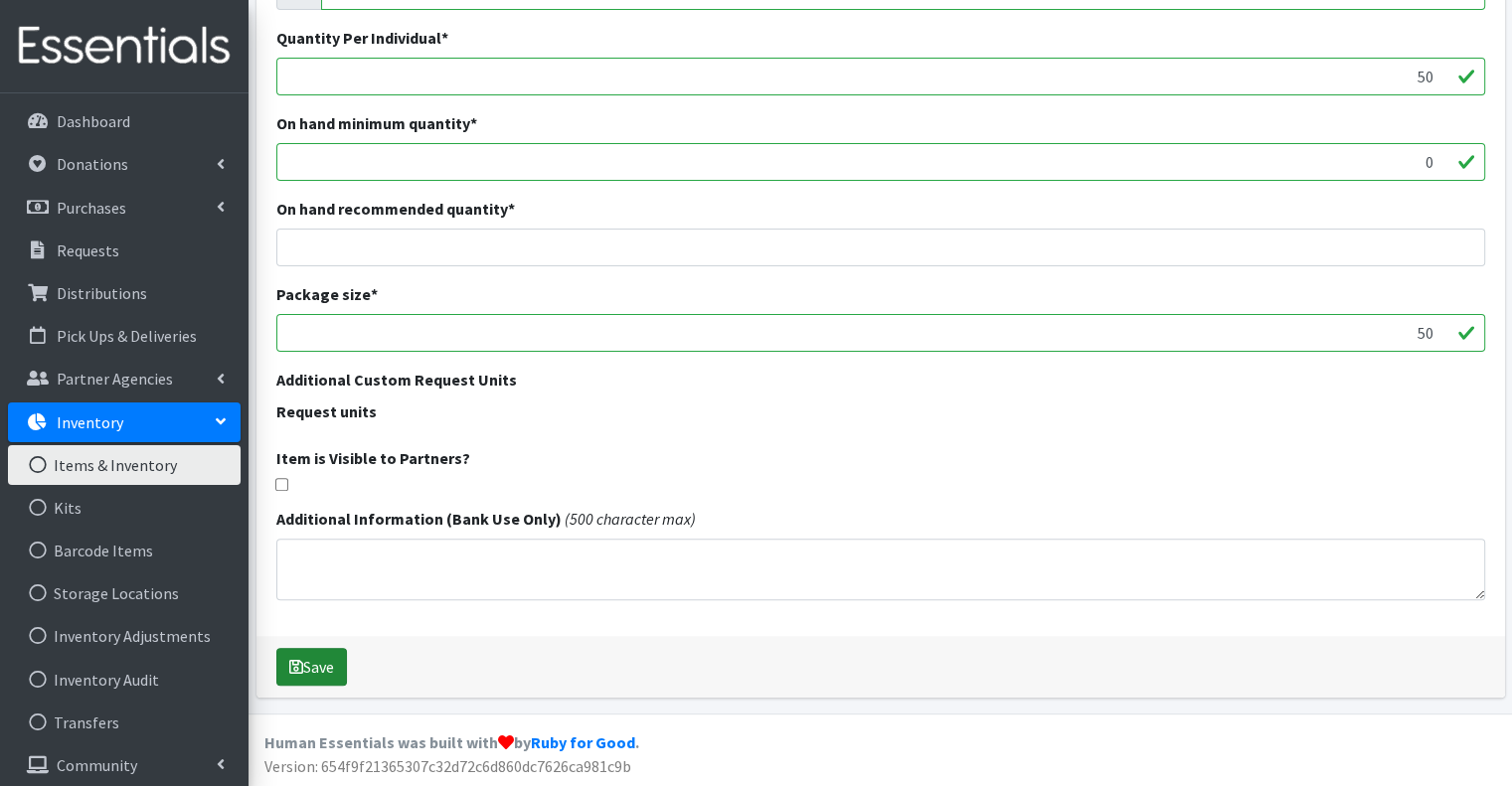 type on "D - 4 - Diapers" 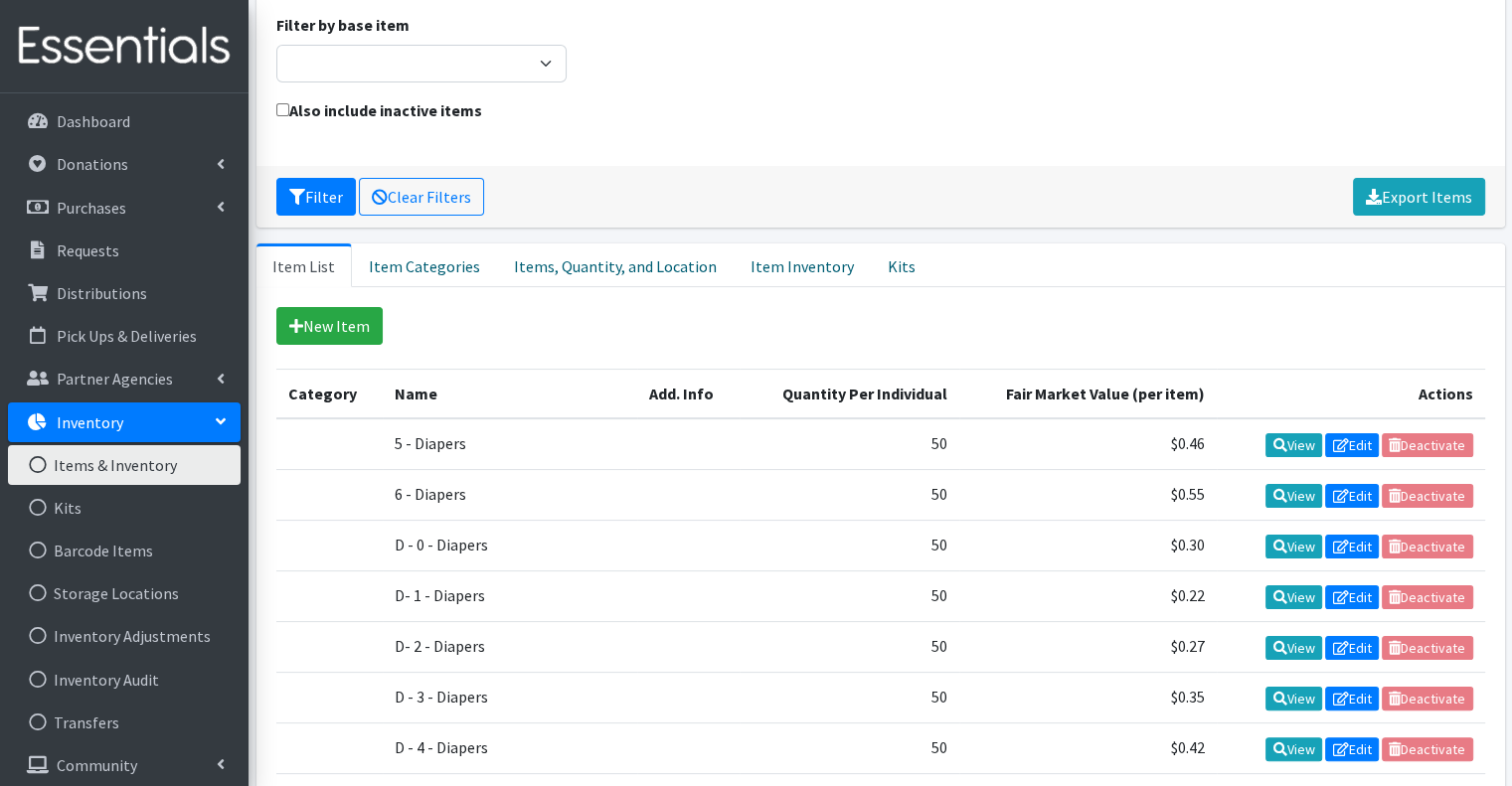 scroll, scrollTop: 397, scrollLeft: 0, axis: vertical 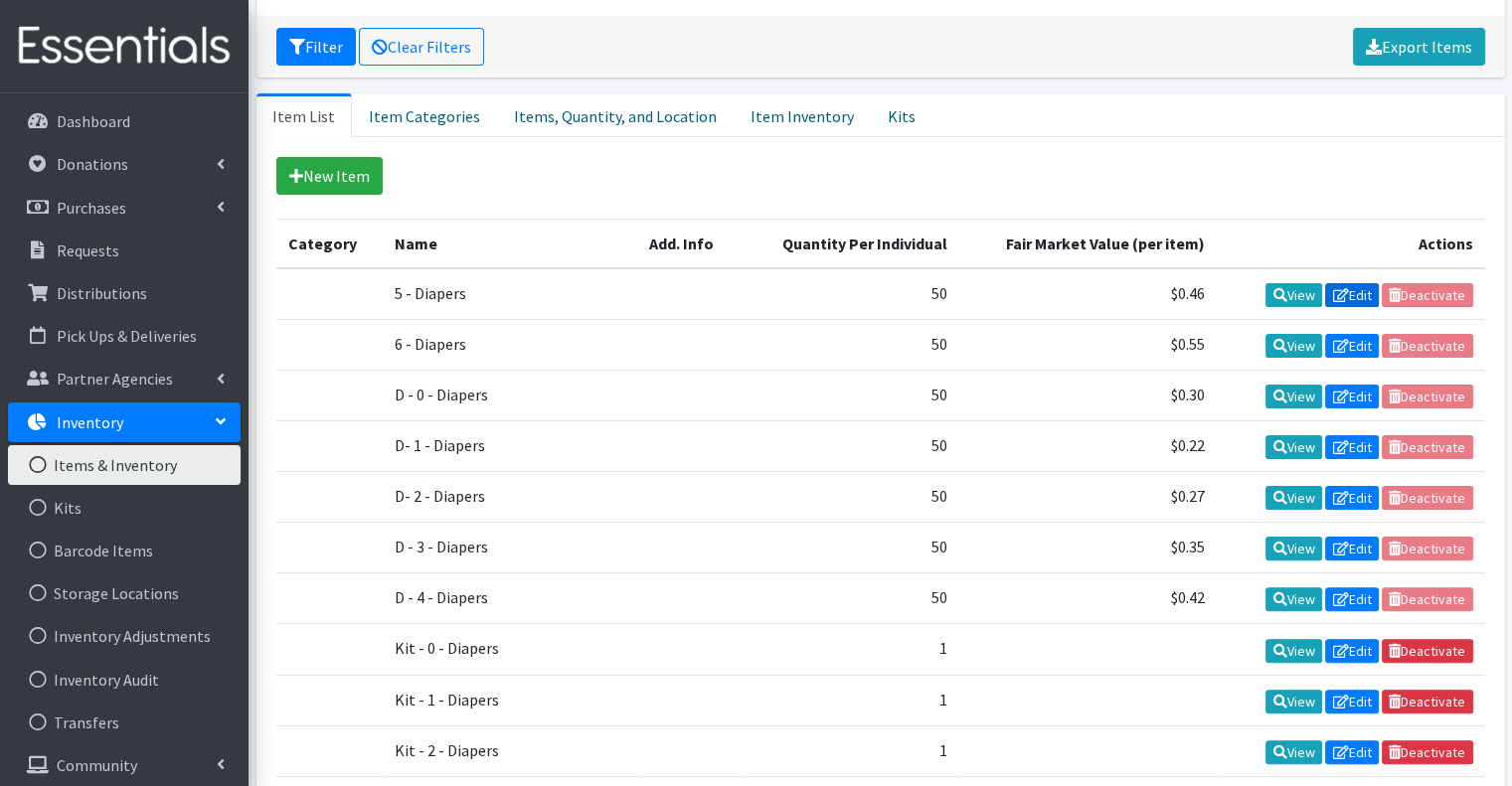 click at bounding box center [1340, 295] 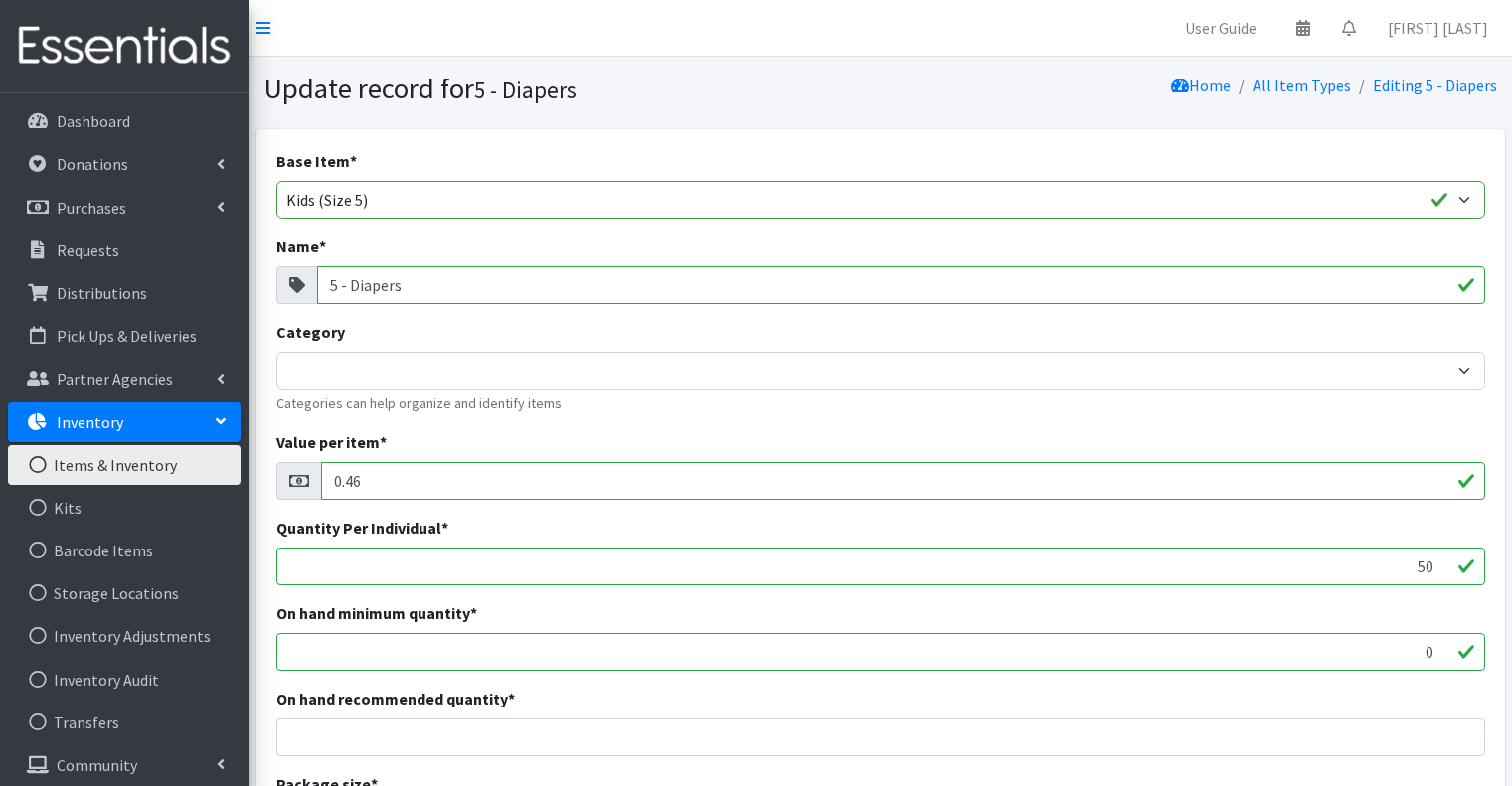 scroll, scrollTop: 0, scrollLeft: 0, axis: both 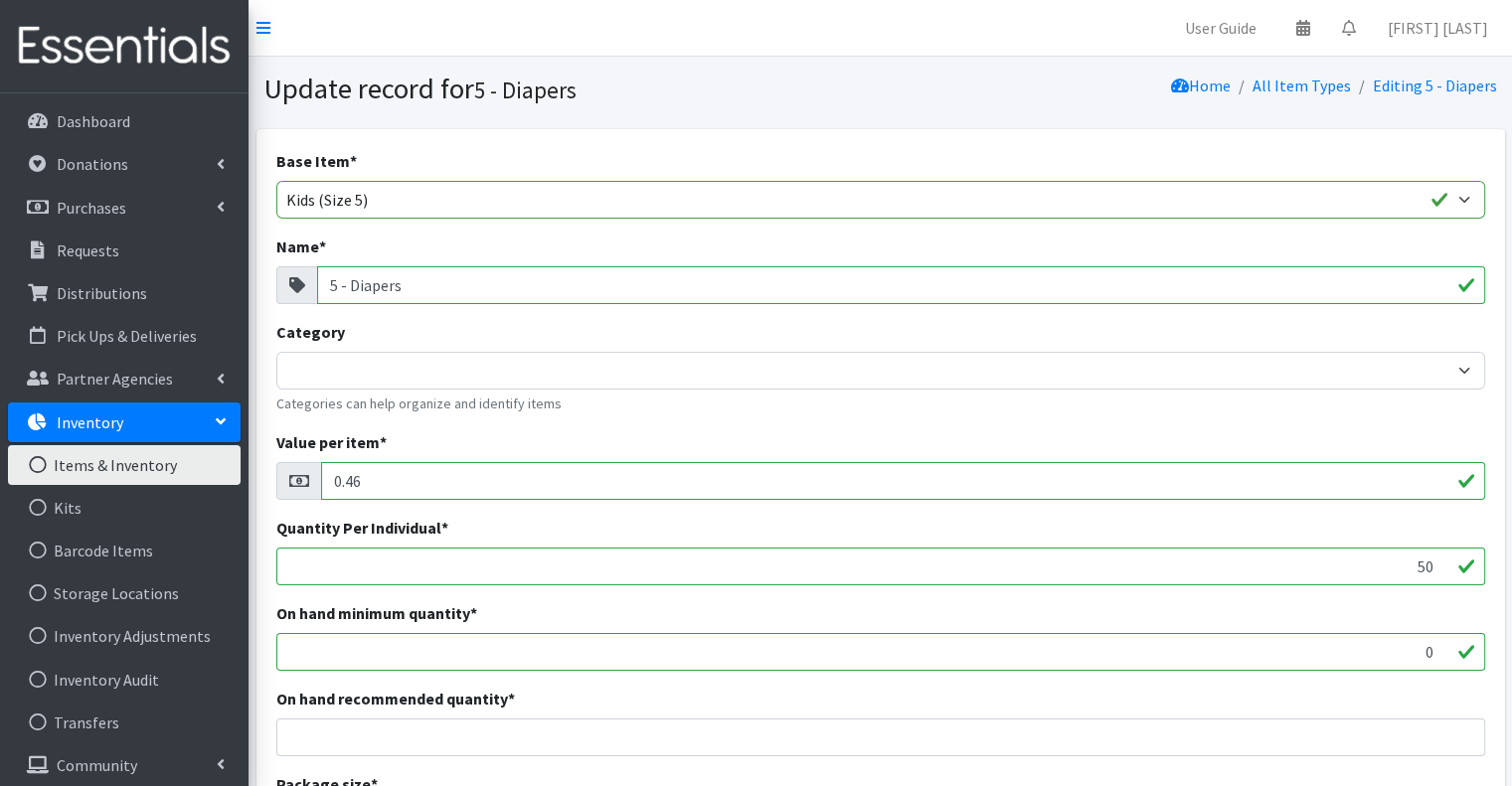 click on "5 - Diapers" at bounding box center (901, 285) 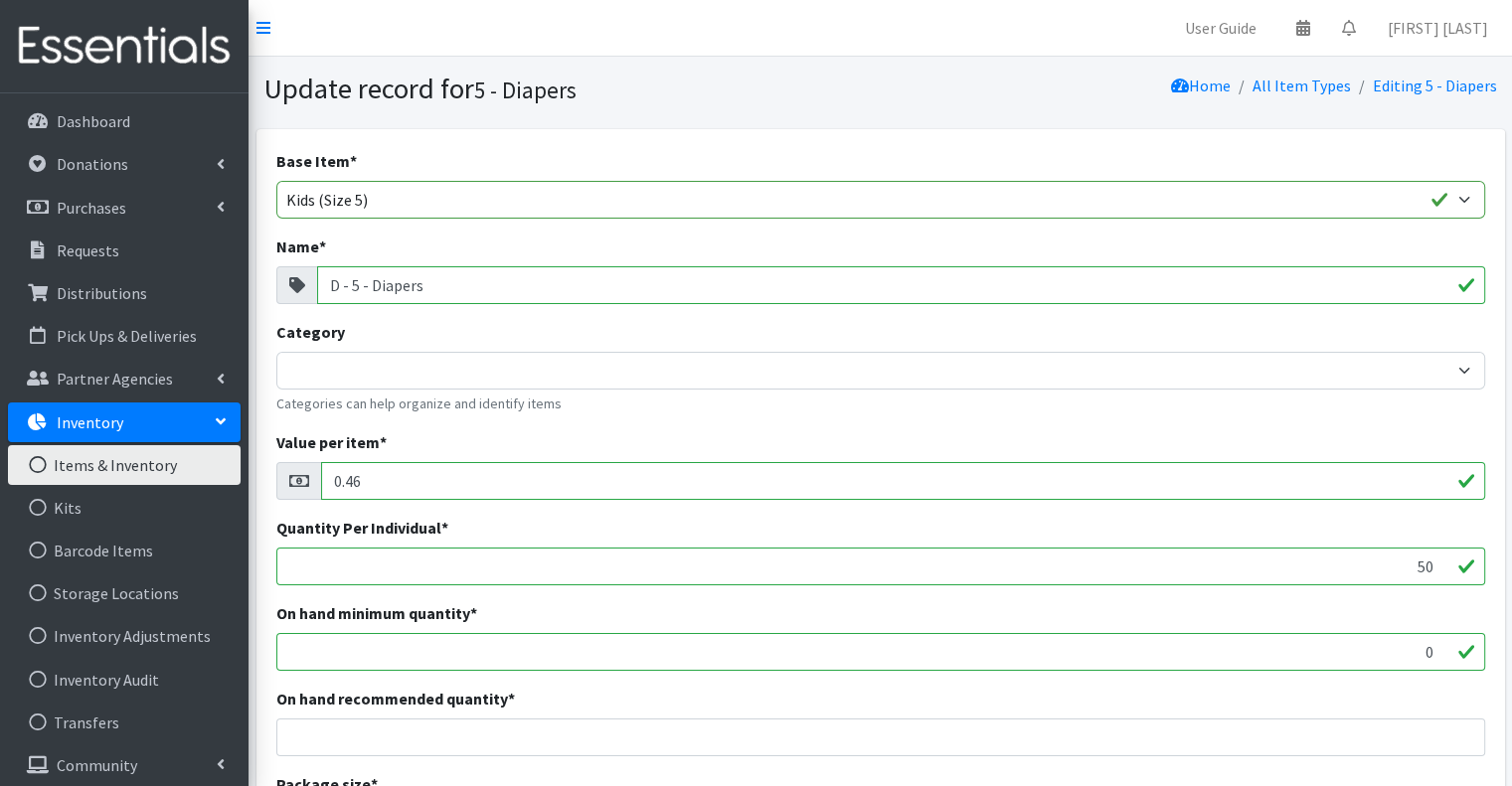 drag, startPoint x: 352, startPoint y: 281, endPoint x: 318, endPoint y: 282, distance: 34.0147 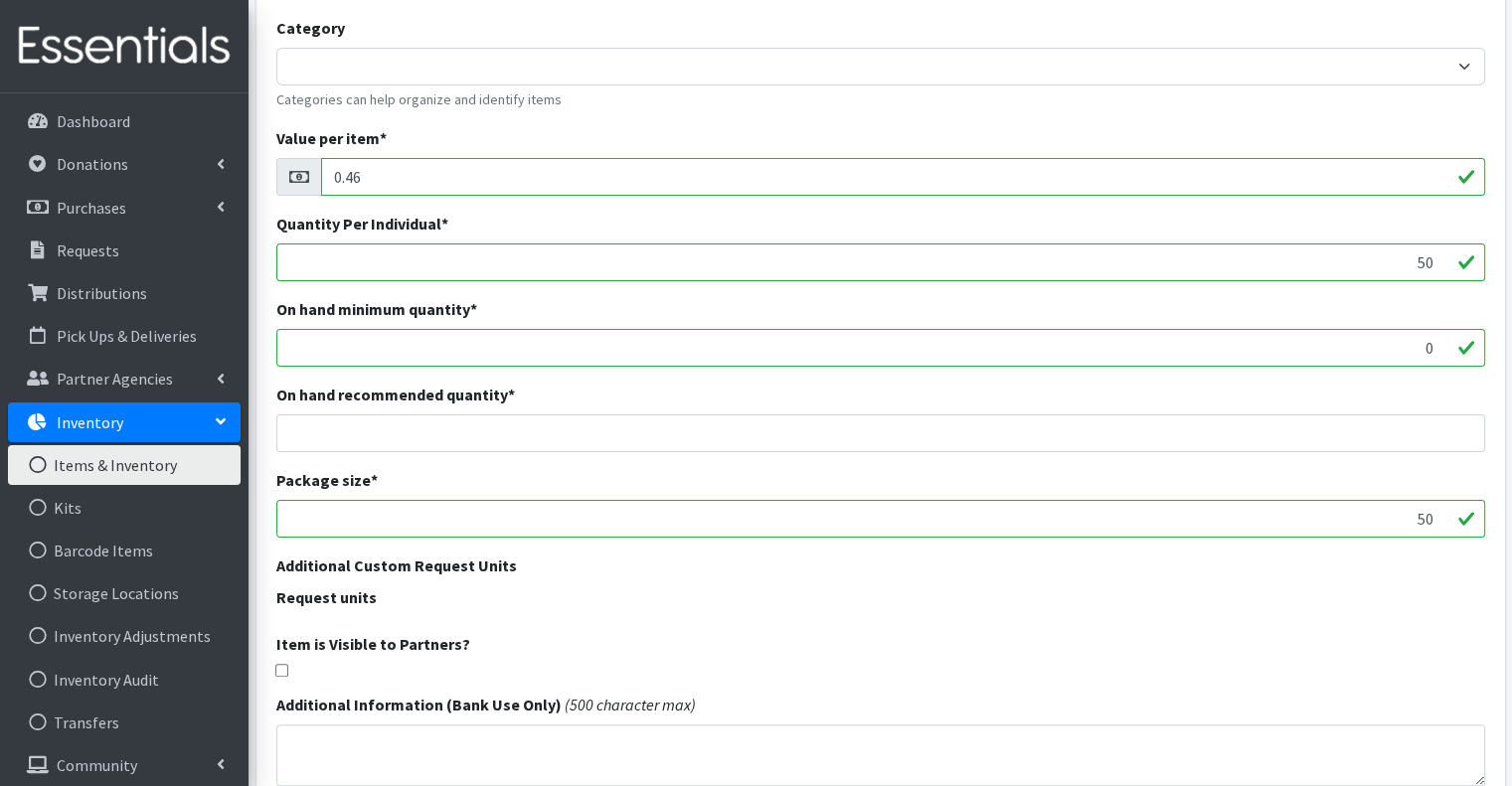 scroll, scrollTop: 490, scrollLeft: 0, axis: vertical 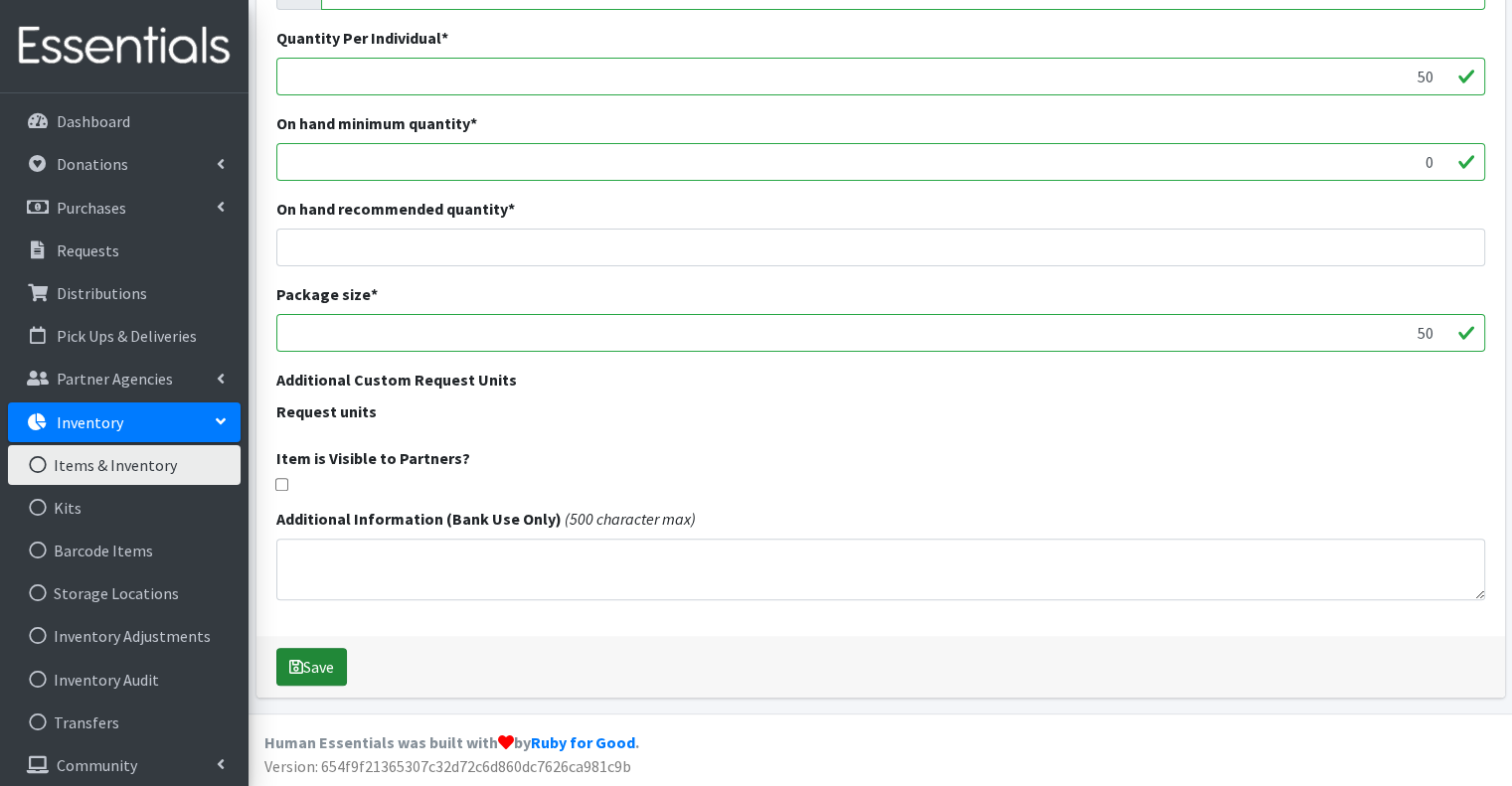 type on "D - 5 - Diapers" 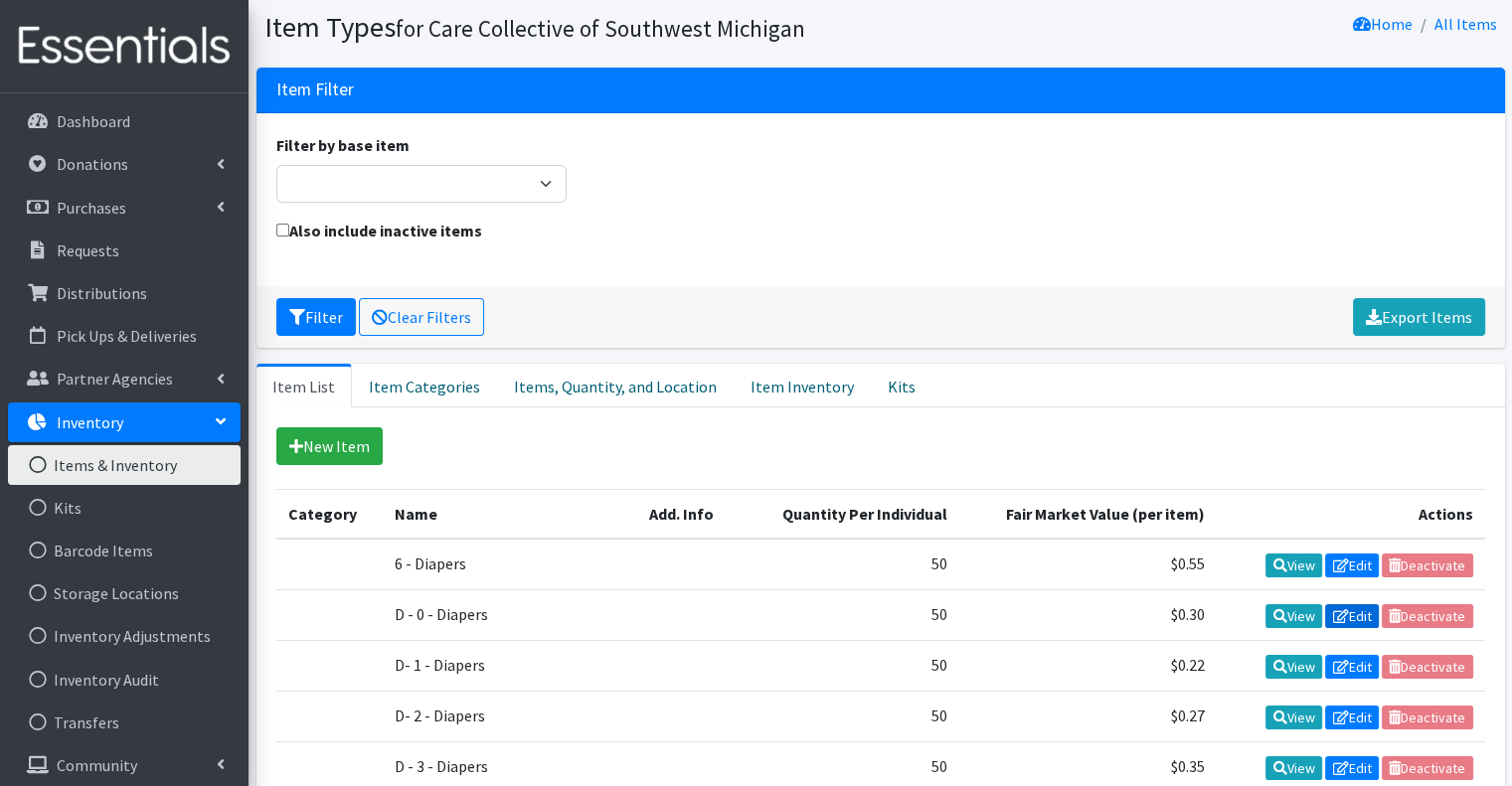 scroll, scrollTop: 298, scrollLeft: 0, axis: vertical 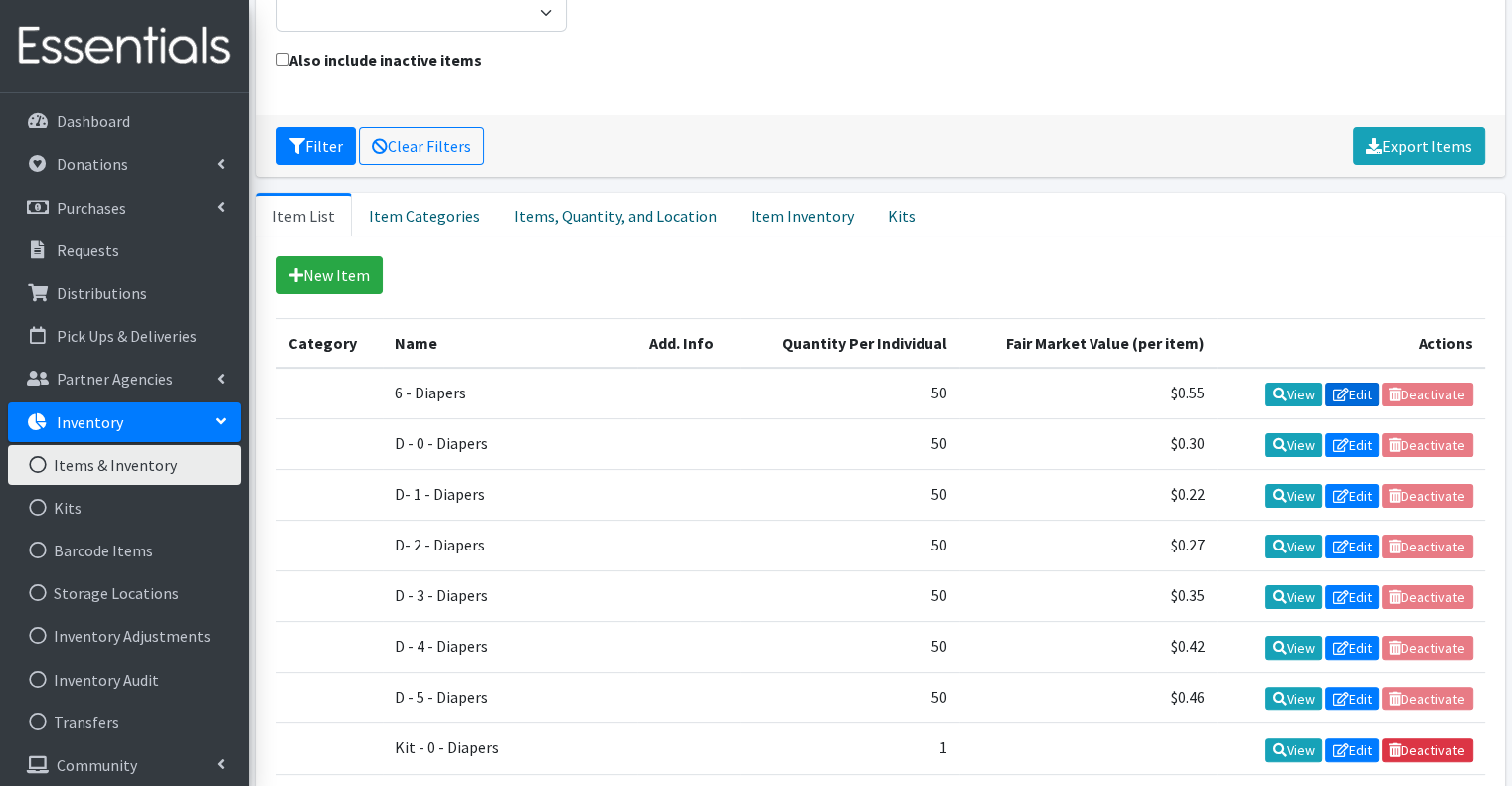 click on "Edit" at bounding box center [1352, 394] 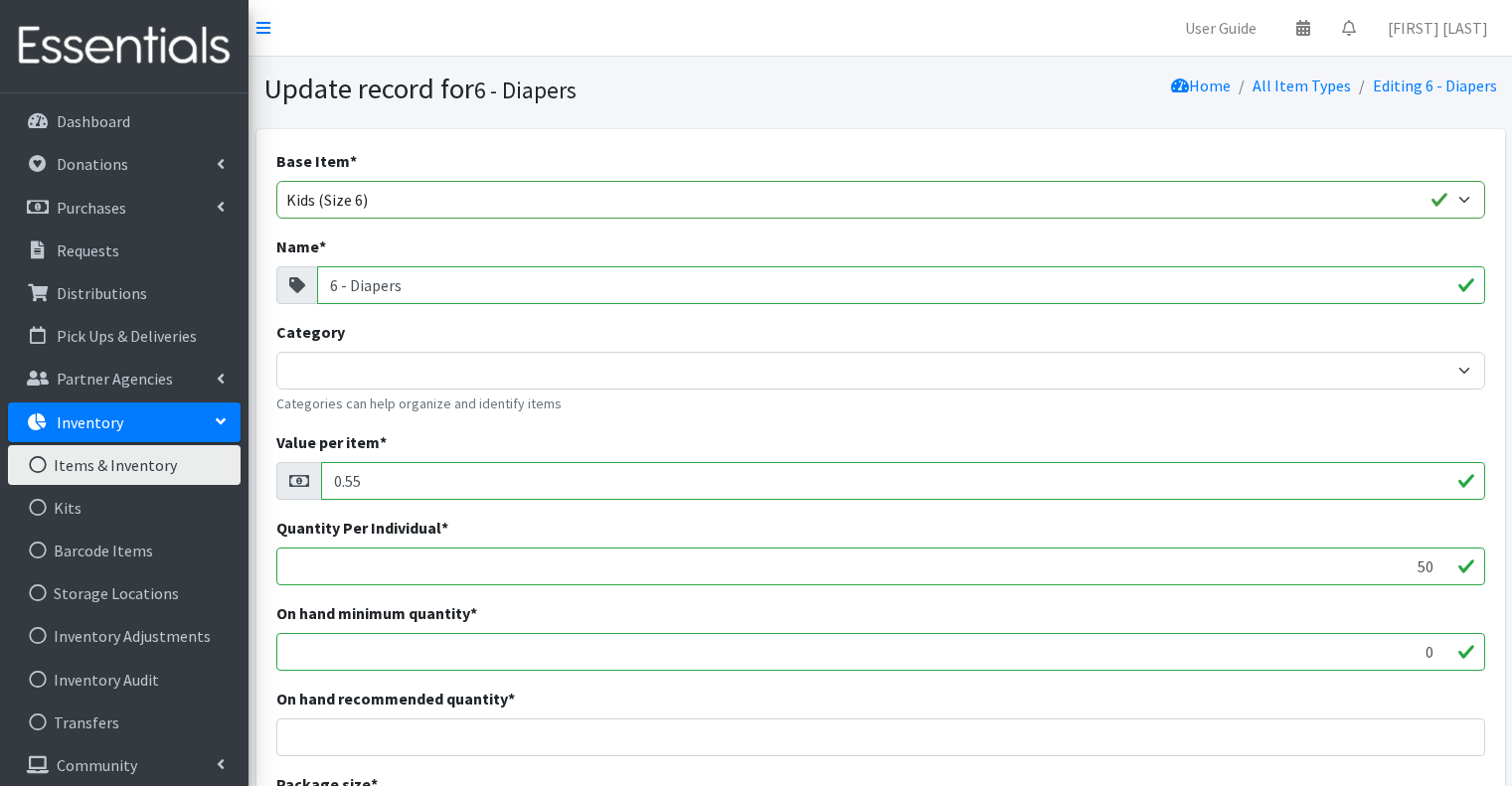 scroll, scrollTop: 0, scrollLeft: 0, axis: both 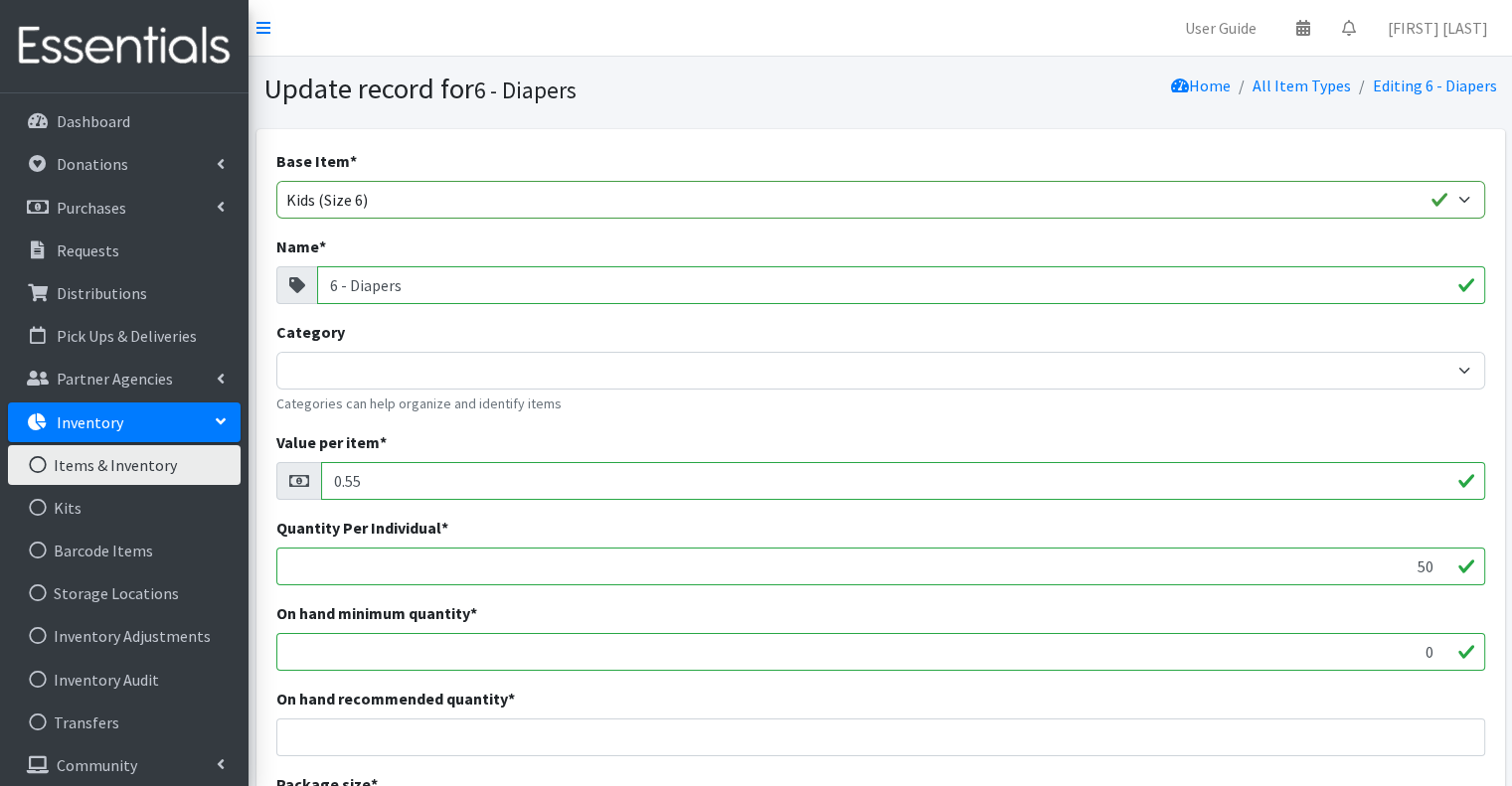 click on "6 - Diapers" at bounding box center [901, 285] 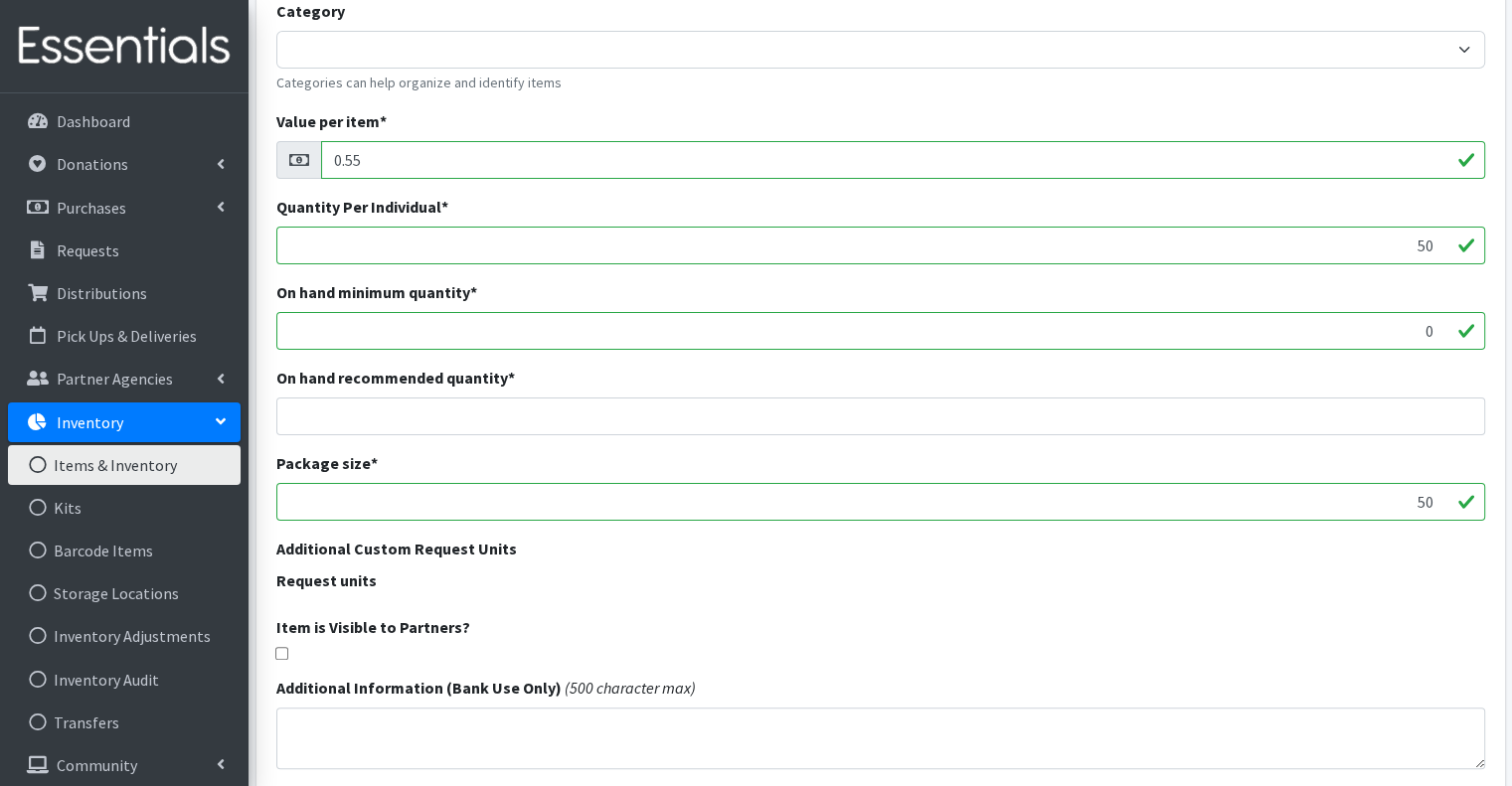 scroll, scrollTop: 490, scrollLeft: 0, axis: vertical 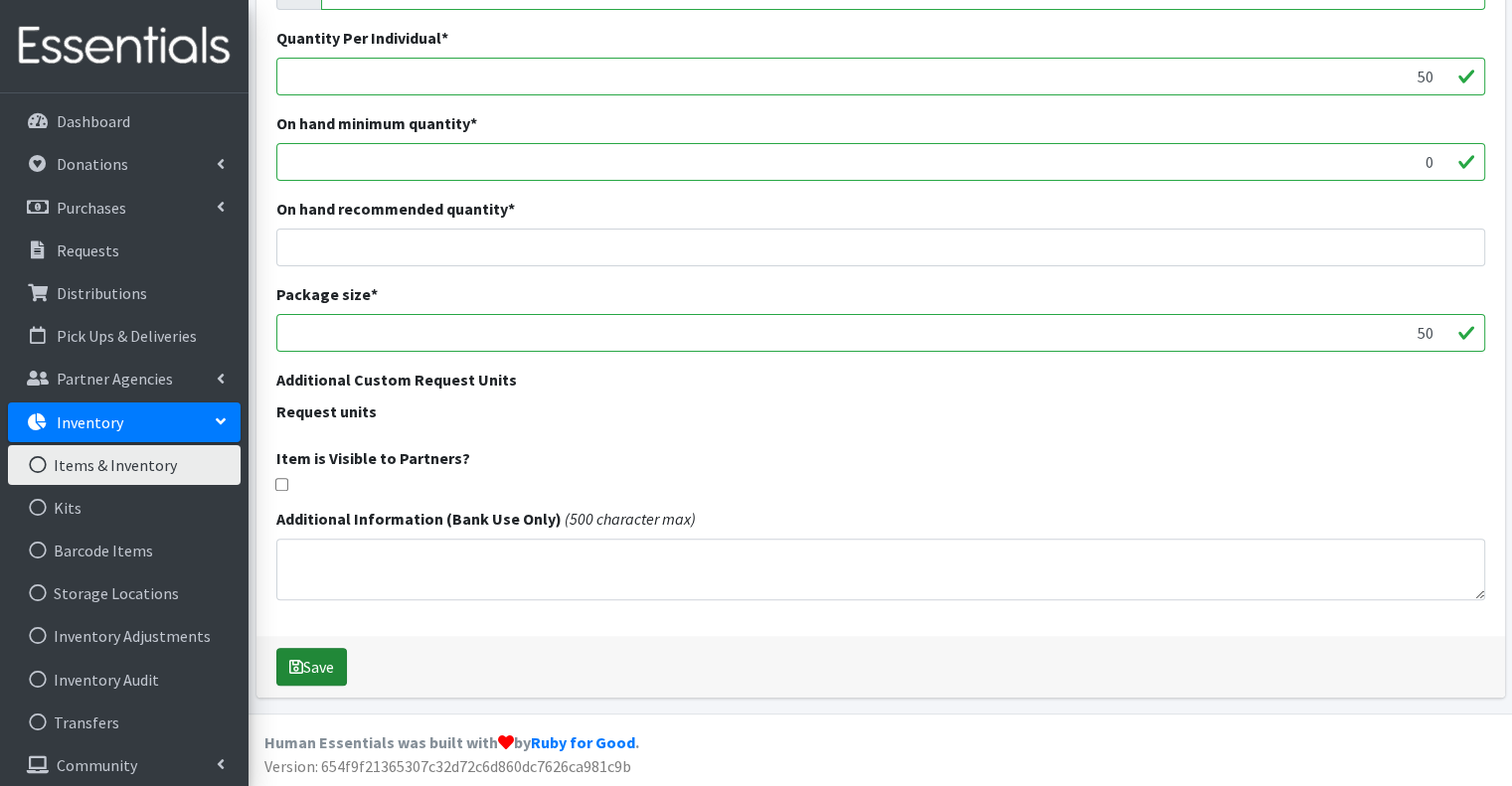 type on "D - 6 - Diapers" 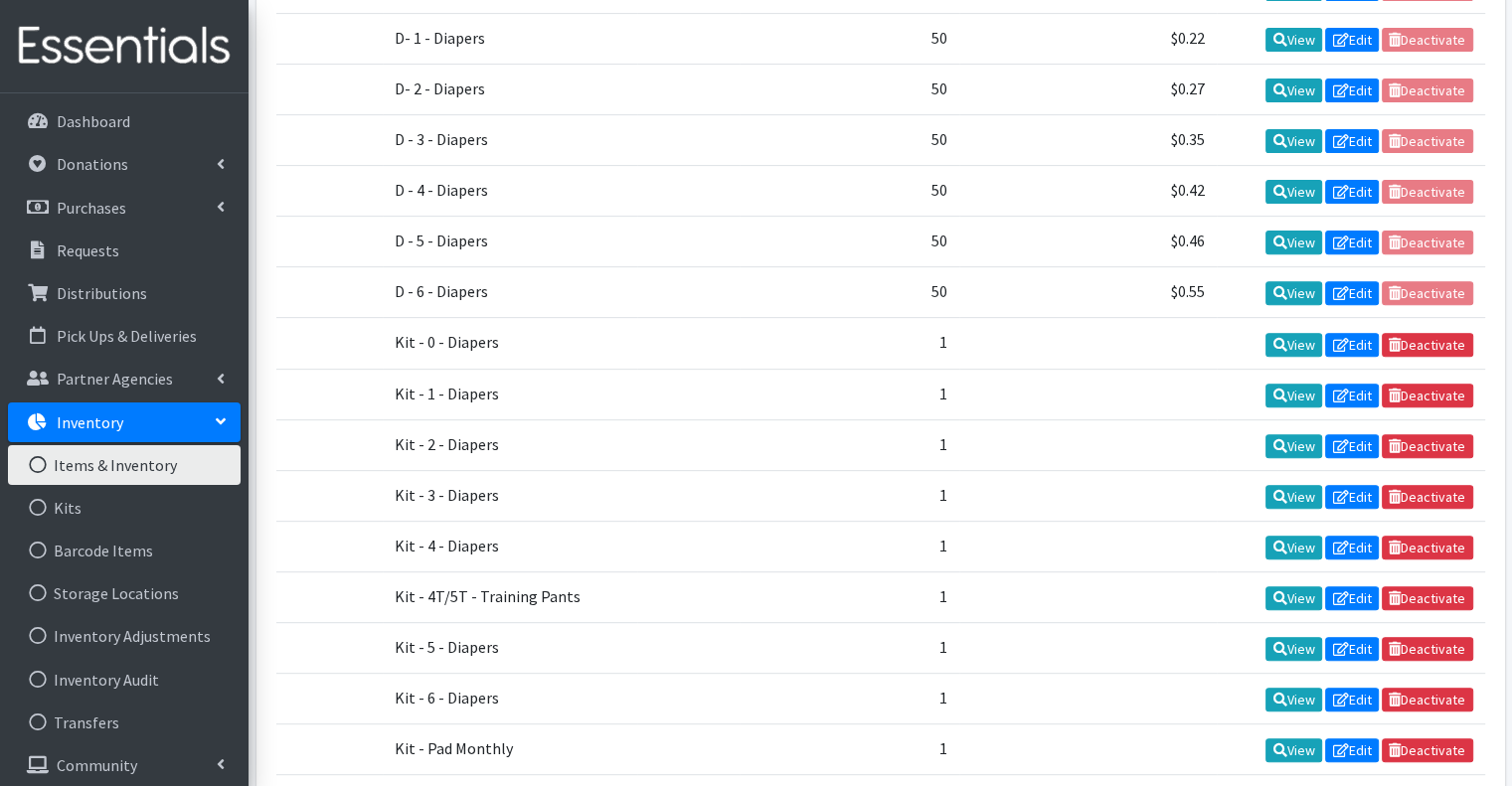 scroll, scrollTop: 596, scrollLeft: 0, axis: vertical 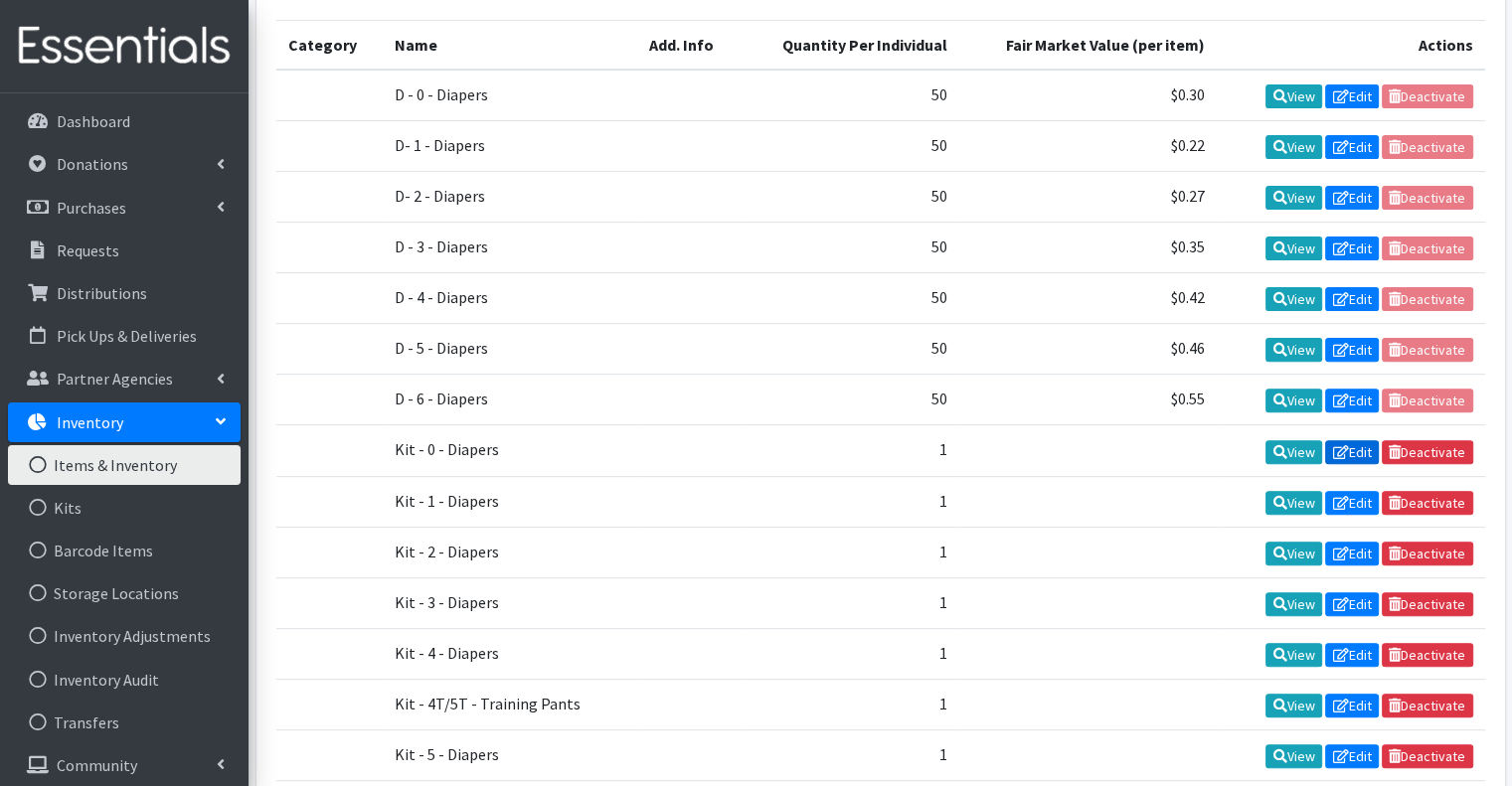 click at bounding box center [1340, 452] 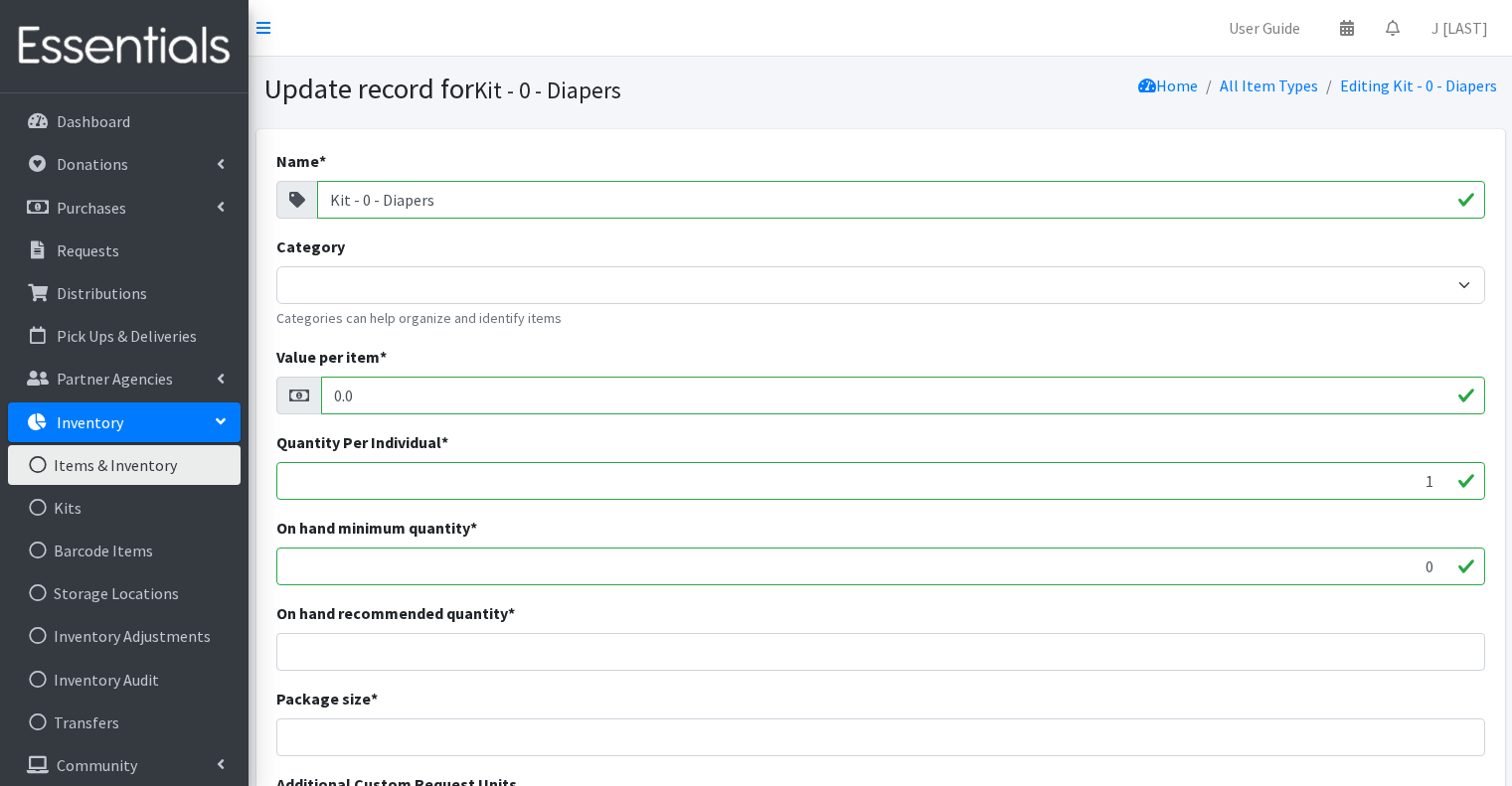 scroll, scrollTop: 0, scrollLeft: 0, axis: both 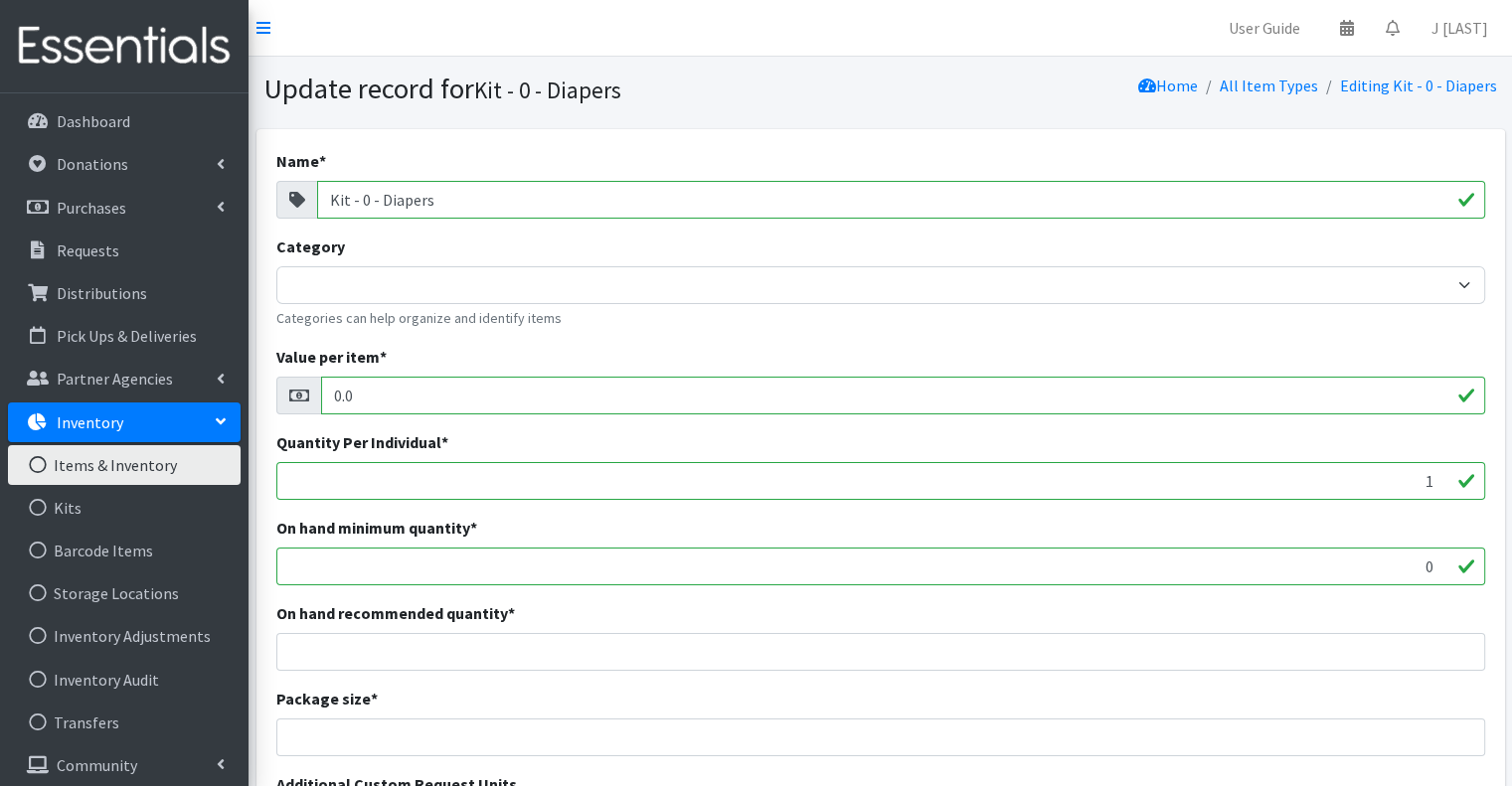 drag, startPoint x: 350, startPoint y: 206, endPoint x: 307, endPoint y: 206, distance: 43 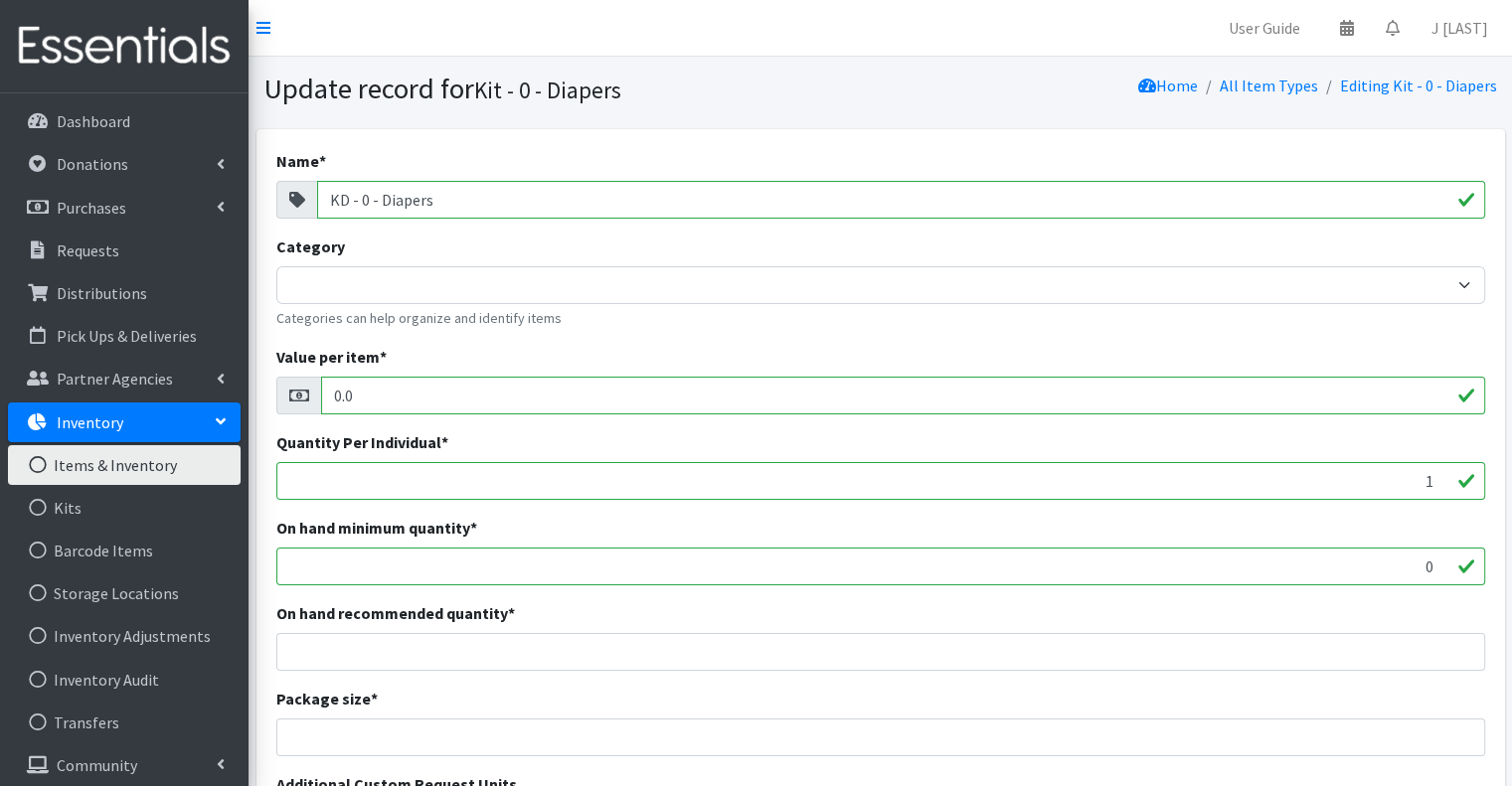 drag, startPoint x: 382, startPoint y: 208, endPoint x: 316, endPoint y: 210, distance: 66.0303 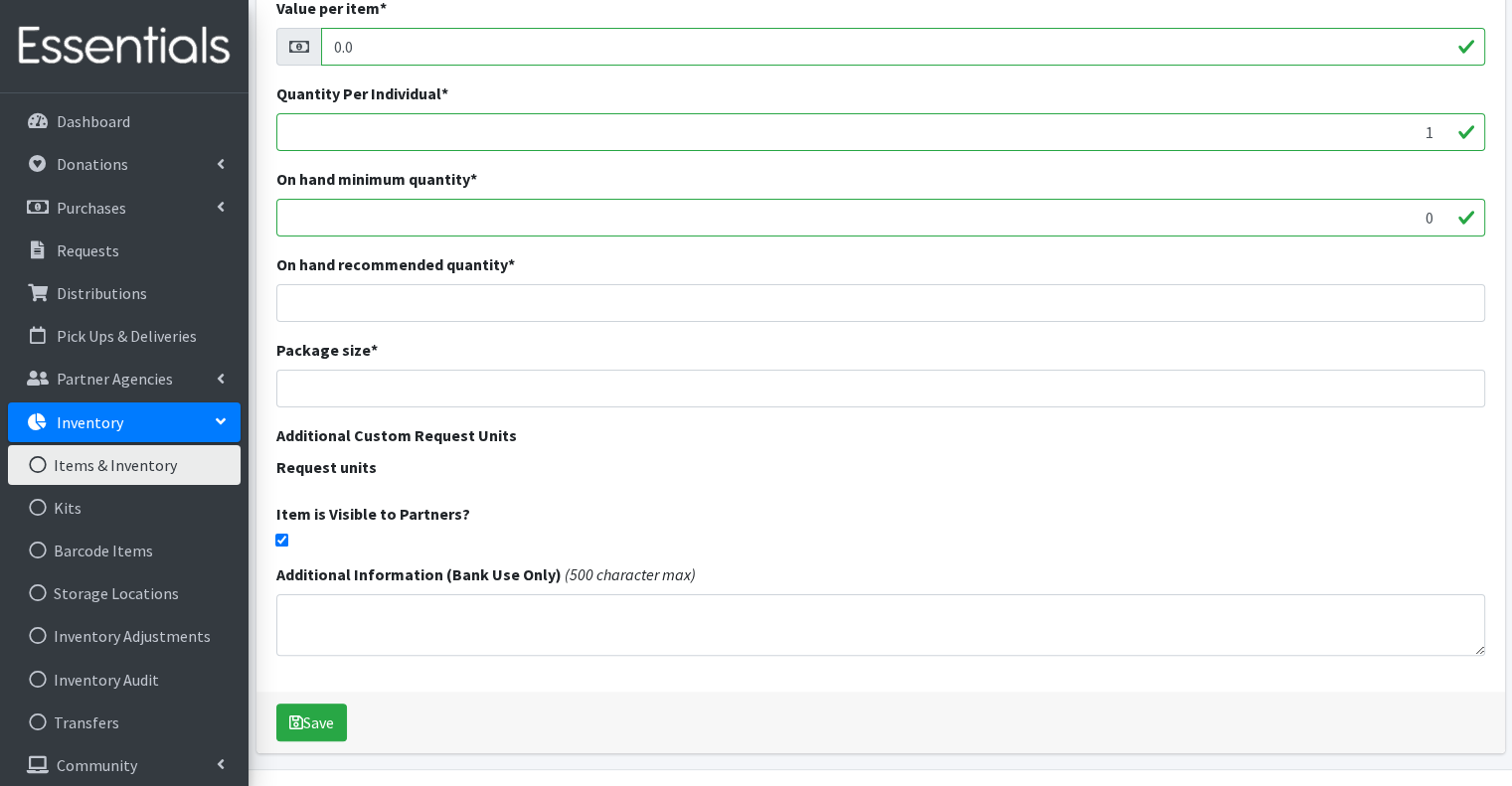 scroll, scrollTop: 404, scrollLeft: 0, axis: vertical 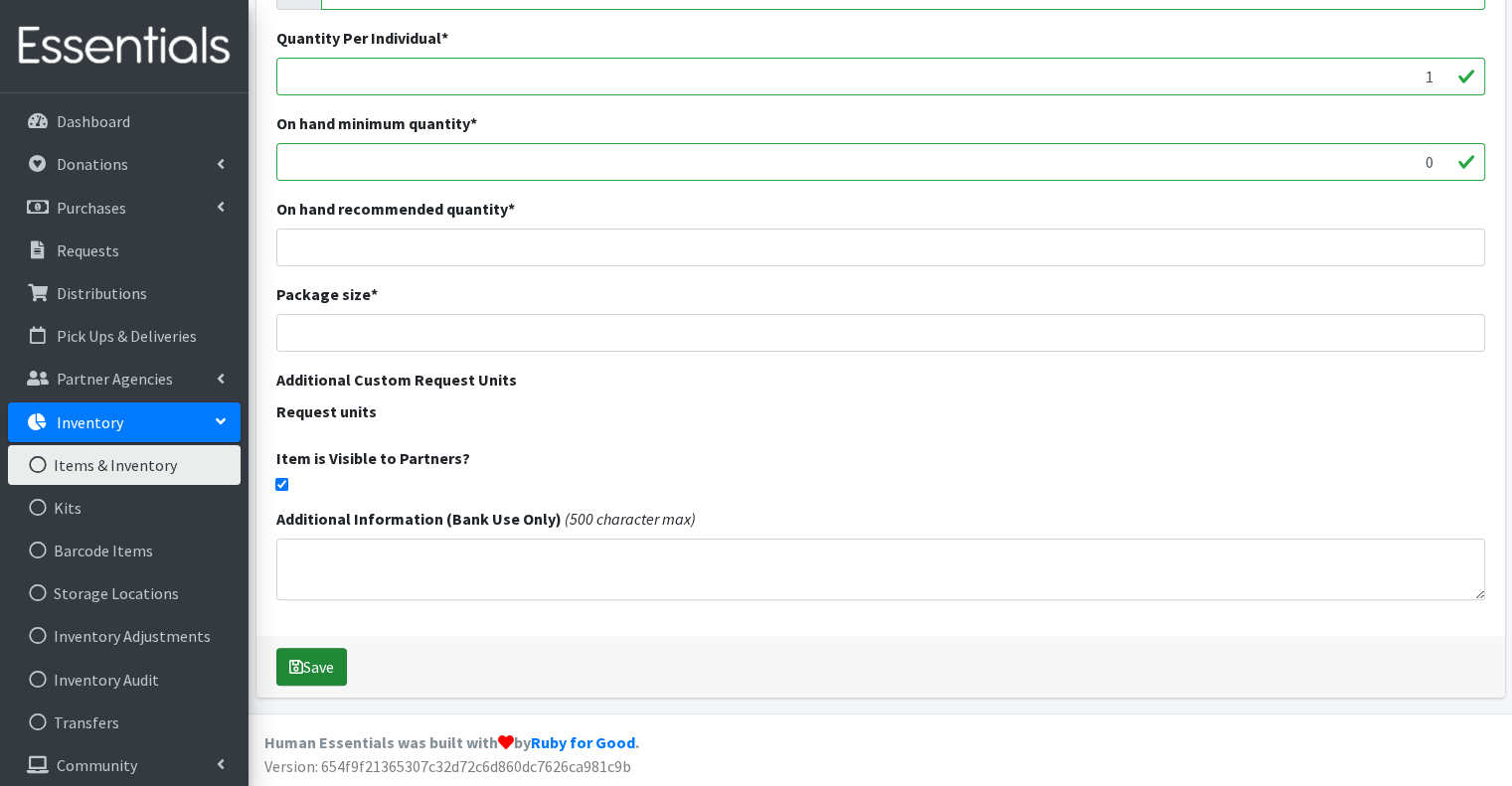 click at bounding box center (296, 667) 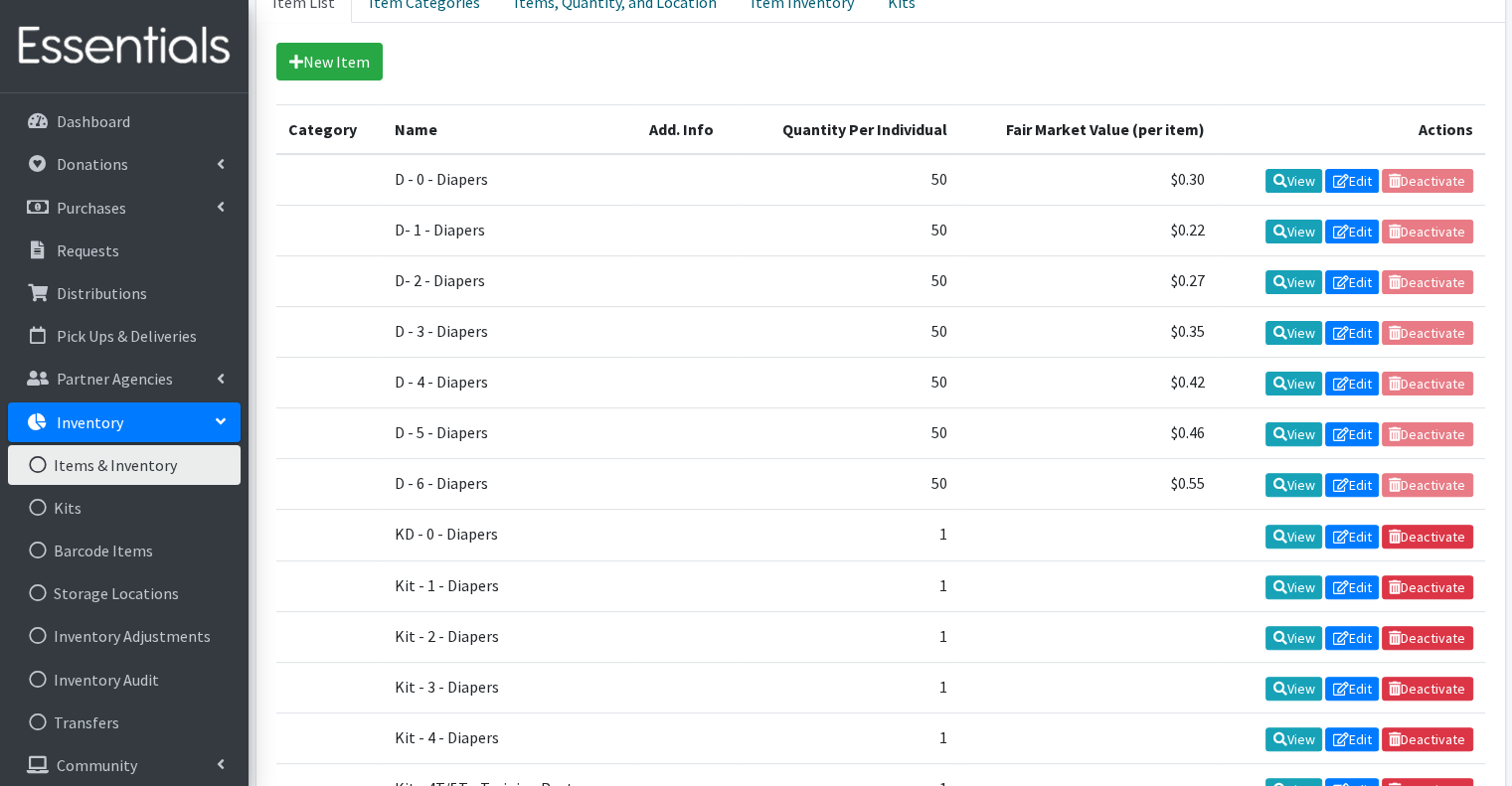 scroll, scrollTop: 696, scrollLeft: 0, axis: vertical 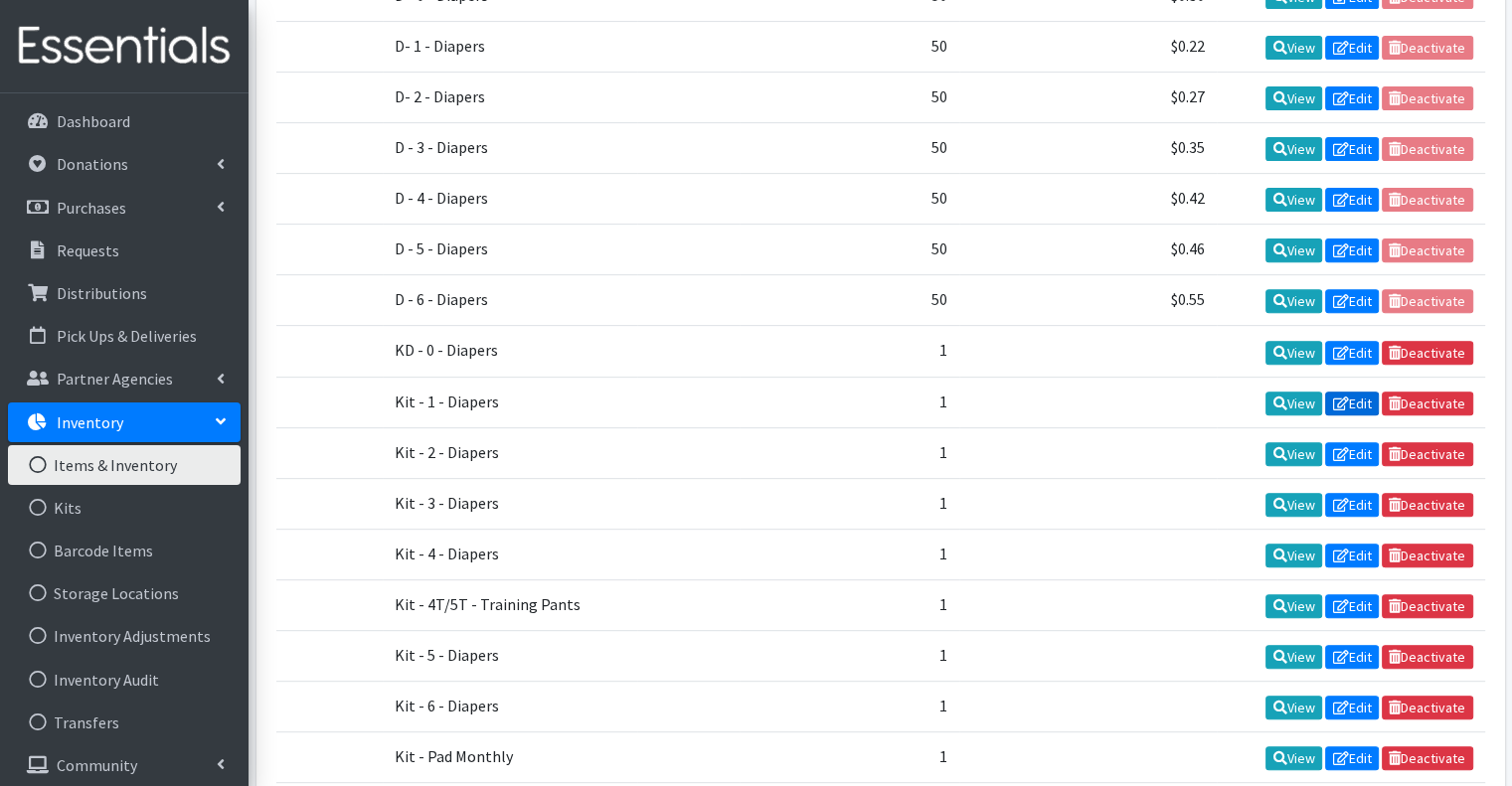 click on "Edit" at bounding box center [1352, 403] 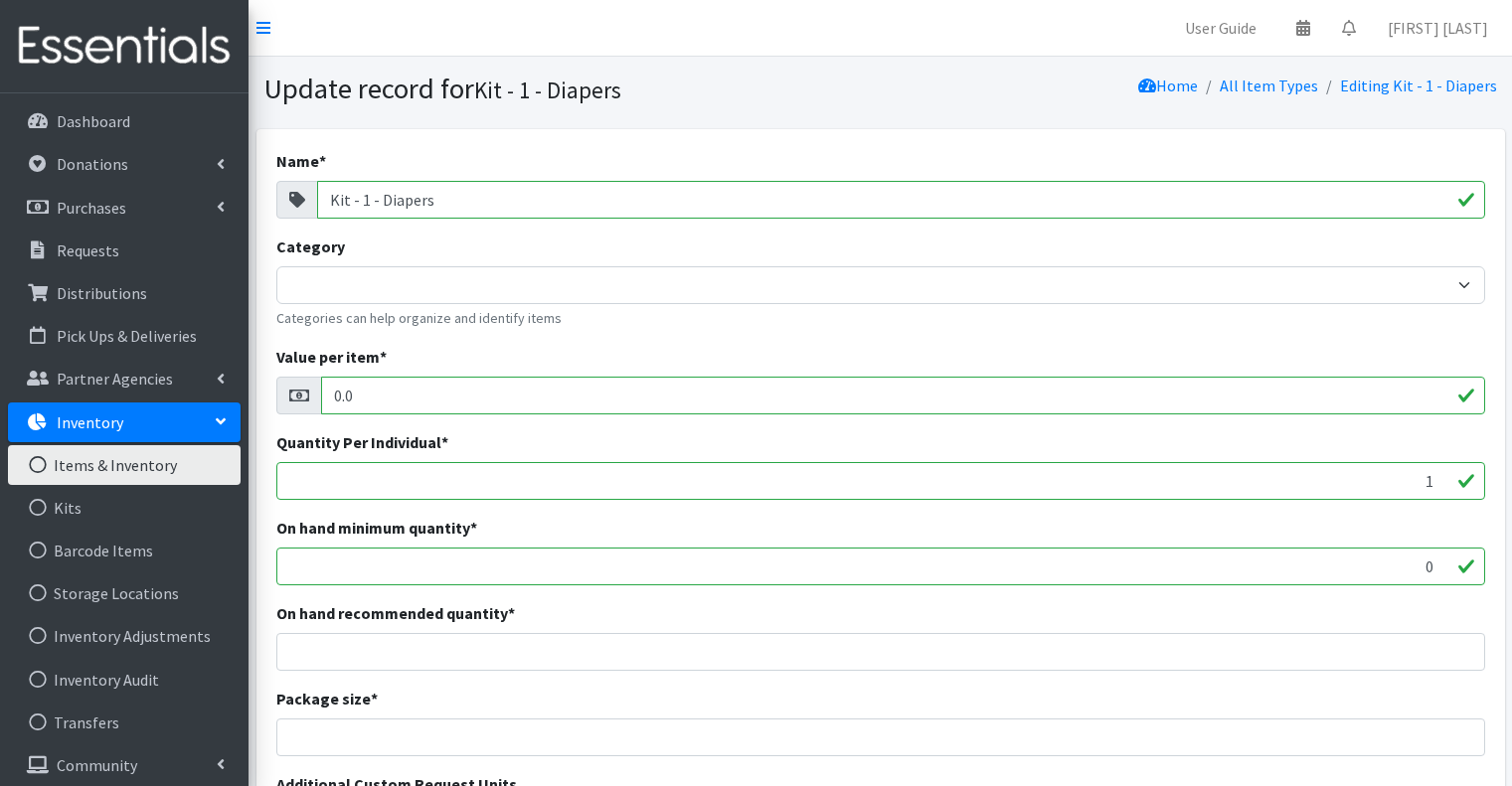 scroll, scrollTop: 0, scrollLeft: 0, axis: both 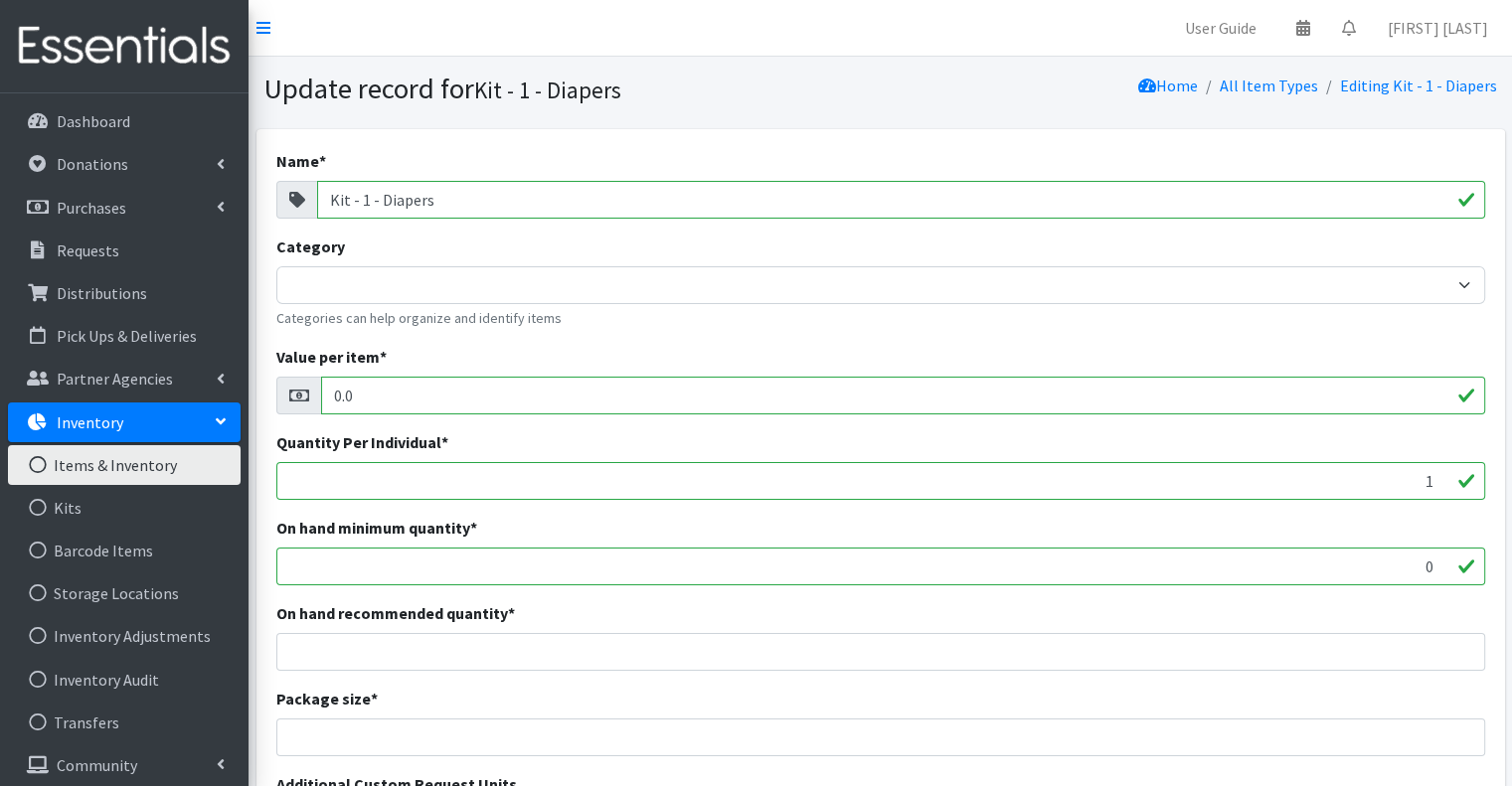 drag, startPoint x: 361, startPoint y: 197, endPoint x: 286, endPoint y: 197, distance: 75 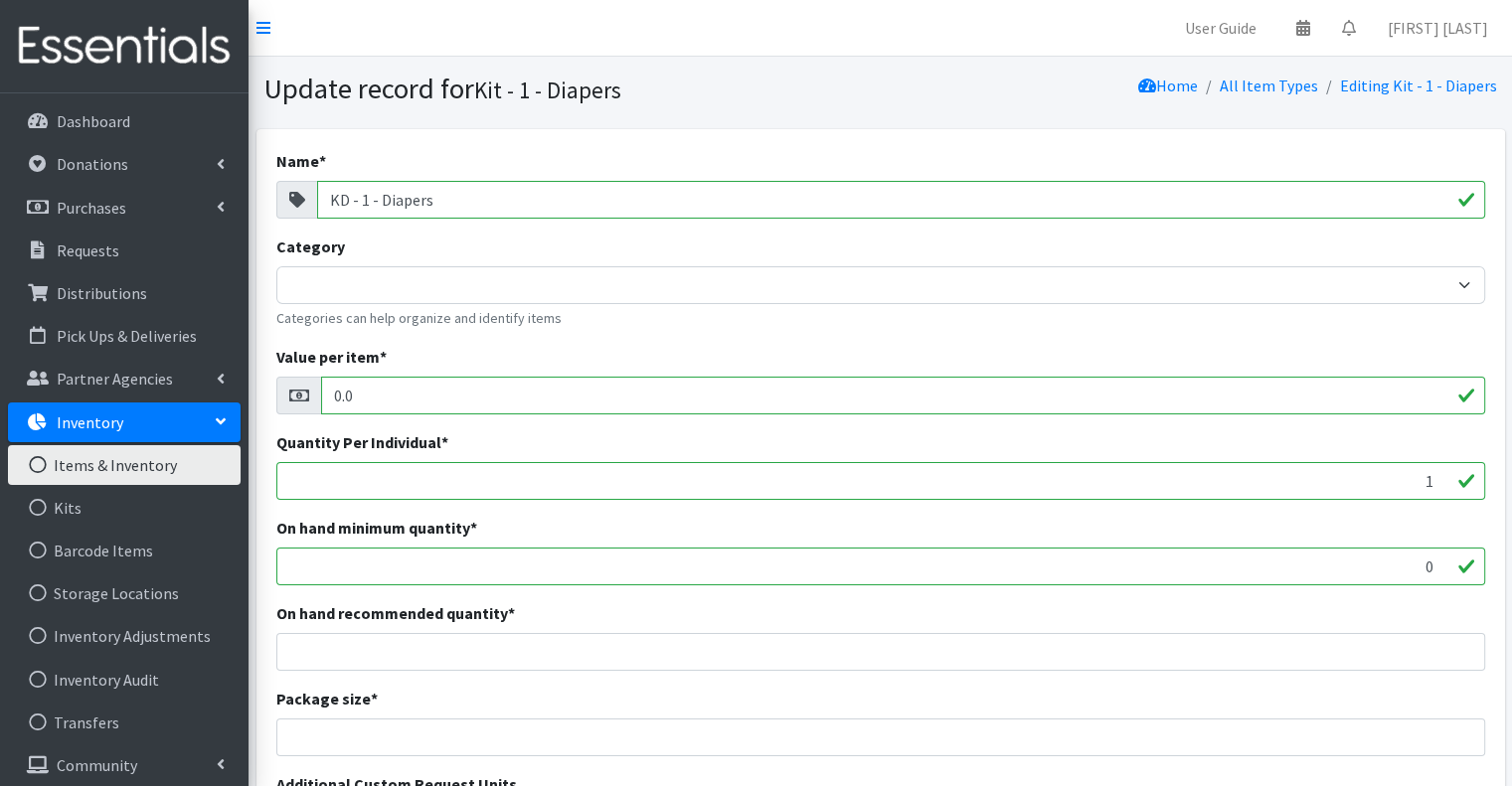 drag, startPoint x: 362, startPoint y: 198, endPoint x: 310, endPoint y: 205, distance: 52.46904 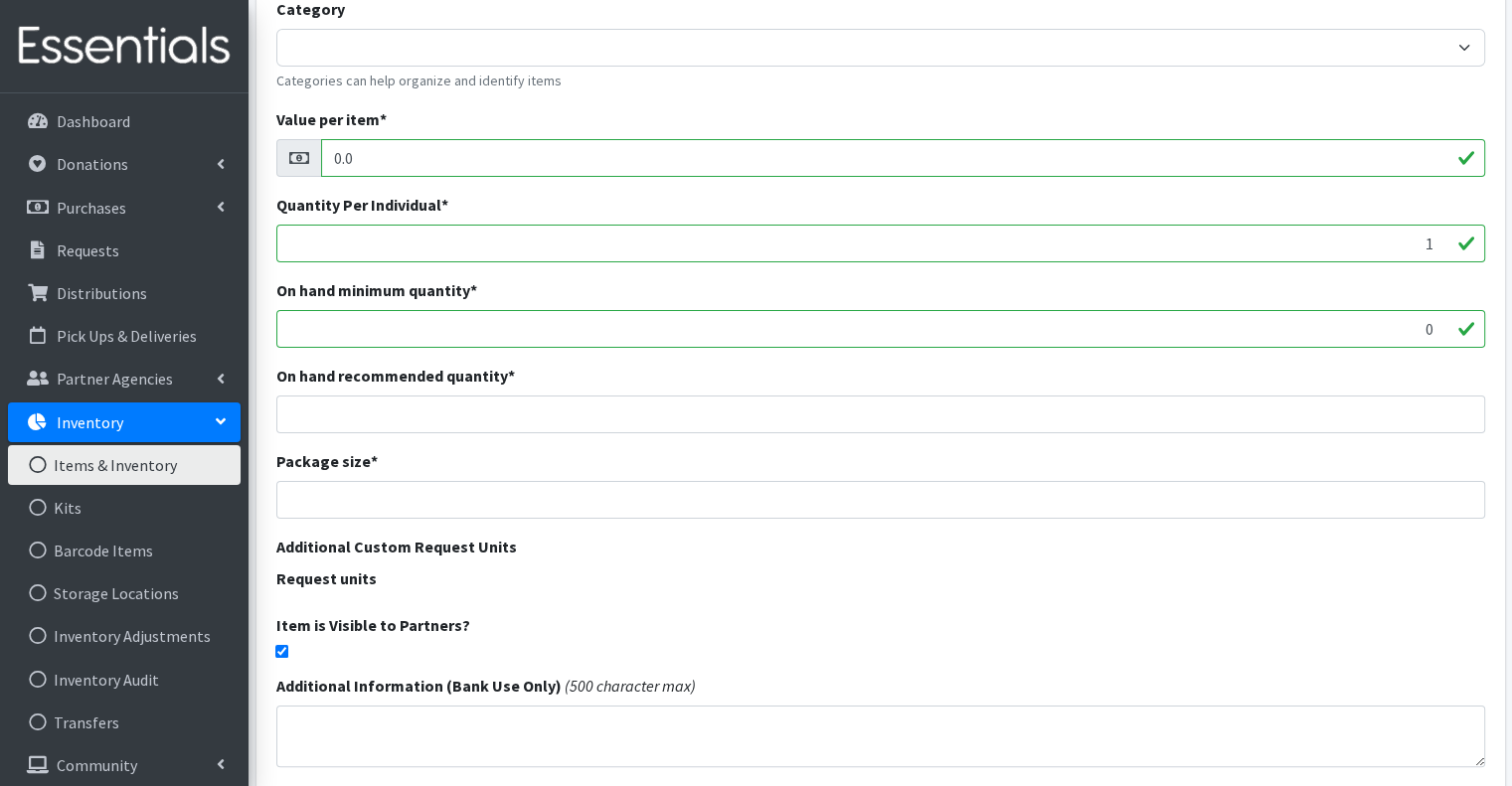 scroll, scrollTop: 404, scrollLeft: 0, axis: vertical 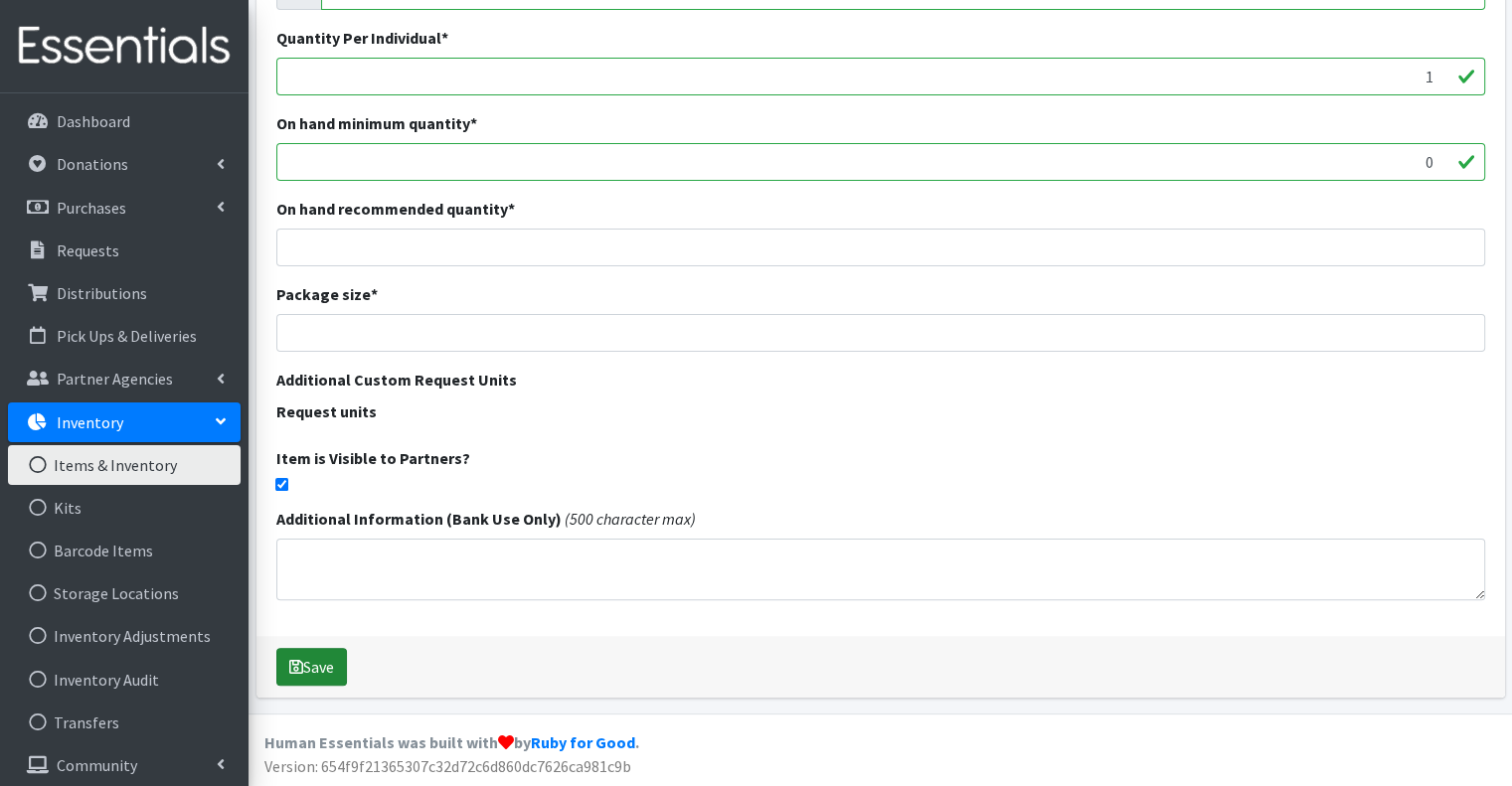 type on "KD - 1 - Diapers" 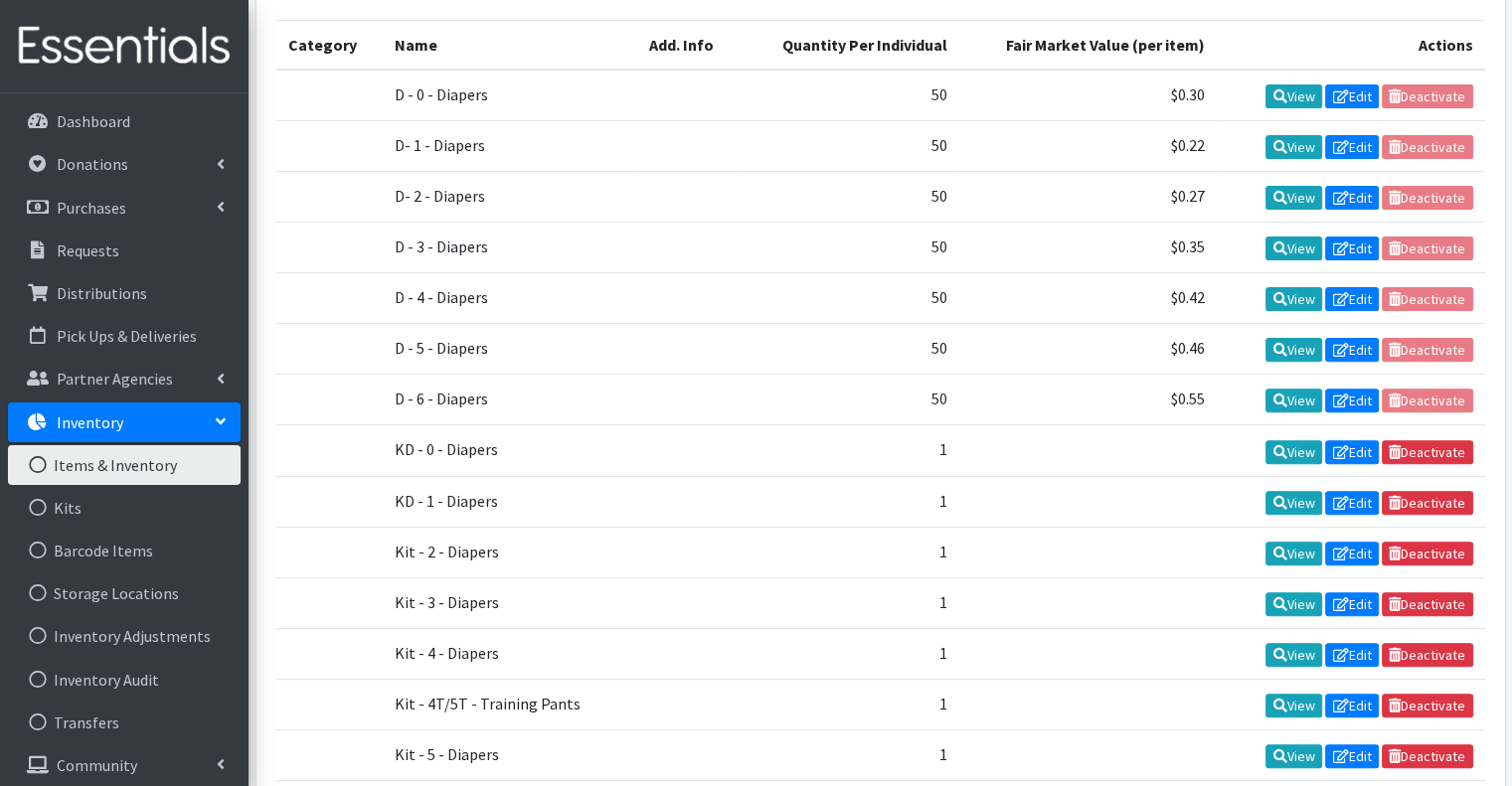 scroll, scrollTop: 696, scrollLeft: 0, axis: vertical 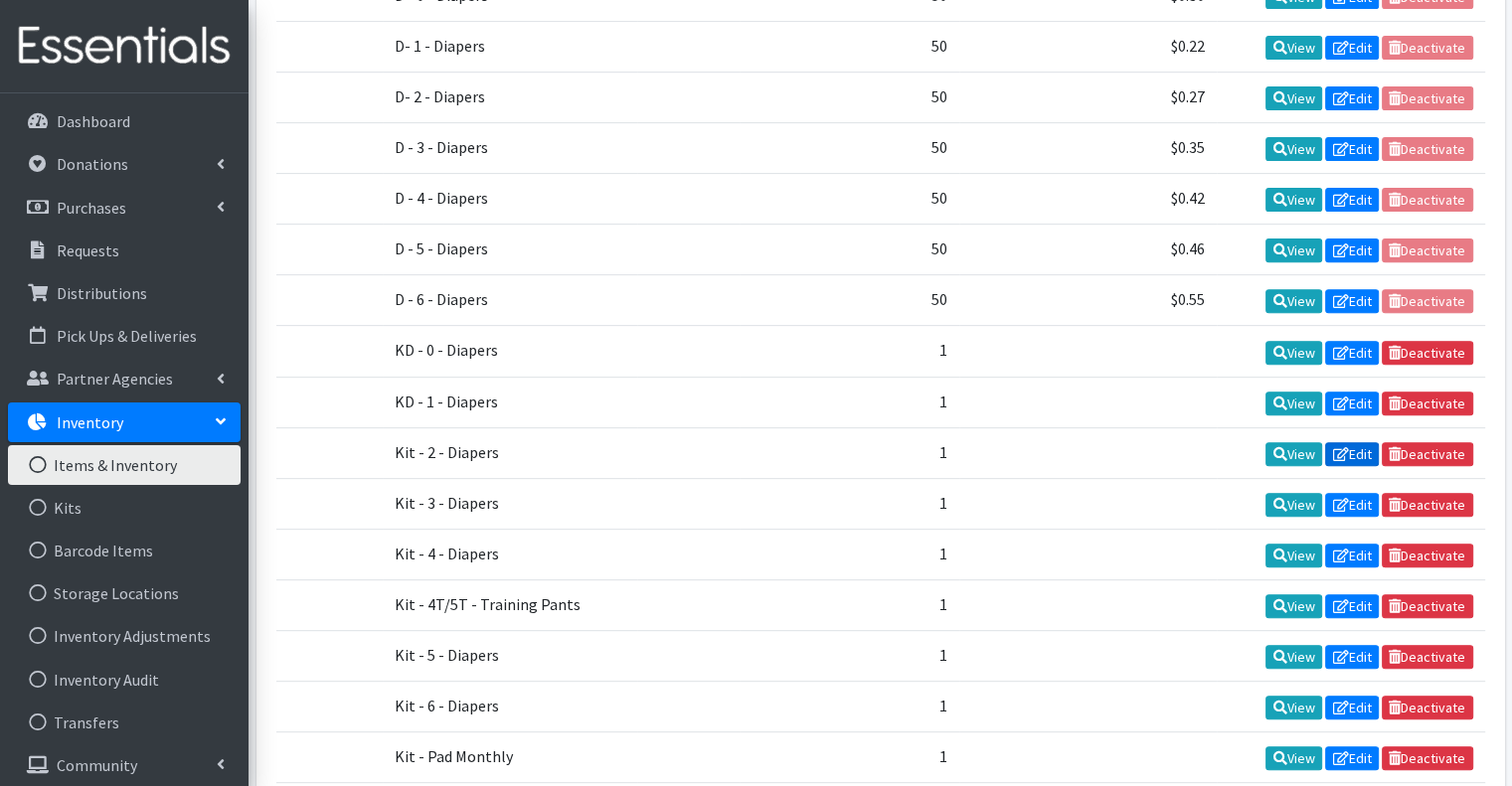 click on "Edit" at bounding box center (1352, 454) 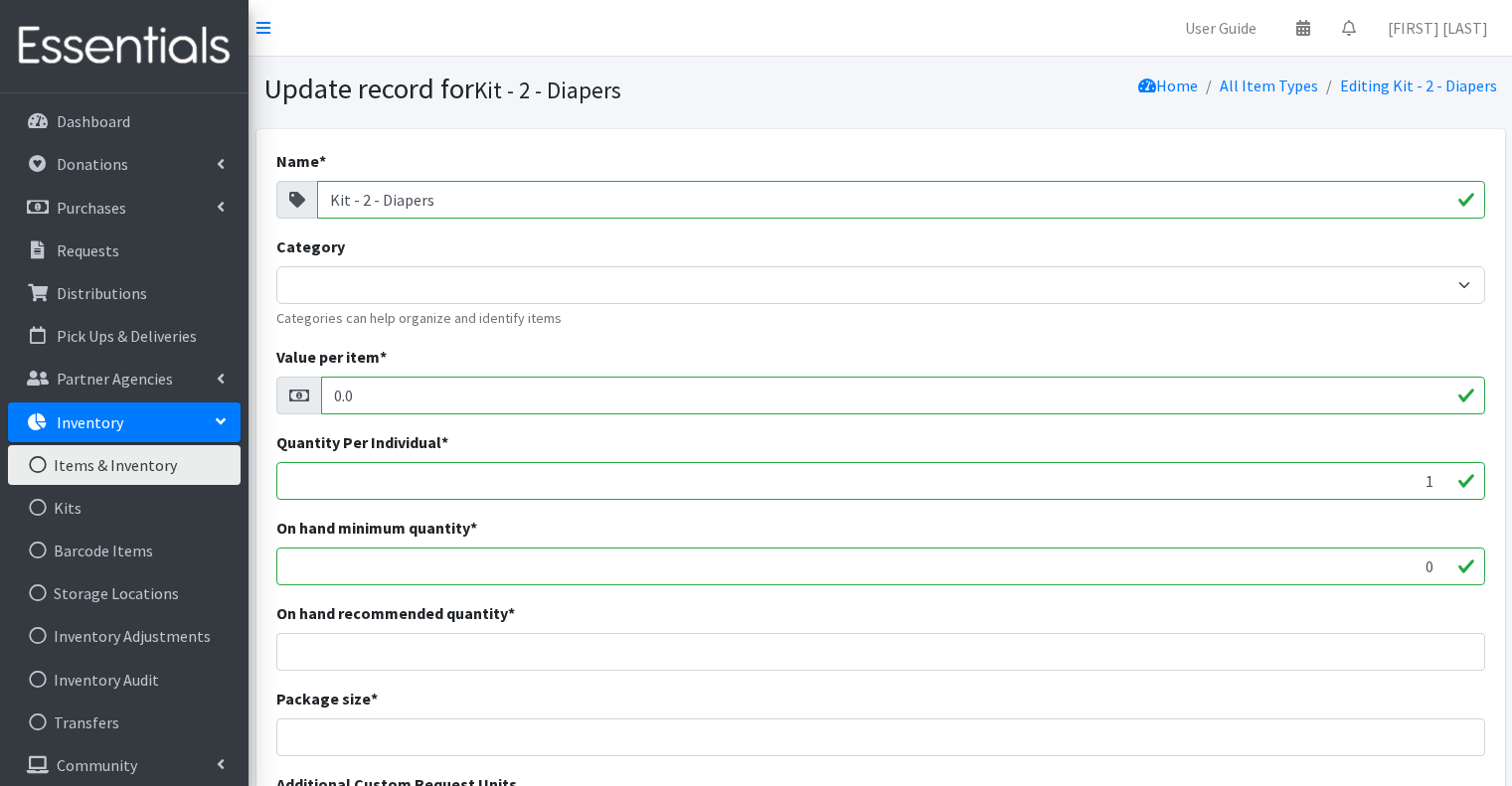scroll, scrollTop: 0, scrollLeft: 0, axis: both 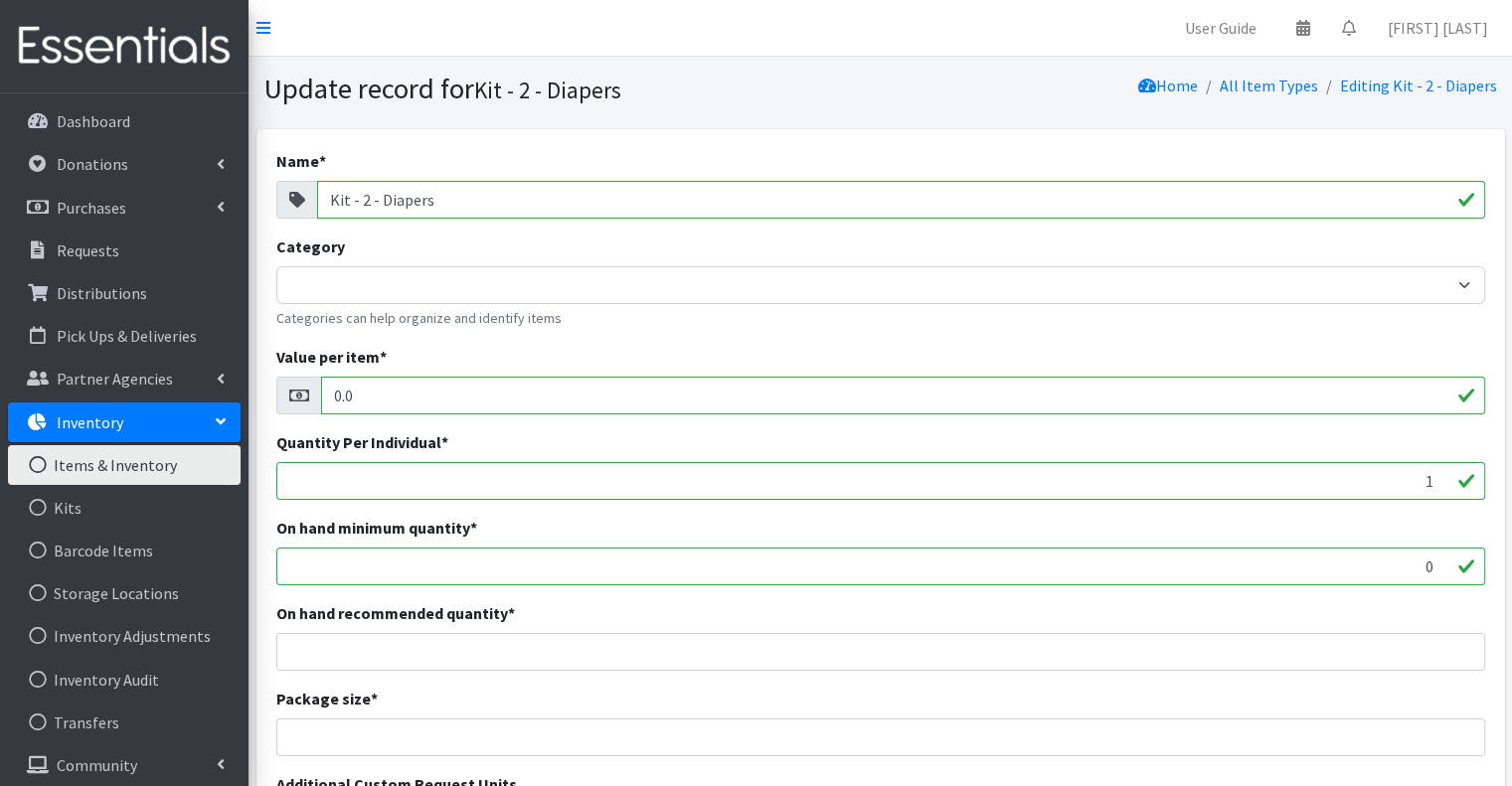 drag, startPoint x: 357, startPoint y: 200, endPoint x: 311, endPoint y: 199, distance: 46.010868 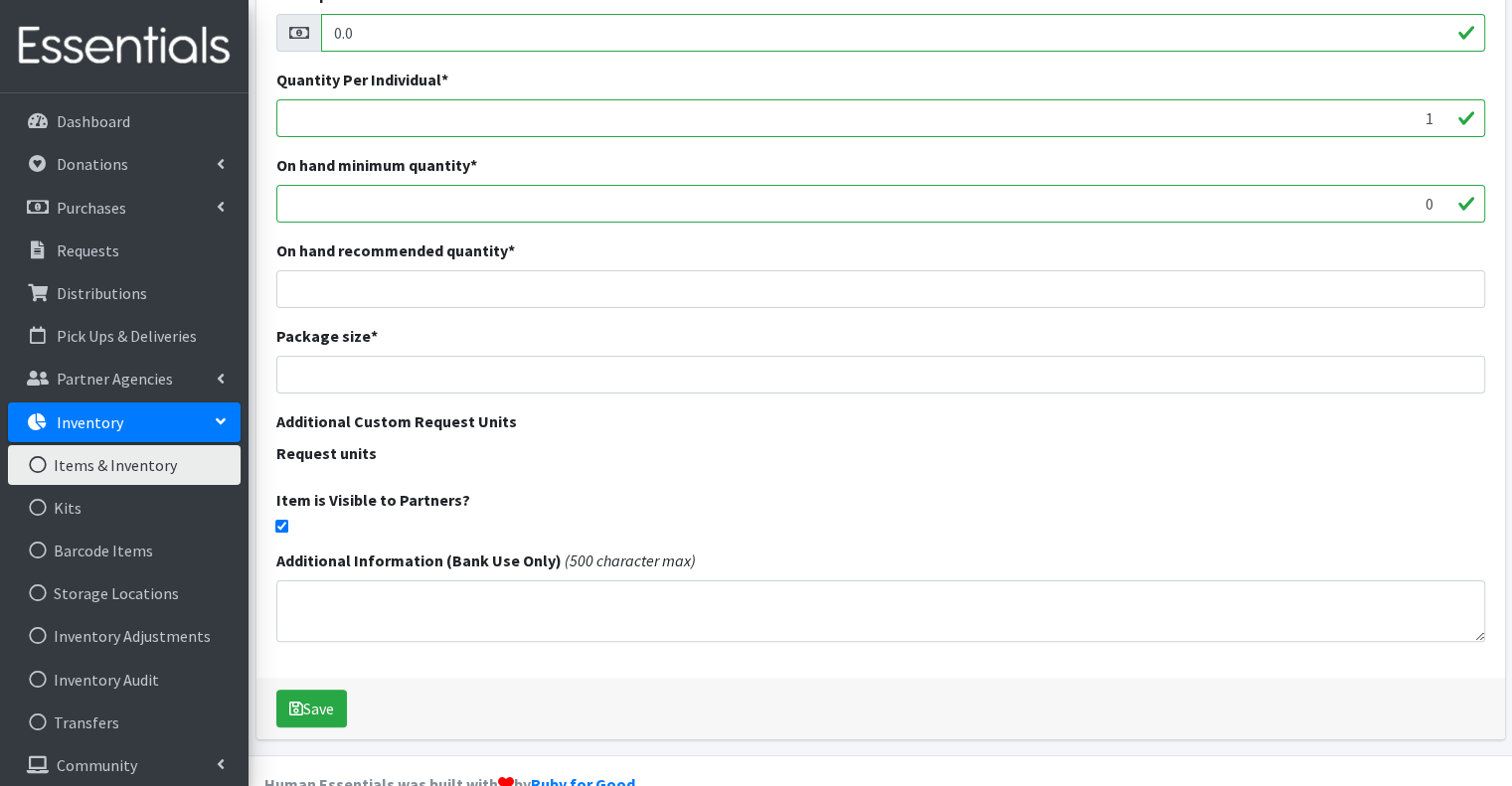 scroll, scrollTop: 397, scrollLeft: 0, axis: vertical 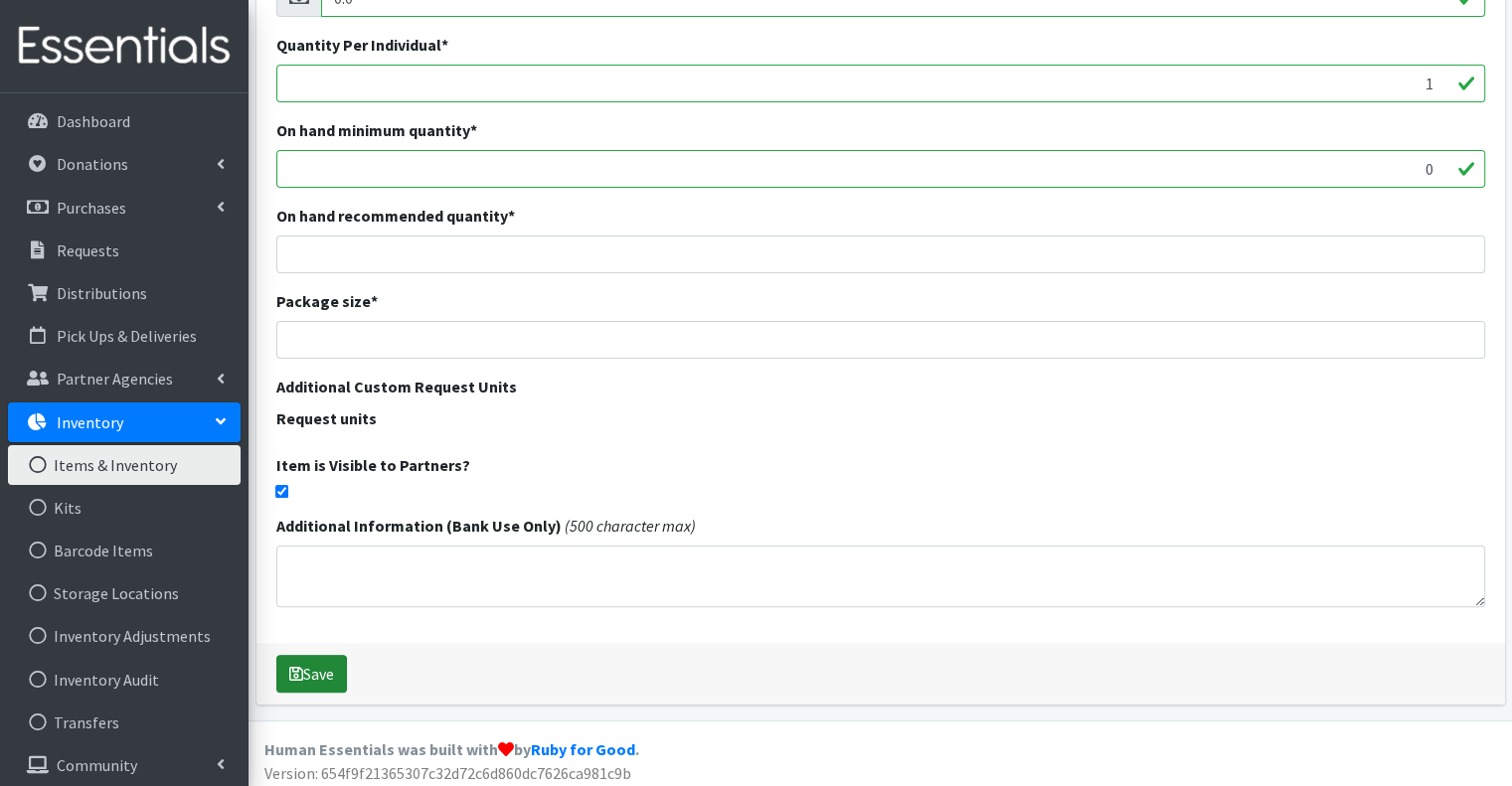 type on "KD - 2 - Diapers" 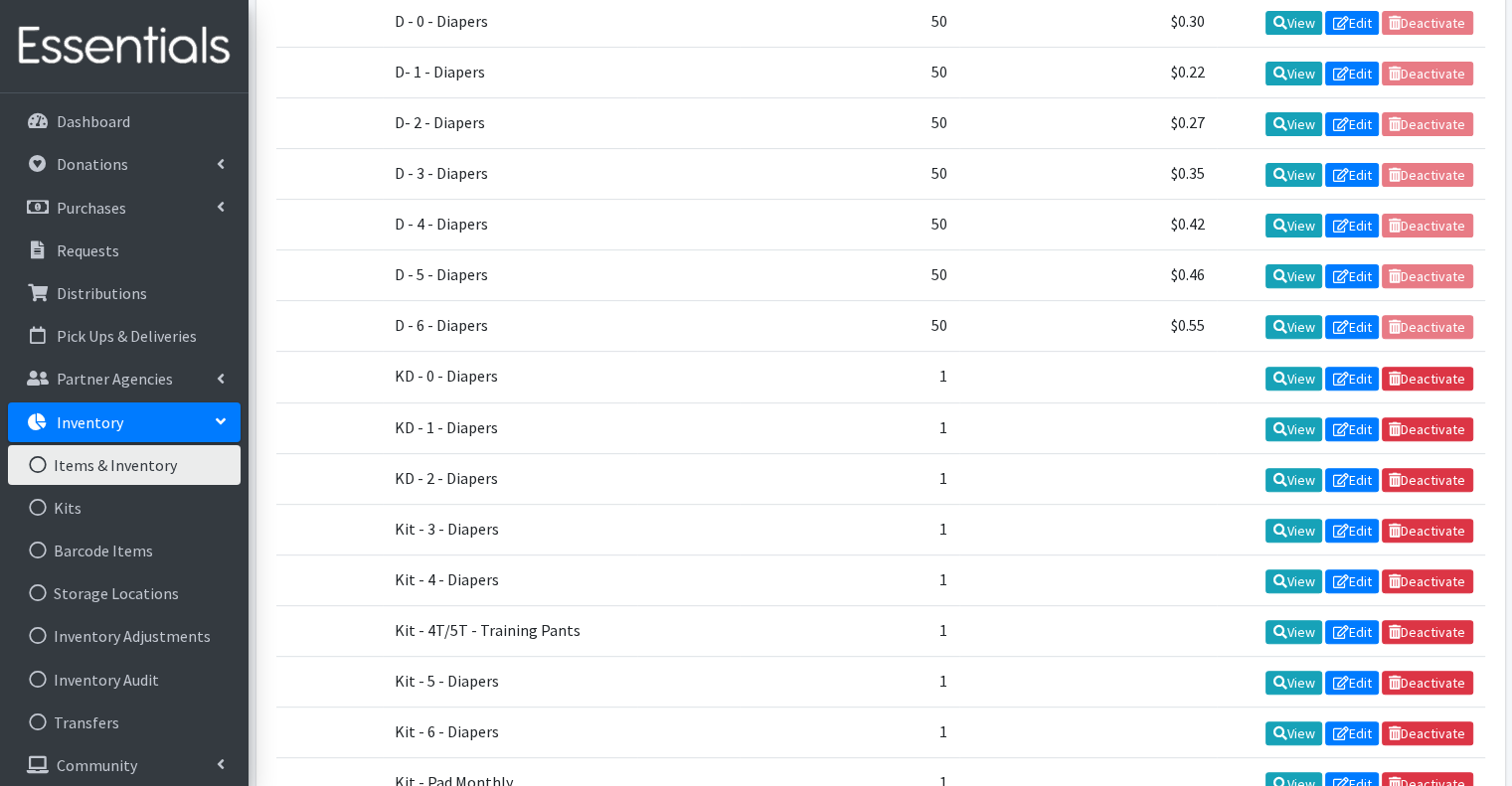 scroll, scrollTop: 795, scrollLeft: 0, axis: vertical 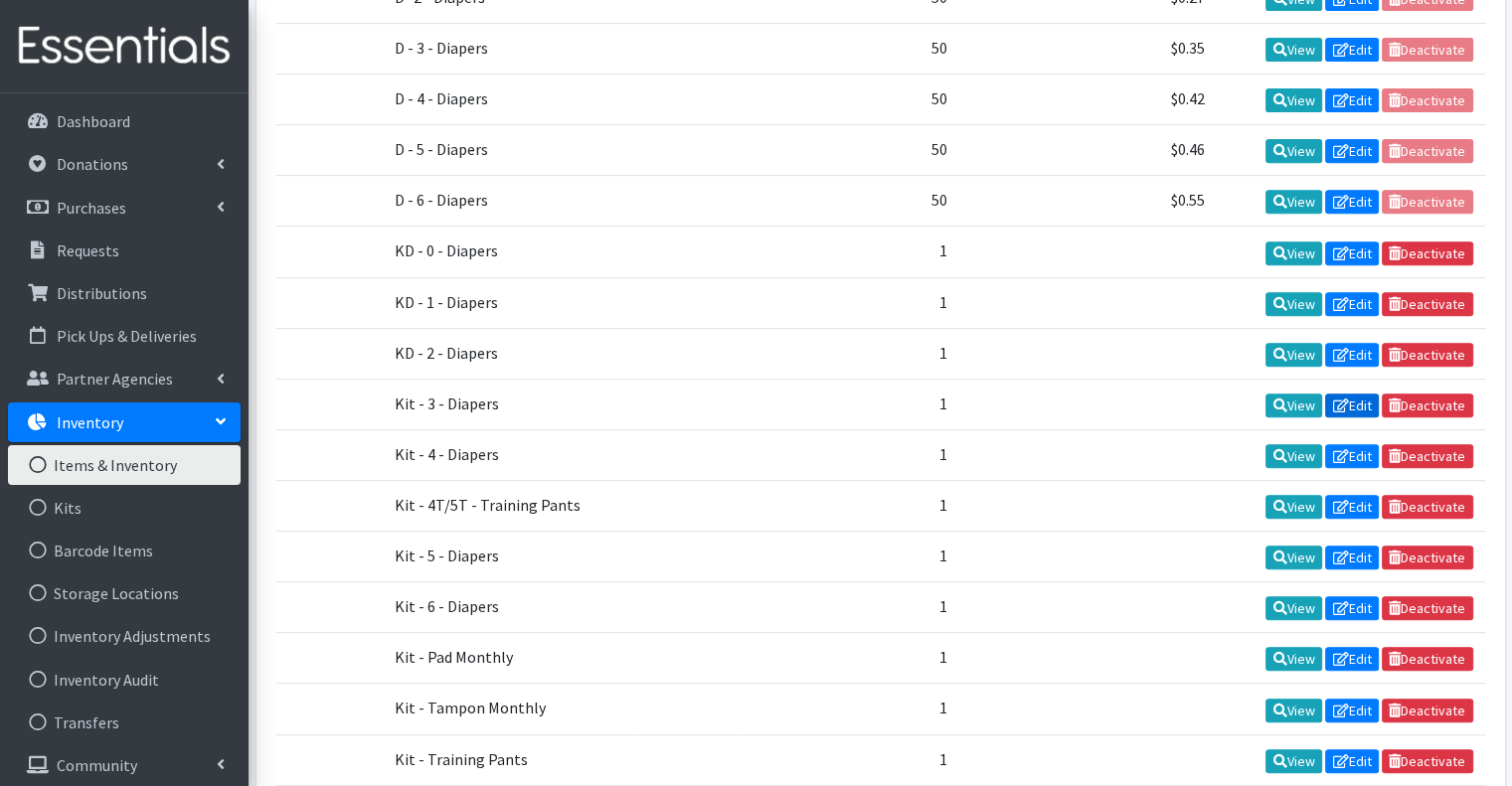click on "Edit" at bounding box center (1352, 405) 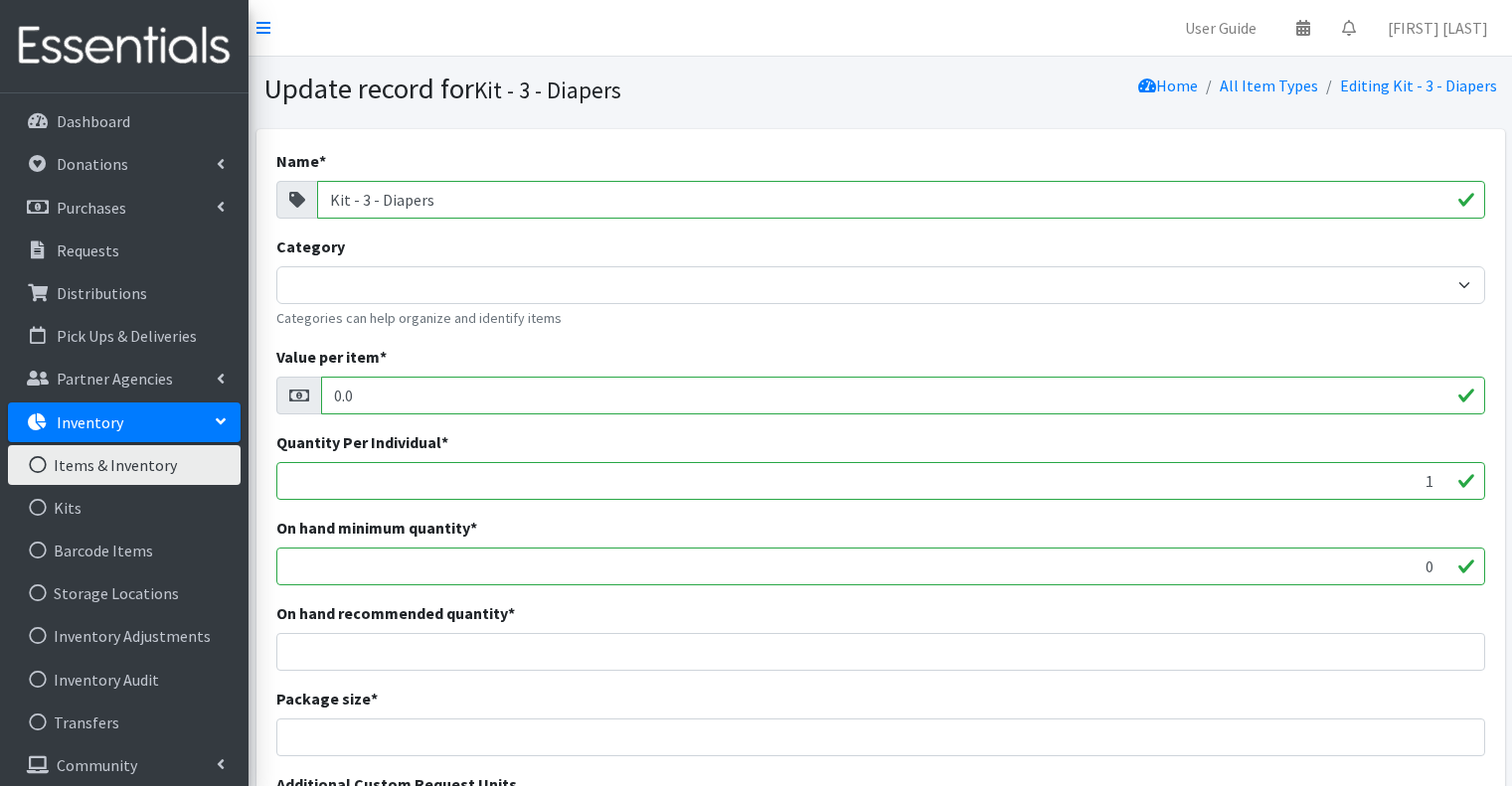 scroll, scrollTop: 0, scrollLeft: 0, axis: both 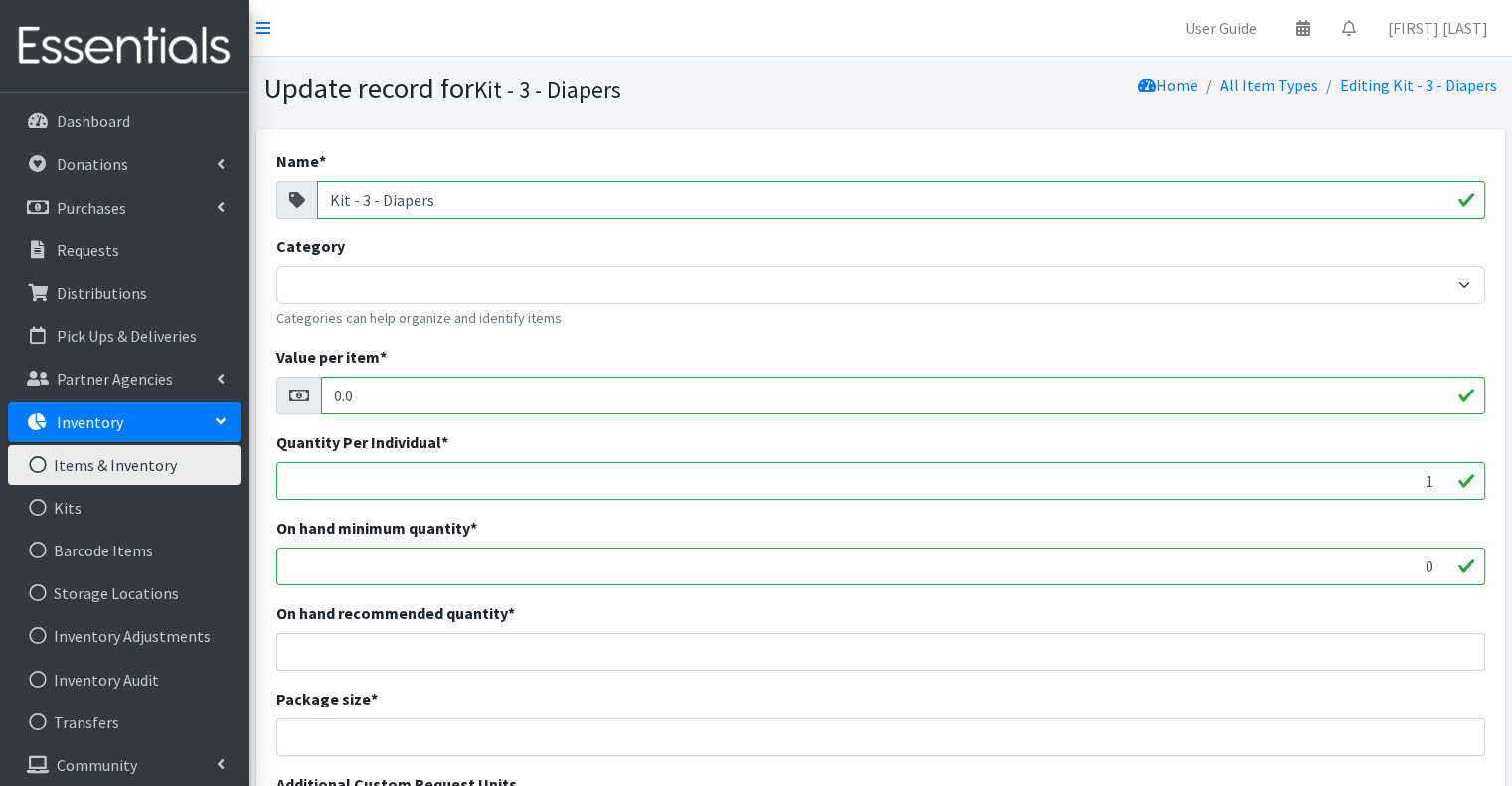 drag, startPoint x: 359, startPoint y: 205, endPoint x: 302, endPoint y: 208, distance: 57.07889 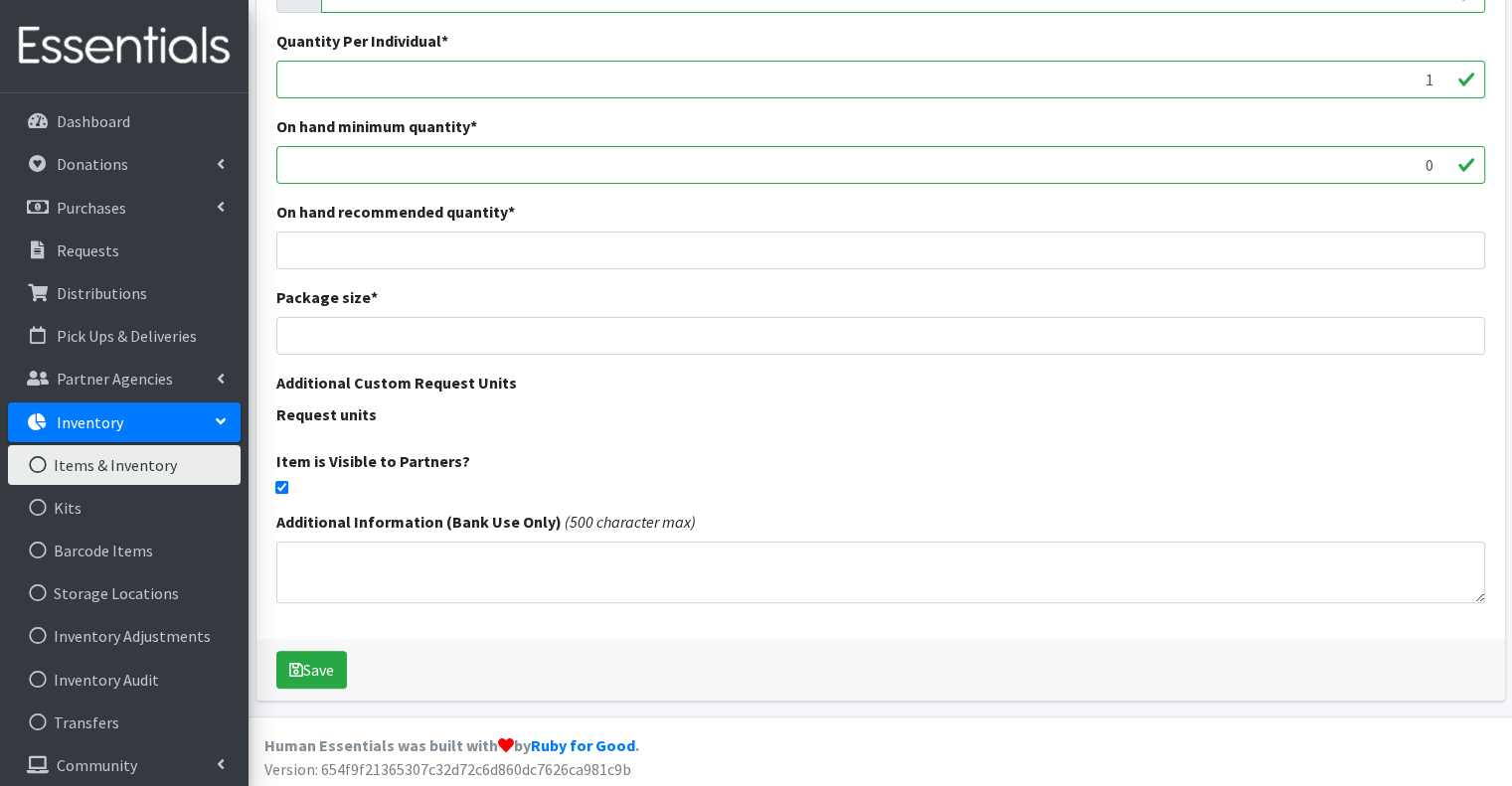 scroll, scrollTop: 404, scrollLeft: 0, axis: vertical 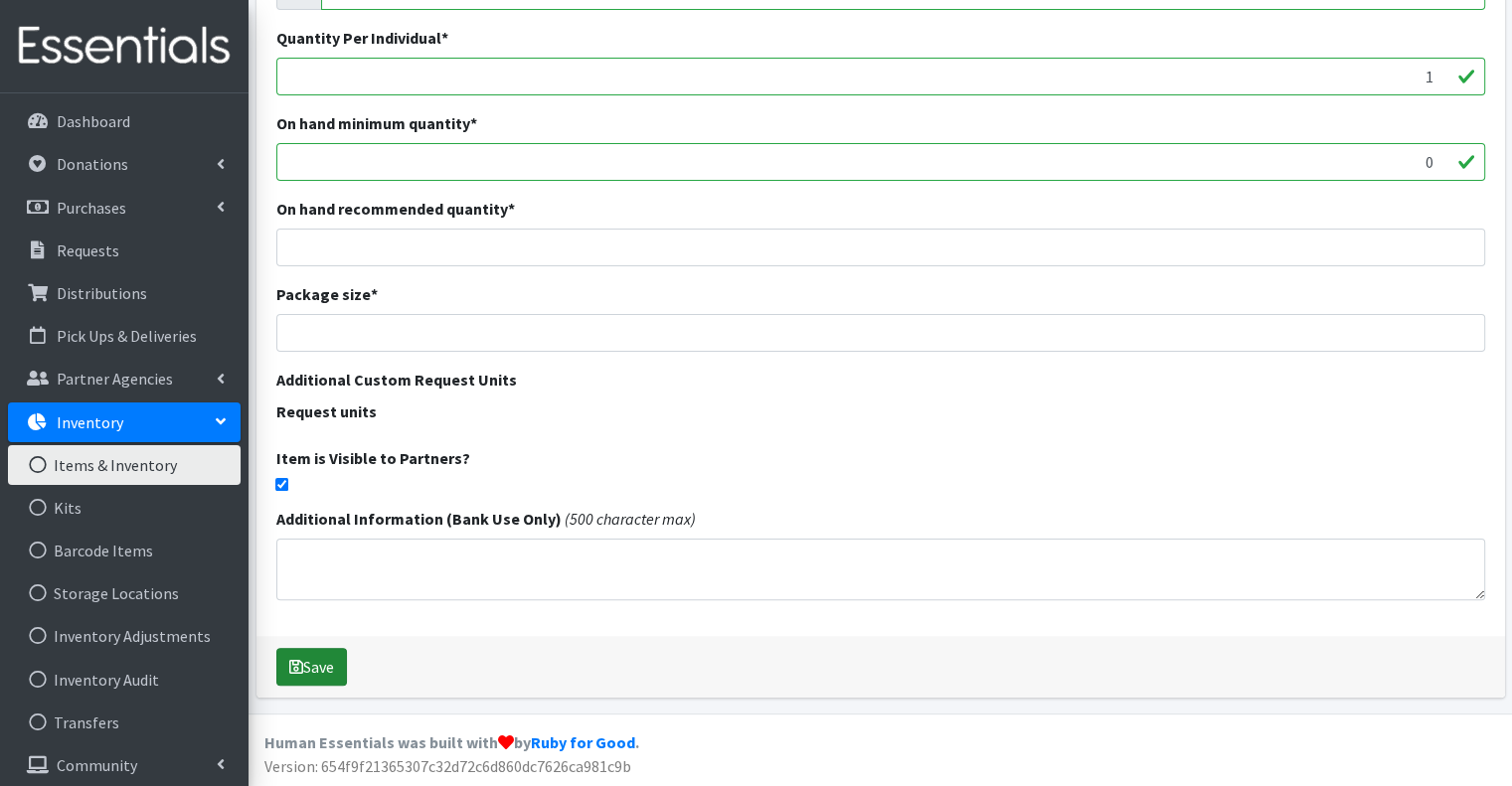 type on "KD - 3 - Diapers" 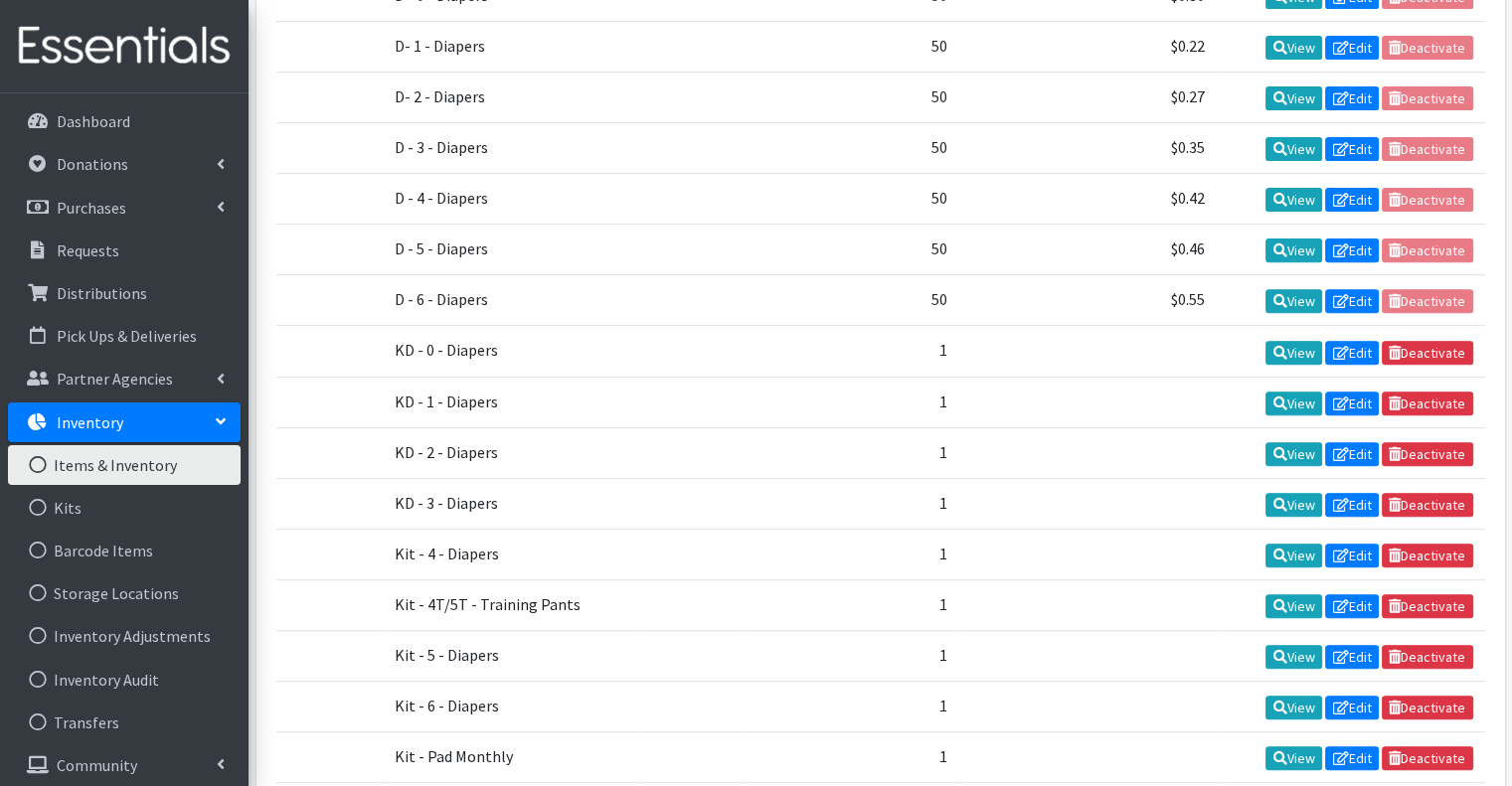 scroll, scrollTop: 795, scrollLeft: 0, axis: vertical 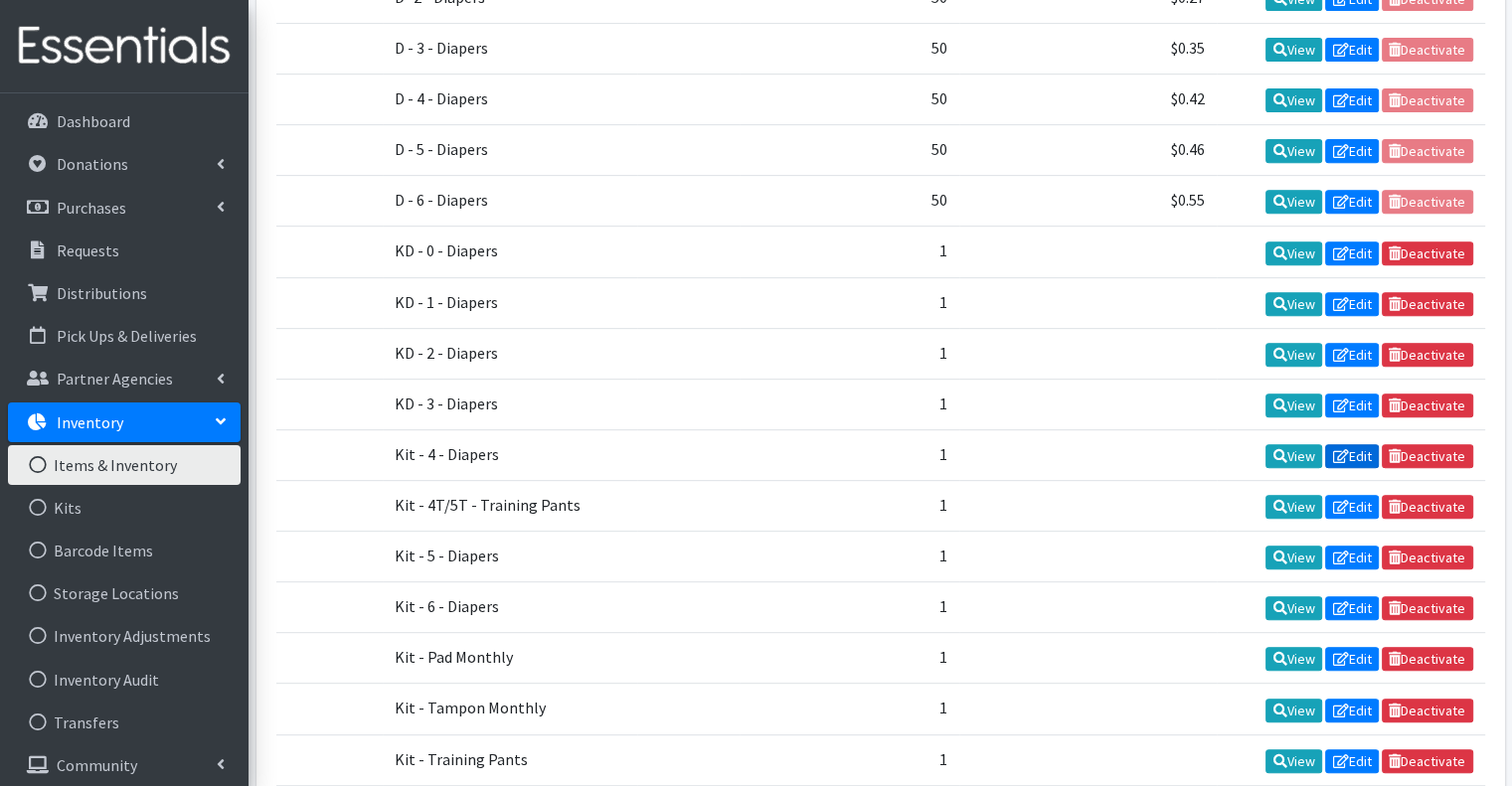 click on "Edit" at bounding box center [1352, 456] 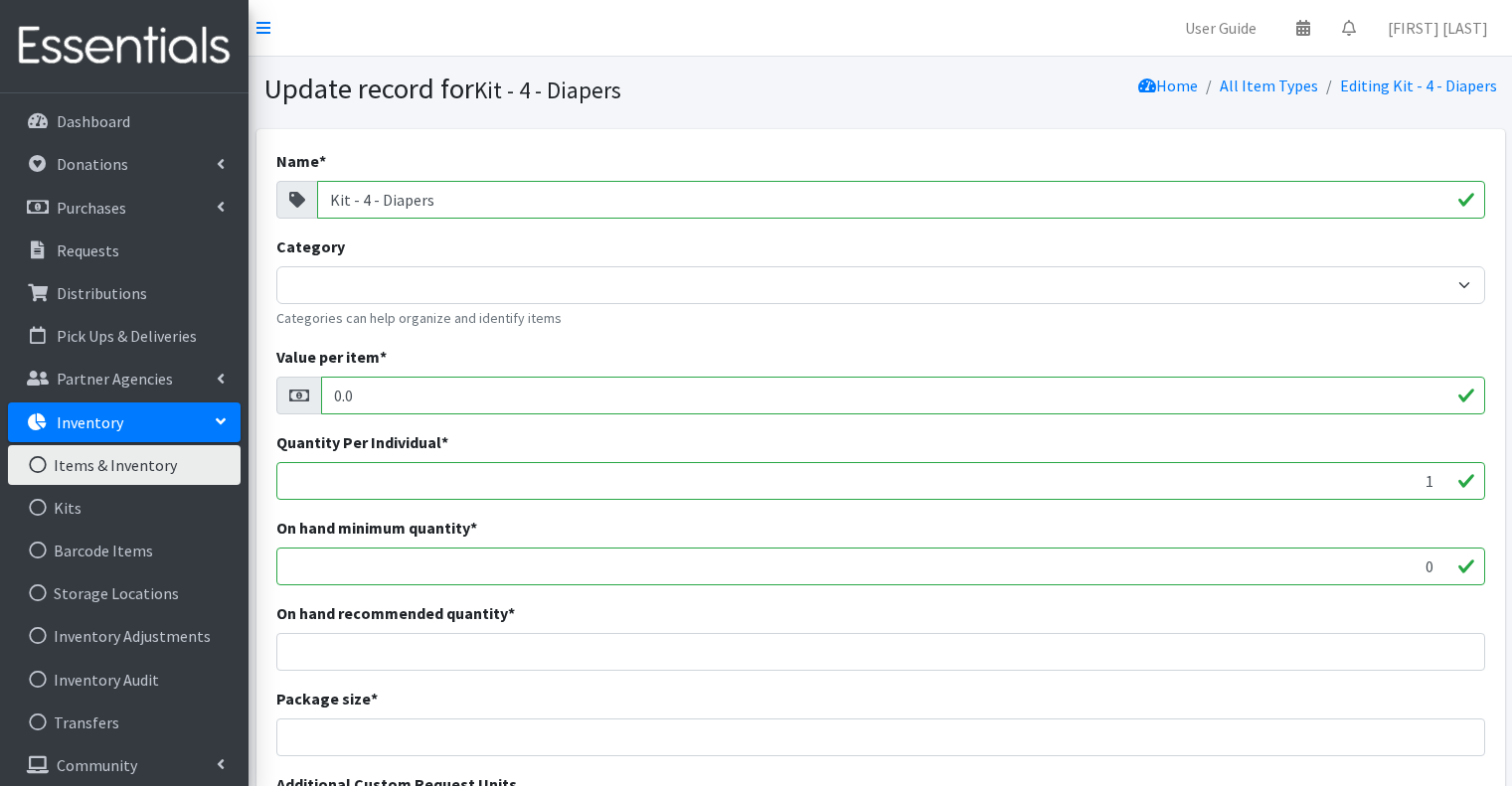 scroll, scrollTop: 0, scrollLeft: 0, axis: both 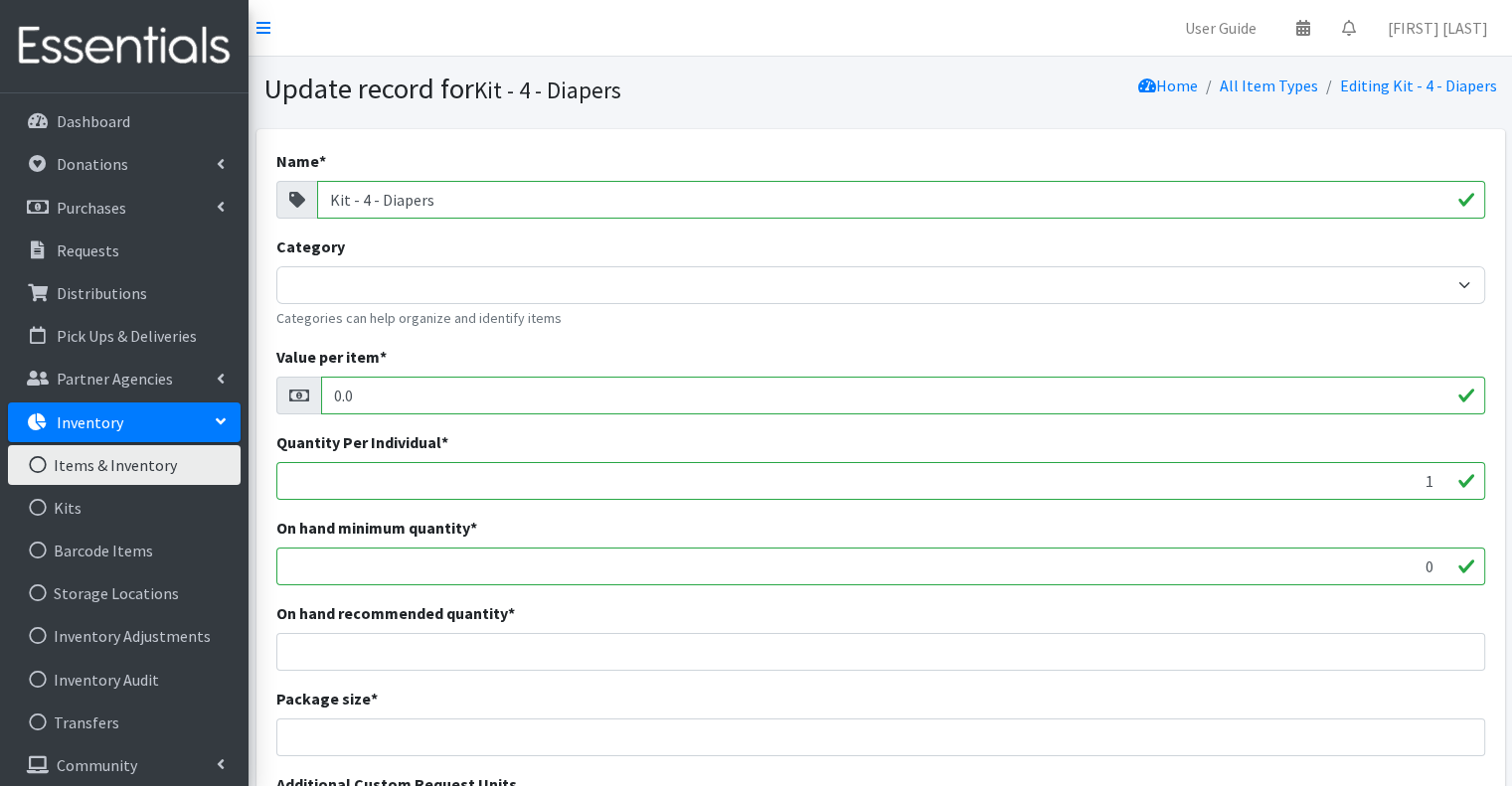 drag, startPoint x: 363, startPoint y: 197, endPoint x: 322, endPoint y: 198, distance: 41.01219 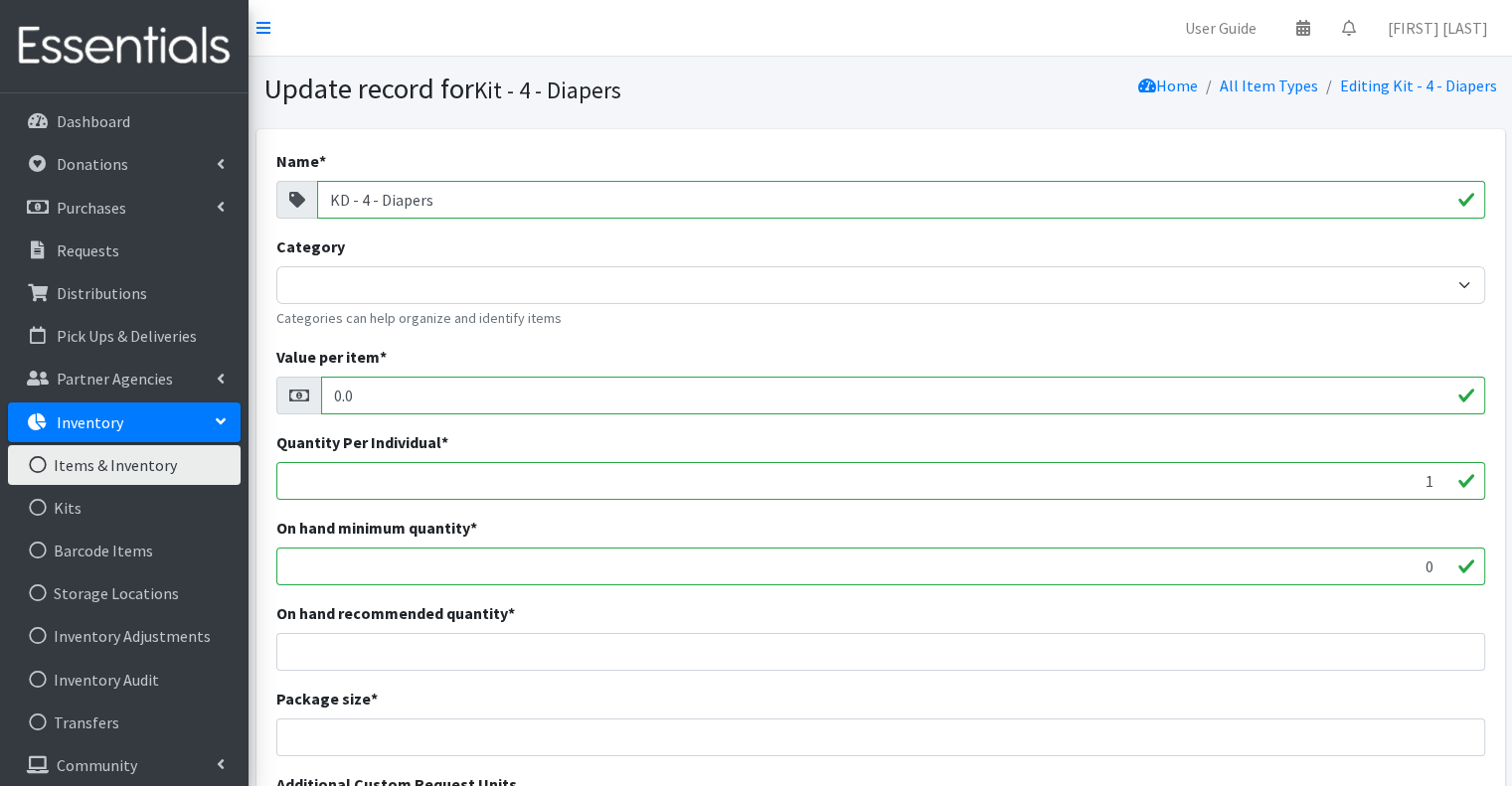 type on "KD - 4 - Diapers" 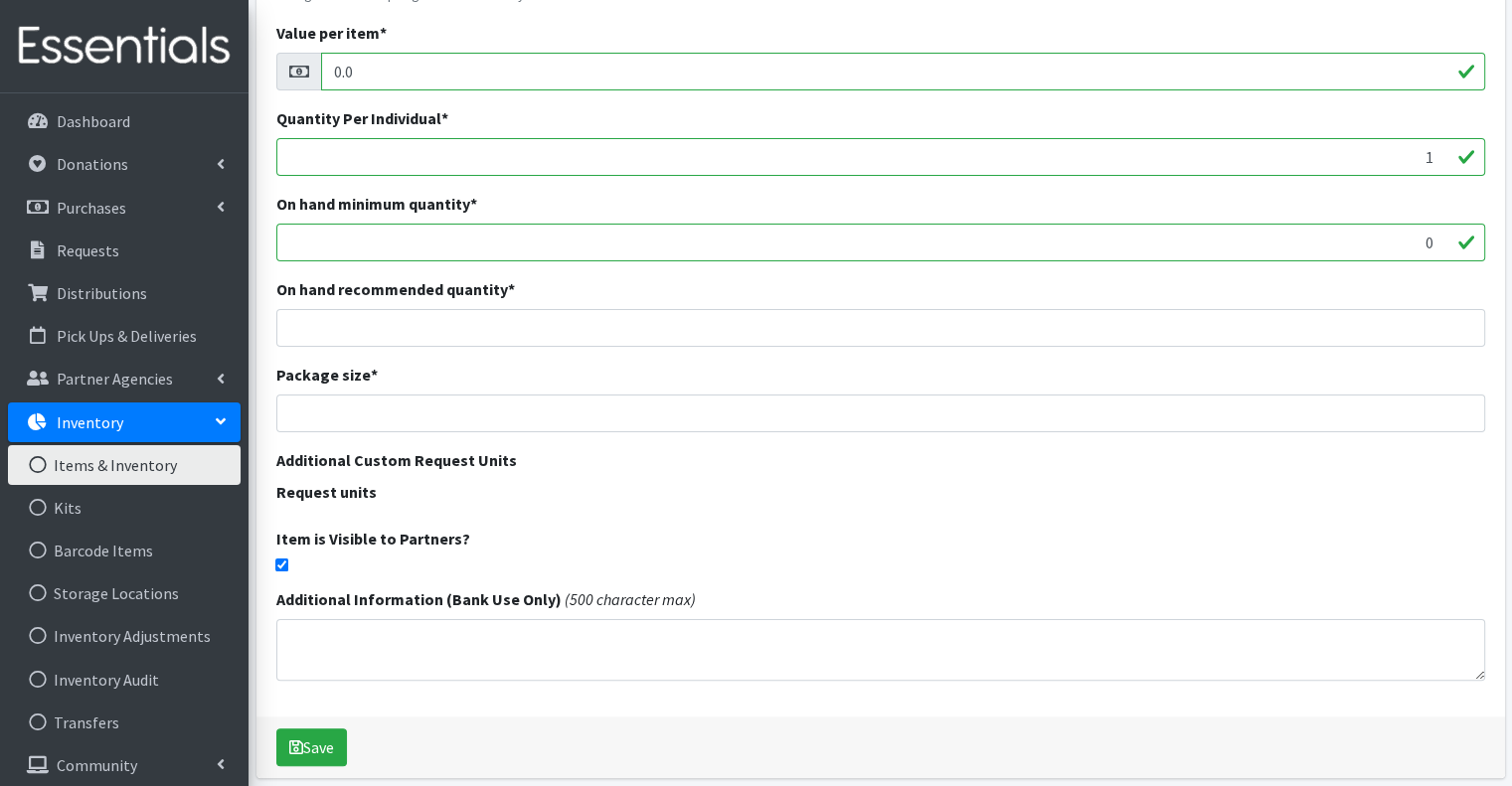scroll, scrollTop: 404, scrollLeft: 0, axis: vertical 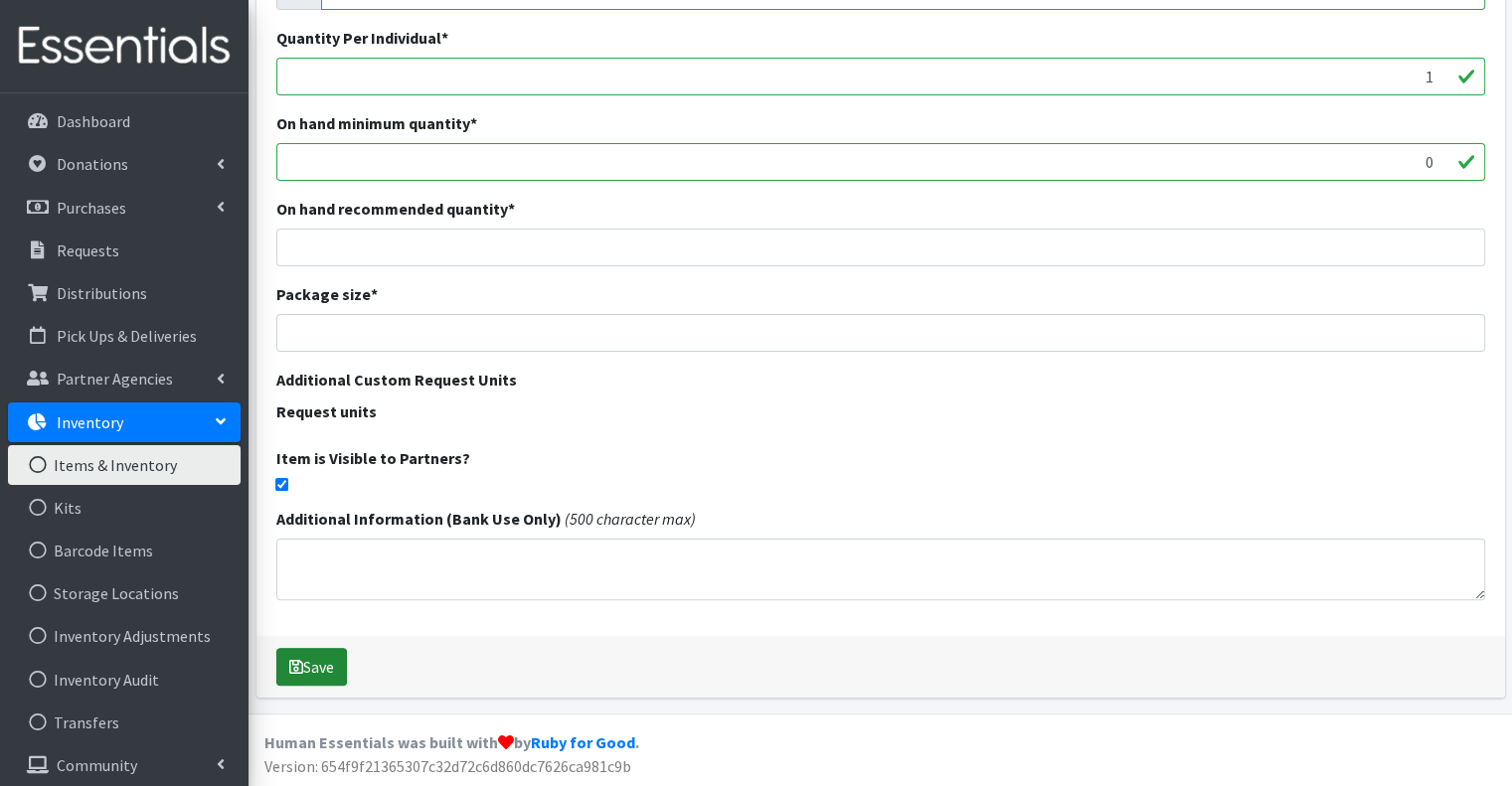 click on "Save" at bounding box center (311, 667) 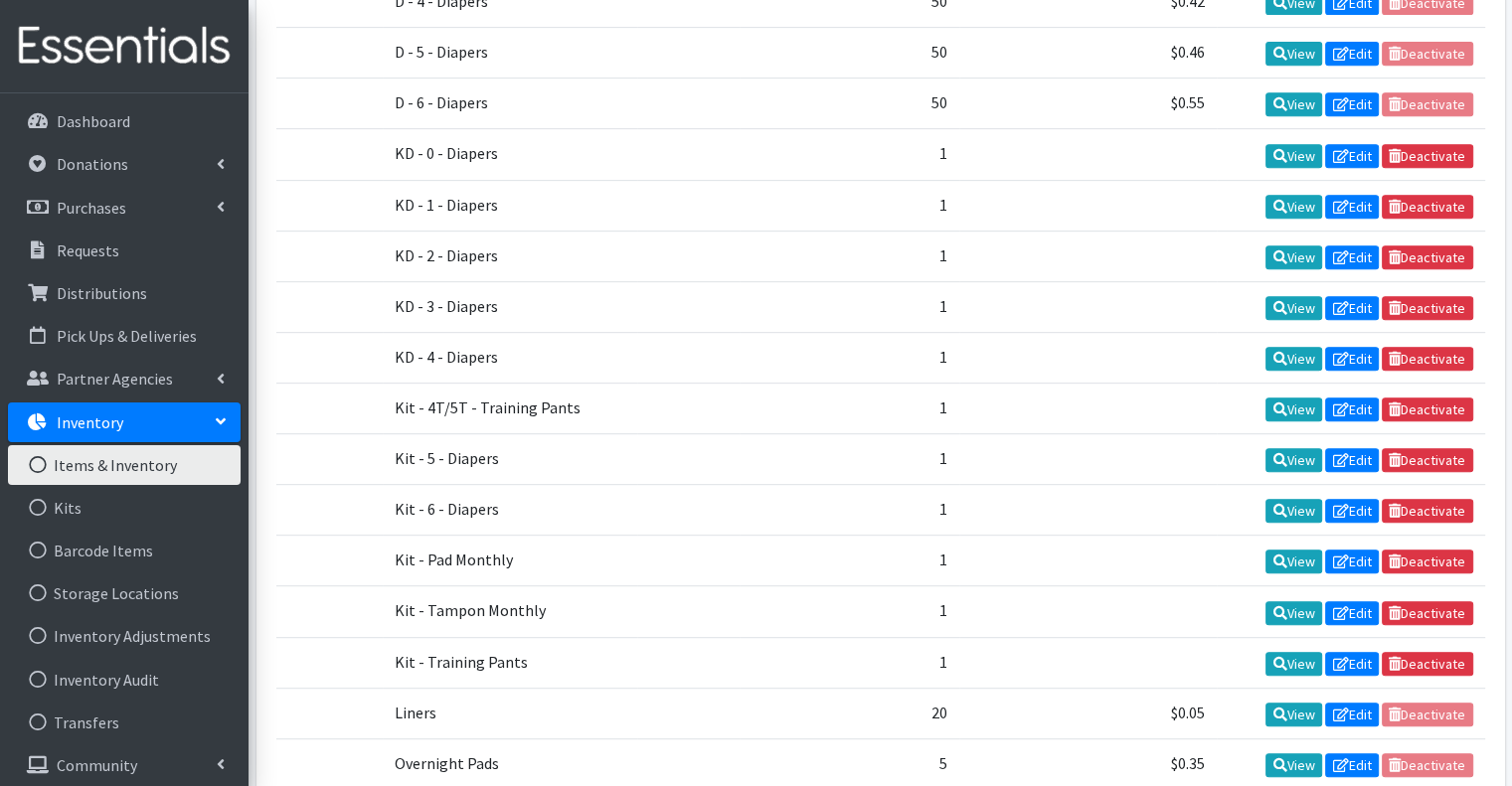 scroll, scrollTop: 894, scrollLeft: 0, axis: vertical 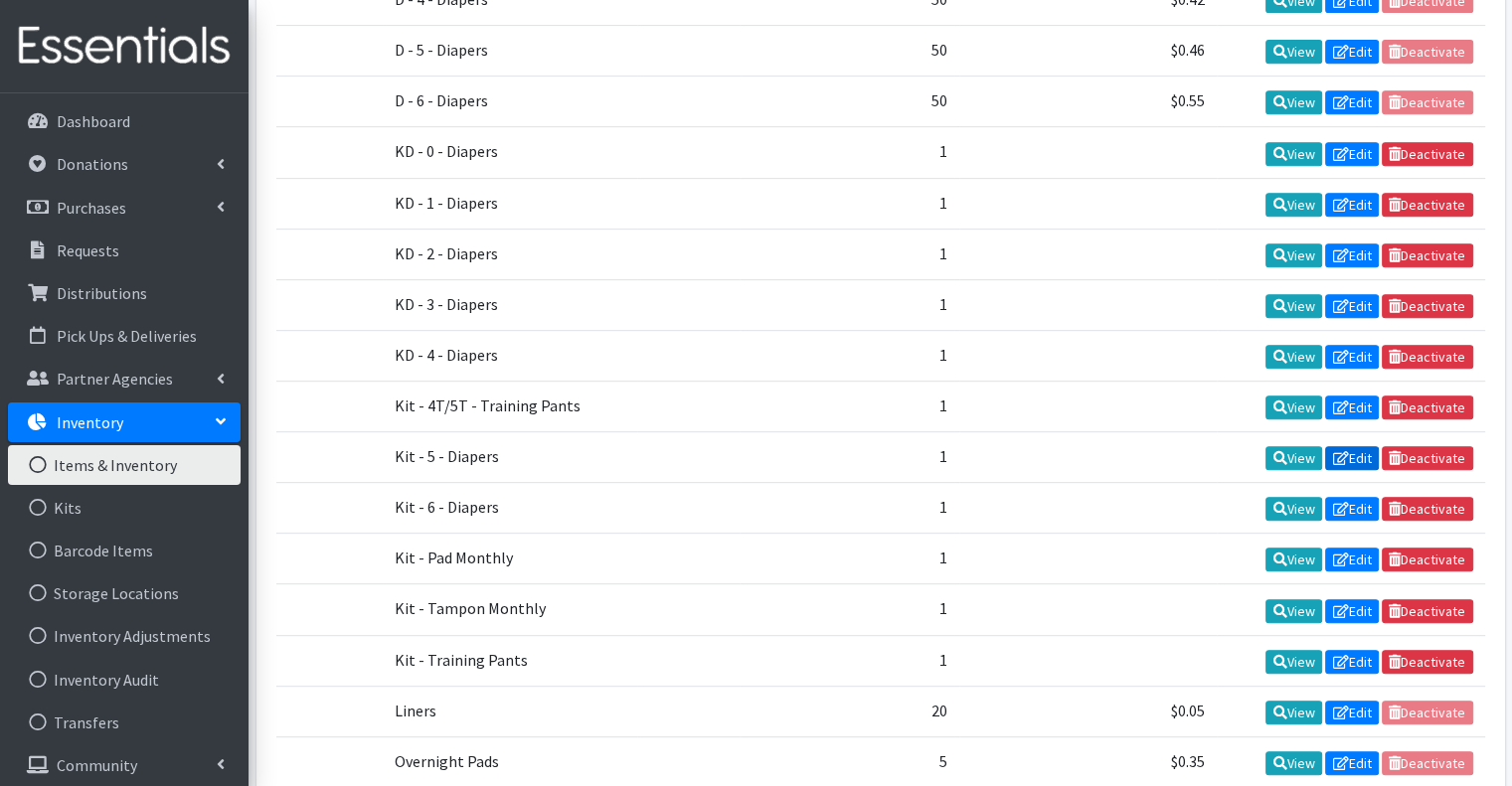 click on "Edit" at bounding box center (1352, 458) 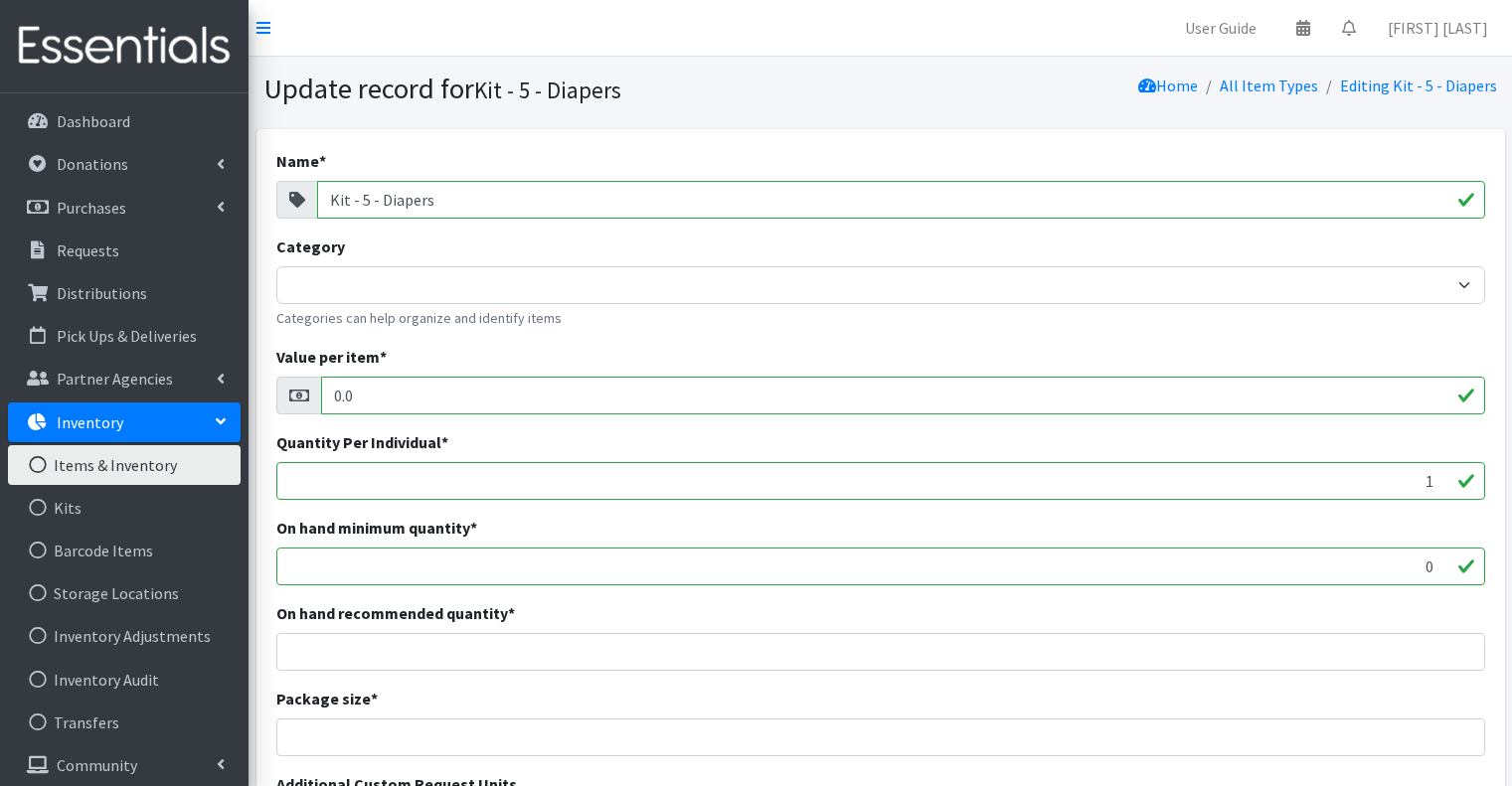 scroll, scrollTop: 0, scrollLeft: 0, axis: both 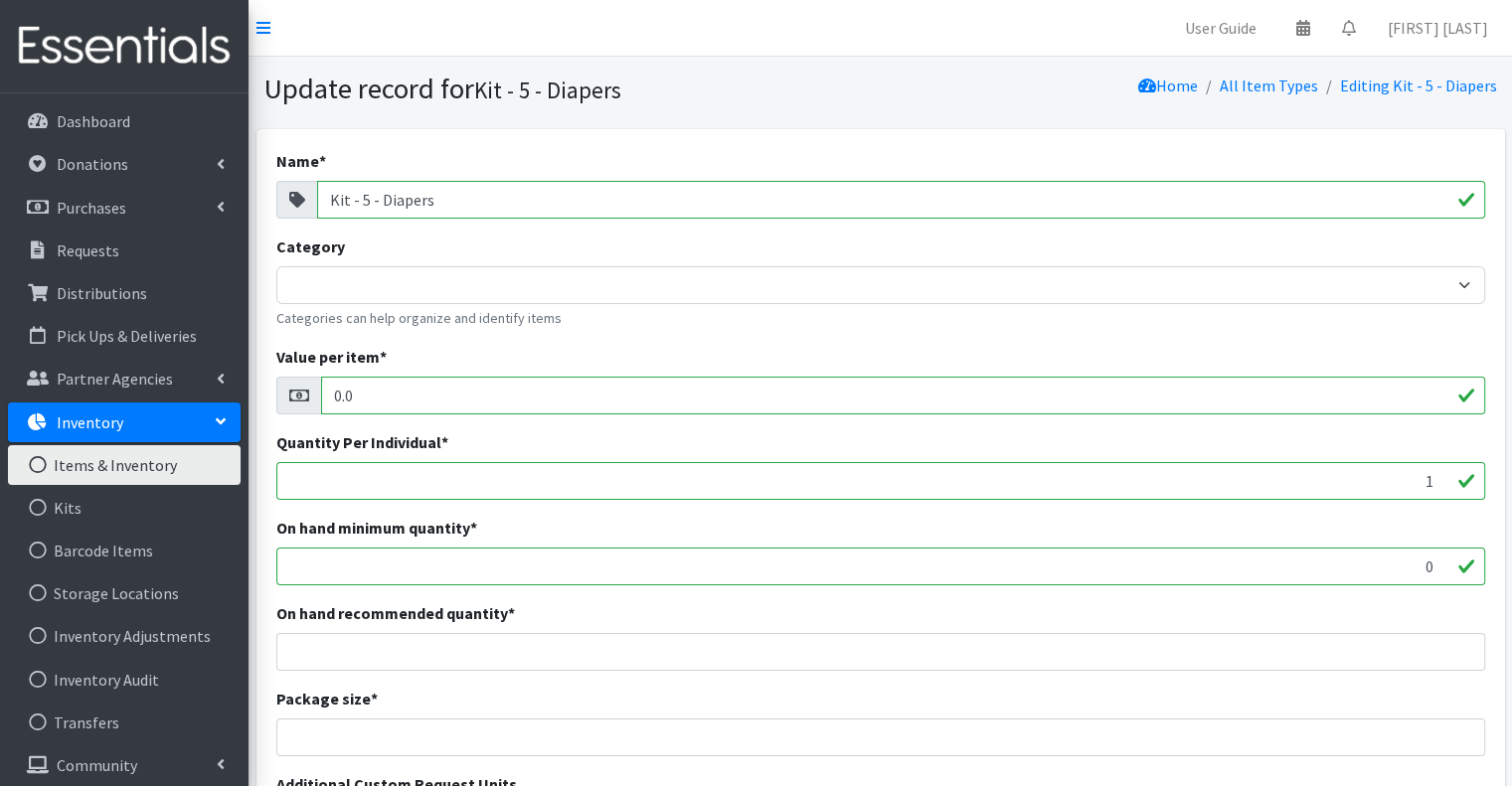 drag, startPoint x: 362, startPoint y: 202, endPoint x: 284, endPoint y: 197, distance: 78.160092 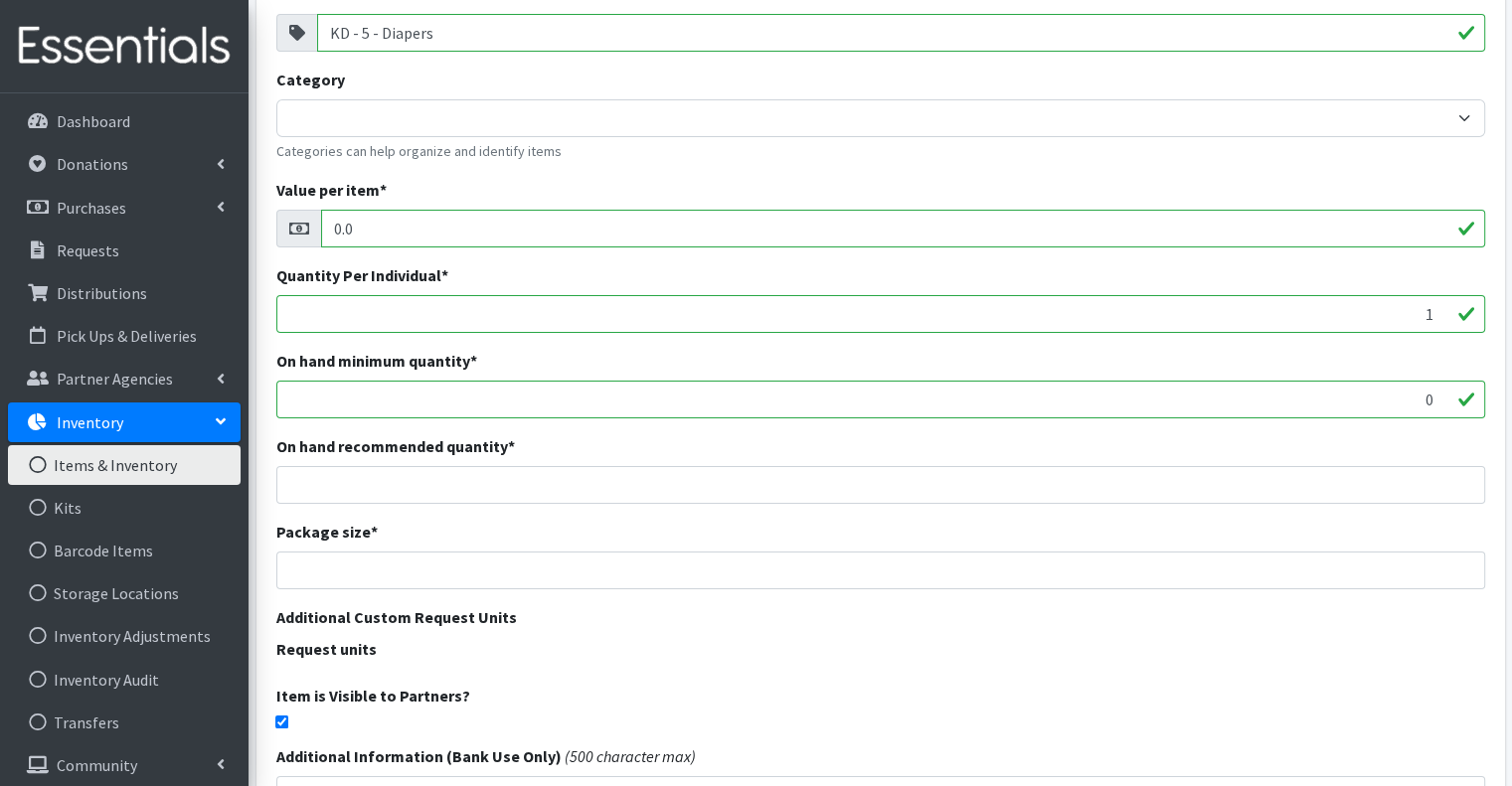 scroll, scrollTop: 397, scrollLeft: 0, axis: vertical 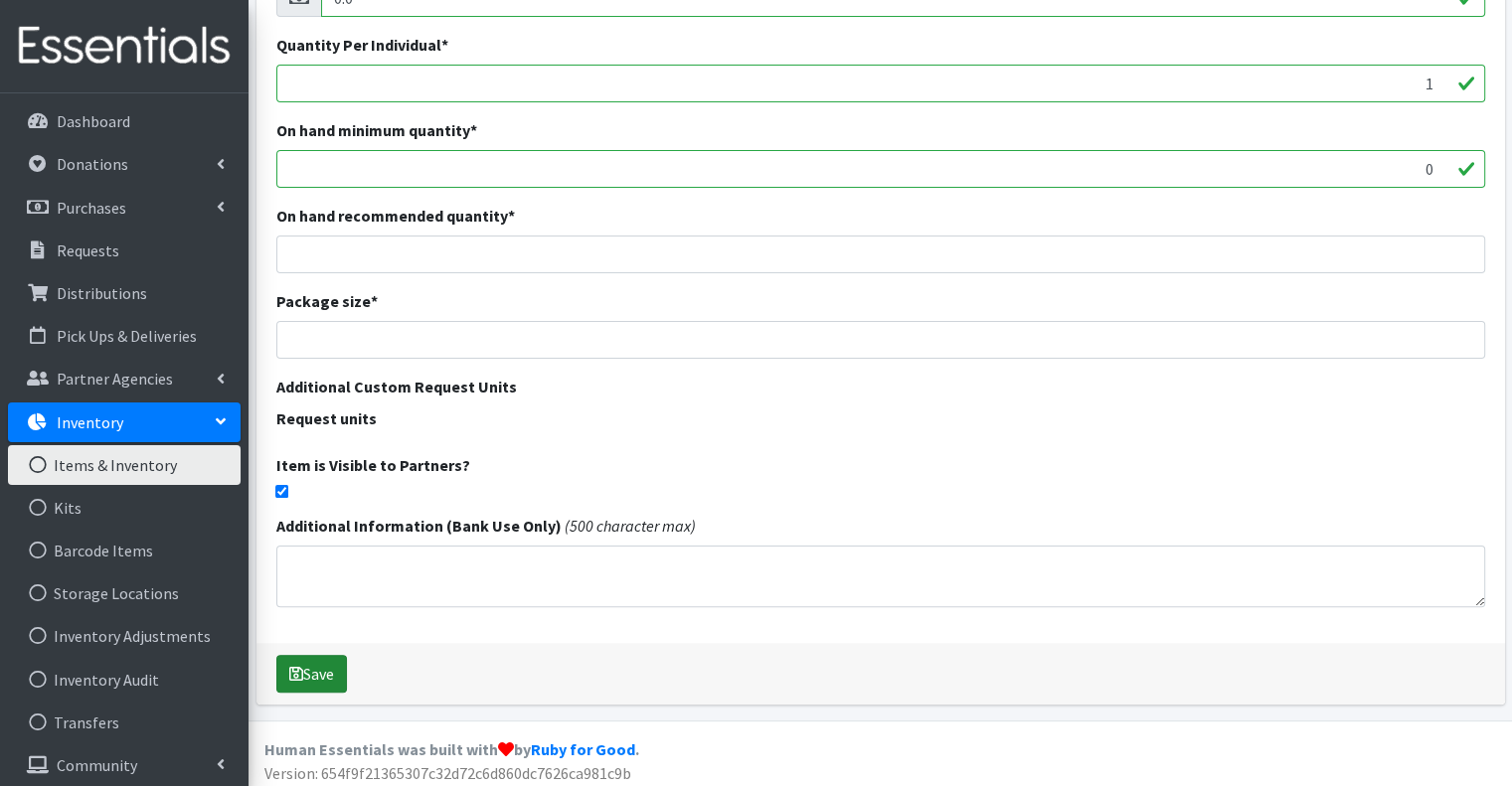 type on "KD - 5 - Diapers" 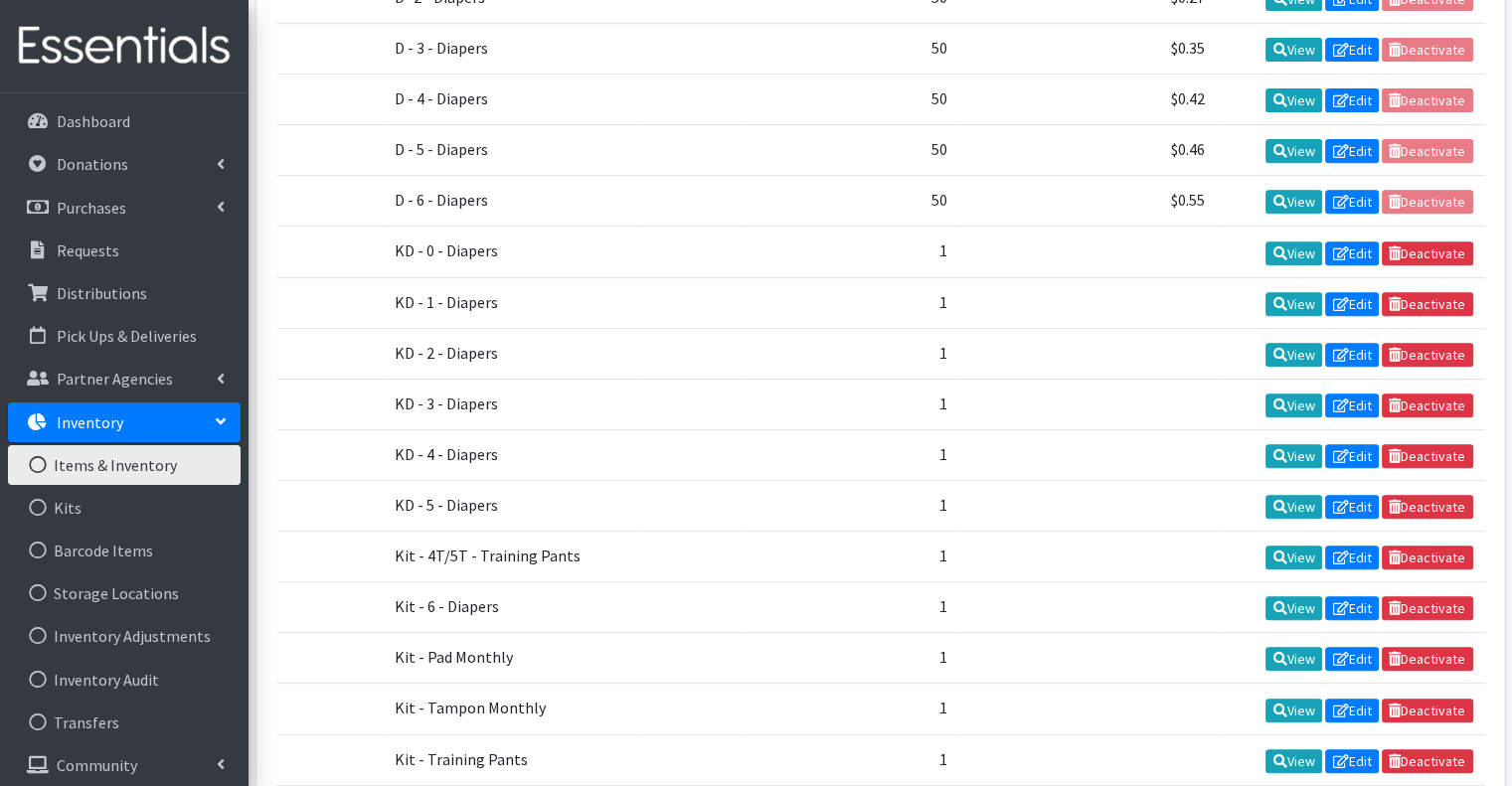 scroll, scrollTop: 894, scrollLeft: 0, axis: vertical 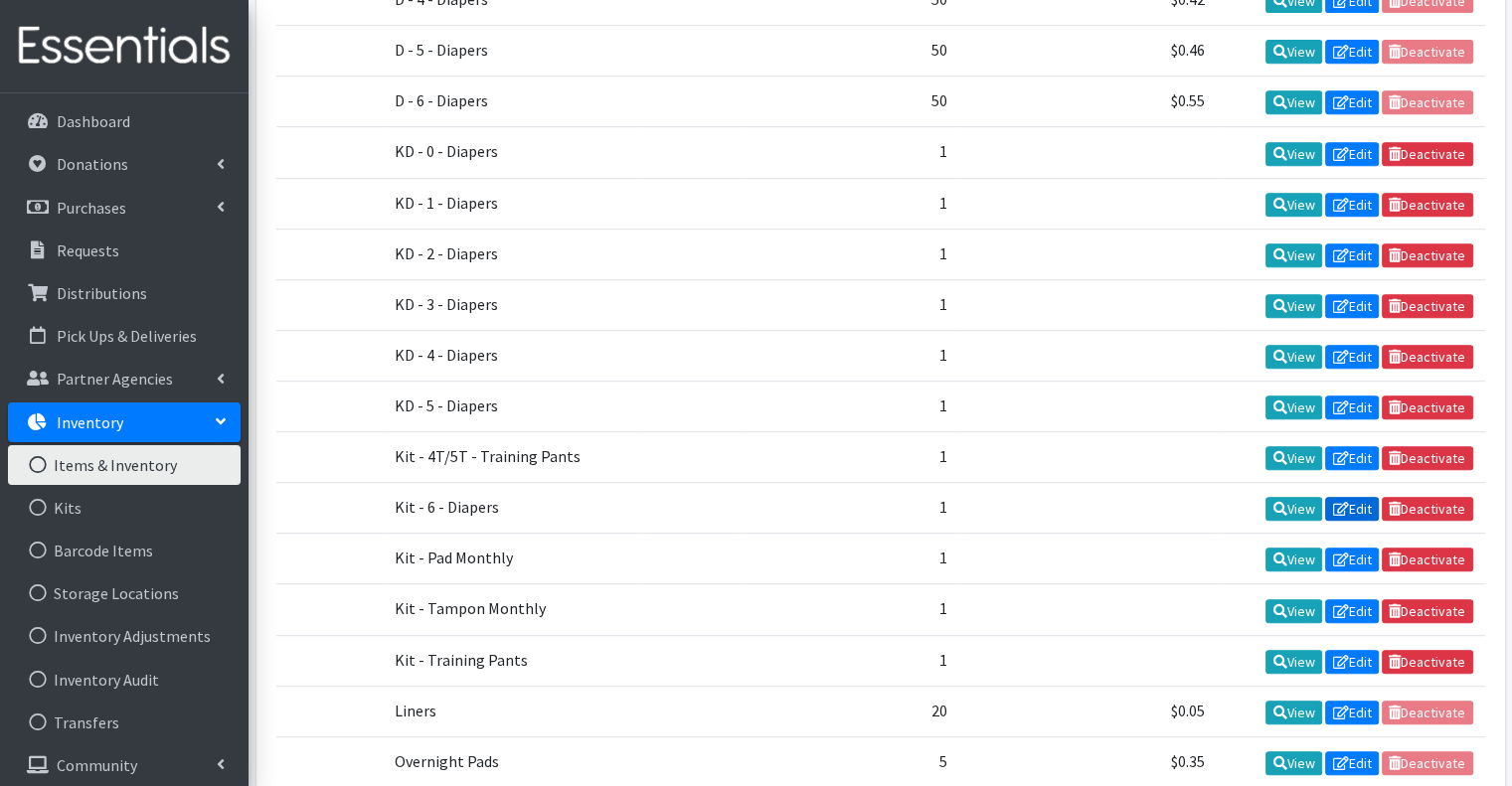 click on "Edit" at bounding box center [1352, 509] 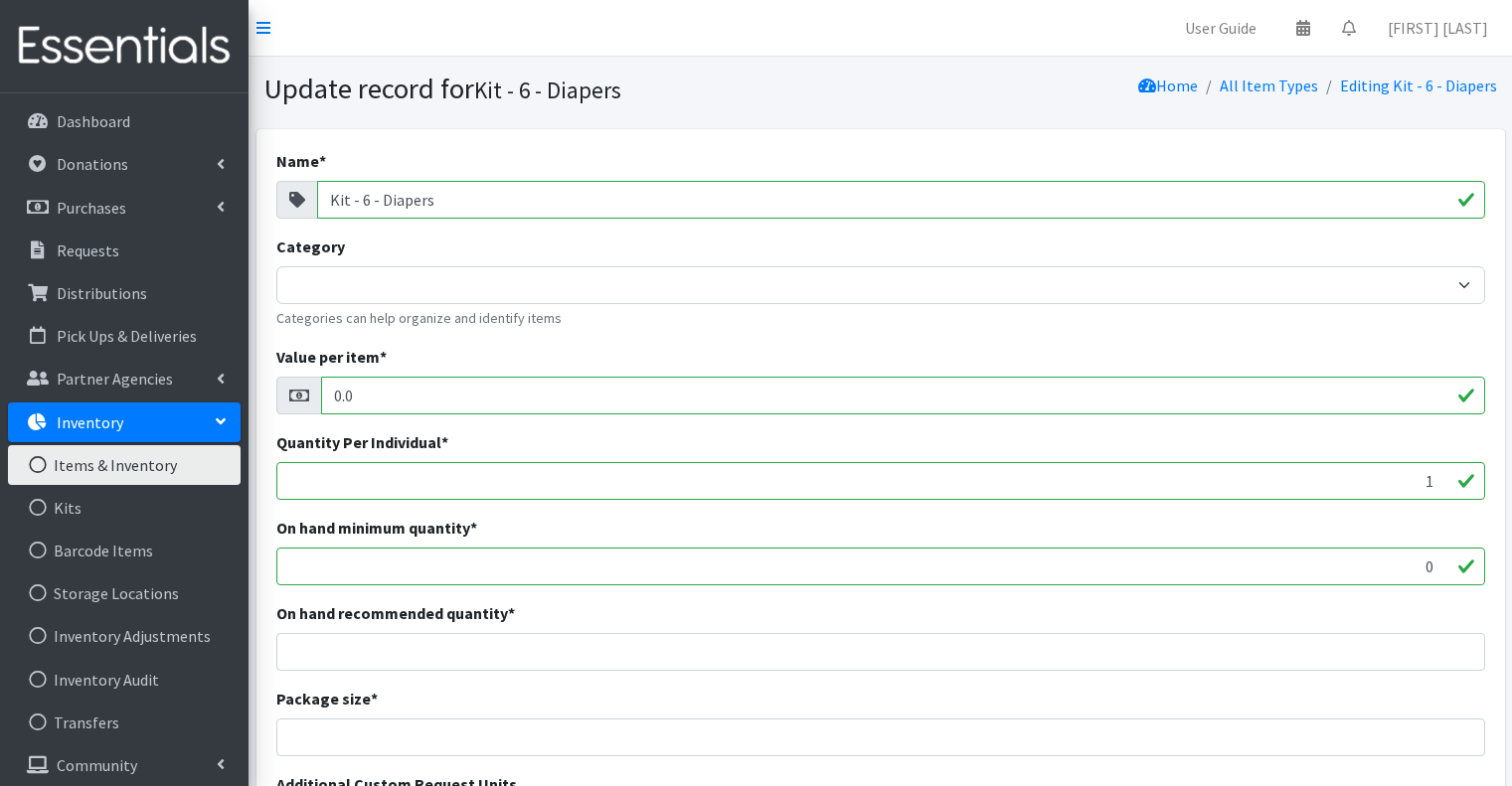 scroll, scrollTop: 0, scrollLeft: 0, axis: both 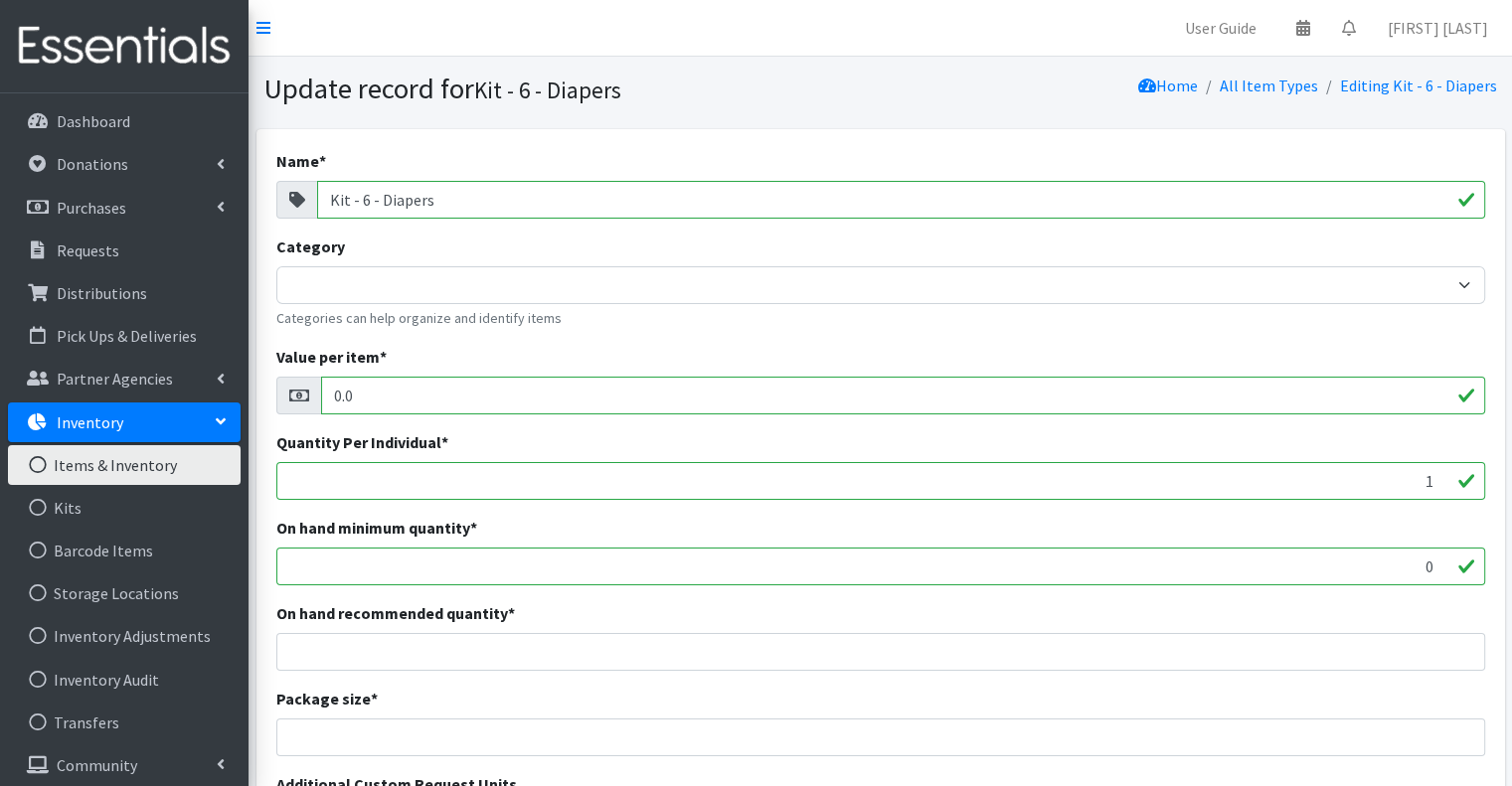 drag, startPoint x: 362, startPoint y: 203, endPoint x: 299, endPoint y: 202, distance: 63.007936 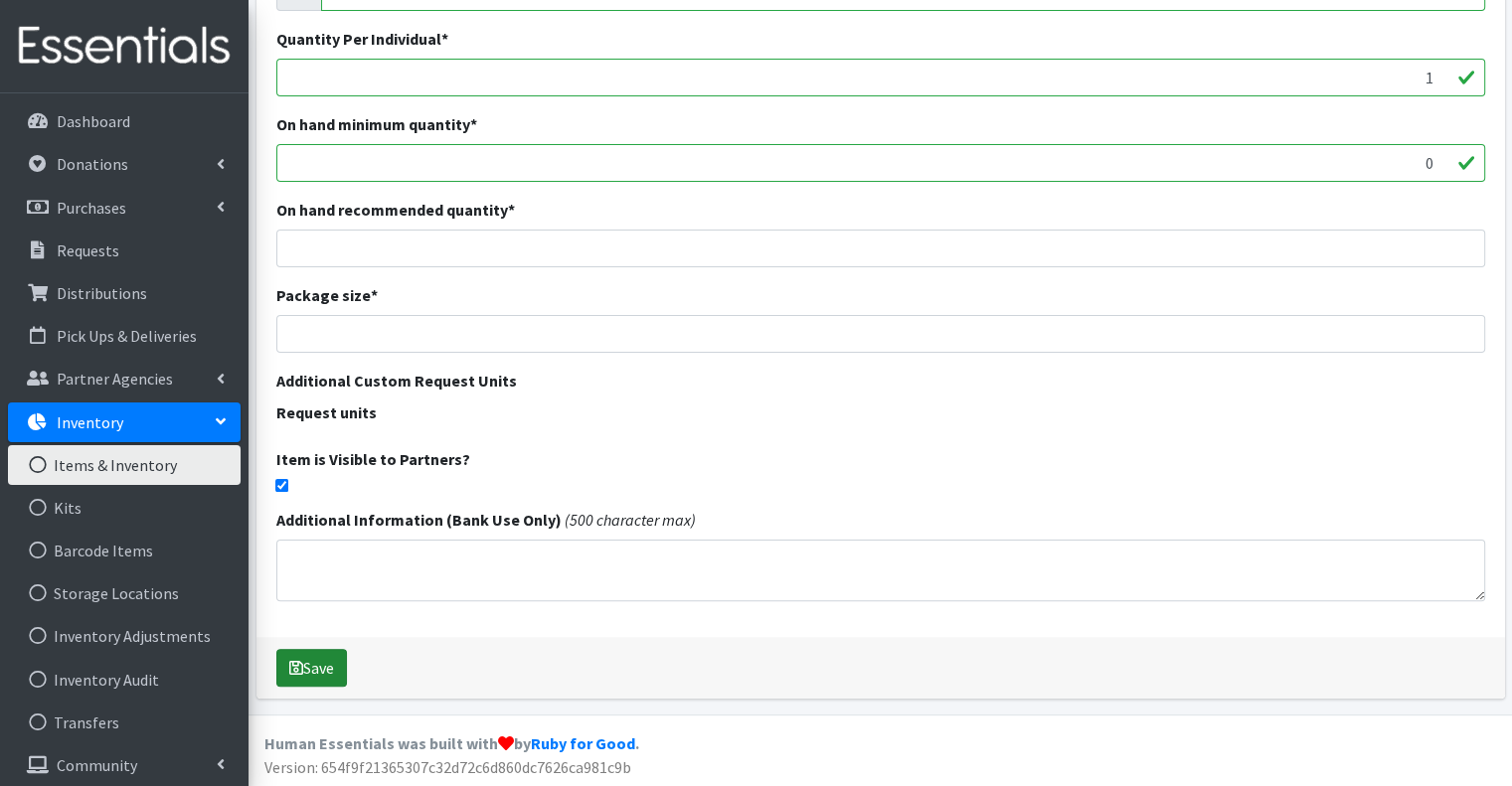 scroll, scrollTop: 404, scrollLeft: 0, axis: vertical 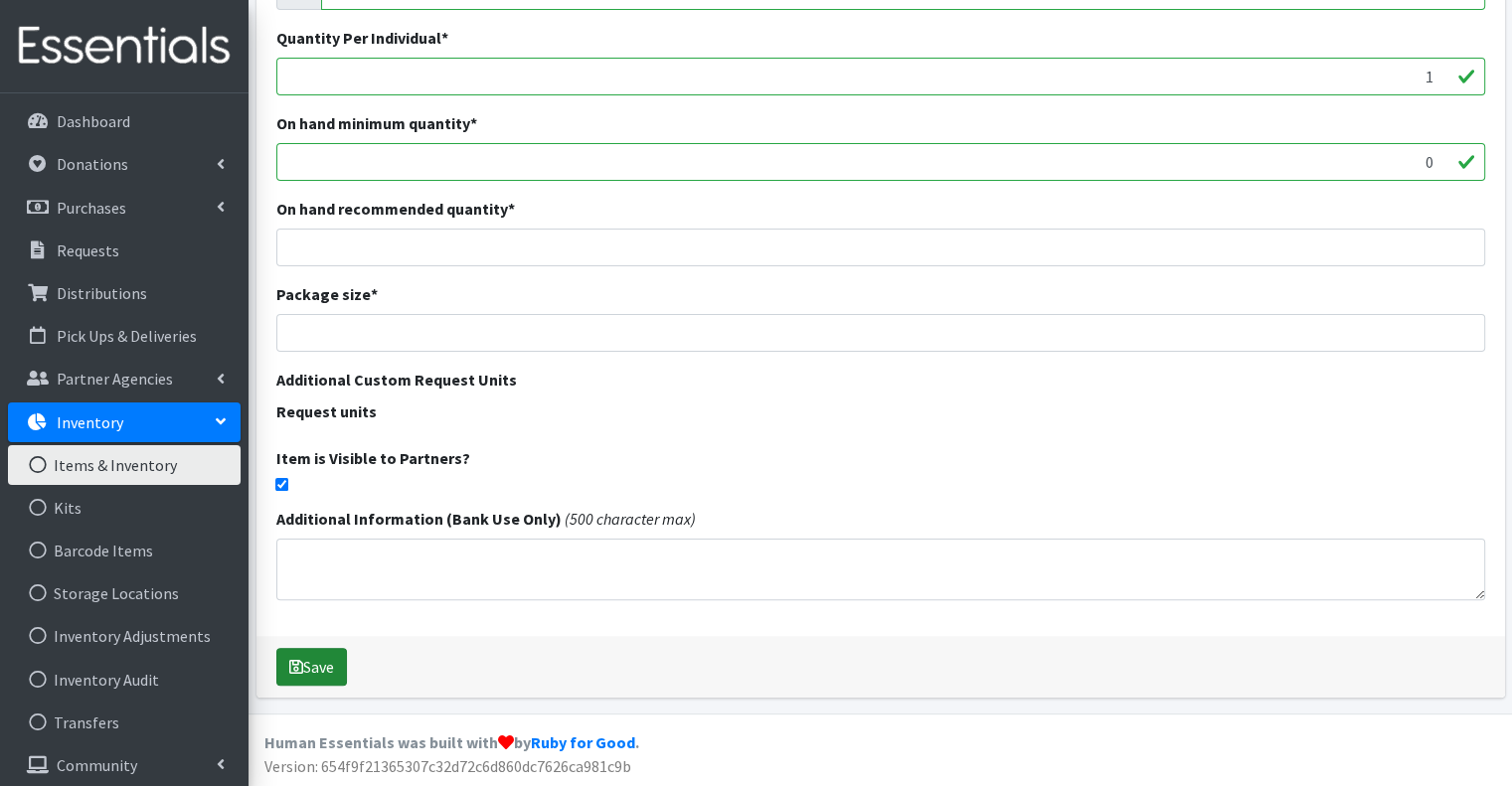 type on "KD - 6 - Diapers" 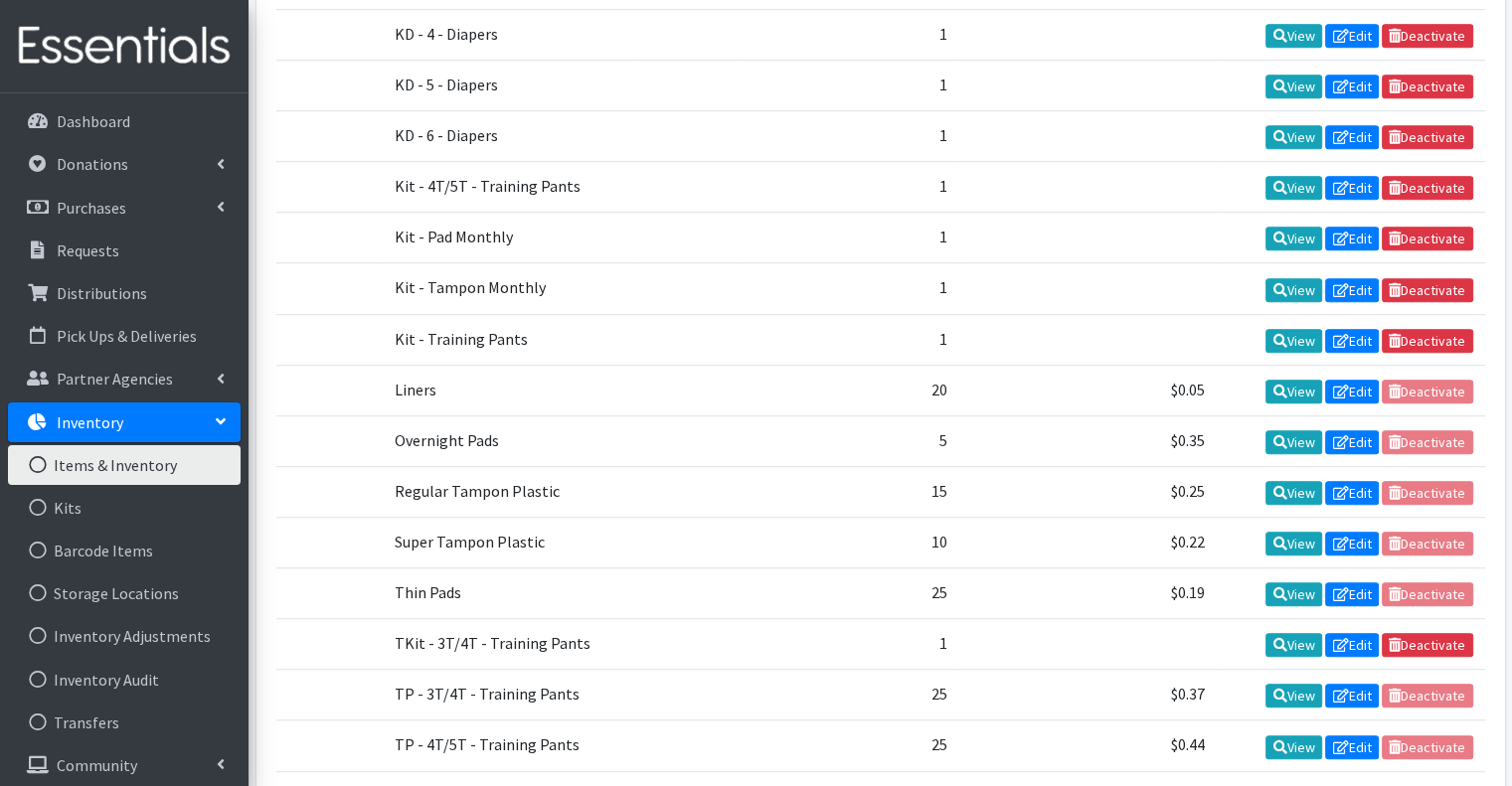 scroll, scrollTop: 1093, scrollLeft: 0, axis: vertical 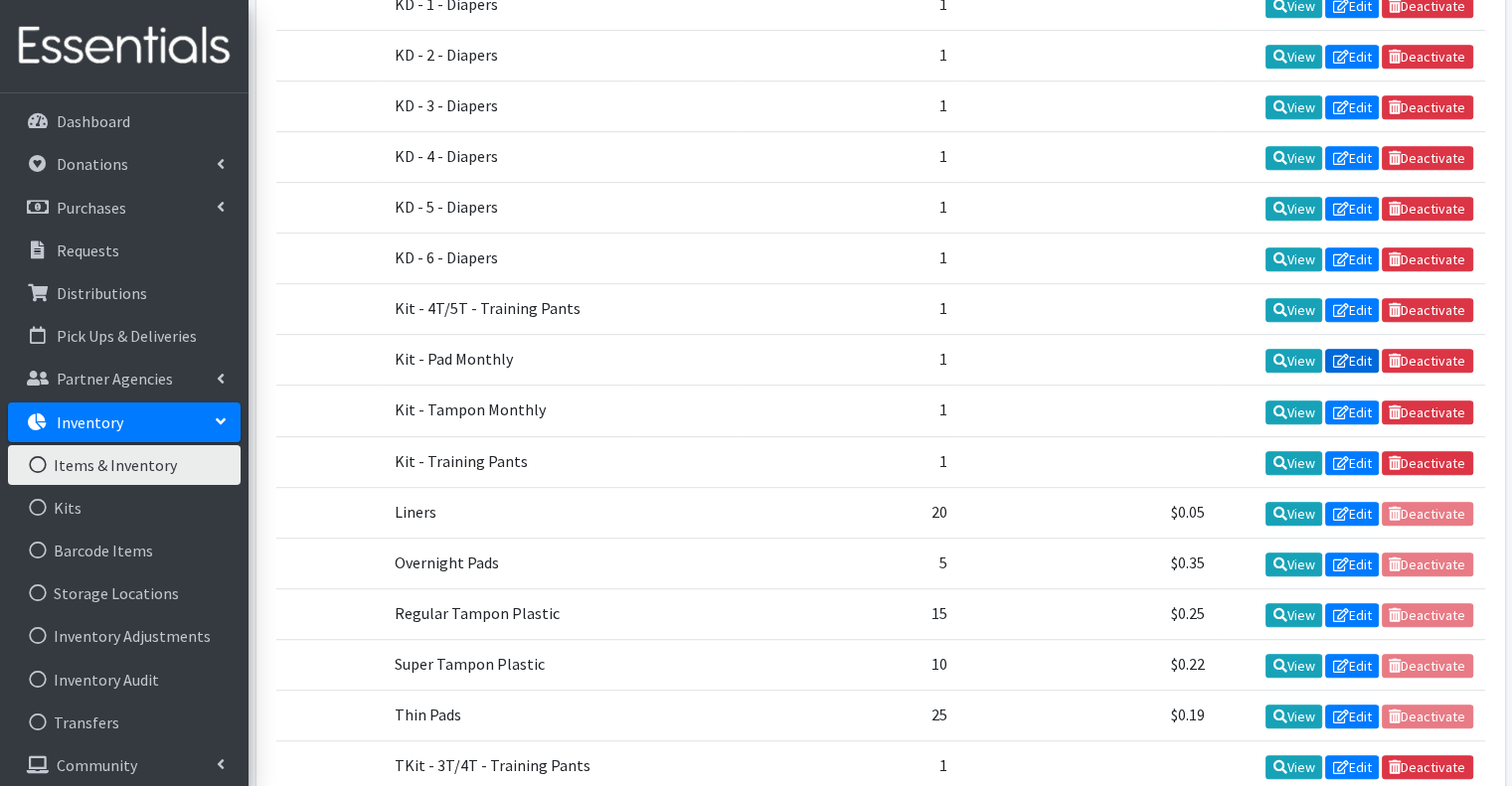 click on "Edit" at bounding box center (1352, 361) 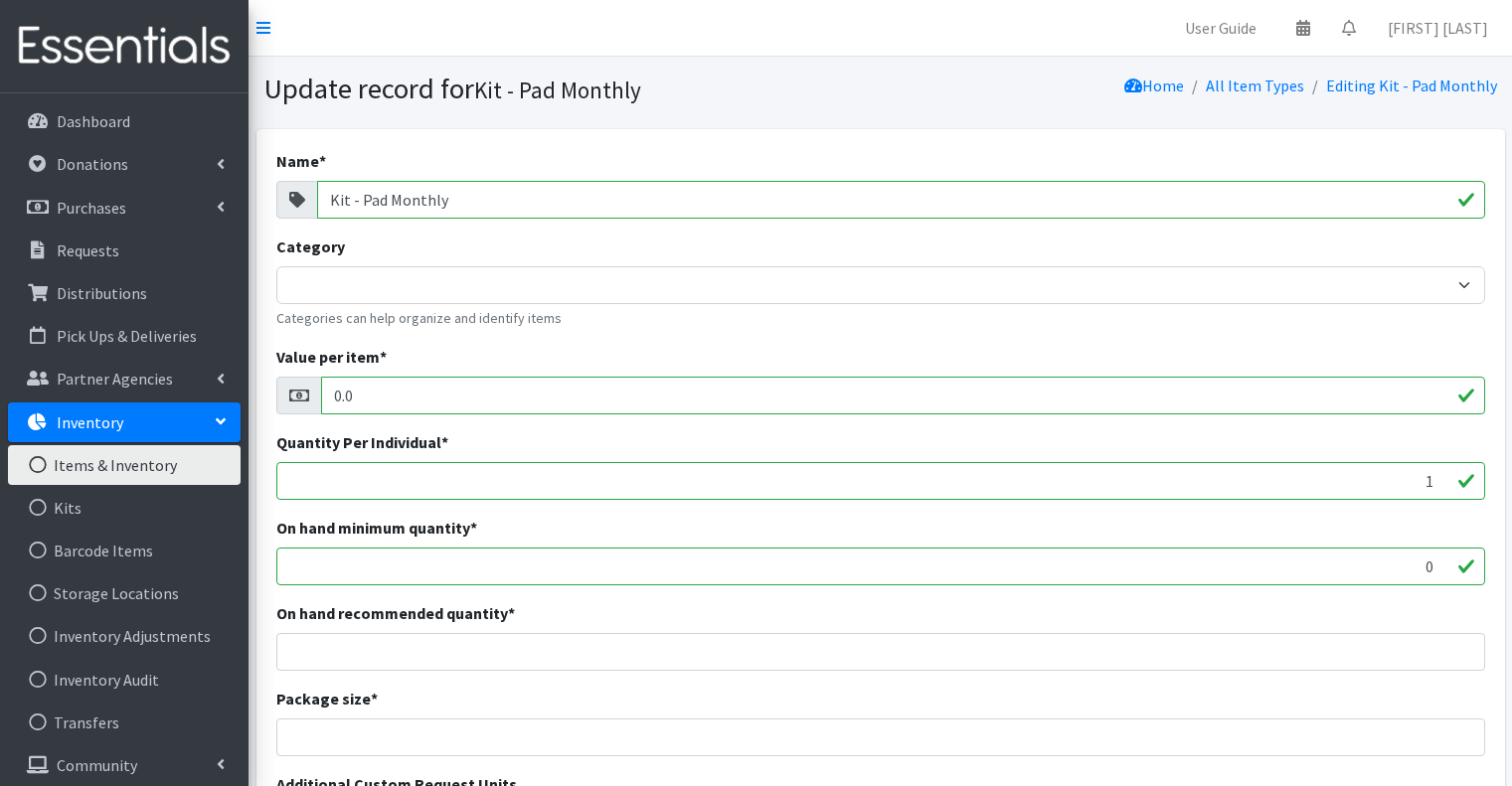 scroll, scrollTop: 0, scrollLeft: 0, axis: both 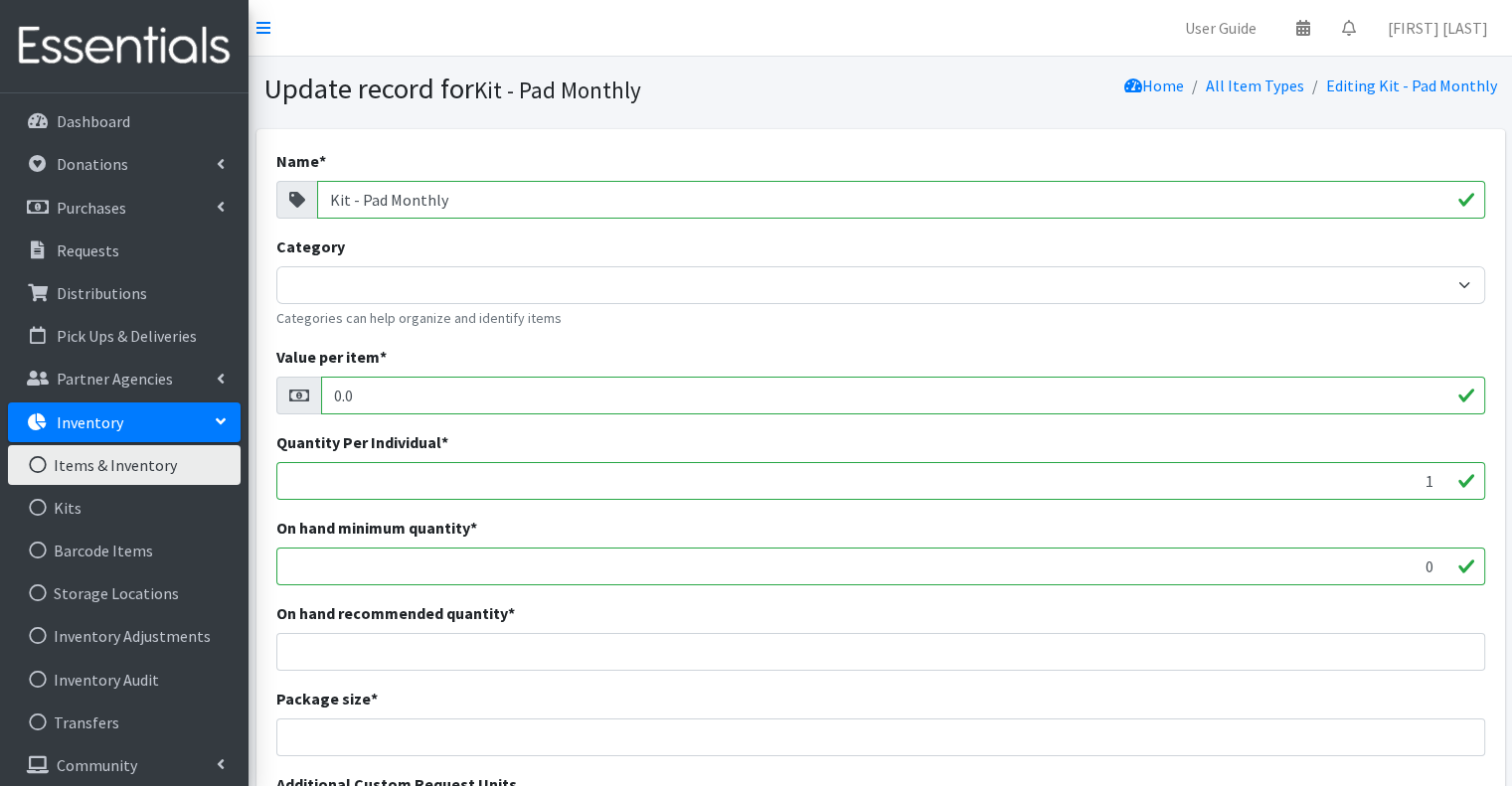 click on "Name  *
Kit - Pad Monthly
Category
Categories can help organize and identify items
Value per item  *
0.0
Quantity Per Individual  *
1
On hand minimum quantity  *
0
On hand recommended quantity  *
Package size  *
Additional Custom Request Units
Request units
Item is Visible to Partners?
Additional Information (Bank Use Only)    (500 character max)" at bounding box center (881, 584) 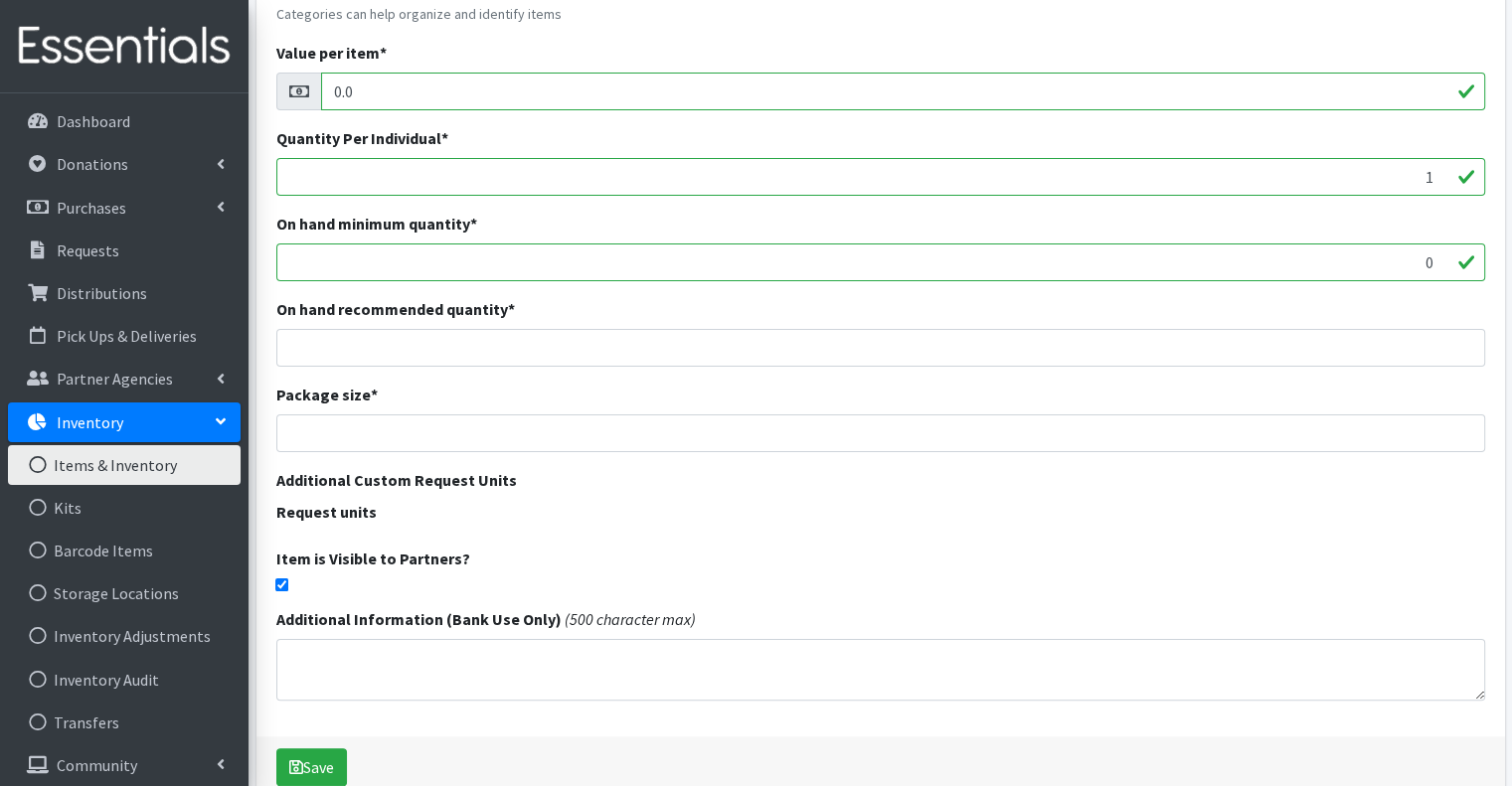 scroll, scrollTop: 404, scrollLeft: 0, axis: vertical 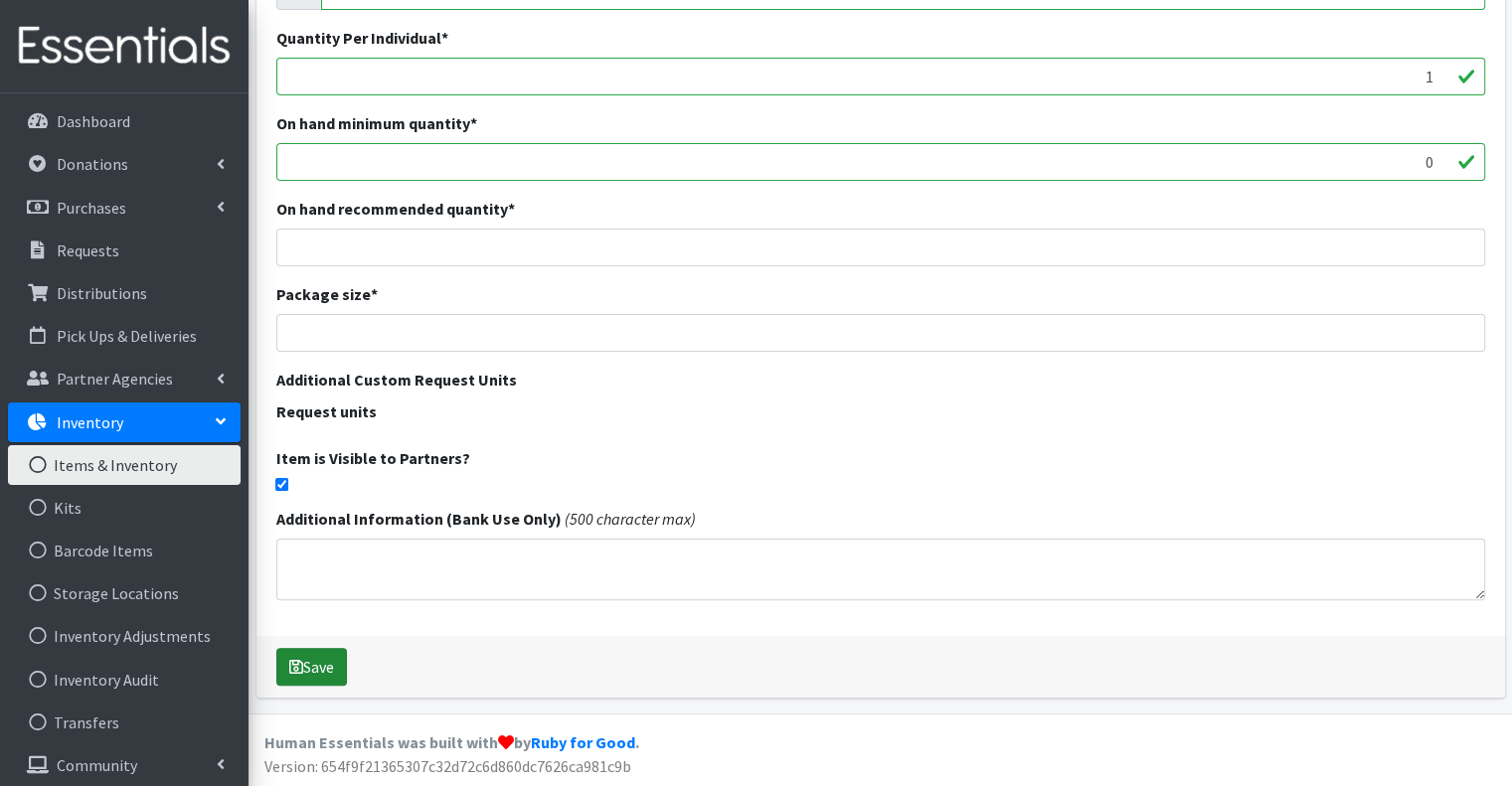 click on "Save" at bounding box center (311, 667) 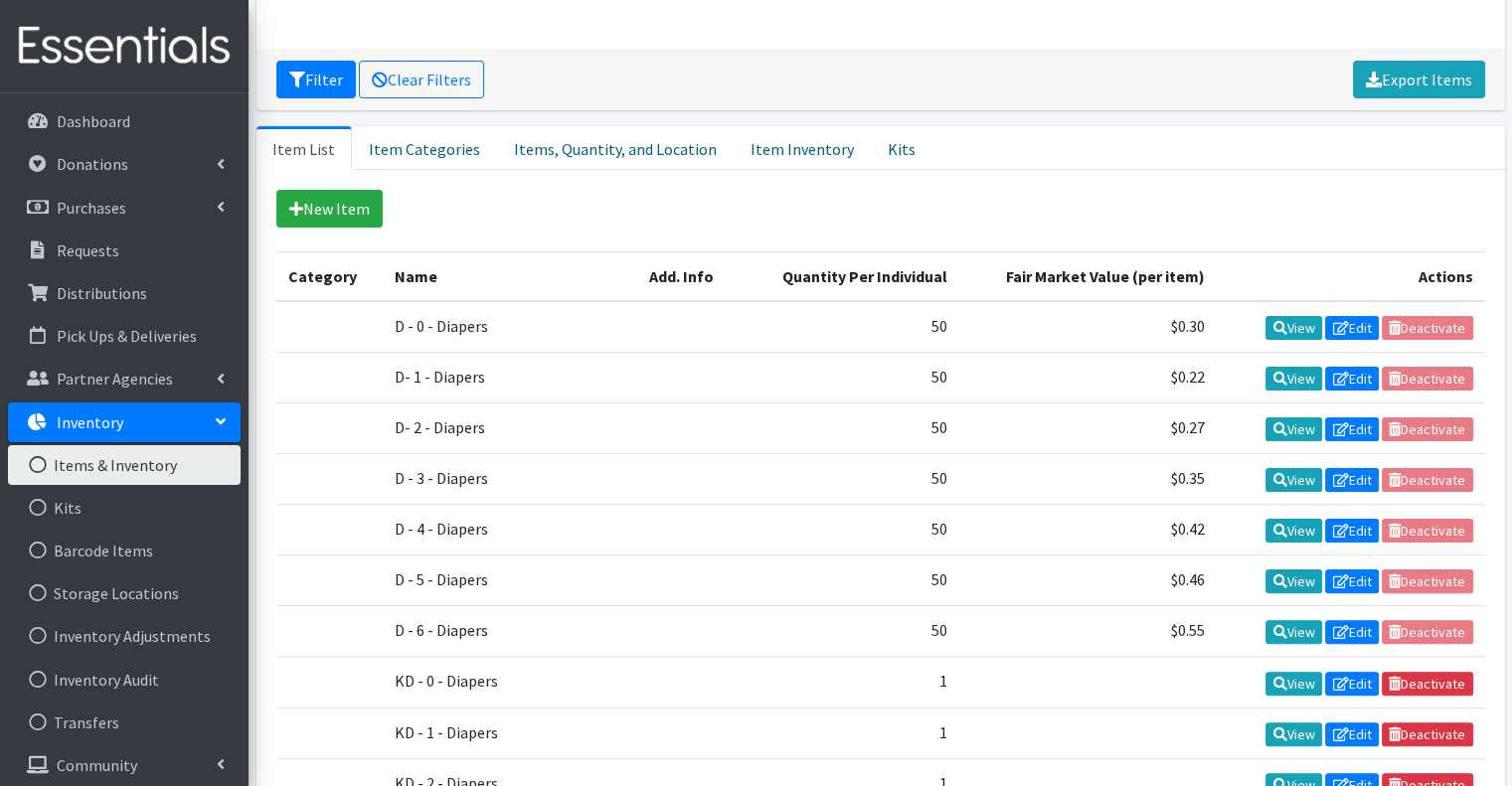 scroll, scrollTop: 497, scrollLeft: 0, axis: vertical 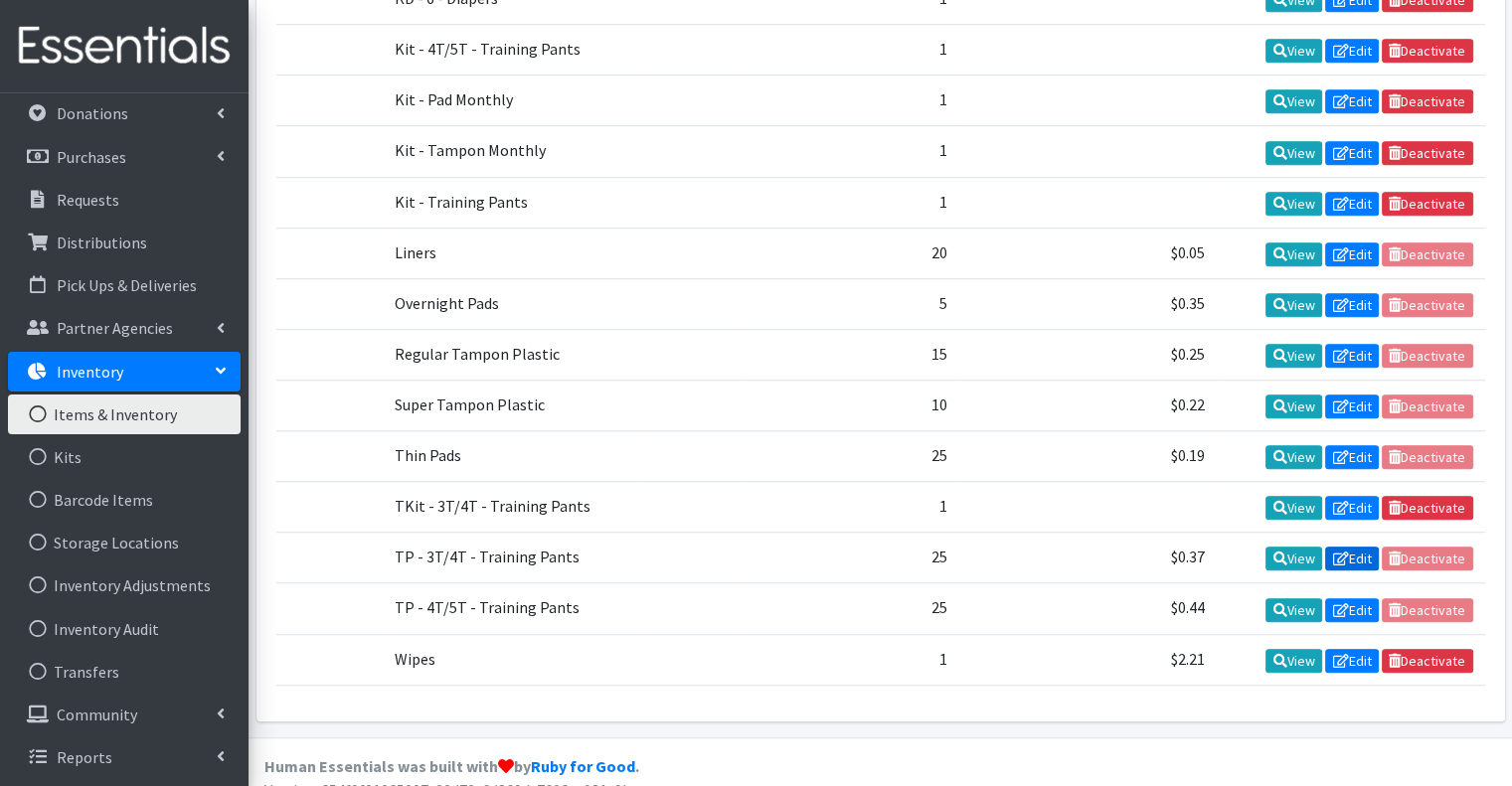 click at bounding box center (1340, 558) 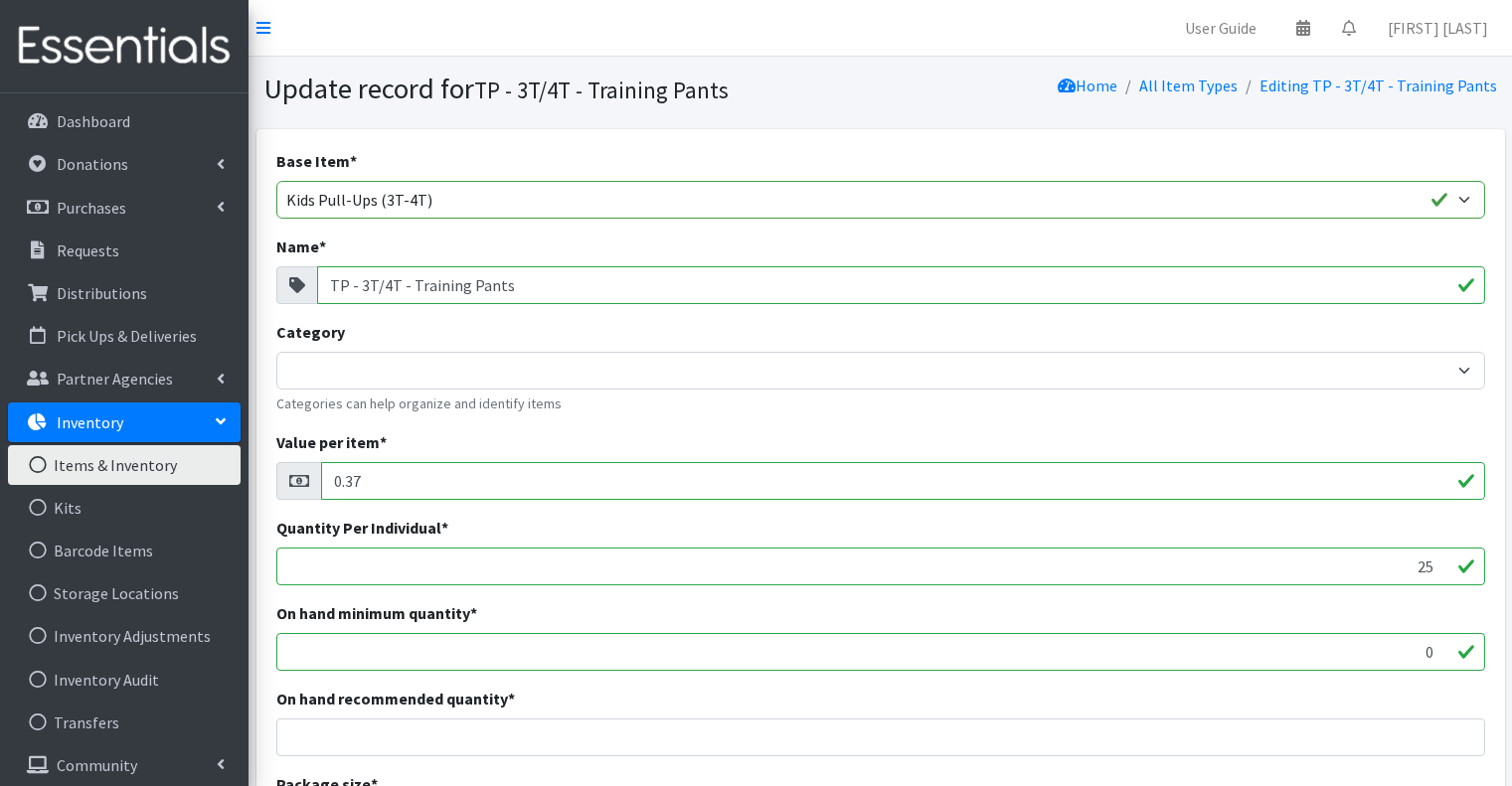 scroll, scrollTop: 0, scrollLeft: 0, axis: both 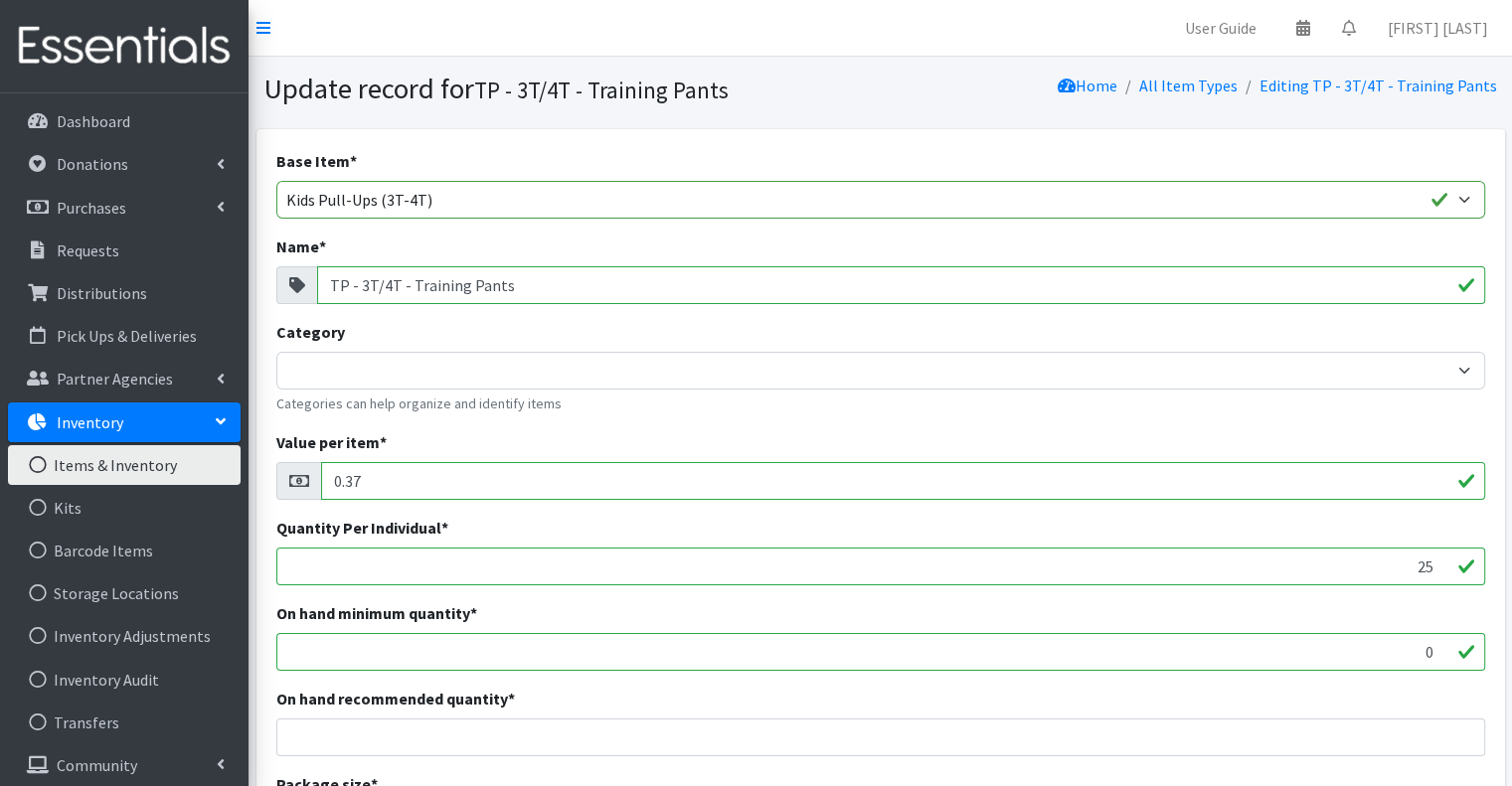drag, startPoint x: 318, startPoint y: 288, endPoint x: 302, endPoint y: 288, distance: 16 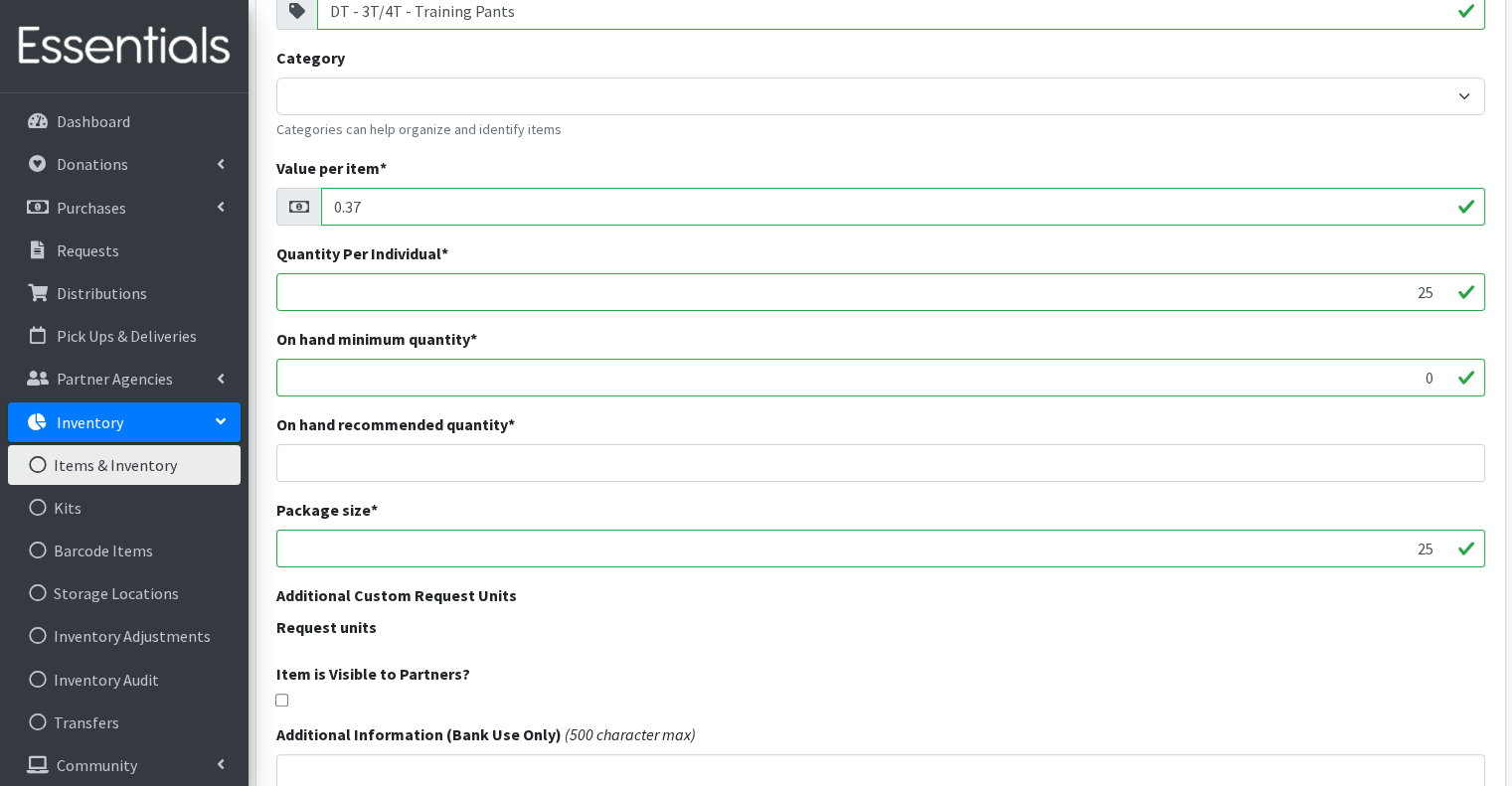 scroll, scrollTop: 490, scrollLeft: 0, axis: vertical 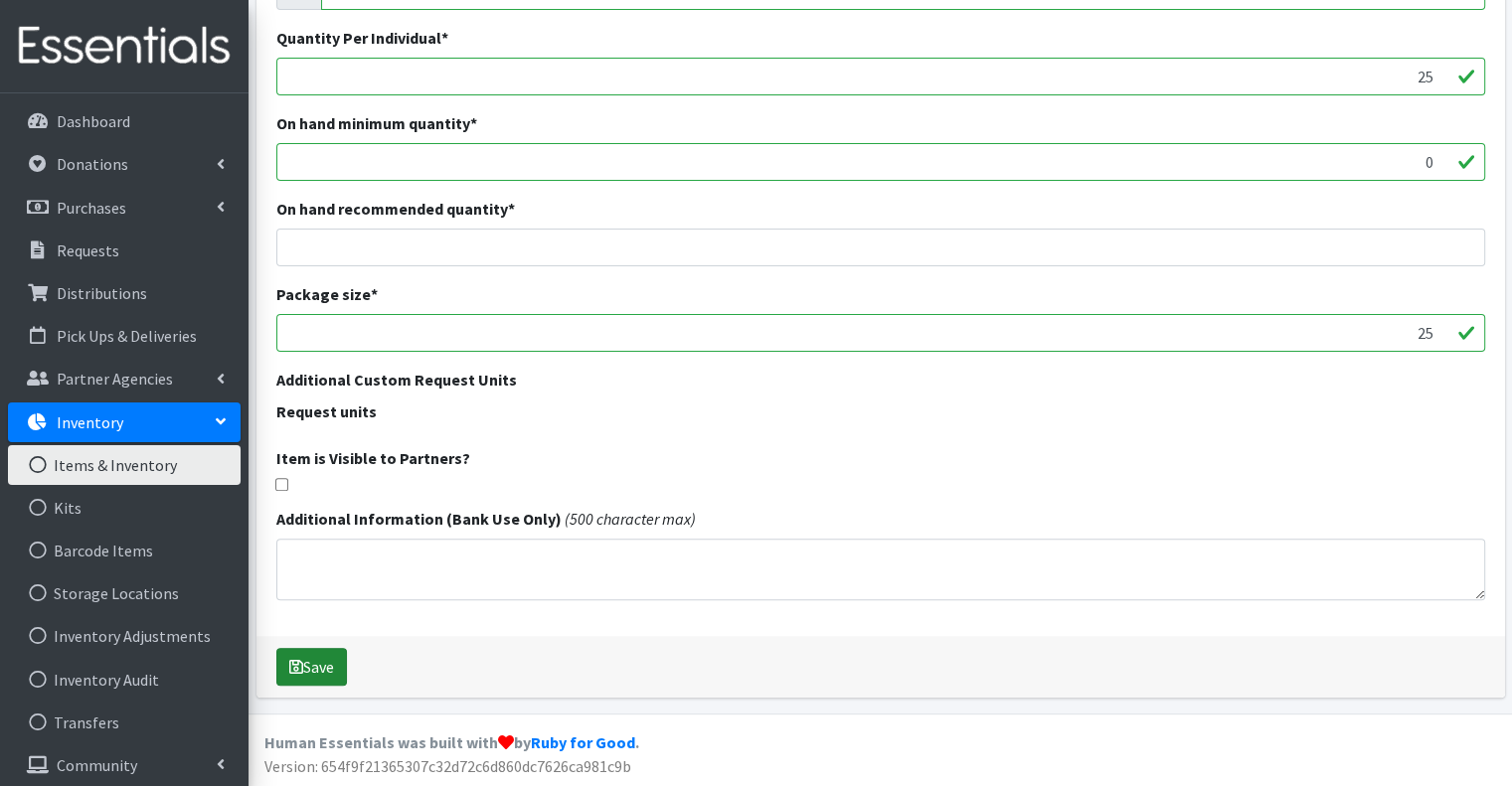 type on "DT - 3T/4T - Training Pants" 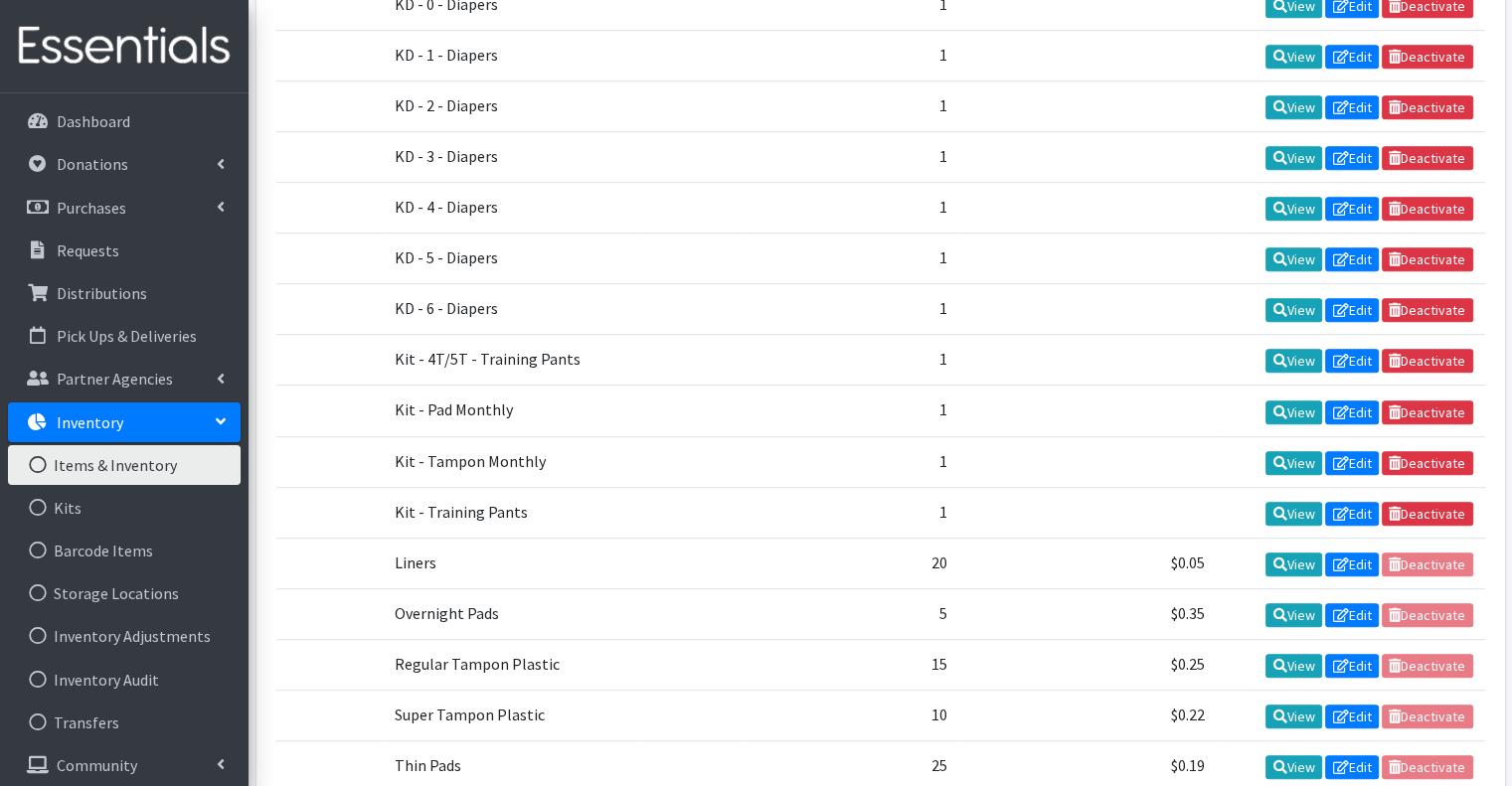 scroll, scrollTop: 1352, scrollLeft: 0, axis: vertical 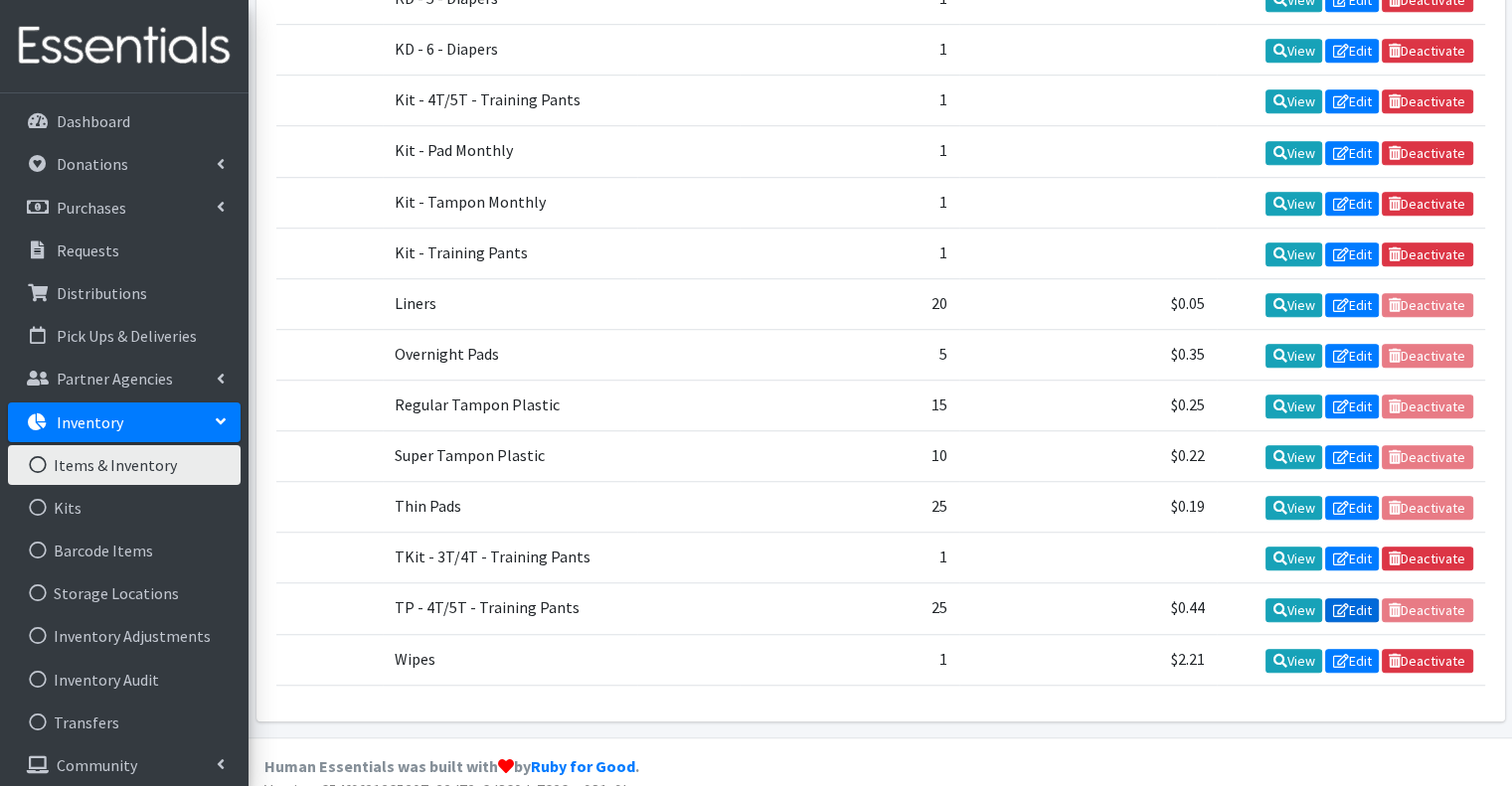 click on "Edit" at bounding box center [1352, 610] 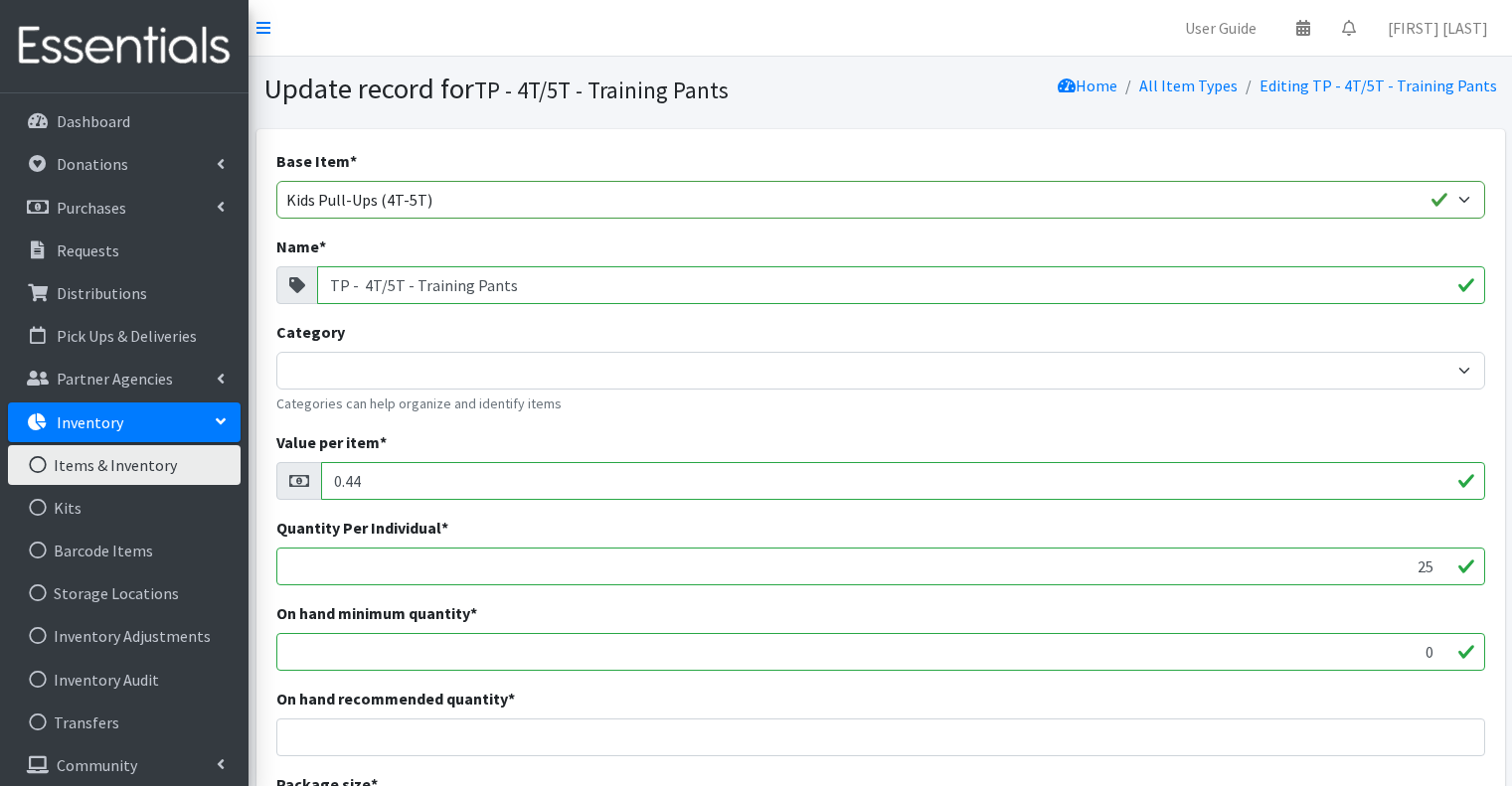 scroll, scrollTop: 0, scrollLeft: 0, axis: both 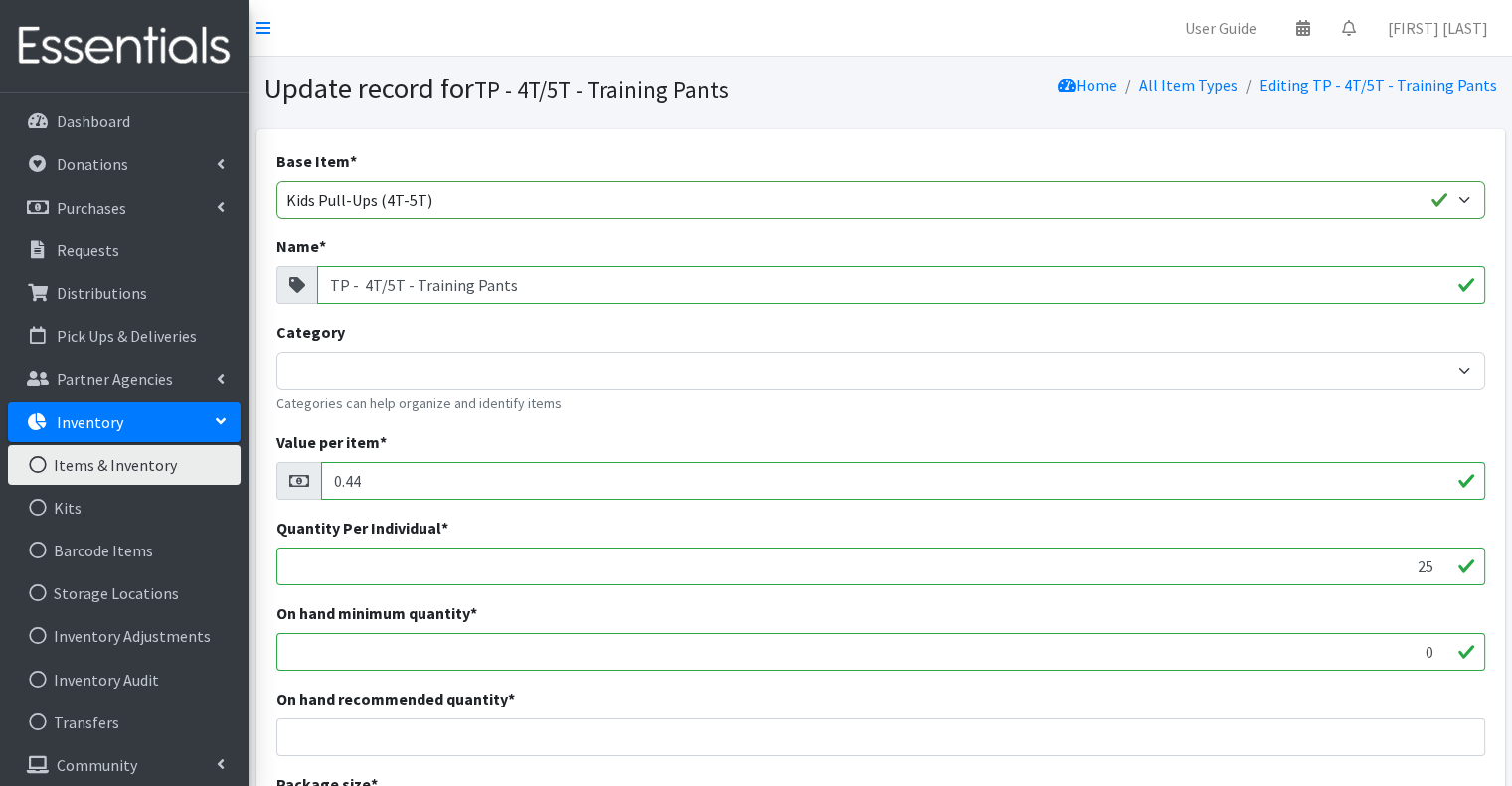 drag, startPoint x: 347, startPoint y: 288, endPoint x: 322, endPoint y: 286, distance: 25.079872 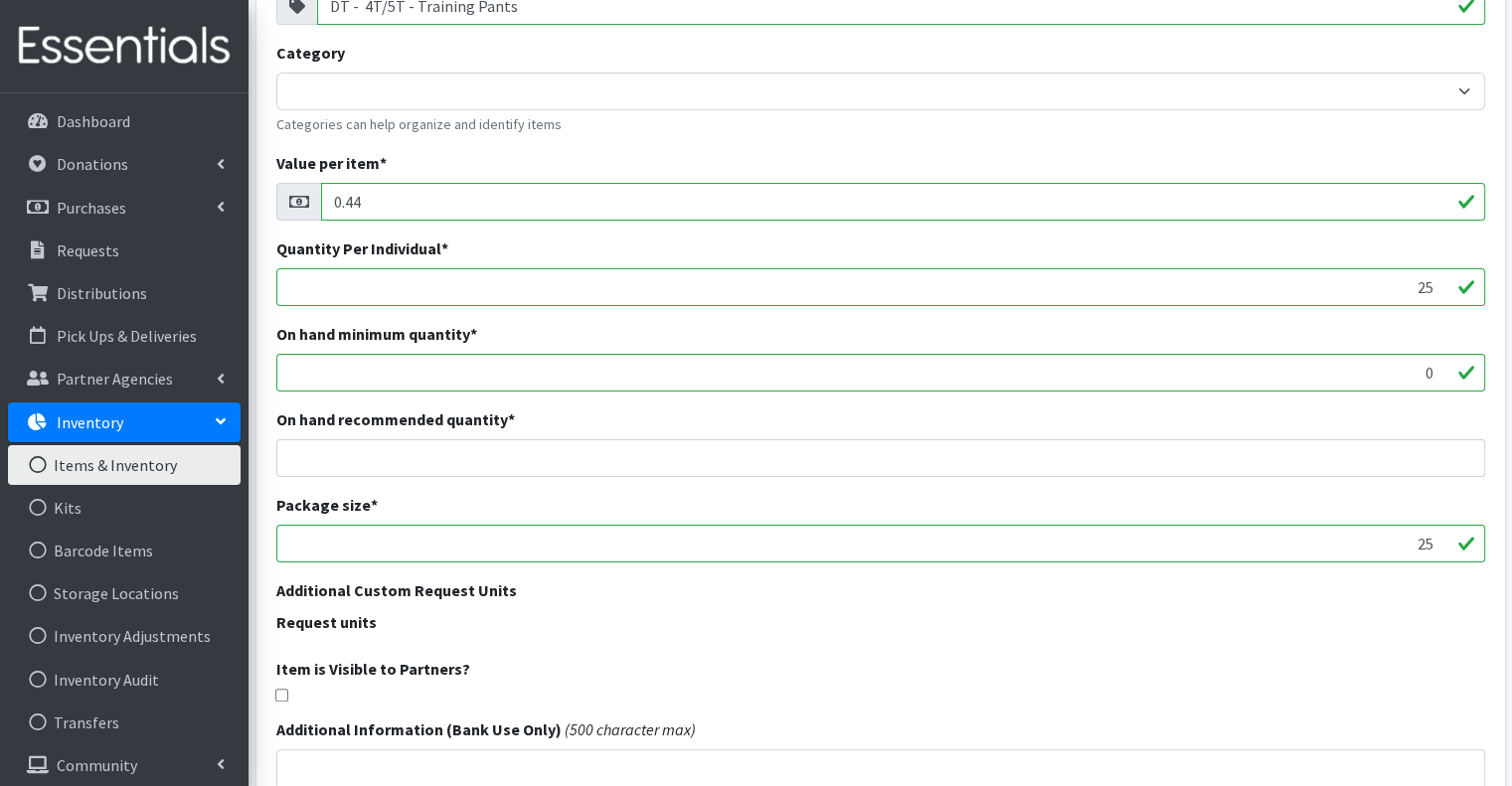 scroll, scrollTop: 490, scrollLeft: 0, axis: vertical 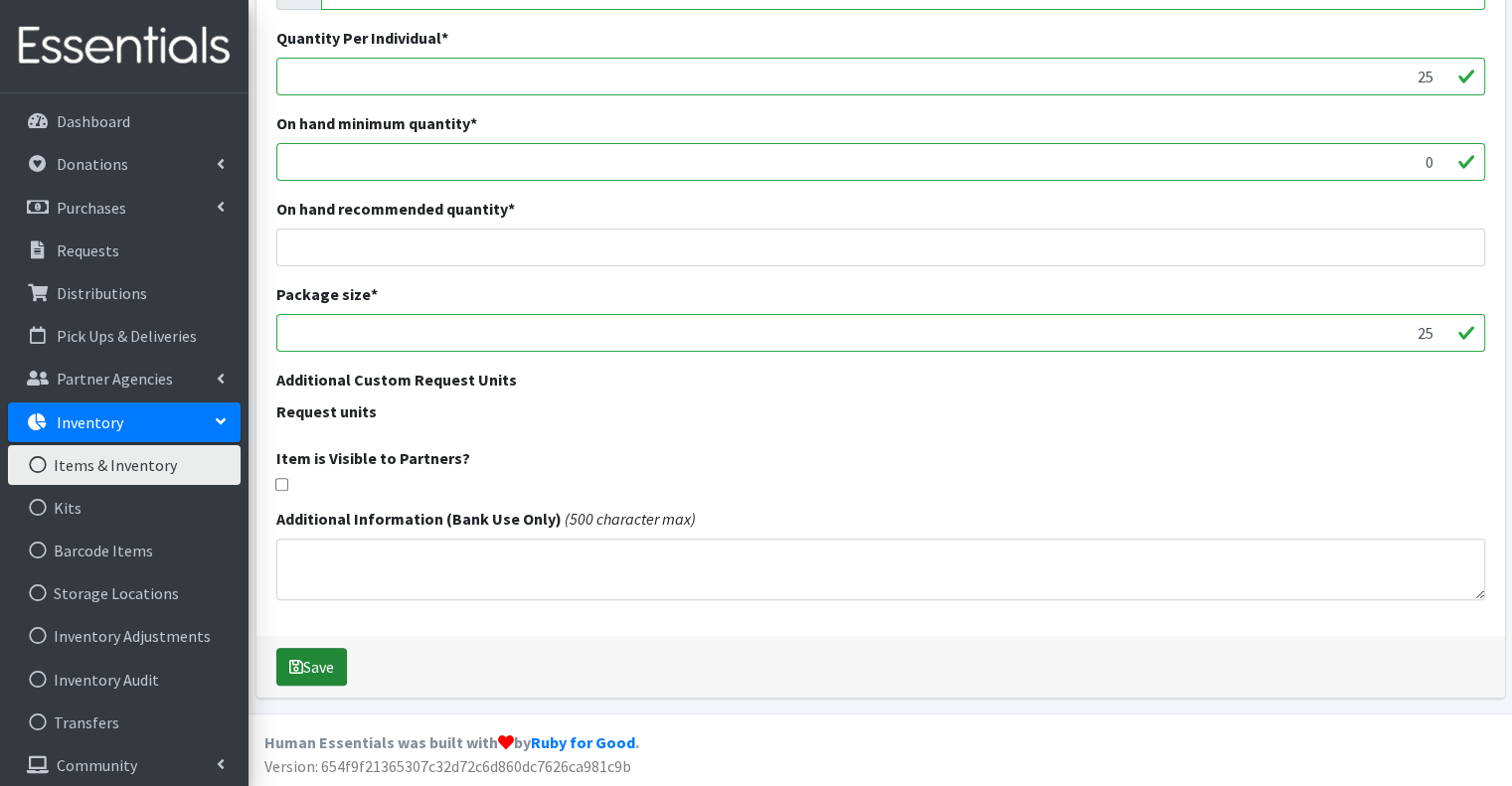 type on "DT -  4T/5T - Training Pants" 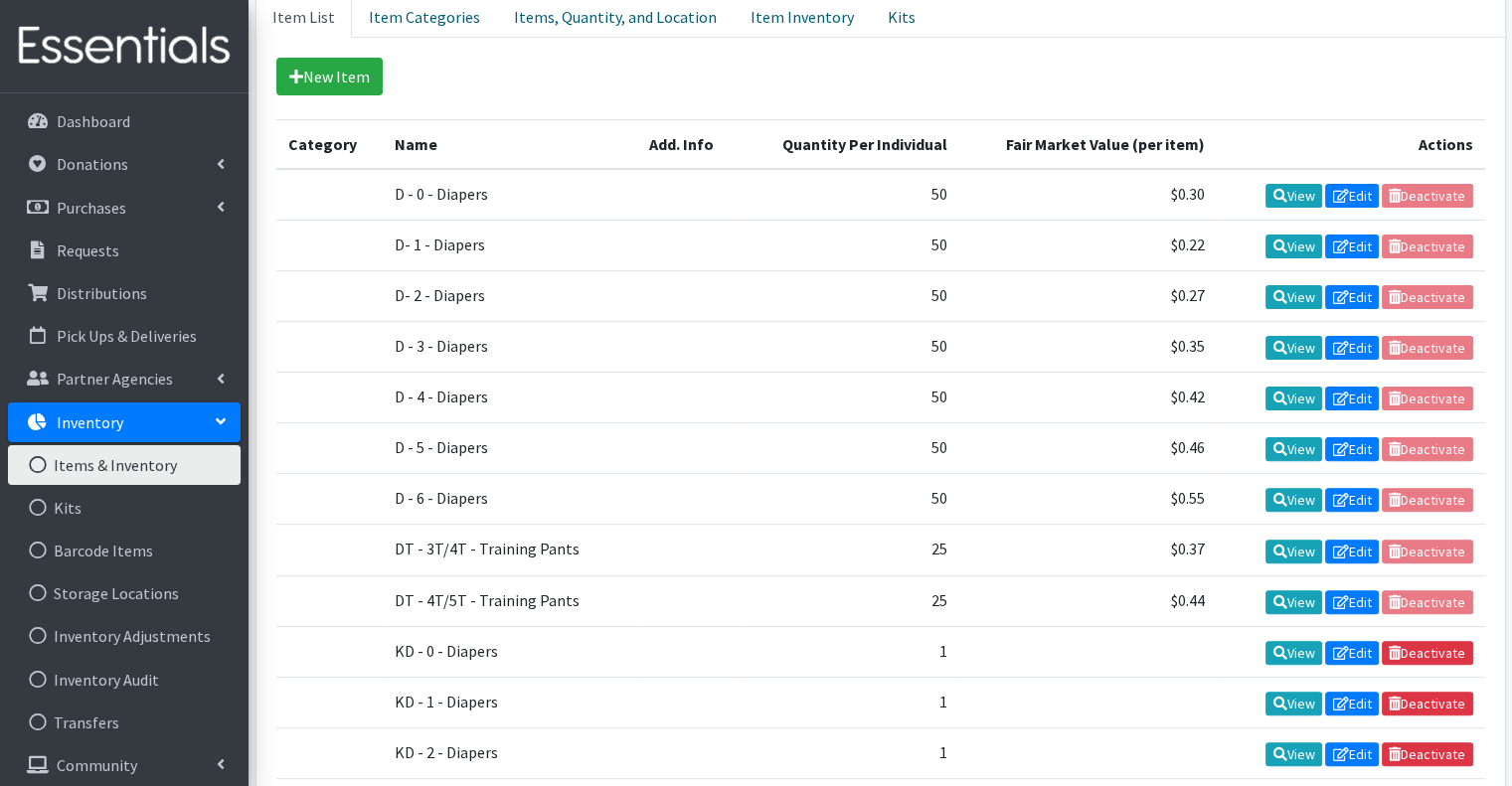 scroll, scrollTop: 994, scrollLeft: 0, axis: vertical 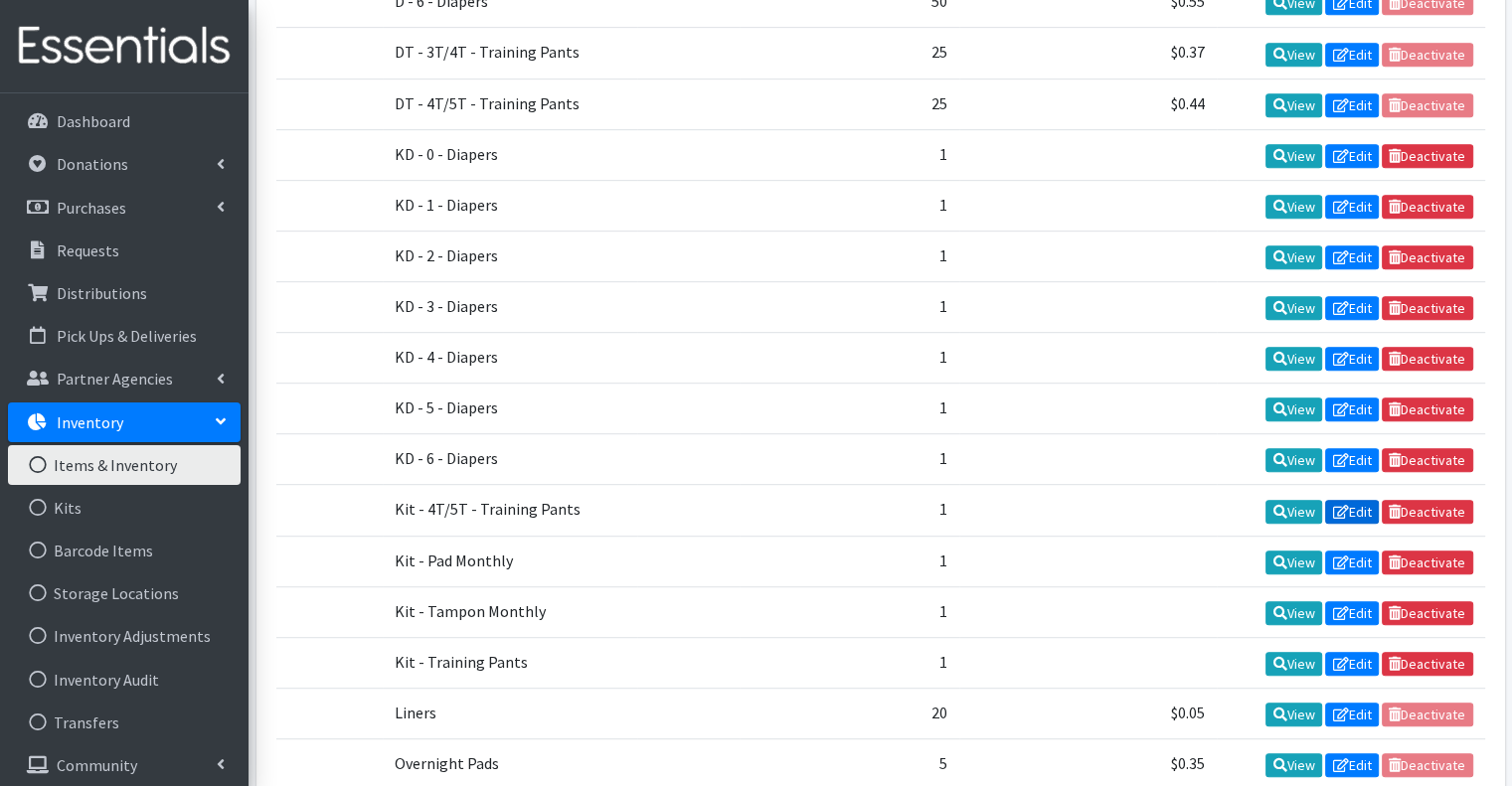 click on "Edit" at bounding box center (1352, 512) 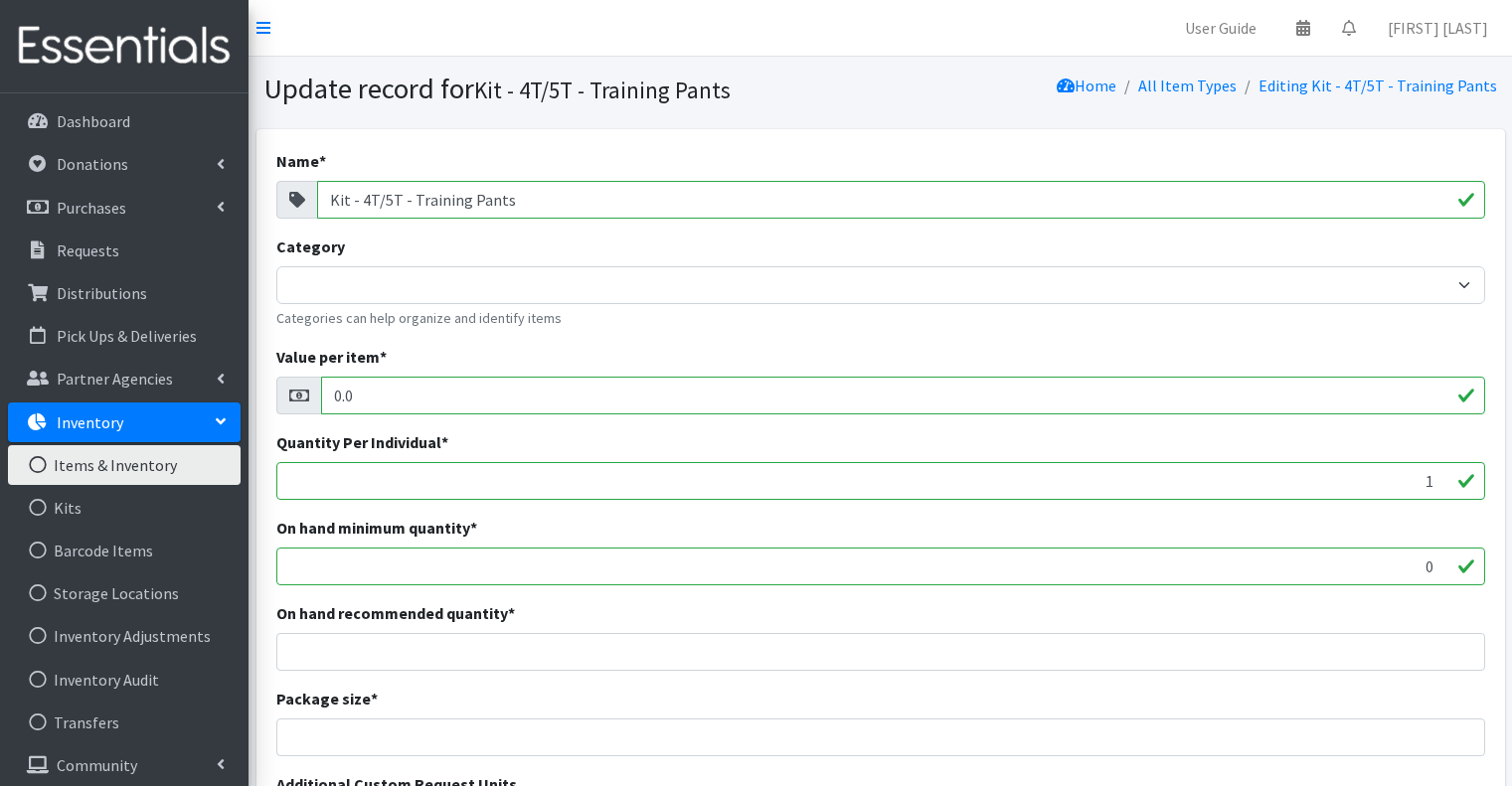 scroll, scrollTop: 0, scrollLeft: 0, axis: both 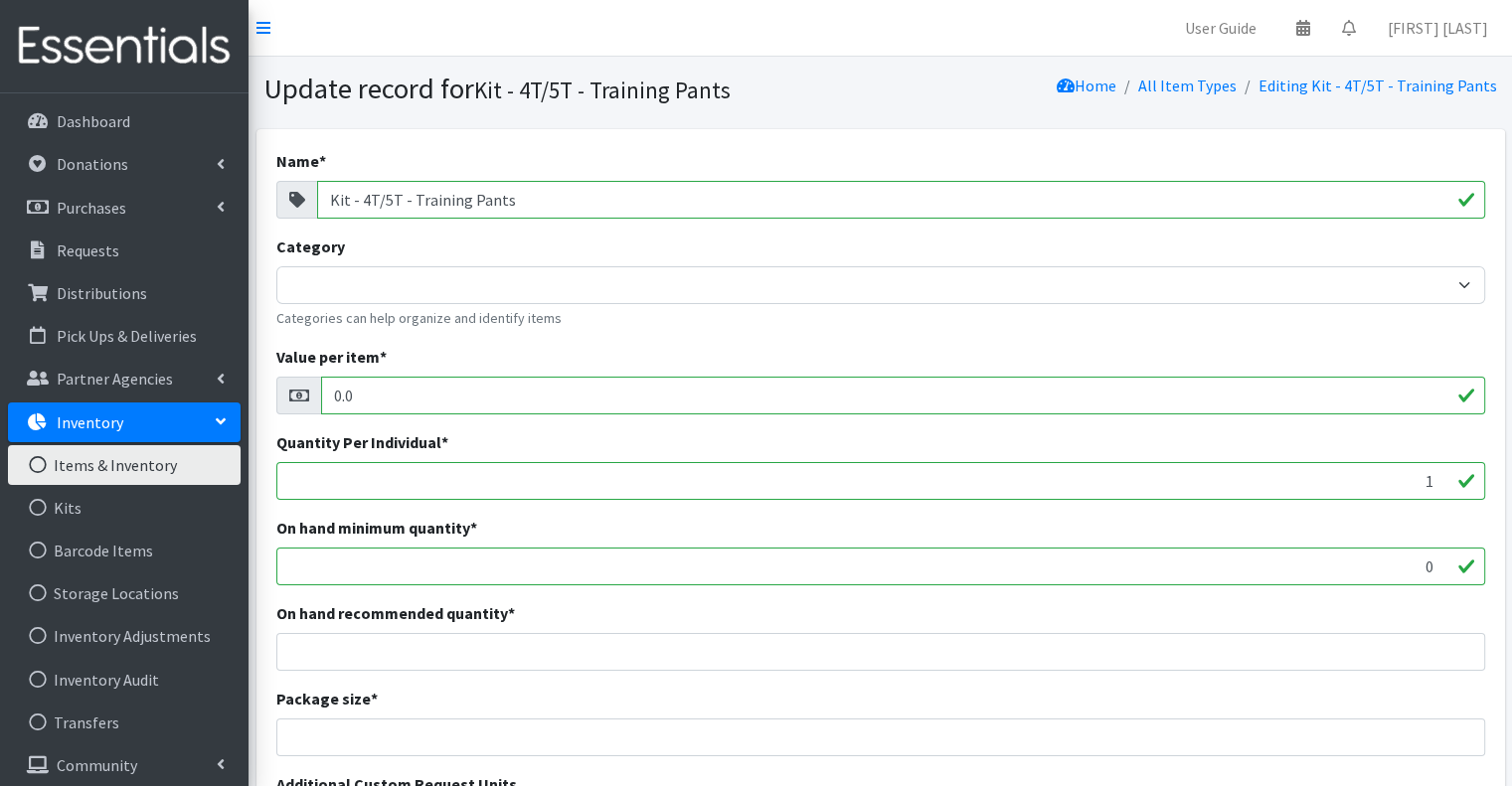 drag, startPoint x: 348, startPoint y: 204, endPoint x: 287, endPoint y: 205, distance: 61.008196 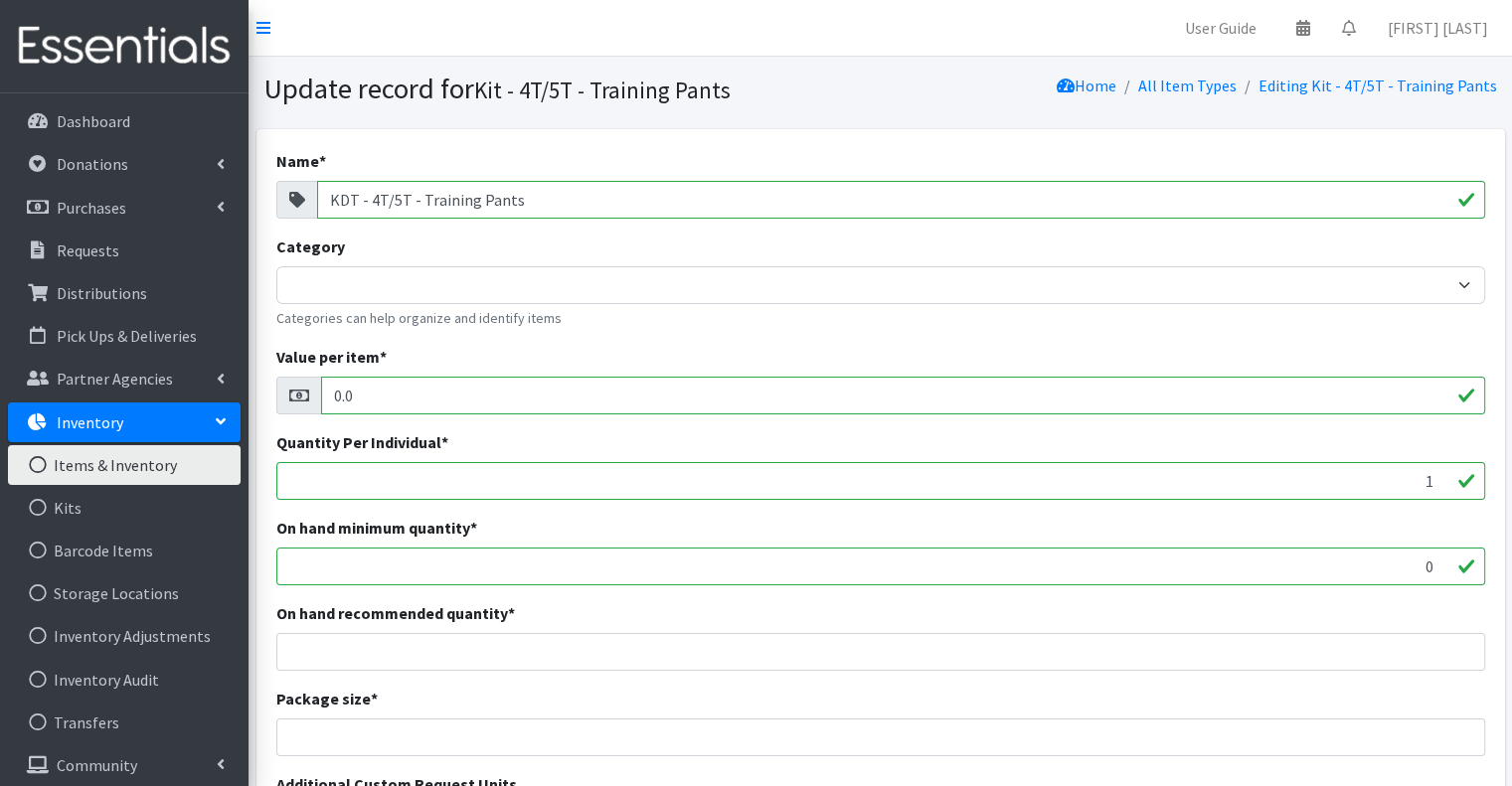 type on "KDT - 4T/5T - Training Pants" 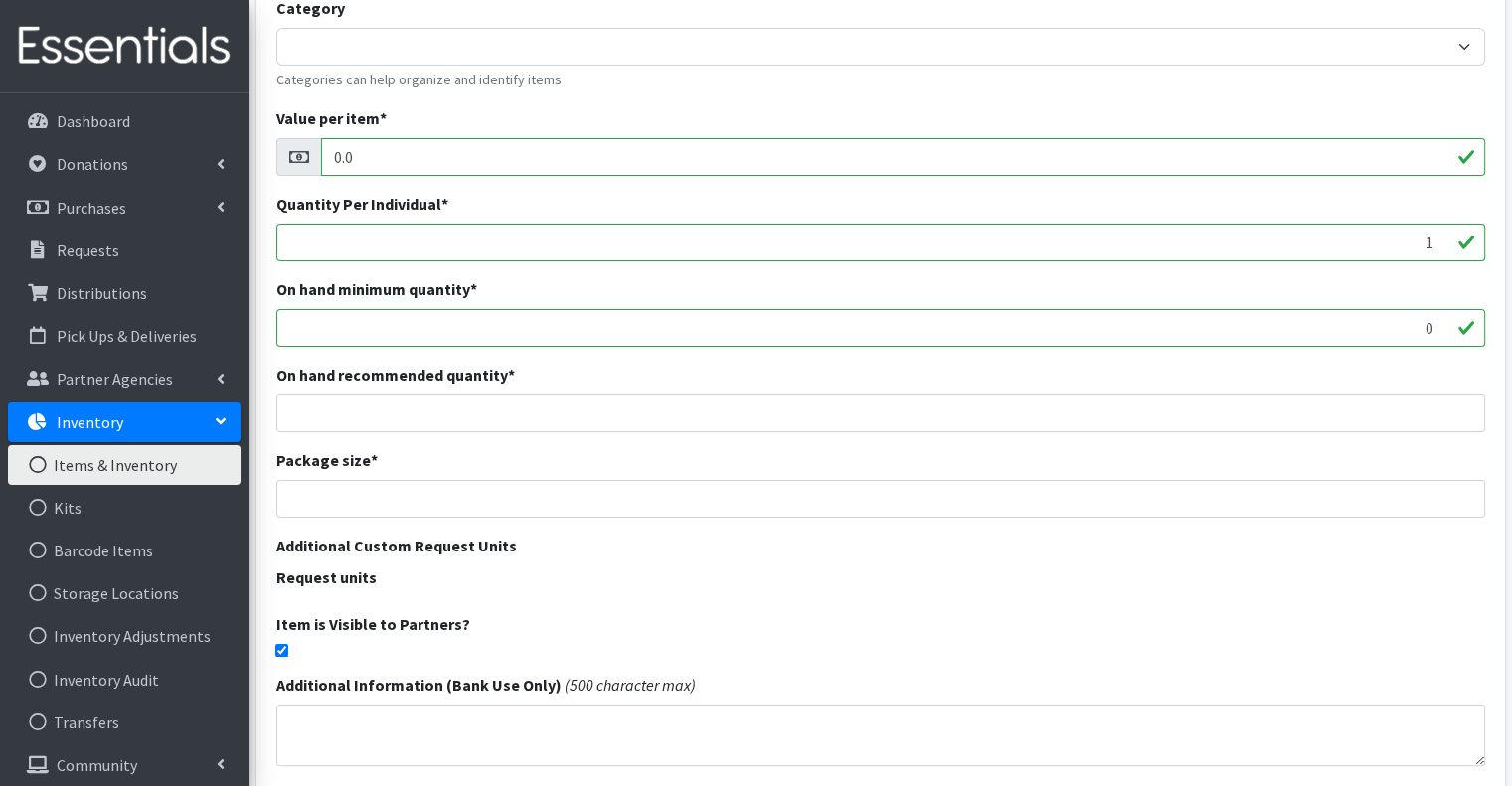 scroll, scrollTop: 404, scrollLeft: 0, axis: vertical 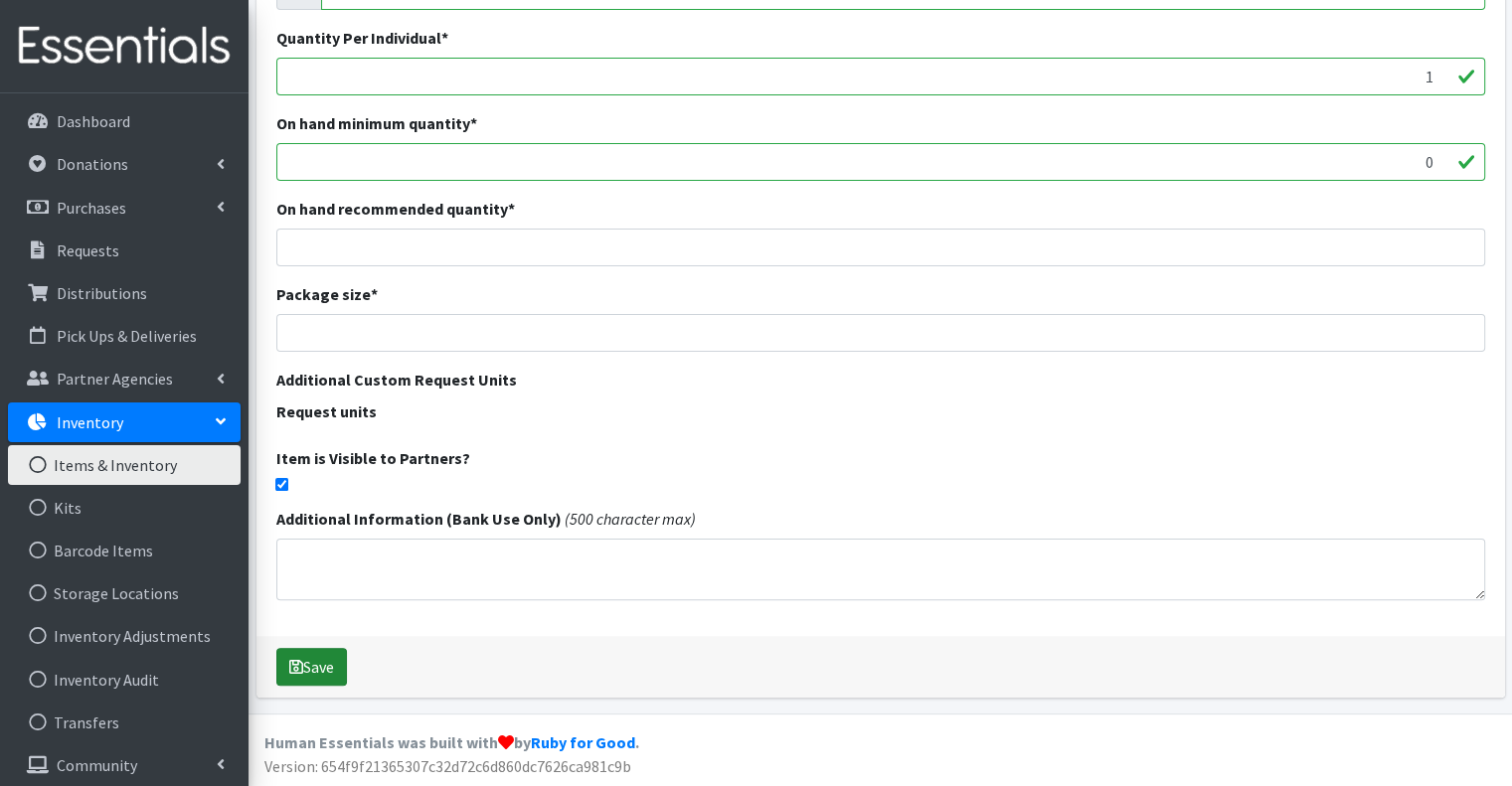 click on "Save" at bounding box center (311, 667) 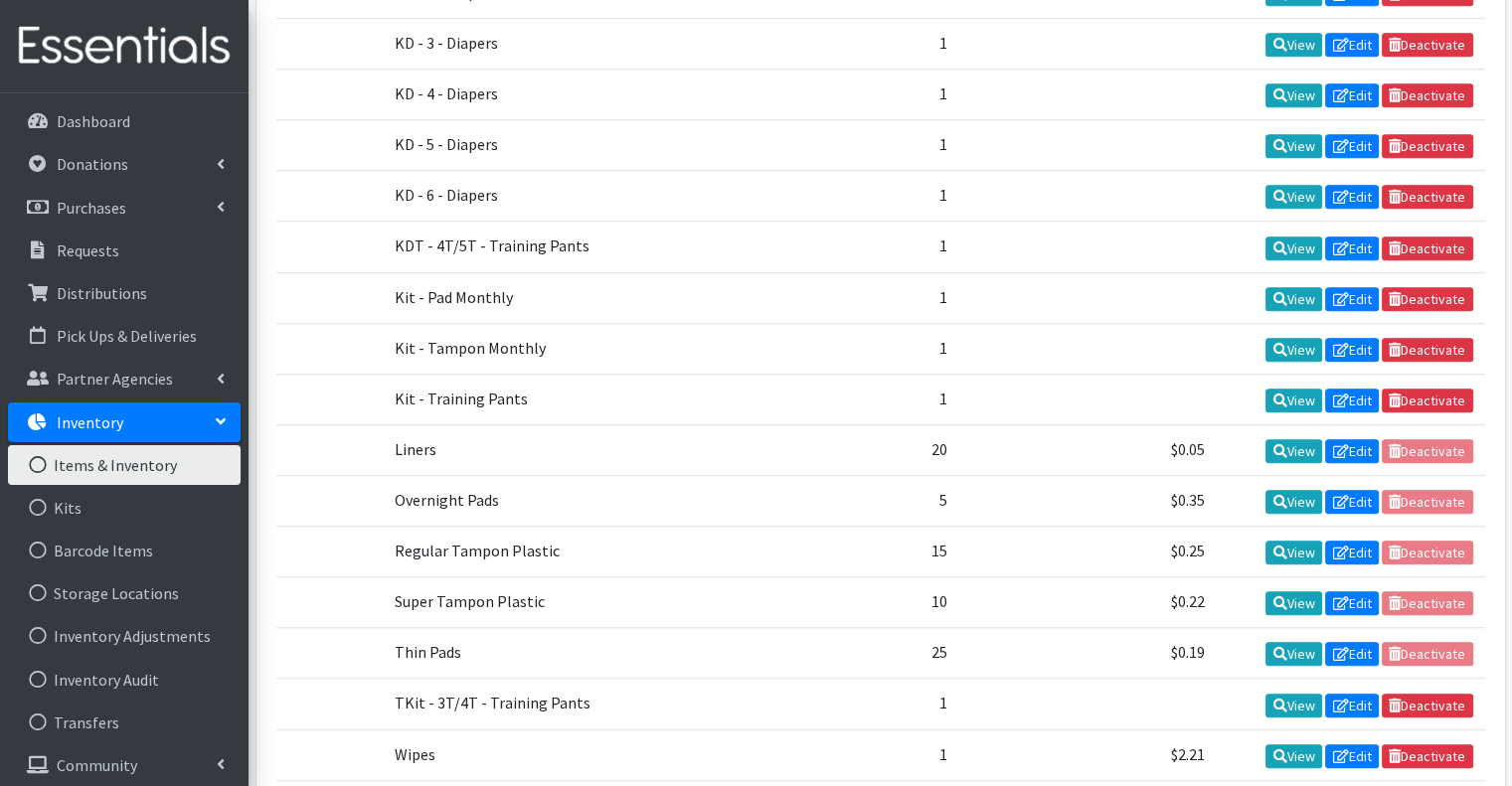scroll, scrollTop: 1292, scrollLeft: 0, axis: vertical 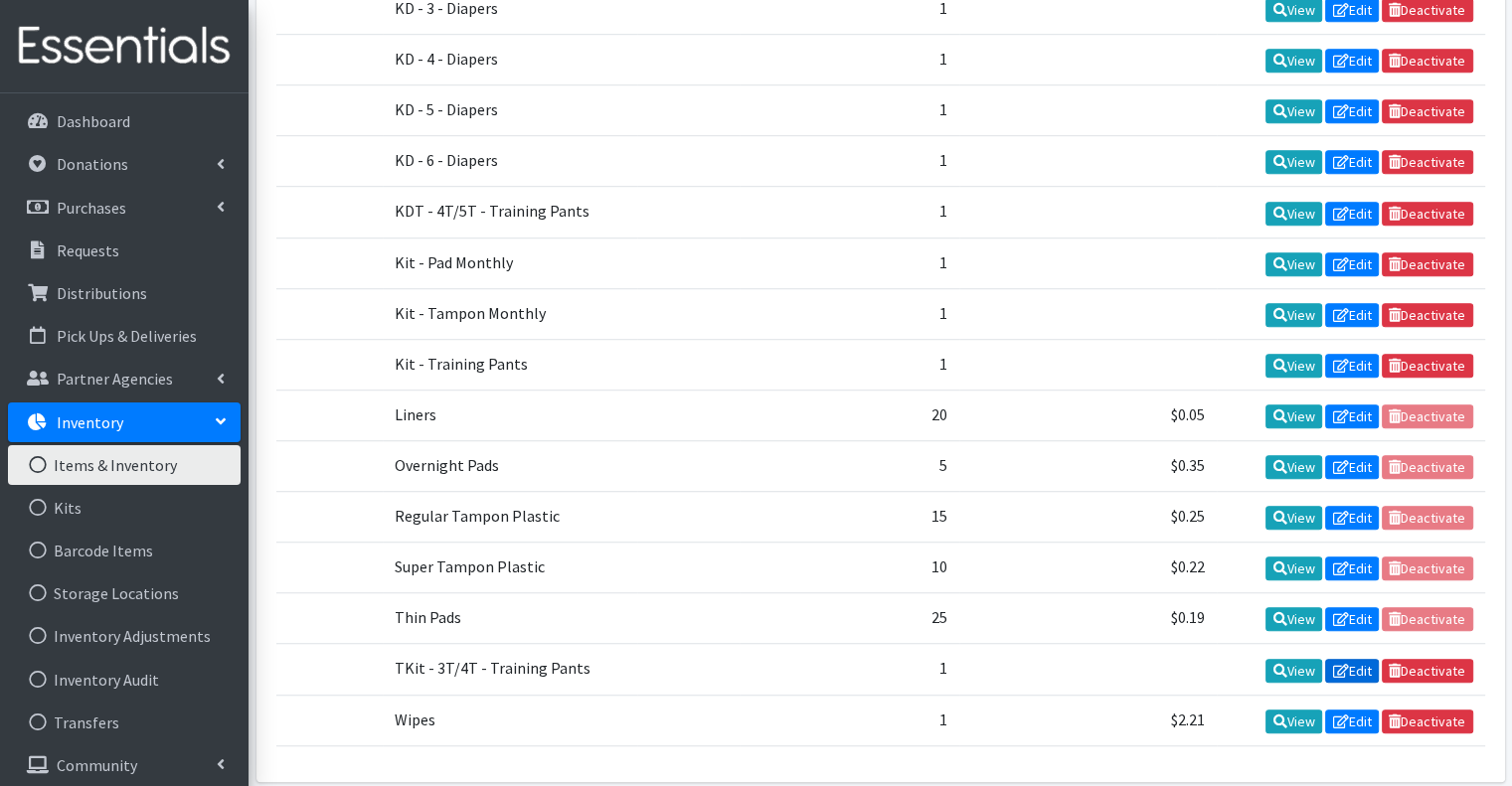 click on "Edit" at bounding box center [1352, 671] 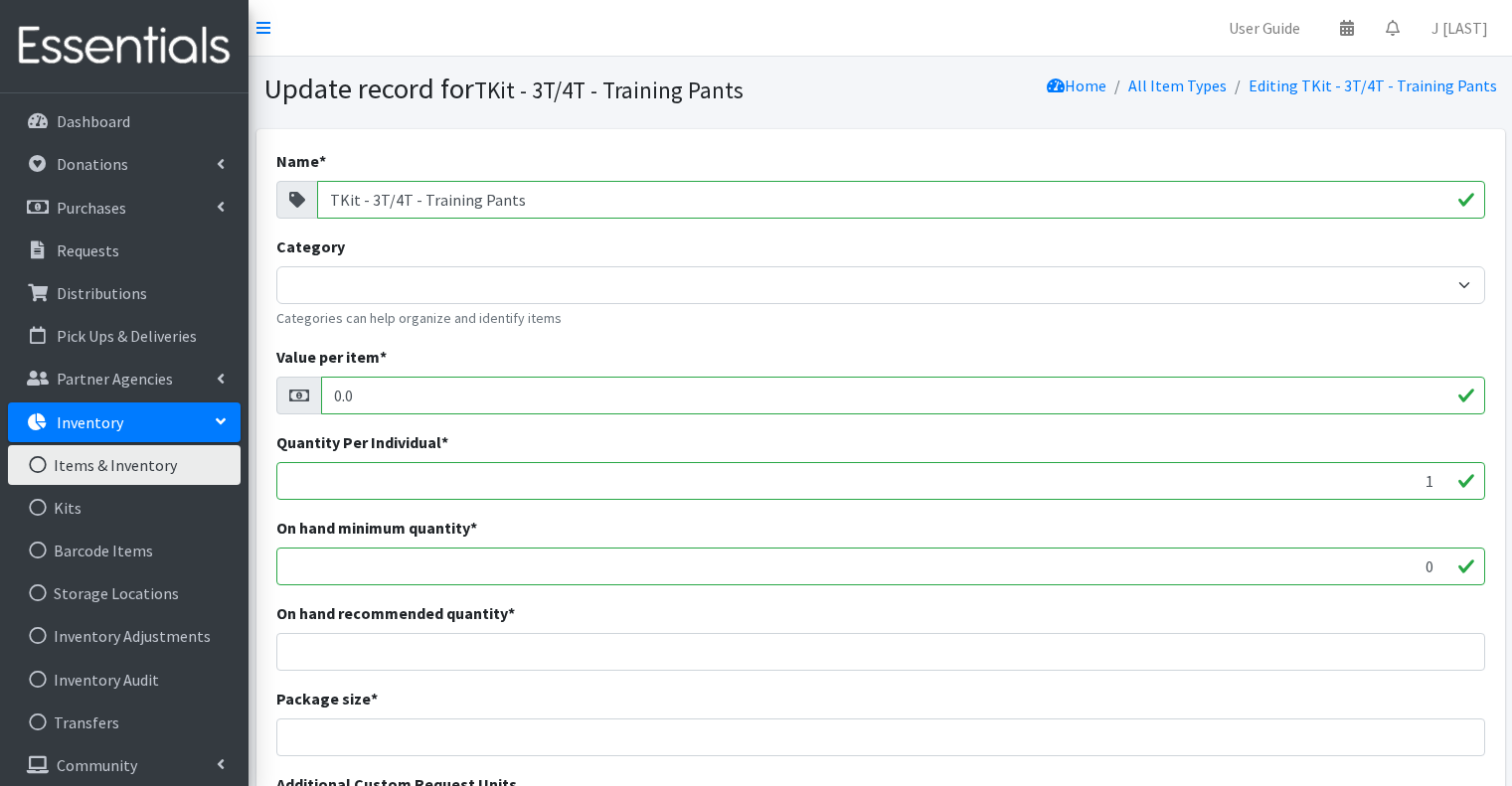scroll, scrollTop: 0, scrollLeft: 0, axis: both 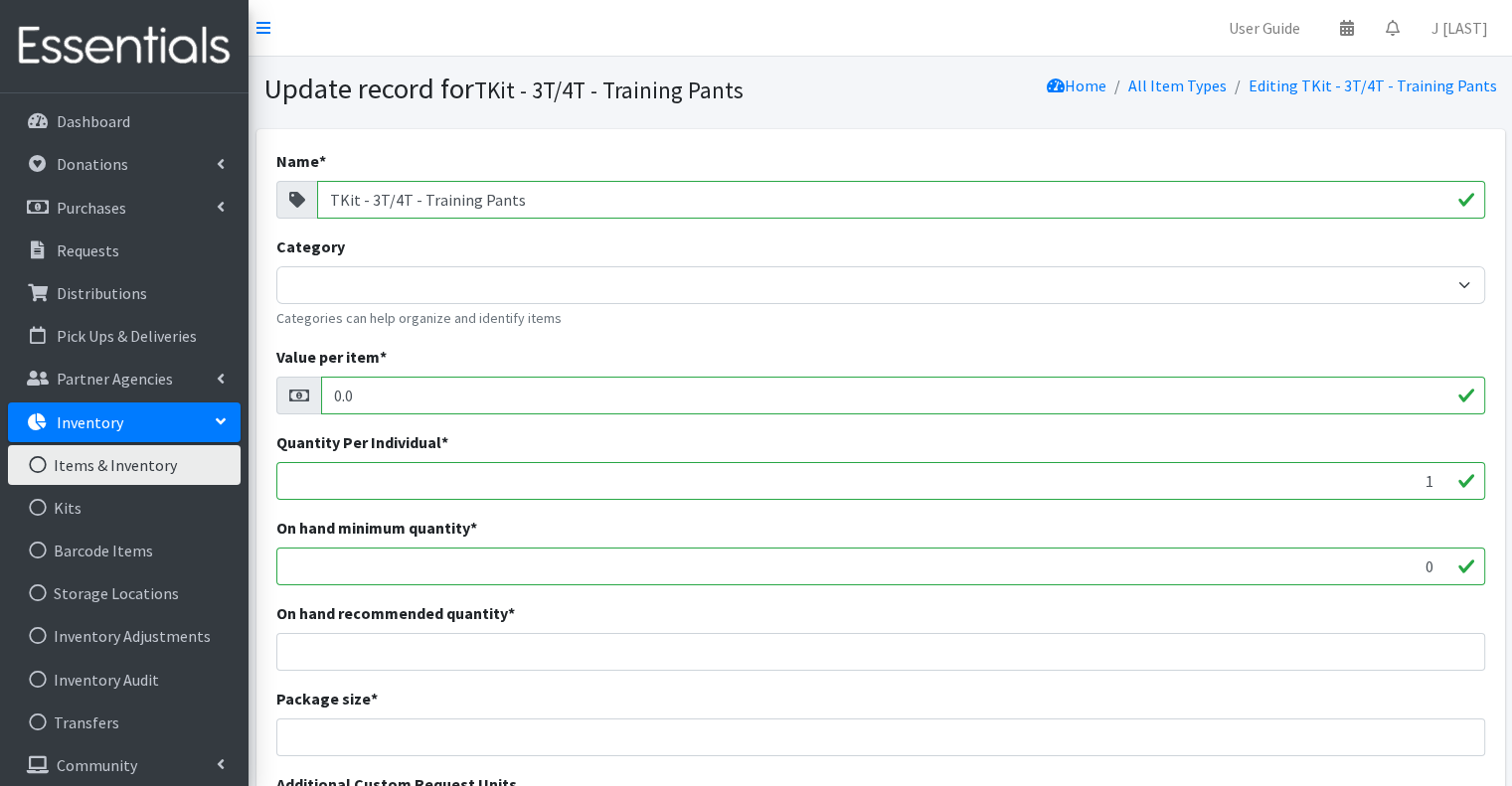 drag, startPoint x: 354, startPoint y: 200, endPoint x: 303, endPoint y: 191, distance: 51.78803 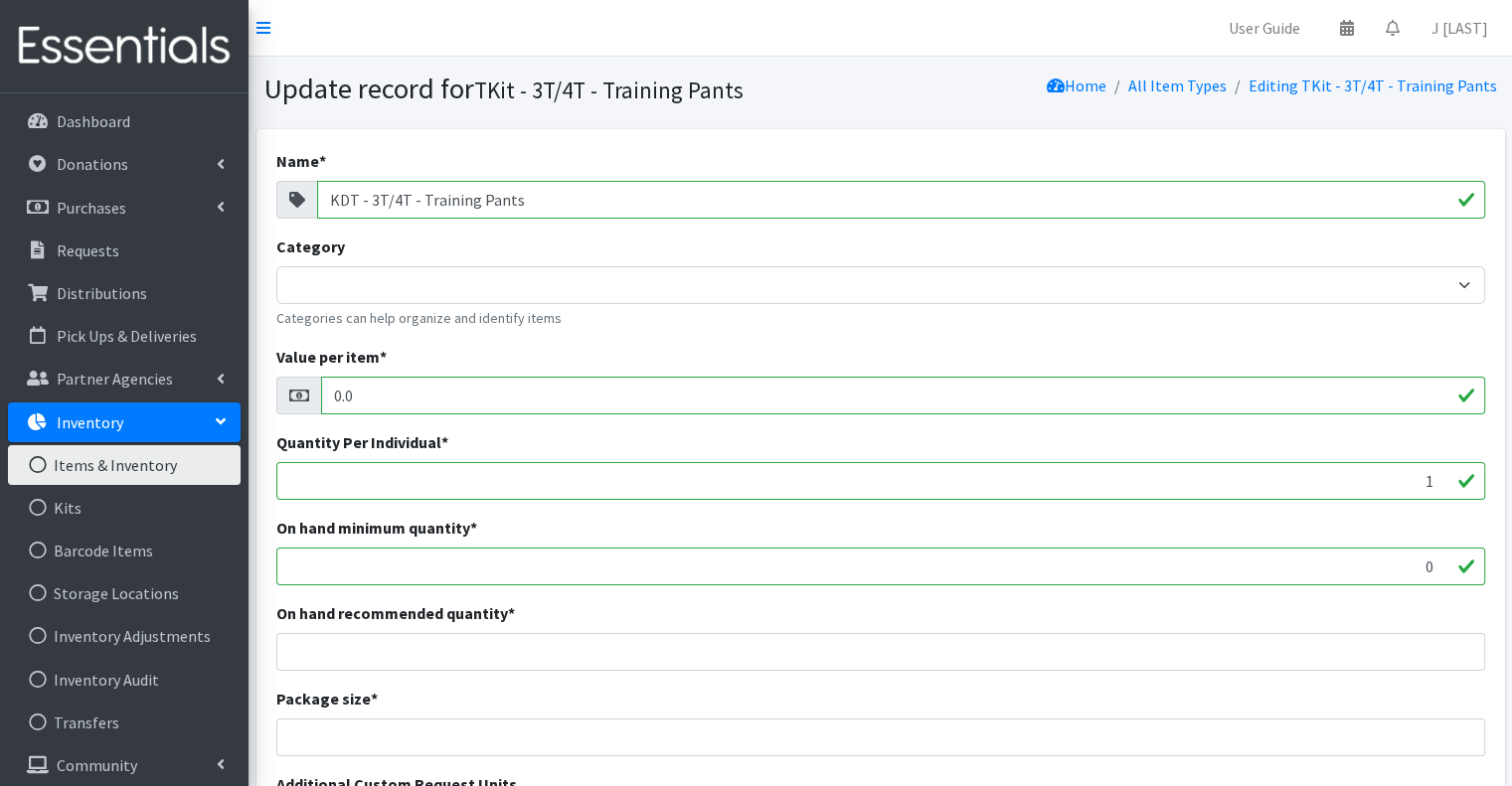type on "KDT - 3T/4T - Training Pants" 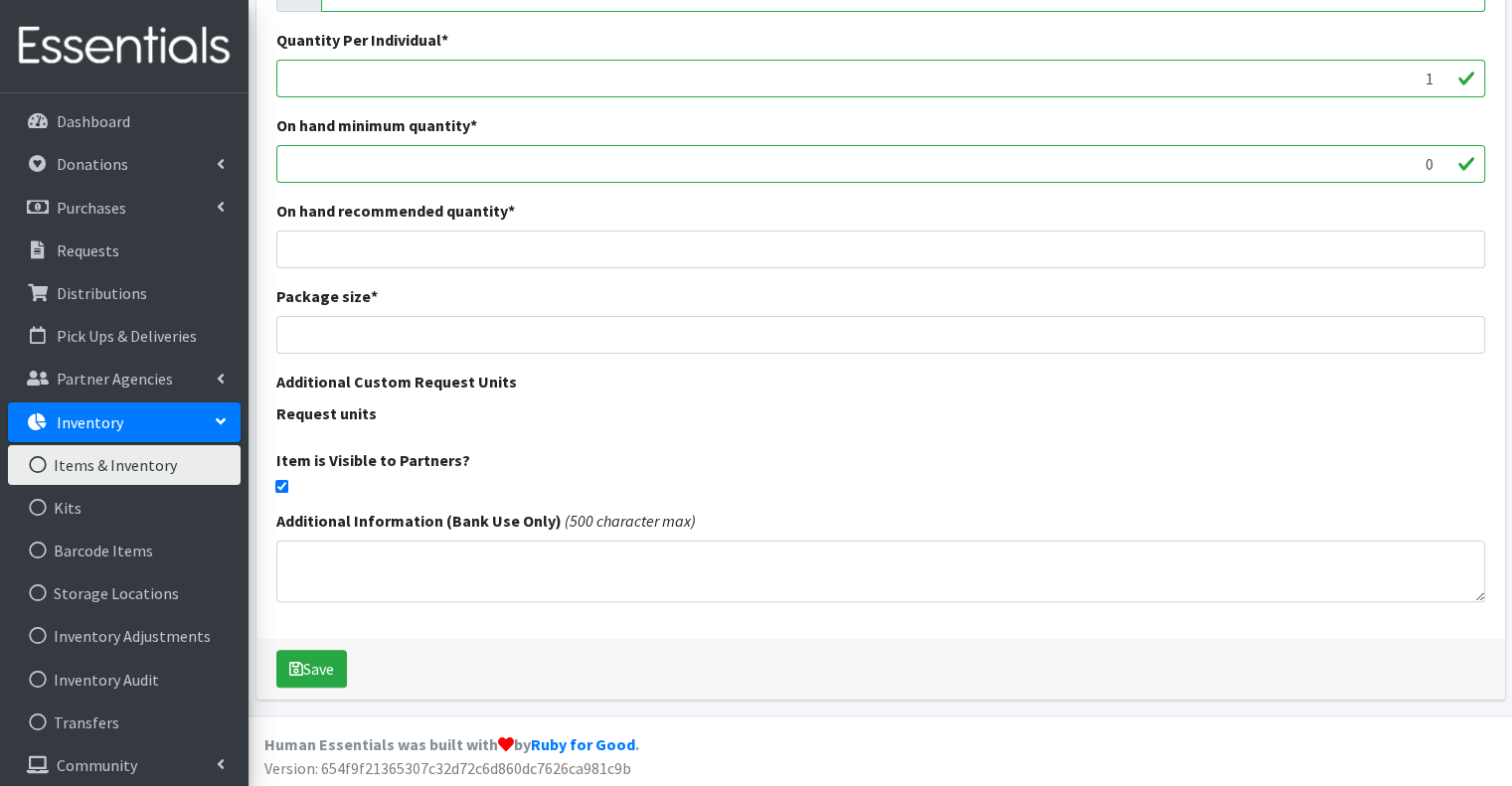 scroll, scrollTop: 404, scrollLeft: 0, axis: vertical 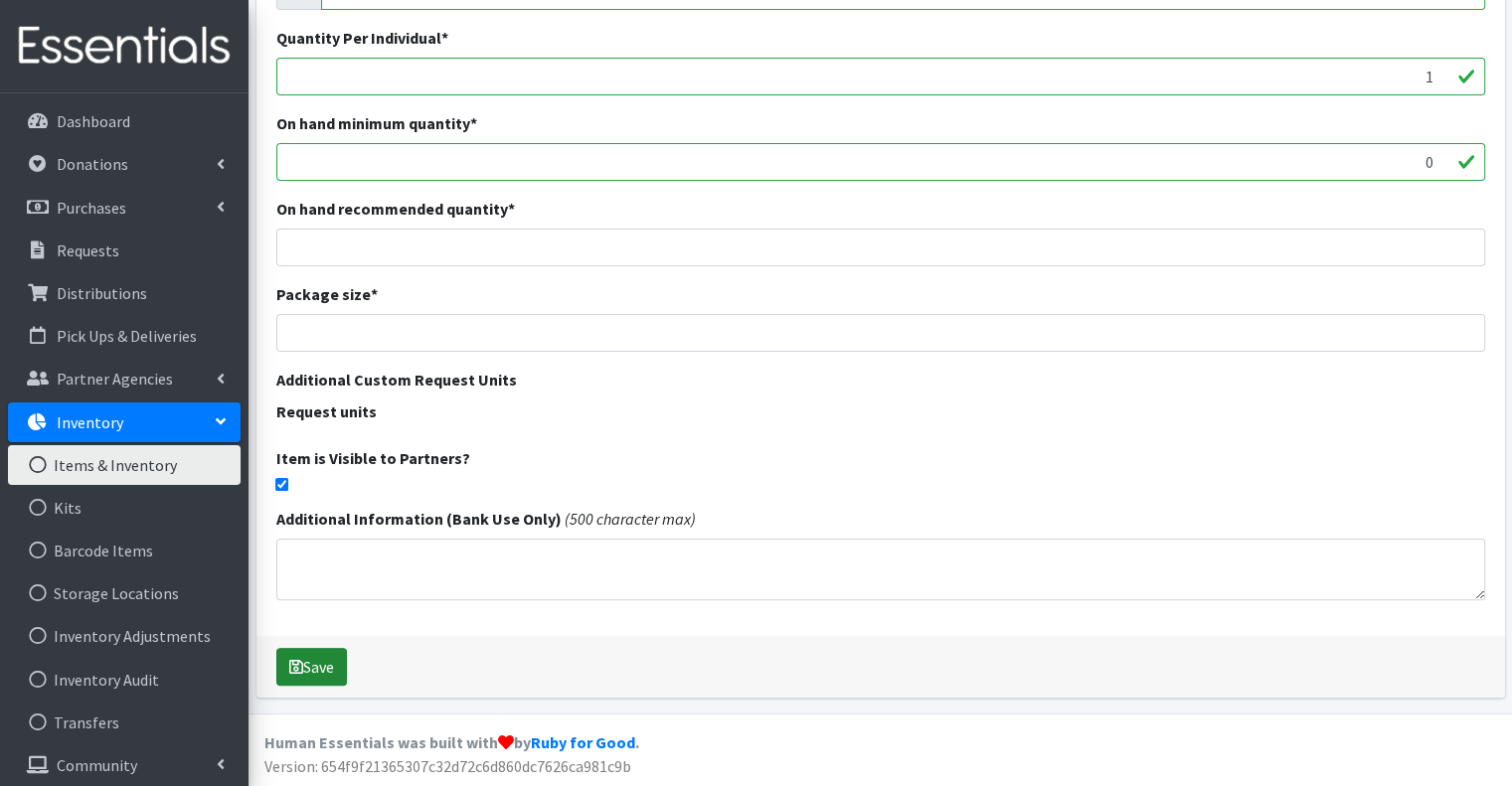 click on "Save" at bounding box center (311, 667) 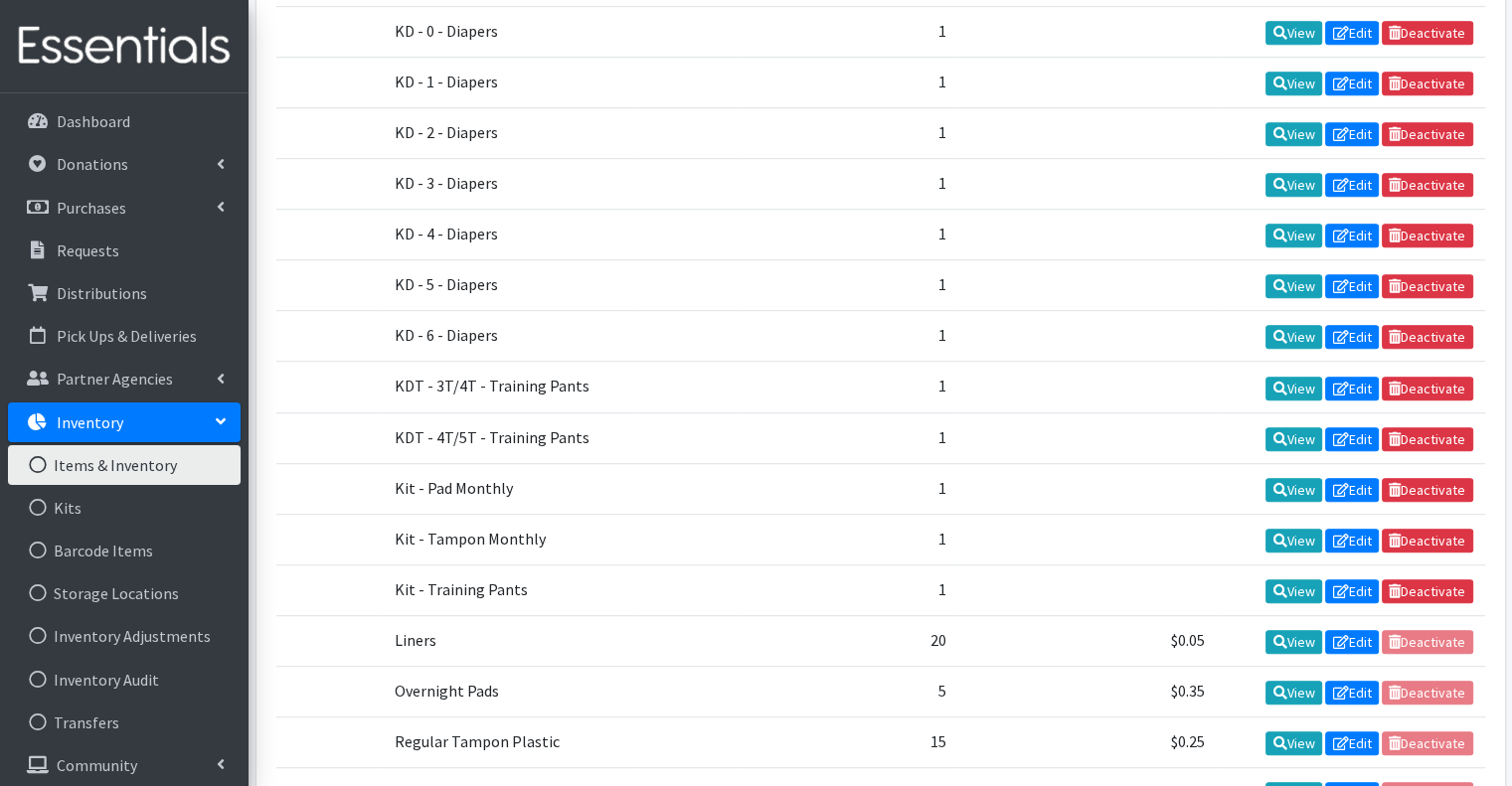 scroll, scrollTop: 1292, scrollLeft: 0, axis: vertical 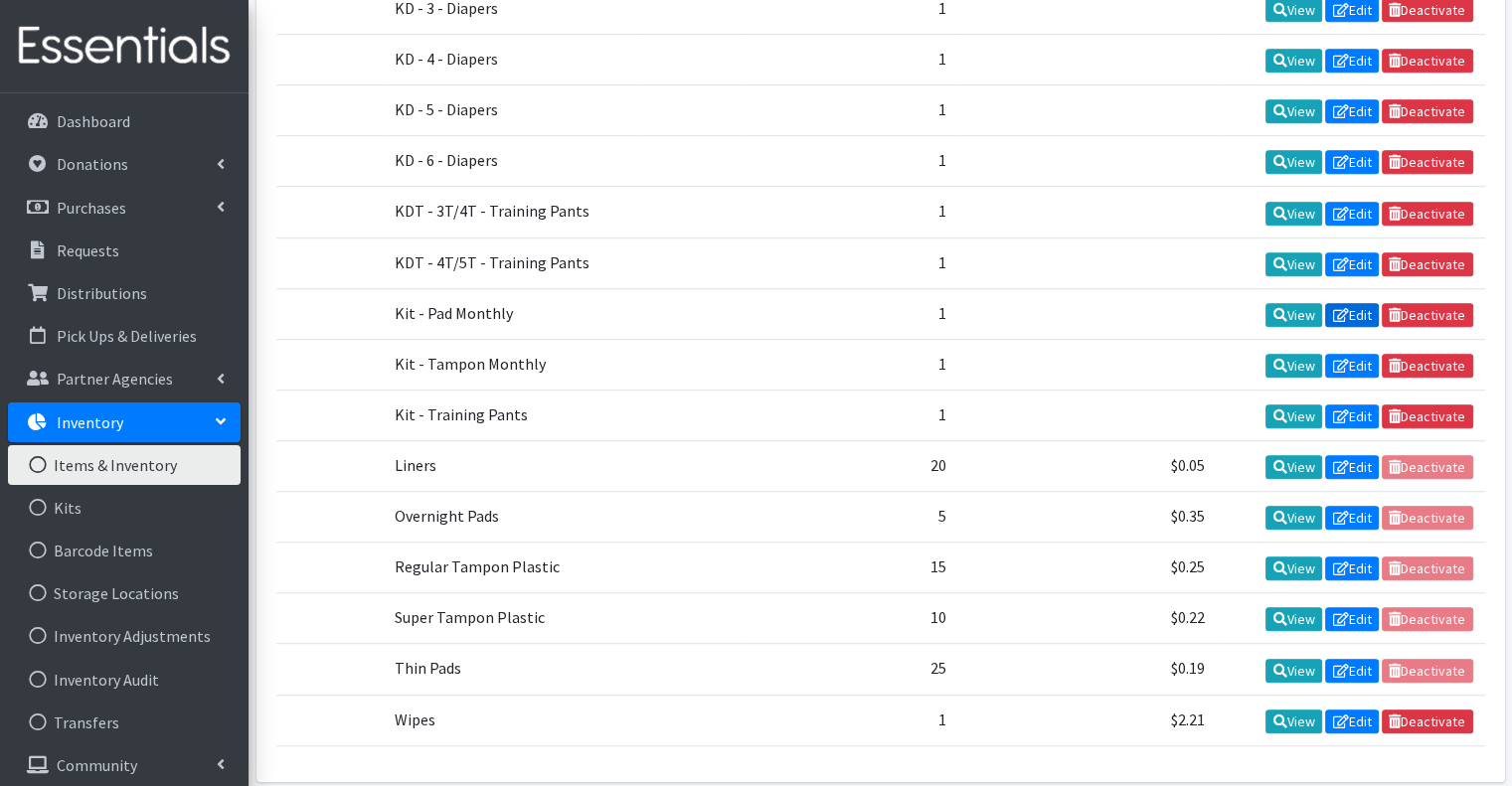 click on "Edit" at bounding box center [1352, 315] 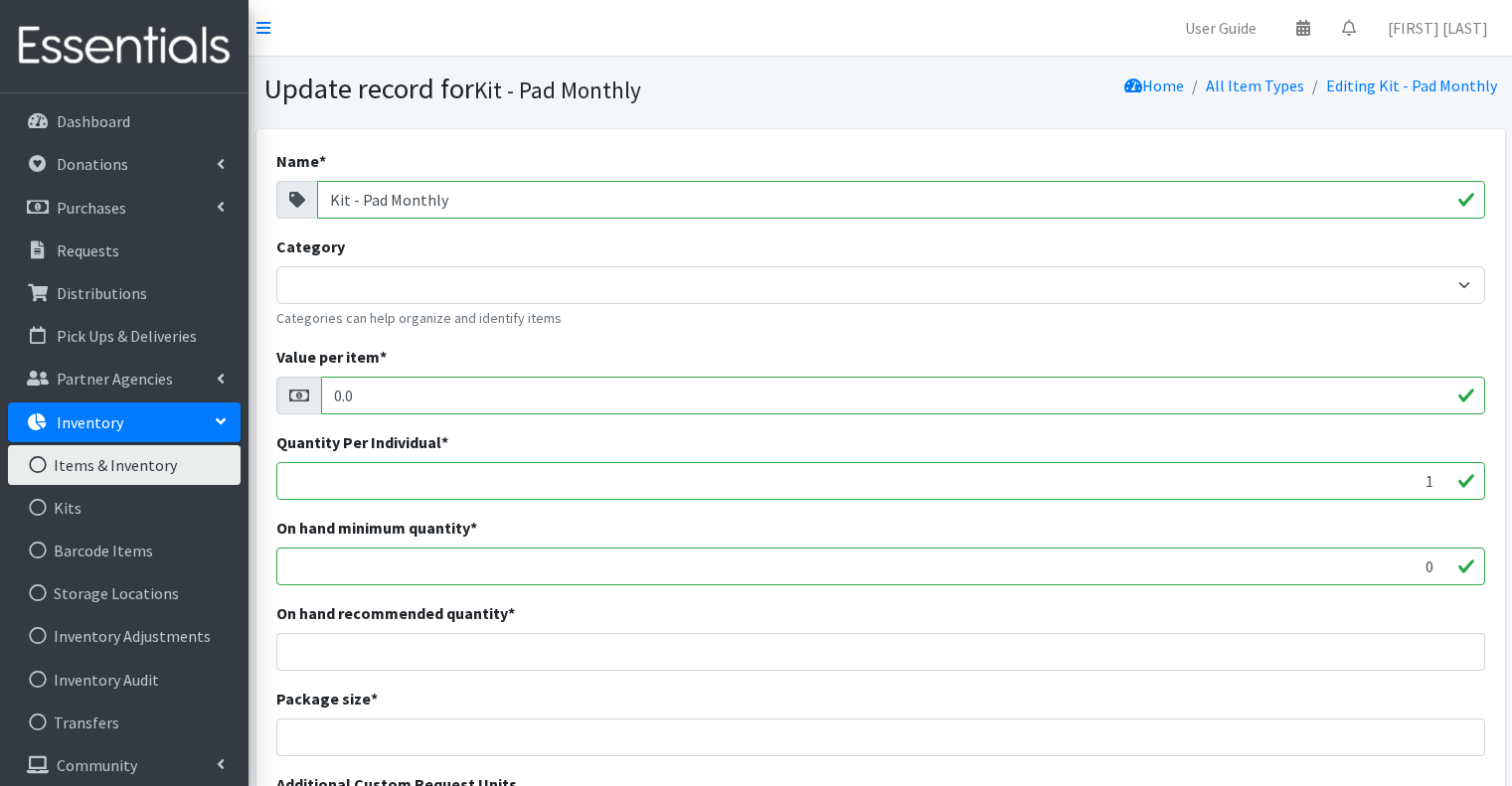 scroll, scrollTop: 0, scrollLeft: 0, axis: both 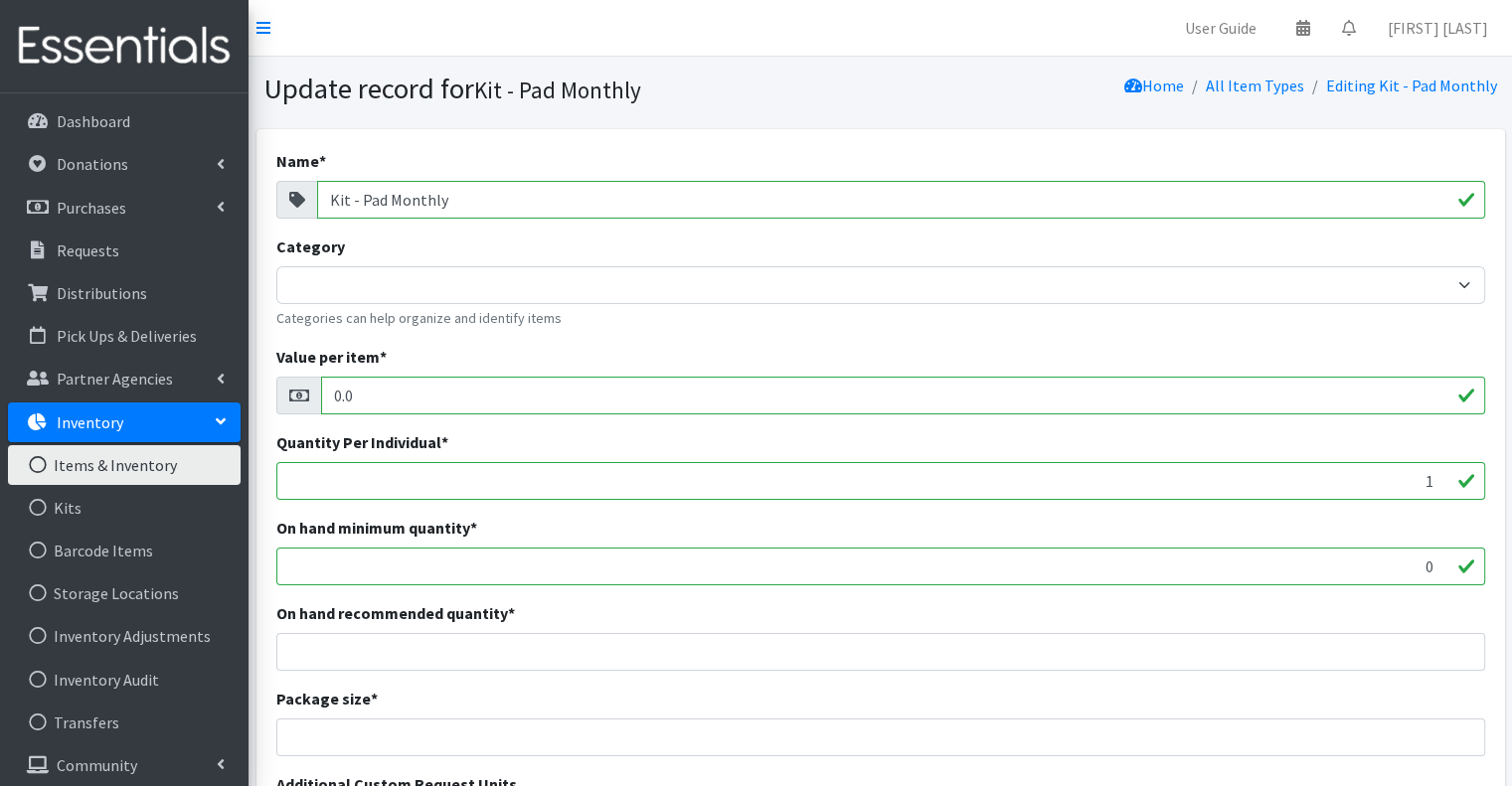 drag, startPoint x: 346, startPoint y: 205, endPoint x: 307, endPoint y: 199, distance: 39.45884 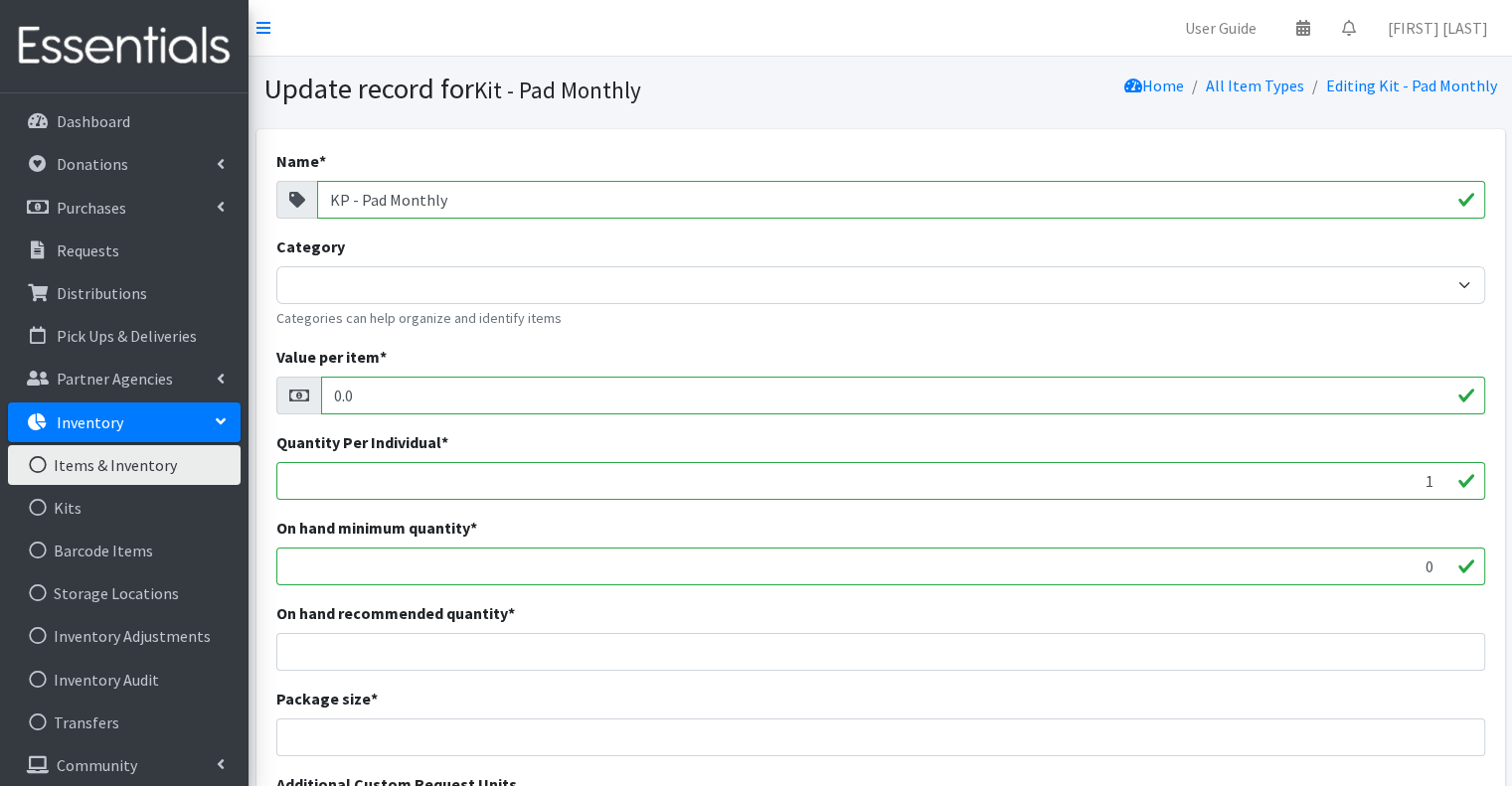 type on "KP - Pad Monthly" 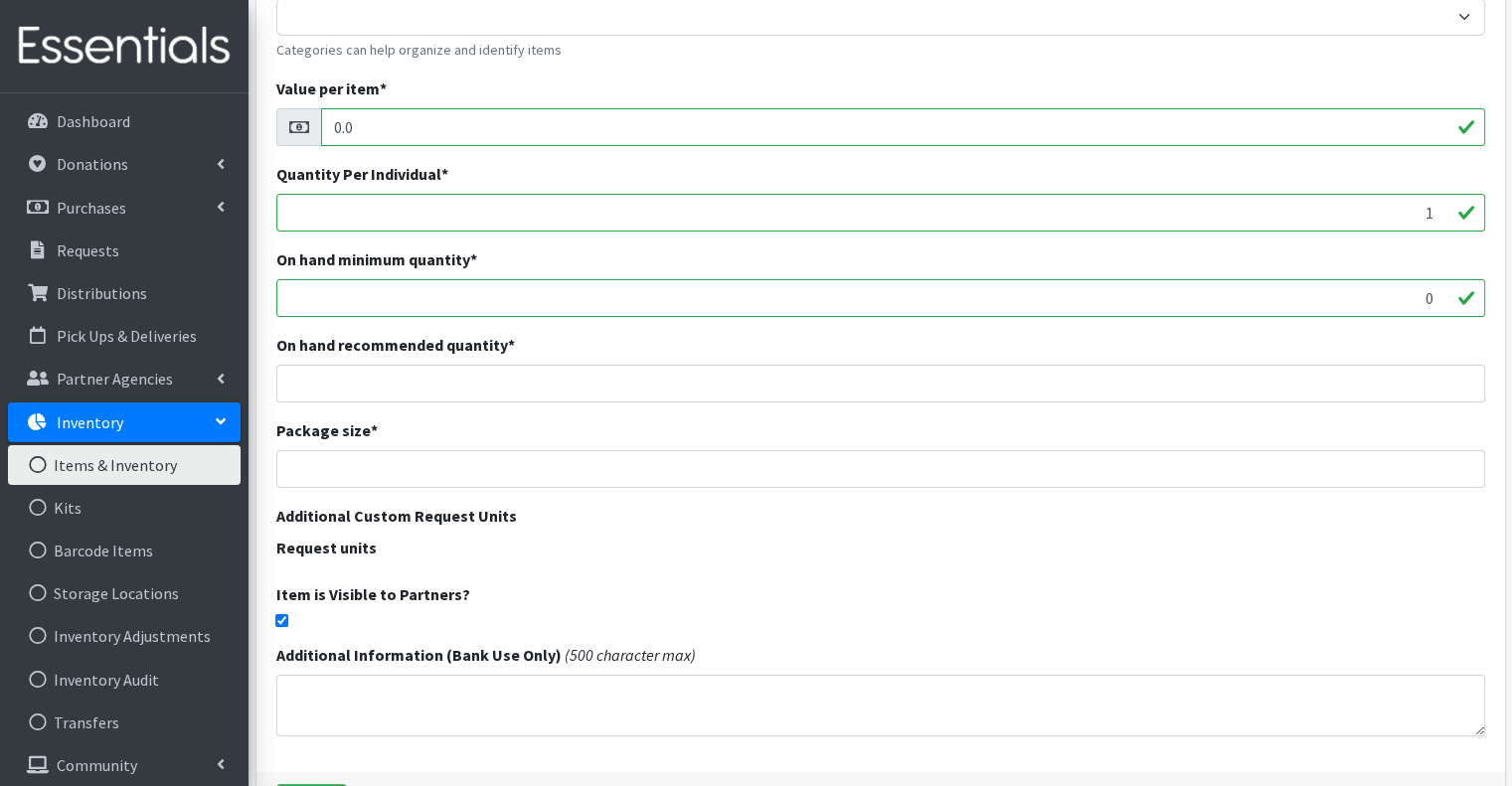 scroll, scrollTop: 404, scrollLeft: 0, axis: vertical 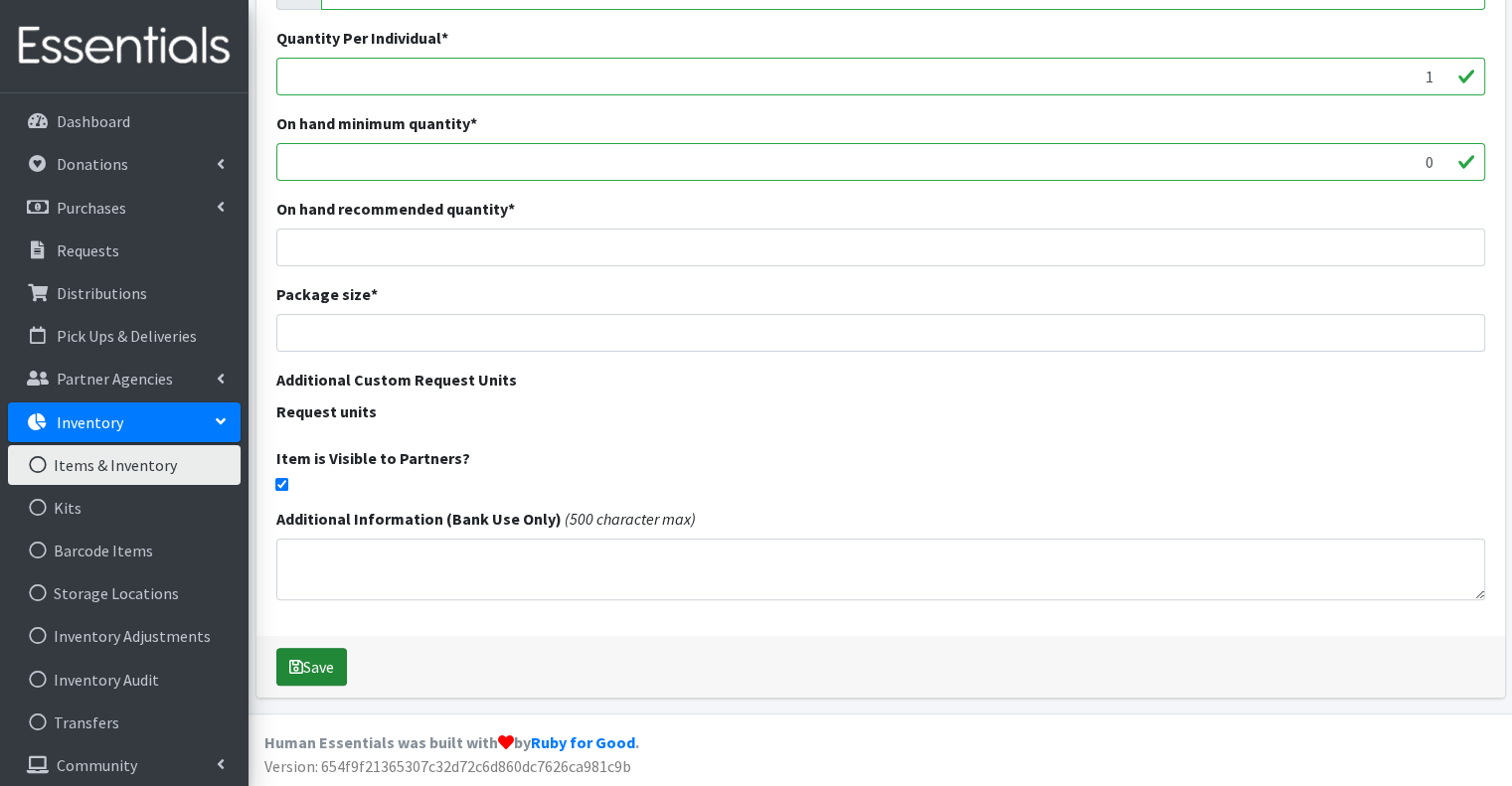 click on "Save" at bounding box center [311, 667] 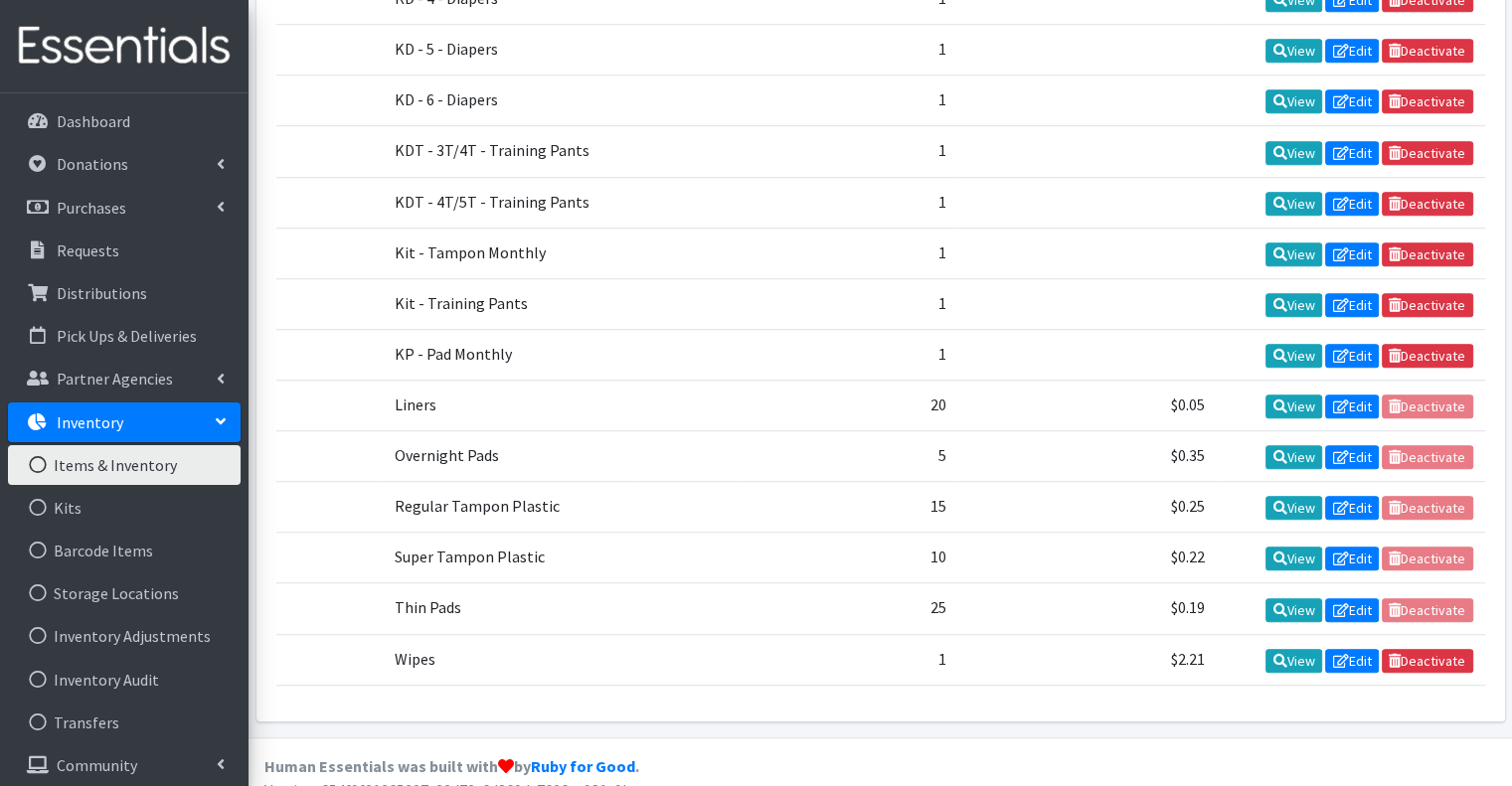 scroll, scrollTop: 1253, scrollLeft: 0, axis: vertical 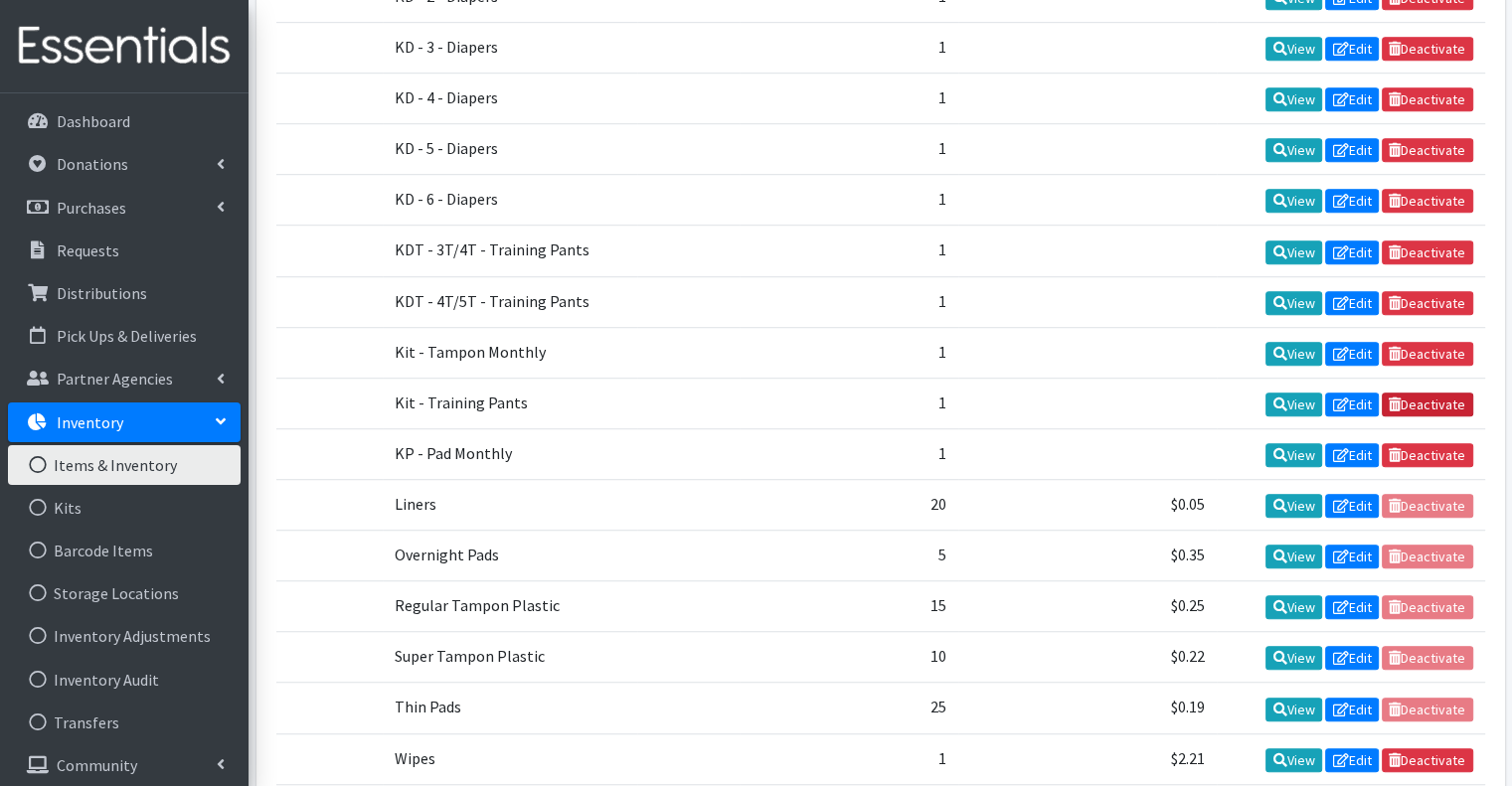 click on "Deactivate" at bounding box center [1428, 404] 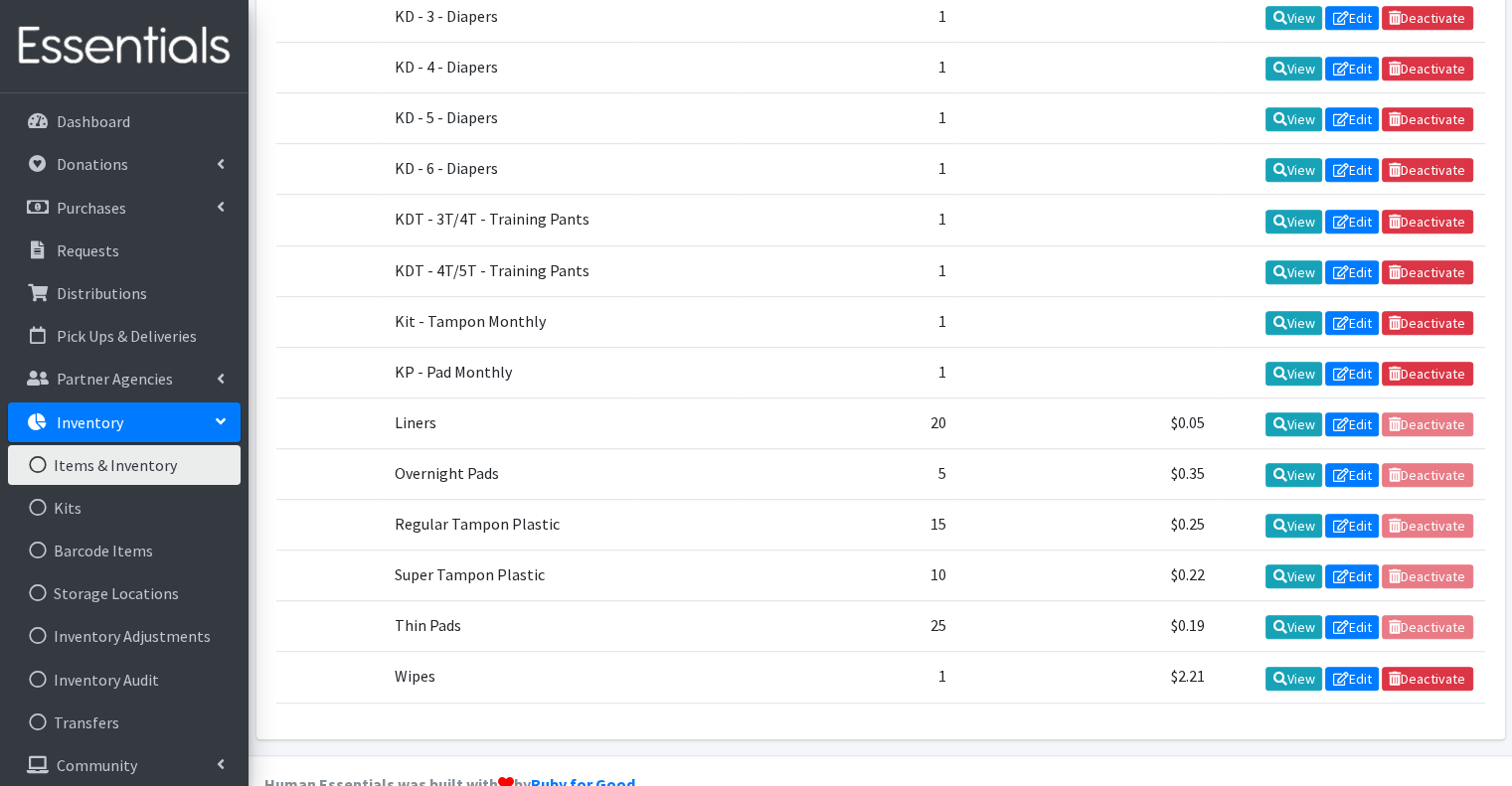 scroll, scrollTop: 1292, scrollLeft: 0, axis: vertical 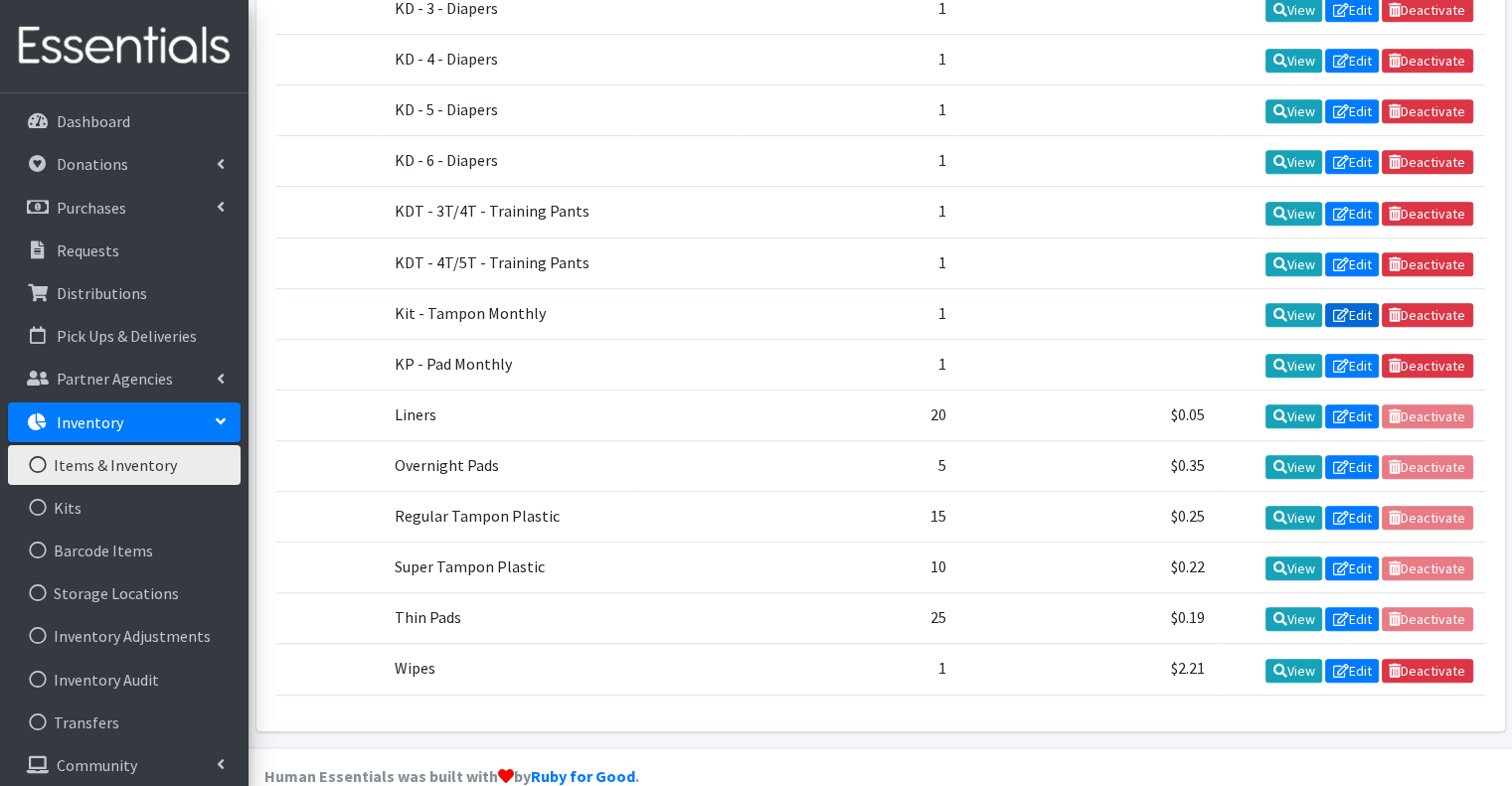 click on "Edit" at bounding box center (1352, 315) 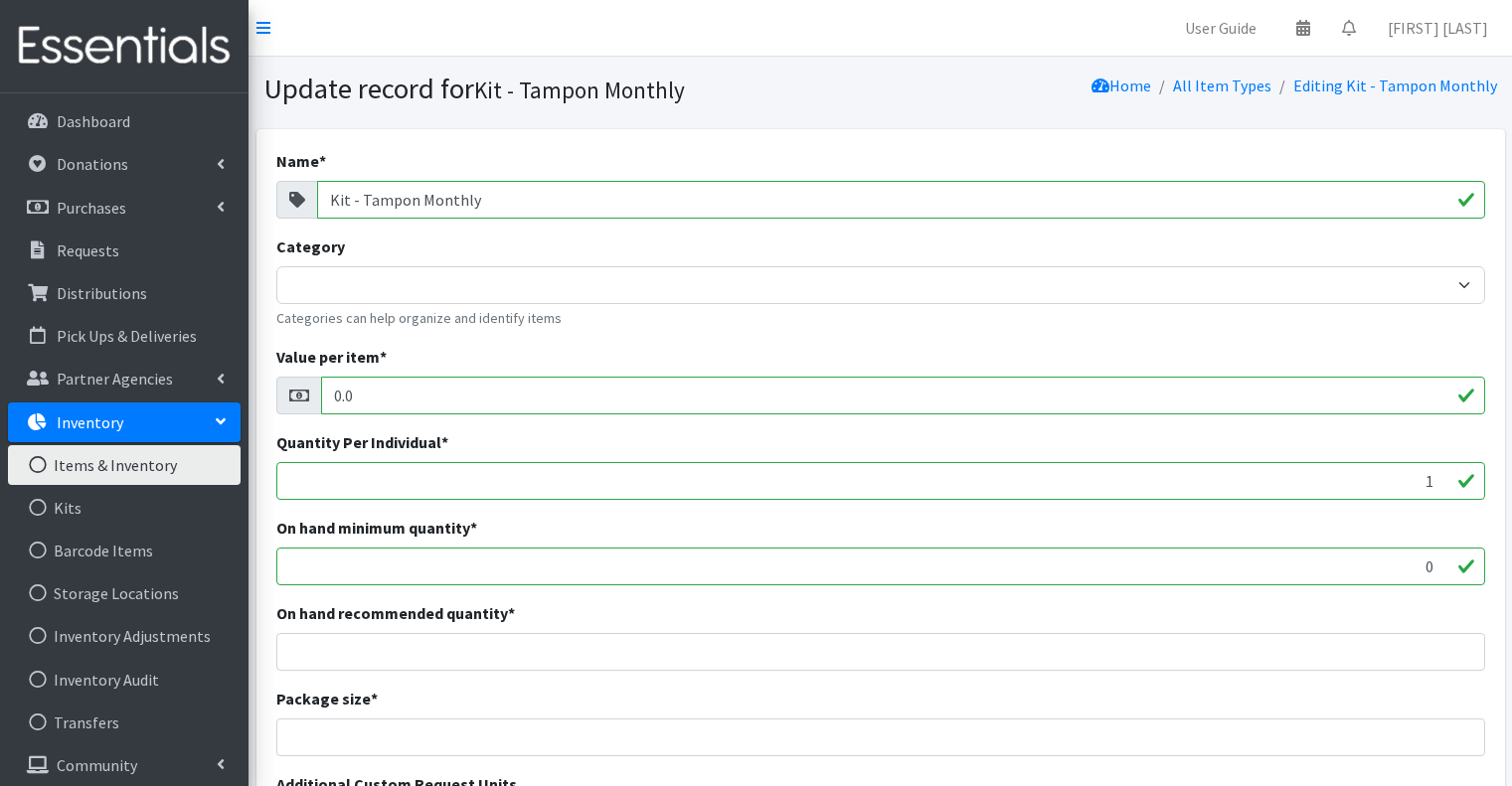 scroll, scrollTop: 0, scrollLeft: 0, axis: both 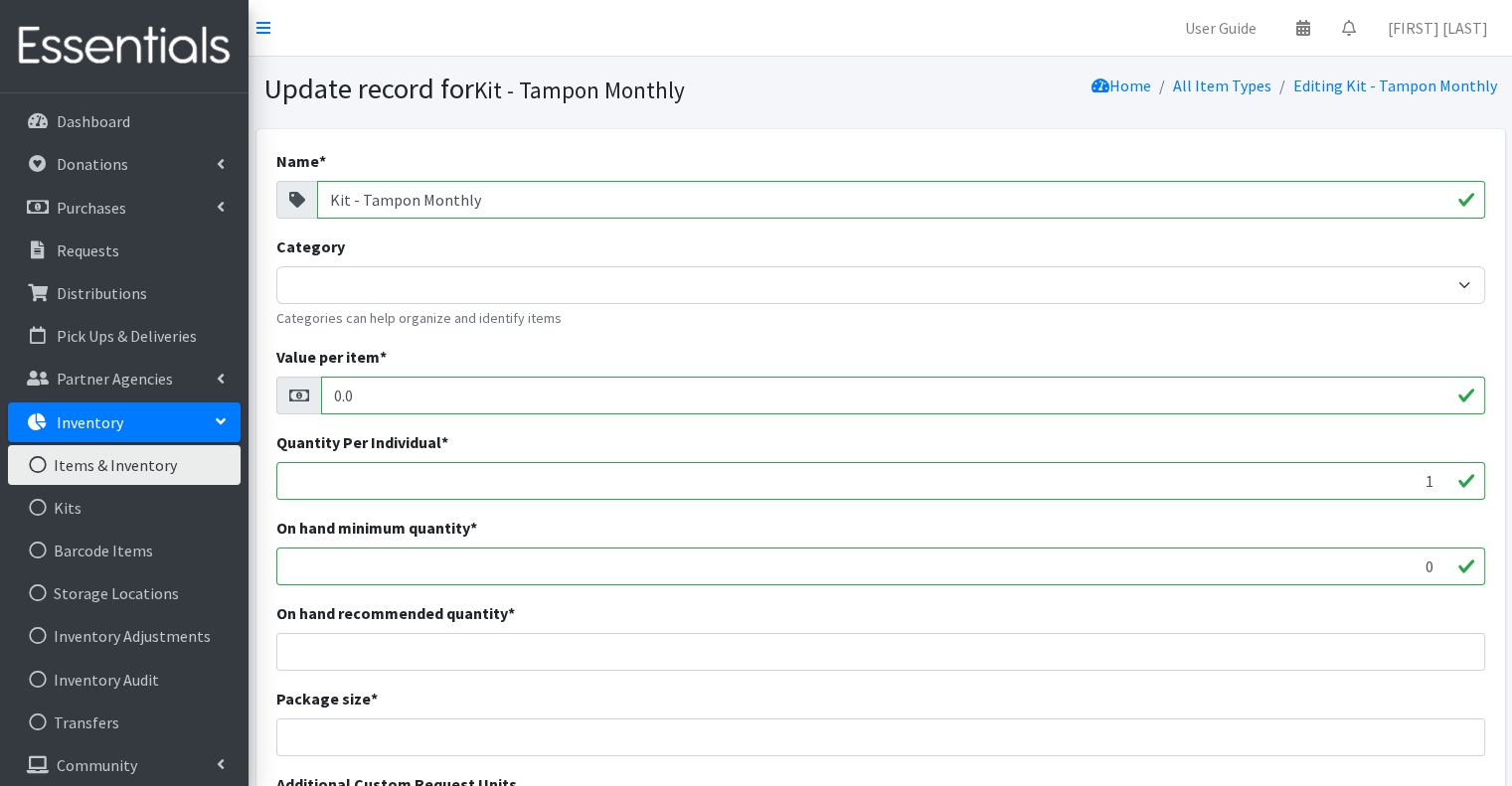 drag, startPoint x: 349, startPoint y: 203, endPoint x: 324, endPoint y: 204, distance: 25.019992 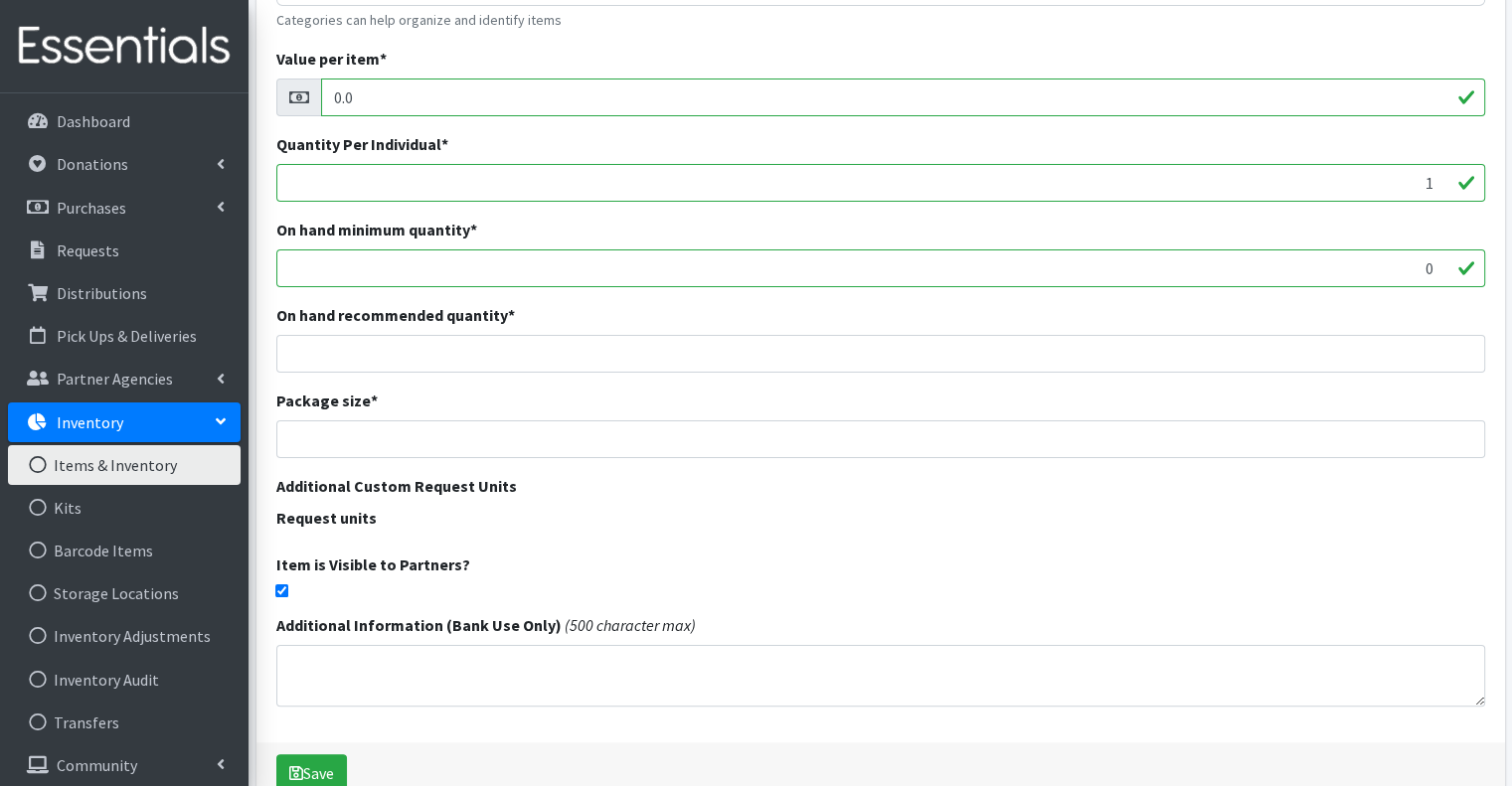 scroll, scrollTop: 404, scrollLeft: 0, axis: vertical 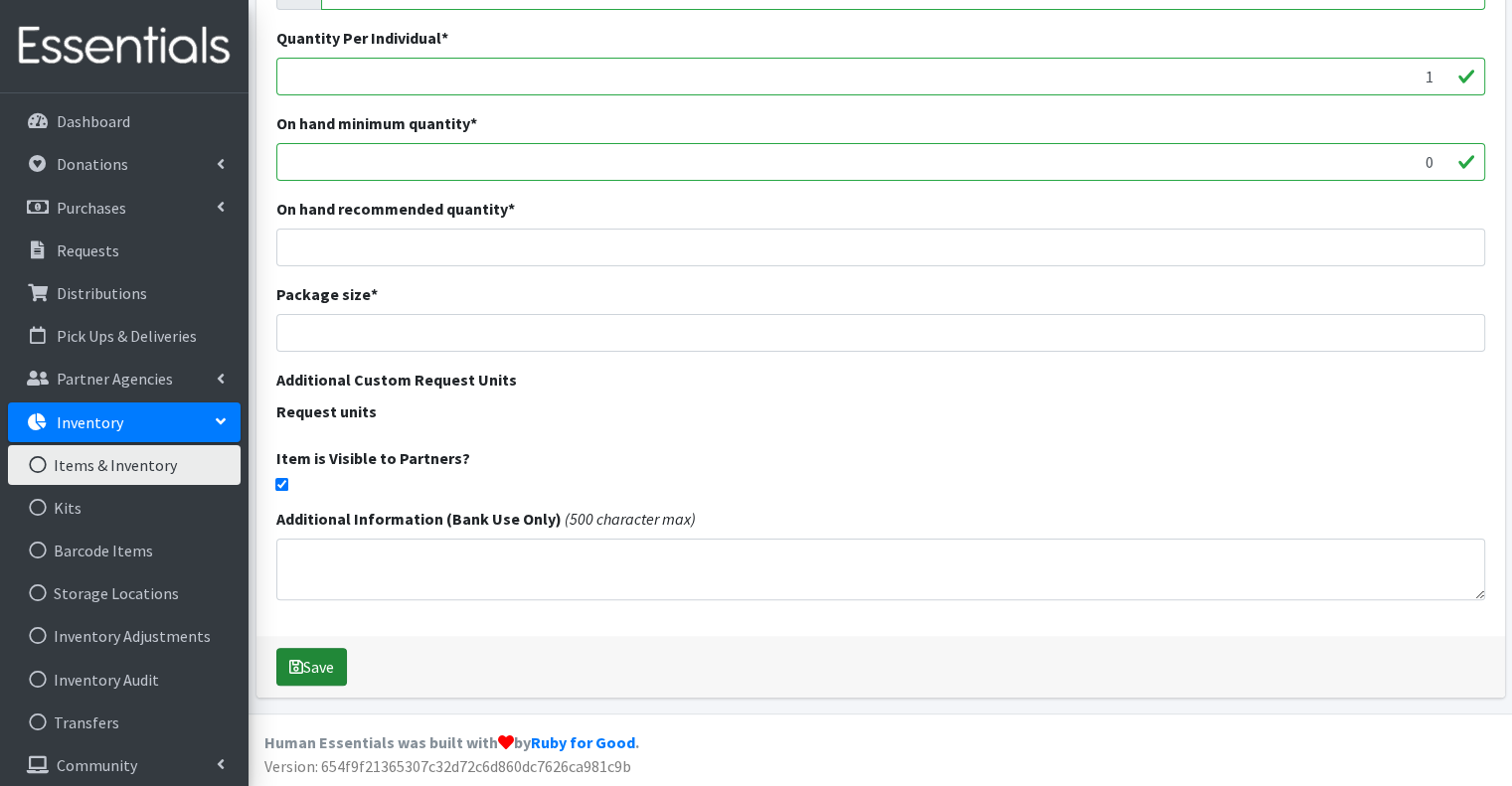 type on "KP - Tampon Monthly" 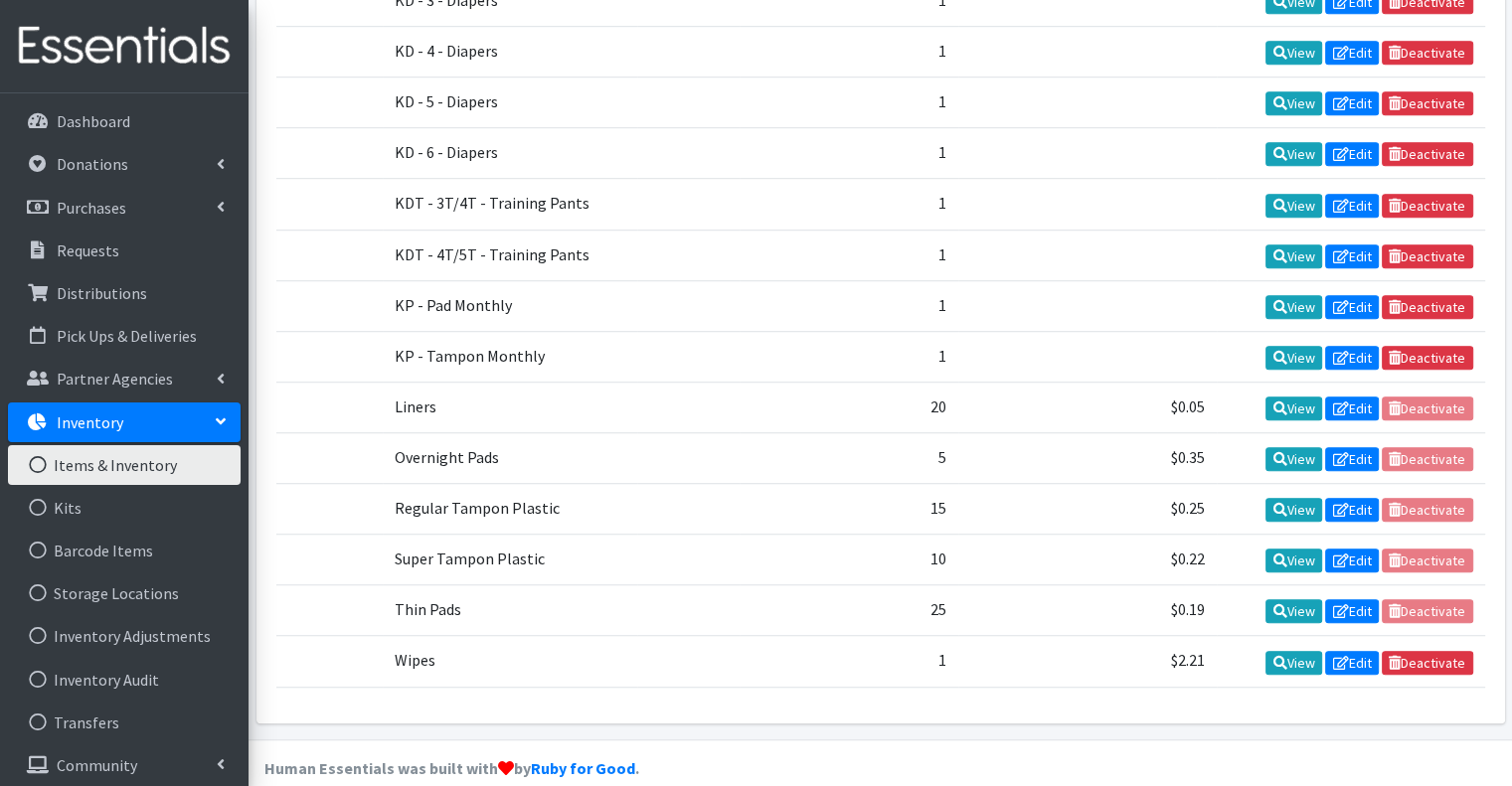 scroll, scrollTop: 1303, scrollLeft: 0, axis: vertical 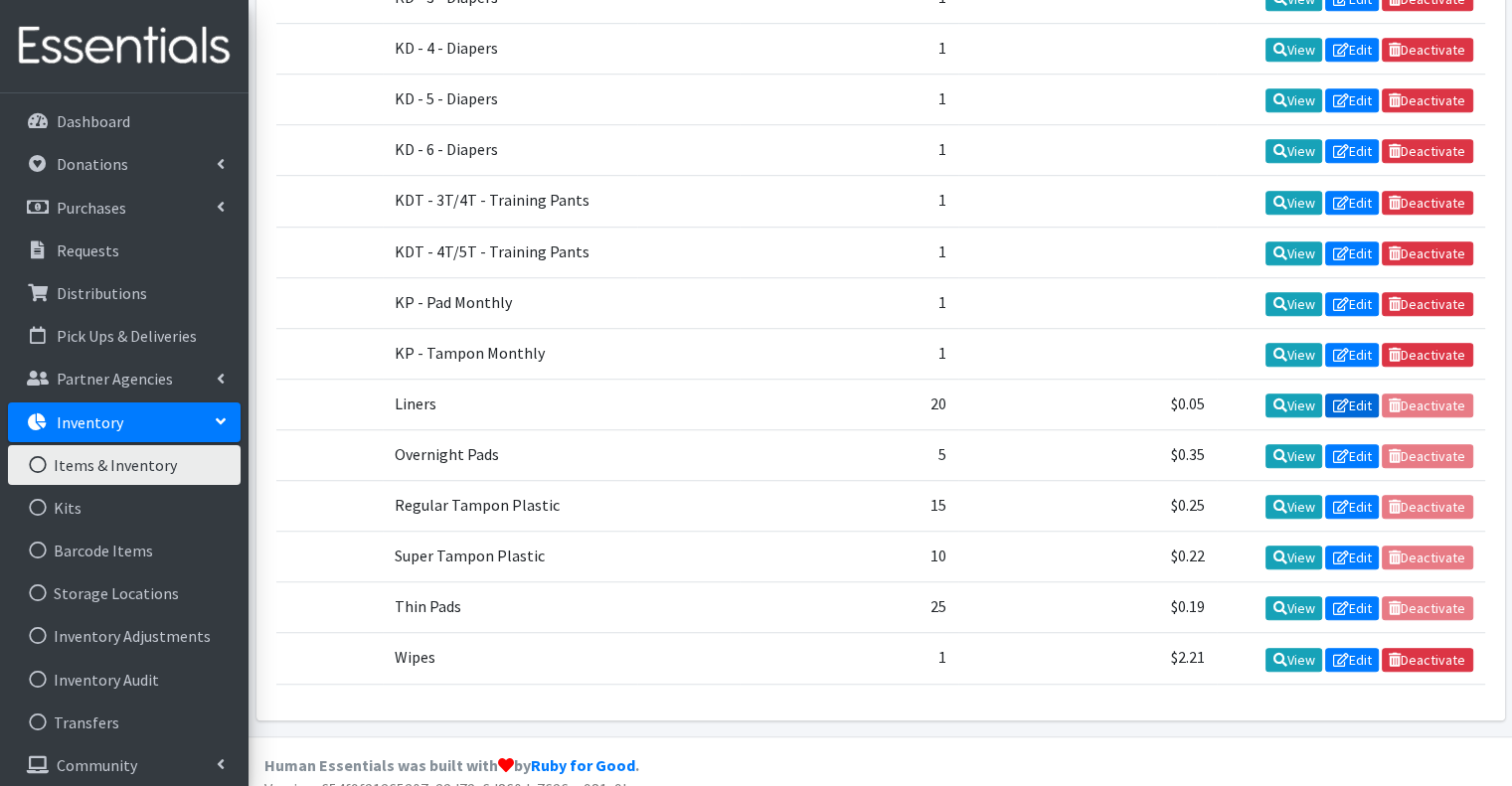 click at bounding box center (1340, 405) 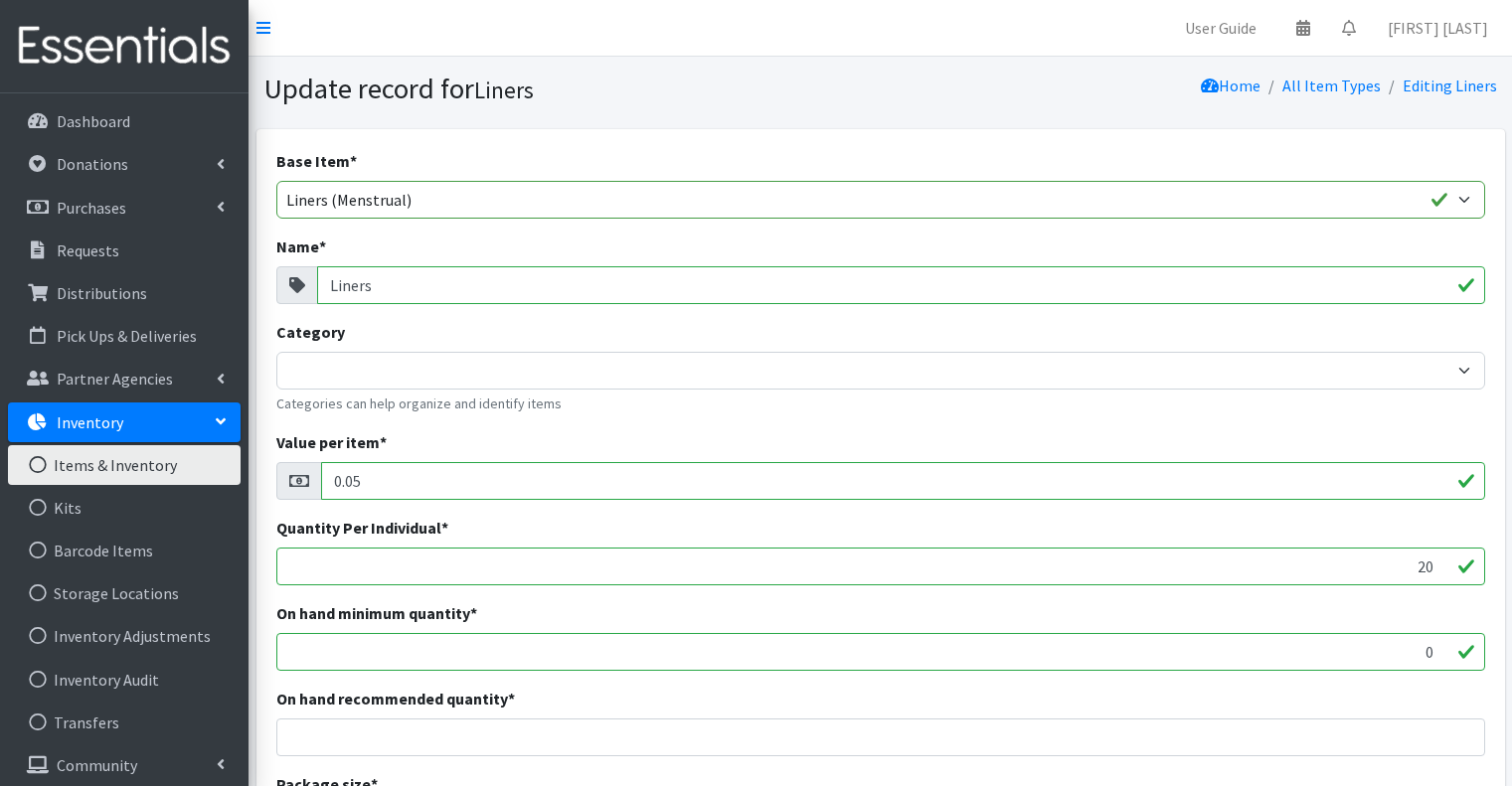 scroll, scrollTop: 0, scrollLeft: 0, axis: both 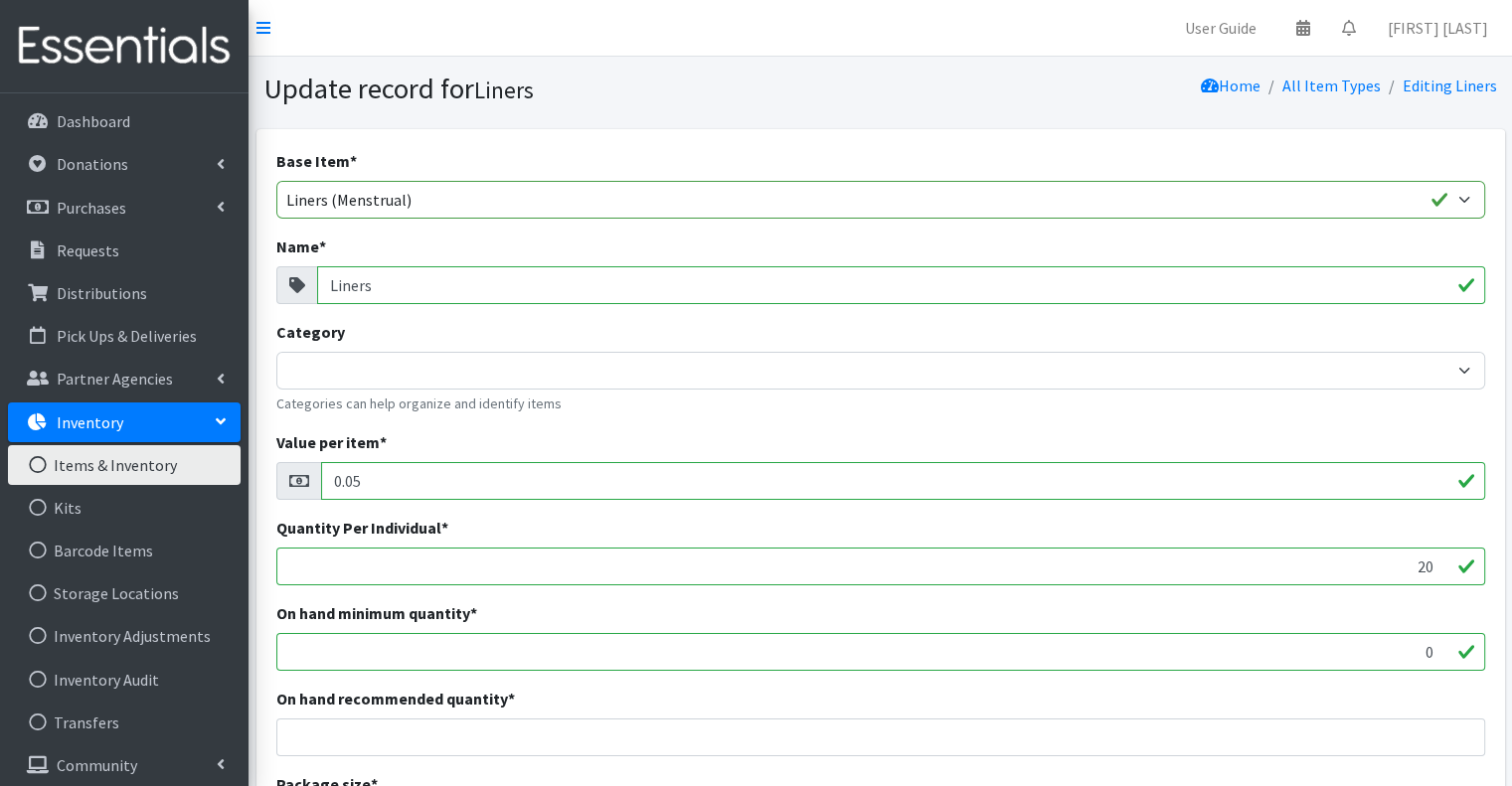 click on "Liners" at bounding box center (901, 285) 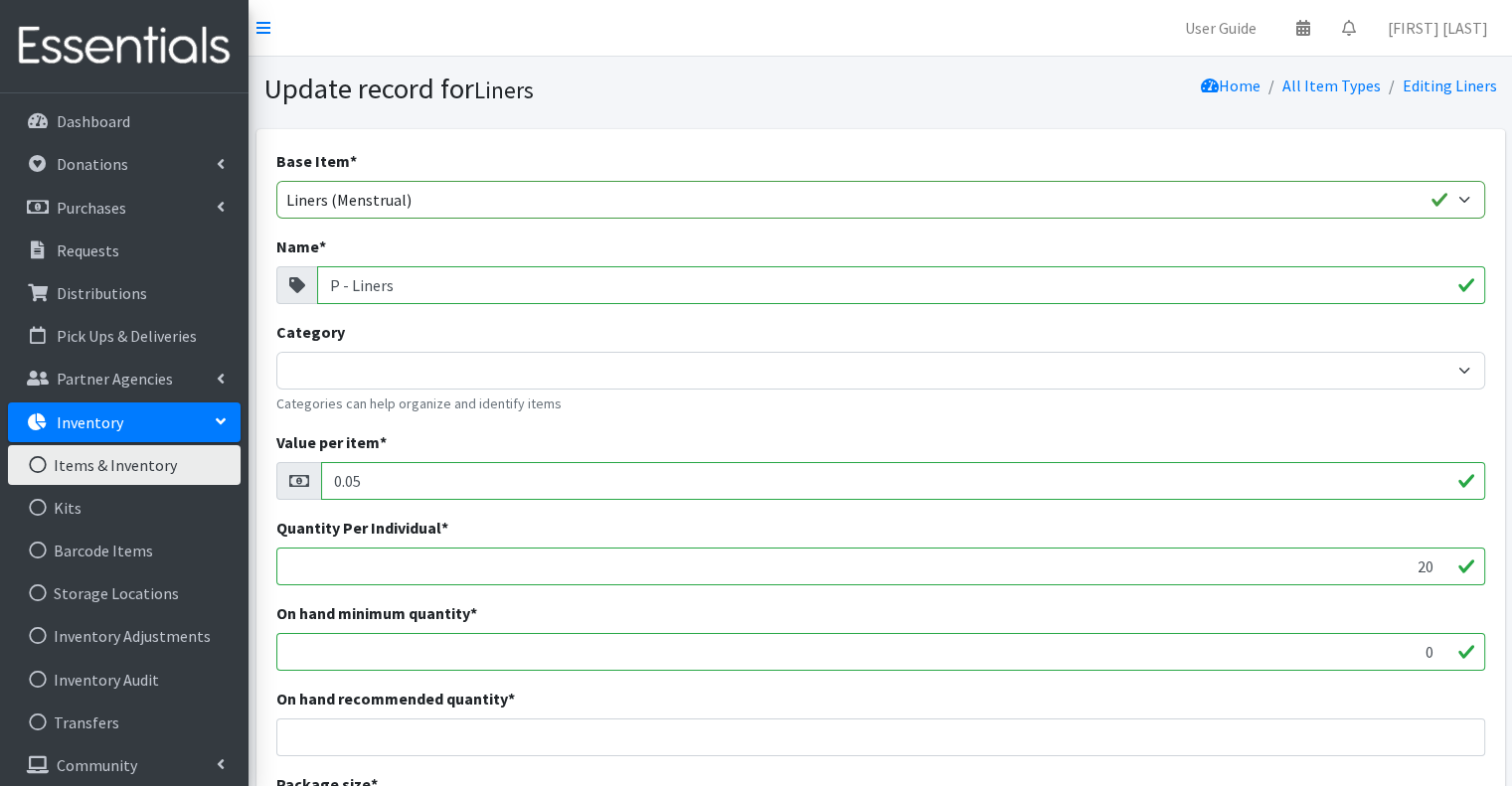 drag, startPoint x: 350, startPoint y: 288, endPoint x: 297, endPoint y: 276, distance: 54.34151 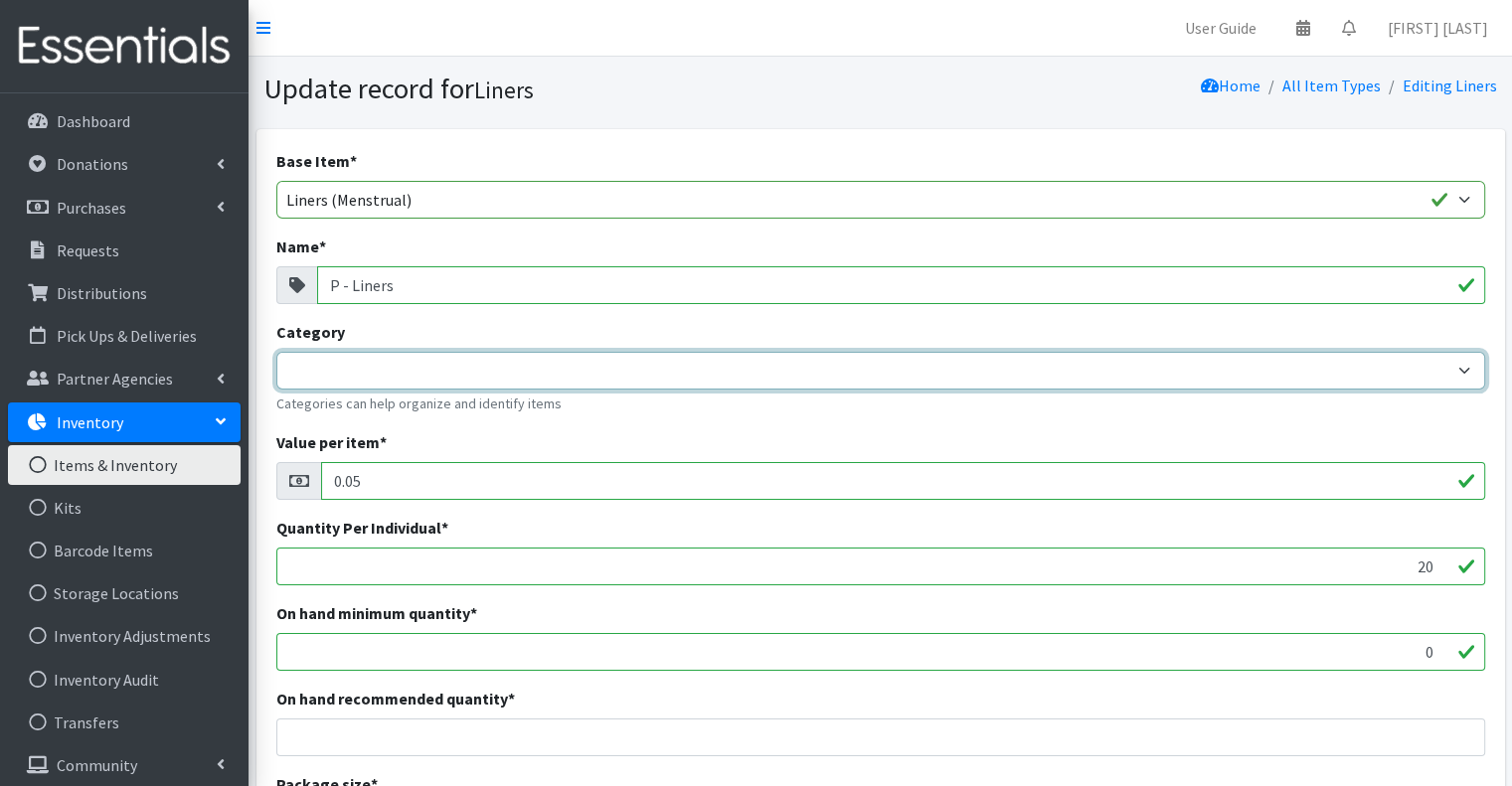 click on "Category" at bounding box center (881, 371) 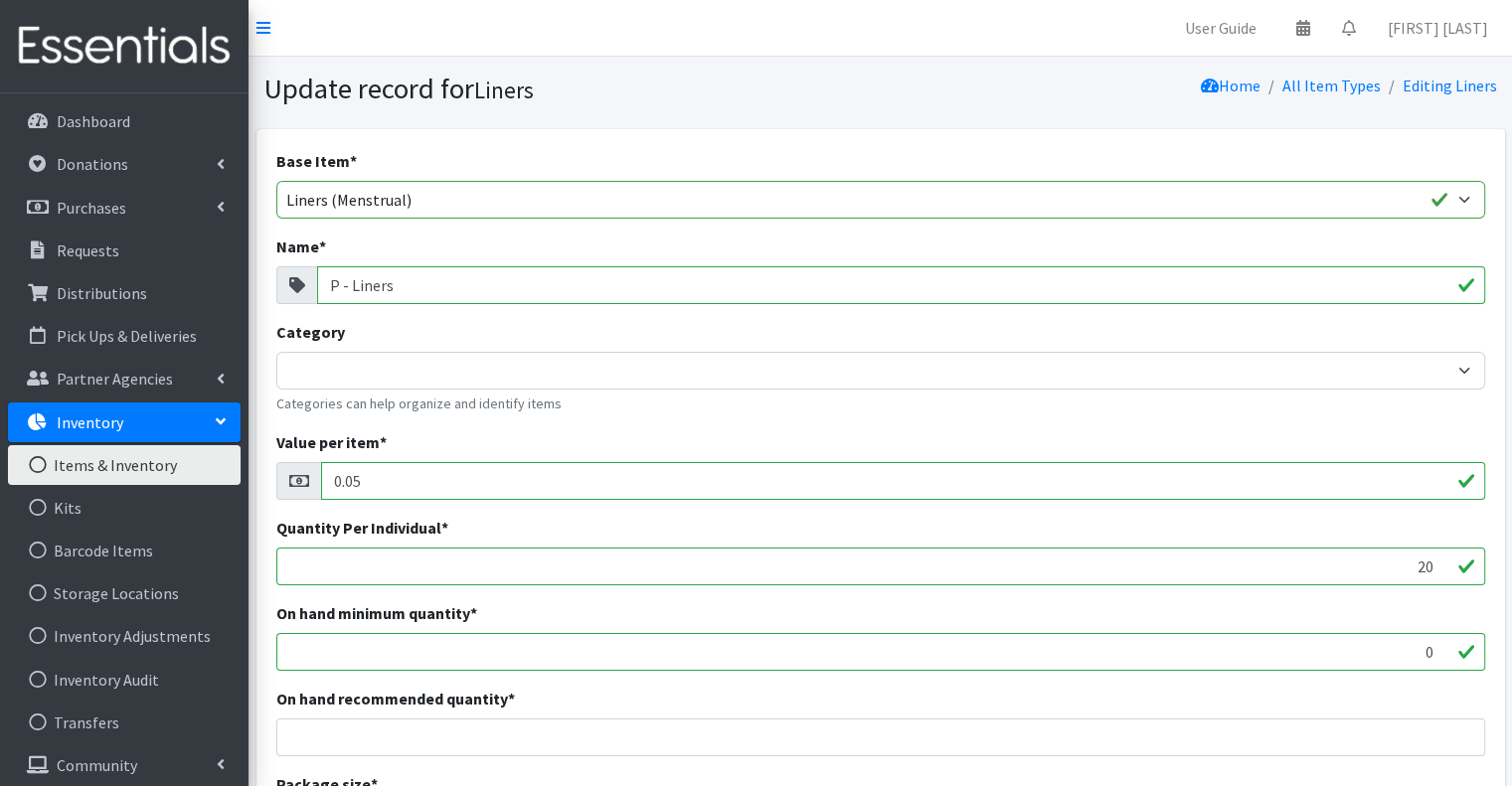 drag, startPoint x: 426, startPoint y: 345, endPoint x: 438, endPoint y: 338, distance: 13.892444 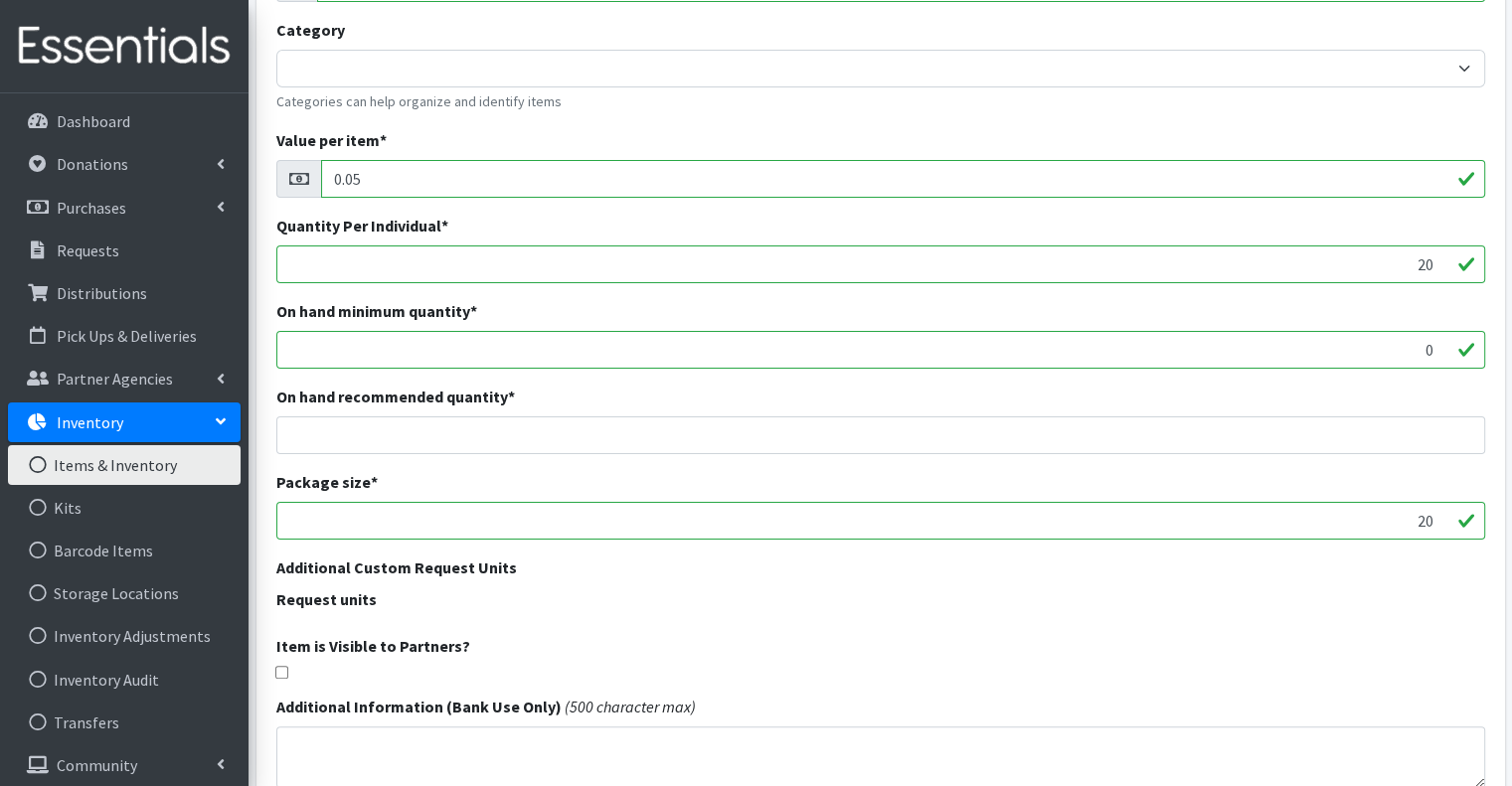 scroll, scrollTop: 490, scrollLeft: 0, axis: vertical 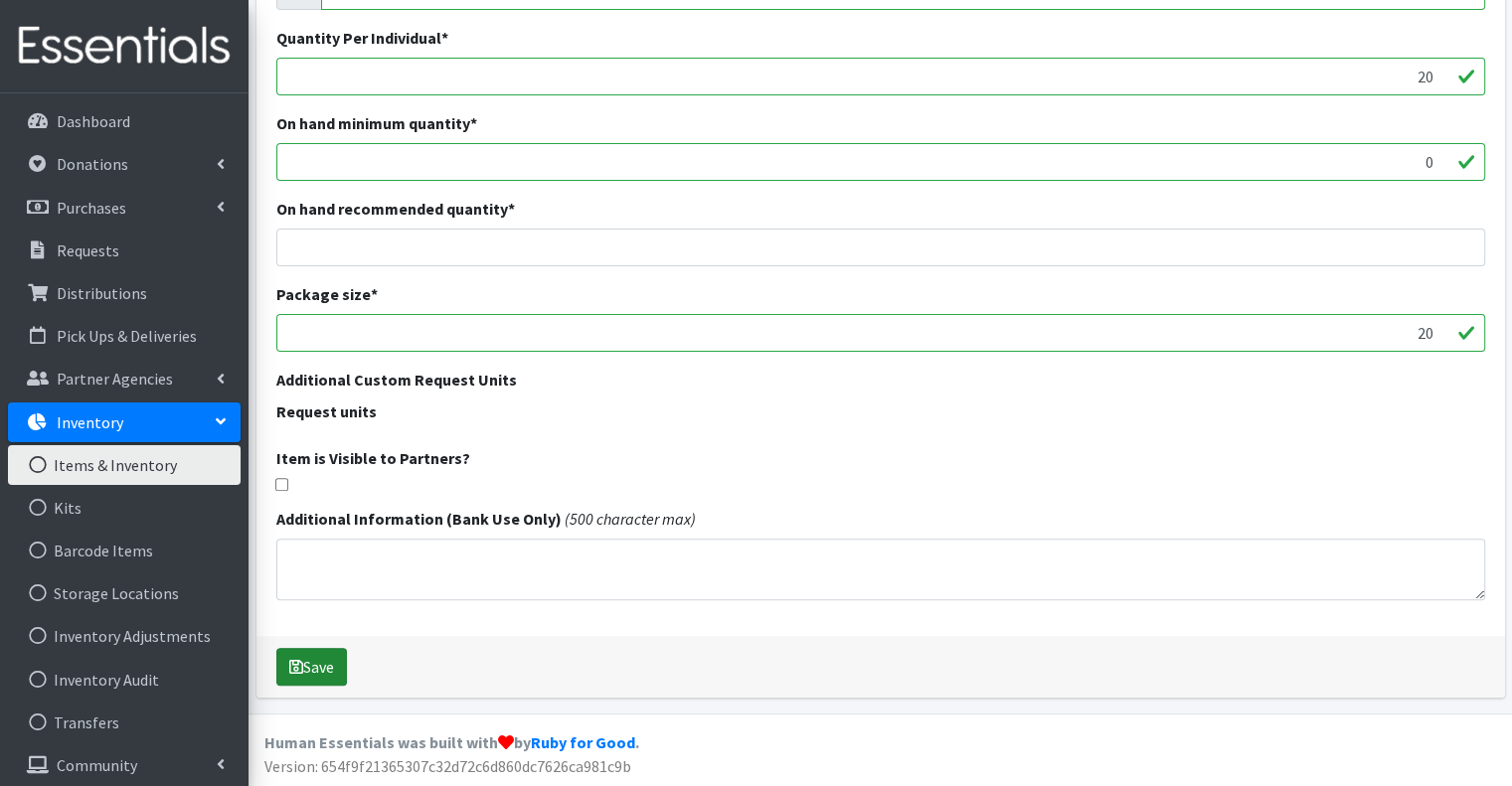 click on "Save" at bounding box center (311, 667) 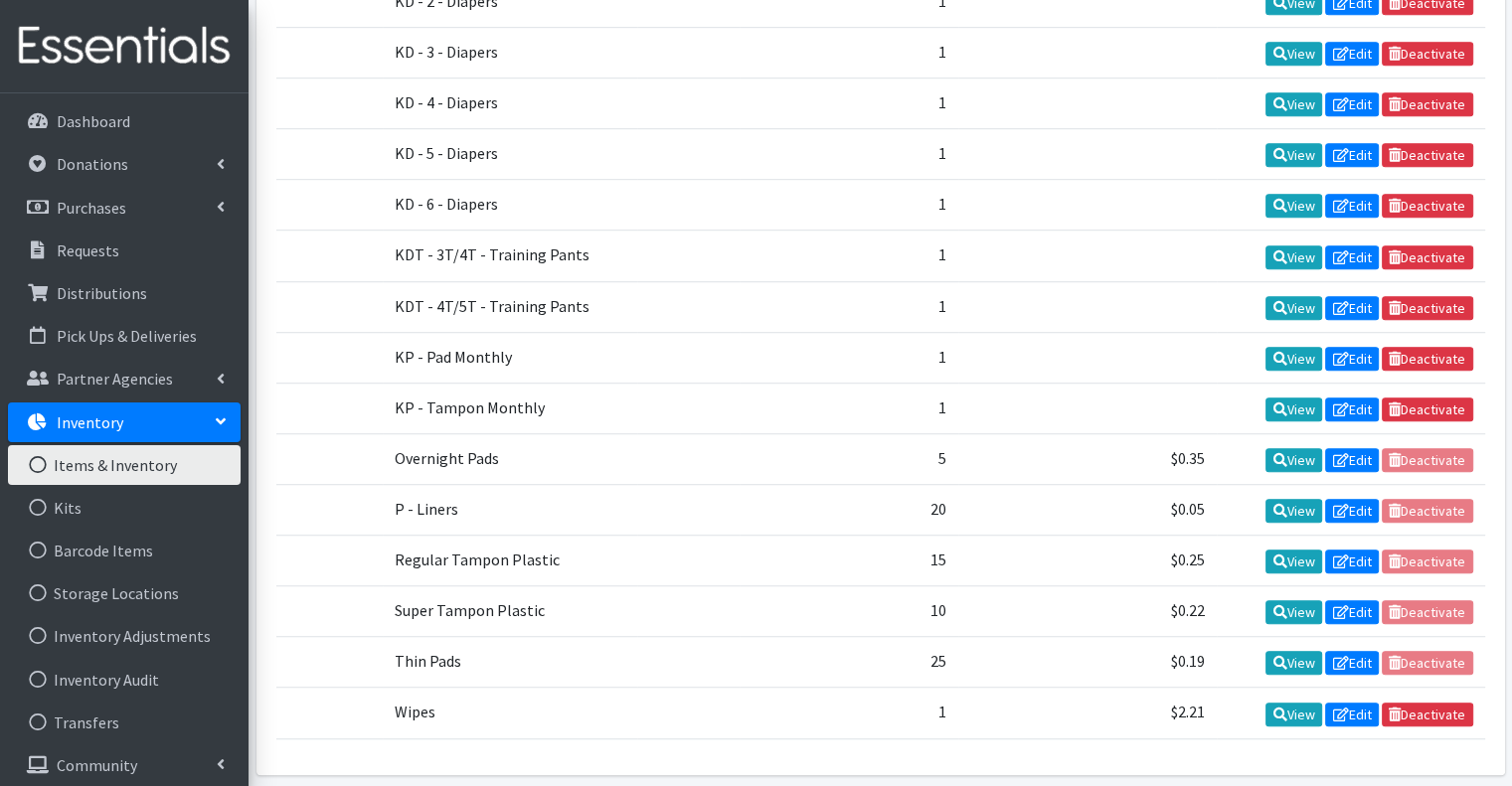 scroll, scrollTop: 1303, scrollLeft: 0, axis: vertical 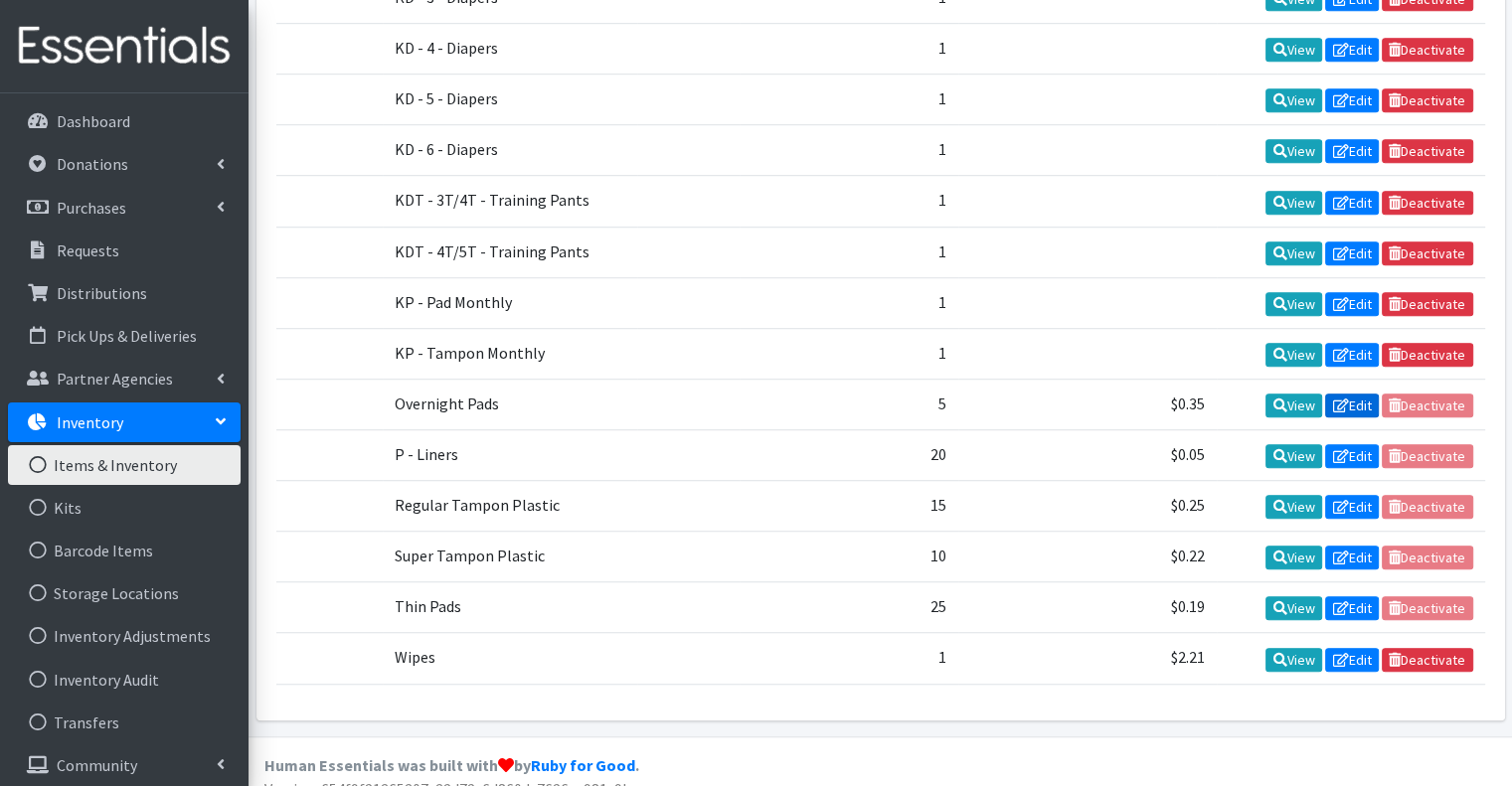 click on "Edit" at bounding box center (1352, 405) 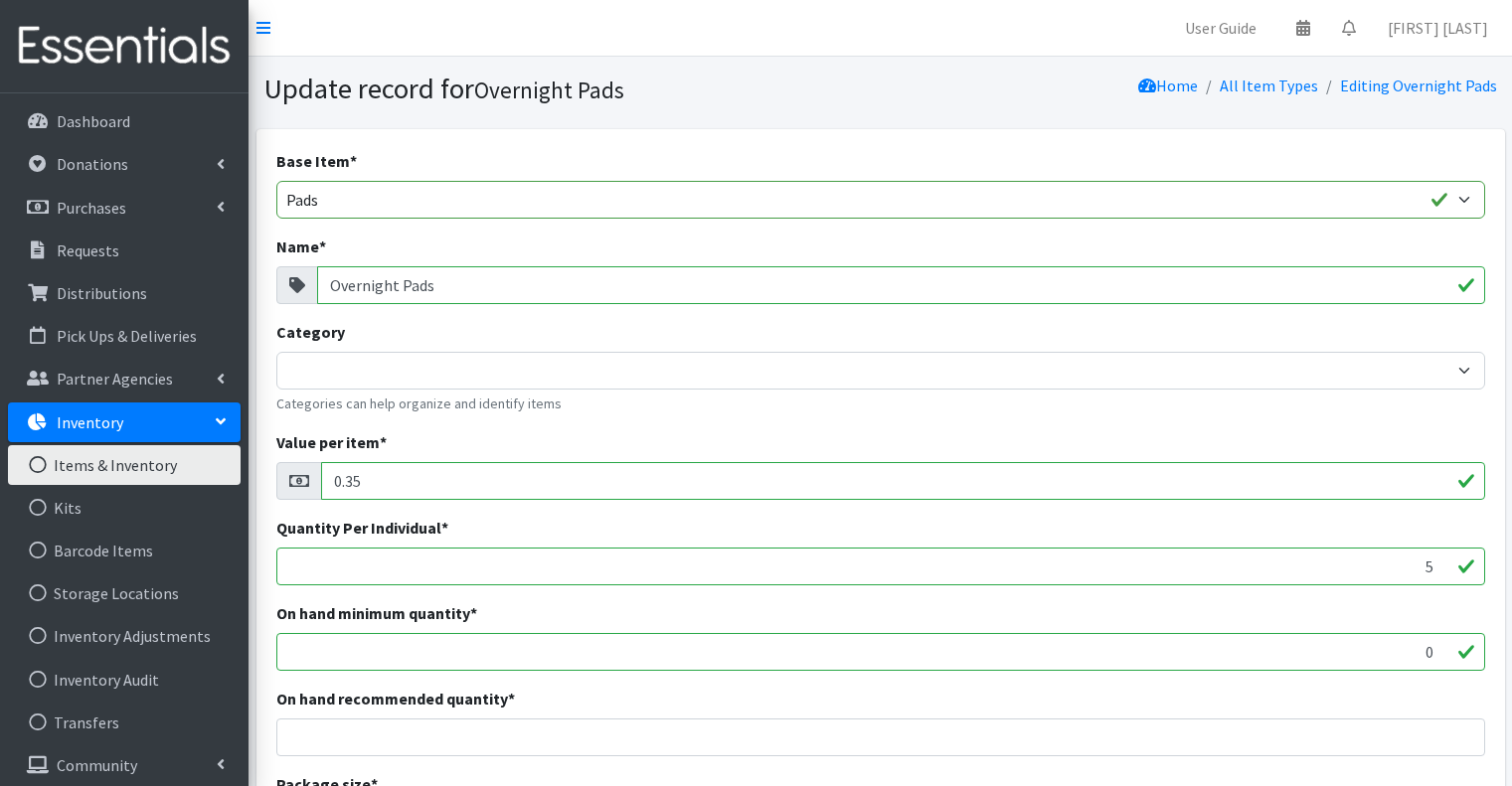 scroll, scrollTop: 0, scrollLeft: 0, axis: both 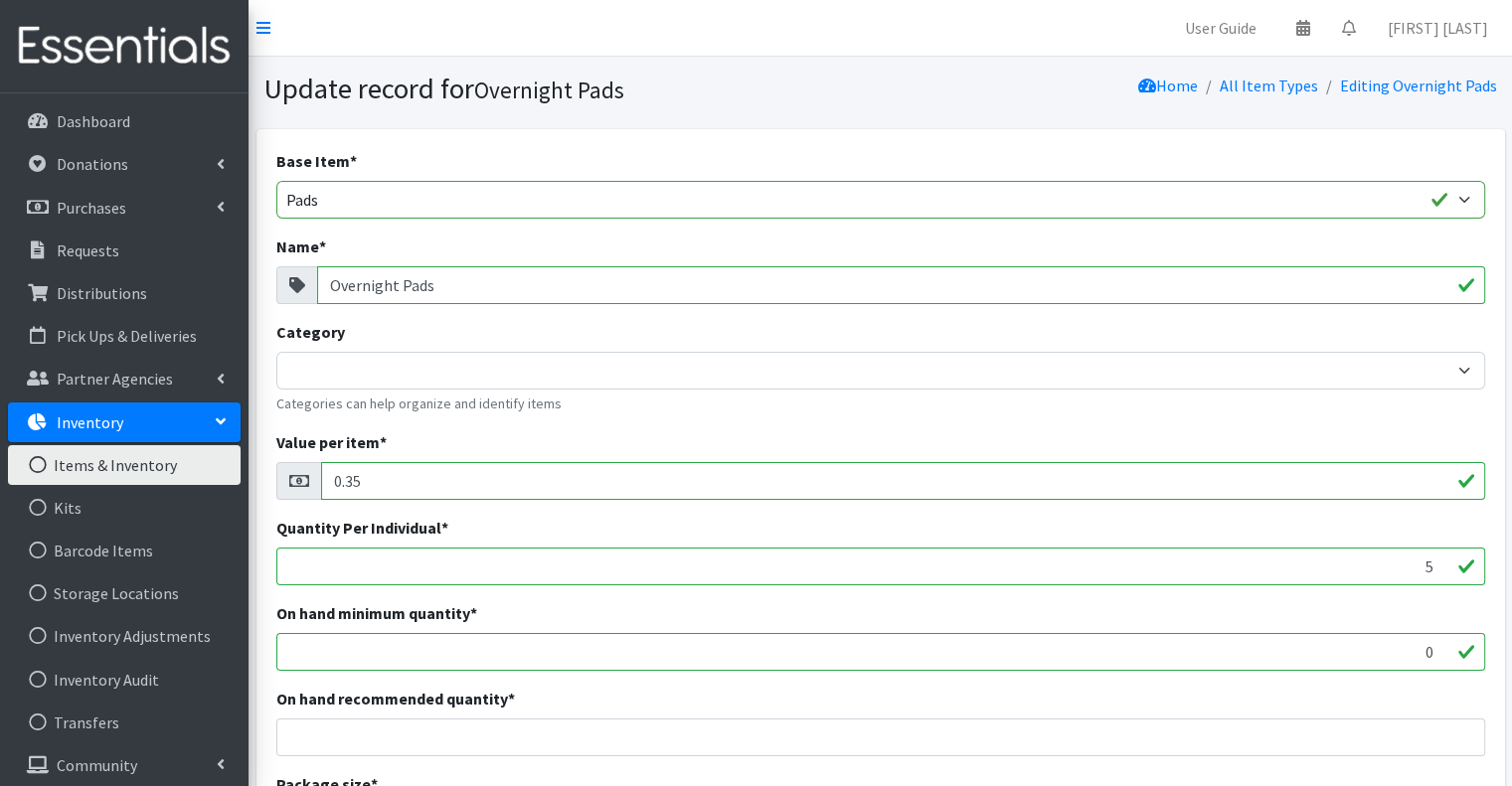 click on "Overnight Pads" at bounding box center [901, 285] 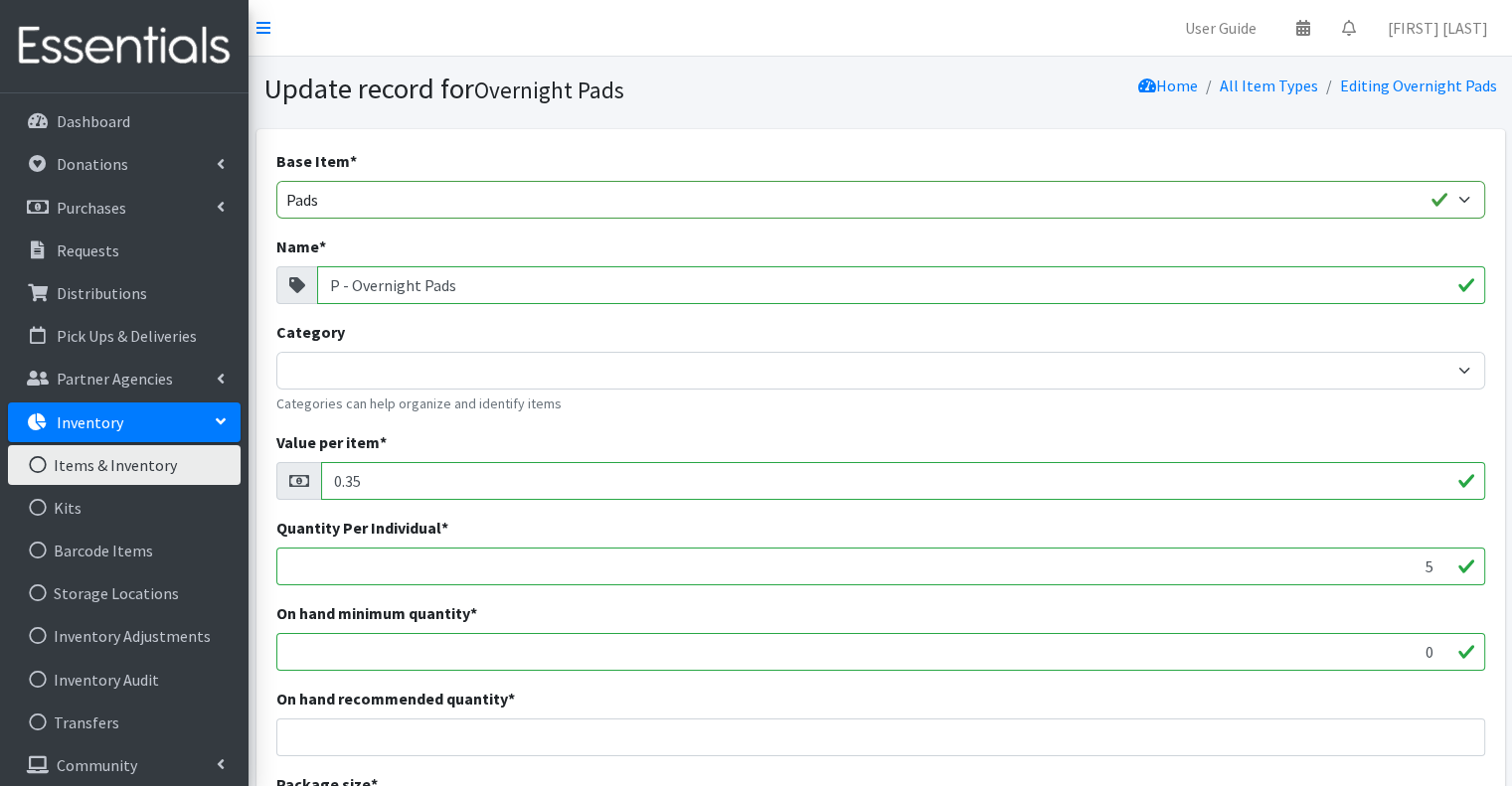 type on "P - Overnight Pads" 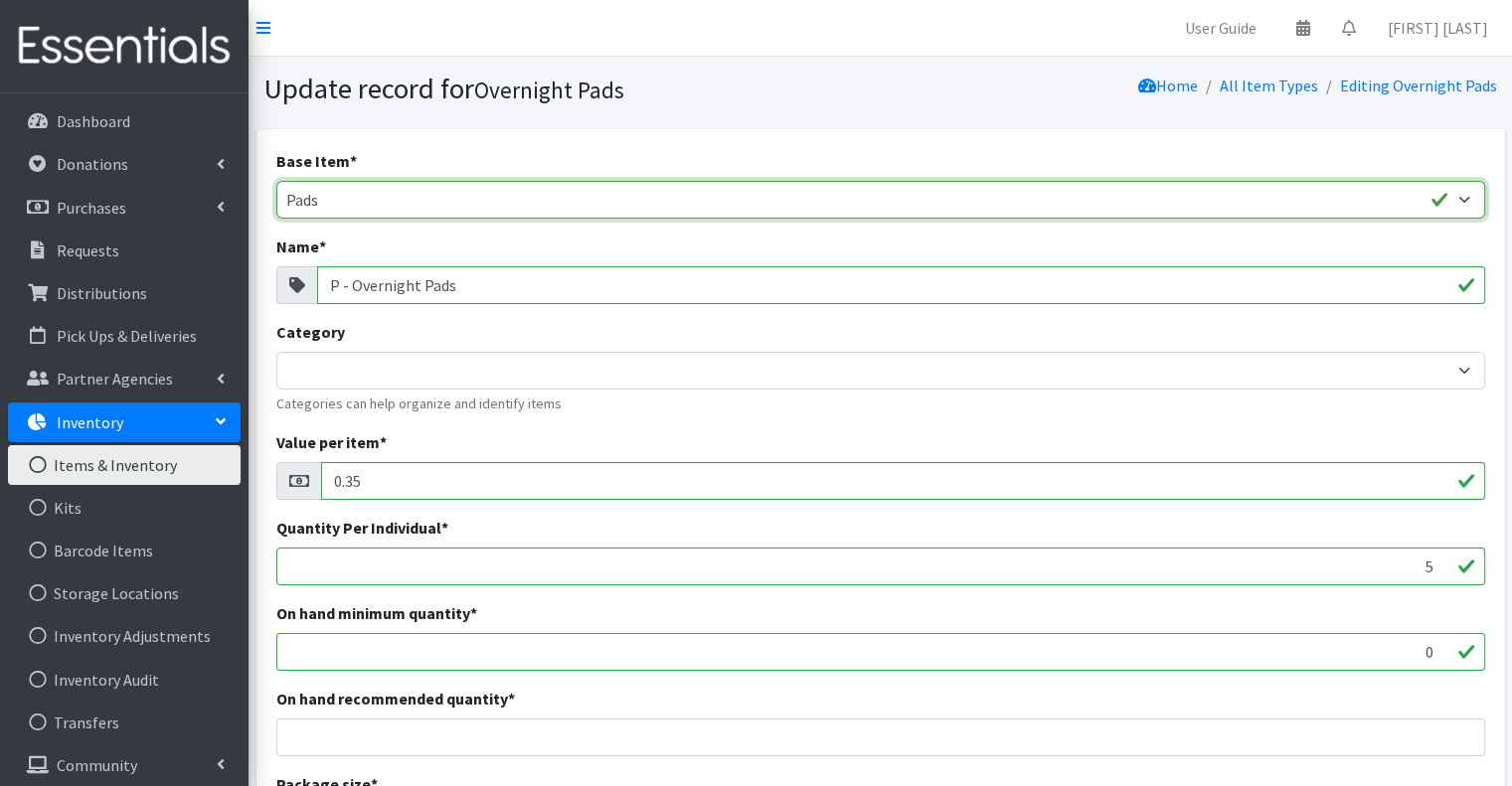 click on "Adult Briefs (Large/X-Large)
Adult Briefs (Medium/Large)
Adult Briefs (Small/Medium)
Adult Briefs (XXL)
Adult Cloth Diapers (Large/XL/XXL)
Adult Cloth Diapers (Small/Medium)
Adult Incontinence Pads
Bed Pads (Cloth)
Bed Pads (Disposable)
Bibs (Adult & Child)
Cloth Diapers (AIO's/Pocket)
Cloth Diapers (Covers)
Cloth Diapers (Plastic Cover Pants)
Cloth Diapers (Prefolds & Fitted)
Cloth Inserts (For Cloth Diapers)
Cloth Potty Training Pants/Underwear
Cloth Swimmers (Kids)
Diaper Rash Cream/Powder
Disposable Inserts
Kids L/XL (60-125 lbs)
Kids (Newborn)
Kids (Preemie)
Kids Pull-Ups (2T-3T)
Kids Pull-Ups (3T-4T)
Kids Pull-Ups (4T-5T)
Kids Pull-Ups (5T-6T)
Kids (Size 1)
Kids (Size 2)
Kids (Size 3)
Kids (Size 4)
Kids (Size 5)
Kids (Size 6)
Kids S/M (38-65 lbs)
Liners (Incontinence)
Liners (Menstrual)
Other
Pads
Swimmers
Tampons
Underpads (Pack)
Wipes (Adult)
Wipes (Baby)" at bounding box center (881, 200) 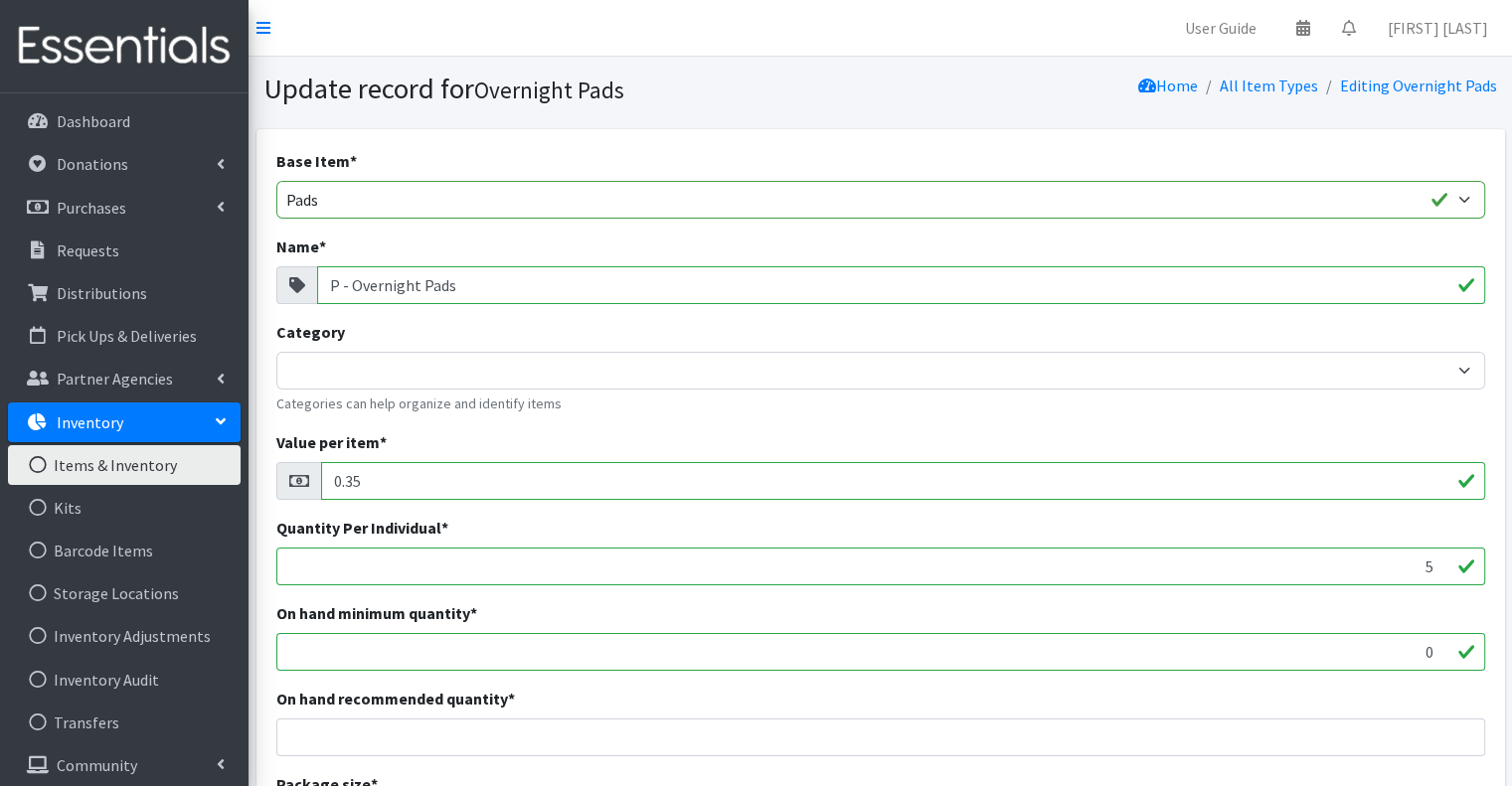 click on "Category
Categories can help organize and identify items" at bounding box center [881, 367] 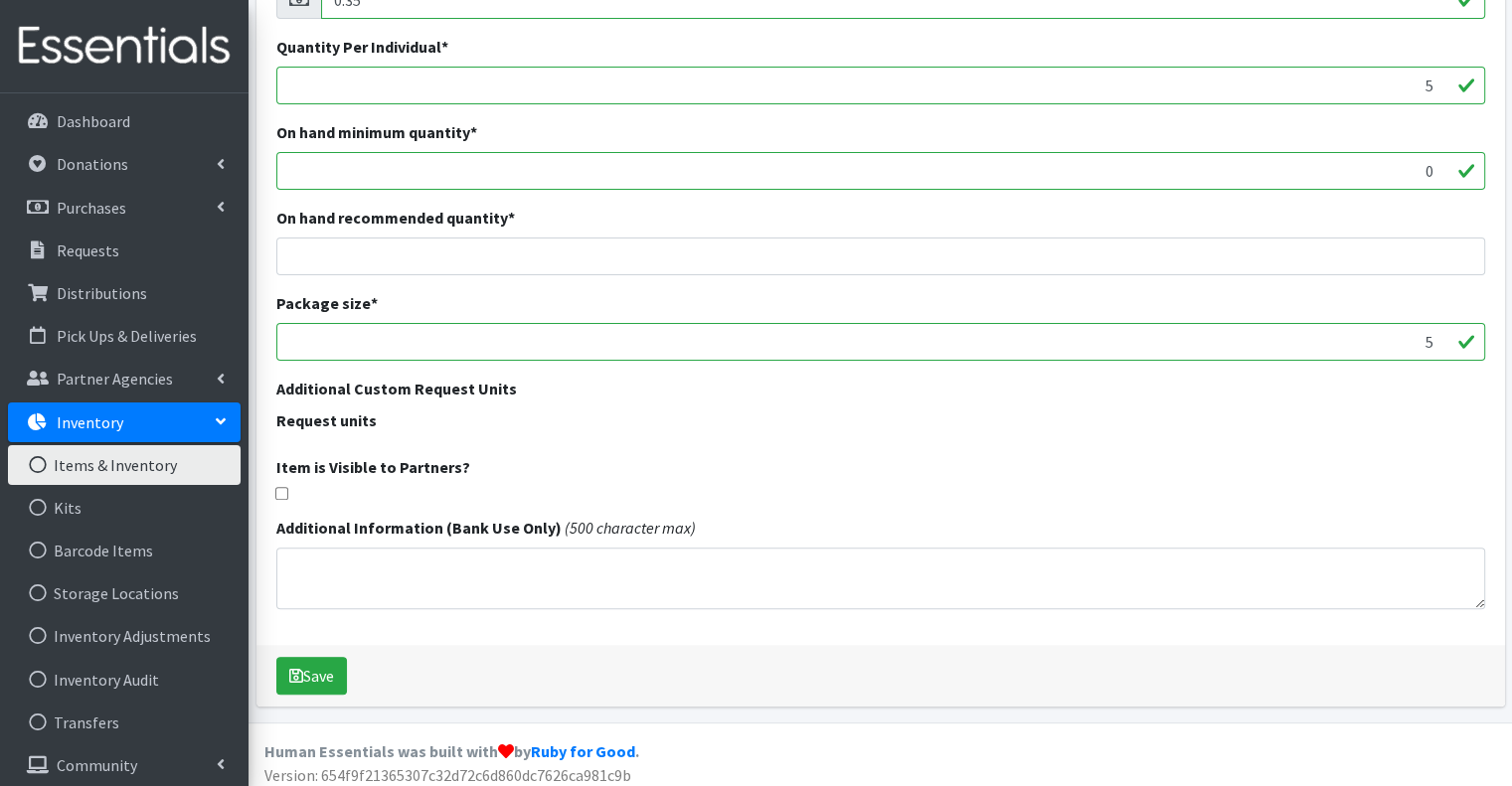 scroll, scrollTop: 490, scrollLeft: 0, axis: vertical 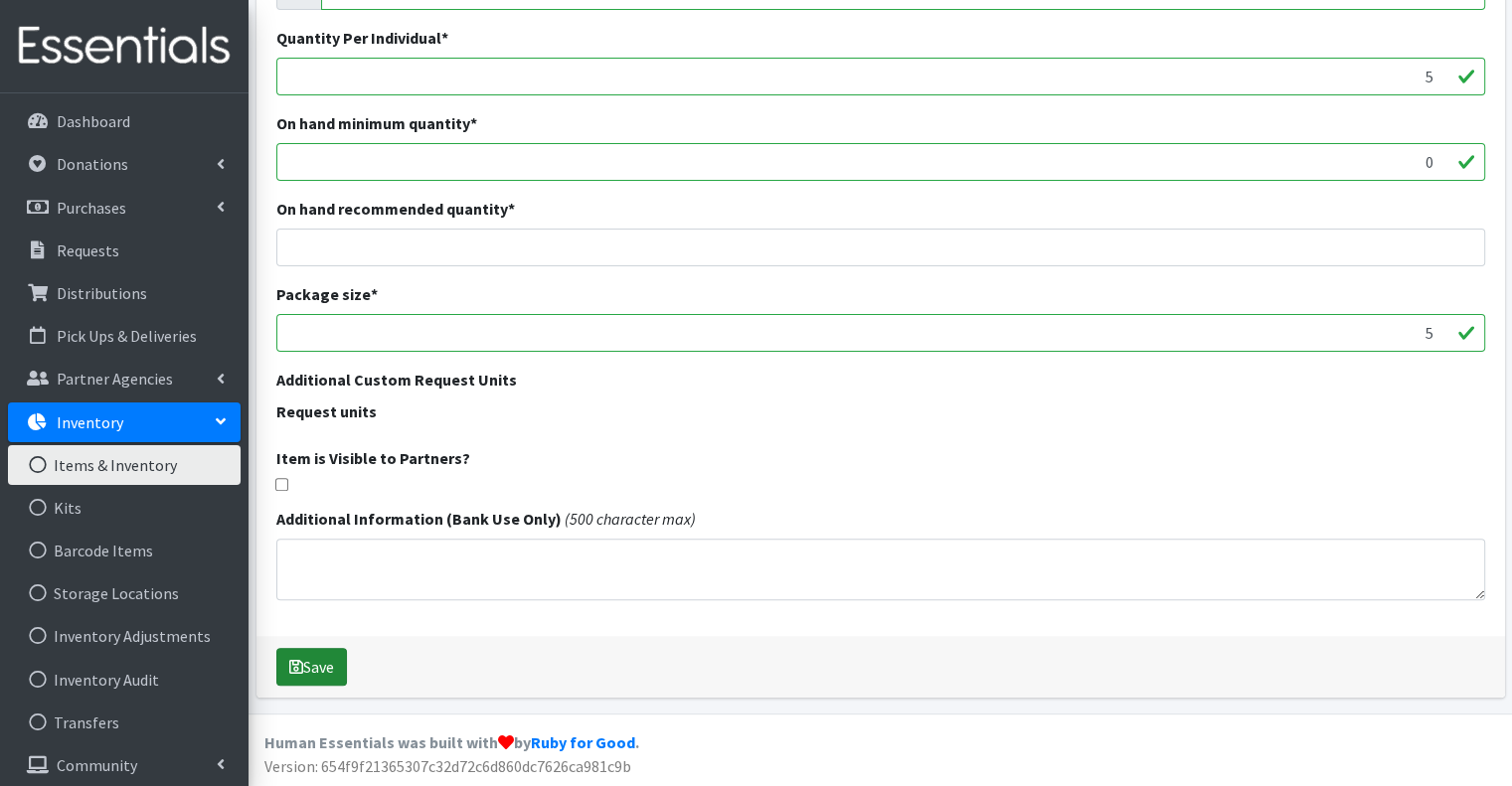 click on "Save" at bounding box center [311, 667] 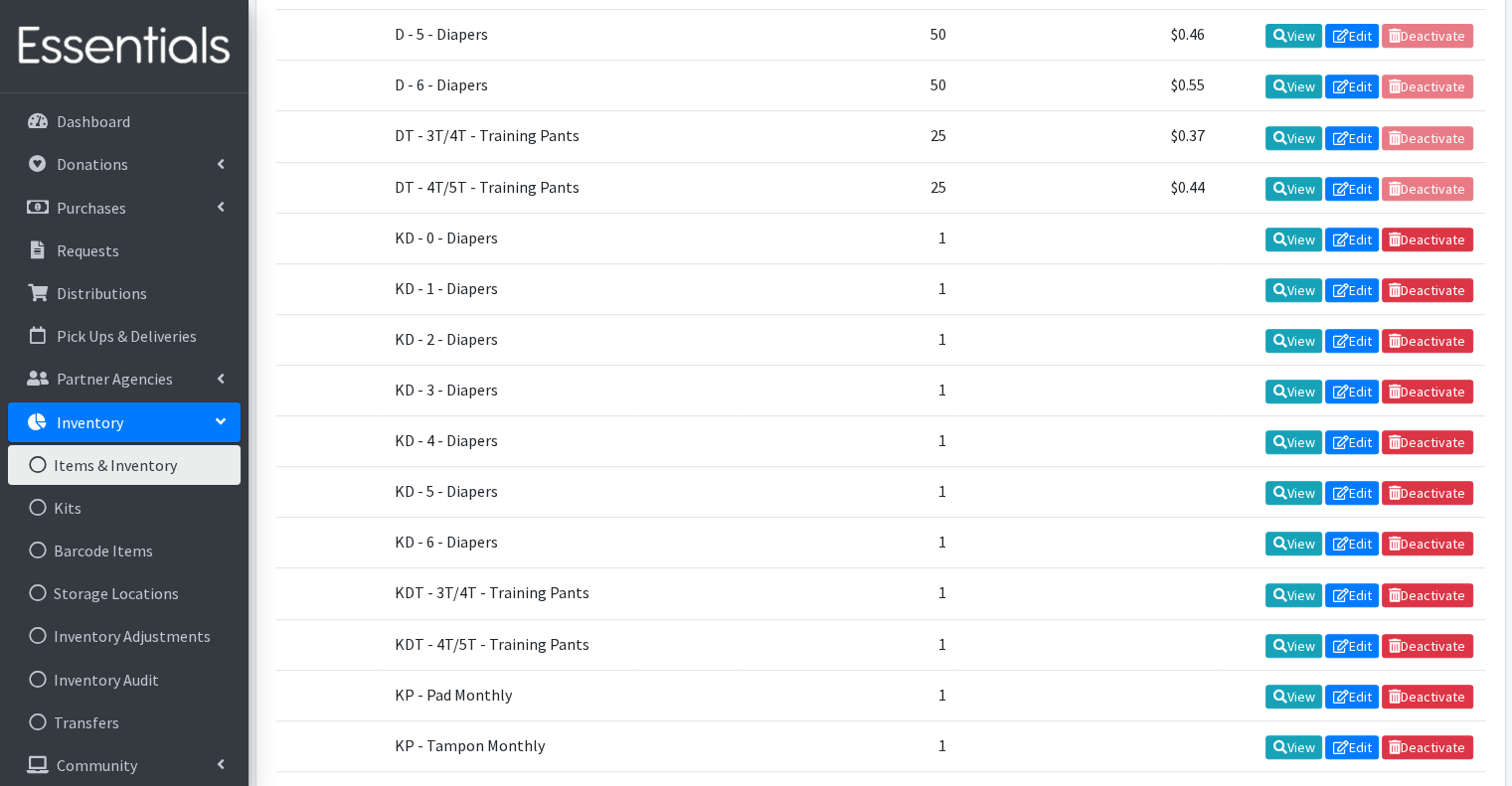 scroll, scrollTop: 1292, scrollLeft: 0, axis: vertical 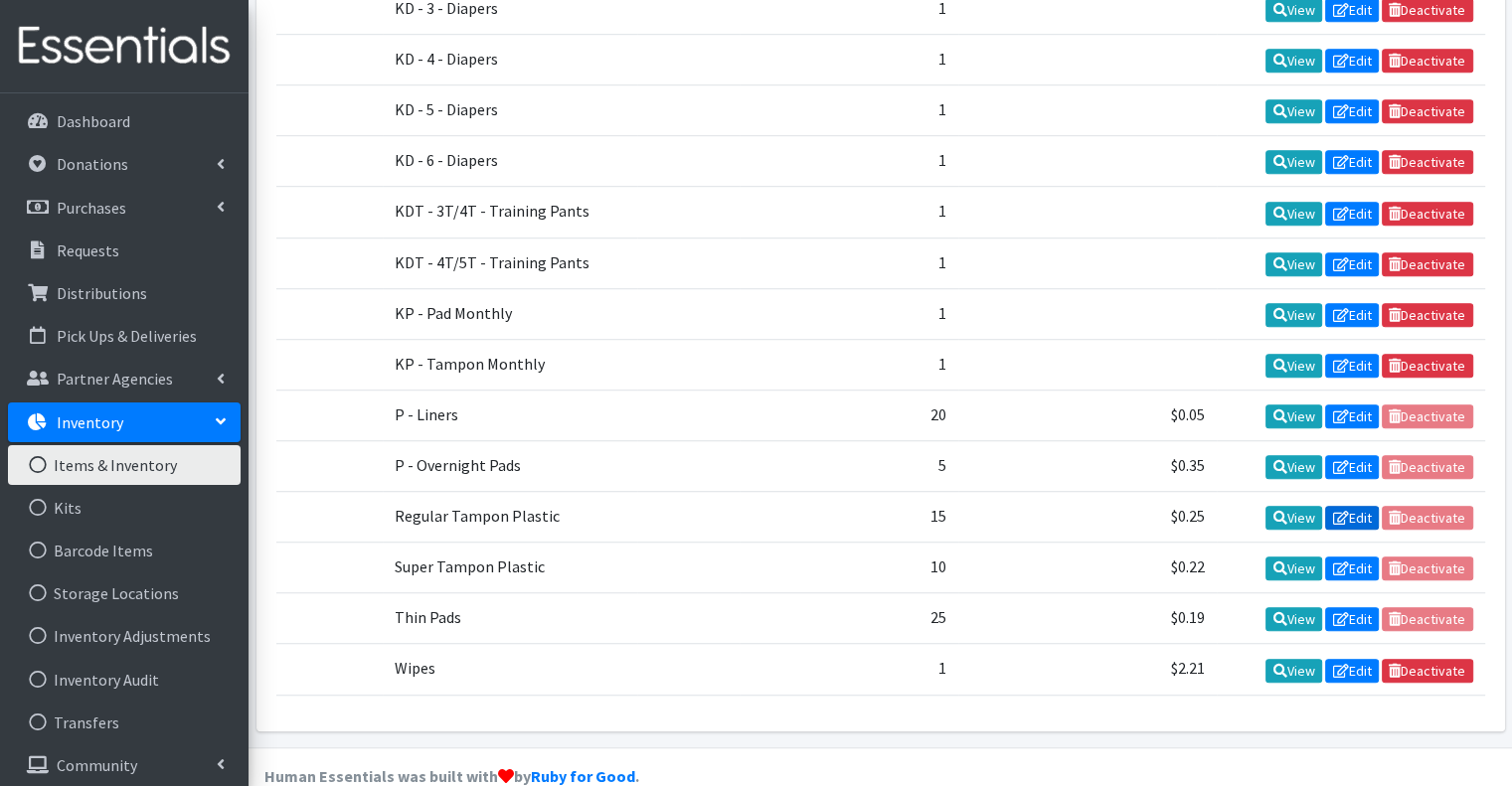 click on "Edit" at bounding box center (1352, 518) 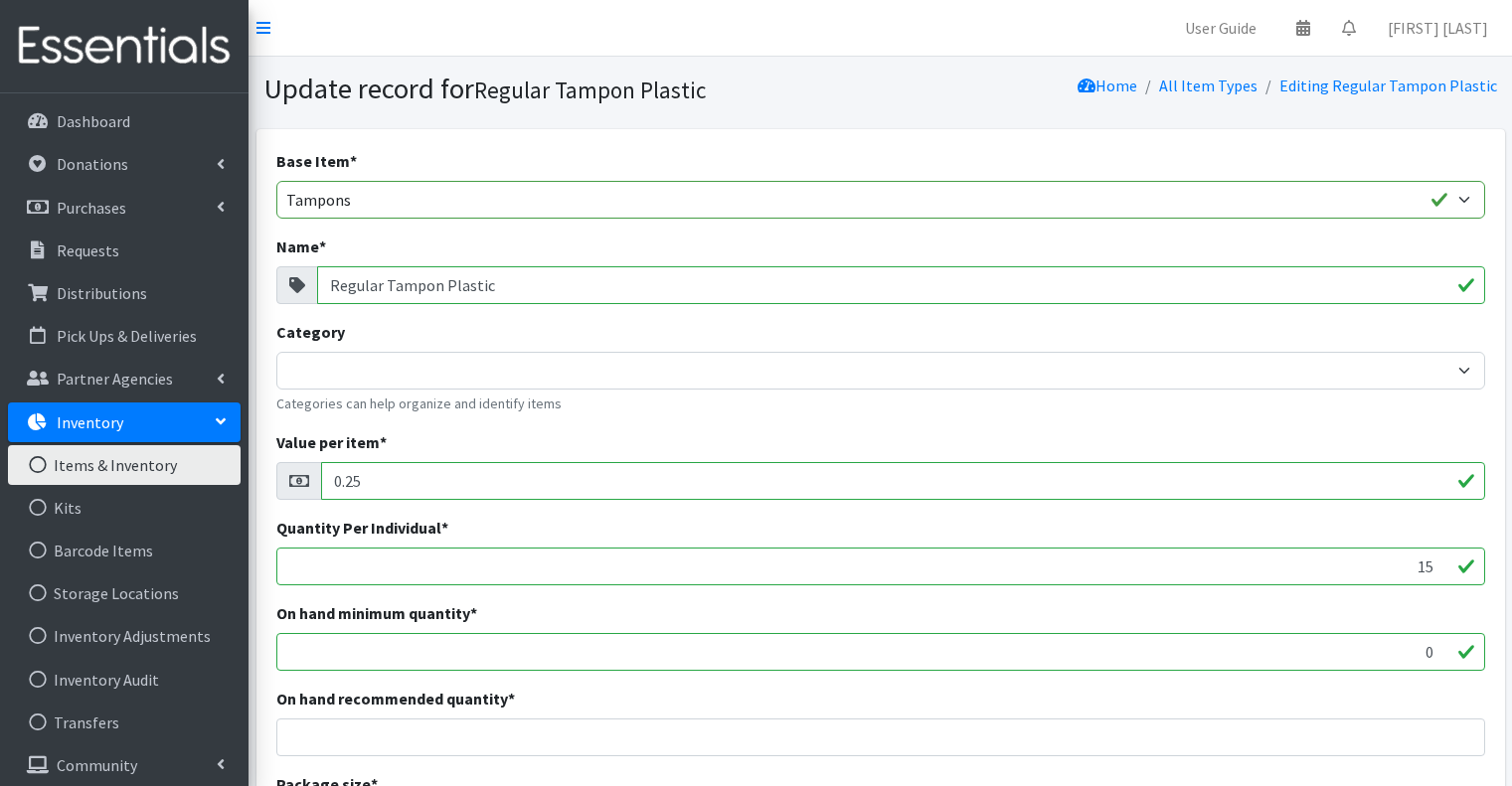 scroll, scrollTop: 0, scrollLeft: 0, axis: both 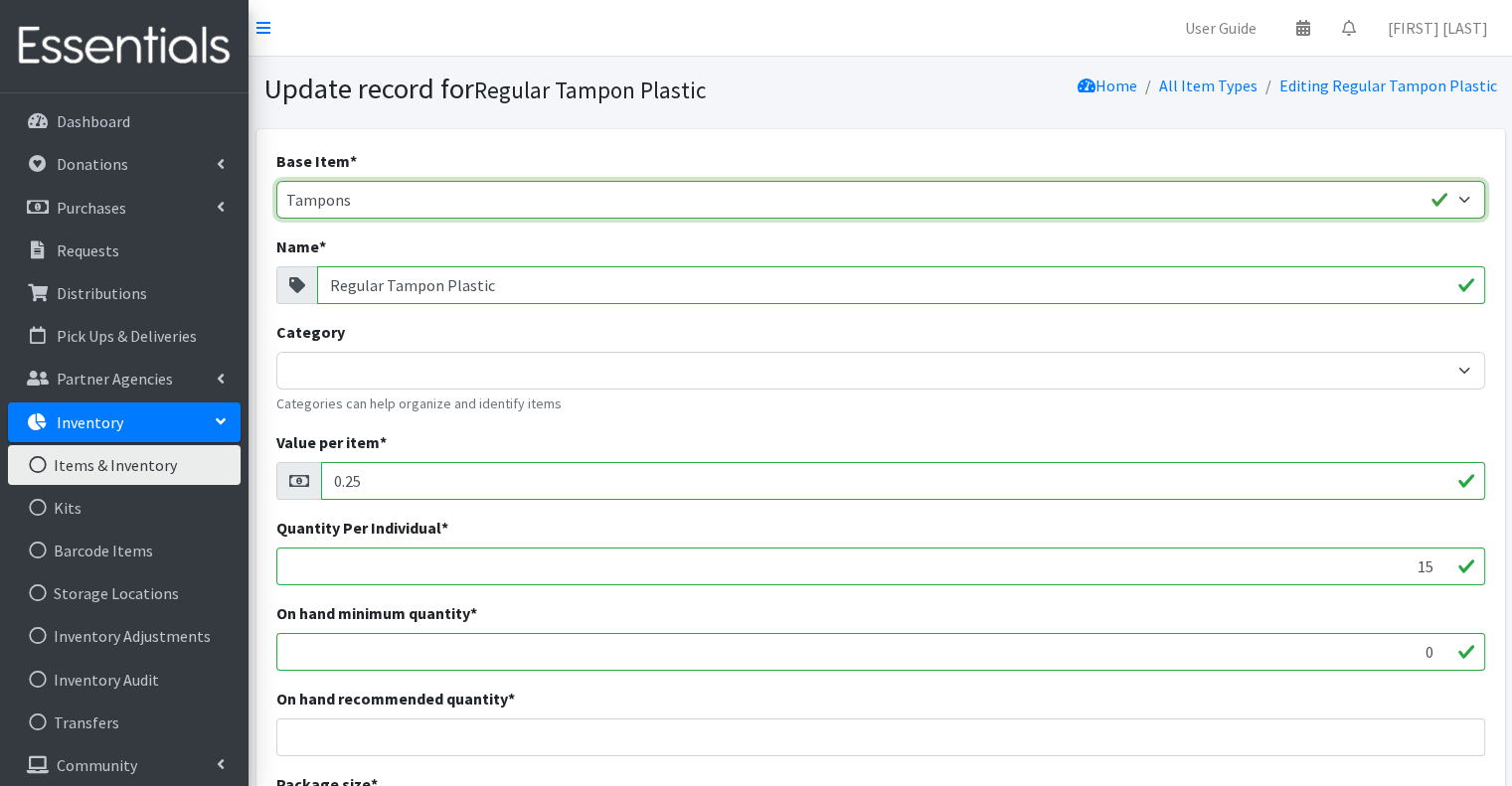 click on "Adult Briefs (Large/X-Large)
Adult Briefs (Medium/Large)
Adult Briefs (Small/Medium)
Adult Briefs (XXL)
Adult Cloth Diapers (Large/XL/XXL)
Adult Cloth Diapers (Small/Medium)
Adult Incontinence Pads
Bed Pads (Cloth)
Bed Pads (Disposable)
Bibs (Adult & Child)
Cloth Diapers (AIO's/Pocket)
Cloth Diapers (Covers)
Cloth Diapers (Plastic Cover Pants)
Cloth Diapers (Prefolds & Fitted)
Cloth Inserts (For Cloth Diapers)
Cloth Potty Training Pants/Underwear
Cloth Swimmers (Kids)
Diaper Rash Cream/Powder
Disposable Inserts
Kids L/XL (60-125 lbs)
Kids (Newborn)
Kids (Preemie)
Kids Pull-Ups (2T-3T)
Kids Pull-Ups (3T-4T)
Kids Pull-Ups (4T-5T)
Kids Pull-Ups (5T-6T)
Kids (Size 1)
Kids (Size 2)
Kids (Size 3)
Kids (Size 4)
Kids (Size 5)
Kids (Size 6)
Kids S/M (38-65 lbs)
Liners (Incontinence)
Liners (Menstrual)
Other
Pads
Swimmers
Tampons
Underpads (Pack)
Wipes (Adult)
Wipes (Baby)" at bounding box center [881, 200] 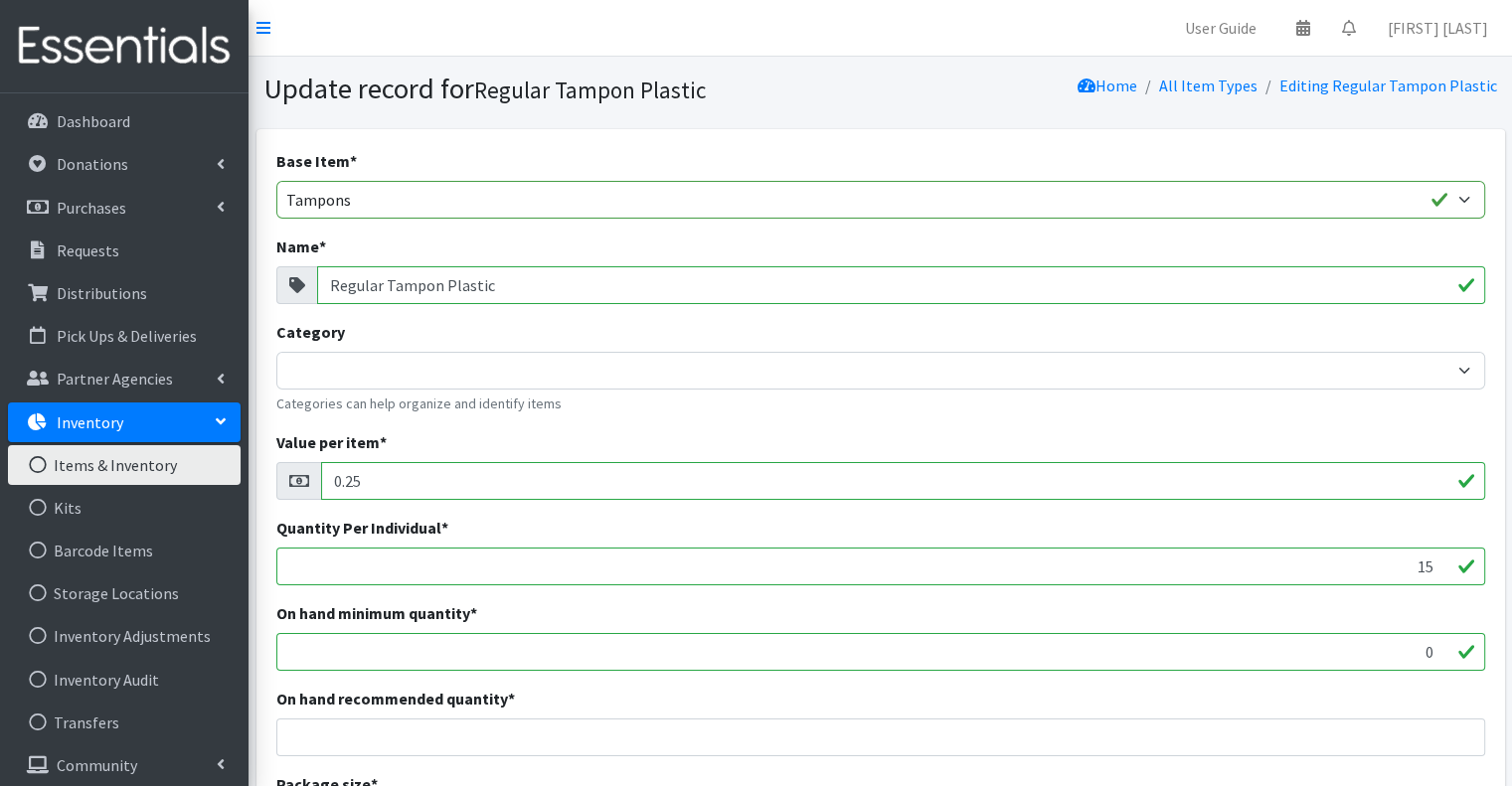 click on "Base Item  *
Adult Briefs (Large/X-Large)
Adult Briefs (Medium/Large)
Adult Briefs (Small/Medium)
Adult Briefs (XXL)
Adult Cloth Diapers (Large/XL/XXL)
Adult Cloth Diapers (Small/Medium)
Adult Incontinence Pads
Bed Pads (Cloth)
Bed Pads (Disposable)
Bibs (Adult & Child)
Cloth Diapers (AIO's/Pocket)
Cloth Diapers (Covers)
Cloth Diapers (Plastic Cover Pants)
Cloth Diapers (Prefolds & Fitted)
Cloth Inserts (For Cloth Diapers)
Cloth Potty Training Pants/Underwear
Cloth Swimmers (Kids)
Diaper Rash Cream/Powder
Disposable Inserts
Kids L/XL (60-125 lbs)
Kids (Newborn)
Kids (Preemie)
Kids Pull-Ups (2T-3T)
Kids Pull-Ups (3T-4T)
Kids Pull-Ups (4T-5T)
Kids Pull-Ups (5T-6T)
Kids (Size 1)
Kids (Size 2)
Kids (Size 3)
Kids (Size 4)
Kids (Size 5)
Kids (Size 6)
Kids S/M (38-65 lbs)
Liners (Incontinence)
Liners (Menstrual)
Other
Pads
Swimmers
Tampons
Underpads (Pack)
Wipes (Adult)
Wipes (Baby)
Name  *
*" at bounding box center [881, 627] 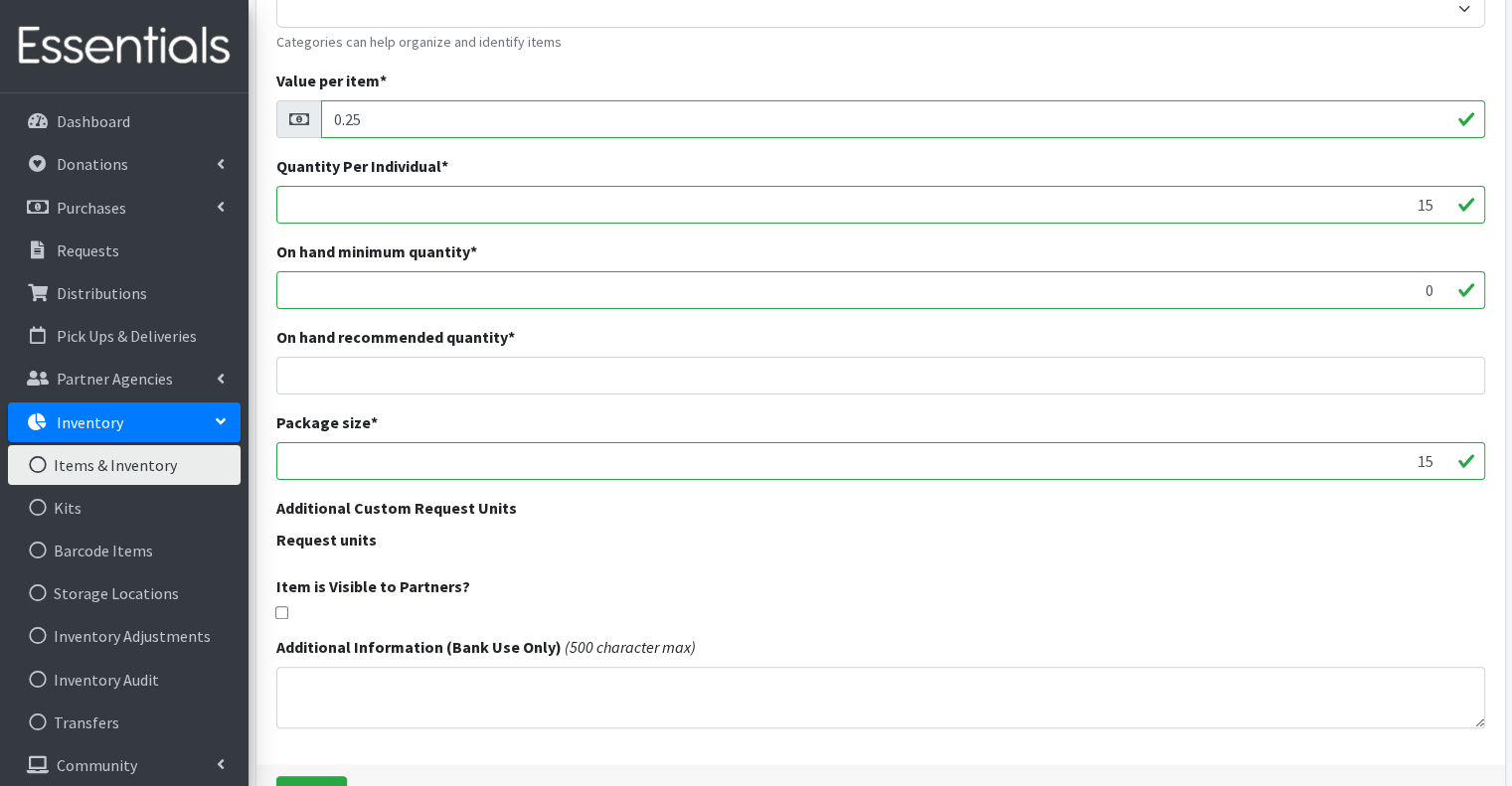 scroll, scrollTop: 490, scrollLeft: 0, axis: vertical 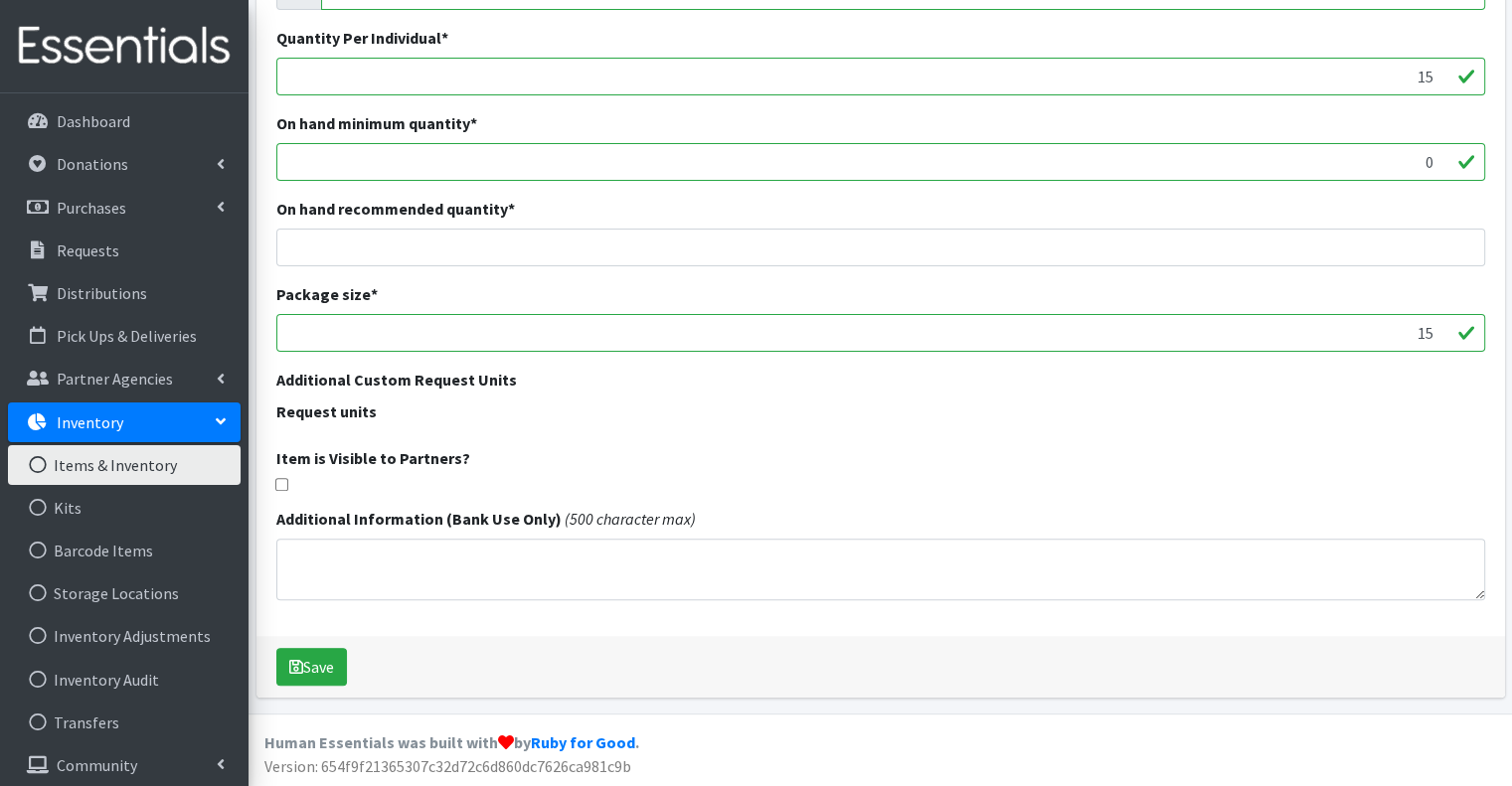 type on "P - Regular Tampon Plastic" 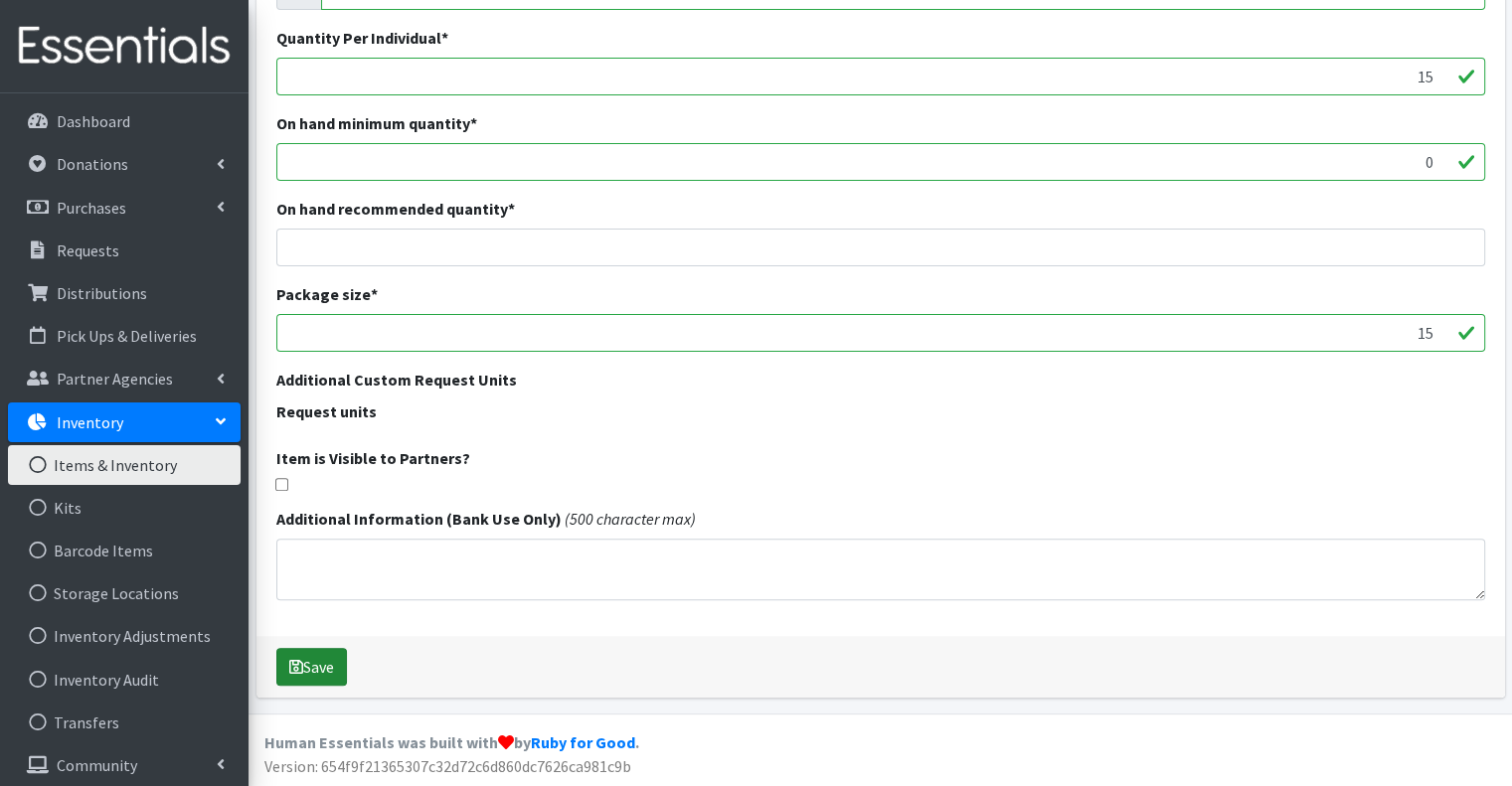 click on "Save" at bounding box center [311, 667] 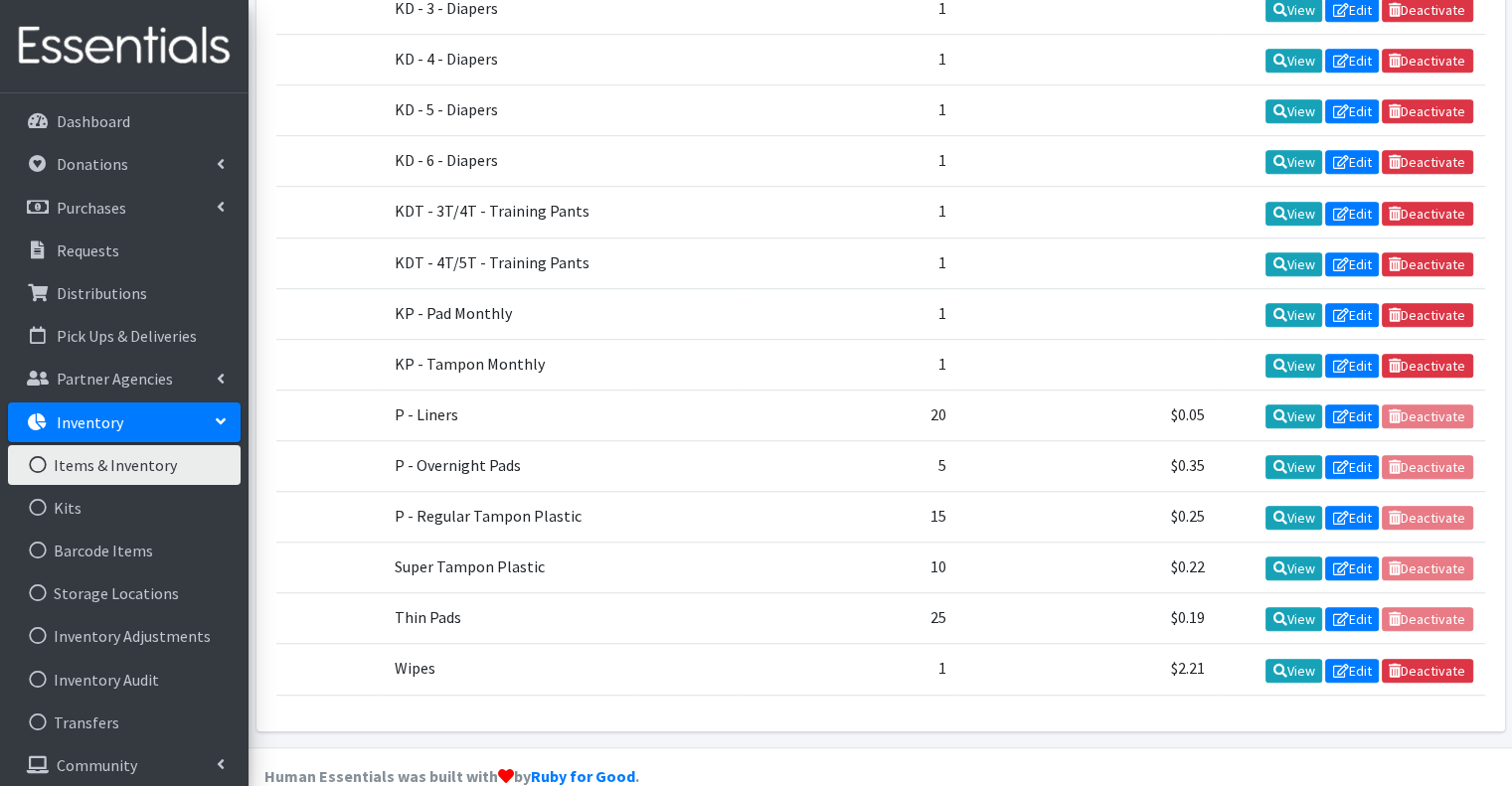 scroll, scrollTop: 1303, scrollLeft: 0, axis: vertical 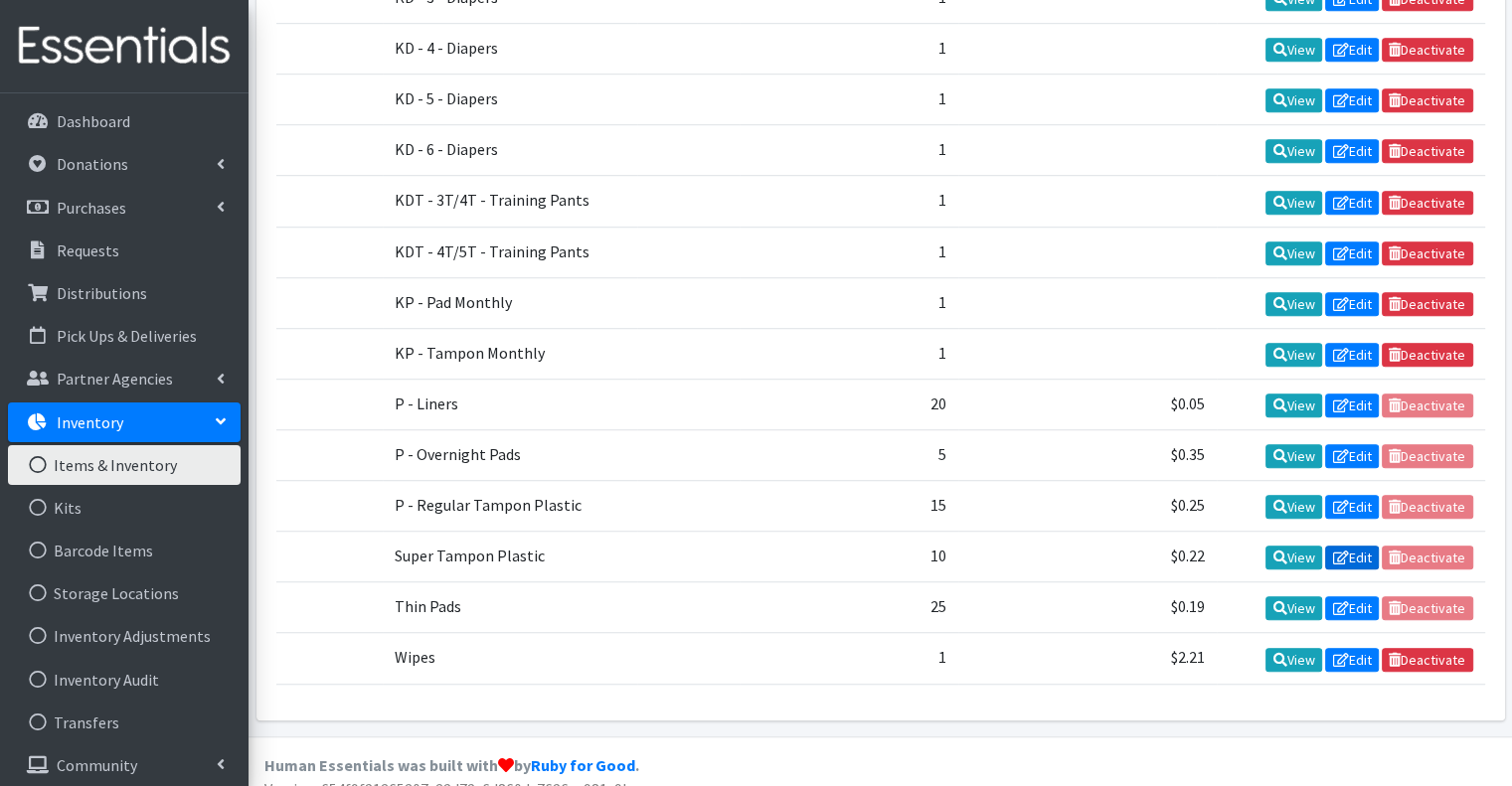 click on "Edit" at bounding box center [1352, 557] 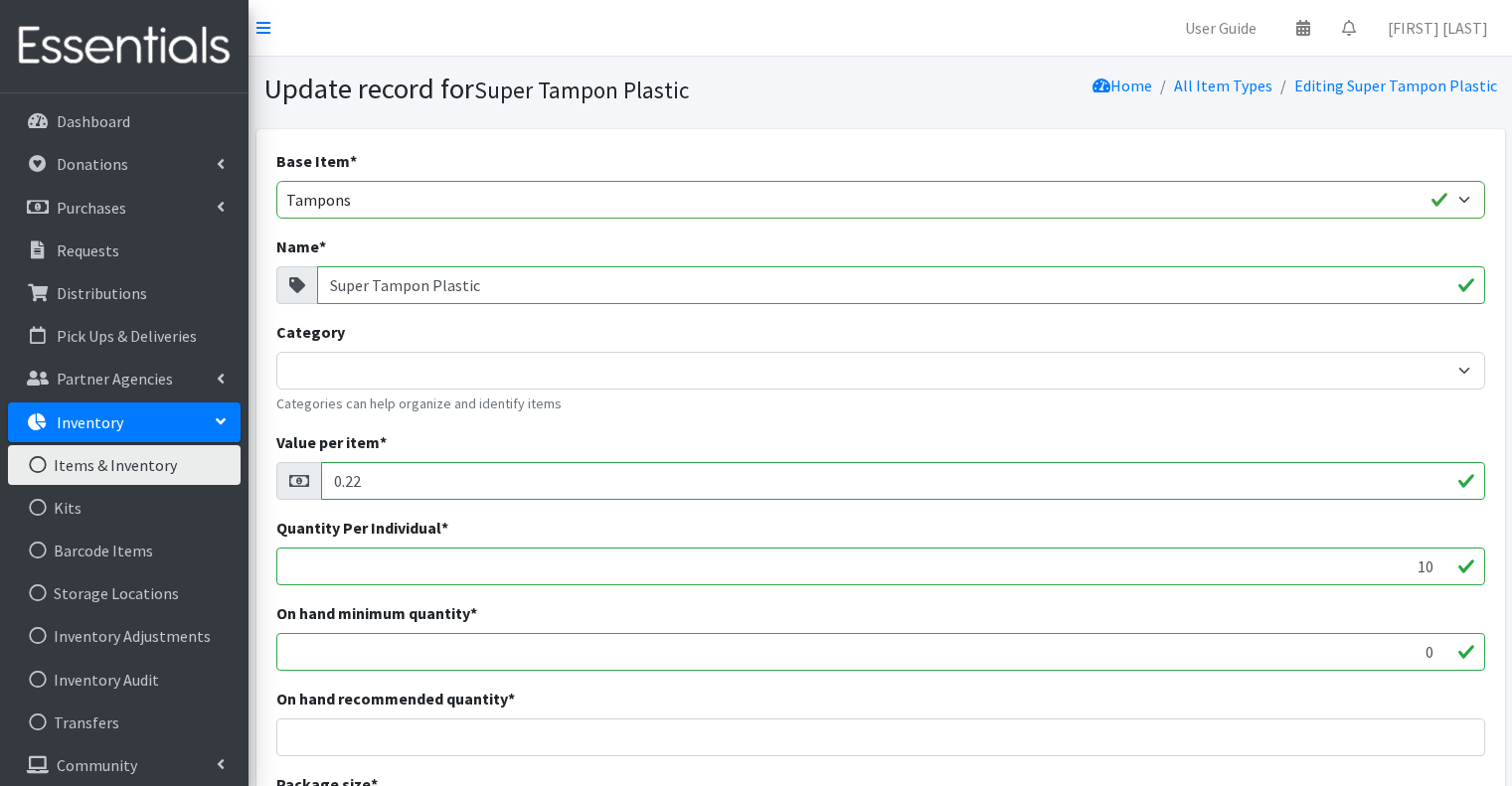 scroll, scrollTop: 0, scrollLeft: 0, axis: both 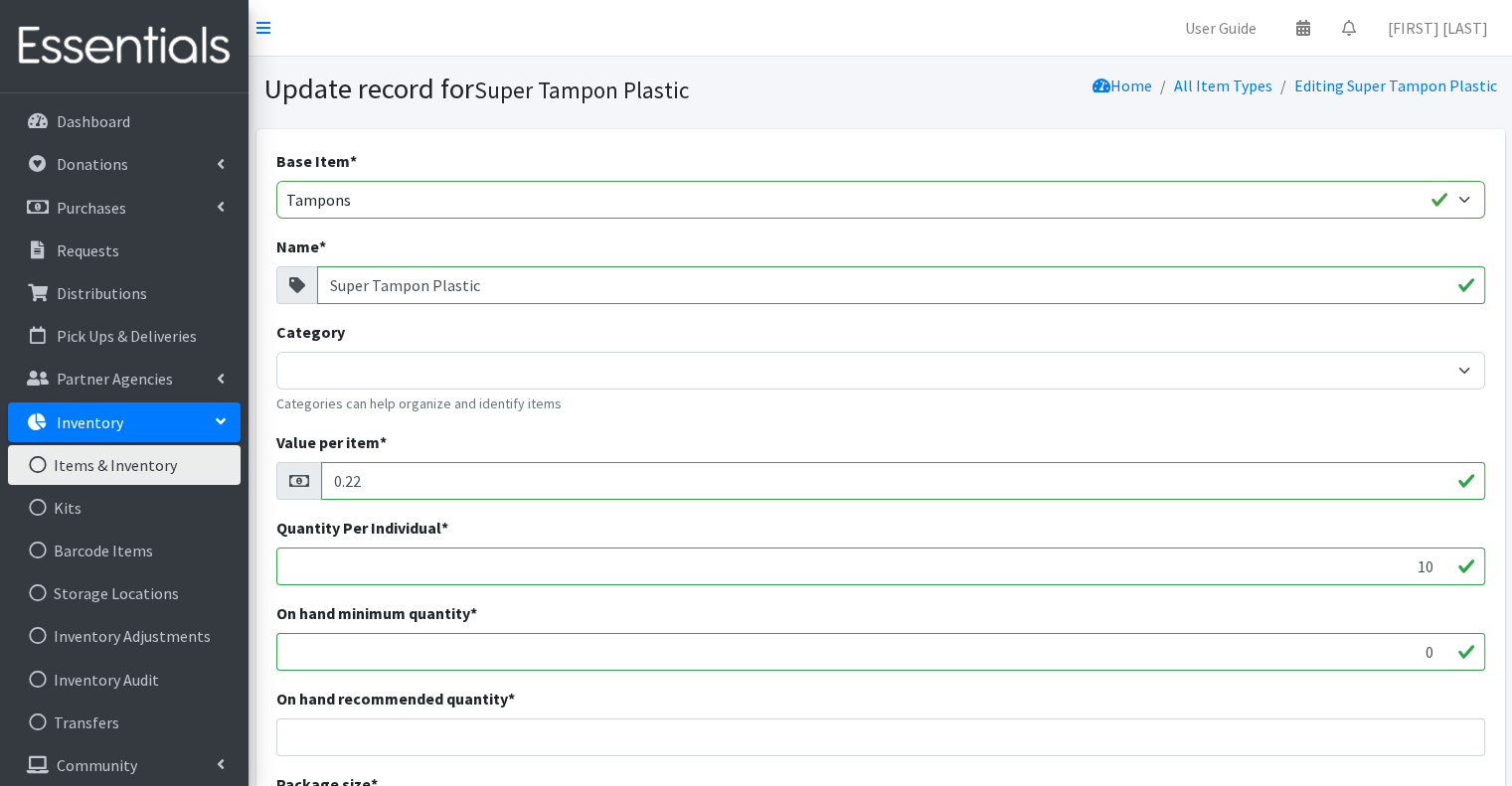 click on "Super Tampon Plastic" at bounding box center (901, 285) 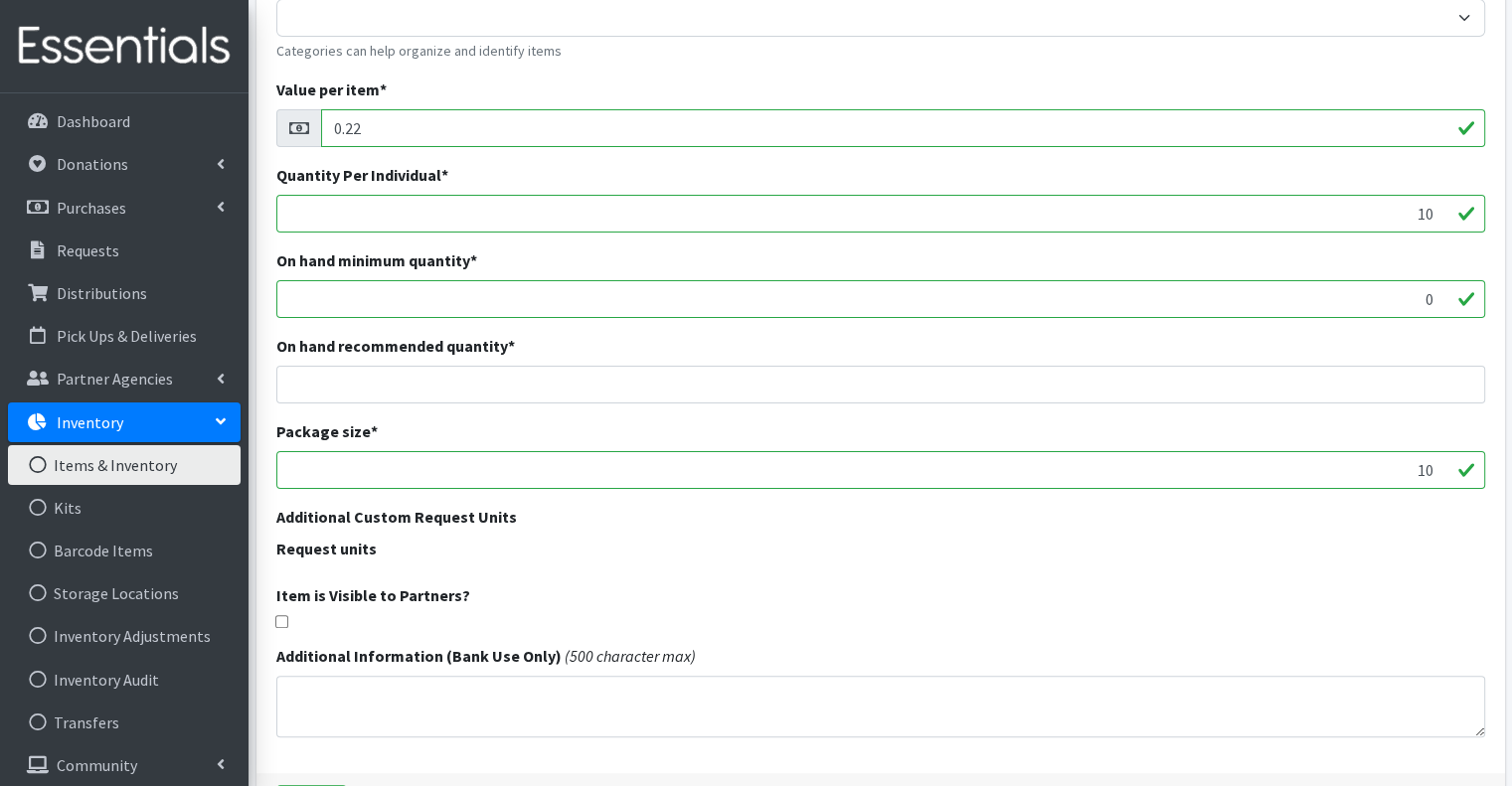scroll, scrollTop: 490, scrollLeft: 0, axis: vertical 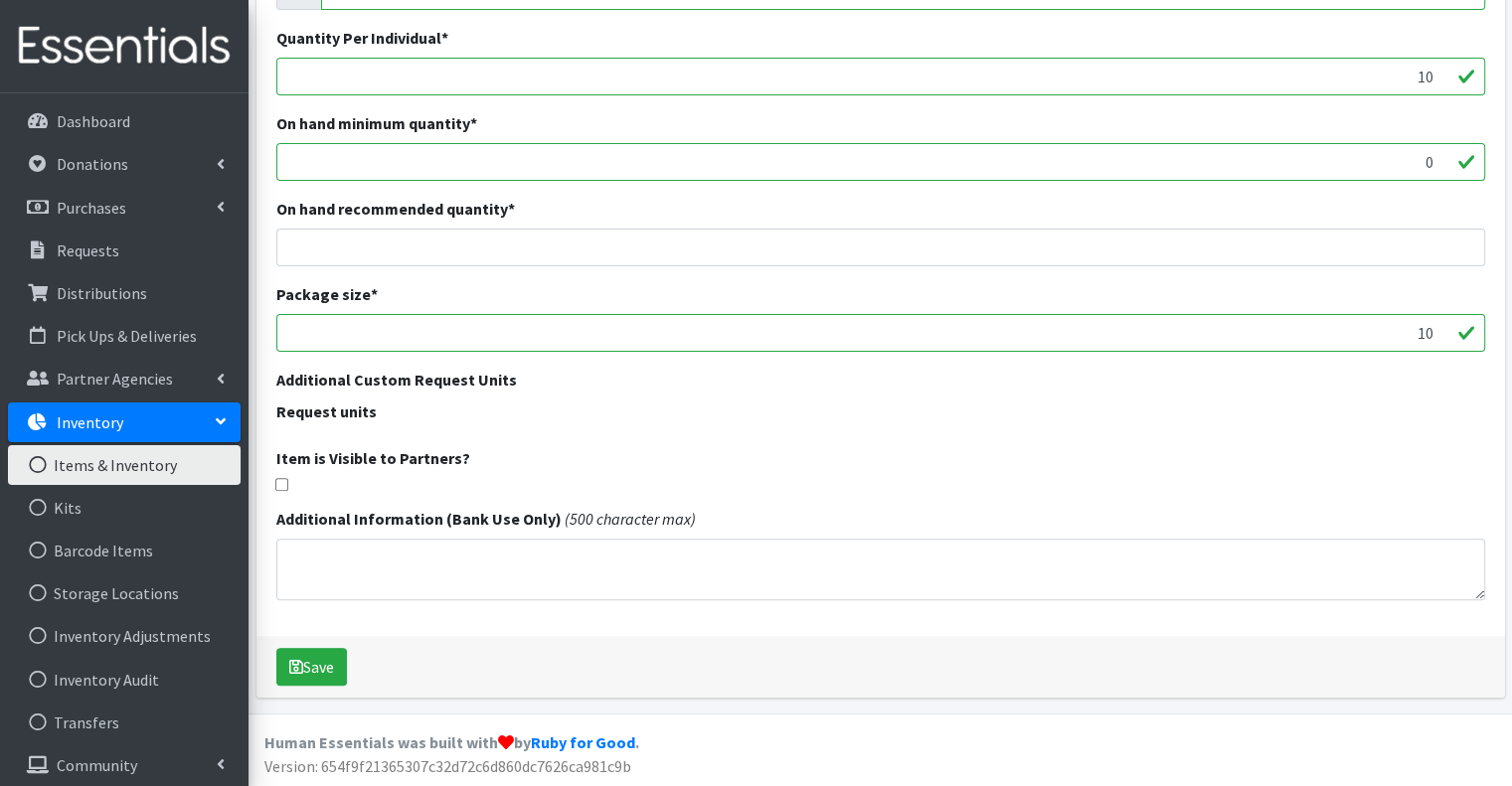 type on "P - Super Tampon Plastic" 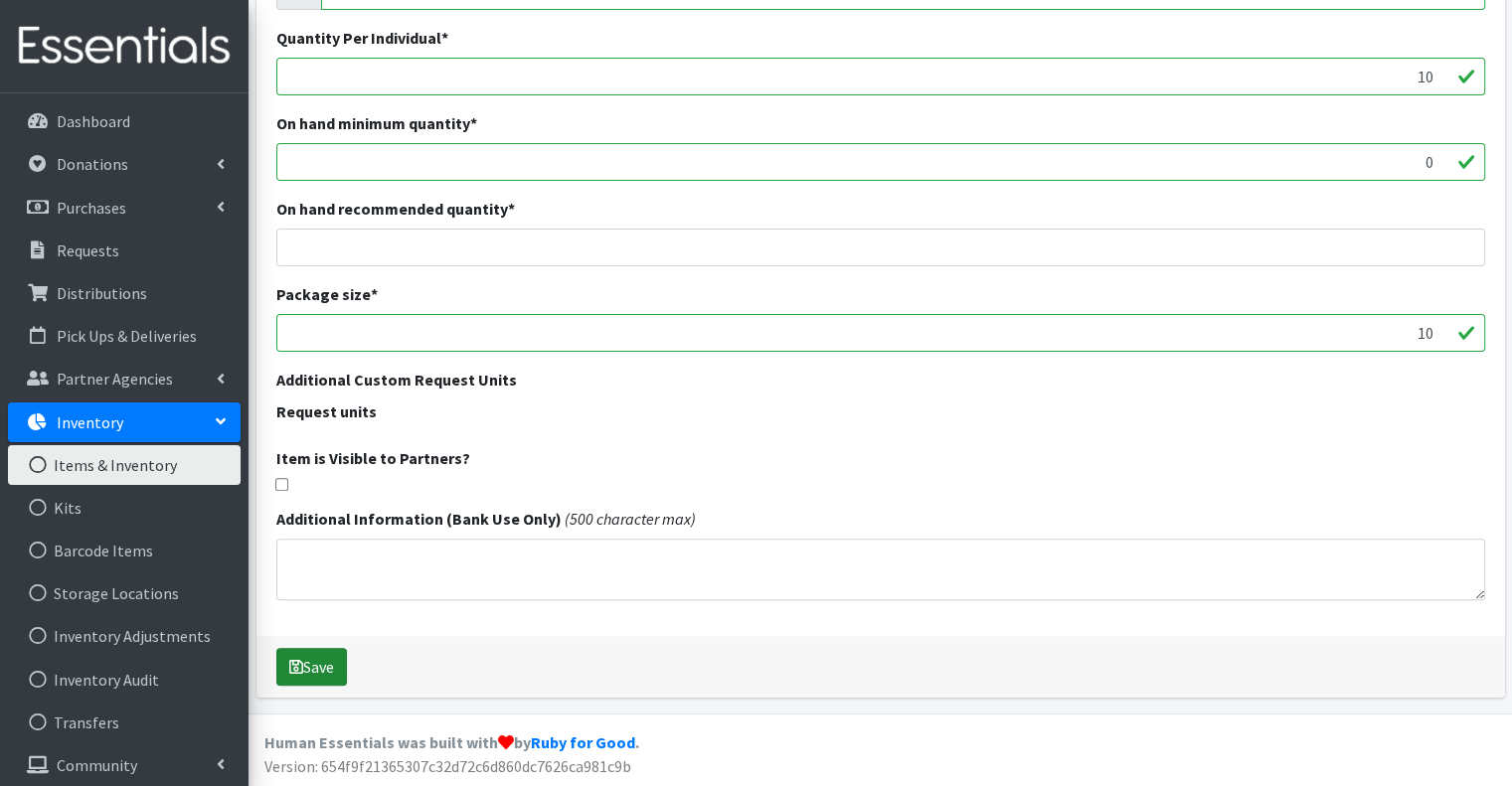 click on "Save" at bounding box center [311, 667] 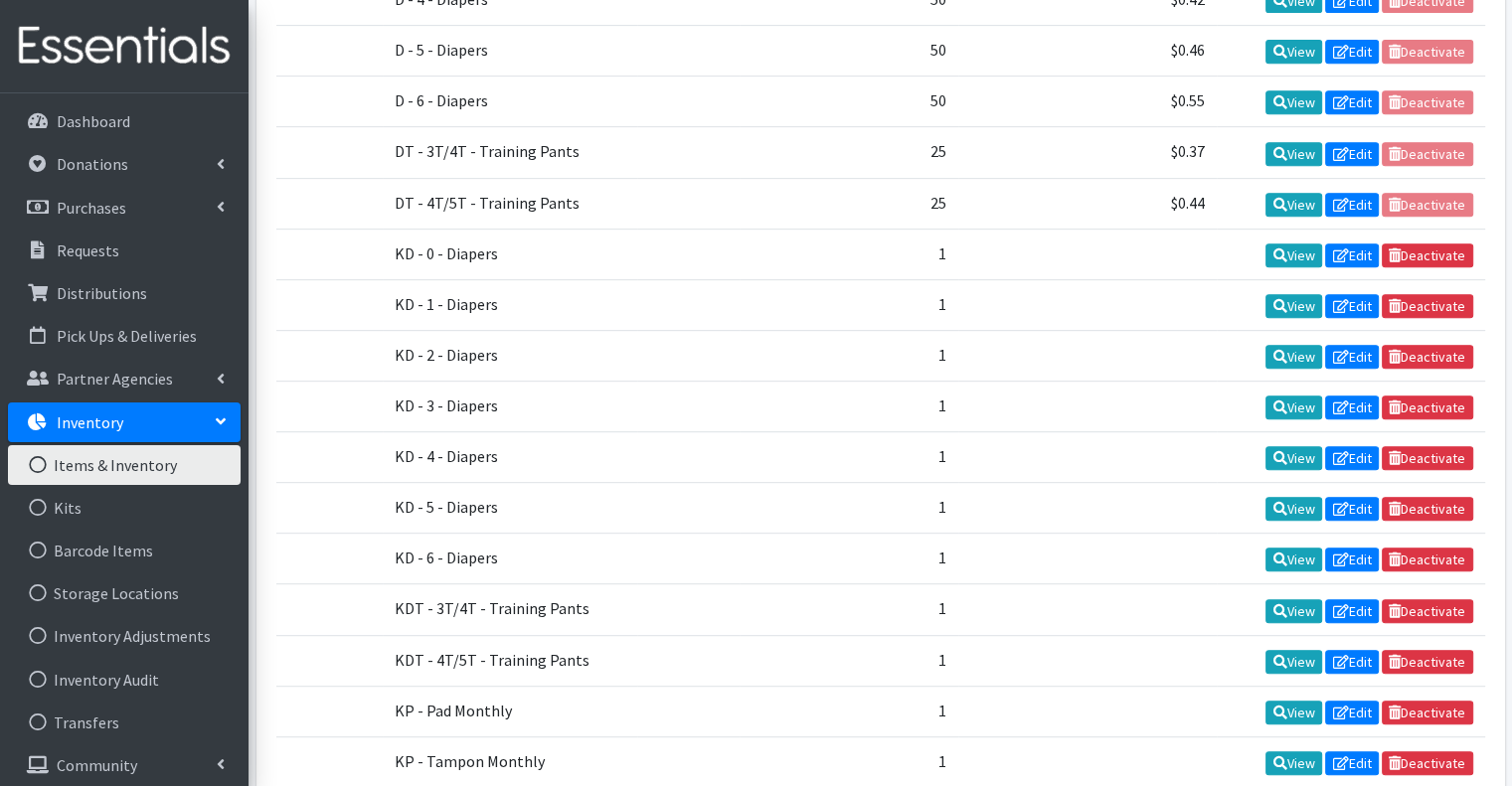 scroll, scrollTop: 1303, scrollLeft: 0, axis: vertical 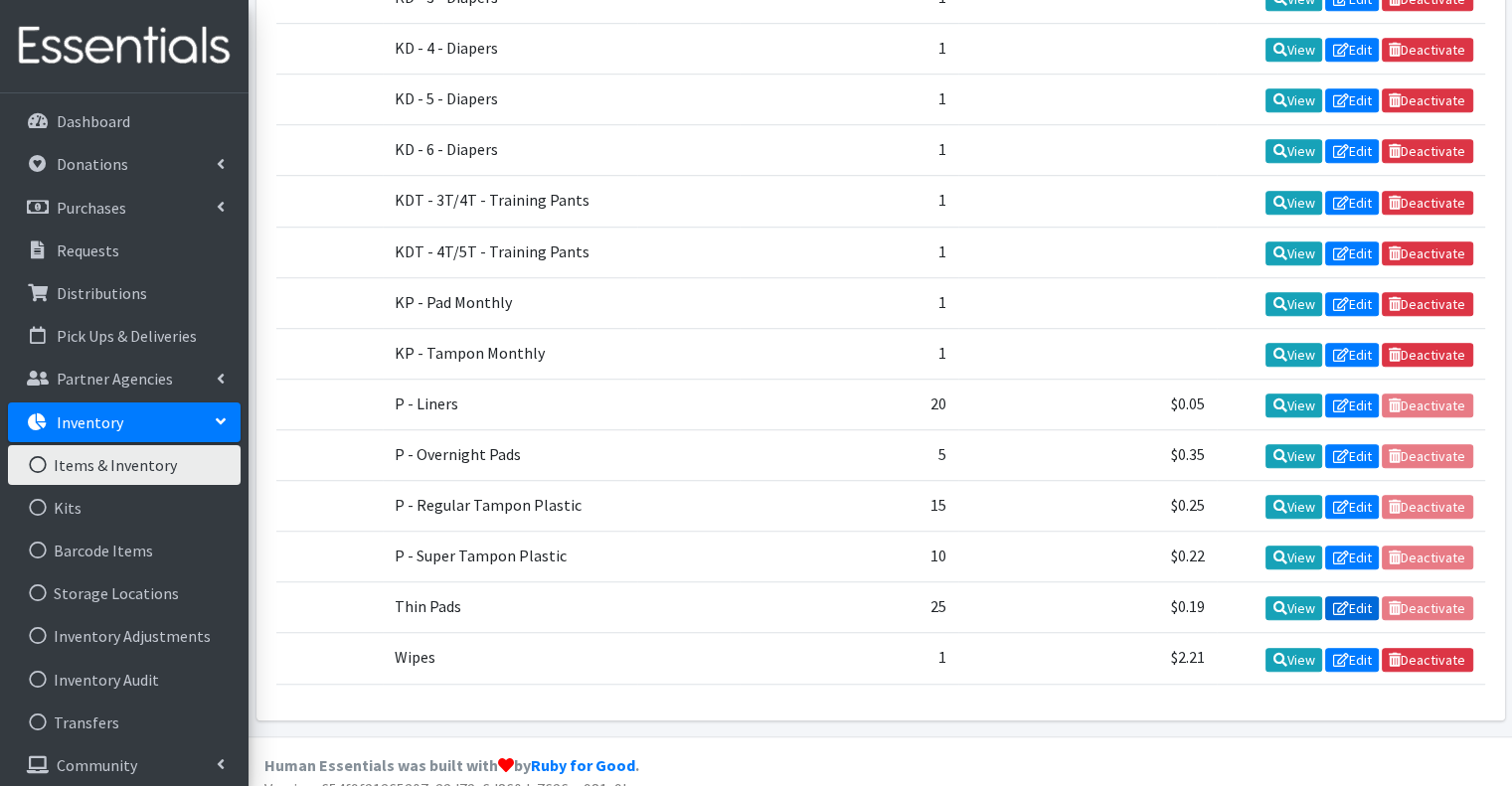 click on "Edit" at bounding box center [1352, 608] 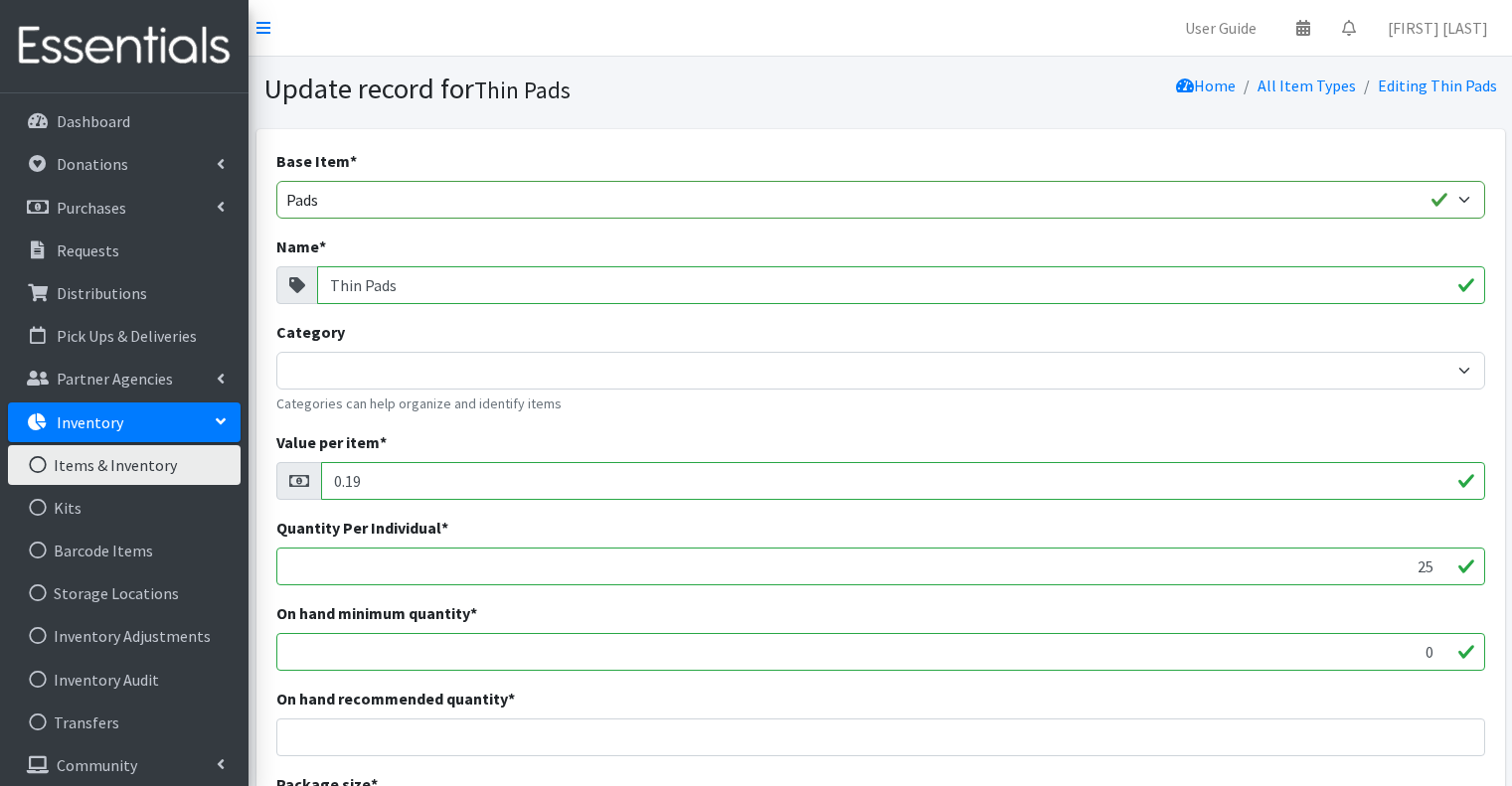 scroll, scrollTop: 0, scrollLeft: 0, axis: both 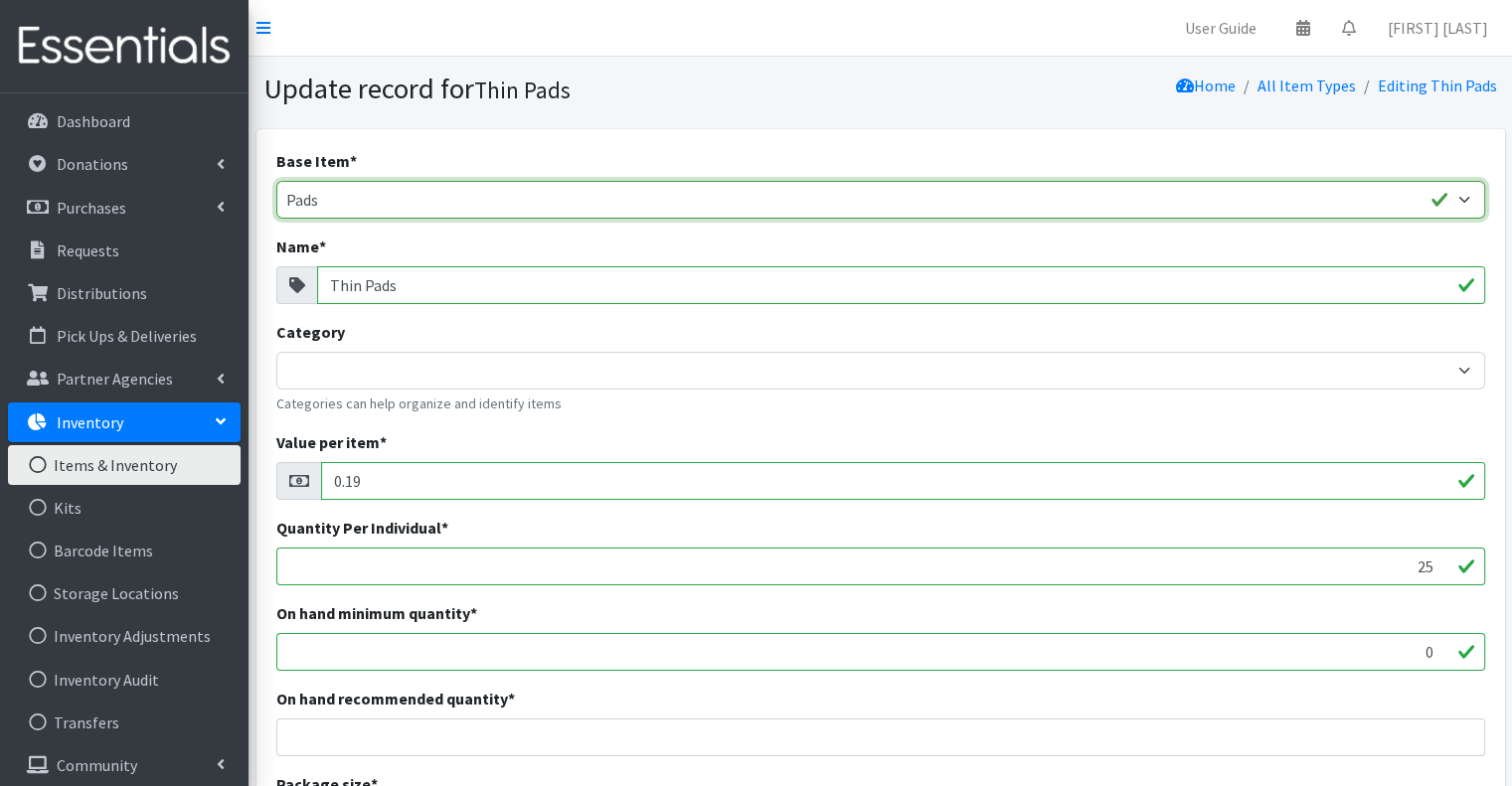 drag, startPoint x: 285, startPoint y: 201, endPoint x: 290, endPoint y: 215, distance: 14.866069 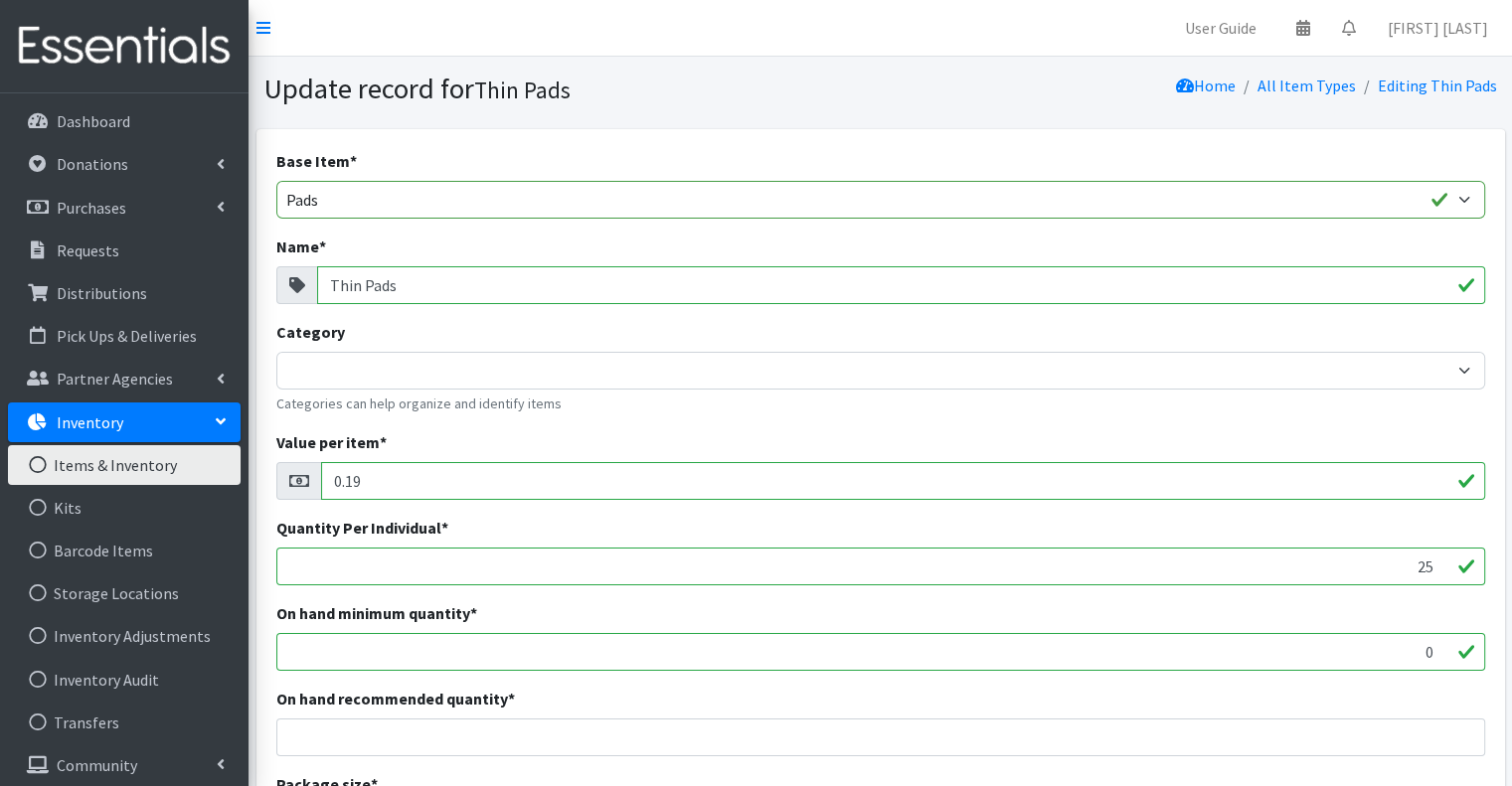 click on "Base Item  *
Adult Briefs (Large/X-Large)
Adult Briefs (Medium/Large)
Adult Briefs (Small/Medium)
Adult Briefs (XXL)
Adult Cloth Diapers (Large/XL/XXL)
Adult Cloth Diapers (Small/Medium)
Adult Incontinence Pads
Bed Pads (Cloth)
Bed Pads (Disposable)
Bibs (Adult & Child)
Cloth Diapers (AIO's/Pocket)
Cloth Diapers (Covers)
Cloth Diapers (Plastic Cover Pants)
Cloth Diapers (Prefolds & Fitted)
Cloth Inserts (For Cloth Diapers)
Cloth Potty Training Pants/Underwear
Cloth Swimmers (Kids)
Diaper Rash Cream/Powder
Disposable Inserts
Kids L/XL (60-125 lbs)
Kids (Newborn)
Kids (Preemie)
Kids Pull-Ups (2T-3T)
Kids Pull-Ups (3T-4T)
Kids Pull-Ups (4T-5T)
Kids Pull-Ups (5T-6T)
Kids (Size 1)
Kids (Size 2)
Kids (Size 3)
Kids (Size 4)
Kids (Size 5)
Kids (Size 6)
Kids S/M (38-65 lbs)
Liners (Incontinence)
Liners (Menstrual)
Other
Pads
Swimmers
Tampons
Underpads (Pack)
Wipes (Adult)
Wipes (Baby)" at bounding box center (881, 184) 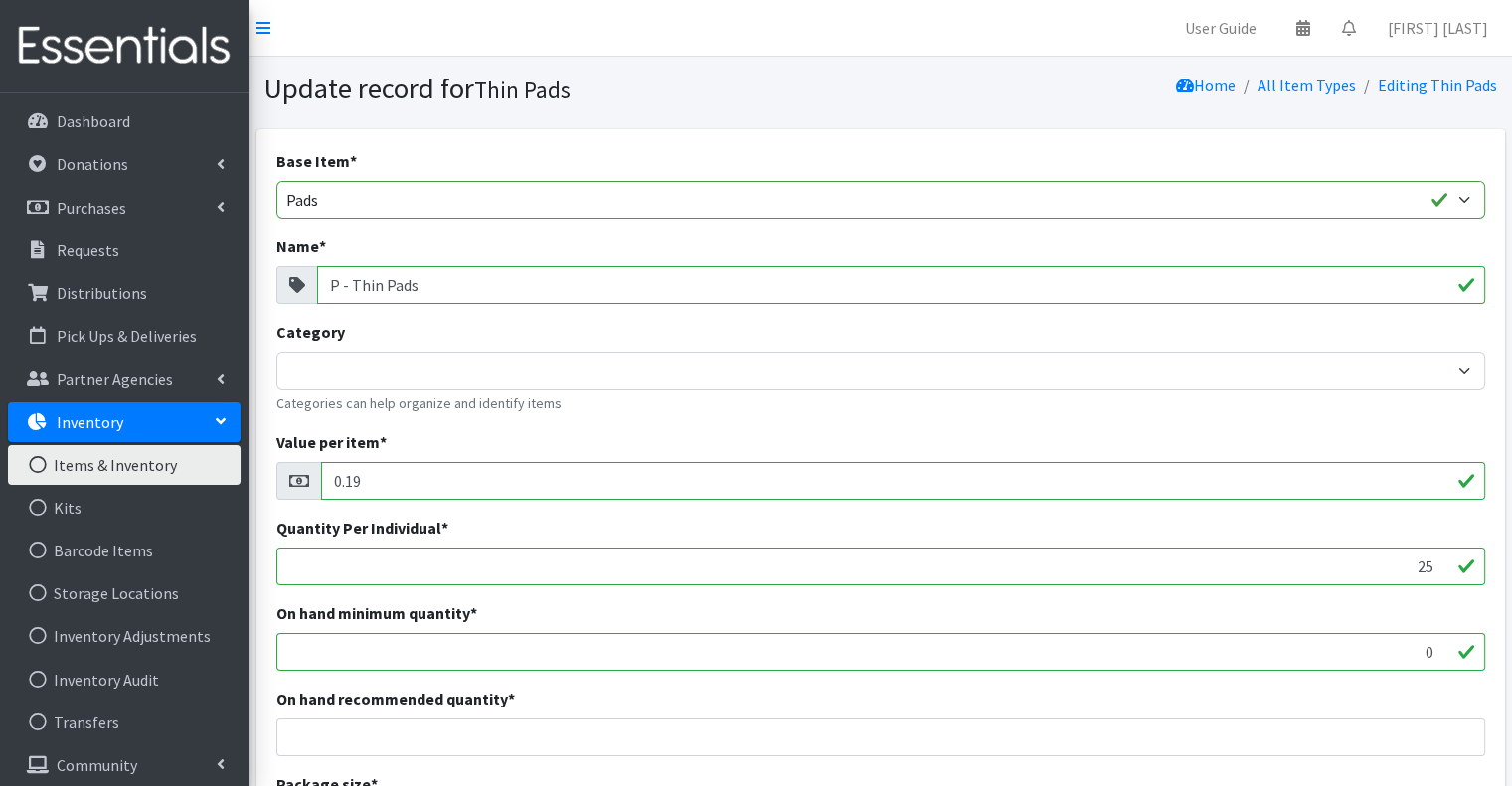 type on "P - Thin Pads" 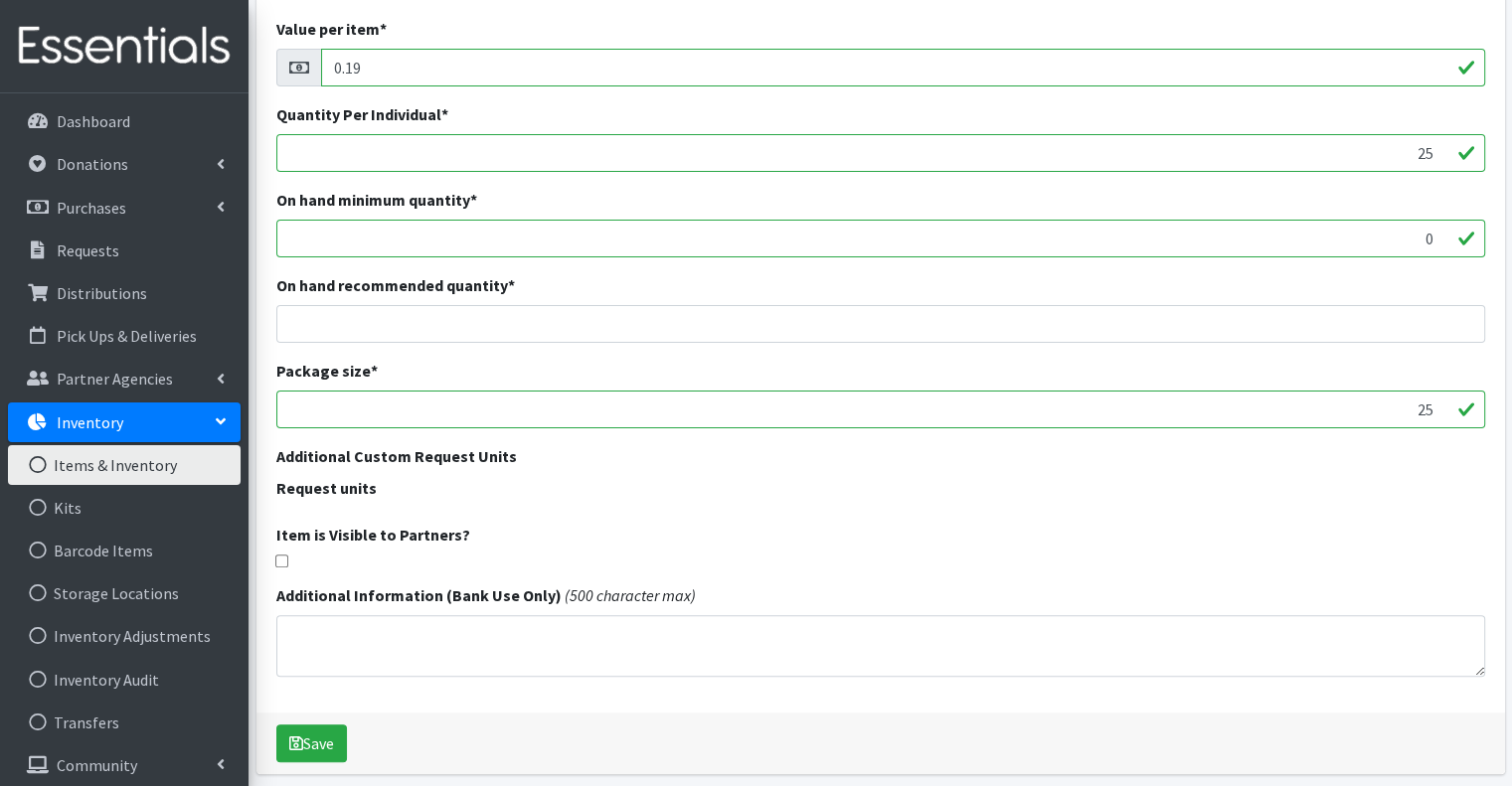 scroll, scrollTop: 490, scrollLeft: 0, axis: vertical 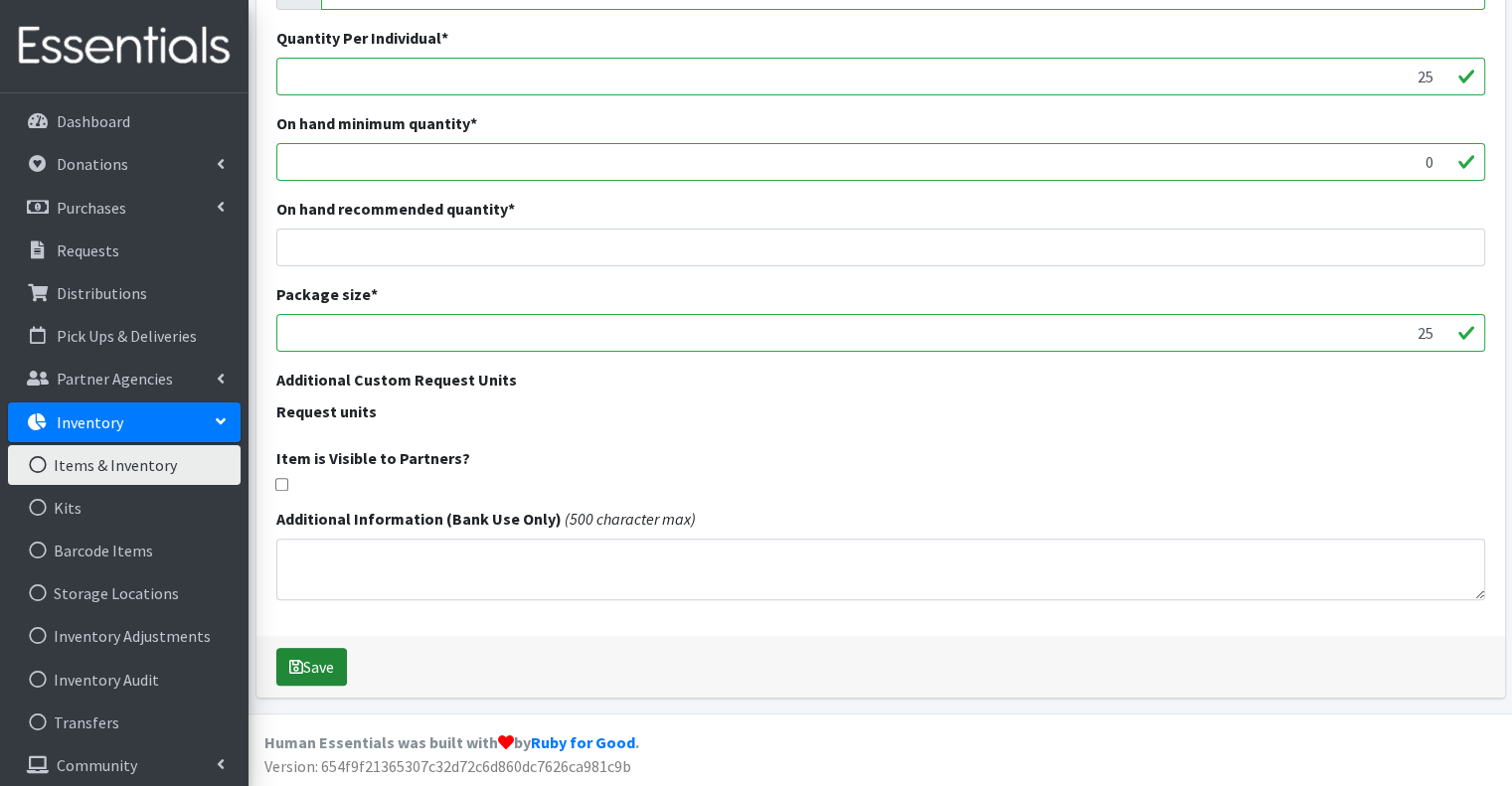 click on "Save" at bounding box center (311, 667) 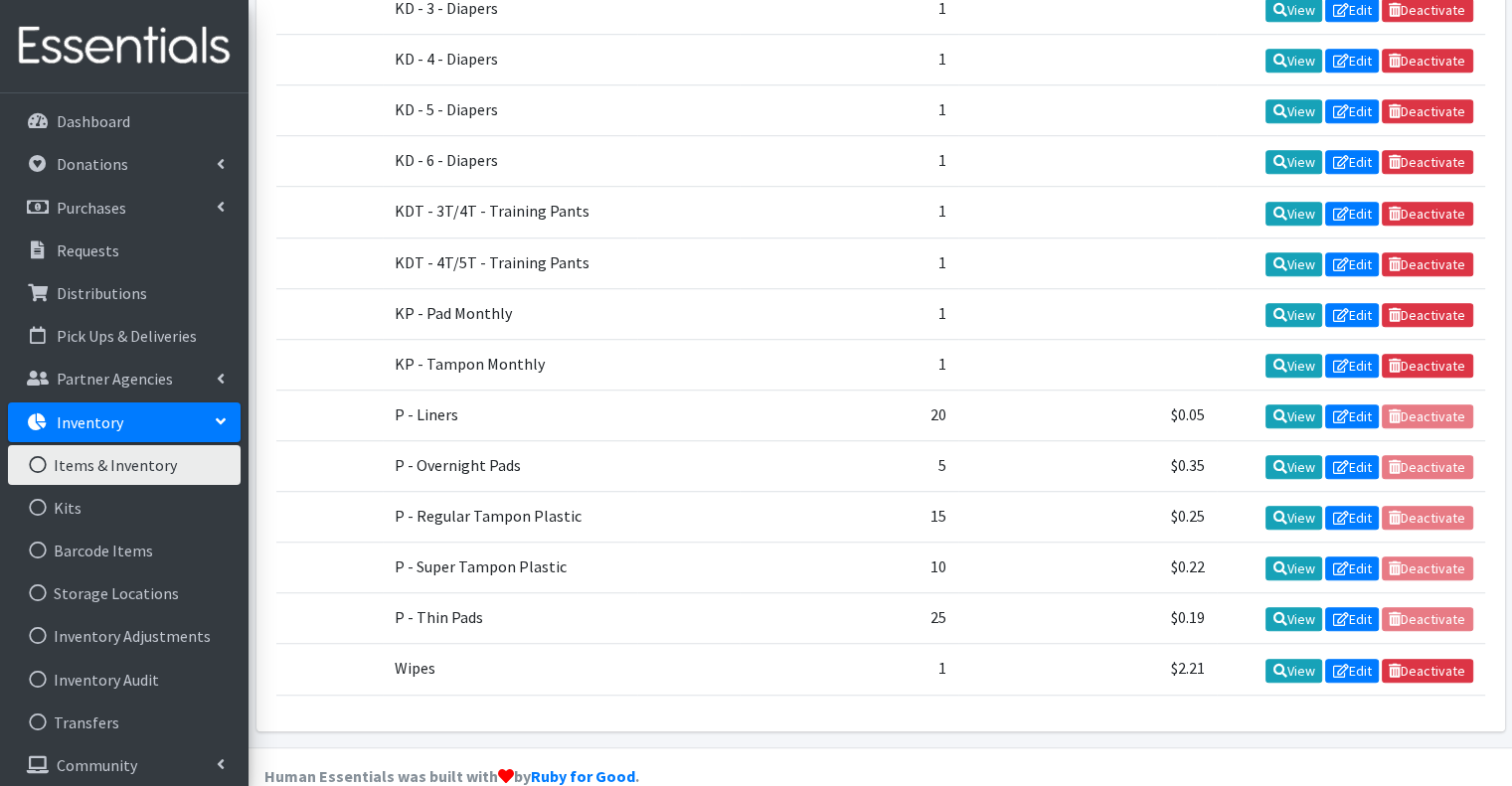 scroll, scrollTop: 1303, scrollLeft: 0, axis: vertical 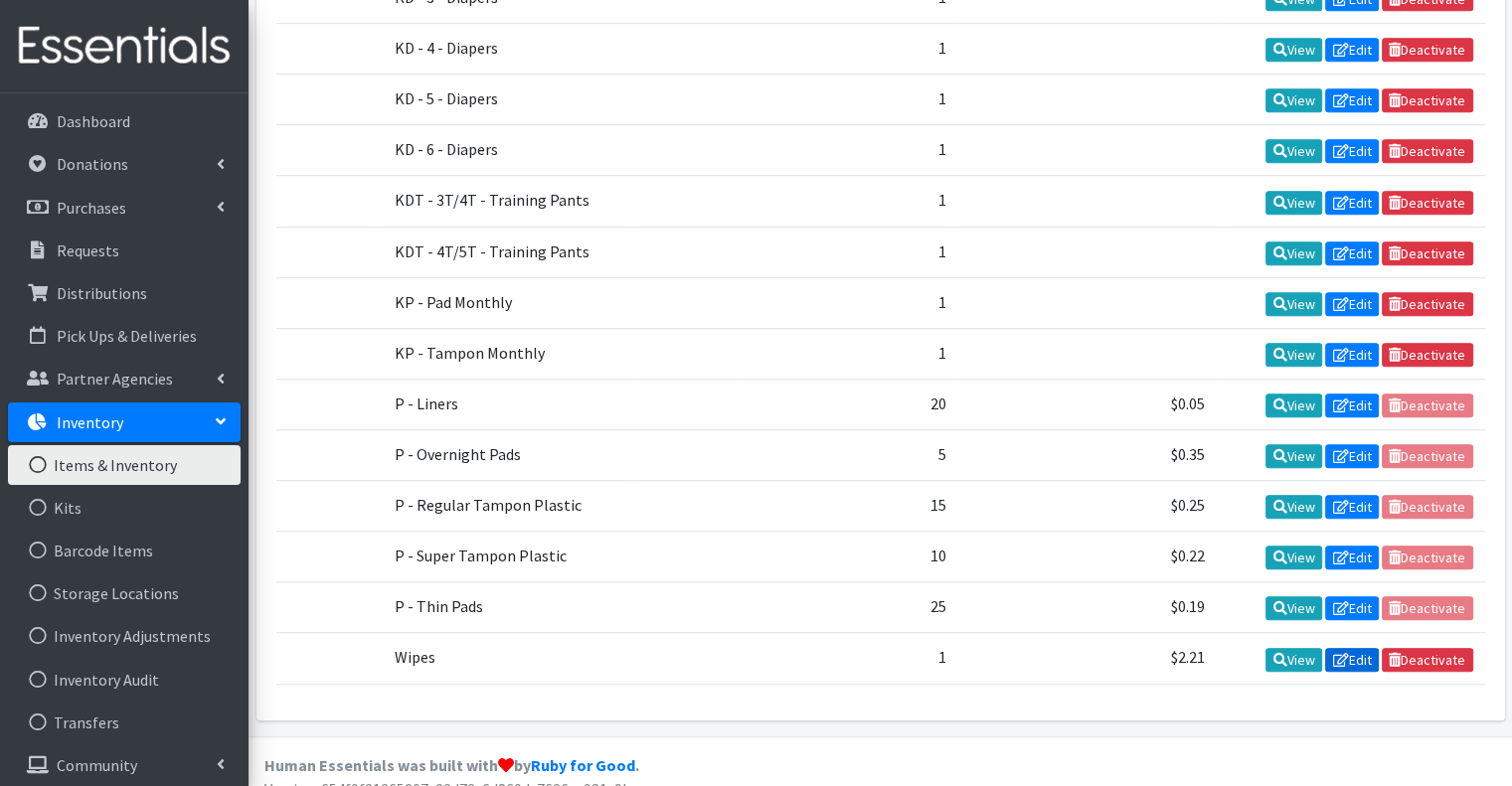 click on "Edit" at bounding box center [1352, 660] 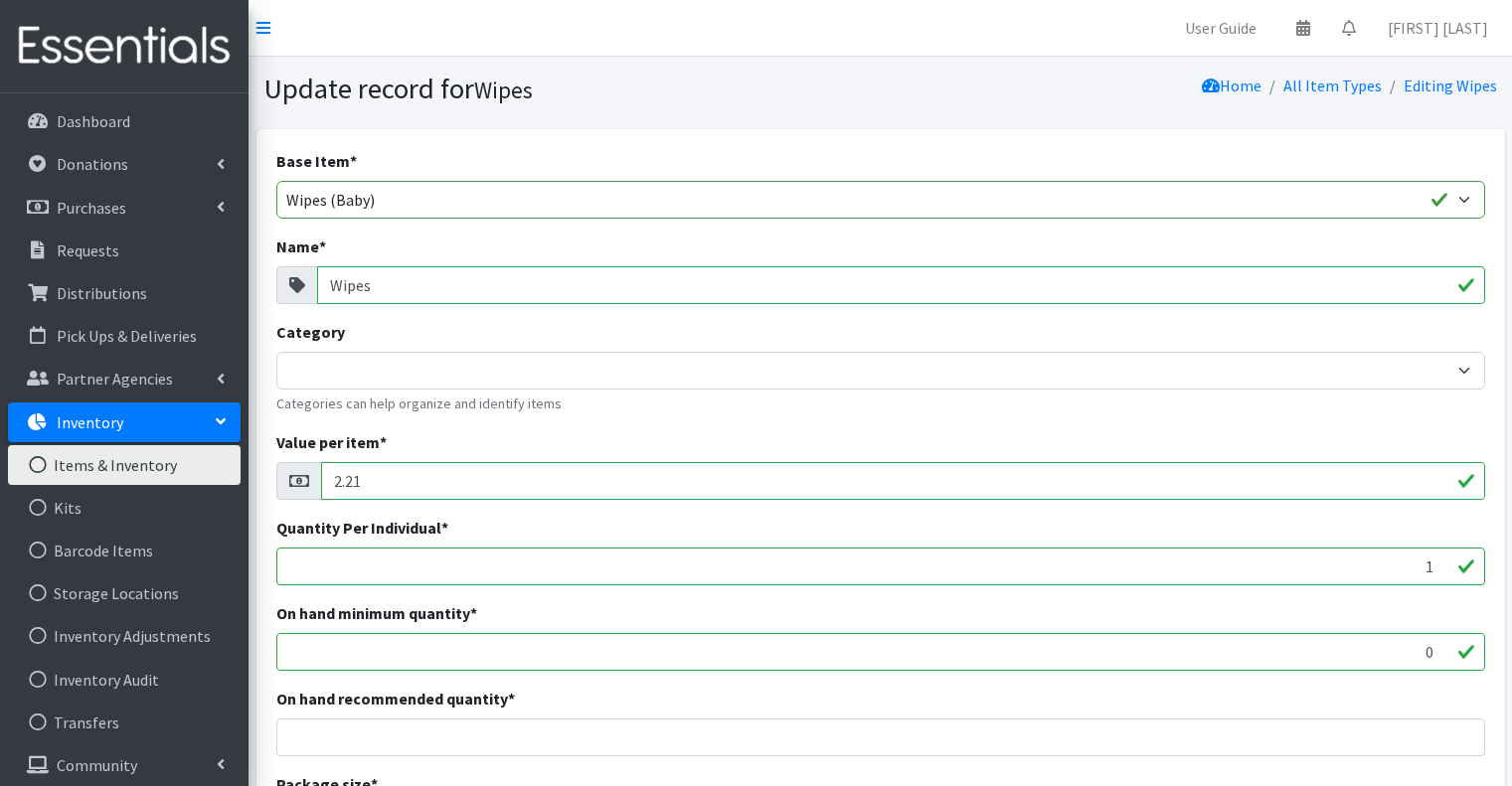 scroll, scrollTop: 0, scrollLeft: 0, axis: both 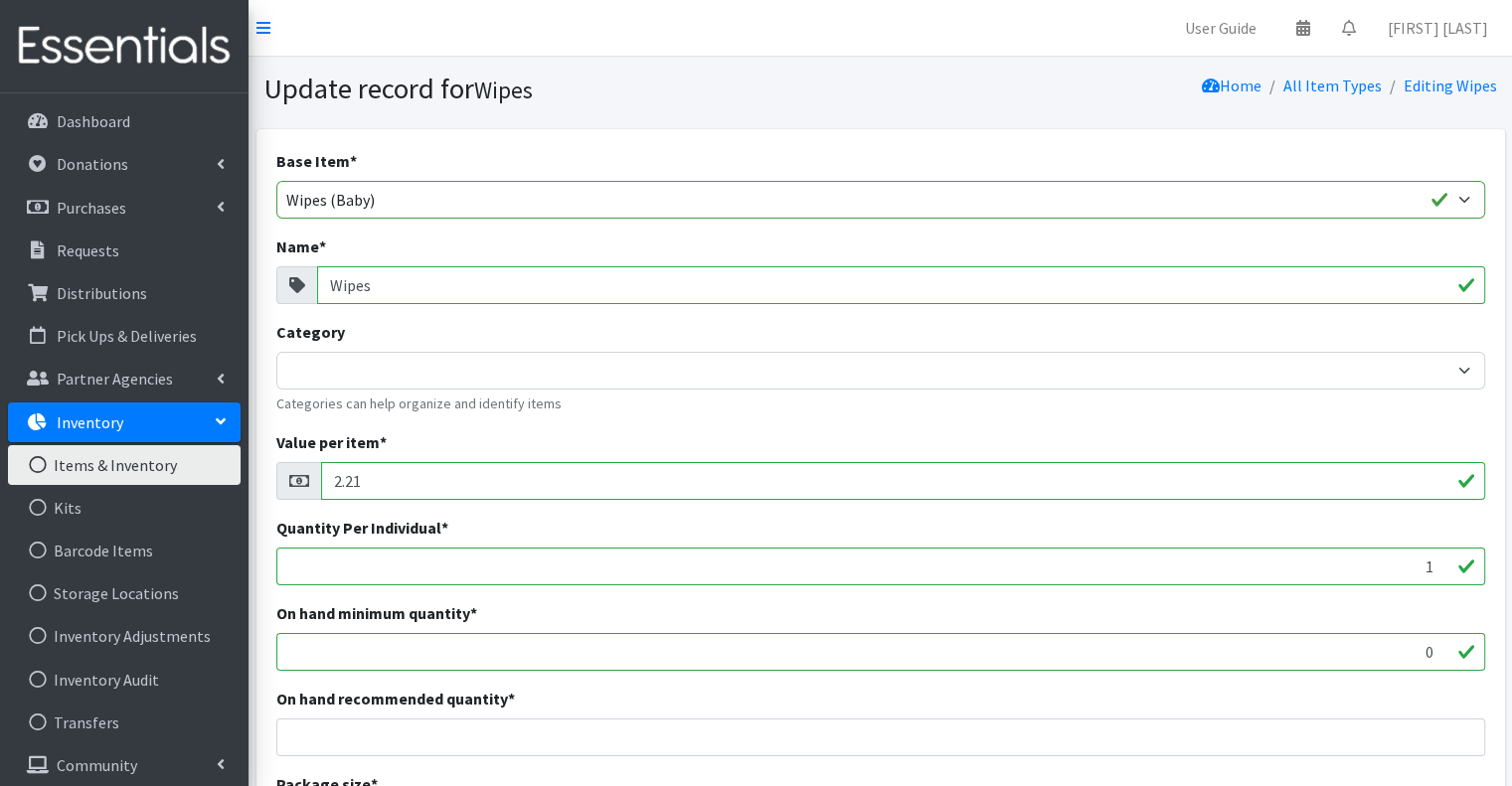 click on "Wipes" at bounding box center (901, 285) 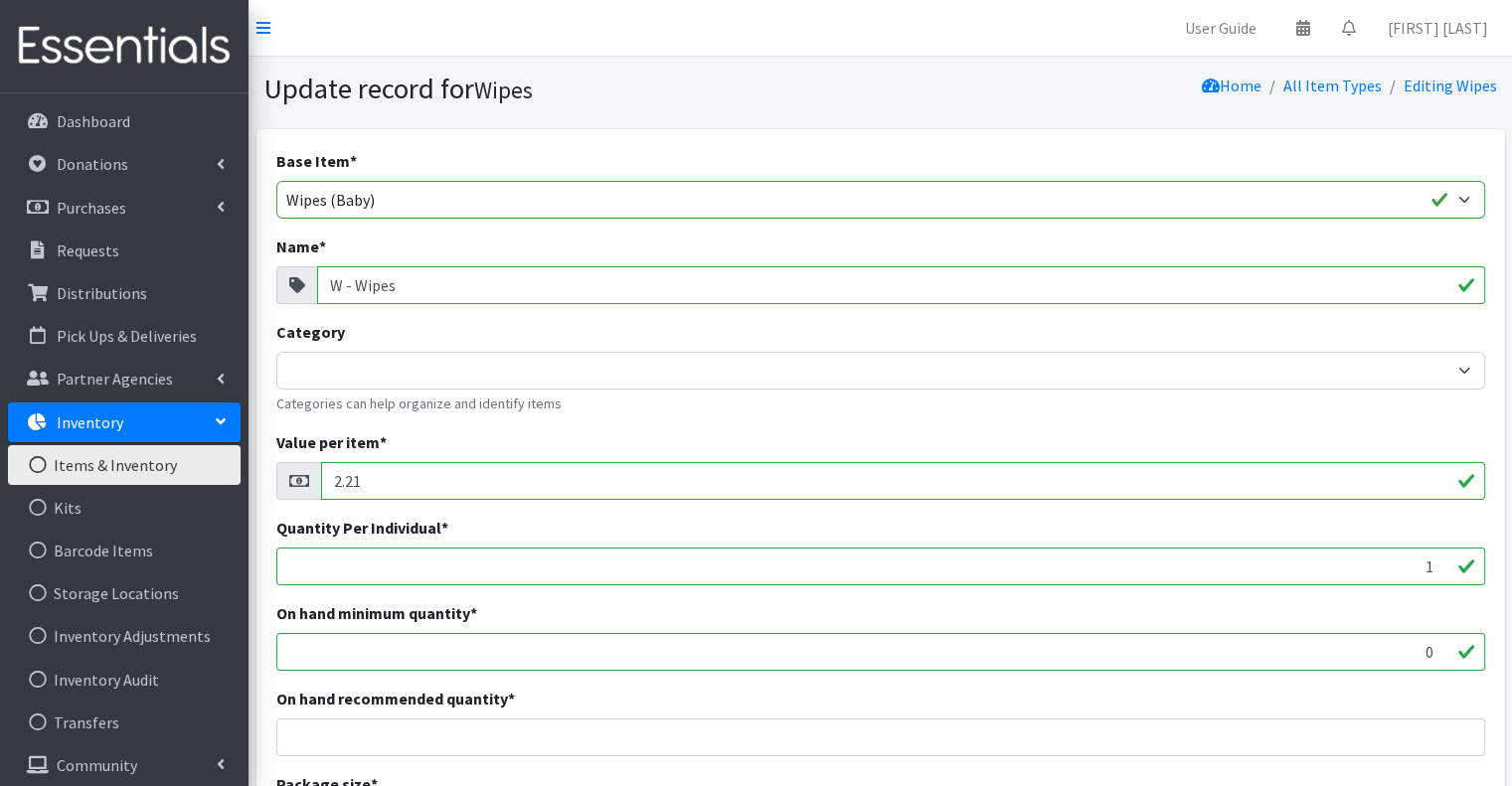 type on "W - Wipes" 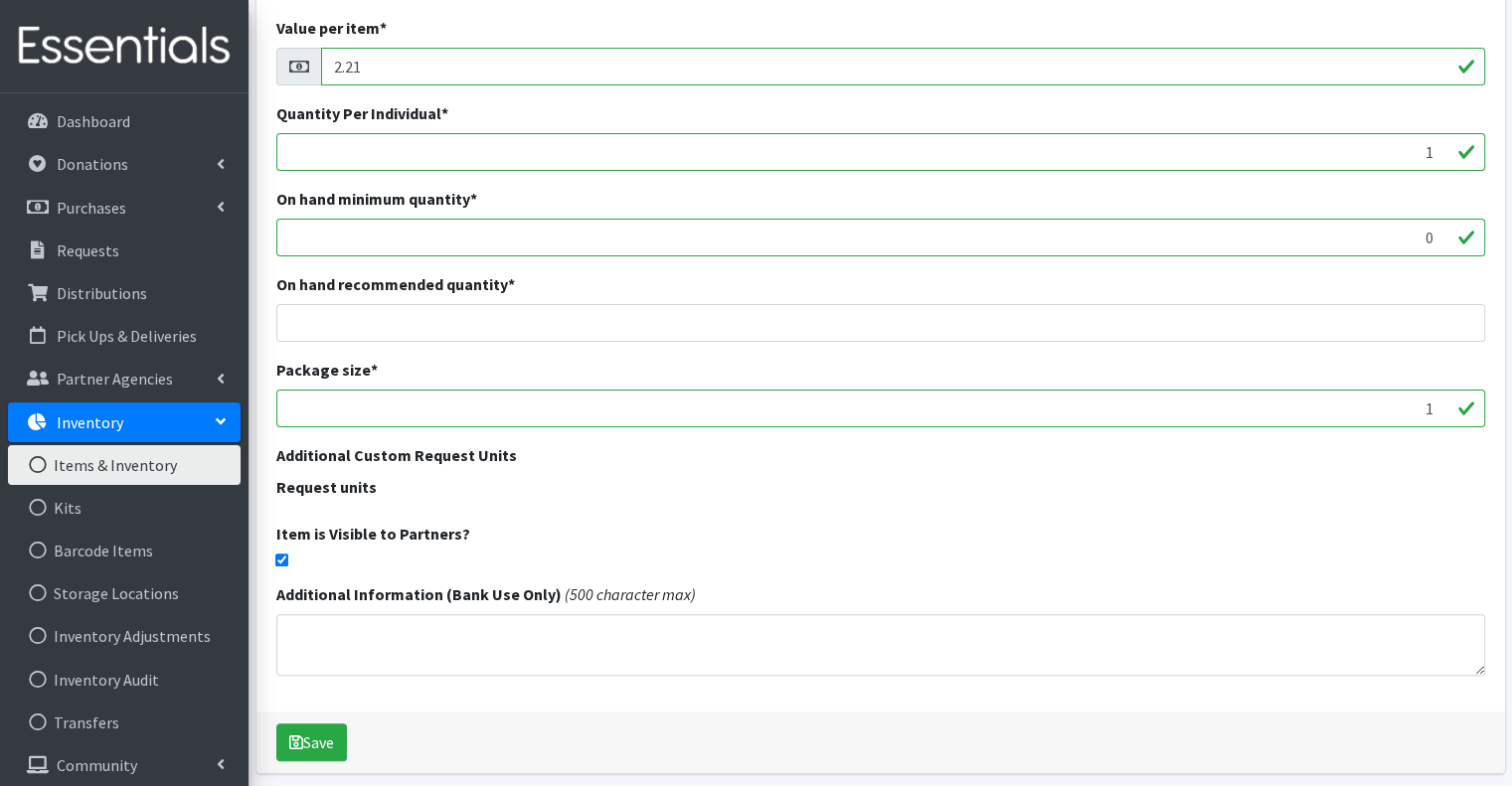 scroll, scrollTop: 490, scrollLeft: 0, axis: vertical 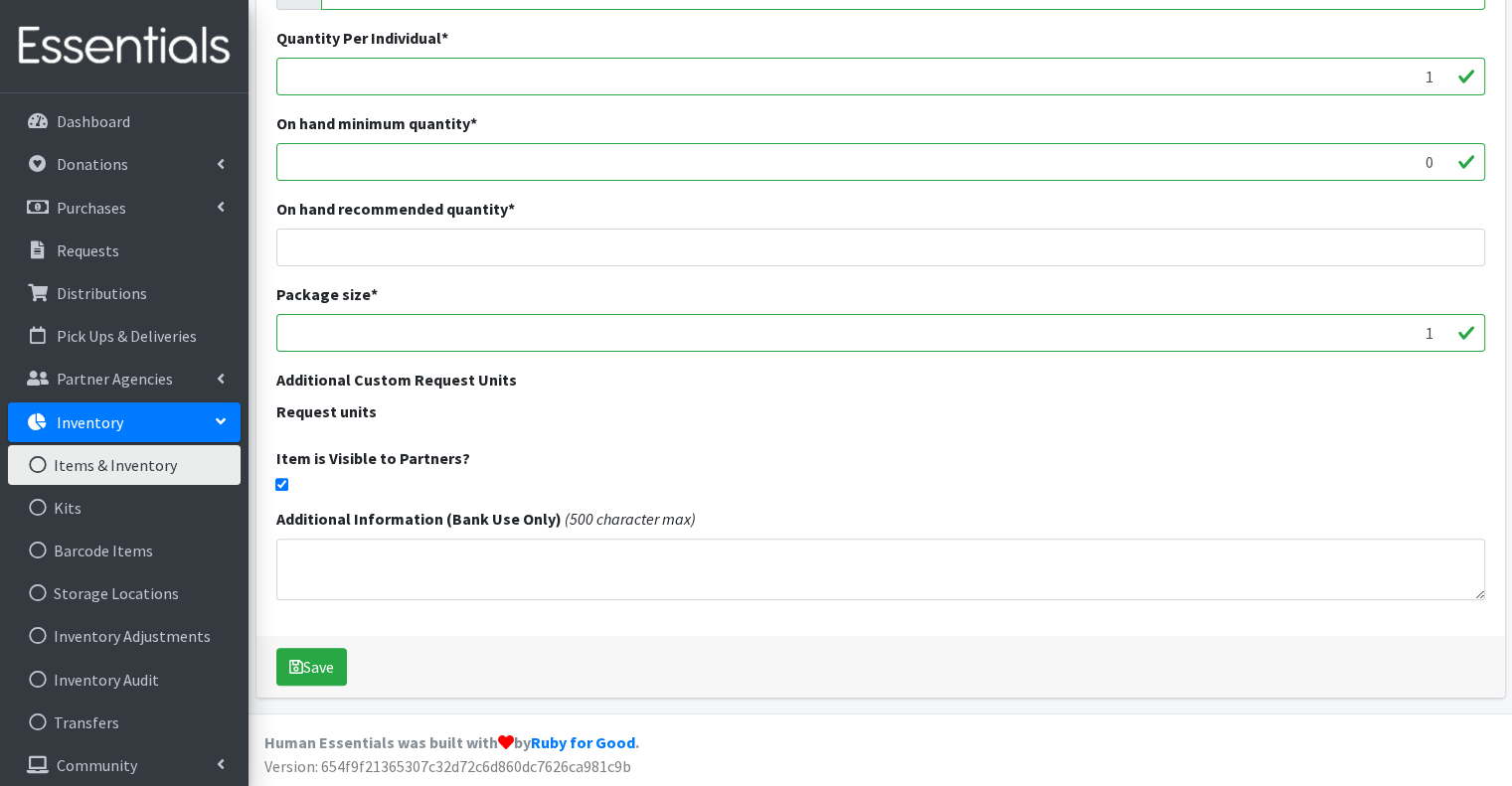 click on "Save" at bounding box center (881, 667) 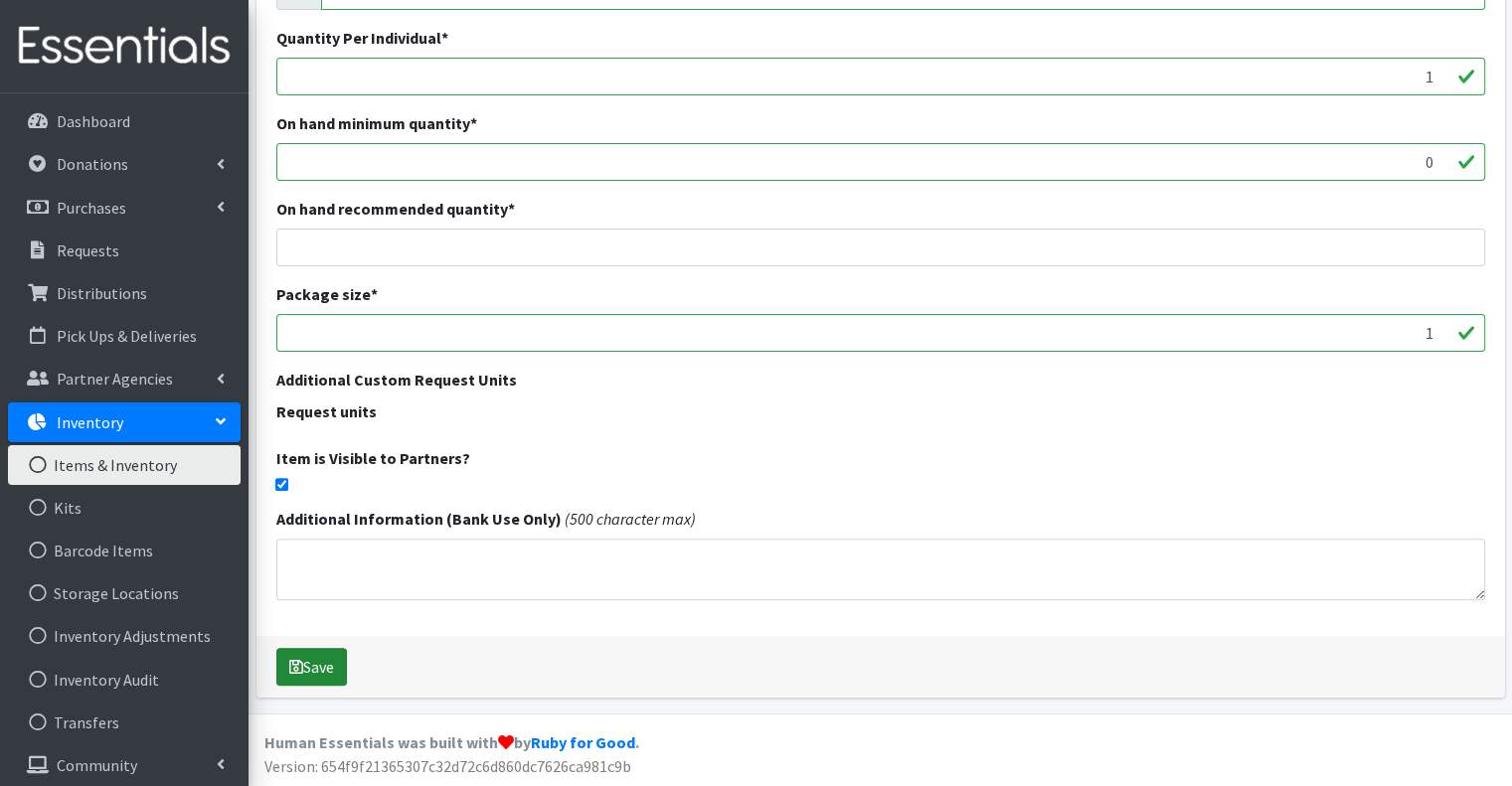 click on "Save" at bounding box center [311, 667] 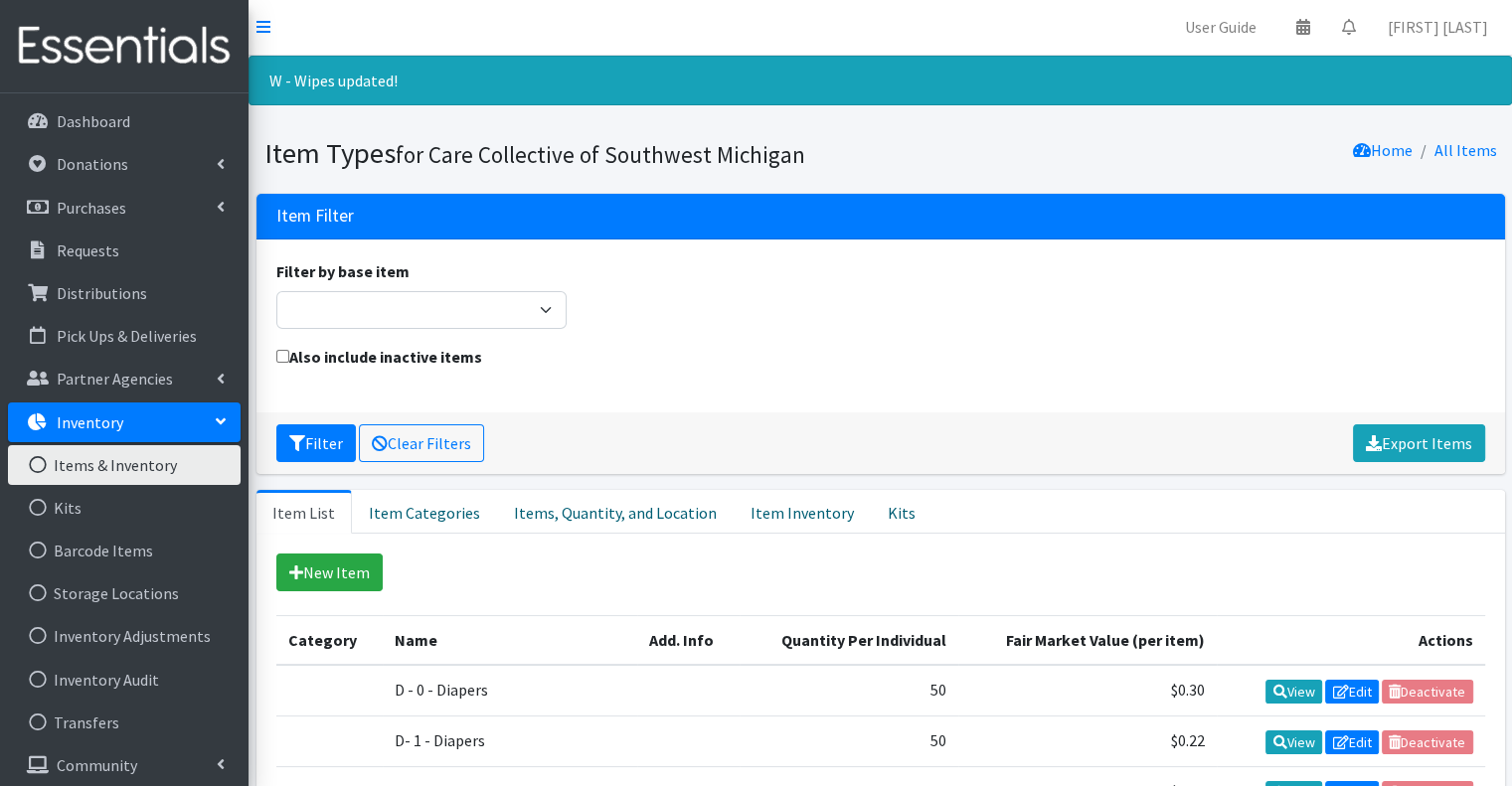 scroll, scrollTop: 0, scrollLeft: 0, axis: both 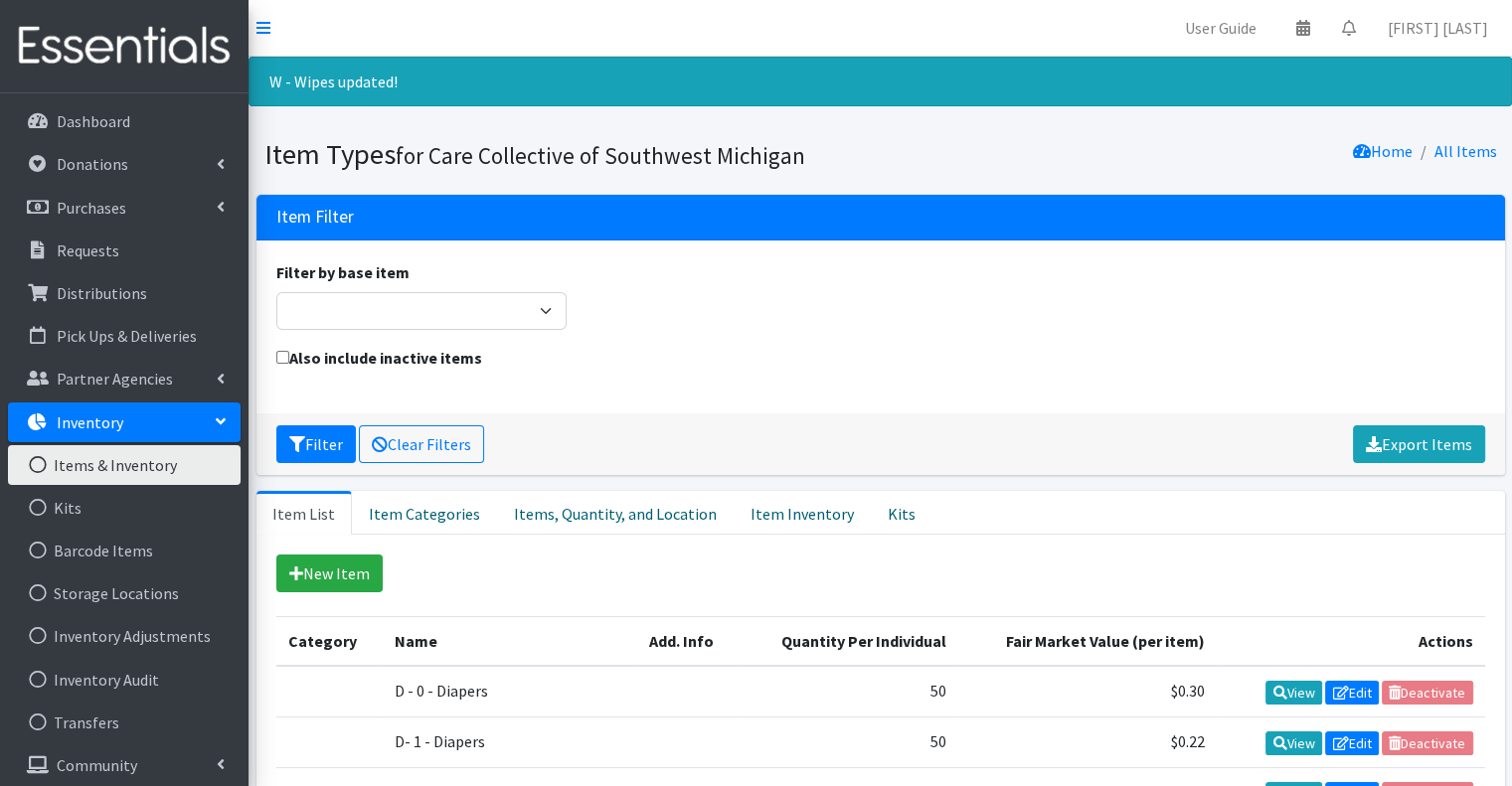 click on "Filter by base item
Adult Briefs (Large/X-Large)
Adult Briefs (Medium/Large)
Adult Briefs (Small/Medium)
Adult Briefs (XXL)
Adult Cloth Diapers (Large/XL/XXL)
Adult Cloth Diapers (Small/Medium)
Adult Incontinence Pads
Bed Pads (Cloth)
Bed Pads (Disposable)
Bibs (Adult & Child)
Cloth Diapers (AIO's/Pocket)
Cloth Diapers (Covers)
Cloth Diapers (Plastic Cover Pants)
Cloth Diapers (Prefolds & Fitted)
Cloth Inserts (For Cloth Diapers)
Cloth Potty Training Pants/Underwear
Cloth Swimmers (Kids)
Diaper Rash Cream/Powder
Disposable Inserts
Kids L/XL (60-125 lbs)
Kids (Newborn)
Kids (Preemie)
Kids Pull-Ups (2T-3T)
Kids Pull-Ups (3T-4T)
Kids Pull-Ups (4T-5T)
Kids Pull-Ups (5T-6T)
Kids (Size 1)
Kids (Size 2)
Kids (Size 3)
Kids (Size 4)
Kids (Size 5)
Kids (Size 6)
Kids S/M (38-65 lbs)
Kit
Liners (Incontinence)
Liners (Menstrual)
Other
Pads
Swimmers
Tampons
Underpads (Pack)
Wipes (Adult)
Wipes (Baby)" at bounding box center [880, 303] 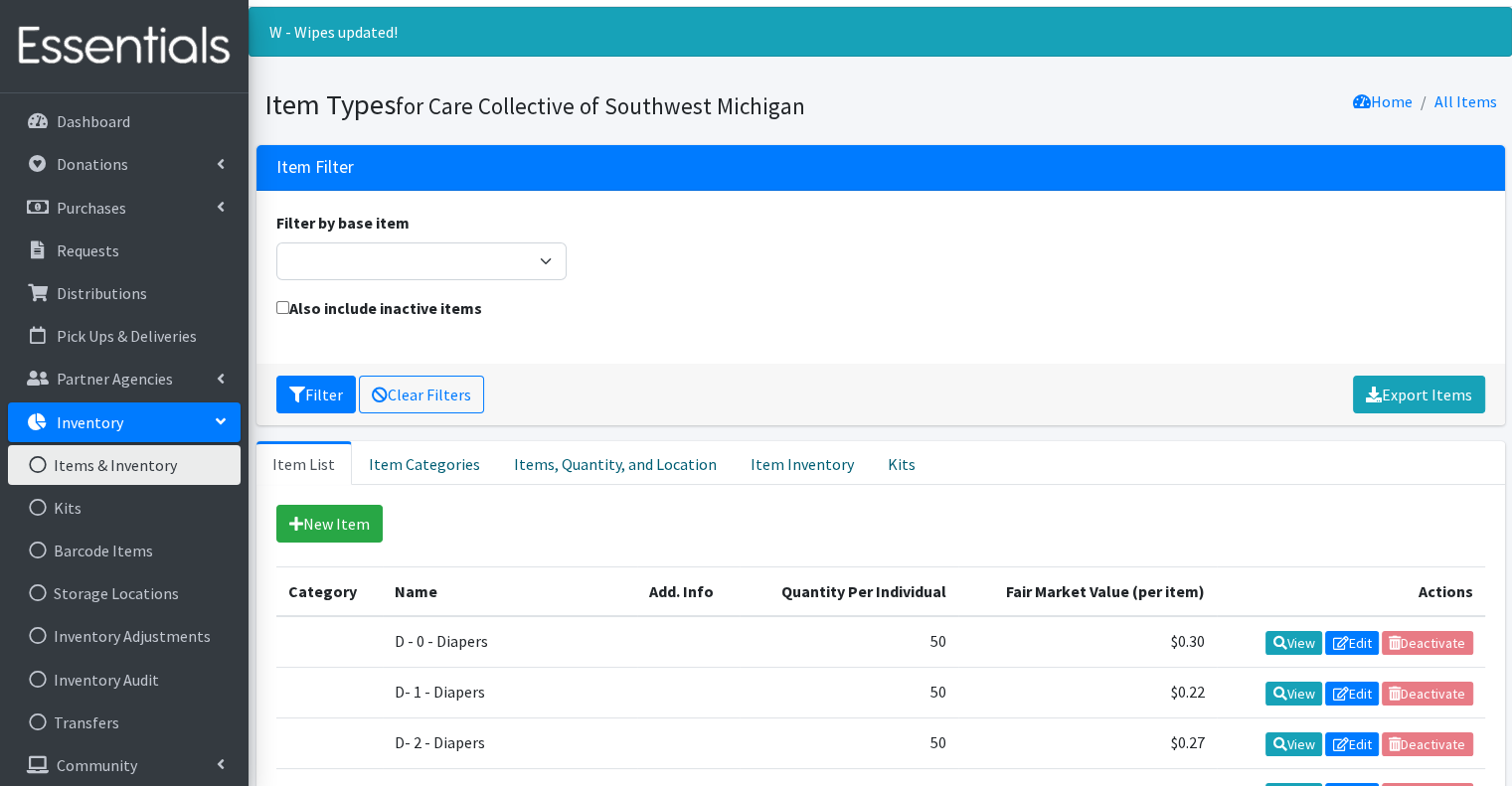 scroll, scrollTop: 0, scrollLeft: 0, axis: both 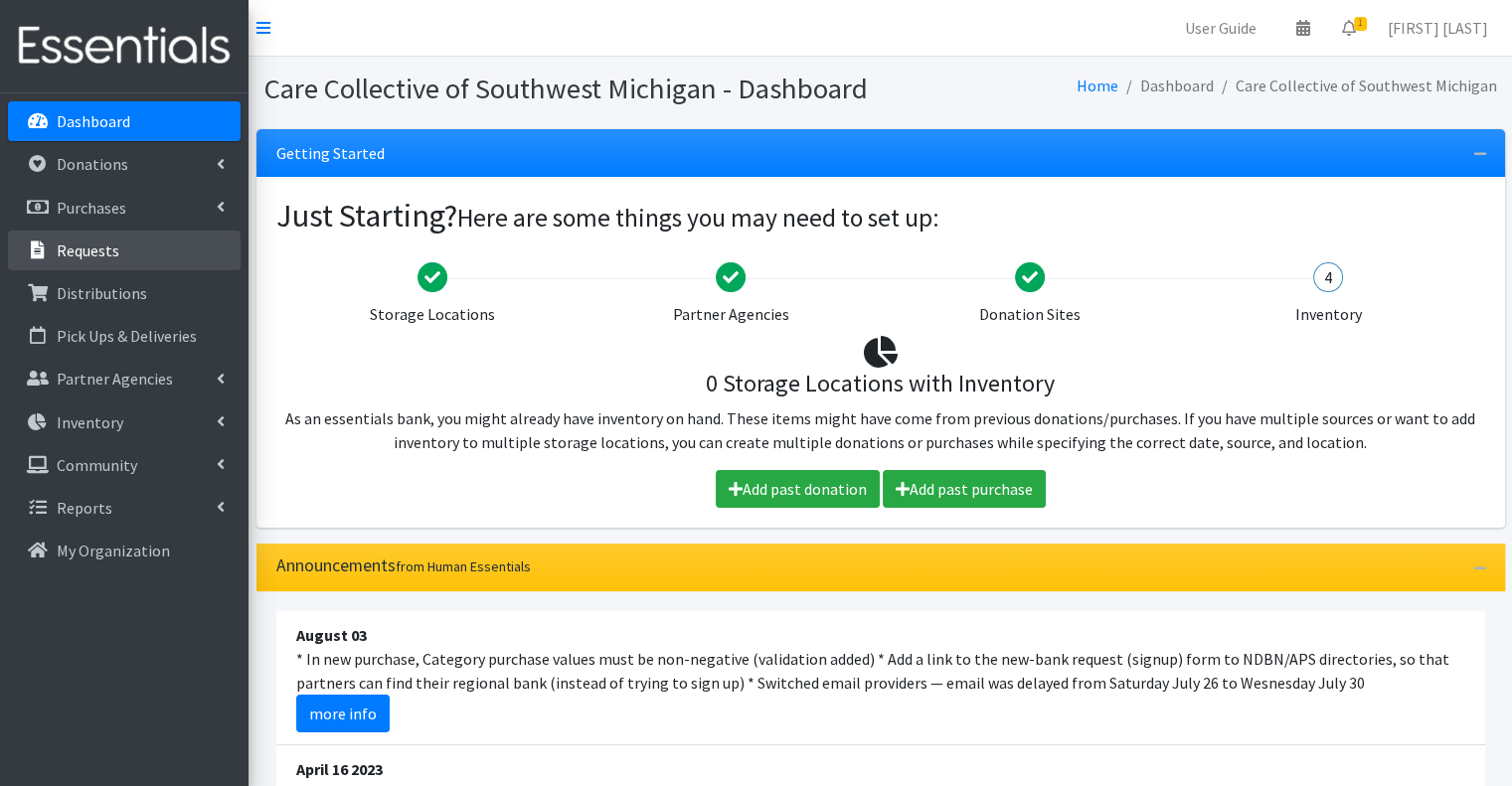 click on "Requests" at bounding box center [87, 250] 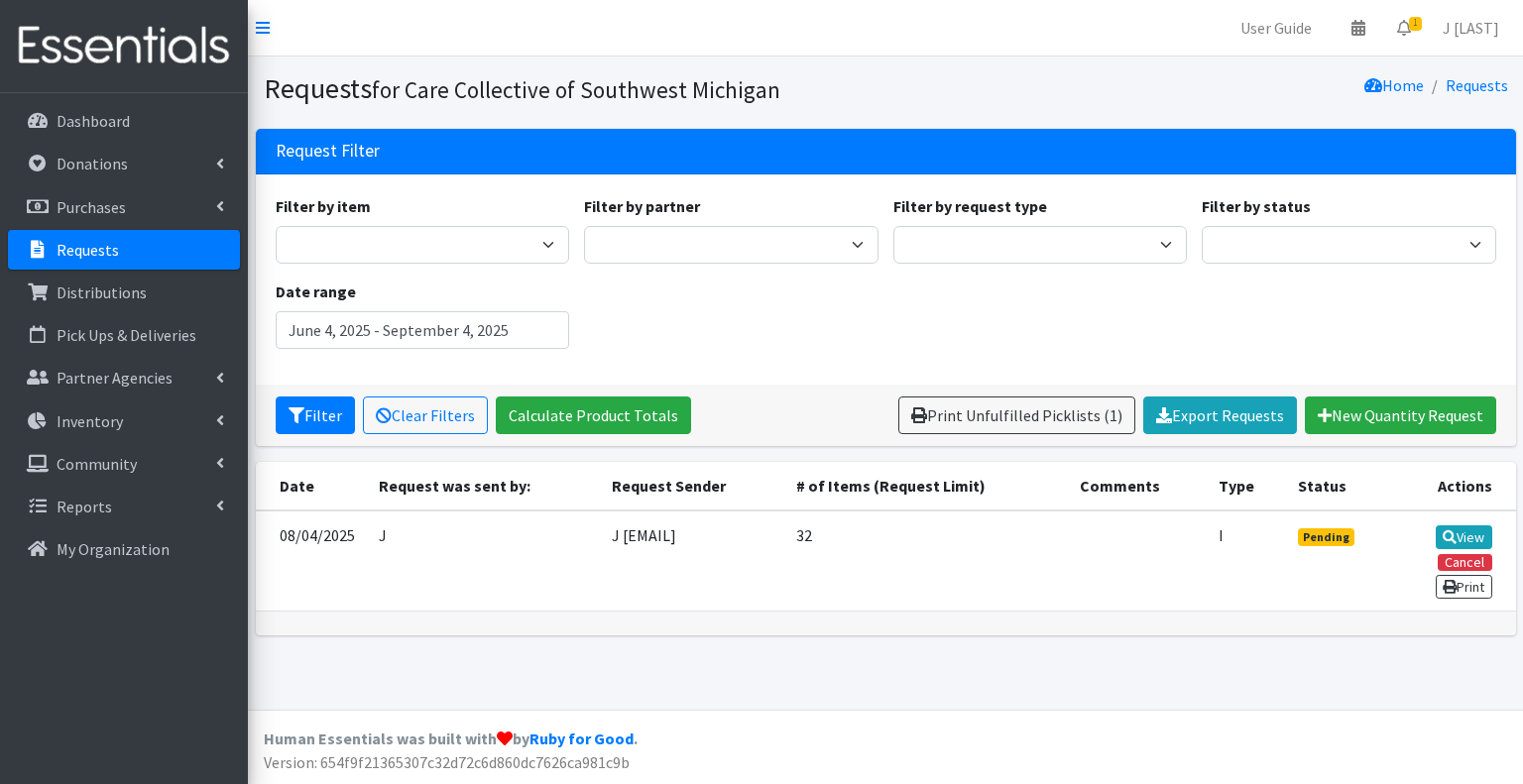 scroll, scrollTop: 0, scrollLeft: 0, axis: both 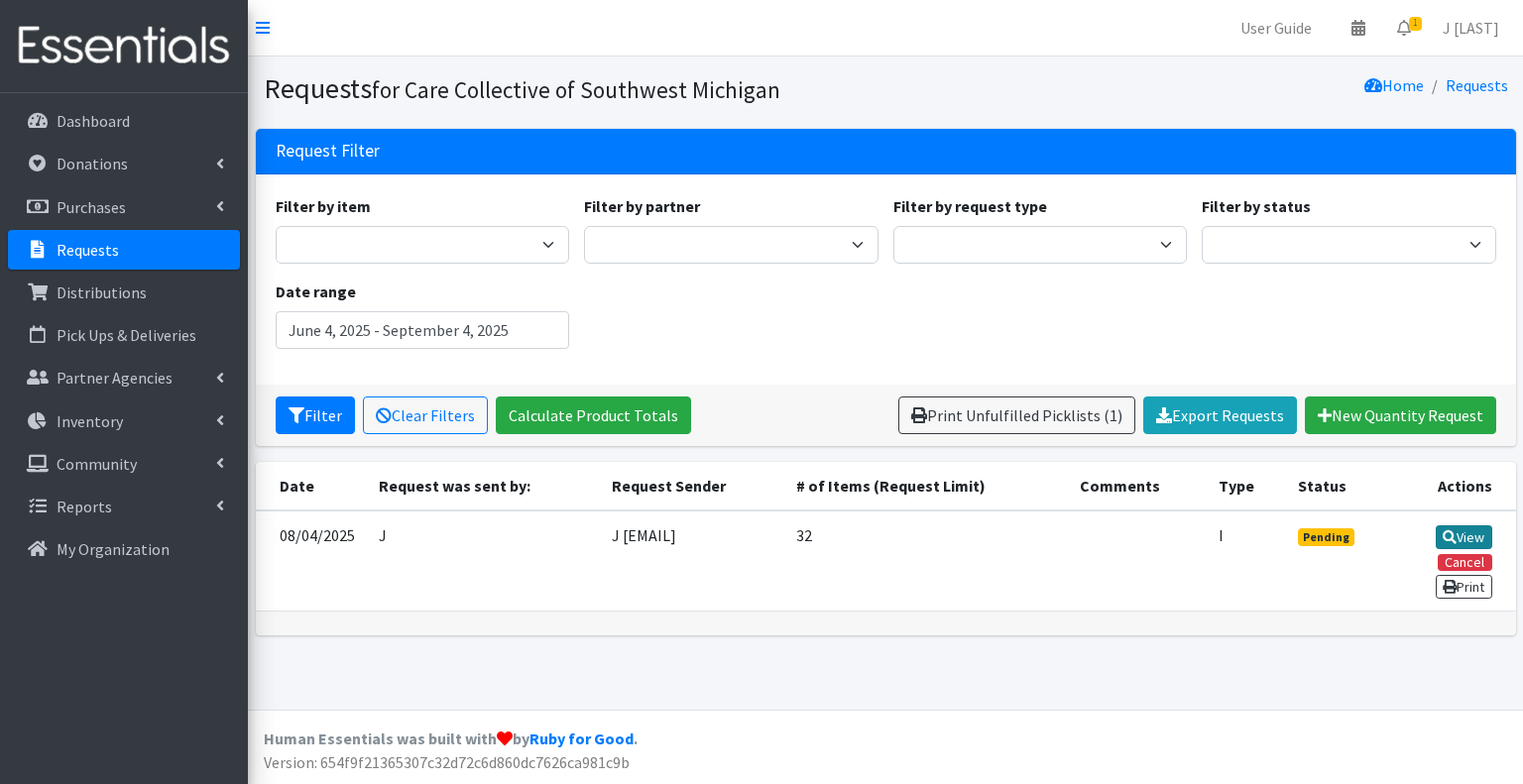 click on "View" at bounding box center (1464, 537) 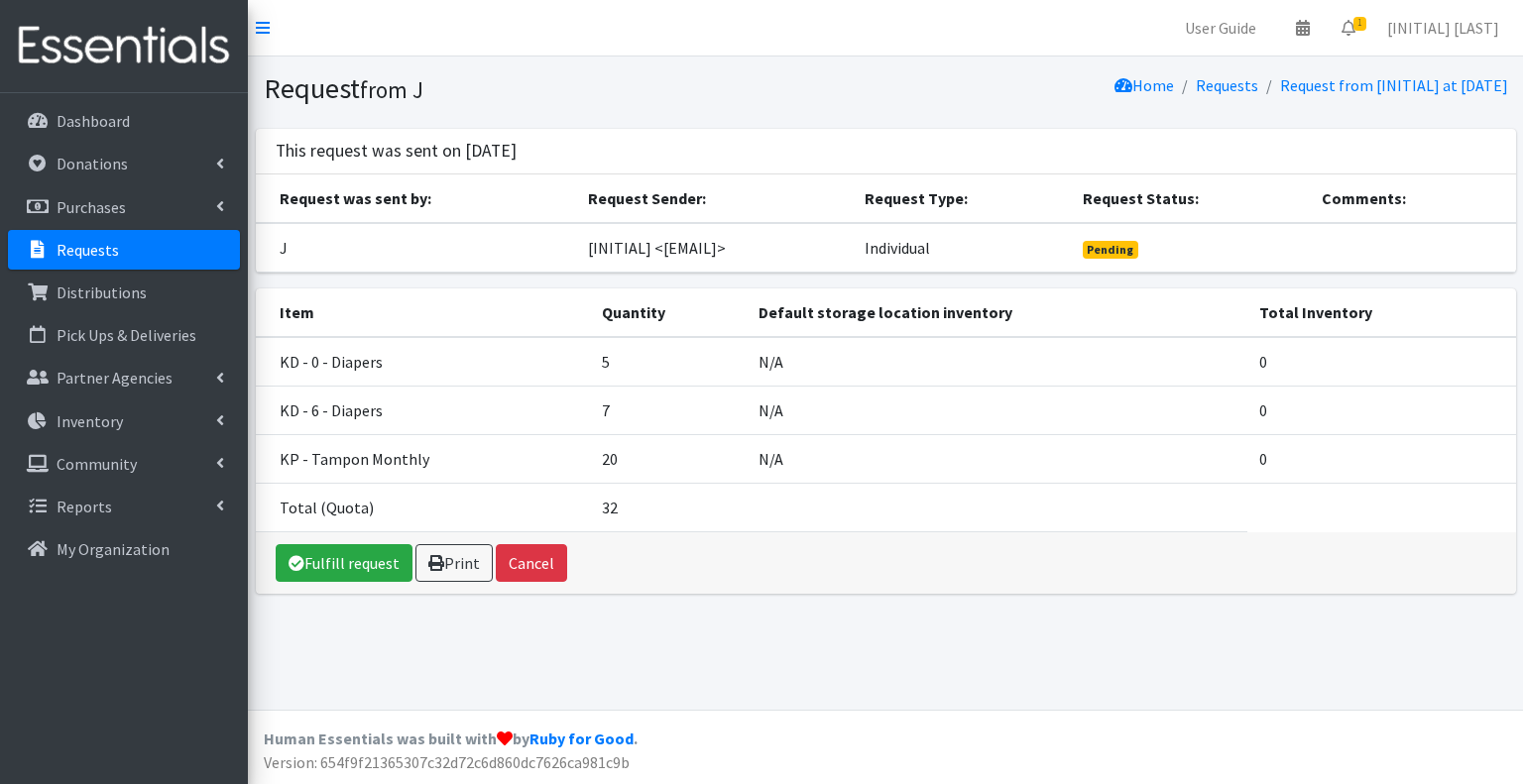 scroll, scrollTop: 0, scrollLeft: 0, axis: both 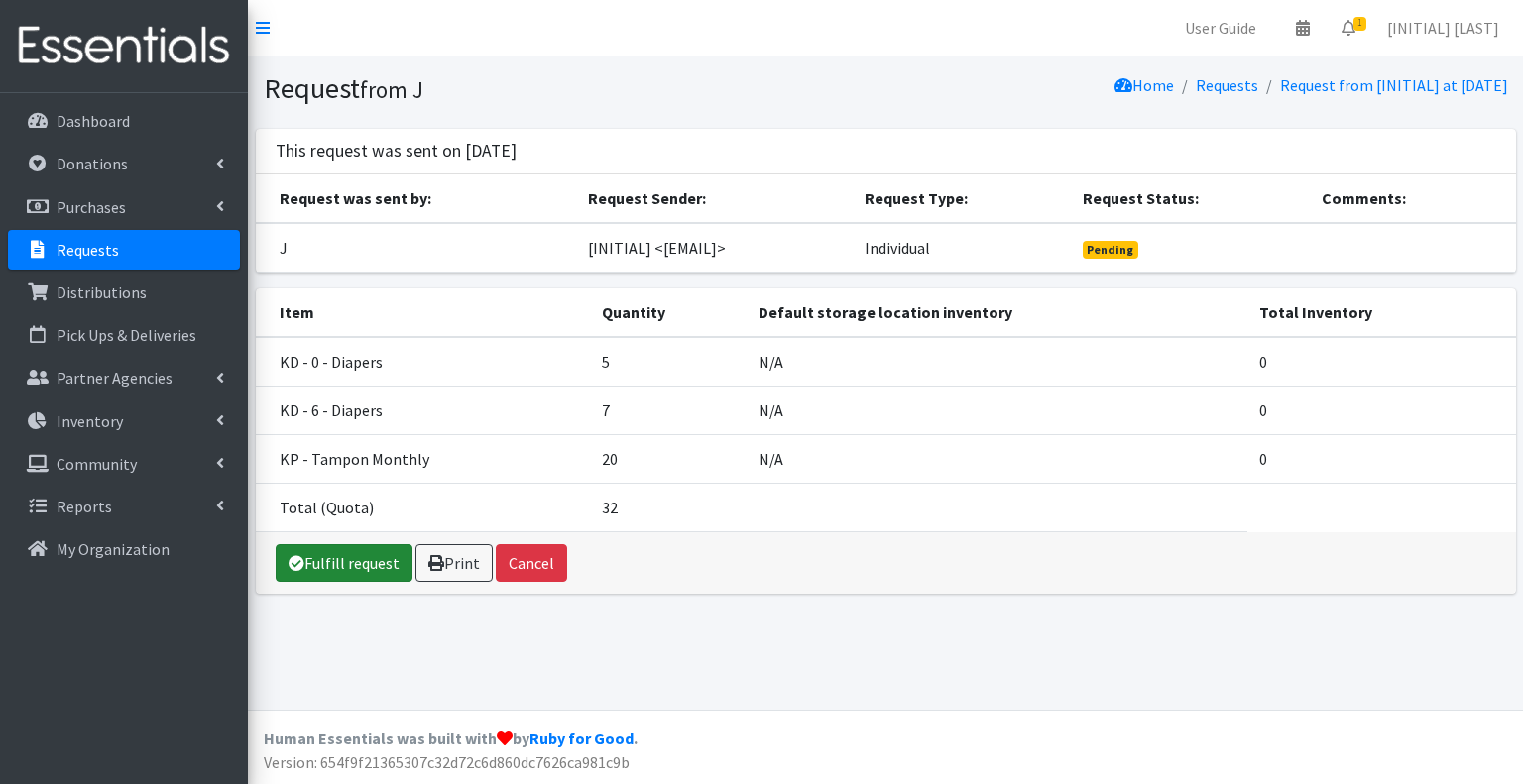 click on "Fulfill request" at bounding box center [344, 563] 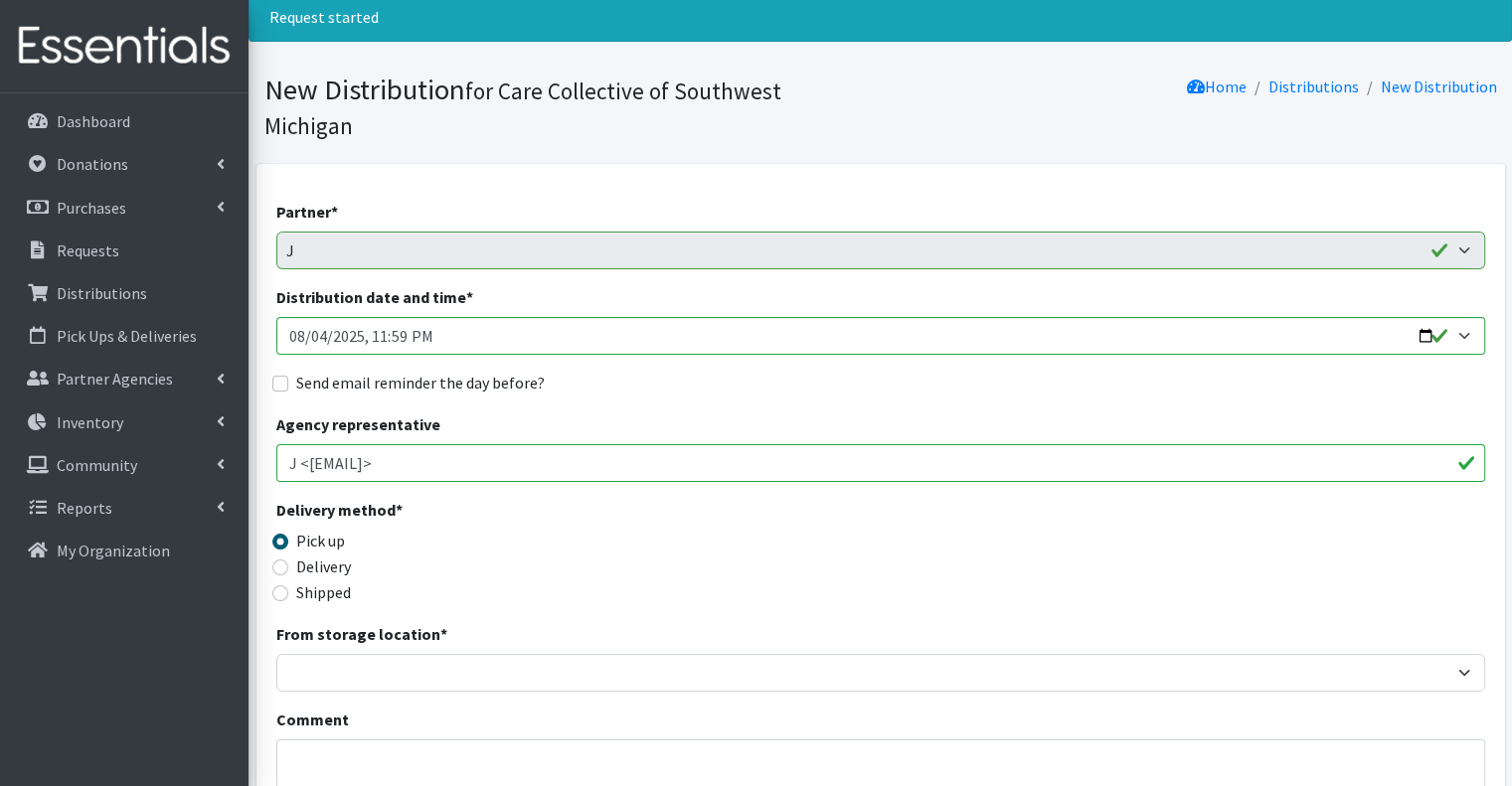 scroll, scrollTop: 99, scrollLeft: 0, axis: vertical 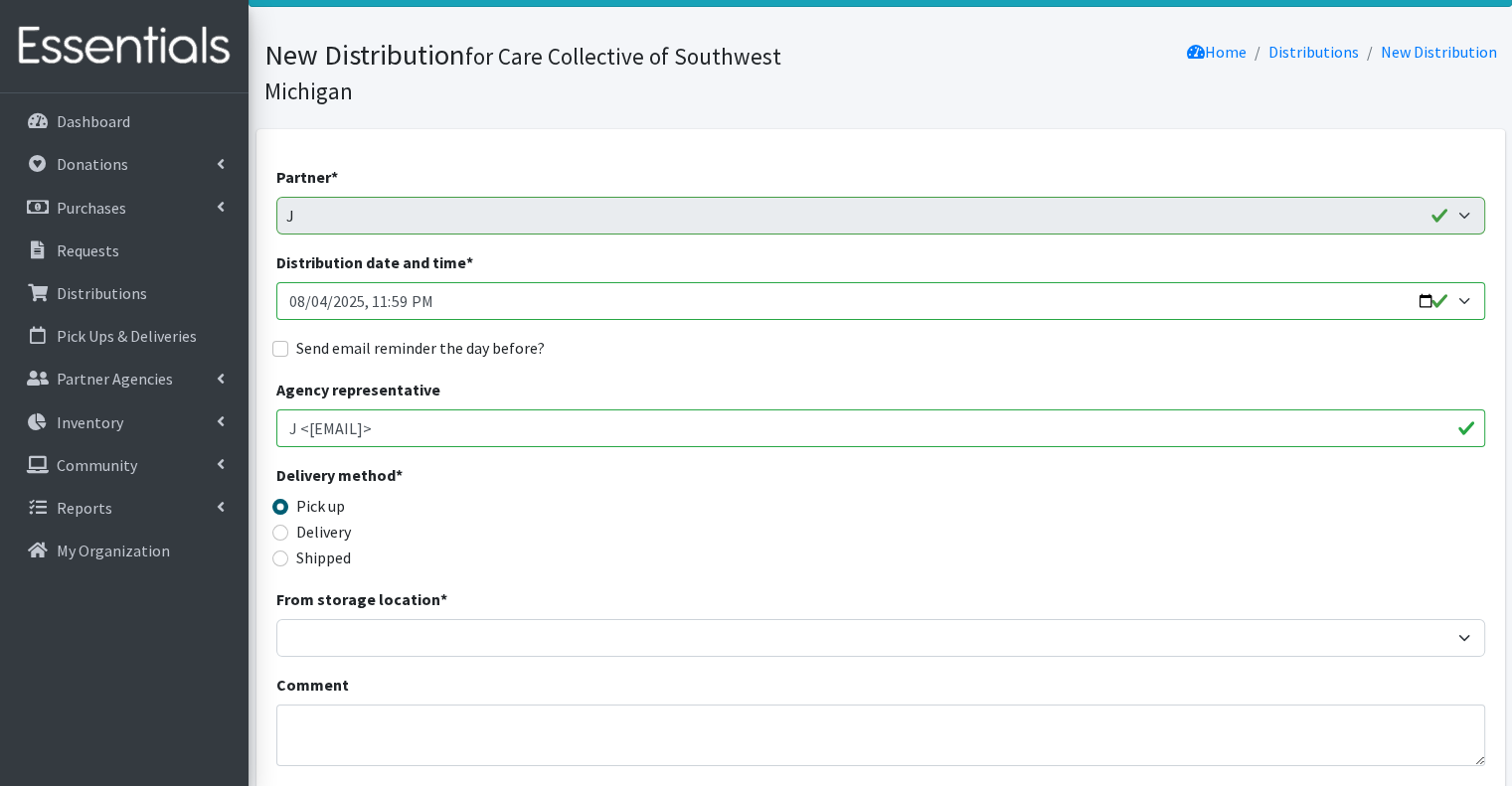click on "Distribution date and time  *" at bounding box center (881, 301) 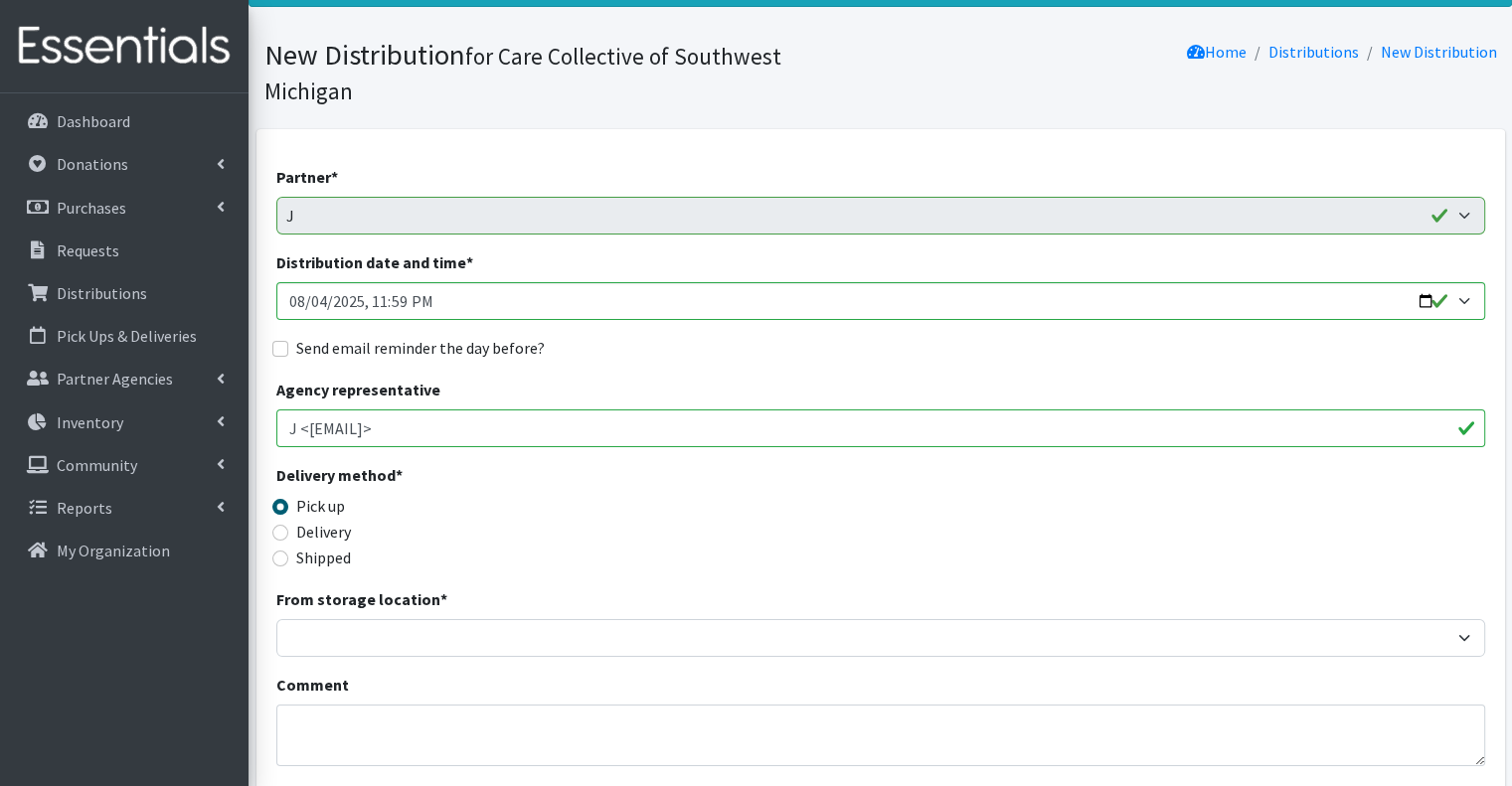 type on "2025-08-08T00:00" 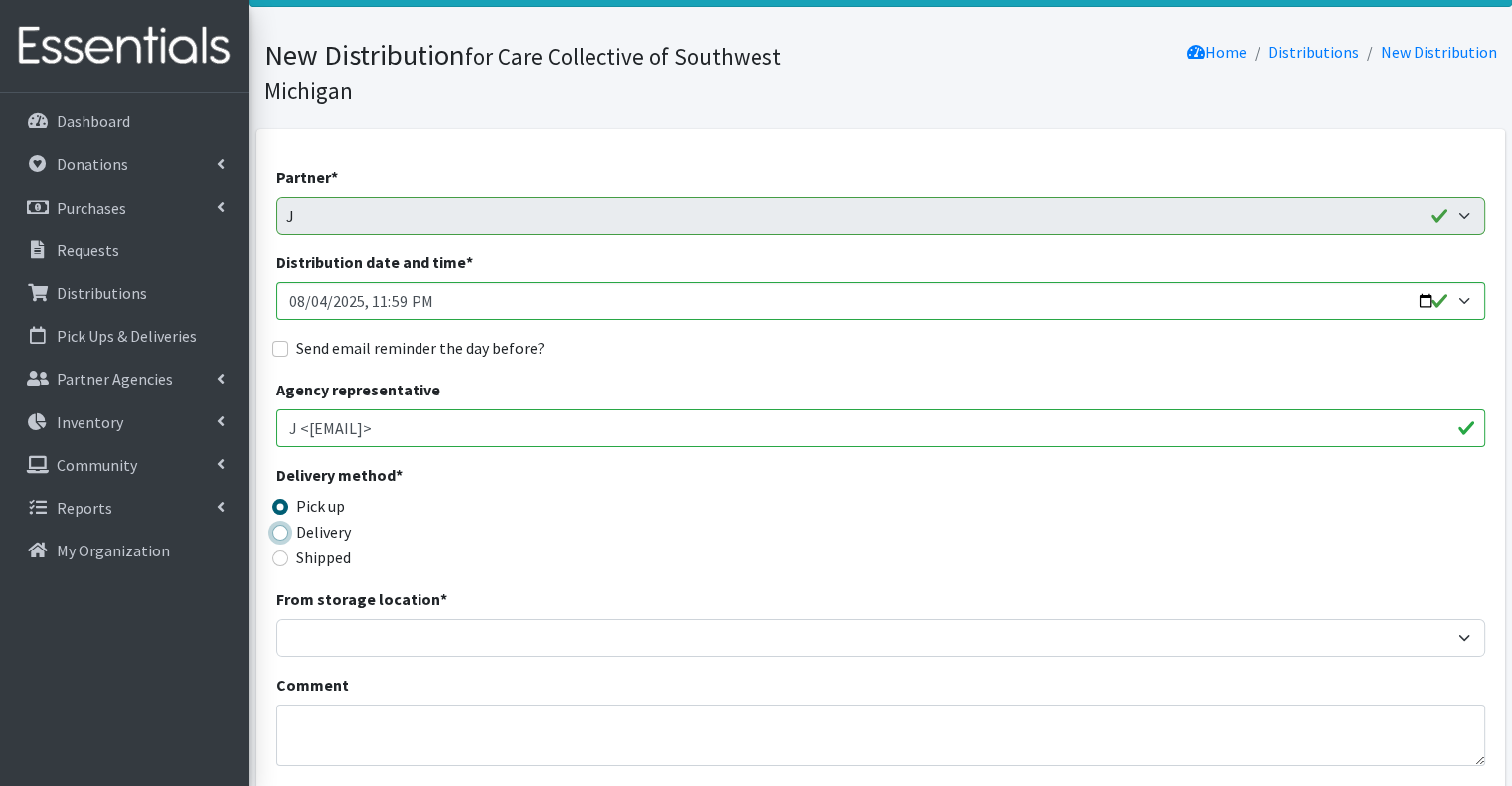 click on "Delivery" at bounding box center [280, 533] 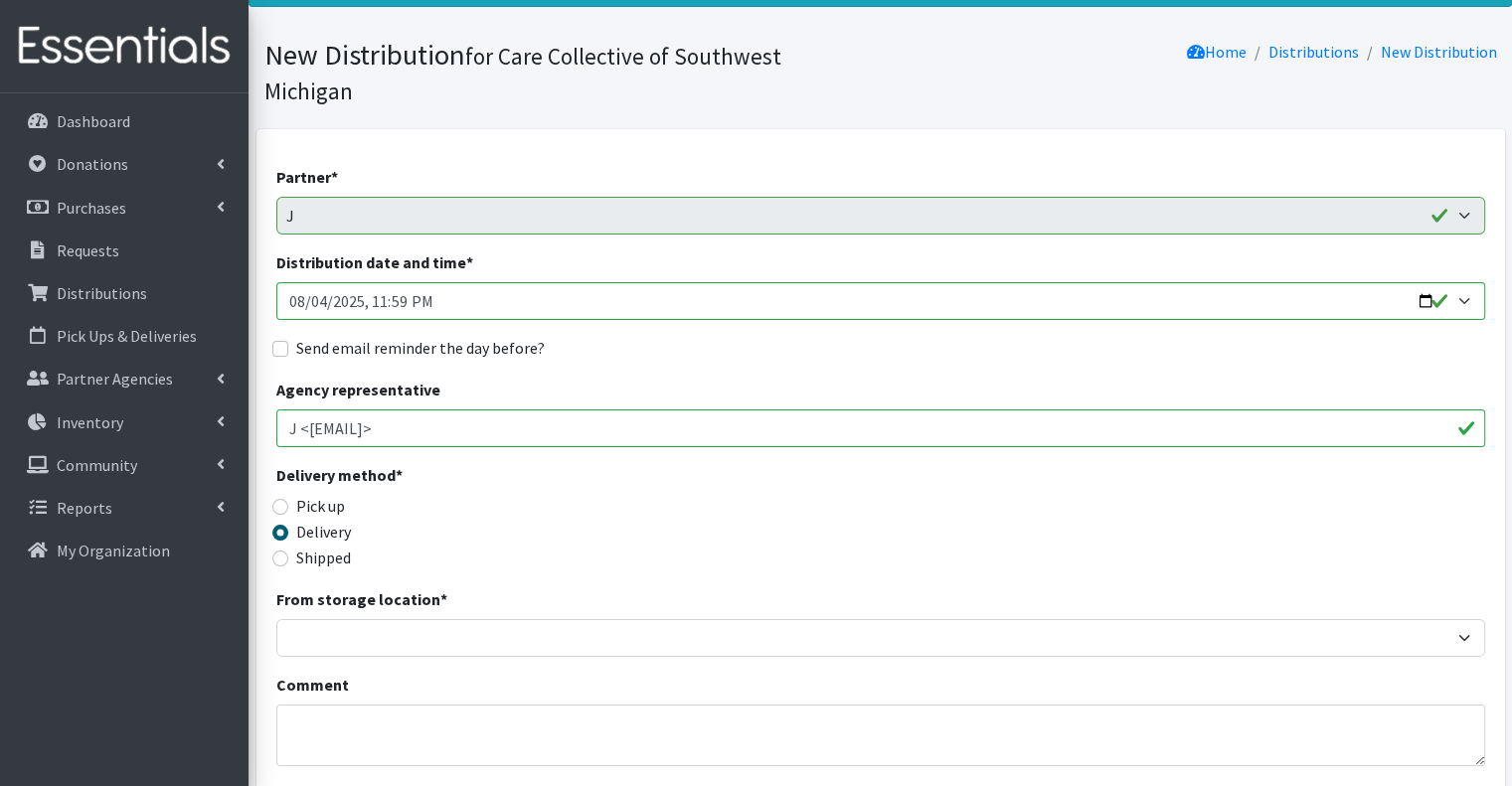 click on "Delivery method  * Pick up Delivery Shipped
Shipping cost" at bounding box center (881, 525) 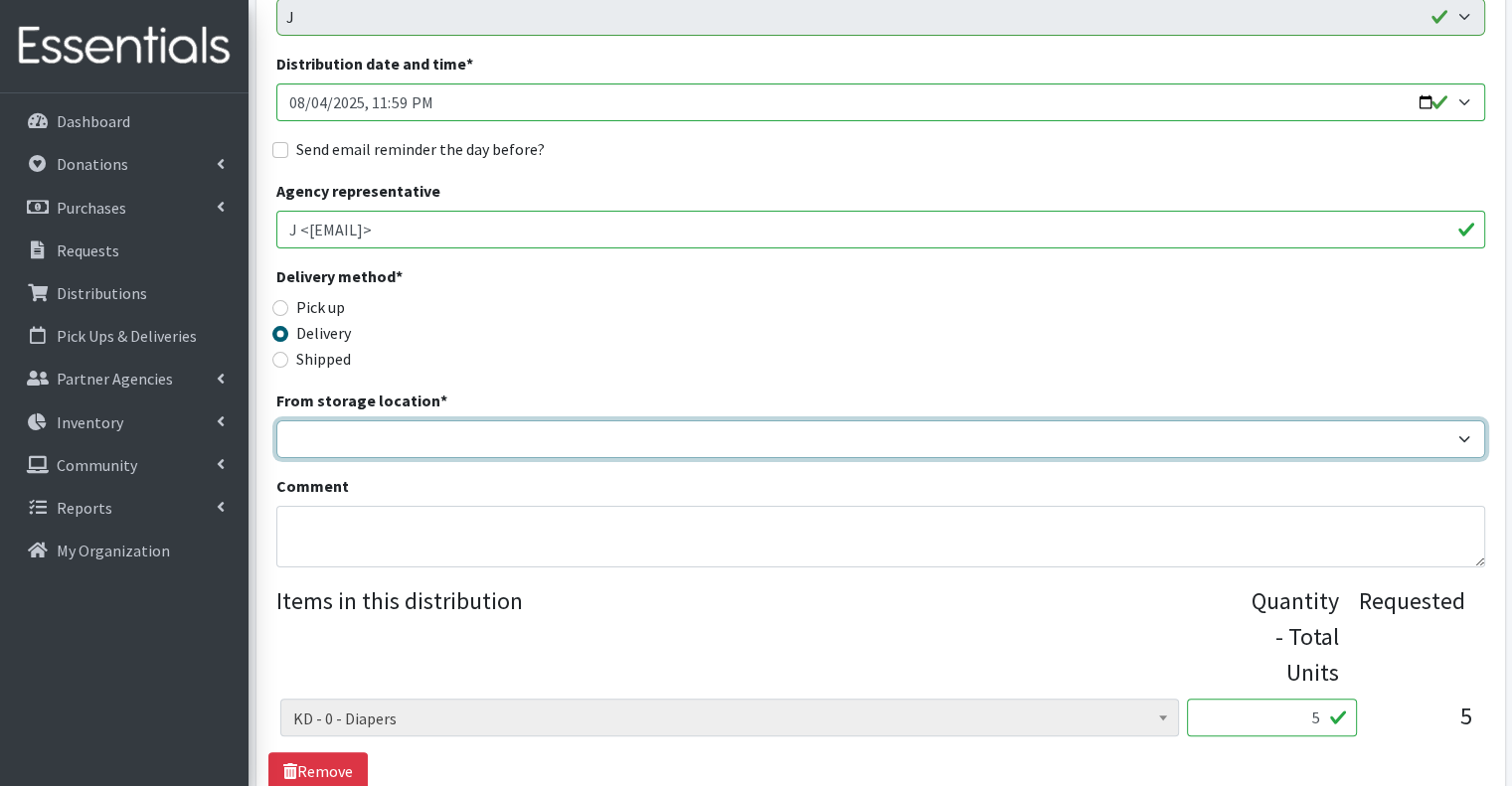 click on "From storage location  *" at bounding box center (881, 439) 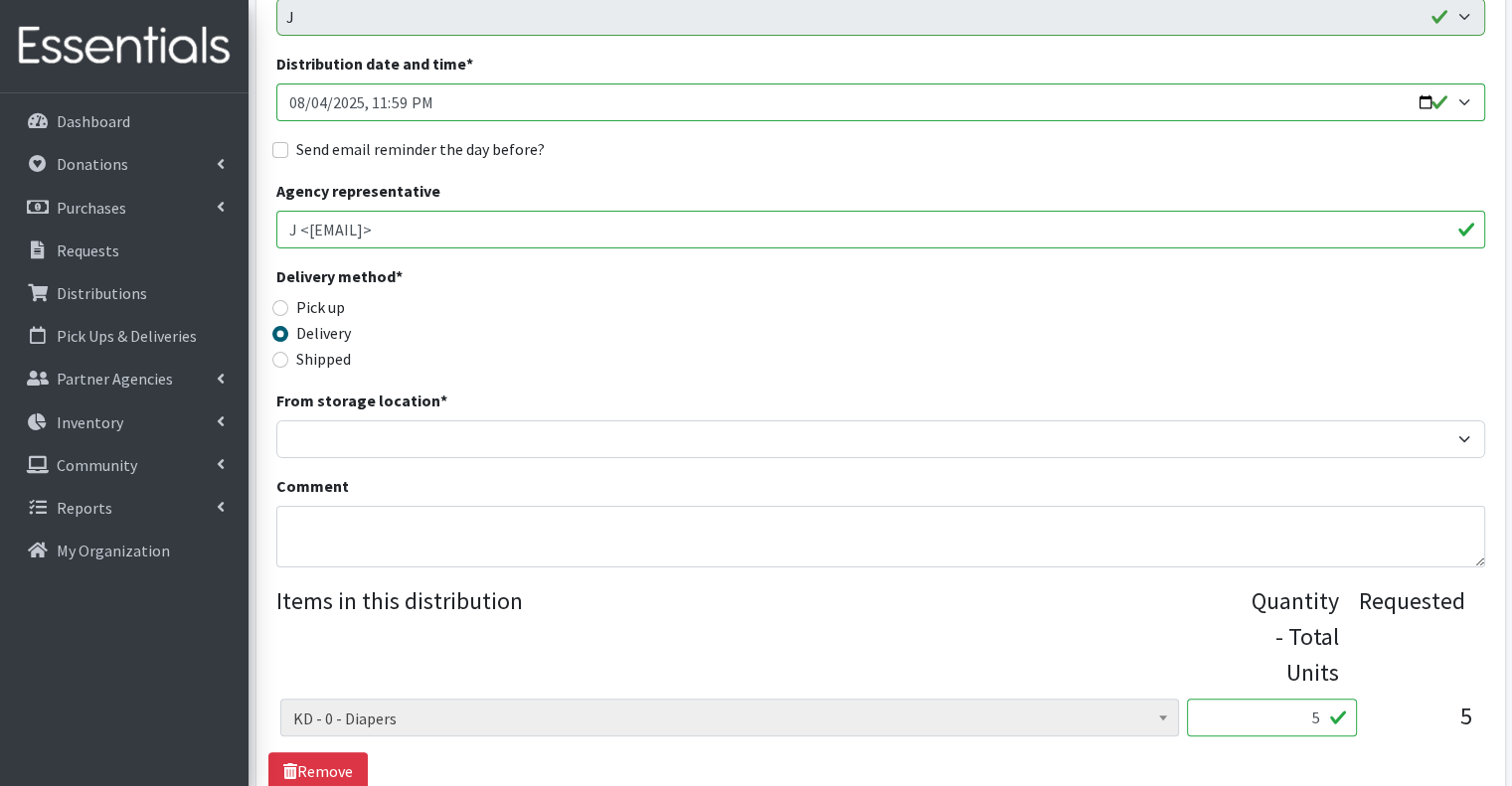 drag, startPoint x: 512, startPoint y: 456, endPoint x: 522, endPoint y: 448, distance: 12.806248 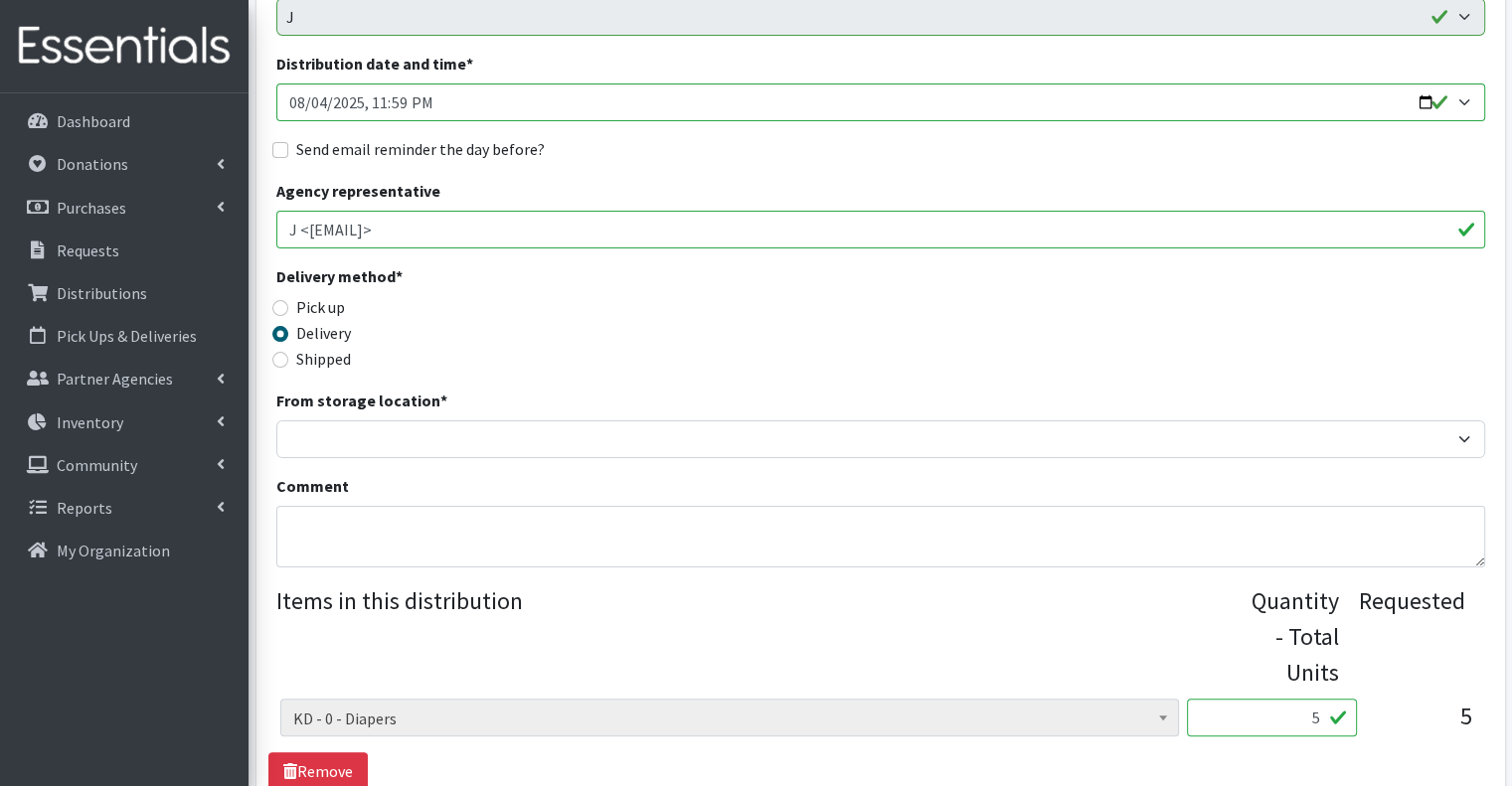click on "Comment" at bounding box center [881, 521] 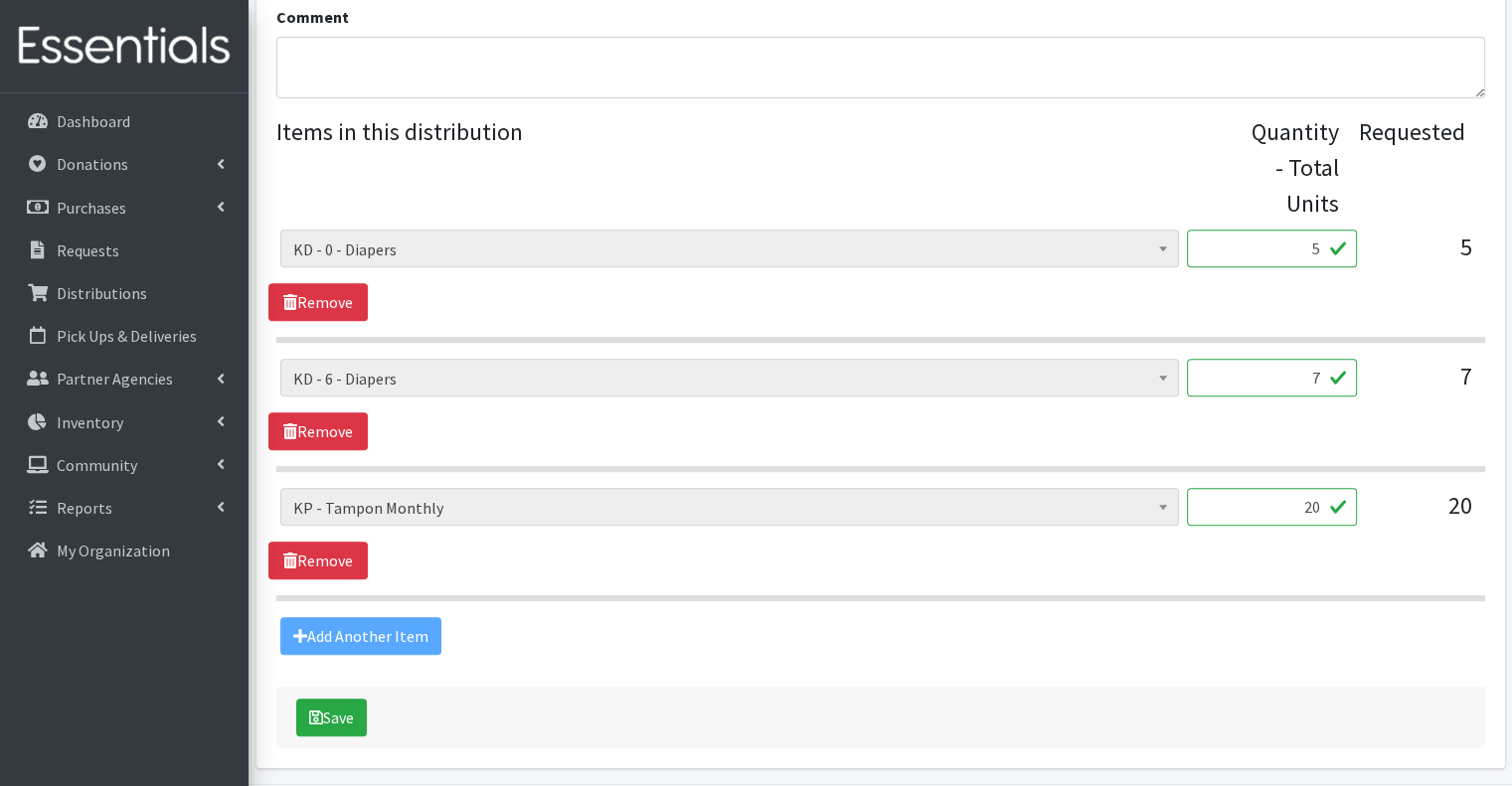 scroll, scrollTop: 802, scrollLeft: 0, axis: vertical 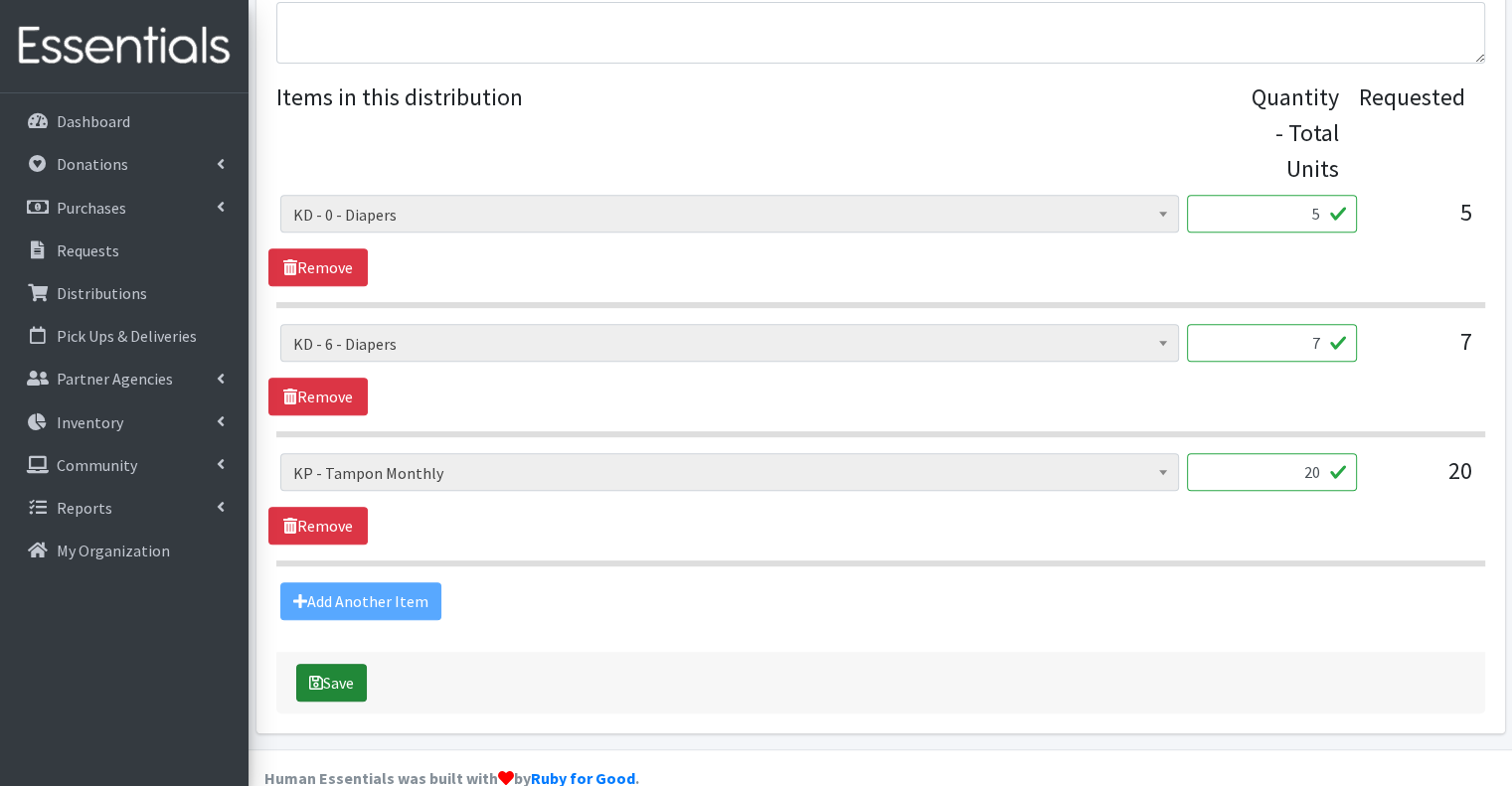 click on "Save" at bounding box center [331, 683] 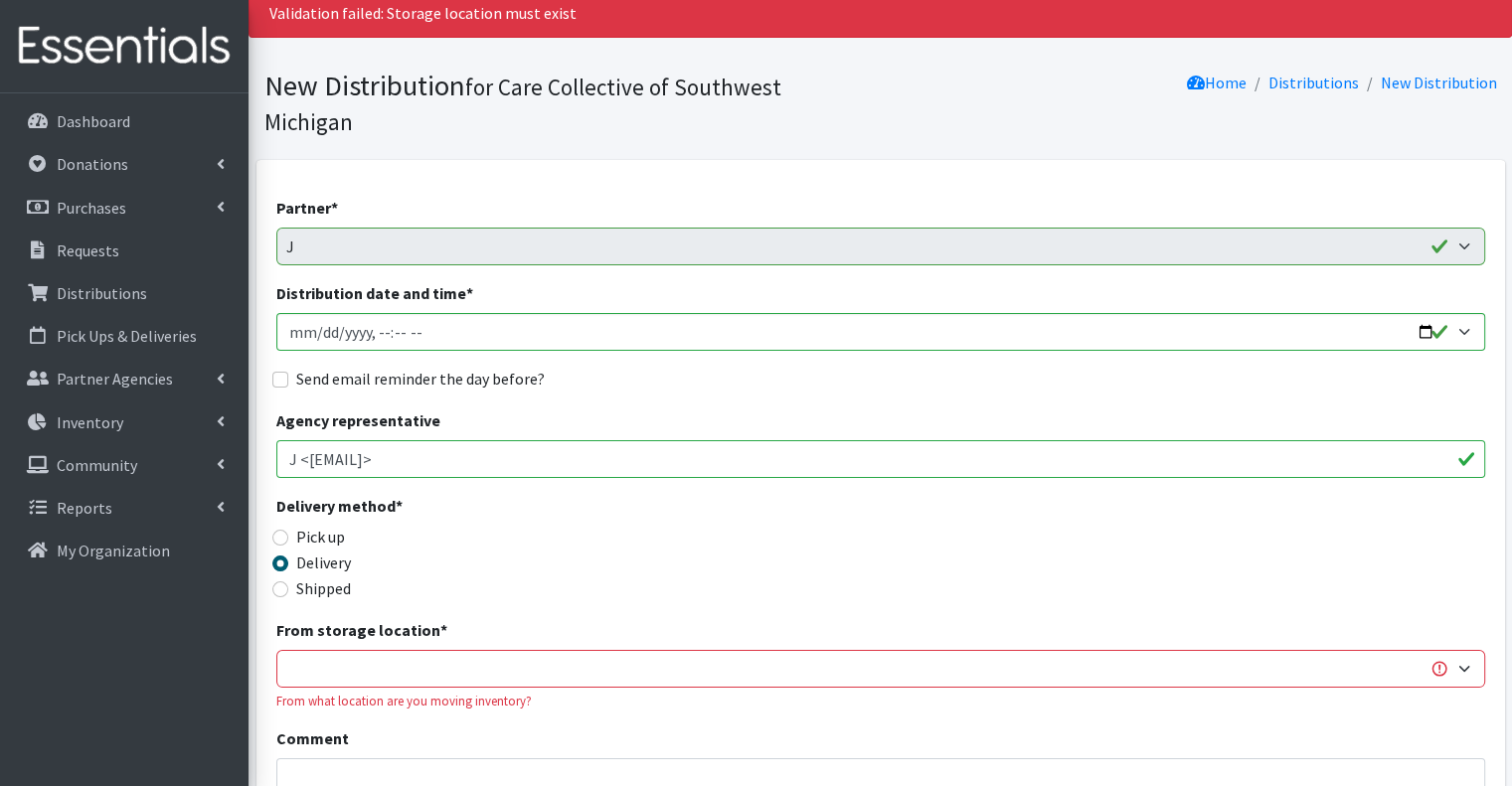 scroll, scrollTop: 199, scrollLeft: 0, axis: vertical 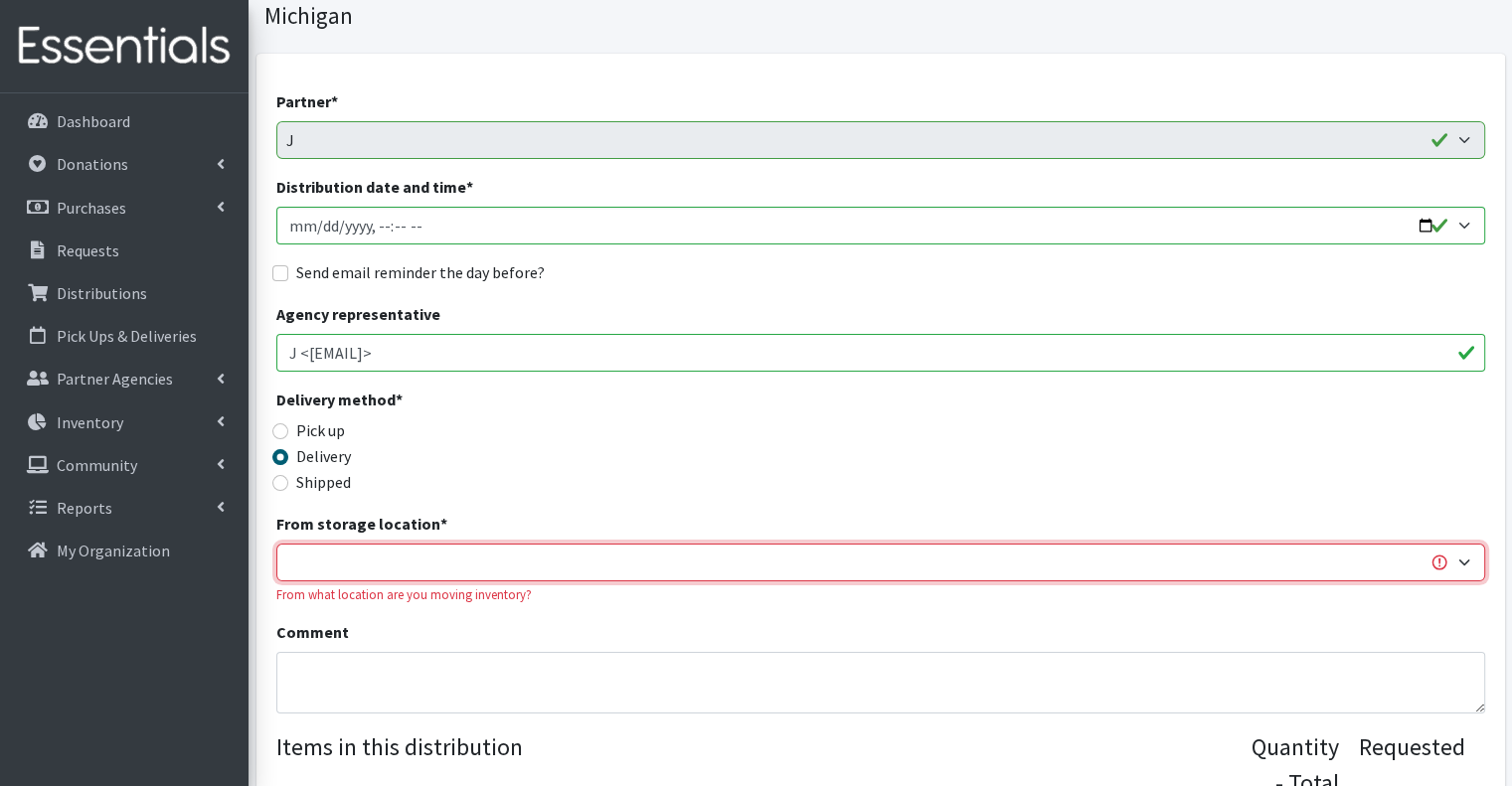 click on "From storage location  *" at bounding box center (881, 562) 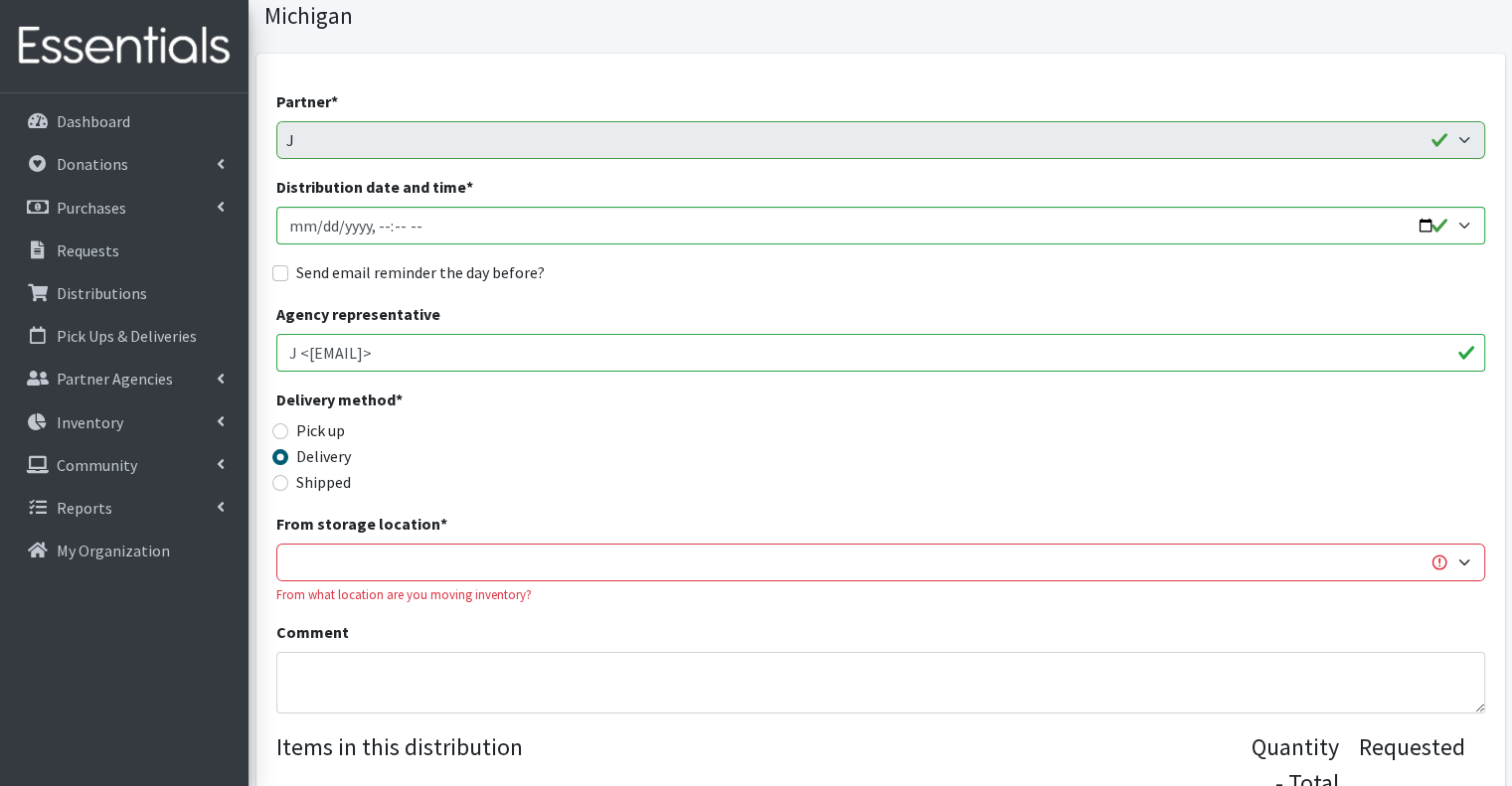 click on "From what location are you moving inventory?" at bounding box center [881, 594] 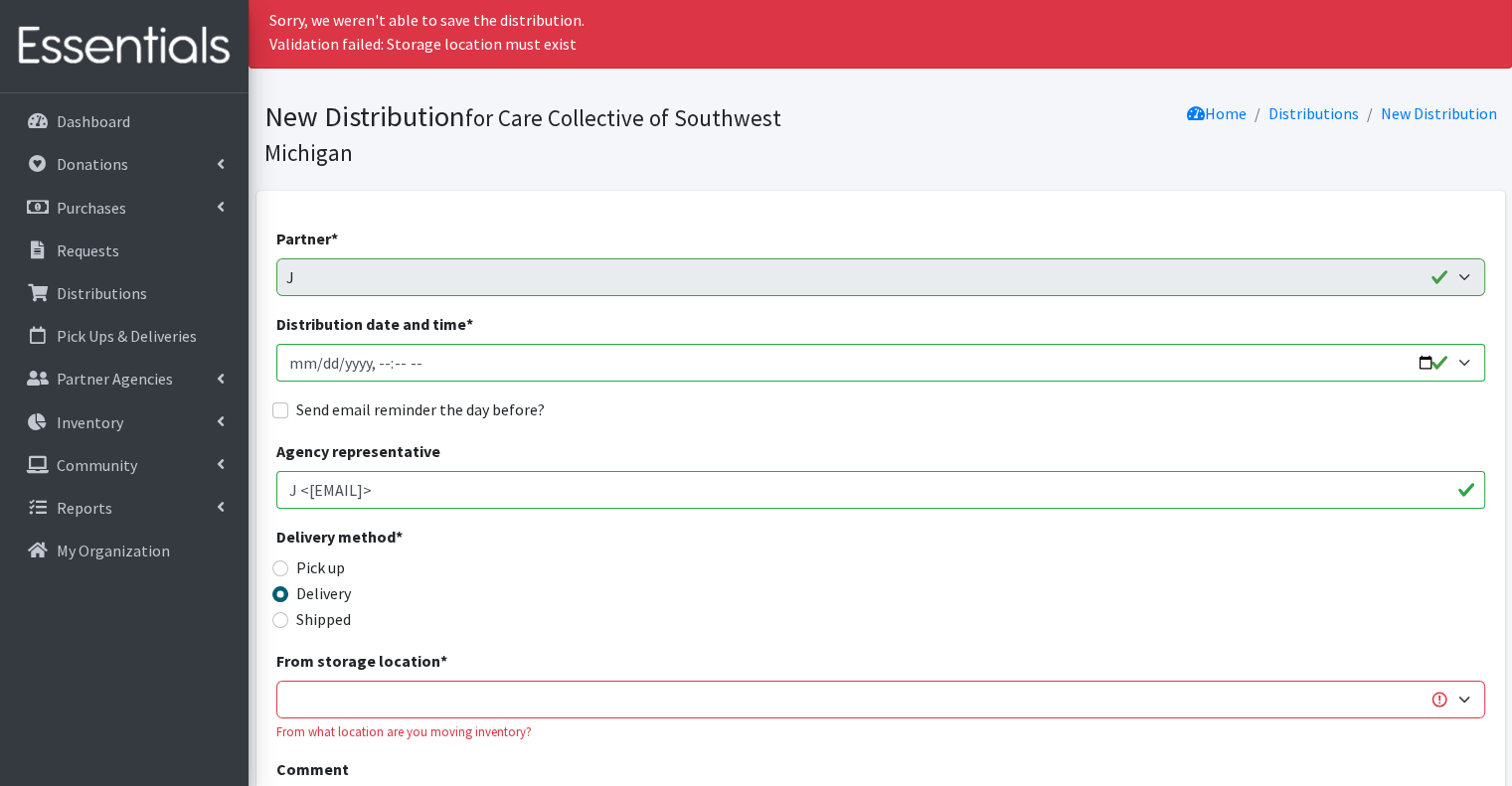 scroll, scrollTop: 0, scrollLeft: 0, axis: both 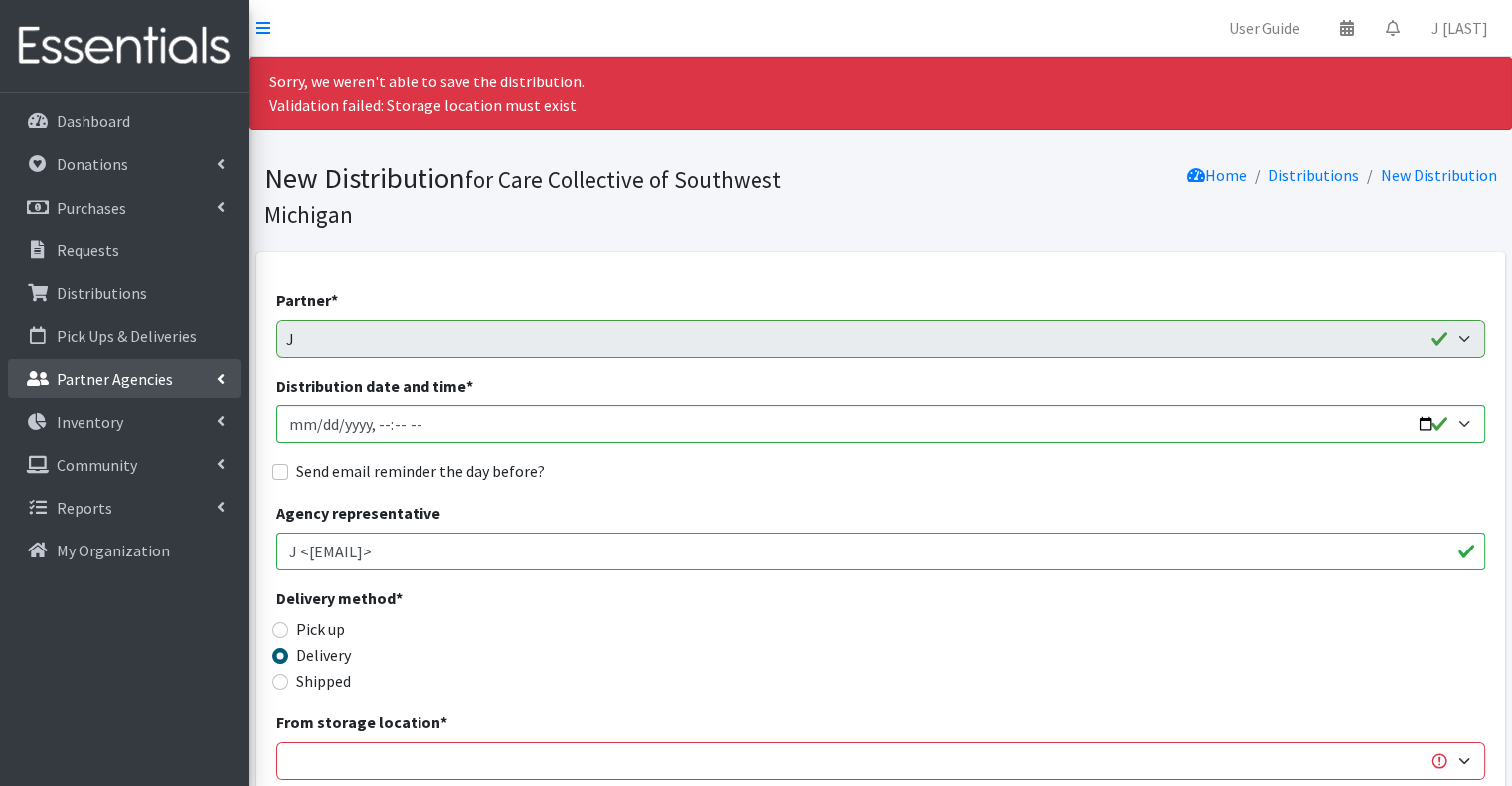 click on "Partner Agencies" at bounding box center (114, 379) 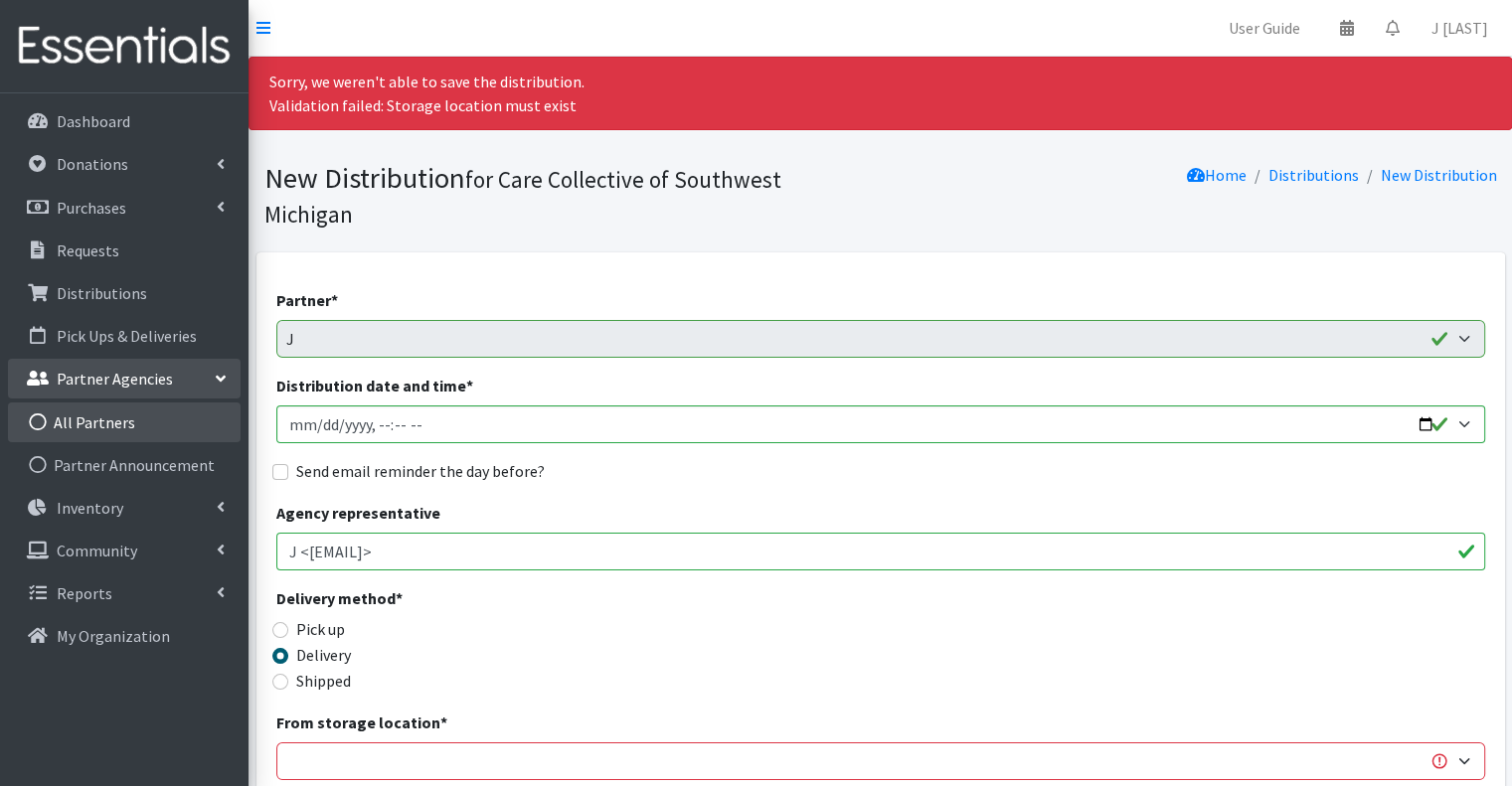 click on "All Partners" at bounding box center [124, 422] 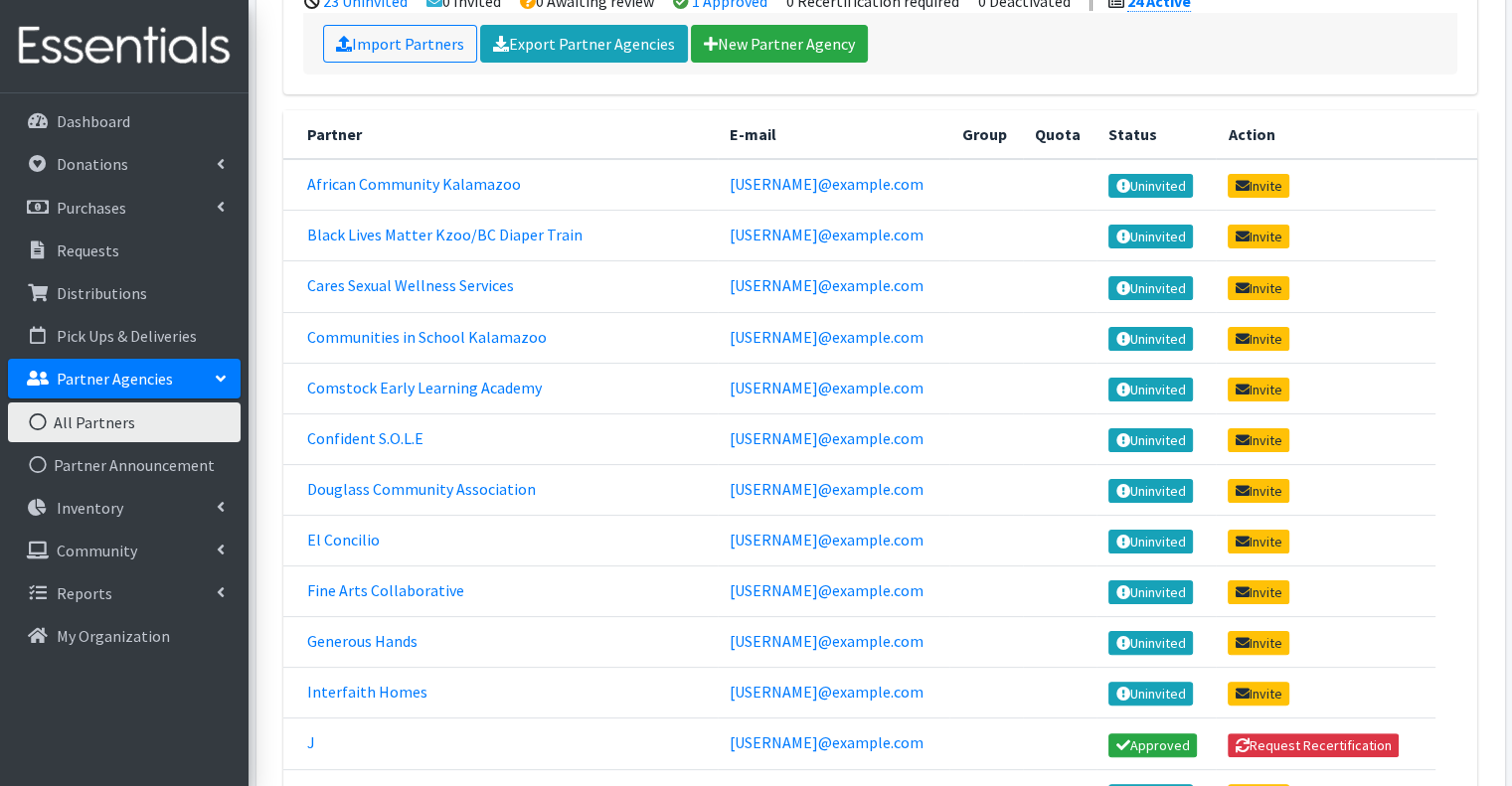scroll, scrollTop: 596, scrollLeft: 0, axis: vertical 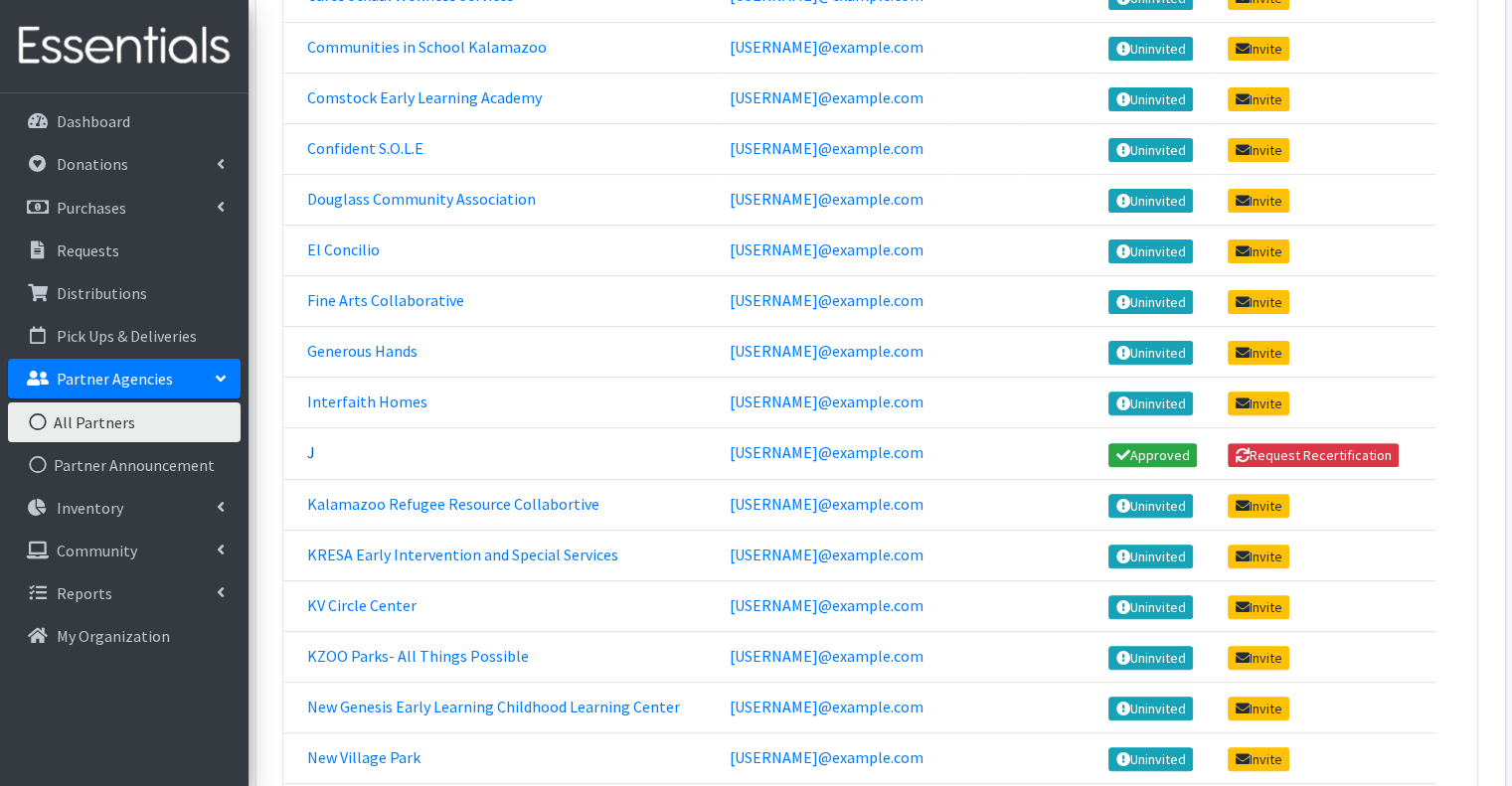 click on "J" at bounding box center (311, 452) 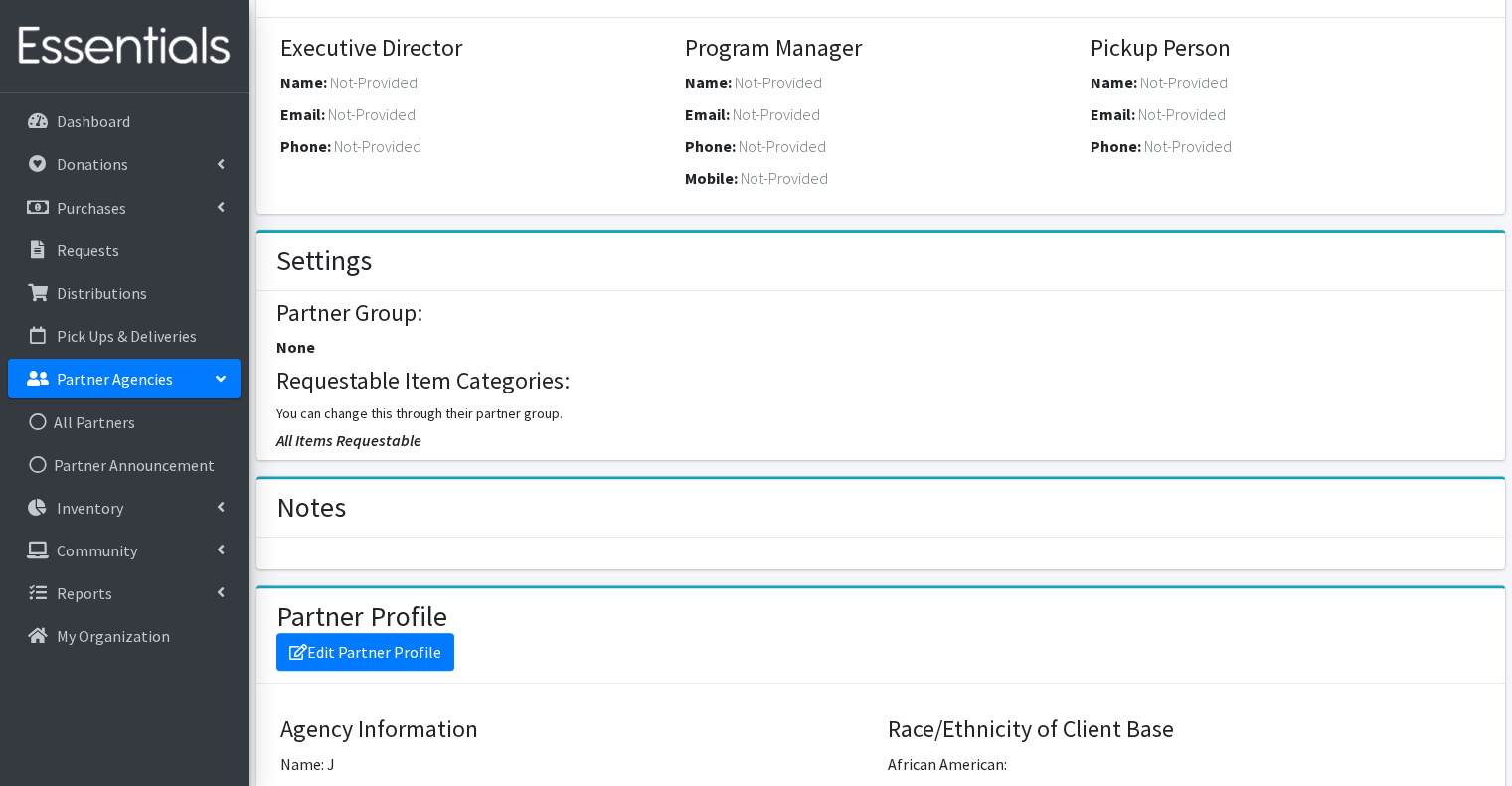 scroll, scrollTop: 0, scrollLeft: 0, axis: both 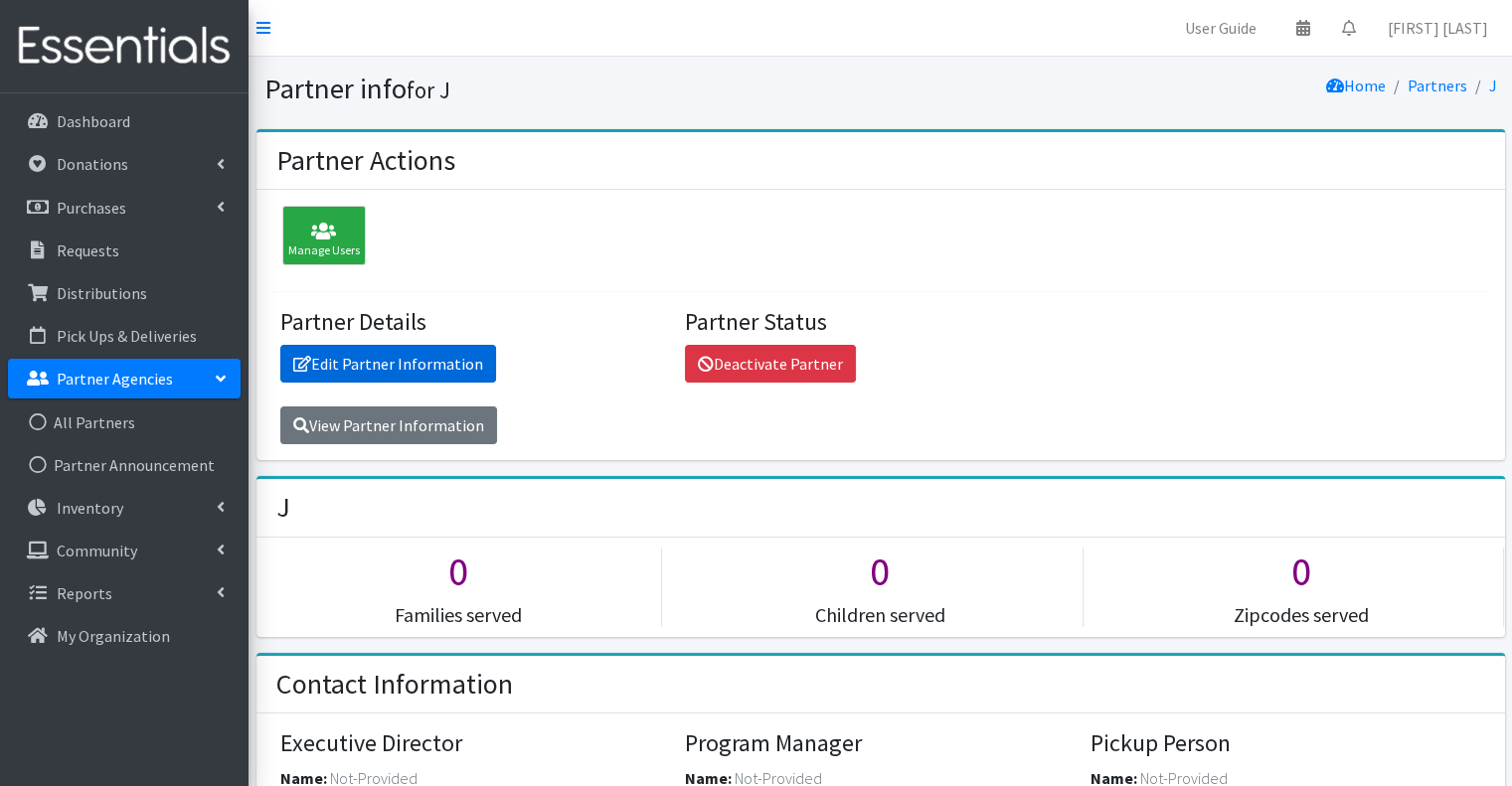 click on "Edit Partner Information" at bounding box center [388, 364] 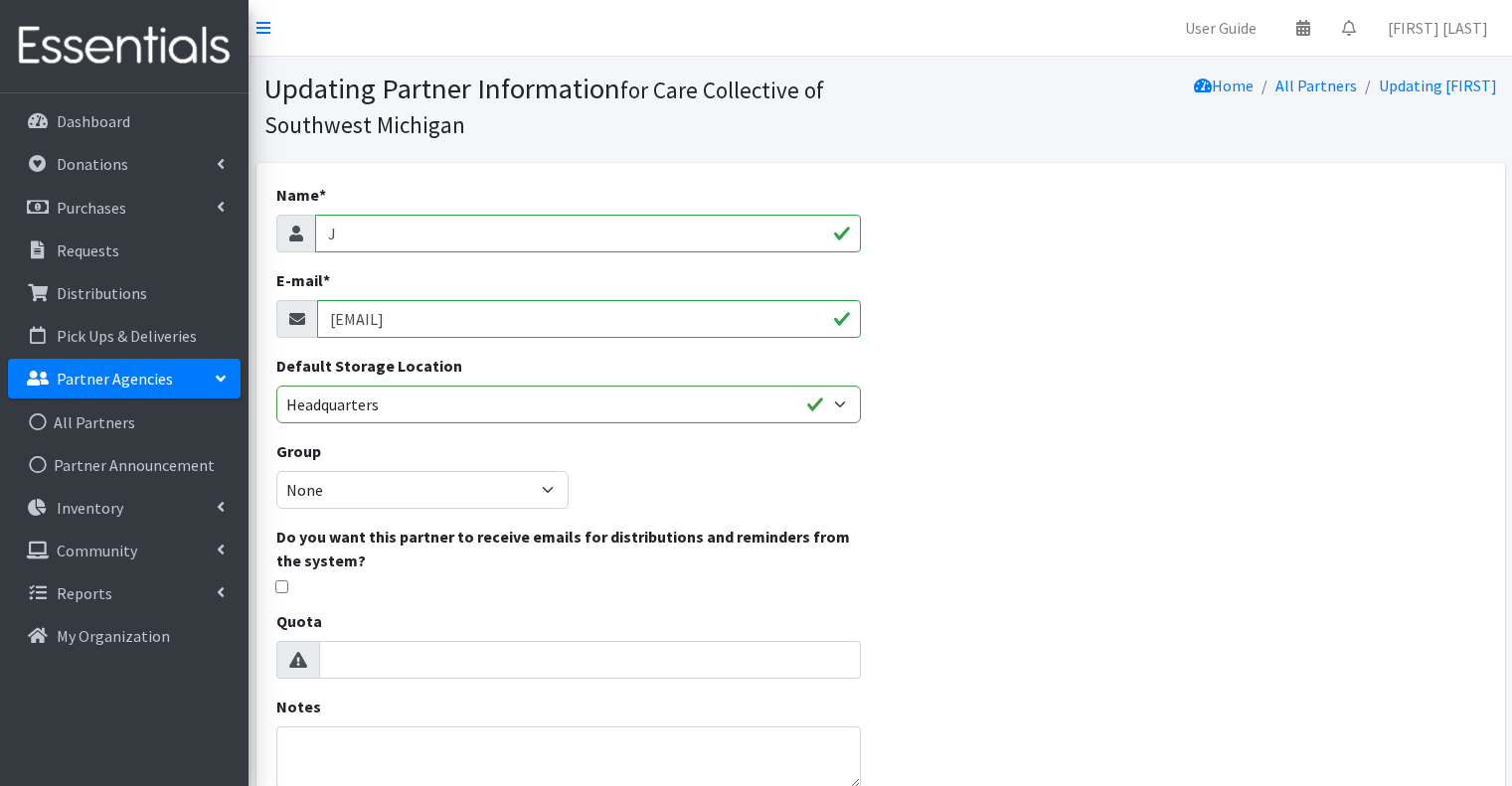 scroll, scrollTop: 0, scrollLeft: 0, axis: both 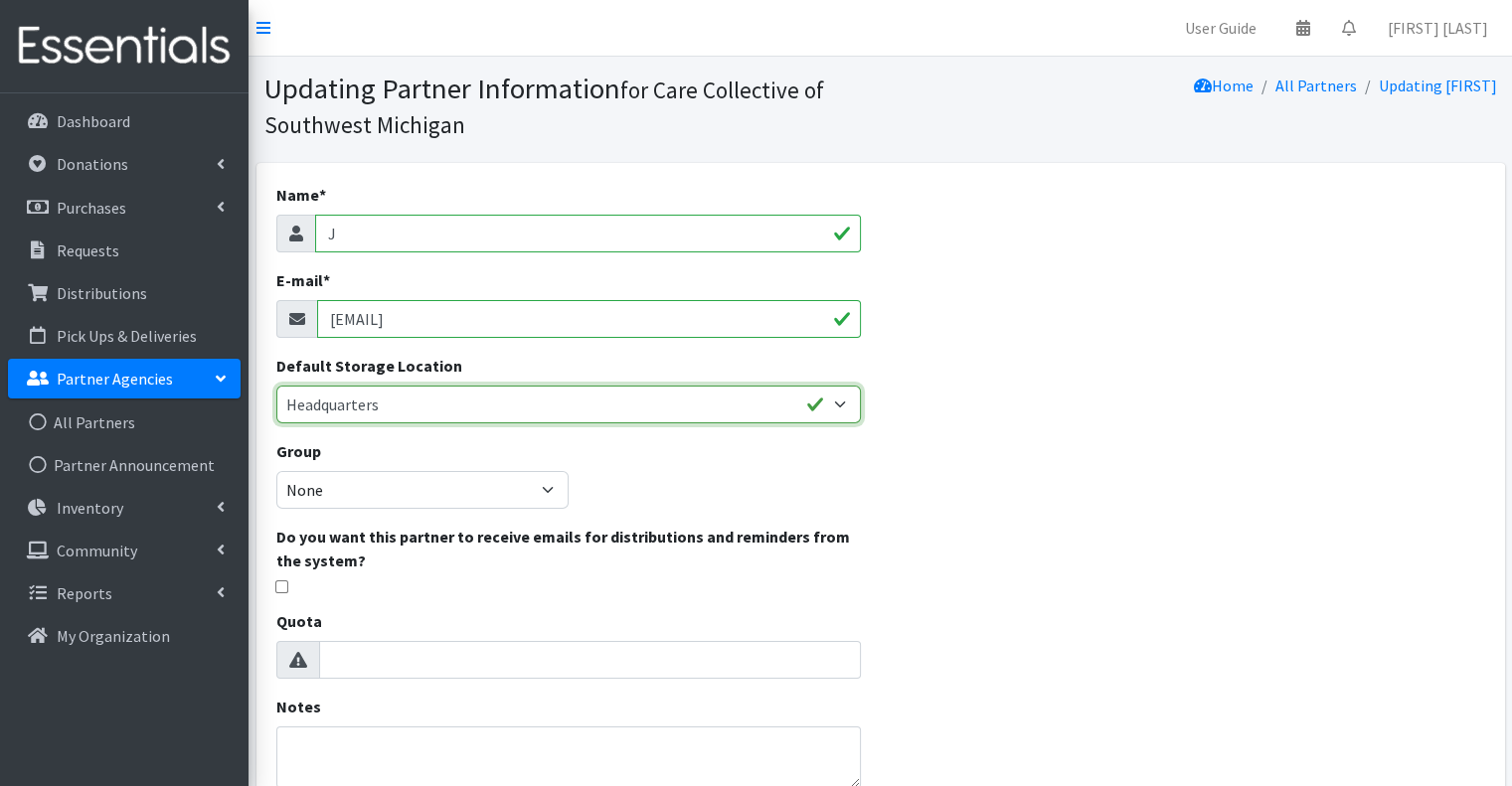 click on "Headquarters" at bounding box center (569, 404) 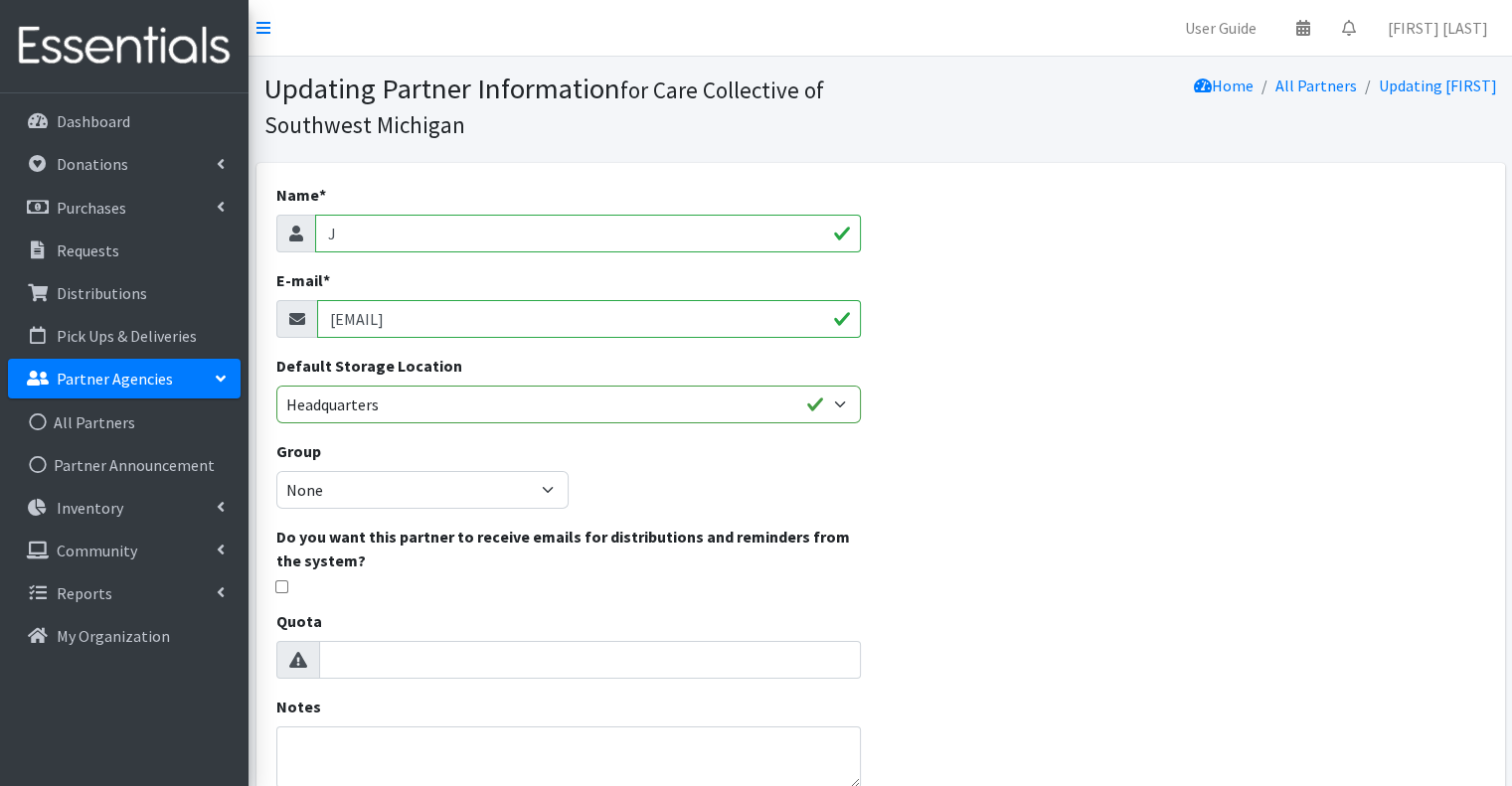 click on "Name  *
J
E-mail  *
jludeker@gmail.com
Default Storage Location
Headquarters
Group
None
Do you want this partner to receive emails for distributions and reminders from the system?
Reminder
Please note that reminders will be sent out according to the settings of their partner group OR organization. This won't work unless you've set up at least one.
Quota
Notes
Documents" at bounding box center [569, 532] 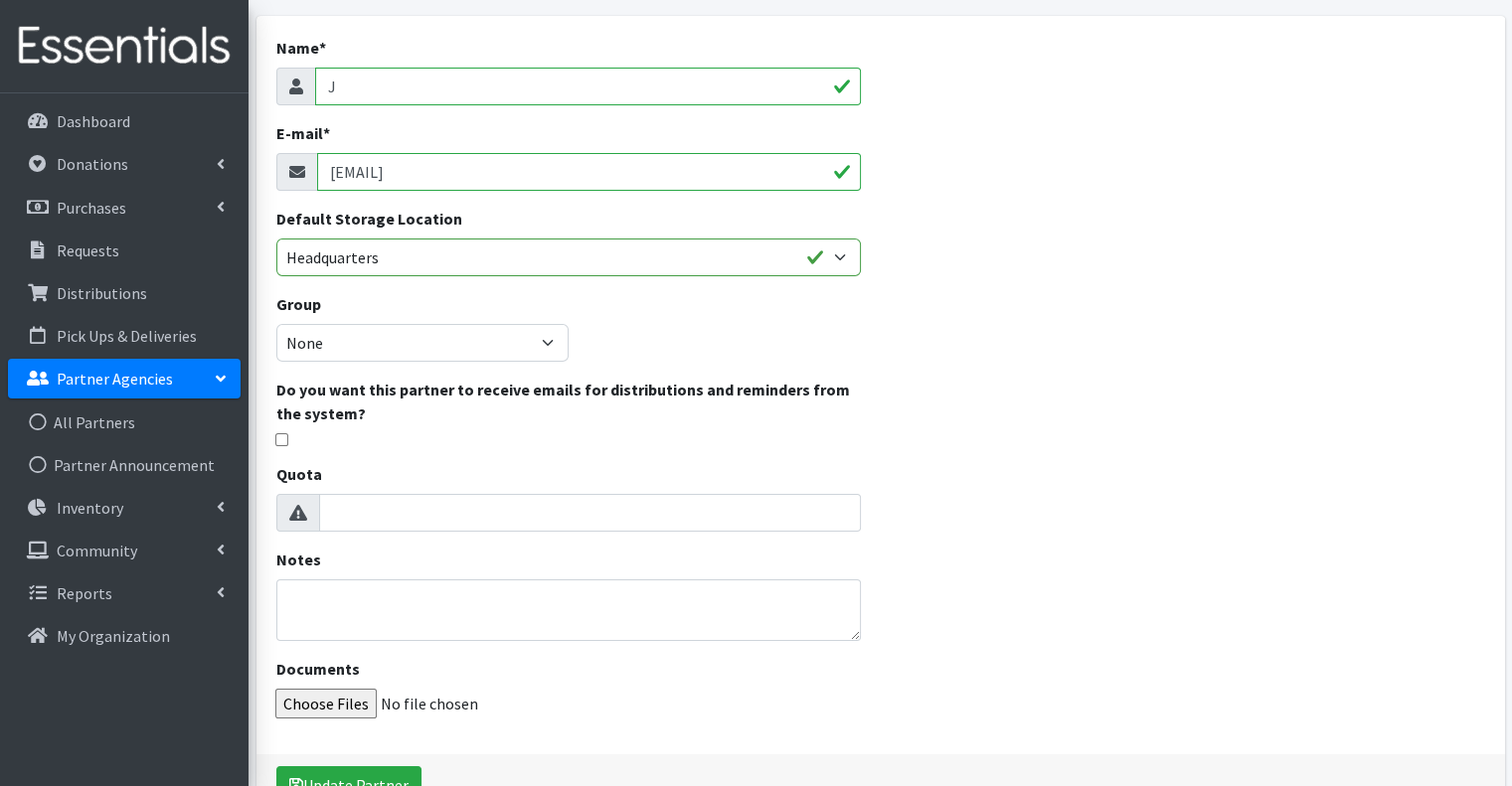scroll, scrollTop: 265, scrollLeft: 0, axis: vertical 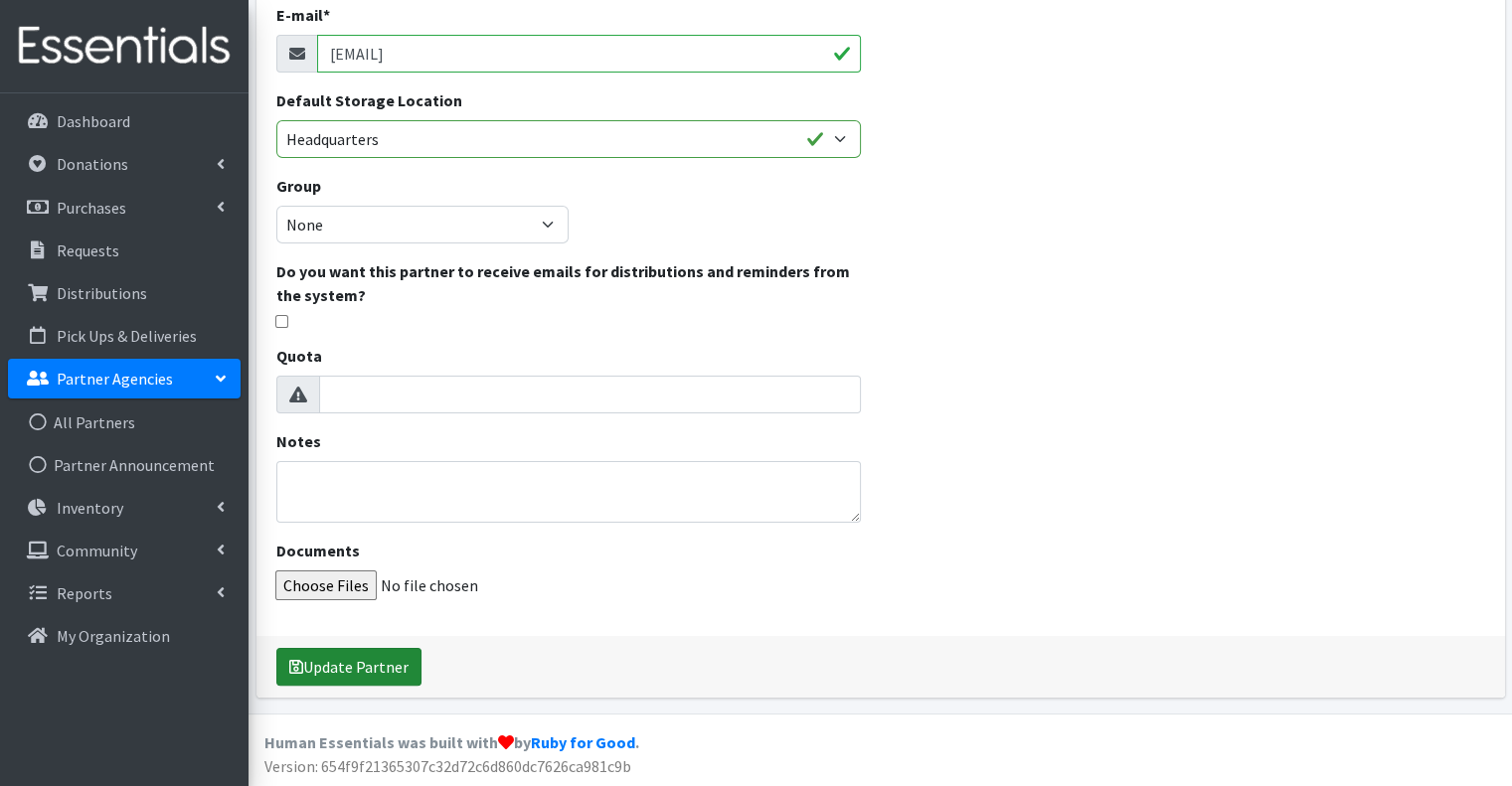click on "Update Partner" at bounding box center [349, 667] 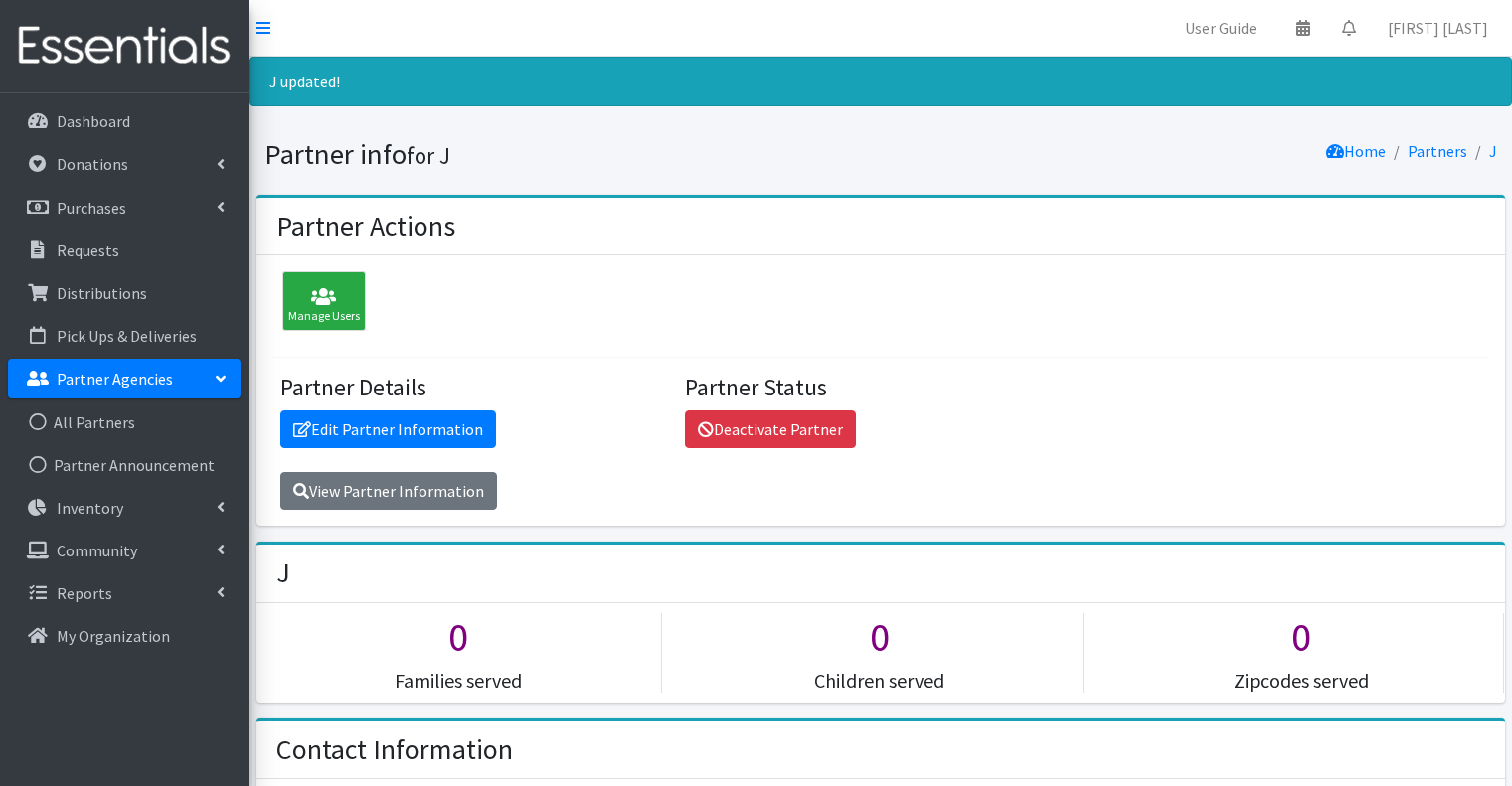 scroll, scrollTop: 0, scrollLeft: 0, axis: both 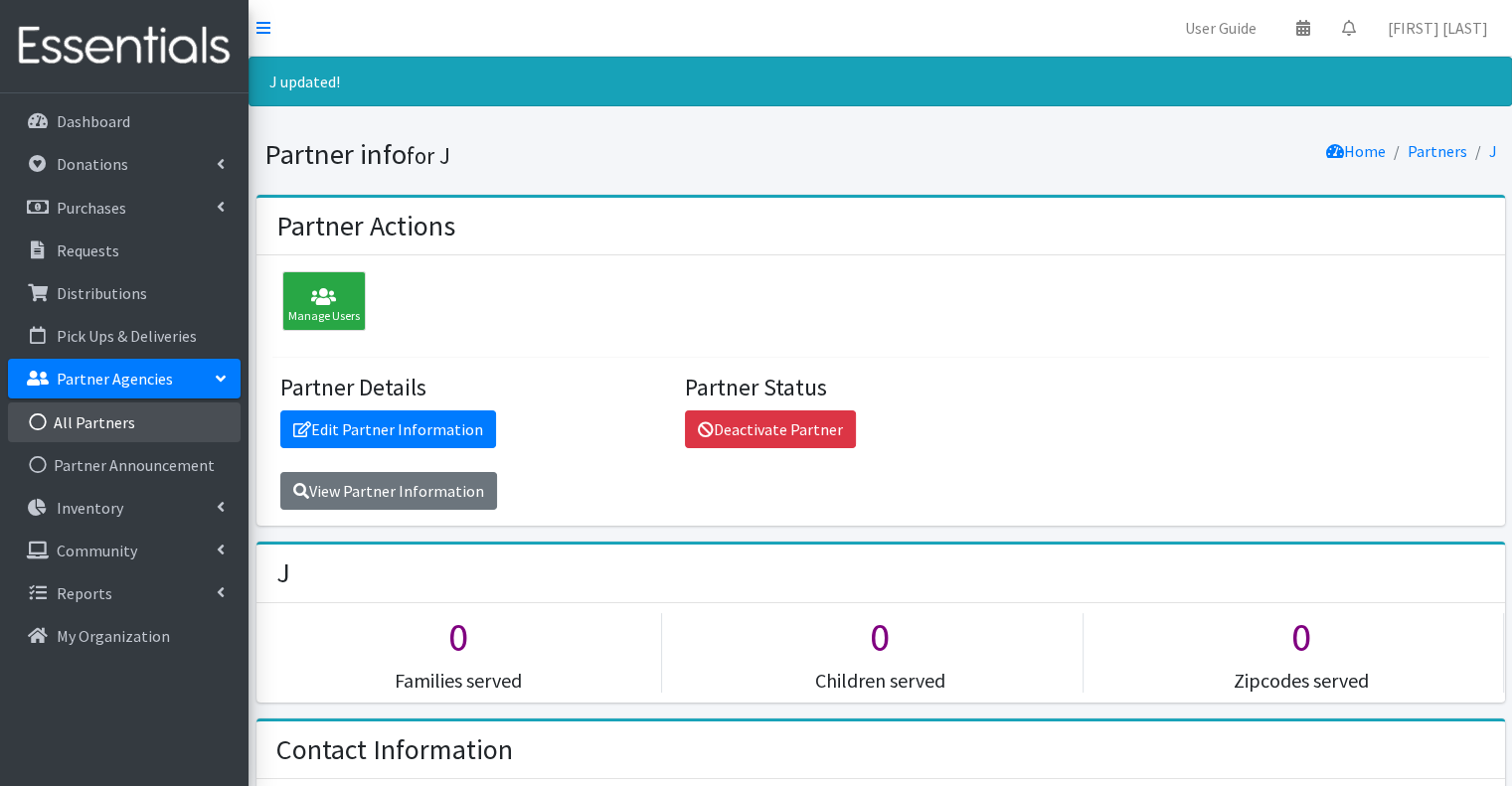 click on "All Partners" at bounding box center [124, 422] 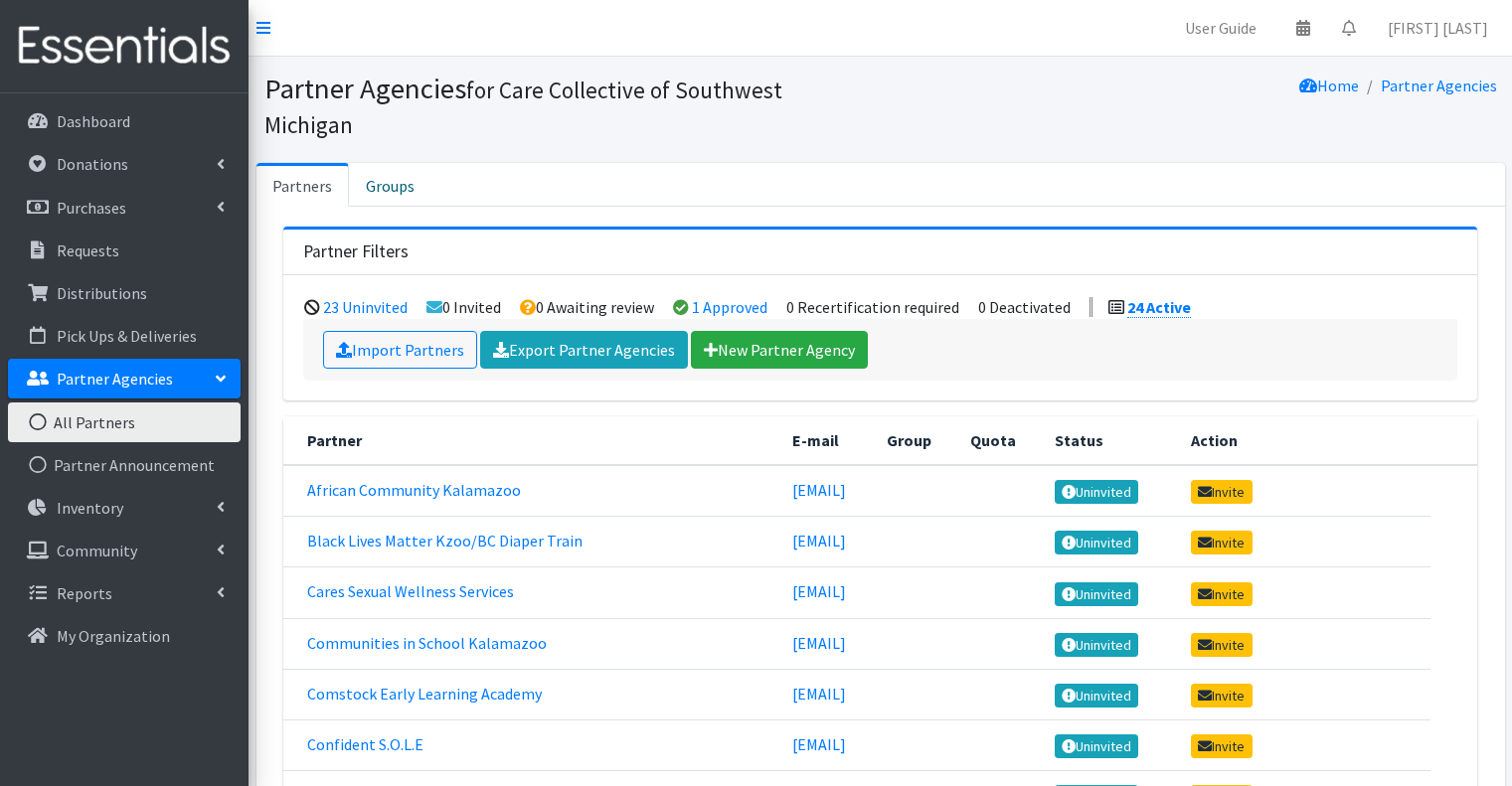 scroll, scrollTop: 0, scrollLeft: 0, axis: both 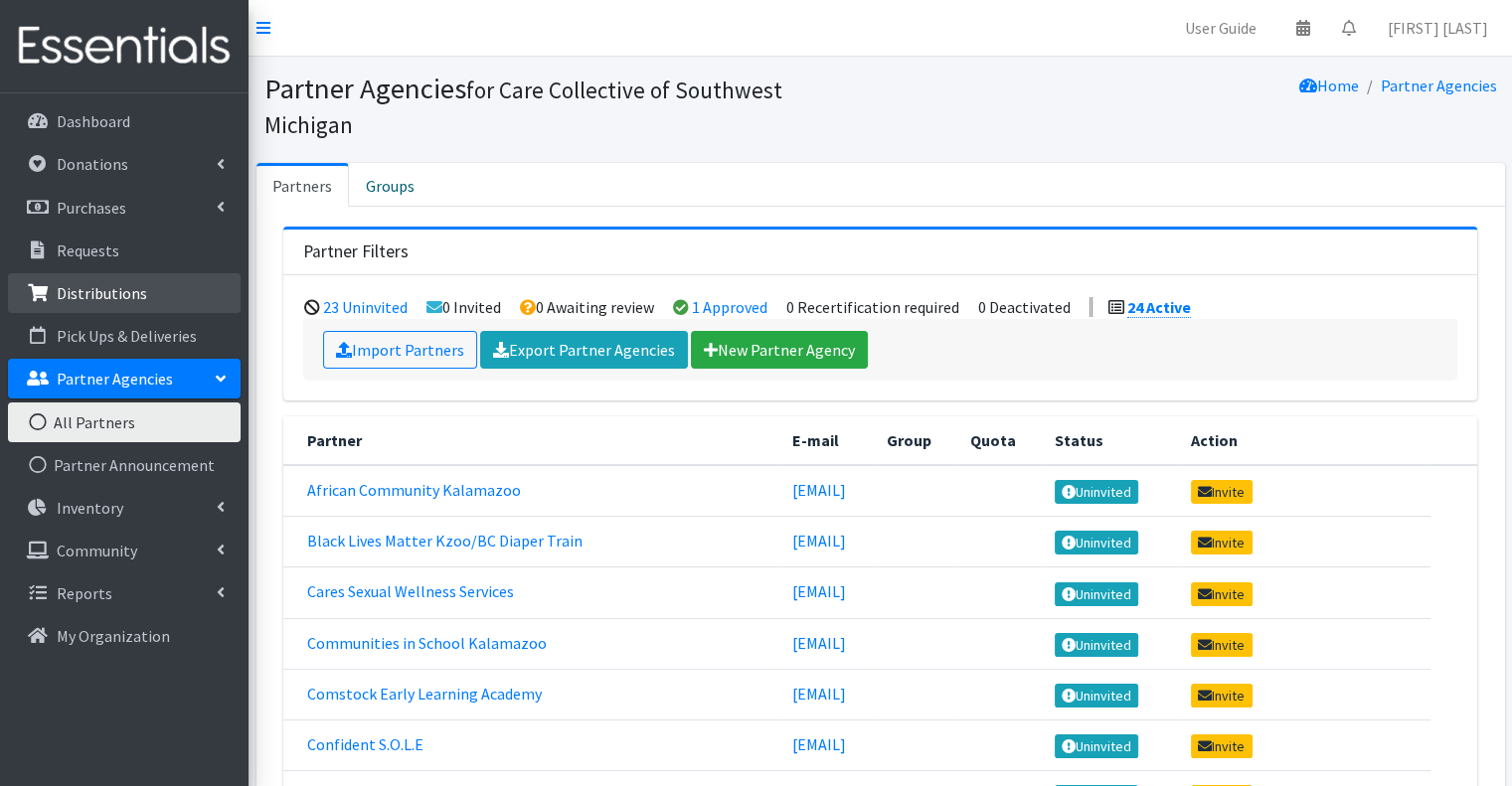 click on "Distributions" at bounding box center [124, 293] 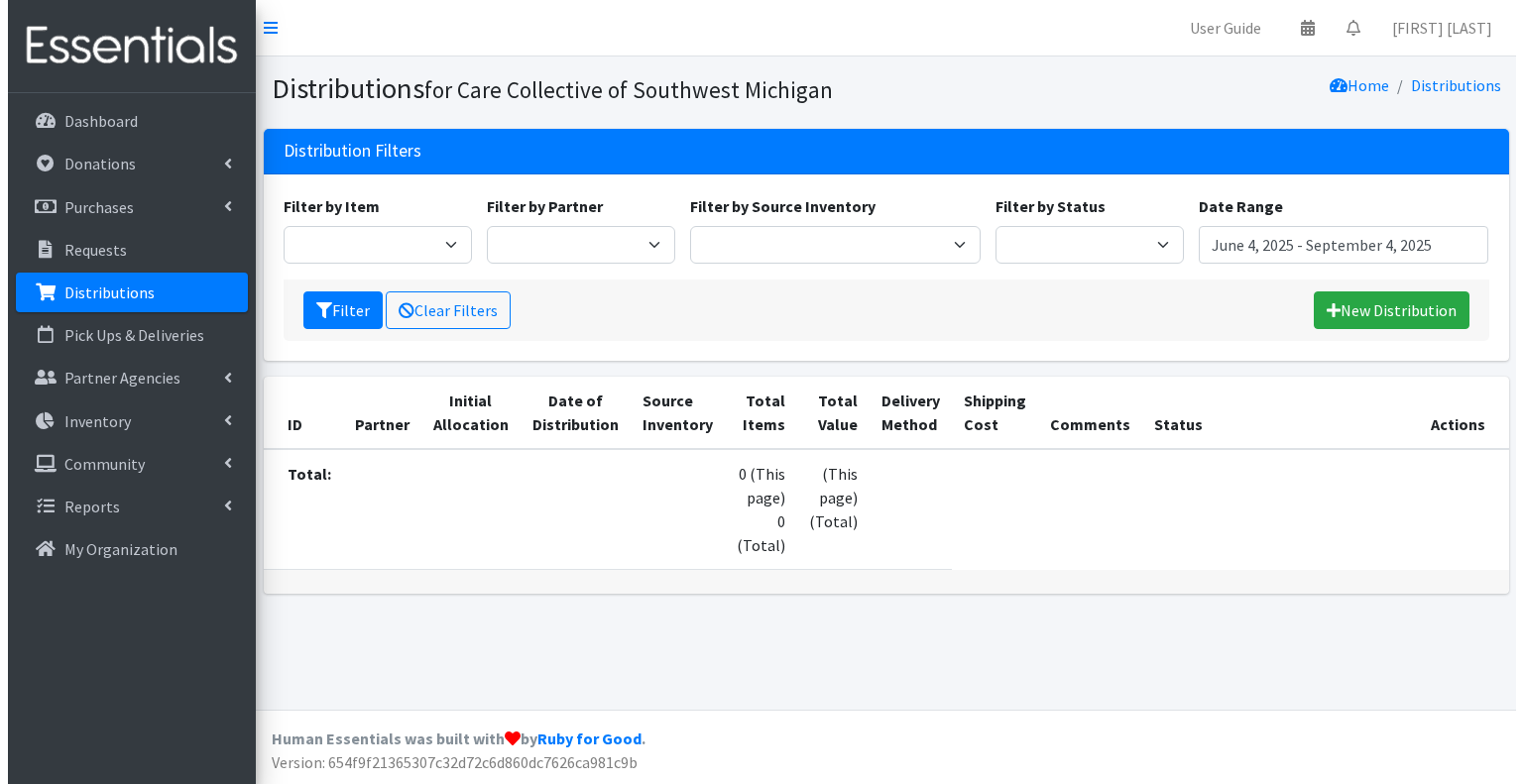 scroll, scrollTop: 0, scrollLeft: 0, axis: both 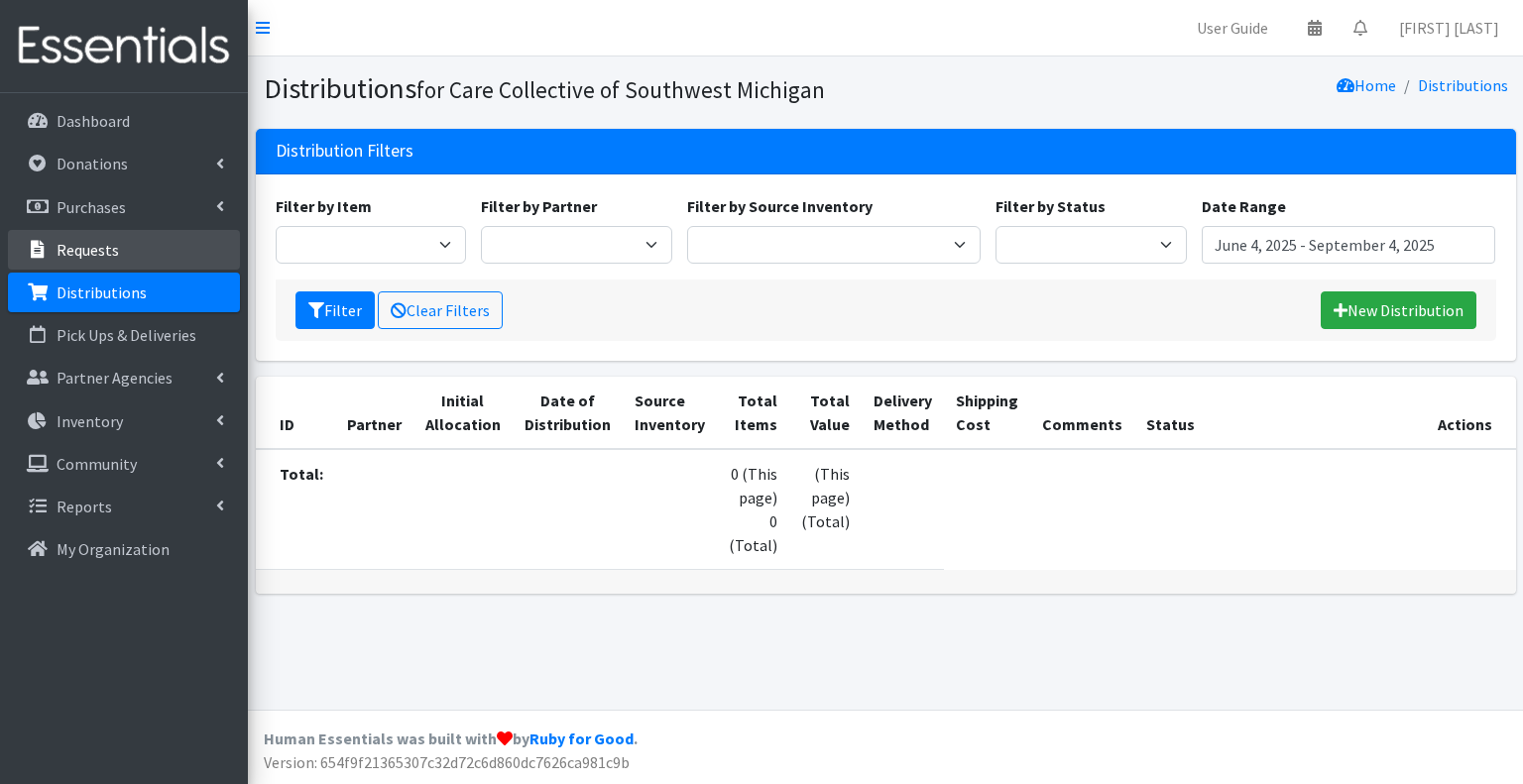 click on "Requests" at bounding box center (124, 250) 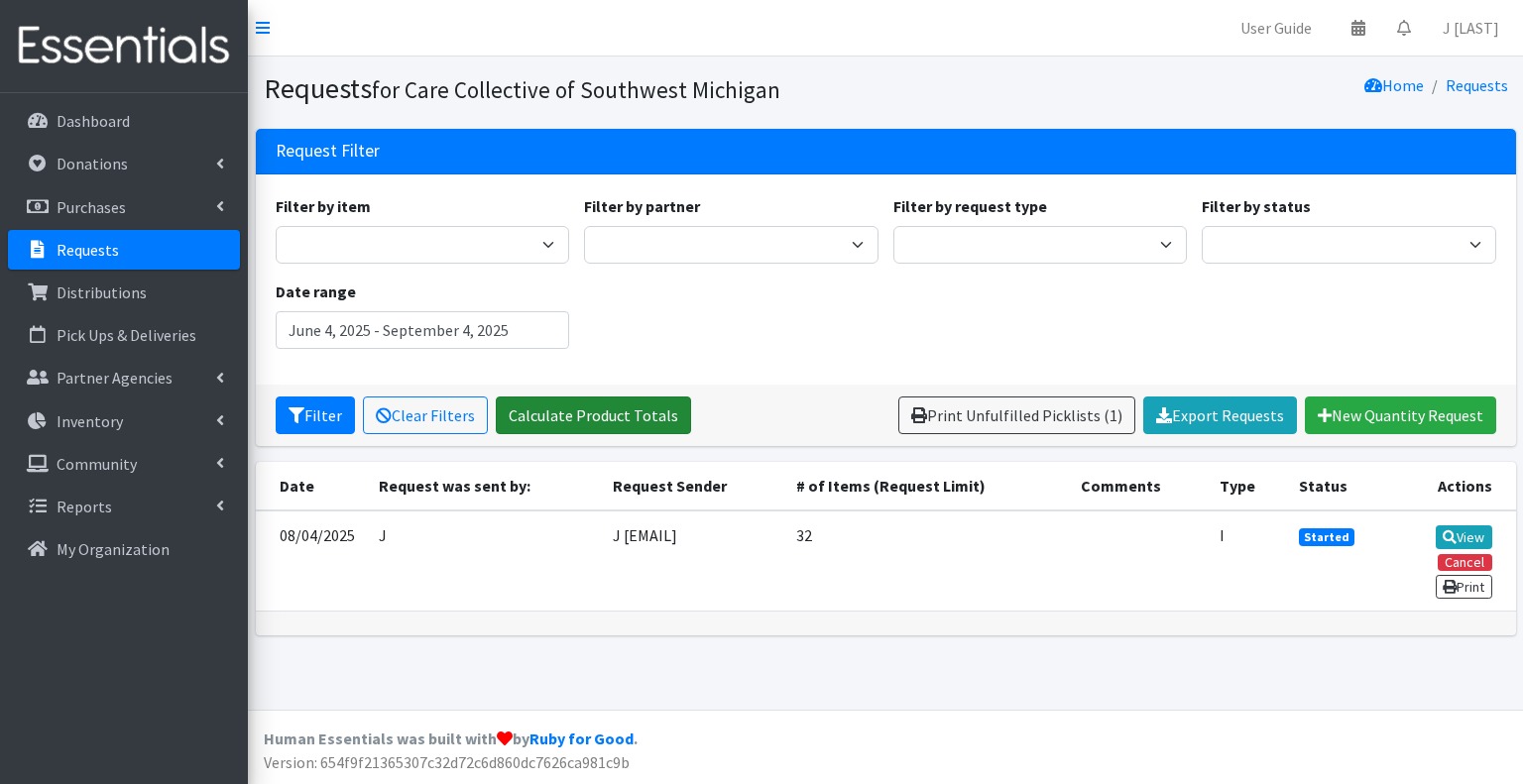 scroll, scrollTop: 0, scrollLeft: 0, axis: both 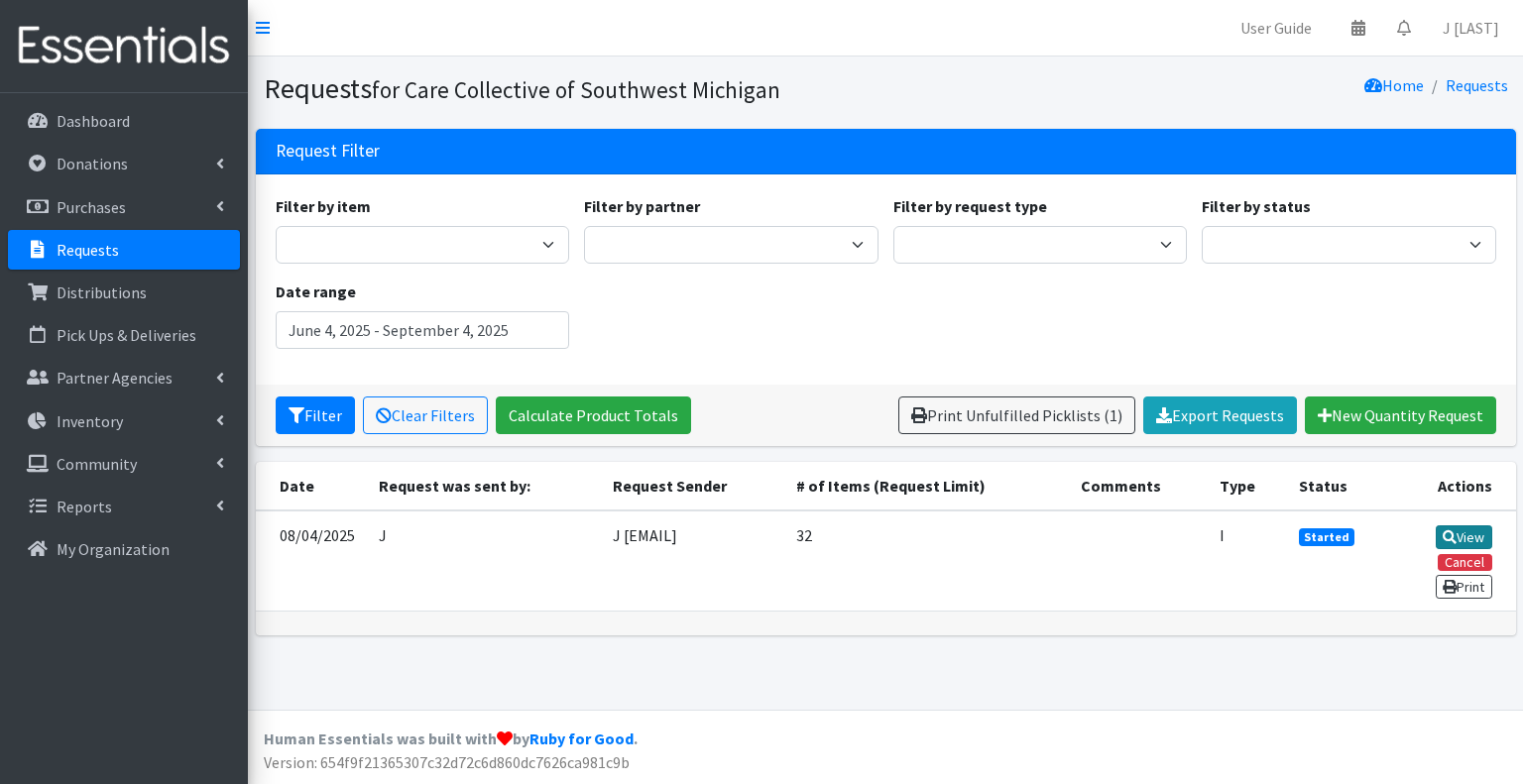click at bounding box center (1450, 537) 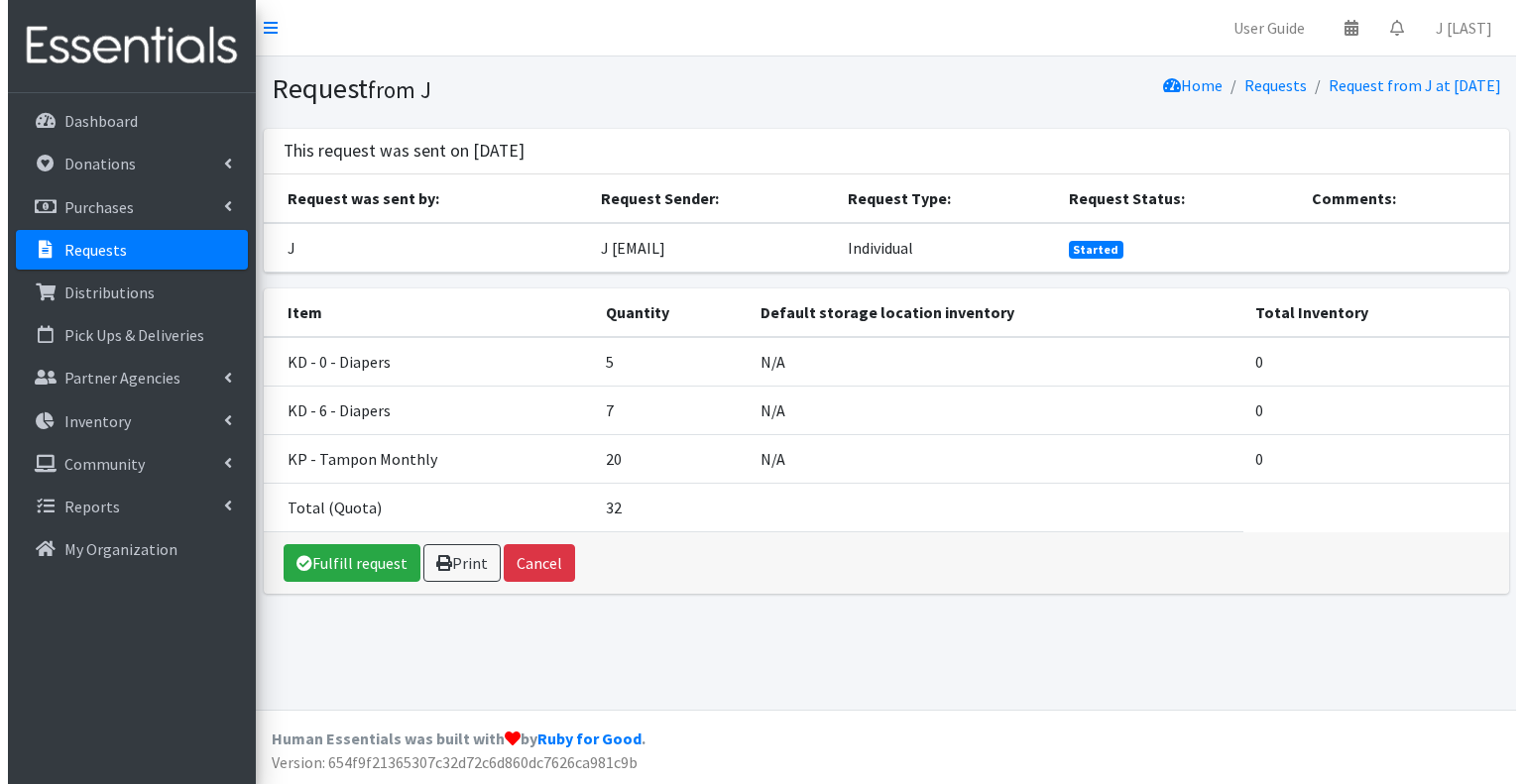 scroll, scrollTop: 0, scrollLeft: 0, axis: both 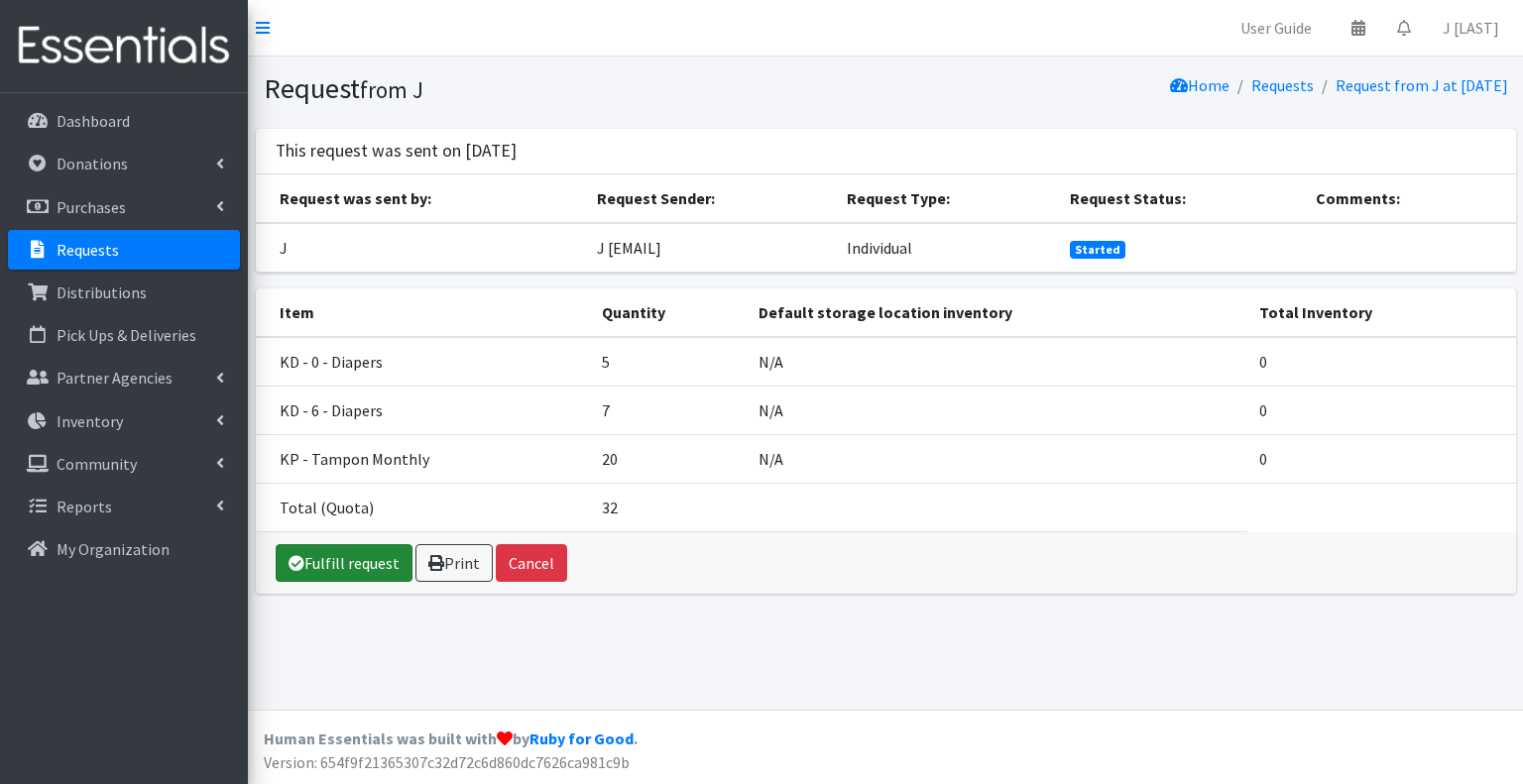 click on "Fulfill request" at bounding box center (344, 563) 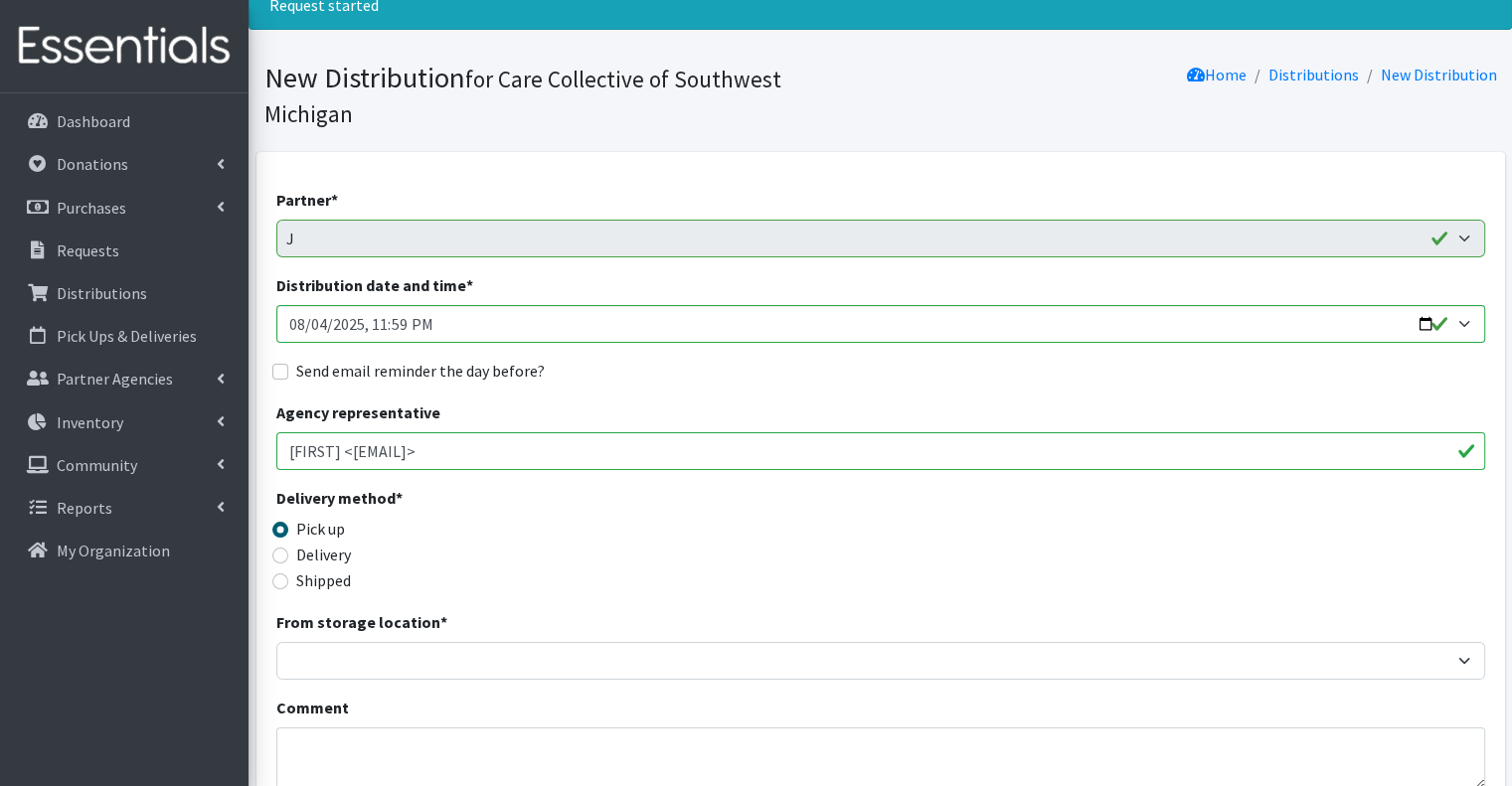 scroll, scrollTop: 199, scrollLeft: 0, axis: vertical 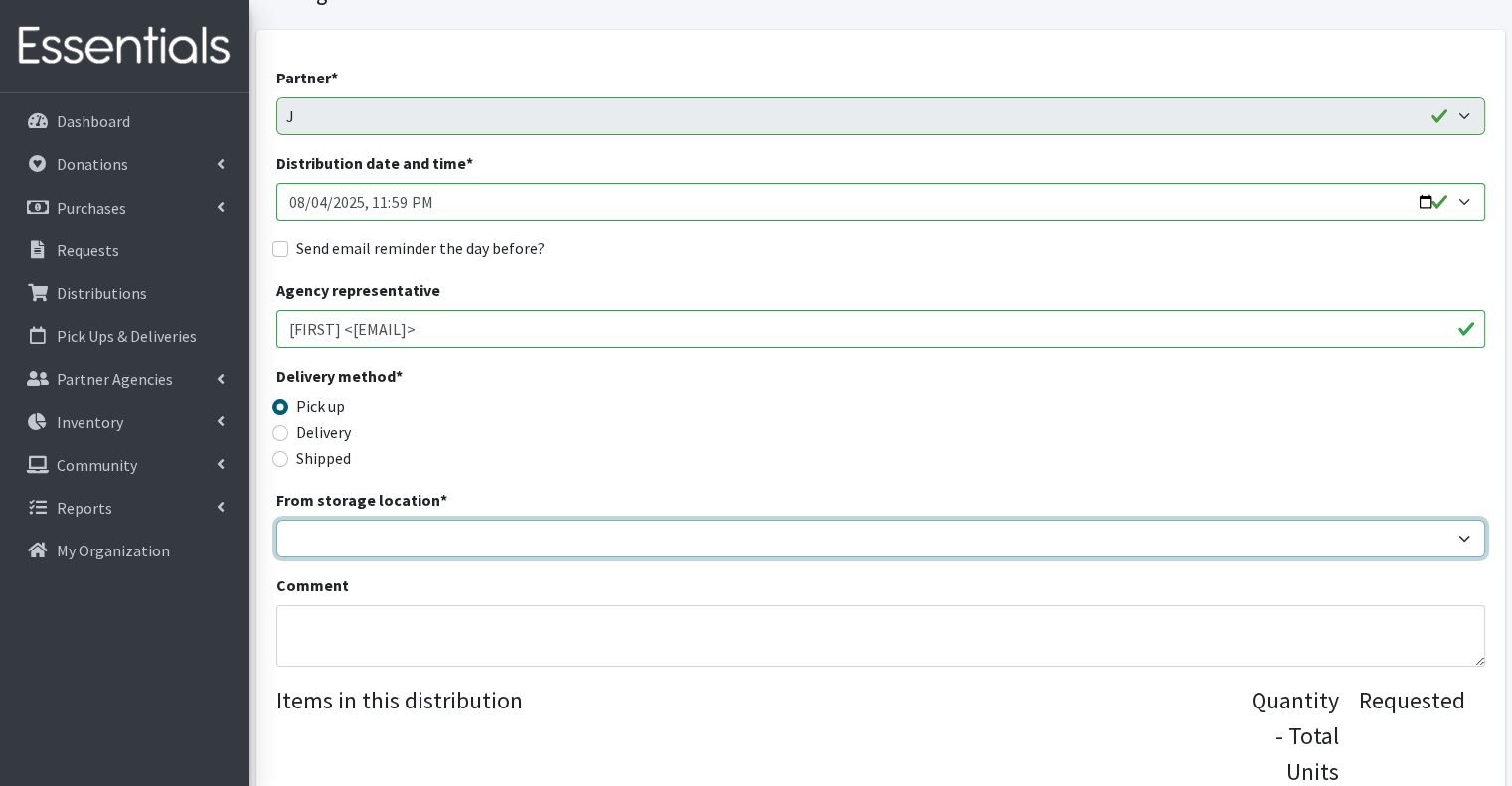 click on "From storage location  *" at bounding box center [881, 539] 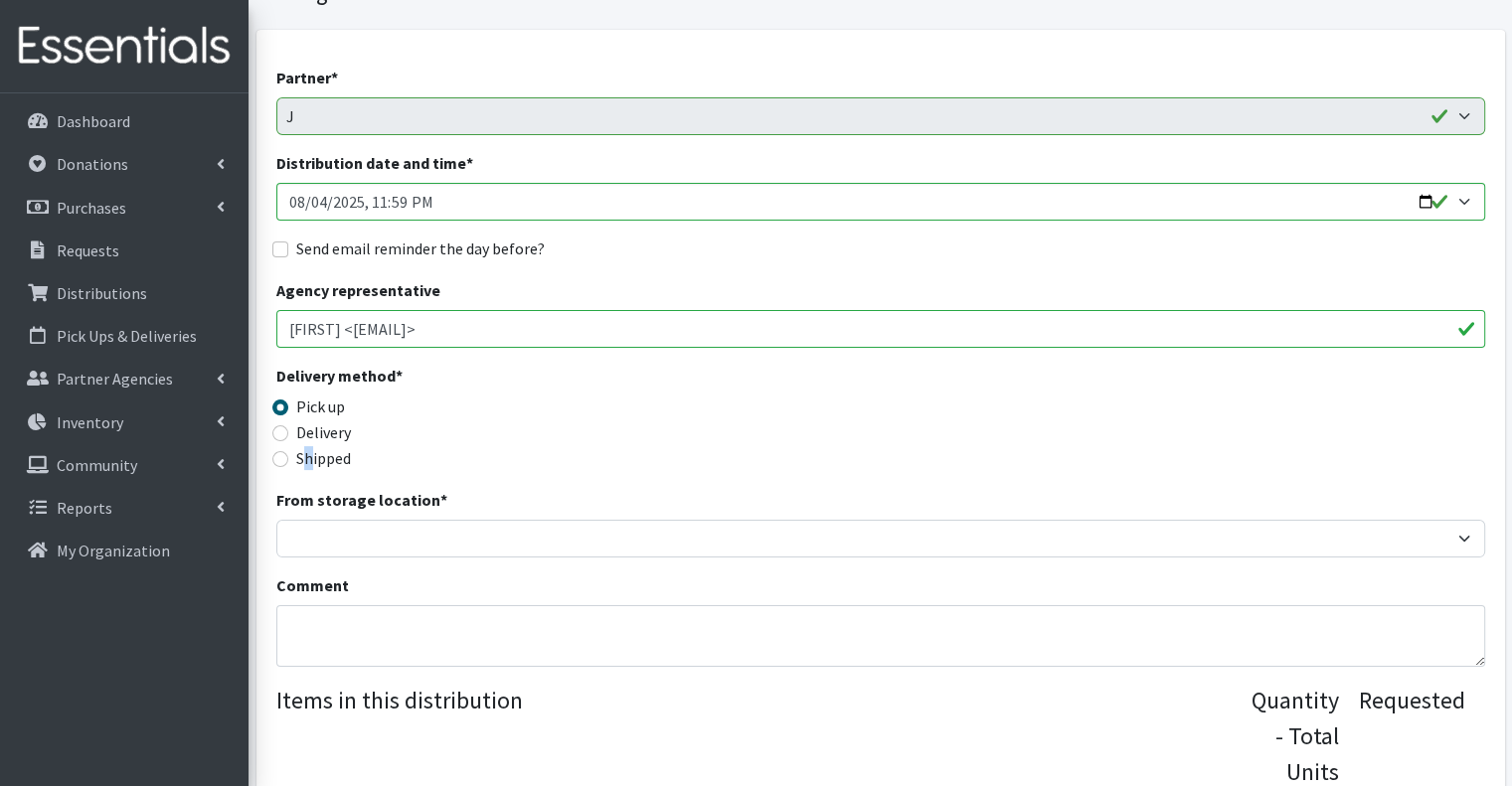 drag, startPoint x: 308, startPoint y: 416, endPoint x: 319, endPoint y: 460, distance: 45.35416 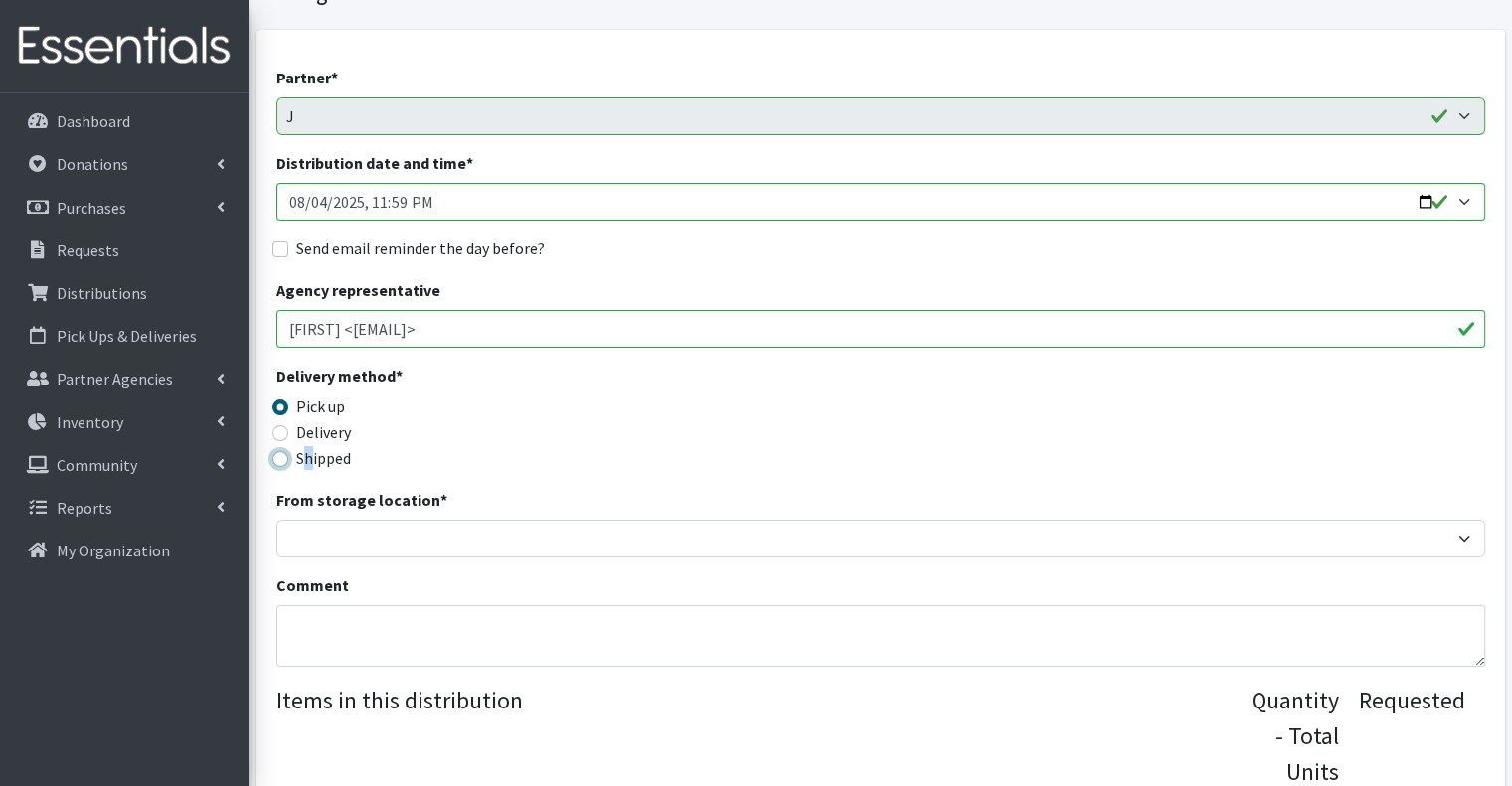 click on "Shipped" at bounding box center [280, 459] 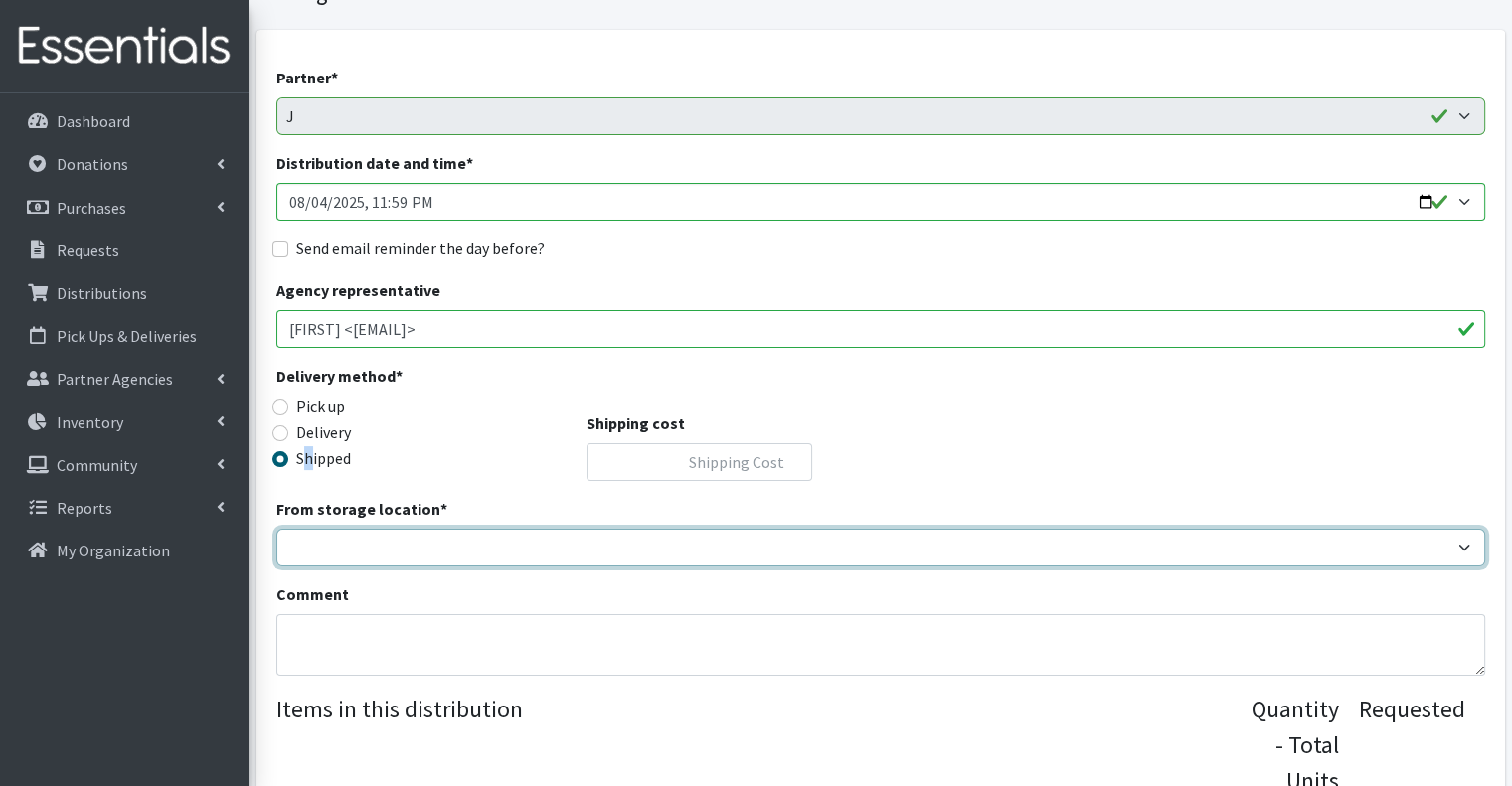 click on "From storage location  *" at bounding box center [881, 548] 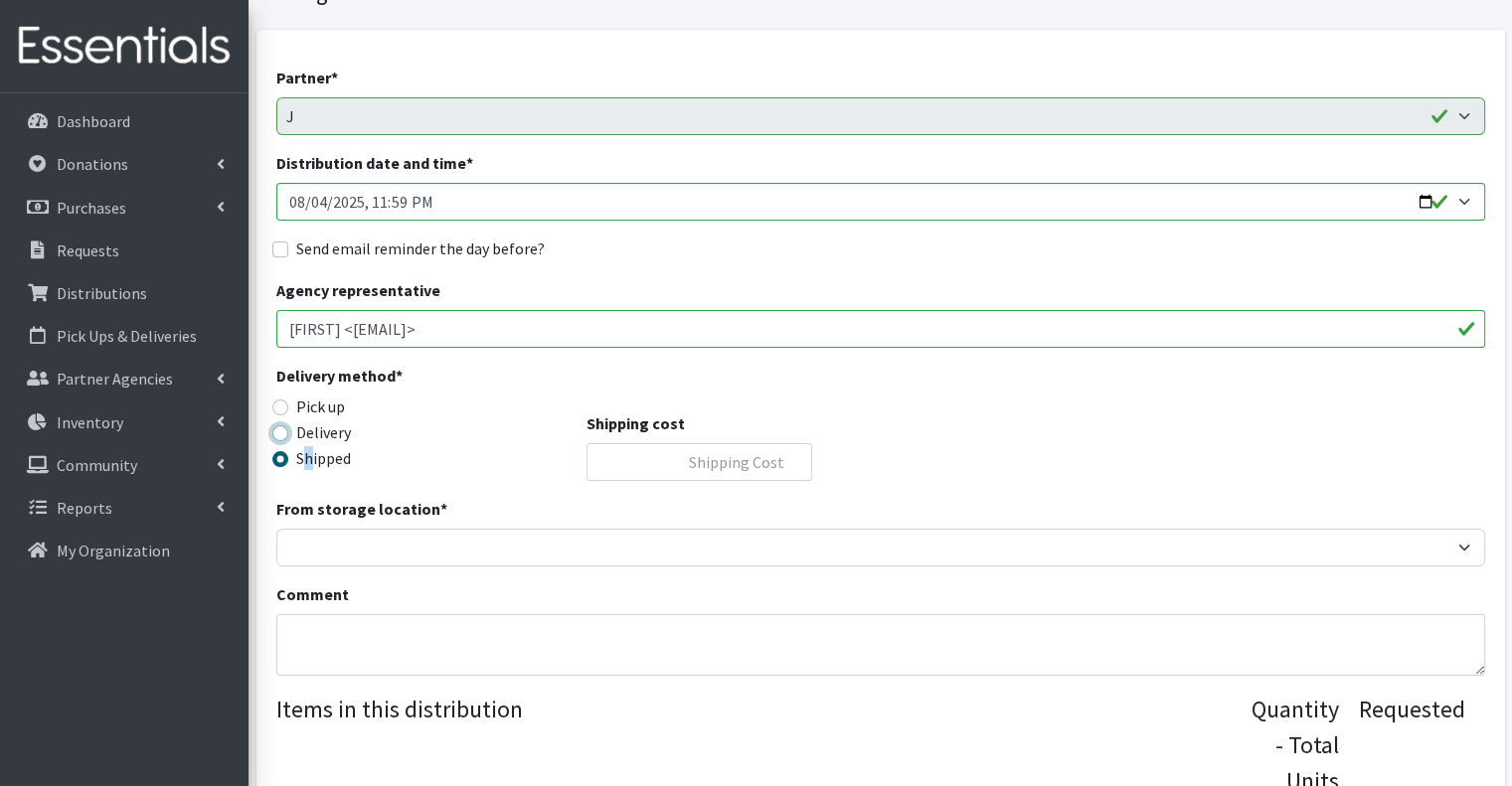 click on "Delivery" at bounding box center (280, 433) 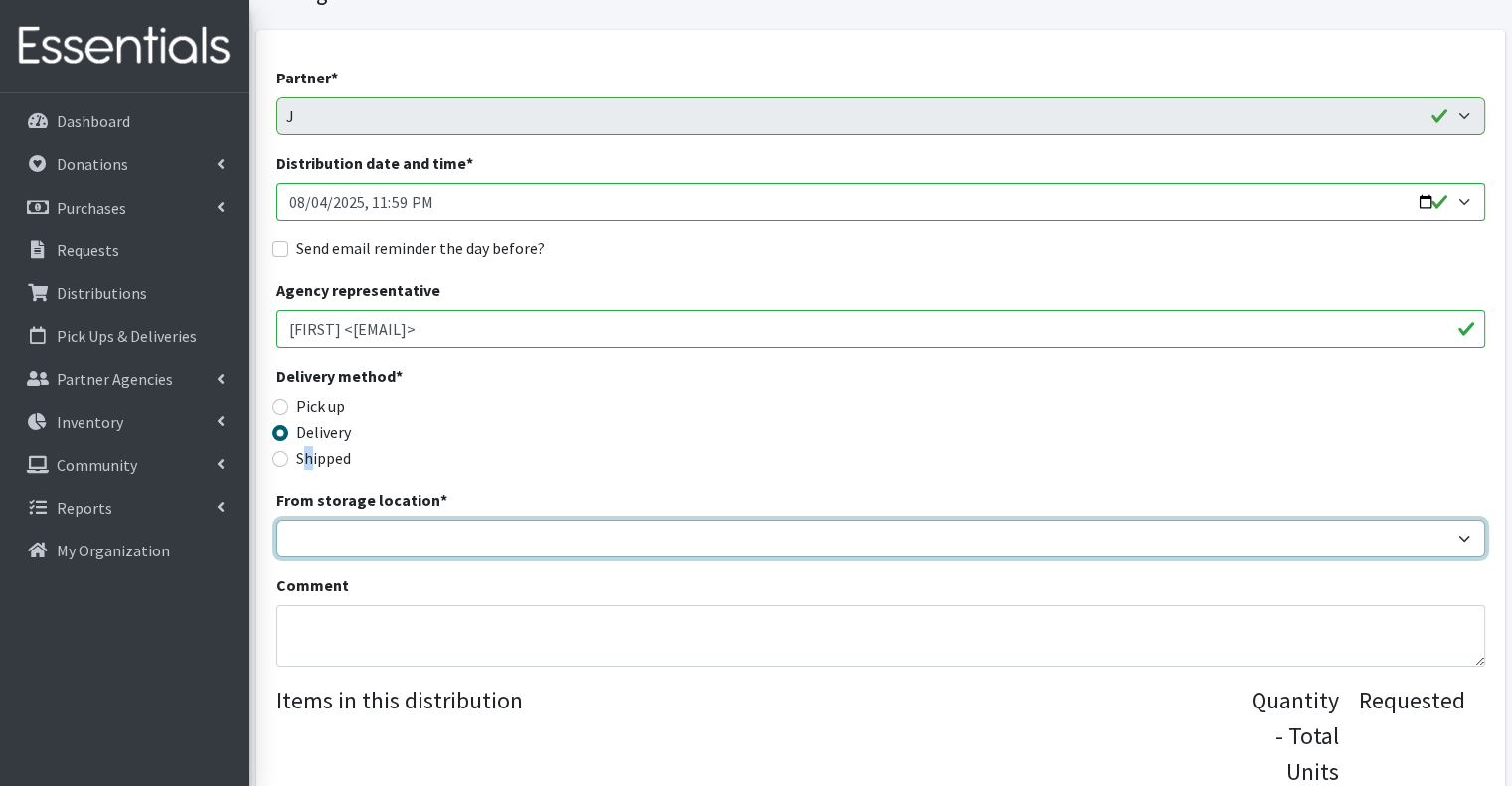 click on "From storage location  *" at bounding box center (881, 539) 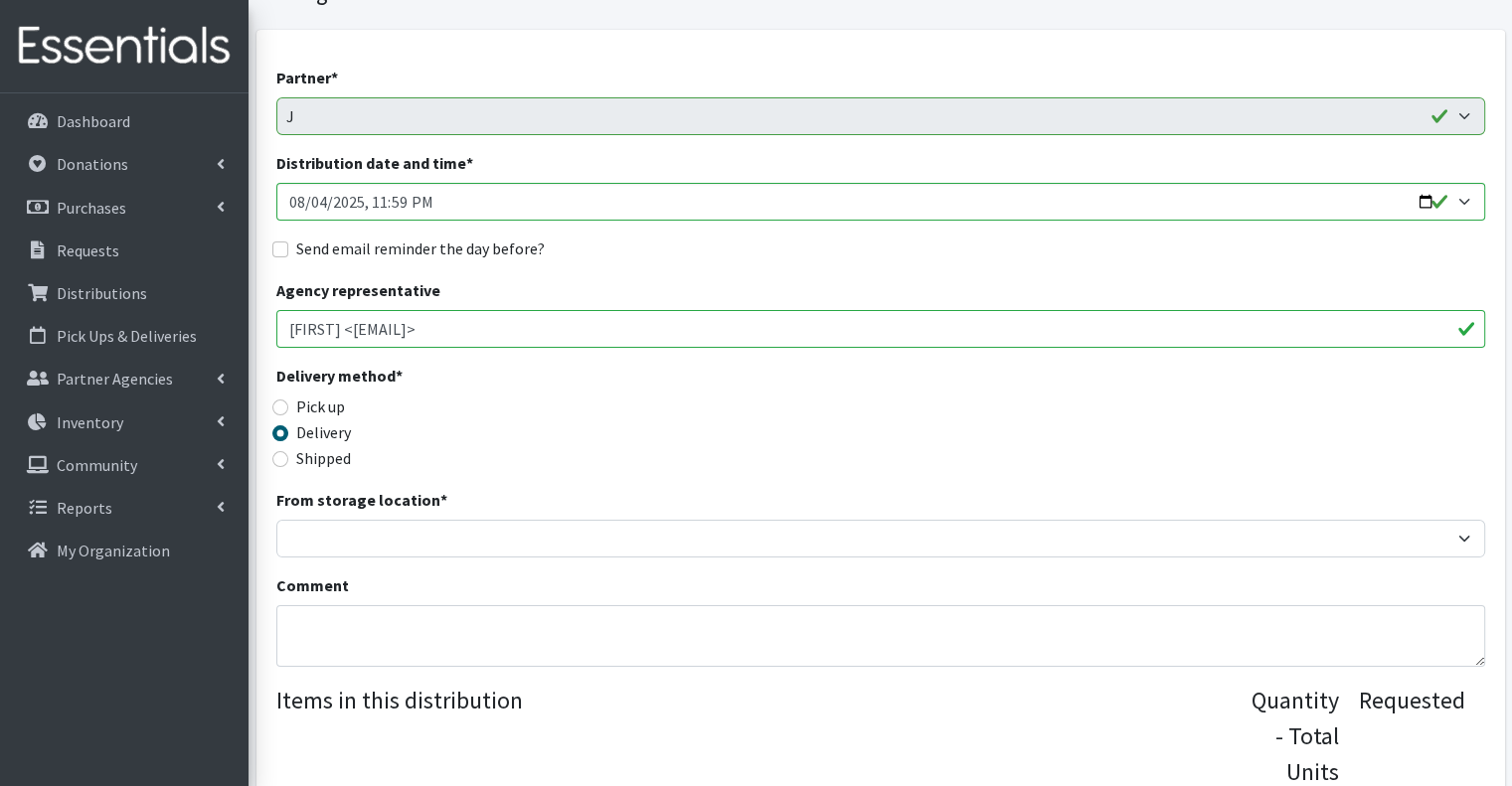 click on "Partner  *
African Community Kalamazoo
Black Lives Matter Kzoo/BC Diaper Train
Cares Sexual Wellness Services
Communities in School Kalamazoo
Comstock Early Learning Academy
Confident S.O.L.E
Douglass Community Association
El Concilio
Fine Arts Collaborative
Generous Hands
Interfaith Homes
J
Kalamazoo Refugee Resource Collabortive
KRESA Early Intervention and Special Services
KV Circle Center
KZOO Parks- All Things Possible
New Genesis Early Learning Childhood Learning Center
New Village Park
OutFront Kalamazoo
Pre-K International
The Kalamazoo Promise
WMed Family Medicine Home Visiting
WMU essential needs
YWCA WISH Home Visiting Program
Distribution date and time  *
Send email reminder the day before?
Agency representative J <jludeker@gmail.com>
Delivery method  * Pick up Delivery Shipped
Shipping cost
*" at bounding box center [881, 644] 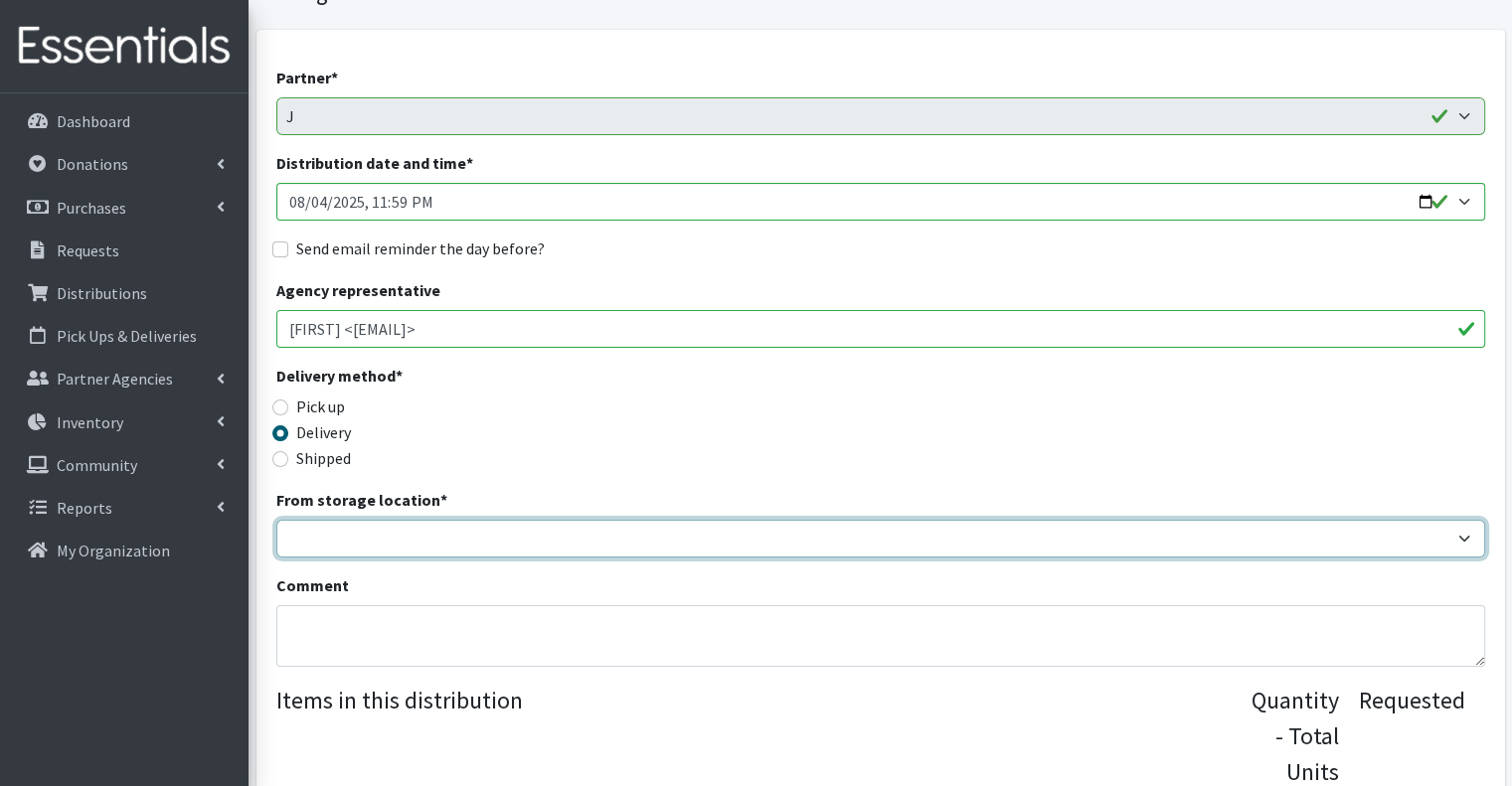 click on "From storage location  *" at bounding box center (881, 539) 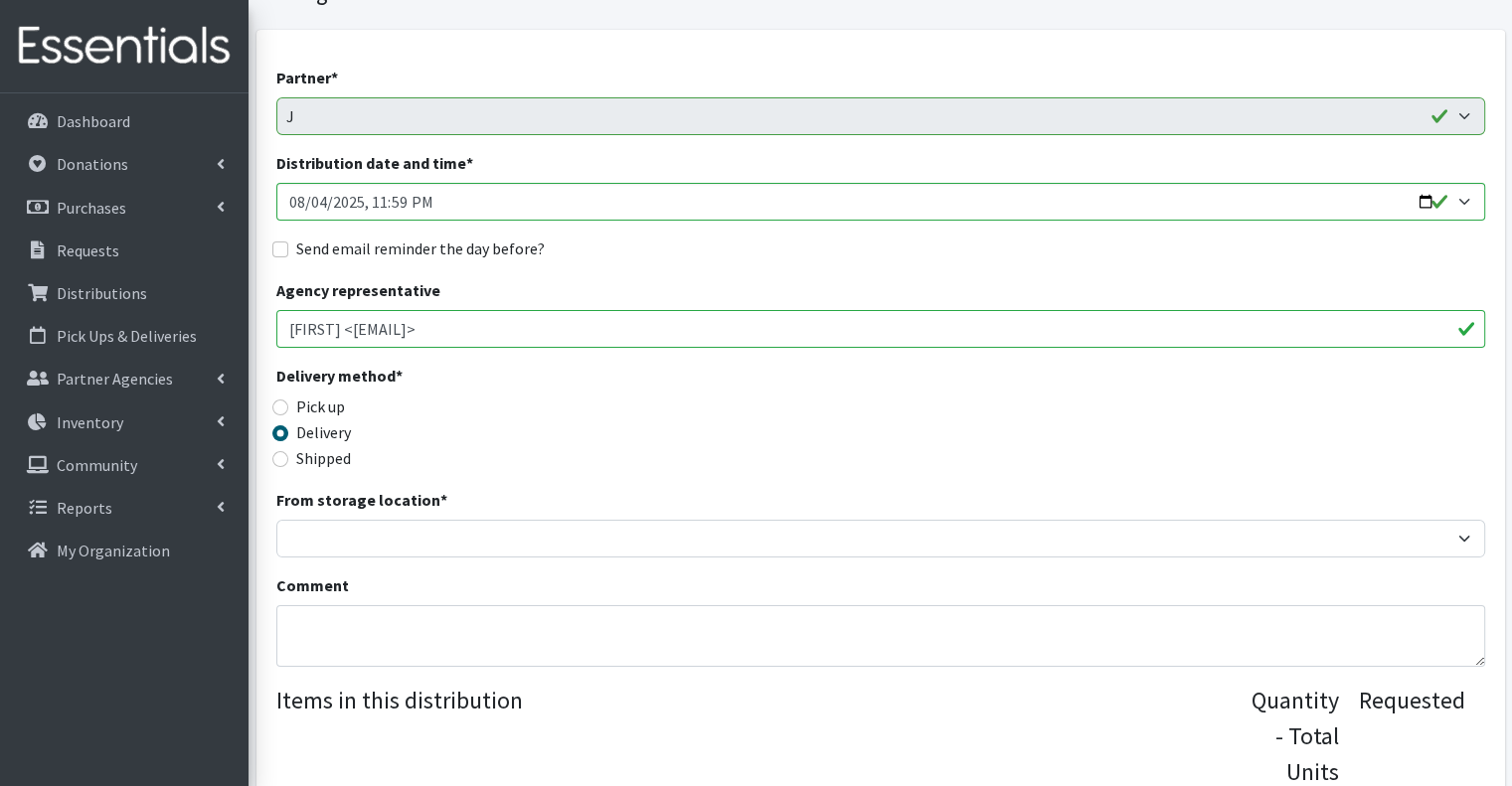 click on "Delivery method  * Pick up Delivery Shipped" at bounding box center [427, 425] 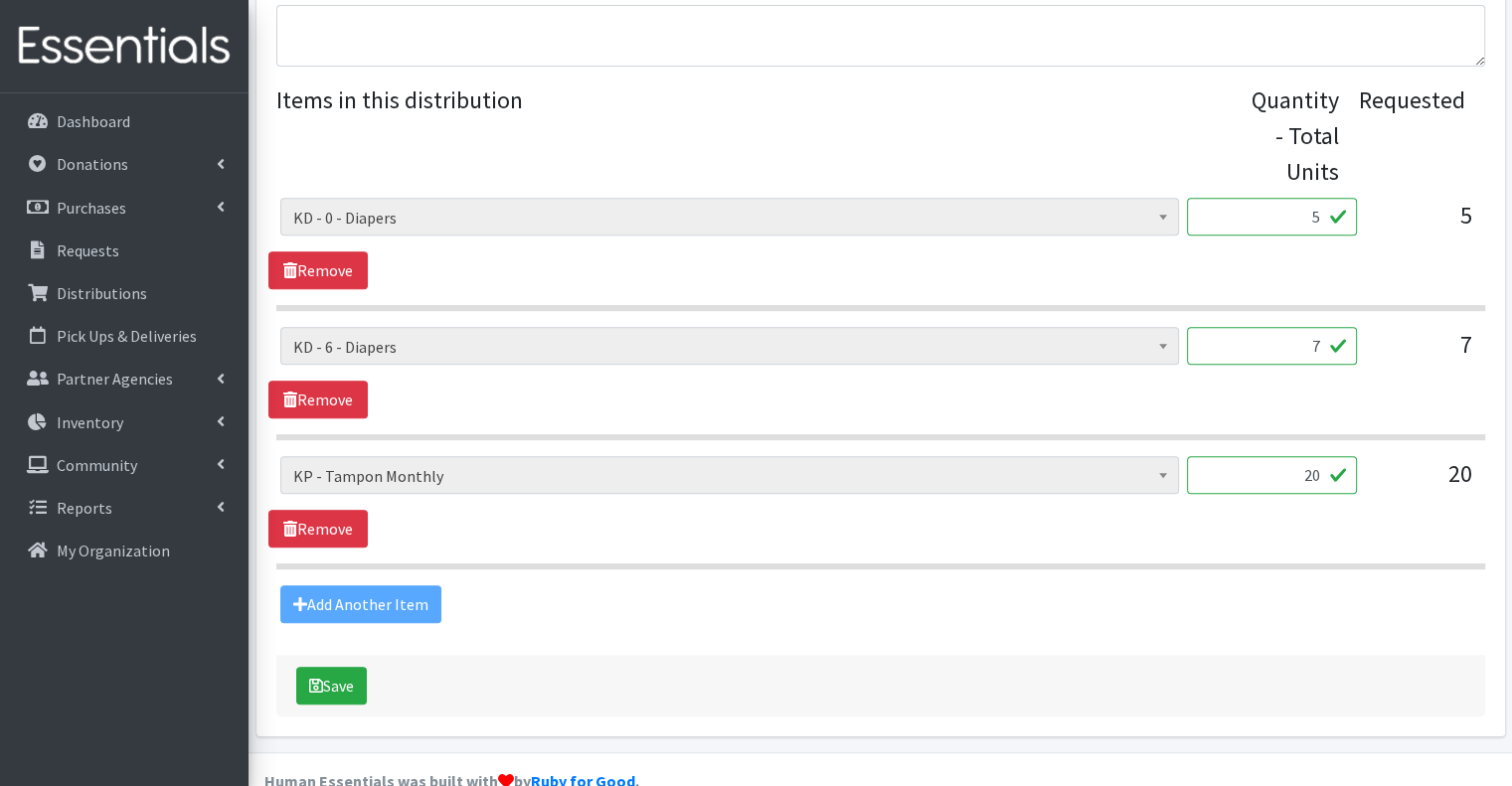 scroll, scrollTop: 802, scrollLeft: 0, axis: vertical 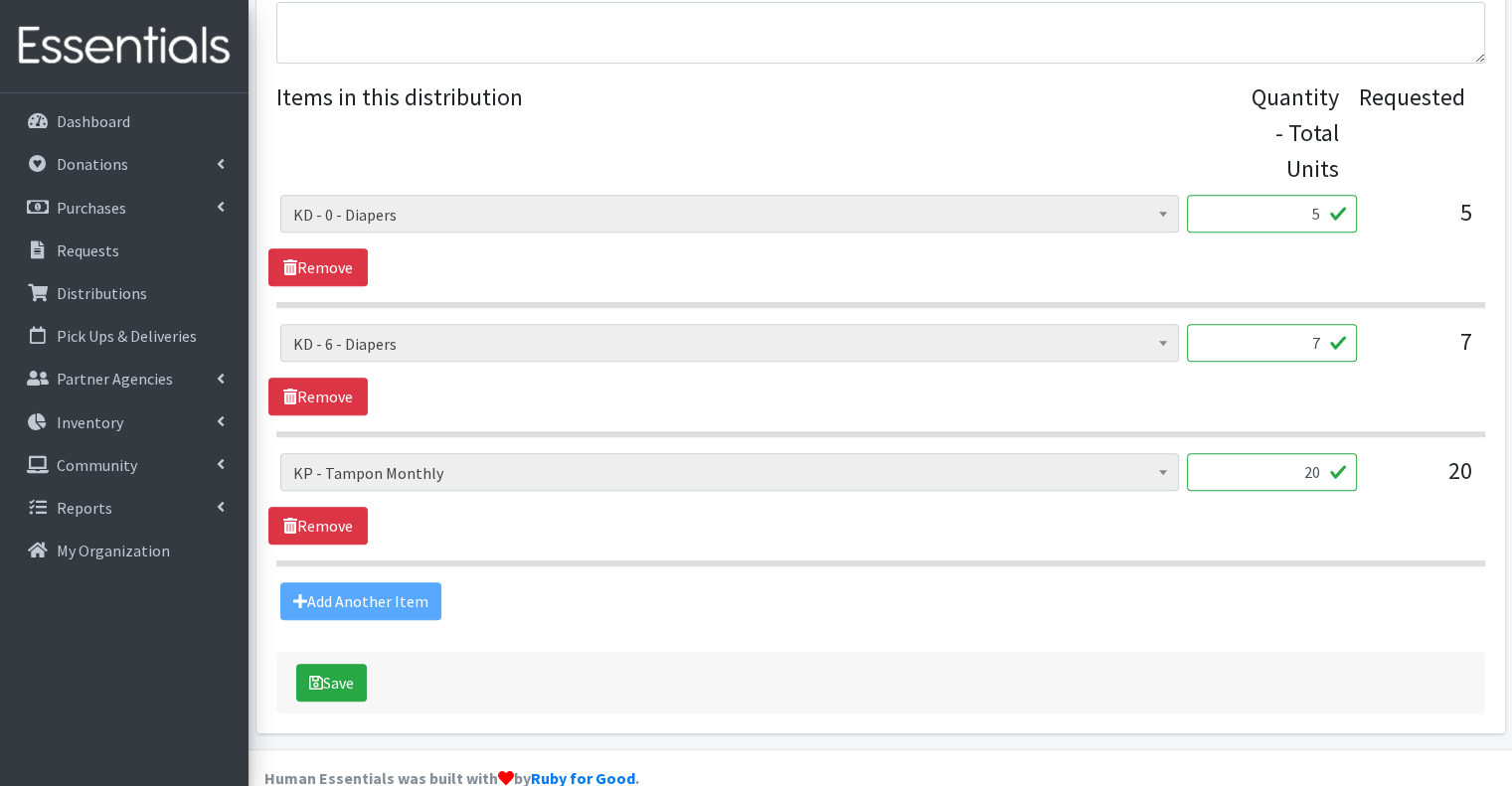 click on "Save" at bounding box center (881, 683) 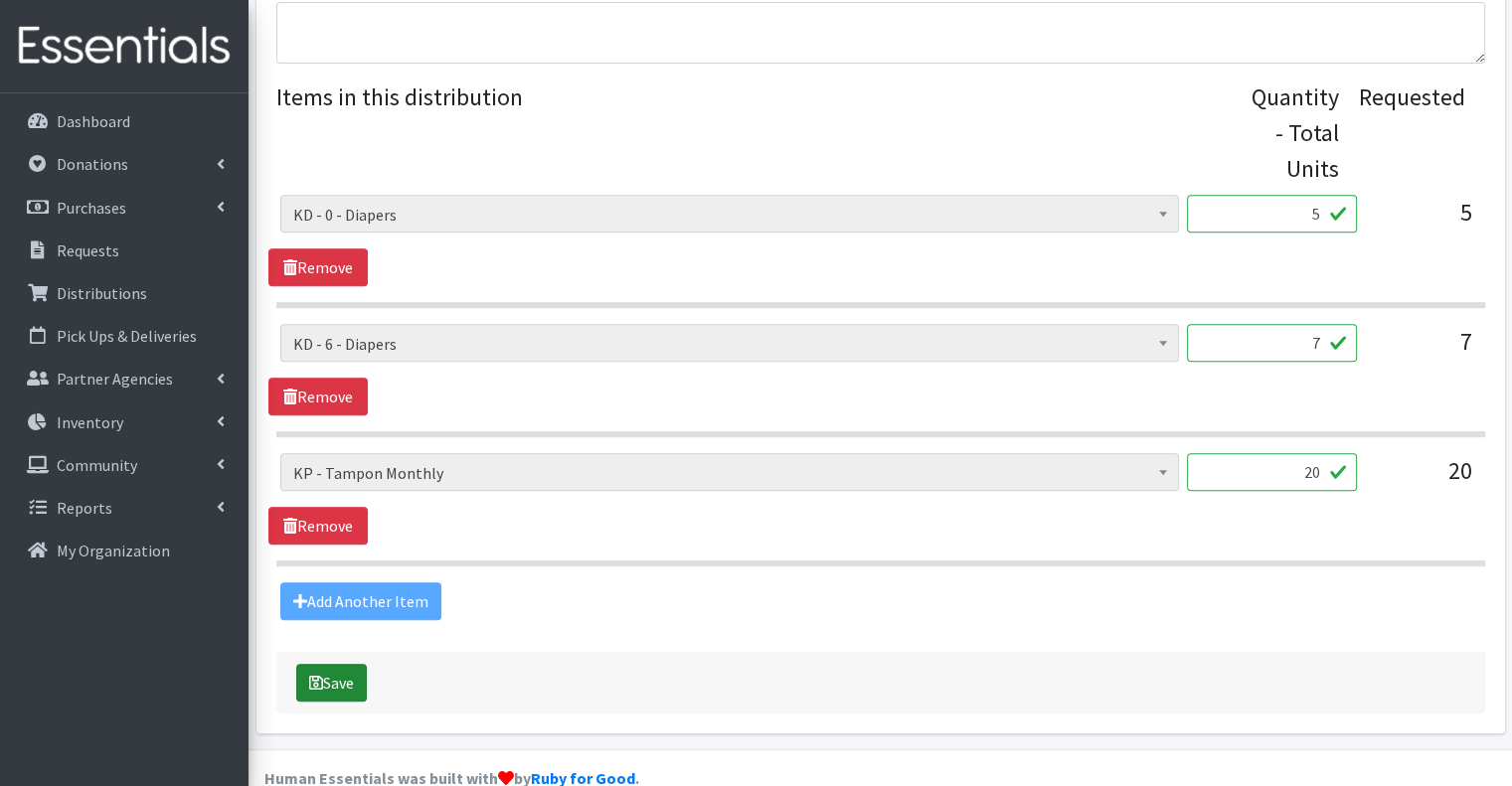 click on "Save" at bounding box center (331, 683) 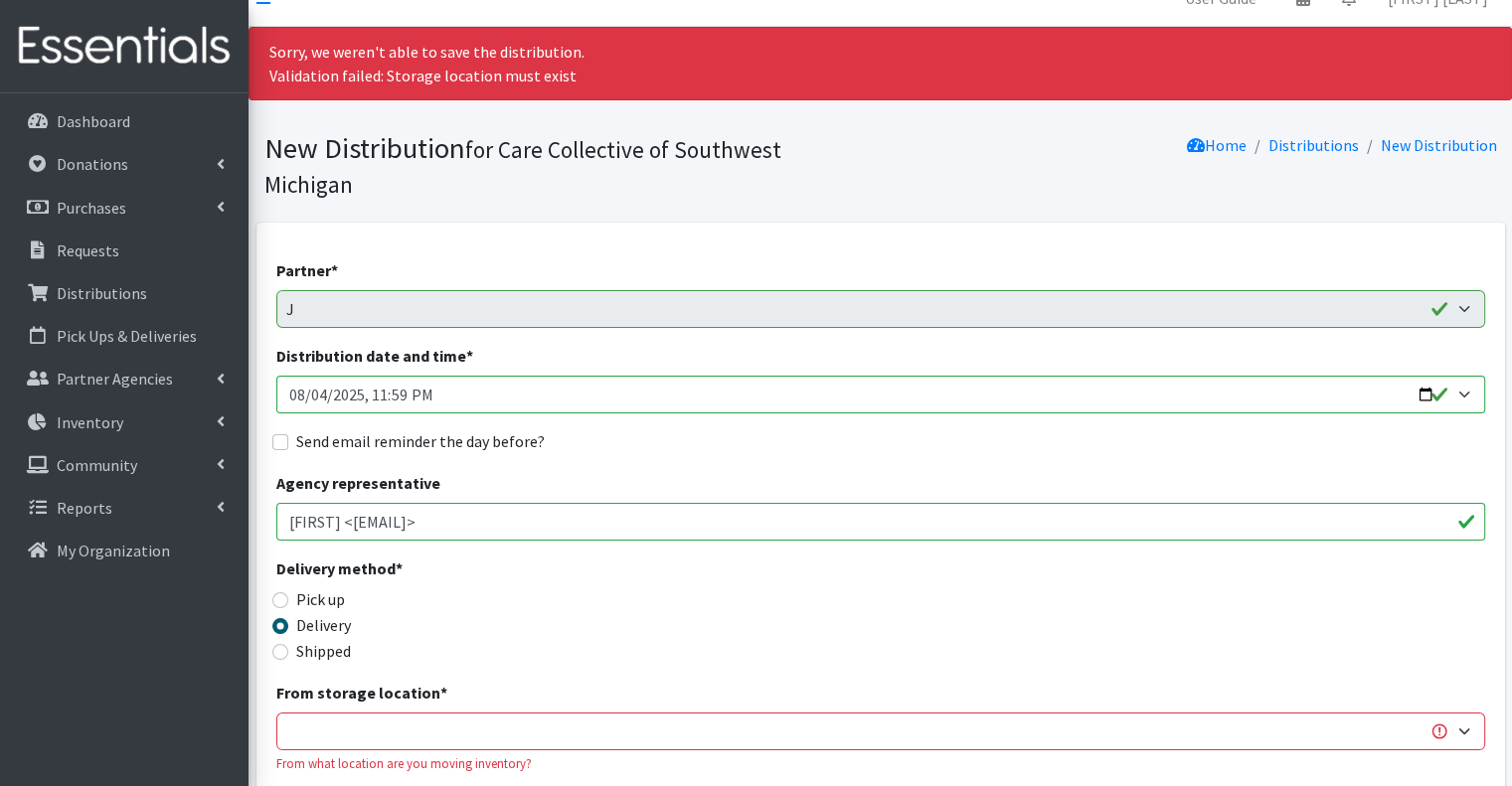 scroll, scrollTop: 0, scrollLeft: 0, axis: both 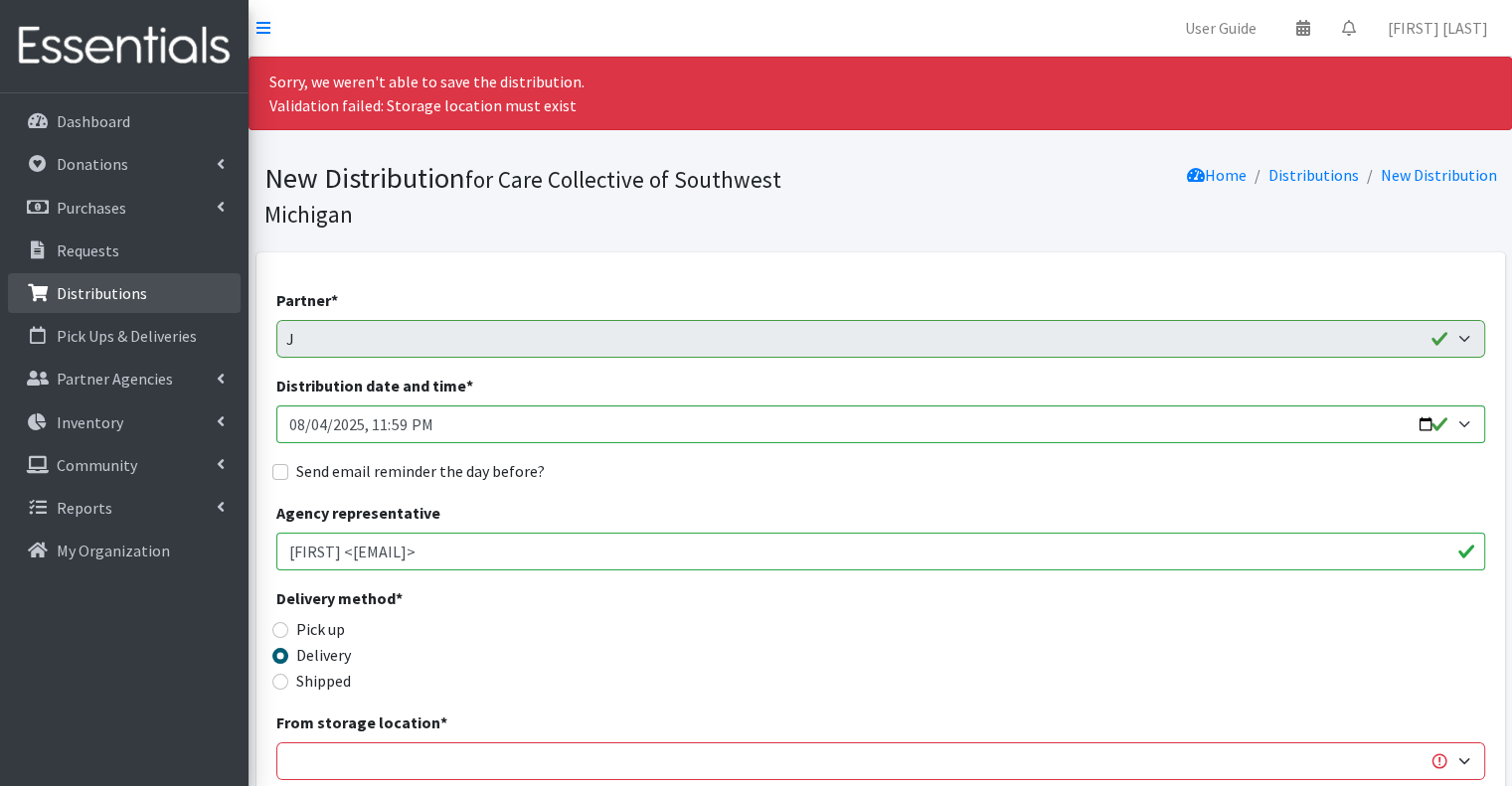 click on "Distributions" at bounding box center [124, 293] 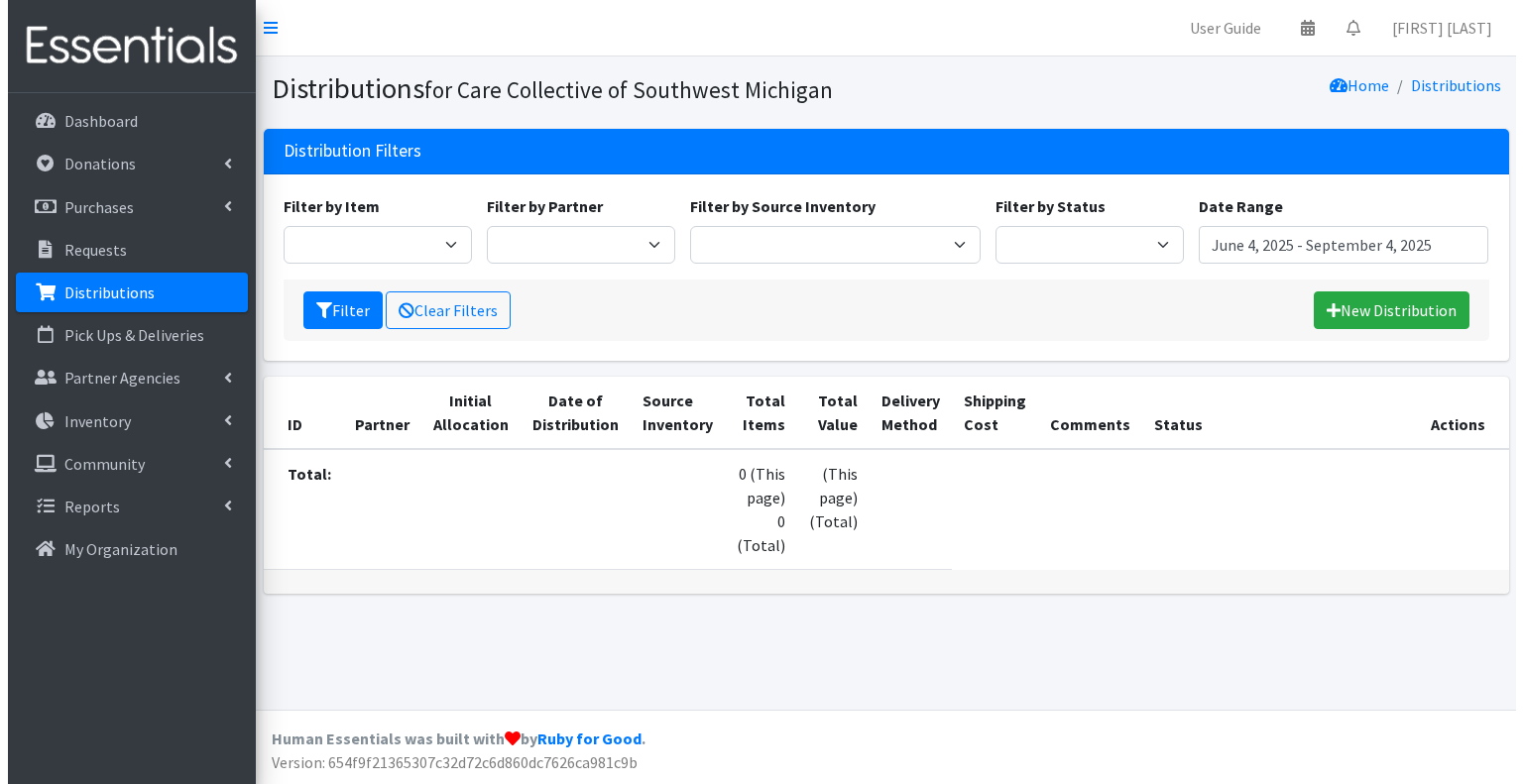 scroll, scrollTop: 0, scrollLeft: 0, axis: both 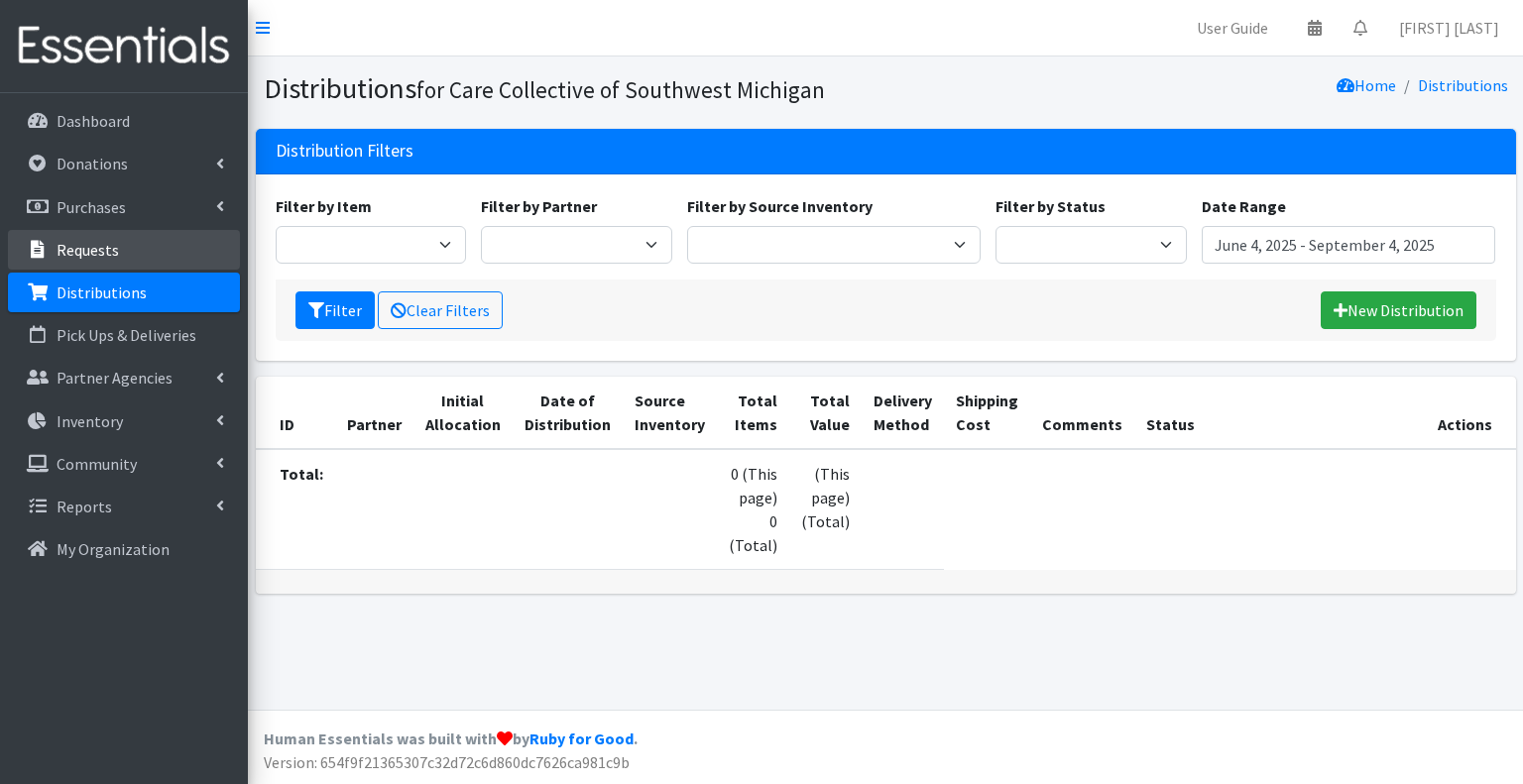 click on "Requests" at bounding box center [124, 250] 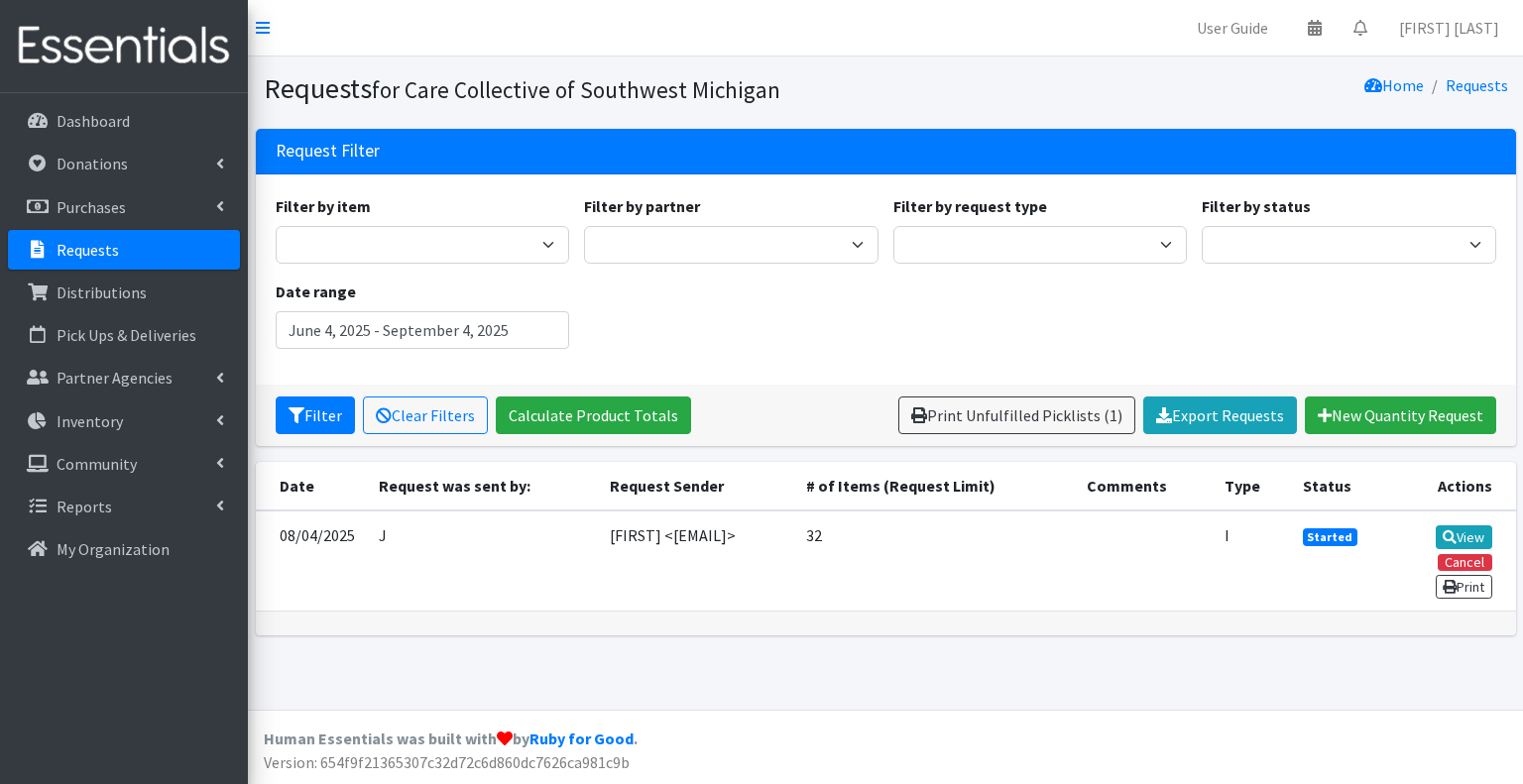 scroll, scrollTop: 0, scrollLeft: 0, axis: both 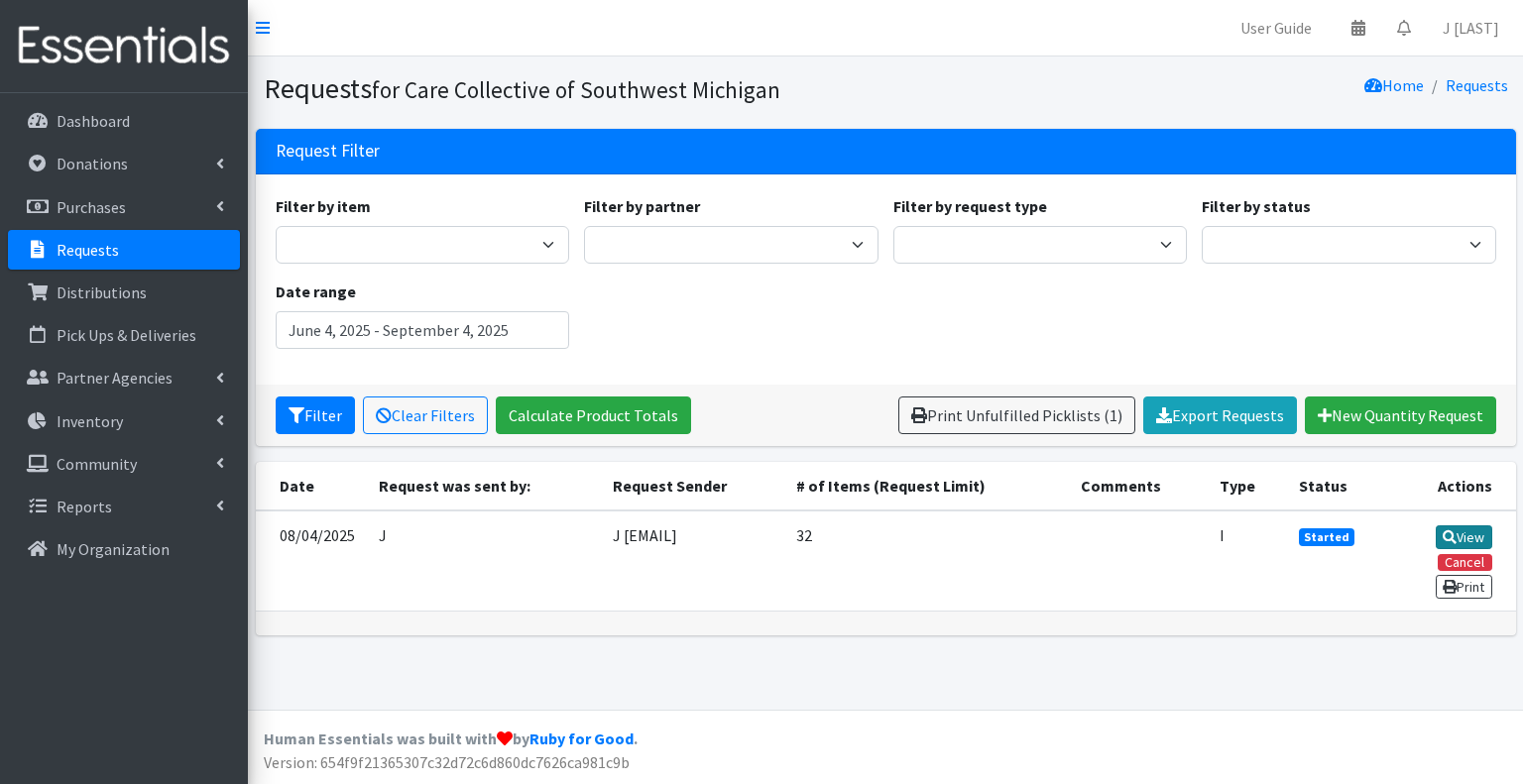 click on "View" at bounding box center [1464, 537] 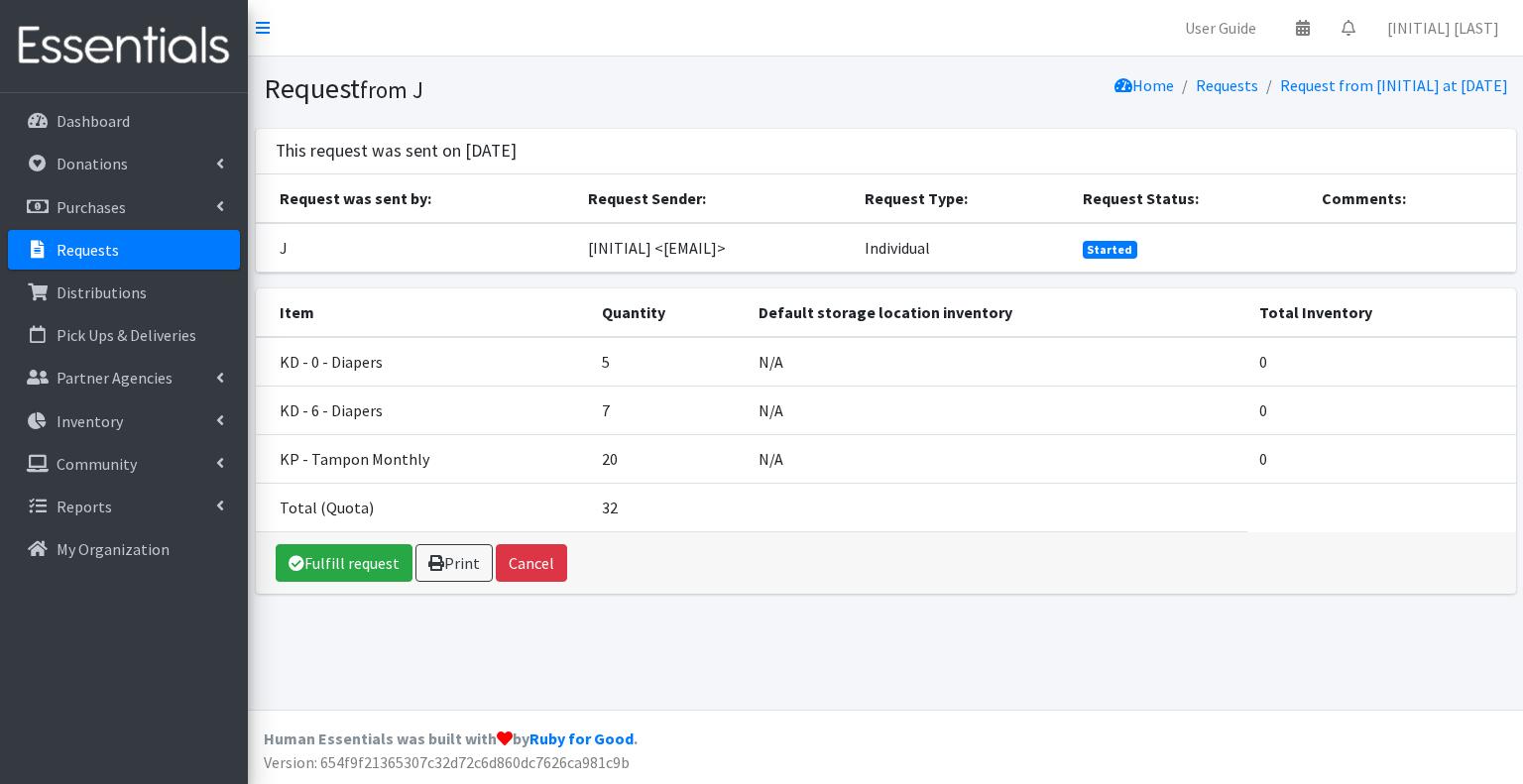 scroll, scrollTop: 0, scrollLeft: 0, axis: both 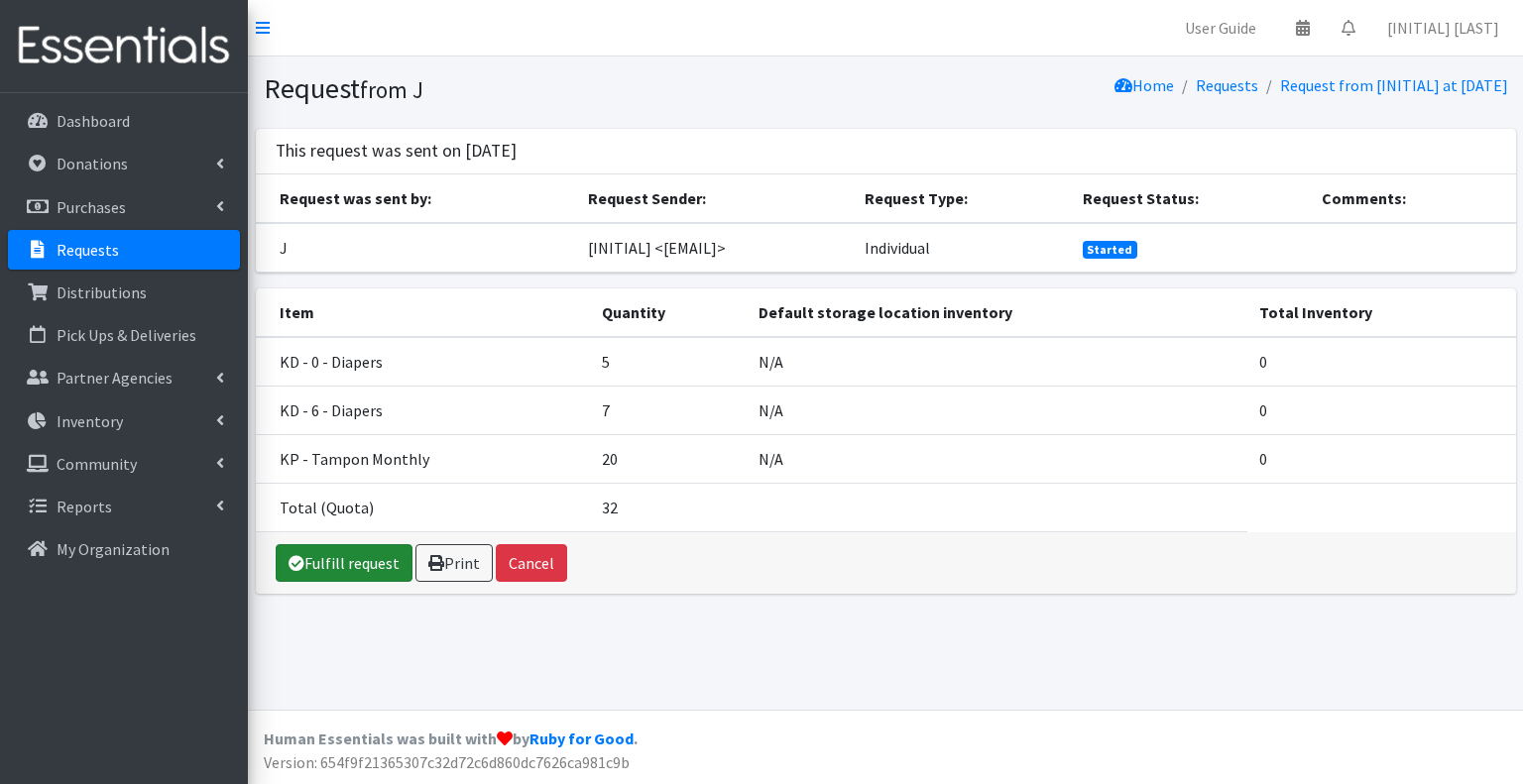 click on "Fulfill request" at bounding box center (344, 563) 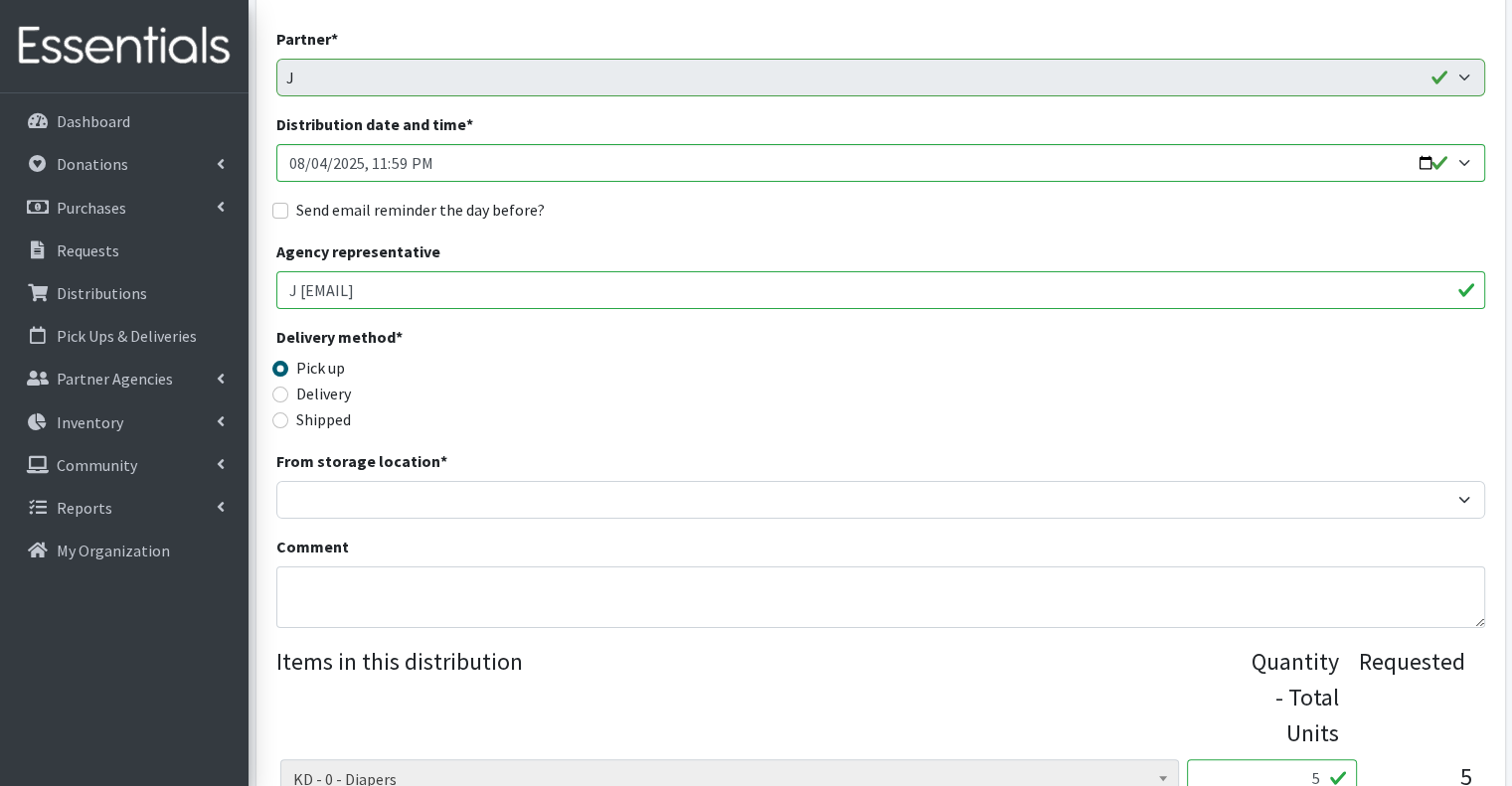 scroll, scrollTop: 397, scrollLeft: 0, axis: vertical 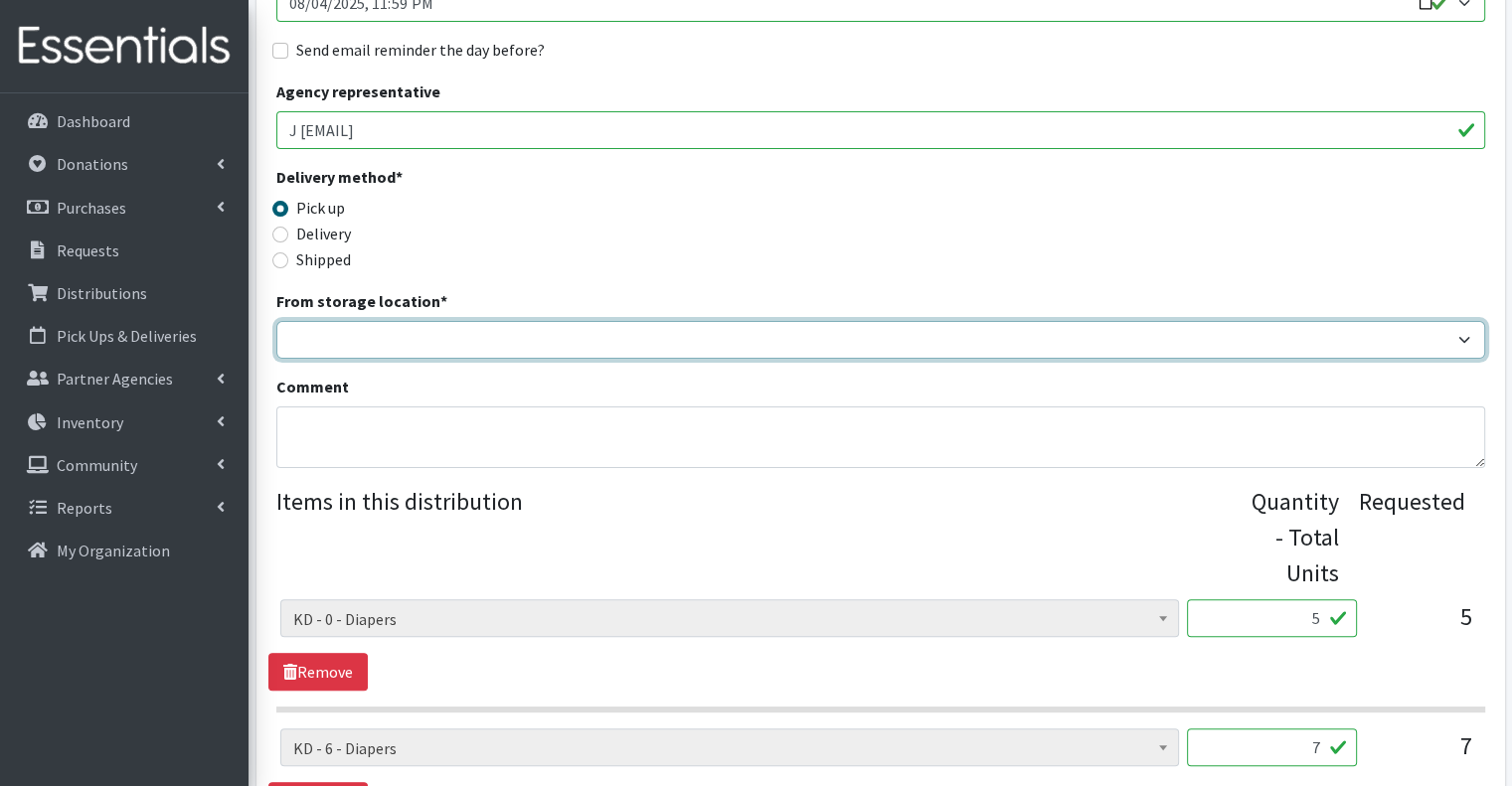click on "From storage location  *" at bounding box center [881, 340] 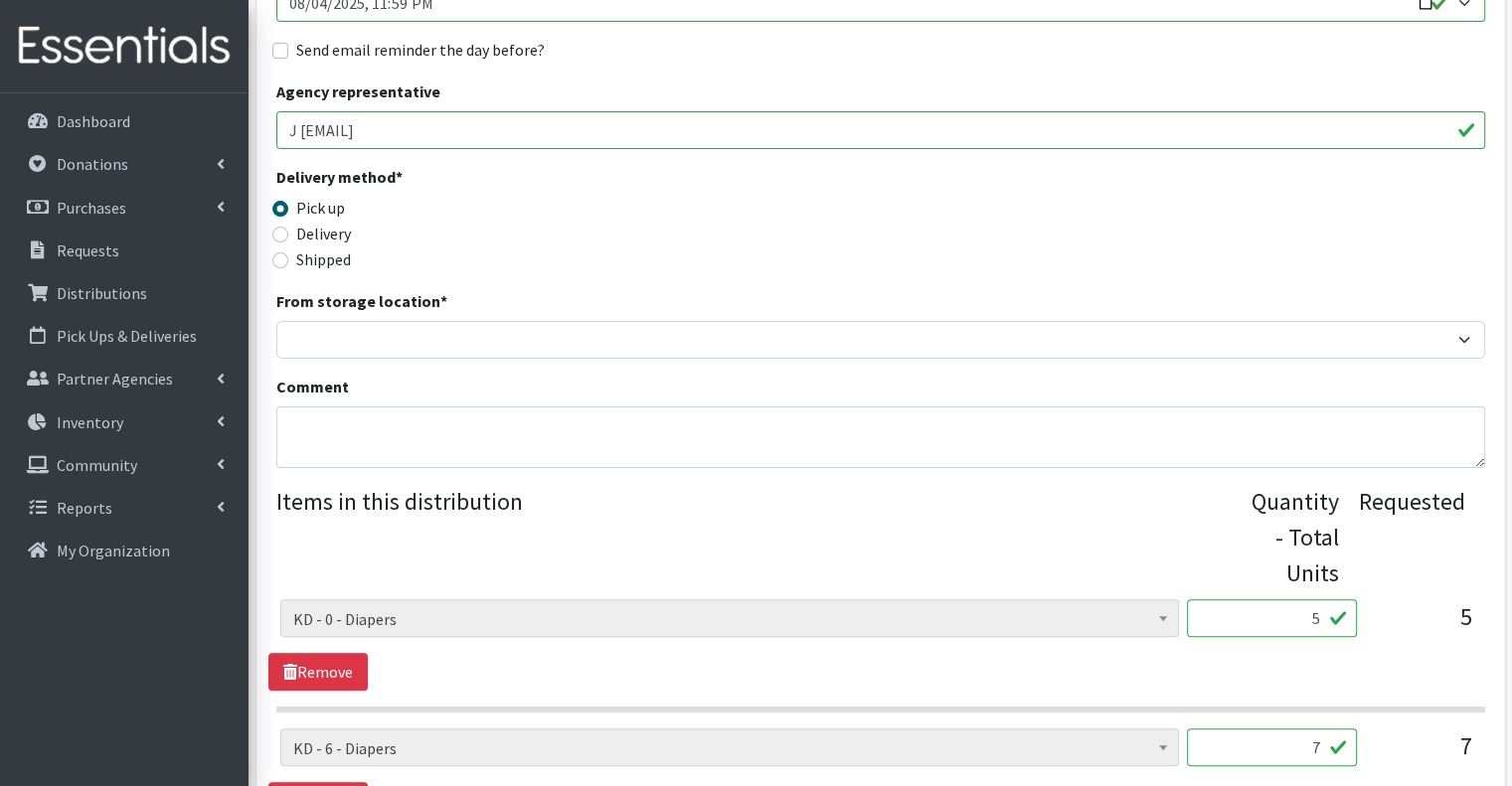 click on "Delivery method  * Pick up Delivery Shipped
Shipping cost" at bounding box center (881, 227) 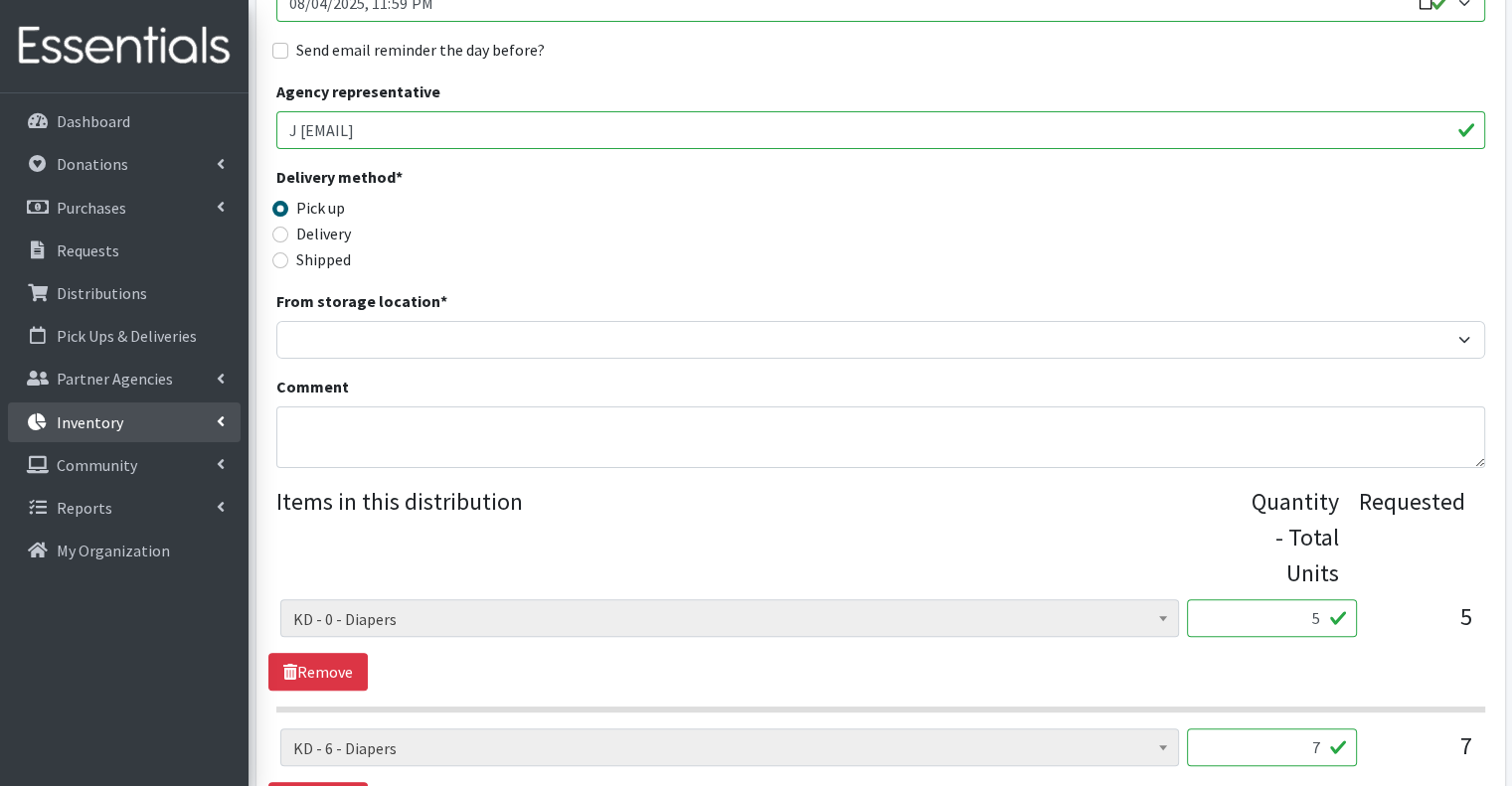 click on "Inventory" at bounding box center (124, 422) 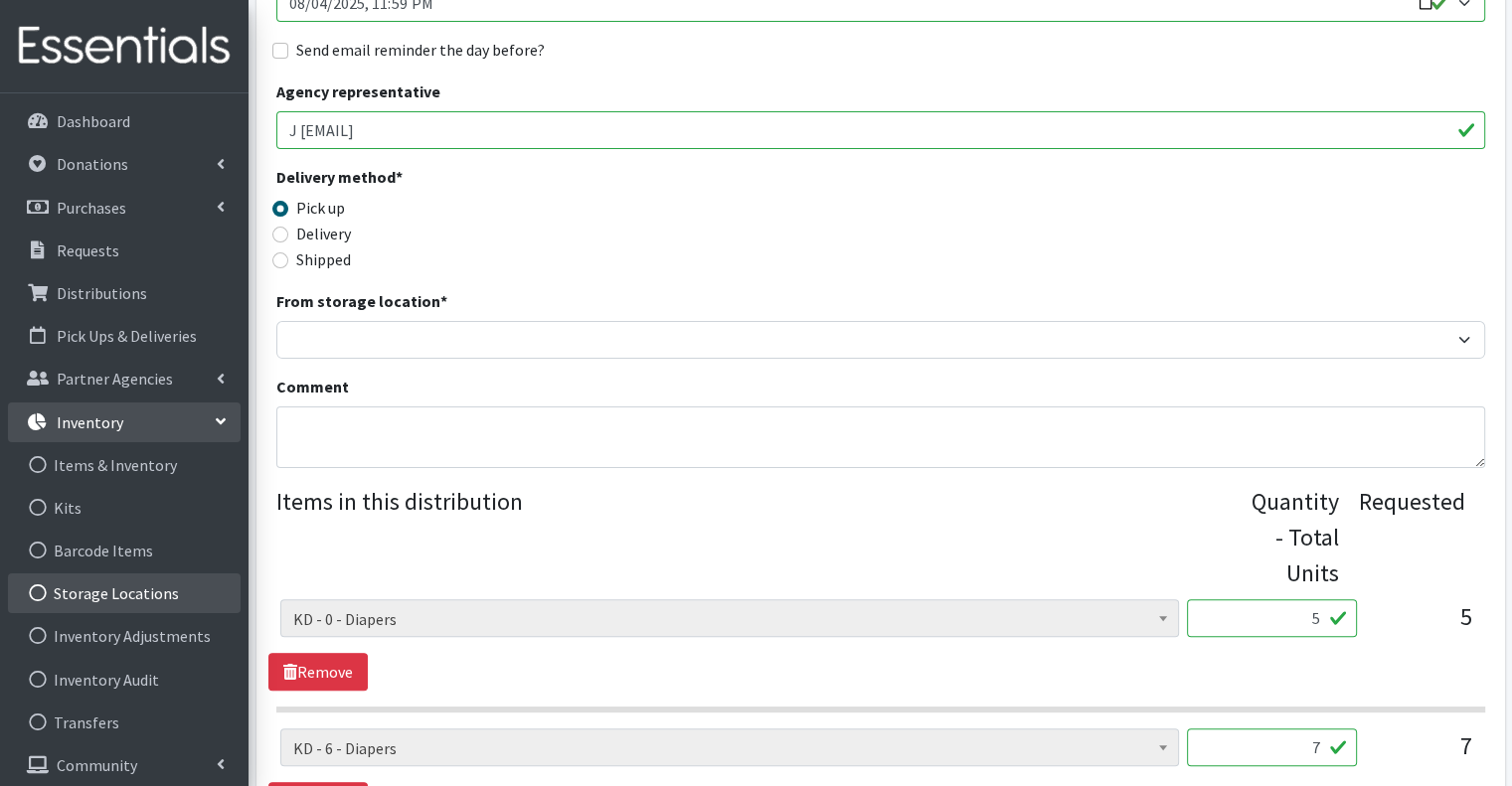 click on "Storage Locations" at bounding box center (124, 593) 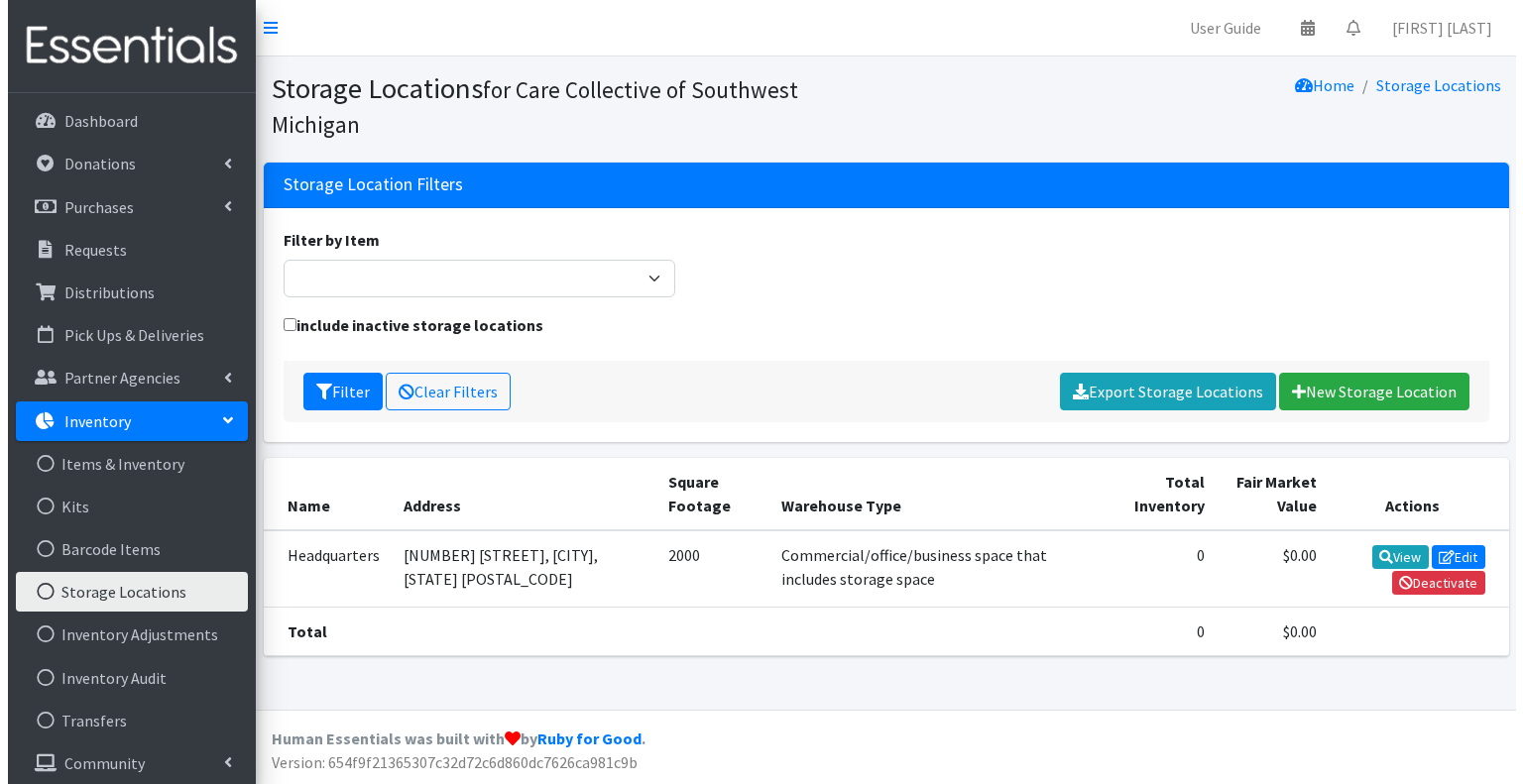 scroll, scrollTop: 0, scrollLeft: 0, axis: both 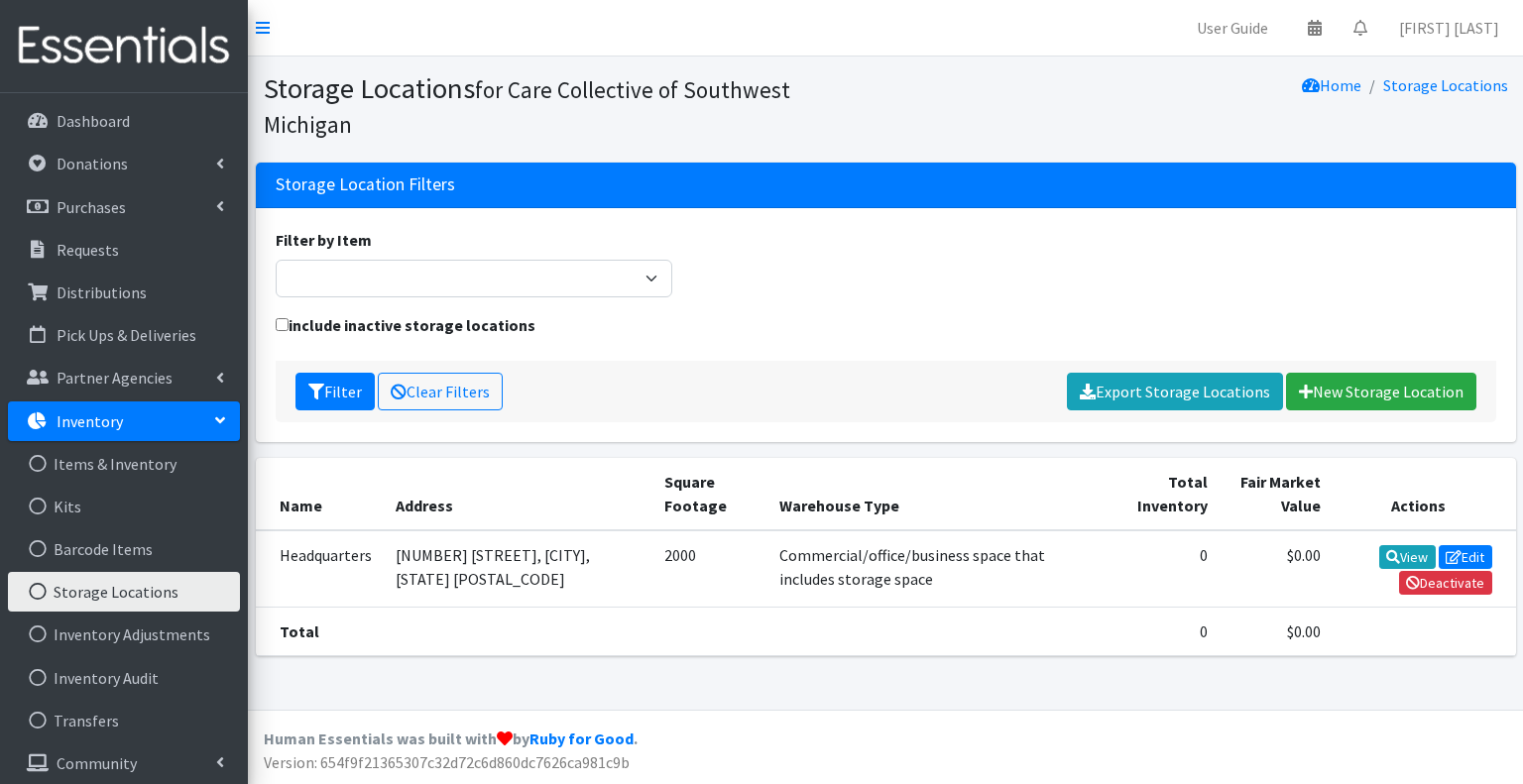 drag, startPoint x: 829, startPoint y: 364, endPoint x: 826, endPoint y: 354, distance: 10.440307 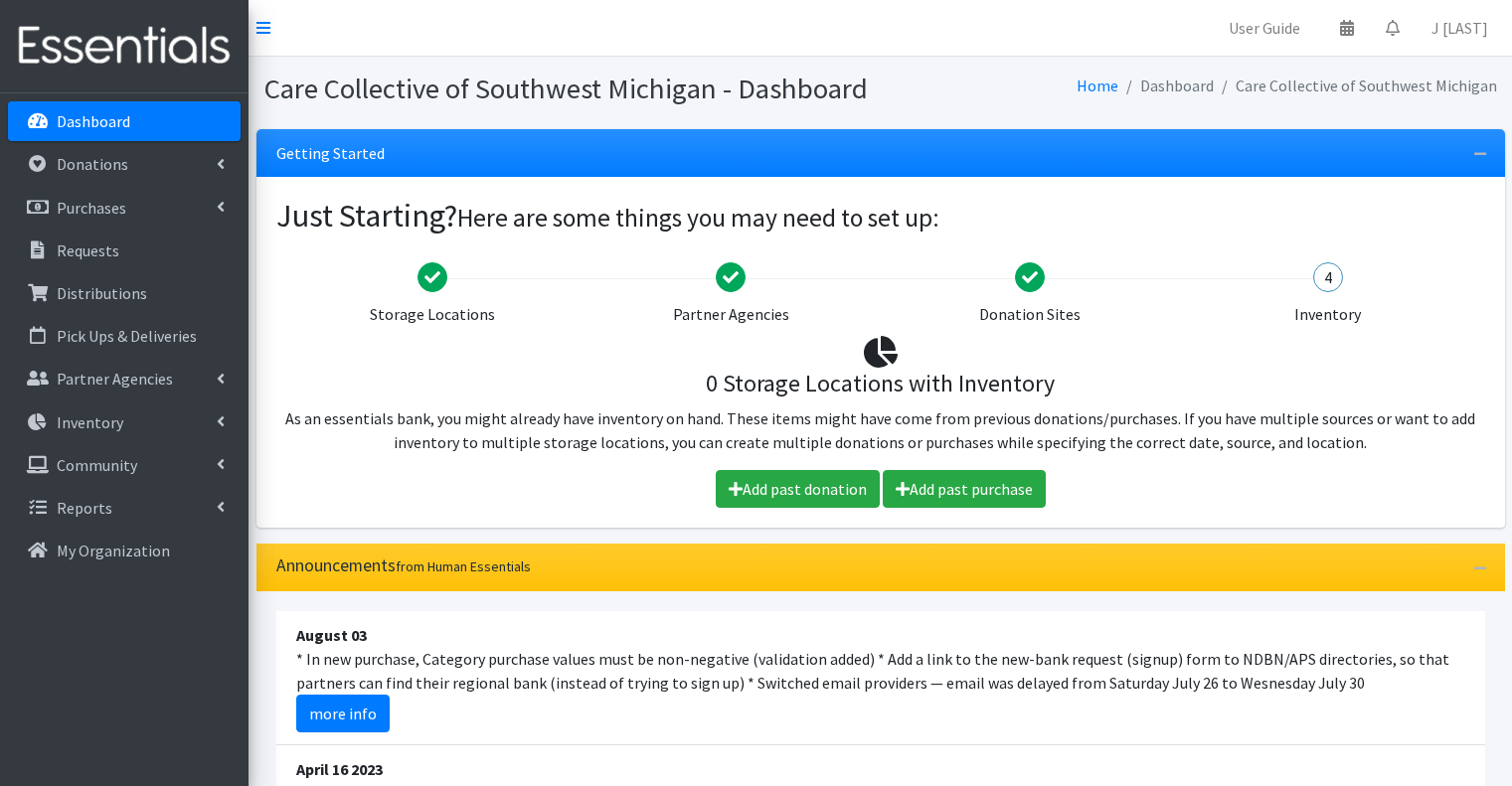 scroll, scrollTop: 0, scrollLeft: 0, axis: both 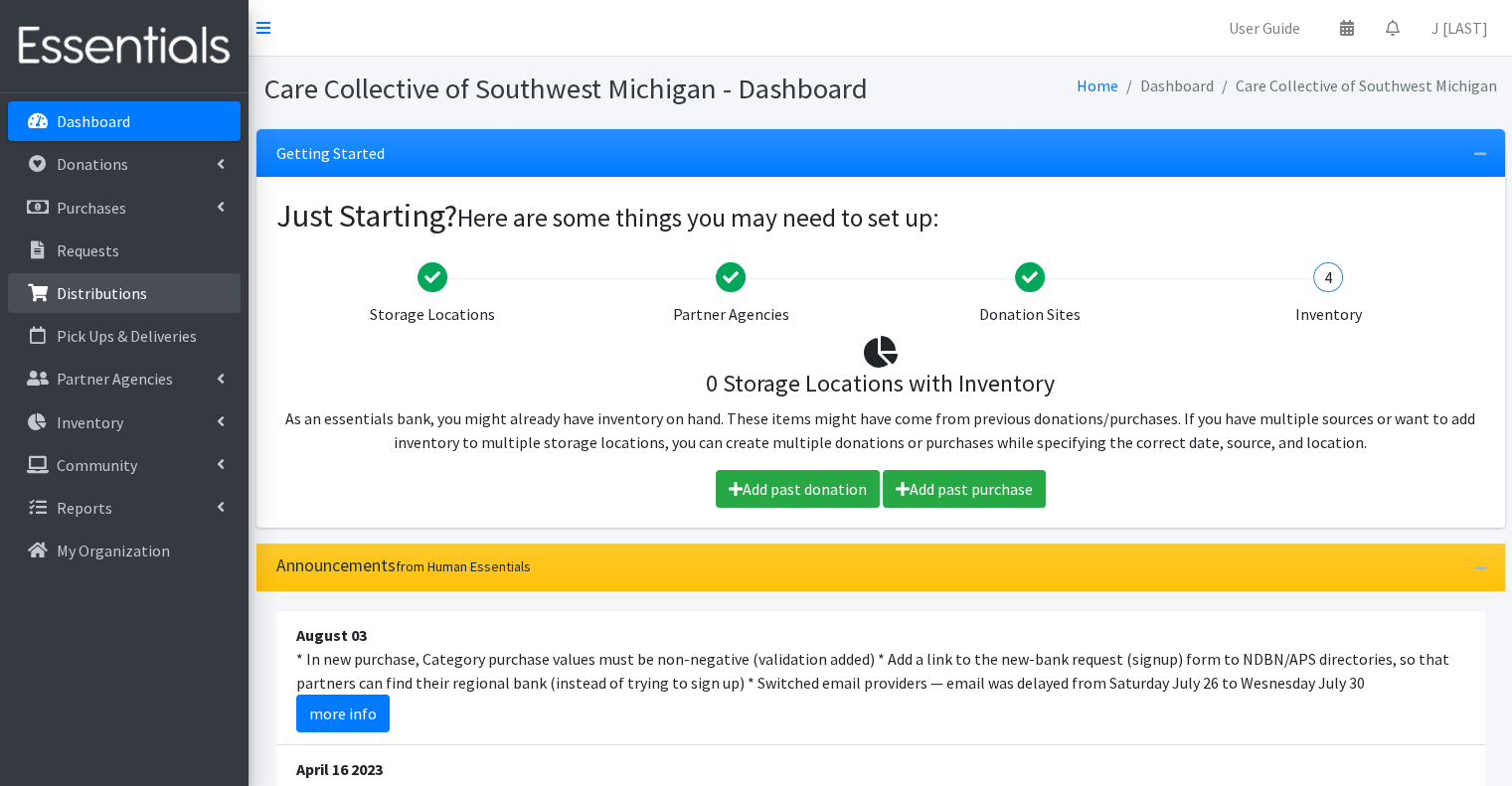click on "Distributions" at bounding box center (124, 293) 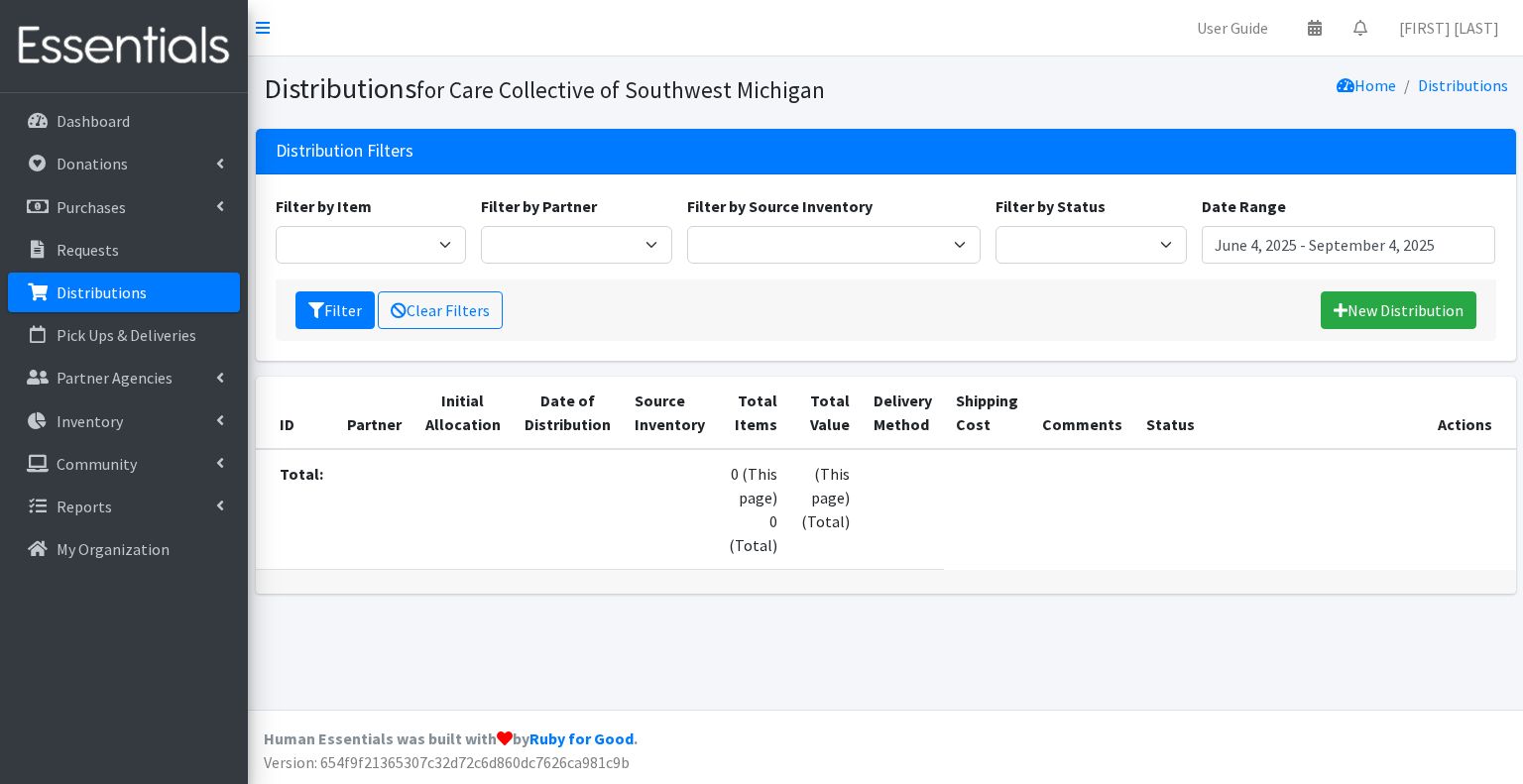 scroll, scrollTop: 0, scrollLeft: 0, axis: both 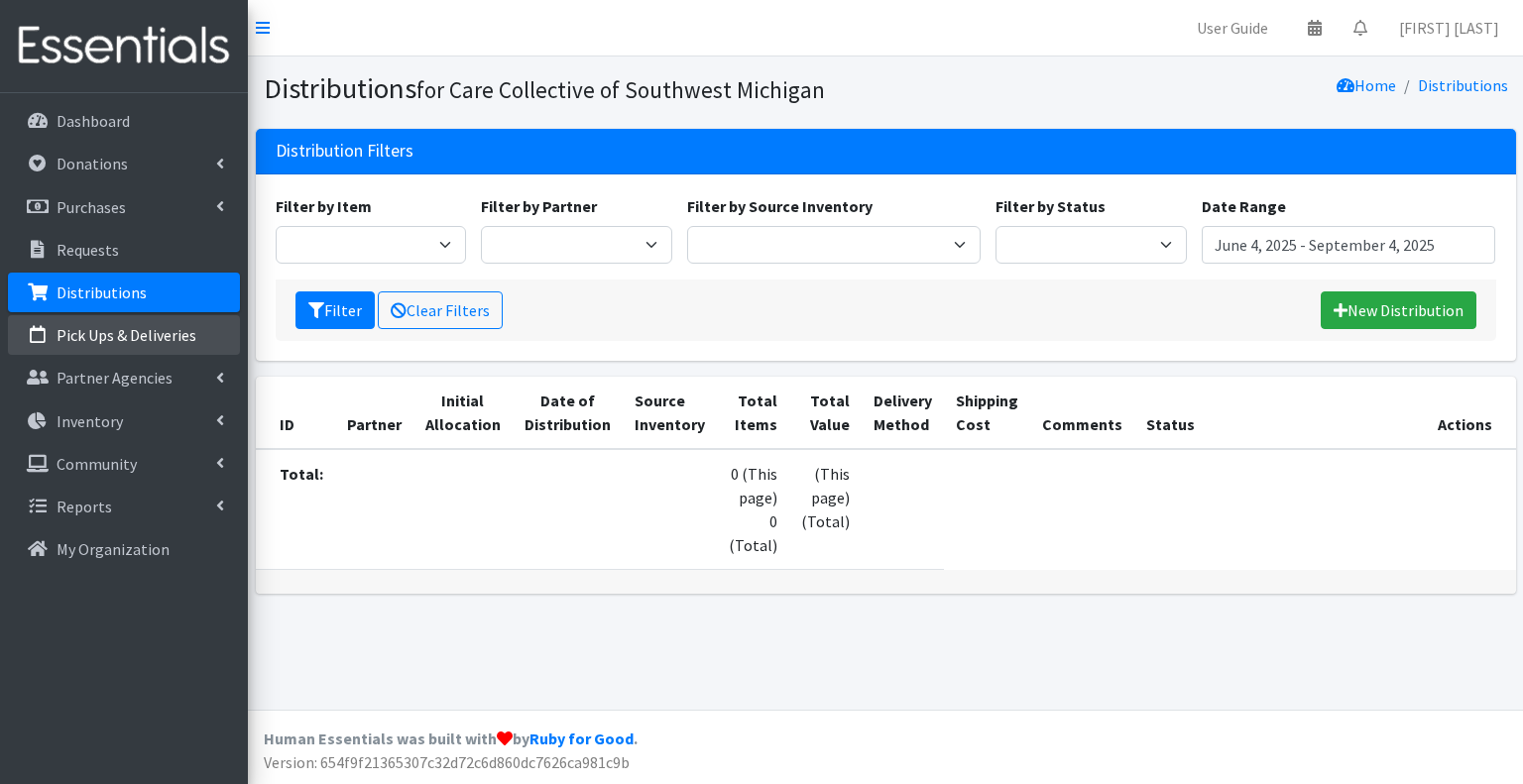 click on "Pick Ups & Deliveries" at bounding box center (126, 335) 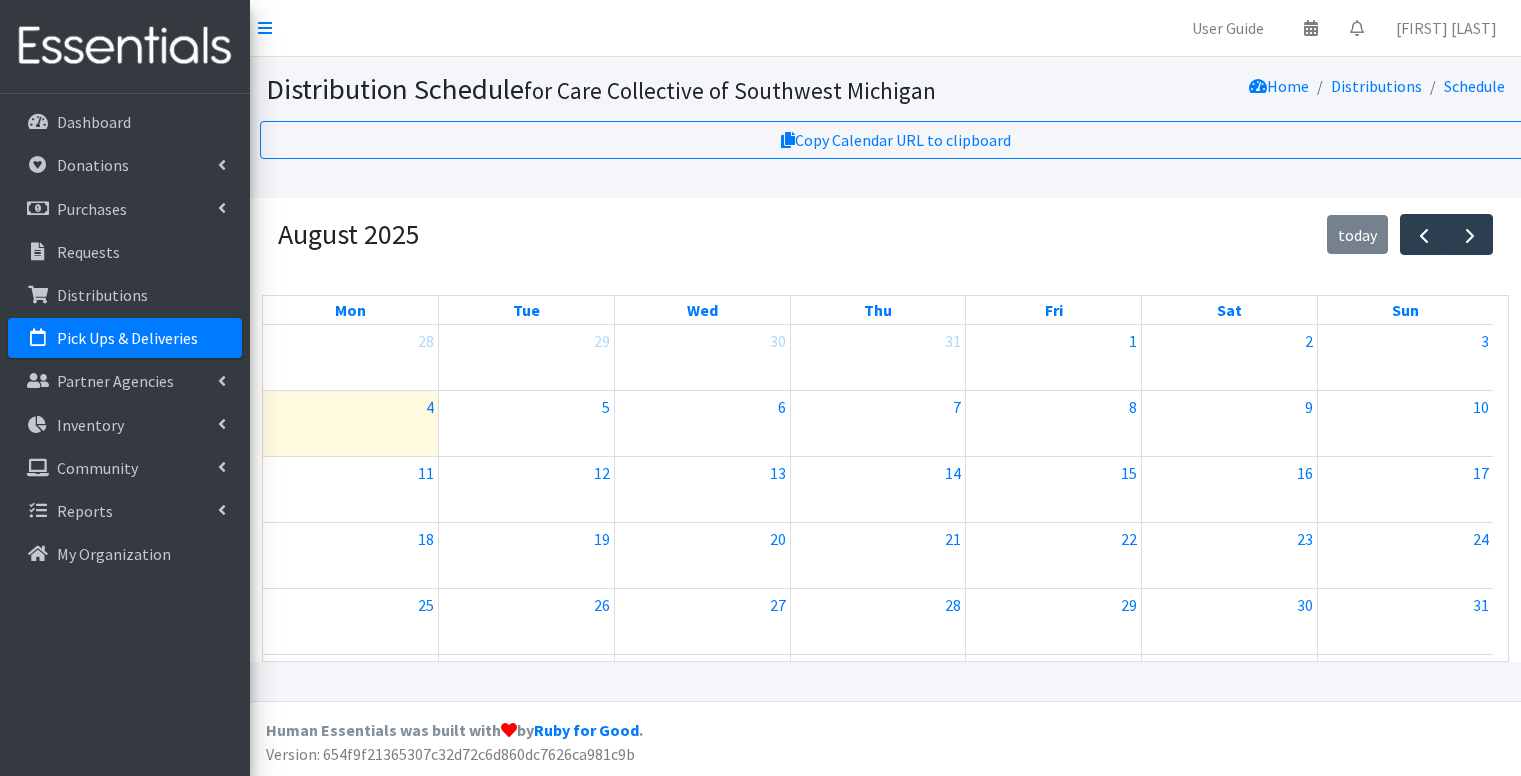scroll, scrollTop: 0, scrollLeft: 0, axis: both 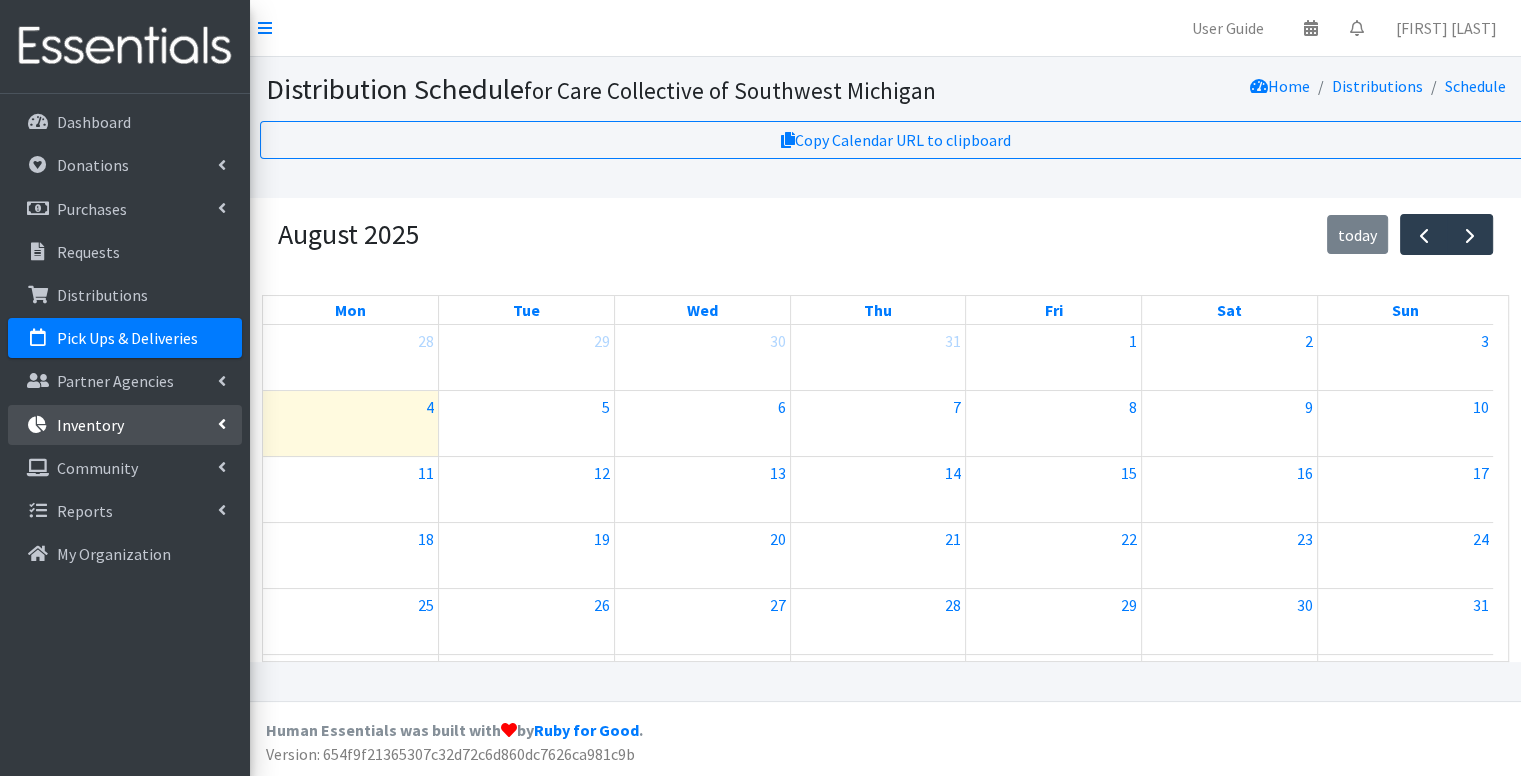 click on "Inventory" at bounding box center [125, 425] 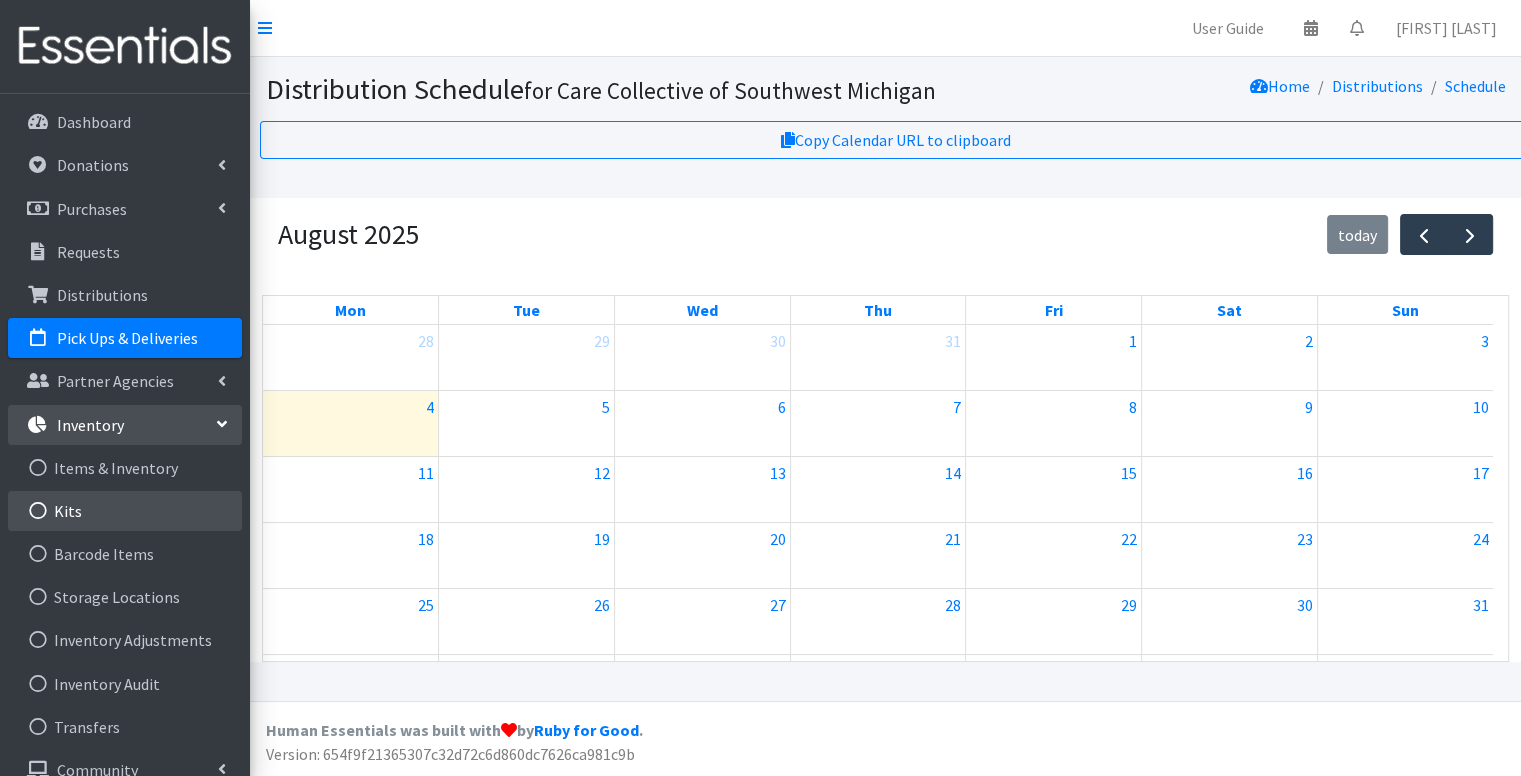 scroll, scrollTop: 51, scrollLeft: 0, axis: vertical 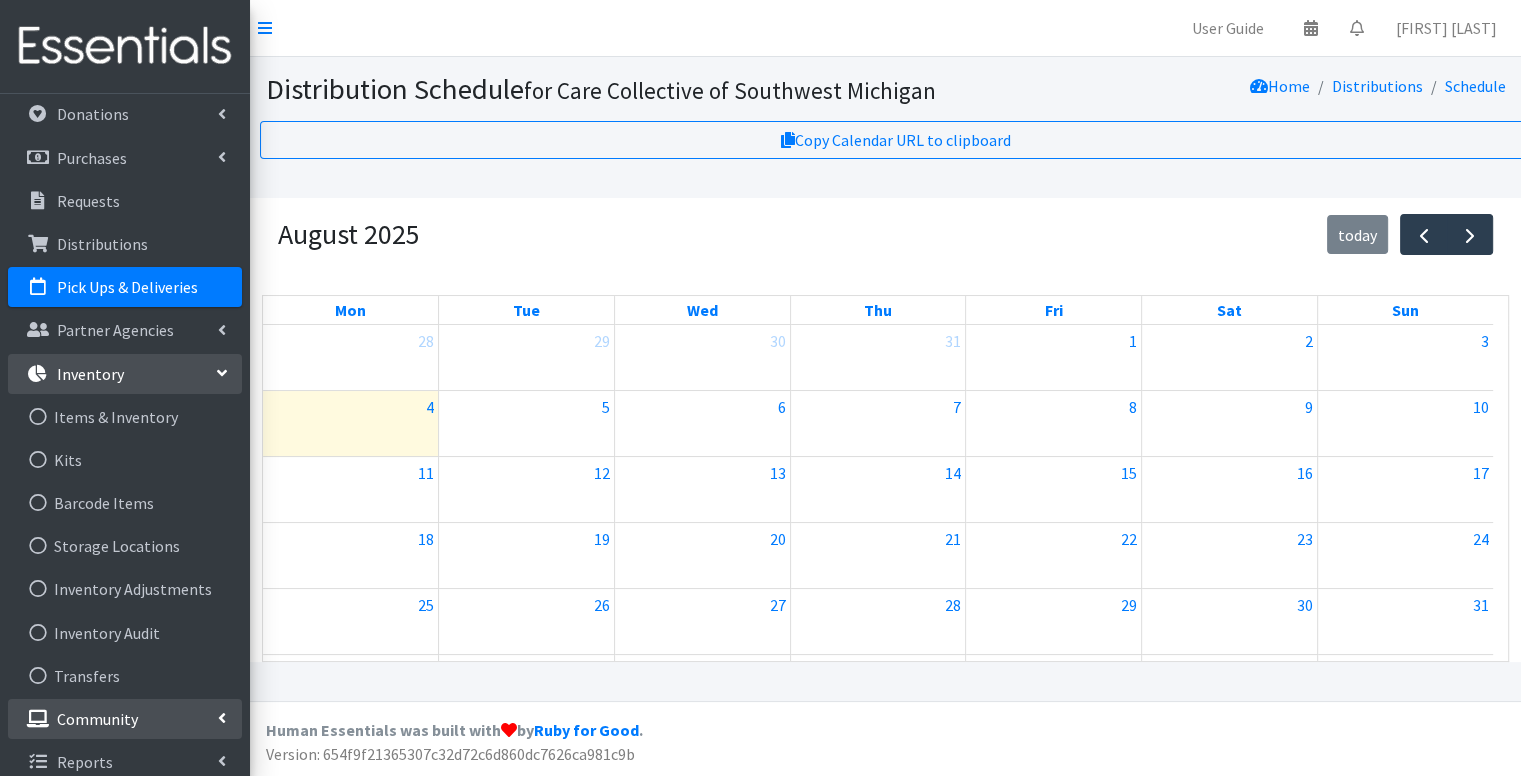 click on "Community" at bounding box center (125, 719) 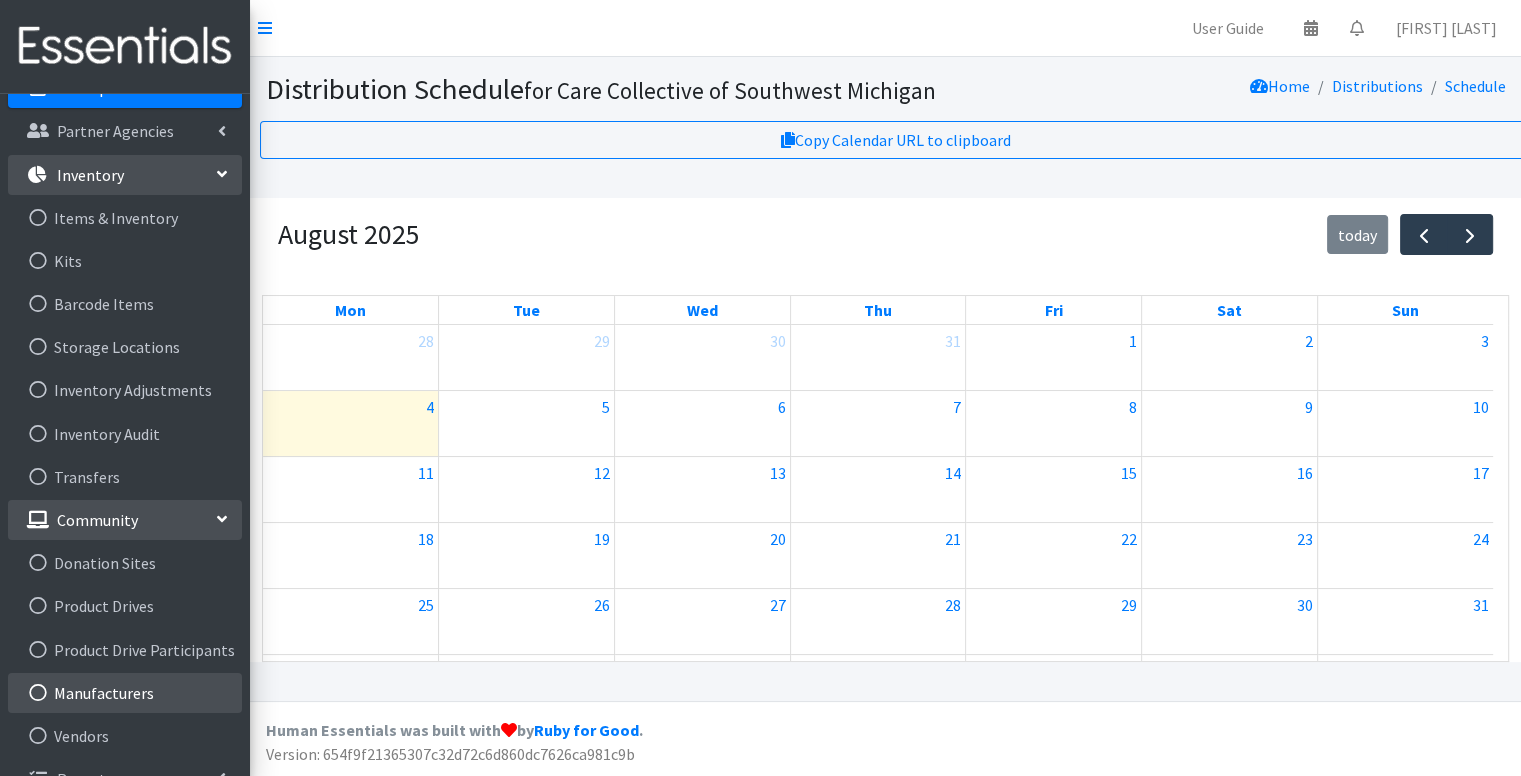 scroll, scrollTop: 267, scrollLeft: 0, axis: vertical 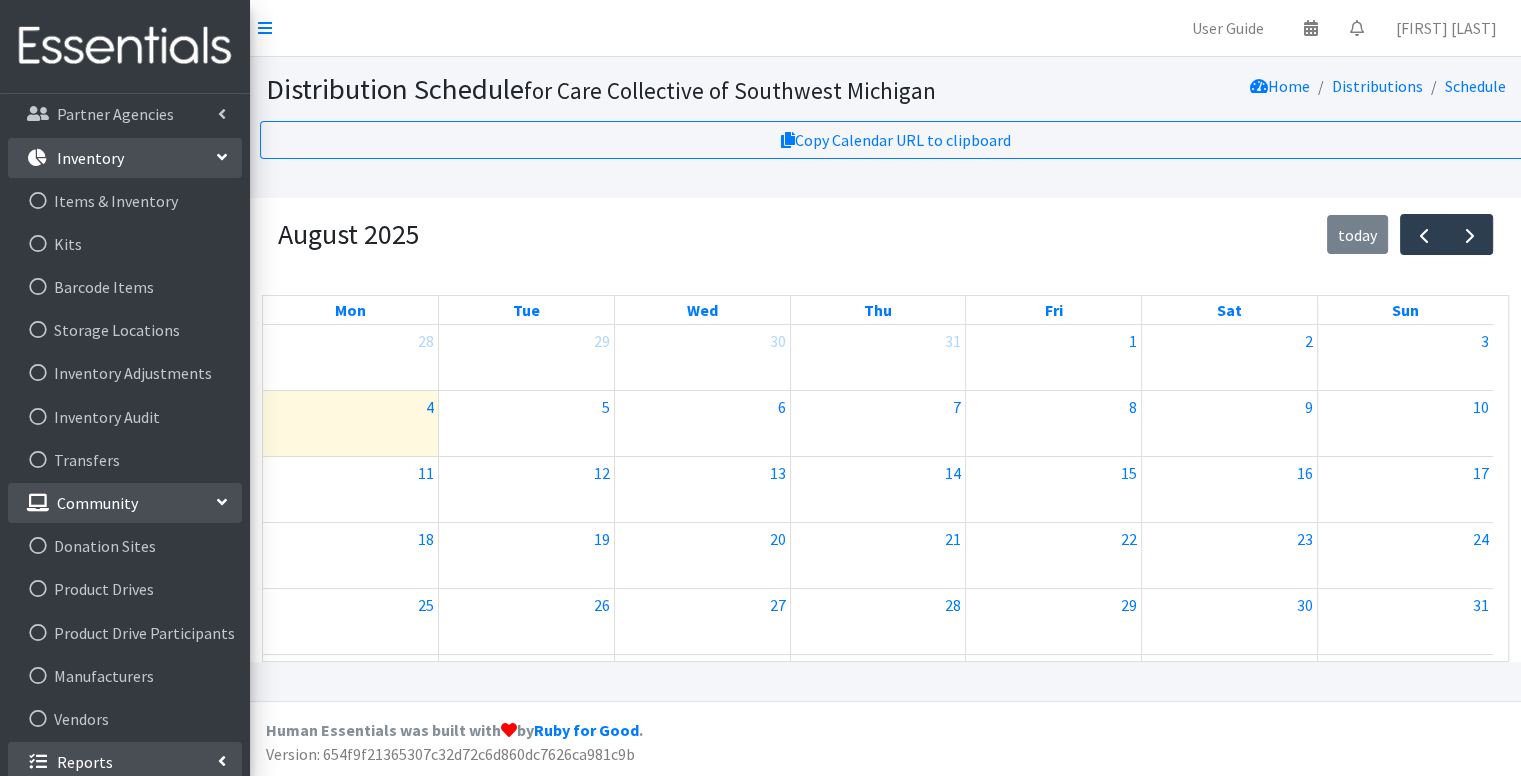 click on "Reports" at bounding box center (125, 762) 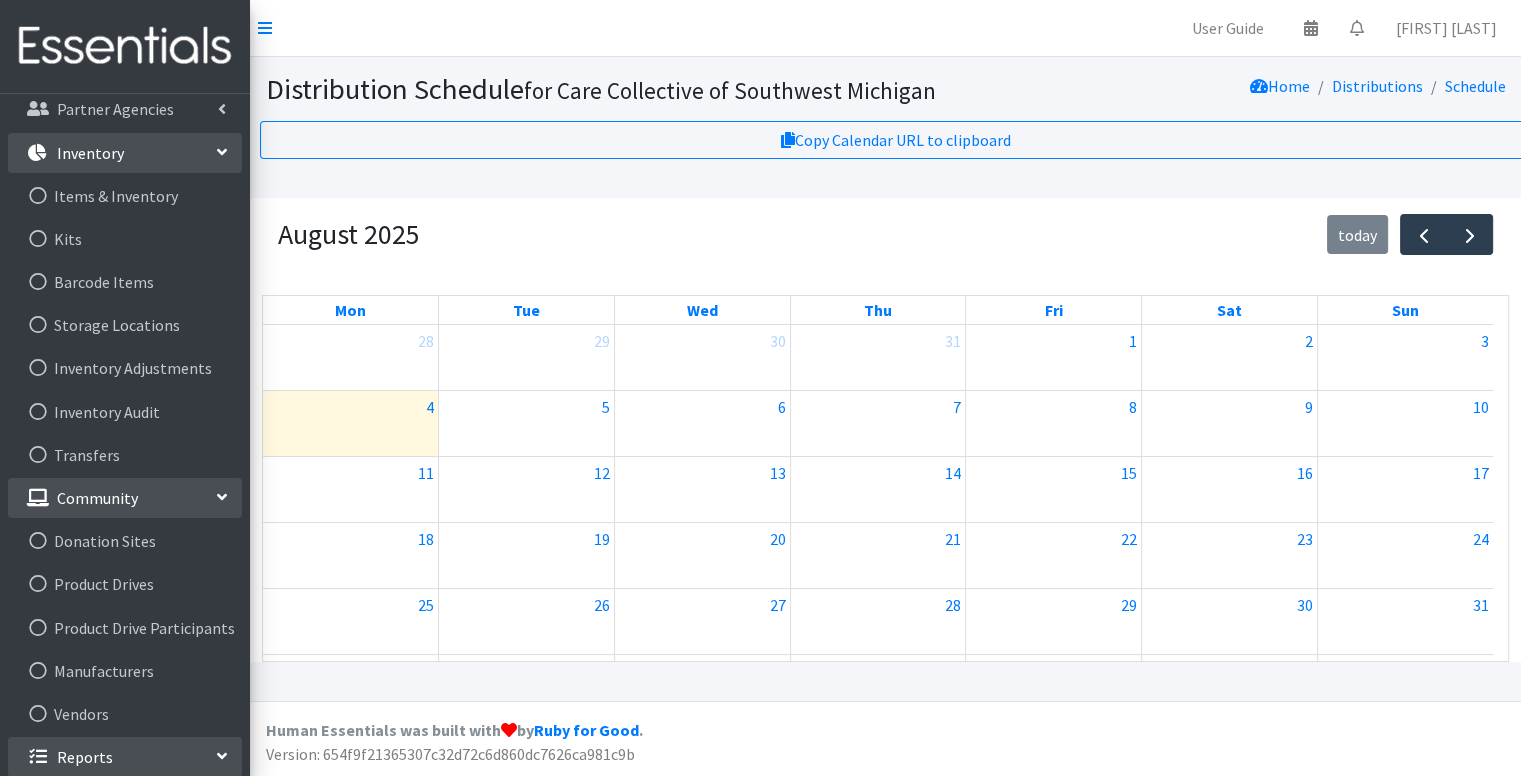 scroll, scrollTop: 0, scrollLeft: 0, axis: both 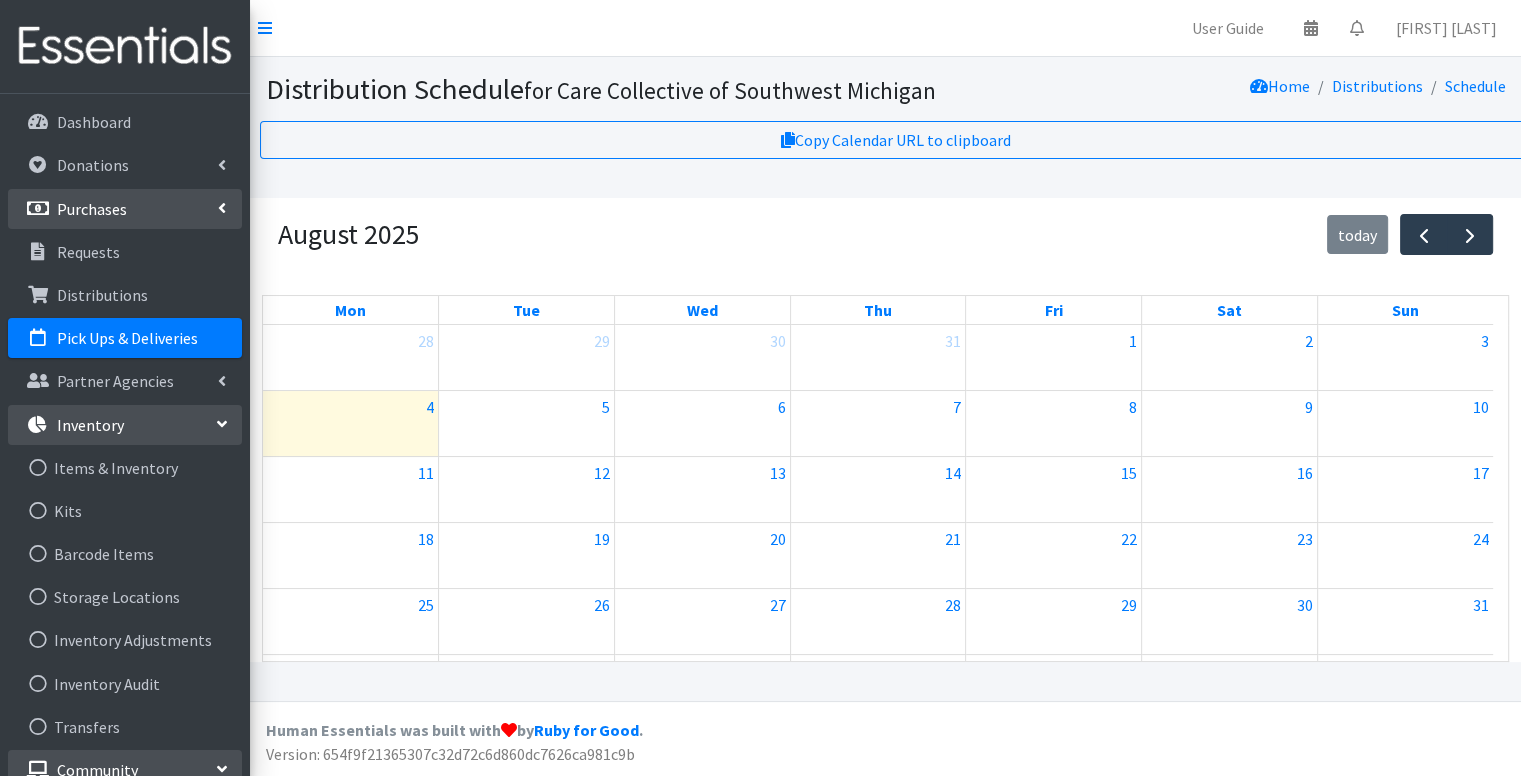click on "Purchases" at bounding box center (125, 209) 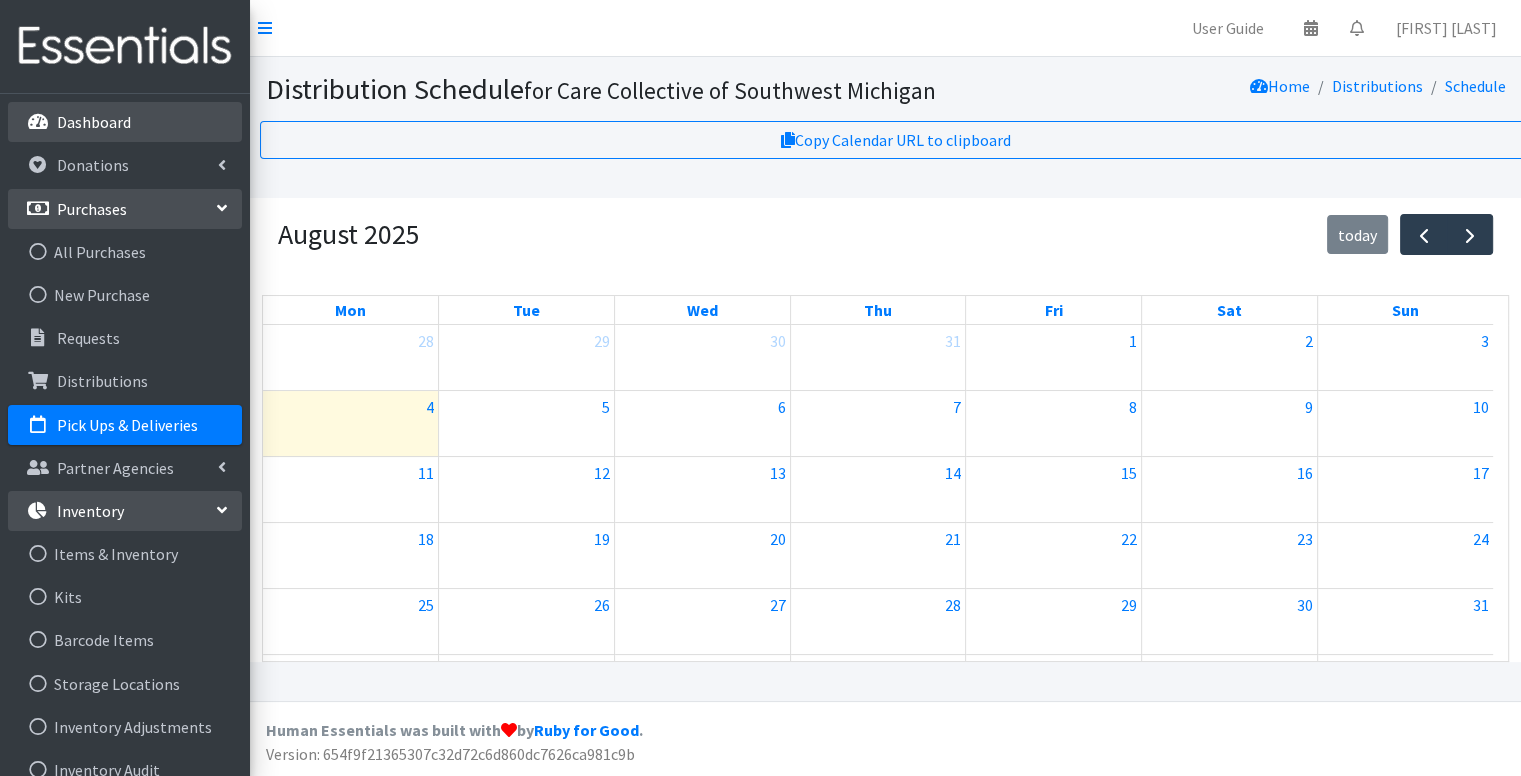 click on "Dashboard" at bounding box center [125, 122] 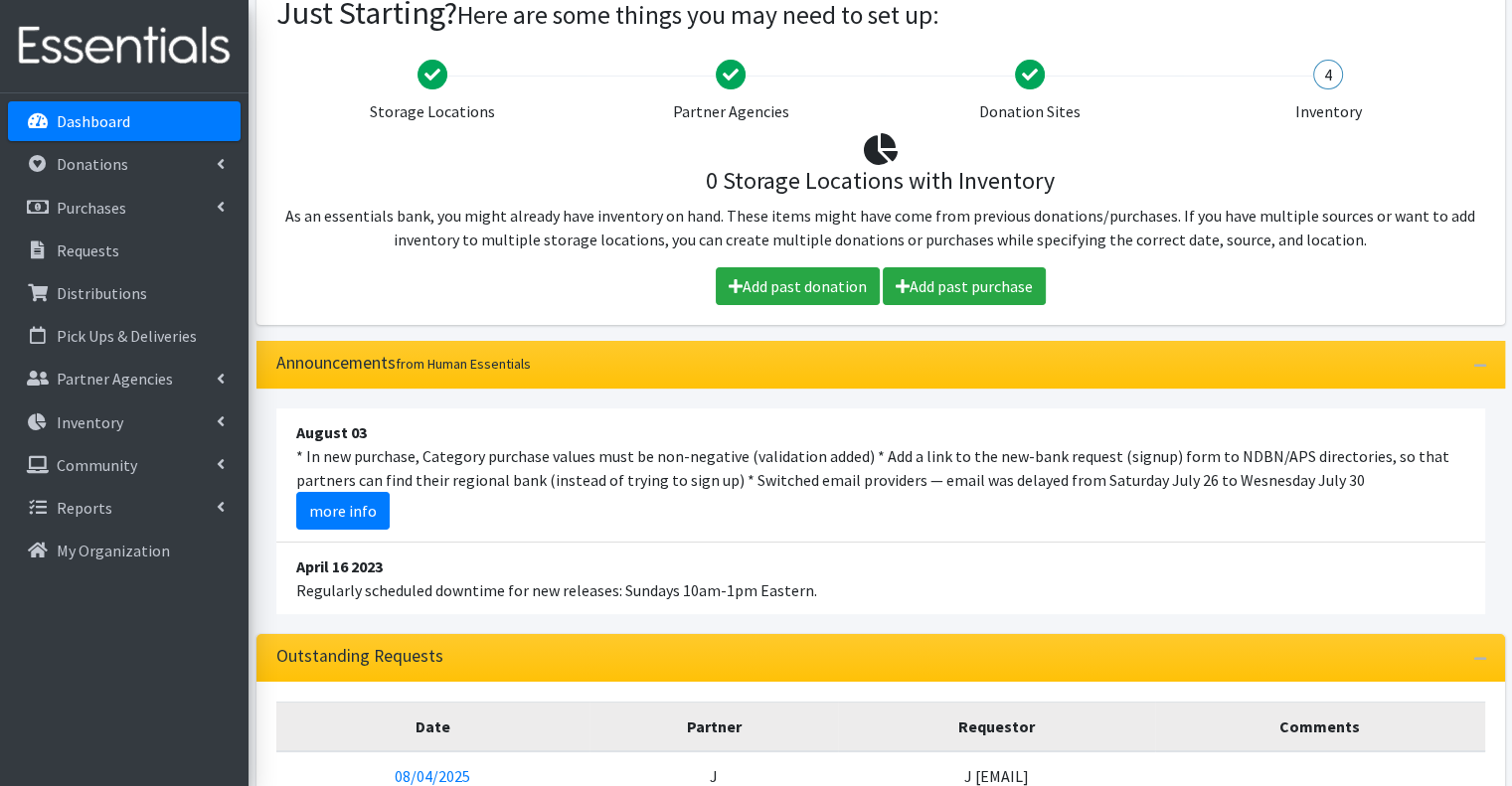 scroll, scrollTop: 0, scrollLeft: 0, axis: both 